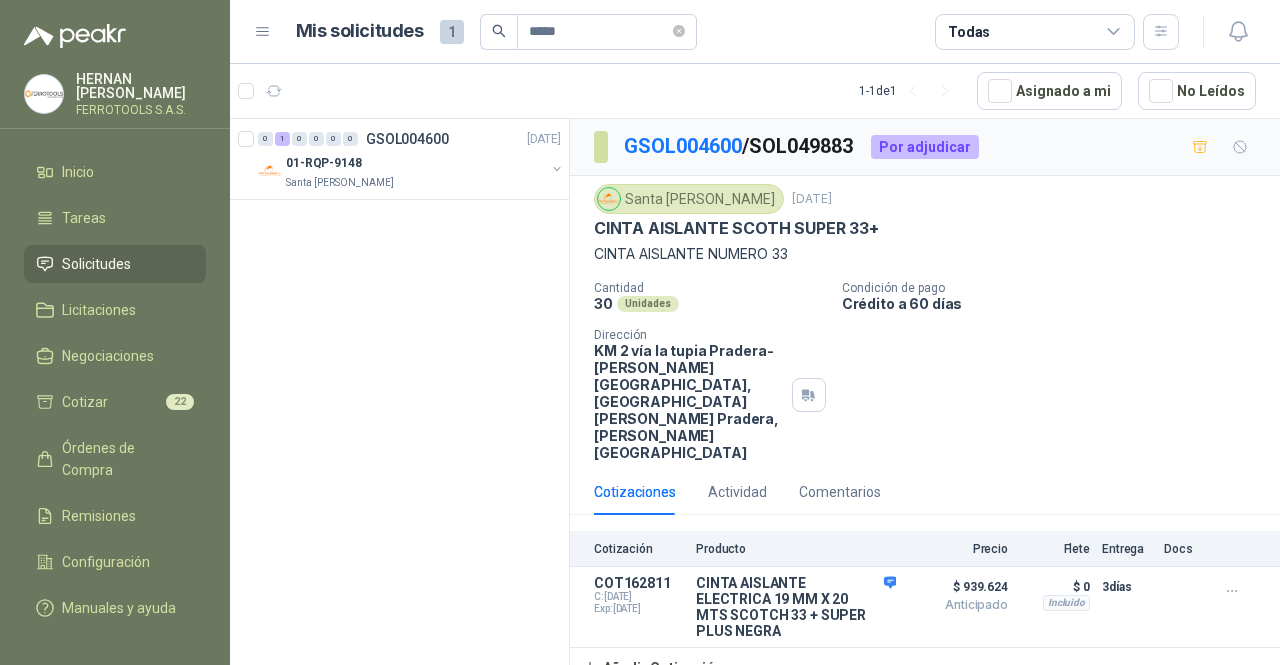 scroll, scrollTop: 0, scrollLeft: 0, axis: both 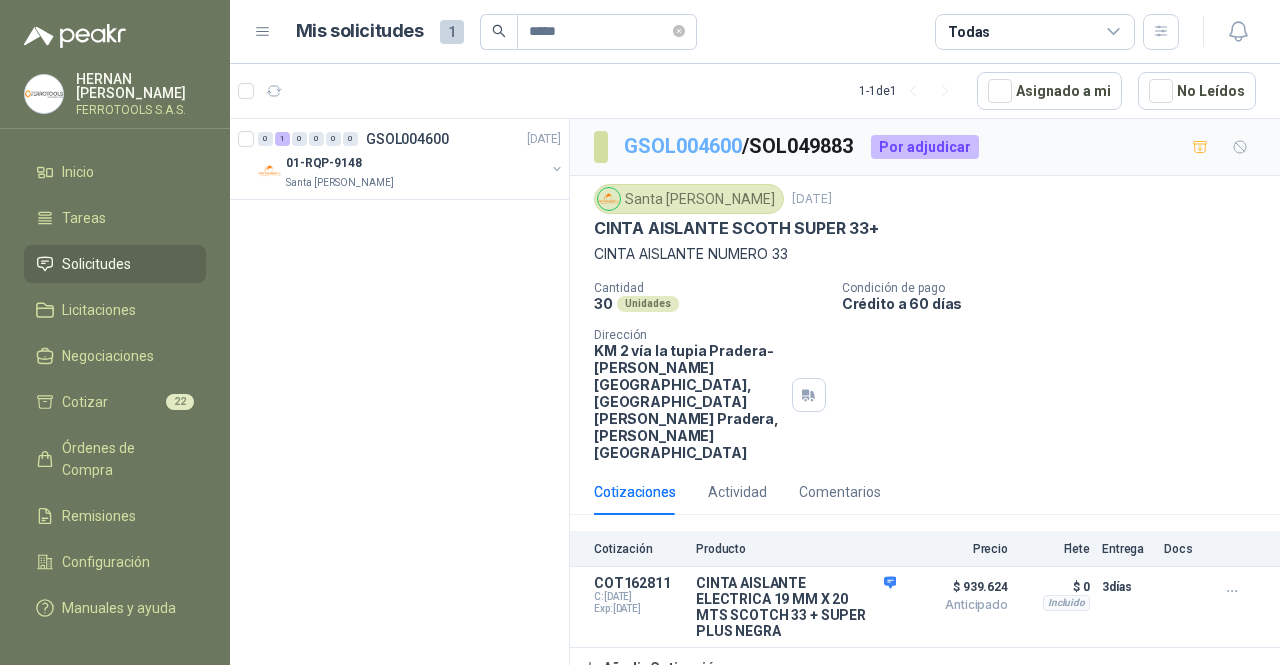 click on "GSOL004600" at bounding box center (683, 146) 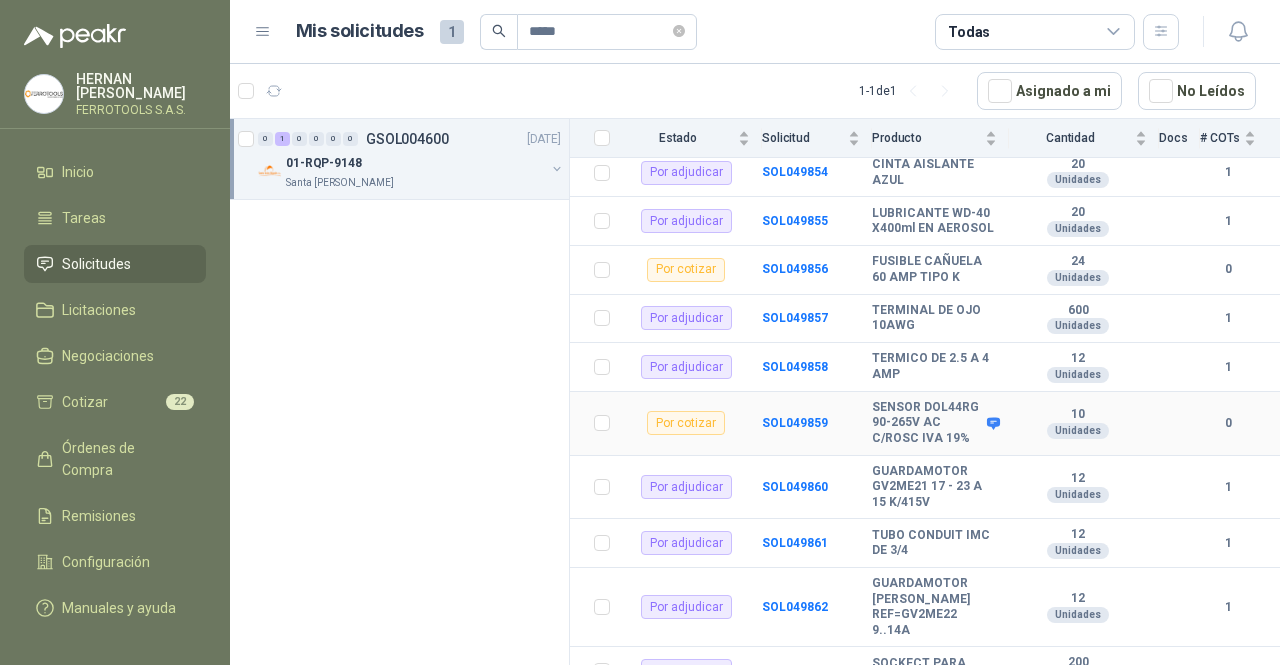 scroll, scrollTop: 414, scrollLeft: 0, axis: vertical 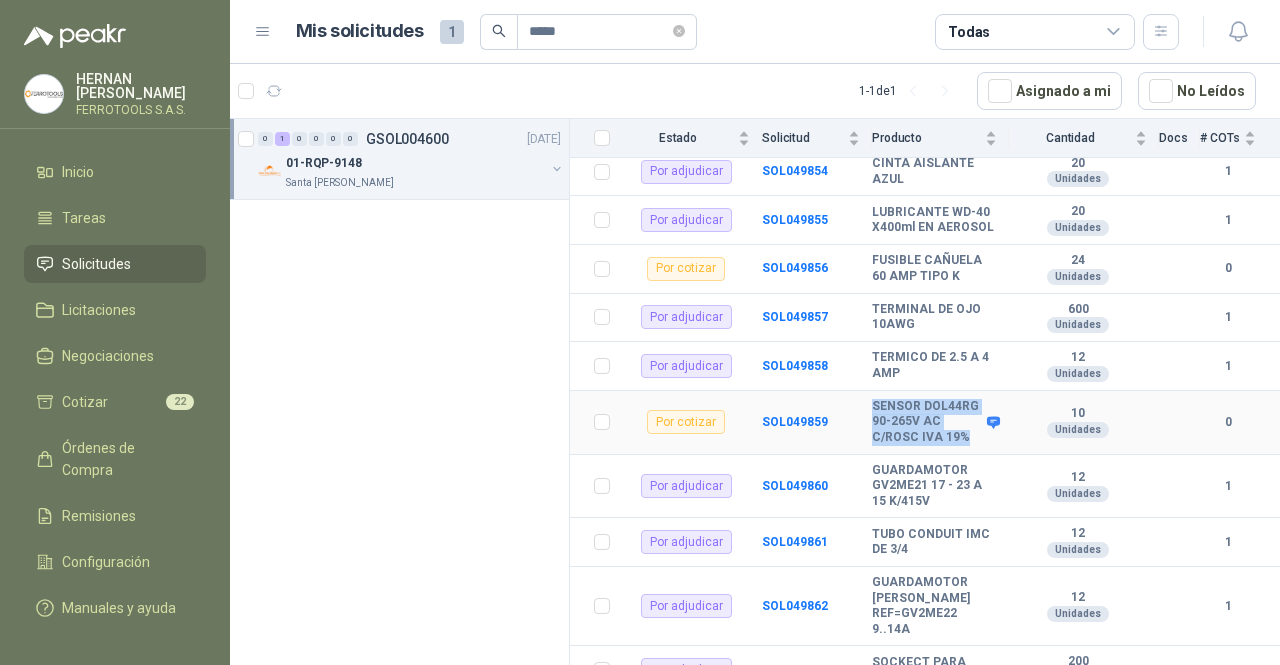 drag, startPoint x: 921, startPoint y: 437, endPoint x: 875, endPoint y: 393, distance: 63.655323 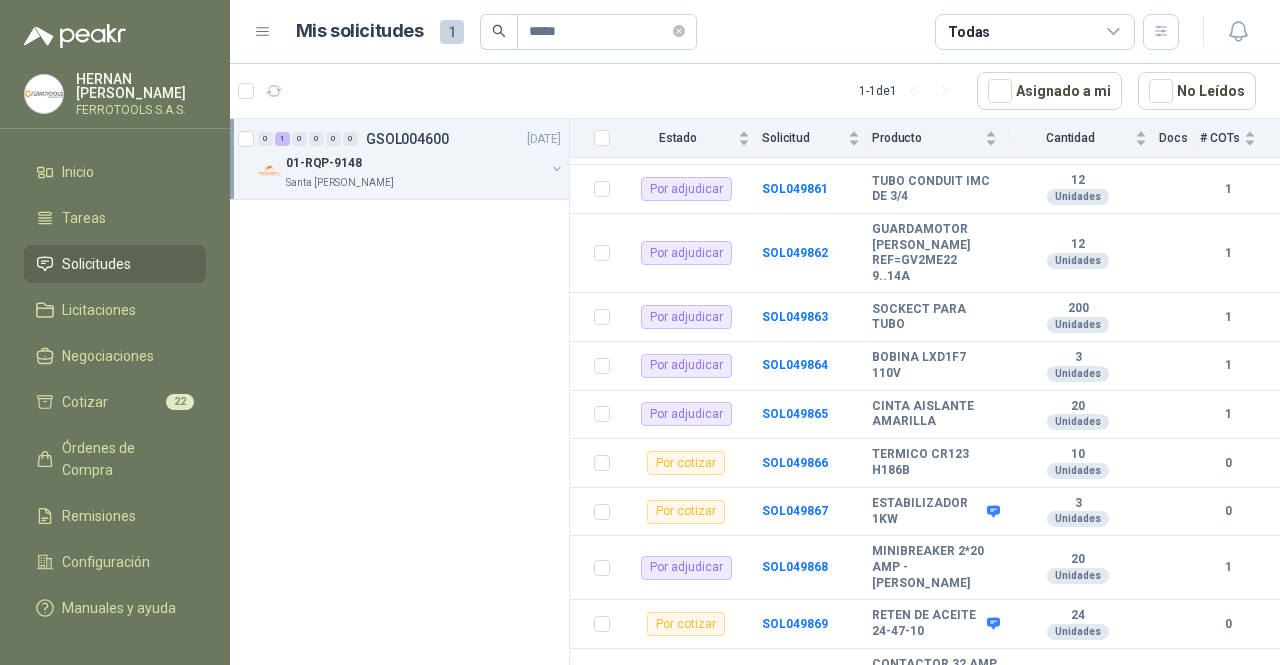 scroll, scrollTop: 768, scrollLeft: 0, axis: vertical 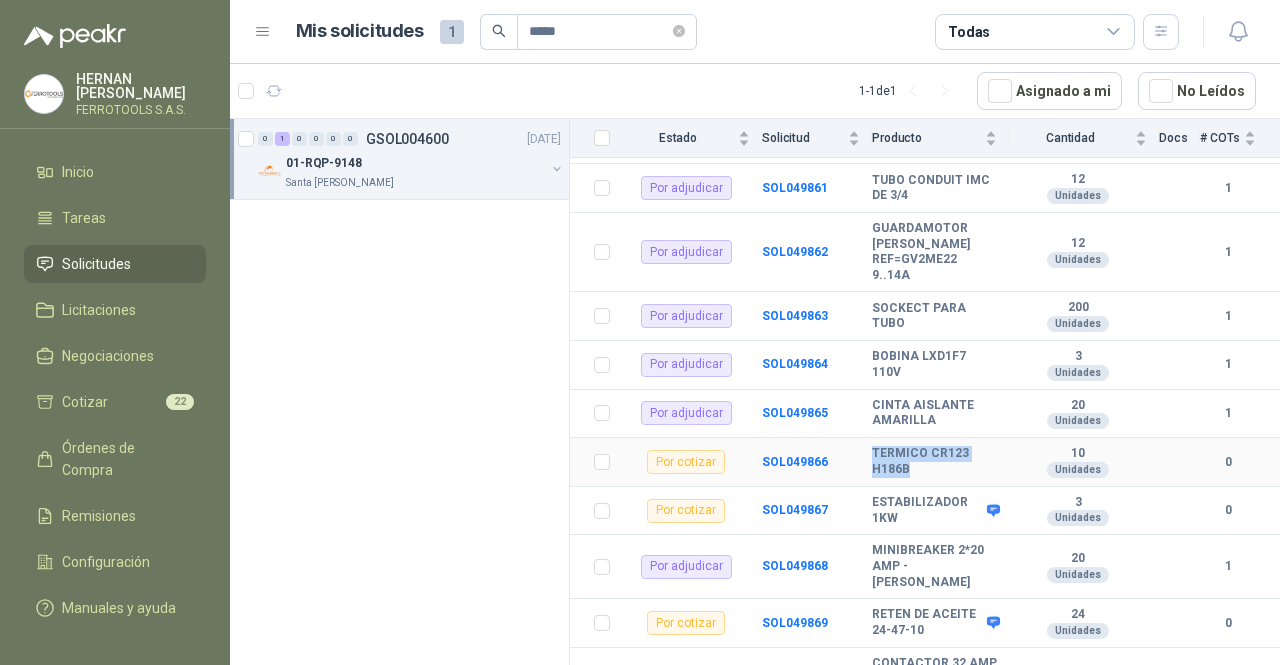 drag, startPoint x: 929, startPoint y: 473, endPoint x: 855, endPoint y: 456, distance: 75.9276 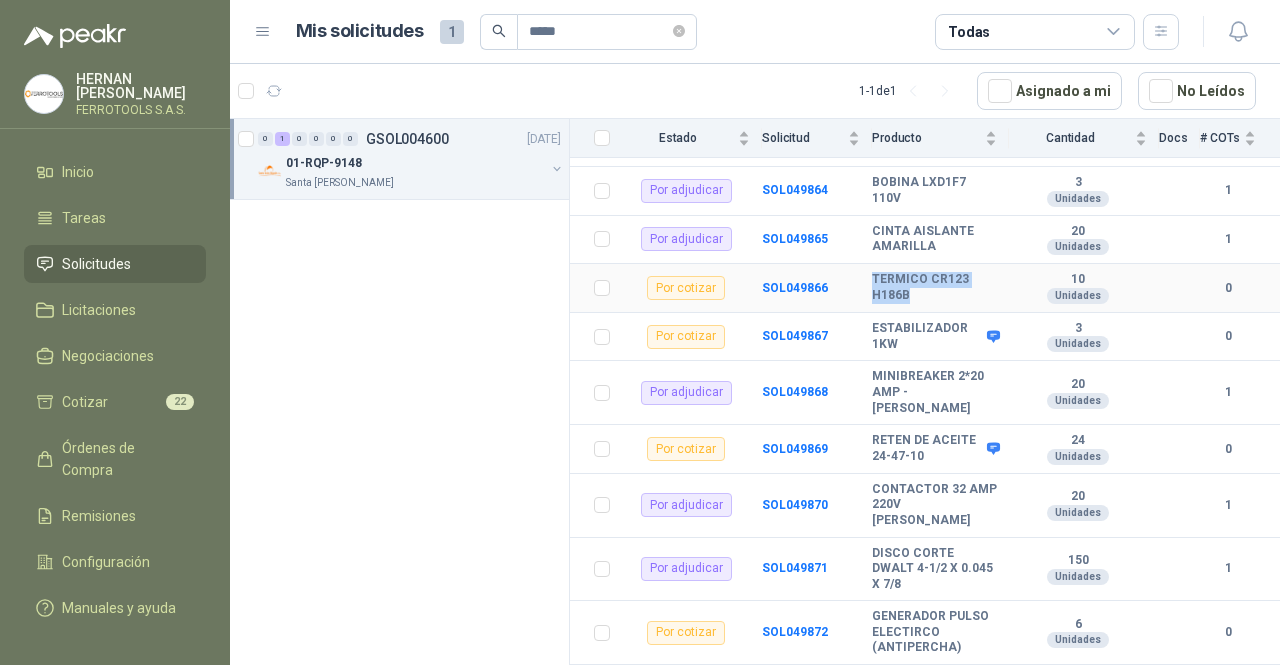 scroll, scrollTop: 945, scrollLeft: 0, axis: vertical 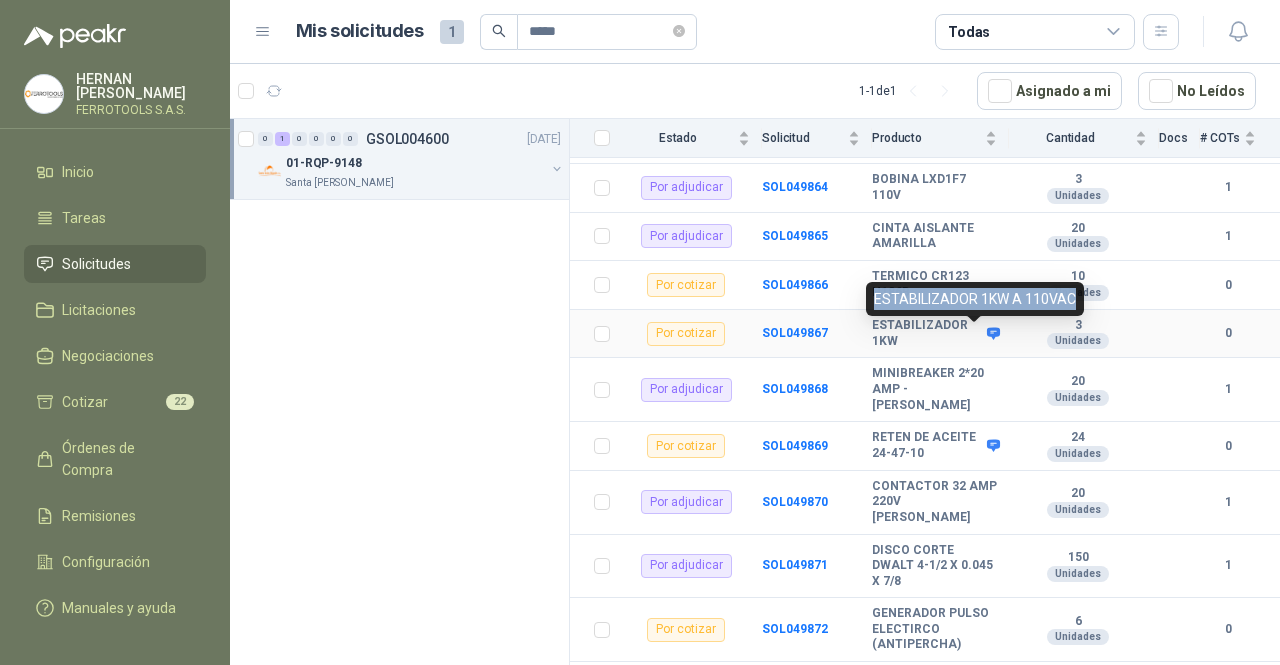 drag, startPoint x: 1071, startPoint y: 301, endPoint x: 868, endPoint y: 305, distance: 203.0394 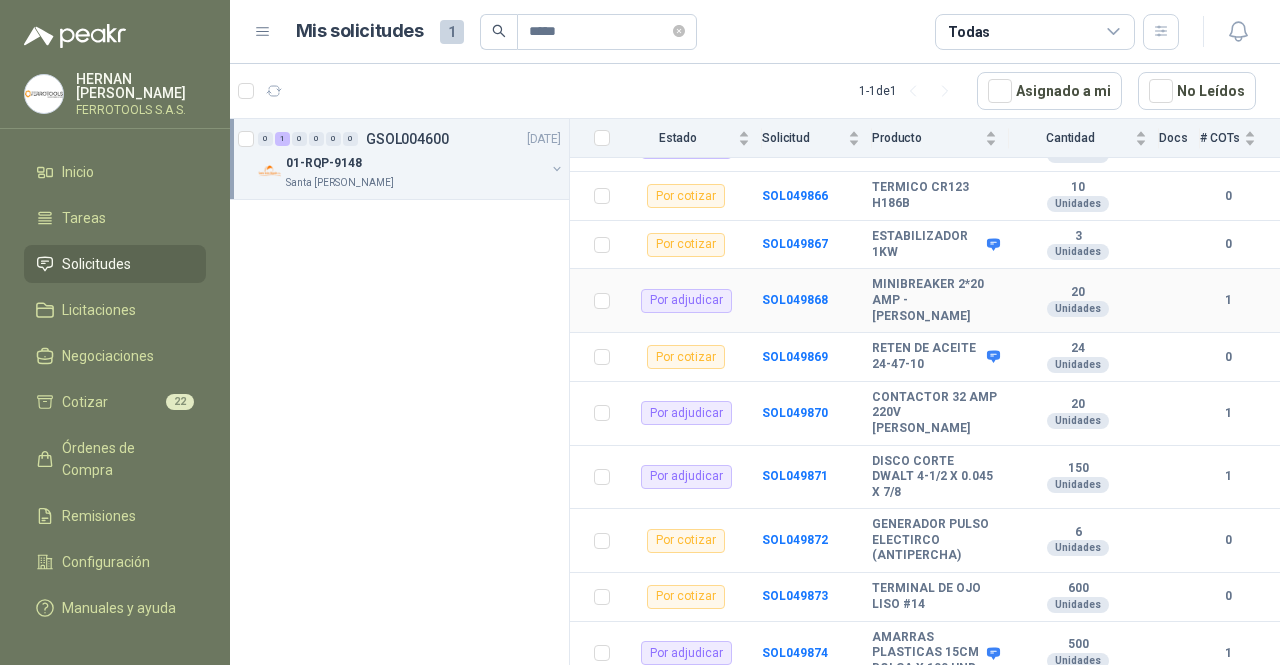 scroll, scrollTop: 1035, scrollLeft: 0, axis: vertical 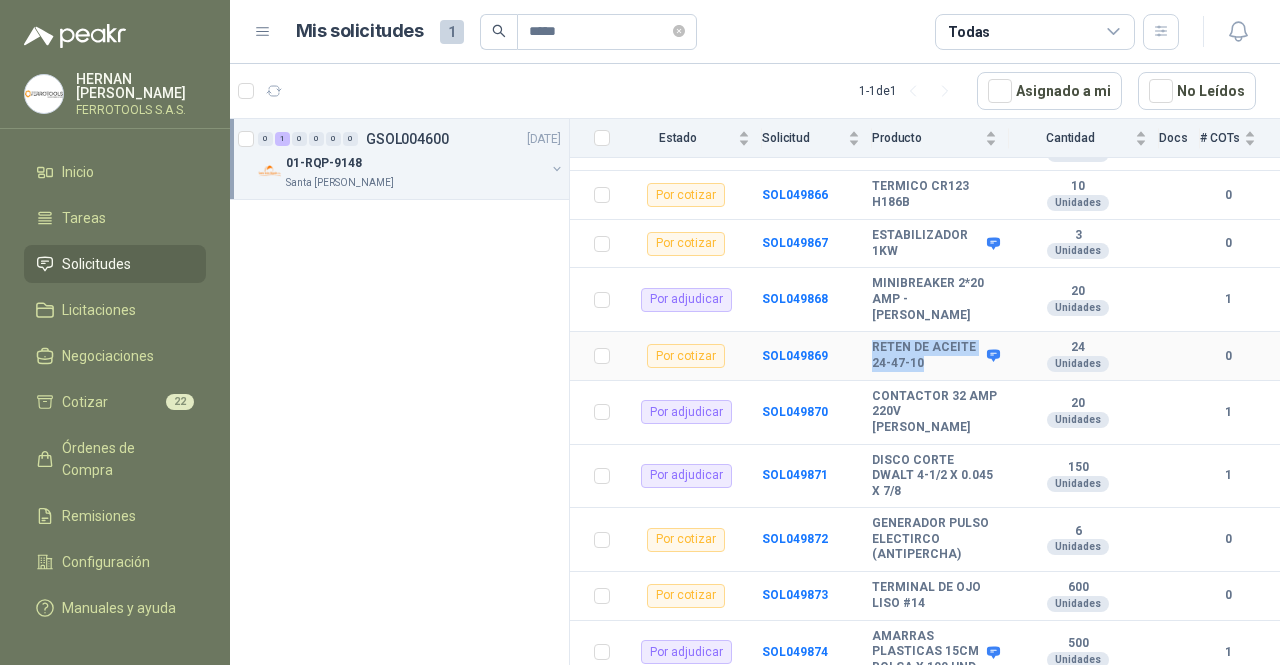 drag, startPoint x: 965, startPoint y: 355, endPoint x: 838, endPoint y: 341, distance: 127.769325 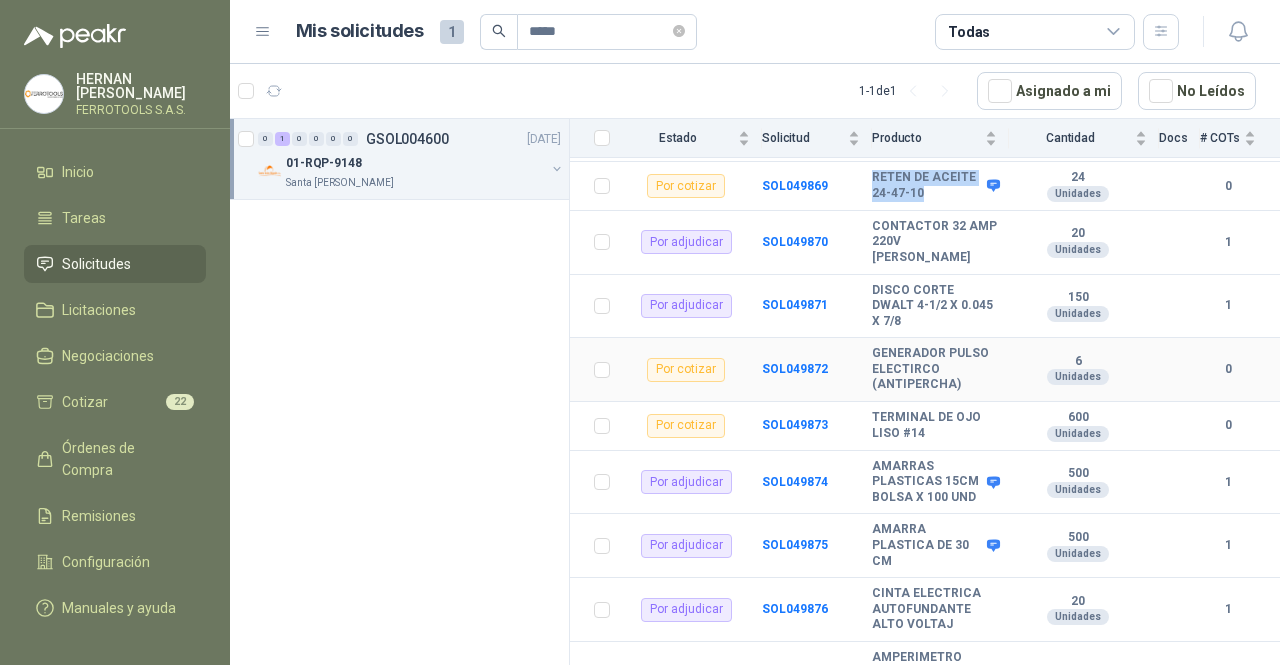 scroll, scrollTop: 1206, scrollLeft: 0, axis: vertical 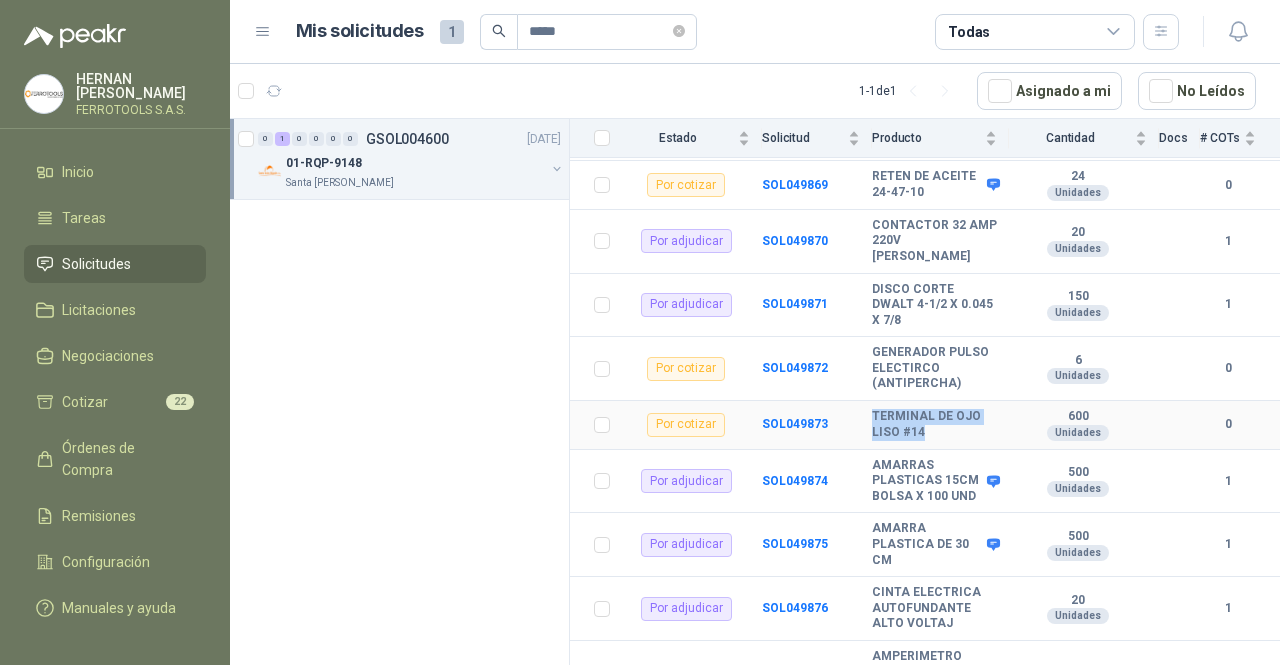 drag, startPoint x: 936, startPoint y: 421, endPoint x: 861, endPoint y: 394, distance: 79.71198 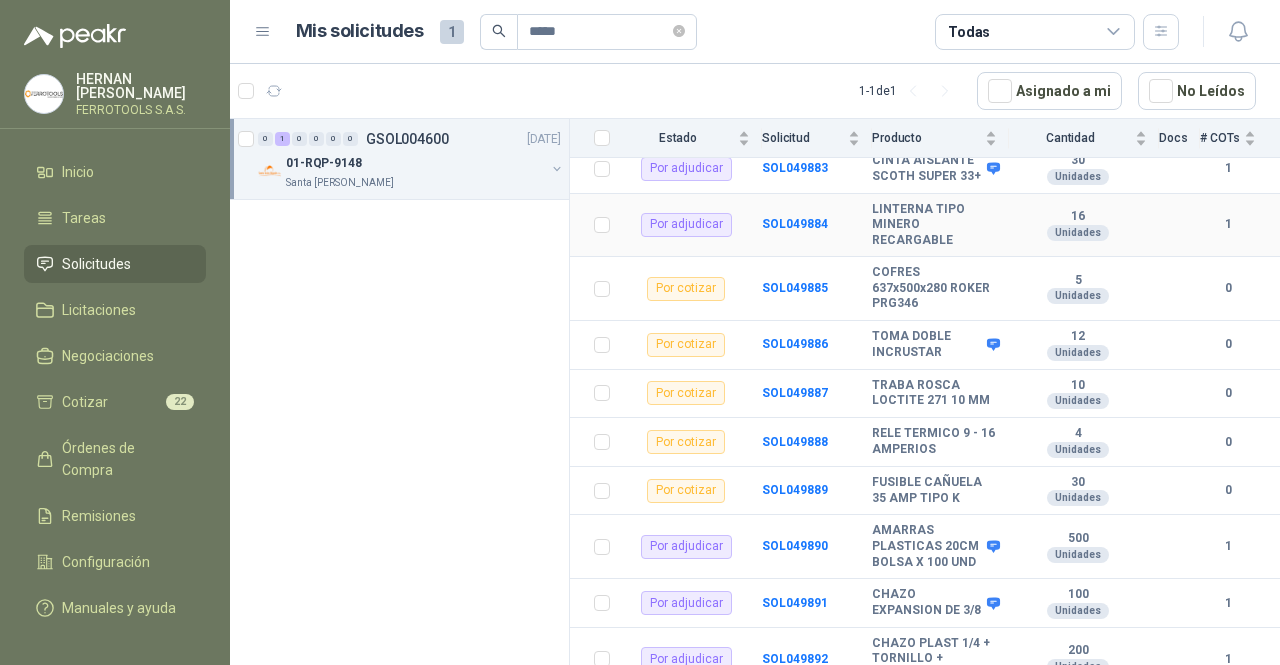 scroll, scrollTop: 2072, scrollLeft: 0, axis: vertical 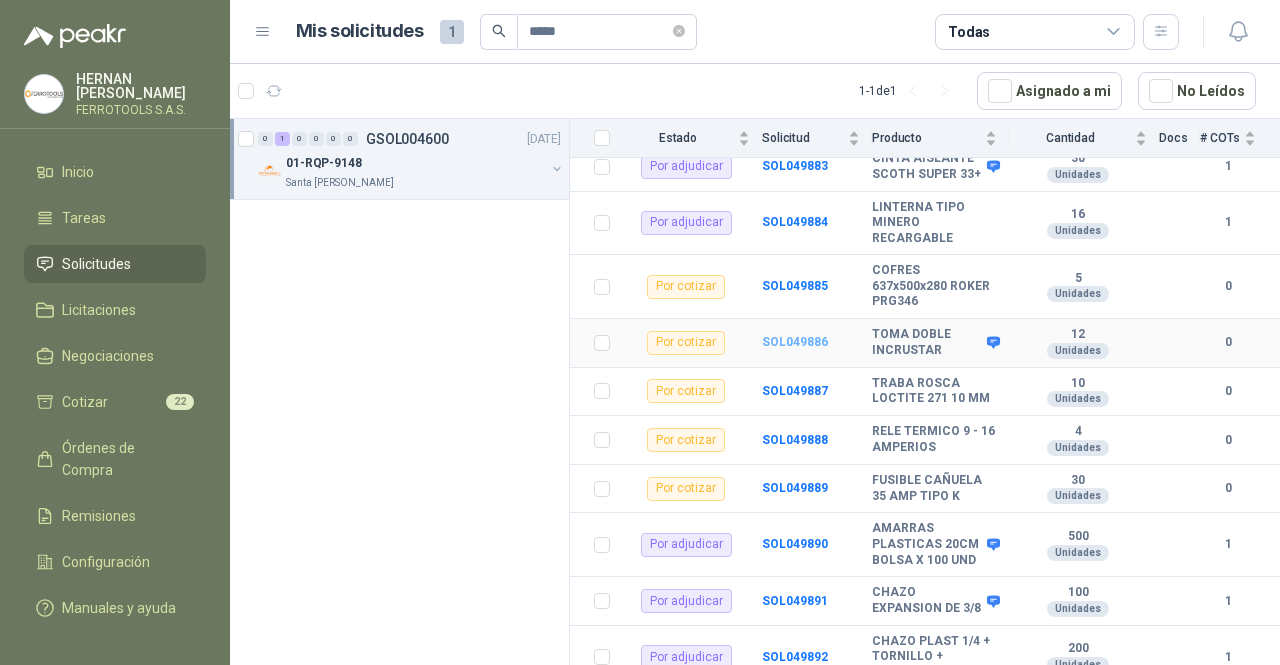 click on "SOL049886" at bounding box center [795, 342] 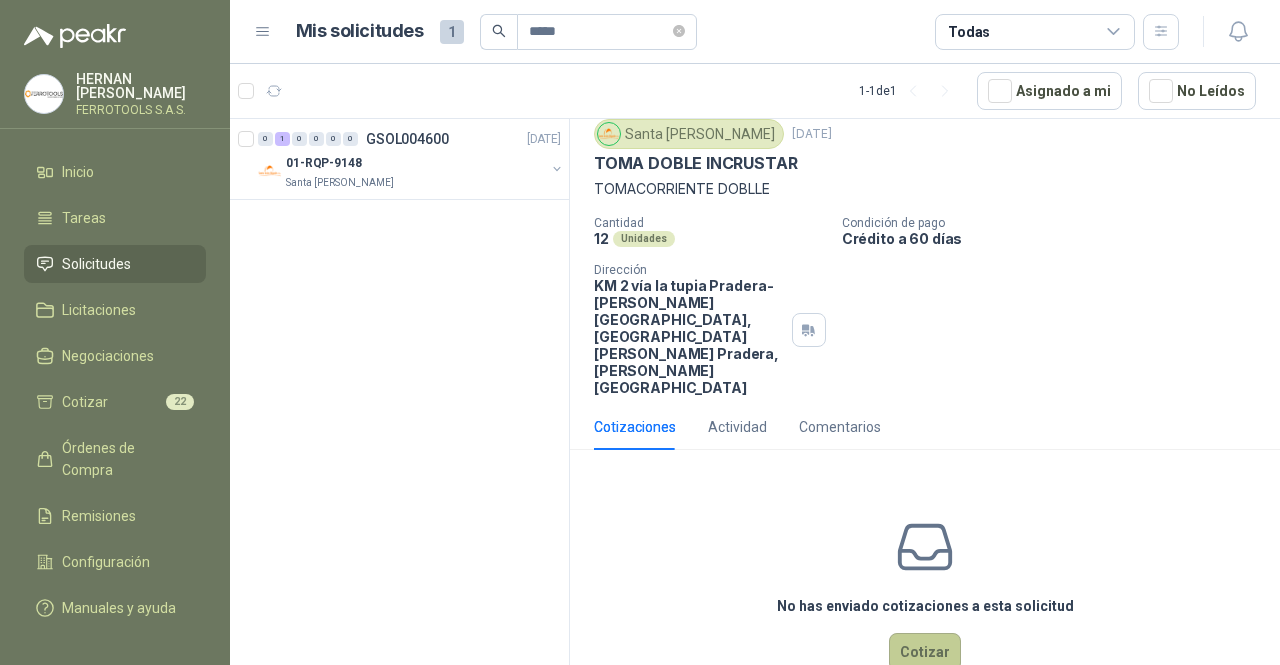 click on "Cotizar" at bounding box center [925, 652] 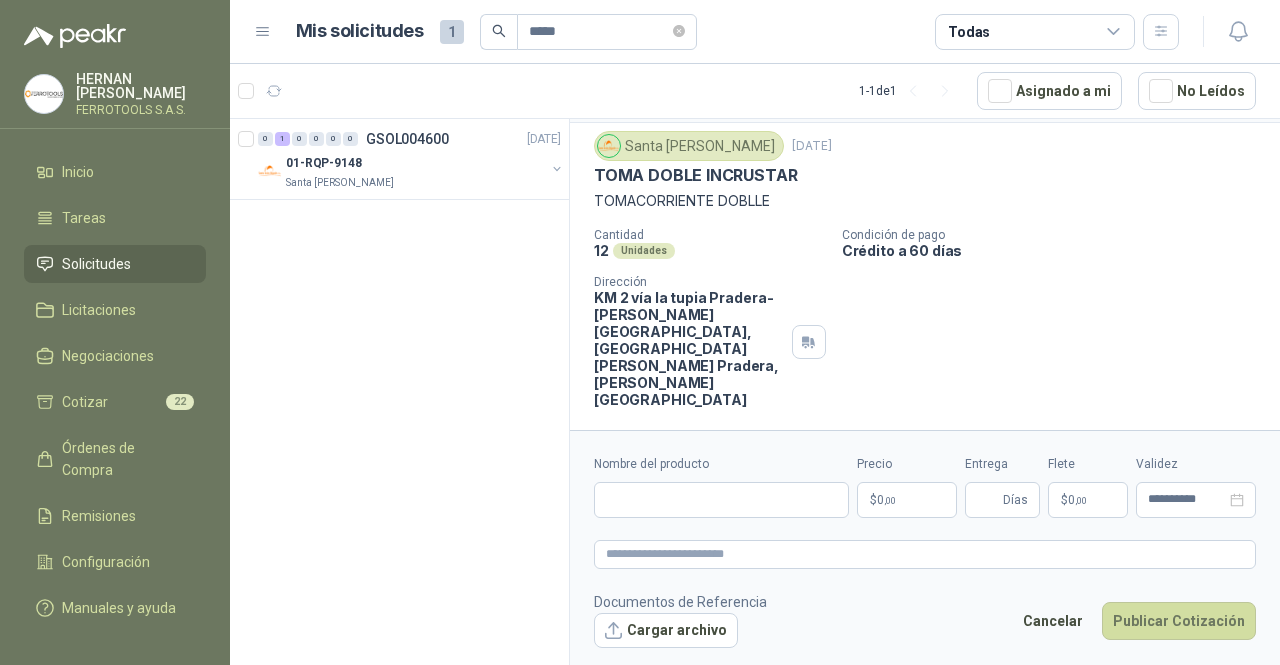 type 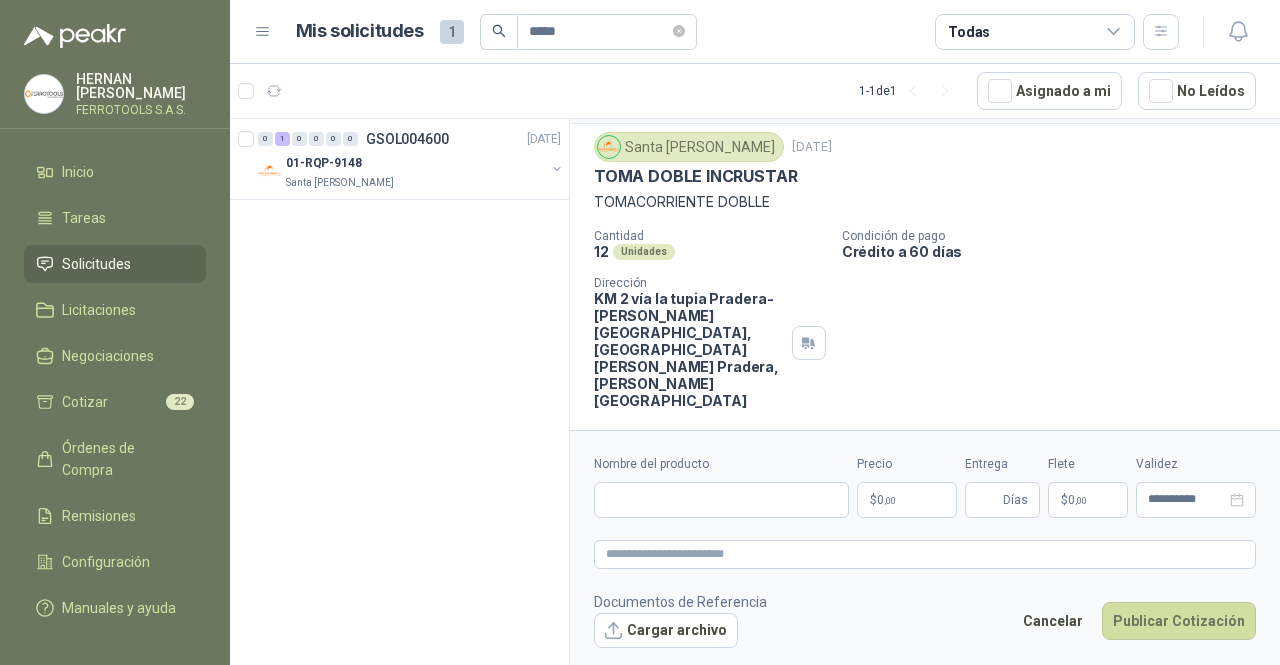 scroll, scrollTop: 0, scrollLeft: 0, axis: both 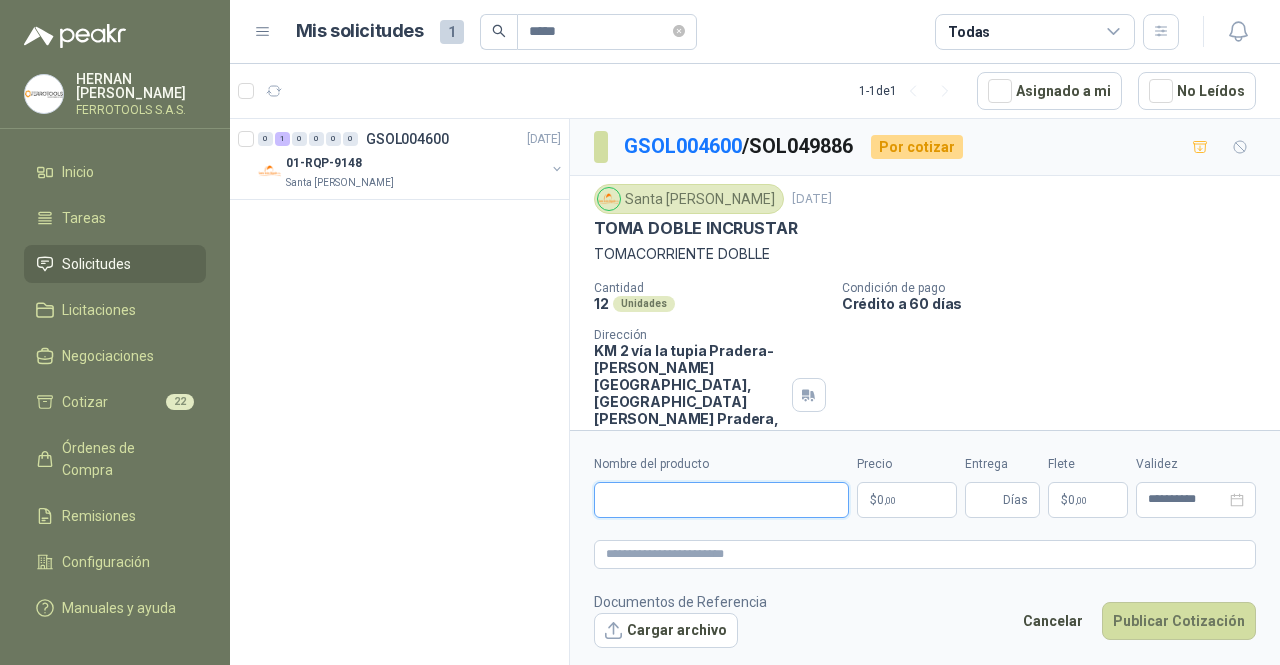 click on "Nombre del producto" at bounding box center (721, 500) 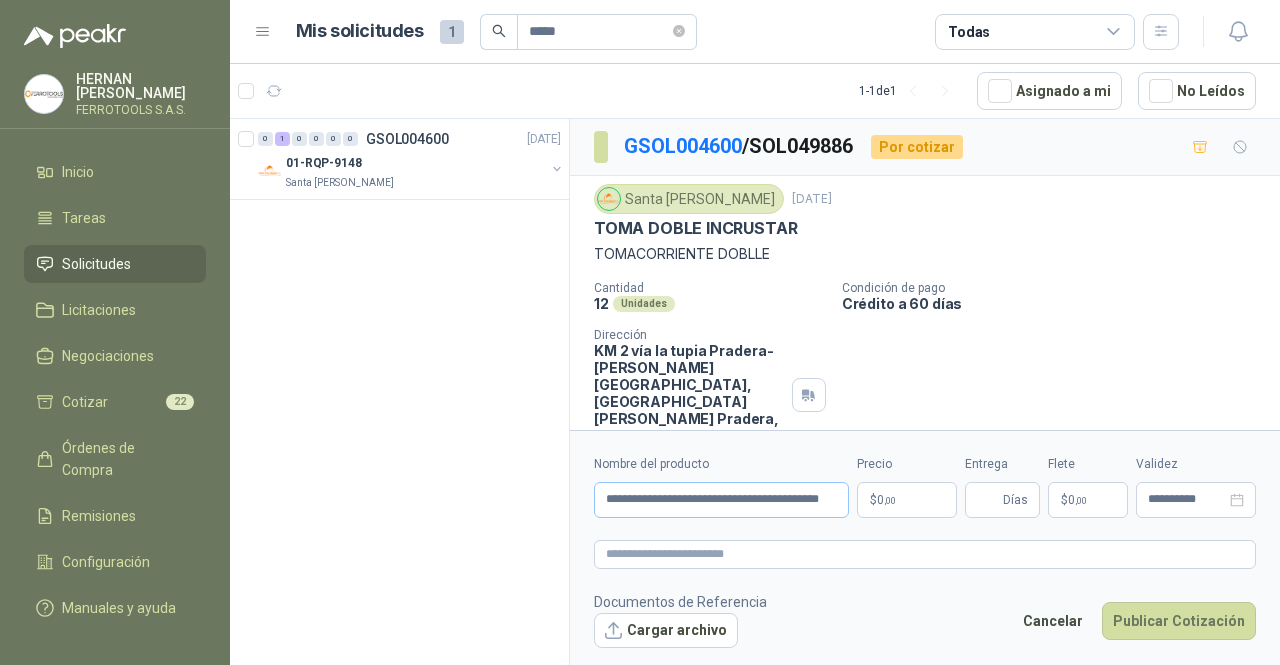 scroll, scrollTop: 0, scrollLeft: 0, axis: both 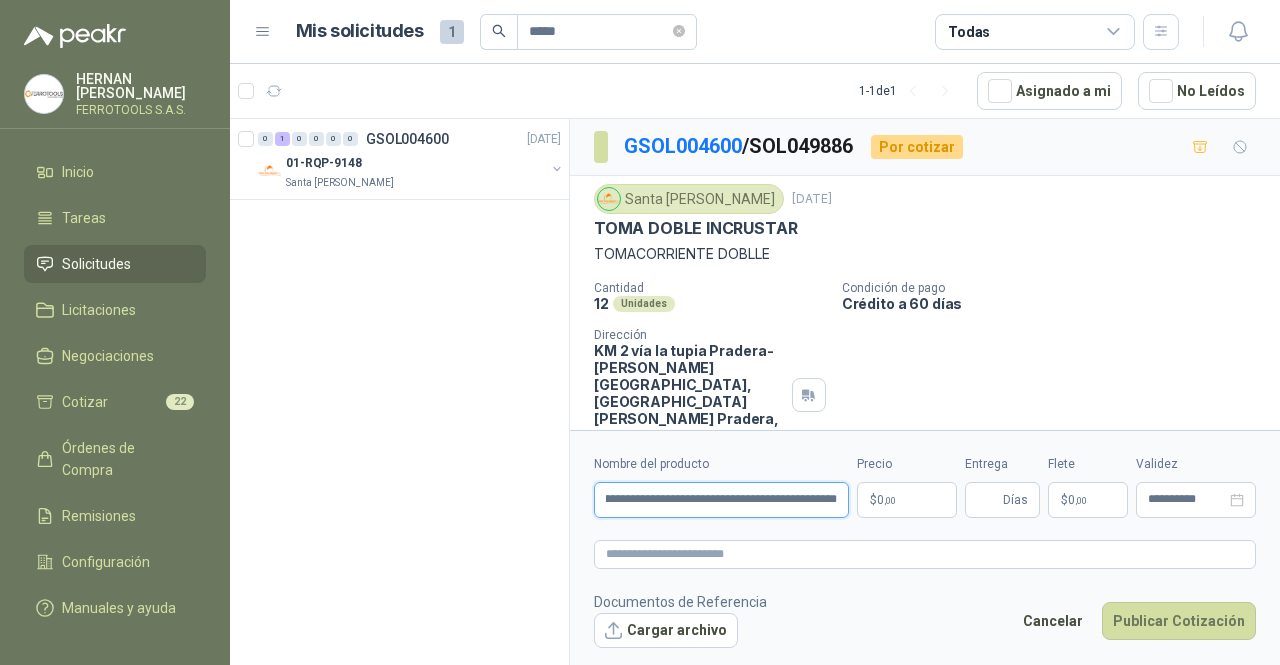 type on "**********" 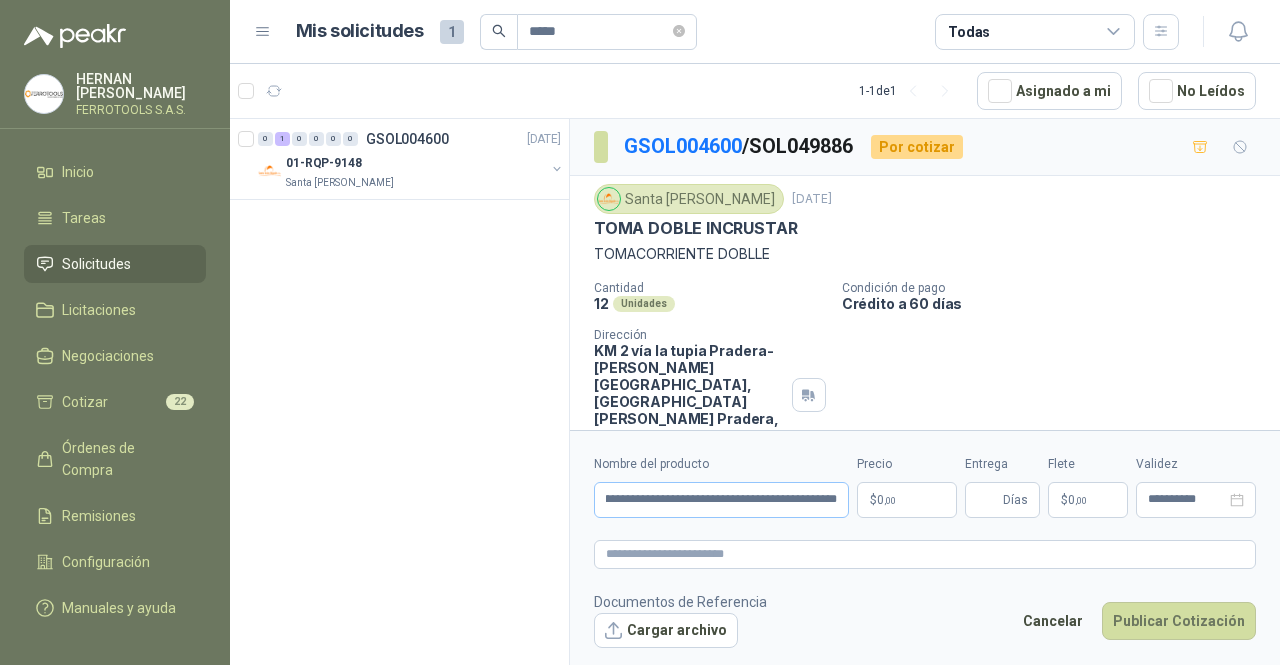 scroll, scrollTop: 0, scrollLeft: 0, axis: both 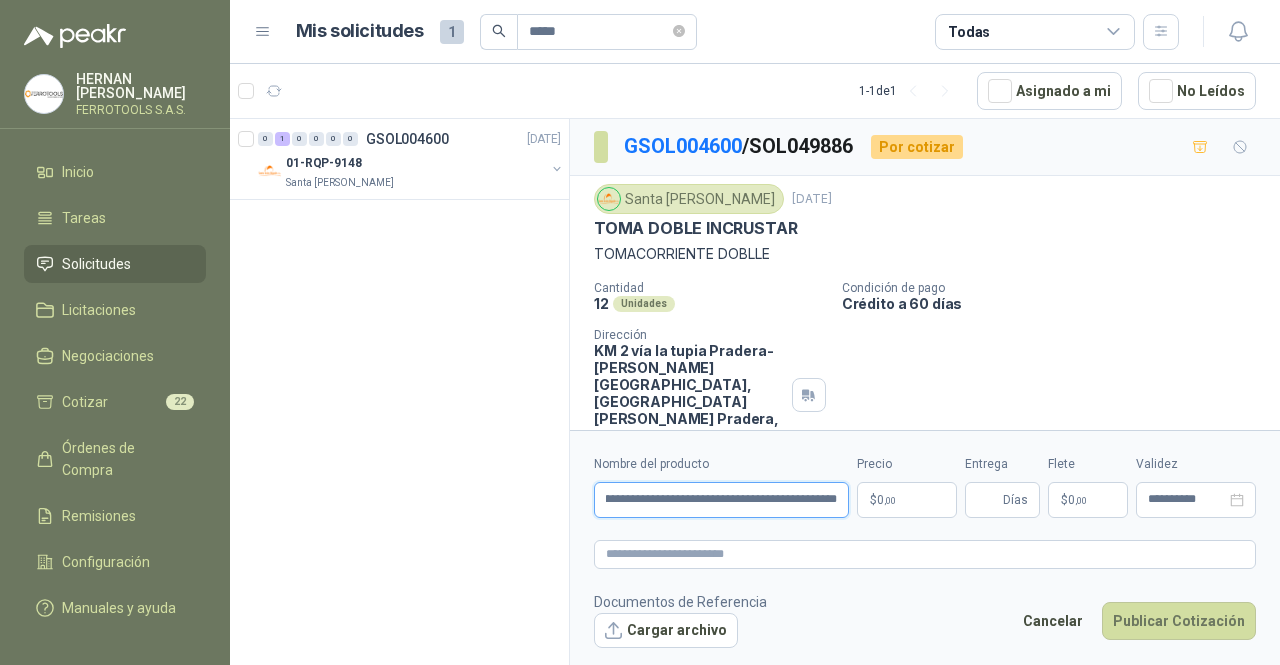 drag, startPoint x: 604, startPoint y: 505, endPoint x: 1086, endPoint y: 524, distance: 482.37433 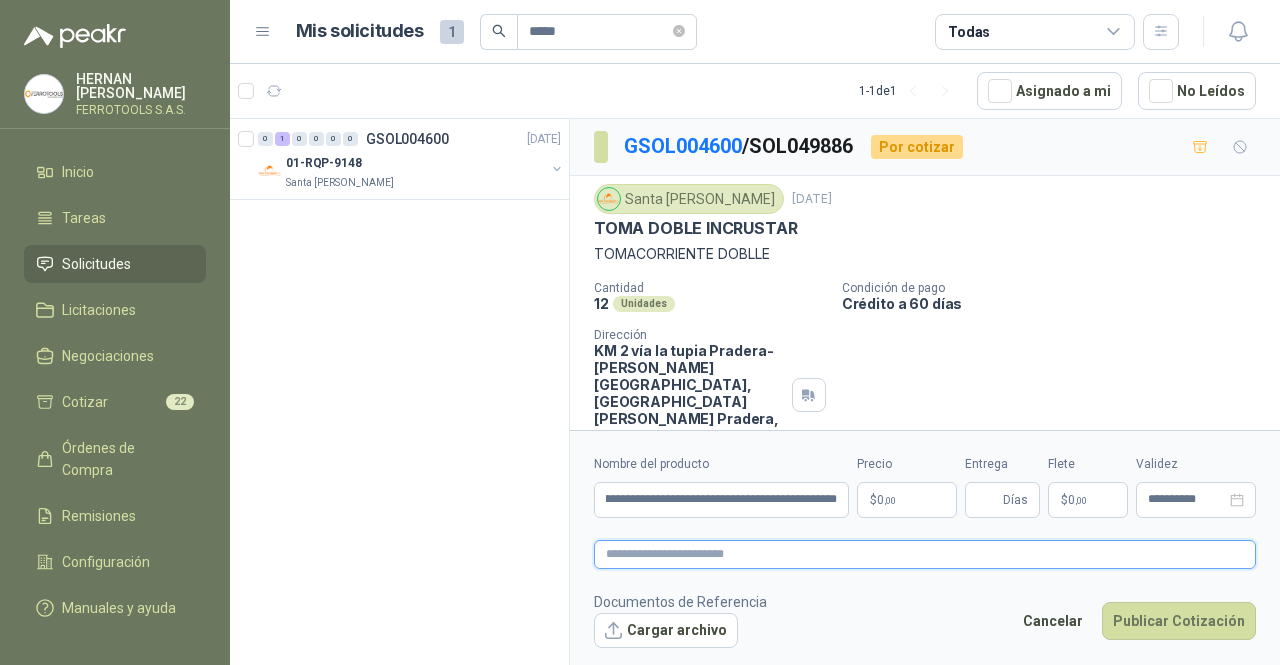 scroll, scrollTop: 0, scrollLeft: 0, axis: both 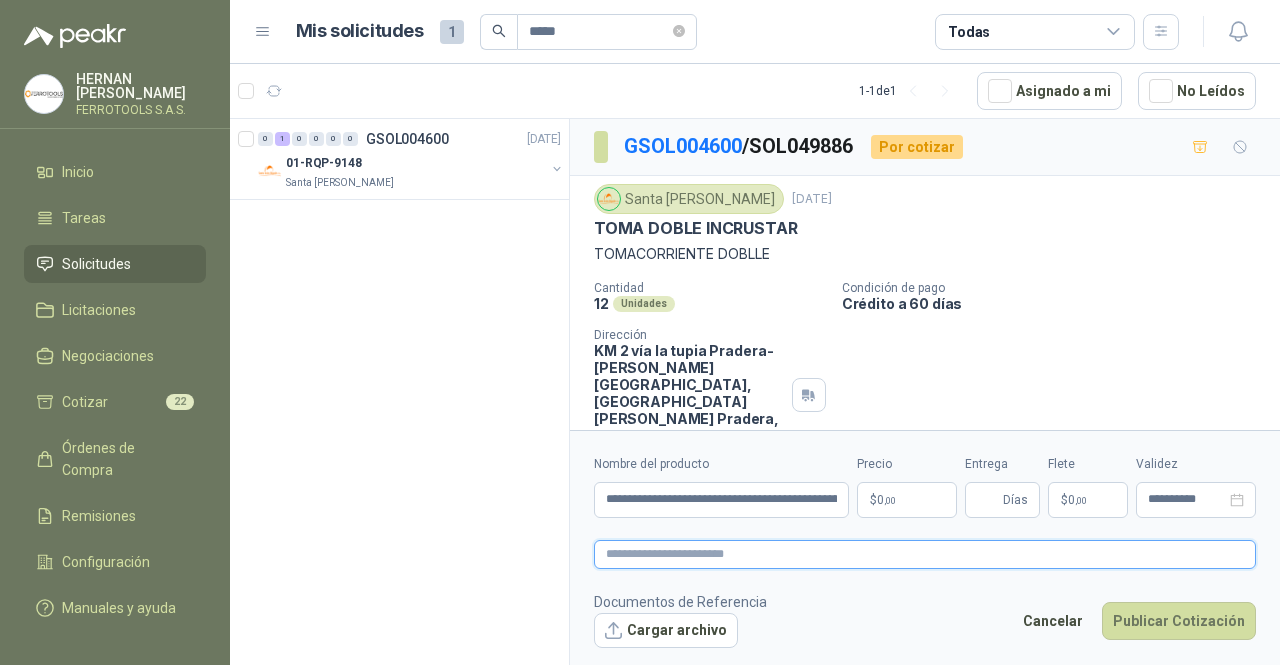 click at bounding box center (925, 554) 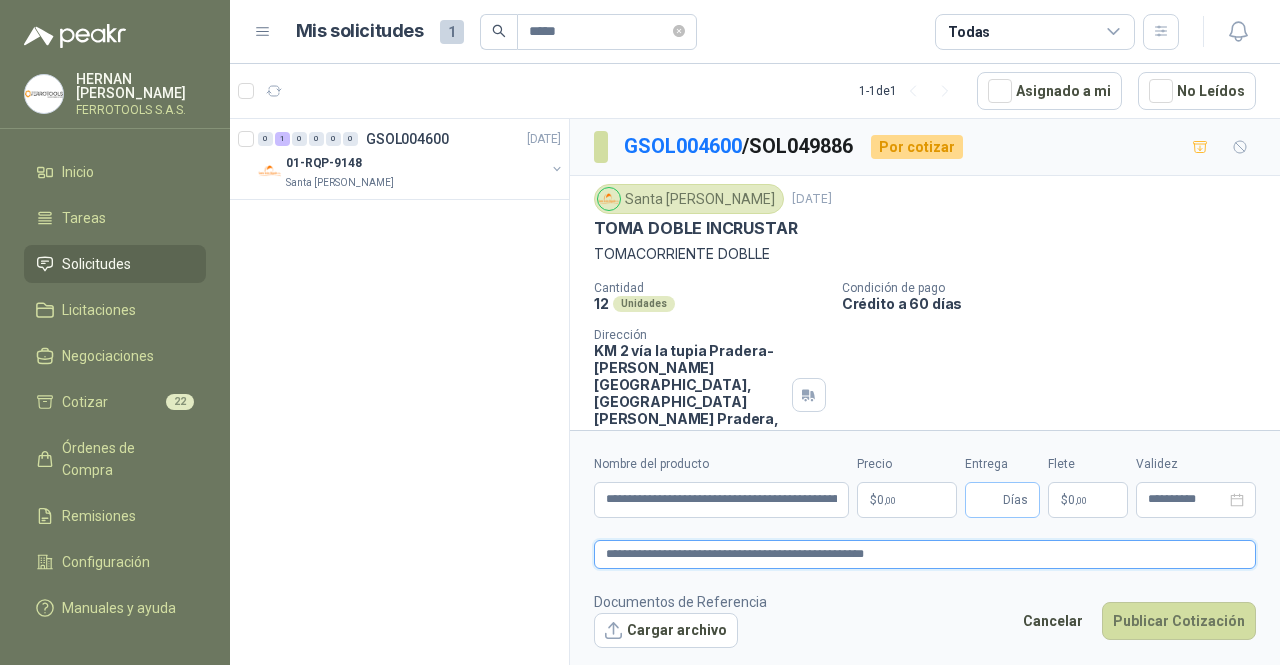 type on "**********" 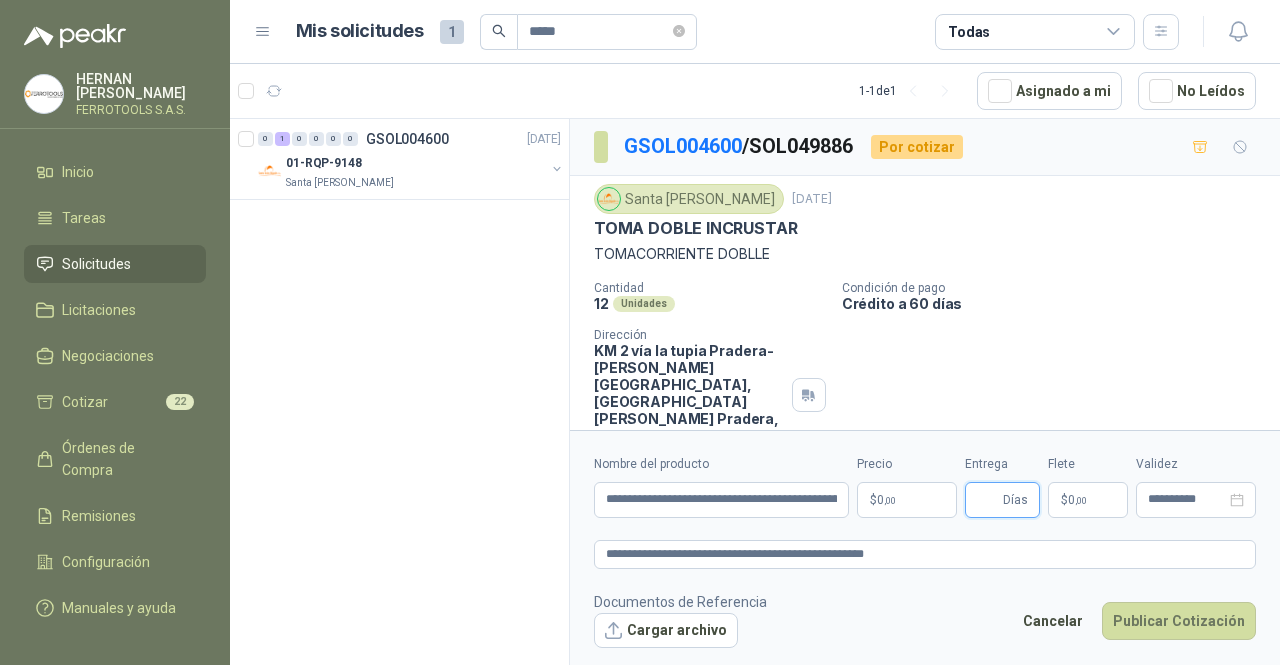 click on "Entrega" at bounding box center [988, 500] 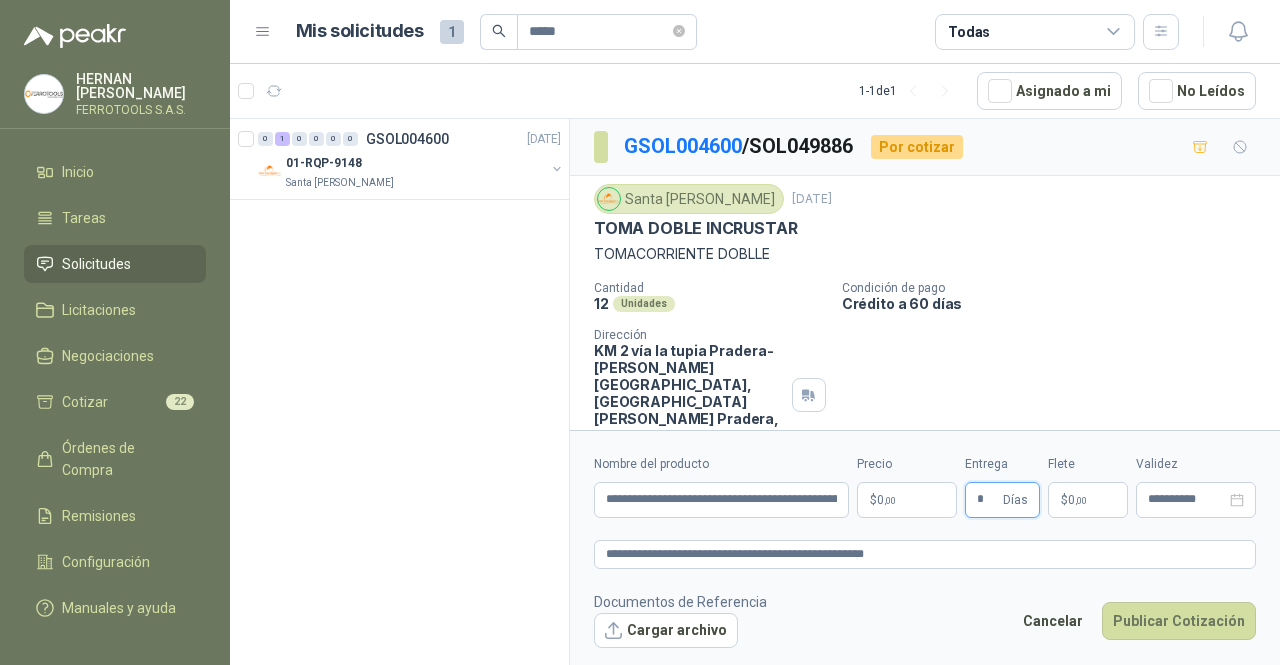 type on "*" 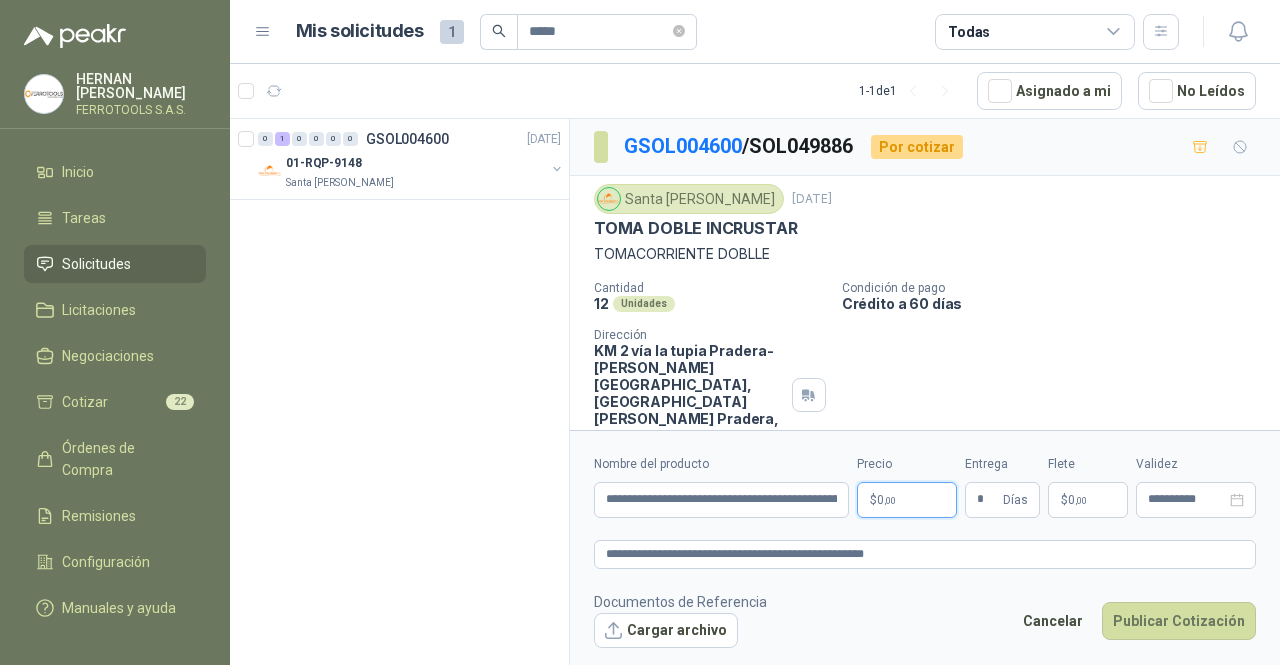 click on "**********" at bounding box center [640, 332] 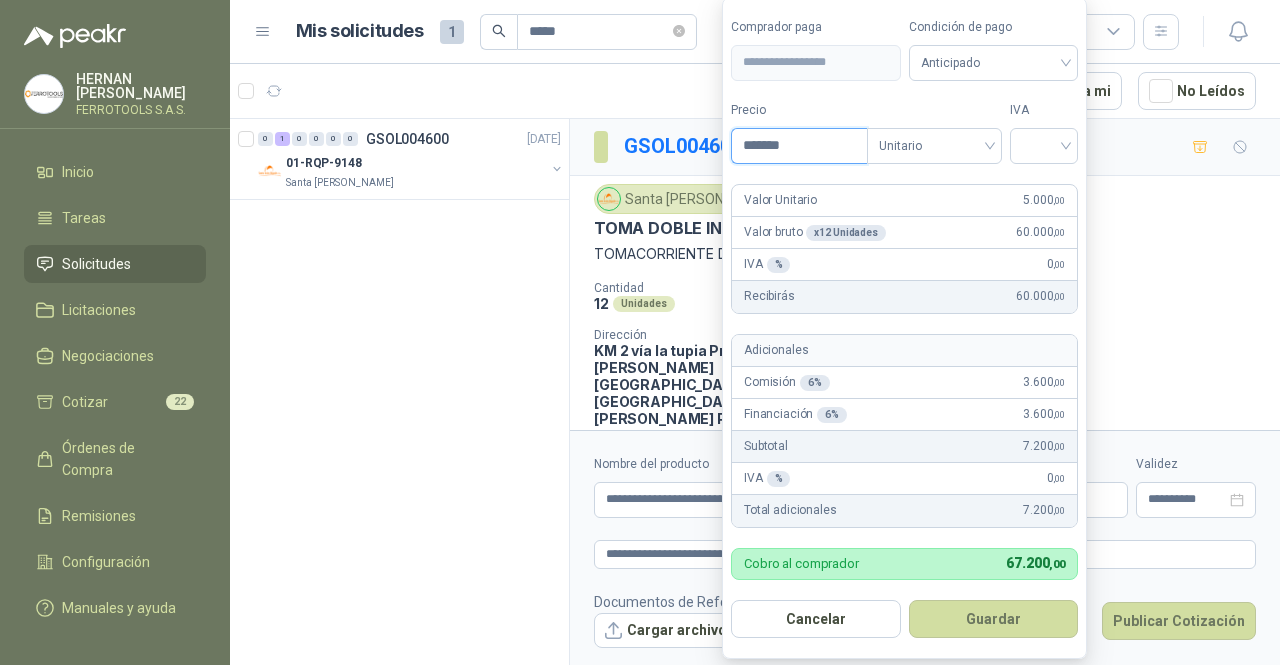type on "*******" 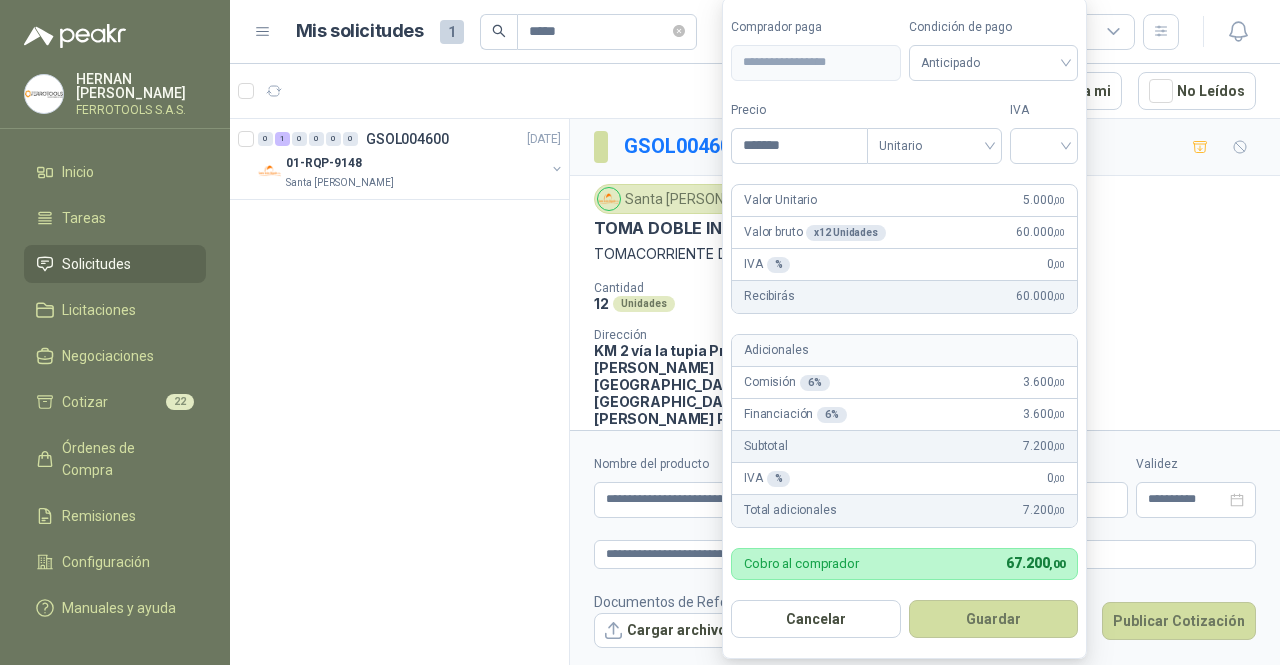 click on "IVA" at bounding box center (1044, 132) 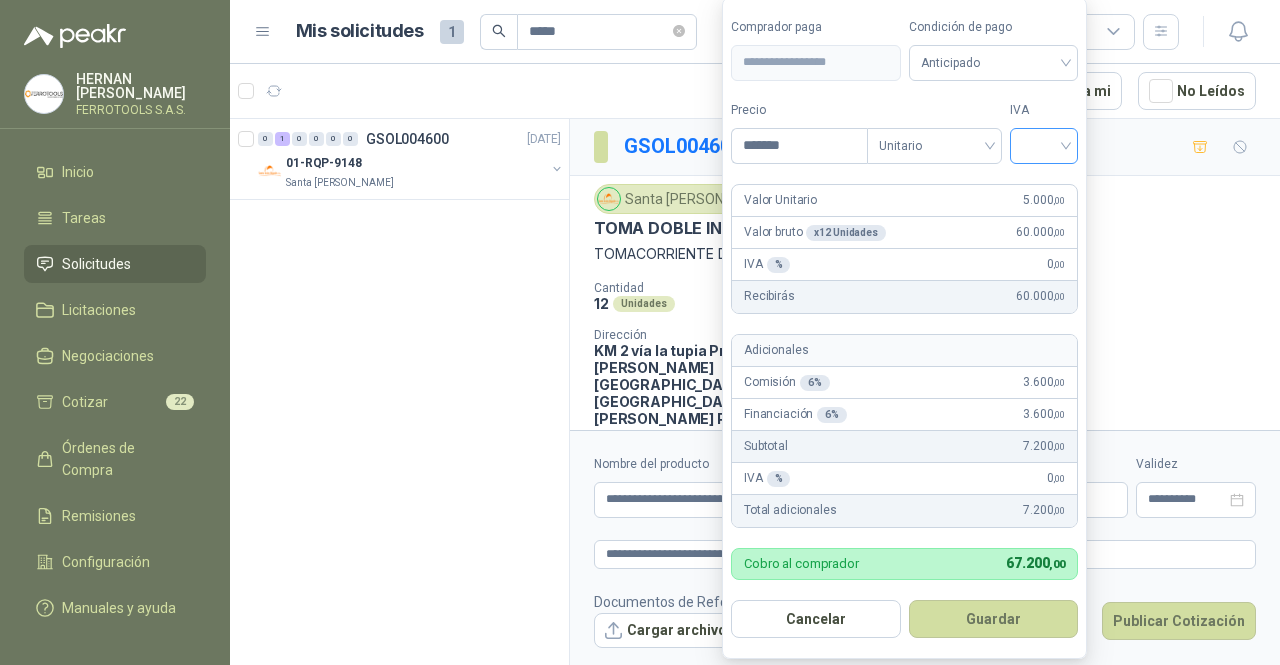 click at bounding box center [1044, 144] 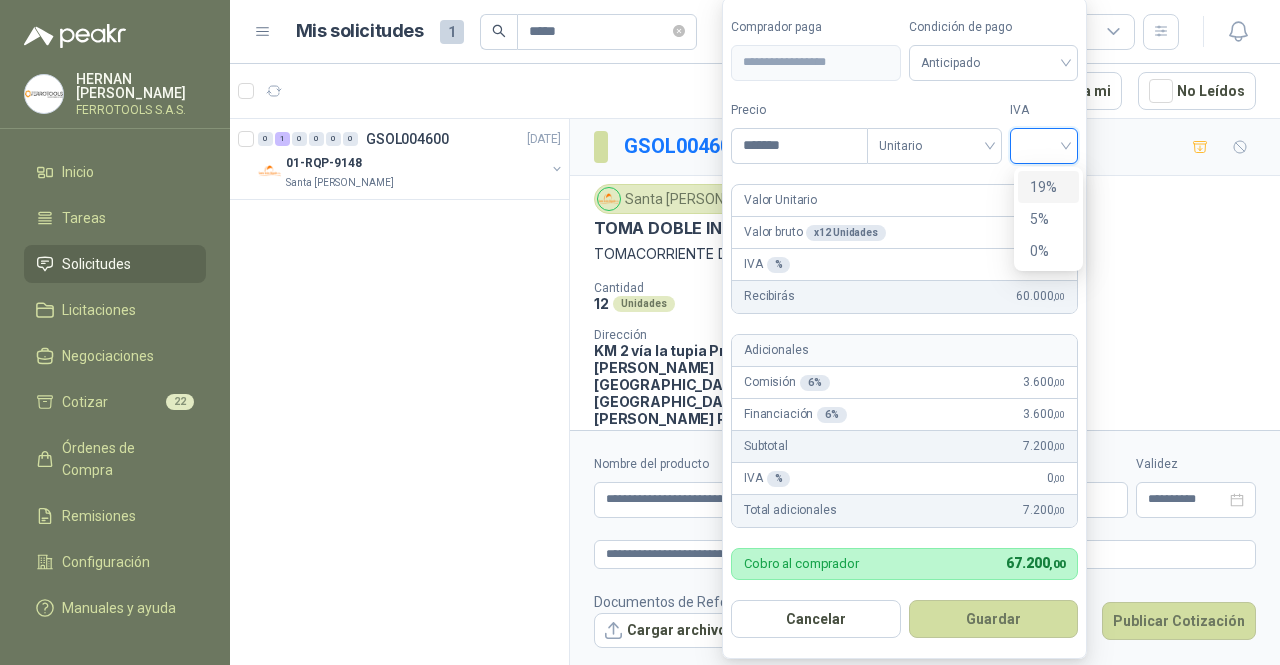click on "19%" at bounding box center [1048, 187] 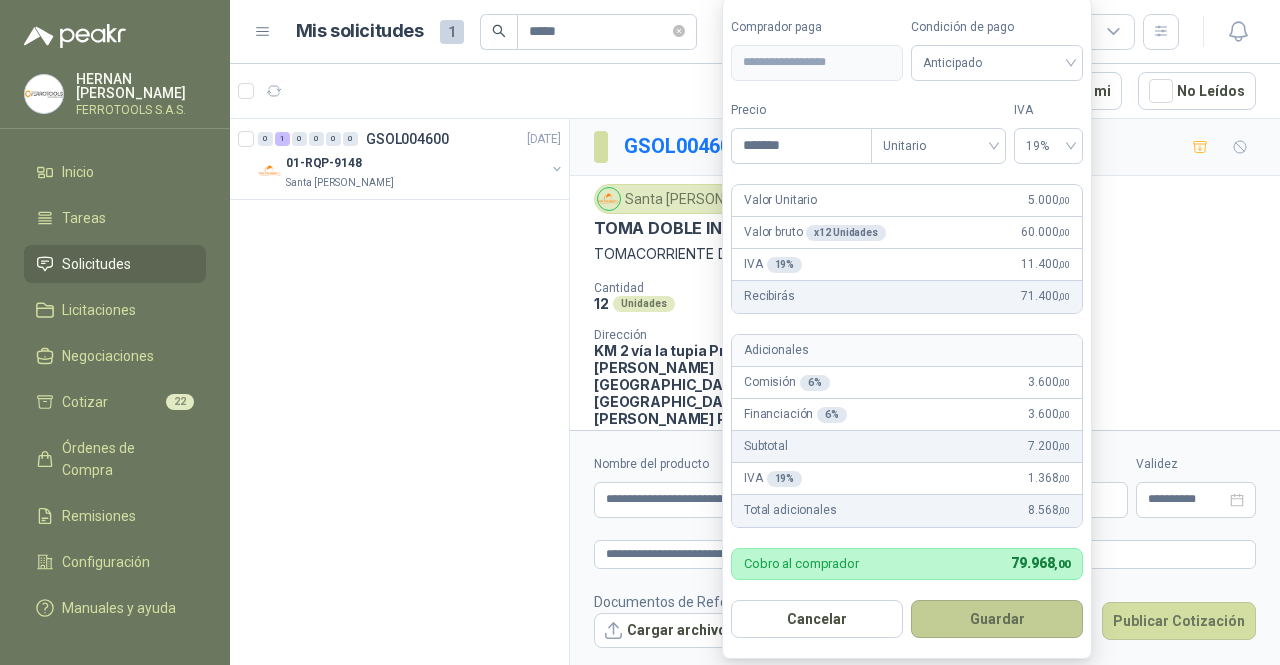 click on "Guardar" at bounding box center (997, 619) 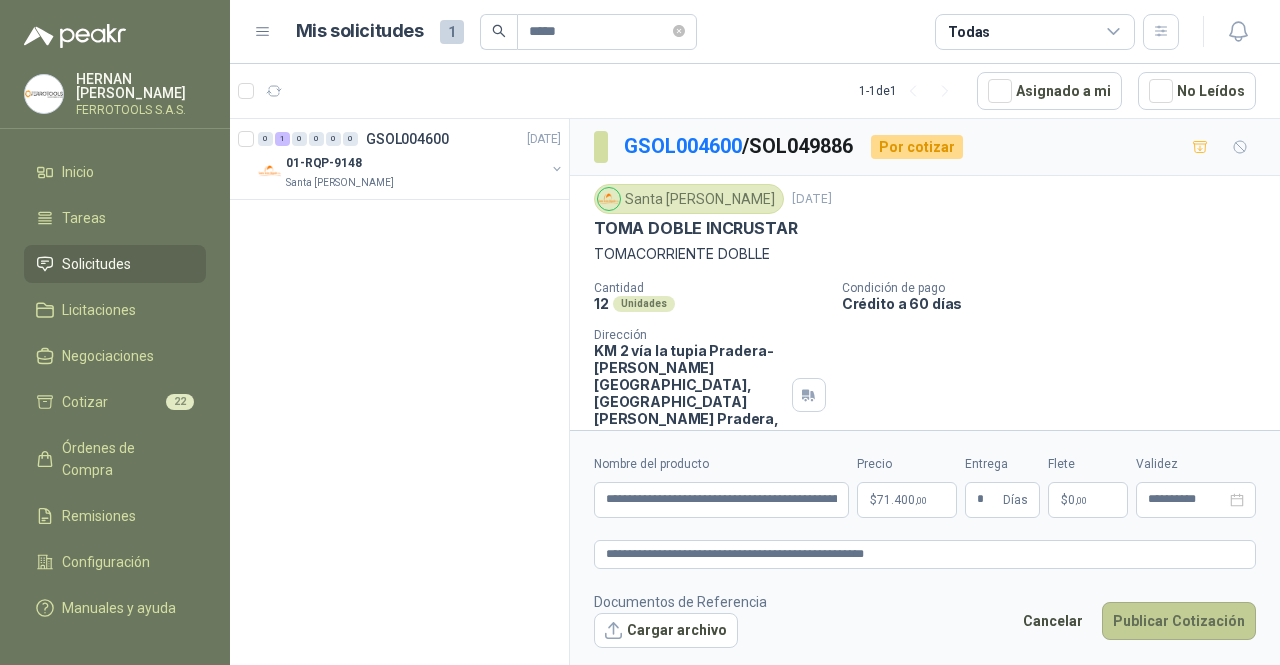 click on "Publicar Cotización" at bounding box center [1179, 621] 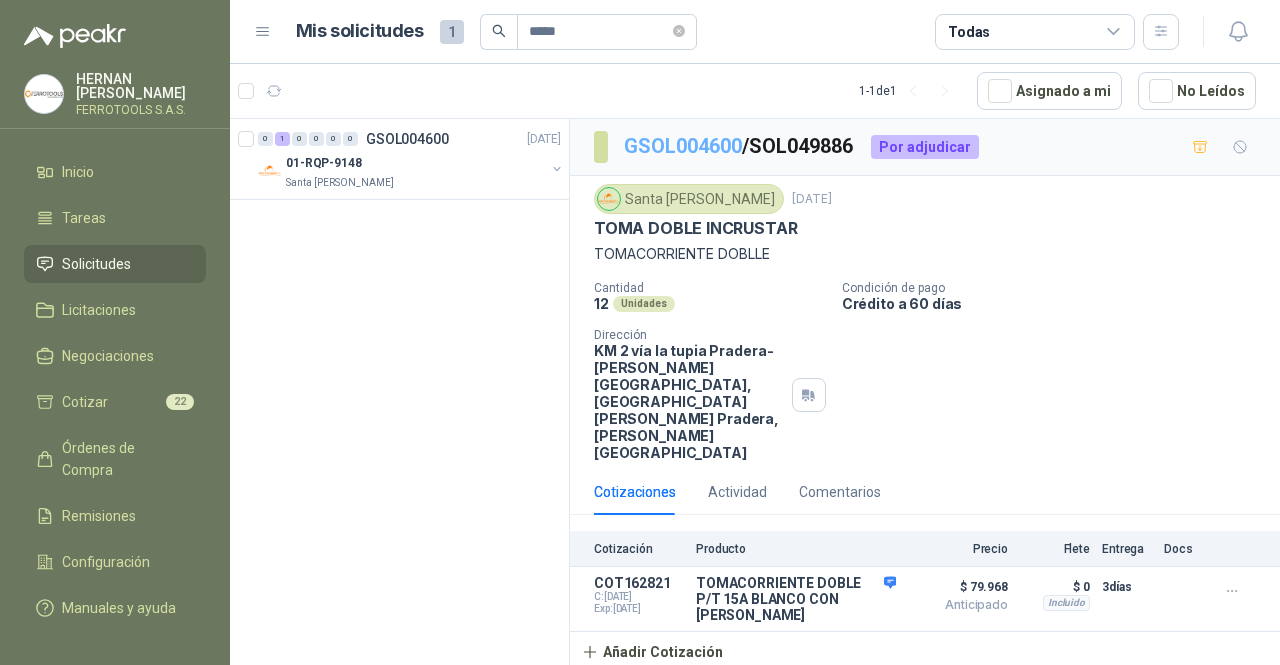 click on "GSOL004600" at bounding box center (683, 146) 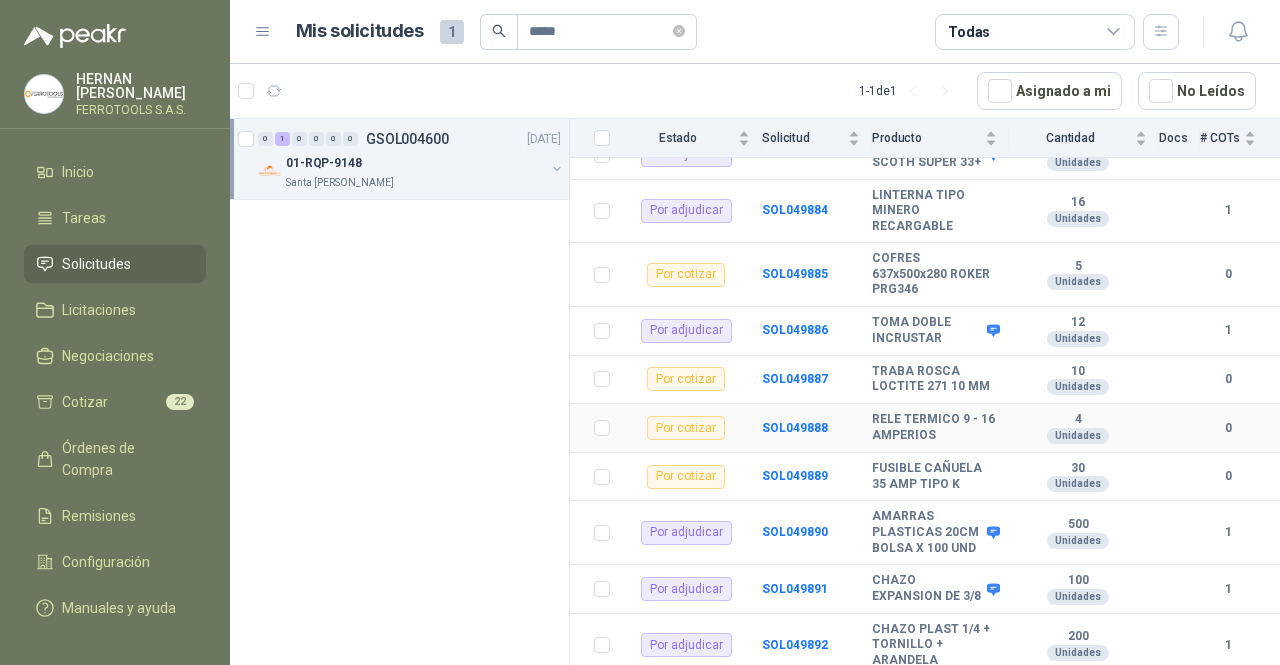 scroll, scrollTop: 2085, scrollLeft: 0, axis: vertical 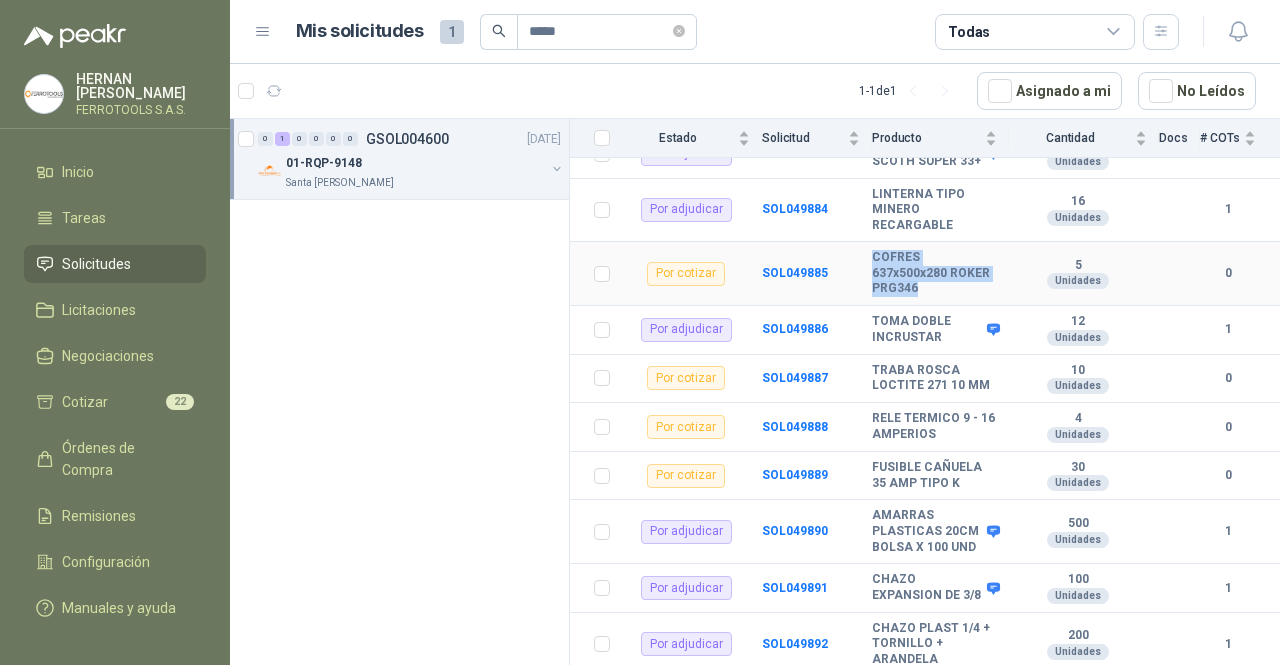 drag, startPoint x: 967, startPoint y: 327, endPoint x: 873, endPoint y: 289, distance: 101.390335 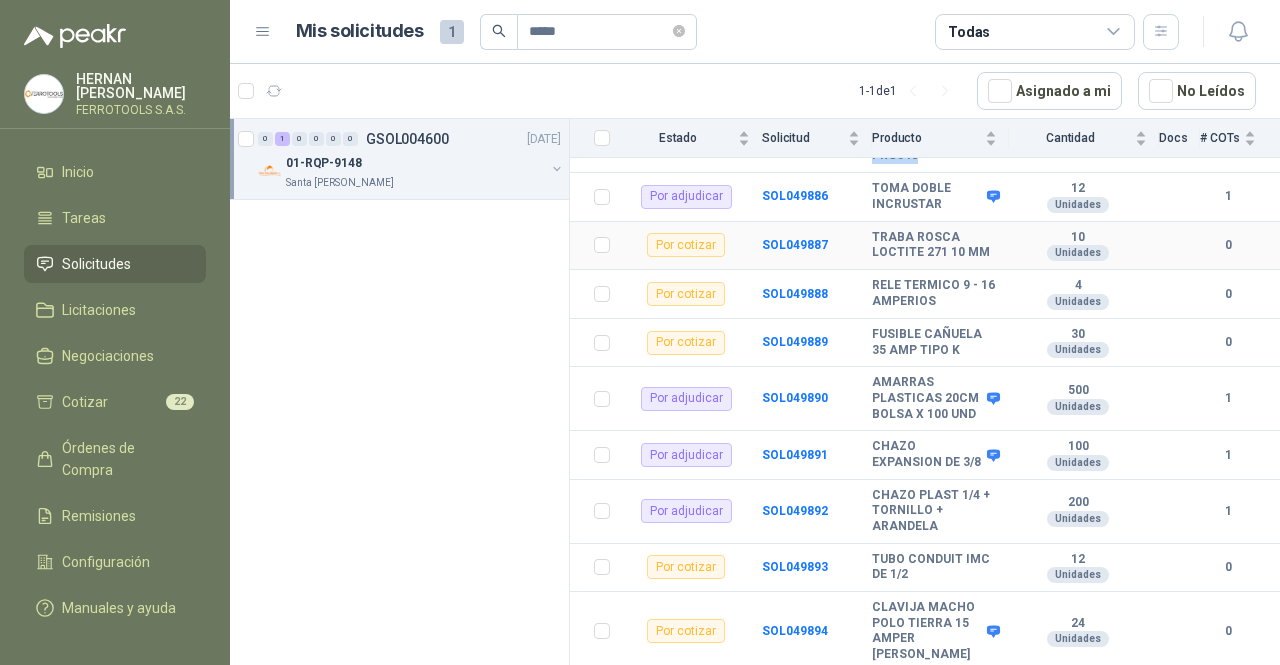 scroll, scrollTop: 2219, scrollLeft: 0, axis: vertical 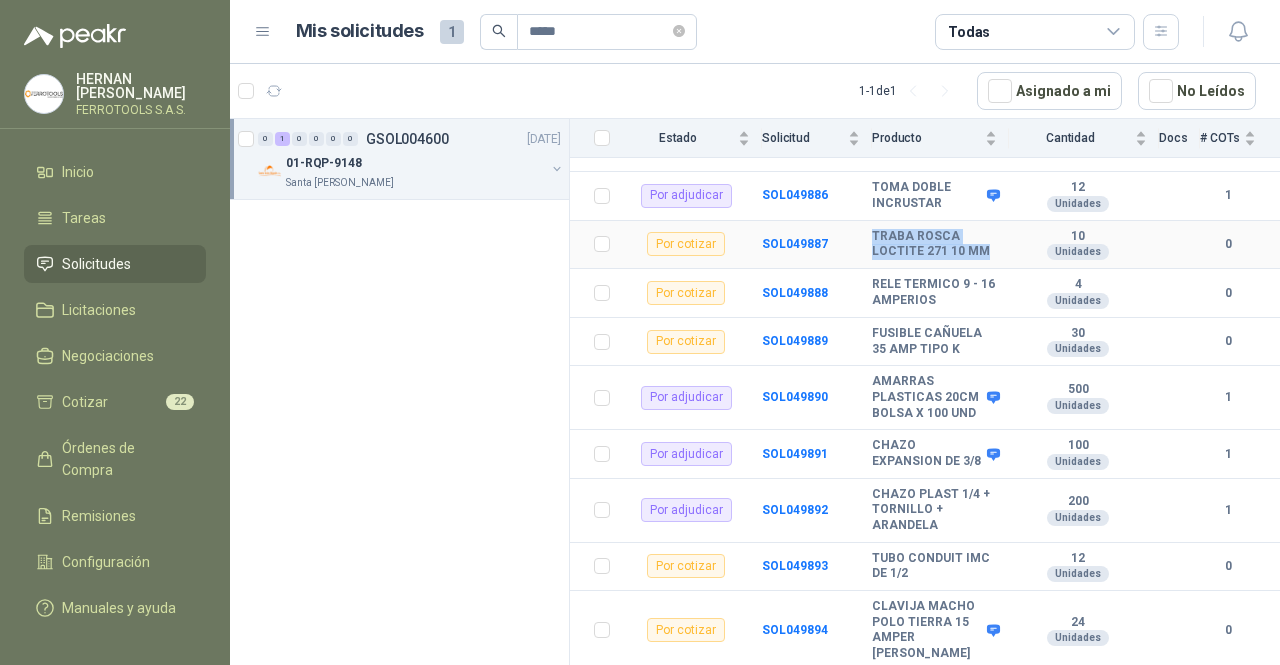 drag, startPoint x: 899, startPoint y: 306, endPoint x: 870, endPoint y: 271, distance: 45.453274 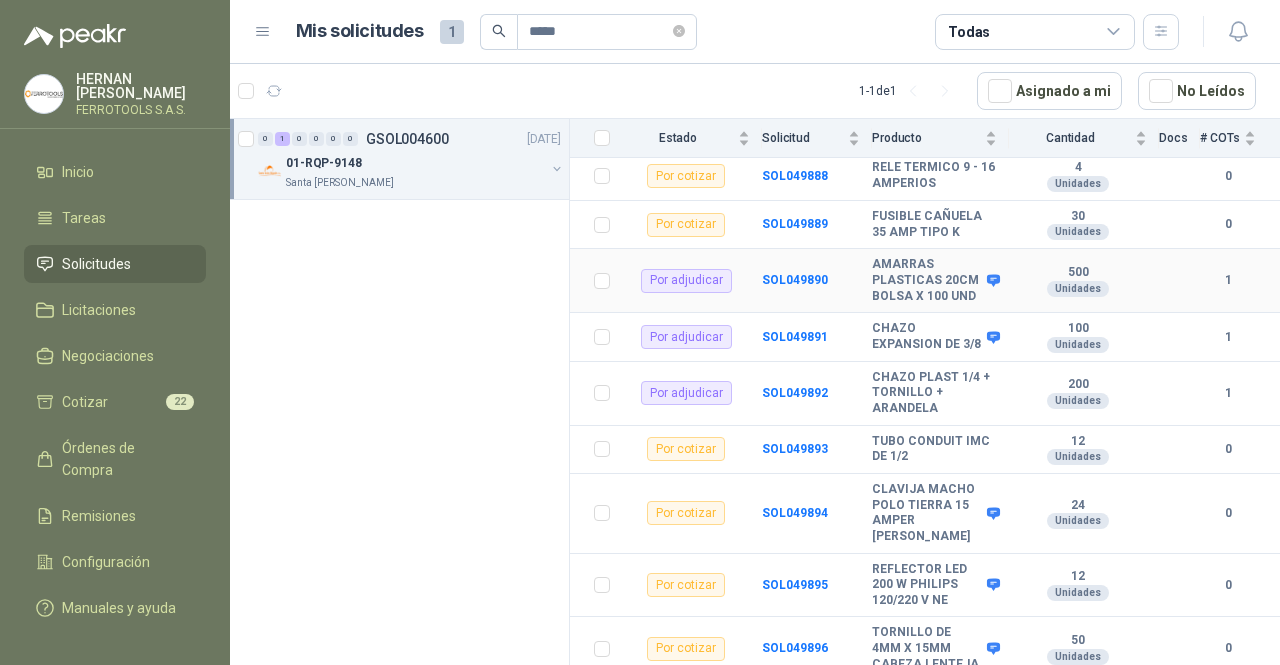 scroll, scrollTop: 2337, scrollLeft: 0, axis: vertical 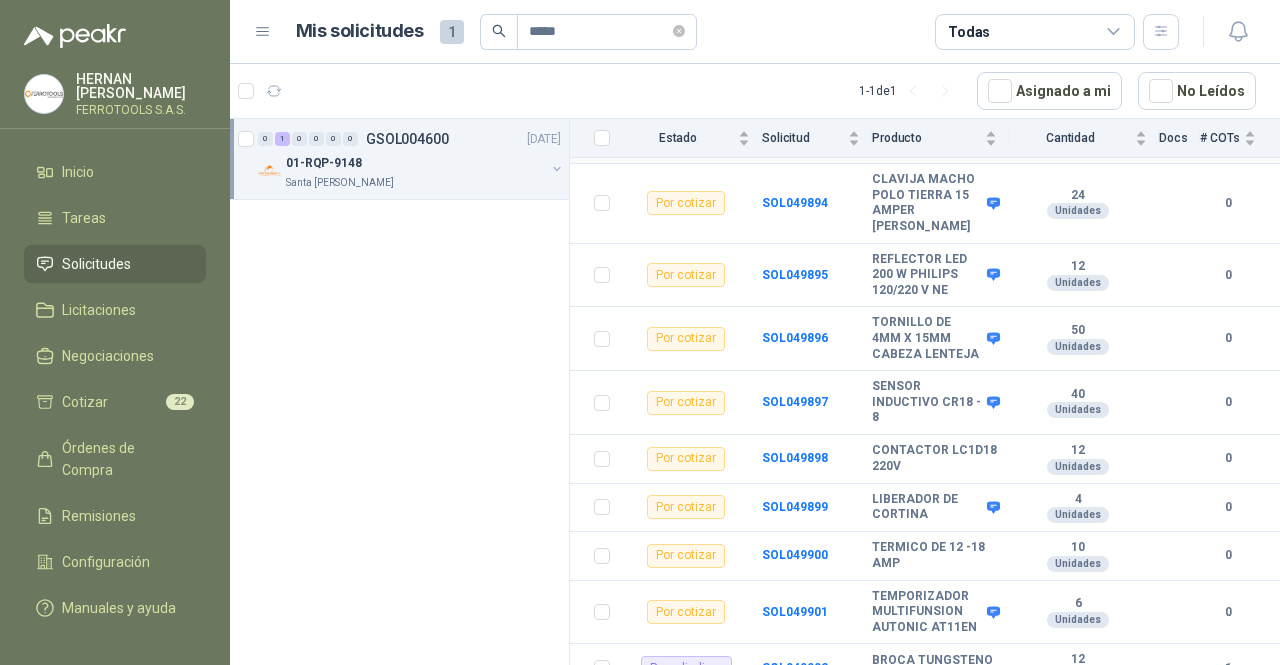 click on "SOL049893" at bounding box center (795, 139) 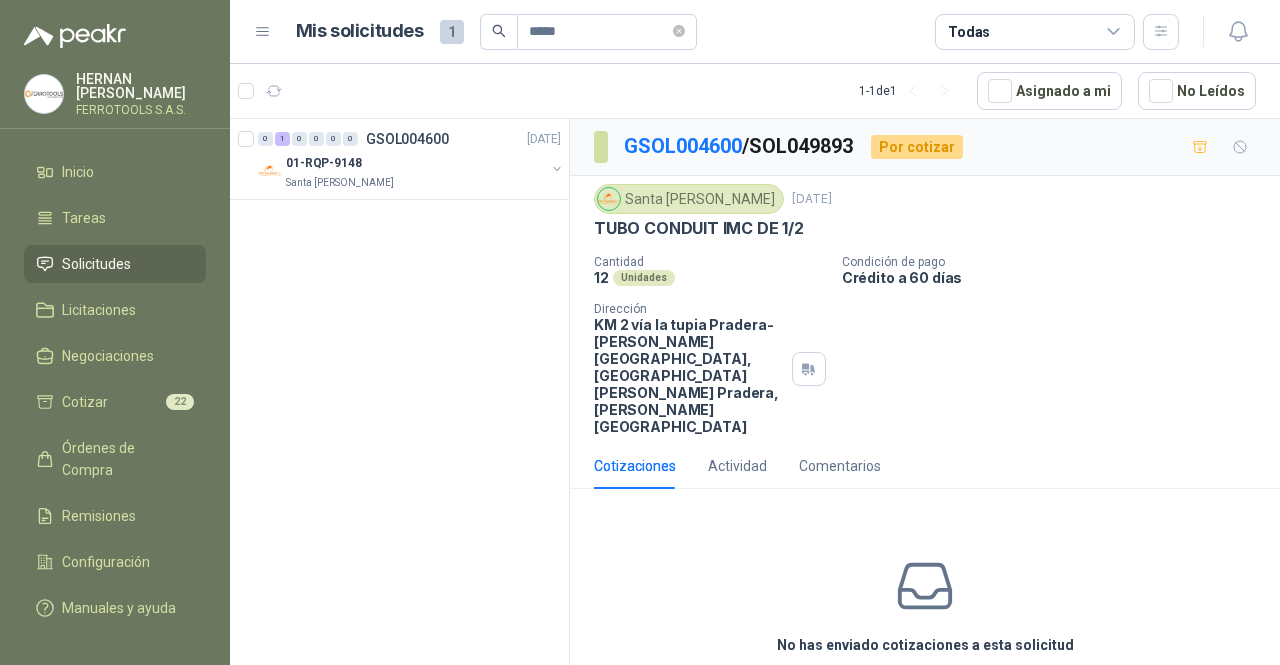 click on "Cotizar" at bounding box center (925, 691) 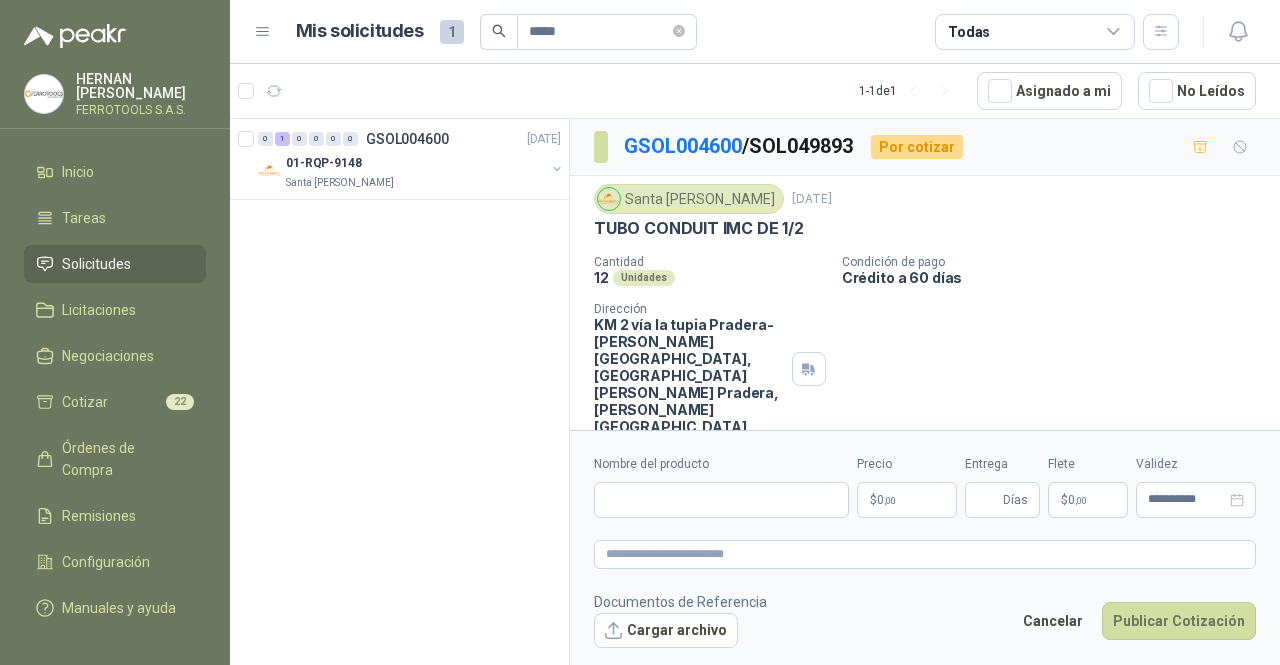 type 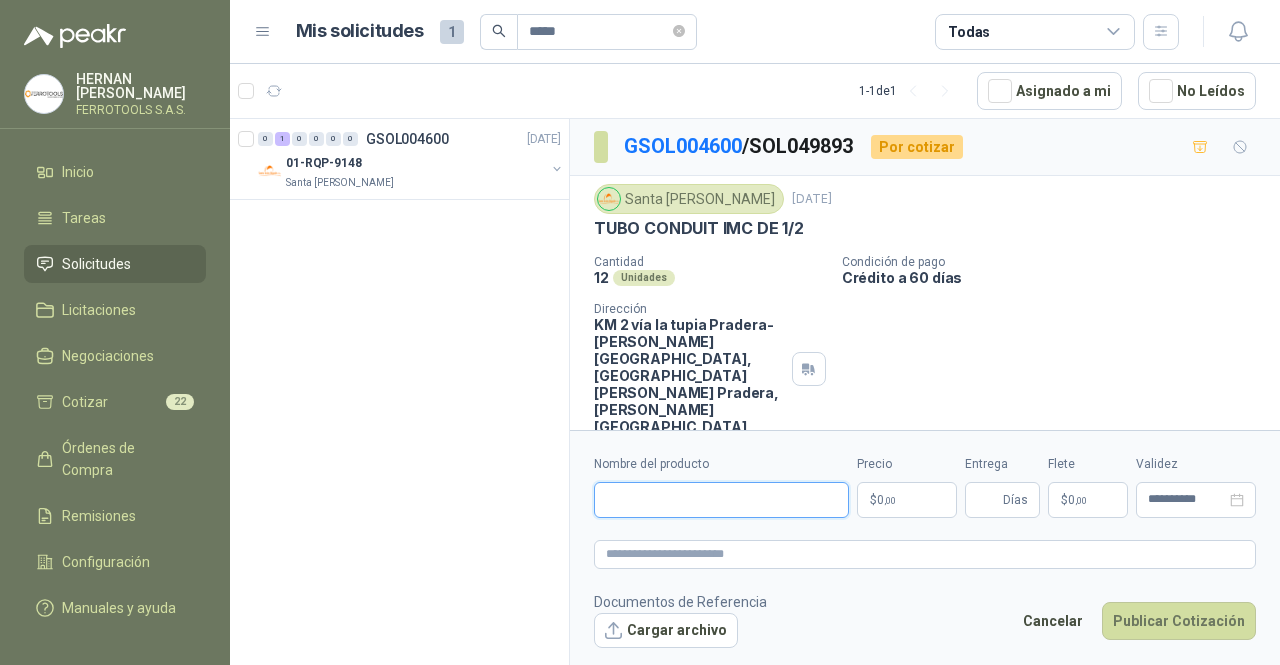 click on "Nombre del producto" at bounding box center (721, 500) 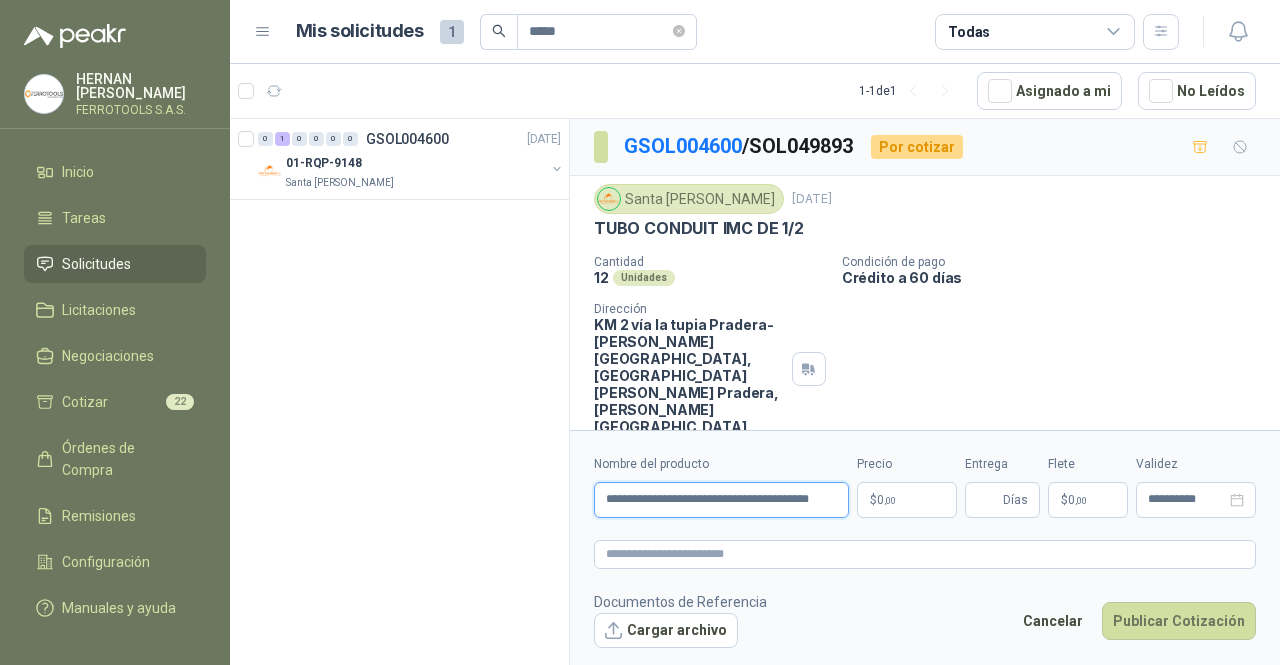 scroll, scrollTop: 0, scrollLeft: 32, axis: horizontal 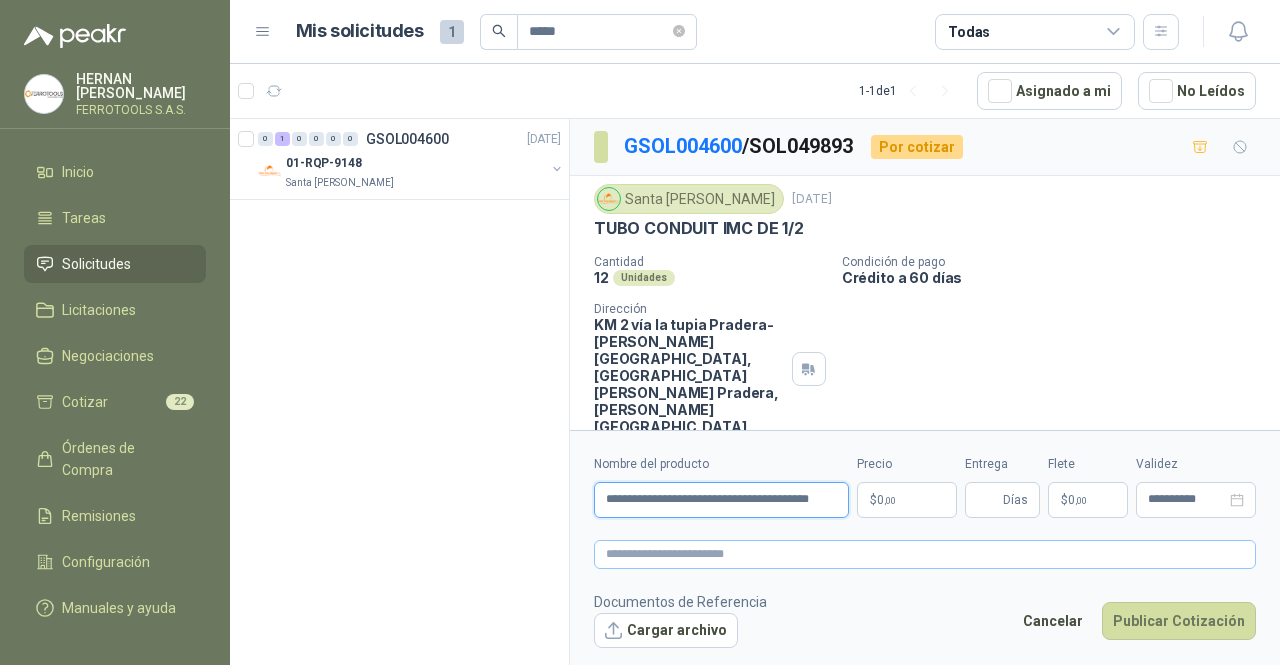 type on "**********" 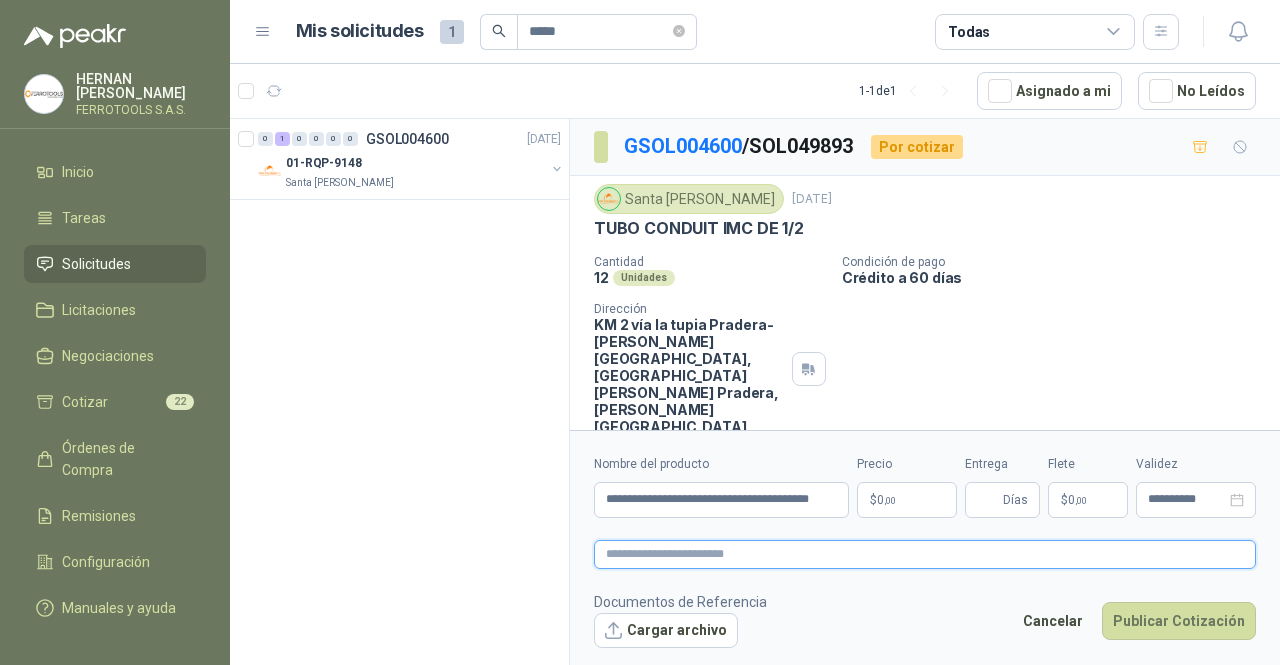 scroll, scrollTop: 0, scrollLeft: 0, axis: both 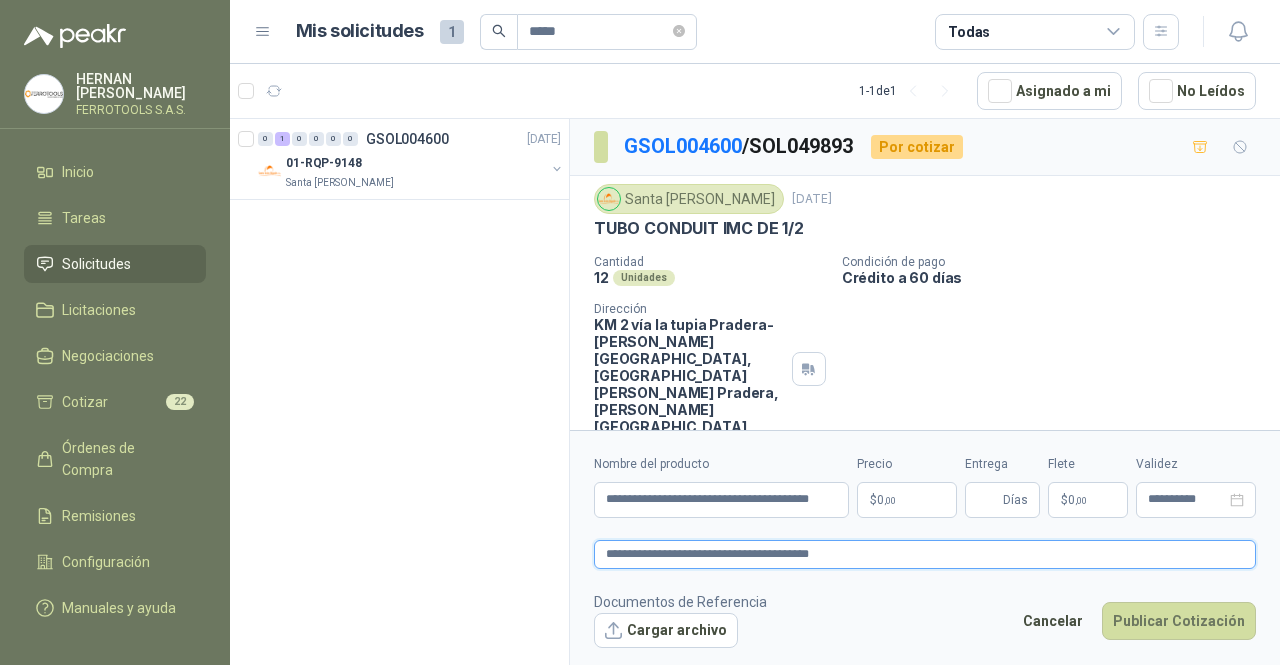 click on "**********" at bounding box center [925, 554] 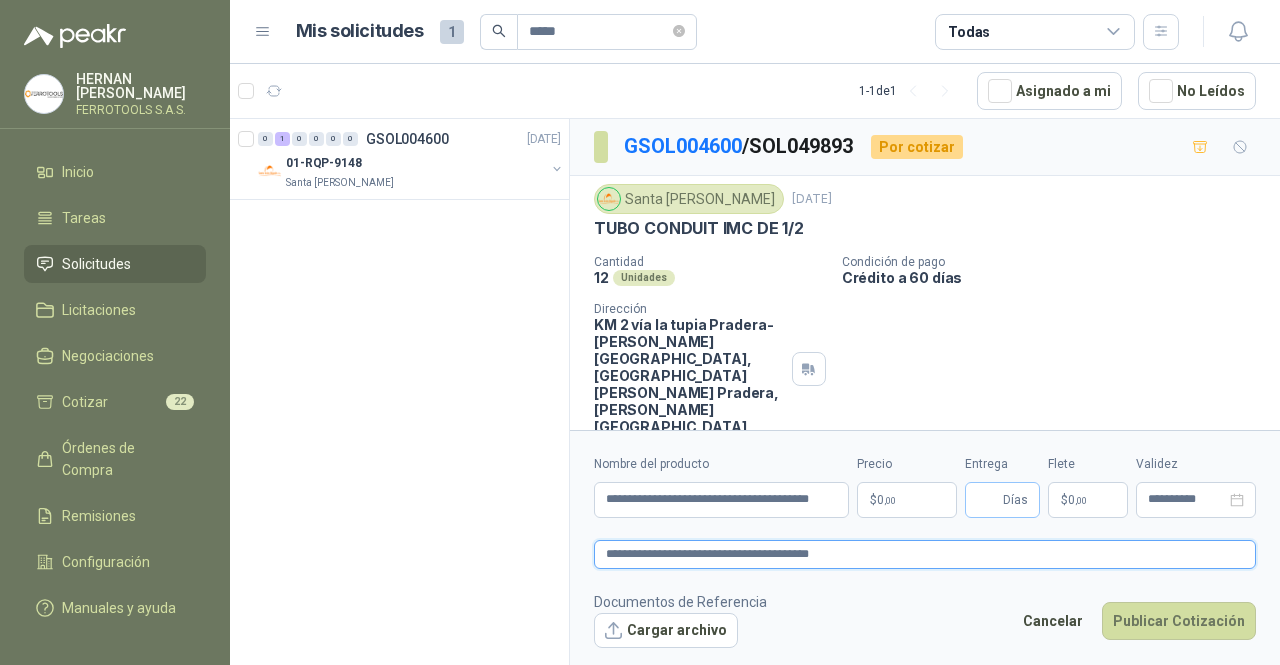 type on "**********" 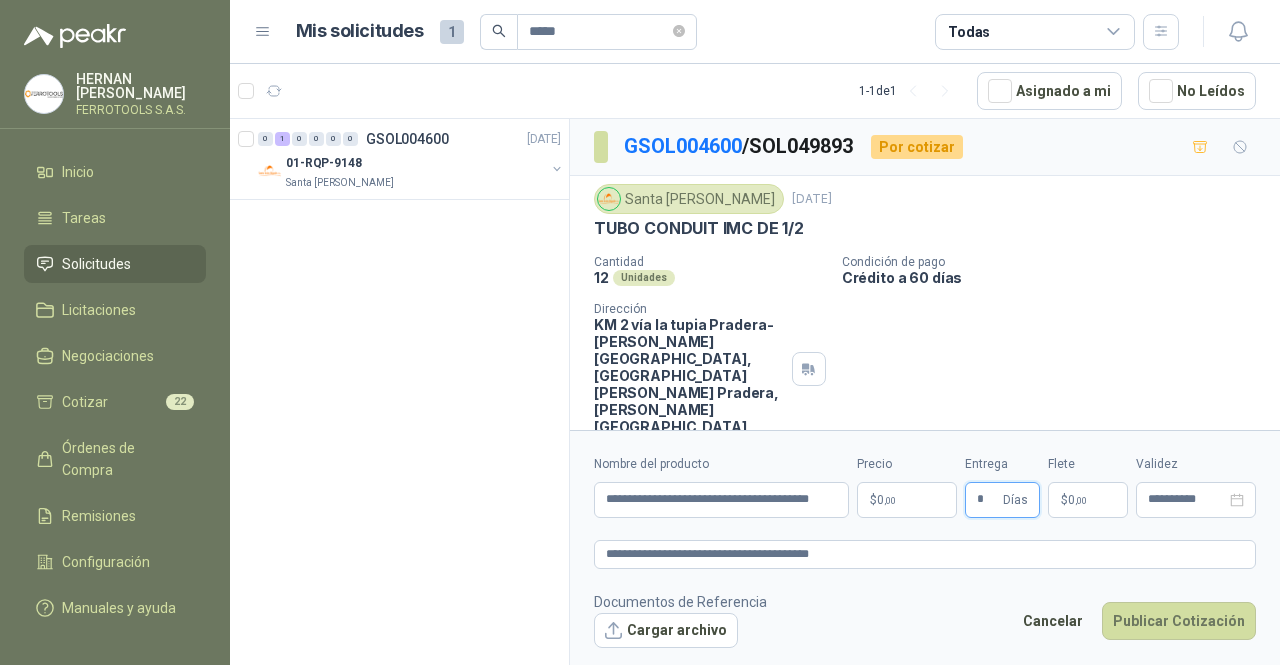 click on "*" at bounding box center (988, 500) 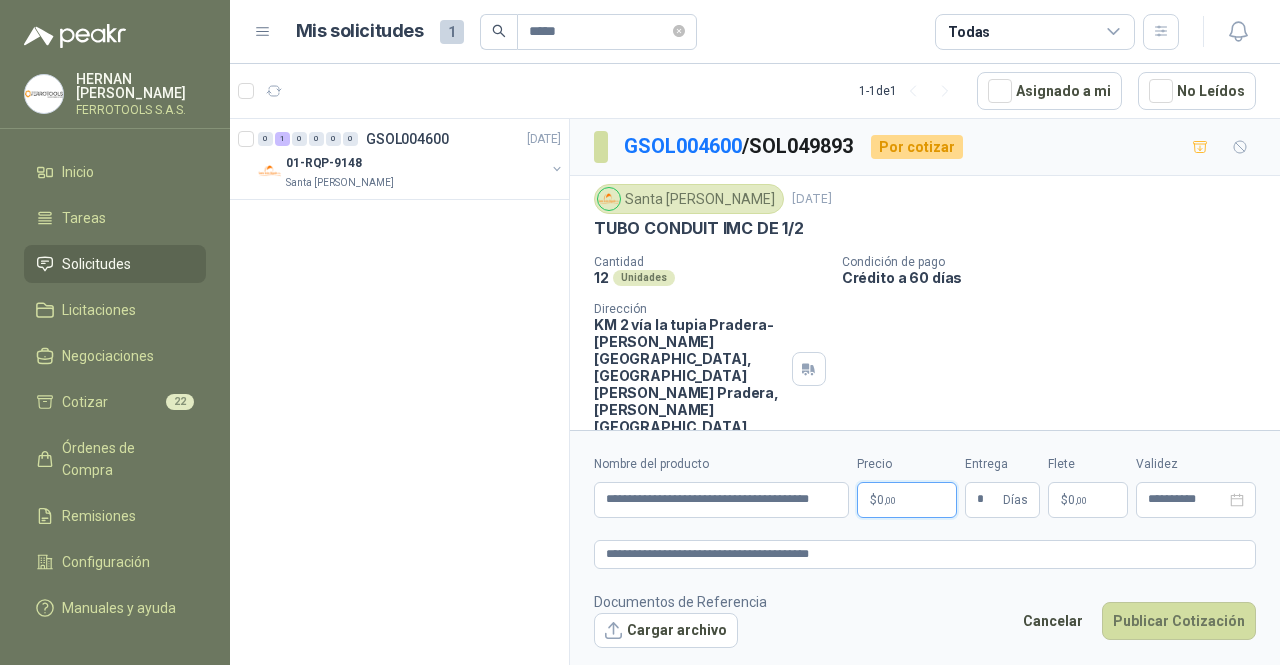 click on "**********" at bounding box center (640, 332) 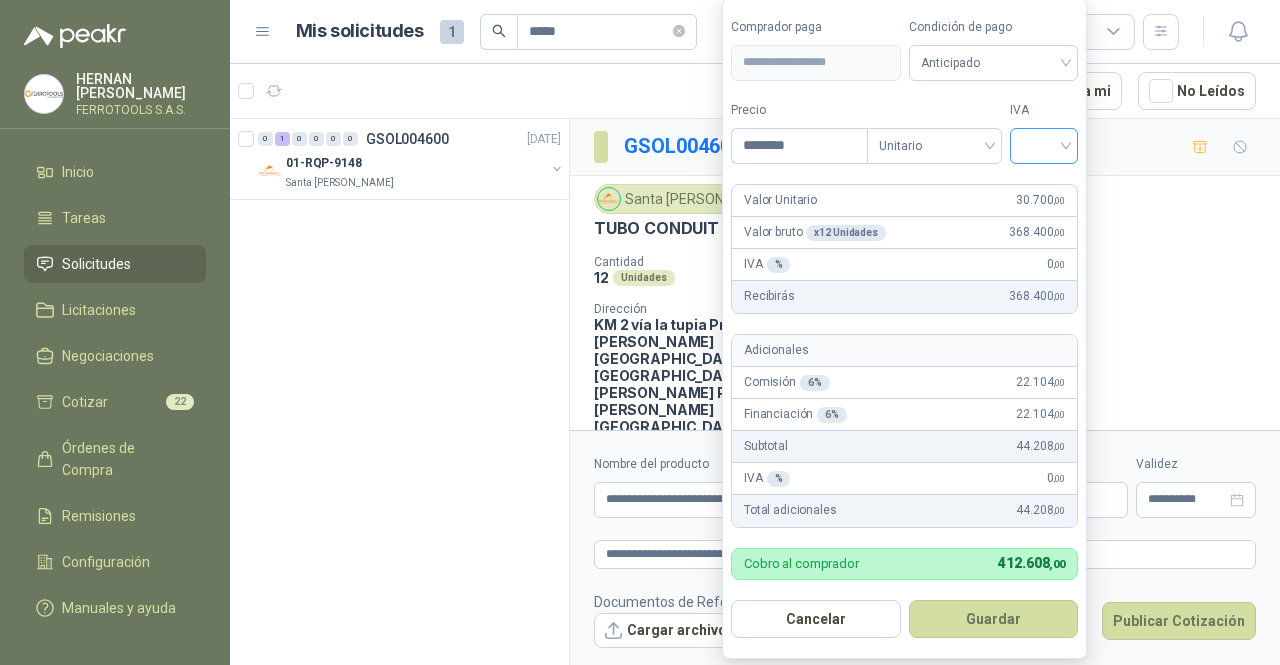 type on "********" 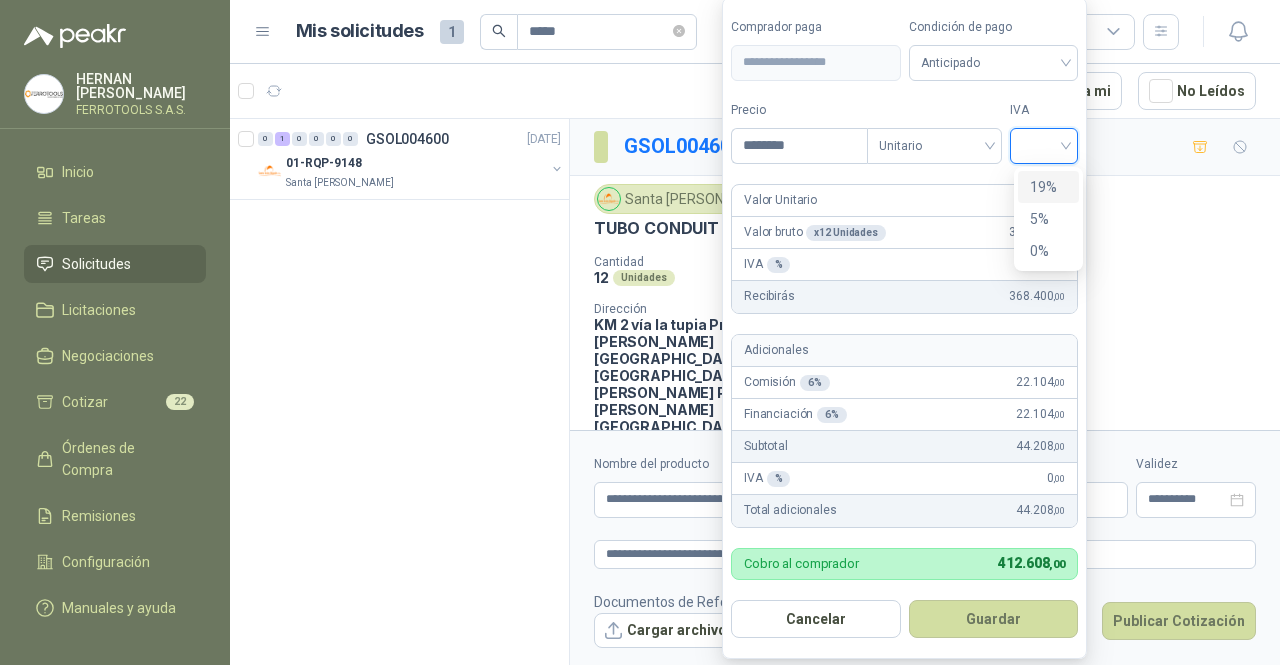 click at bounding box center (1044, 144) 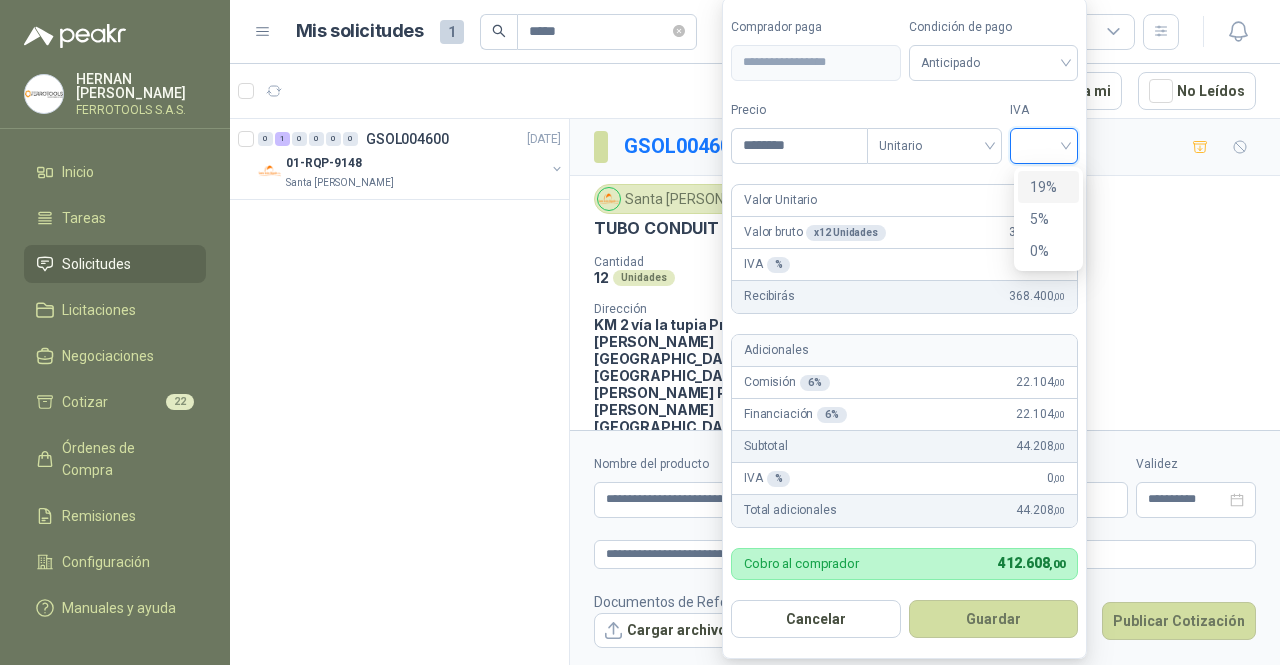 click on "19%" at bounding box center (1048, 187) 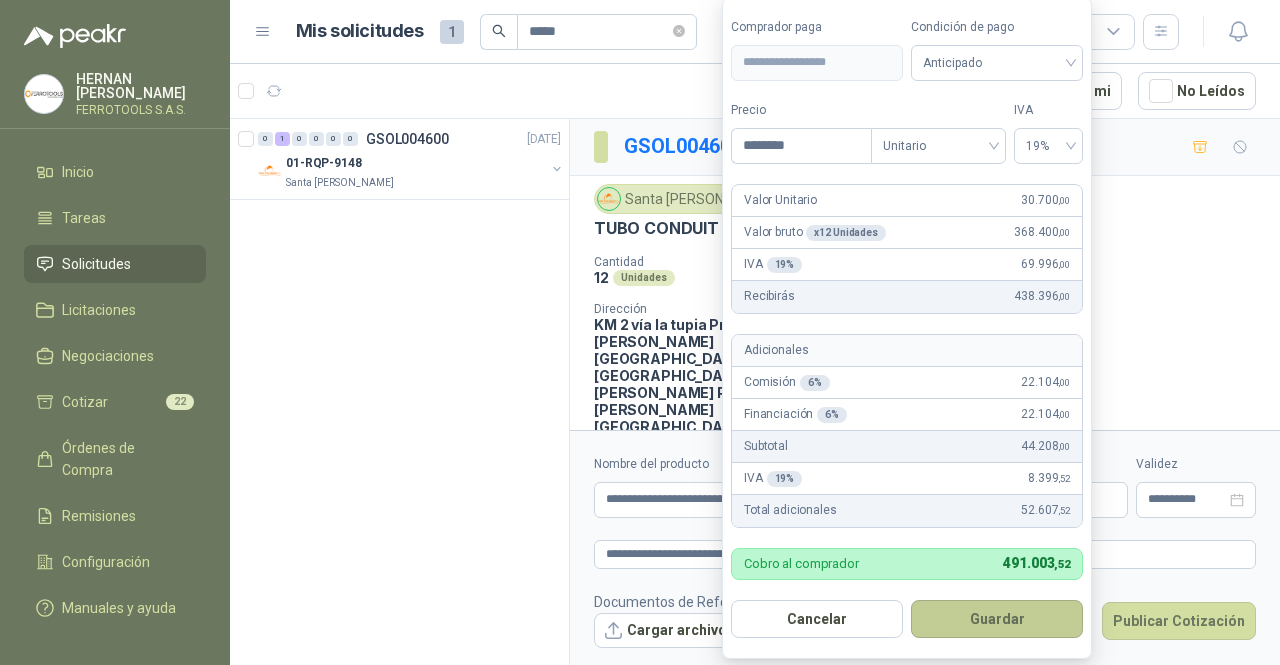 click on "Guardar" at bounding box center [997, 619] 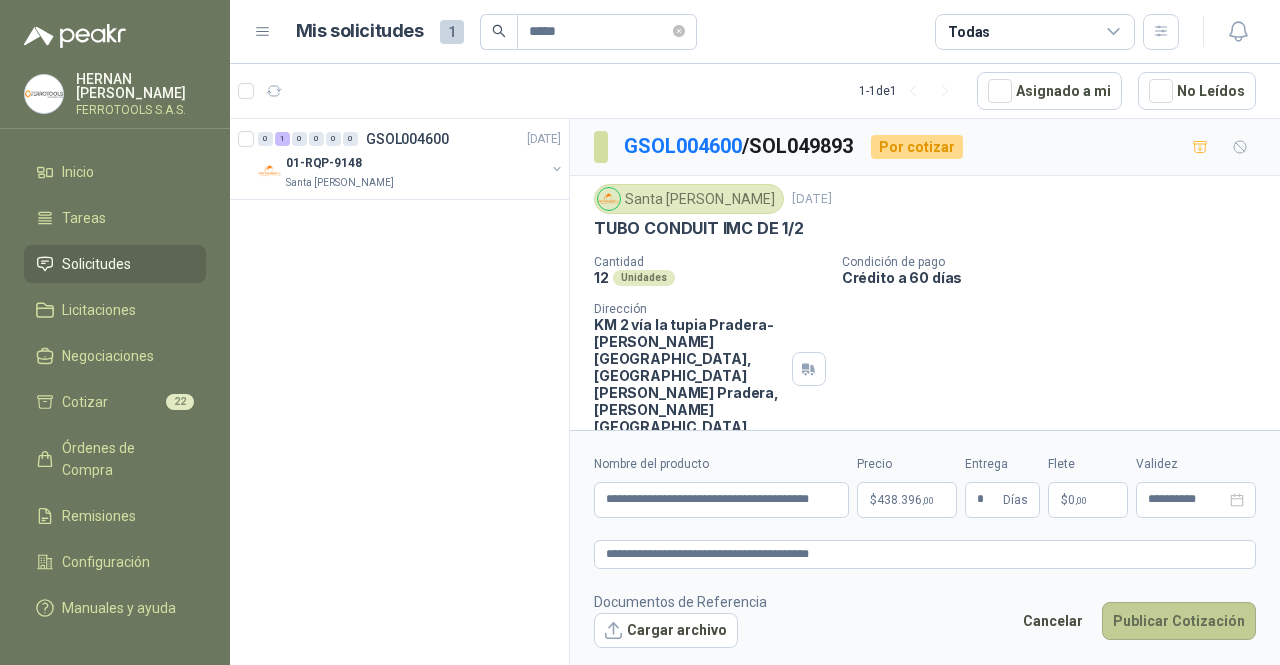 click on "Publicar Cotización" at bounding box center [1179, 621] 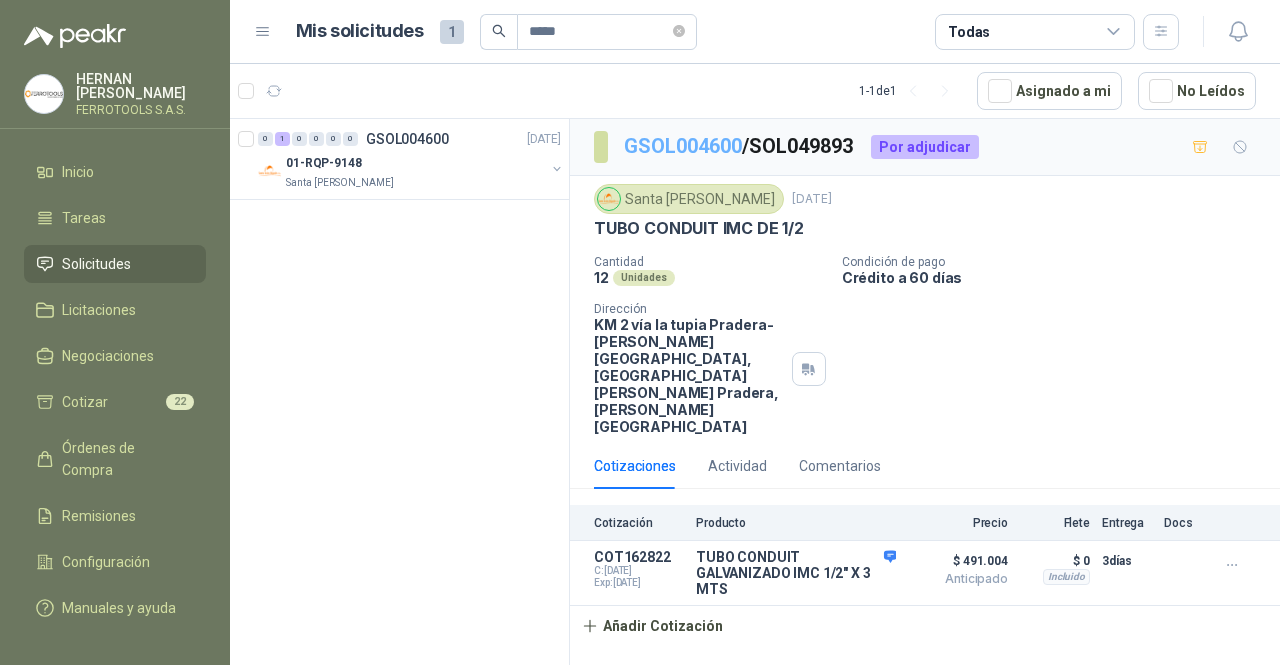 click on "GSOL004600" at bounding box center (683, 146) 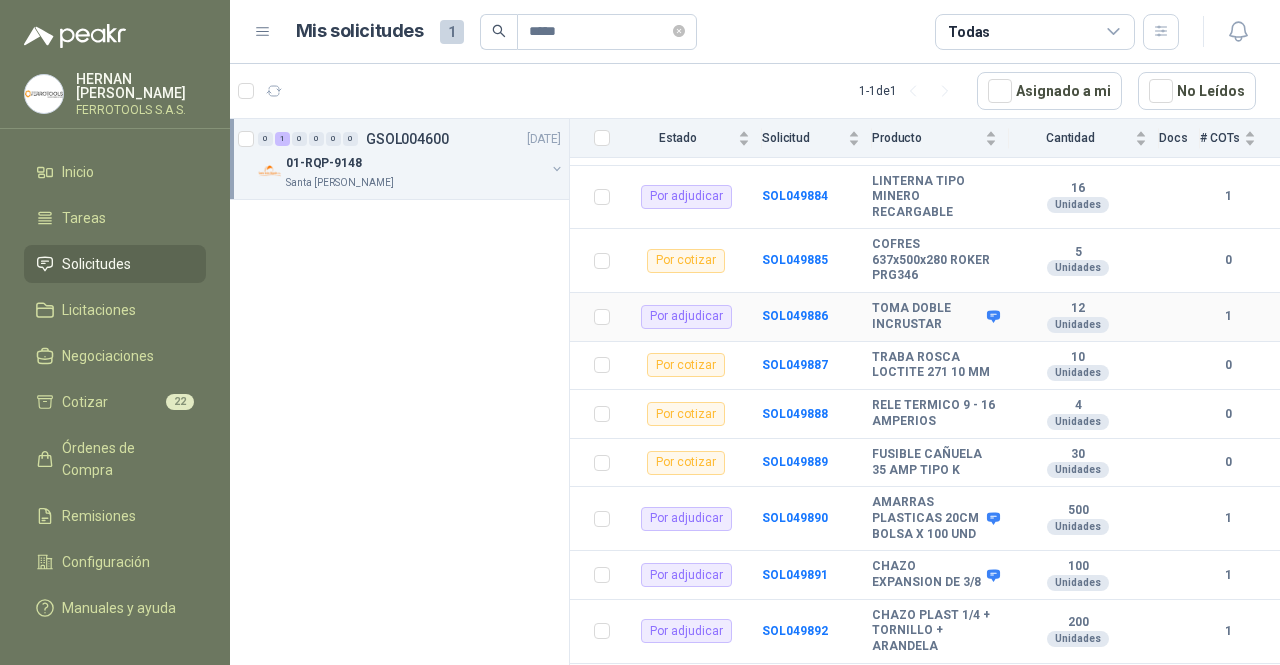 scroll, scrollTop: 2099, scrollLeft: 0, axis: vertical 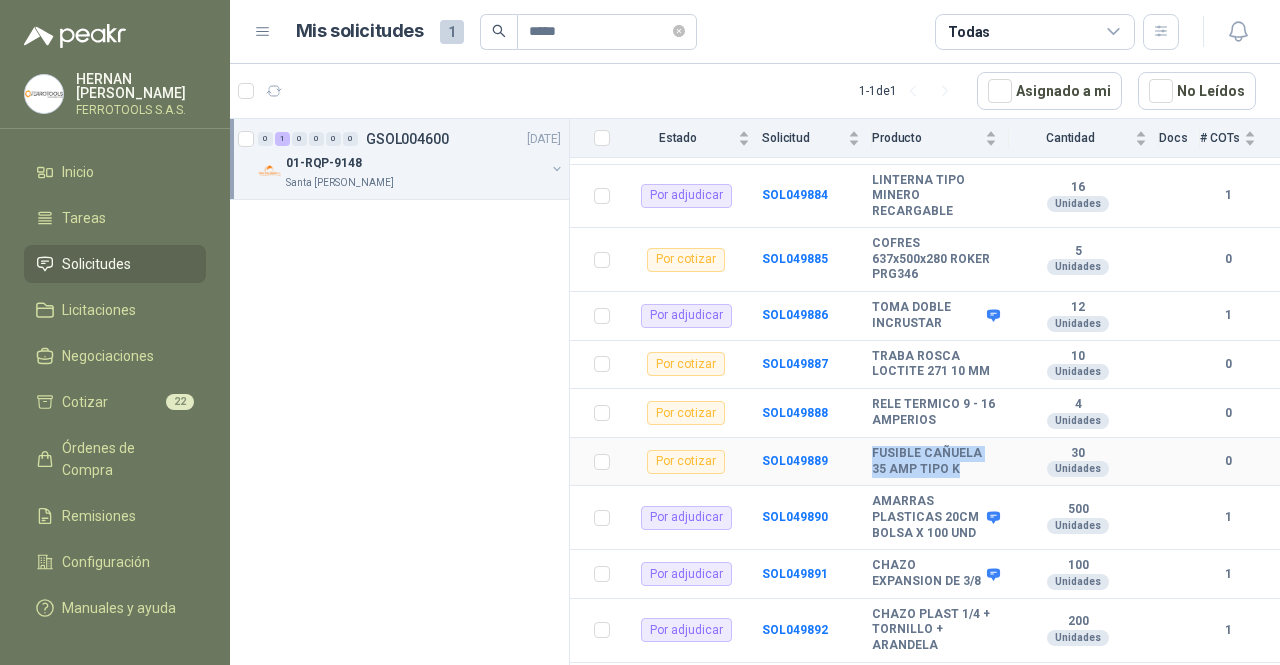drag, startPoint x: 968, startPoint y: 524, endPoint x: 872, endPoint y: 506, distance: 97.67292 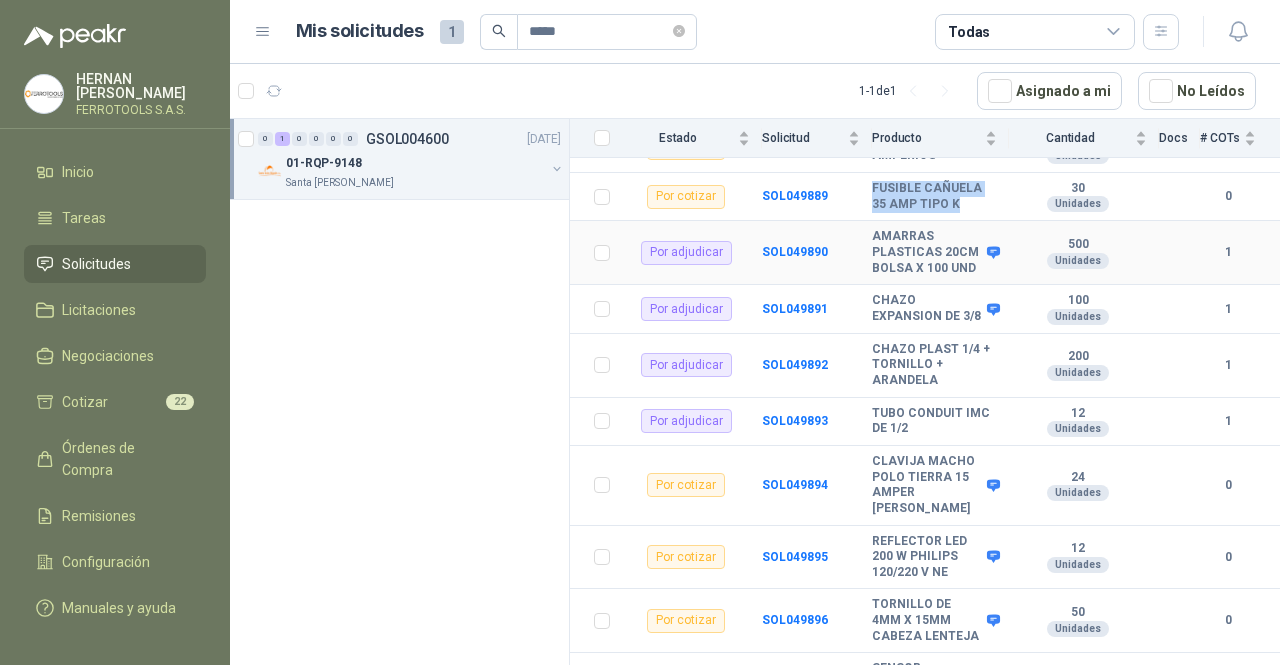 scroll, scrollTop: 2366, scrollLeft: 0, axis: vertical 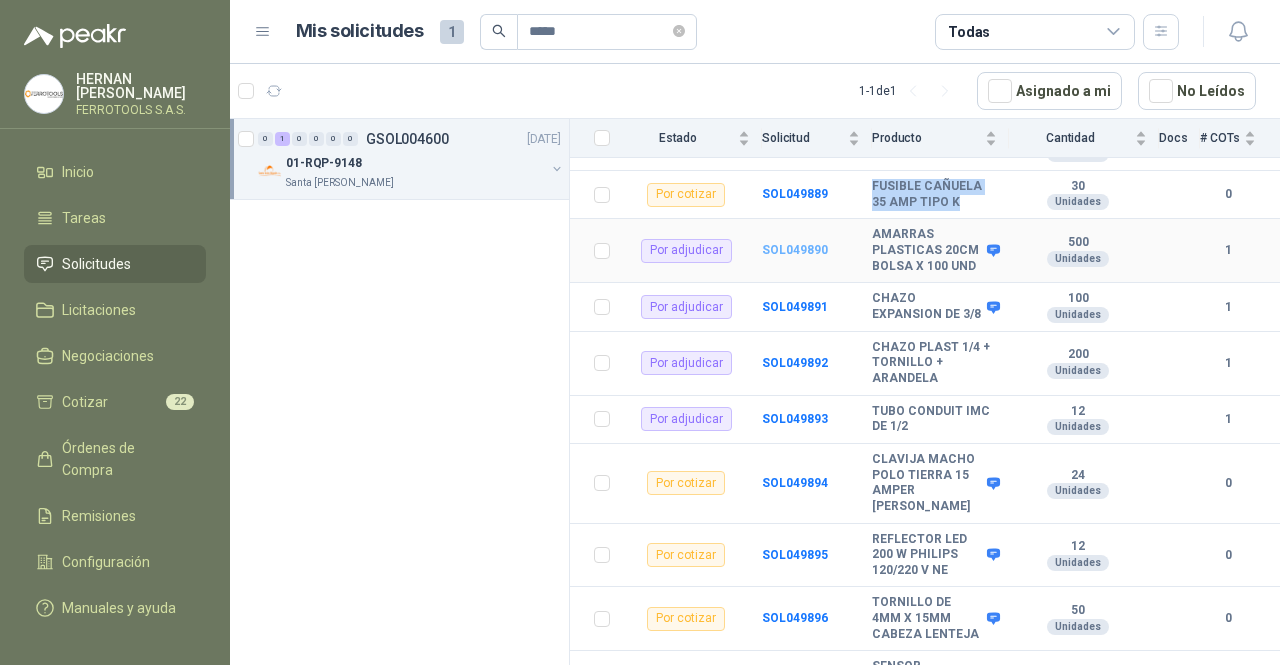 click on "SOL049890" at bounding box center [795, 250] 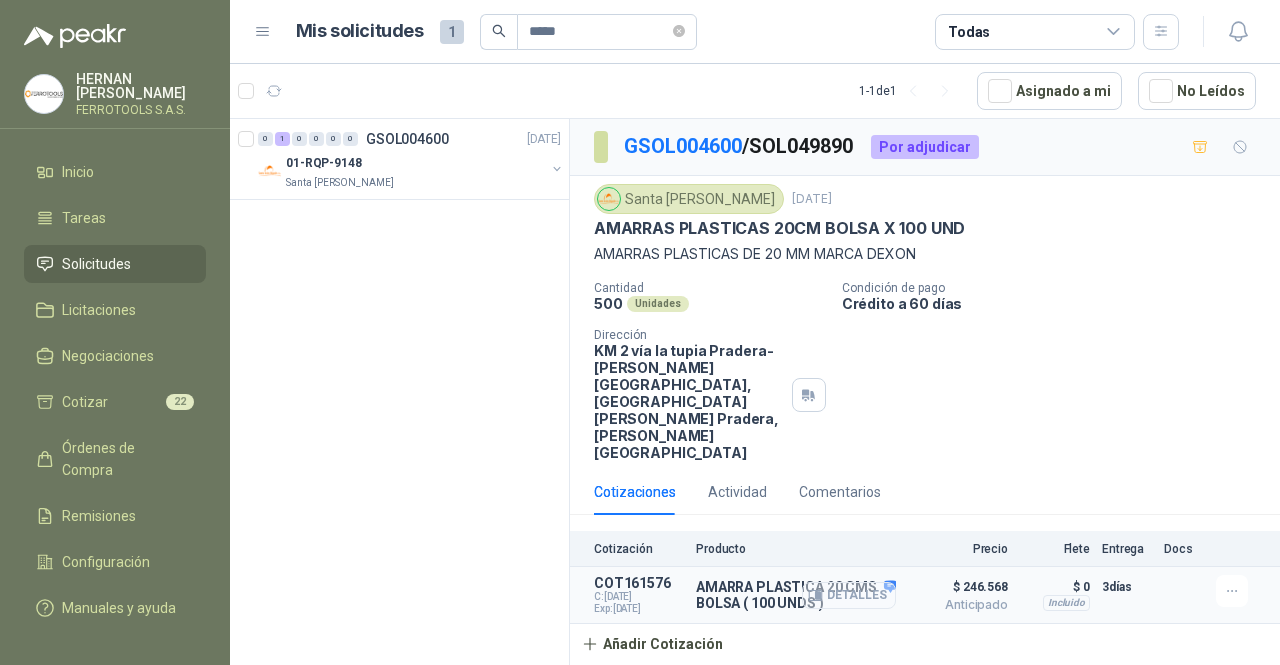 click on "Detalles" at bounding box center [849, 595] 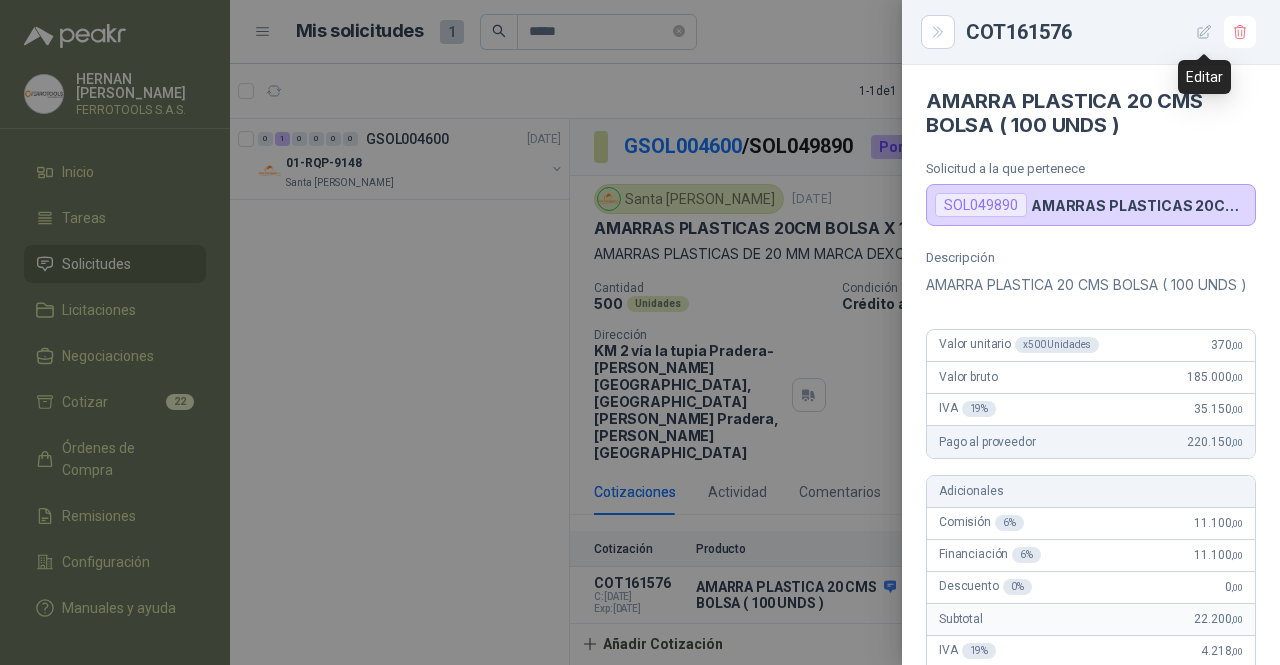 click 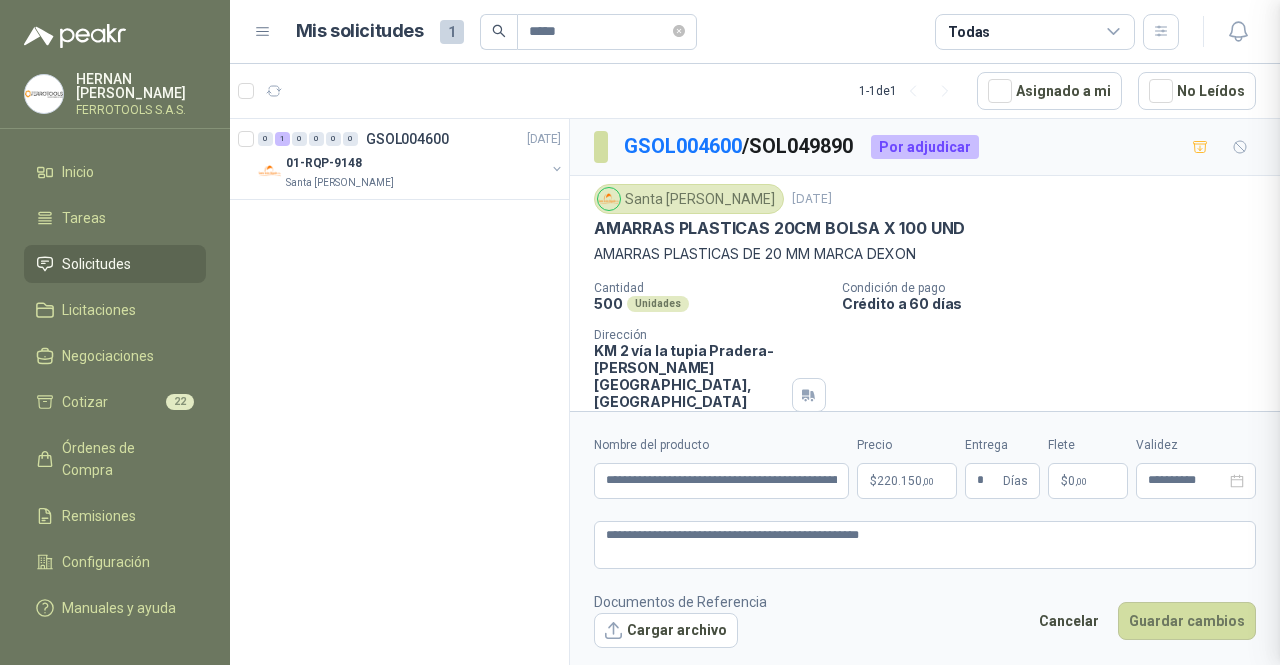 type 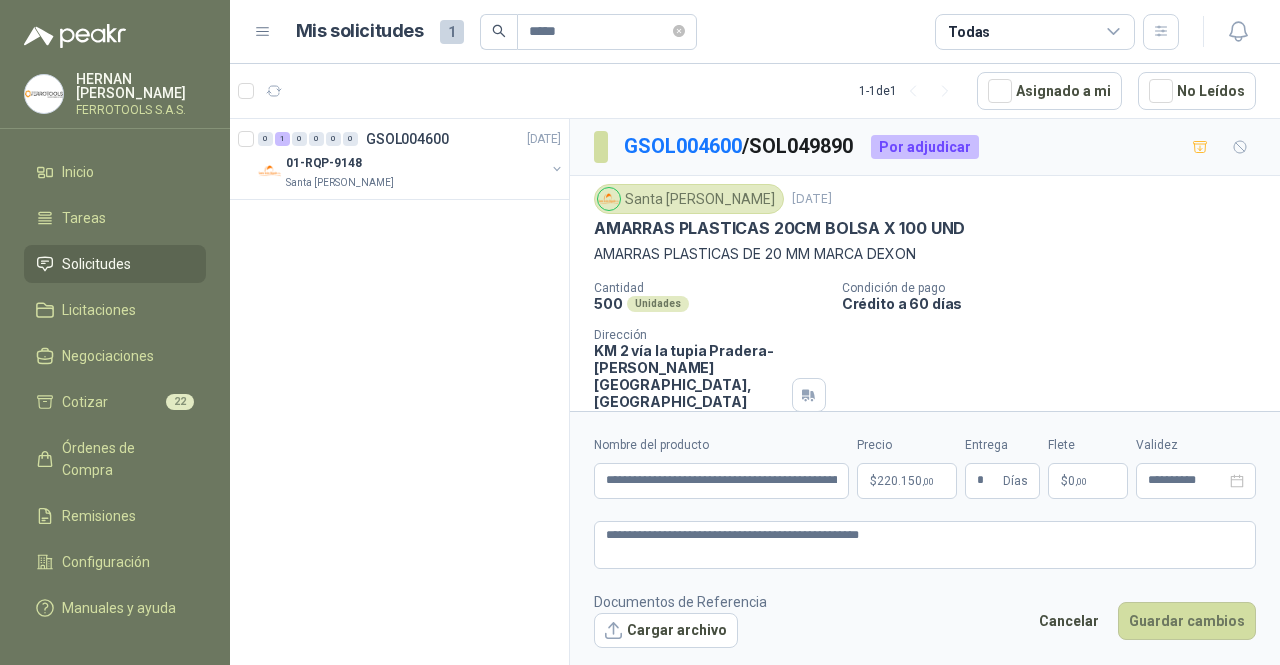 type on "**********" 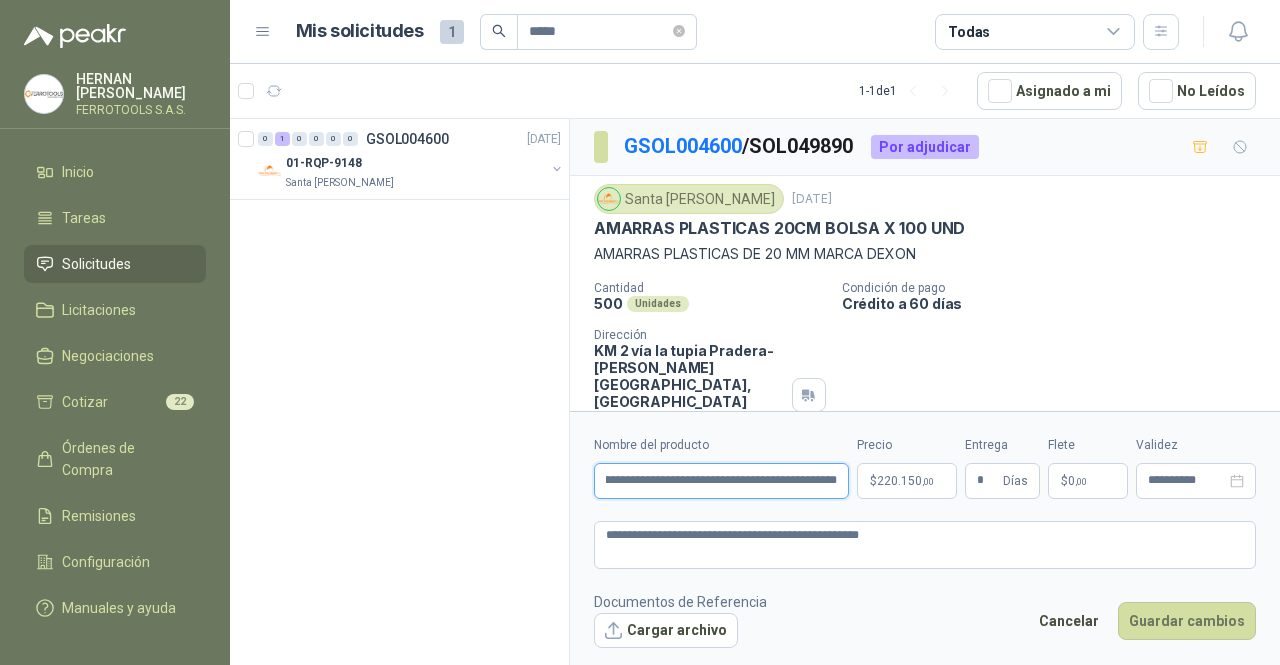 drag, startPoint x: 604, startPoint y: 478, endPoint x: 1134, endPoint y: 465, distance: 530.1594 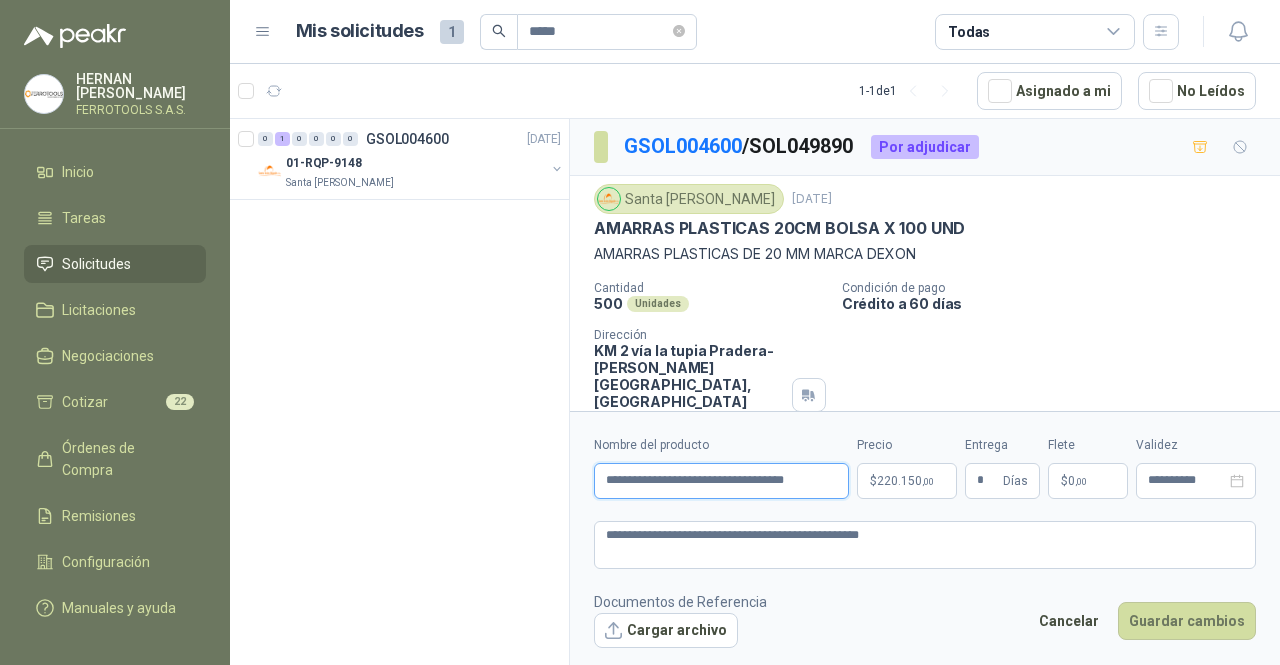 scroll, scrollTop: 0, scrollLeft: 17, axis: horizontal 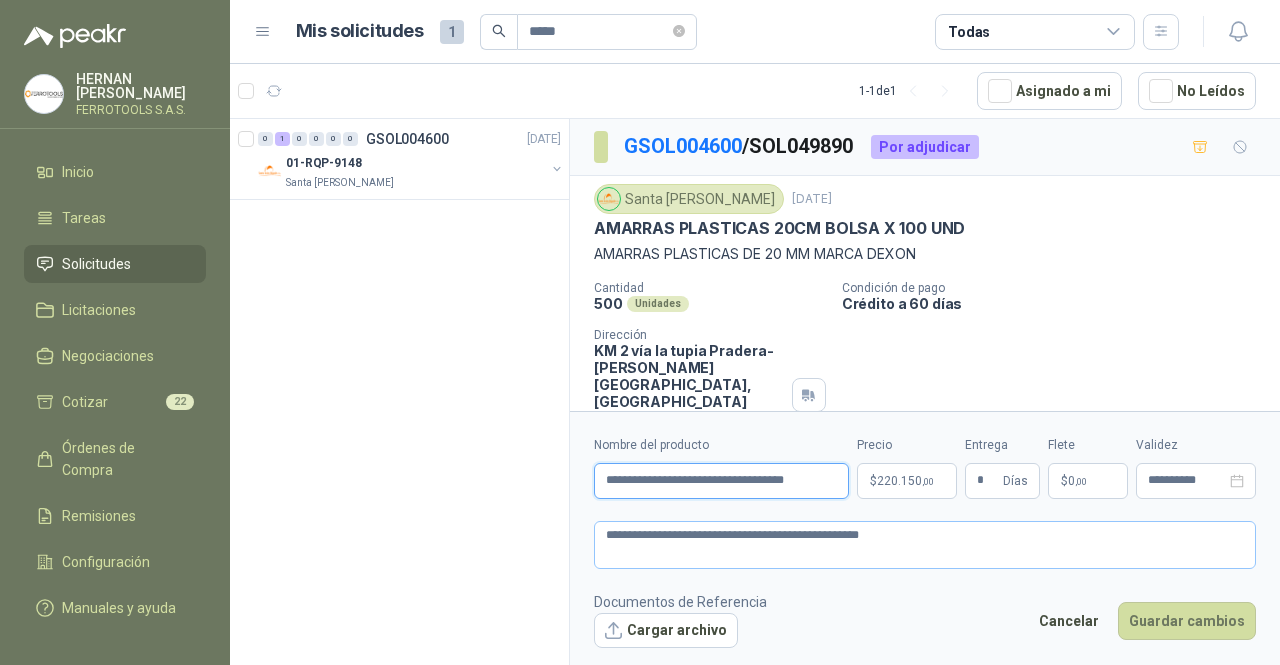 type on "**********" 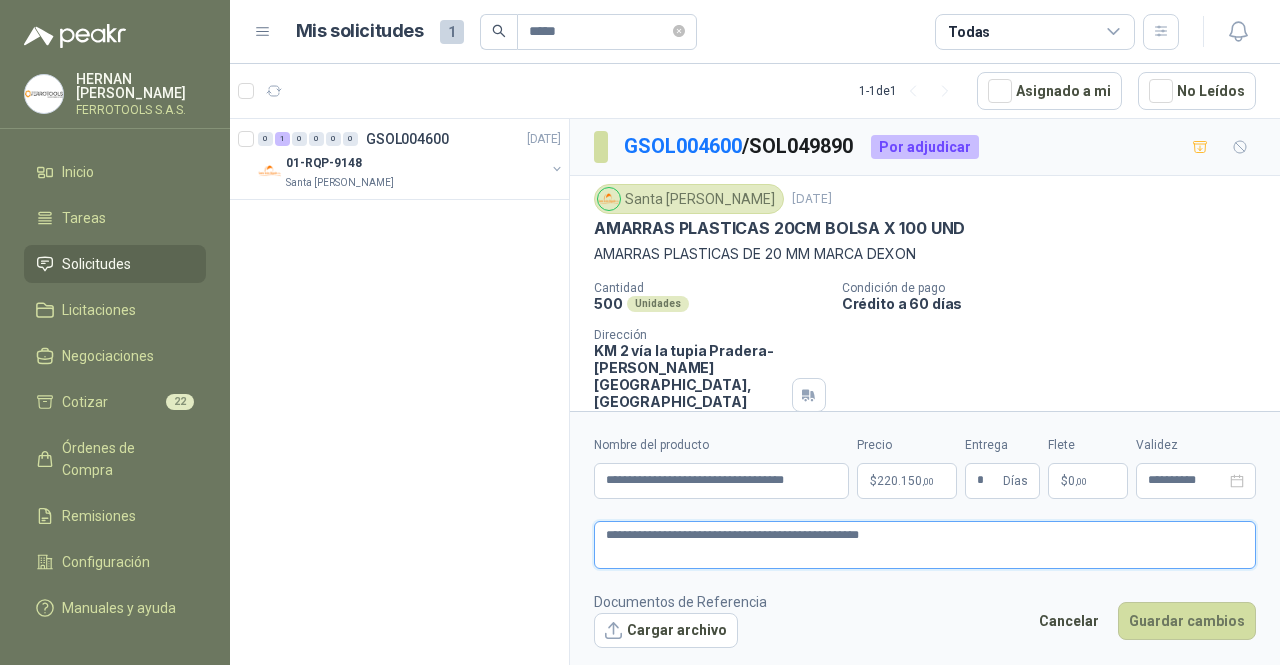 type on "**********" 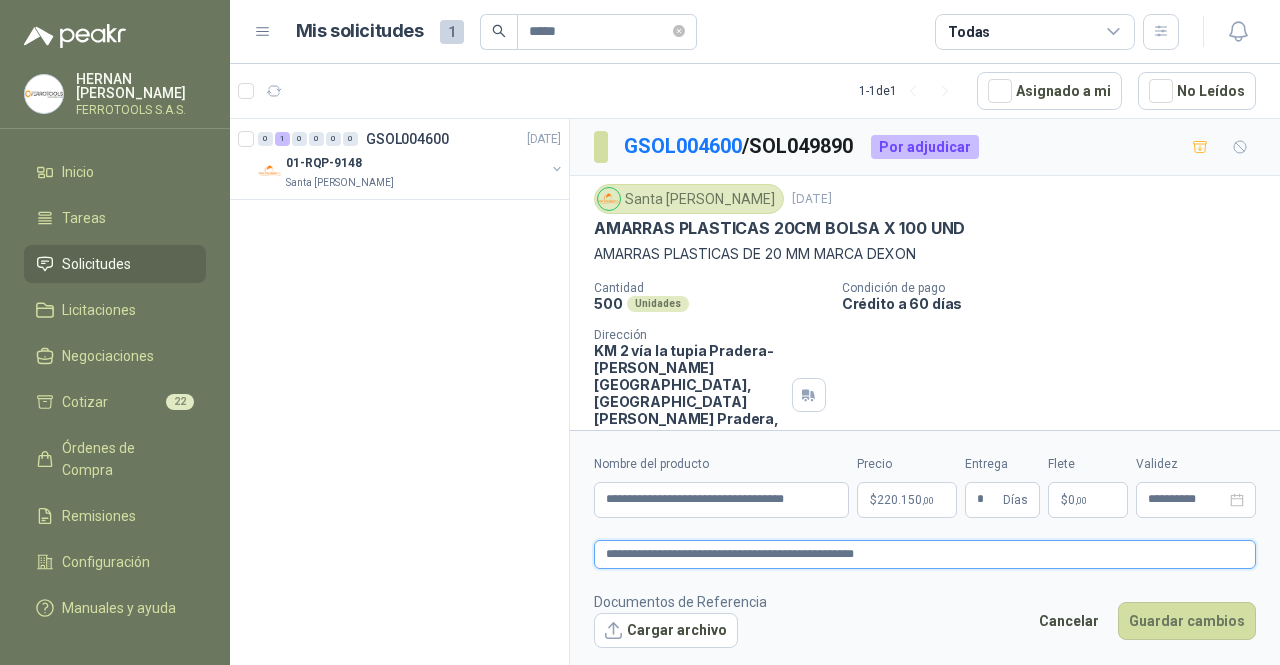 type 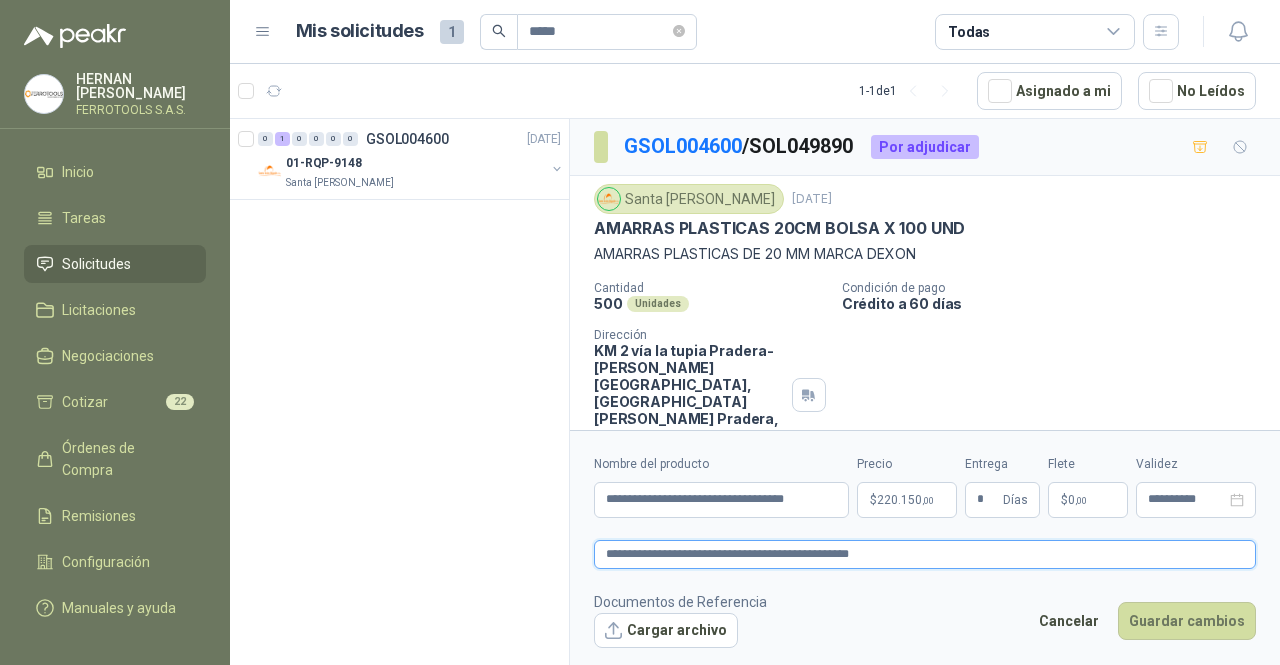 type 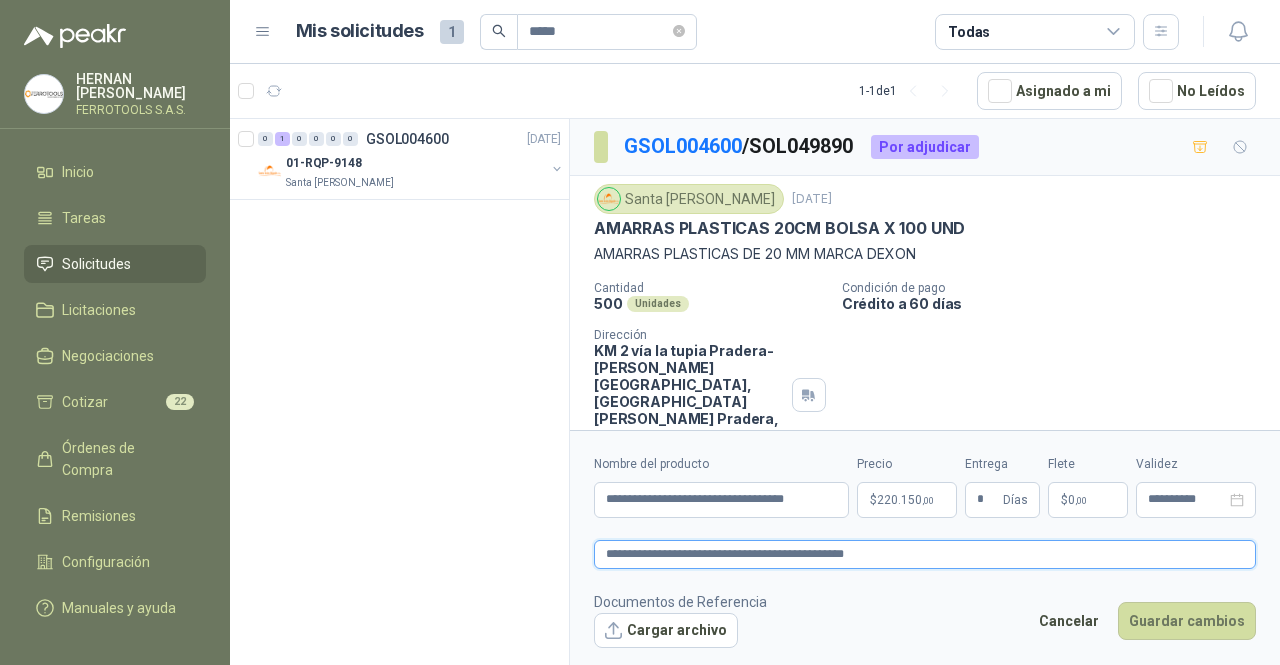 type 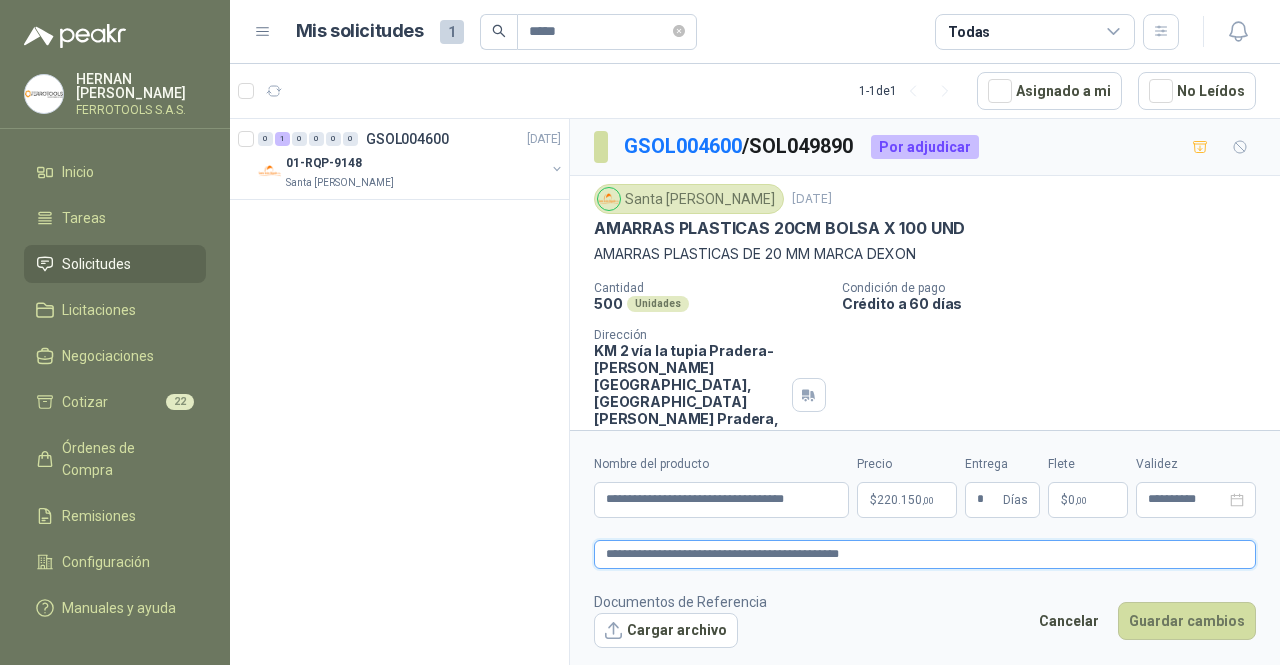 type 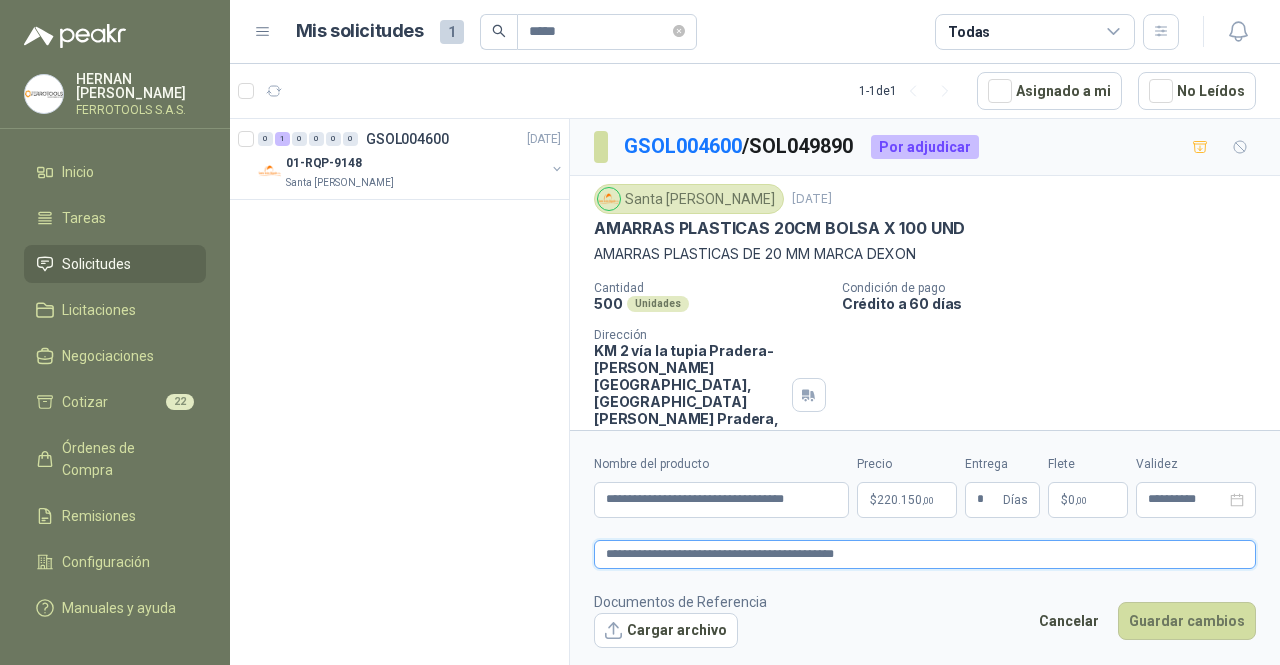 type 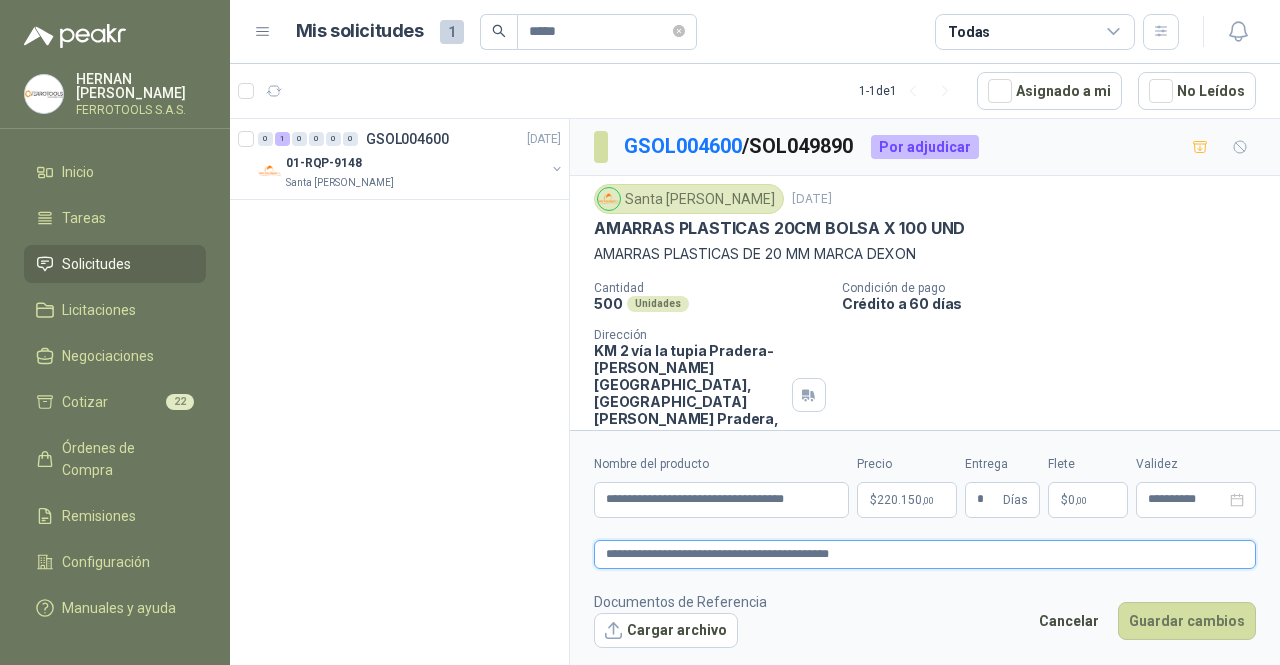 type 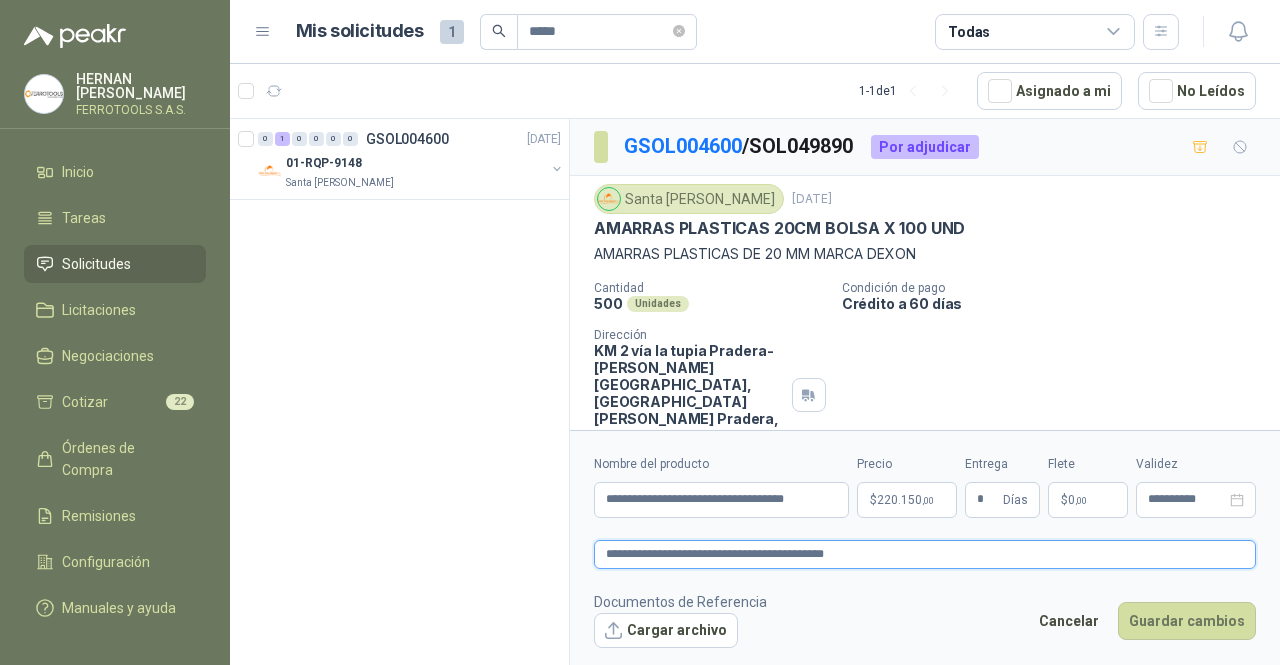 type 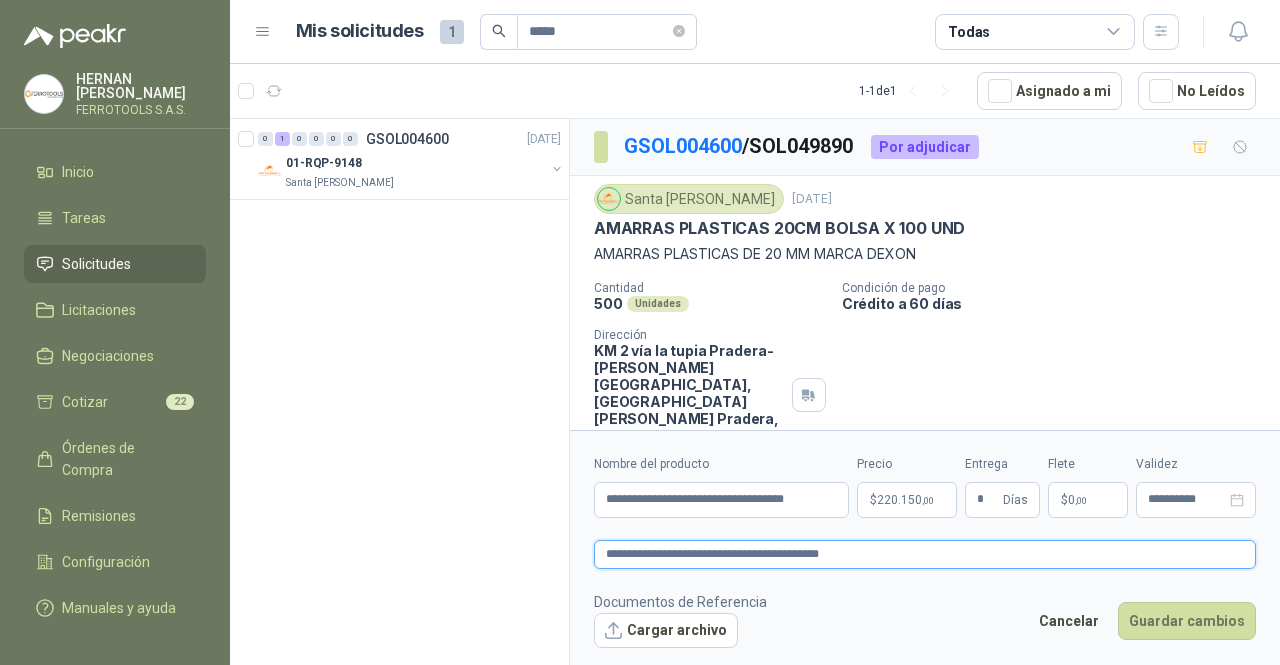 type 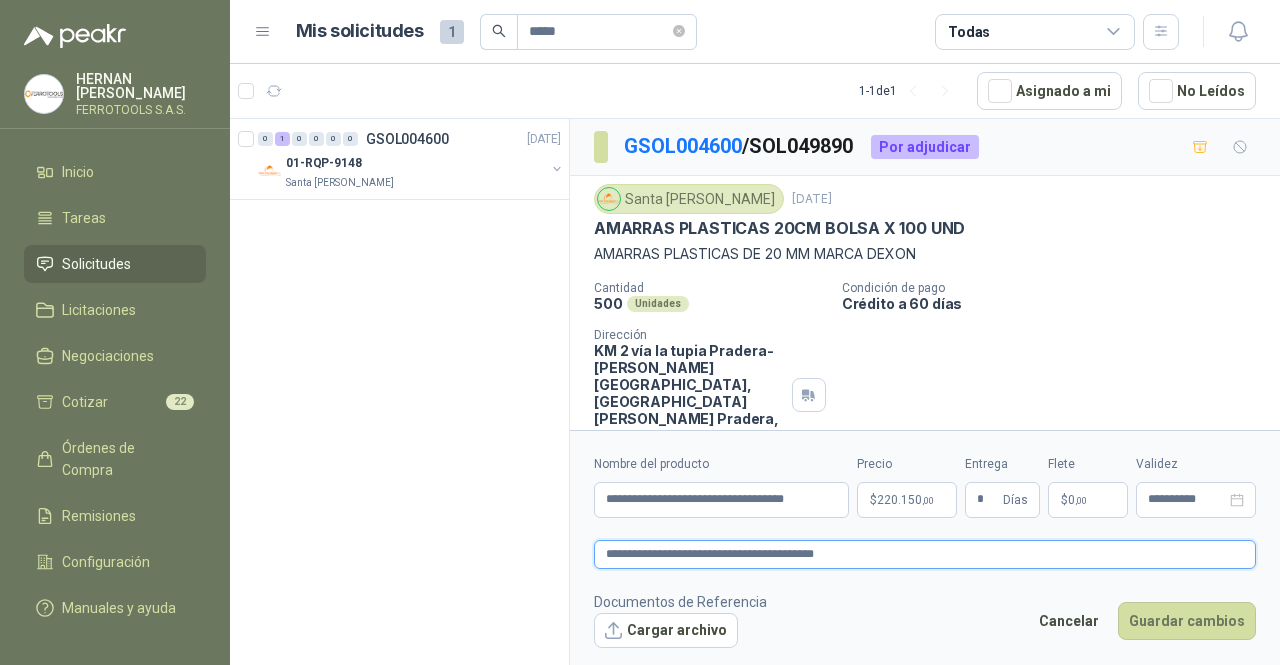 type 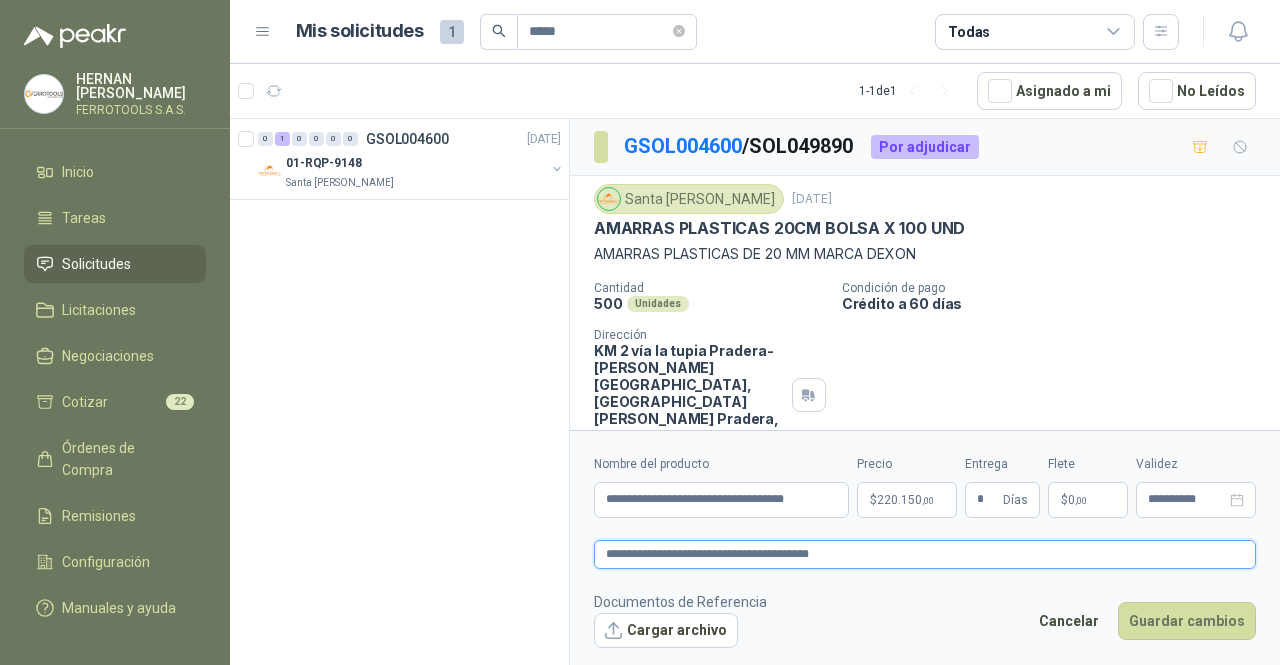type 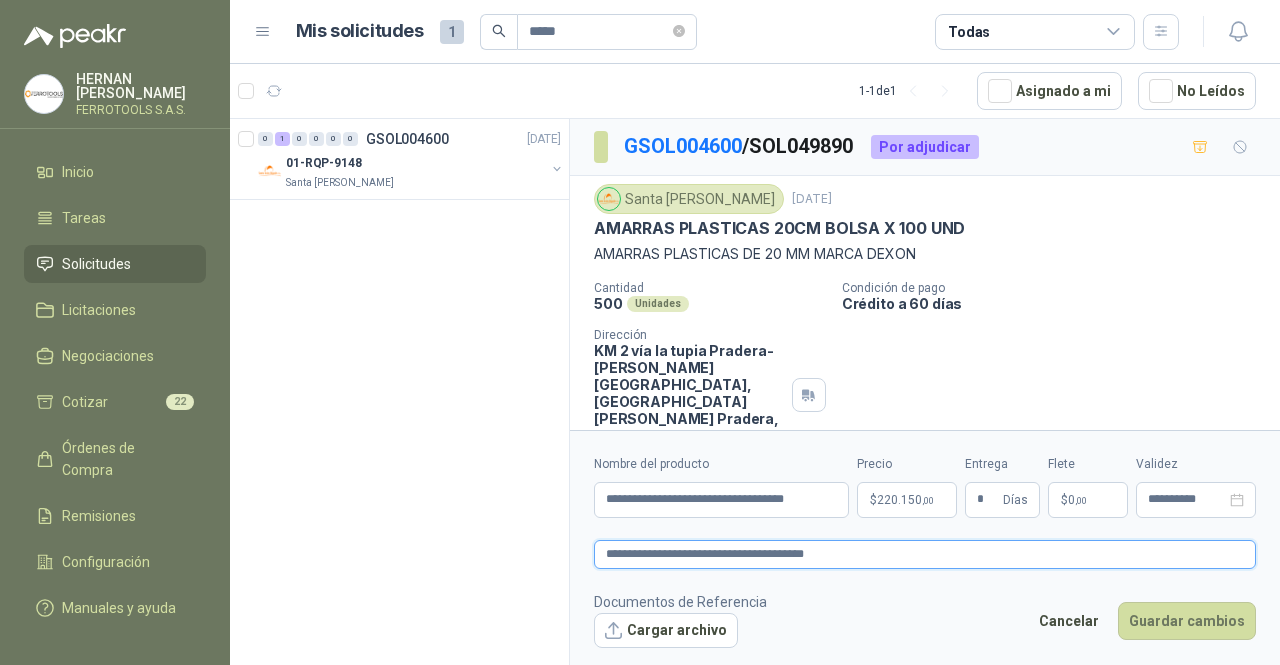 type 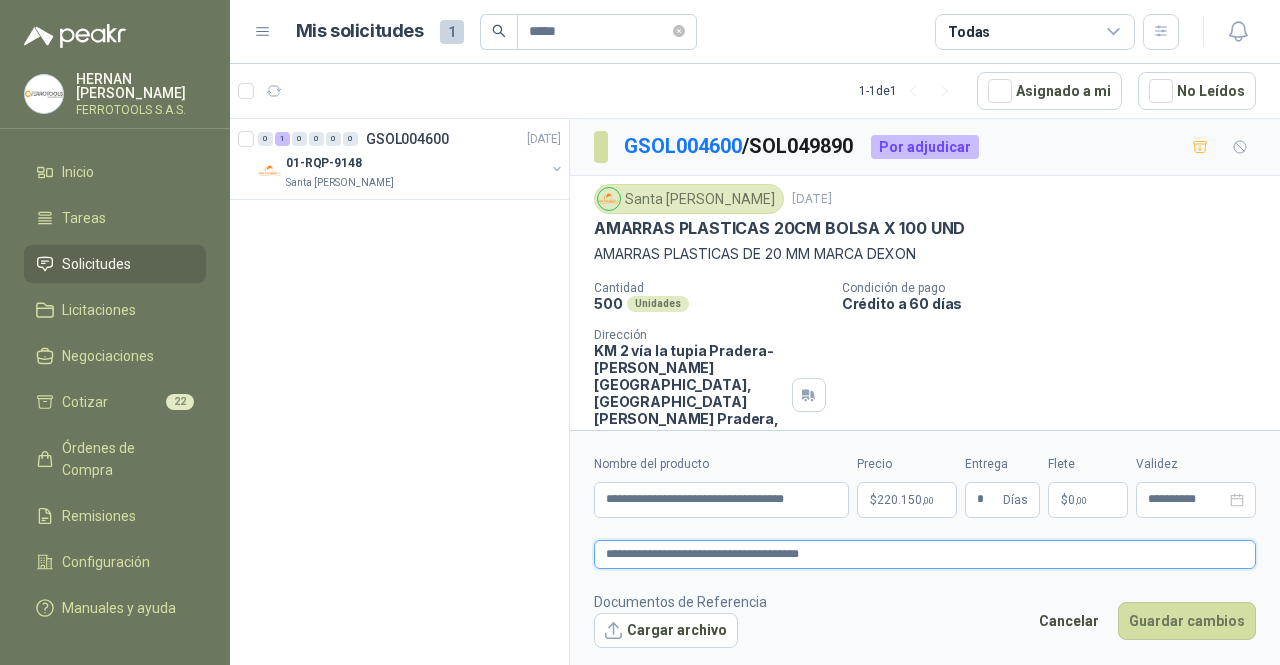 type 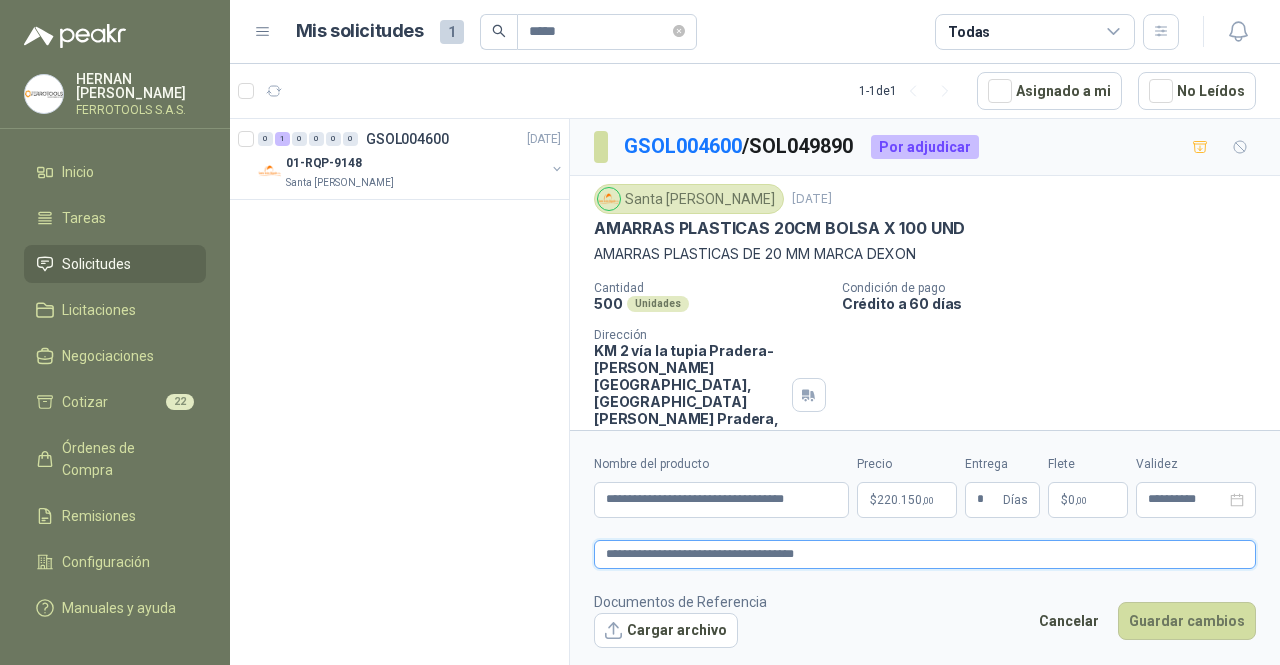 type 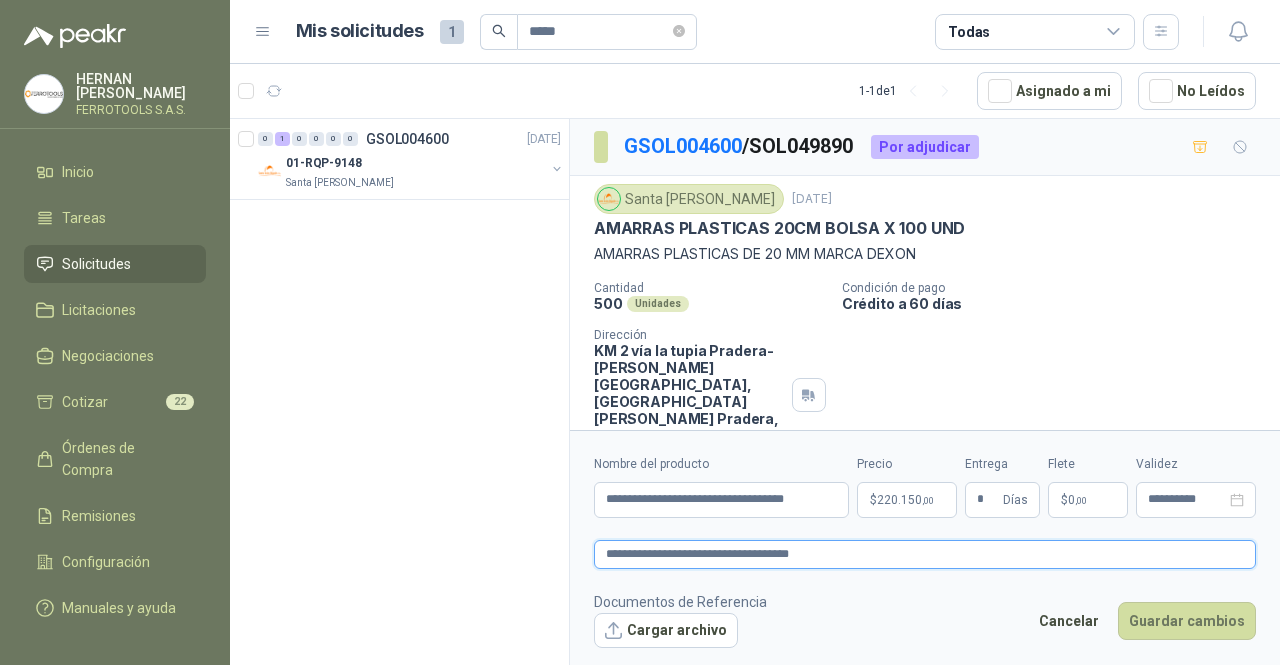 type 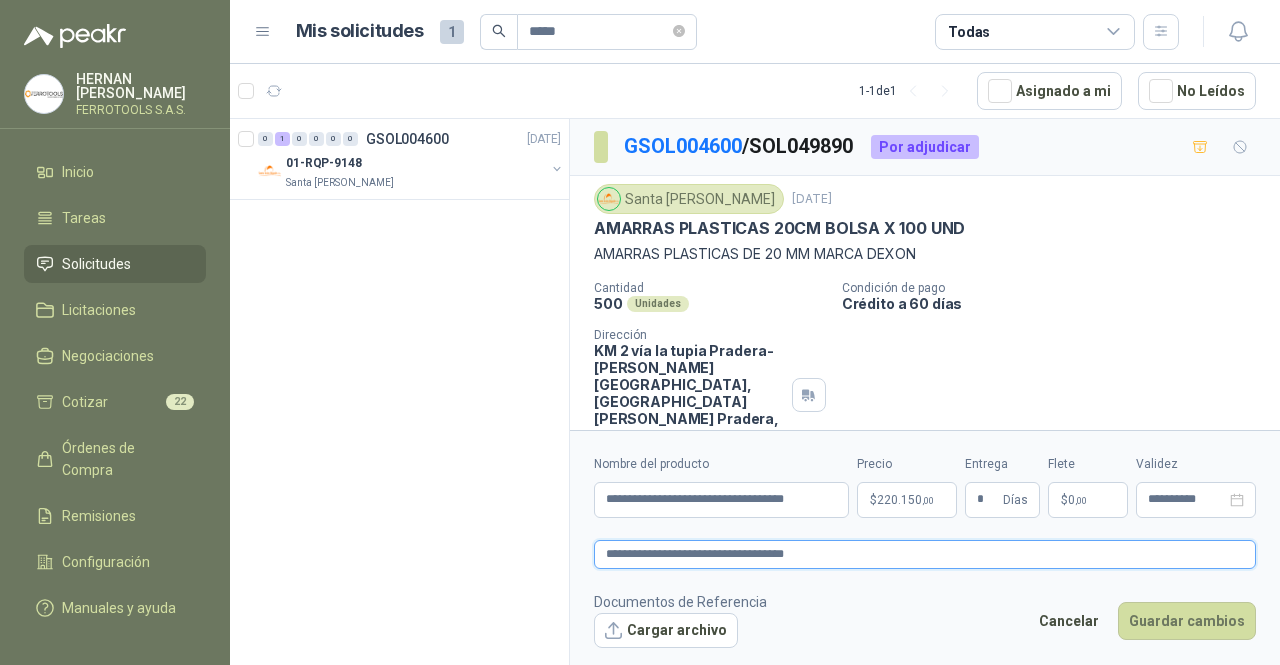 type 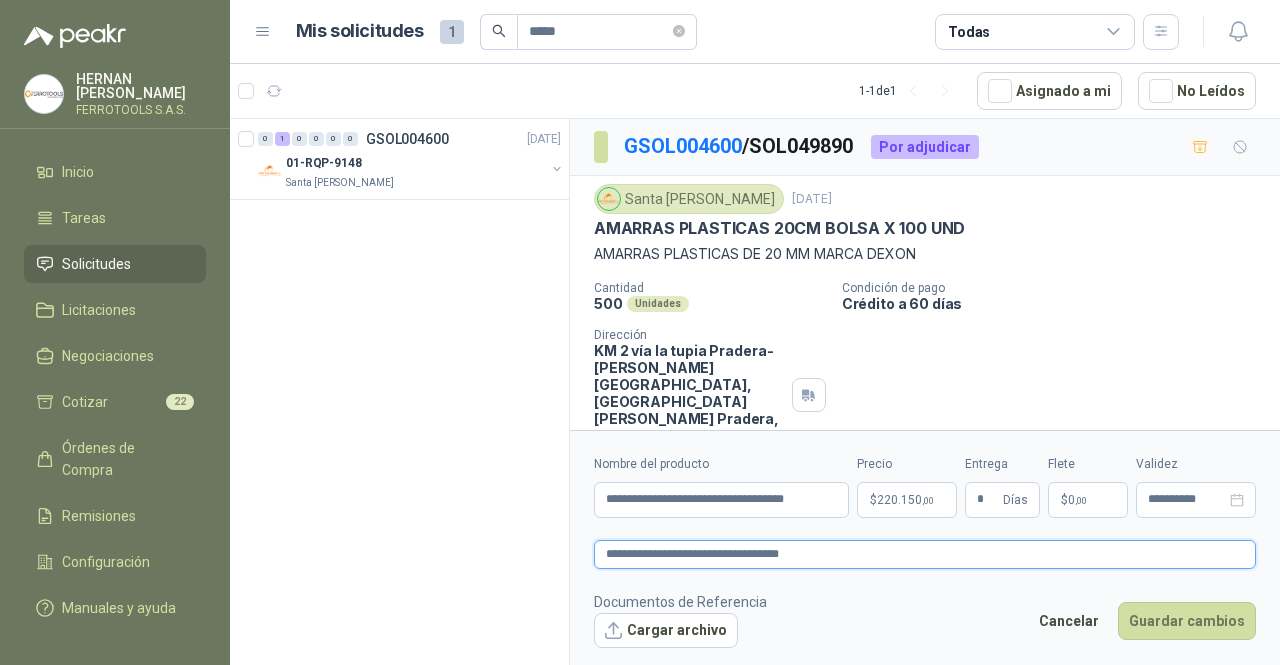 type 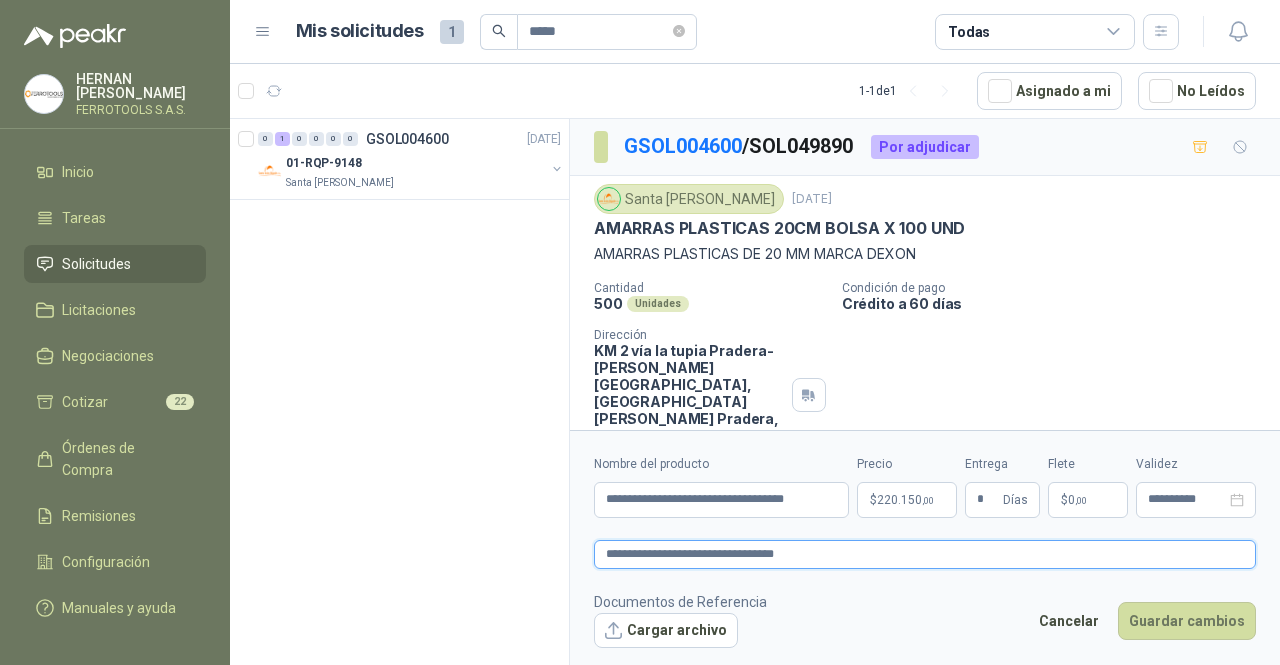 type 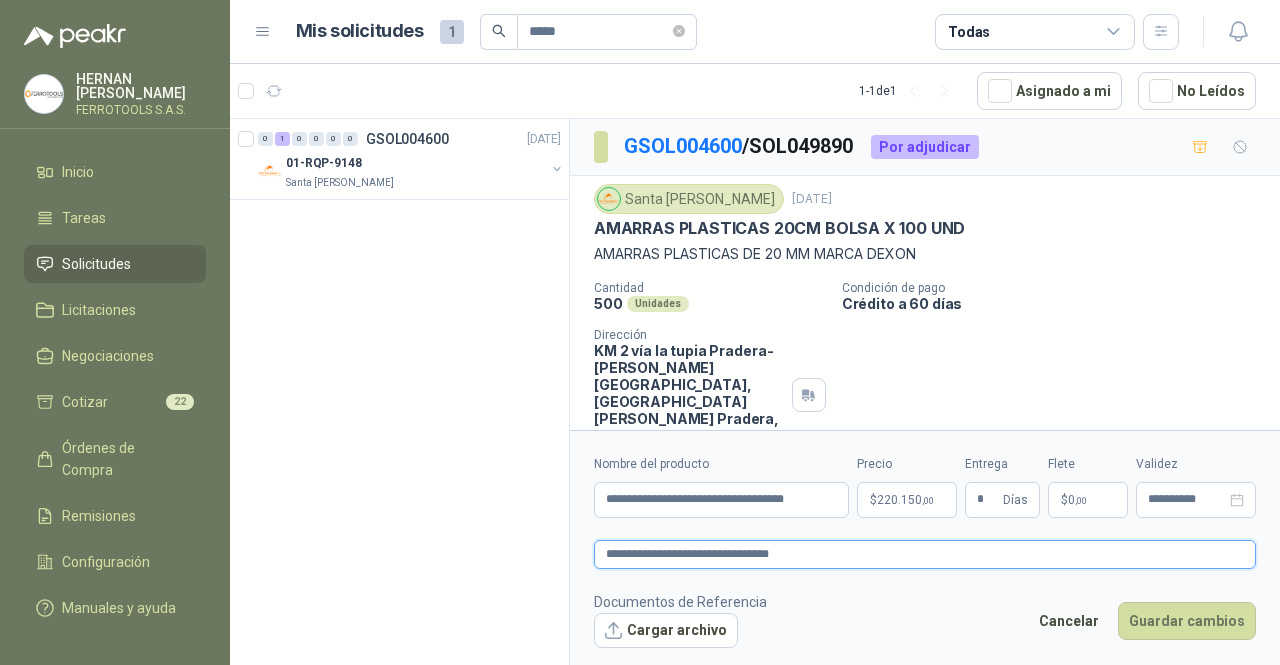 type 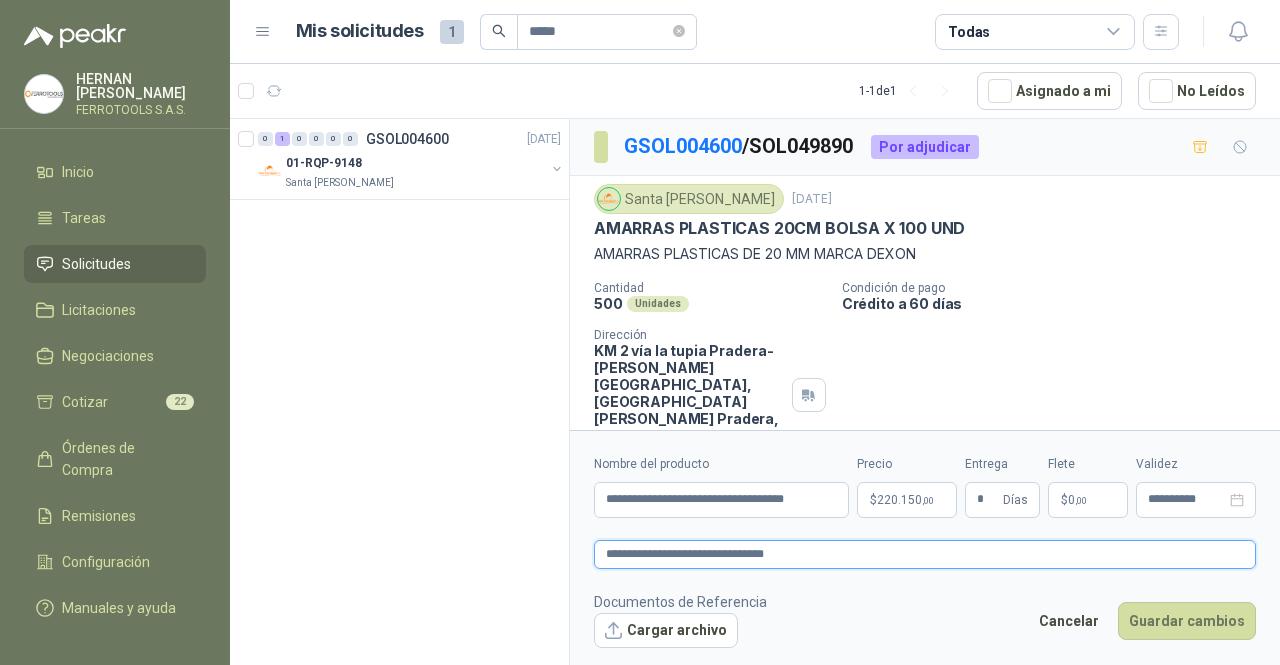 type 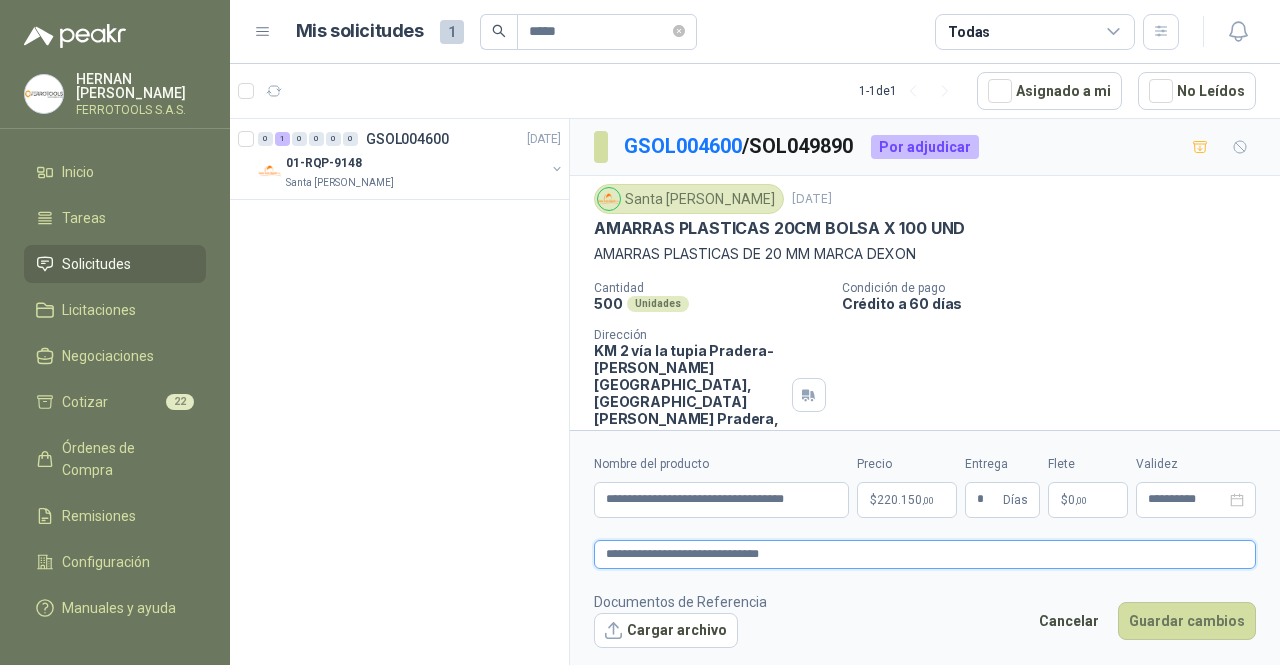 type 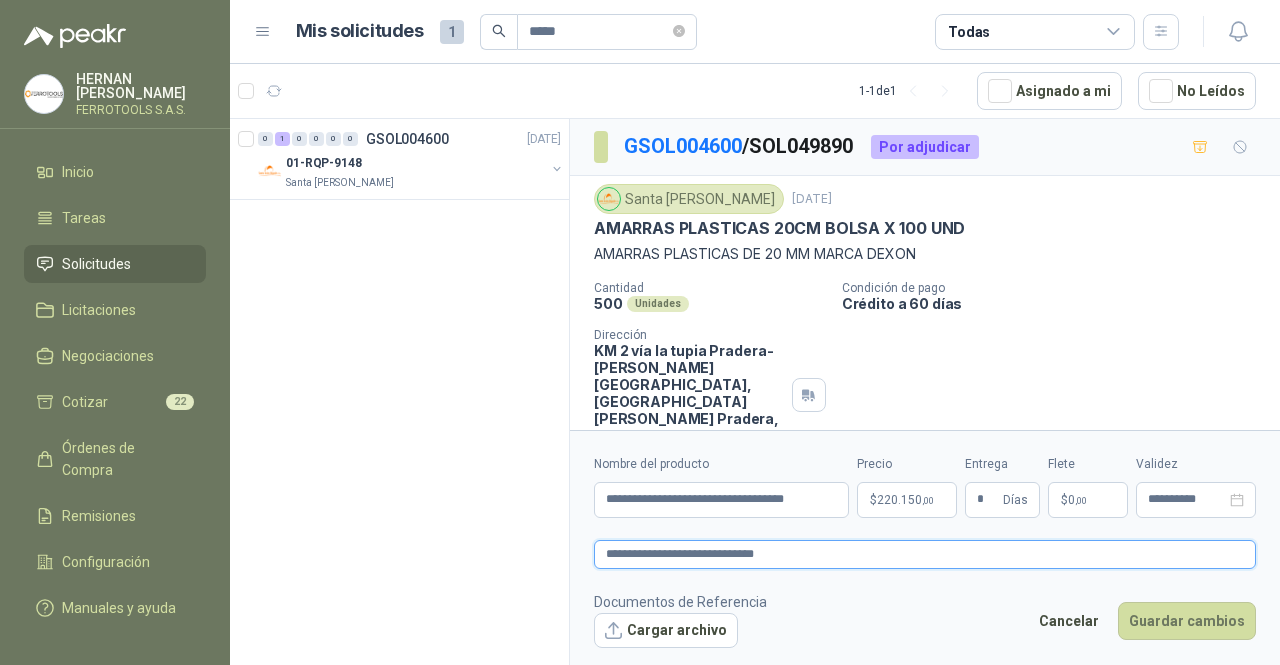 type 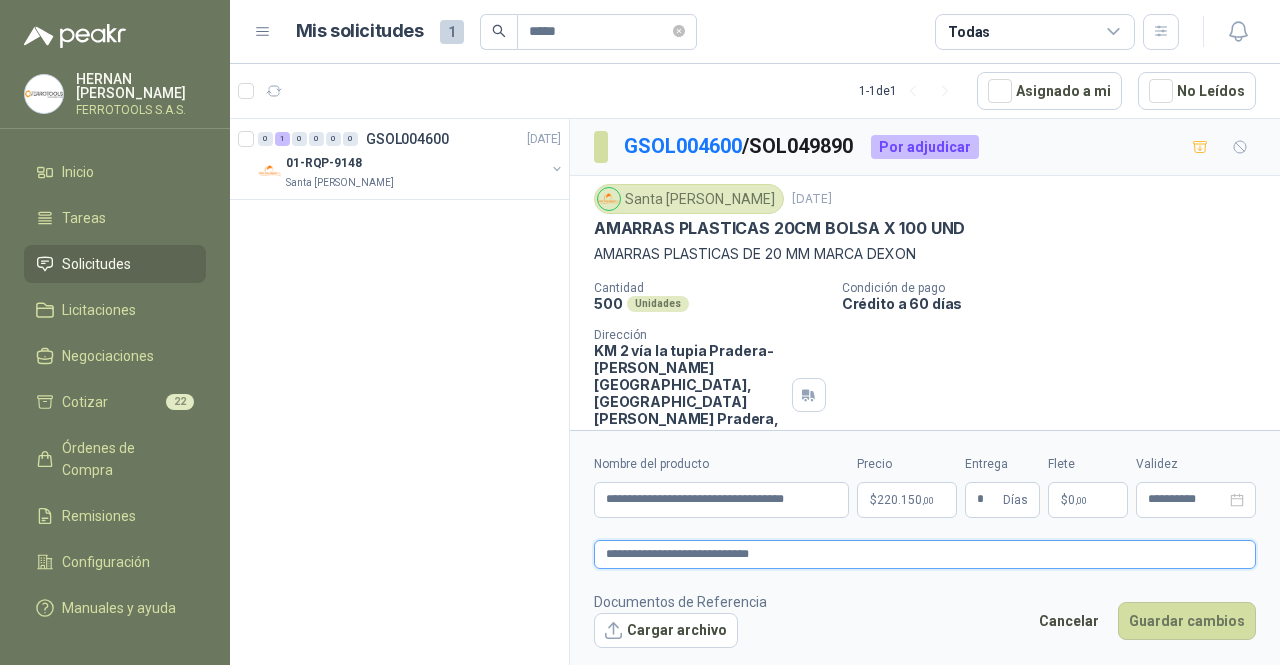 type 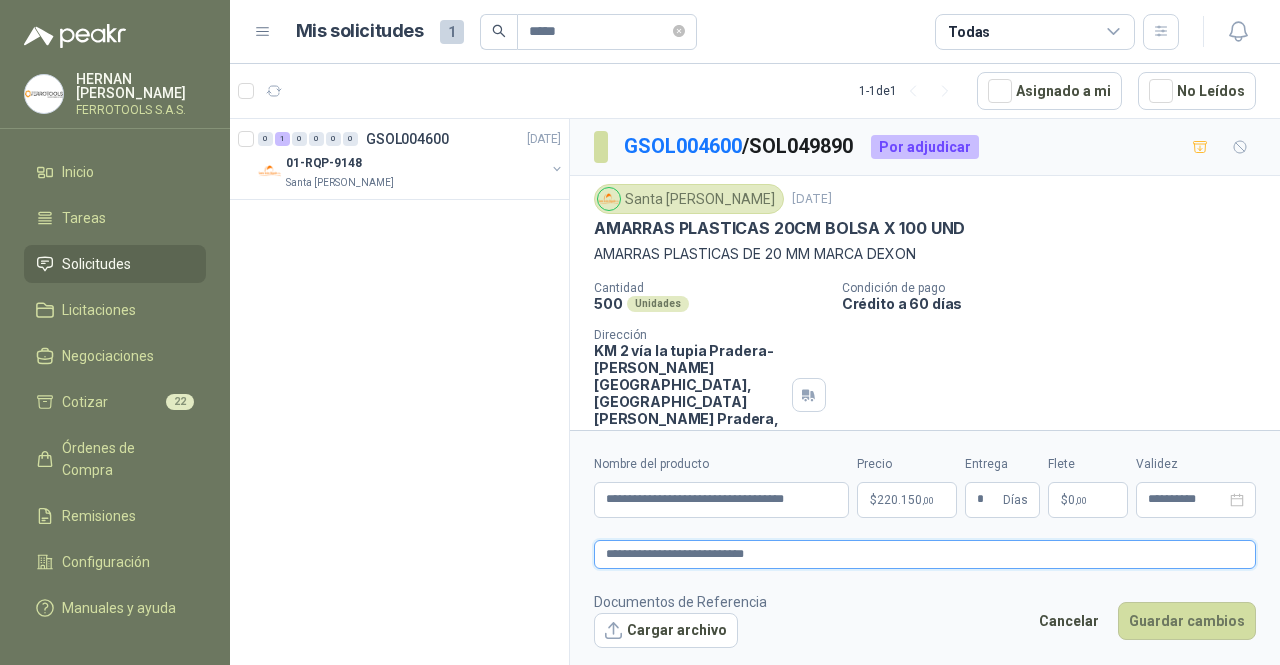 type 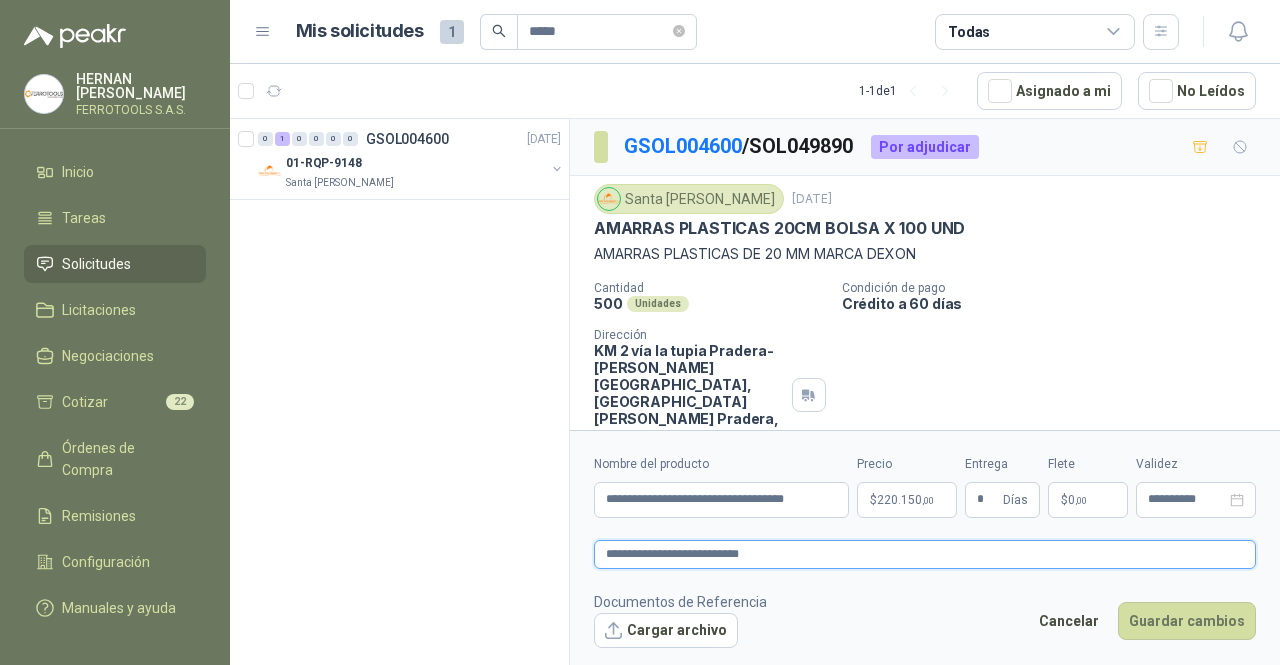 type 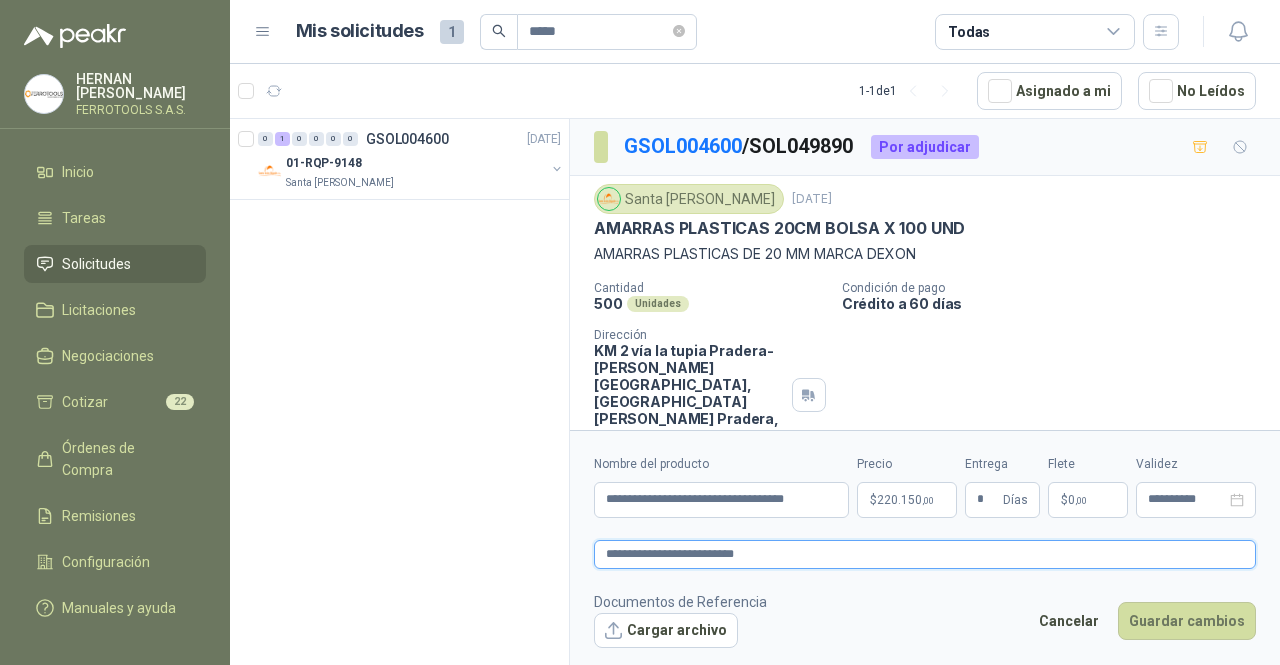 type 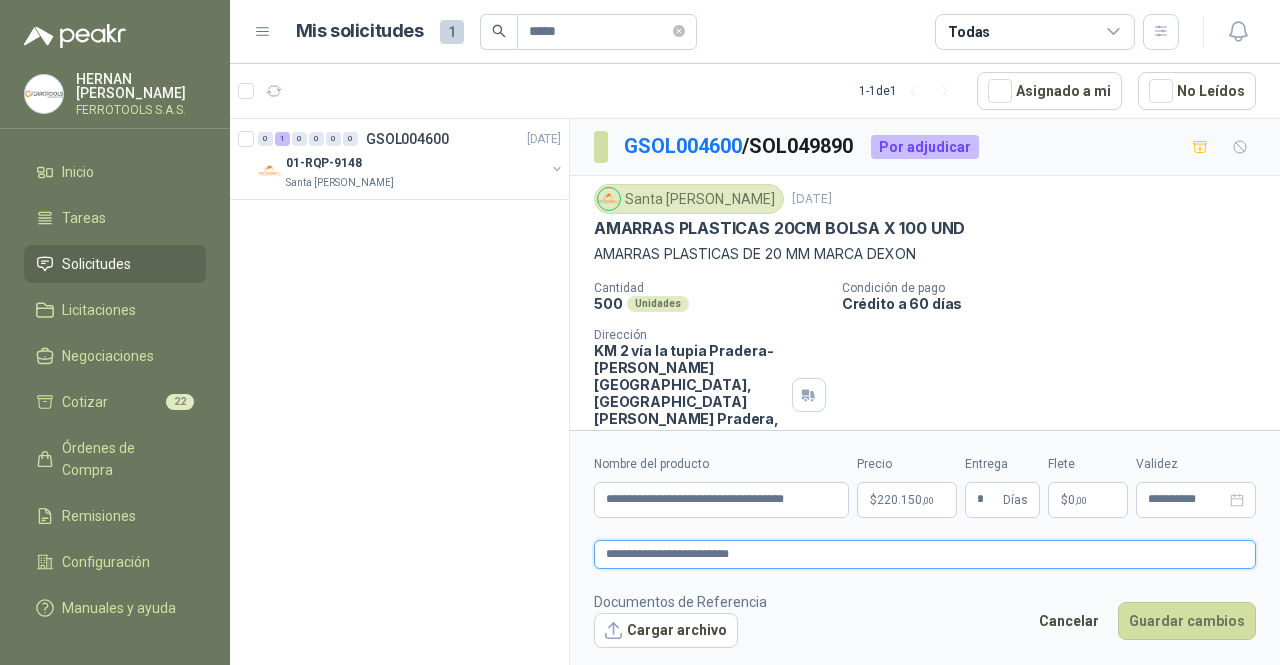 type 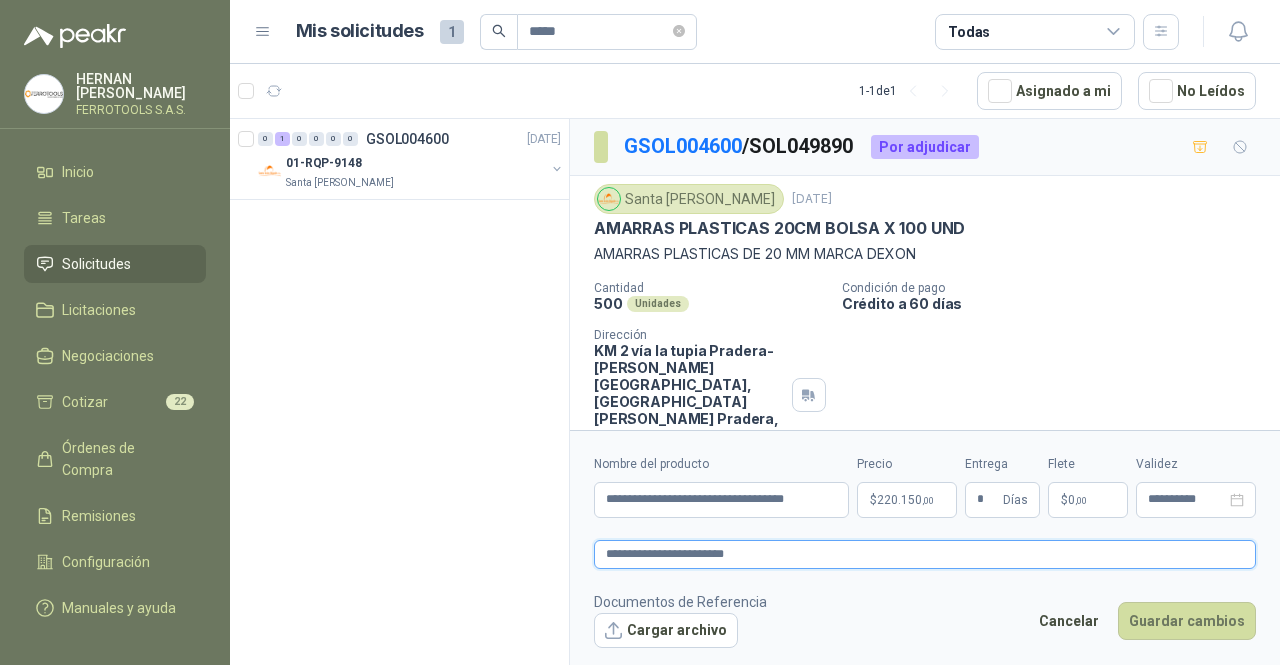 type 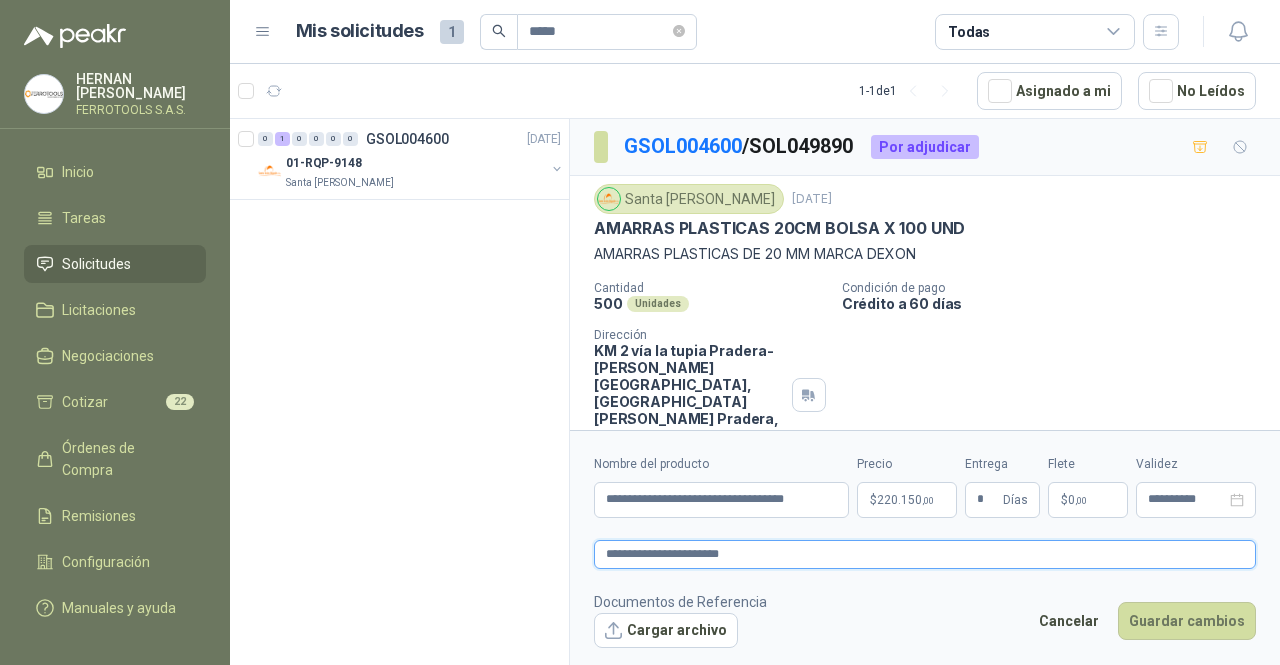 type 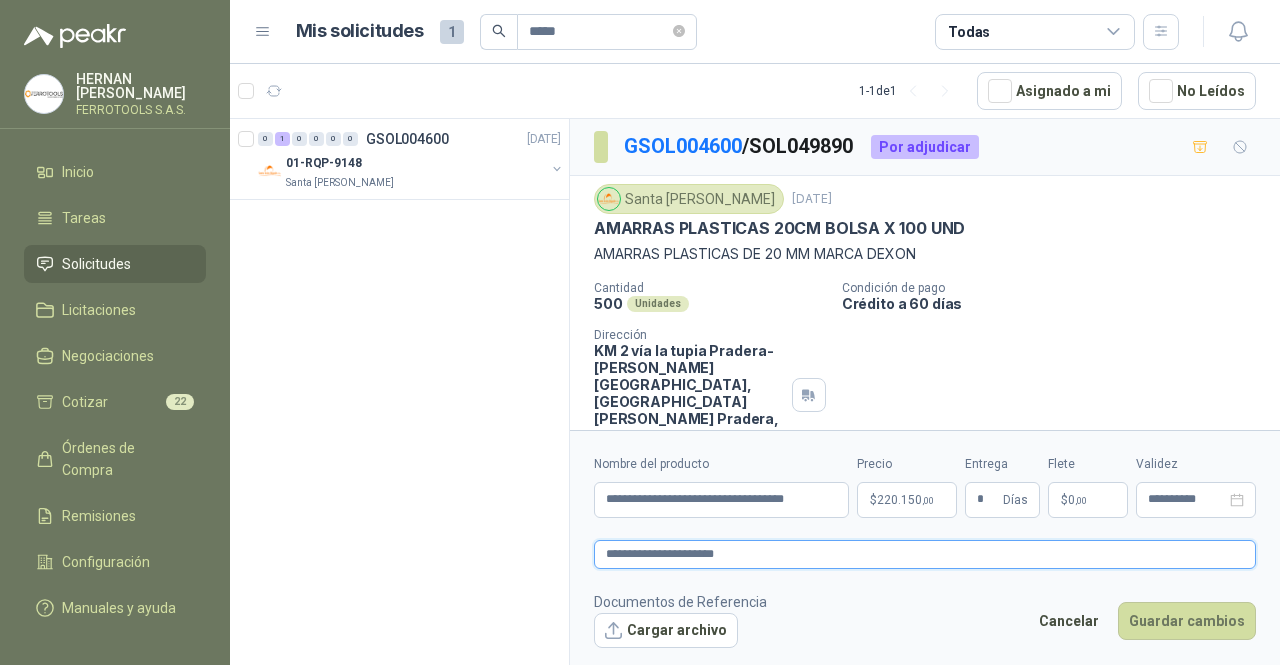 type 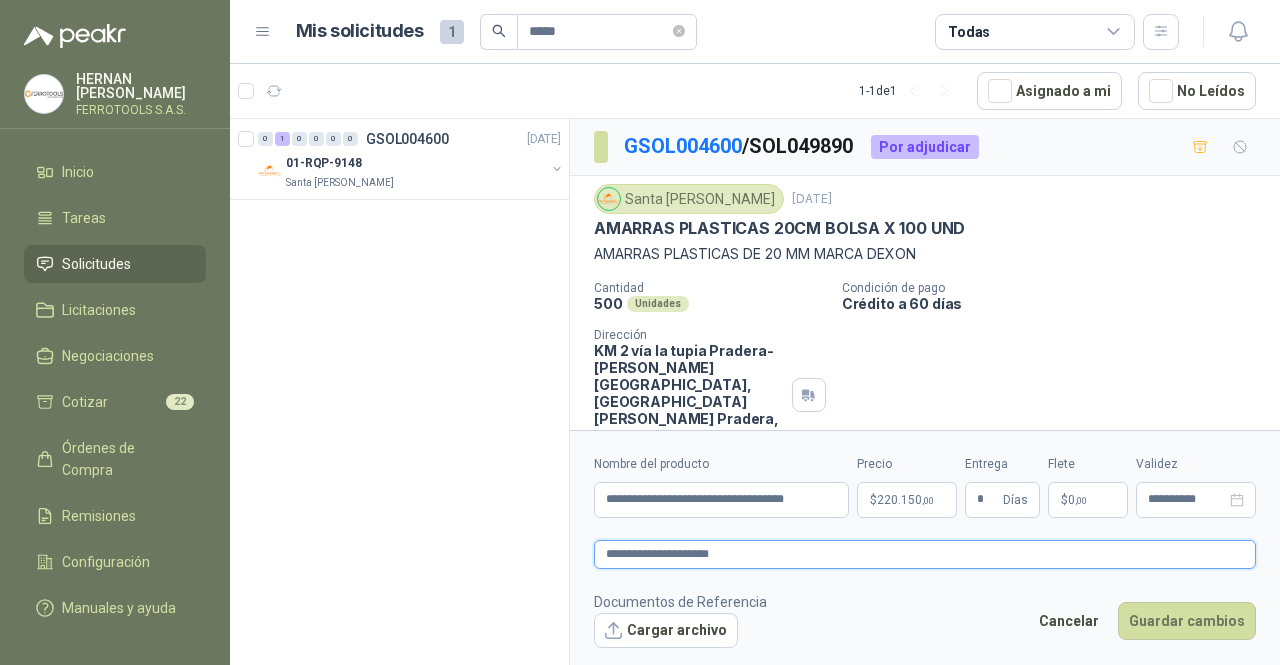 type 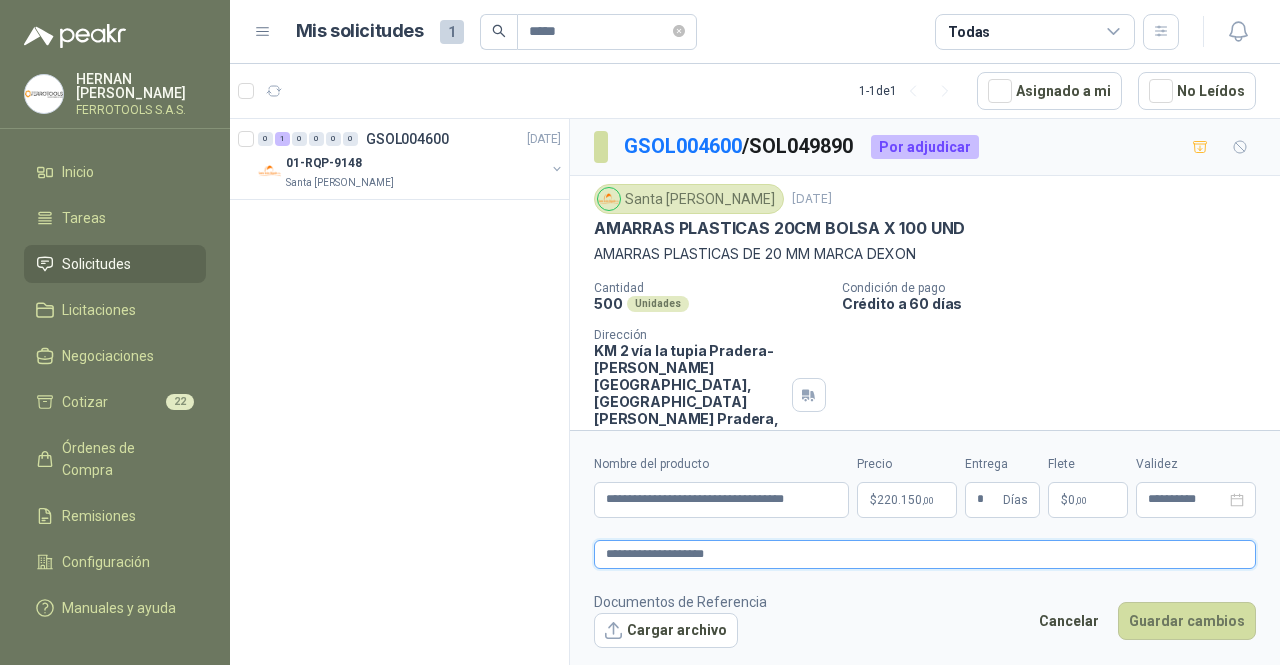 type 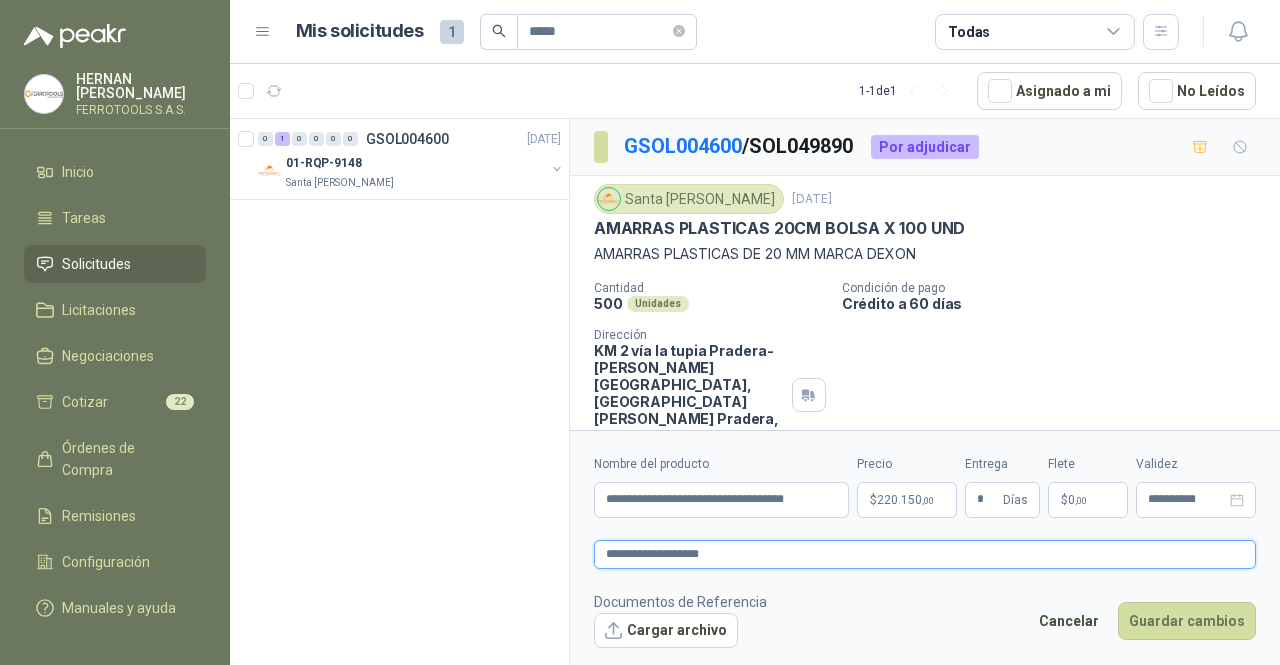 type 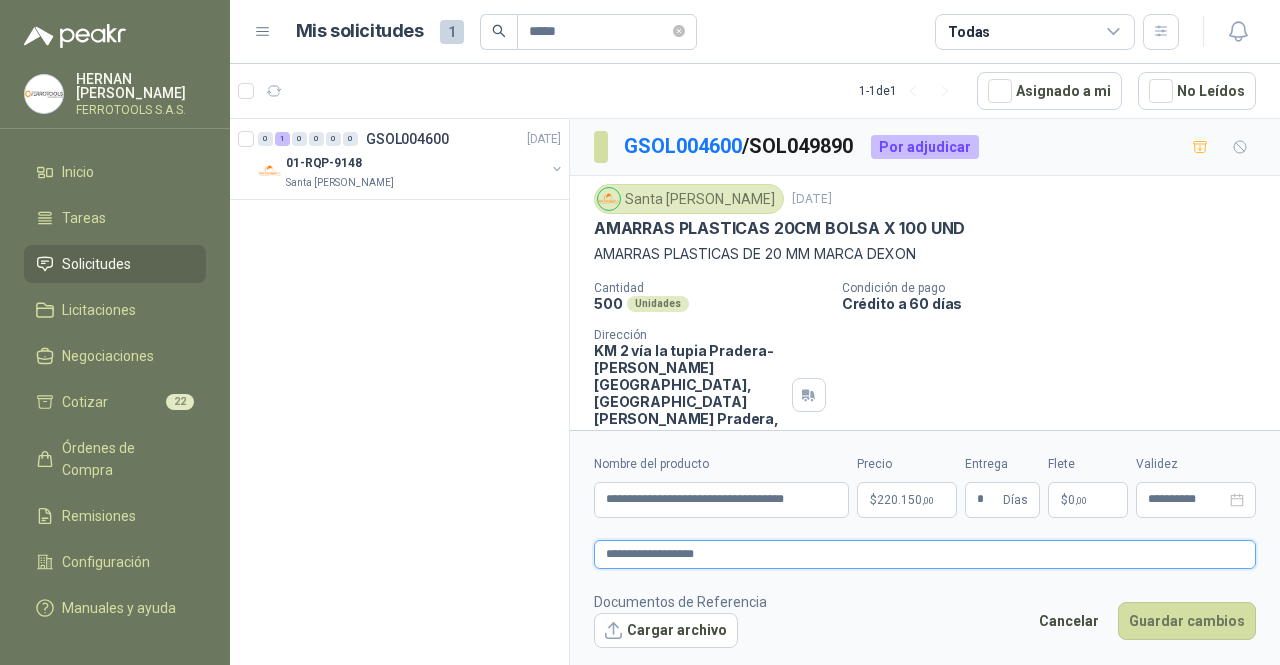 type 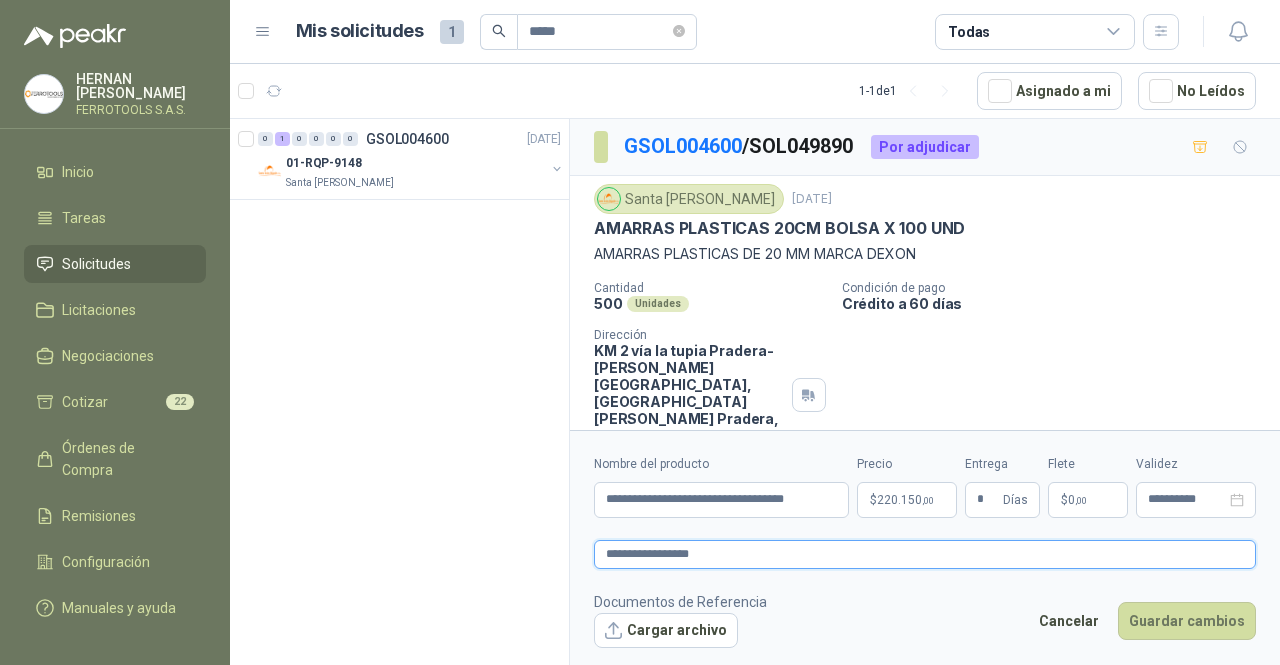 type 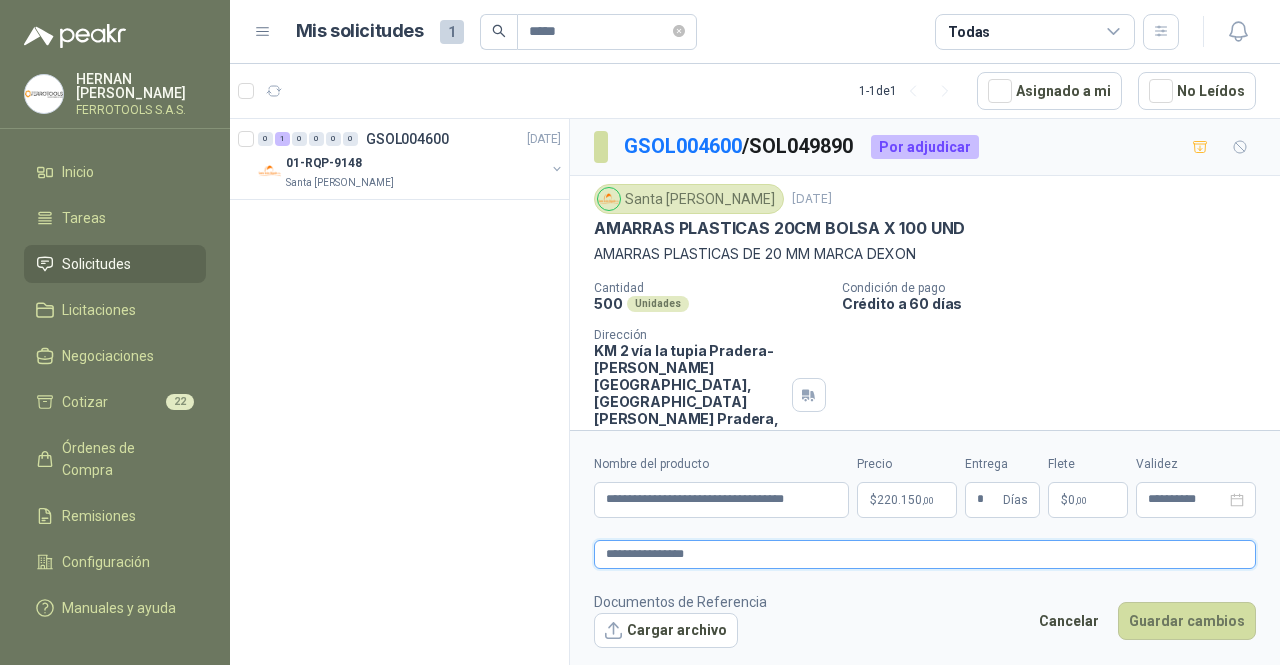 type 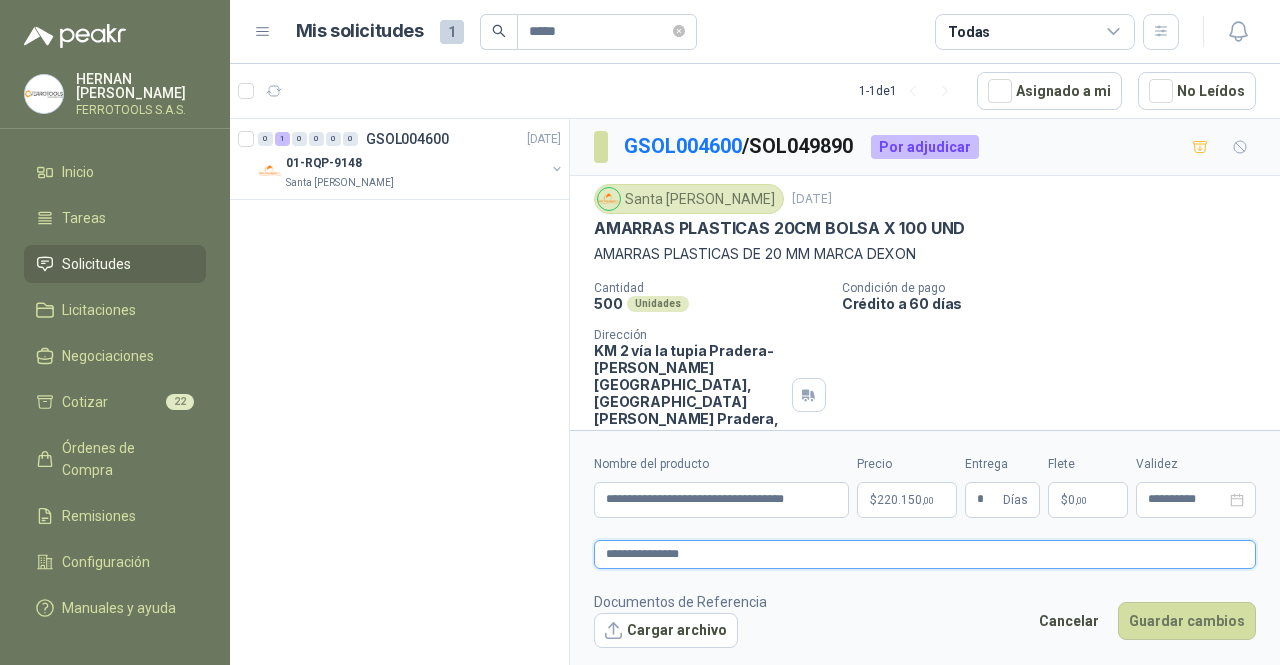 type 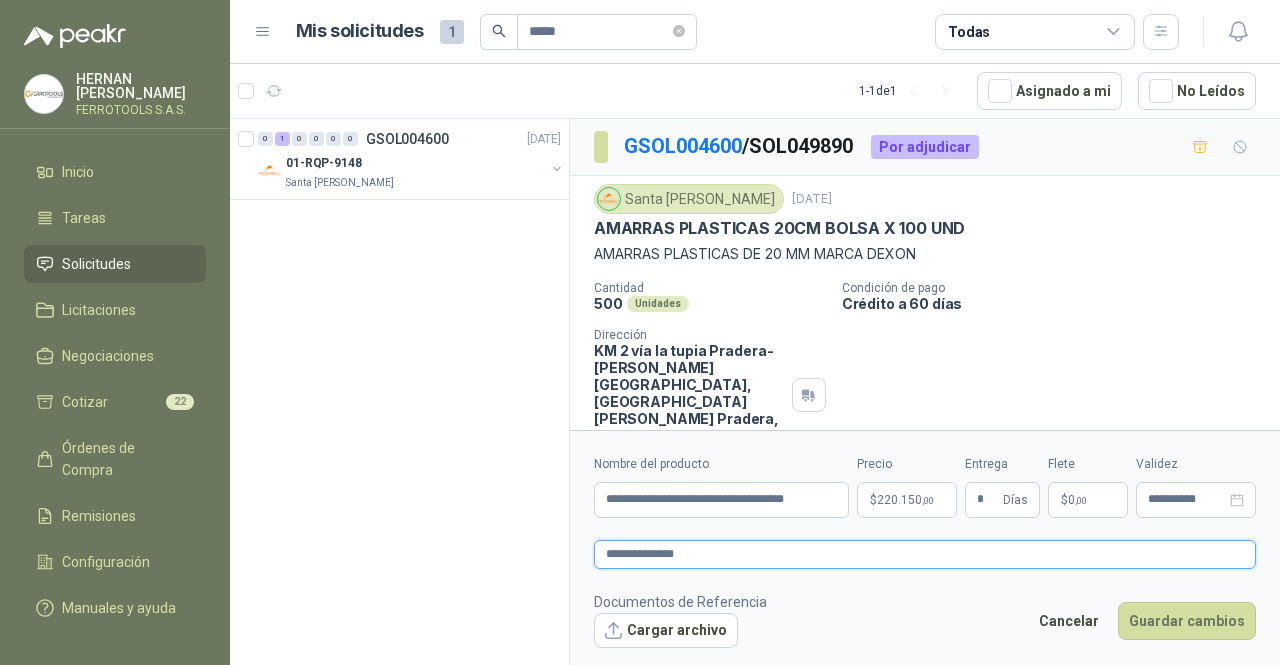 type 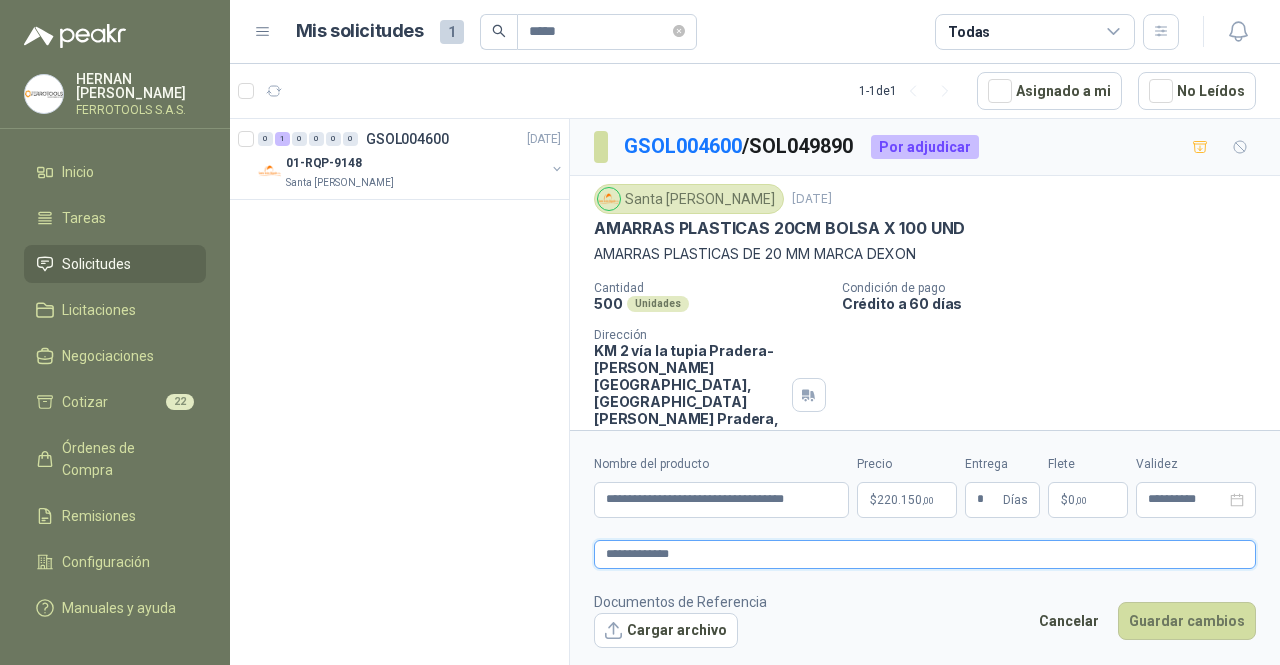 type 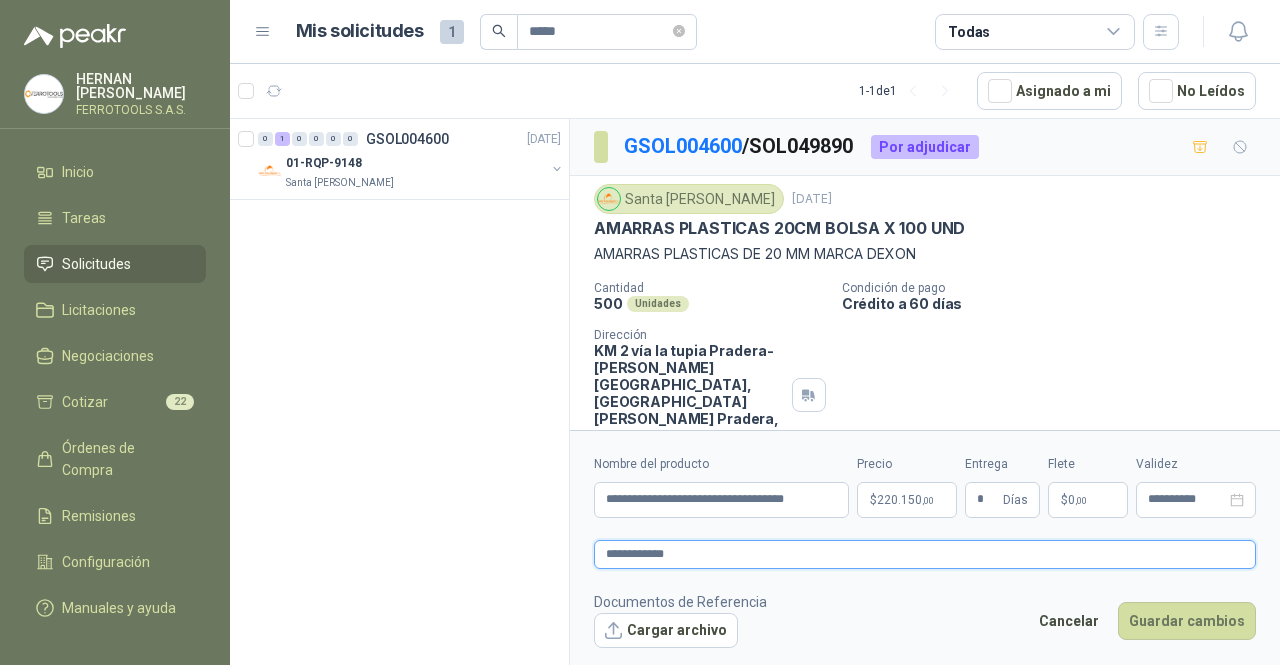 type 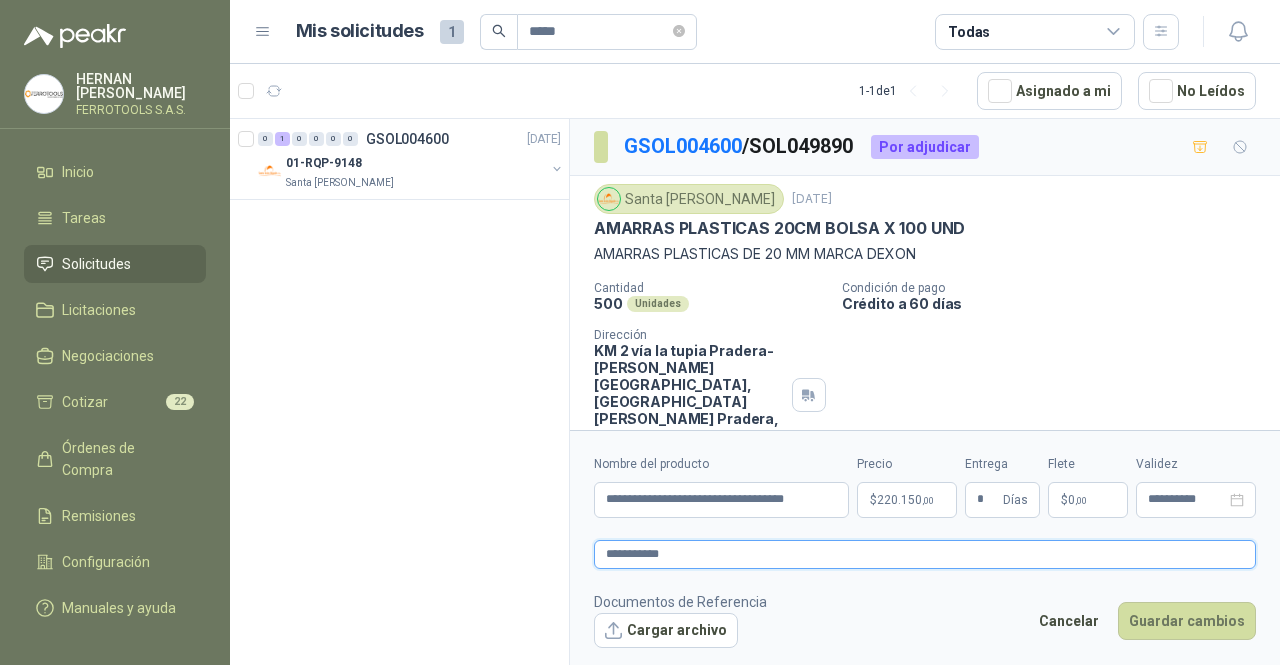 type 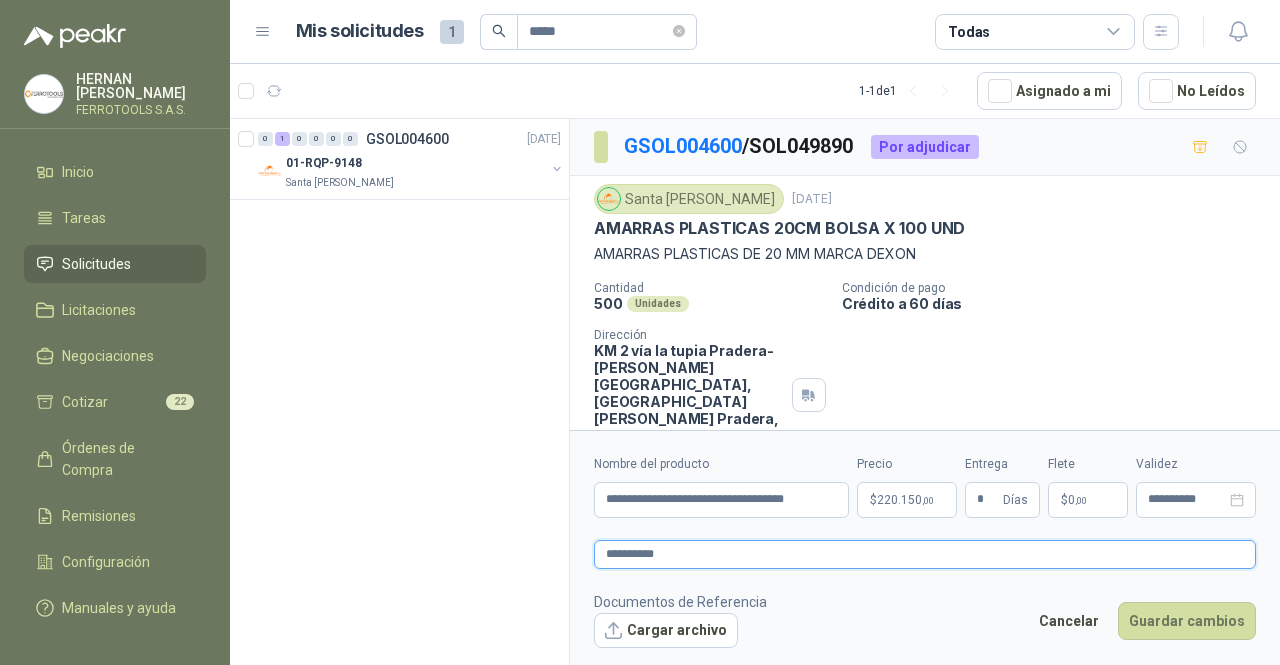 type 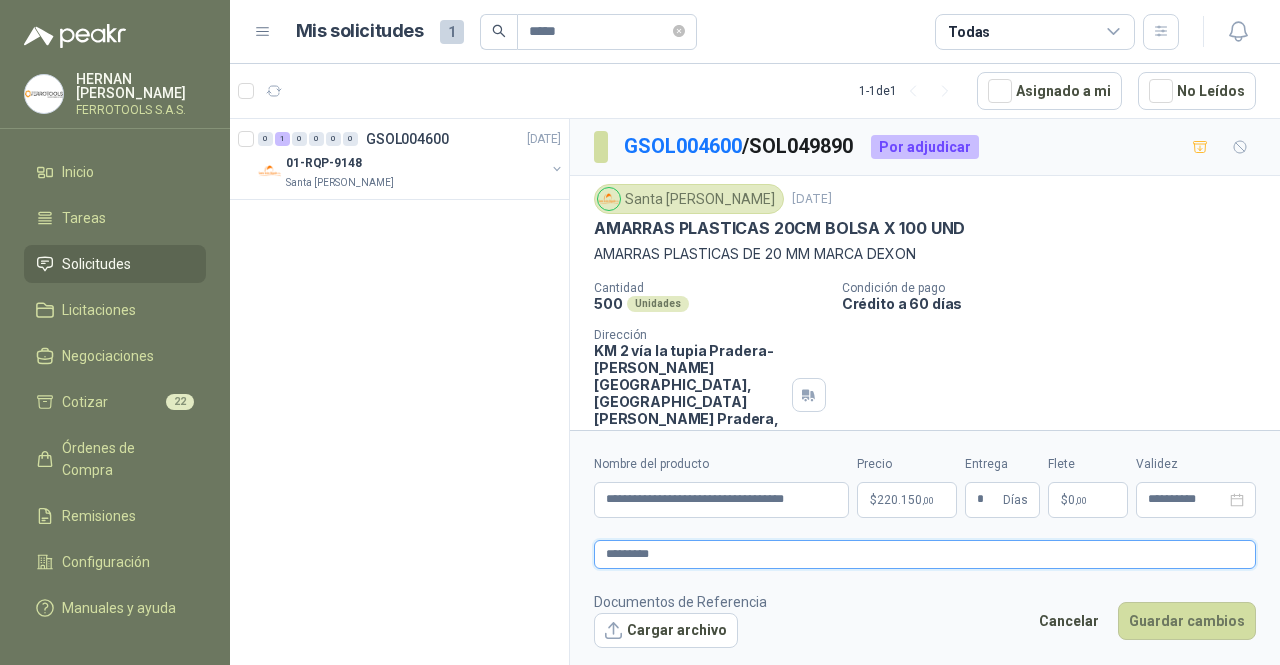 type 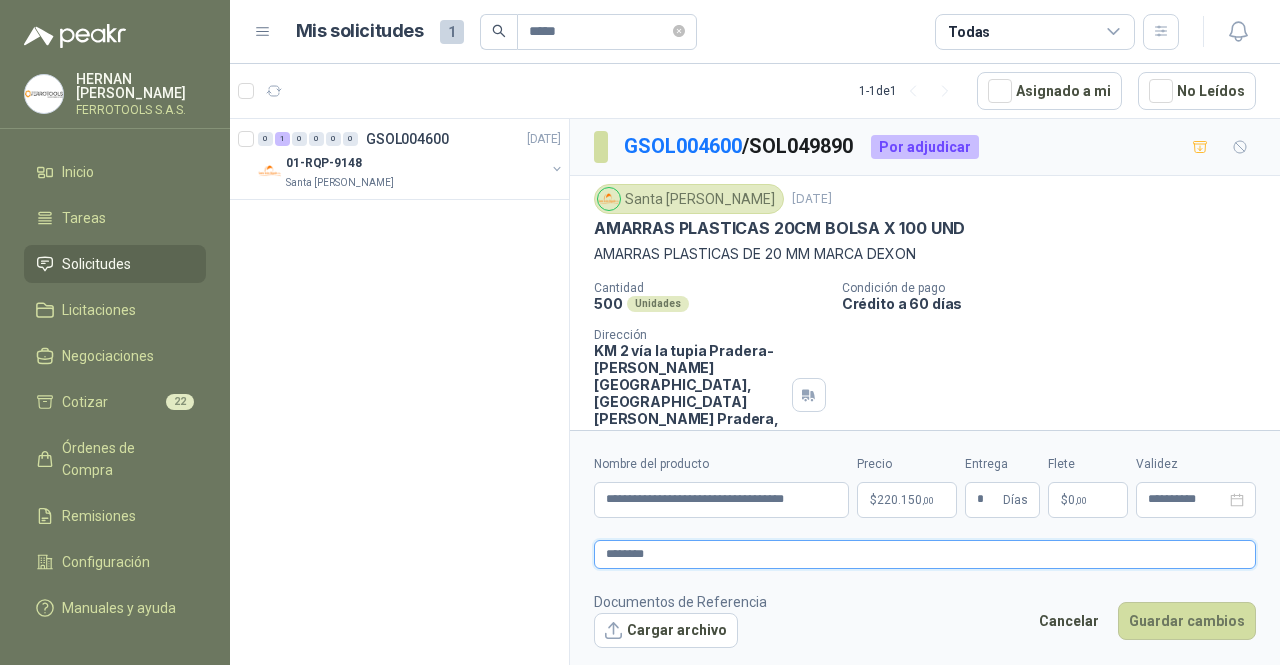 type 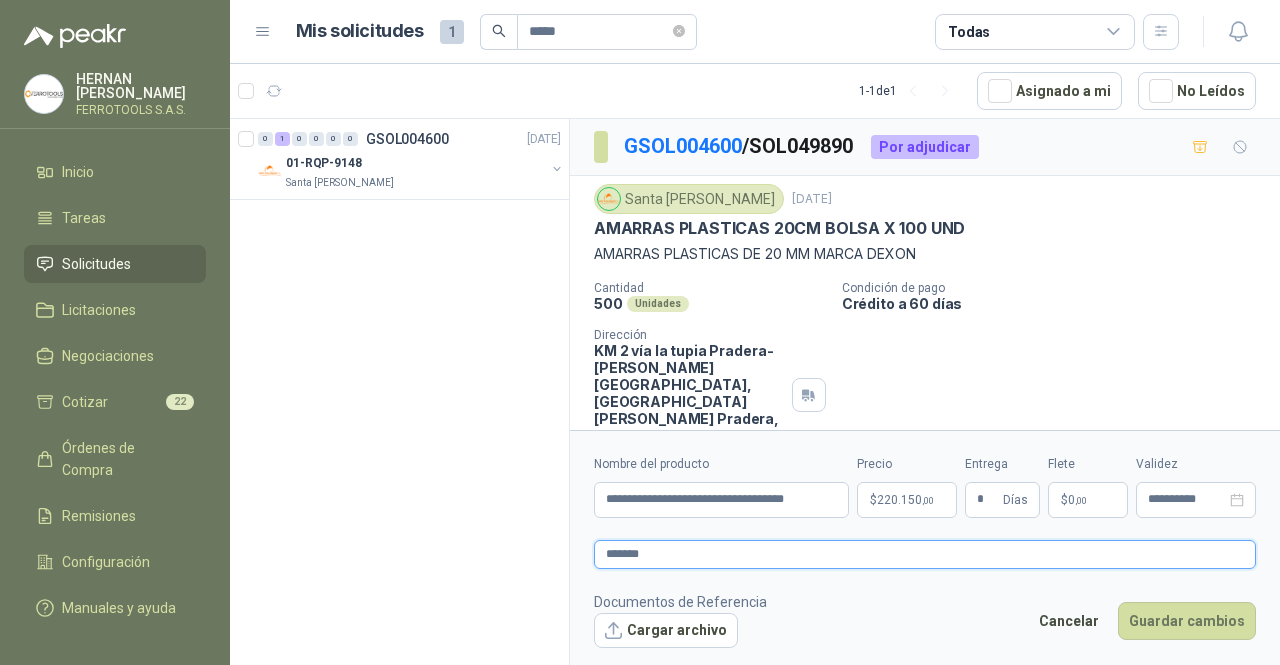 type 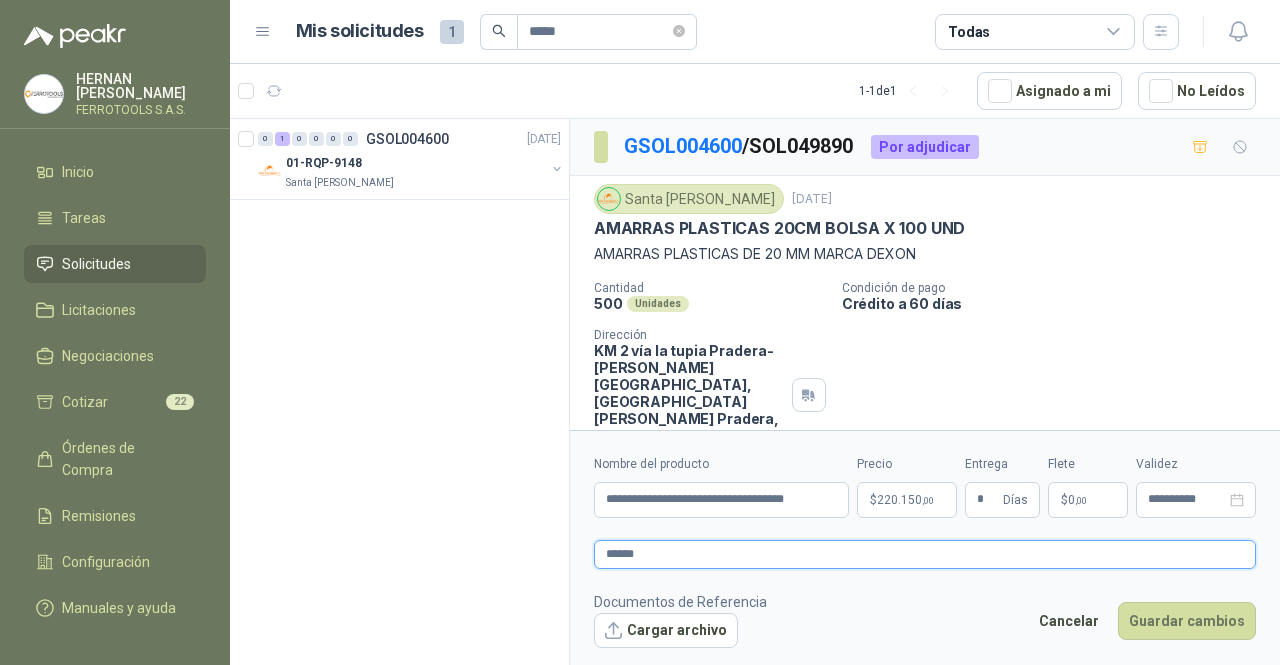 type 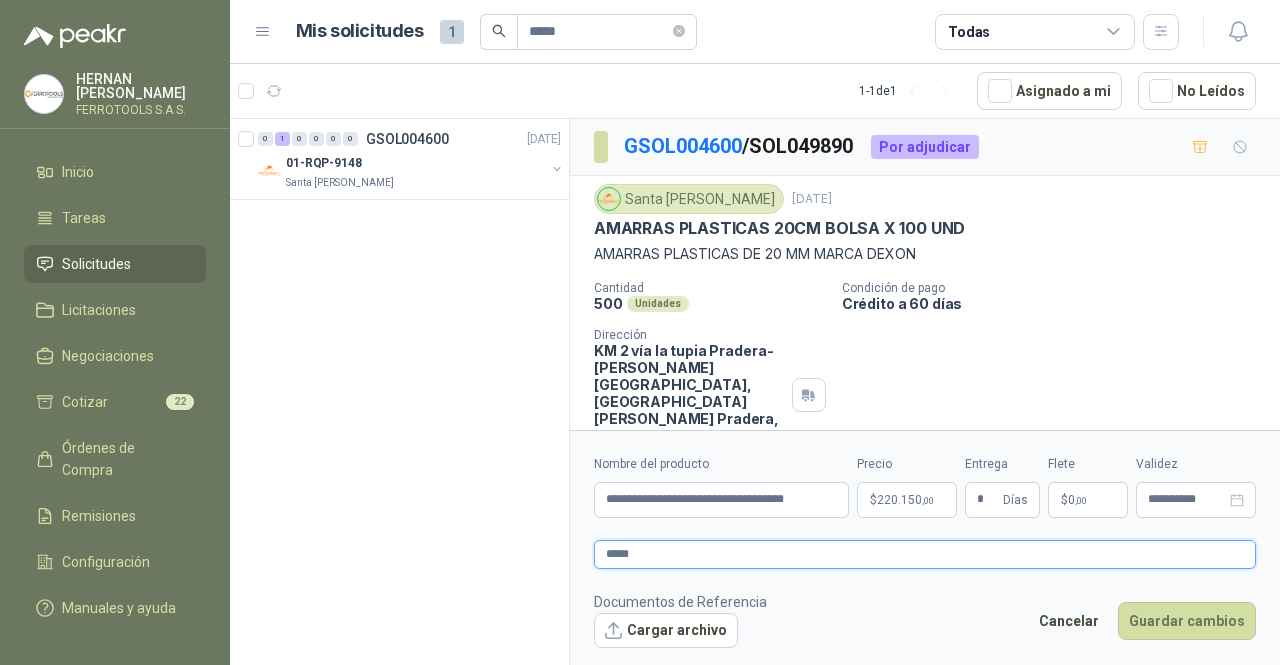 type 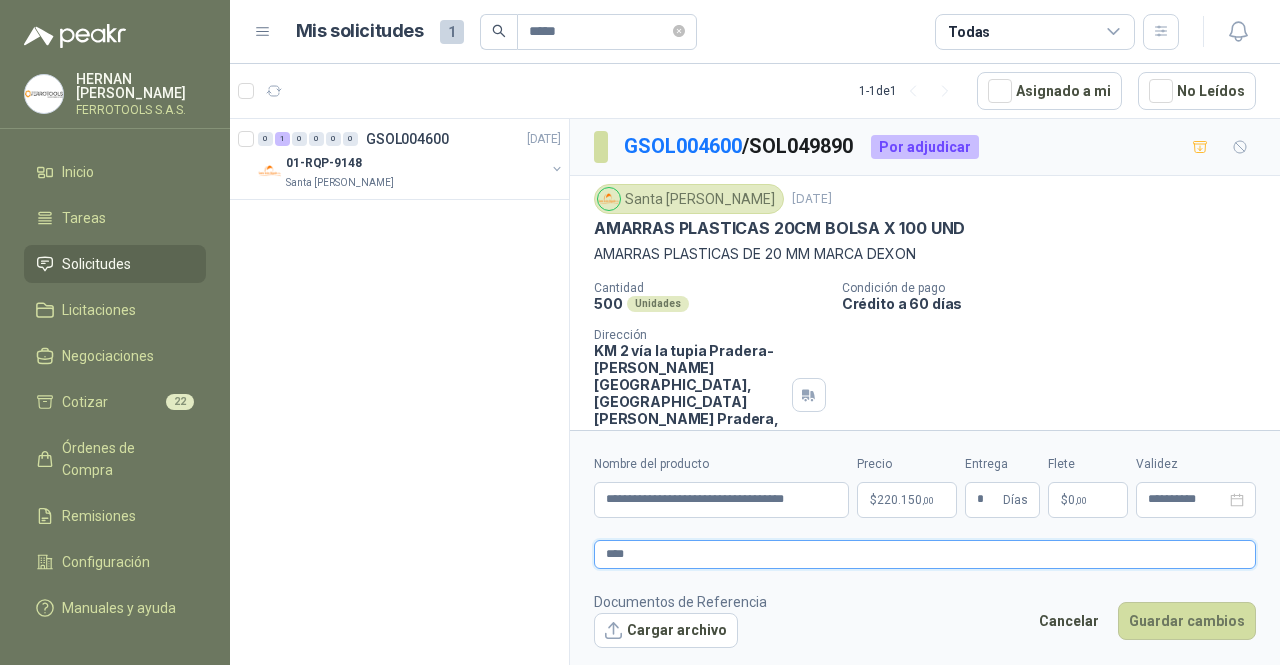 type 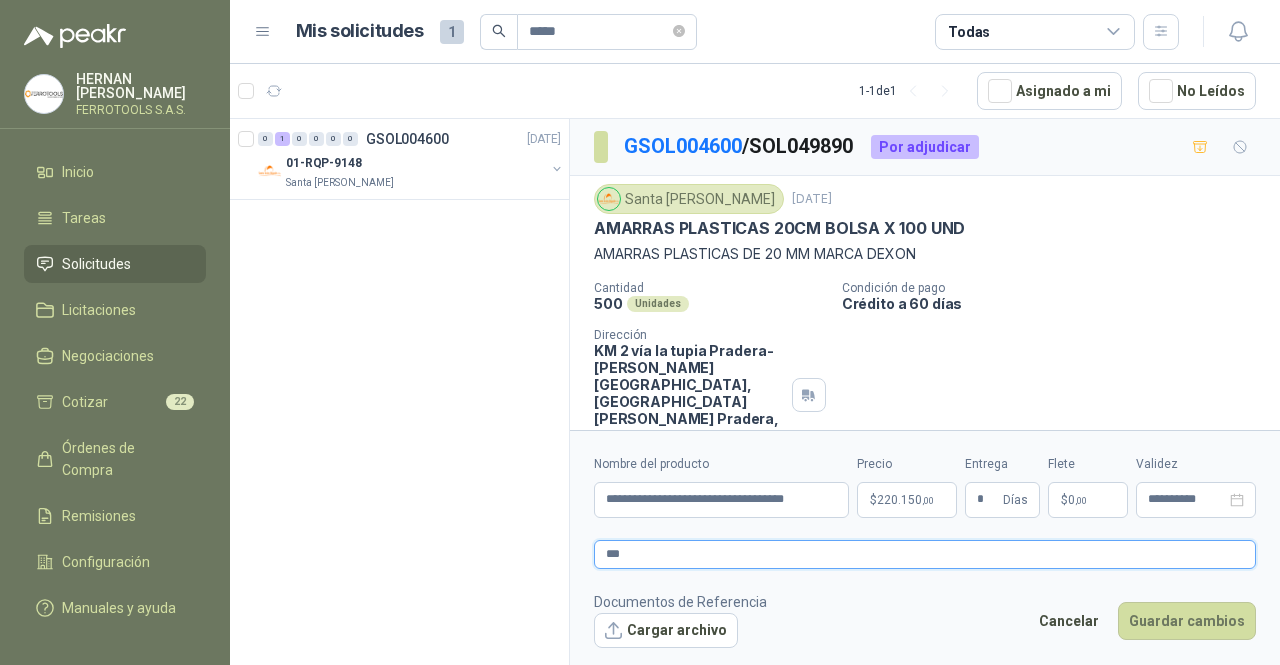 type 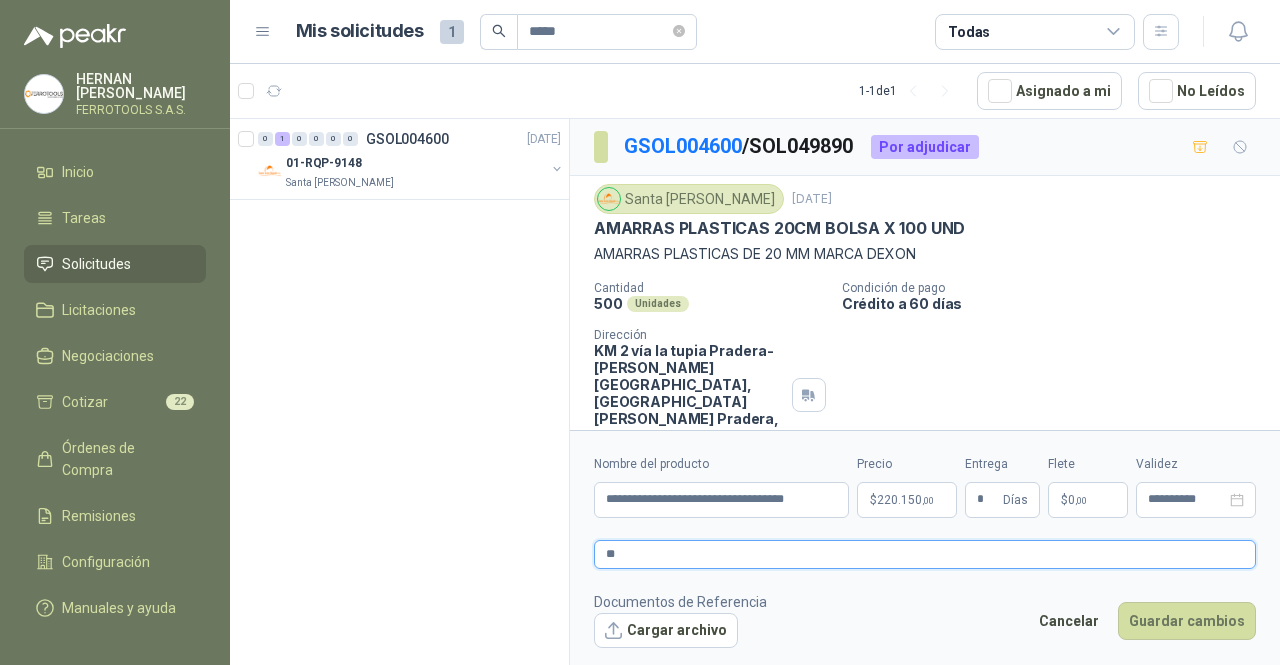 type 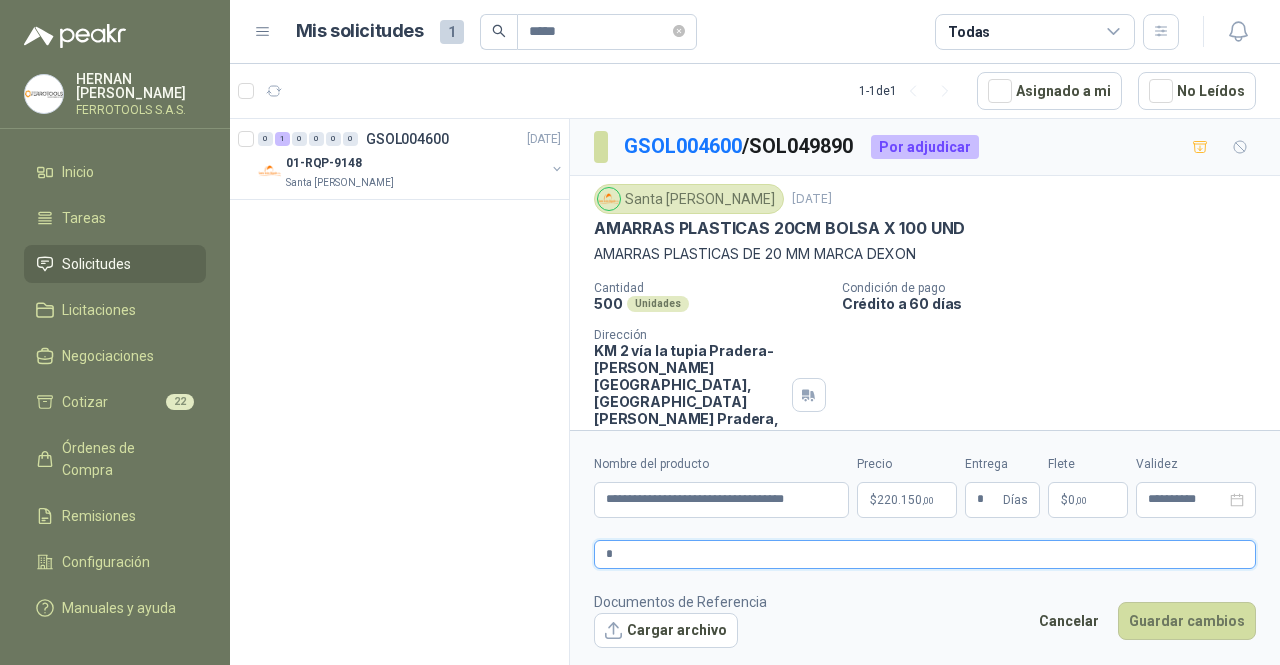 type 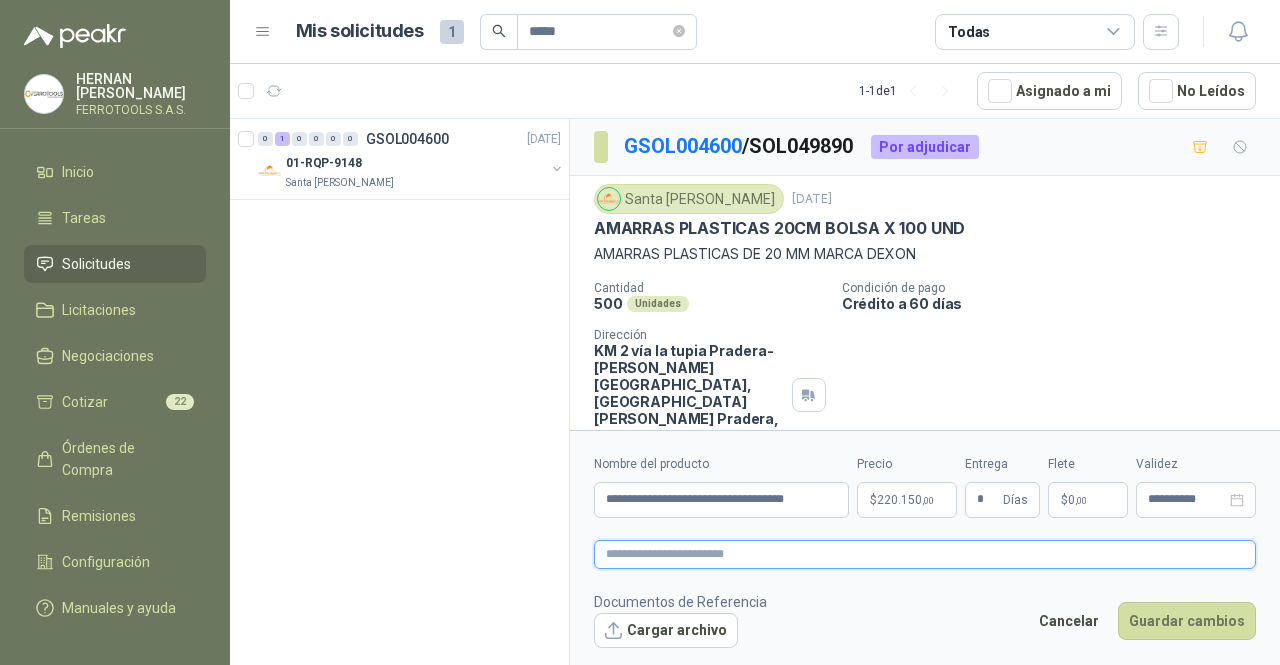 paste on "**********" 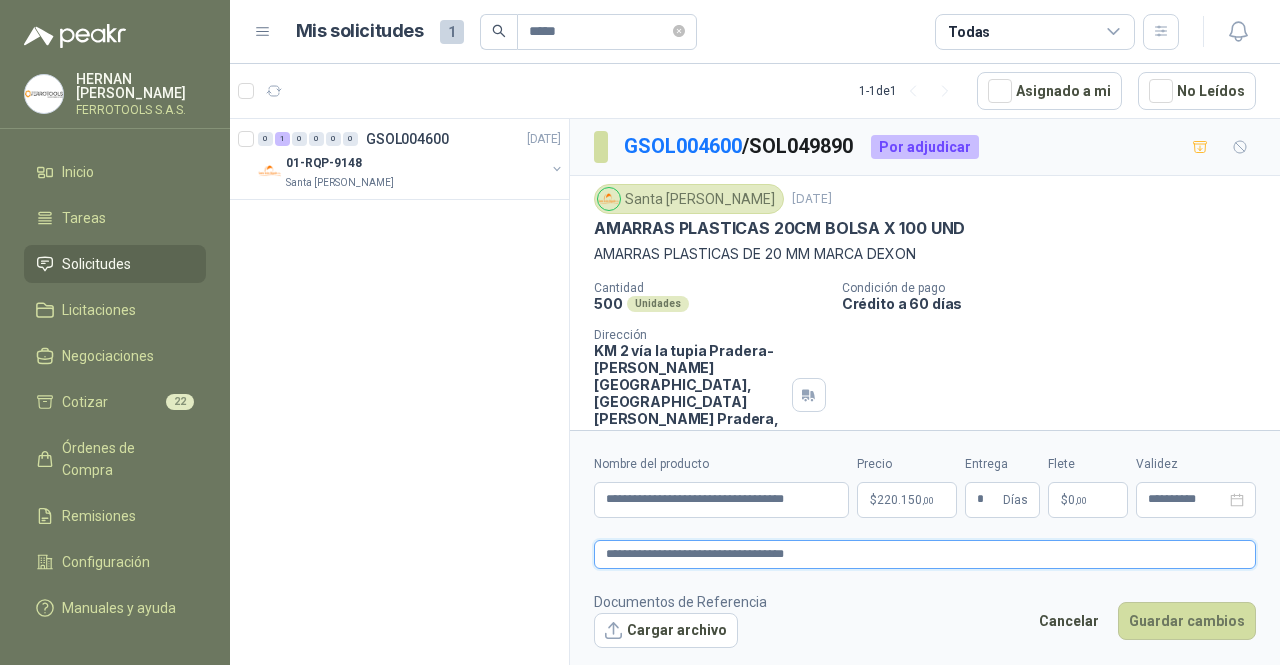 type 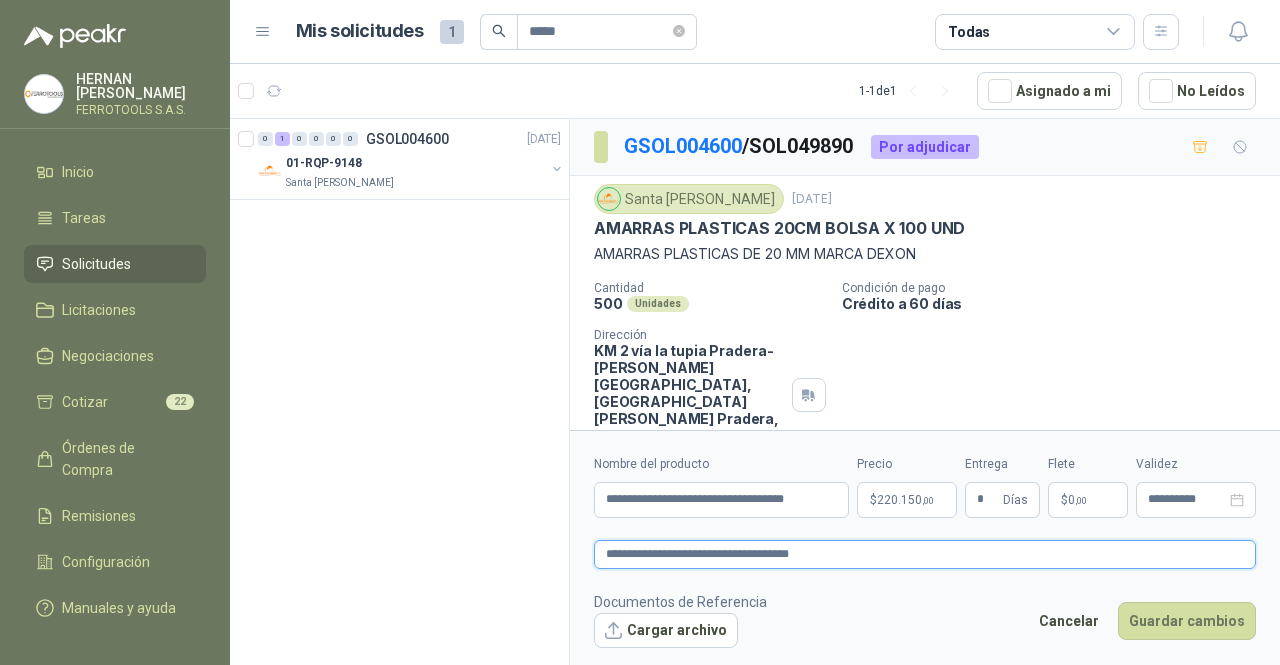 type 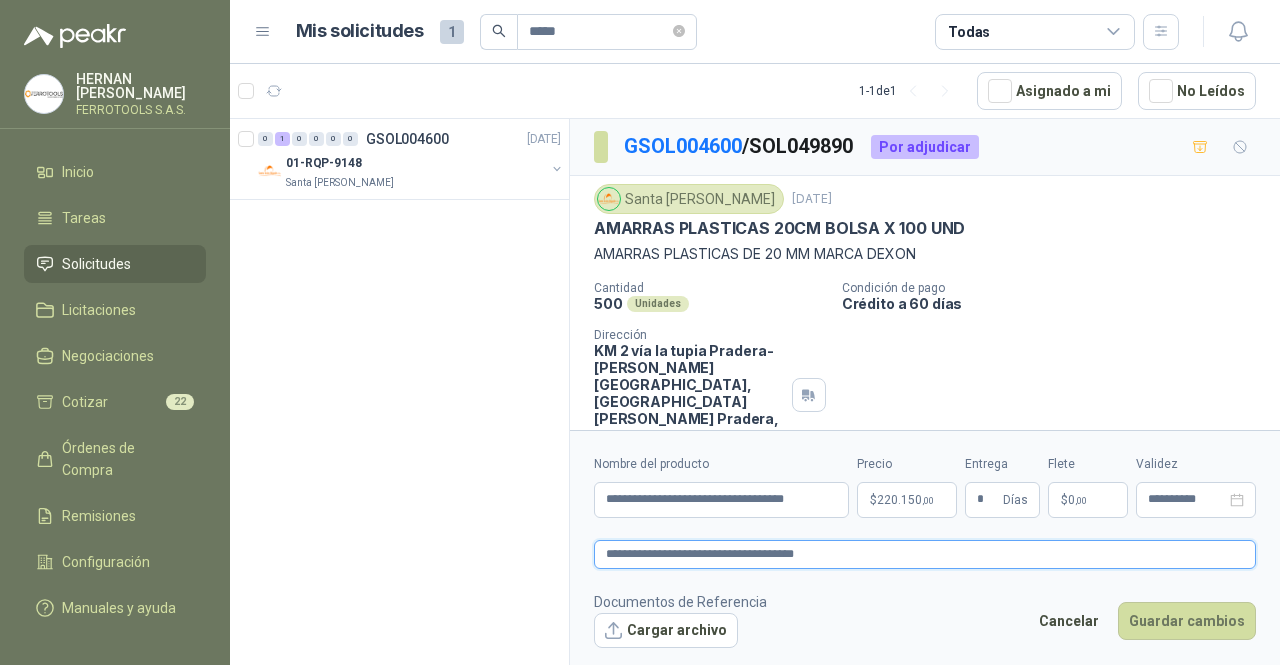 type 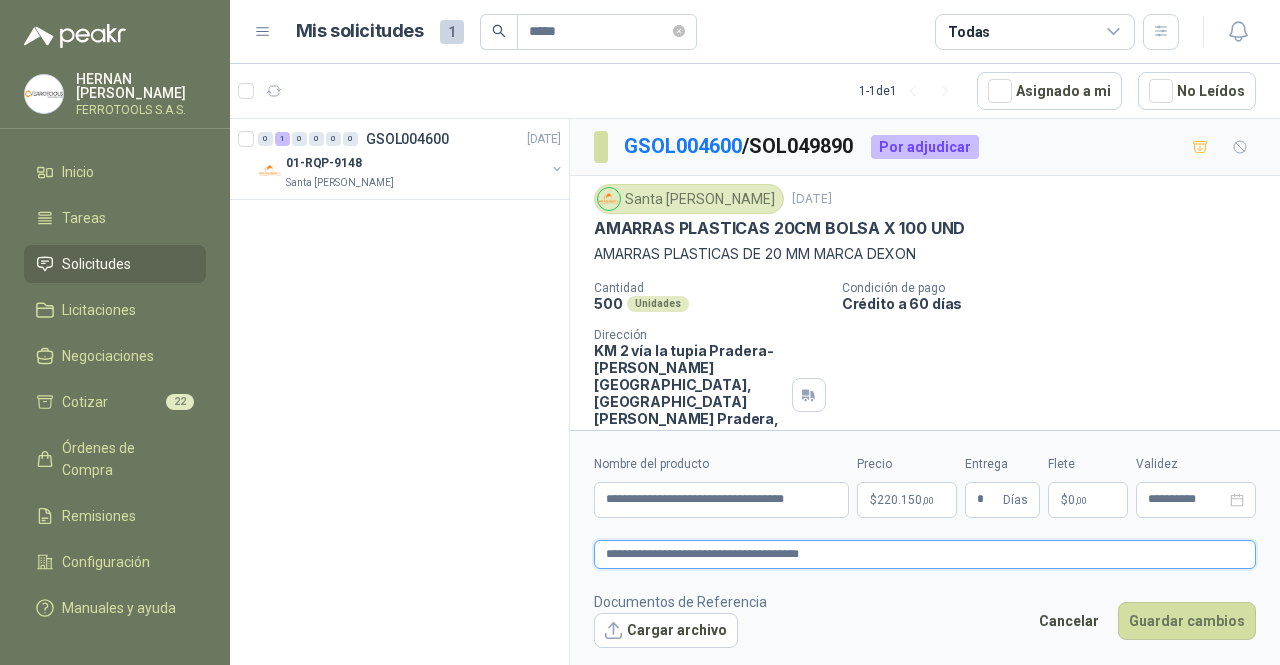 type 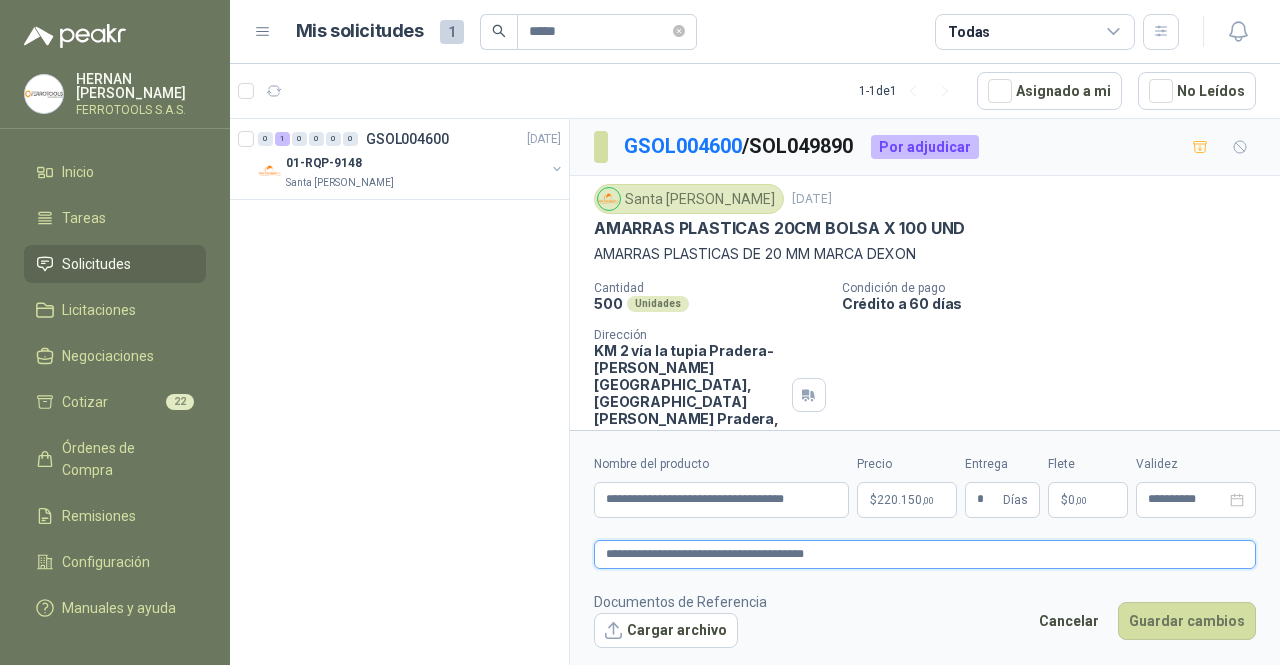 type 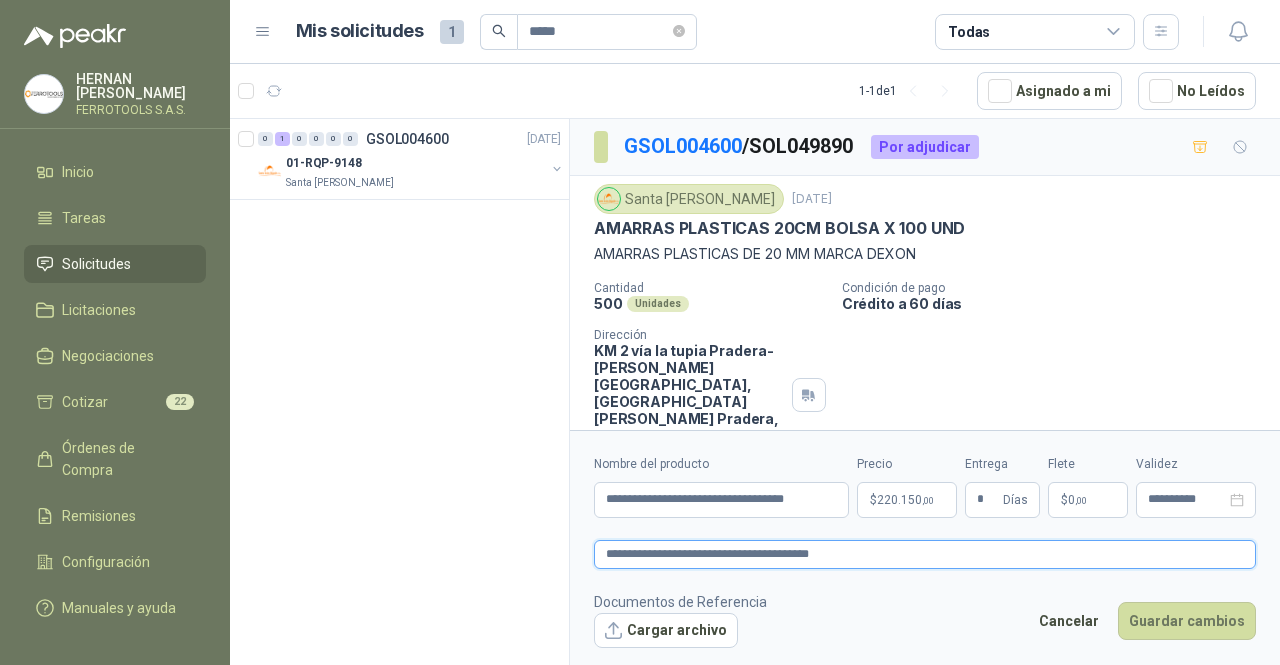 type 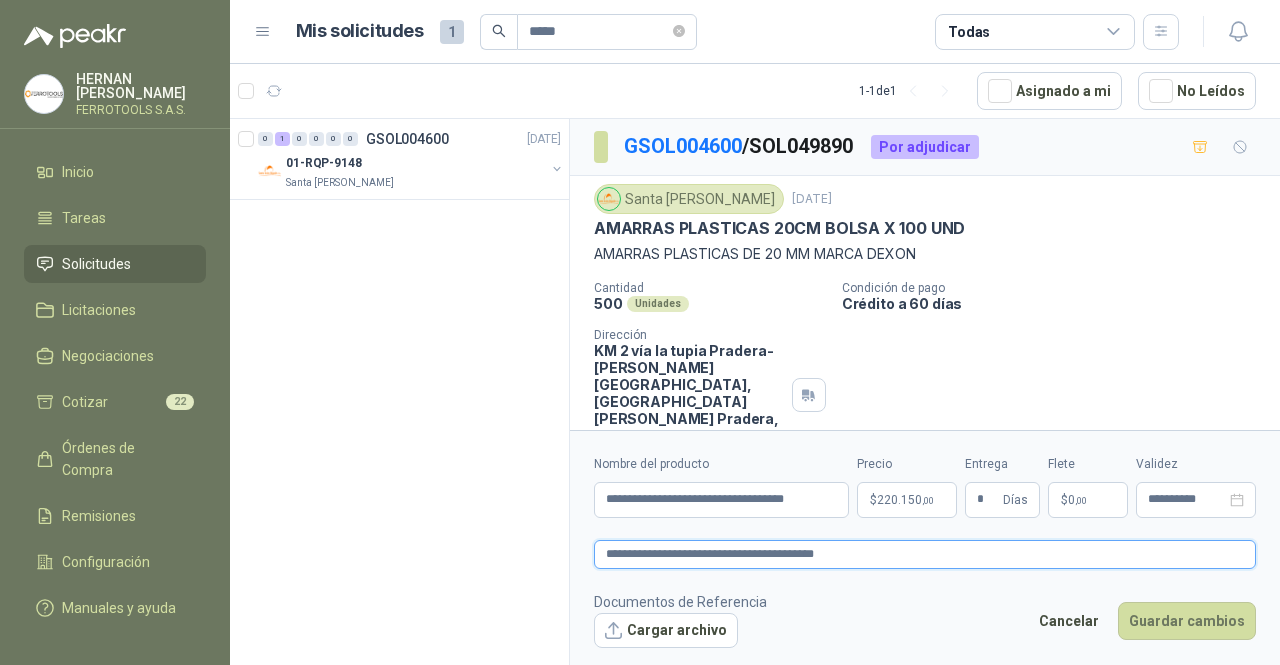 type 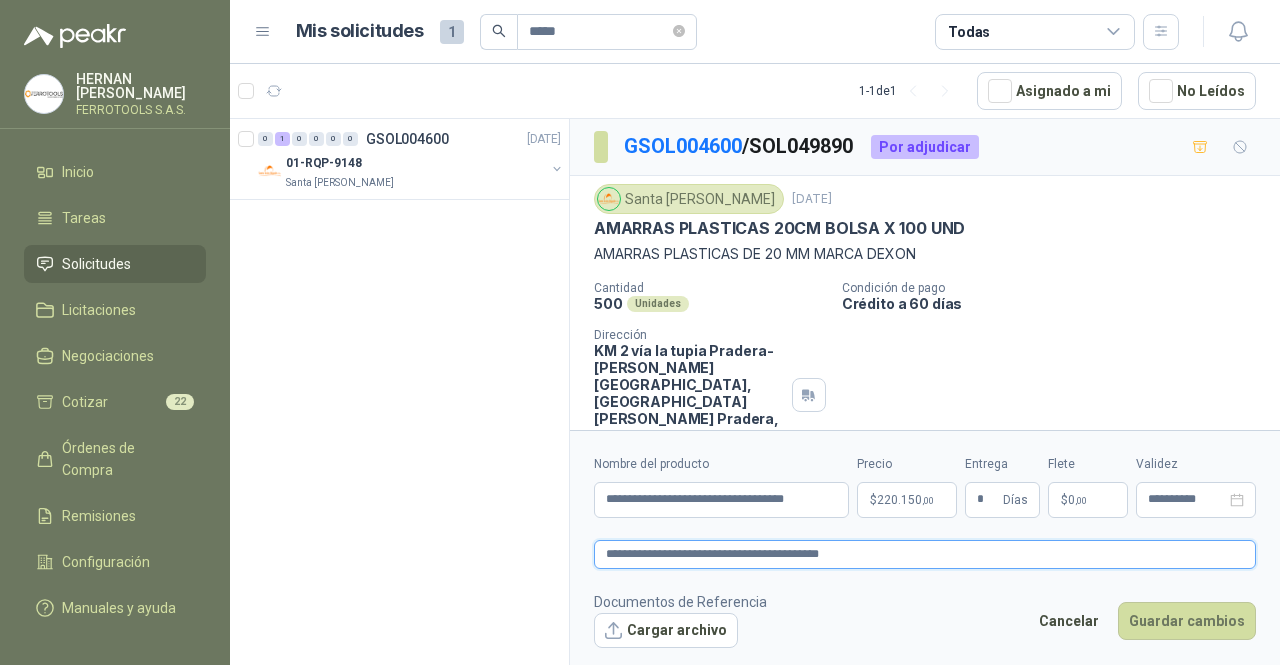 type 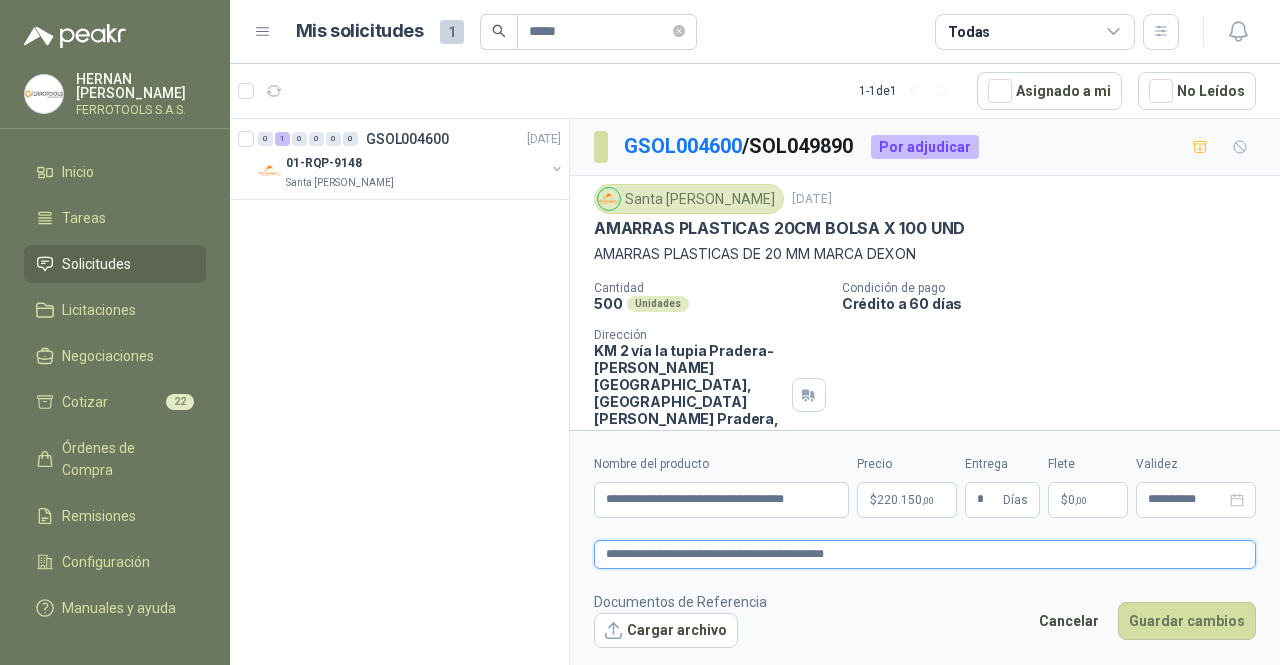 type 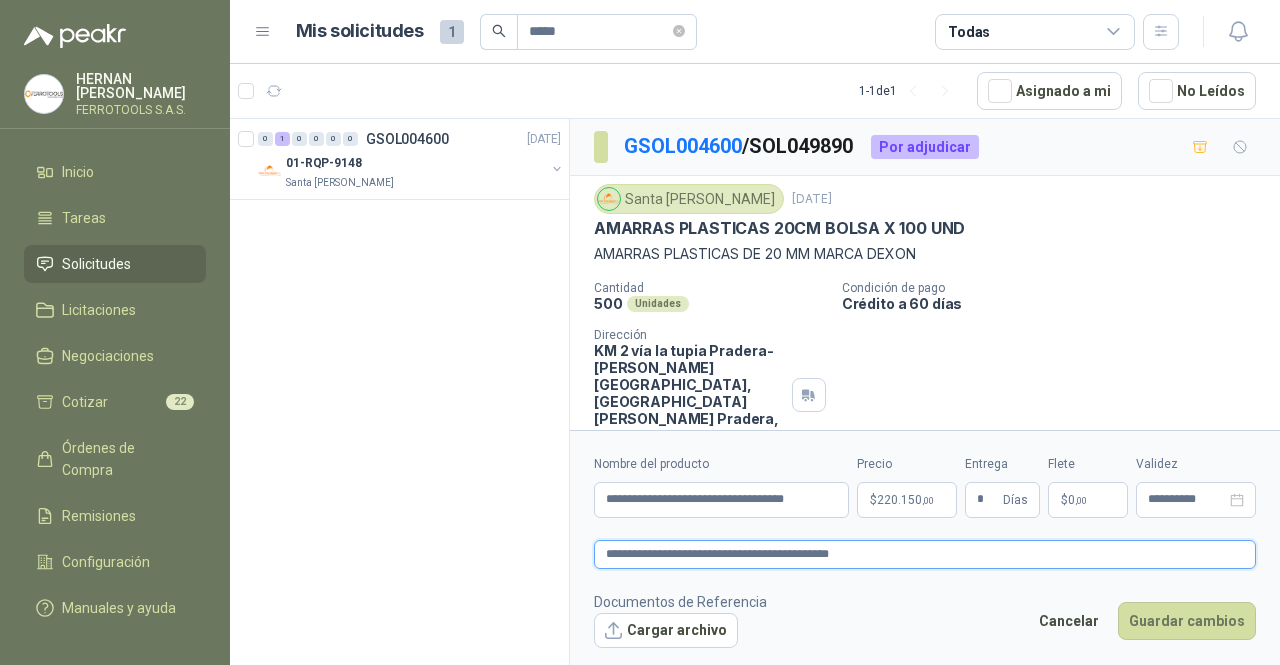 type 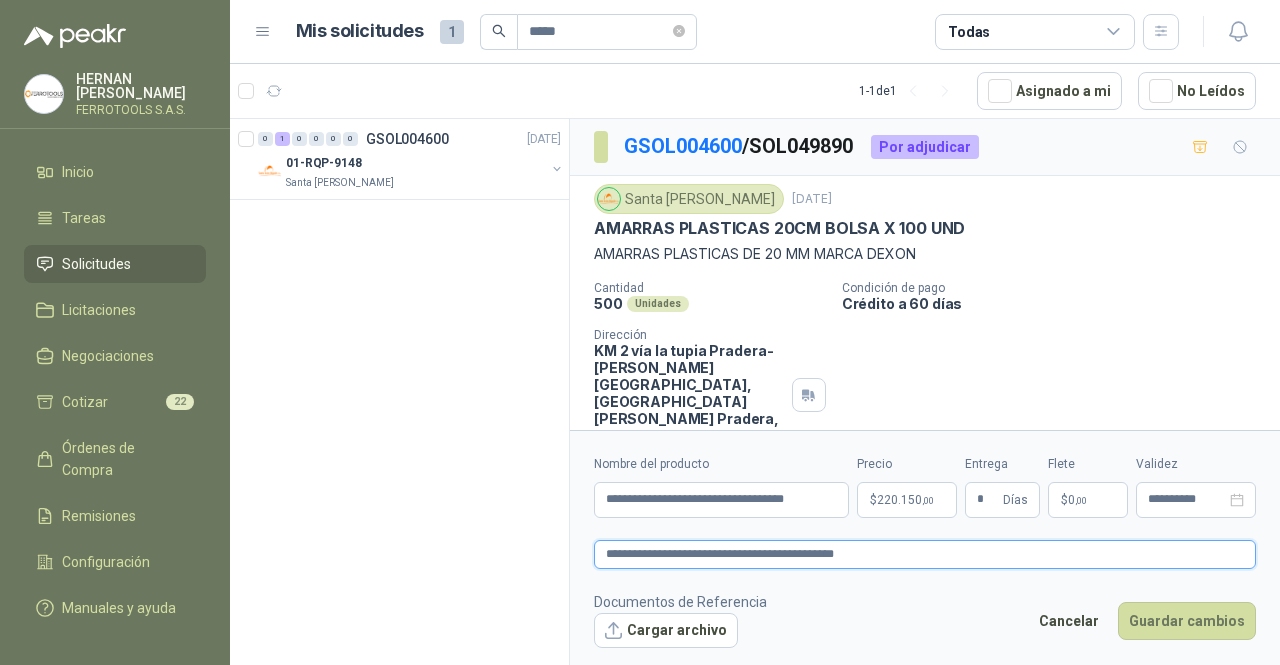type 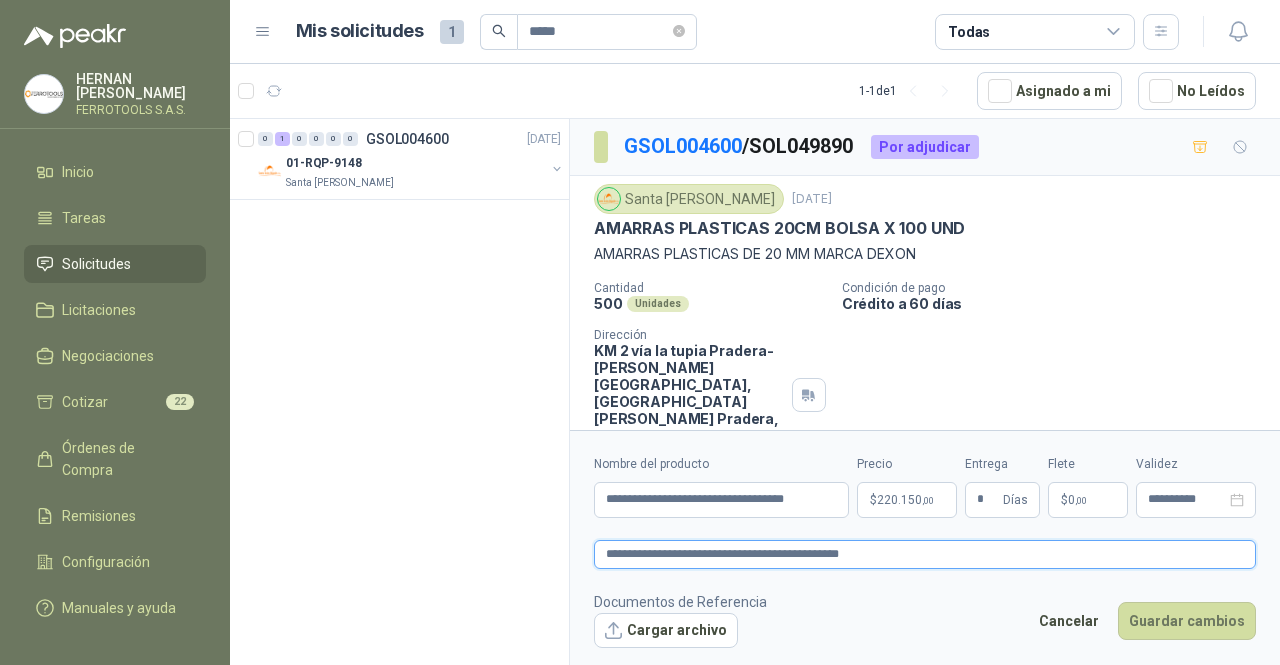 type 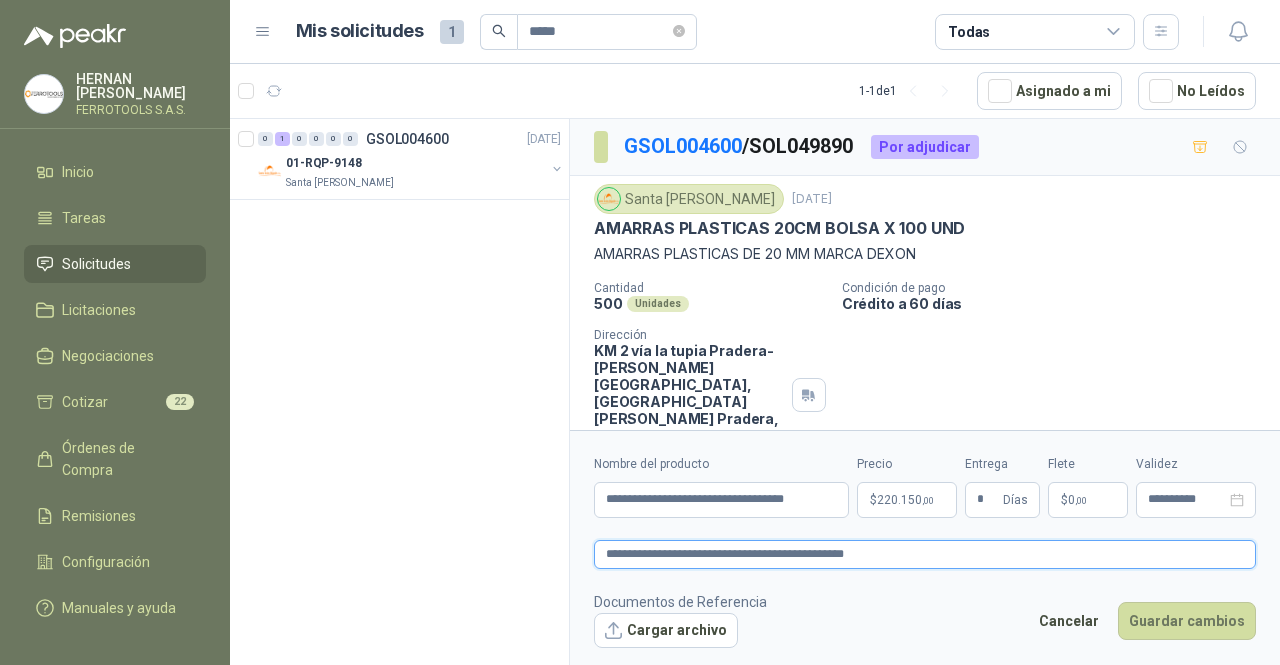 type on "**********" 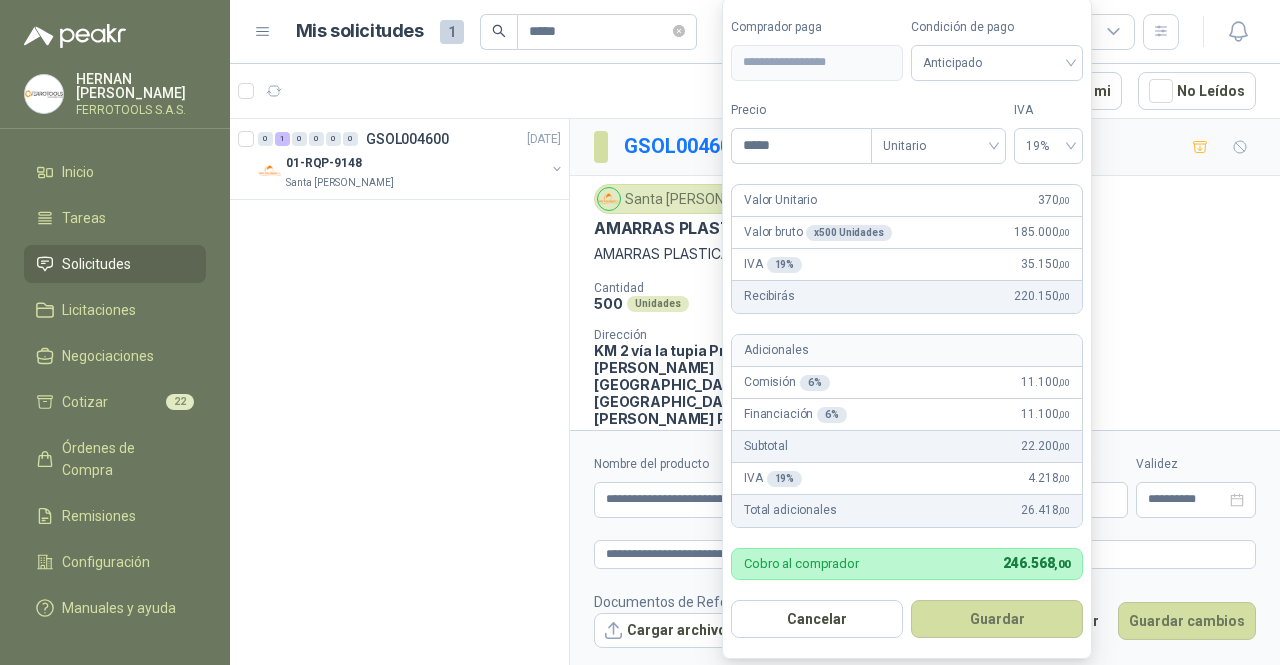 click on "**********" at bounding box center [640, 332] 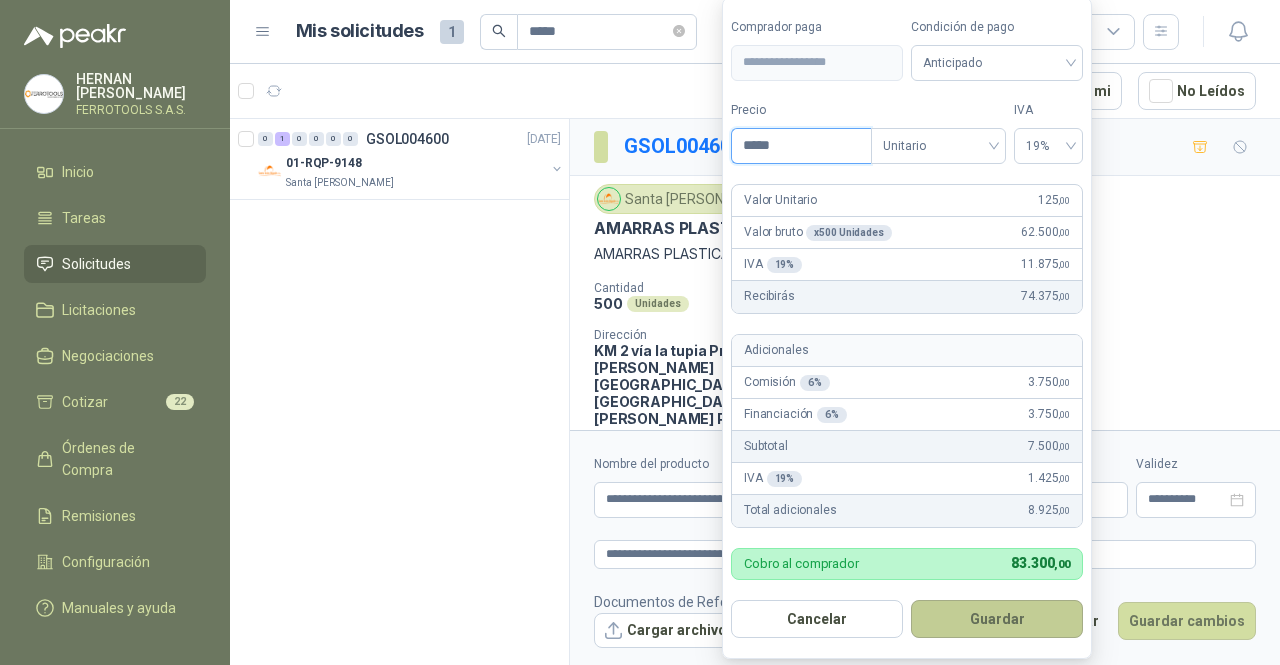type on "*****" 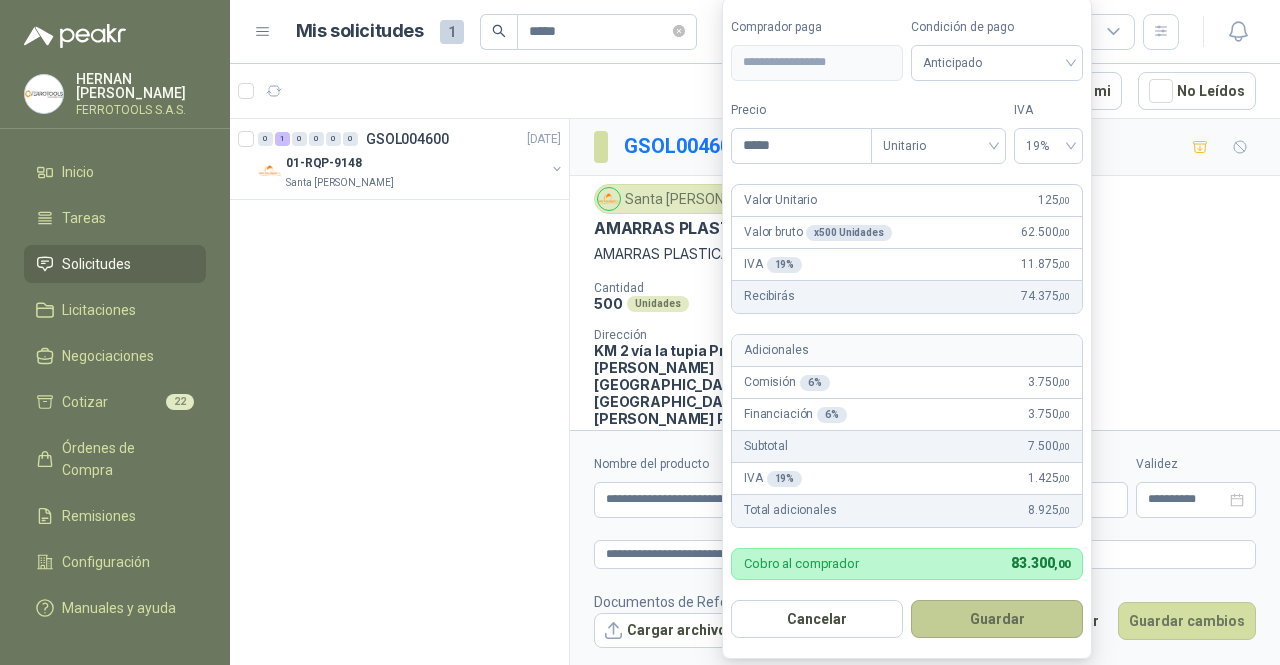 click on "Guardar" at bounding box center [997, 619] 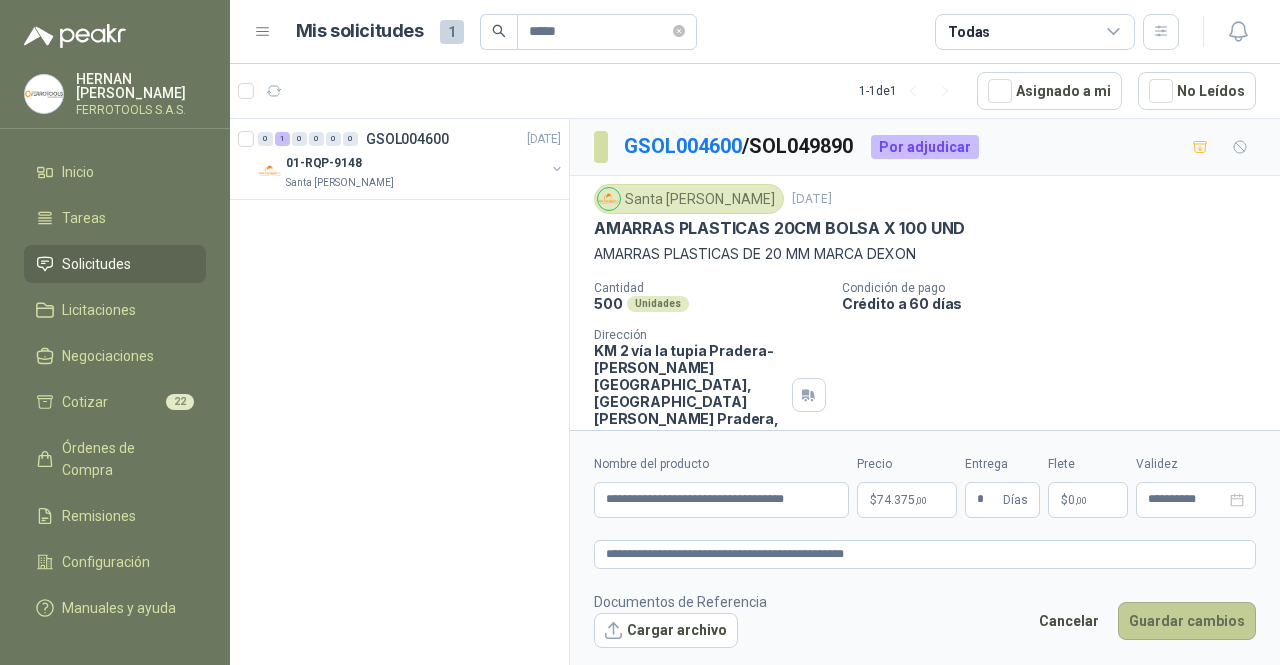 click on "Guardar cambios" at bounding box center [1187, 621] 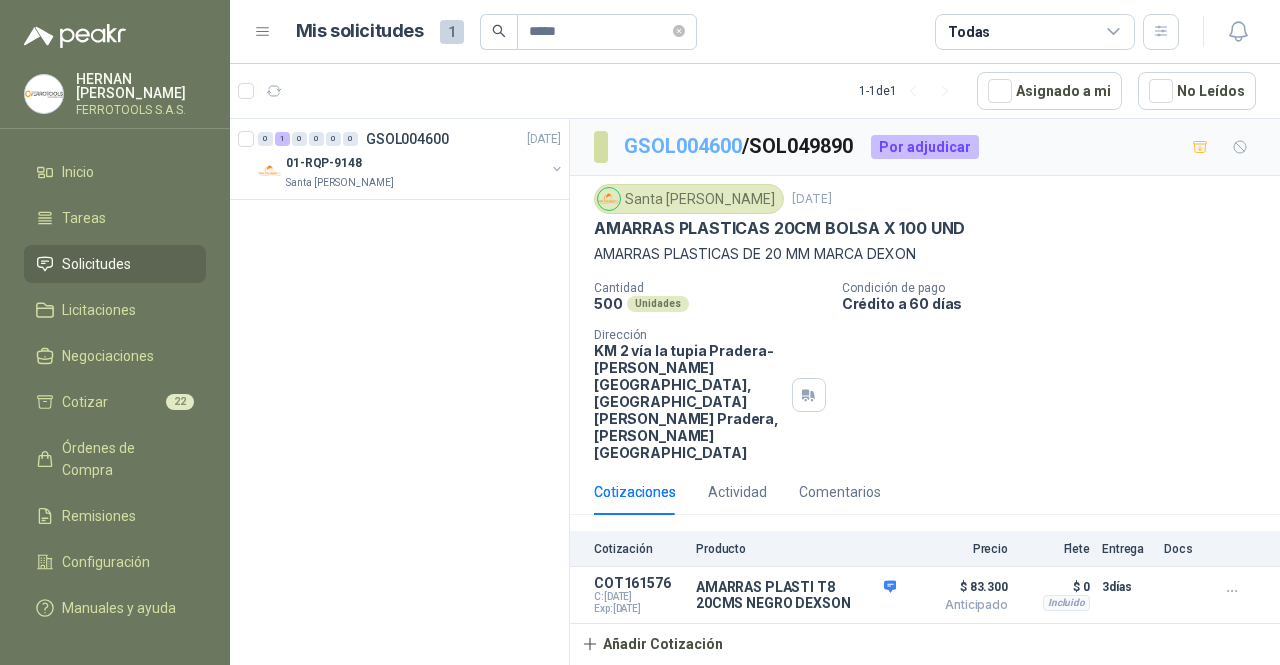 click on "GSOL004600" at bounding box center [683, 146] 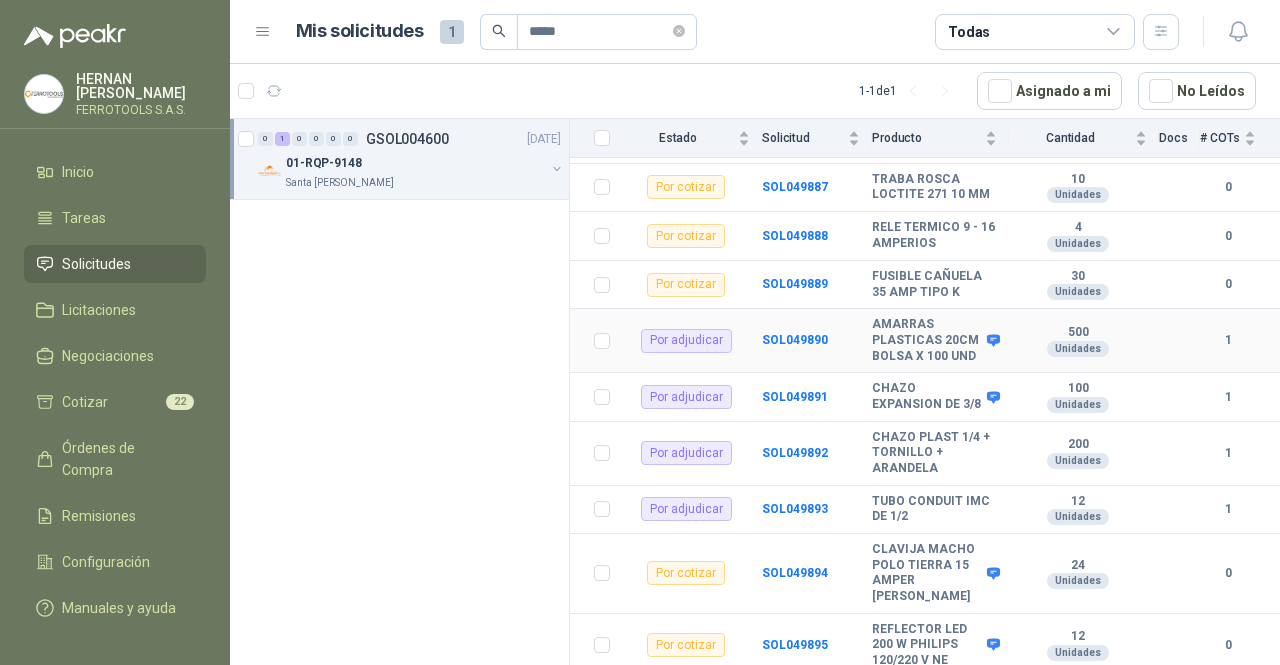 scroll, scrollTop: 2275, scrollLeft: 0, axis: vertical 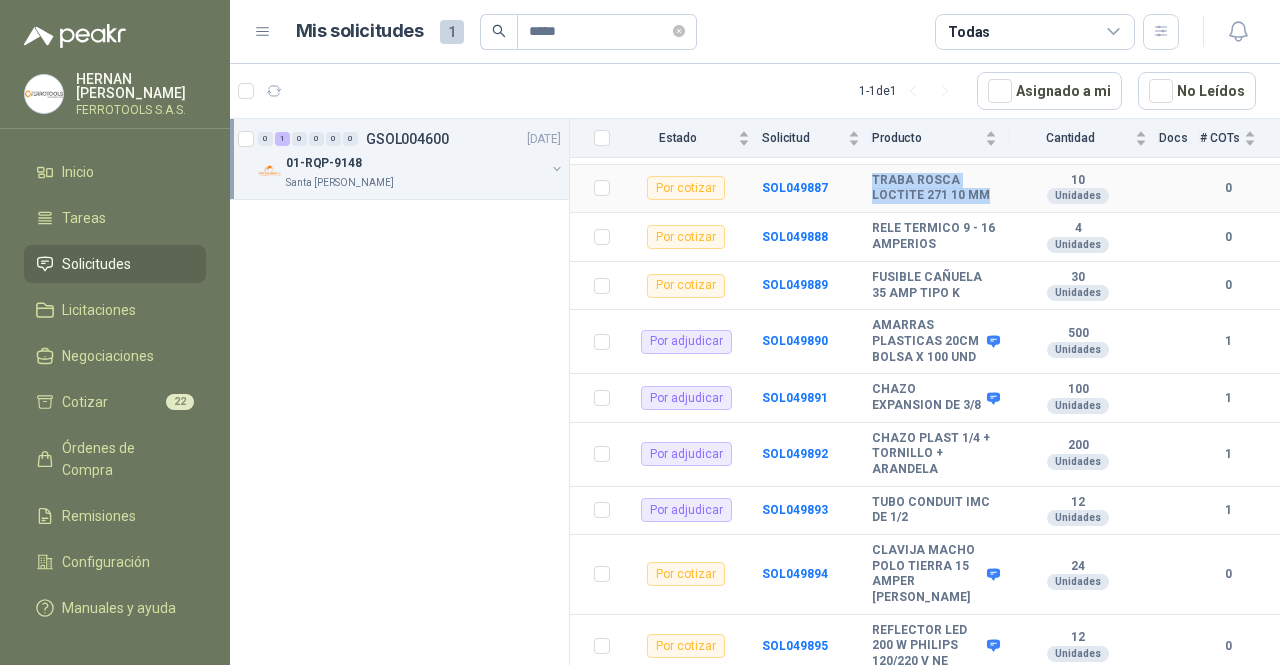 drag, startPoint x: 899, startPoint y: 249, endPoint x: 871, endPoint y: 217, distance: 42.520584 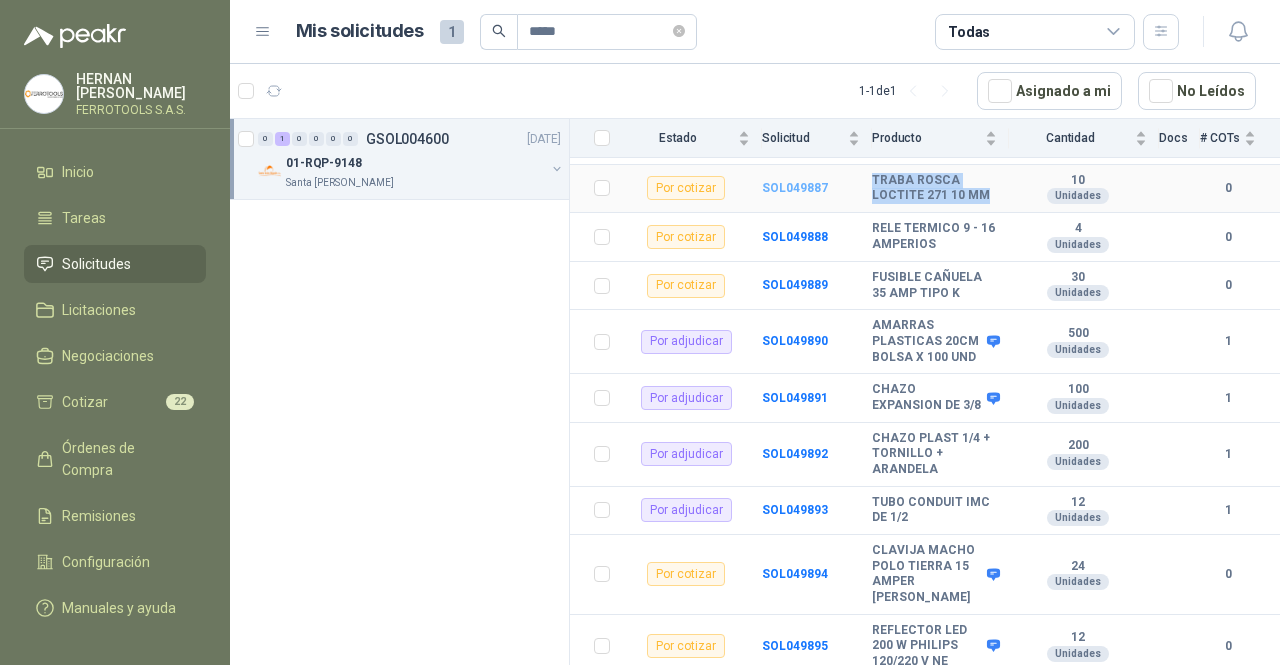 copy on "TRABA ROSCA LOCTITE 271 10 MM" 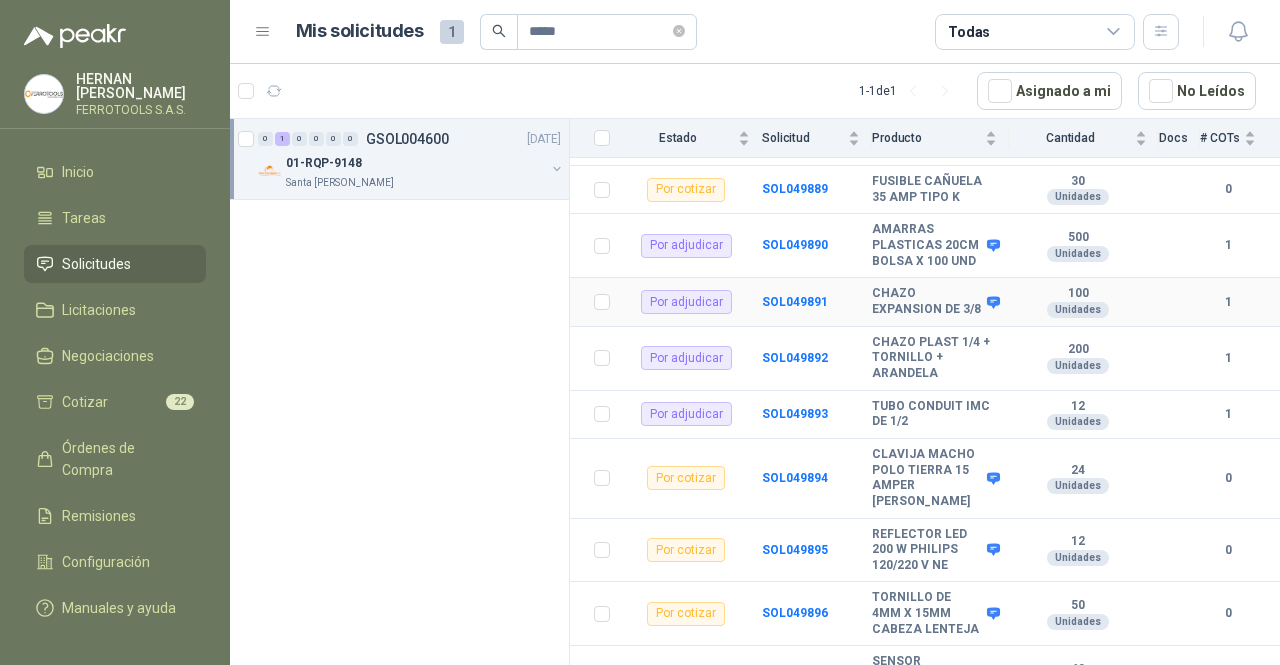 scroll, scrollTop: 2365, scrollLeft: 0, axis: vertical 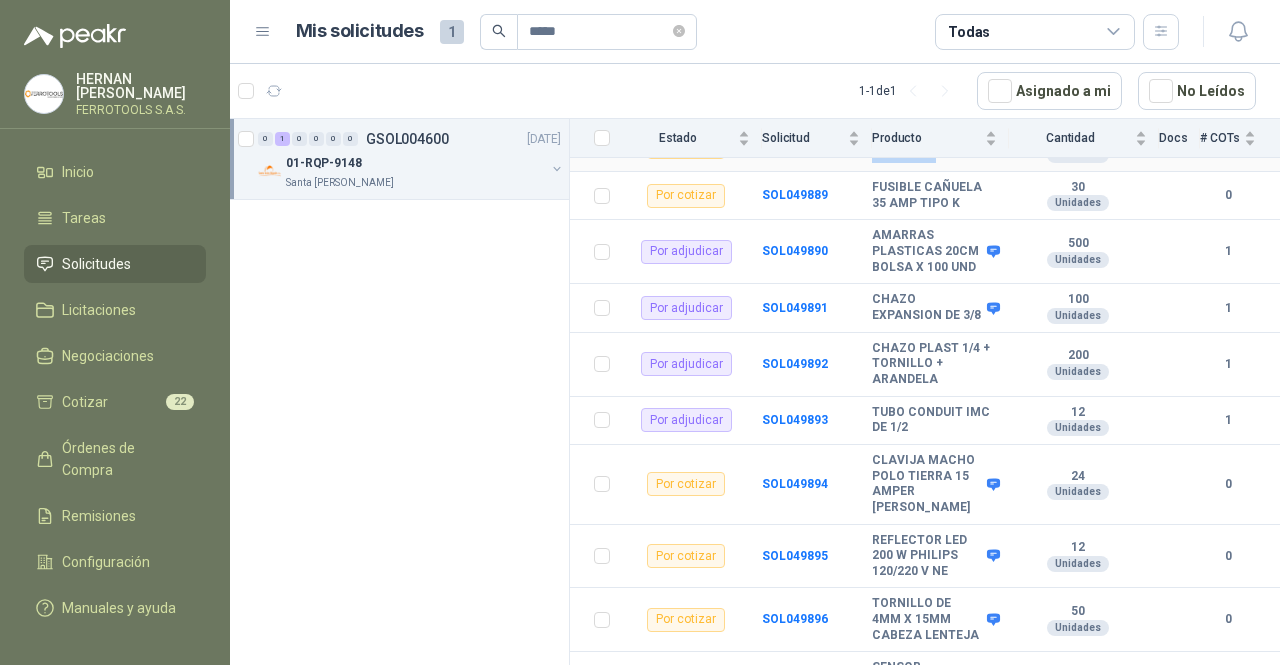 drag, startPoint x: 960, startPoint y: 219, endPoint x: 864, endPoint y: 192, distance: 99.724625 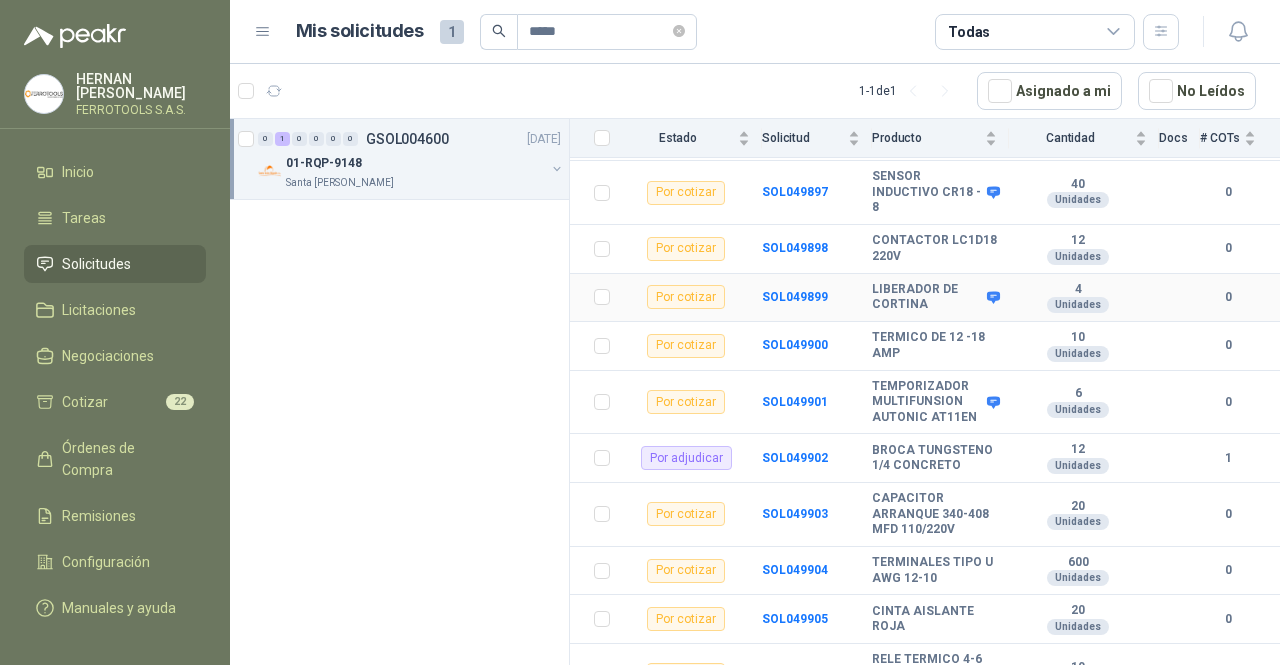 scroll, scrollTop: 2707, scrollLeft: 0, axis: vertical 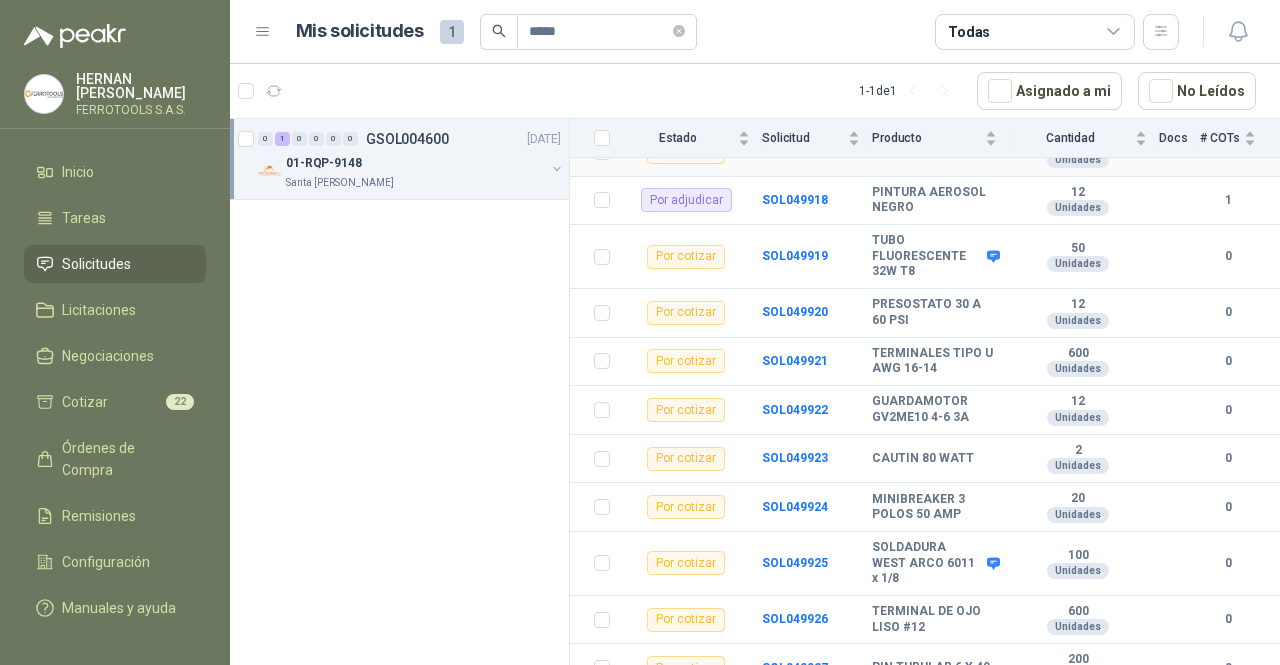 click on "SOL049917" at bounding box center [795, 151] 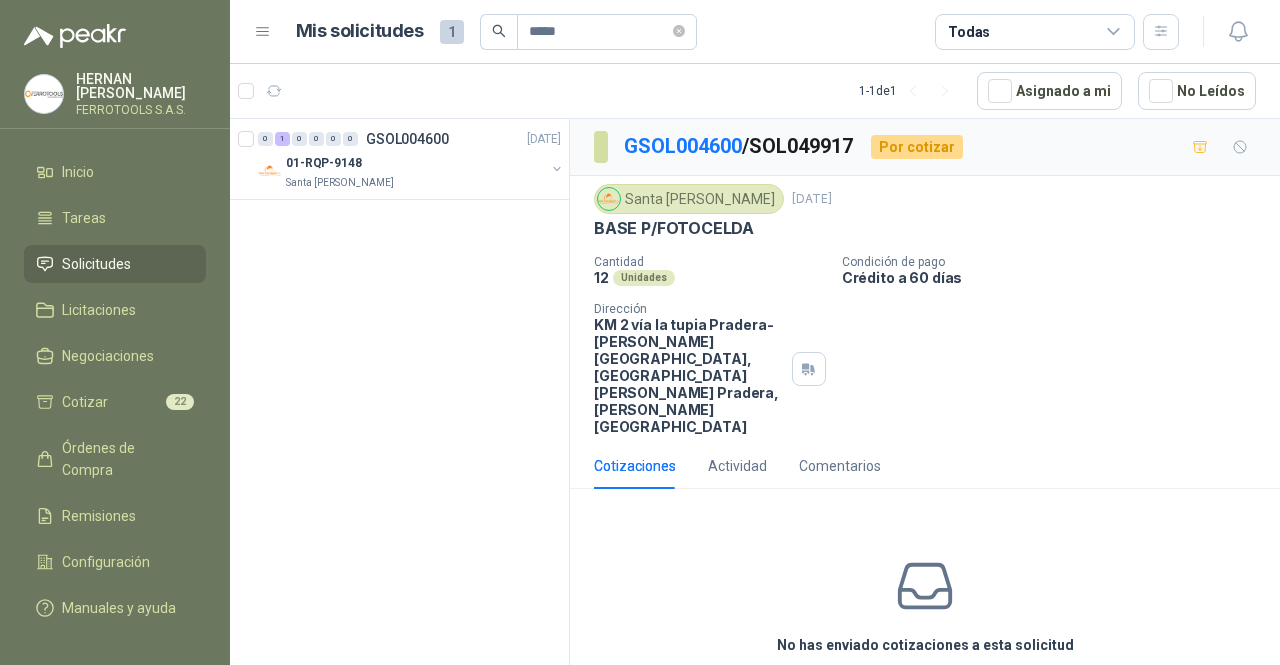 click on "Cotizar" at bounding box center (925, 691) 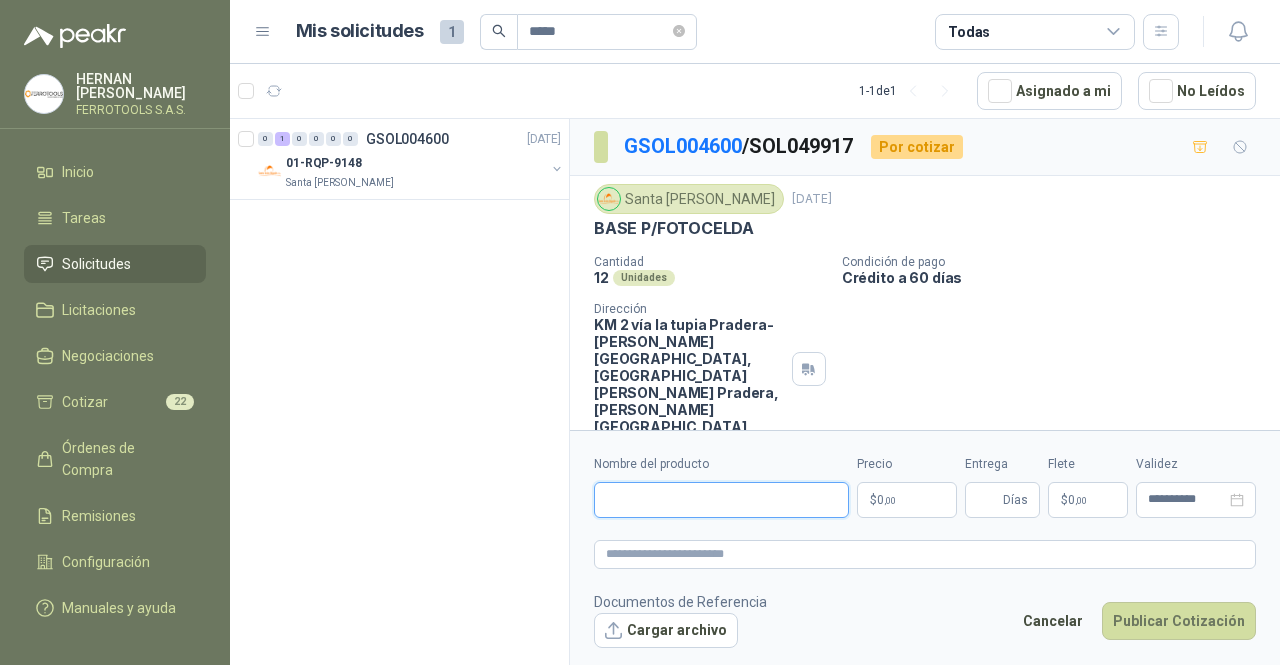 click on "Nombre del producto" at bounding box center [721, 500] 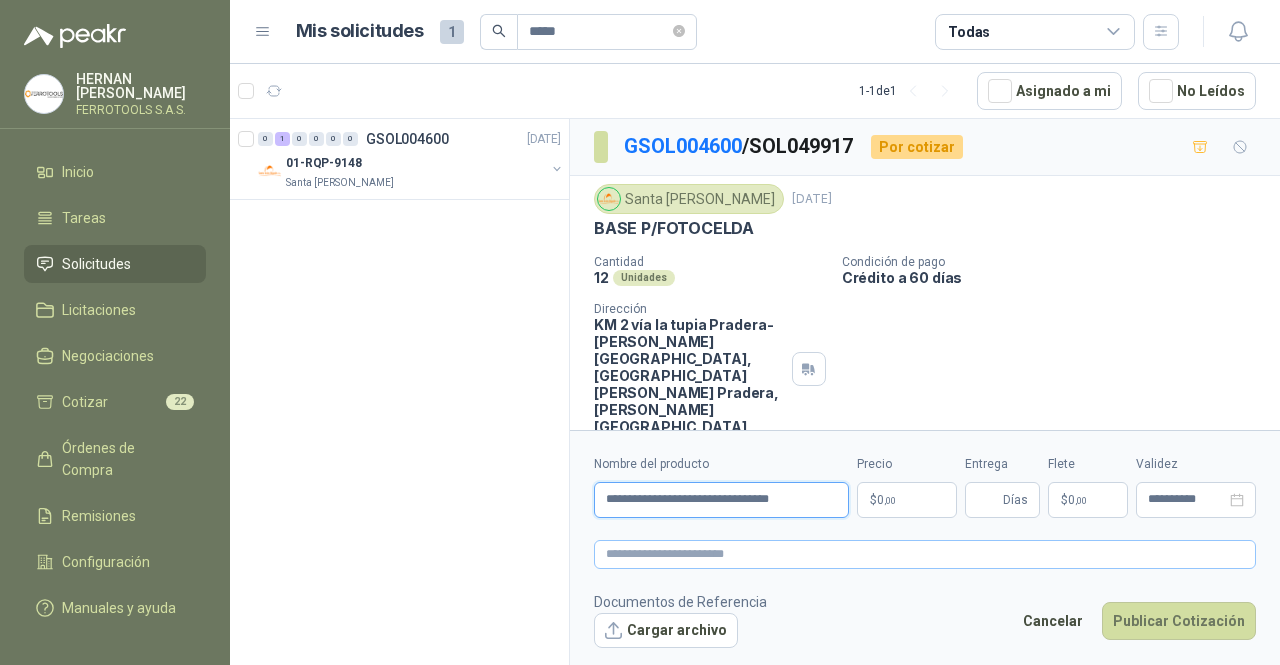 type on "**********" 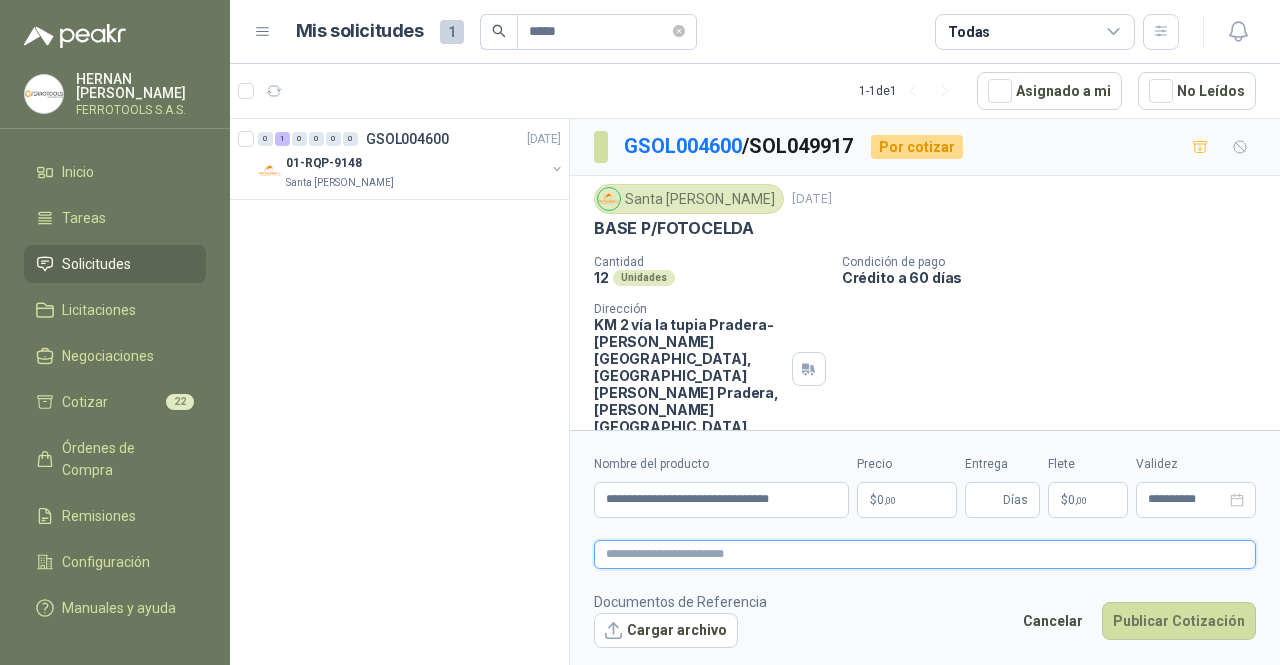 click at bounding box center [925, 554] 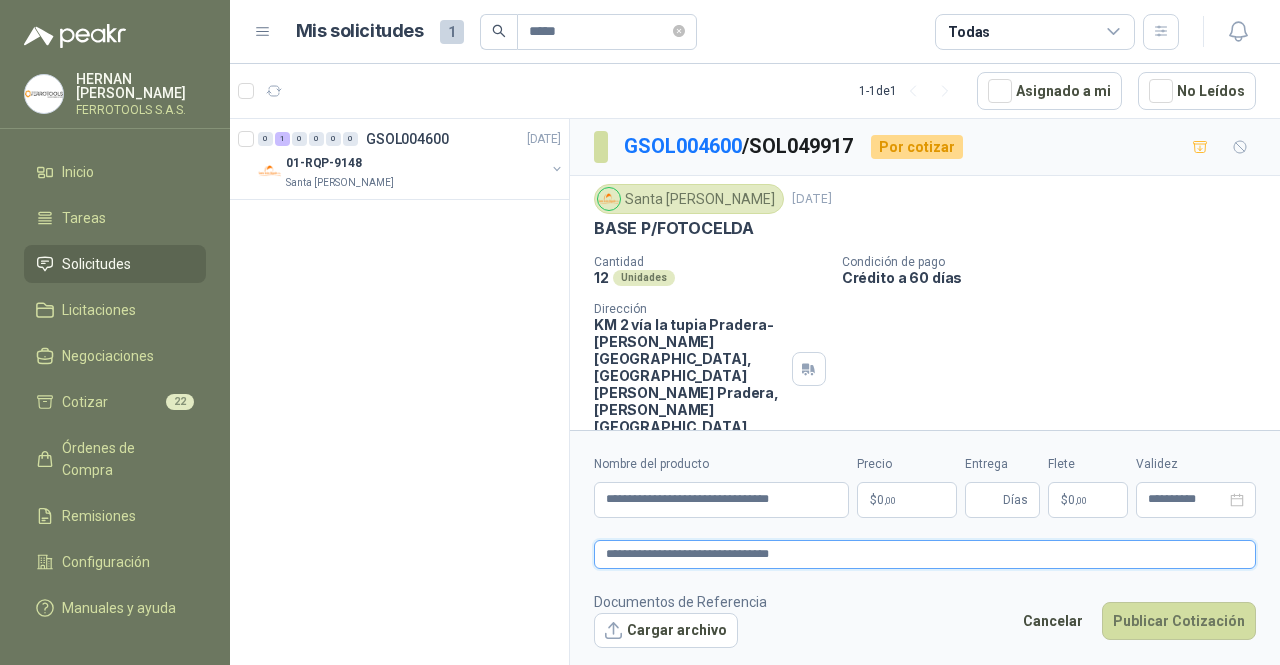 type on "**********" 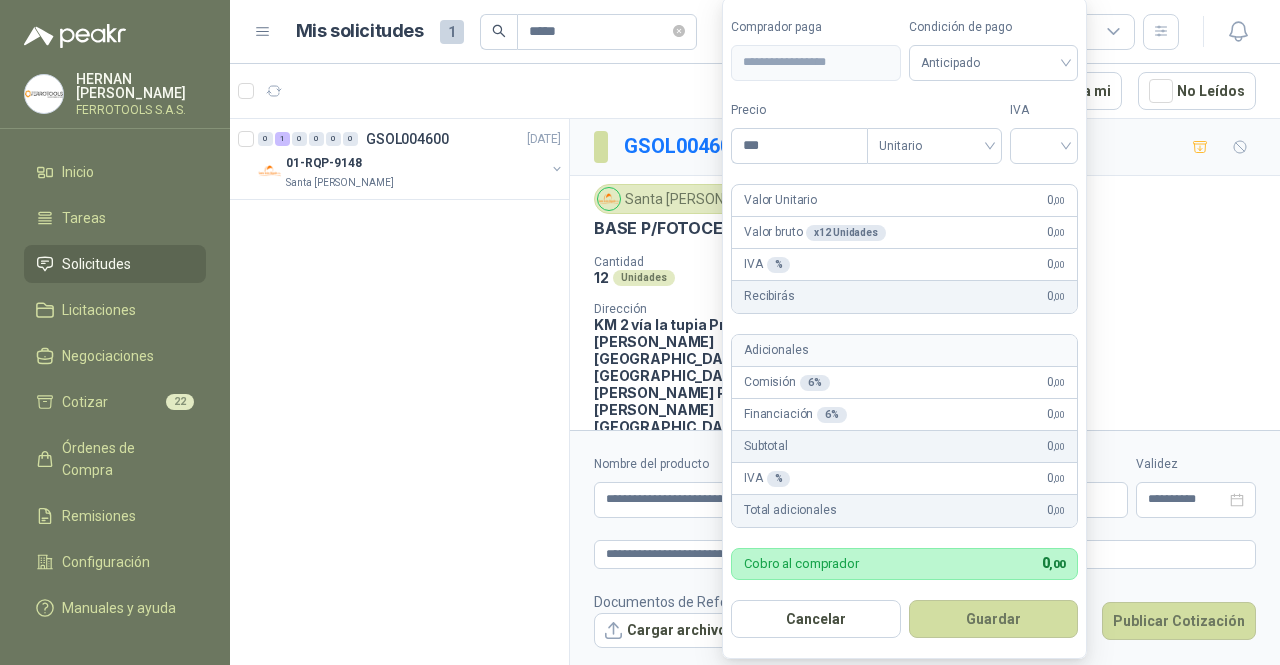 click on "**********" at bounding box center (640, 332) 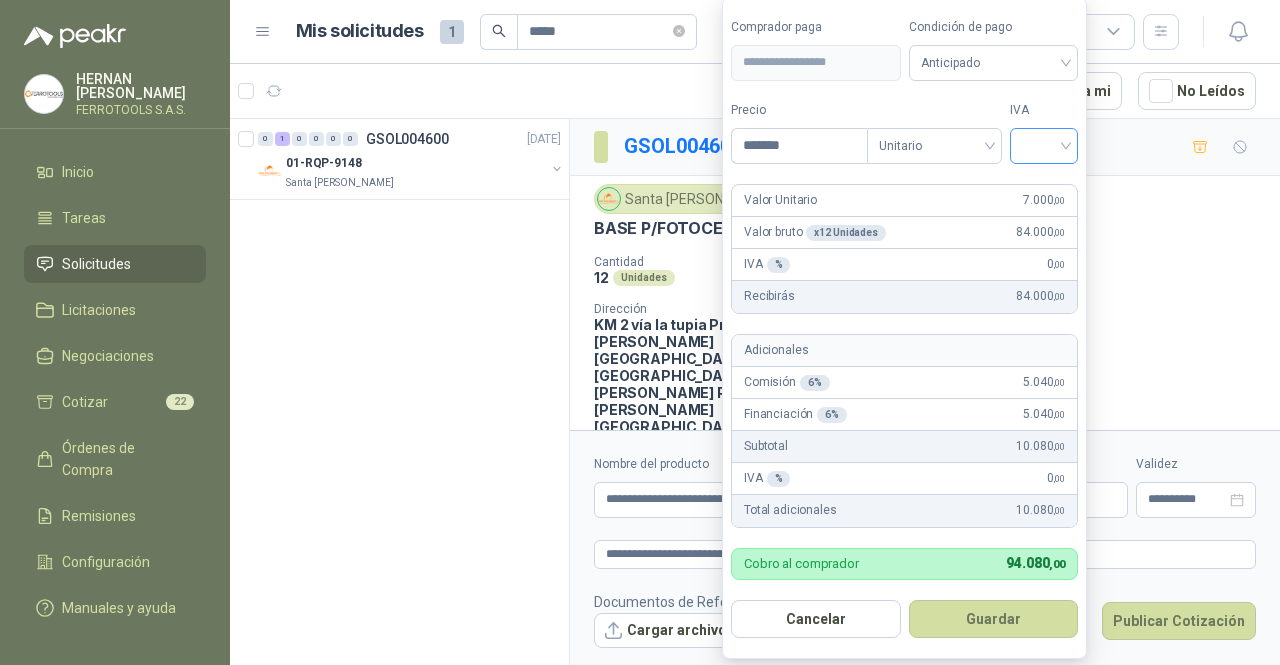 click at bounding box center [1044, 146] 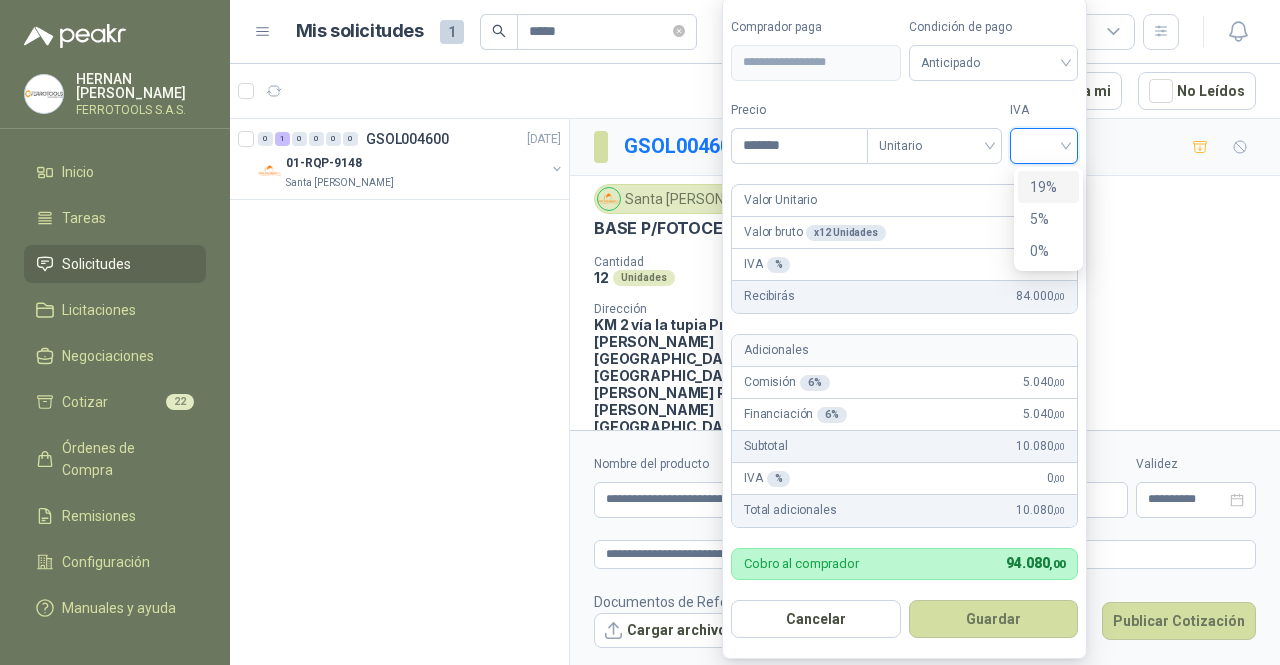click on "19%" at bounding box center (1048, 187) 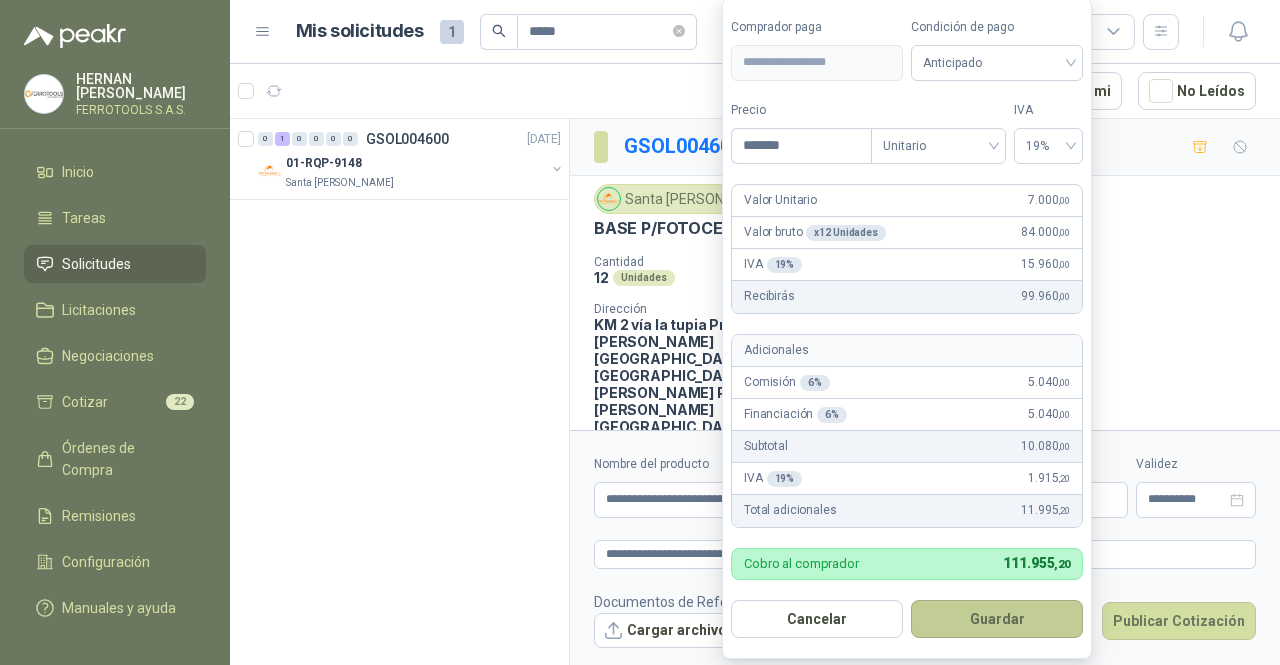 click on "Guardar" at bounding box center (997, 619) 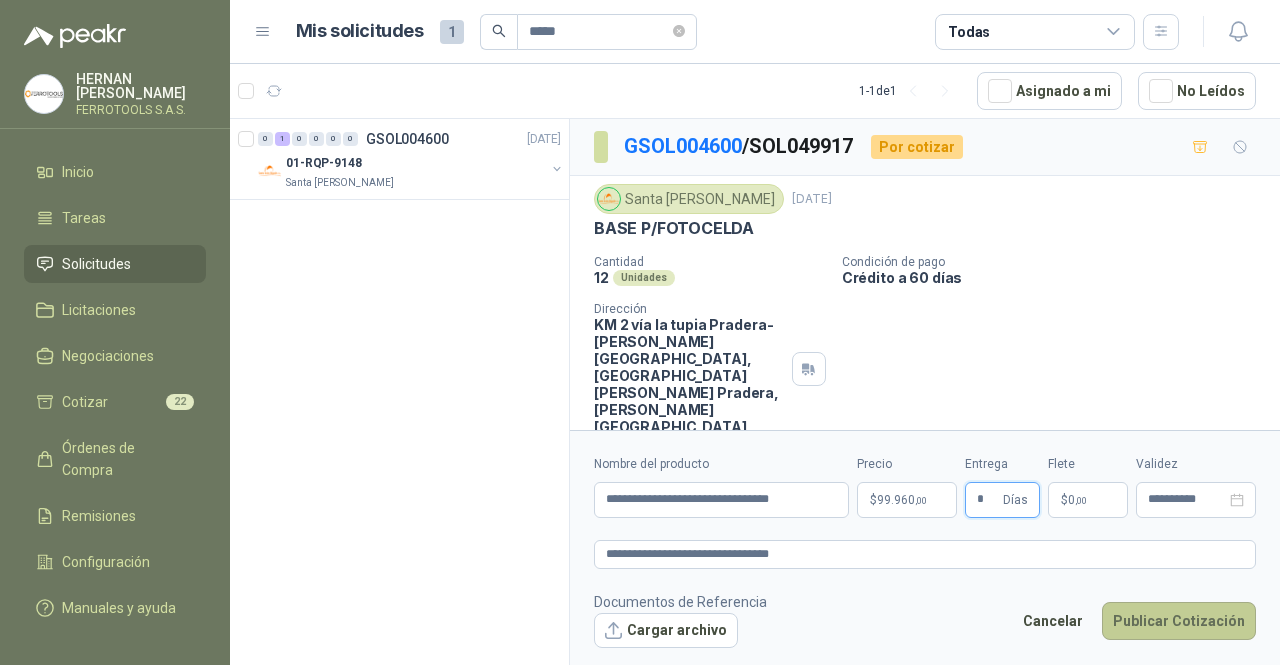type on "*" 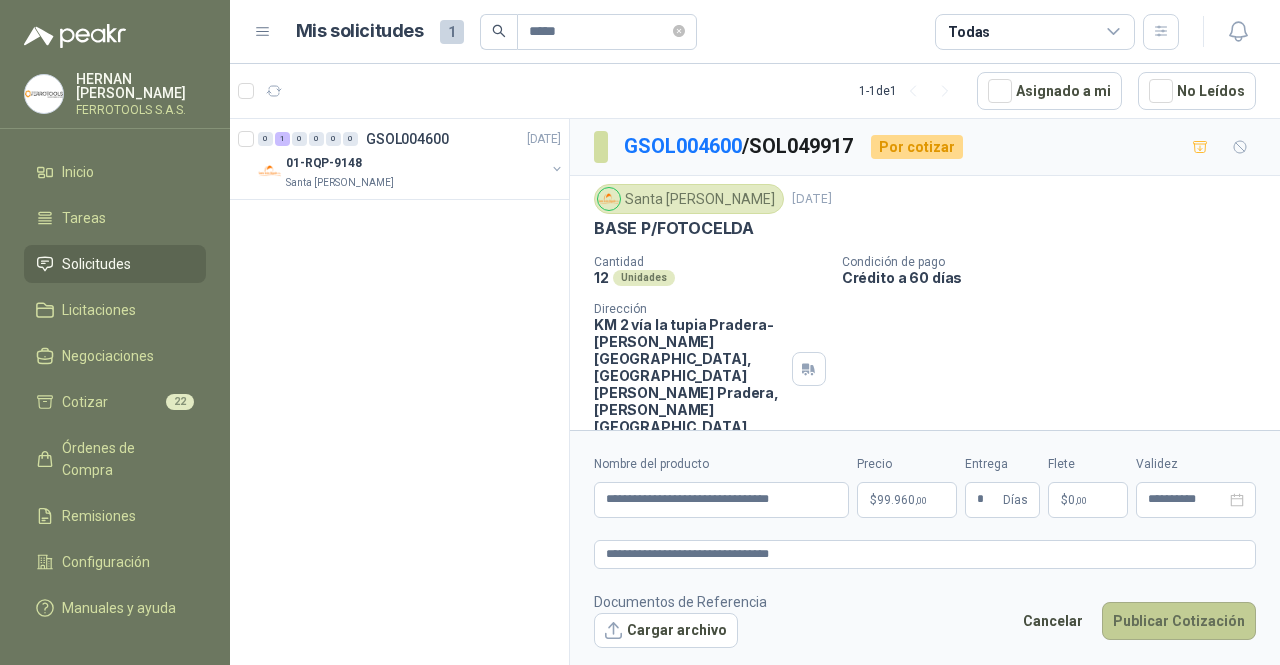 click on "Publicar Cotización" at bounding box center (1179, 621) 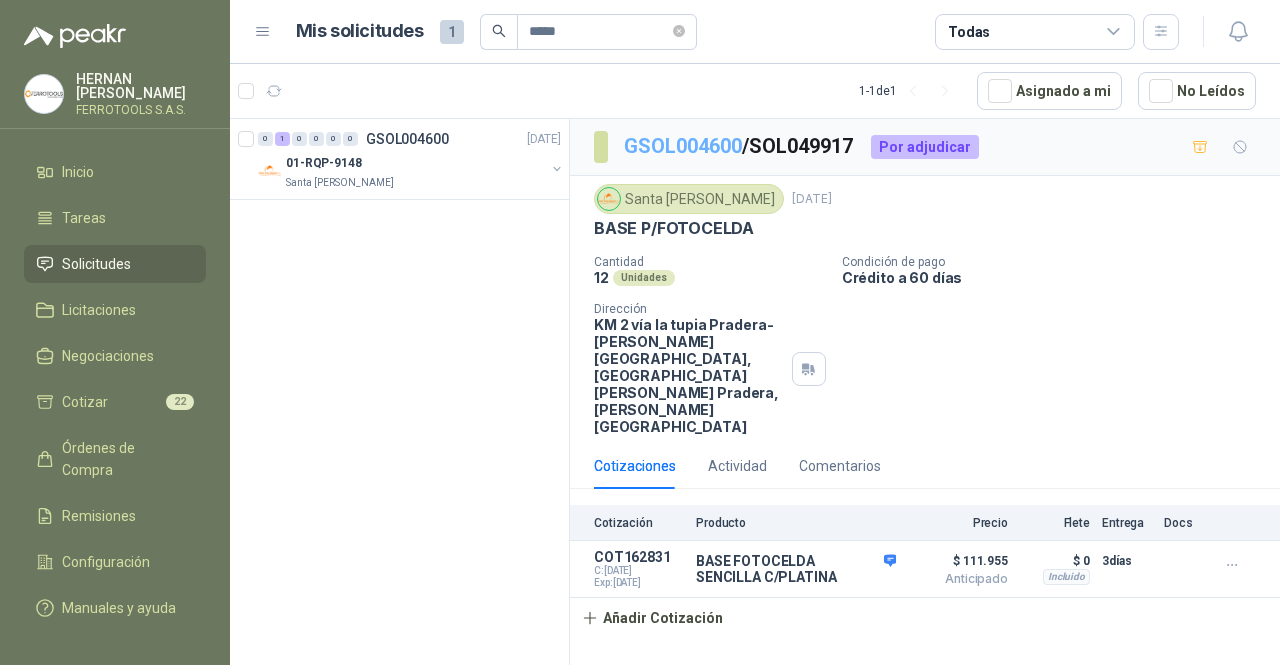 click on "GSOL004600" at bounding box center [683, 146] 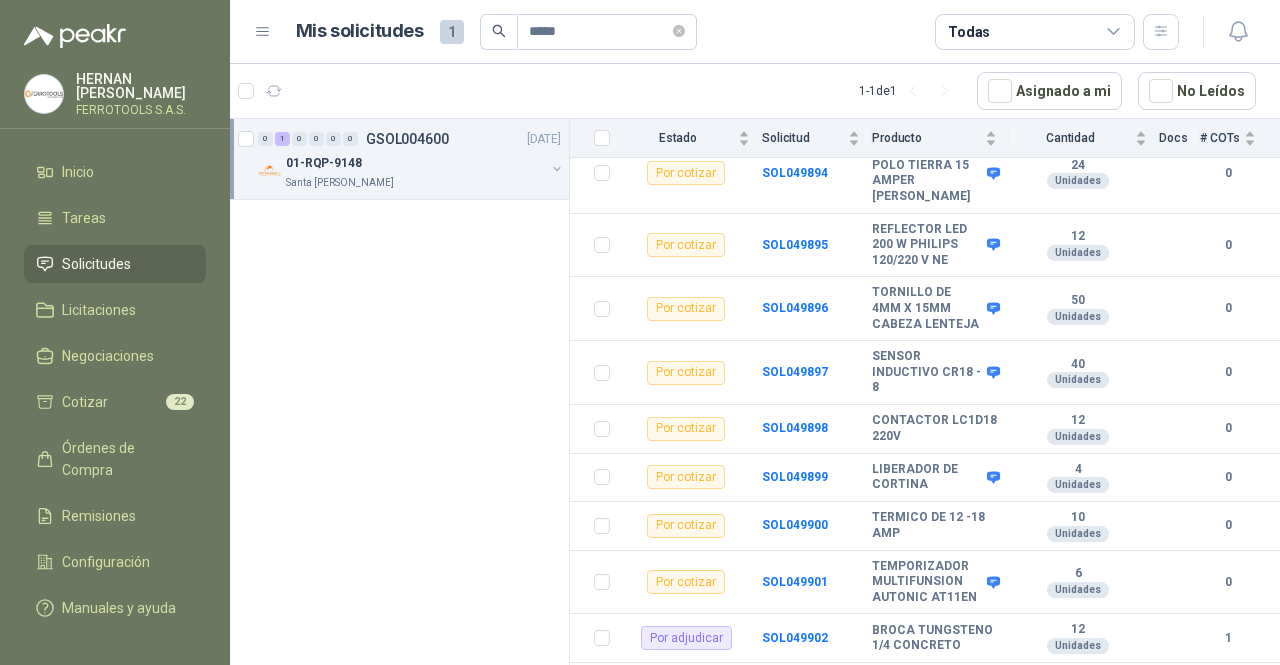 scroll, scrollTop: 2683, scrollLeft: 0, axis: vertical 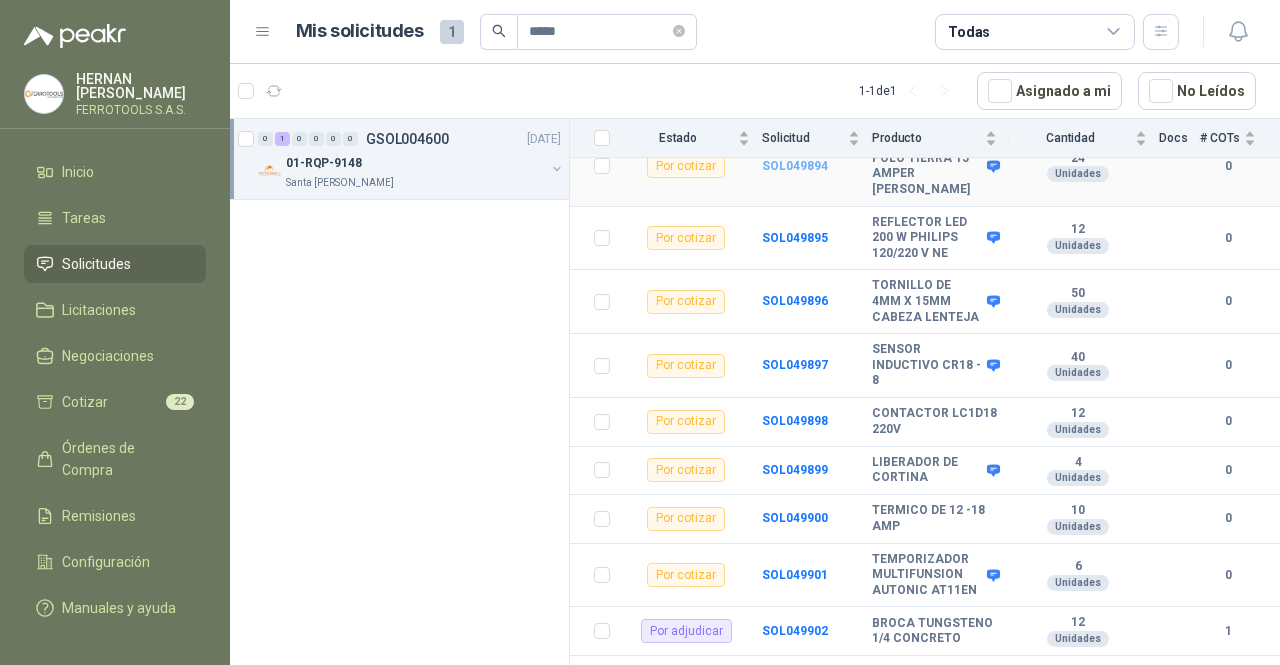click on "SOL049894" at bounding box center [795, 166] 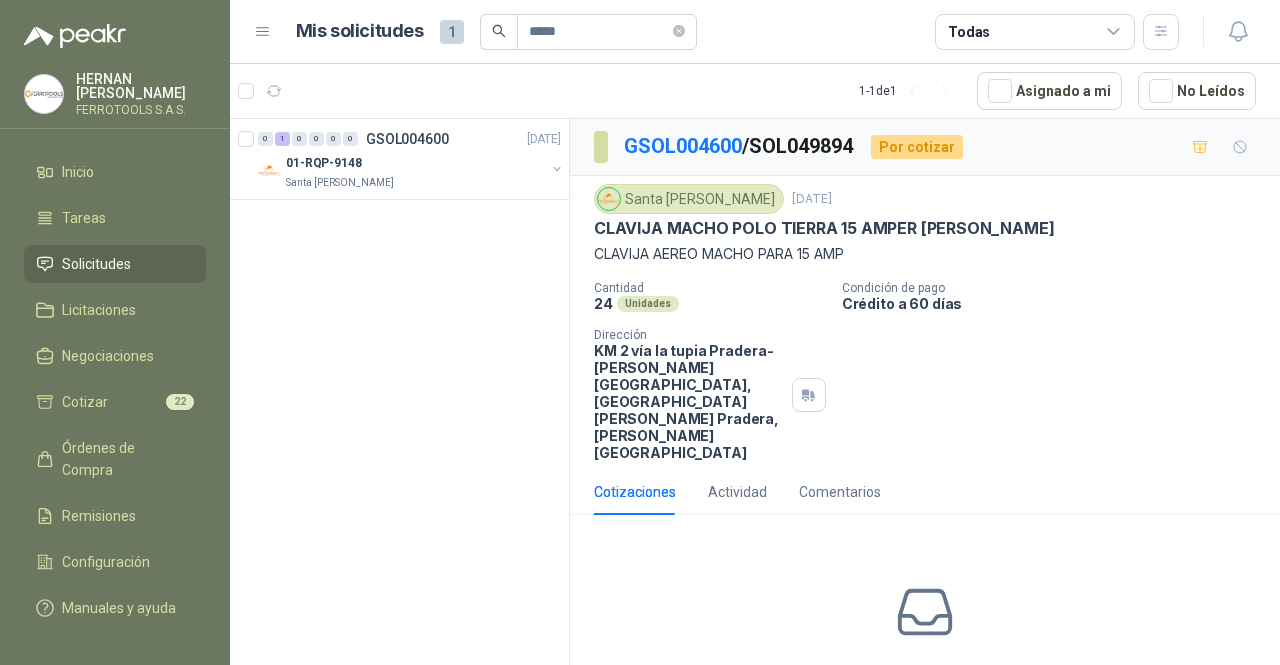scroll, scrollTop: 48, scrollLeft: 0, axis: vertical 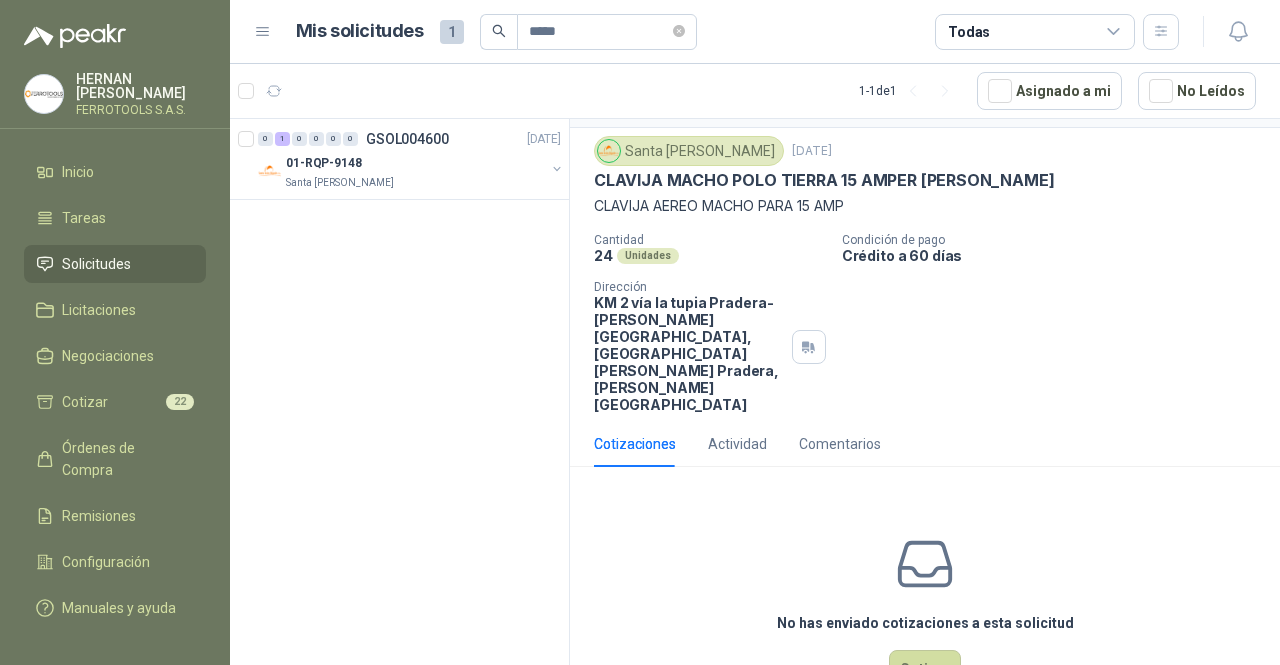 click on "No has enviado cotizaciones a esta solicitud Cotizar" at bounding box center (925, 610) 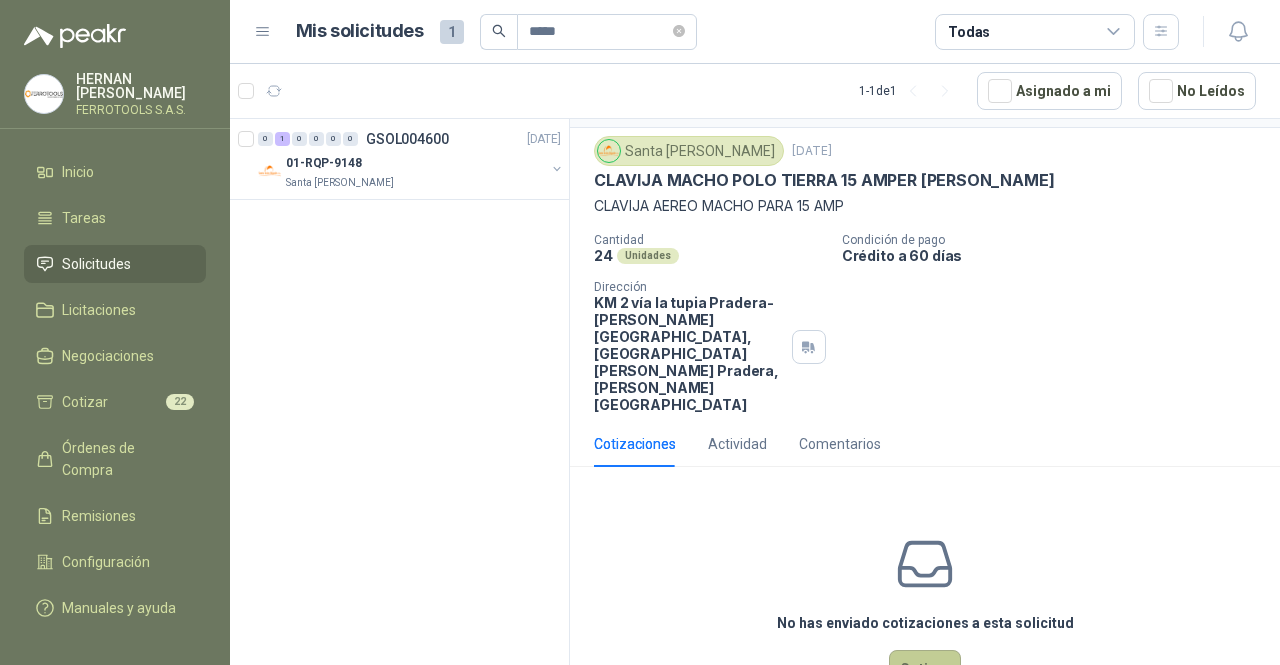 click on "Cotizar" at bounding box center [925, 669] 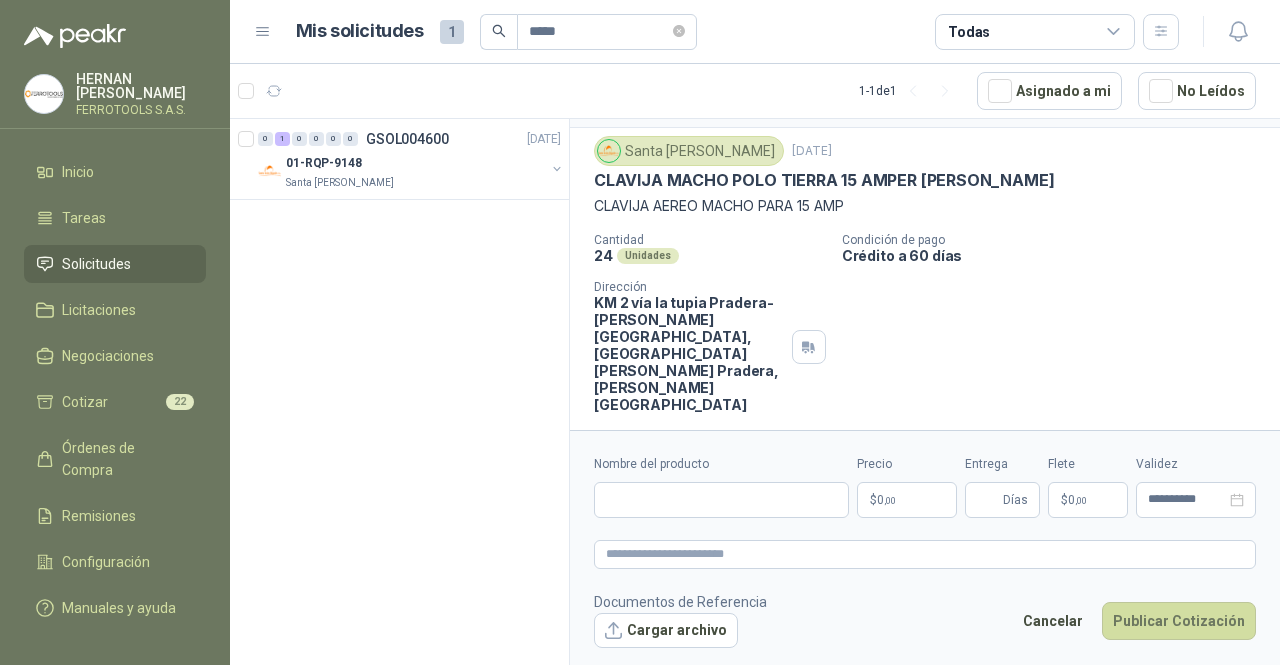 type 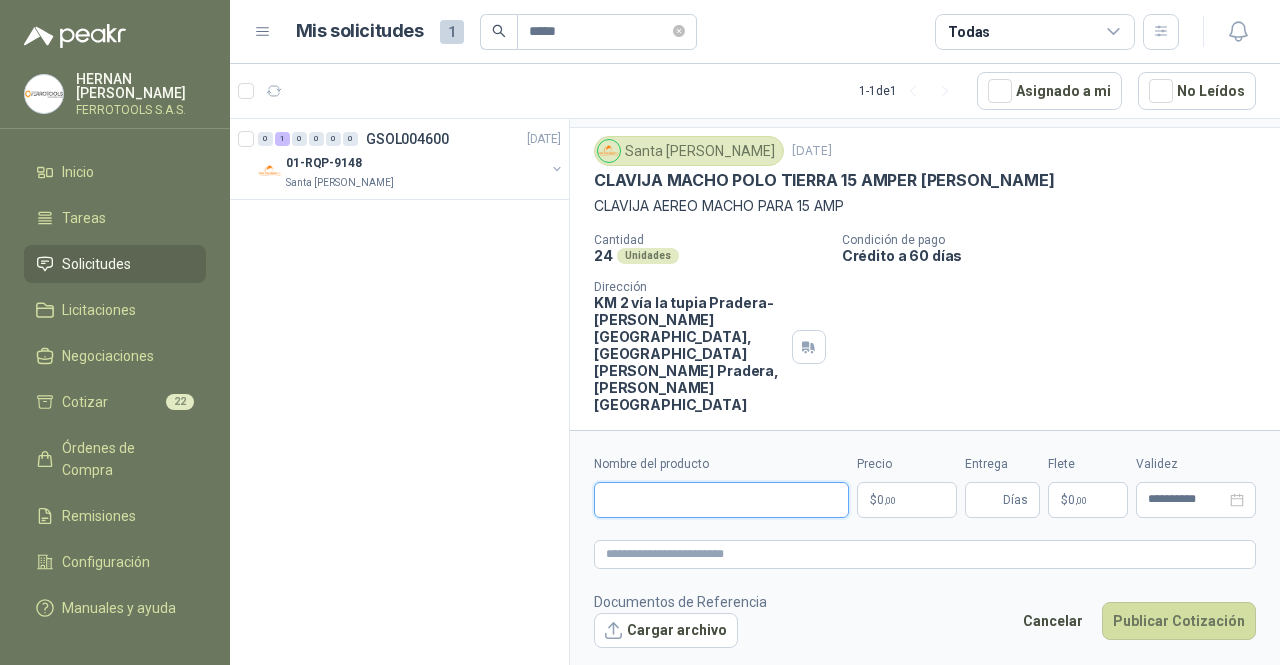 click on "Nombre del producto" at bounding box center [721, 500] 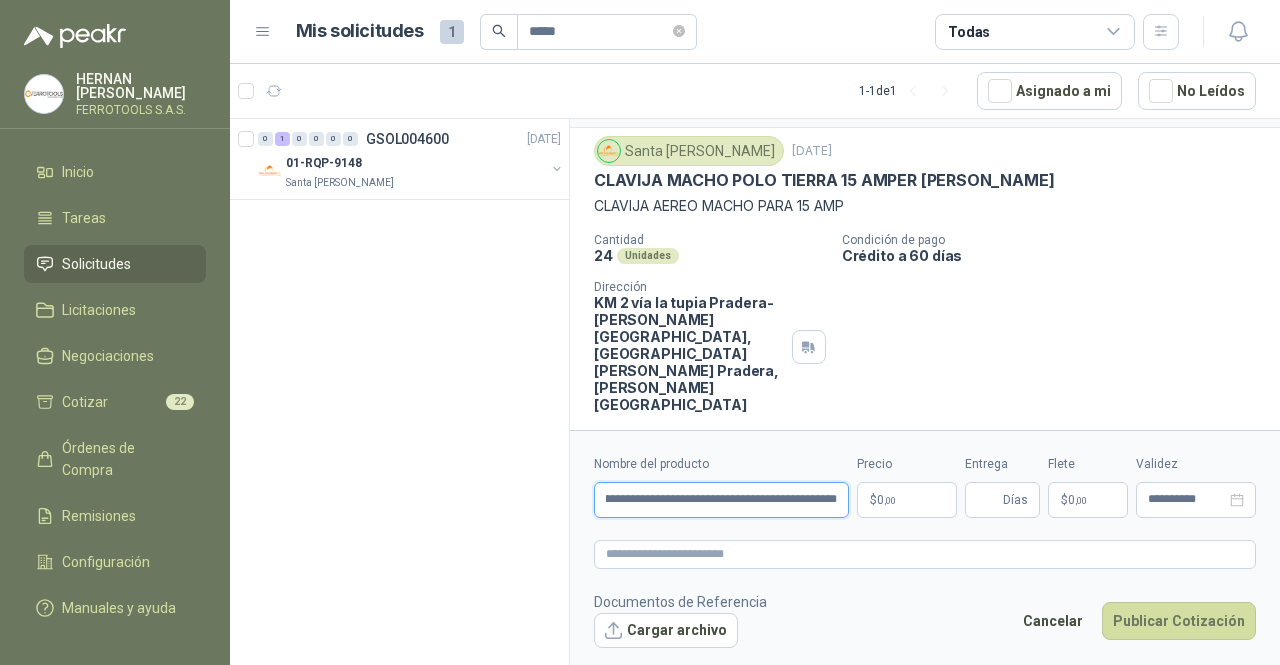 scroll, scrollTop: 0, scrollLeft: 231, axis: horizontal 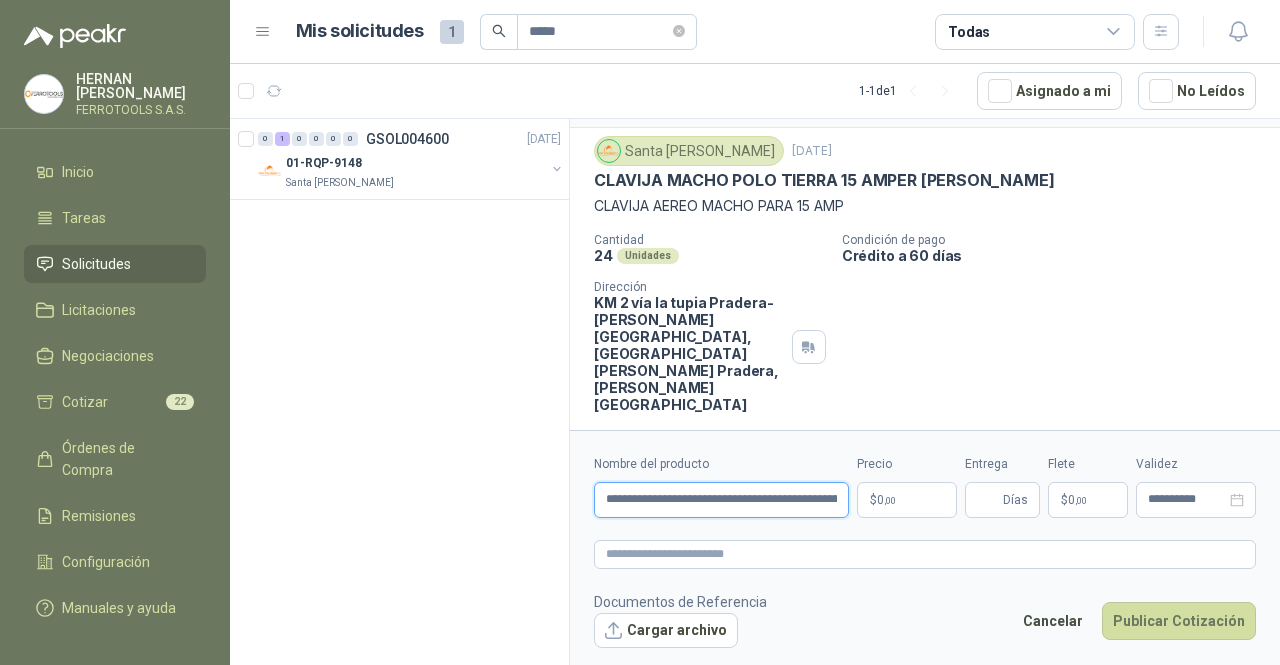 drag, startPoint x: 844, startPoint y: 498, endPoint x: 456, endPoint y: 421, distance: 395.56668 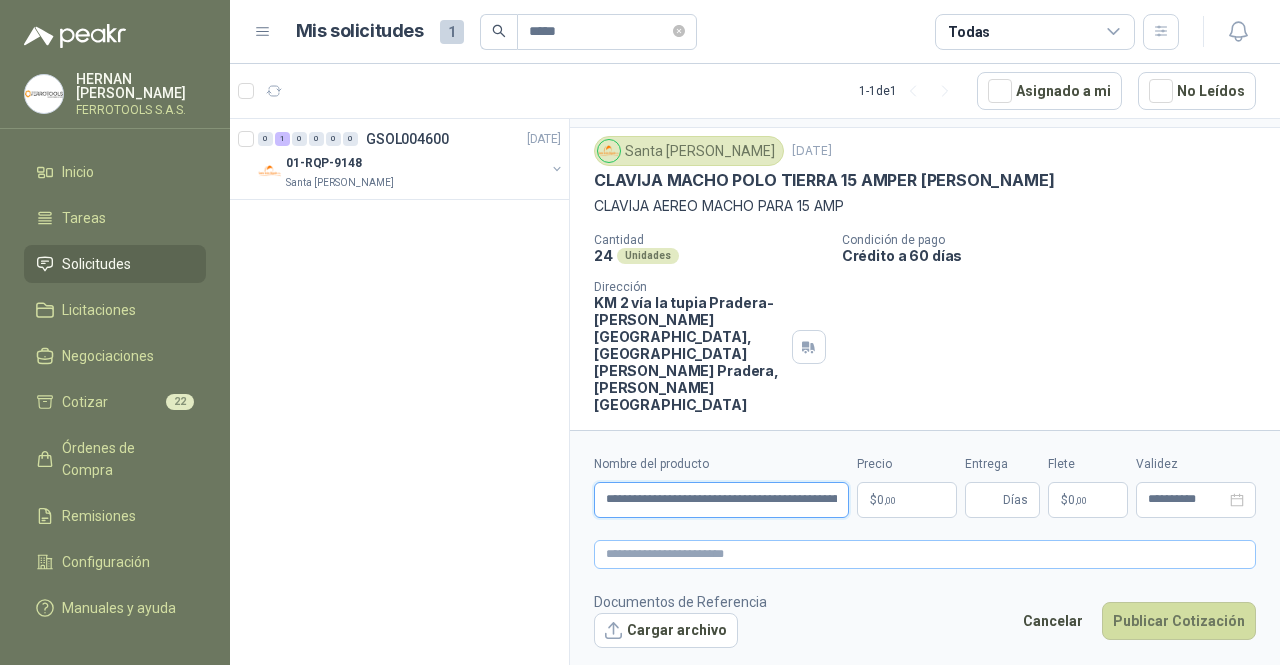type on "**********" 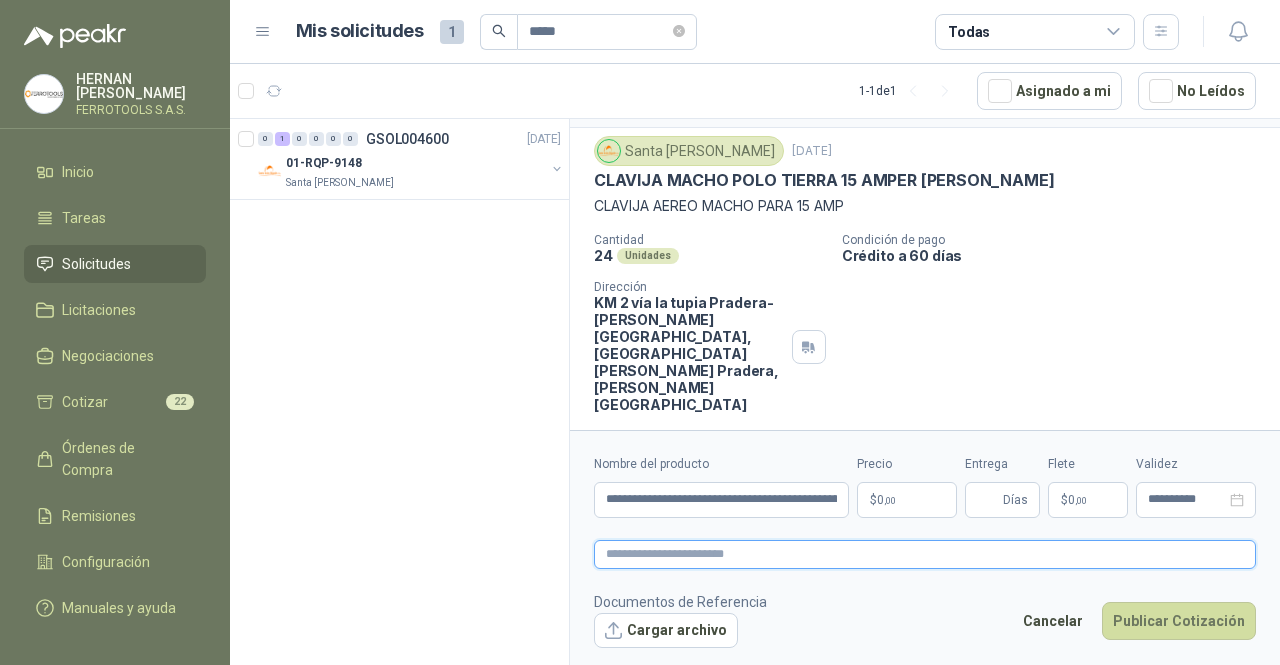 click at bounding box center (925, 554) 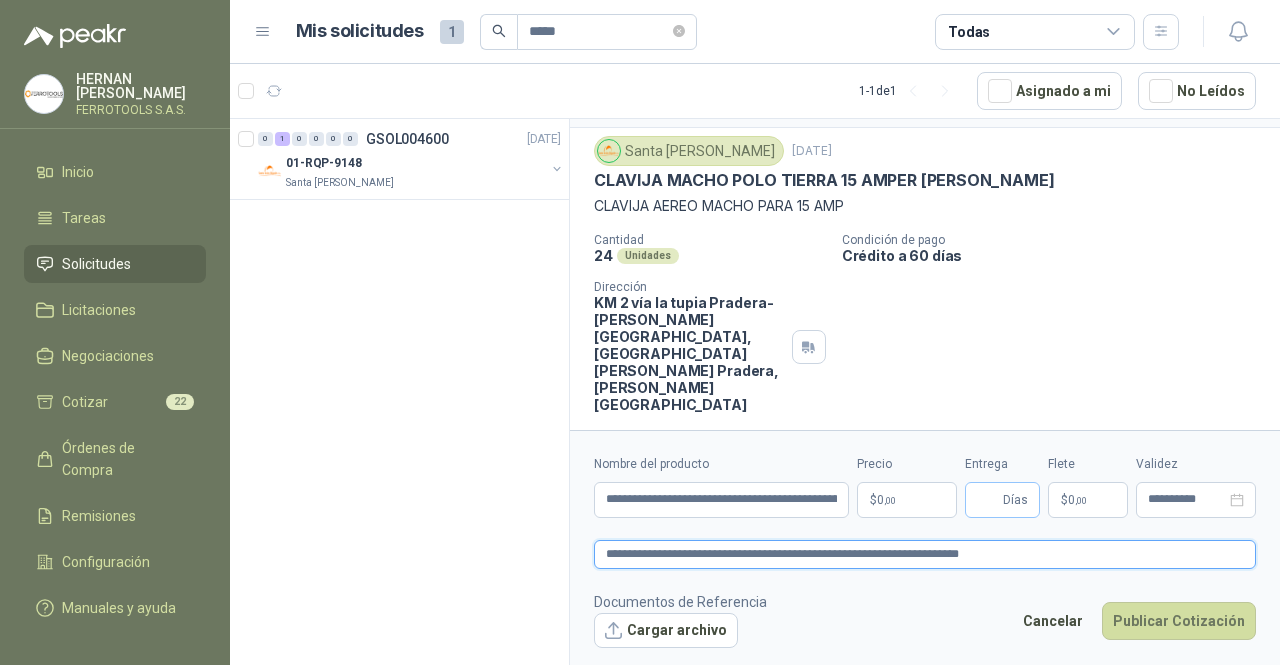 type on "**********" 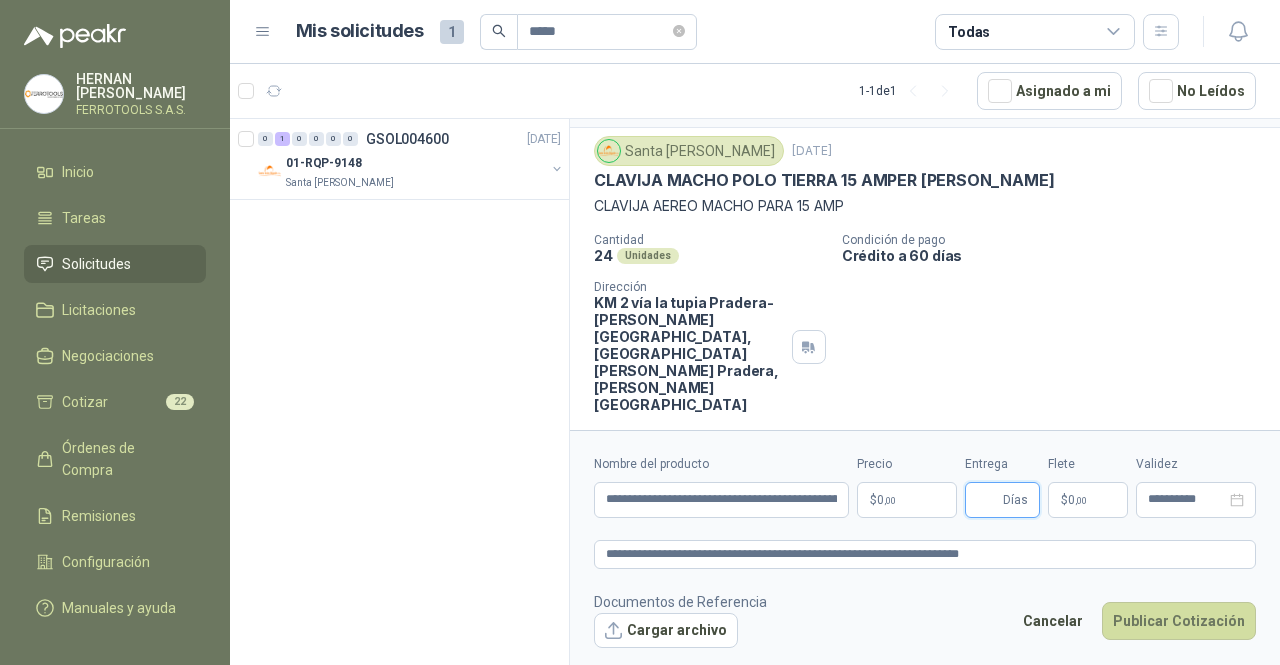 click on "Entrega" at bounding box center (988, 500) 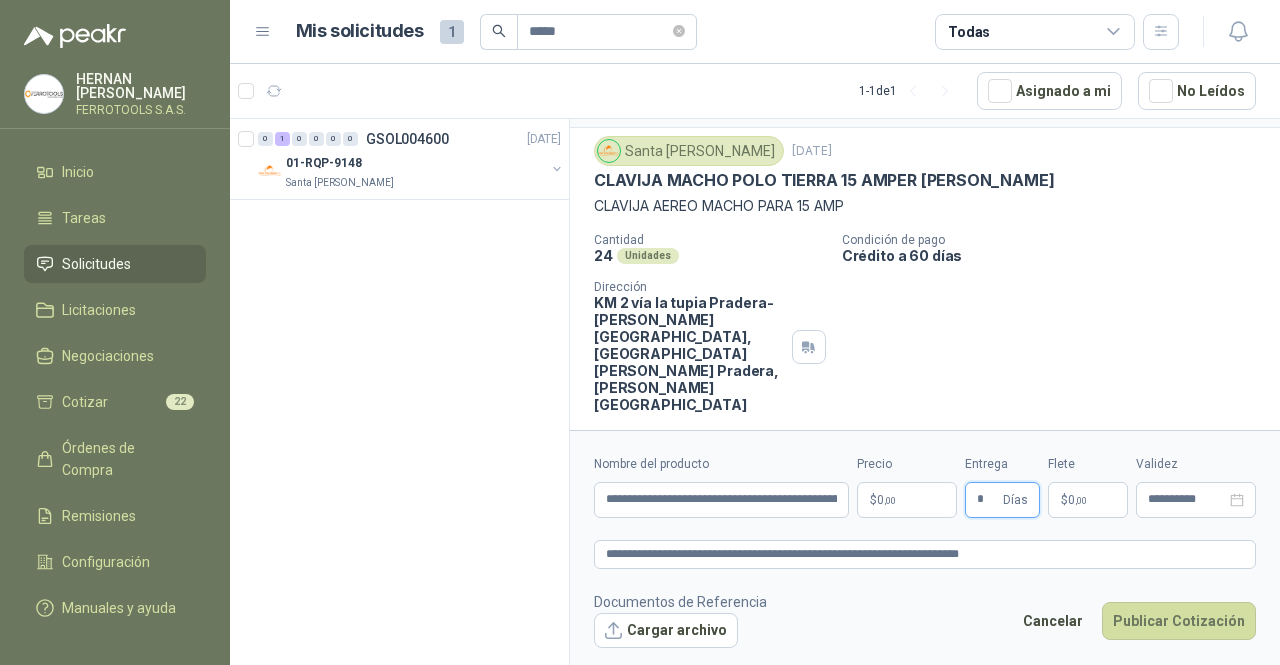 type on "*" 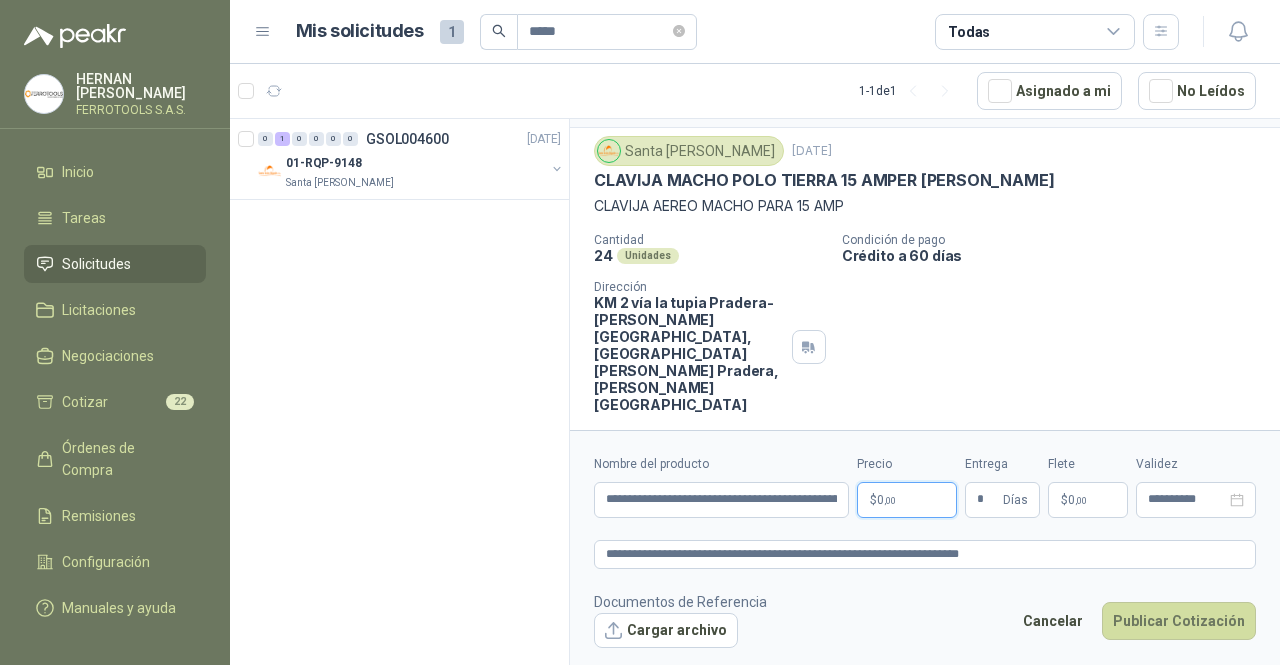click on "**********" at bounding box center (640, 332) 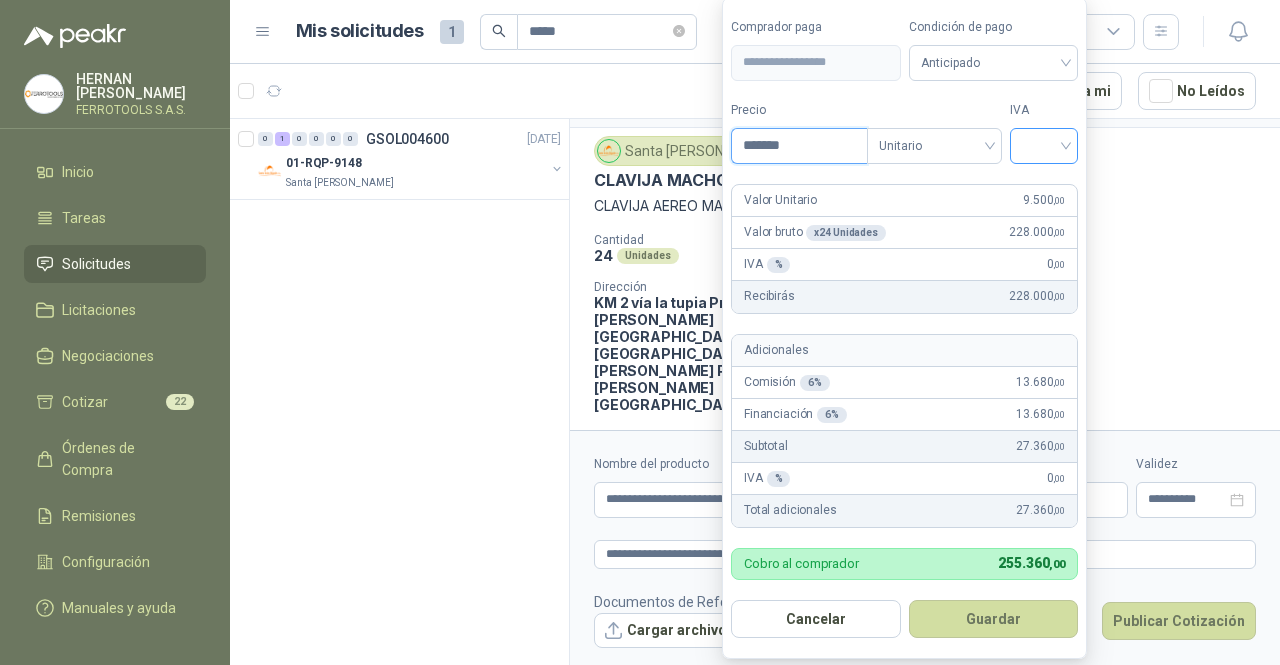 type on "*******" 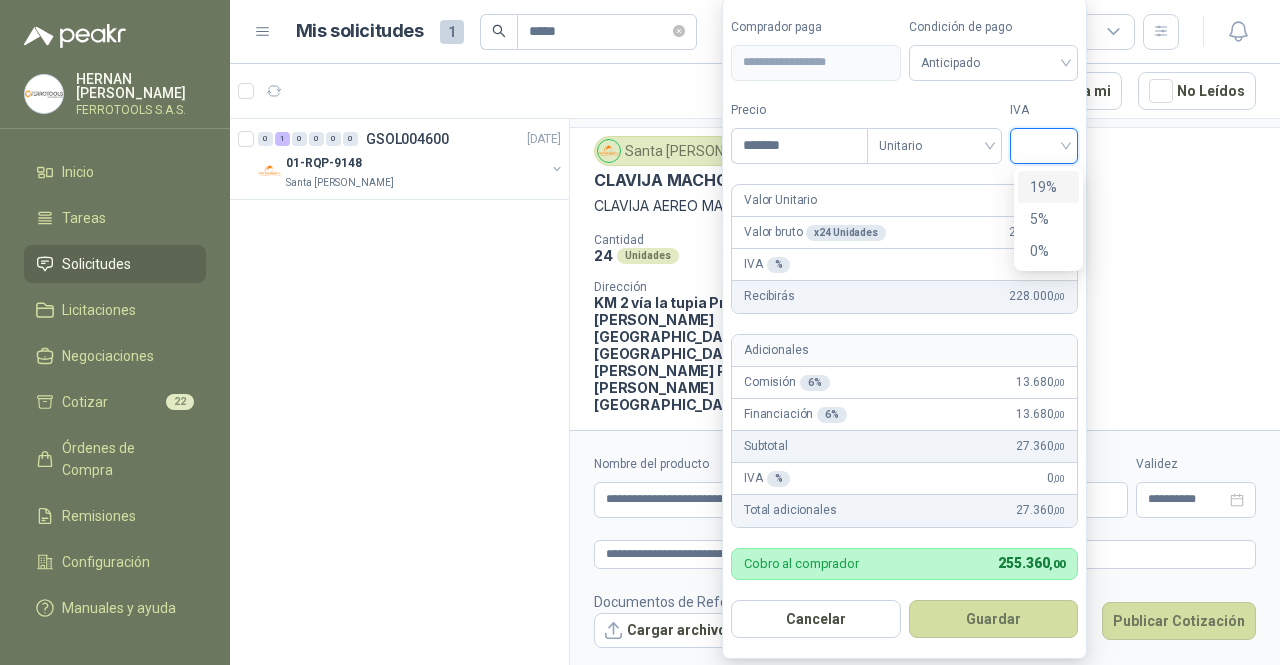 click at bounding box center [1044, 144] 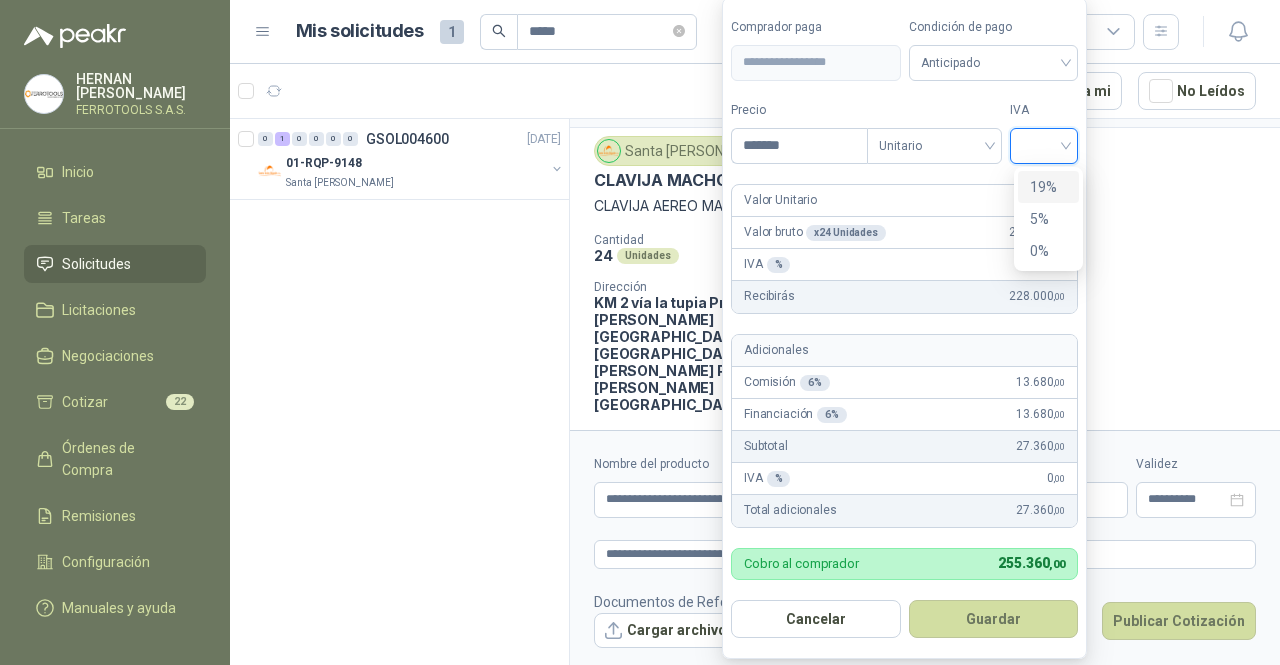 click on "19%" at bounding box center (1048, 187) 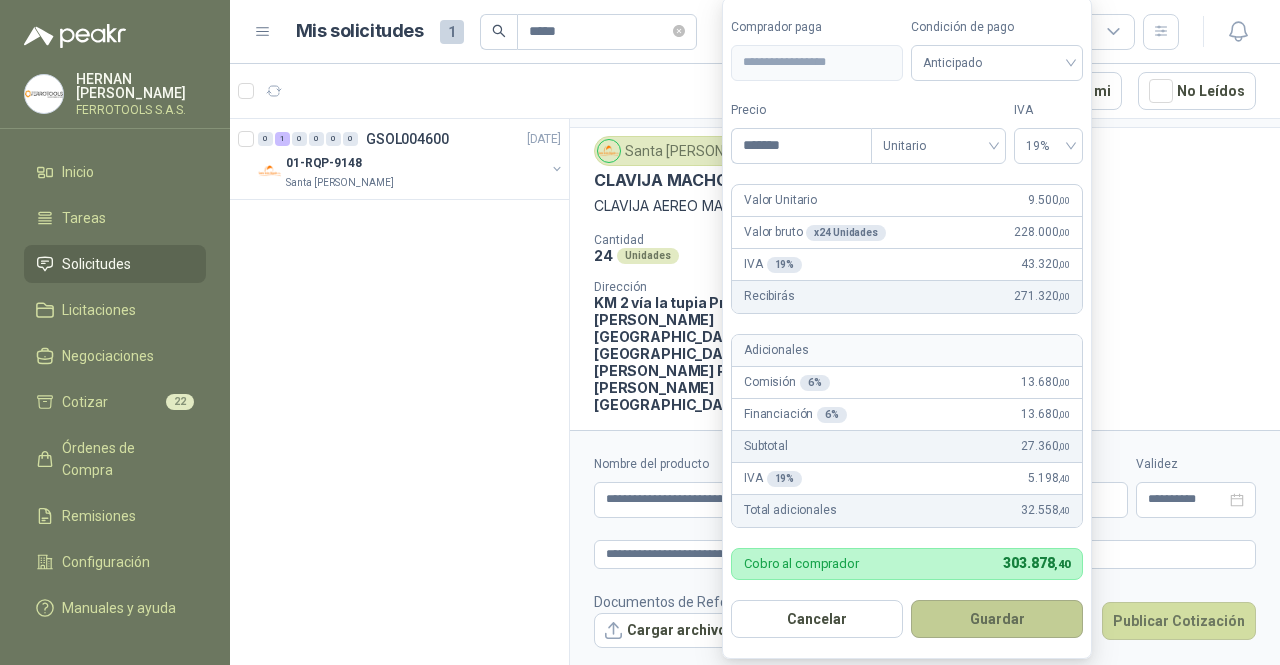 click on "Guardar" at bounding box center (997, 619) 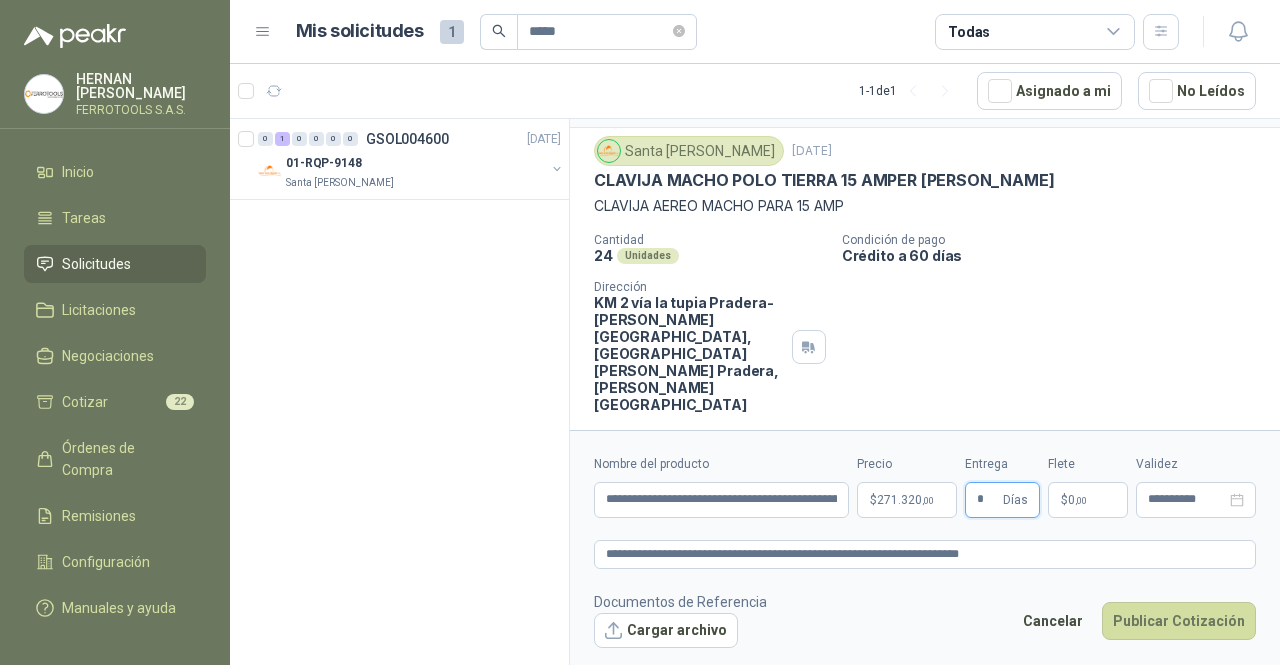 scroll, scrollTop: 0, scrollLeft: 0, axis: both 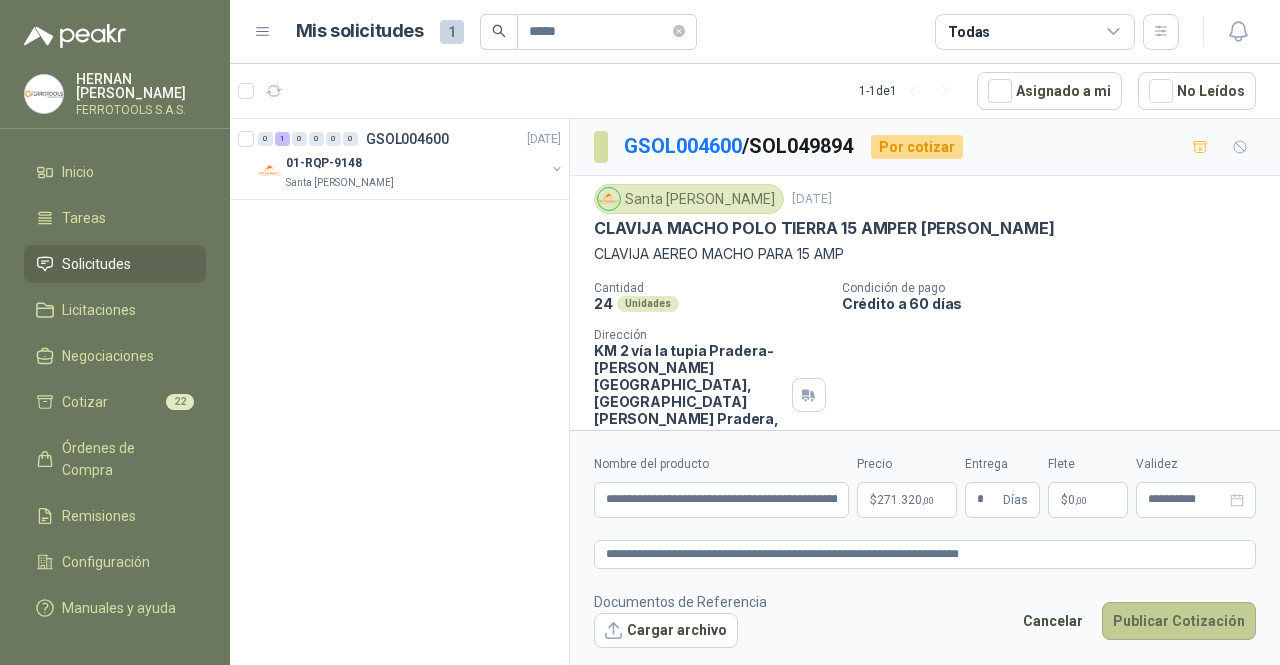 type 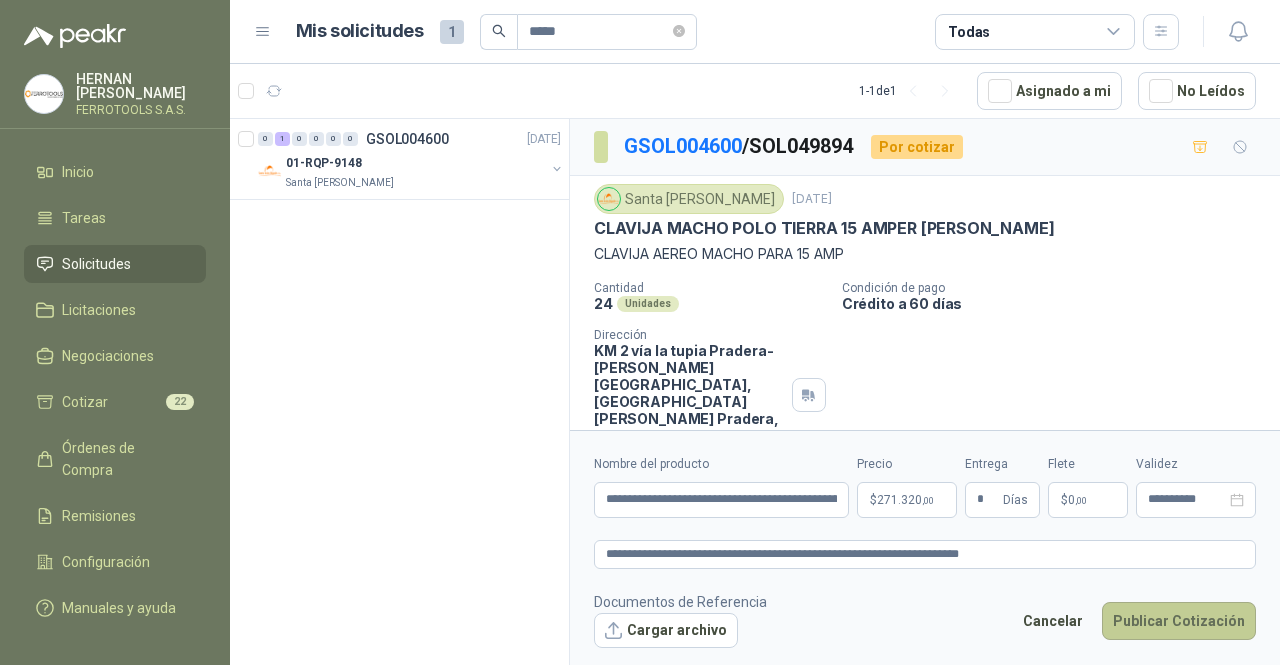click on "Publicar Cotización" at bounding box center (1179, 621) 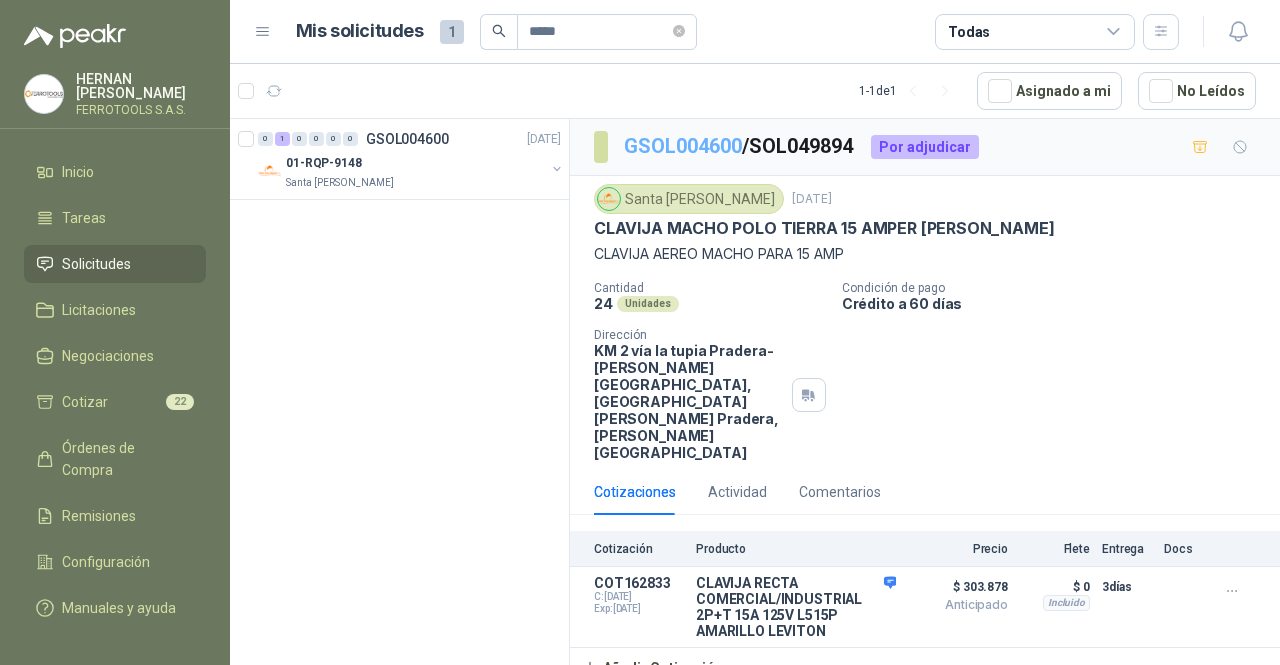 click on "GSOL004600" at bounding box center (683, 146) 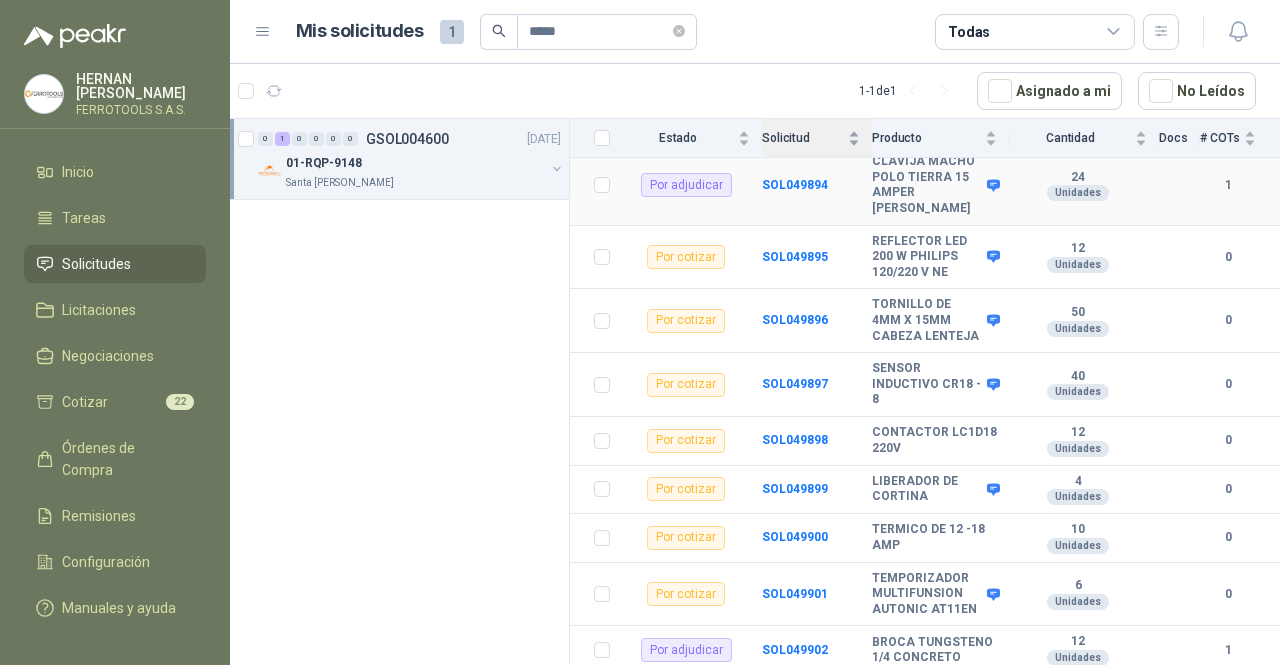 scroll, scrollTop: 2669, scrollLeft: 0, axis: vertical 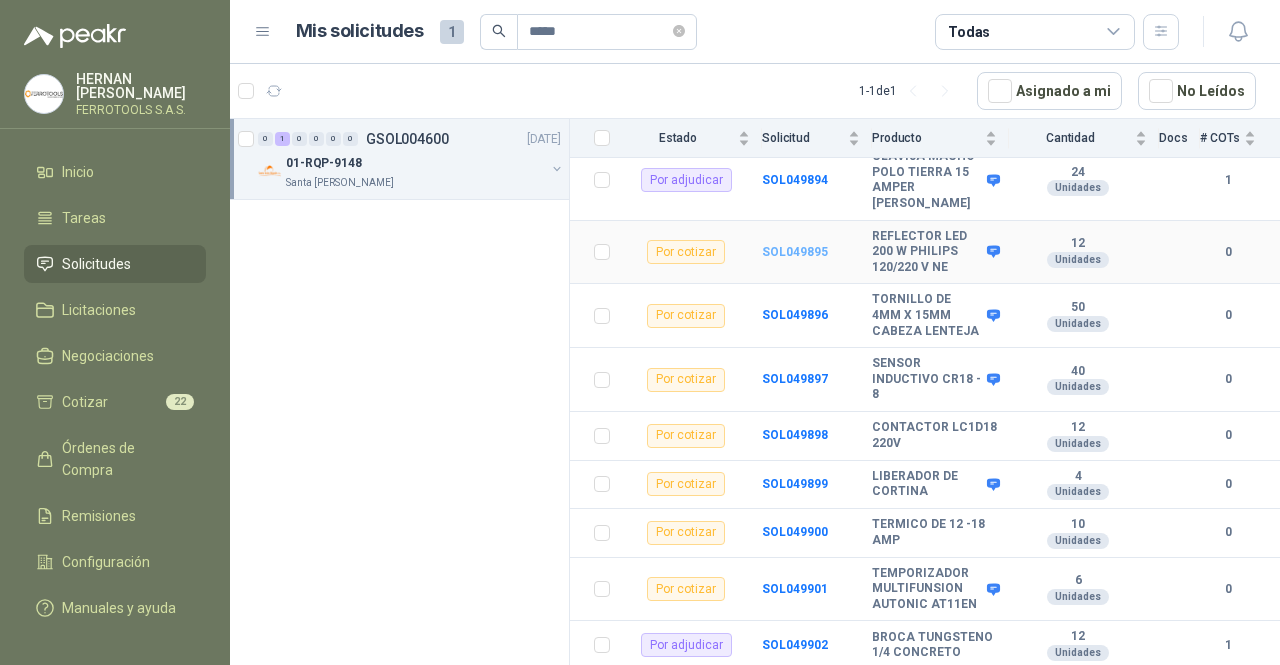 click on "SOL049895" at bounding box center [795, 252] 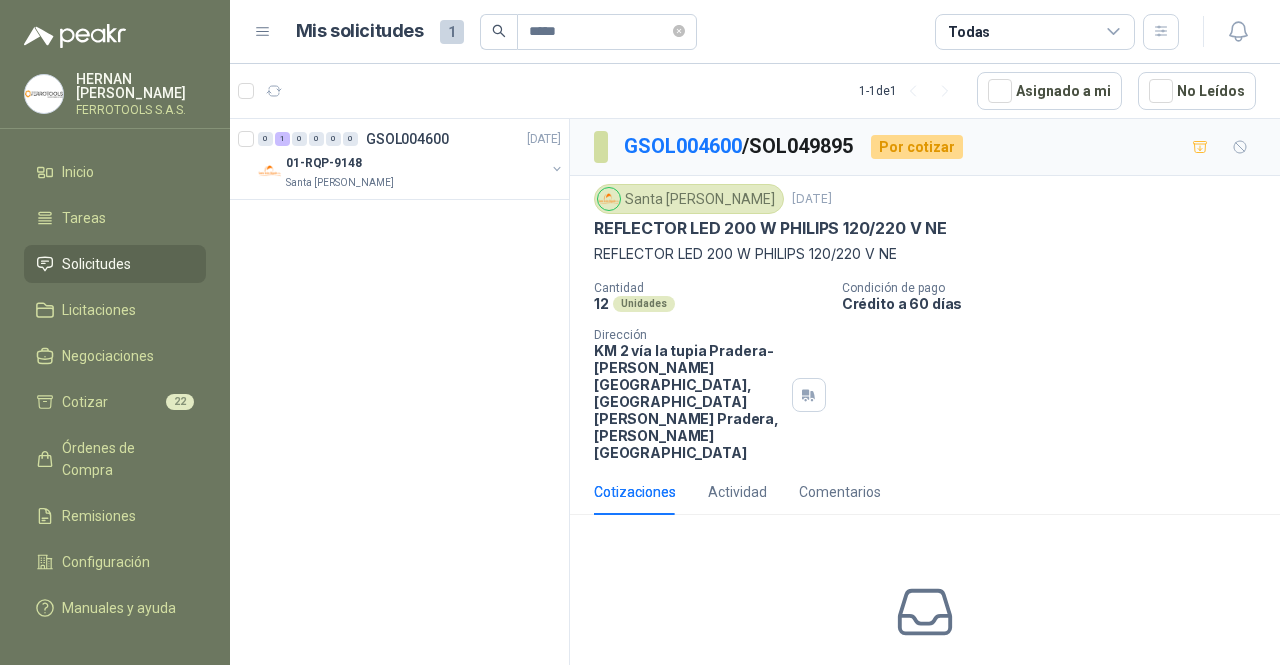 scroll, scrollTop: 65, scrollLeft: 0, axis: vertical 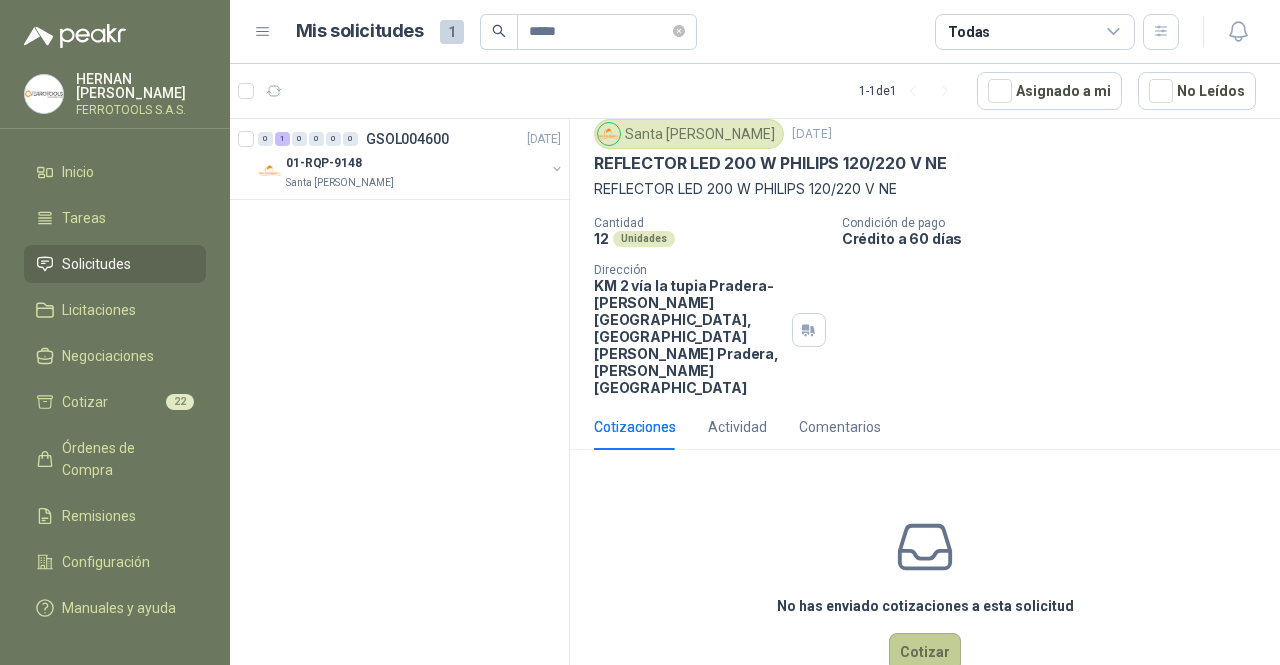 click on "Cotizar" at bounding box center (925, 652) 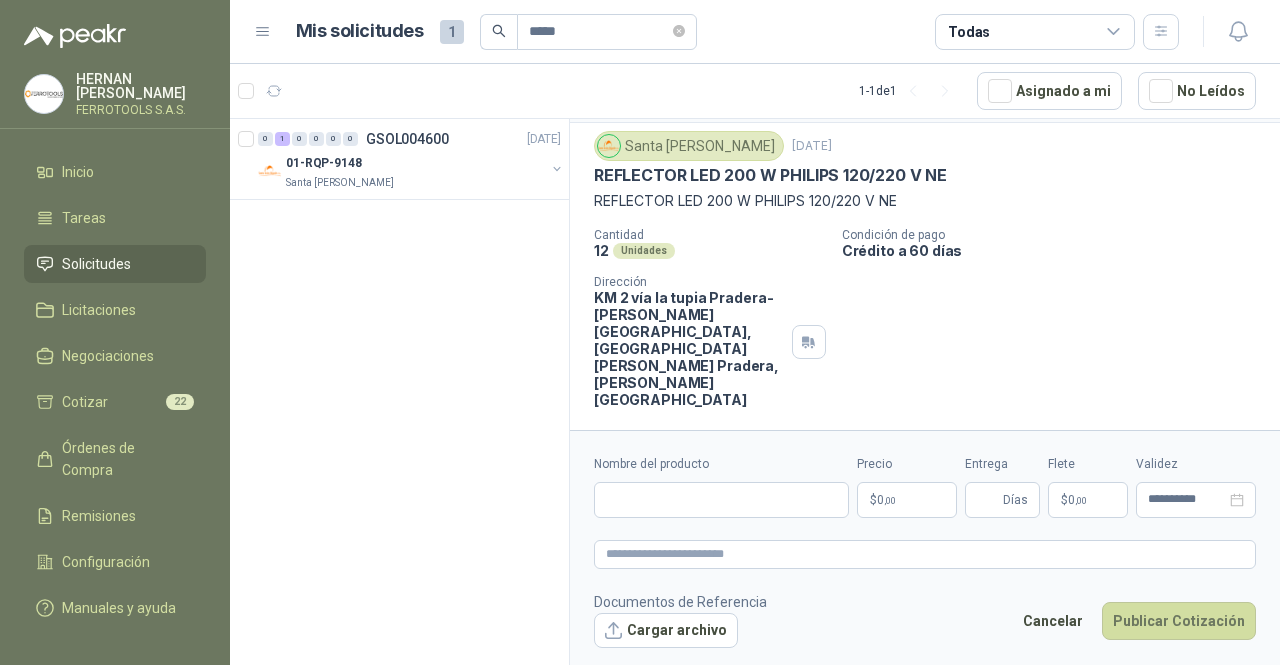 scroll, scrollTop: 52, scrollLeft: 0, axis: vertical 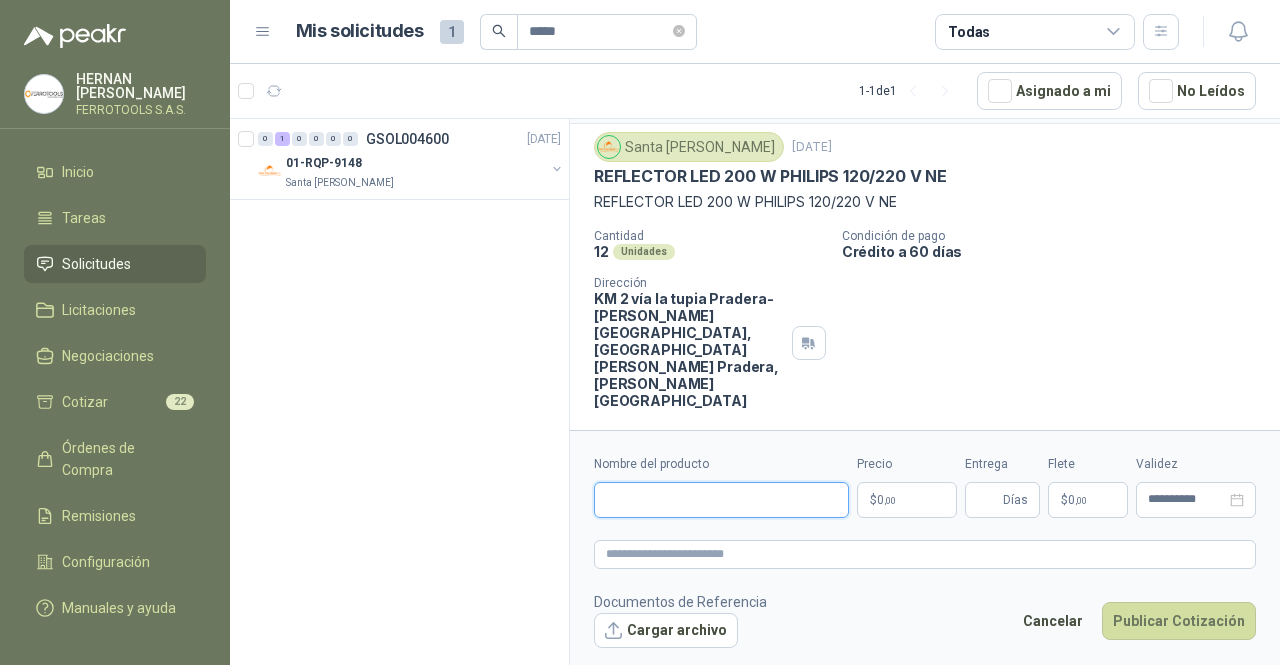click on "Nombre del producto" at bounding box center (721, 500) 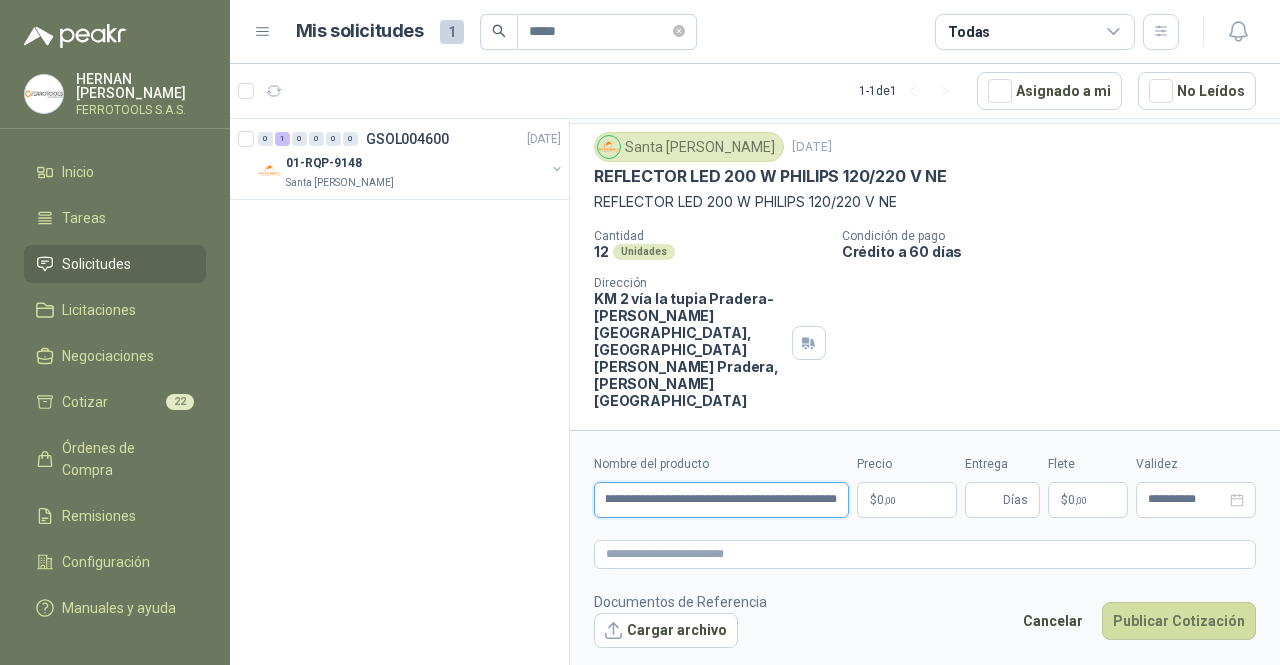 scroll, scrollTop: 0, scrollLeft: 200, axis: horizontal 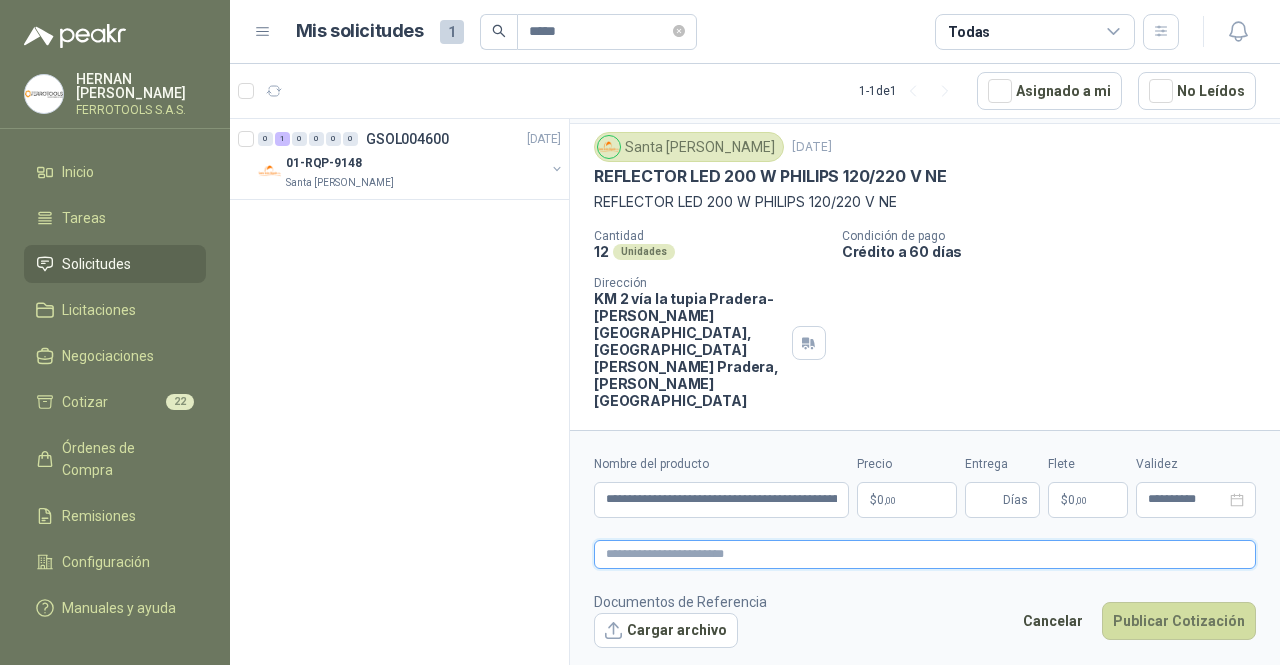 paste on "**********" 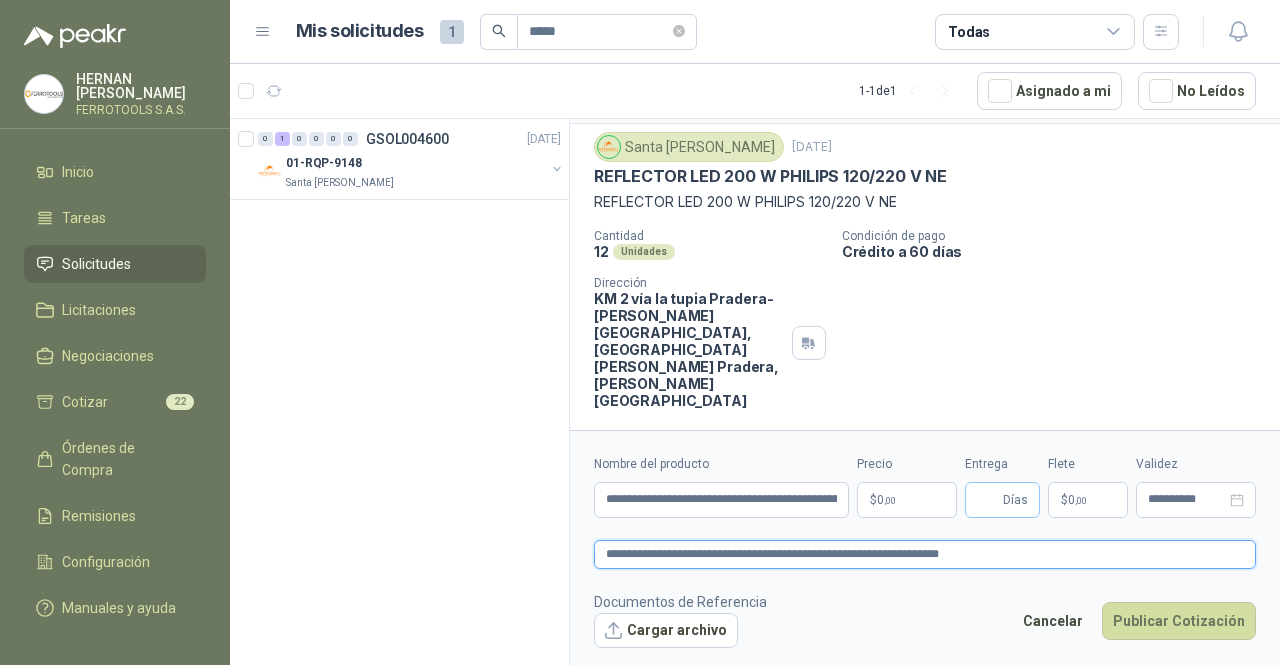 type on "**********" 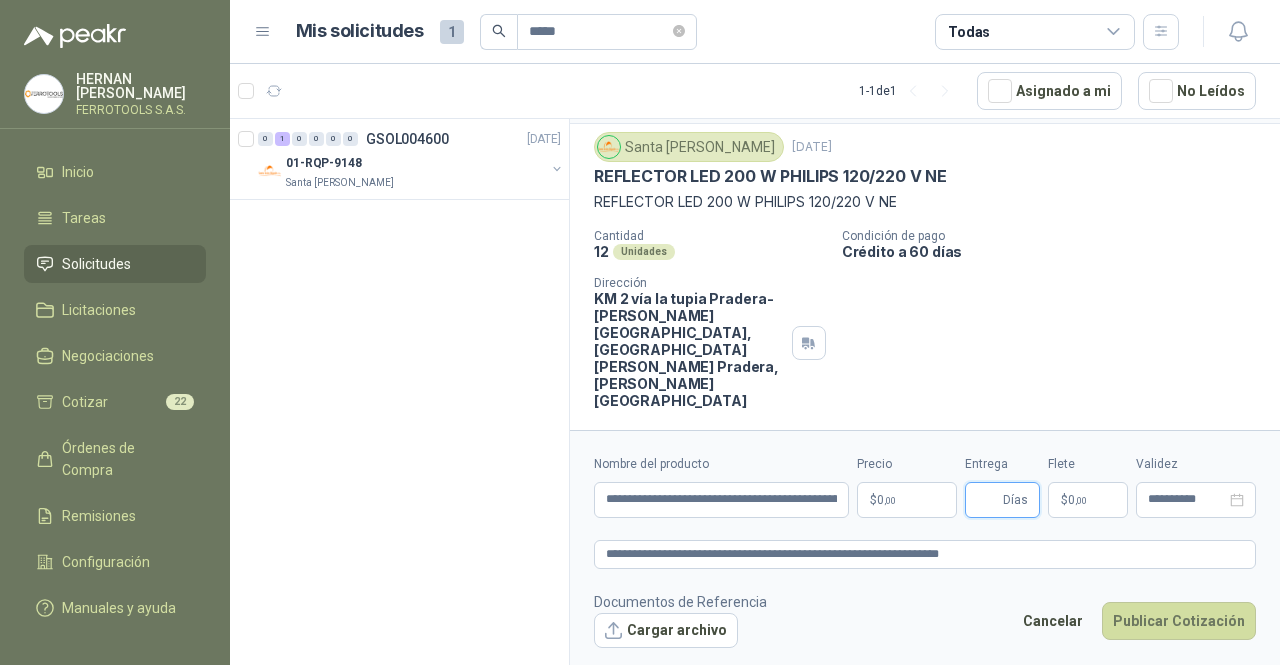 click on "Entrega" at bounding box center (988, 500) 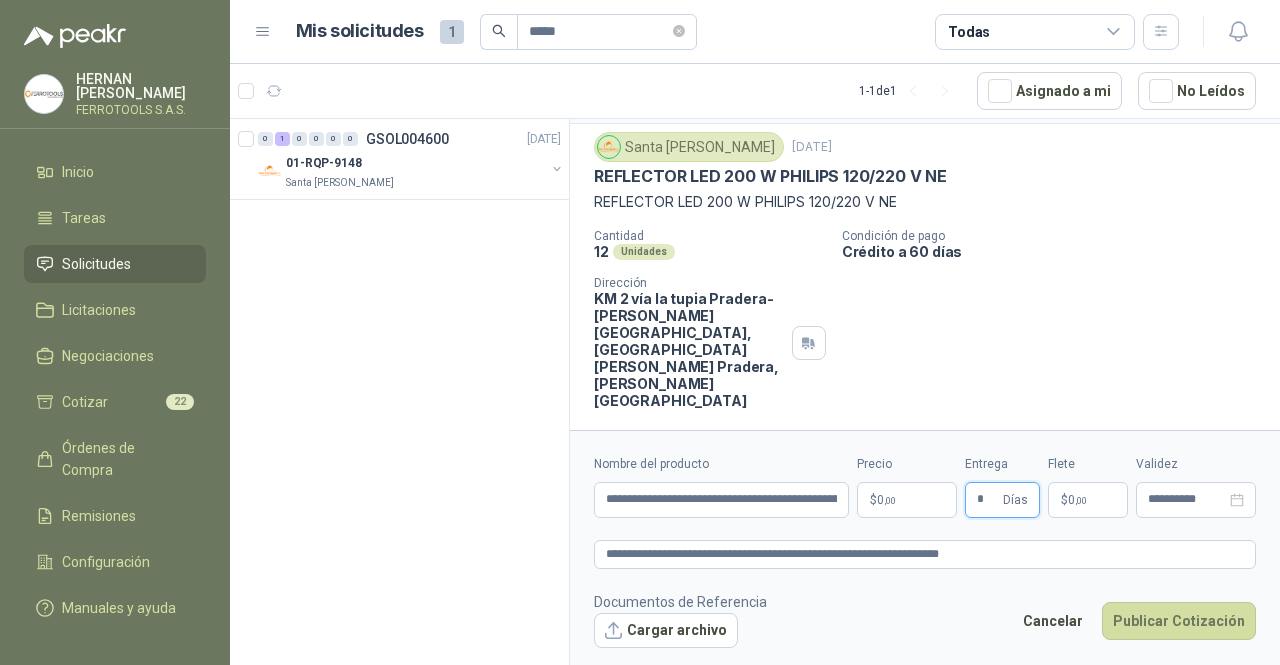type on "*" 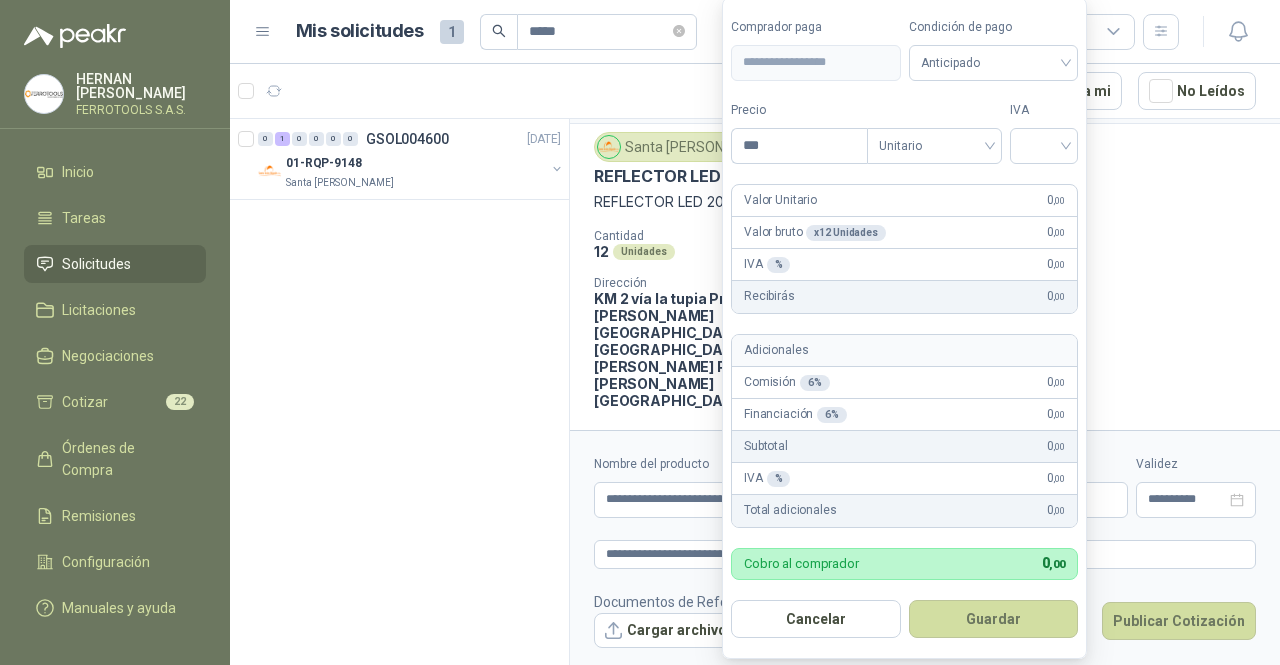 click on "**********" at bounding box center (640, 332) 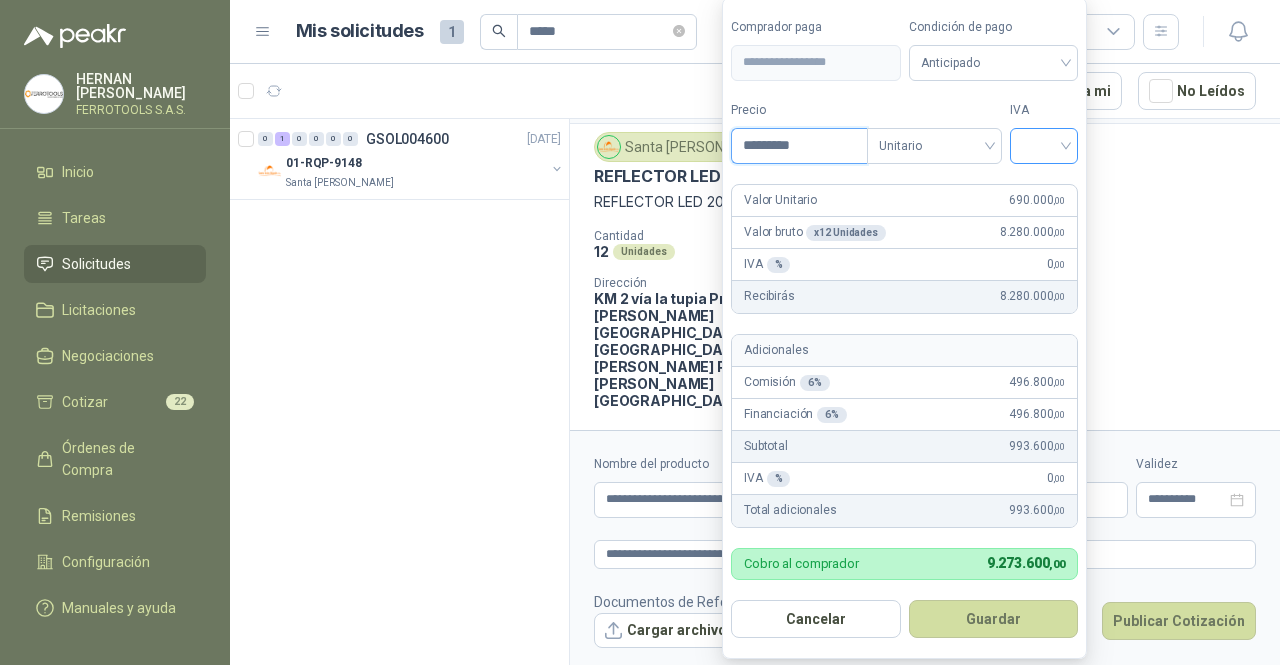 type on "*********" 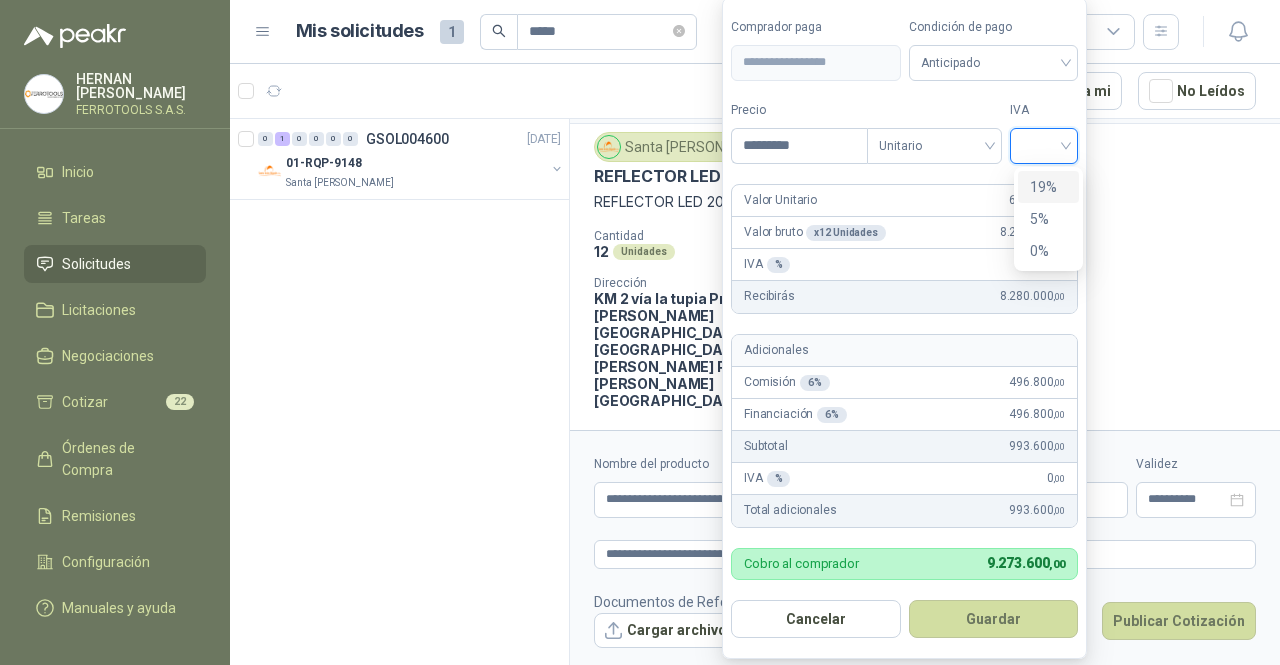 click at bounding box center (1044, 144) 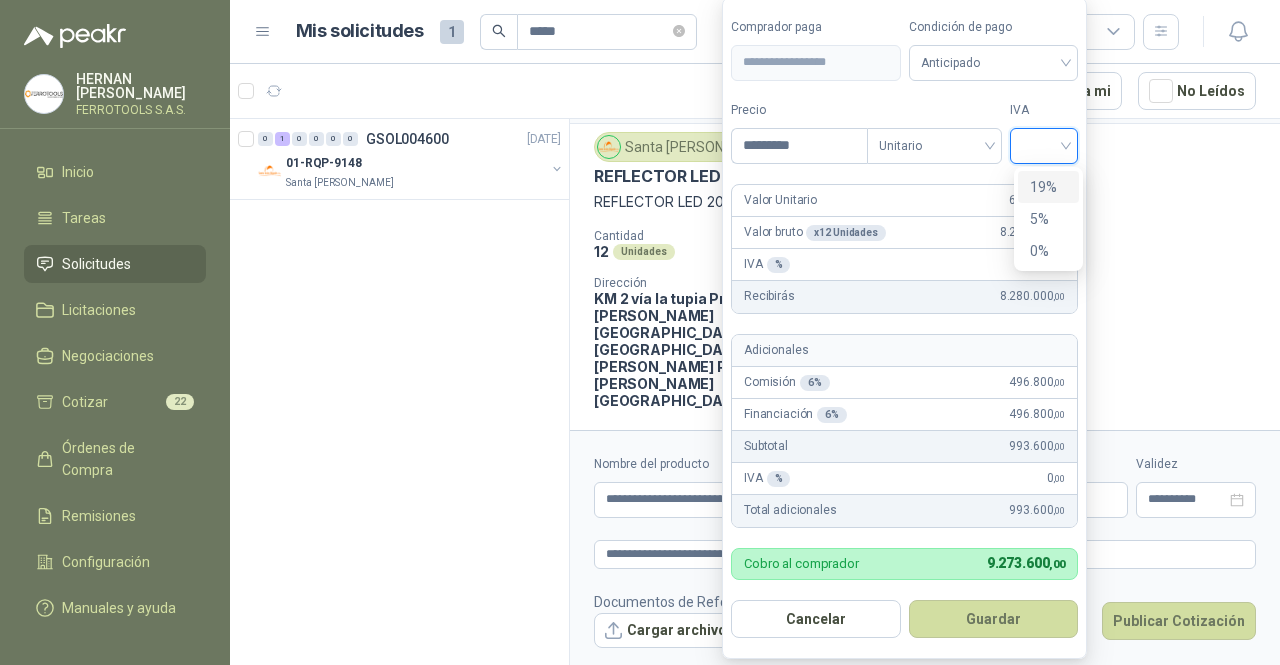 click on "19%" at bounding box center (1048, 187) 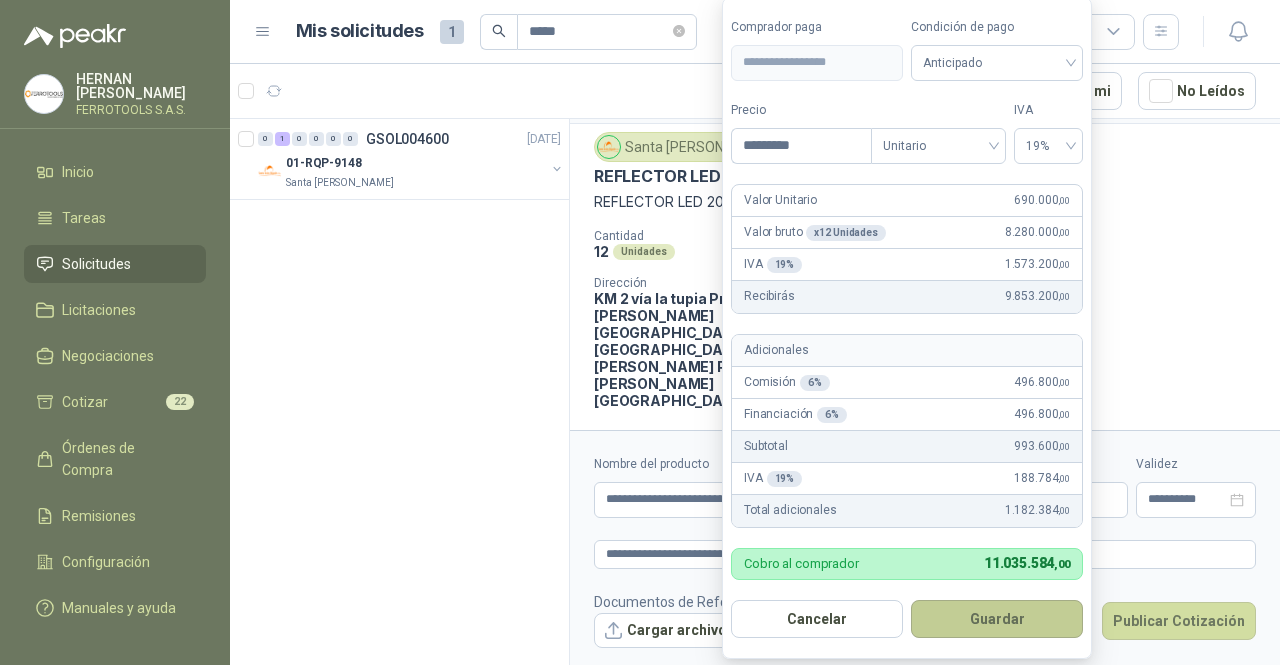 click on "Guardar" at bounding box center [997, 619] 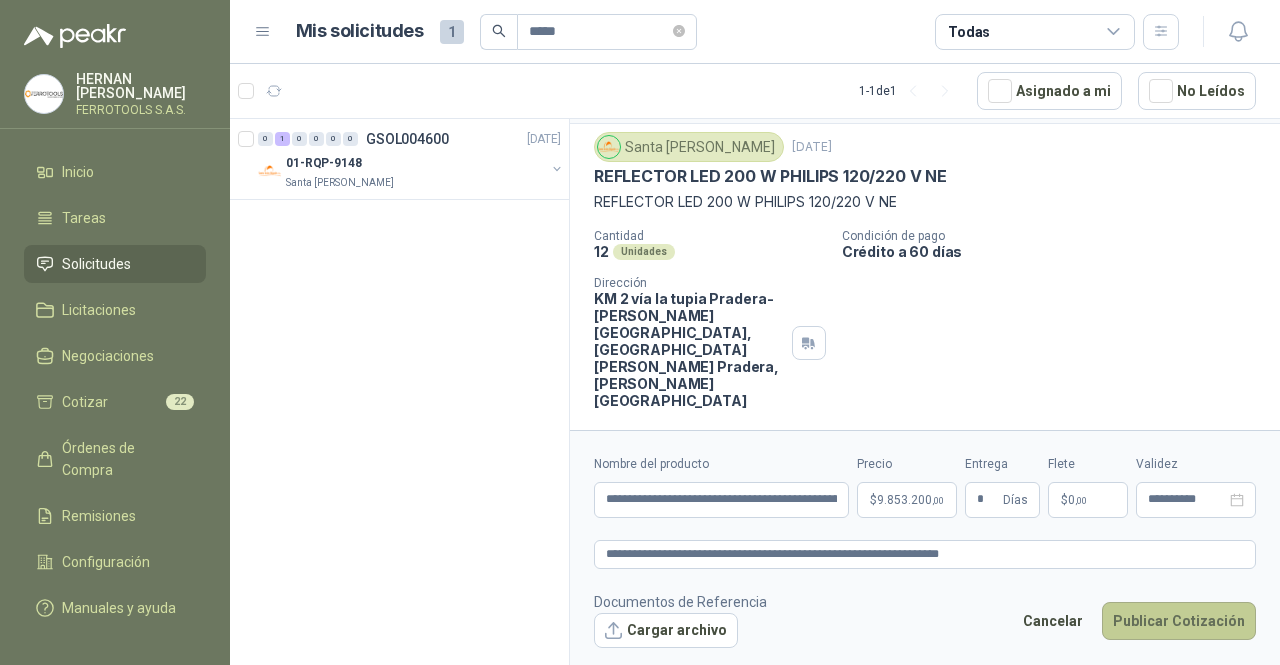 click on "Publicar Cotización" at bounding box center (1179, 621) 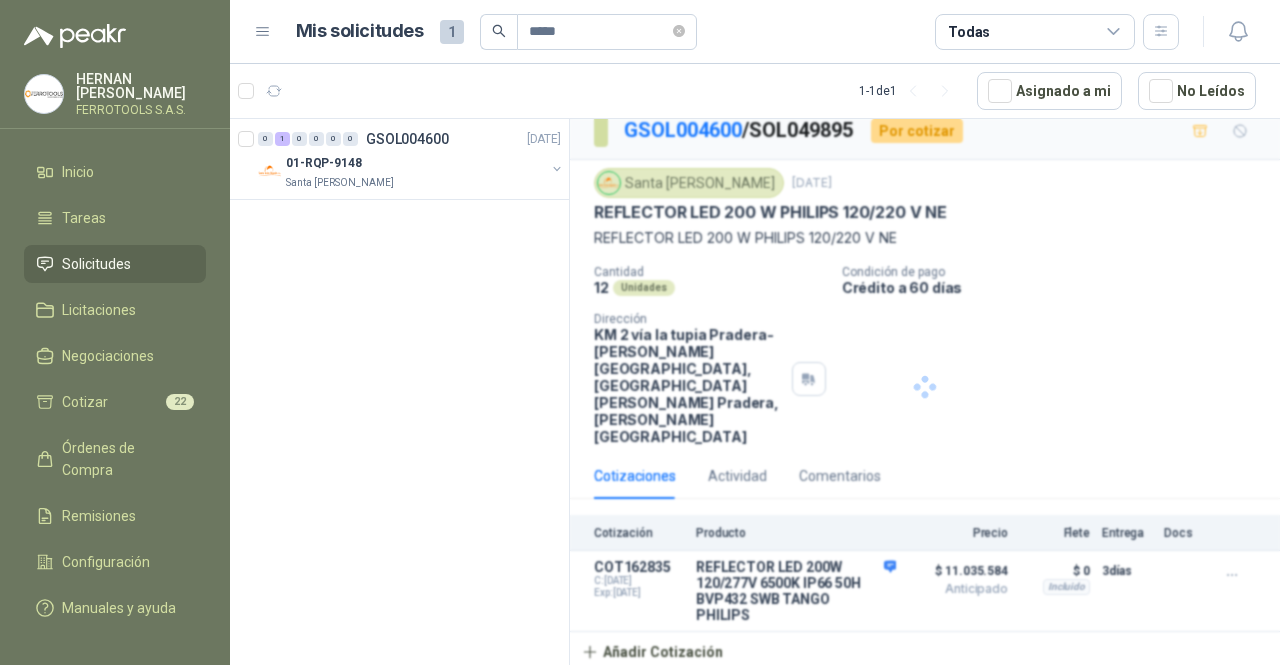 scroll, scrollTop: 0, scrollLeft: 0, axis: both 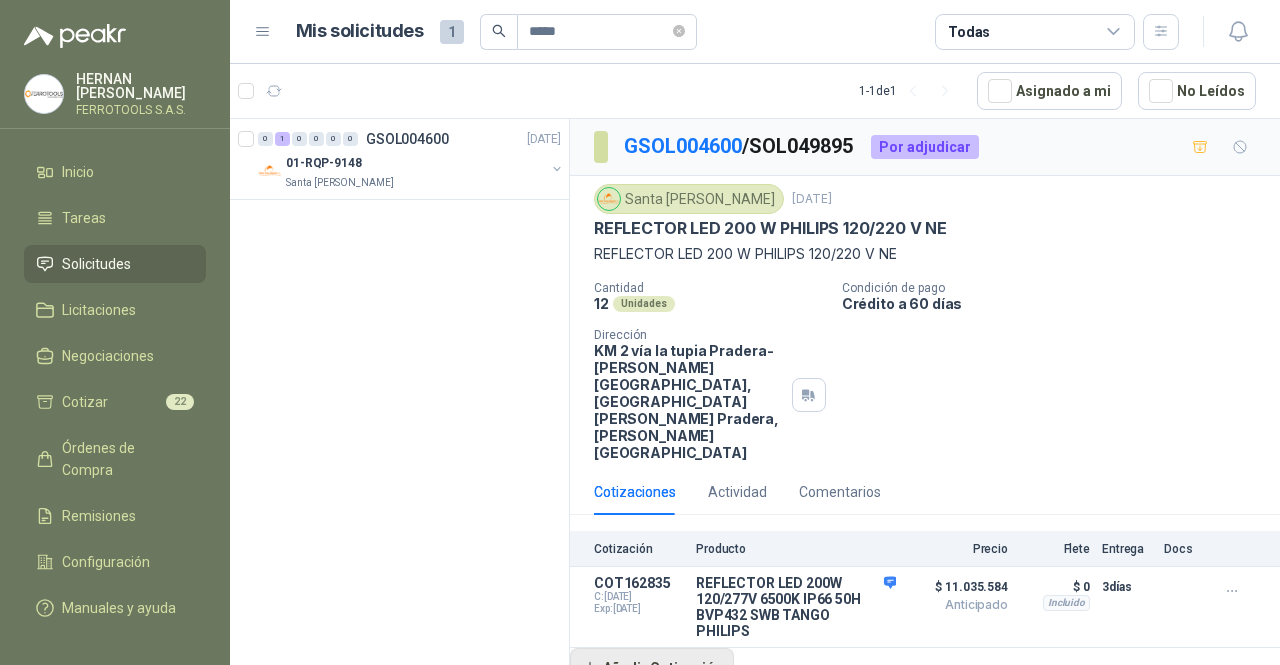 click on "Añadir Cotización" at bounding box center [652, 668] 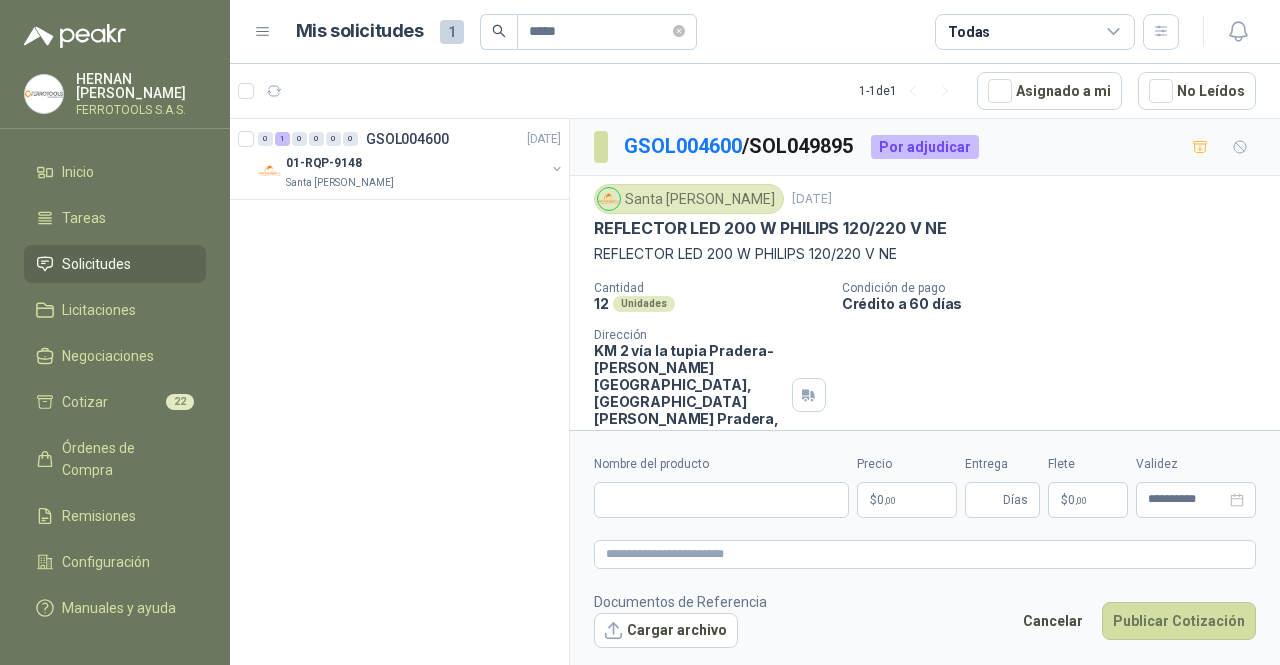 type 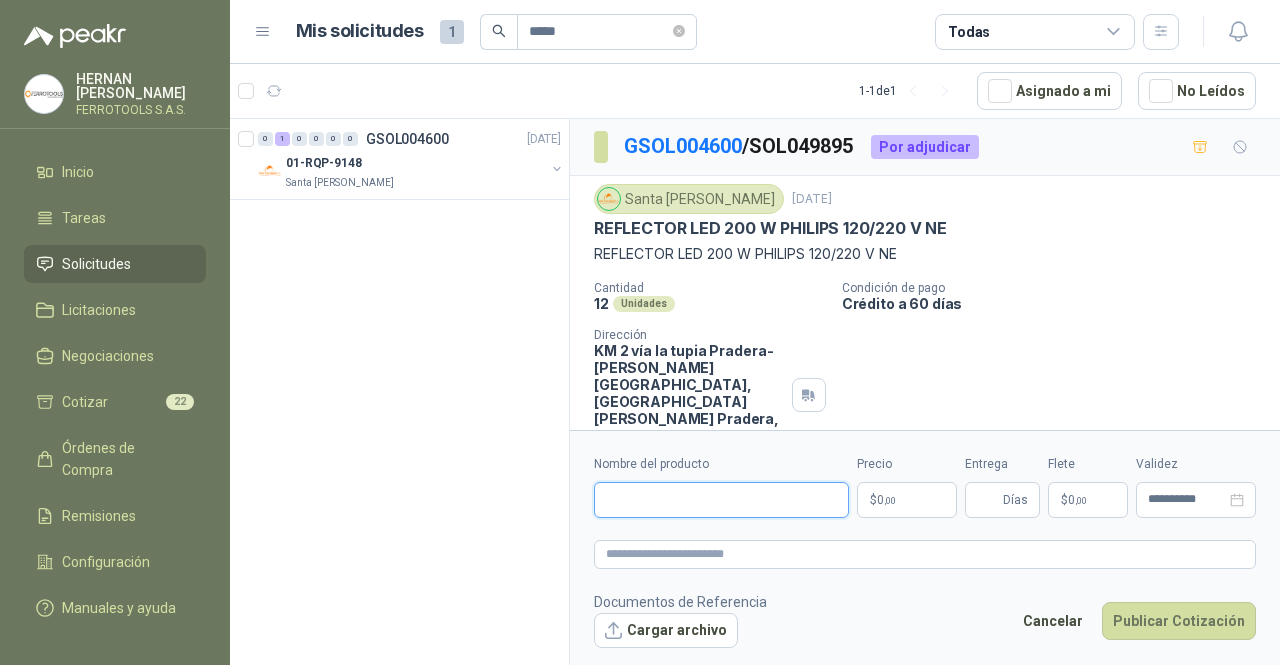 click on "Nombre del producto" at bounding box center [721, 500] 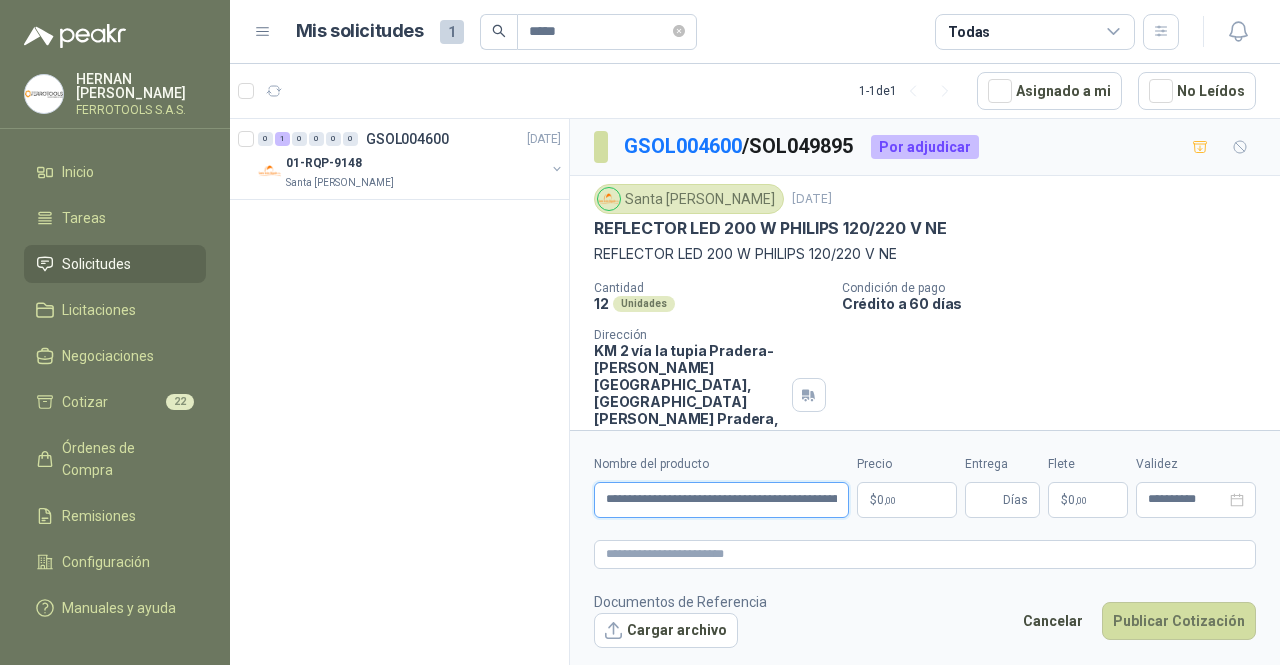 scroll, scrollTop: 0, scrollLeft: 87, axis: horizontal 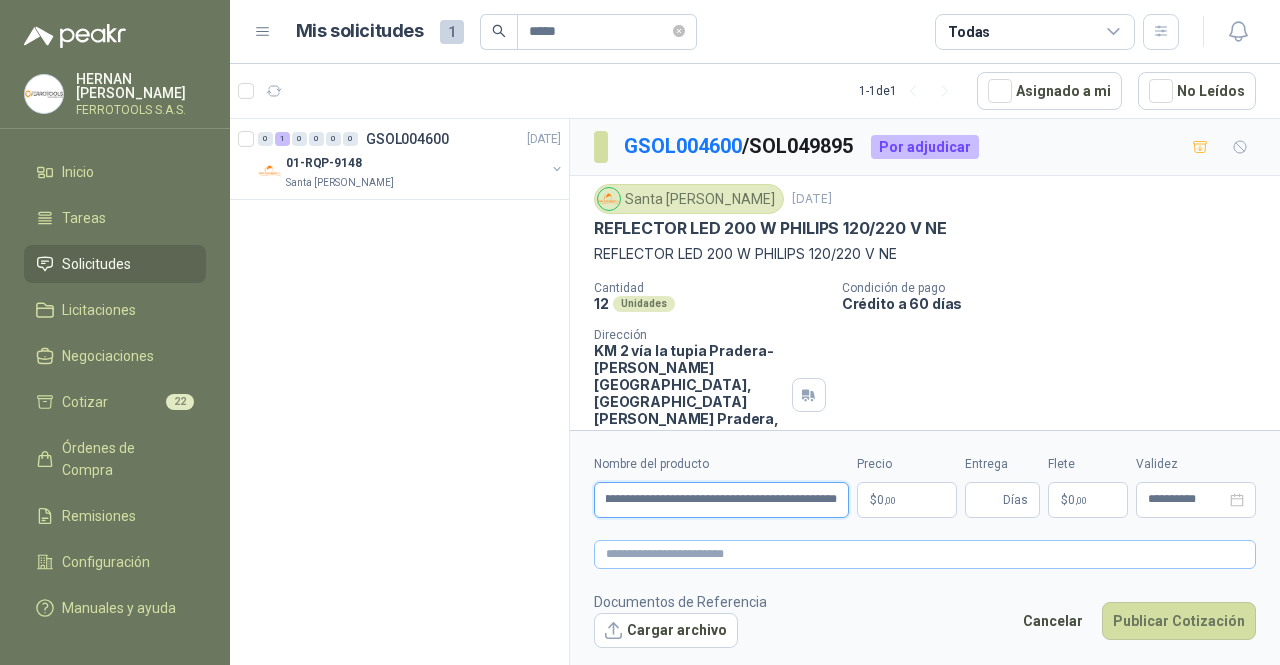 type on "**********" 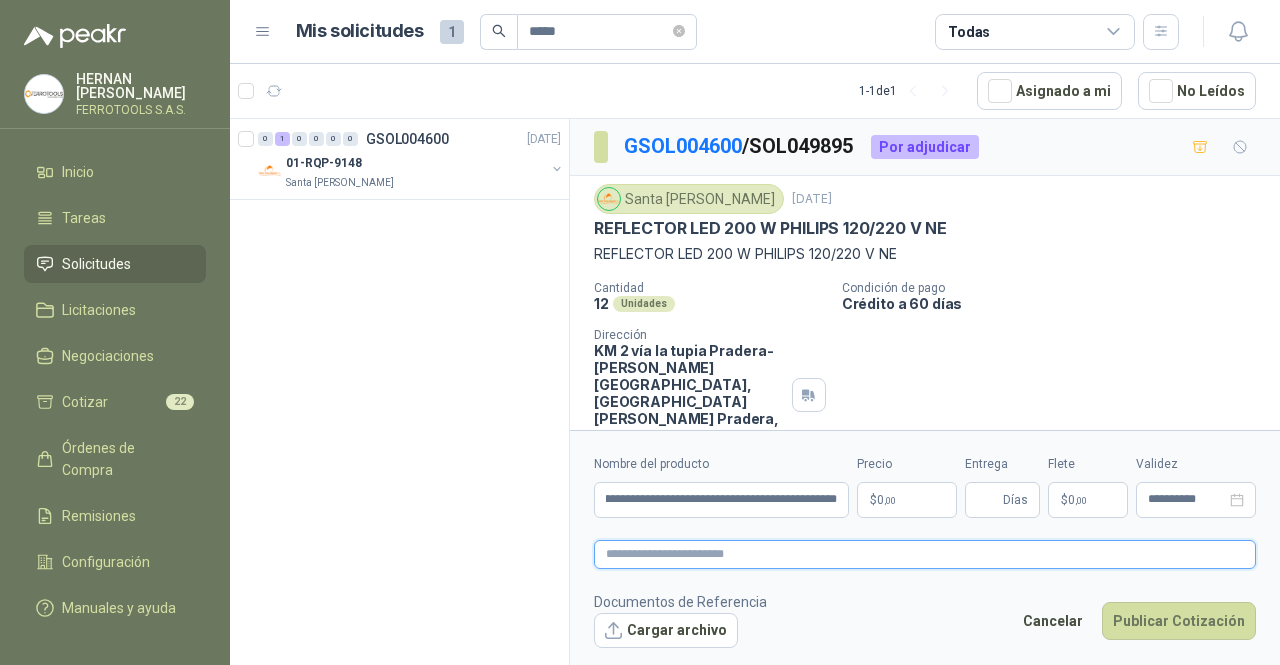 scroll, scrollTop: 0, scrollLeft: 0, axis: both 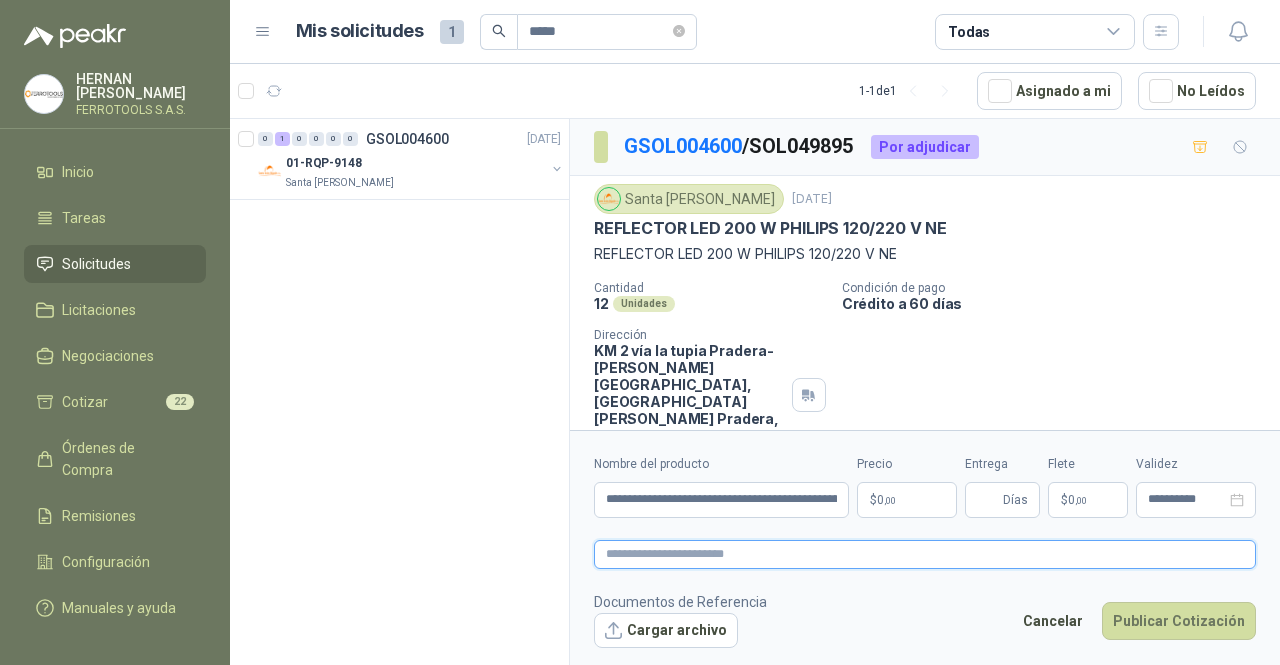 click at bounding box center [925, 554] 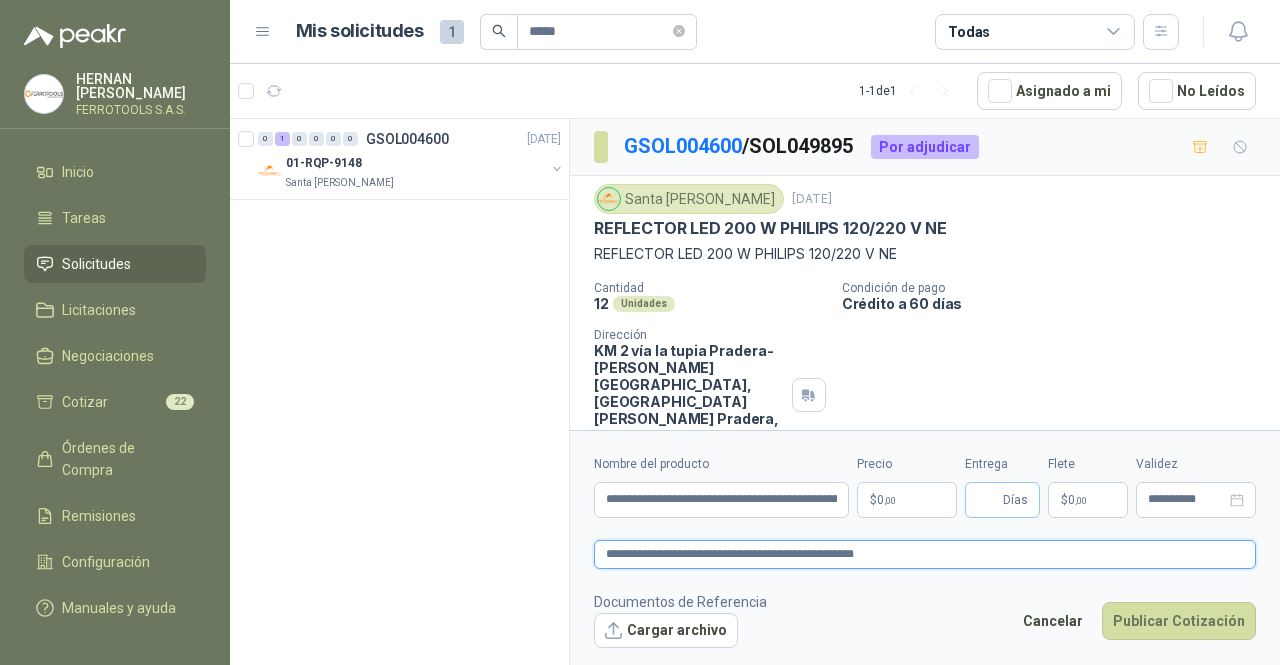 type on "**********" 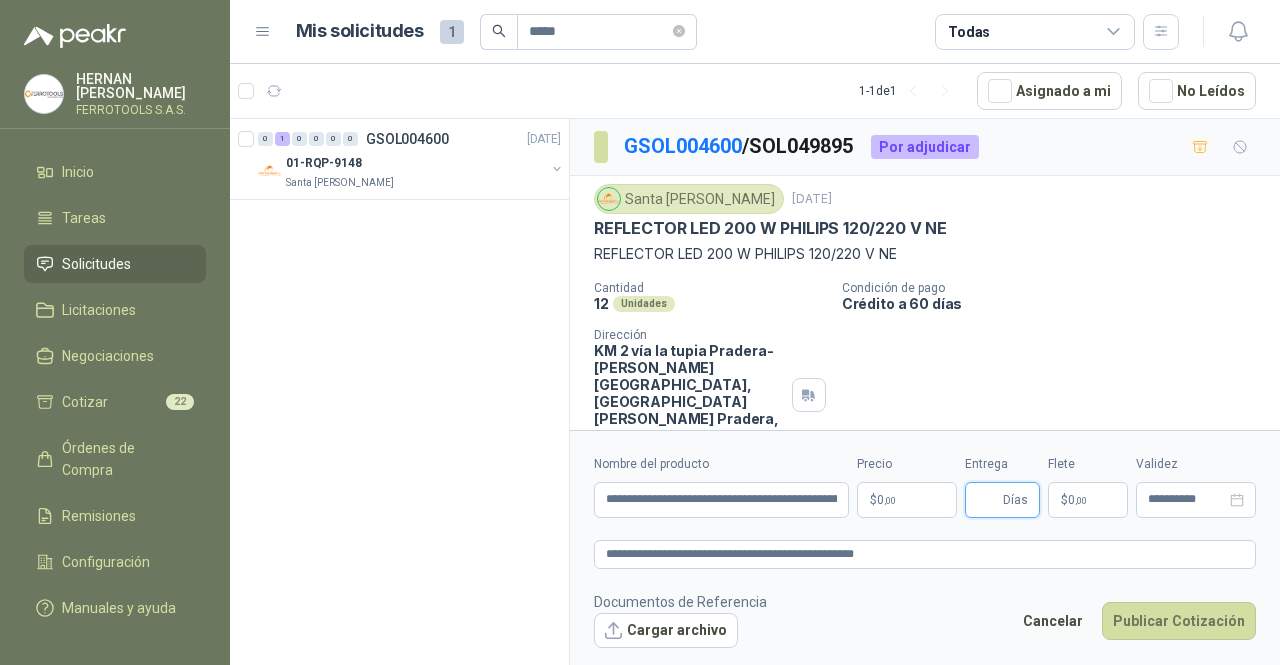 click on "Entrega" at bounding box center [988, 500] 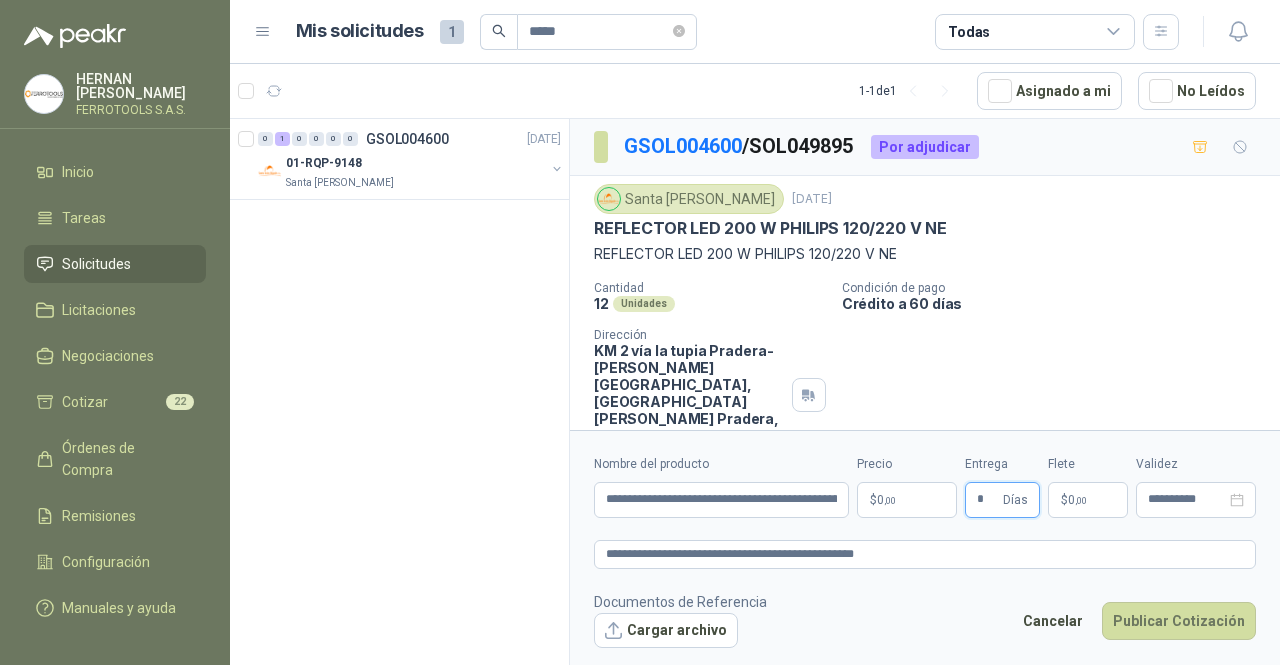 type on "*" 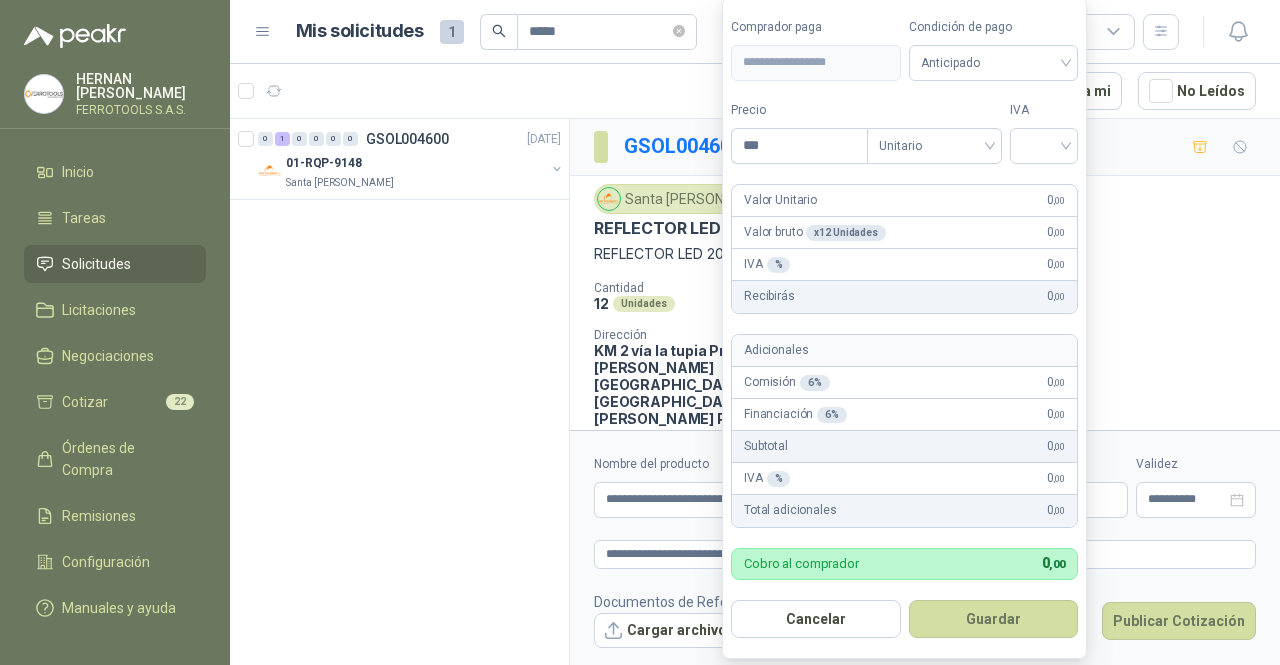 click on "[PERSON_NAME] FERROTOOLS S.A.S.   Inicio   Tareas   Solicitudes   Licitaciones   Negociaciones   Cotizar 22   Órdenes de Compra   Remisiones   Configuración   Manuales y ayuda Mis solicitudes 1 ***** Todas 1 - 1  de  1 Asignado a mi No Leídos 0   1   0   0   0   0   GSOL004600 [DATE]   01-RQP-9148 Santa [PERSON_NAME]   GSOL004600  /  SOL049895 Por adjudicar     Santa [PERSON_NAME] [DATE]   REFLECTOR LED 200 W PHILIPS 120/220 V NE REFLECTOR LED 200 W PHILIPS 120/220 V NE Cantidad 12   Unidades Condición de pago Crédito a 60 días Dirección KM 2 vía la tupia Pradera-[PERSON_NAME][GEOGRAPHIC_DATA], la Tupia [PERSON_NAME] ,  [PERSON_NAME][GEOGRAPHIC_DATA] Cotizaciones Actividad Comentarios Cotización Producto Precio Flete Entrega Docs COT162835 C:  [DATE] Exp:  [DATE] REFLECTOR LED 200W 120/277V 6500K IP66 50H BVP432 SWB TANGO PHILIPS   Detalles $ 11.035.584 Anticipado $ 11.035.584 Anticipado Incluido   $ 0 Entrega:    3  días $ 0 Incluido   3  días Nombre del producto Precio $  0 ,00 Entrega * Días $" at bounding box center (640, 332) 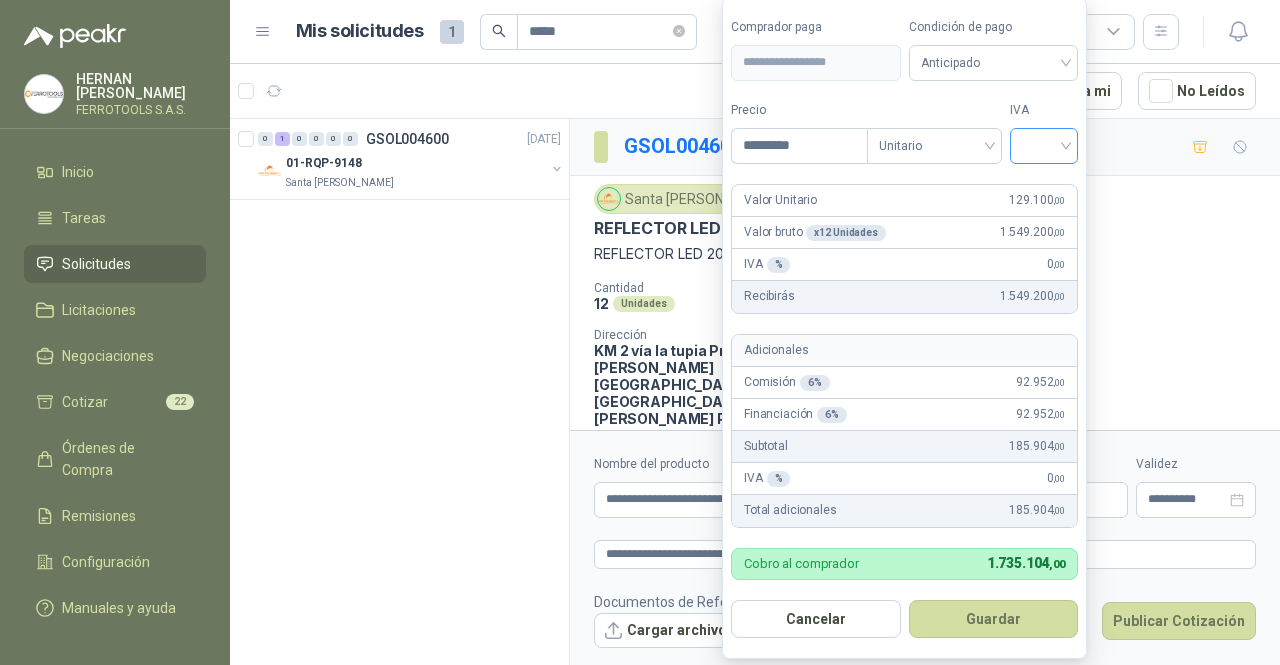 type on "*********" 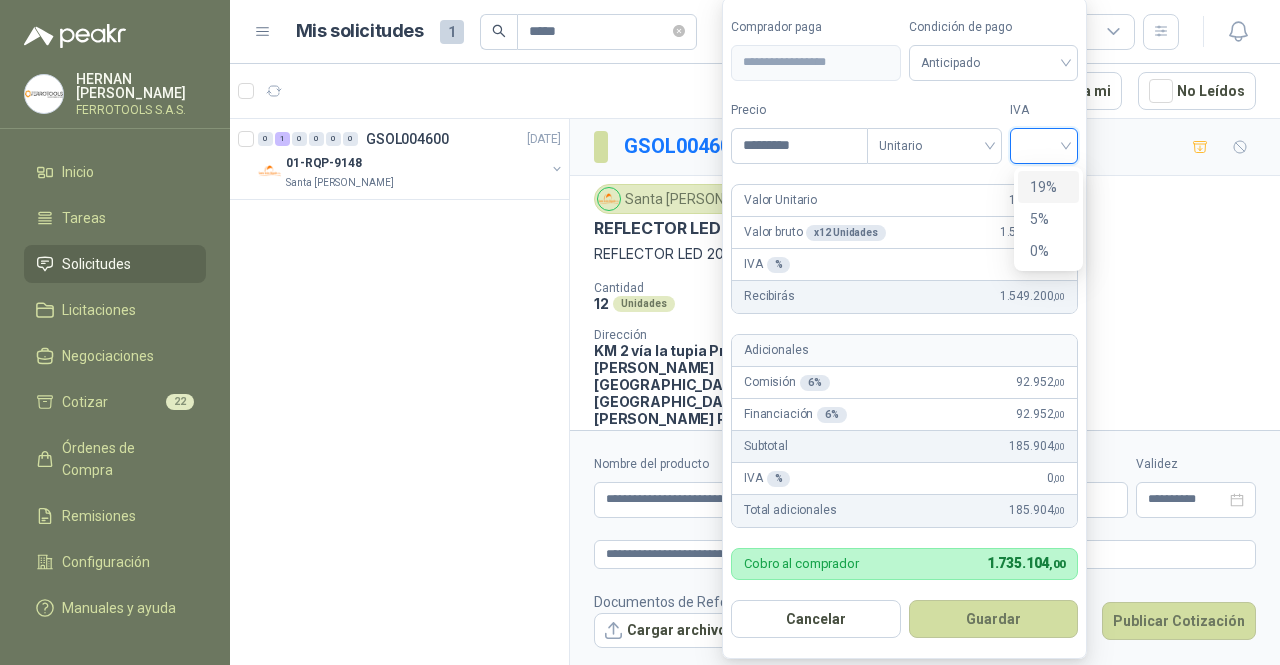 click at bounding box center (1044, 144) 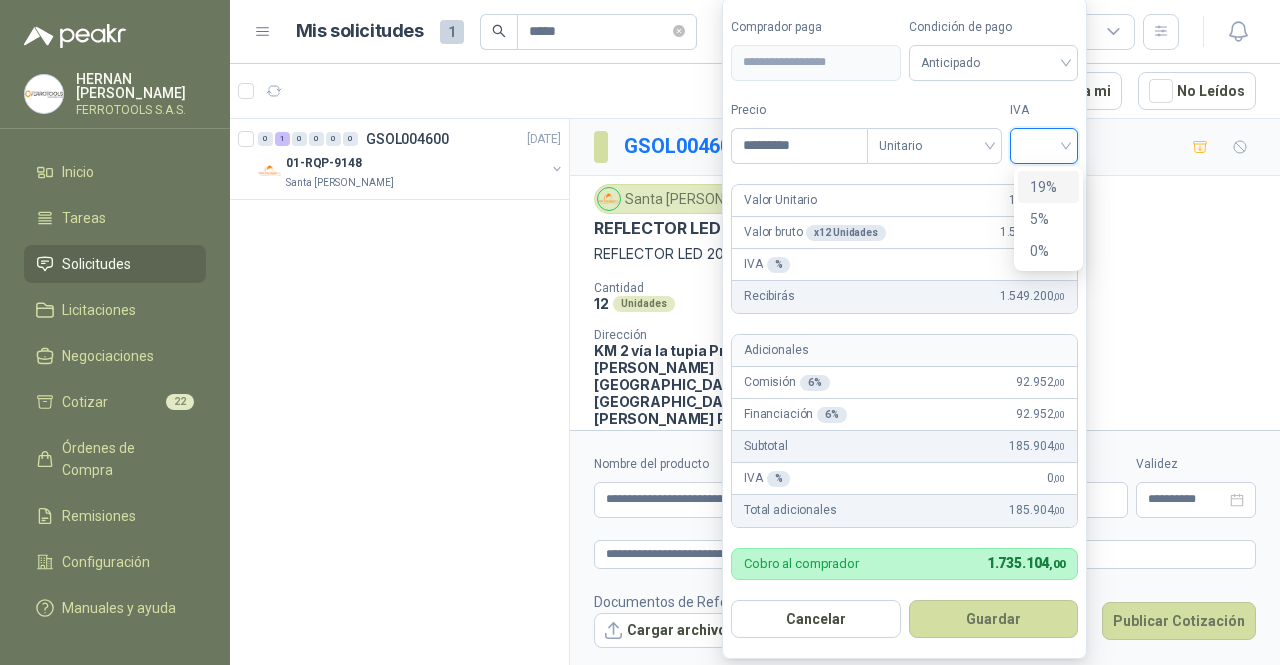 click on "19%" at bounding box center [1048, 187] 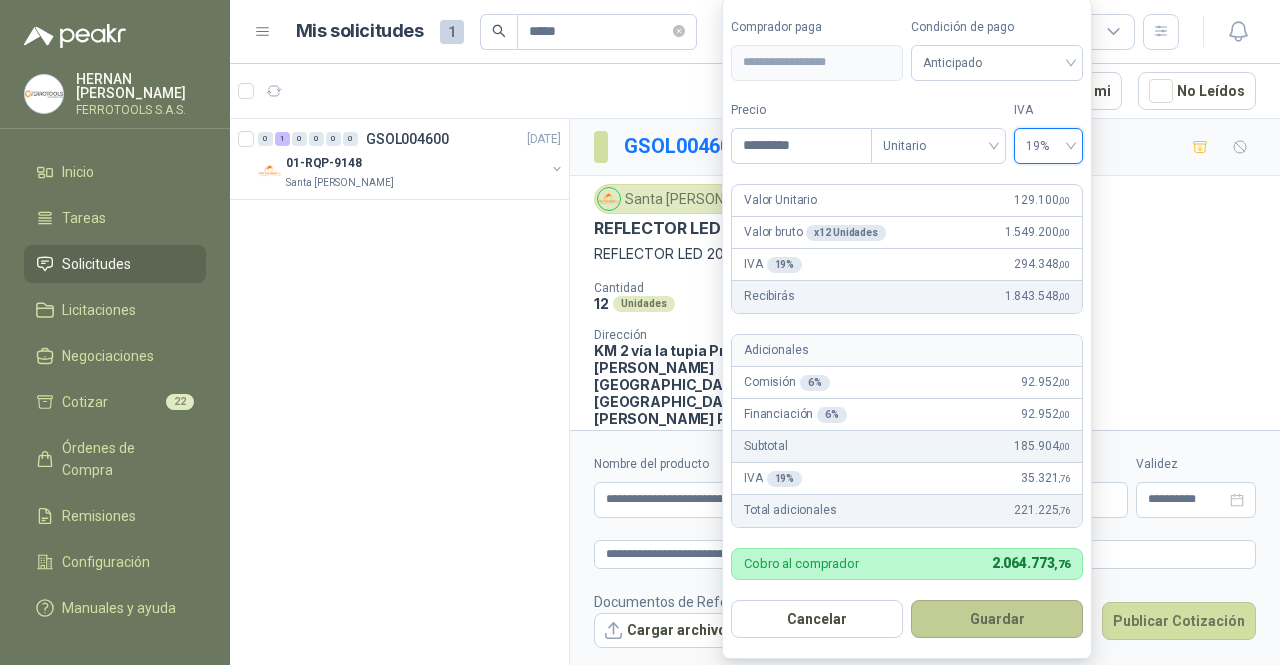 click on "Guardar" at bounding box center [997, 619] 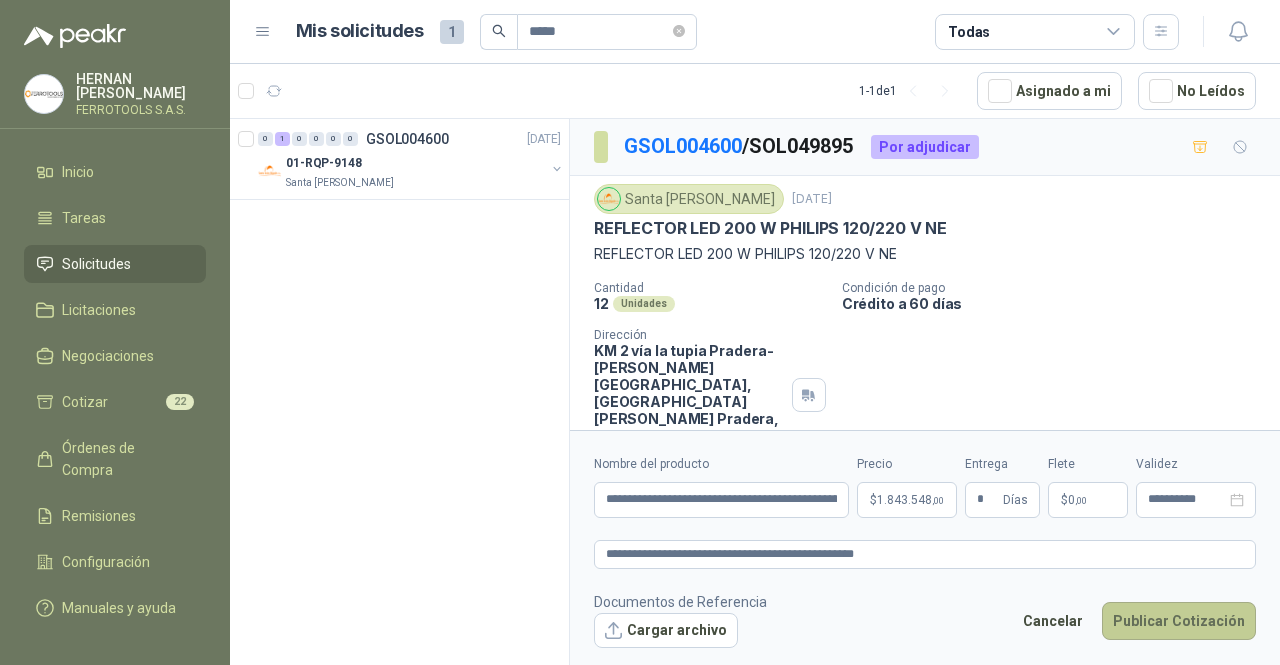 click on "Publicar Cotización" at bounding box center (1179, 621) 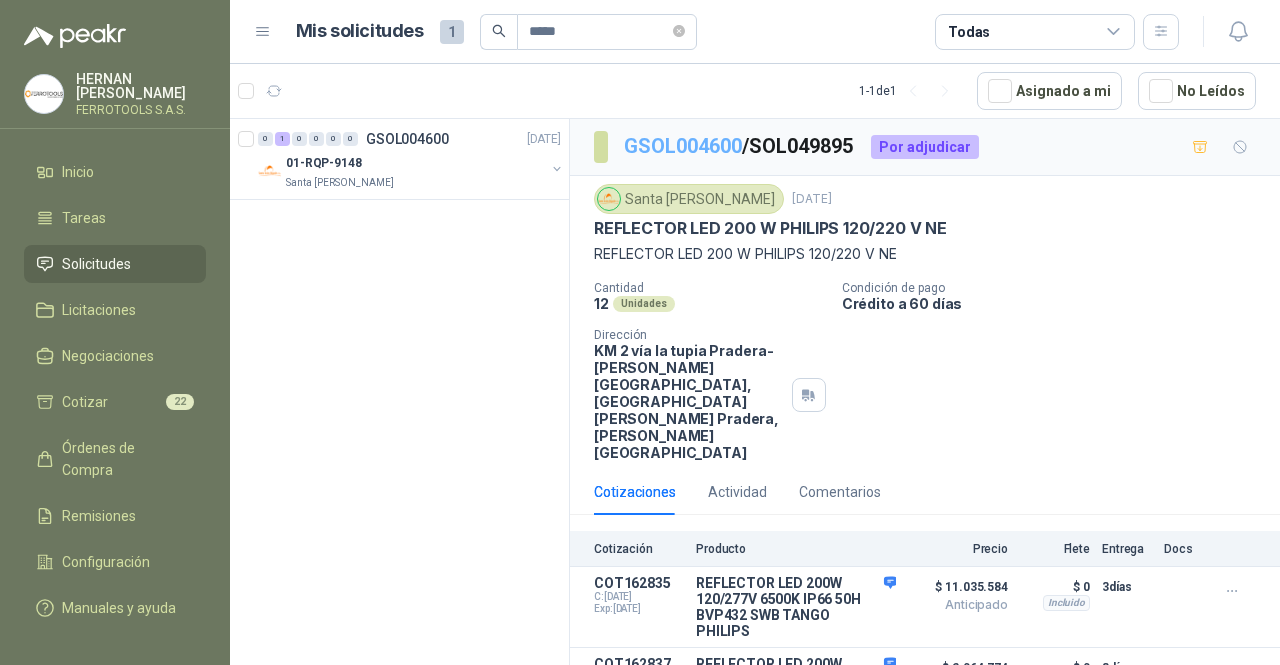 click on "GSOL004600" at bounding box center [683, 146] 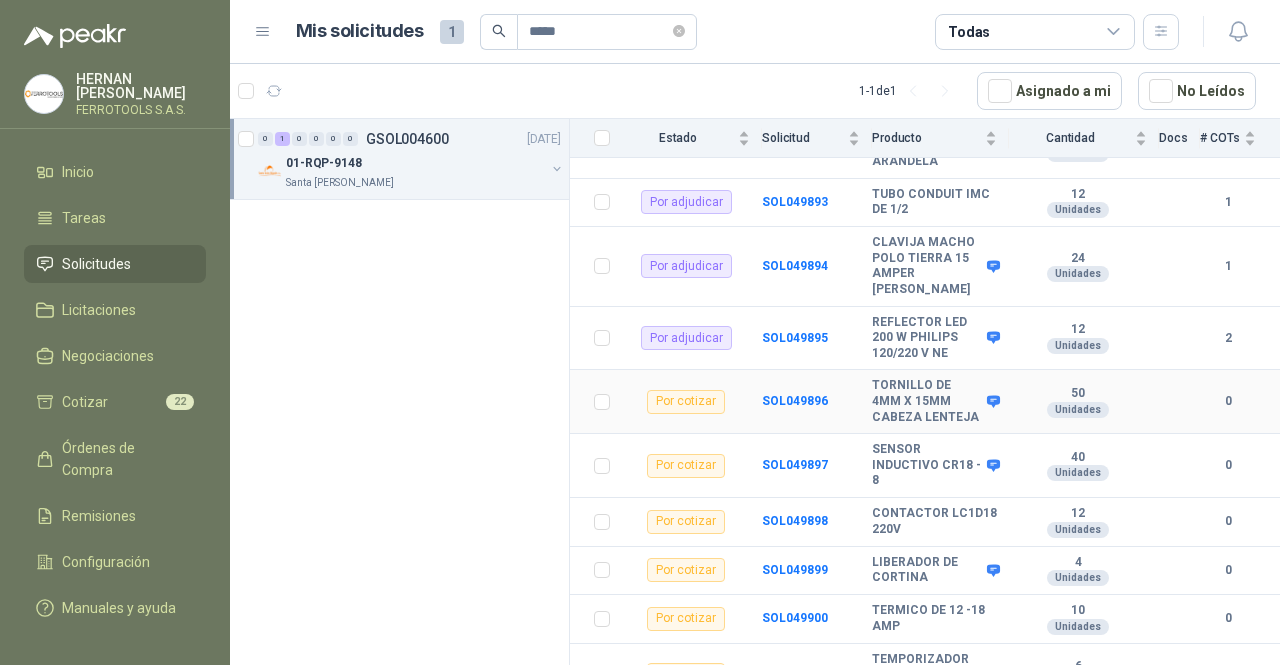 scroll, scrollTop: 2666, scrollLeft: 0, axis: vertical 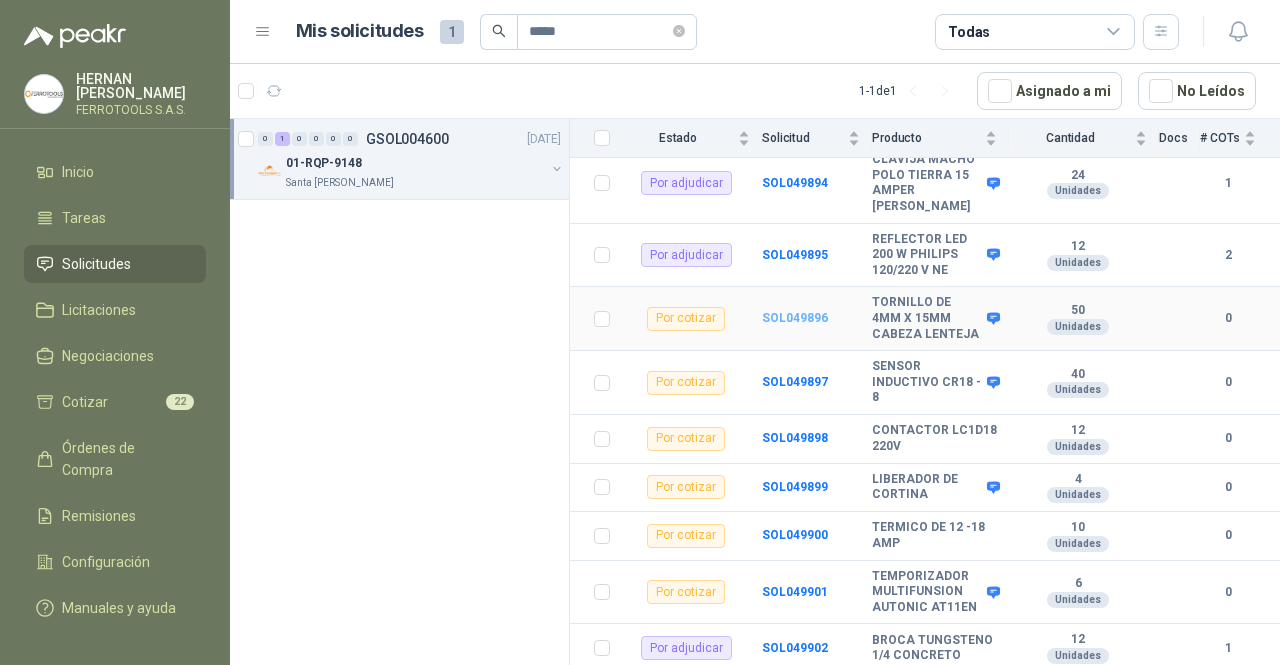 click on "SOL049896" at bounding box center (795, 318) 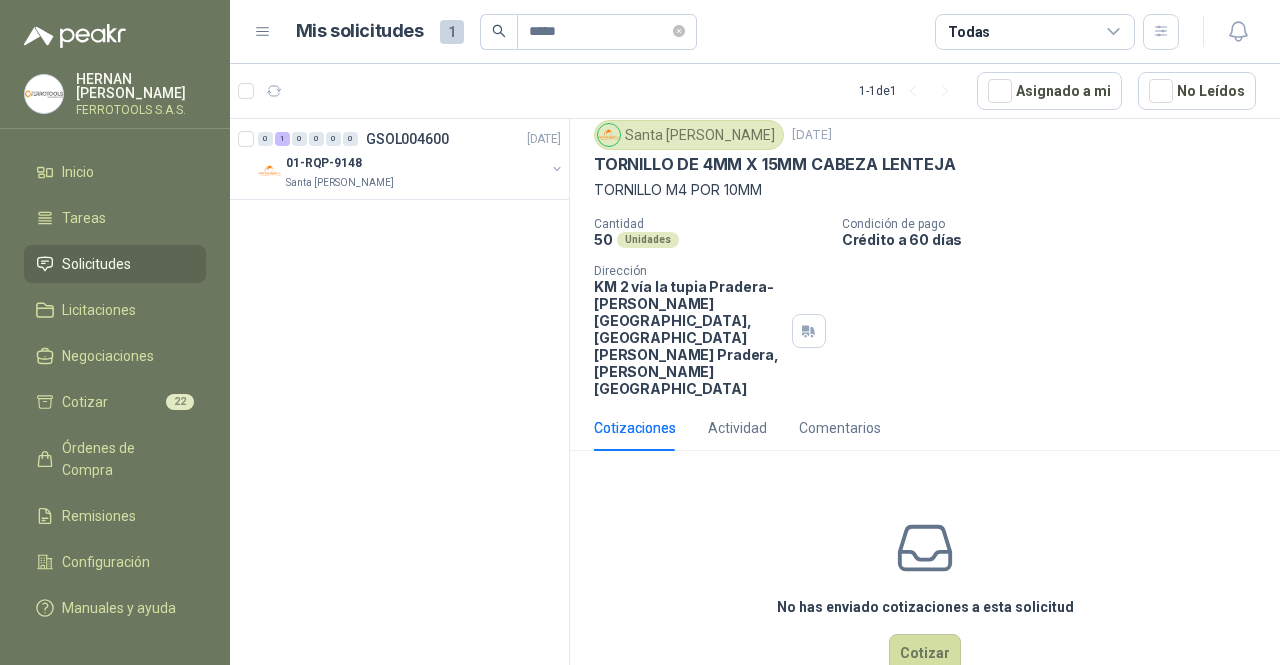 scroll, scrollTop: 63, scrollLeft: 0, axis: vertical 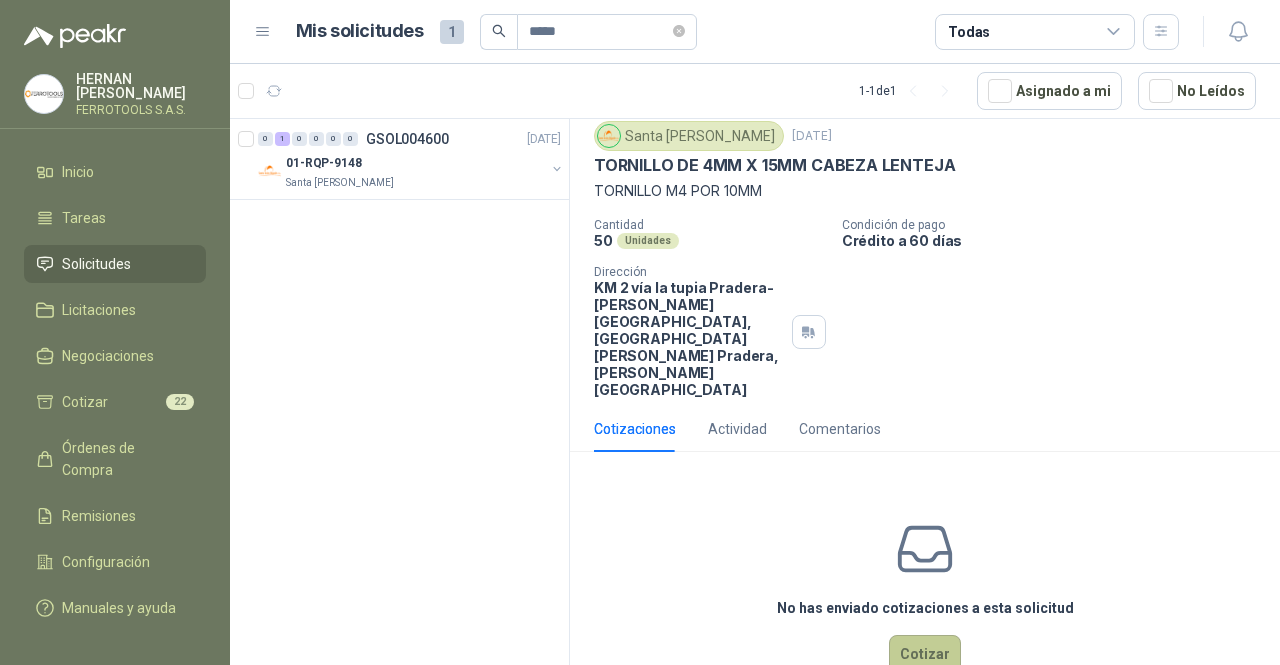 click on "Cotizar" at bounding box center [925, 654] 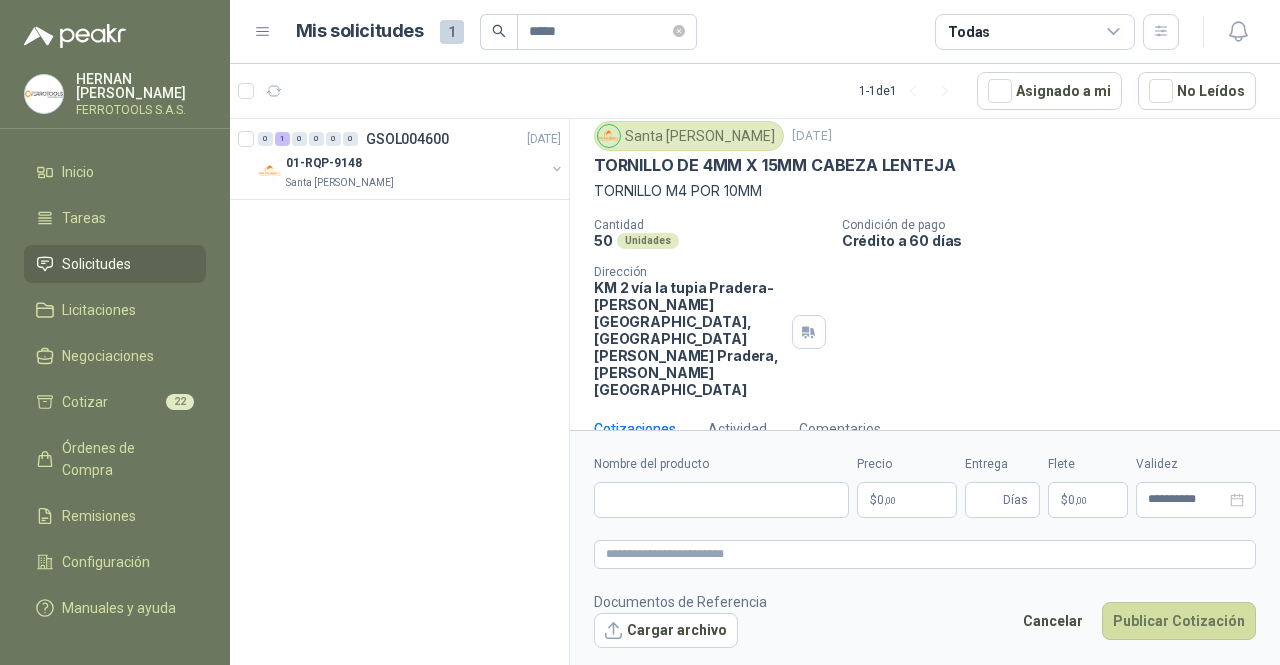 scroll, scrollTop: 52, scrollLeft: 0, axis: vertical 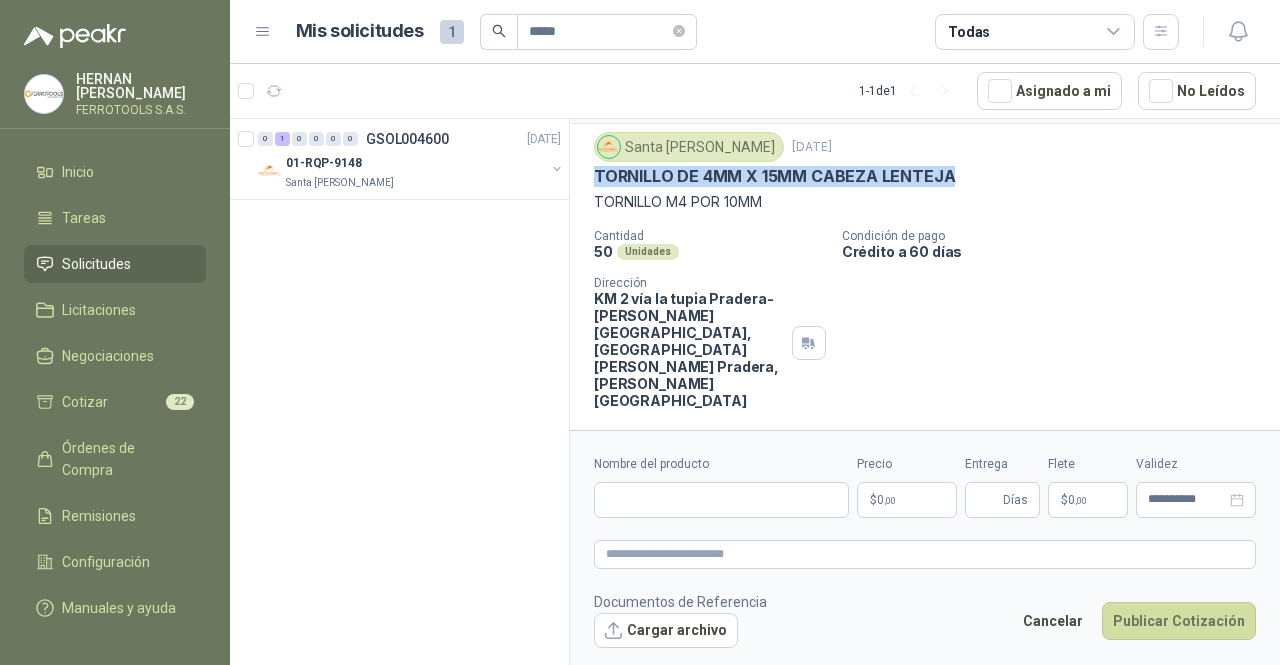 drag, startPoint x: 953, startPoint y: 180, endPoint x: 596, endPoint y: 170, distance: 357.14 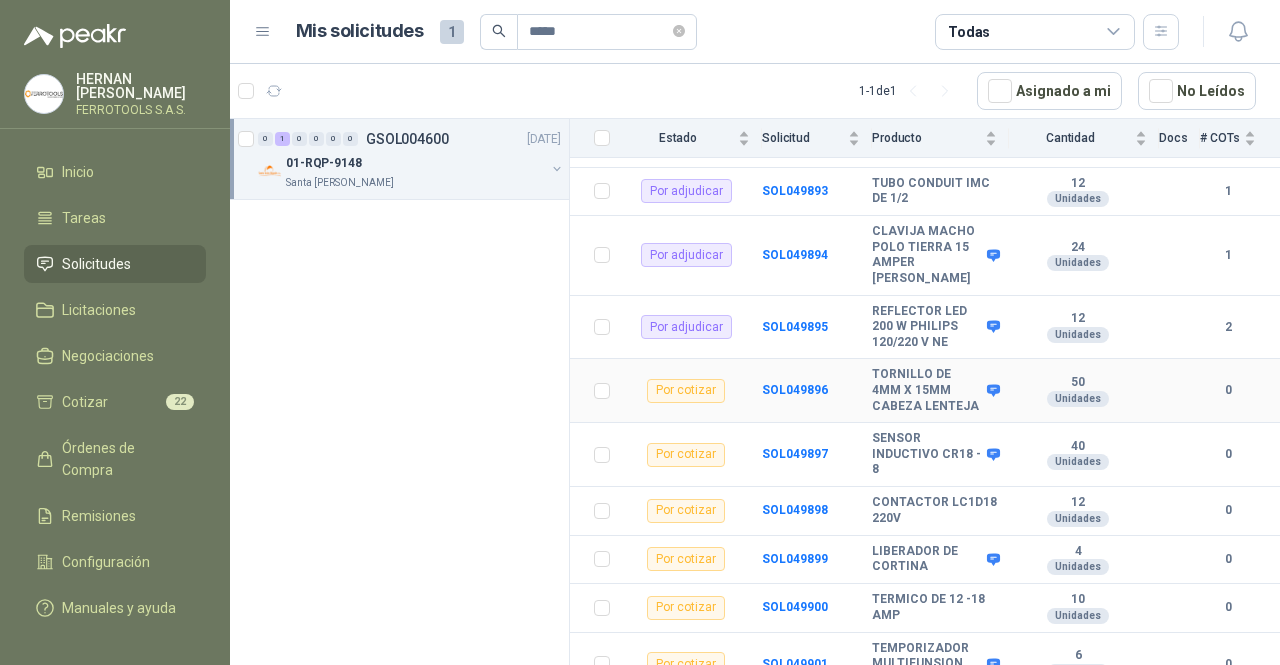 scroll, scrollTop: 2595, scrollLeft: 0, axis: vertical 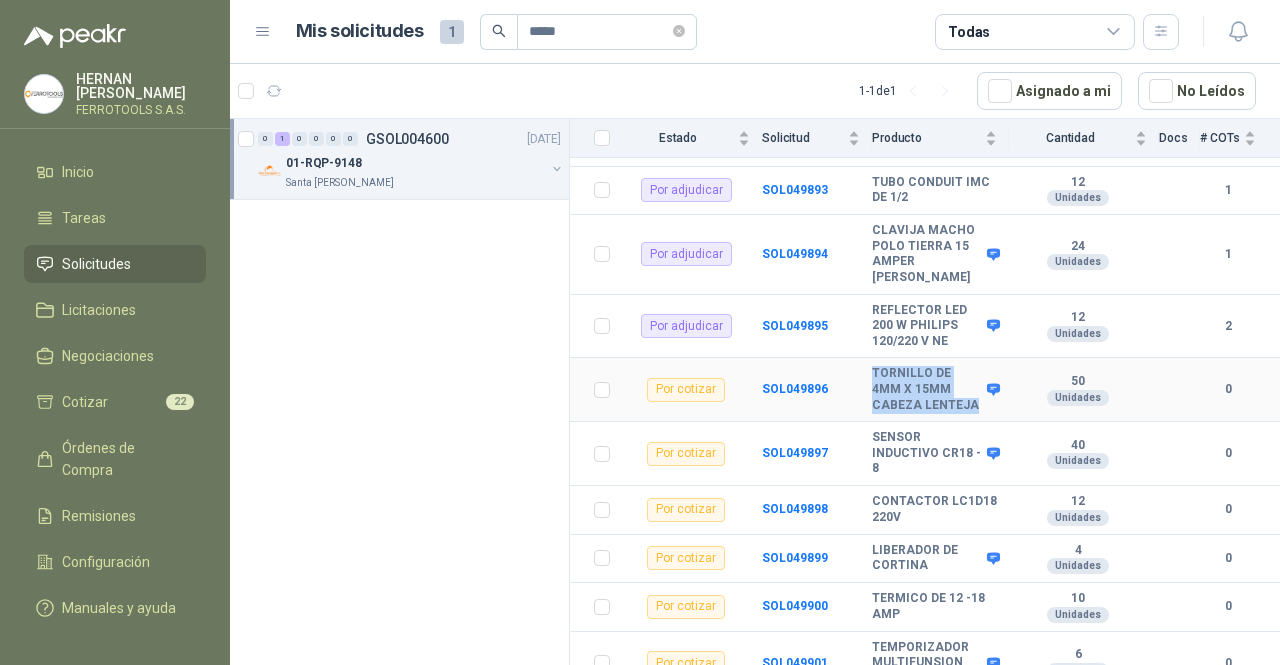 drag, startPoint x: 929, startPoint y: 489, endPoint x: 860, endPoint y: 451, distance: 78.77182 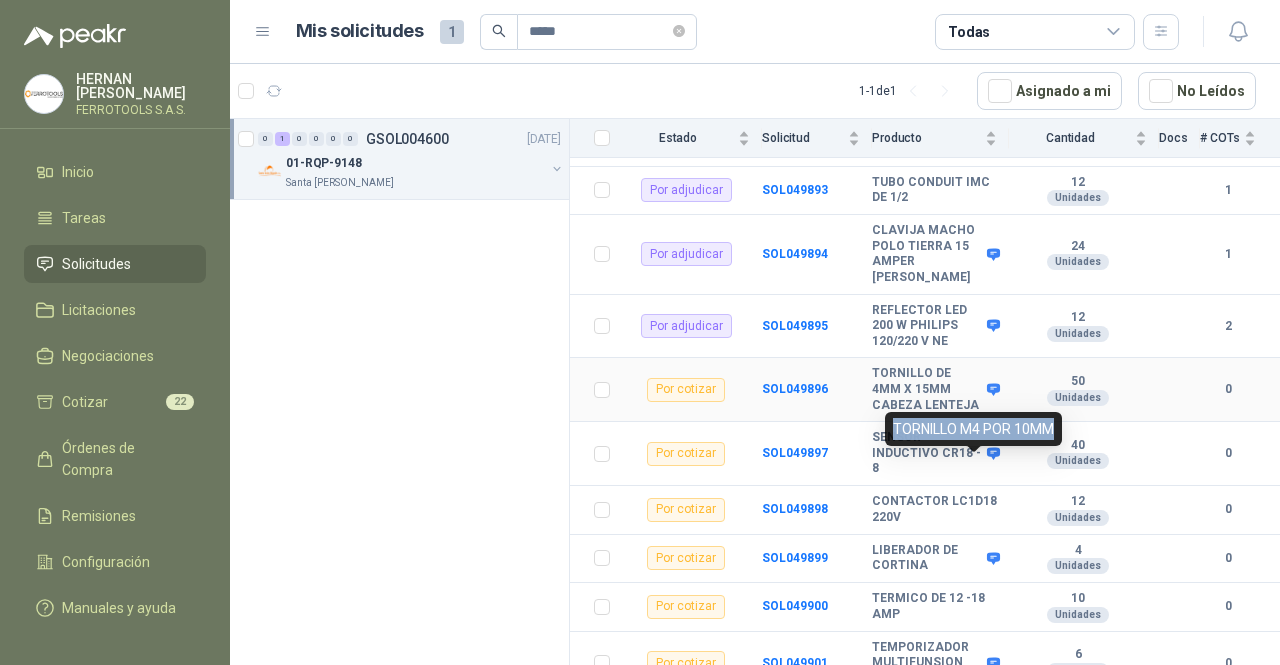 drag, startPoint x: 1052, startPoint y: 427, endPoint x: 888, endPoint y: 427, distance: 164 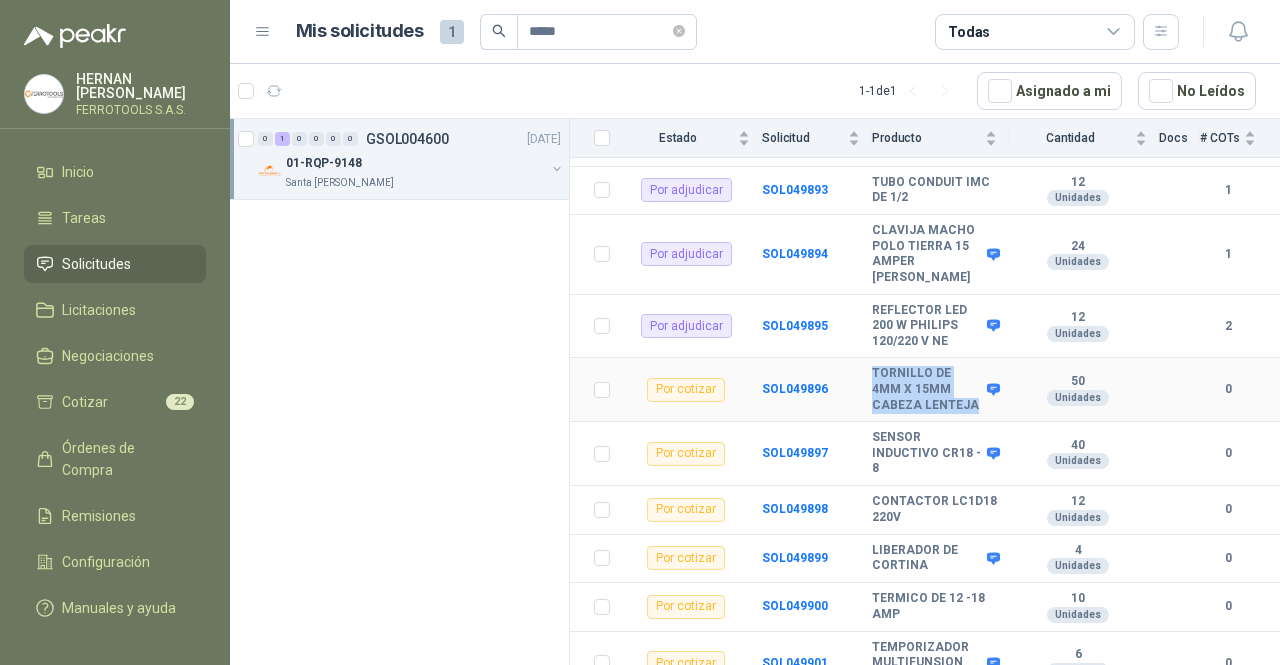 drag, startPoint x: 935, startPoint y: 492, endPoint x: 870, endPoint y: 444, distance: 80.80223 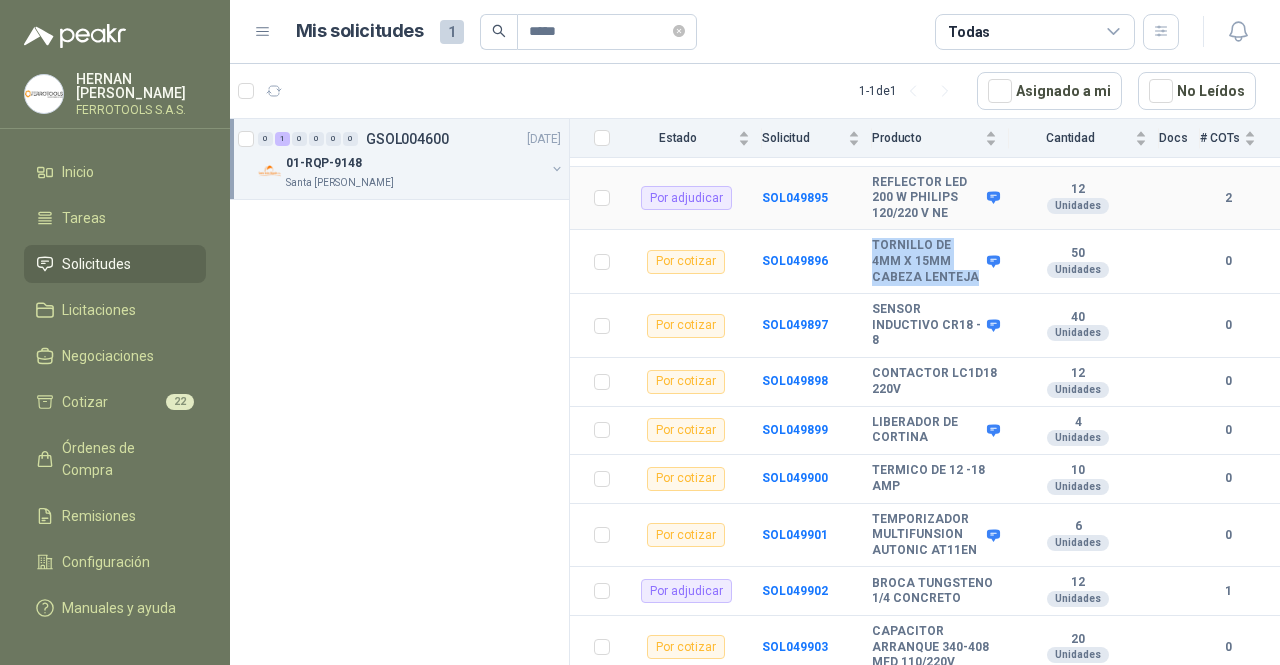 scroll, scrollTop: 2730, scrollLeft: 0, axis: vertical 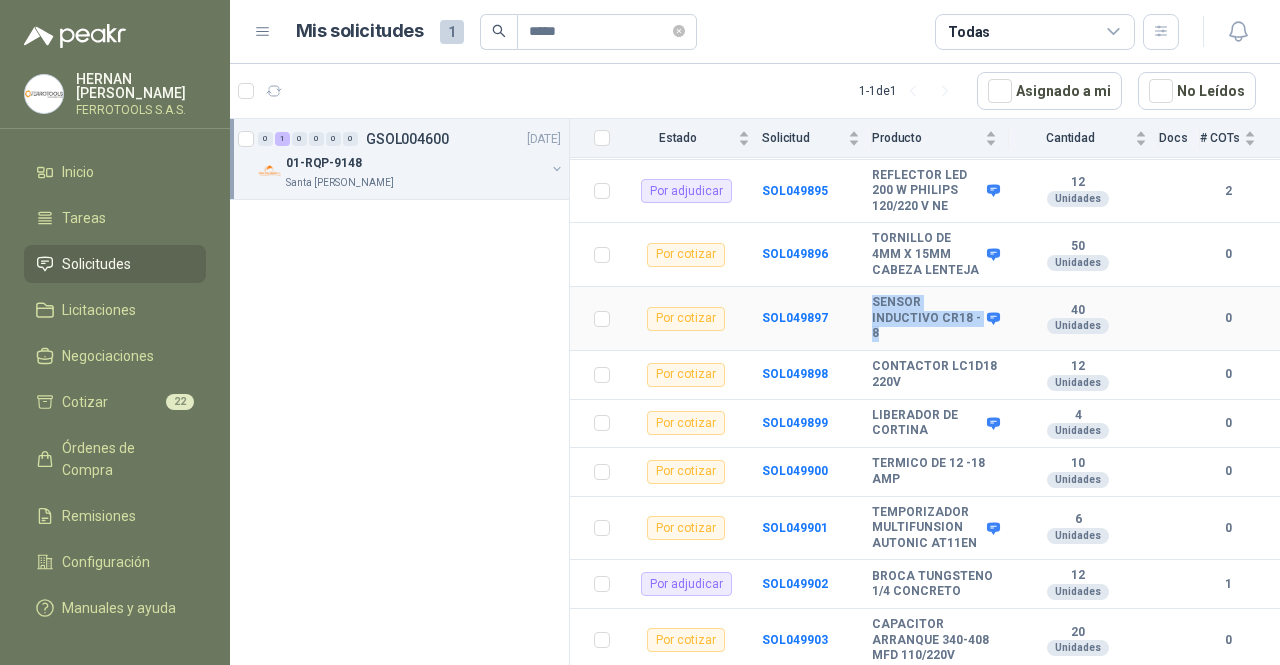 drag, startPoint x: 894, startPoint y: 414, endPoint x: 870, endPoint y: 390, distance: 33.941124 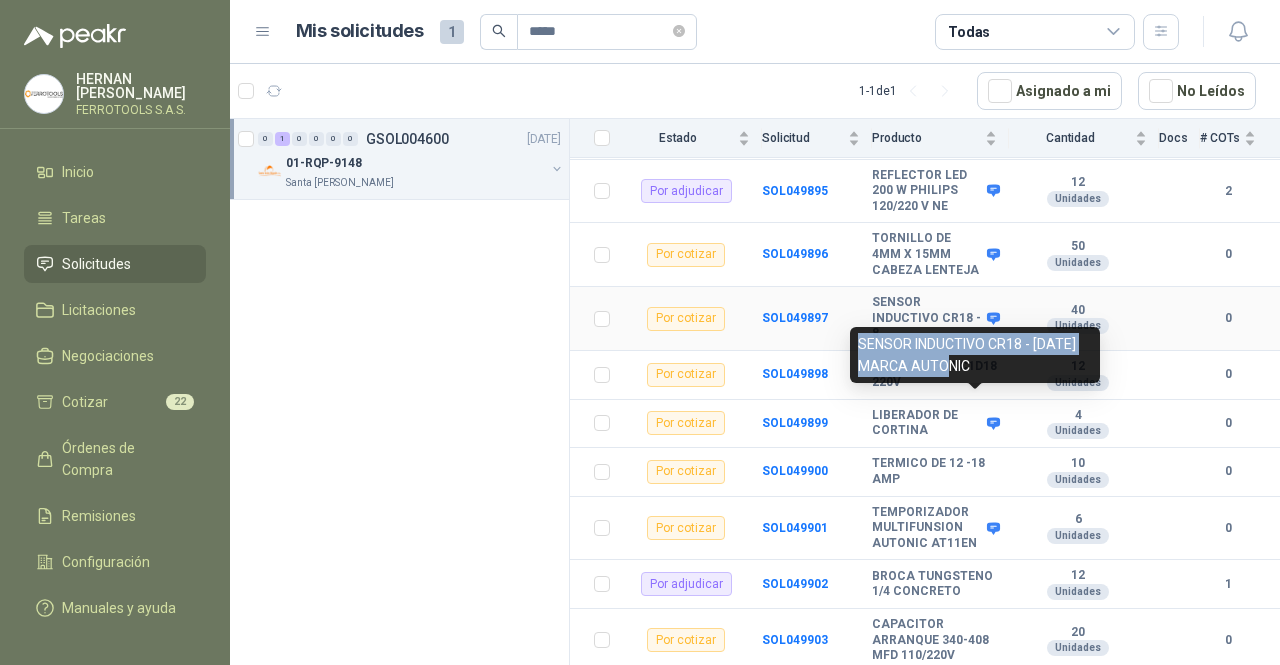 drag, startPoint x: 976, startPoint y: 367, endPoint x: 850, endPoint y: 336, distance: 129.75746 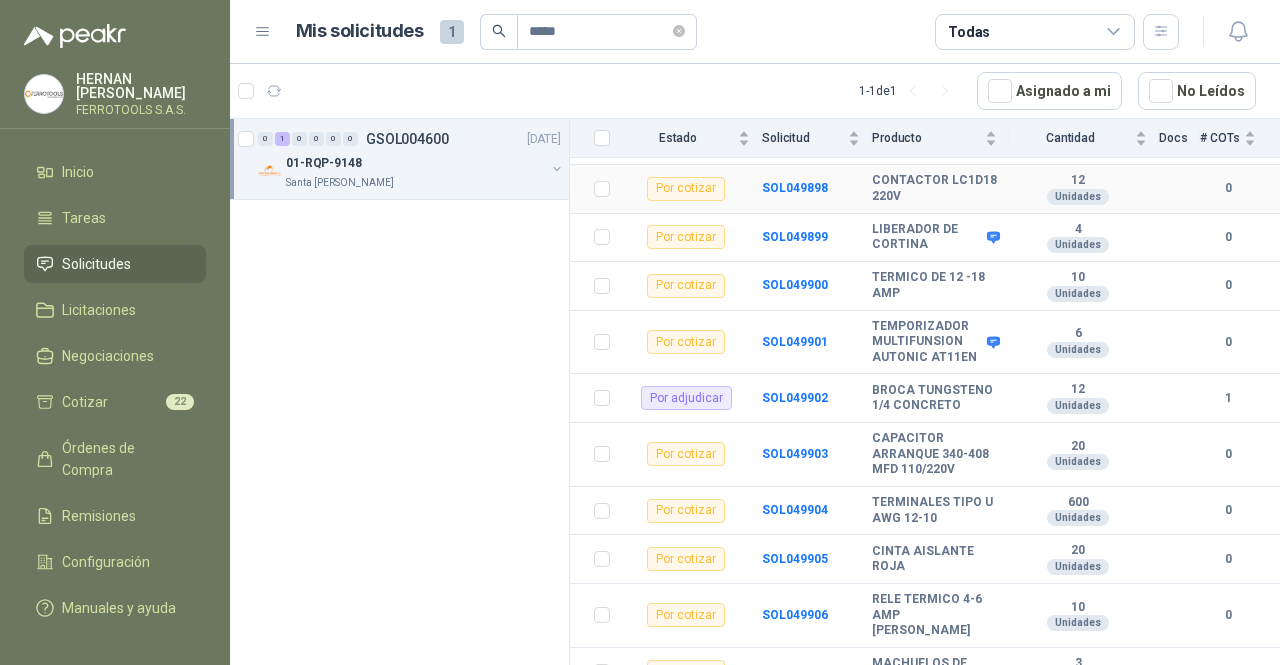 scroll, scrollTop: 2917, scrollLeft: 0, axis: vertical 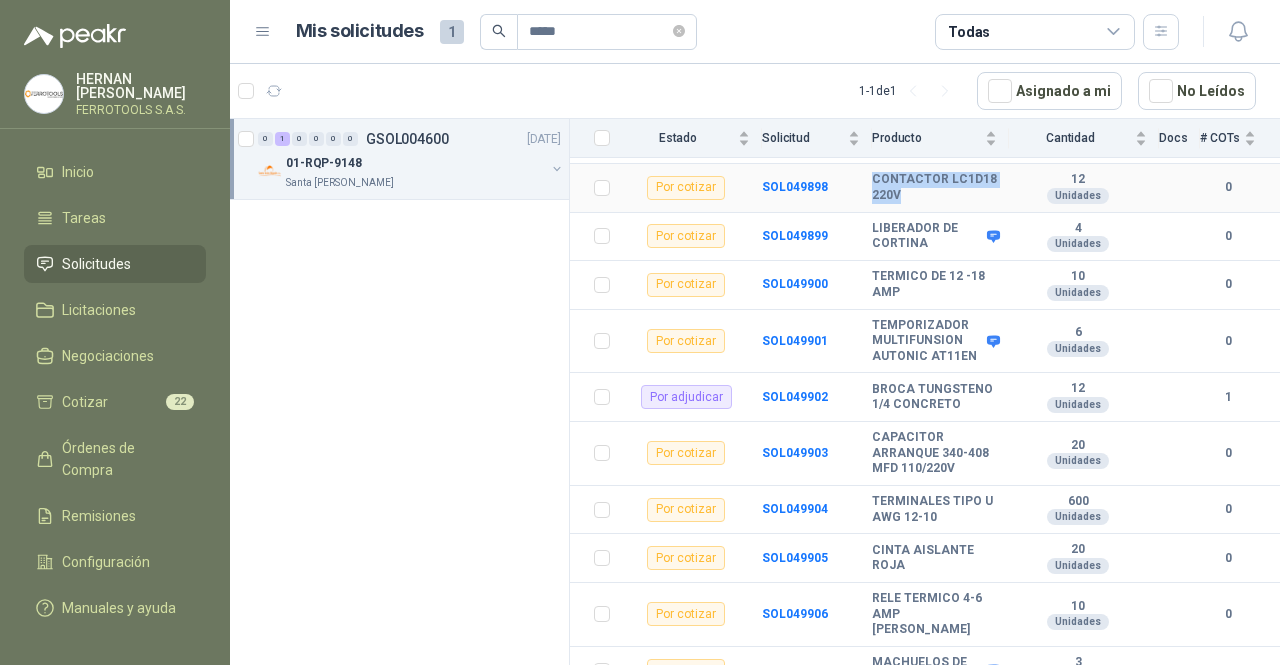 drag, startPoint x: 944, startPoint y: 283, endPoint x: 867, endPoint y: 260, distance: 80.36168 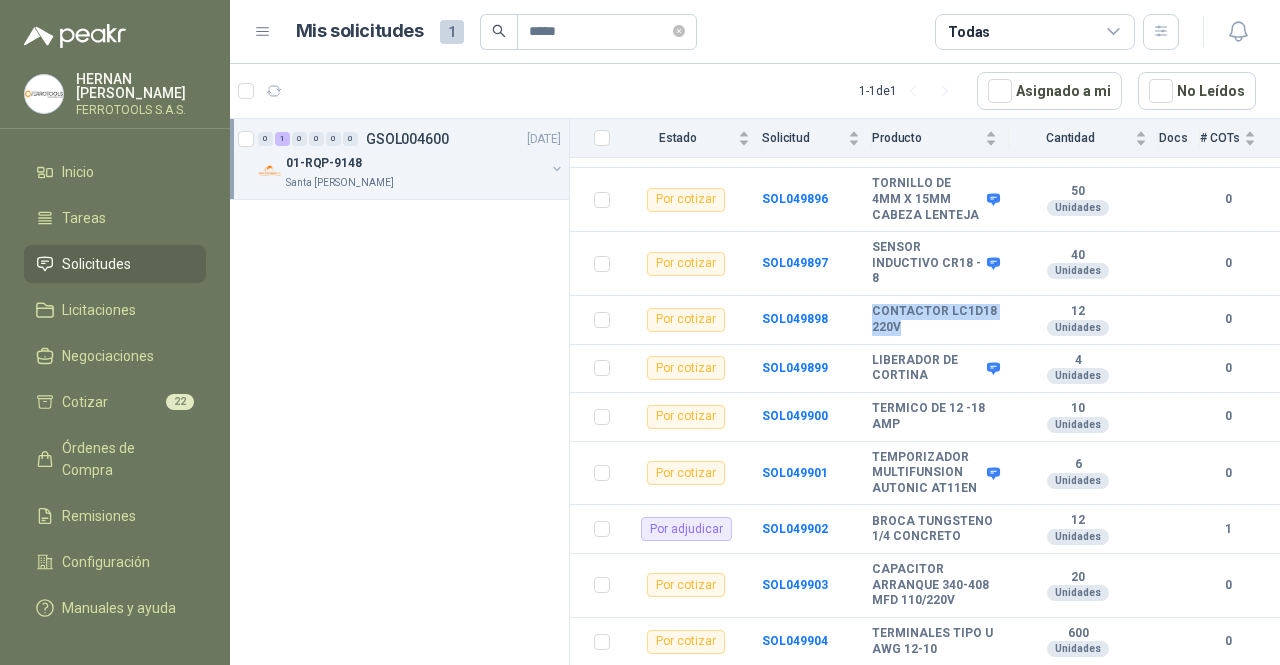 scroll, scrollTop: 2787, scrollLeft: 0, axis: vertical 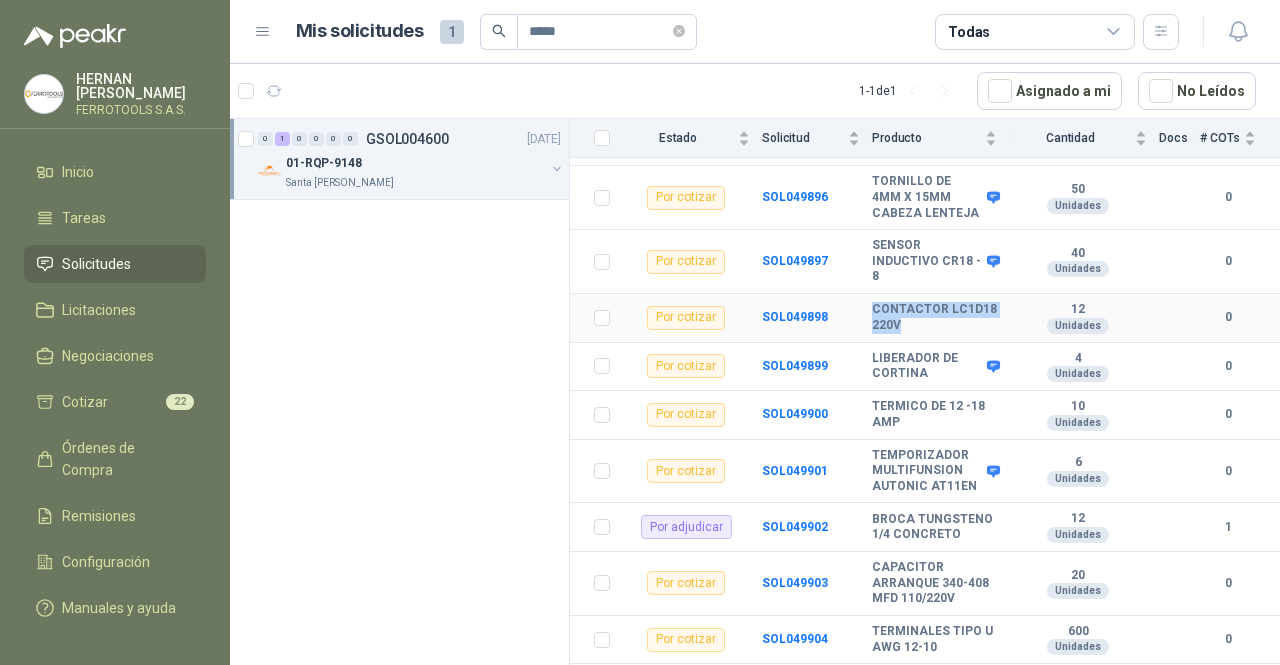 click on "CONTACTOR LC1D18 220V" at bounding box center (934, 317) 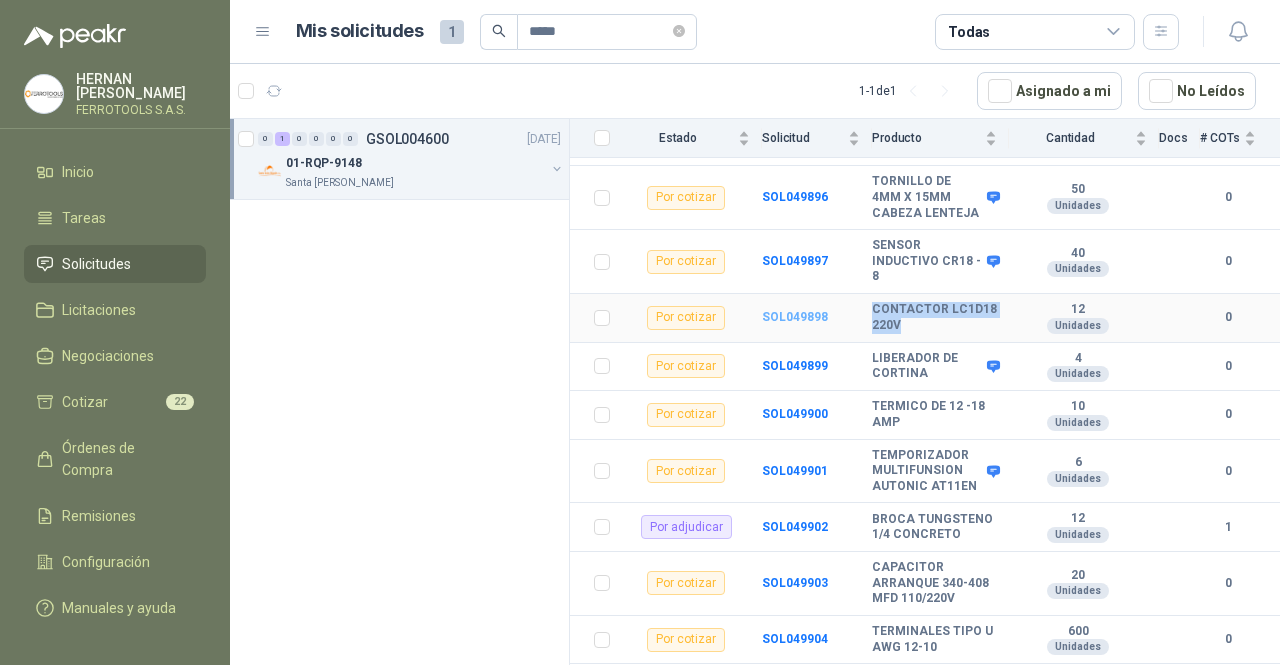 click on "SOL049898" at bounding box center (795, 317) 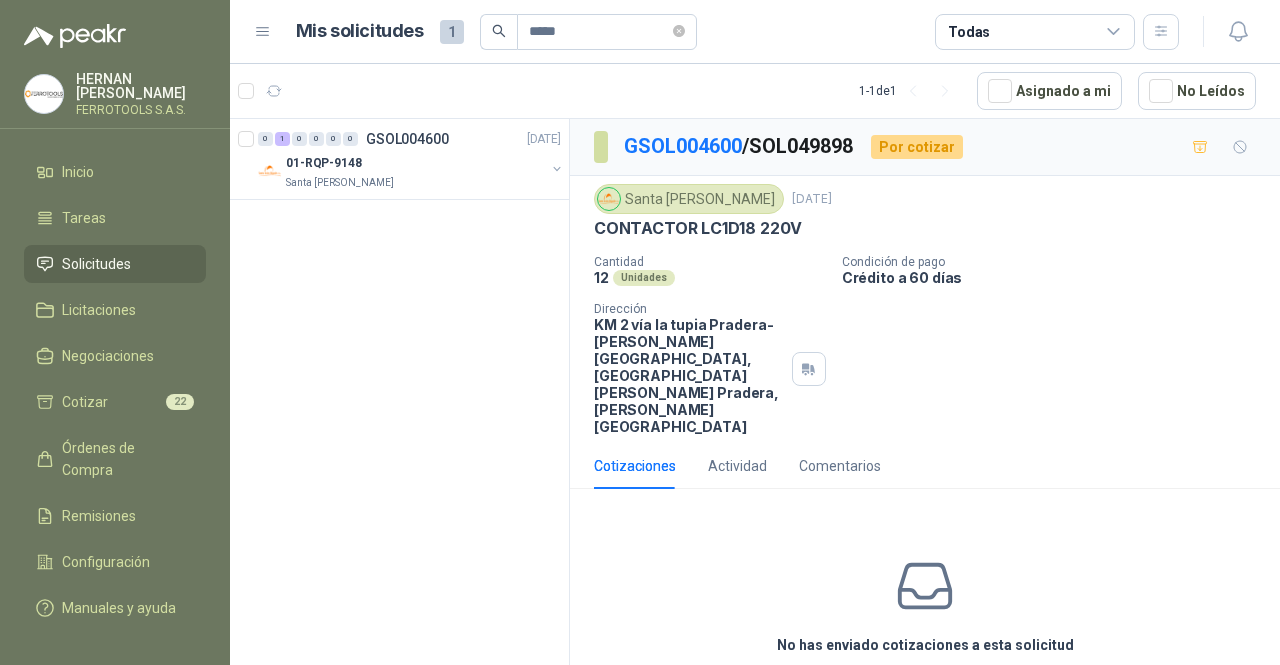 click on "Cotizar" at bounding box center (925, 691) 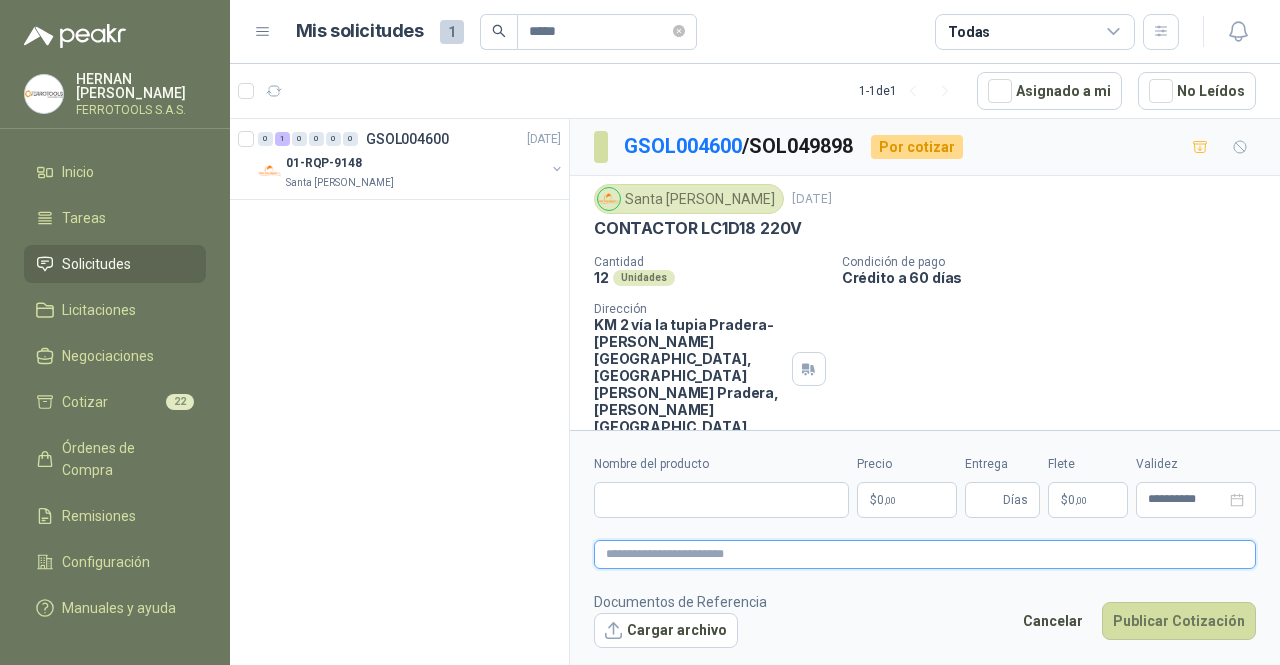 click at bounding box center (925, 554) 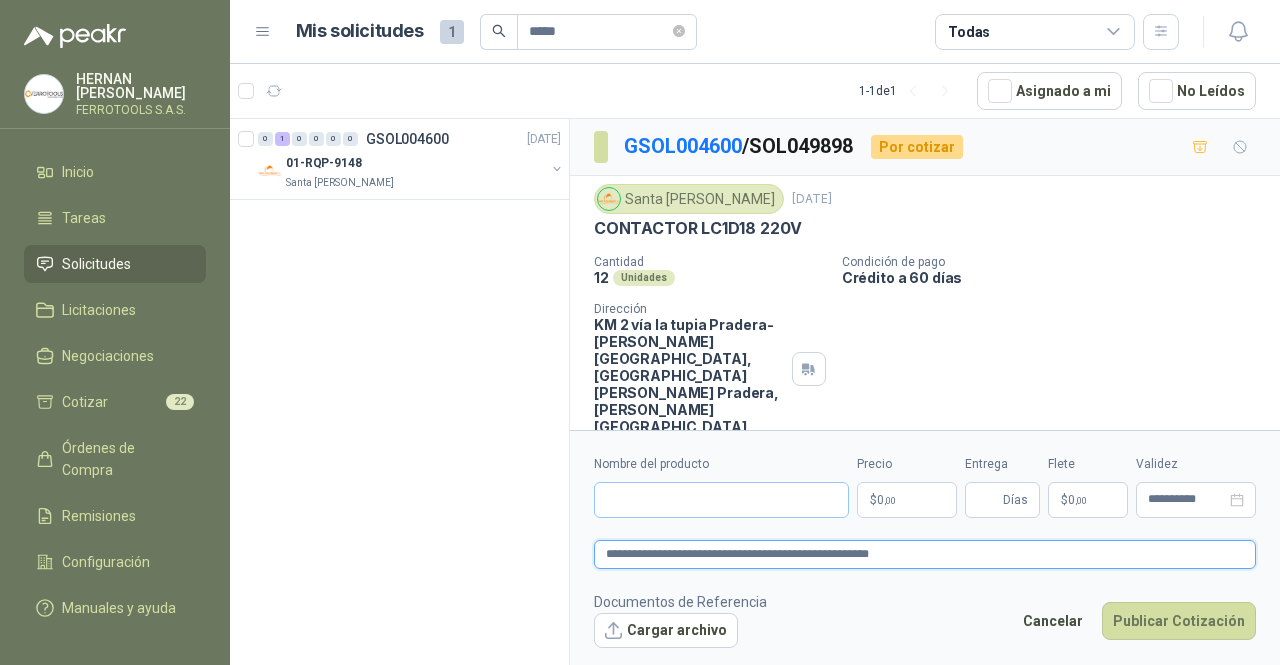 type on "**********" 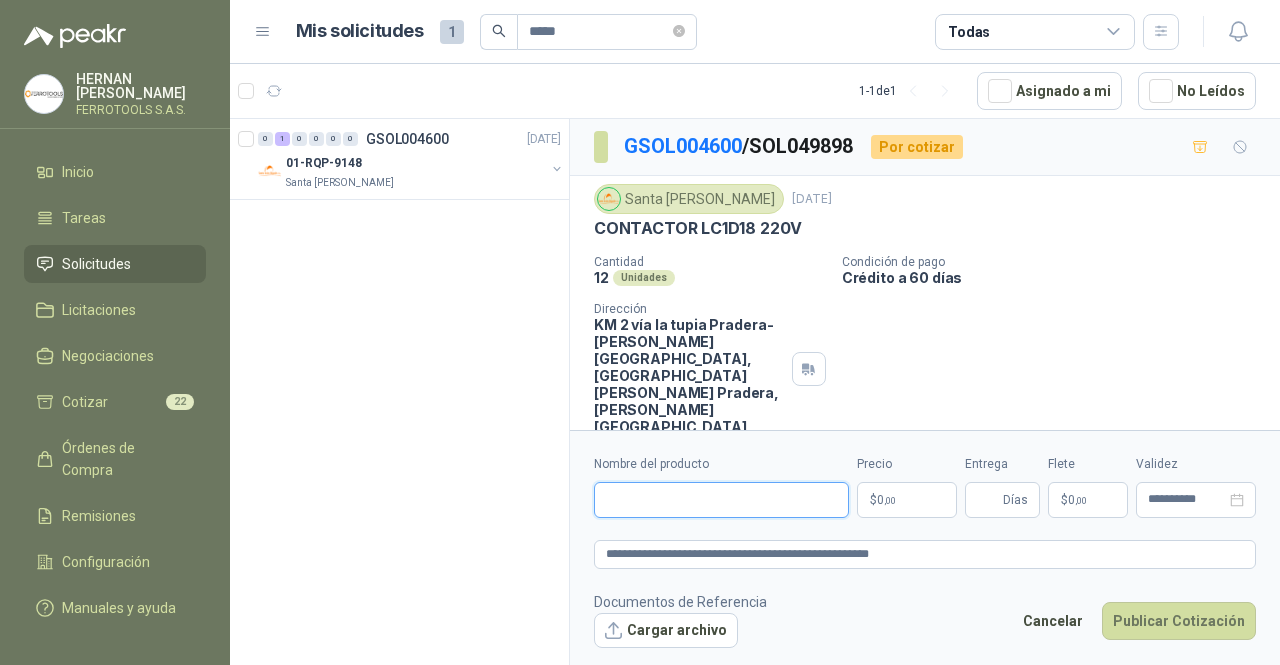 click on "Nombre del producto" at bounding box center (721, 500) 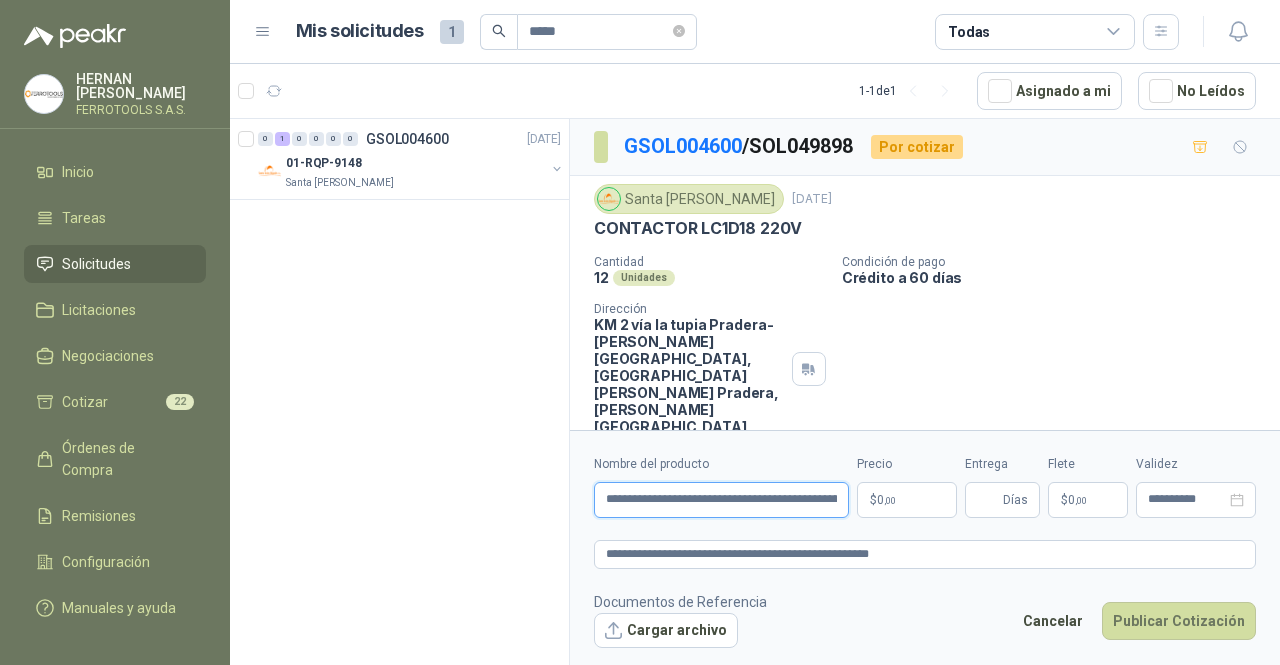 scroll, scrollTop: 0, scrollLeft: 127, axis: horizontal 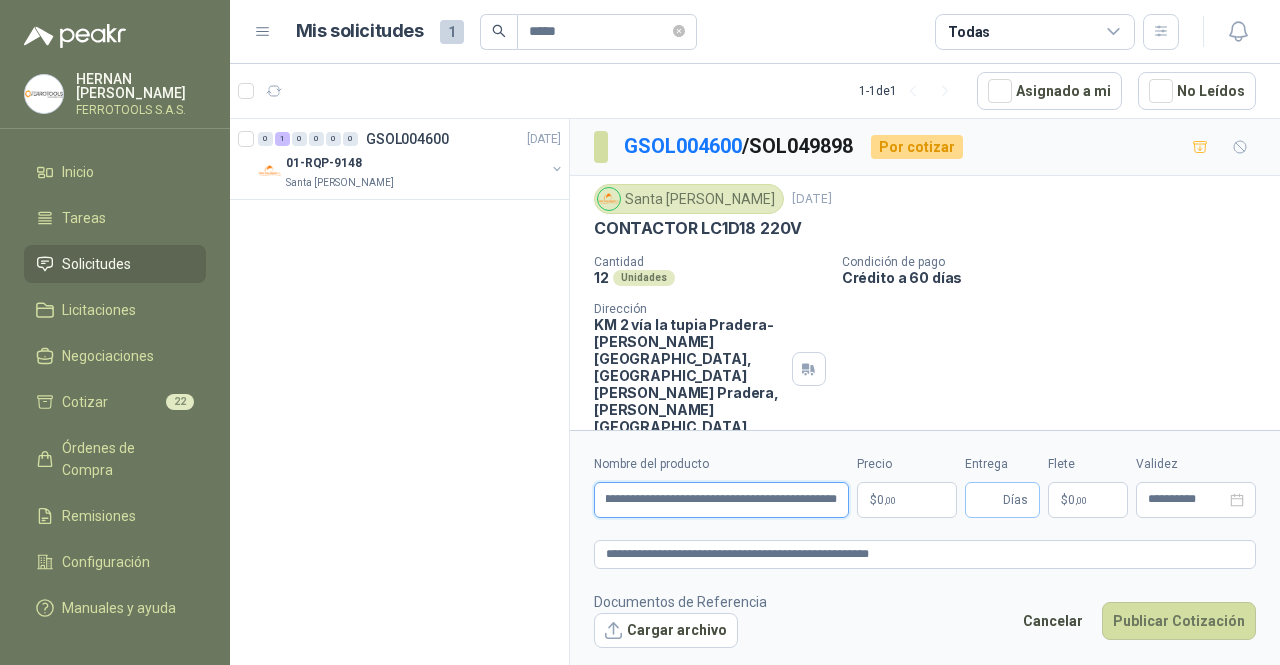 type on "**********" 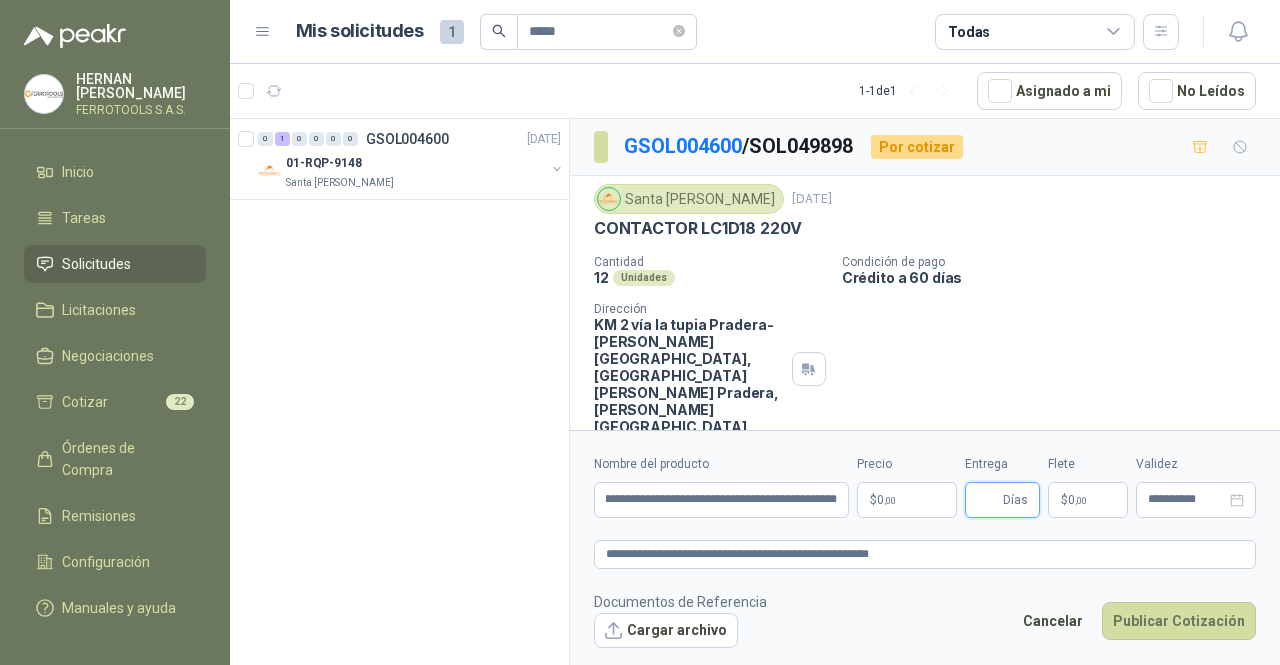 scroll, scrollTop: 0, scrollLeft: 0, axis: both 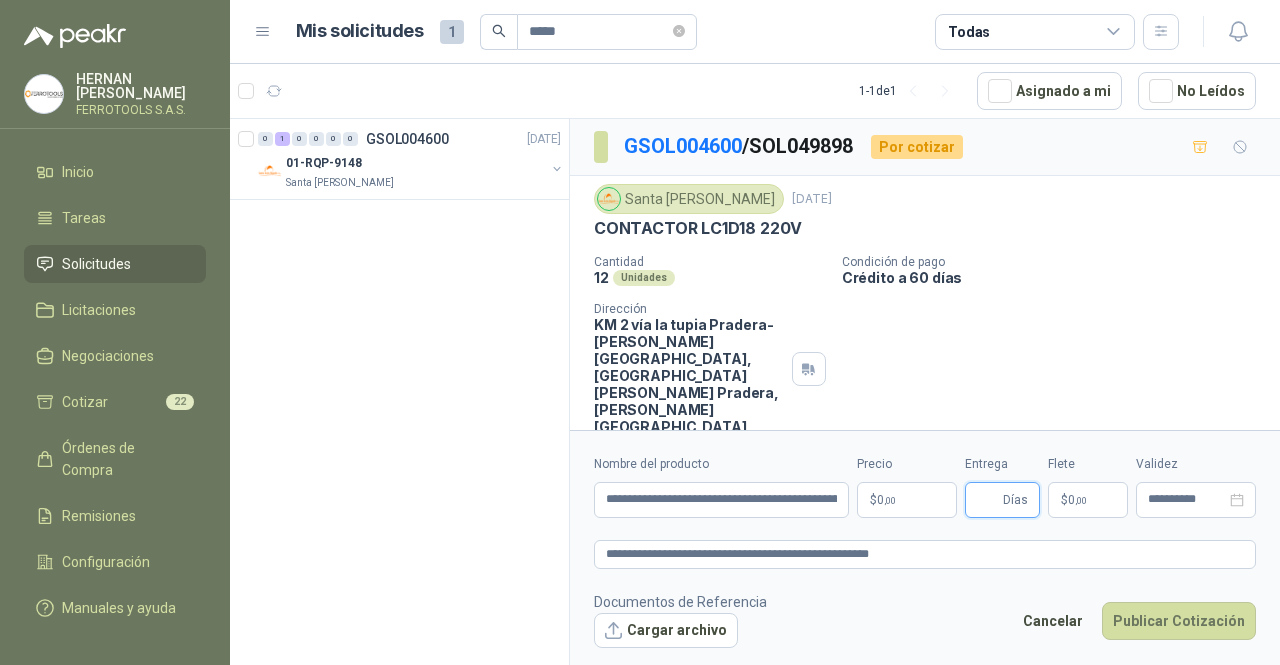 click on "Entrega" at bounding box center (988, 500) 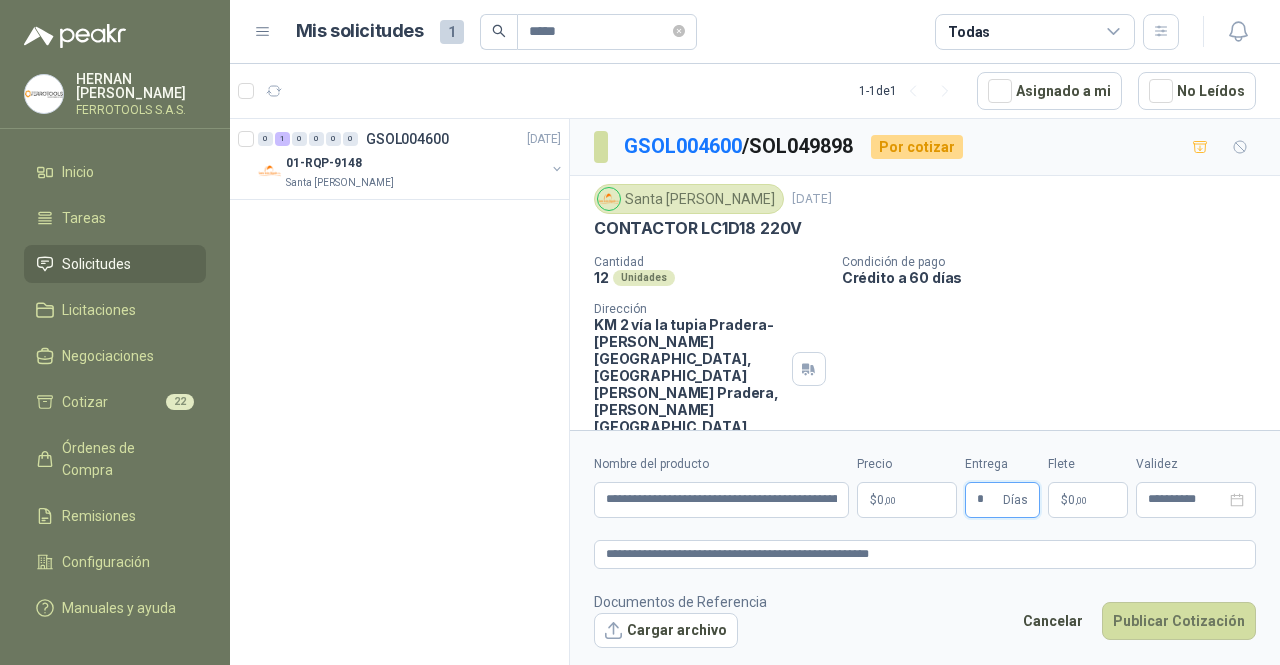 type on "*" 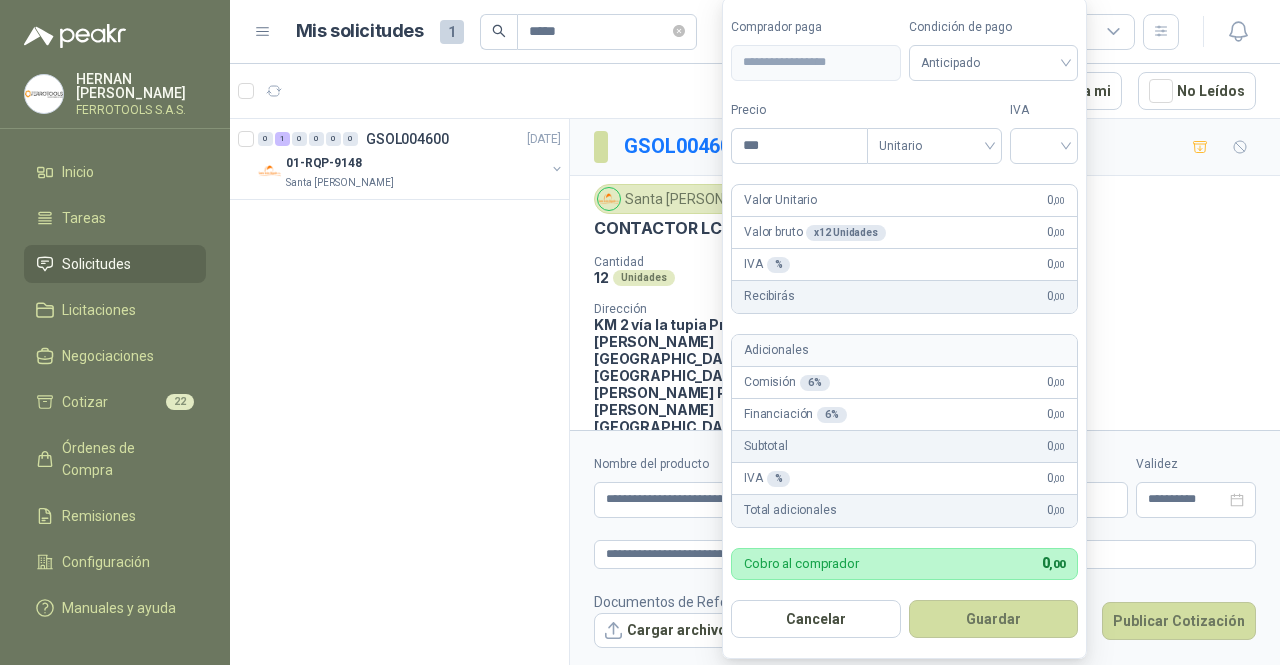 click on "**********" at bounding box center (640, 332) 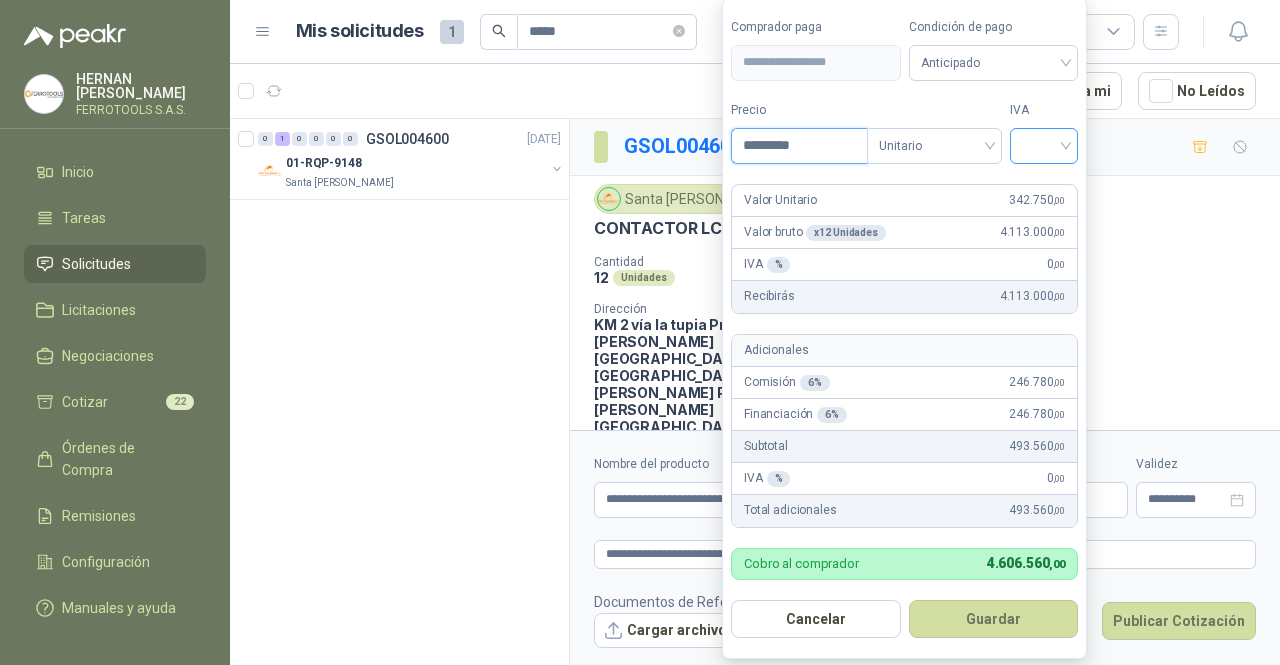 type on "*********" 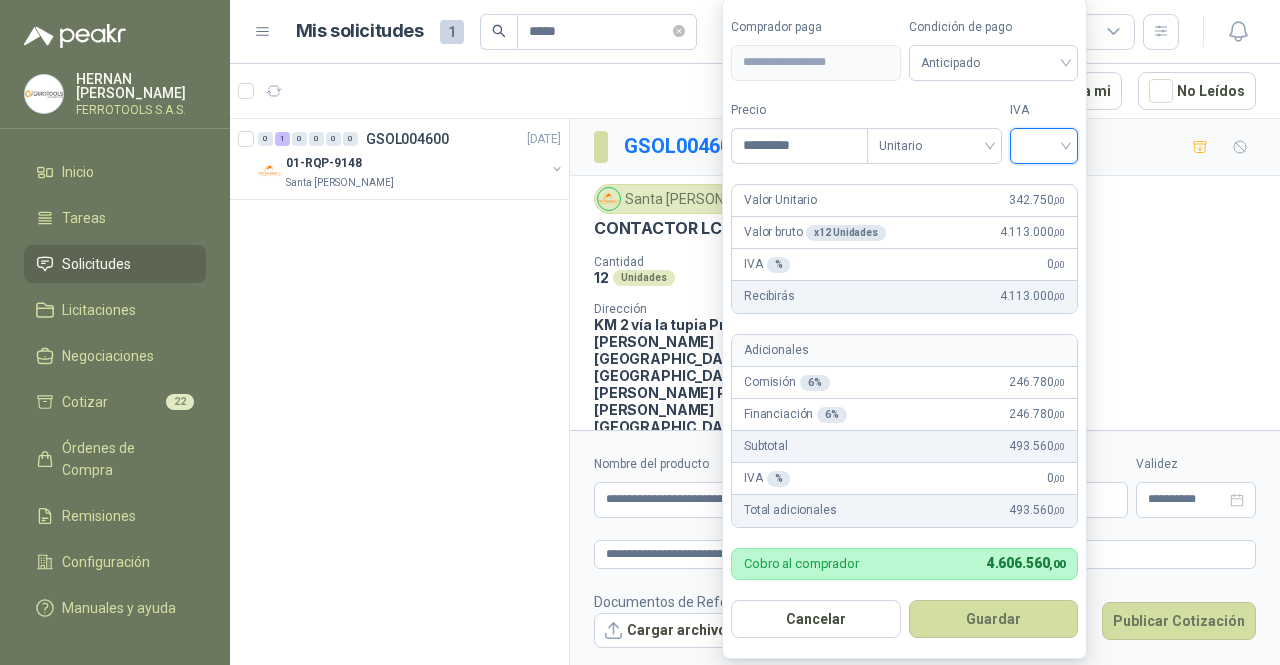 click at bounding box center [1044, 144] 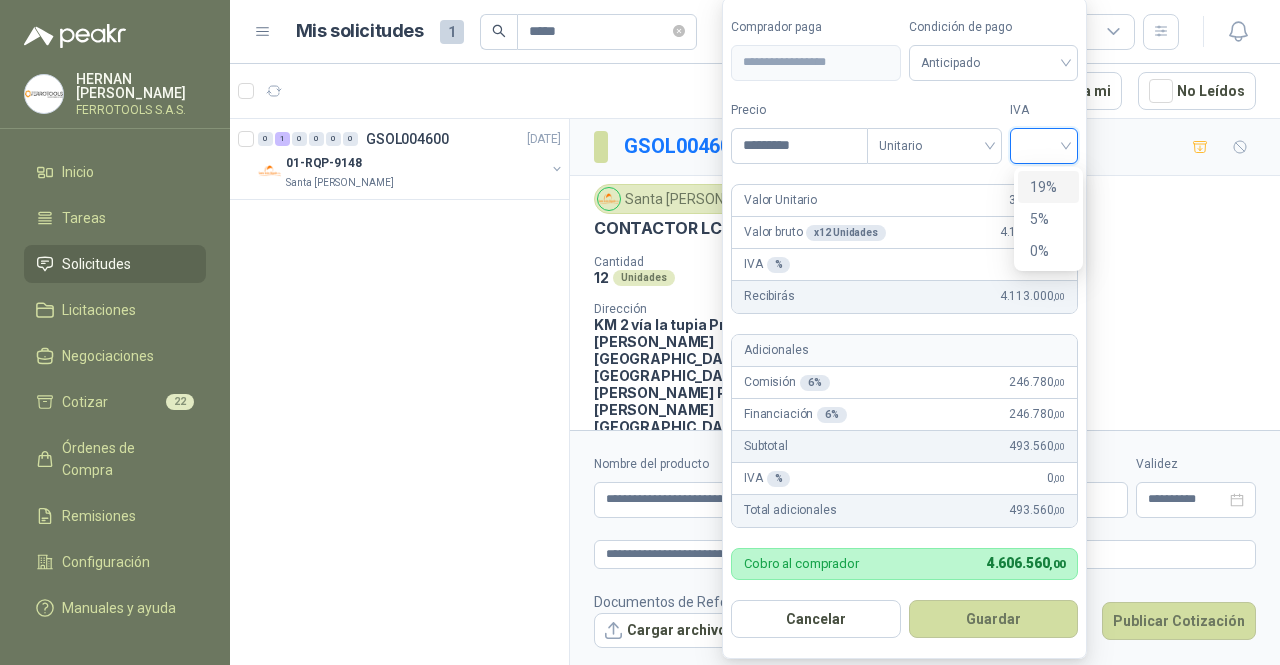 click on "19%" at bounding box center (1048, 187) 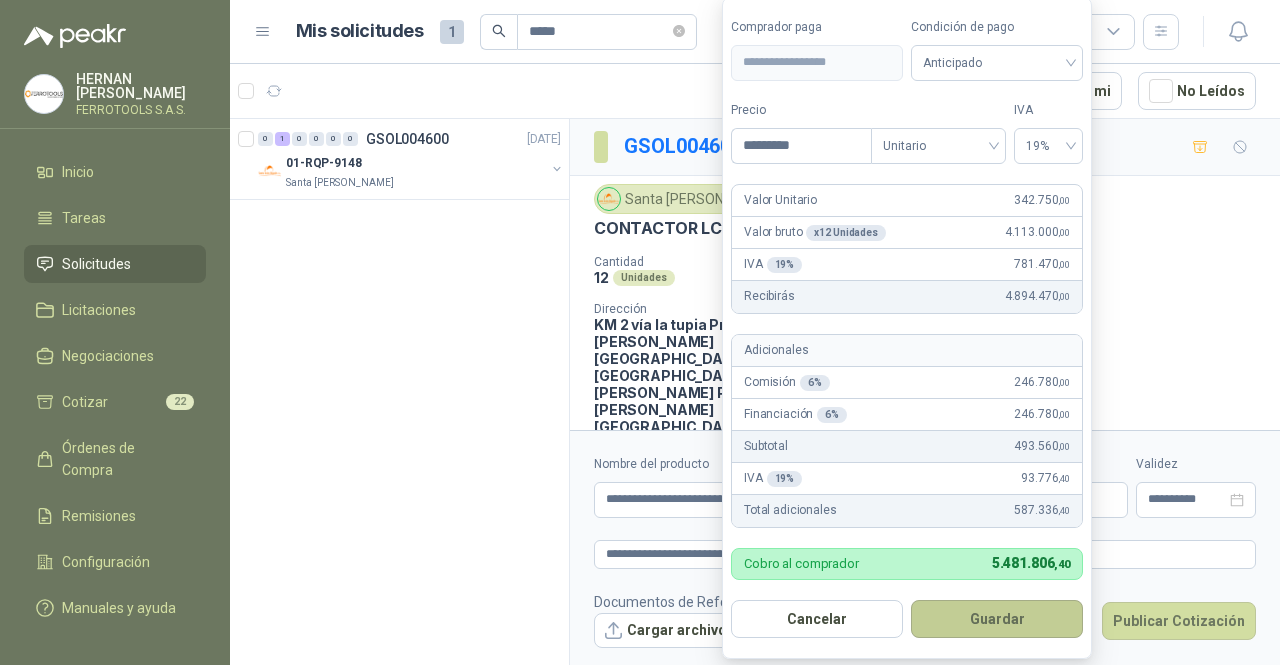 click on "Guardar" at bounding box center (997, 619) 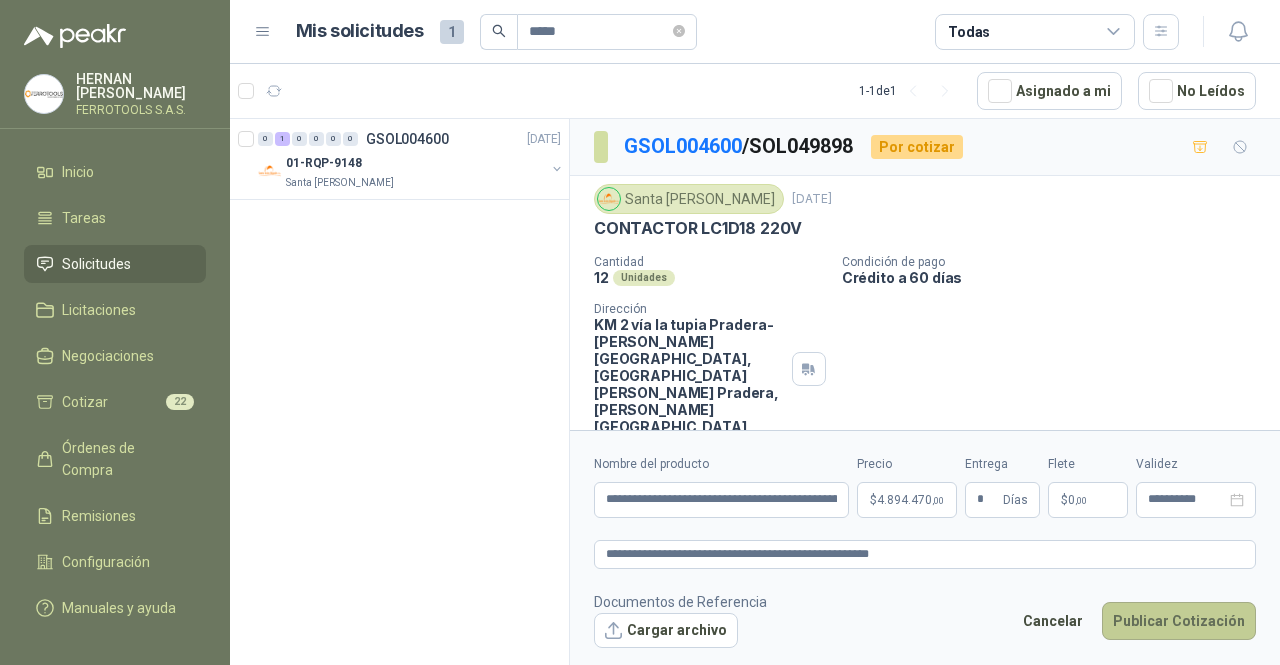 click on "Publicar Cotización" at bounding box center [1179, 621] 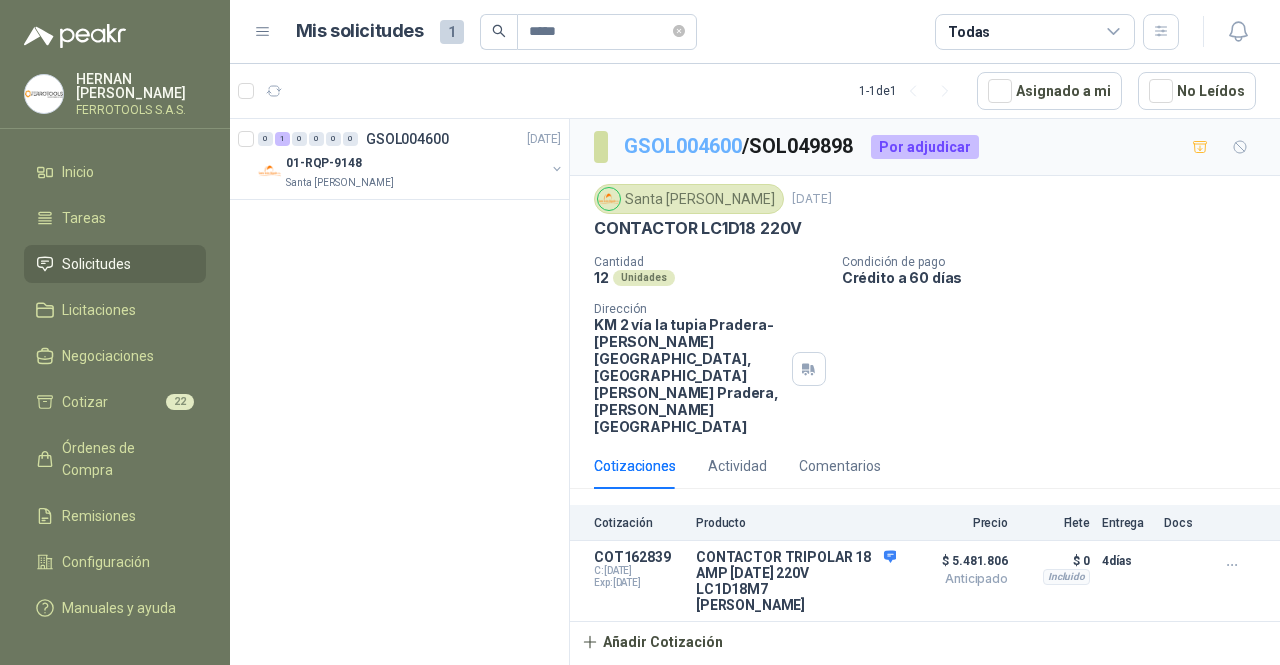 click on "GSOL004600" at bounding box center (683, 146) 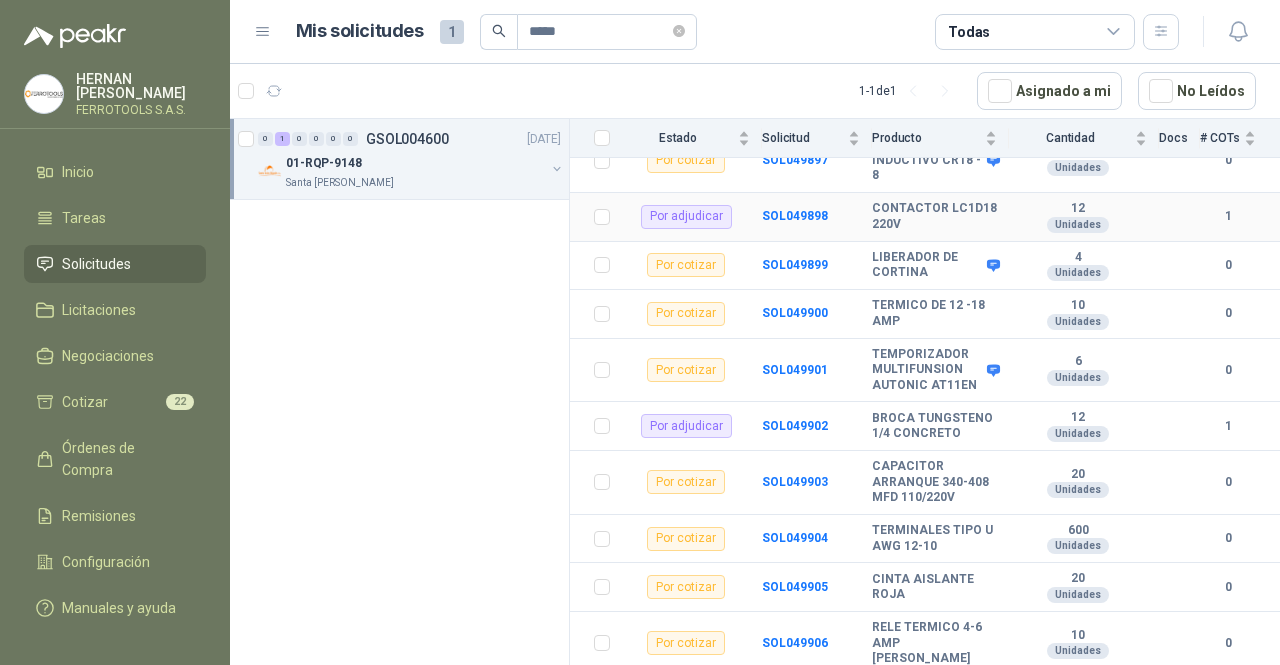 scroll, scrollTop: 2895, scrollLeft: 0, axis: vertical 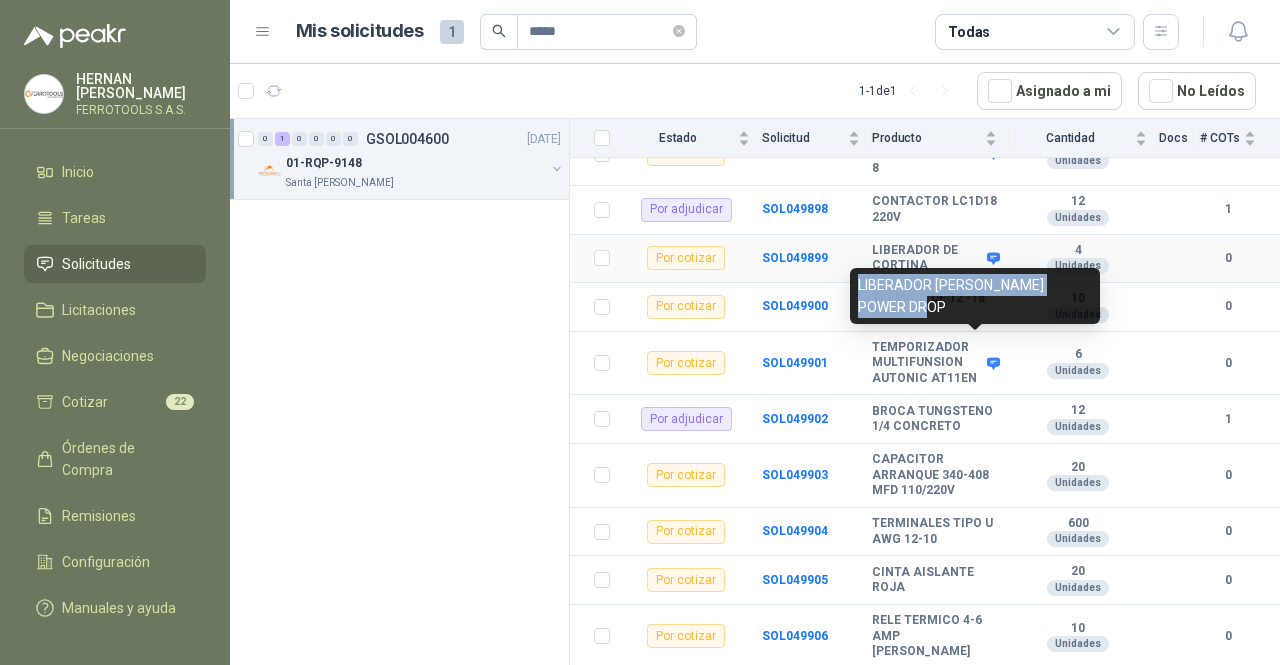 drag, startPoint x: 915, startPoint y: 305, endPoint x: 856, endPoint y: 286, distance: 61.983868 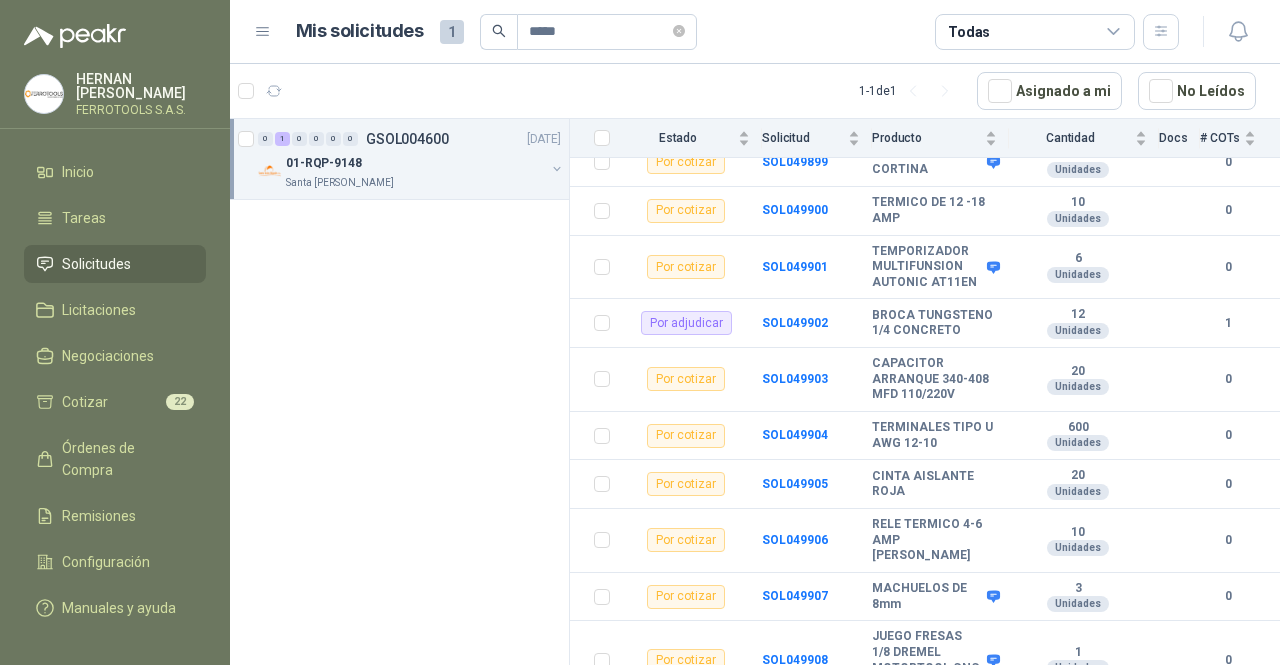 scroll, scrollTop: 2999, scrollLeft: 0, axis: vertical 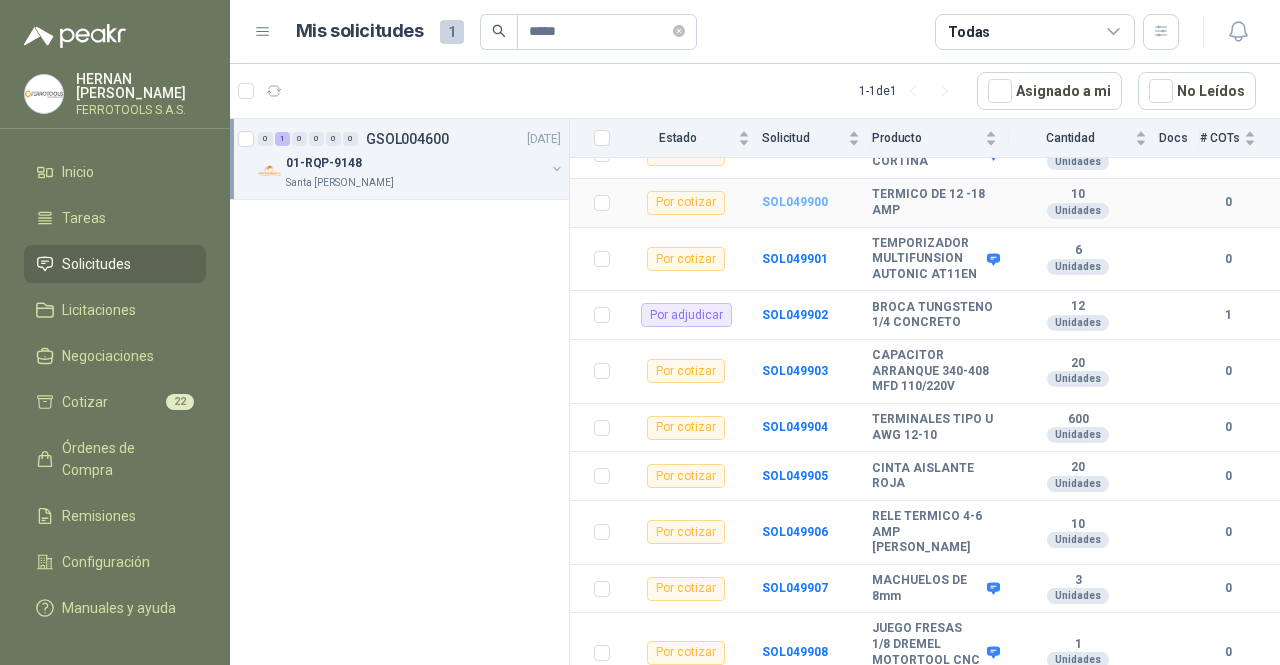 click on "SOL049900" at bounding box center (795, 202) 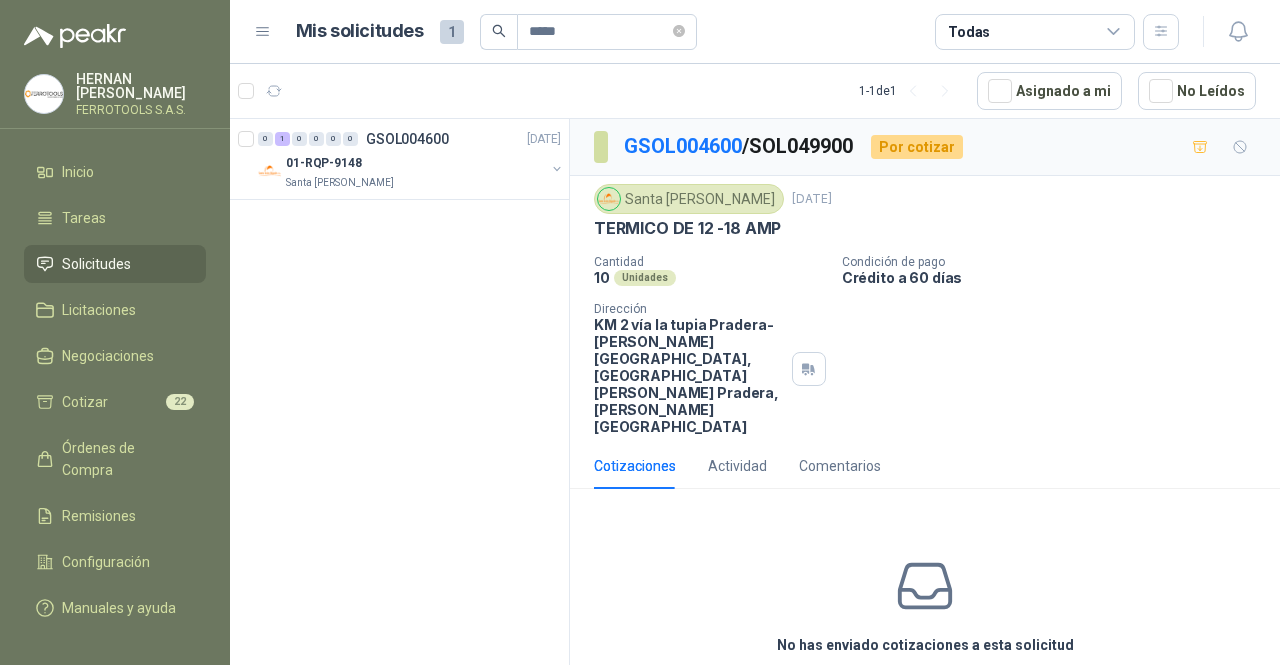 click on "Cotizar" at bounding box center (925, 691) 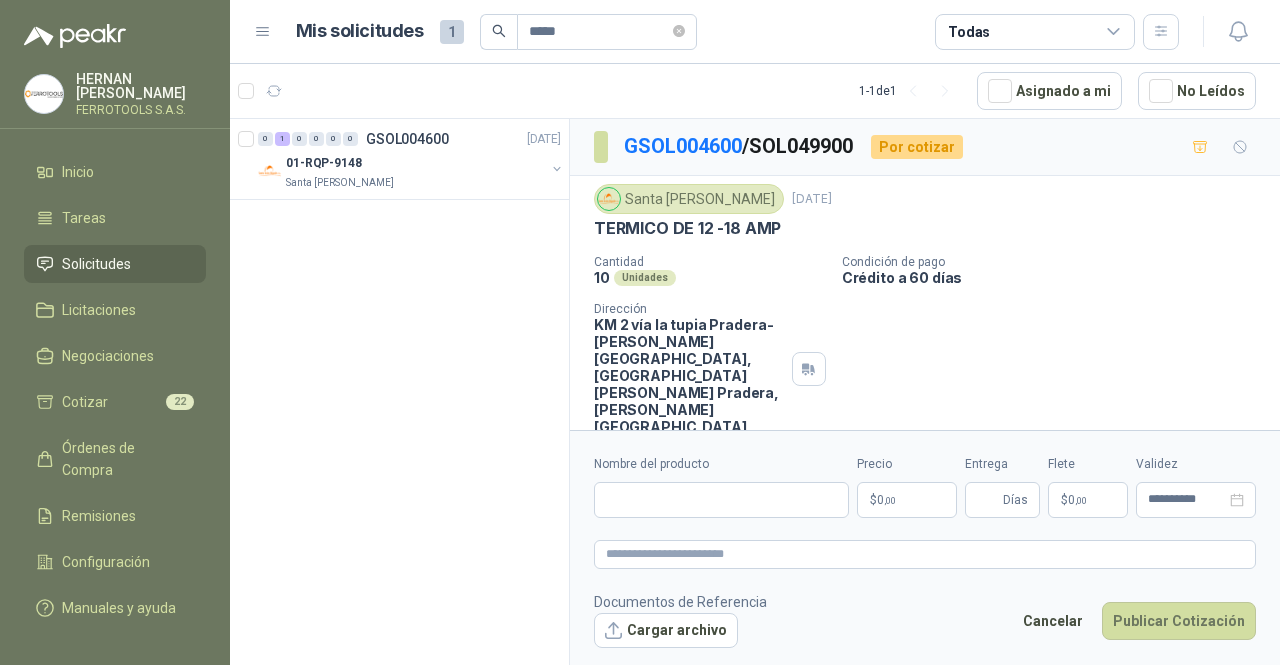 type 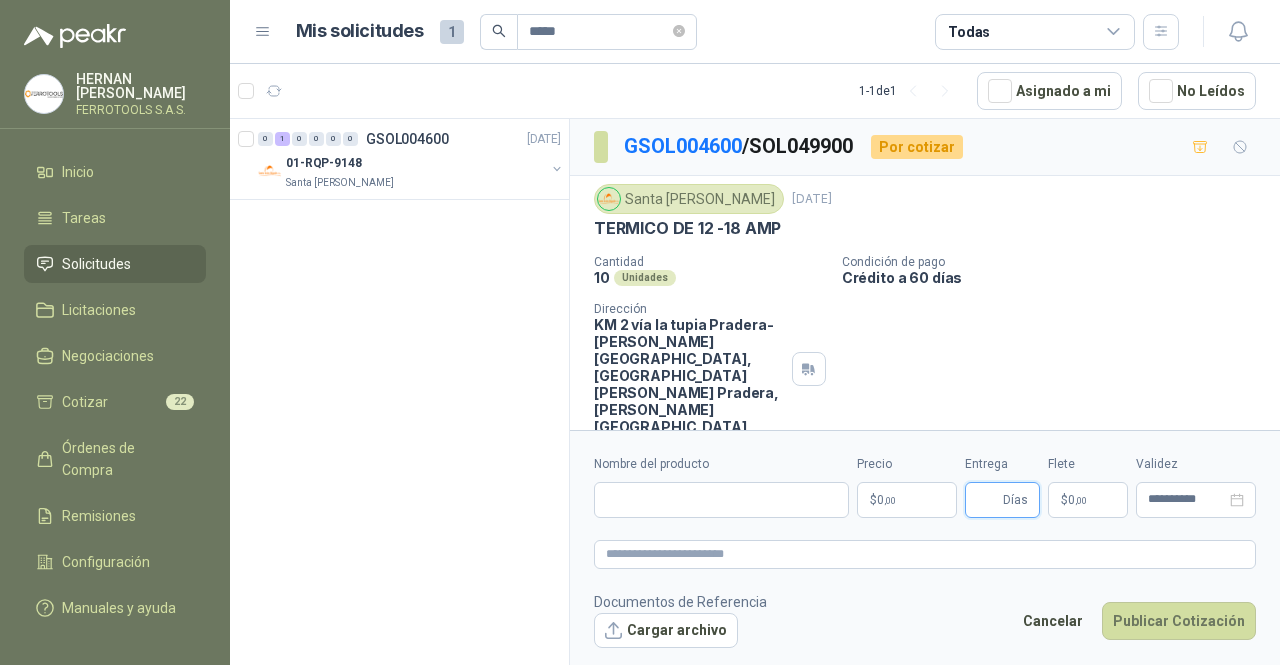 click on "Entrega" at bounding box center [988, 500] 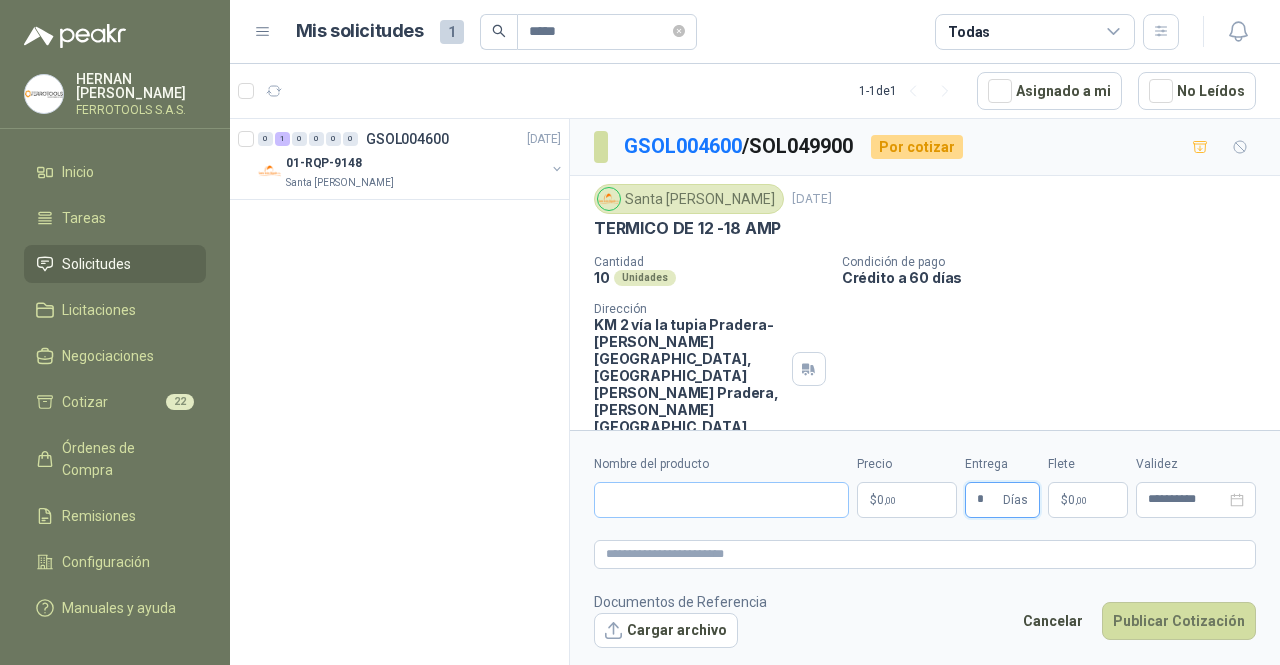 type on "*" 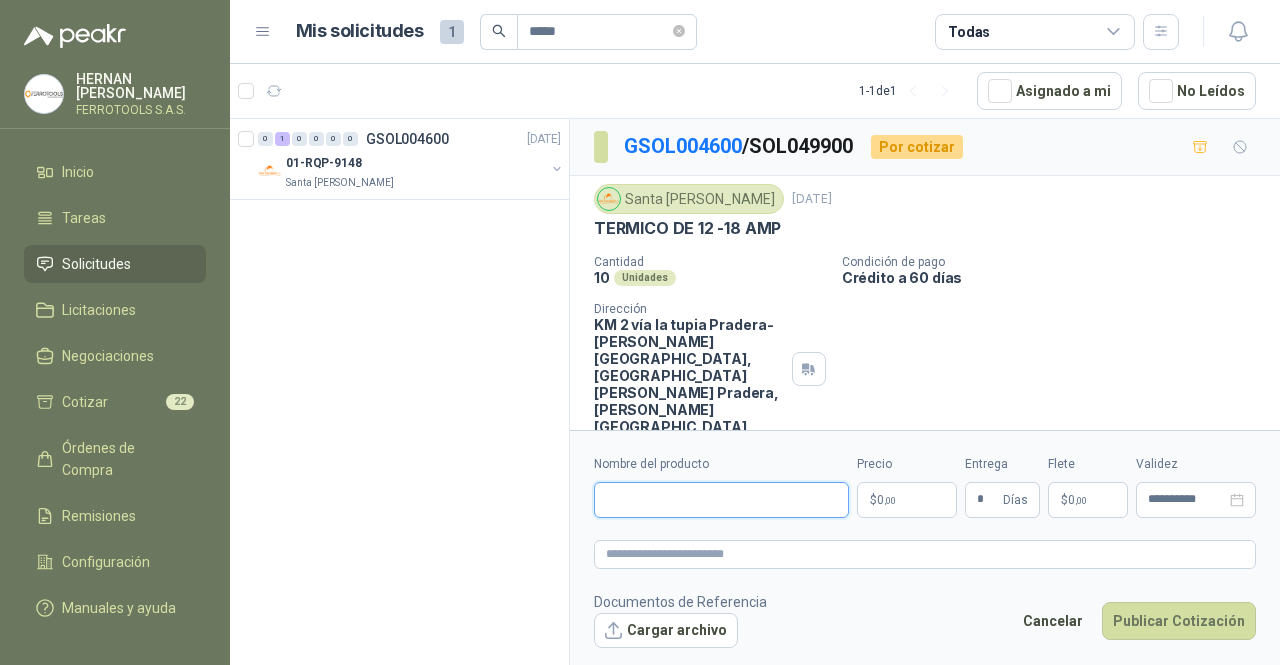 click on "Nombre del producto" at bounding box center [721, 500] 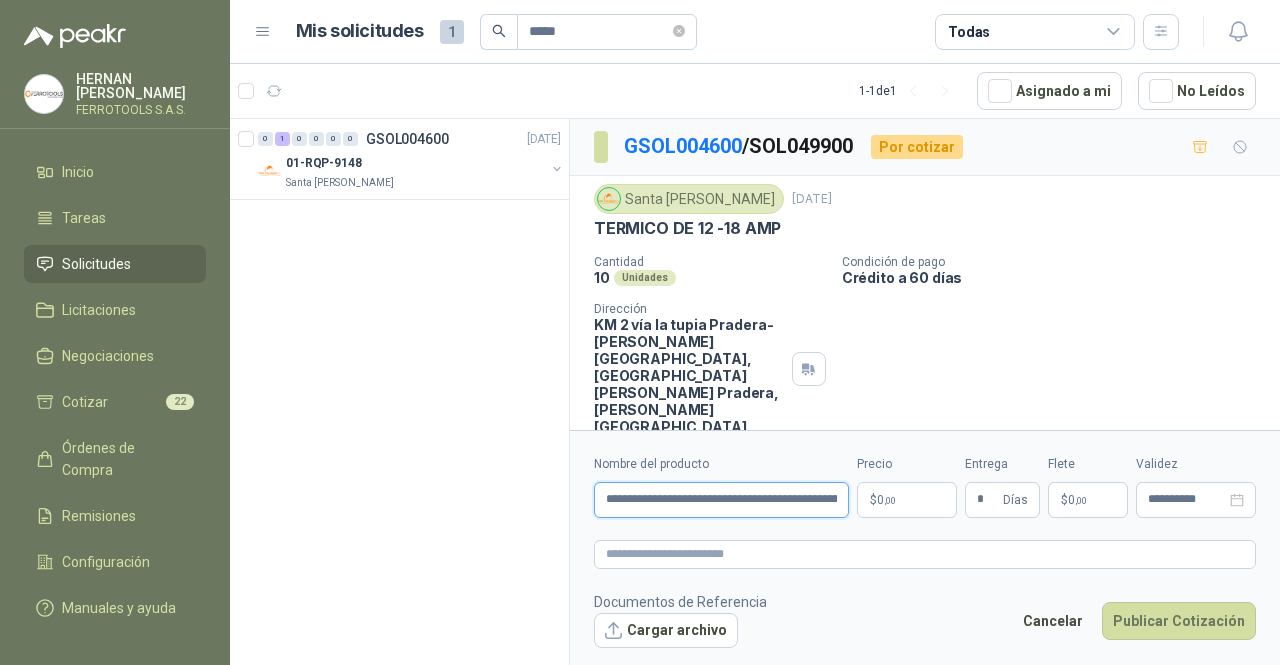 scroll, scrollTop: 0, scrollLeft: 153, axis: horizontal 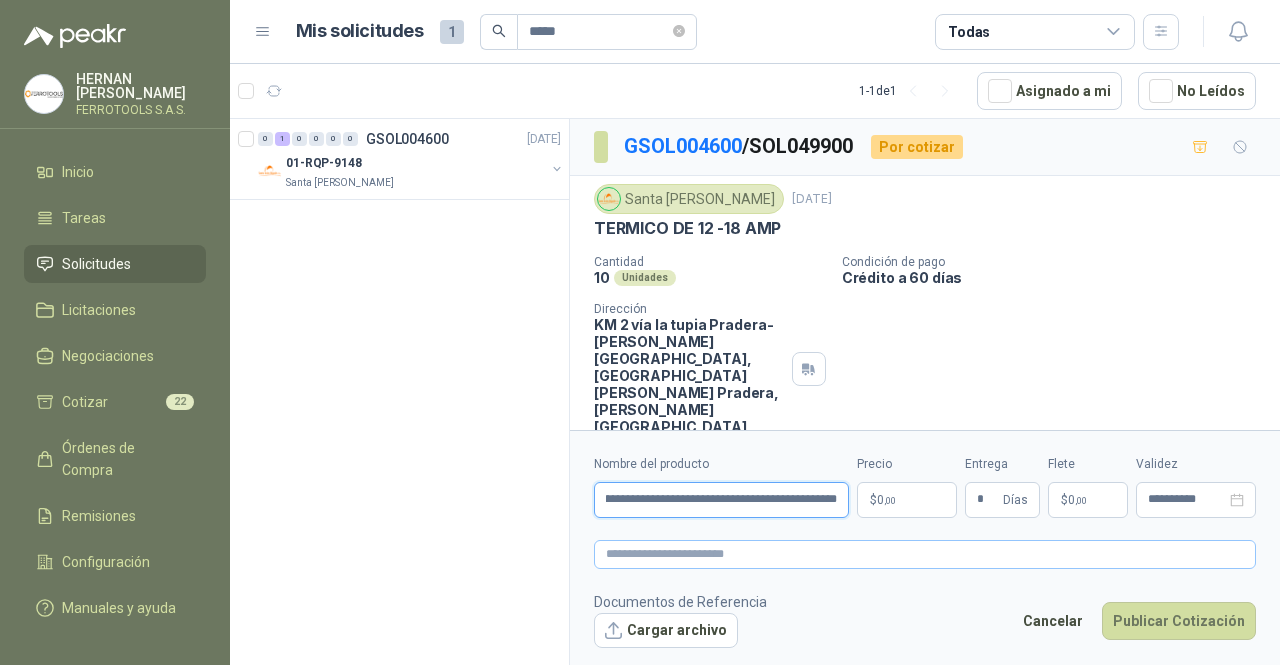 type on "**********" 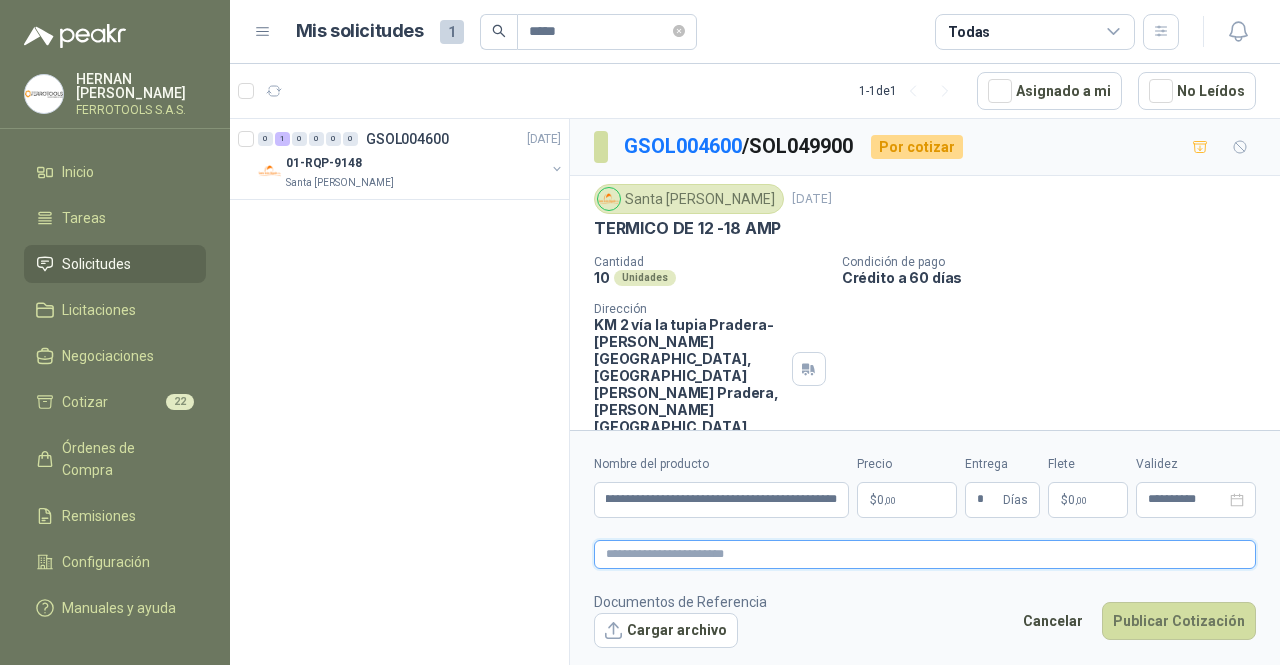 scroll, scrollTop: 0, scrollLeft: 0, axis: both 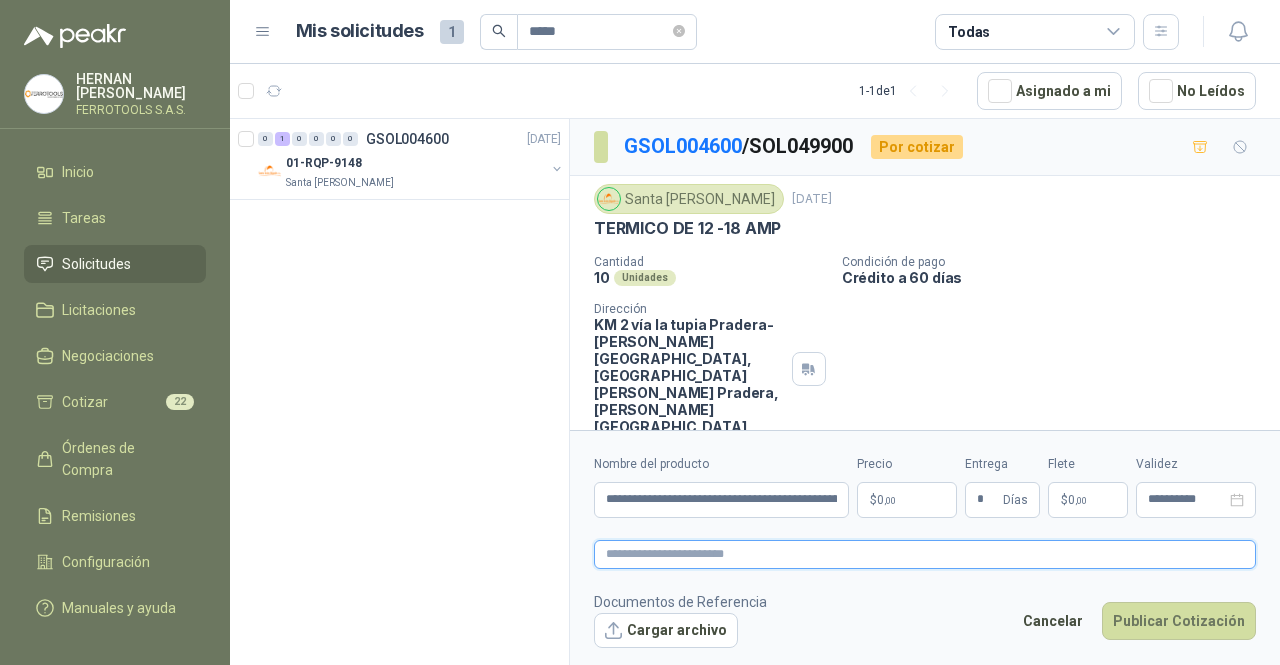 paste on "**********" 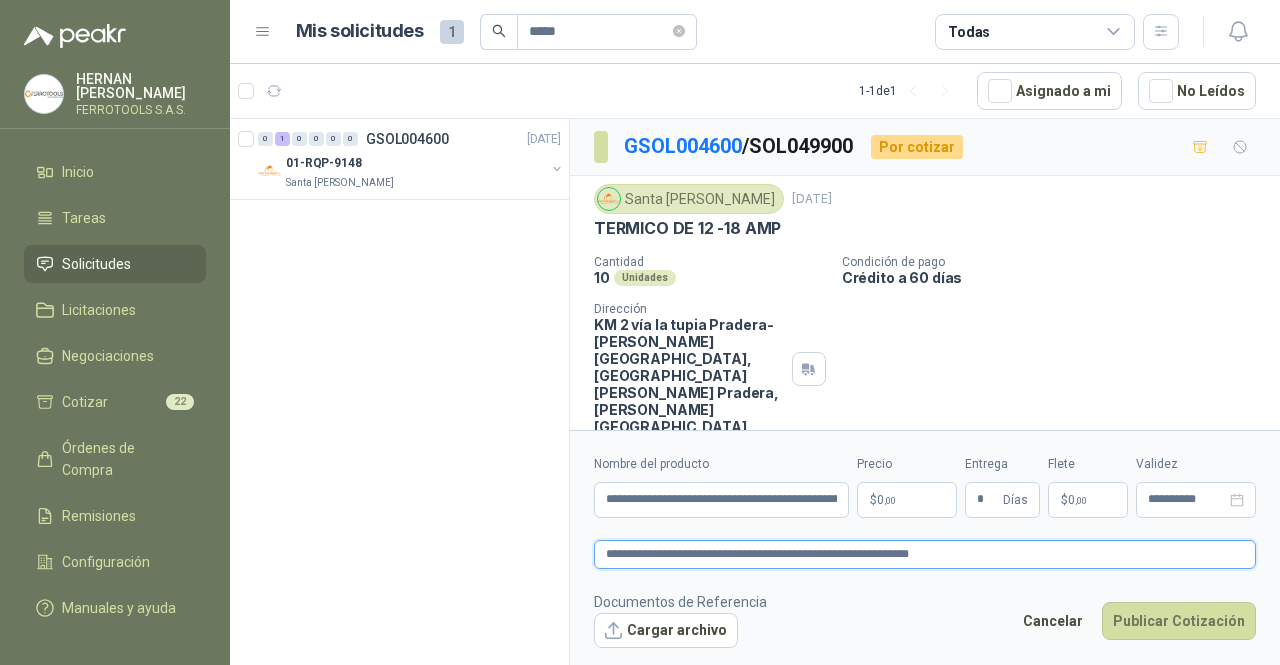 click on "**********" at bounding box center (925, 554) 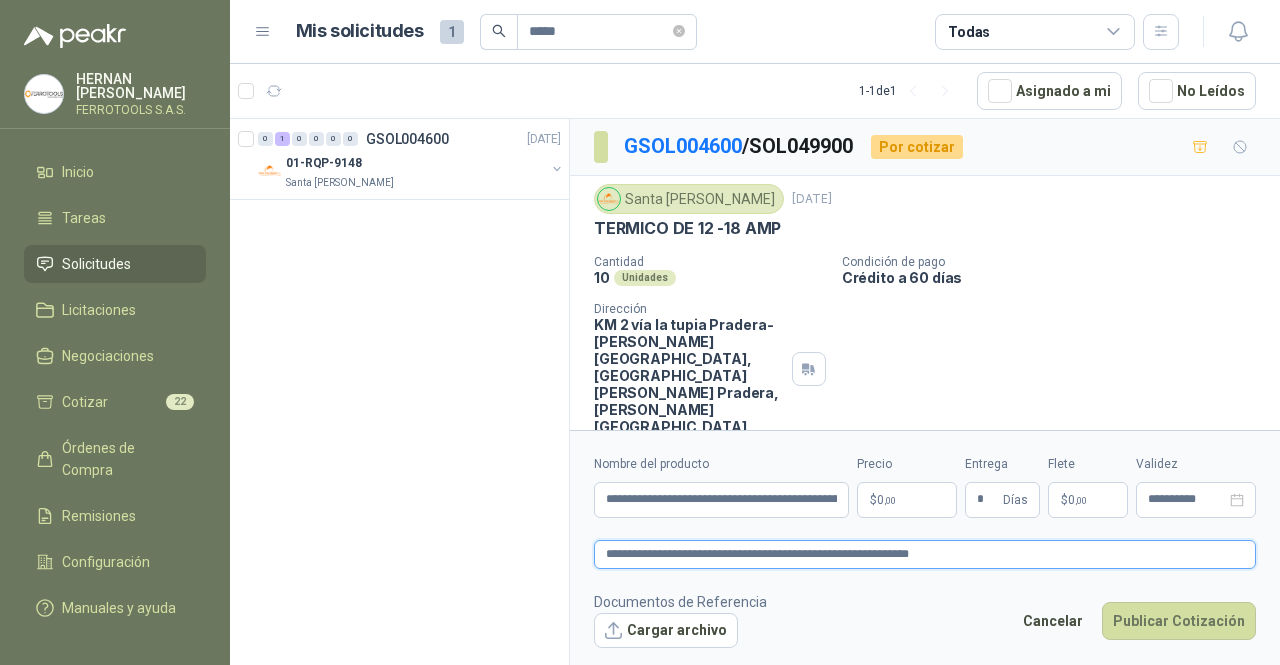 type on "**********" 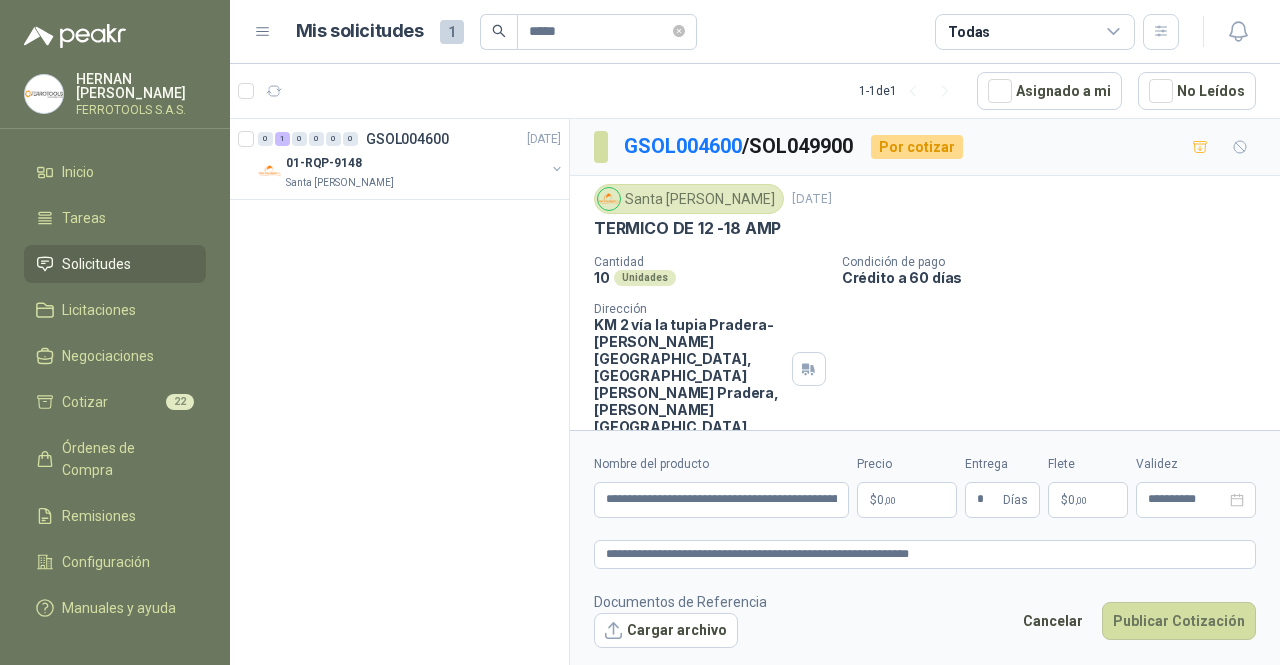 click on "Precio $  0 ,00" at bounding box center [907, 486] 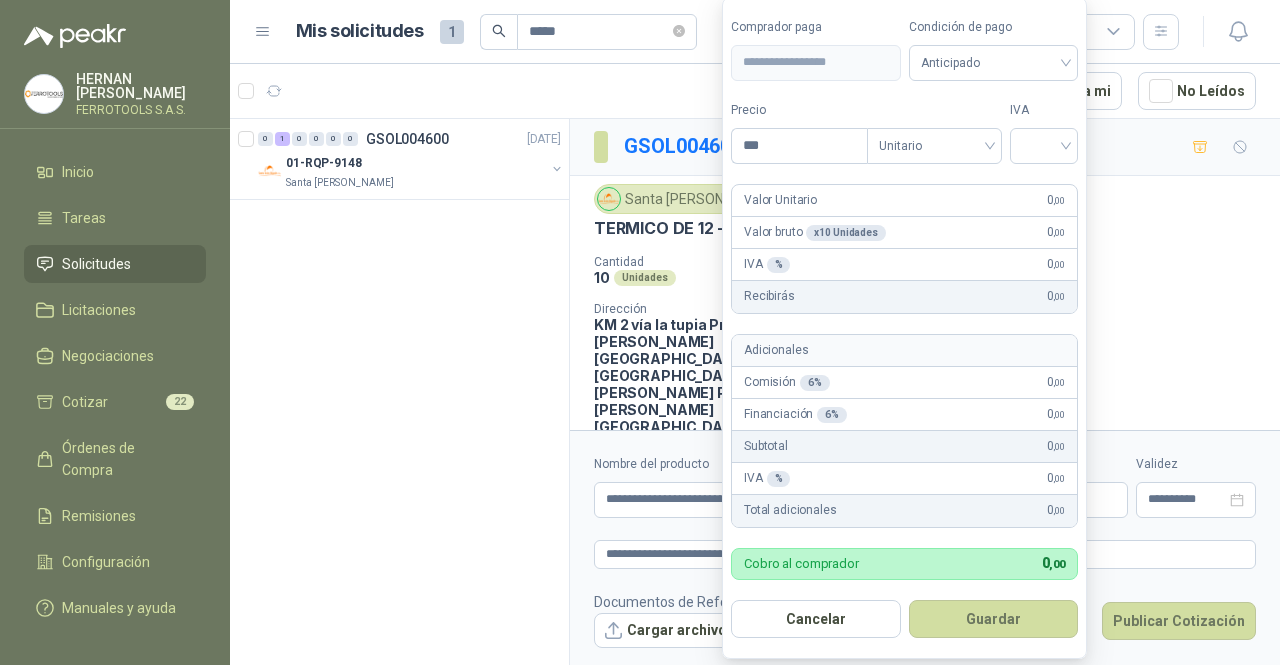 click on "**********" at bounding box center (640, 332) 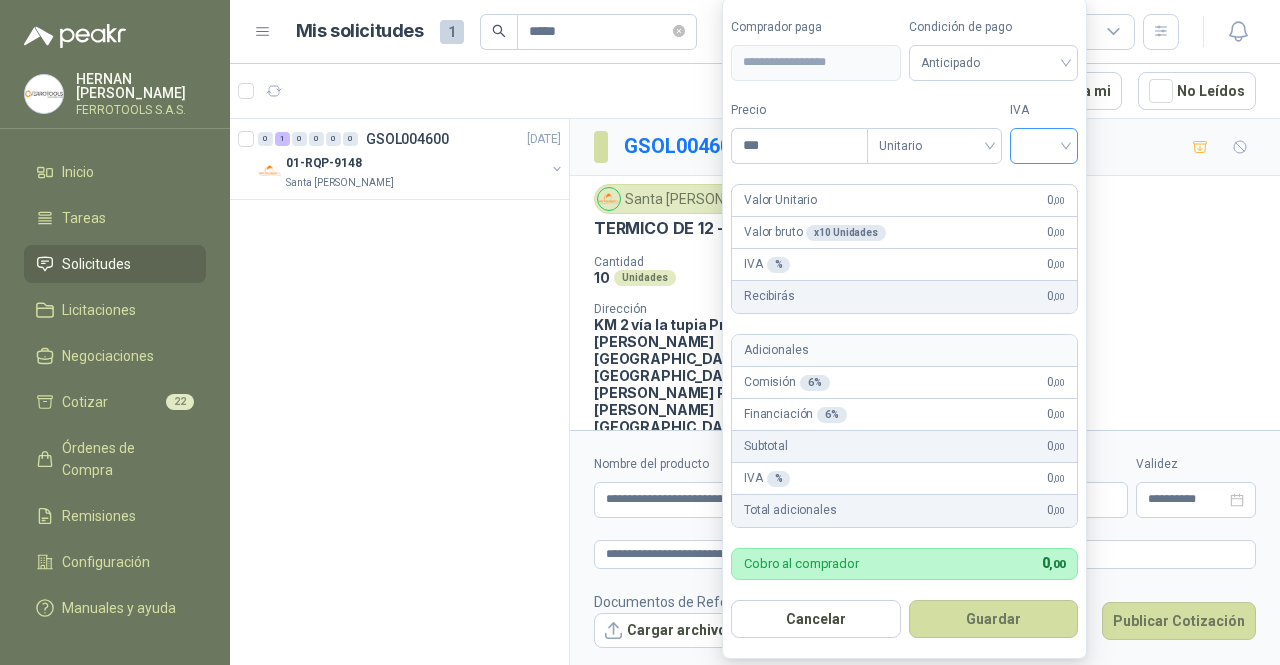 click at bounding box center [1044, 144] 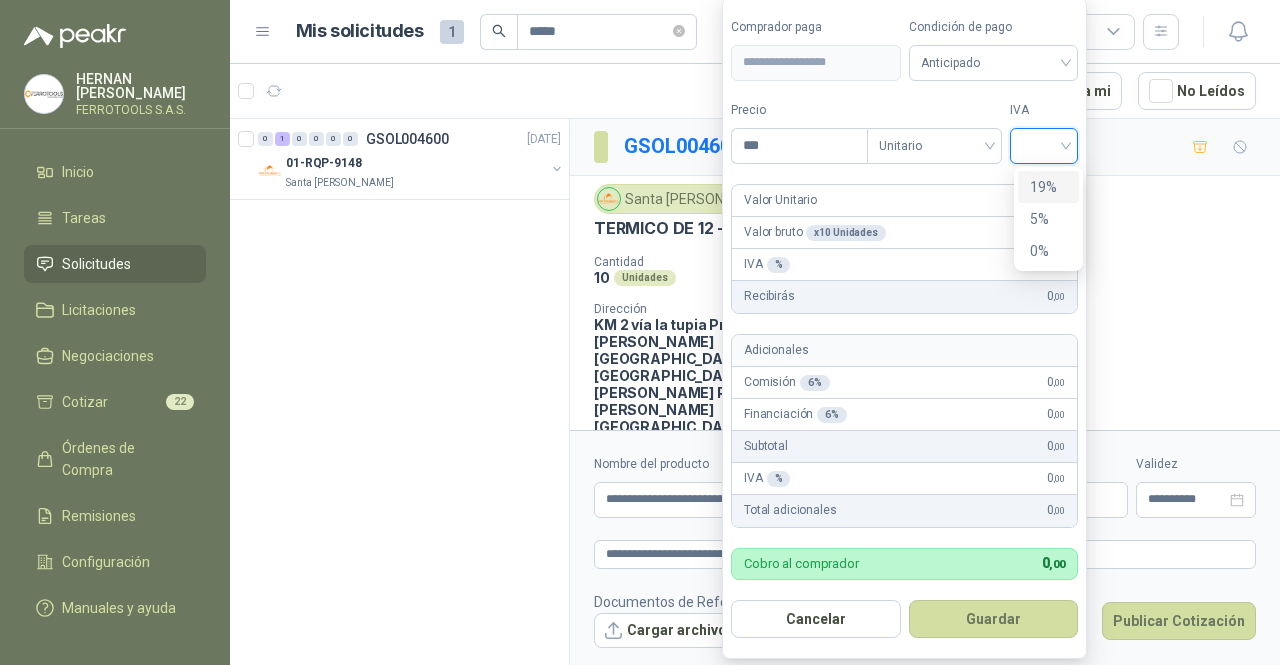 click on "19%" at bounding box center (1048, 187) 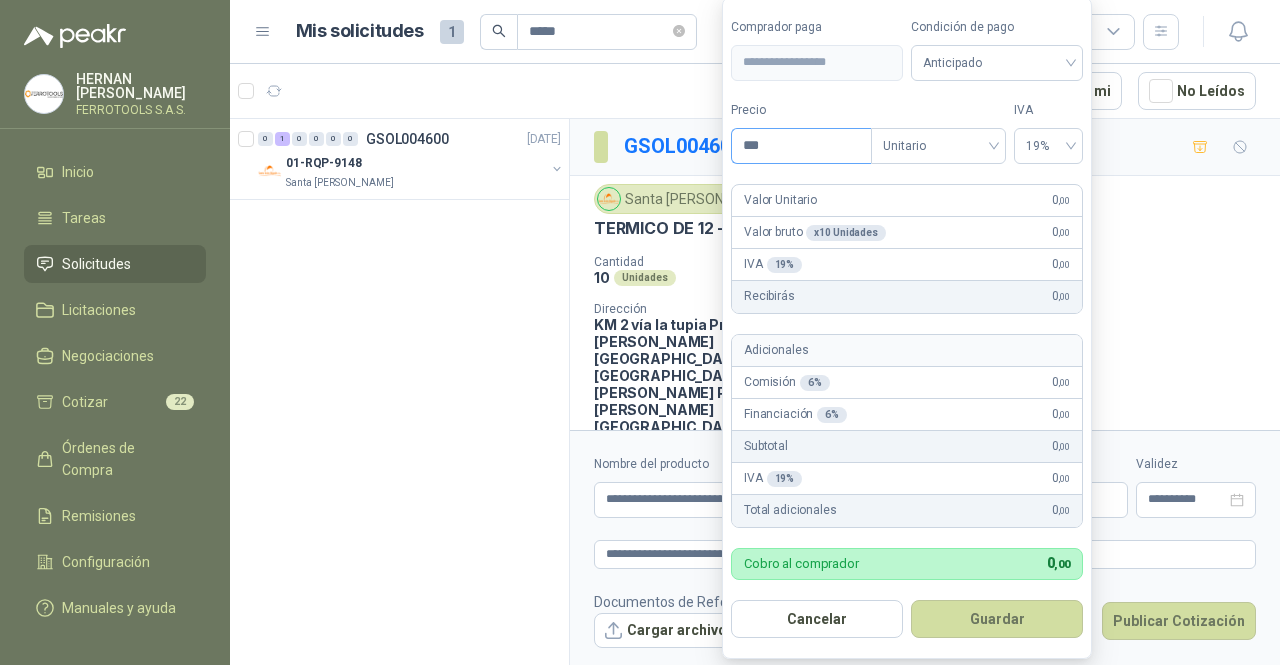drag, startPoint x: 842, startPoint y: 127, endPoint x: 846, endPoint y: 150, distance: 23.345236 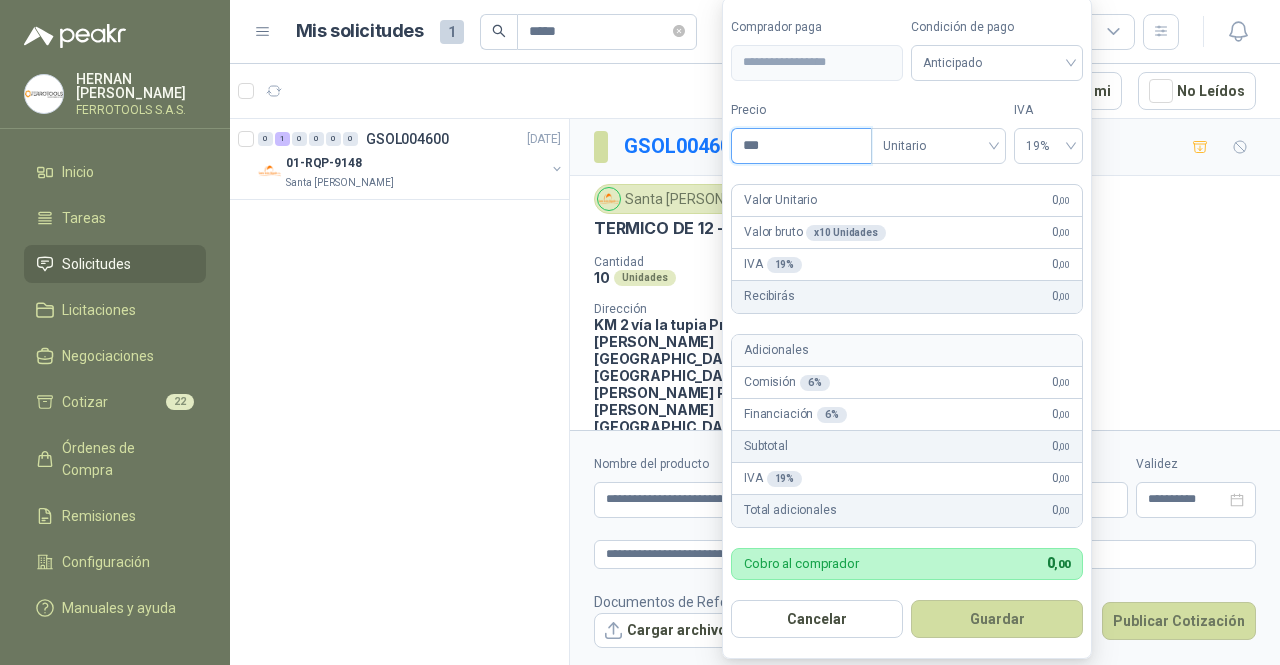 click on "***" at bounding box center (801, 146) 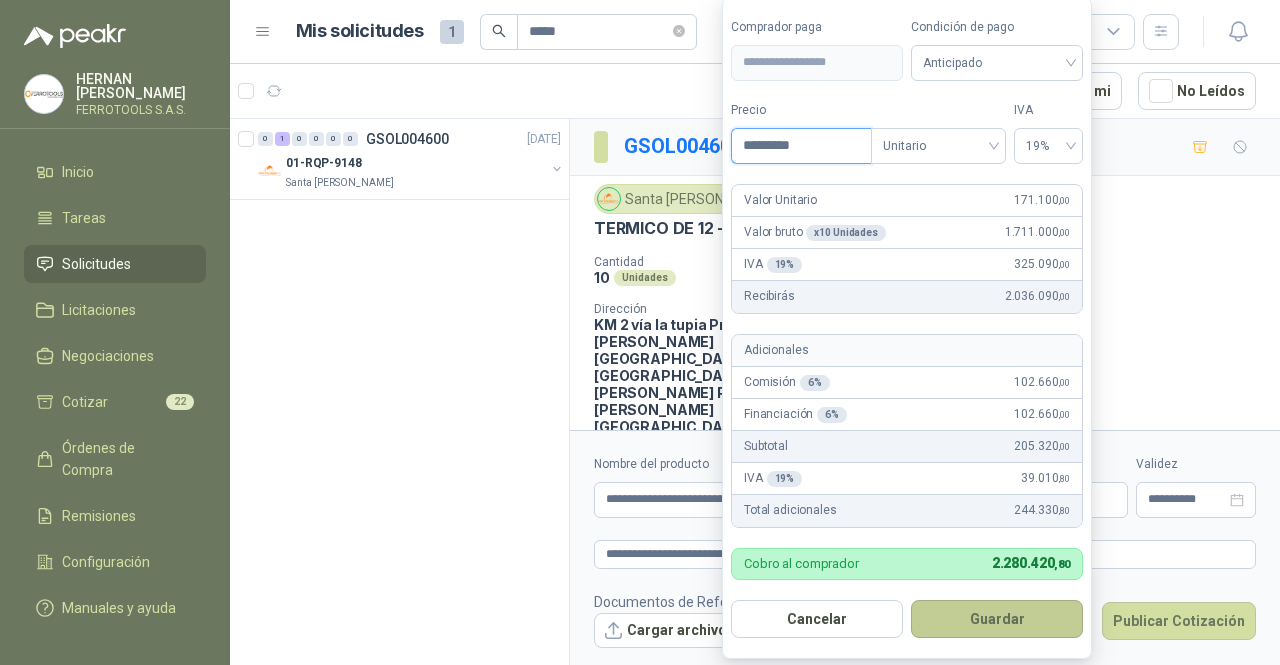 type on "*********" 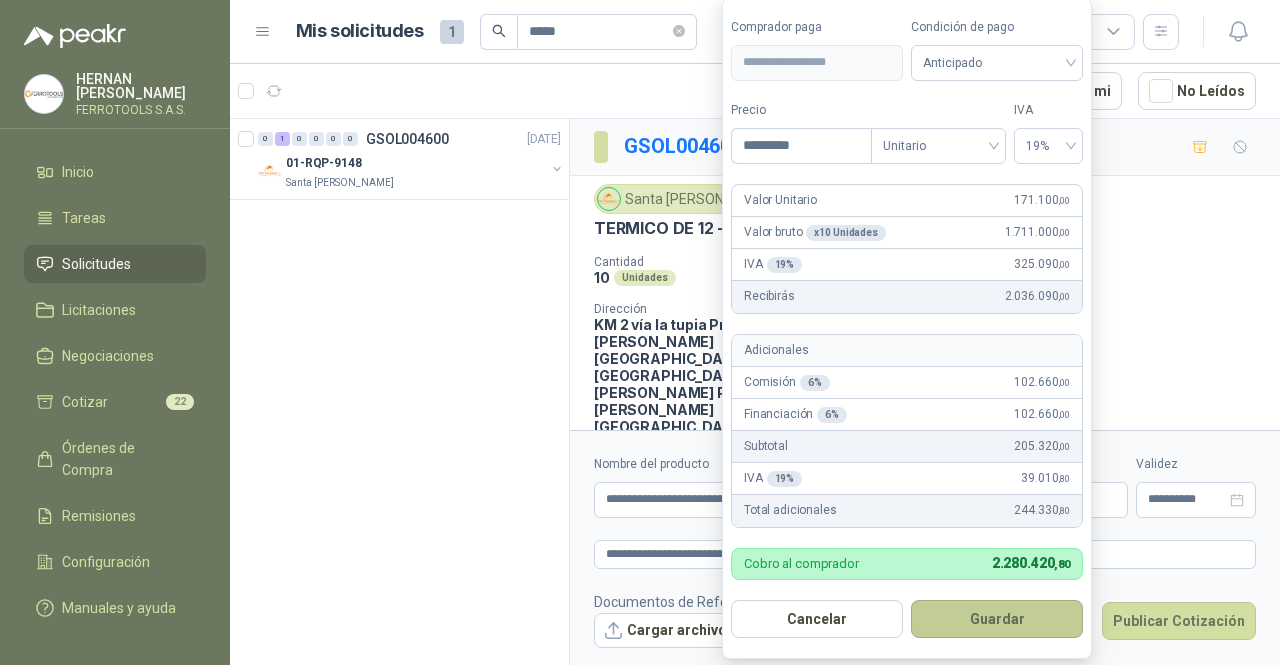 click on "Guardar" at bounding box center (997, 619) 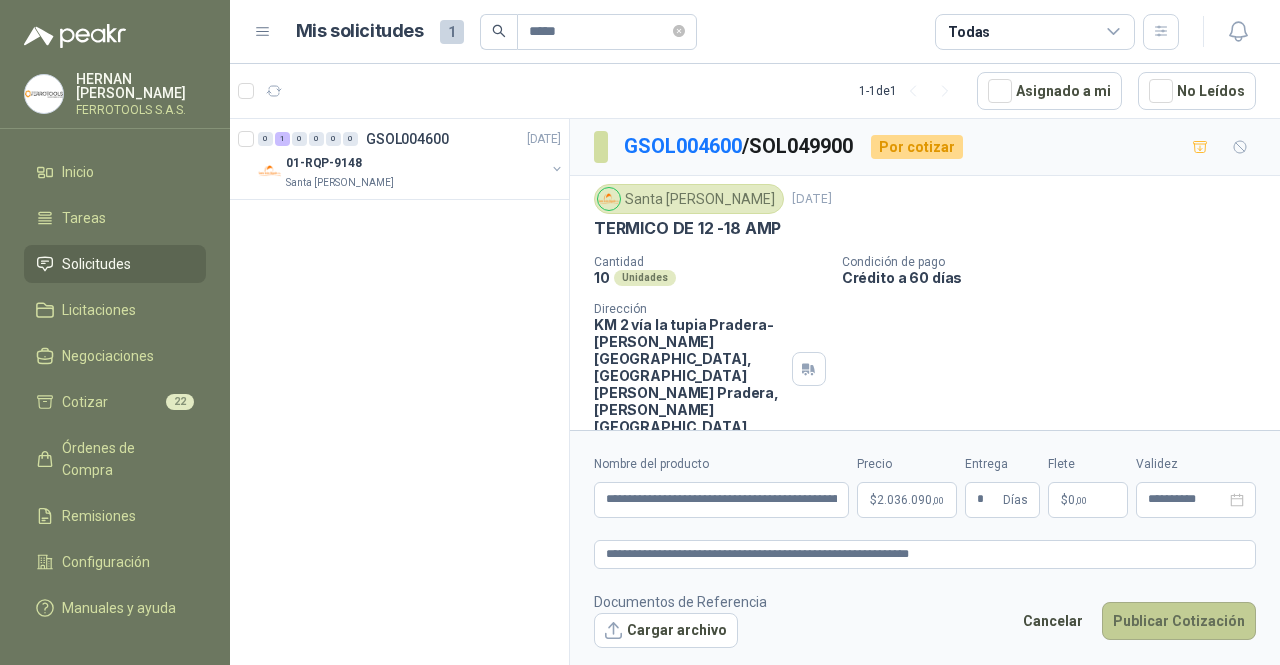 click on "Publicar Cotización" at bounding box center [1179, 621] 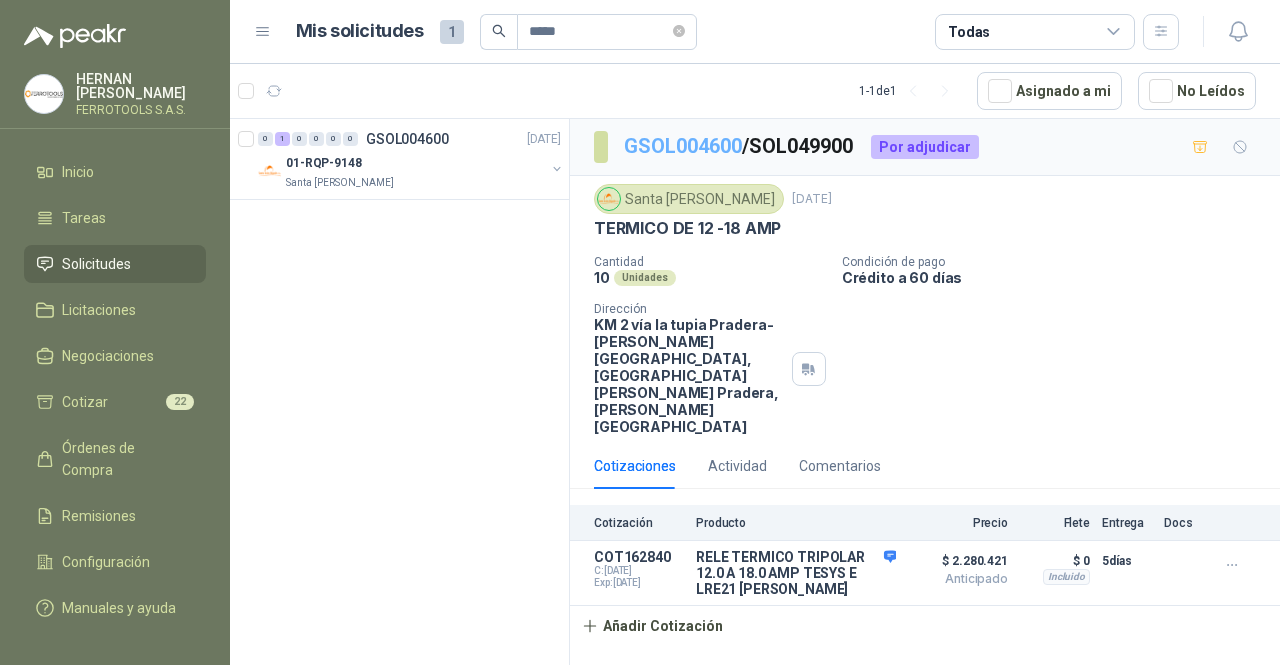 click on "GSOL004600" at bounding box center (683, 146) 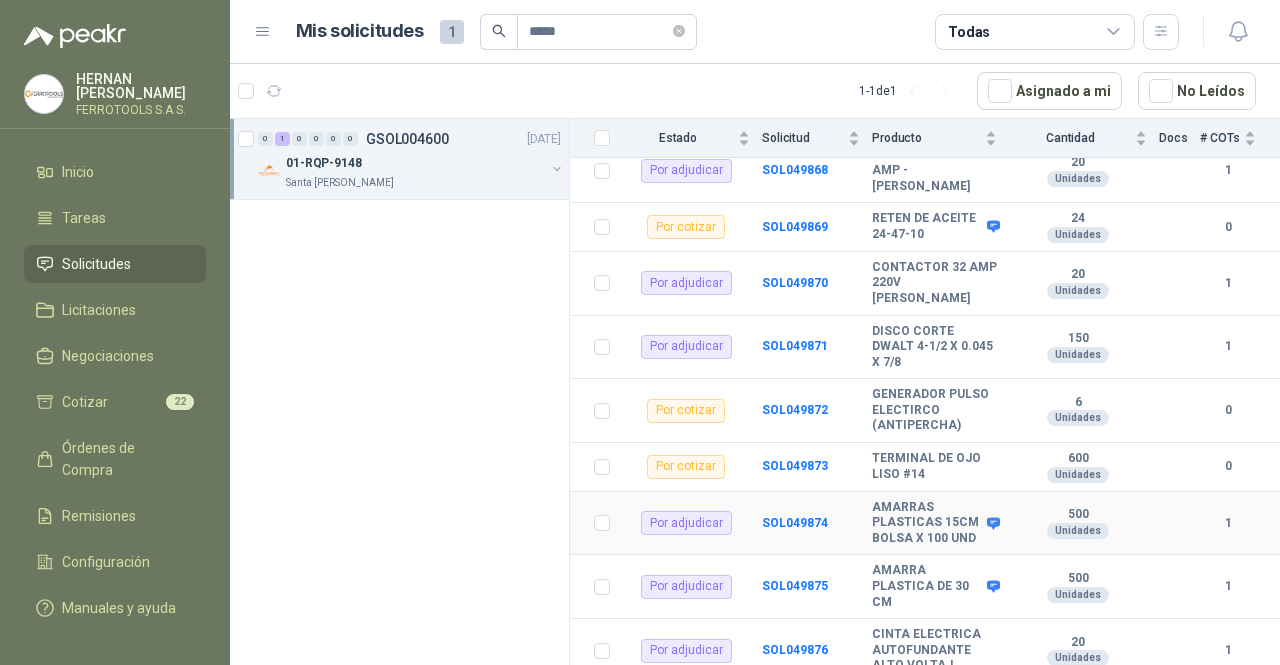 scroll, scrollTop: 1157, scrollLeft: 0, axis: vertical 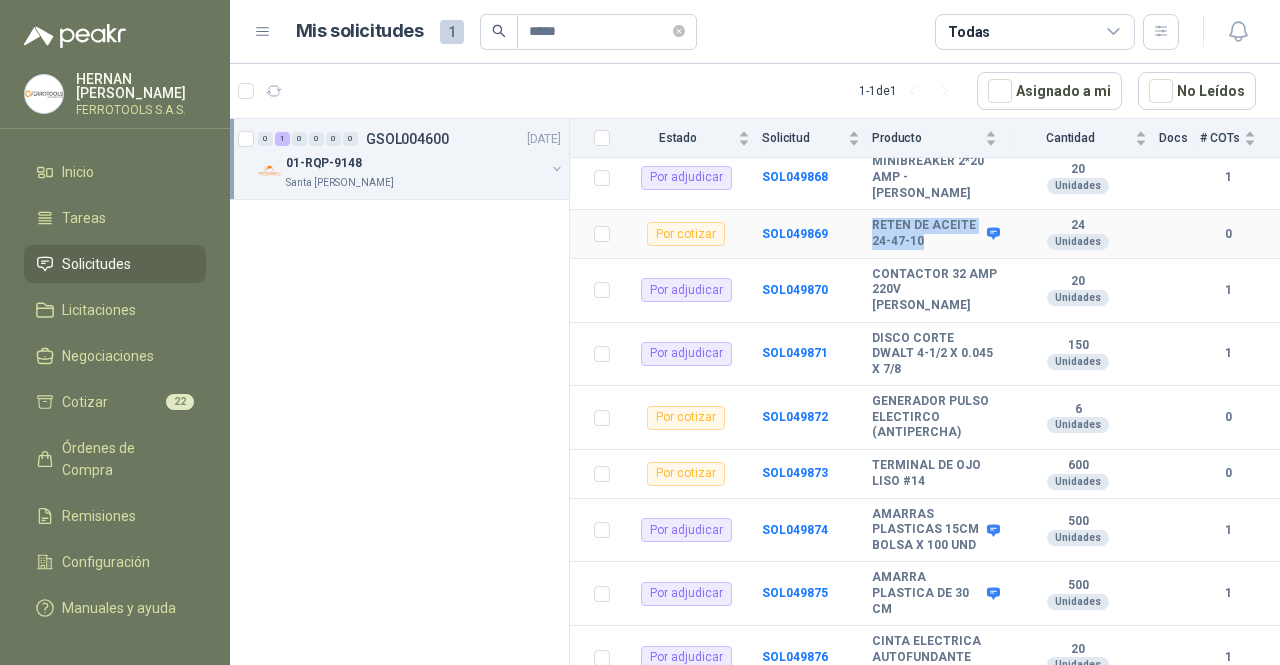 drag, startPoint x: 967, startPoint y: 233, endPoint x: 871, endPoint y: 219, distance: 97.015465 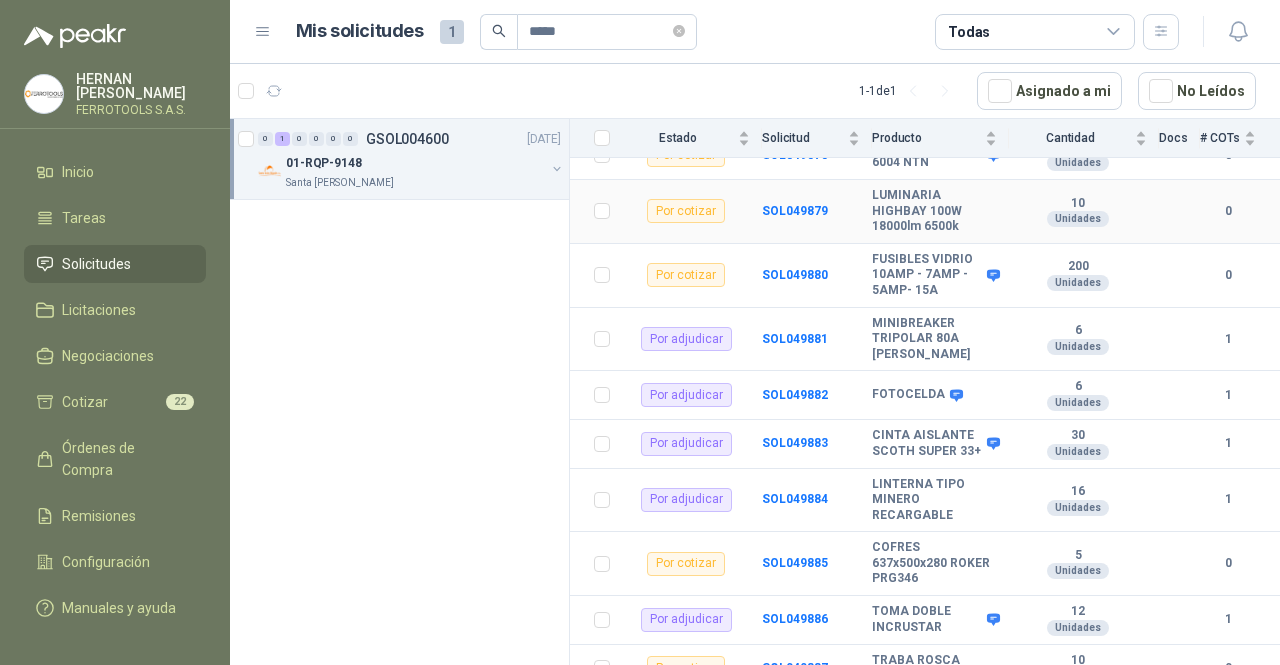 scroll, scrollTop: 1798, scrollLeft: 0, axis: vertical 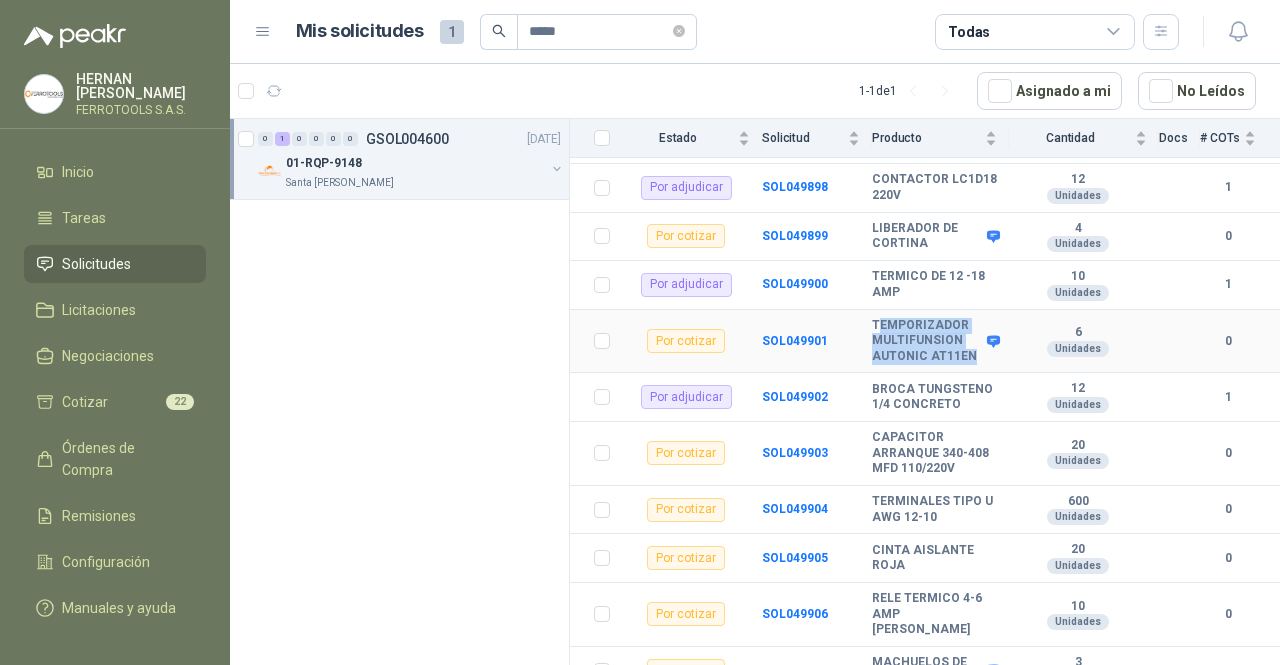 drag, startPoint x: 932, startPoint y: 461, endPoint x: 925, endPoint y: 414, distance: 47.518417 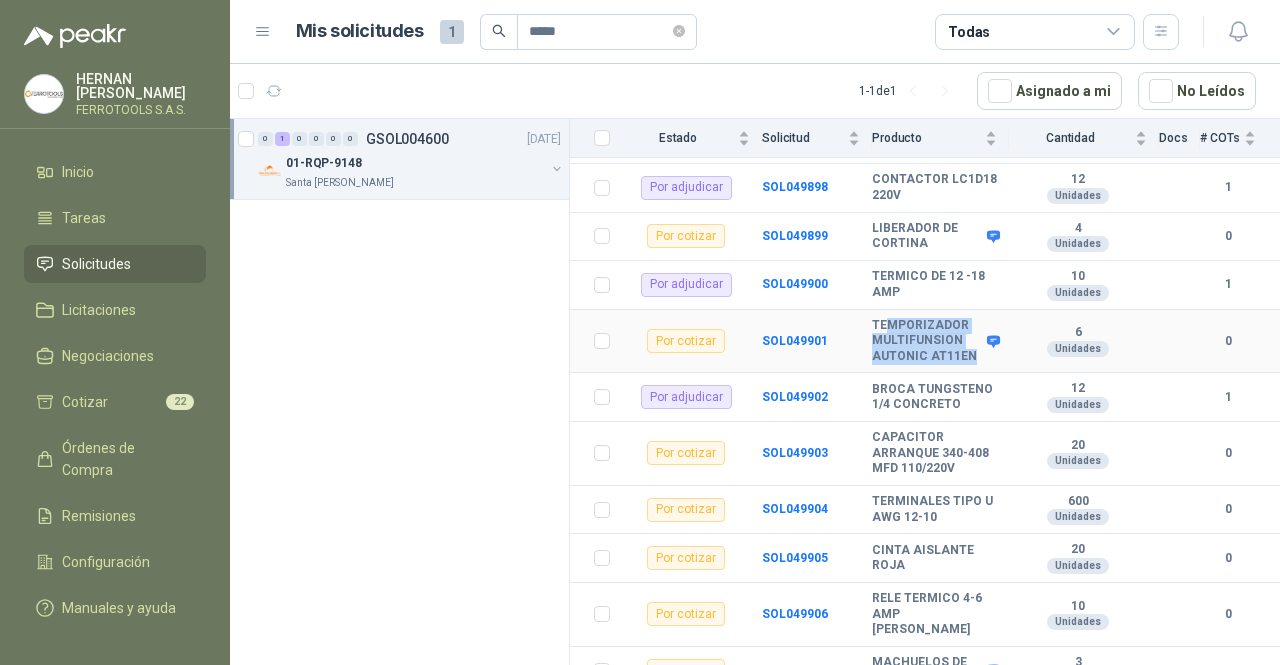 click on "TEMPORIZADOR MULTIFUNSION AUTONIC AT11EN" at bounding box center [940, 342] 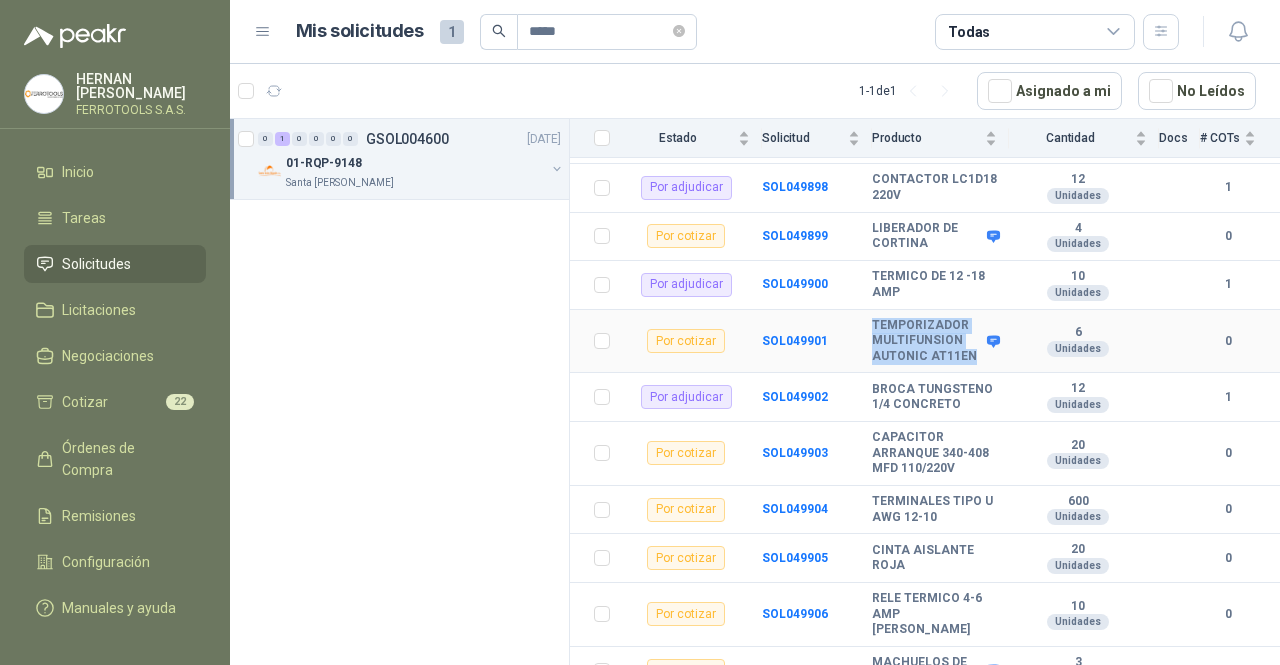 drag, startPoint x: 917, startPoint y: 457, endPoint x: 866, endPoint y: 409, distance: 70.035706 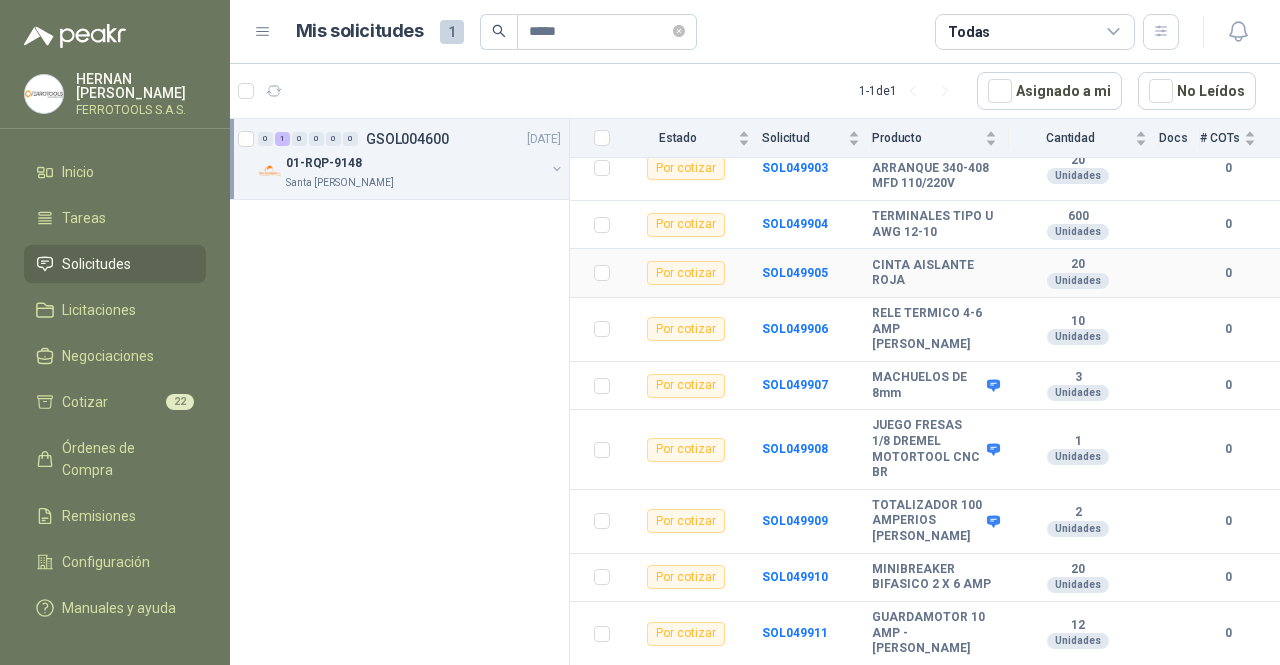 scroll, scrollTop: 3205, scrollLeft: 0, axis: vertical 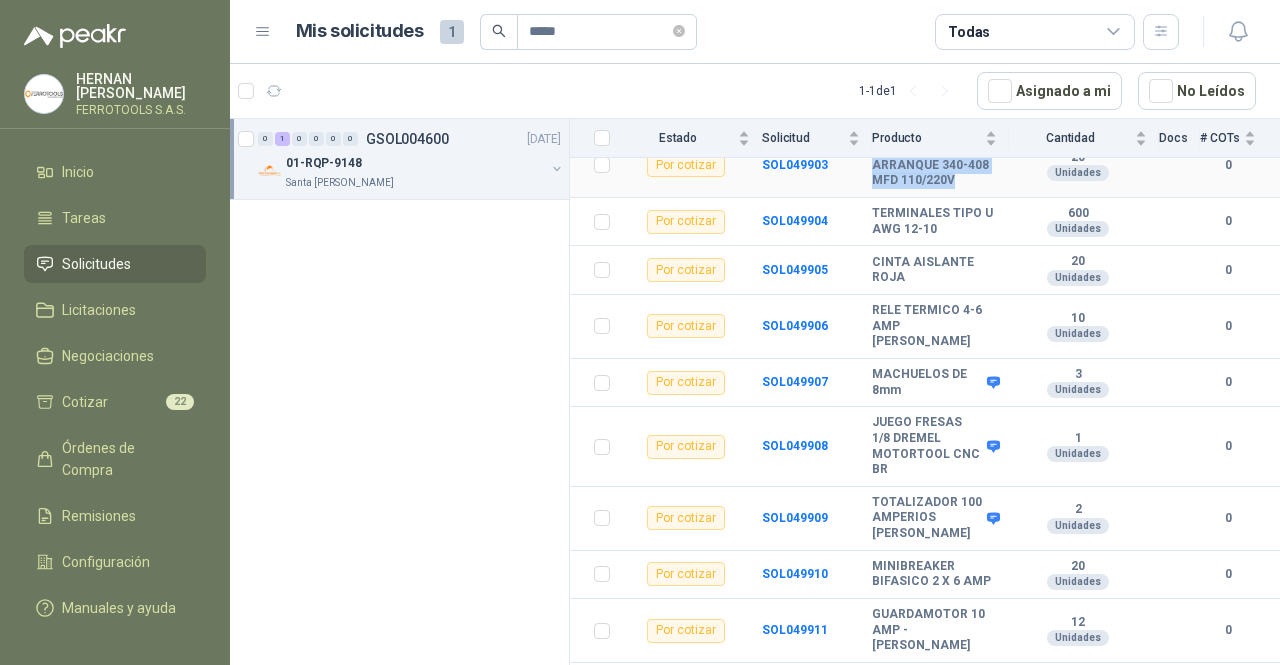 drag, startPoint x: 976, startPoint y: 299, endPoint x: 872, endPoint y: 267, distance: 108.81177 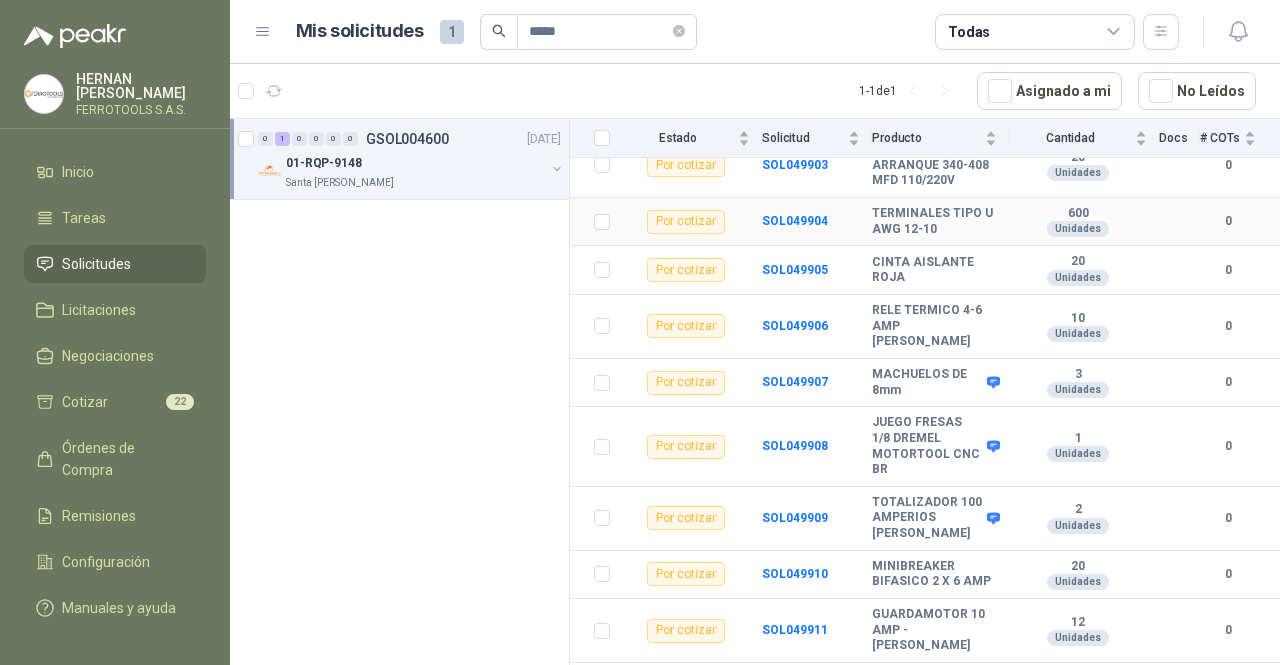 click on "SOL049904" at bounding box center [817, 222] 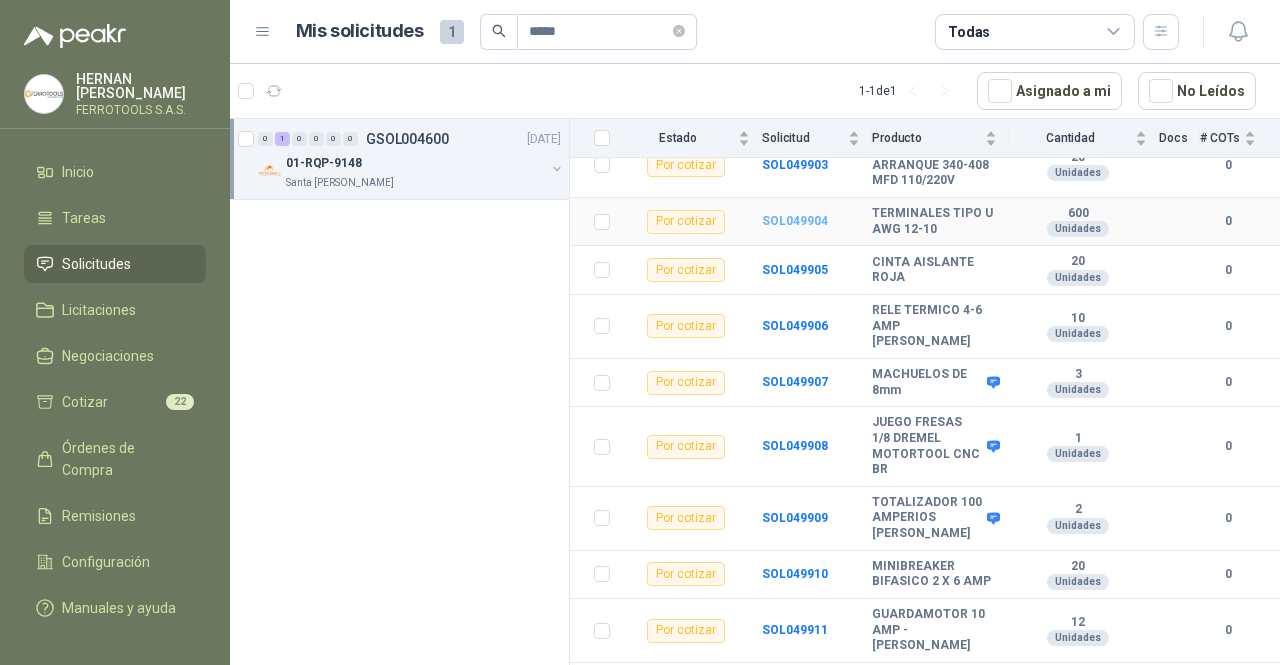 click on "SOL049904" at bounding box center (795, 221) 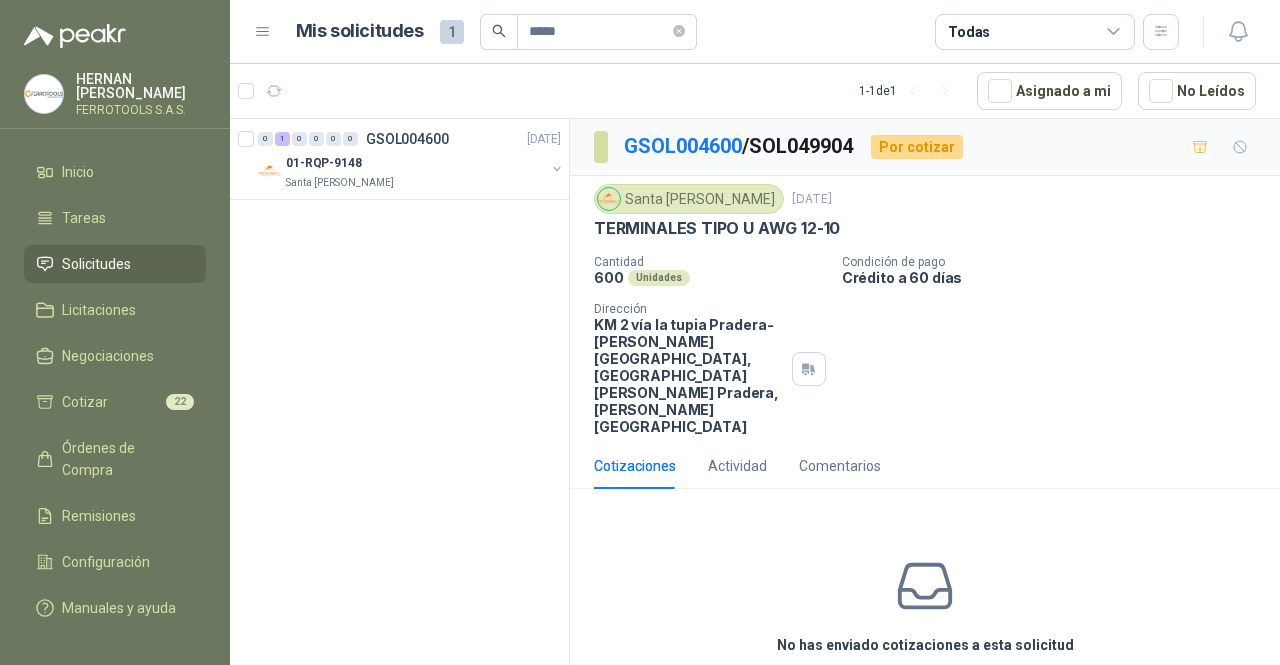 click on "Cotizar" at bounding box center (925, 691) 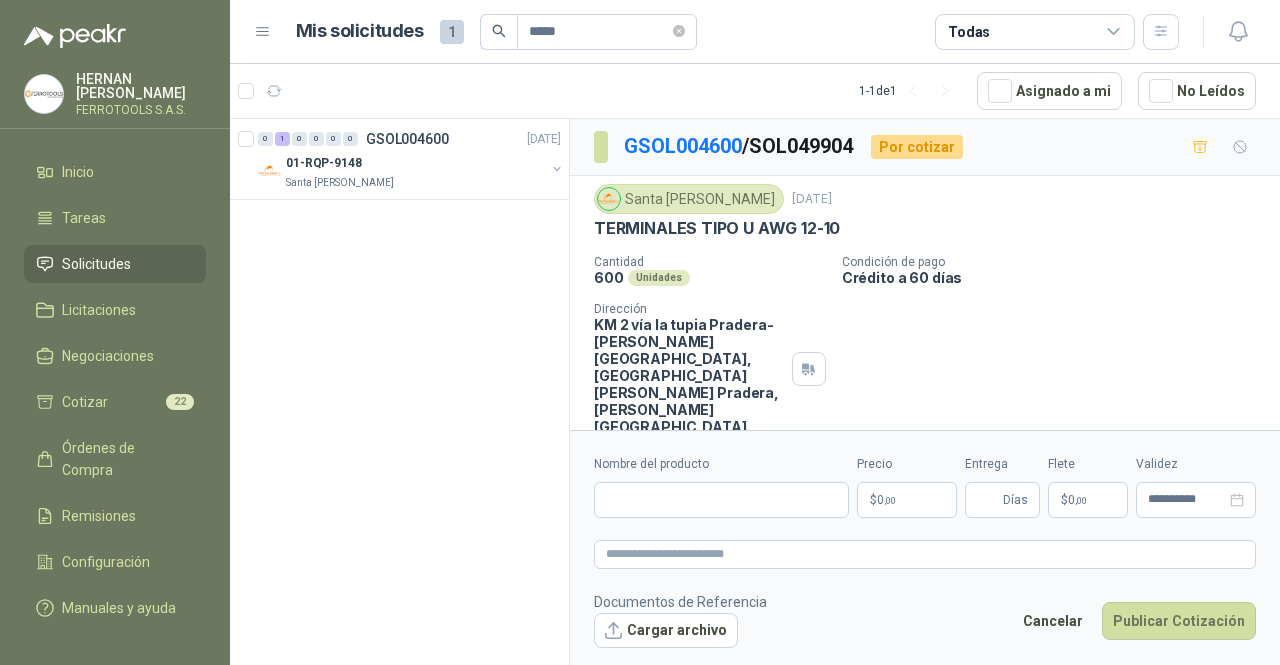 type 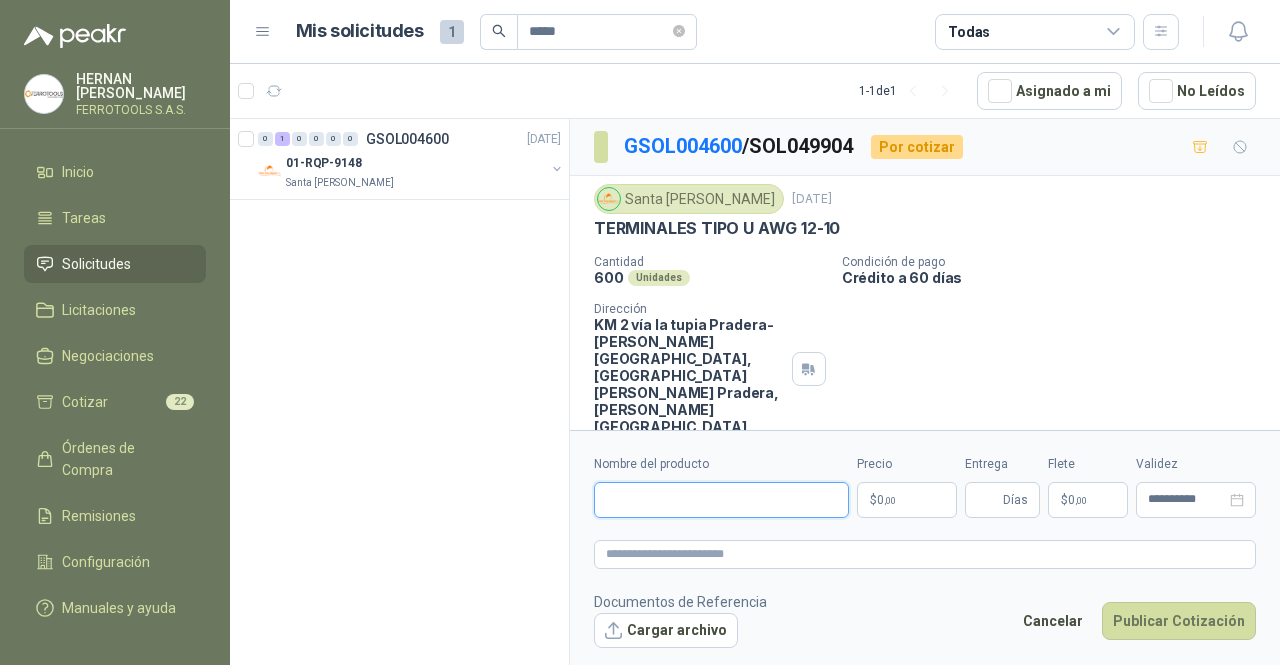 click on "Nombre del producto" at bounding box center [721, 500] 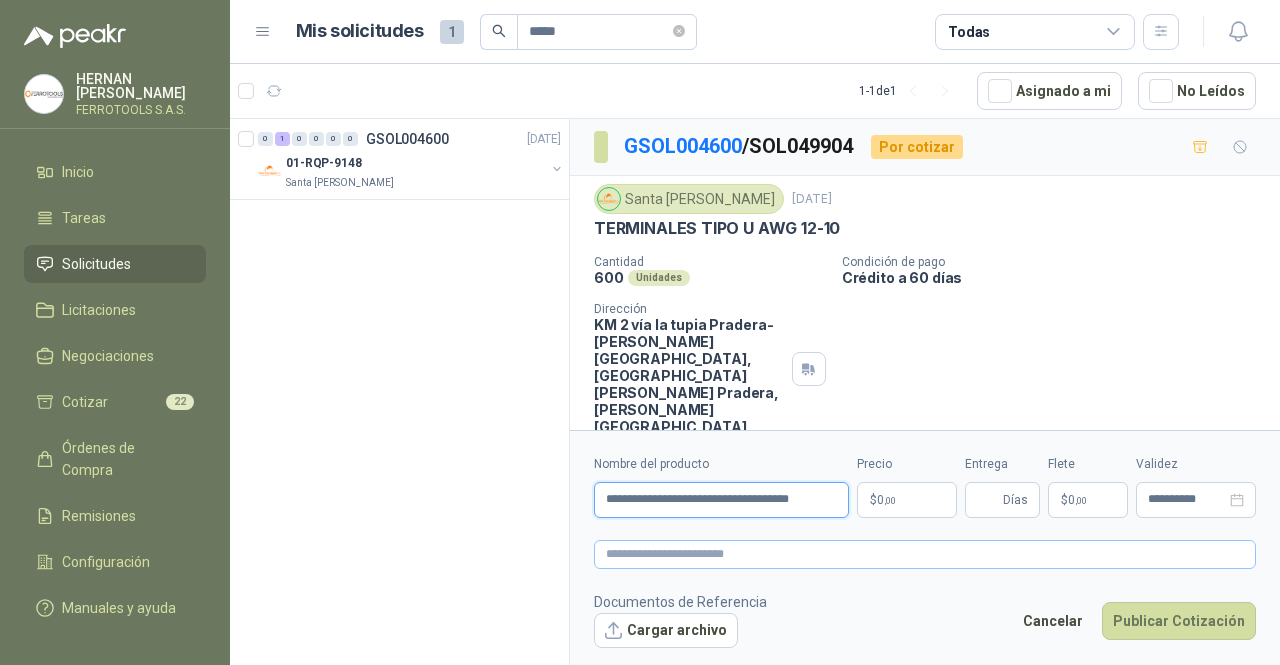 type on "**********" 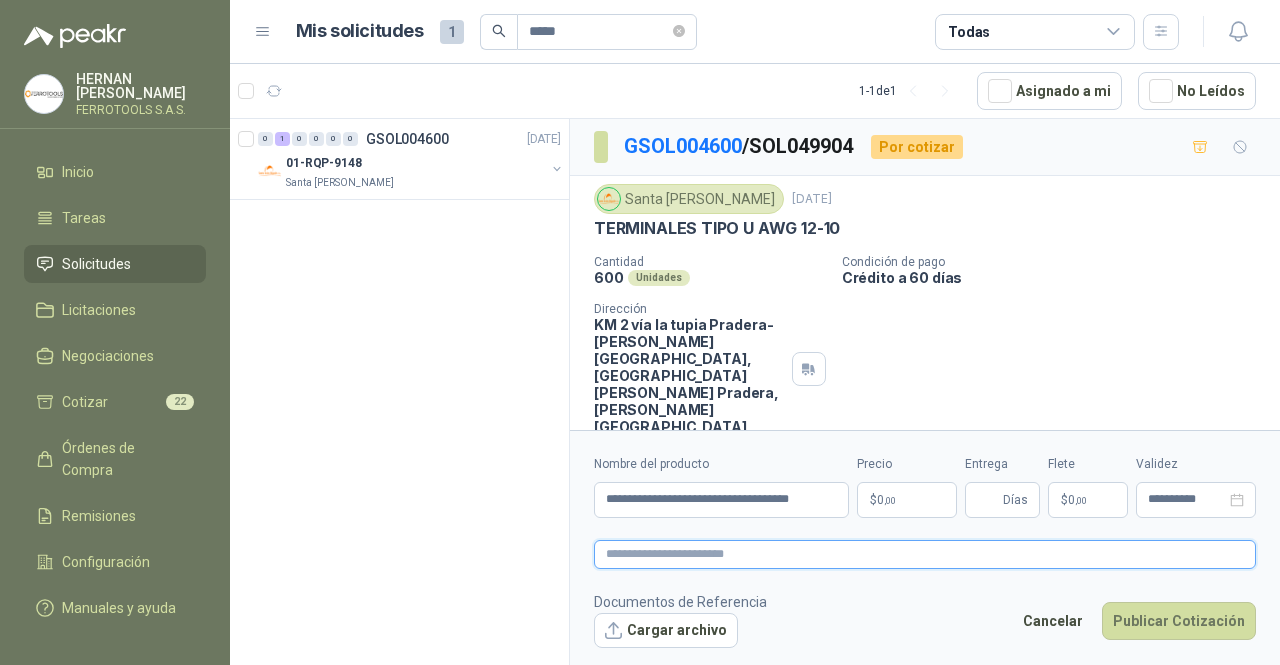 click at bounding box center [925, 554] 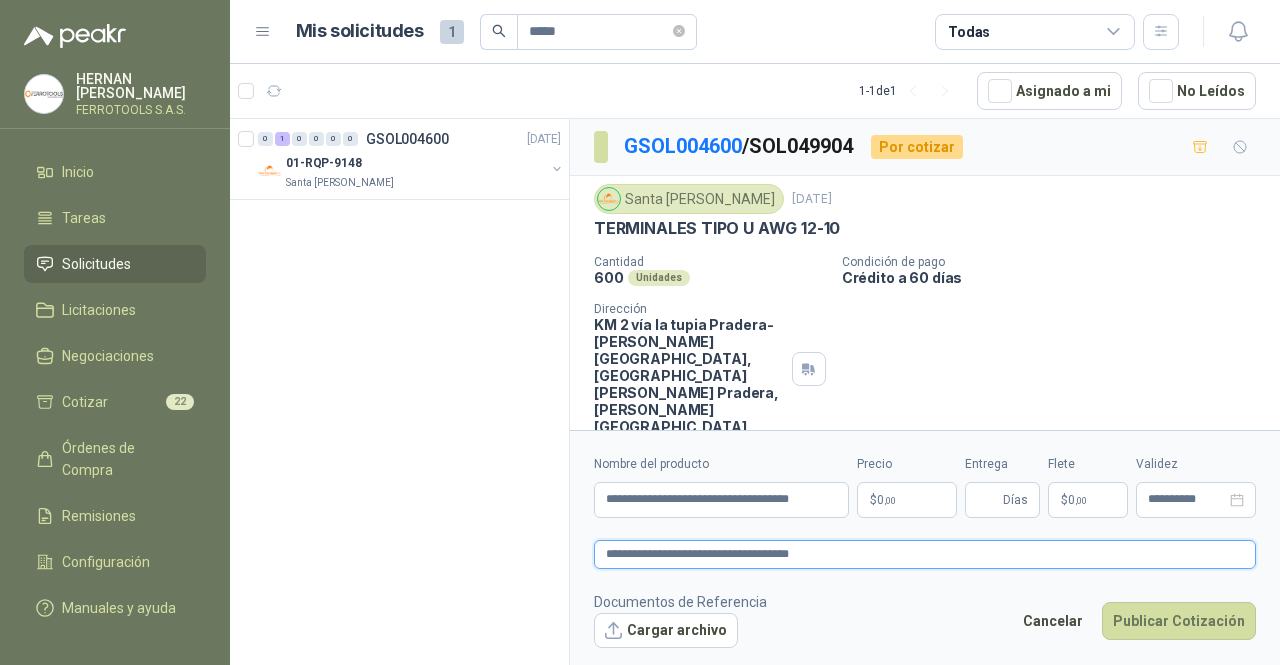 type on "**********" 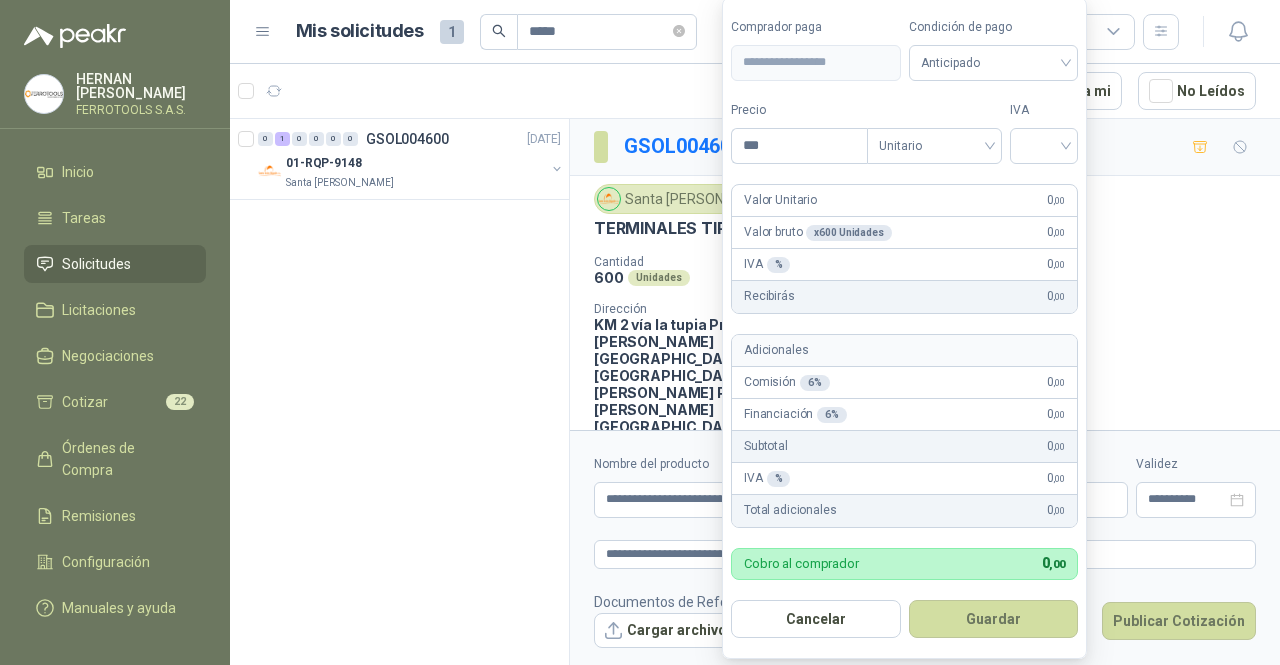 click on "**********" at bounding box center [640, 332] 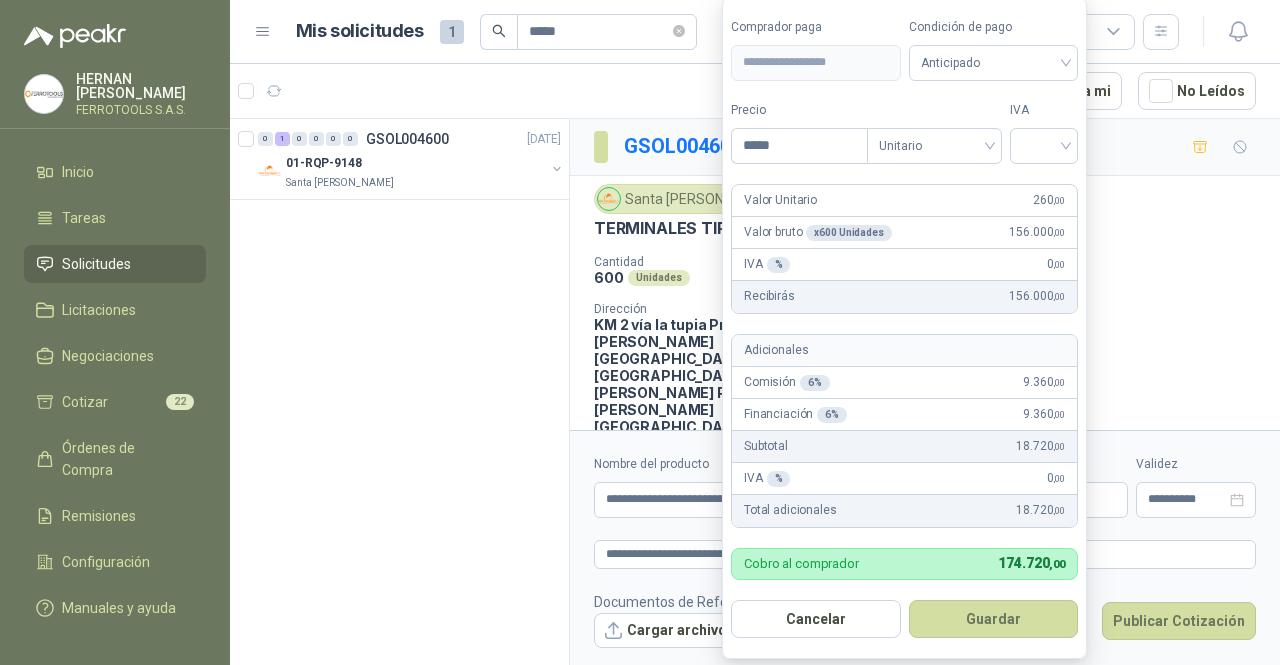 type on "*****" 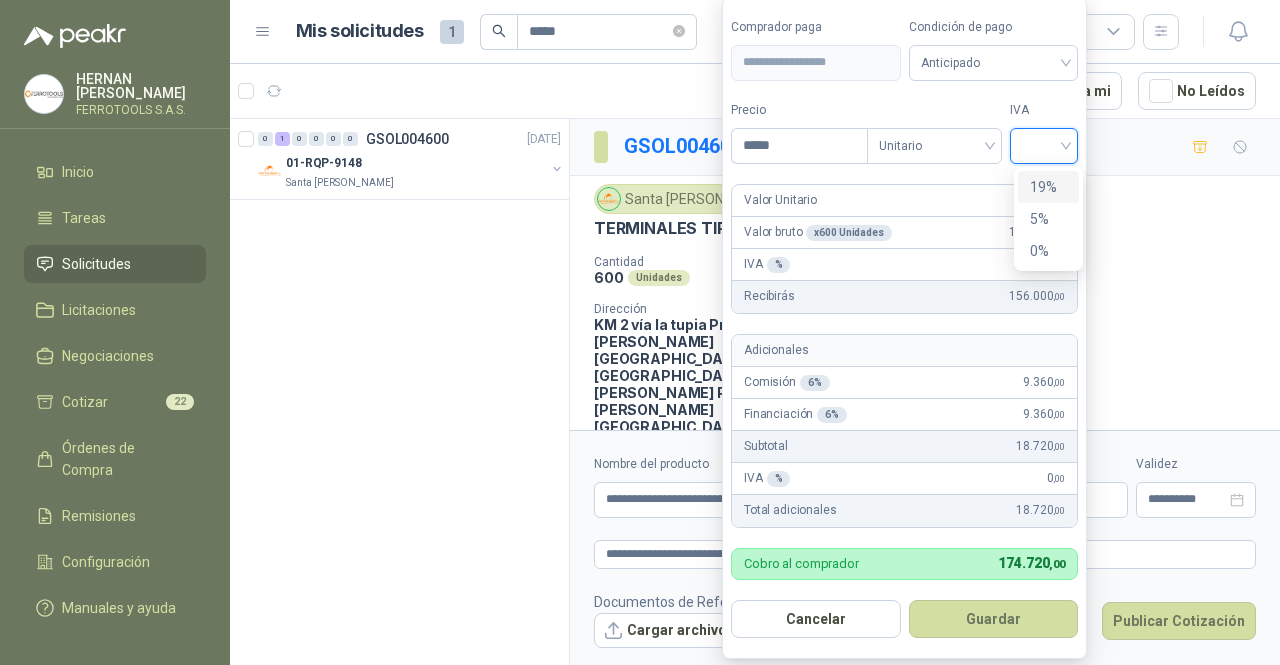 click at bounding box center (1044, 144) 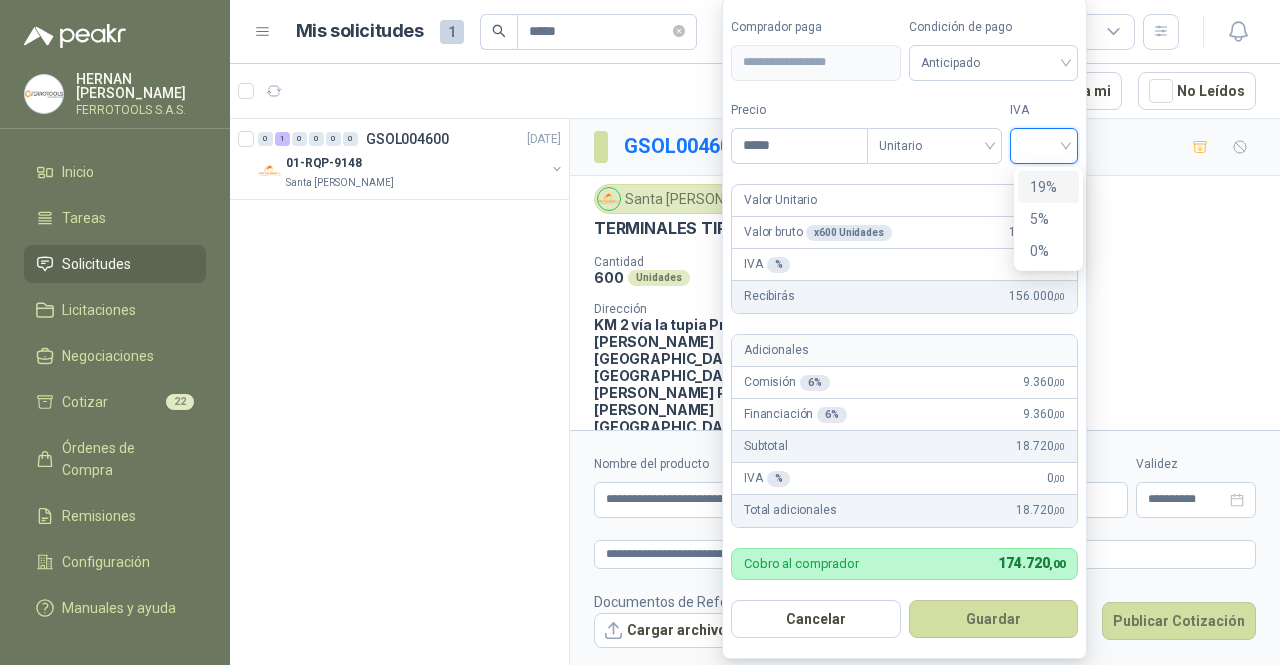 click on "19%" at bounding box center (1048, 187) 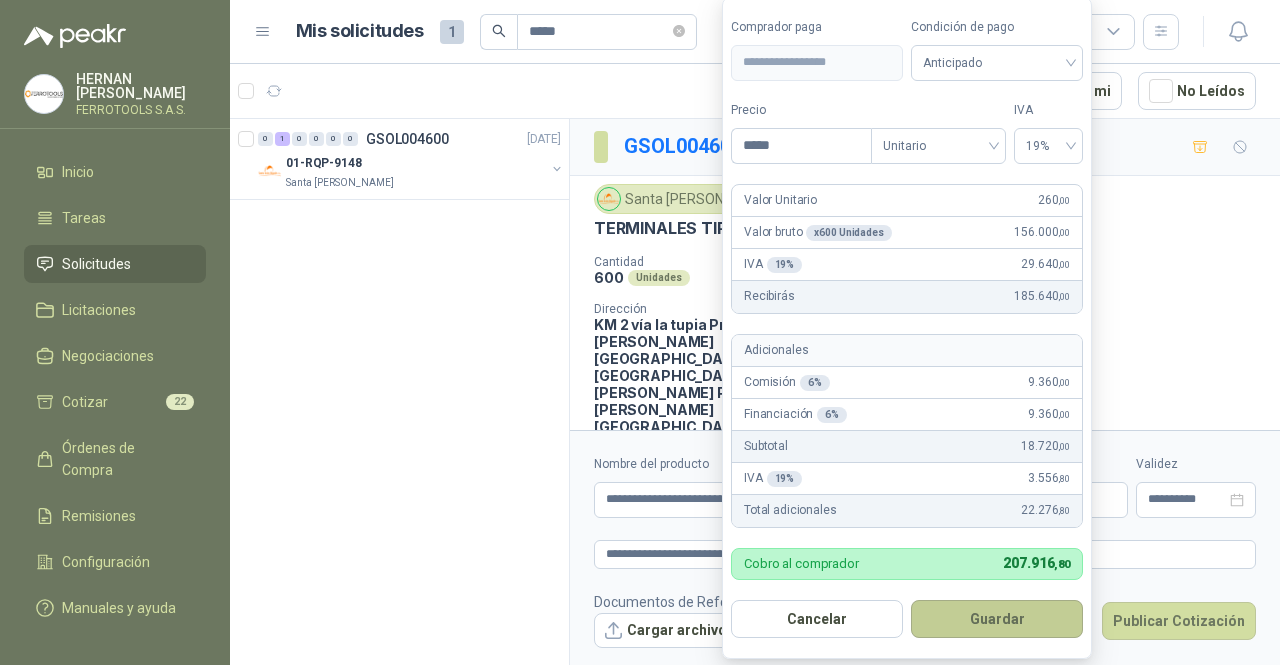 click on "Guardar" at bounding box center [997, 619] 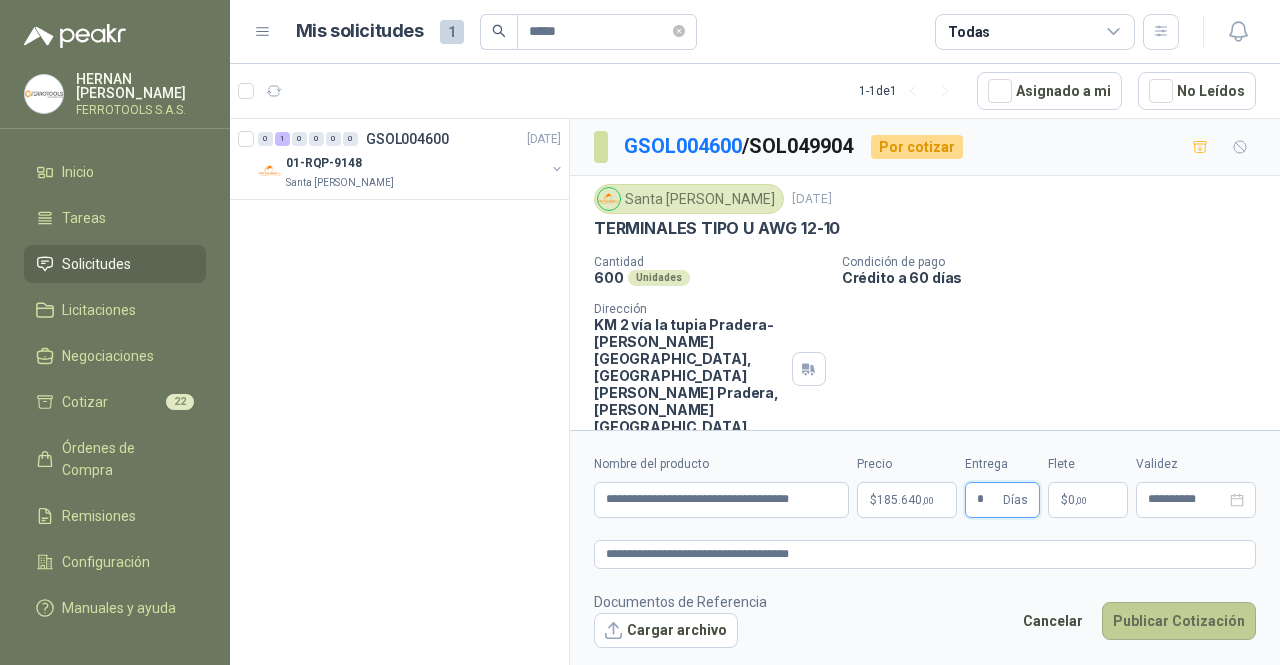 type on "*" 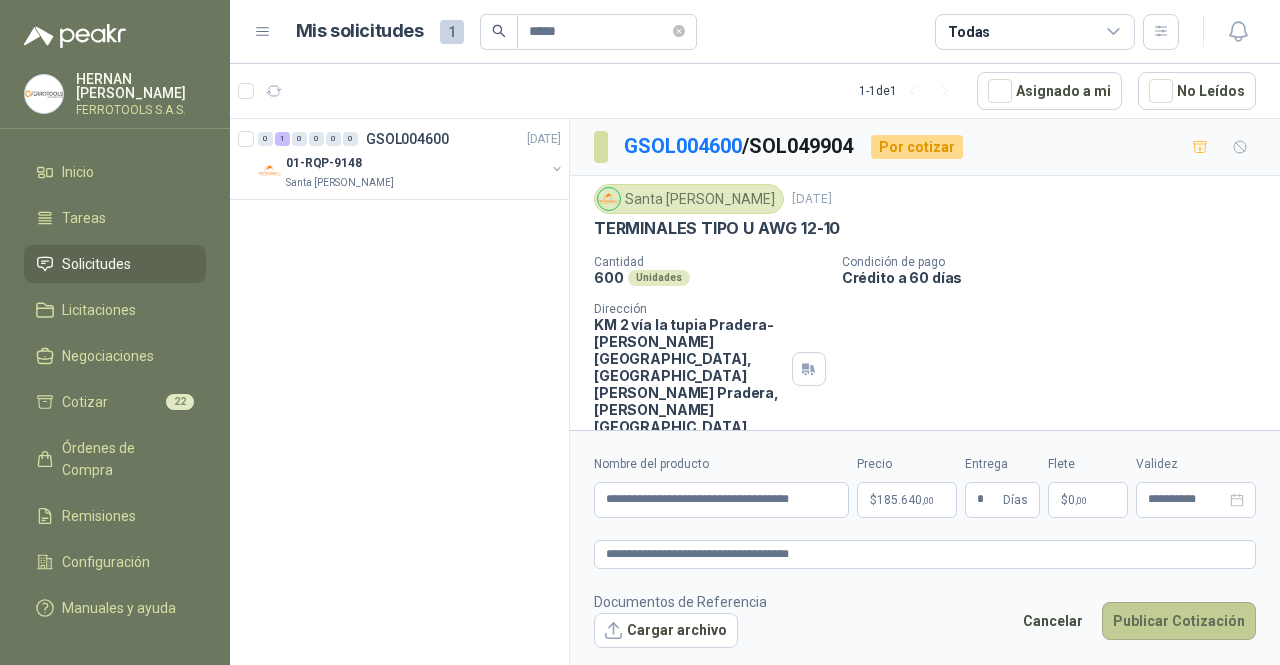 click on "Publicar Cotización" at bounding box center [1179, 621] 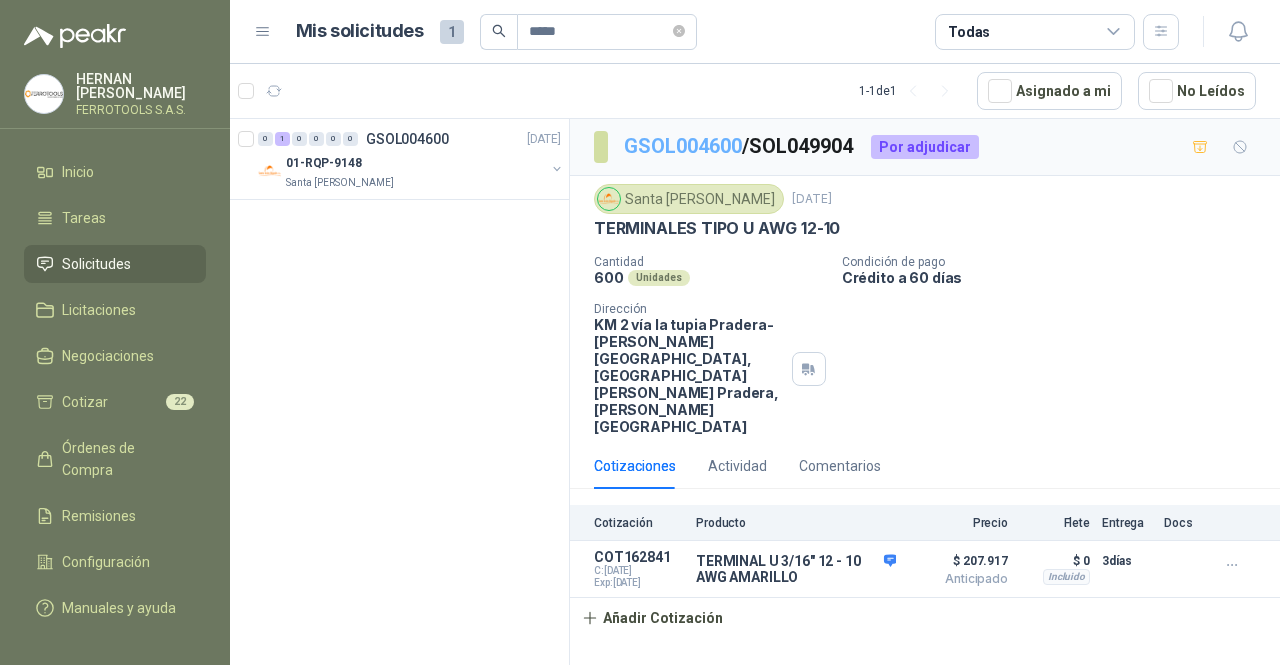 click on "GSOL004600" at bounding box center (683, 146) 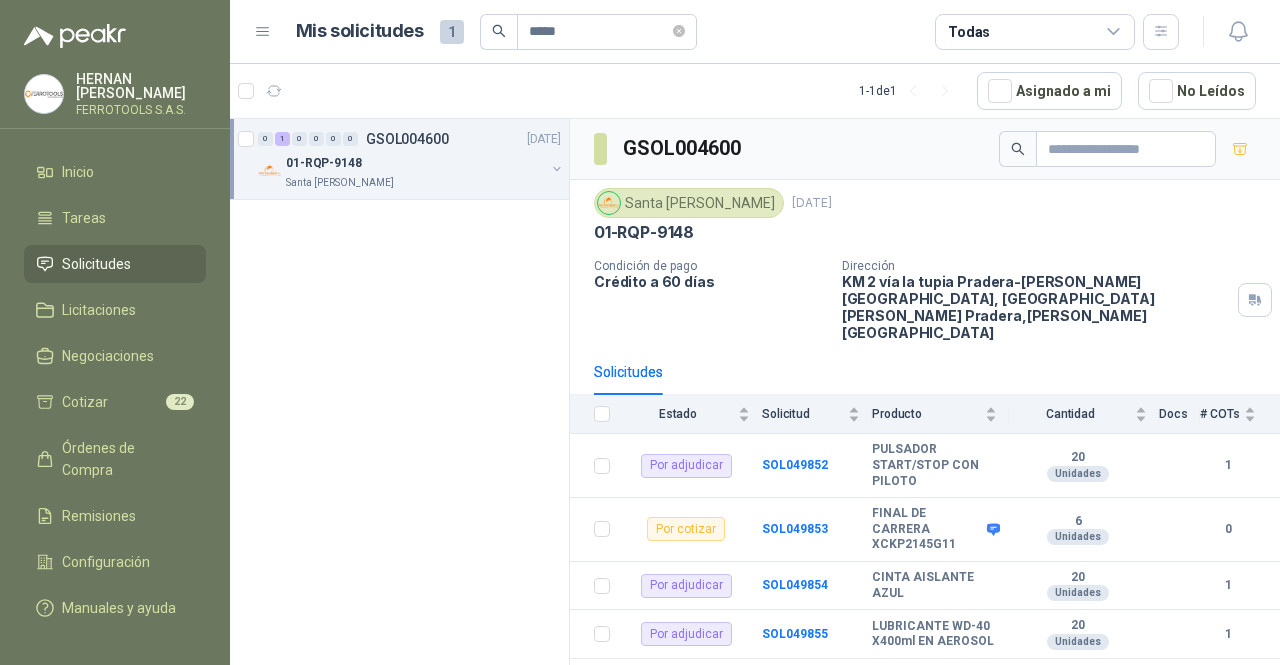 click on "Santa [PERSON_NAME]" at bounding box center [415, 183] 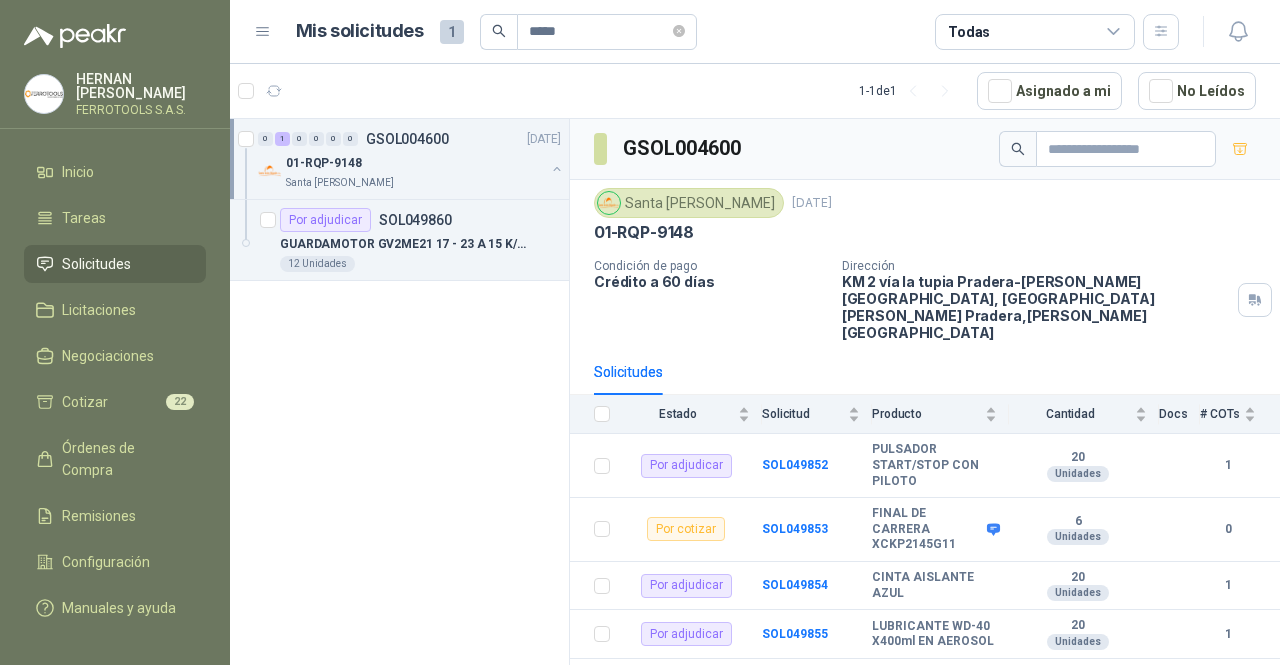 scroll, scrollTop: 7, scrollLeft: 0, axis: vertical 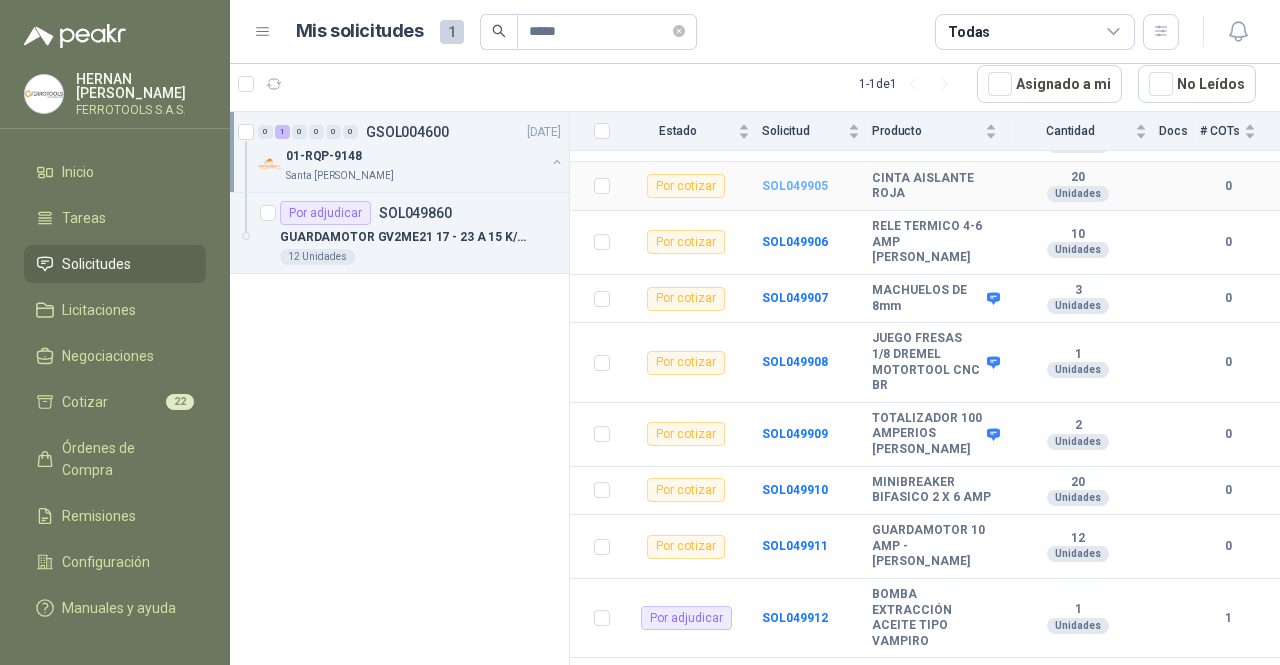 click on "SOL049905" at bounding box center [795, 186] 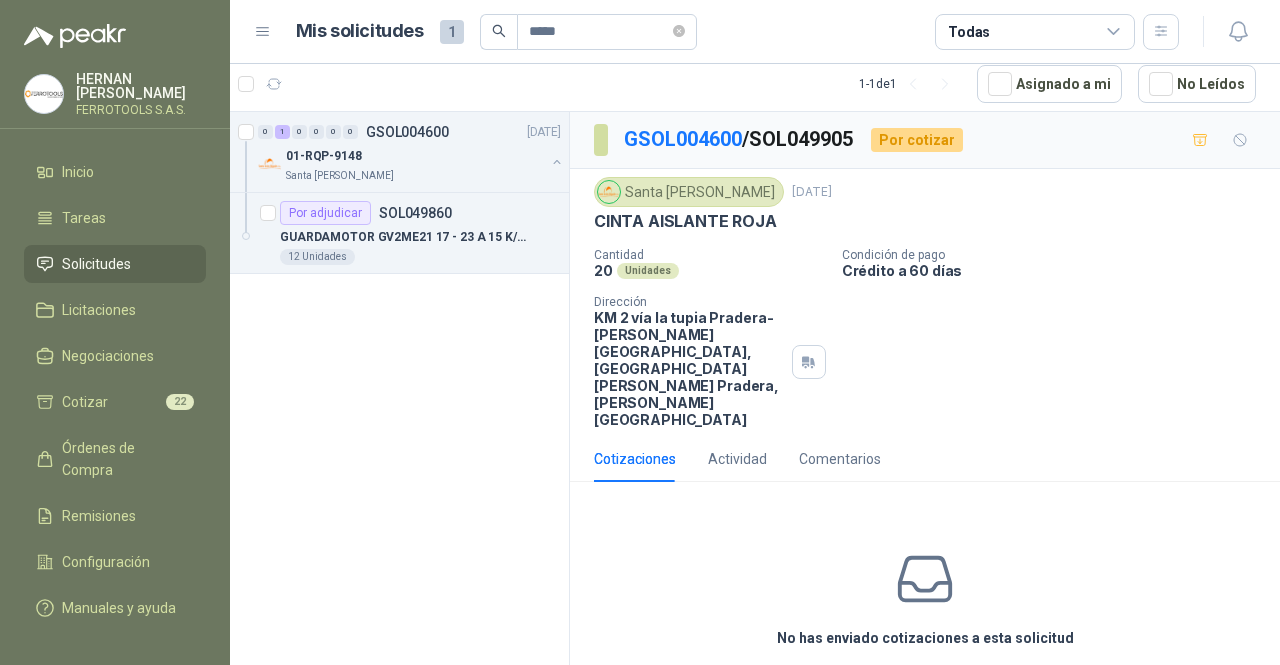 click on "Cotizar" at bounding box center (925, 684) 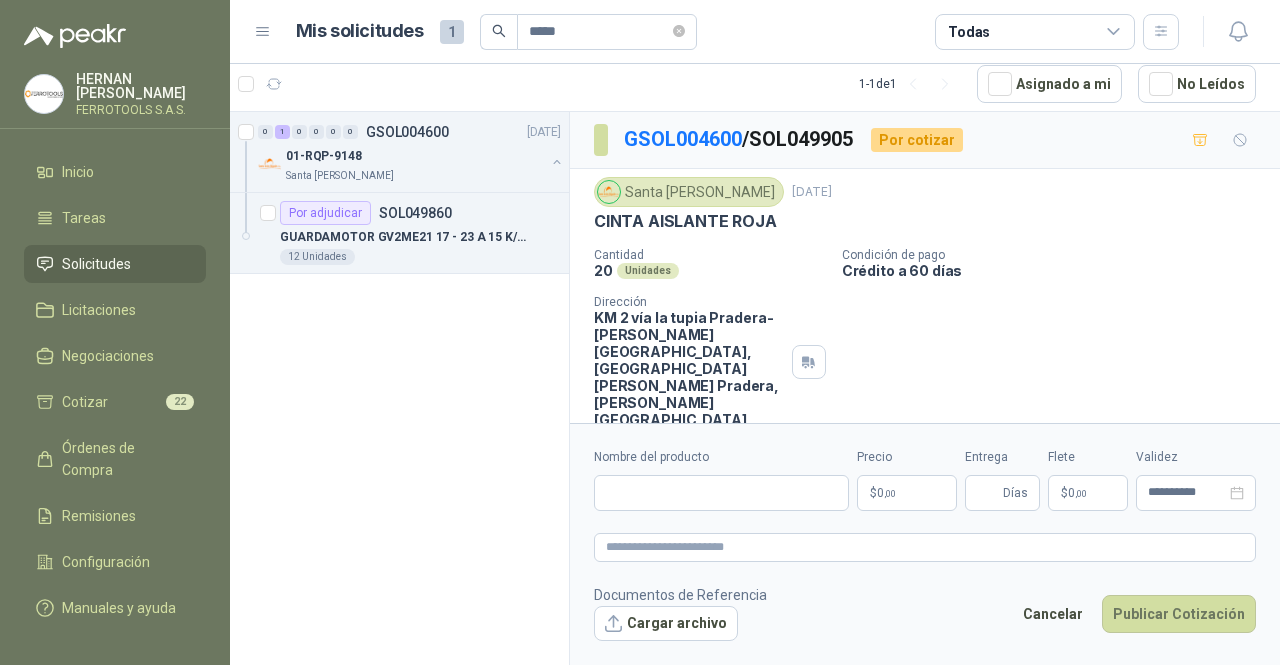 type 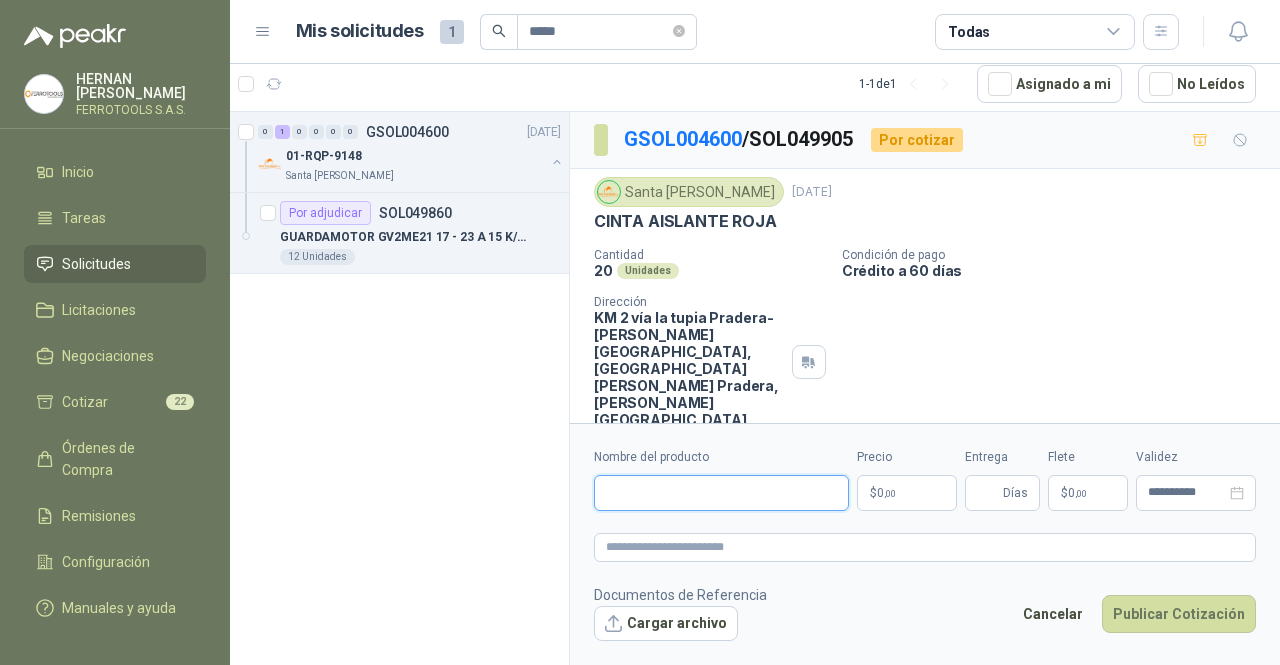 click on "Nombre del producto" at bounding box center [721, 493] 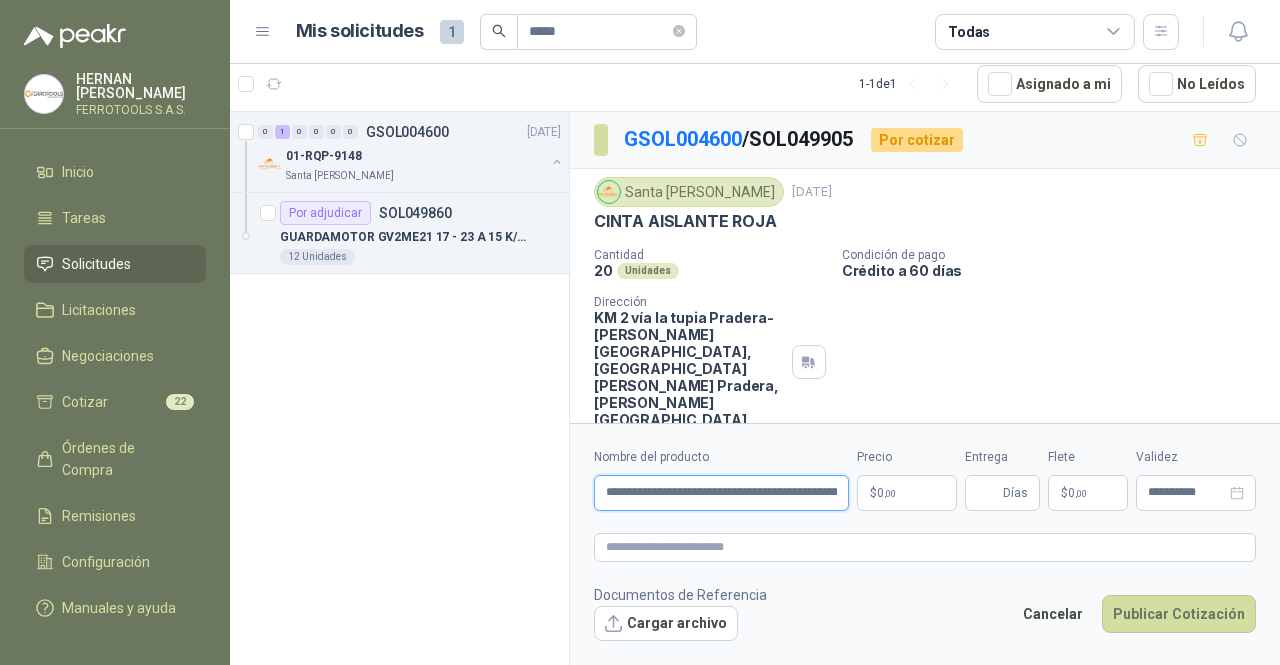 scroll, scrollTop: 0, scrollLeft: 141, axis: horizontal 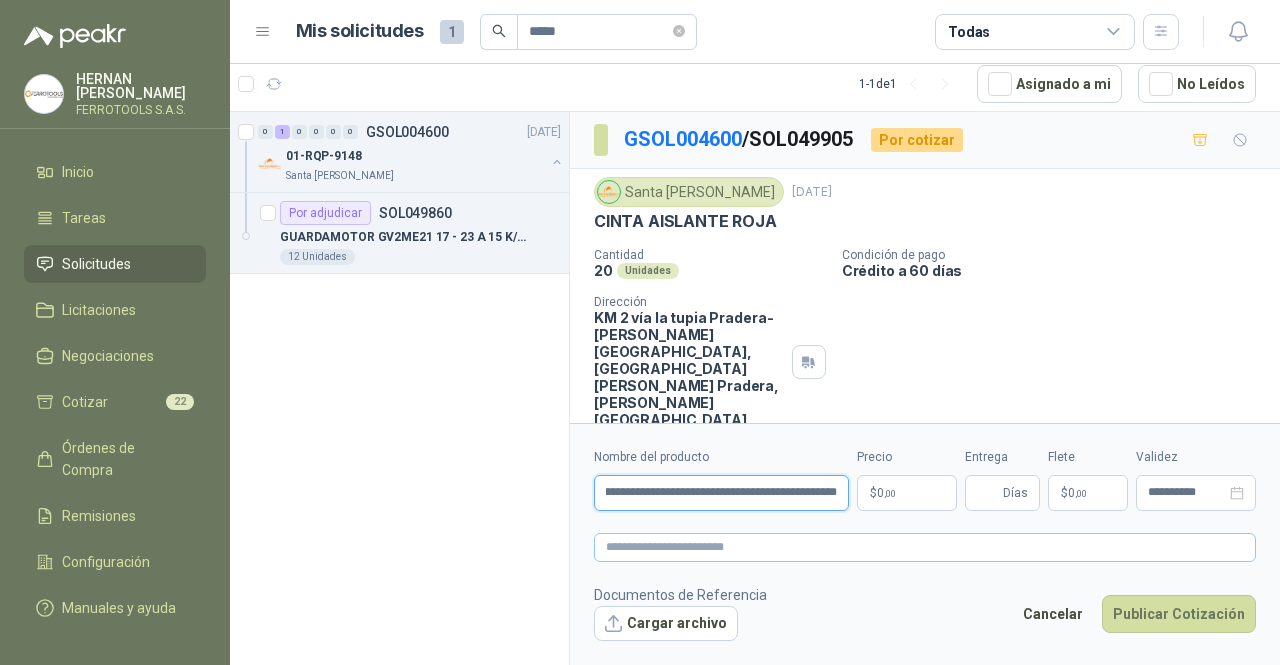 type on "**********" 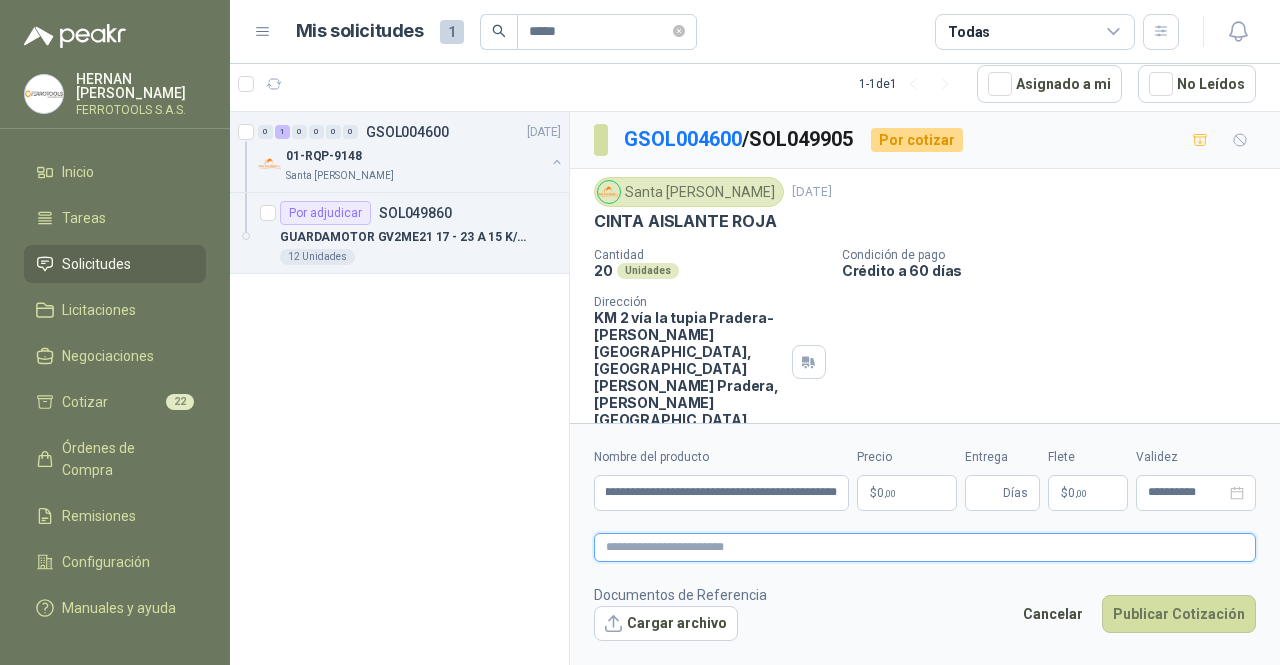scroll, scrollTop: 0, scrollLeft: 0, axis: both 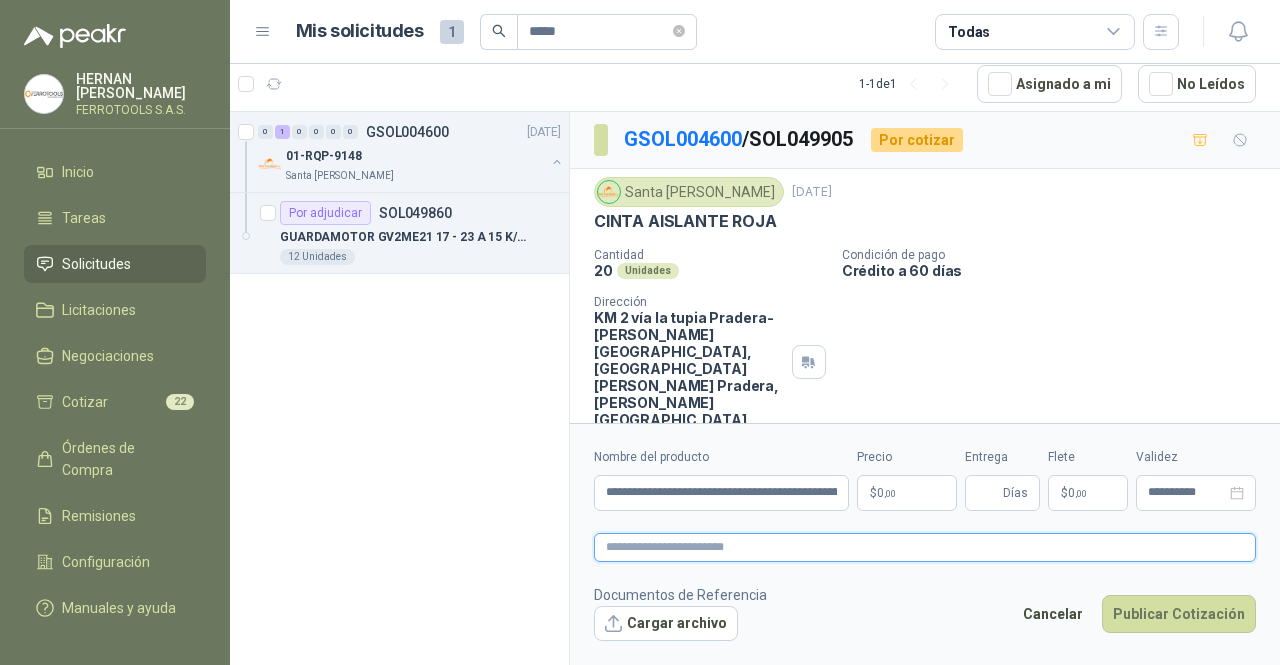 click at bounding box center (925, 547) 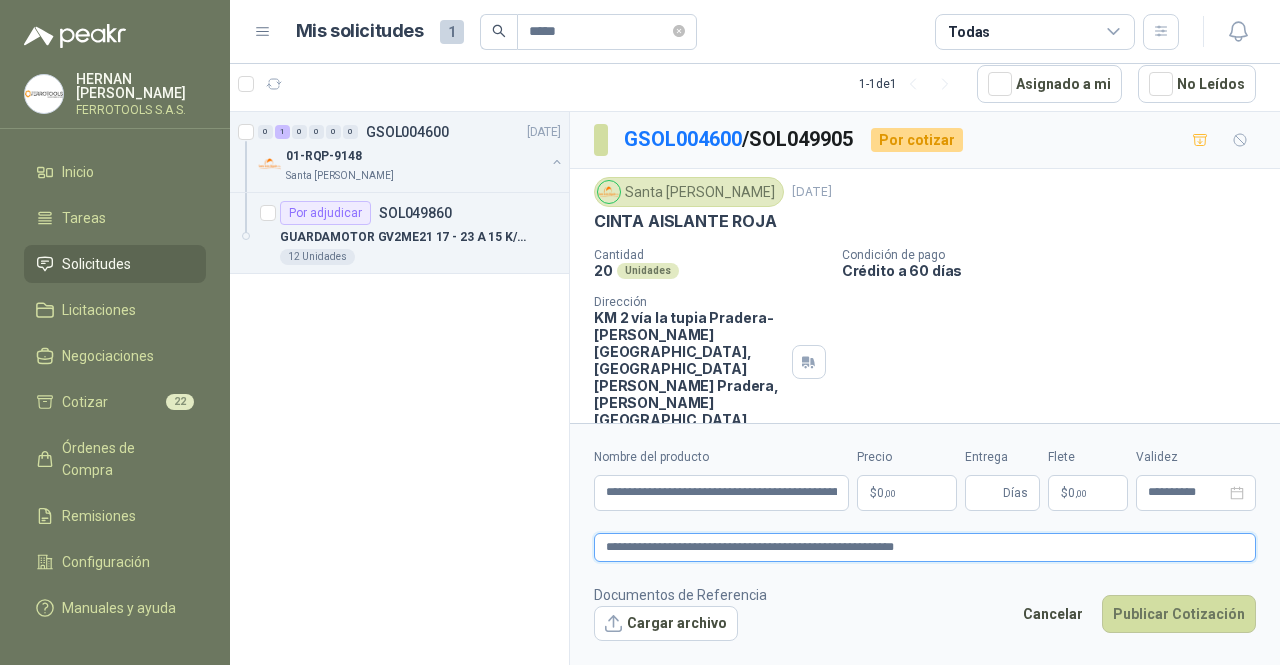 type 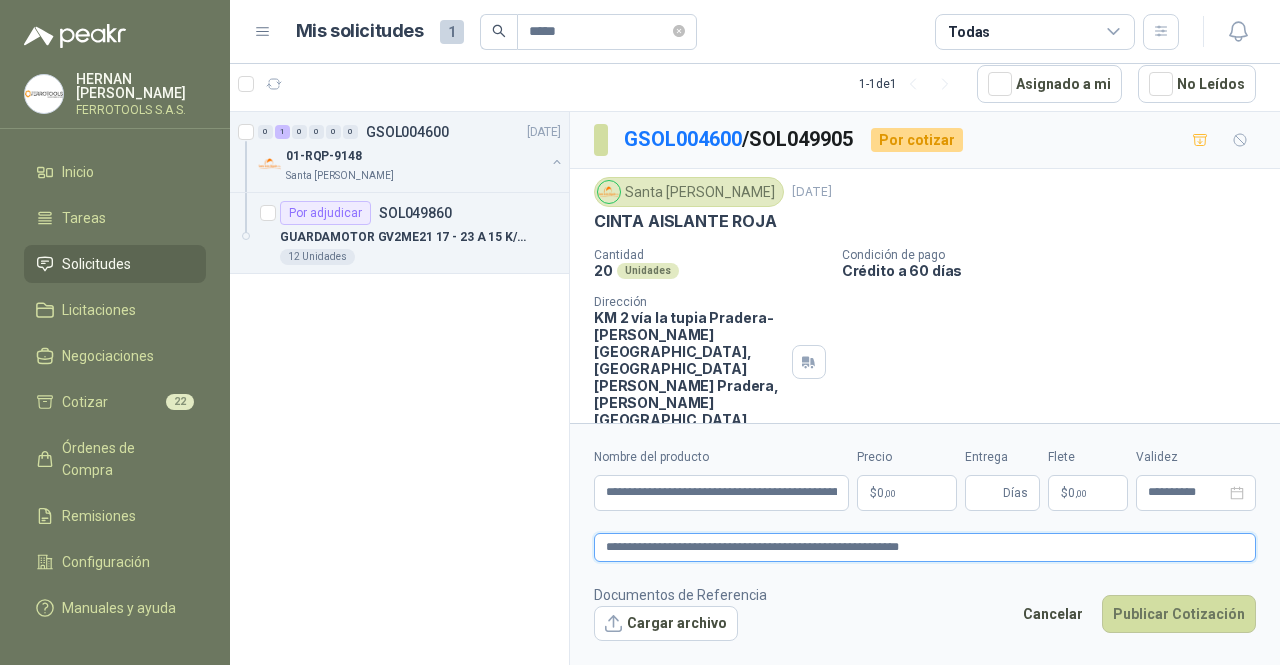 type 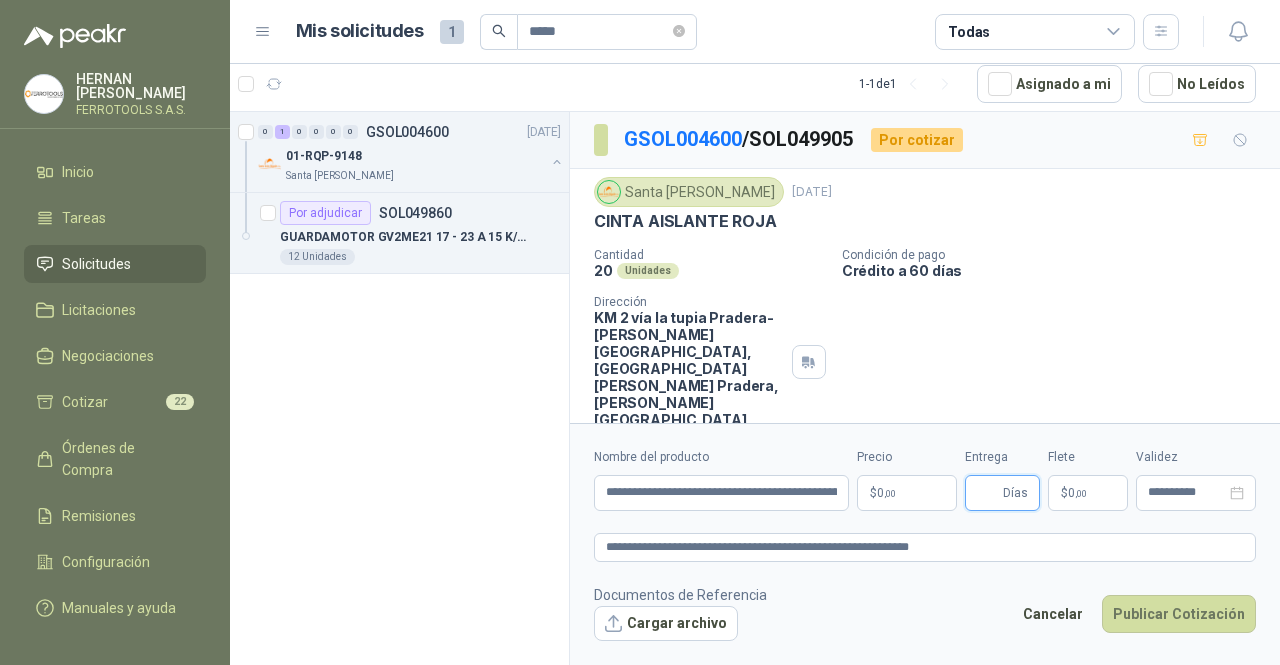 click on "Entrega" at bounding box center (988, 493) 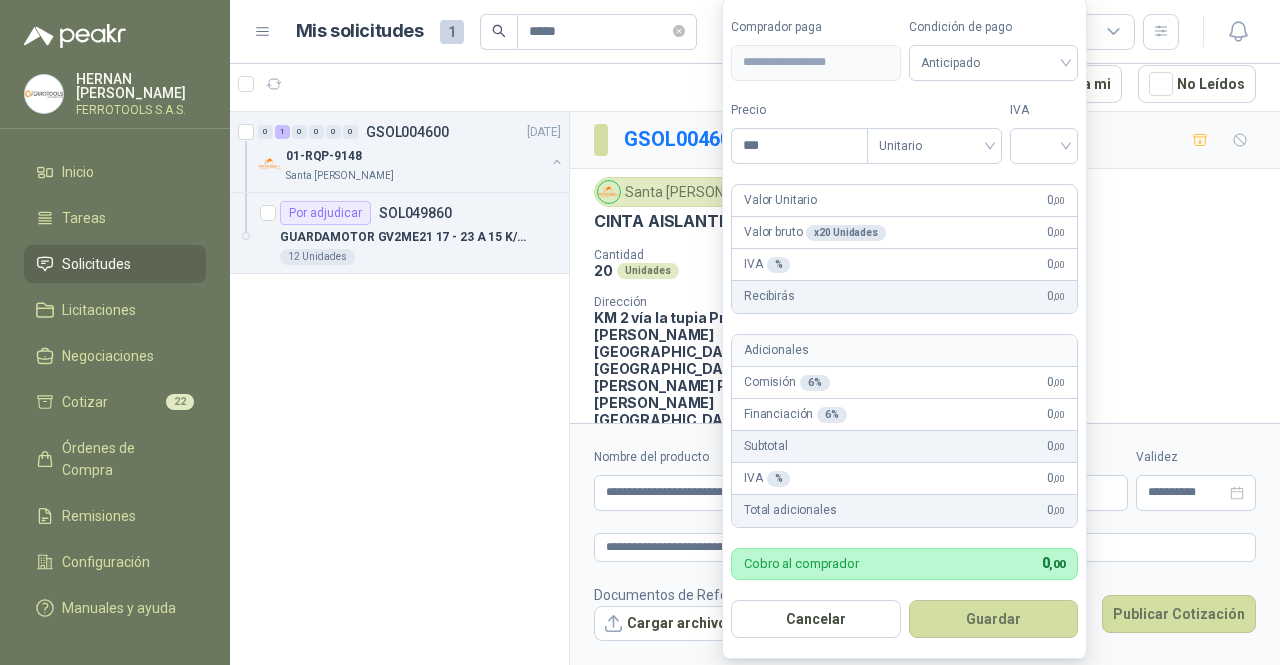 click on "**********" at bounding box center [640, 332] 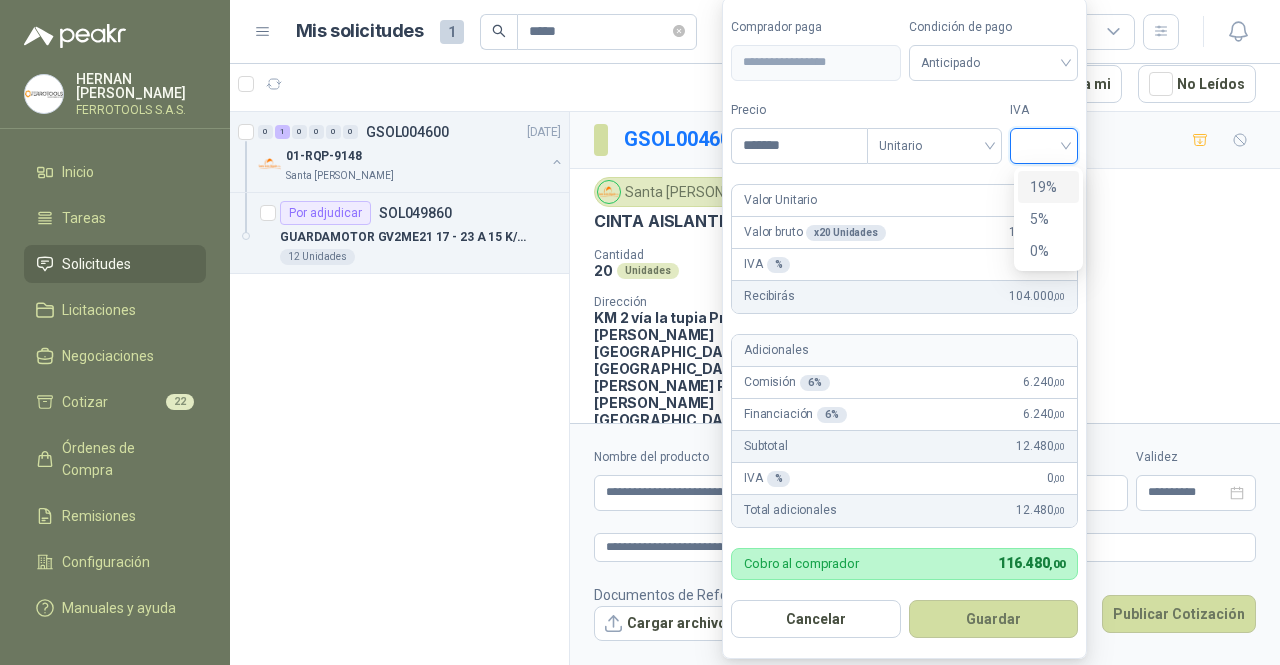 click at bounding box center [1044, 144] 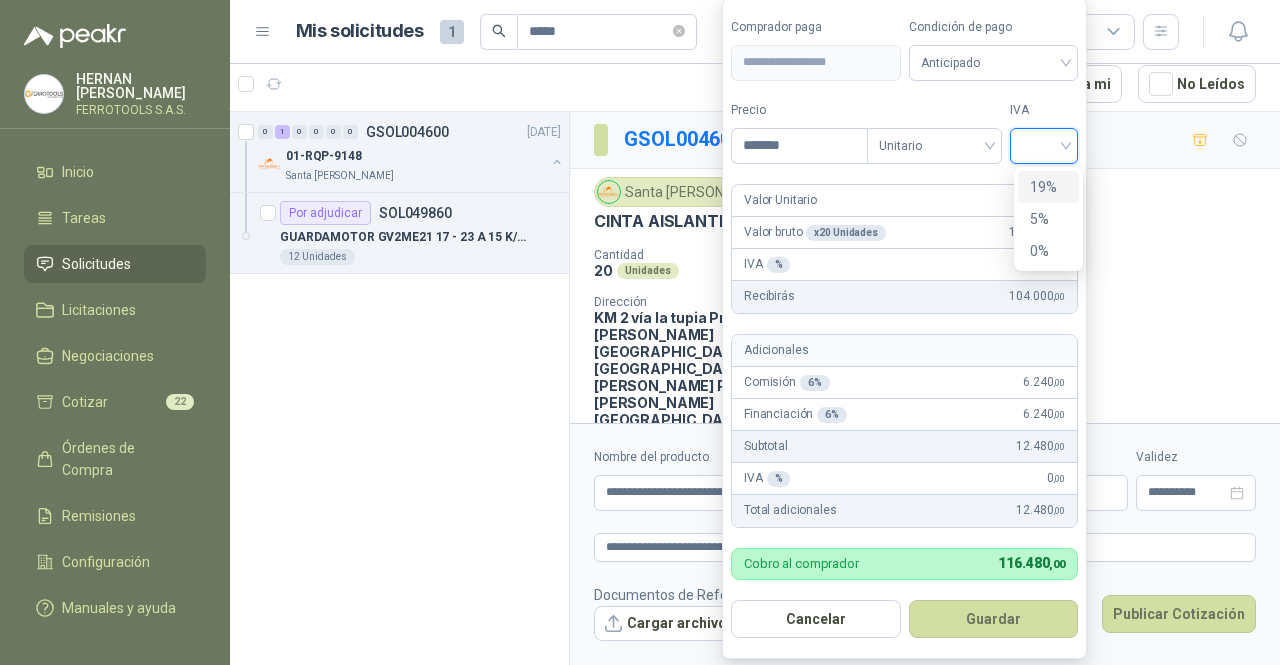 click on "19%" at bounding box center (1048, 187) 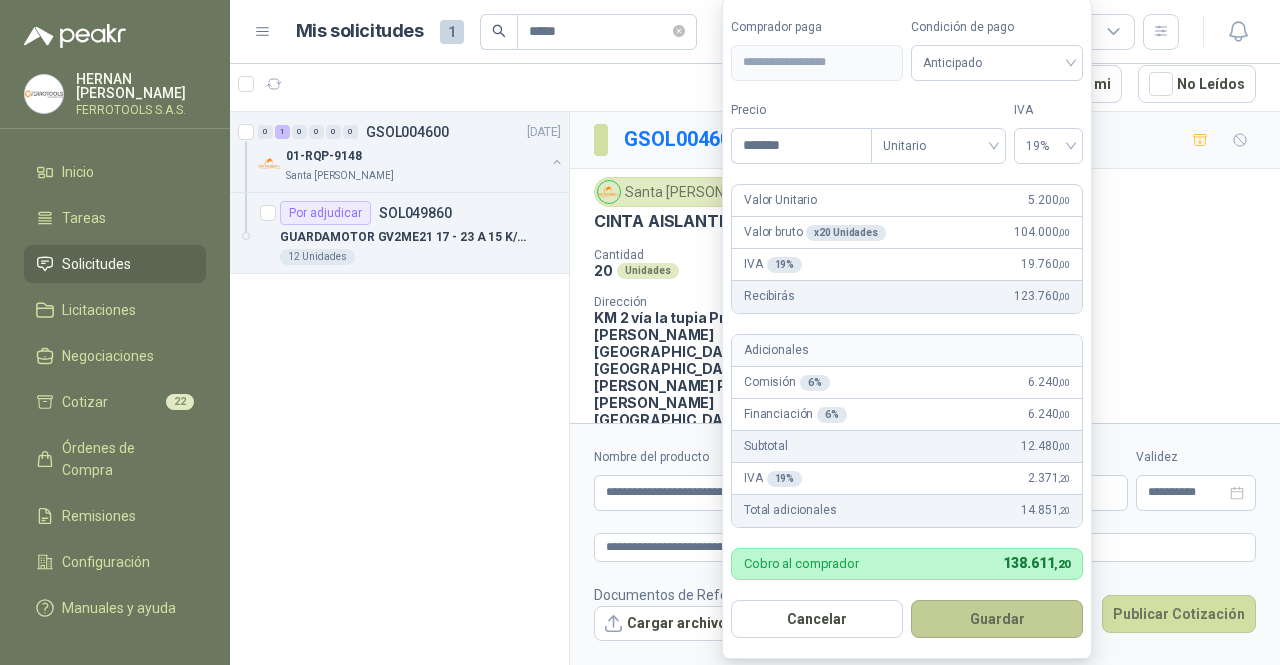 click on "Guardar" at bounding box center [997, 619] 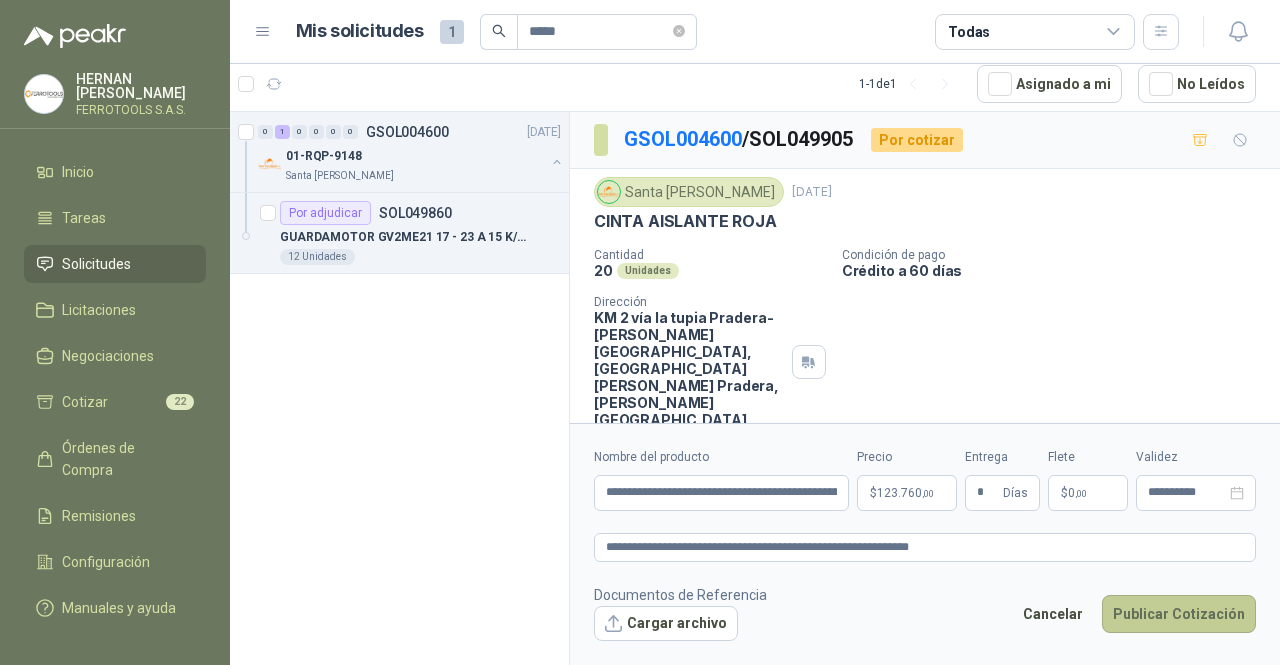 click on "Publicar Cotización" at bounding box center [1179, 614] 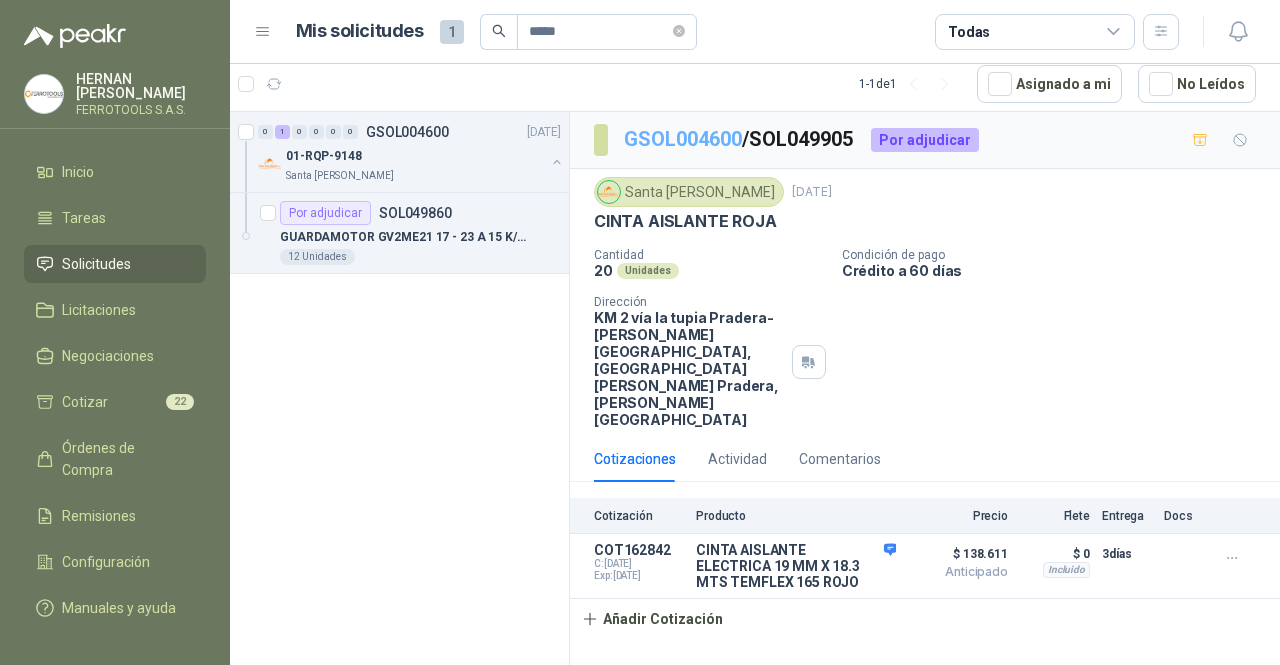 click on "GSOL004600" at bounding box center [683, 139] 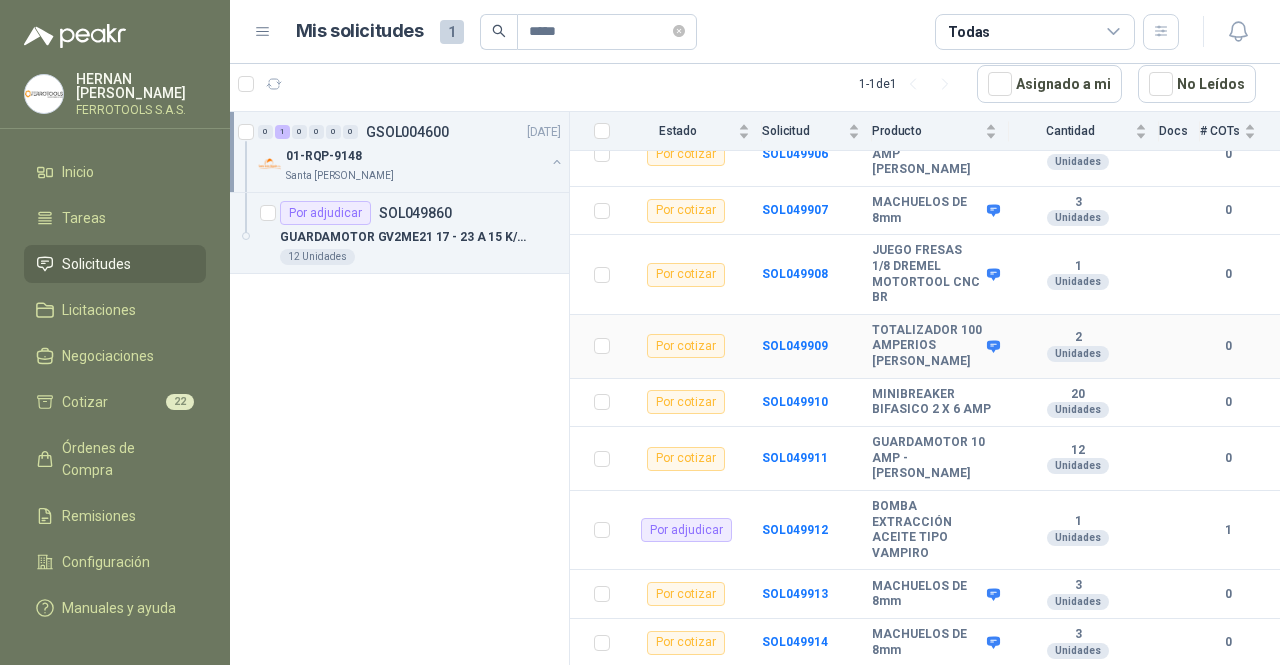 scroll, scrollTop: 3381, scrollLeft: 0, axis: vertical 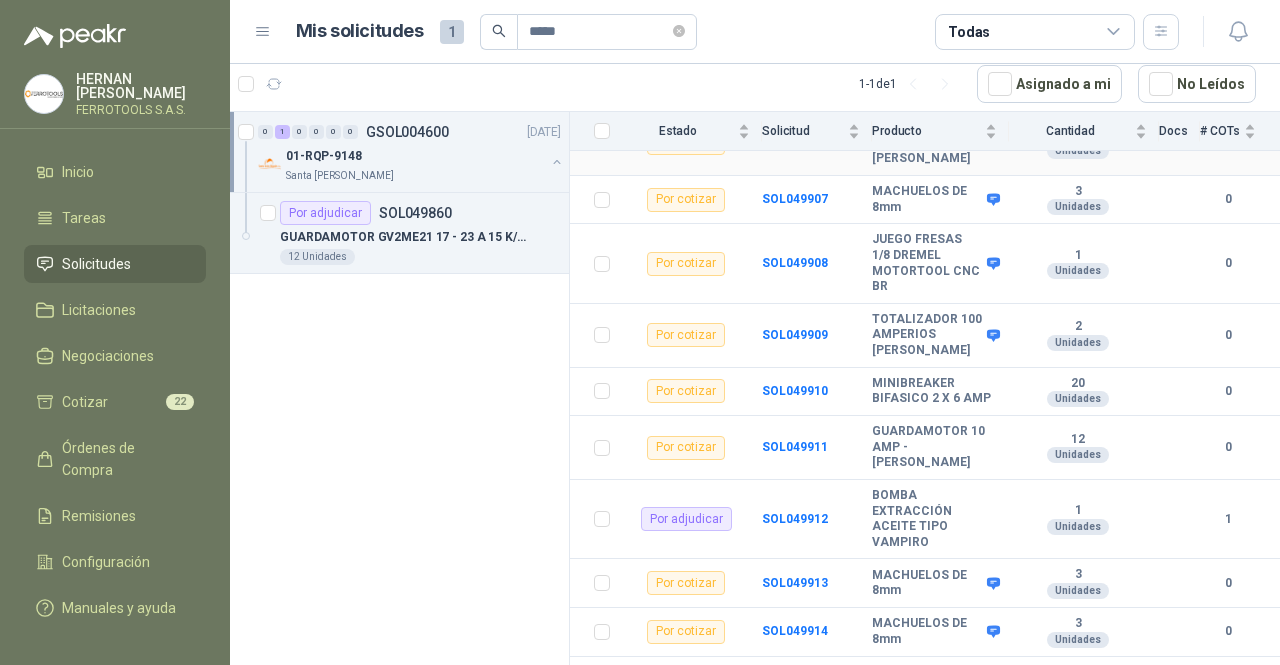 click on "SOL049906" at bounding box center [795, 143] 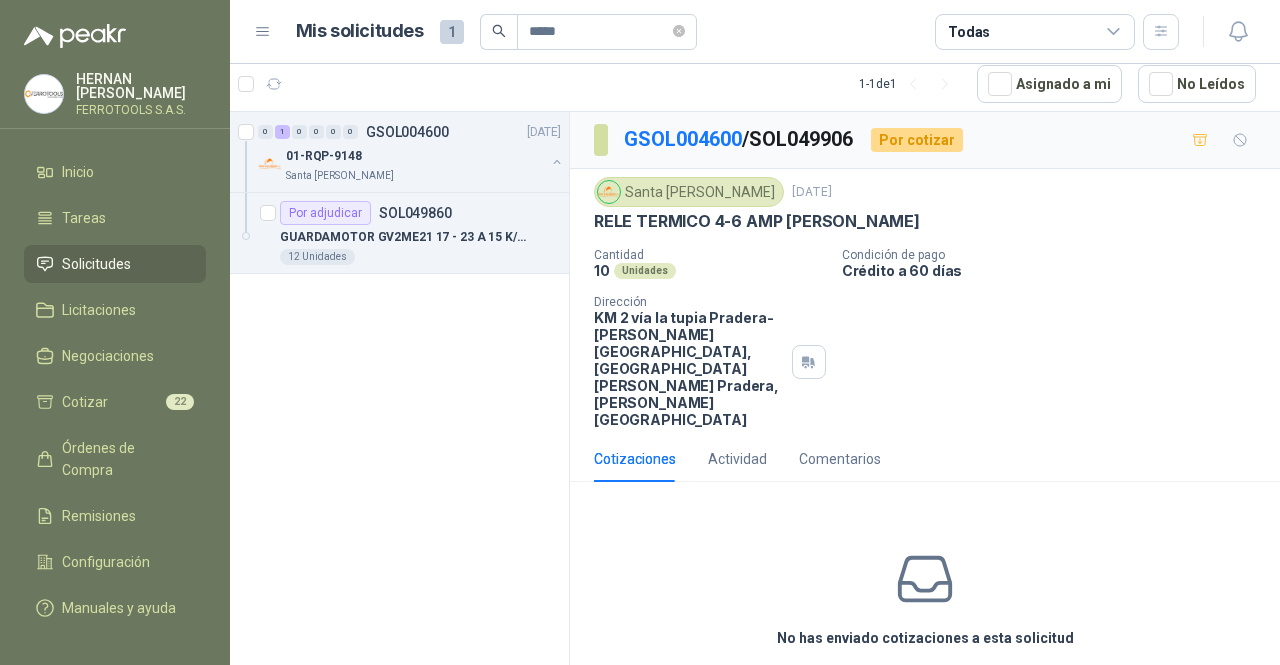 click on "Cotizar" at bounding box center [925, 684] 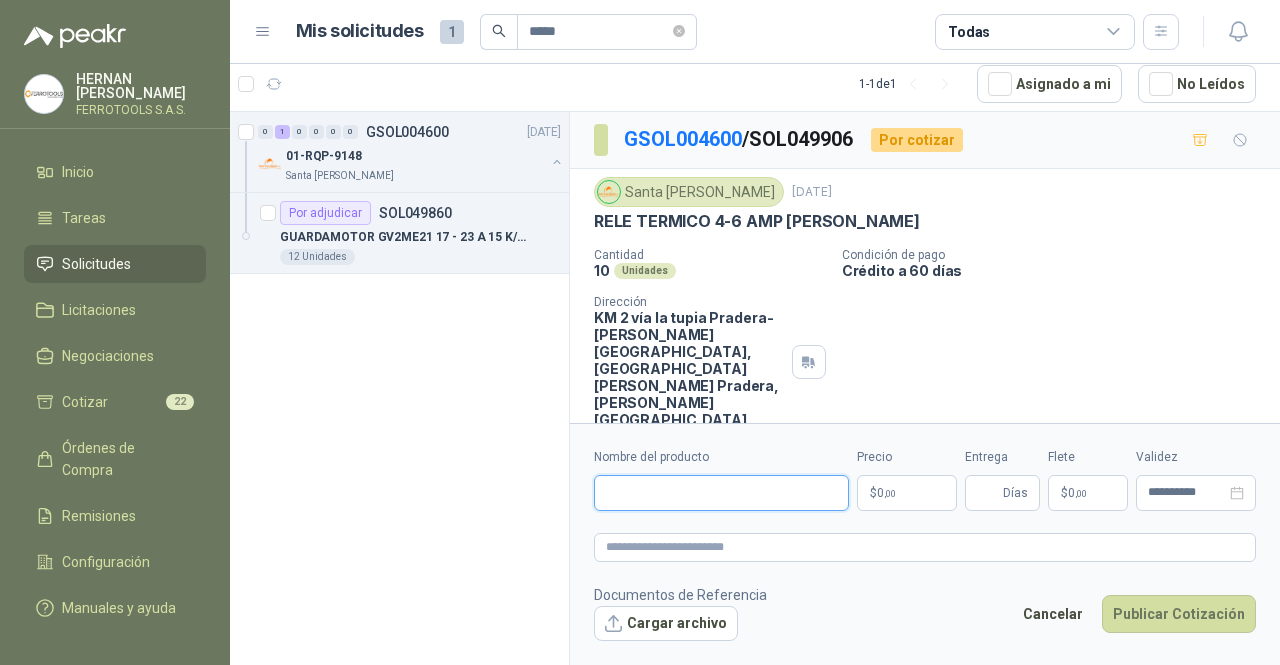 click on "Nombre del producto" at bounding box center [721, 493] 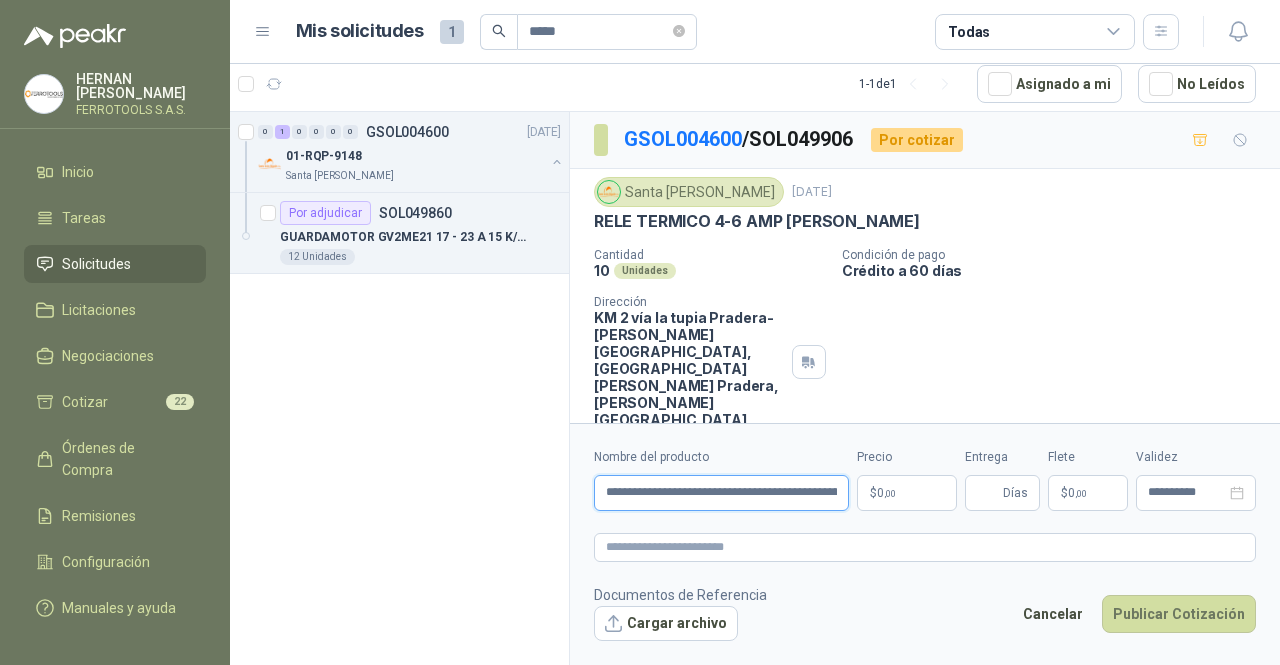 scroll, scrollTop: 0, scrollLeft: 99, axis: horizontal 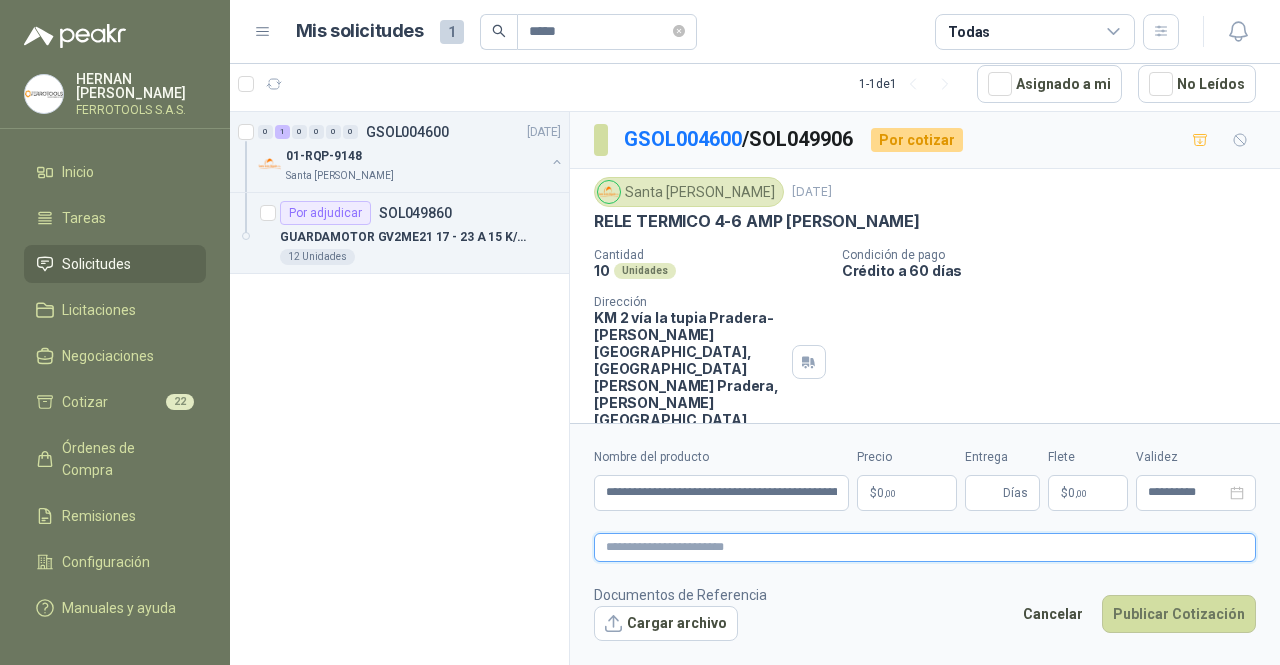 paste on "**********" 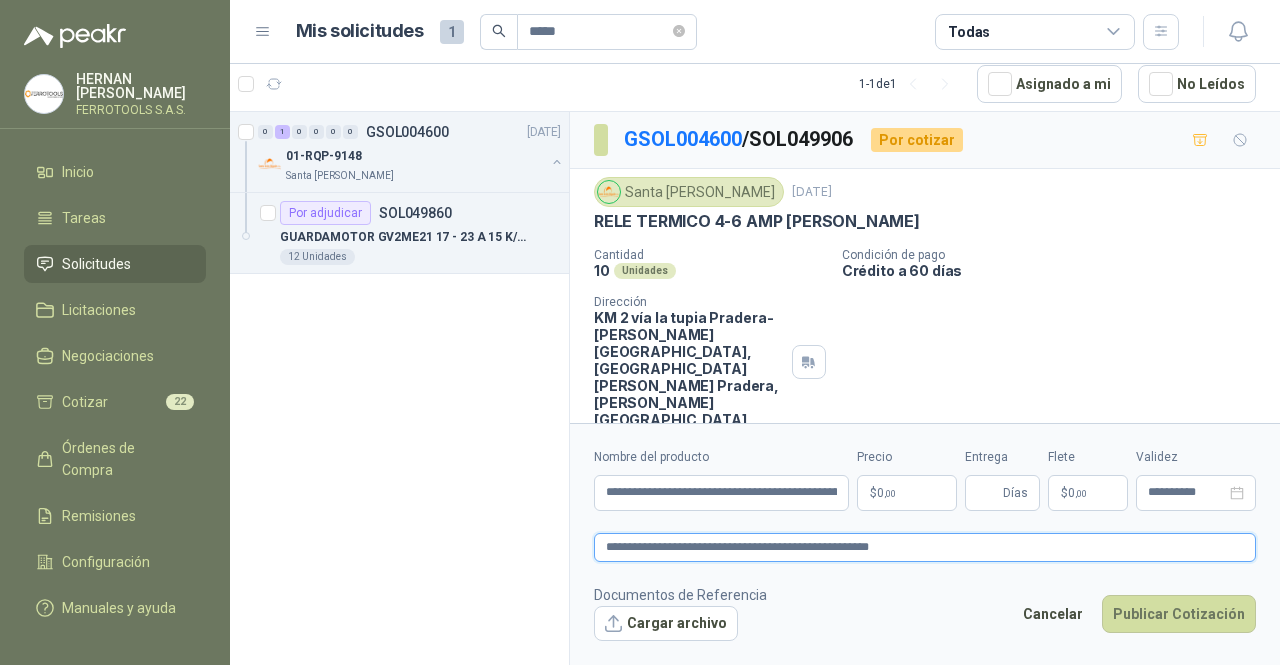 click on "**********" at bounding box center (925, 547) 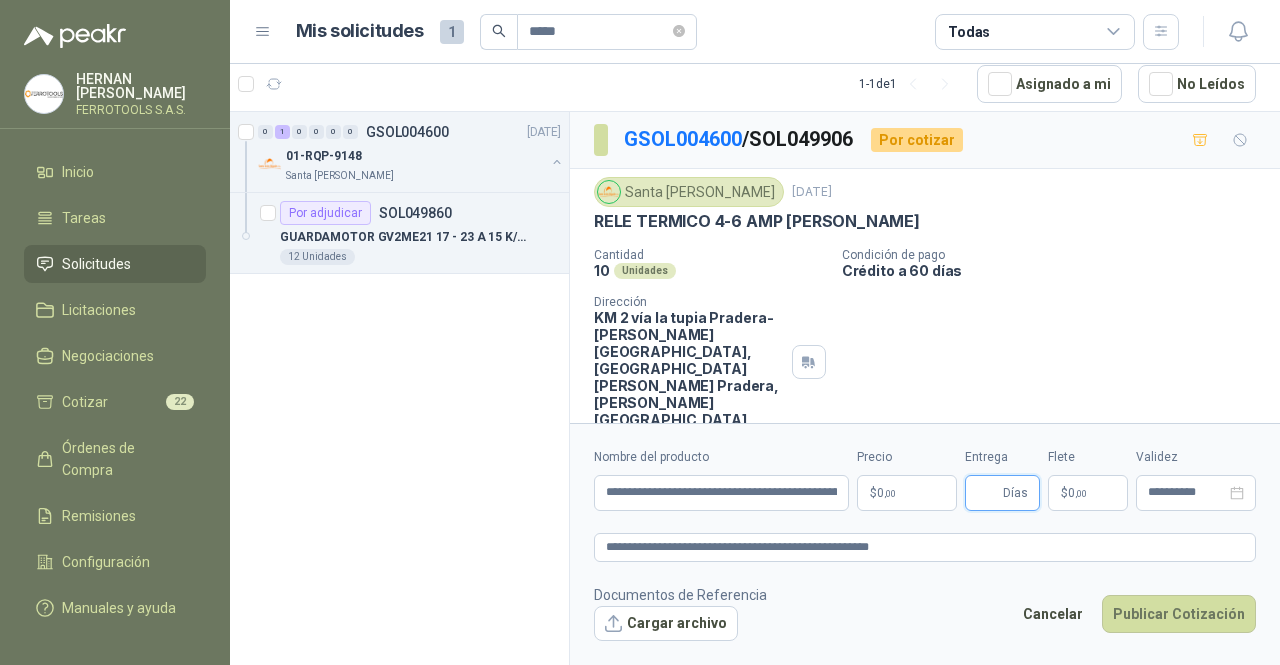 click on "Entrega" at bounding box center (988, 493) 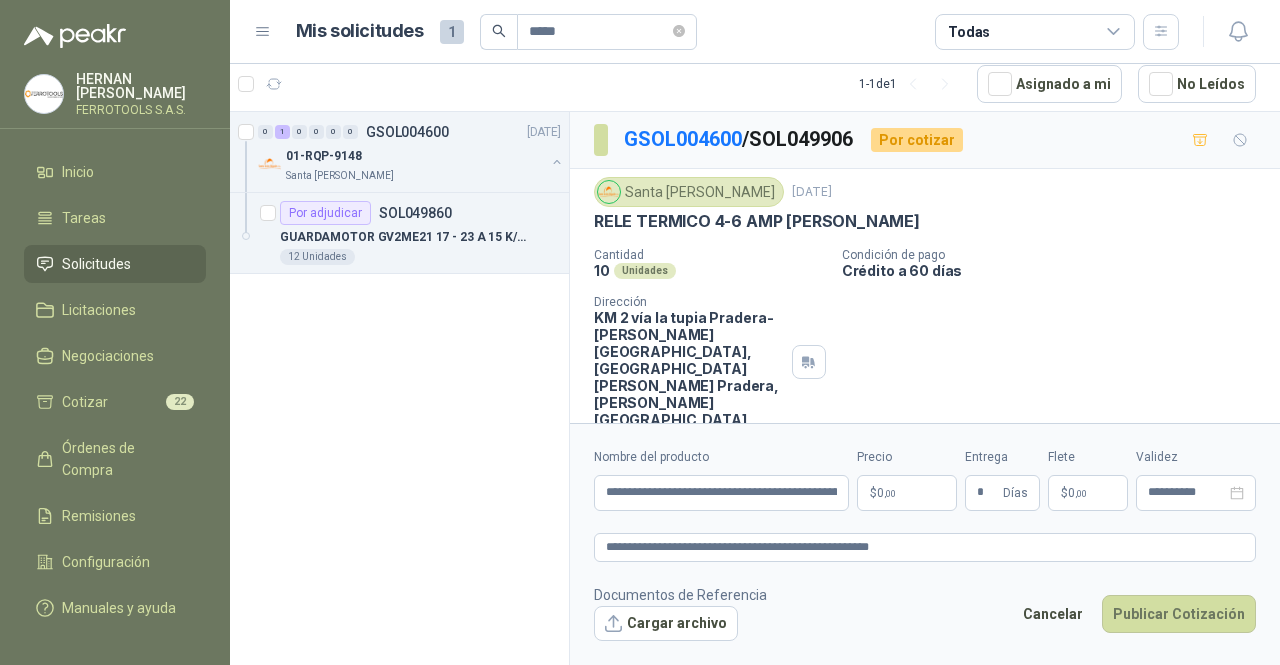 click on "**********" at bounding box center [640, 332] 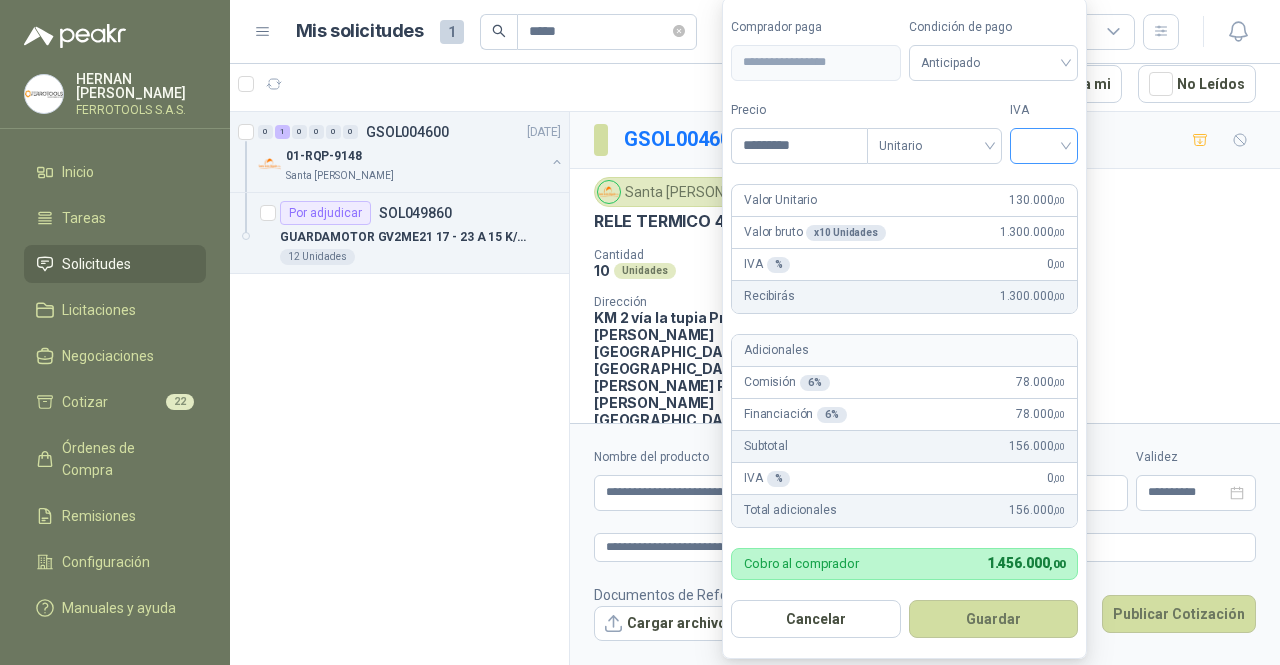 click at bounding box center [1044, 144] 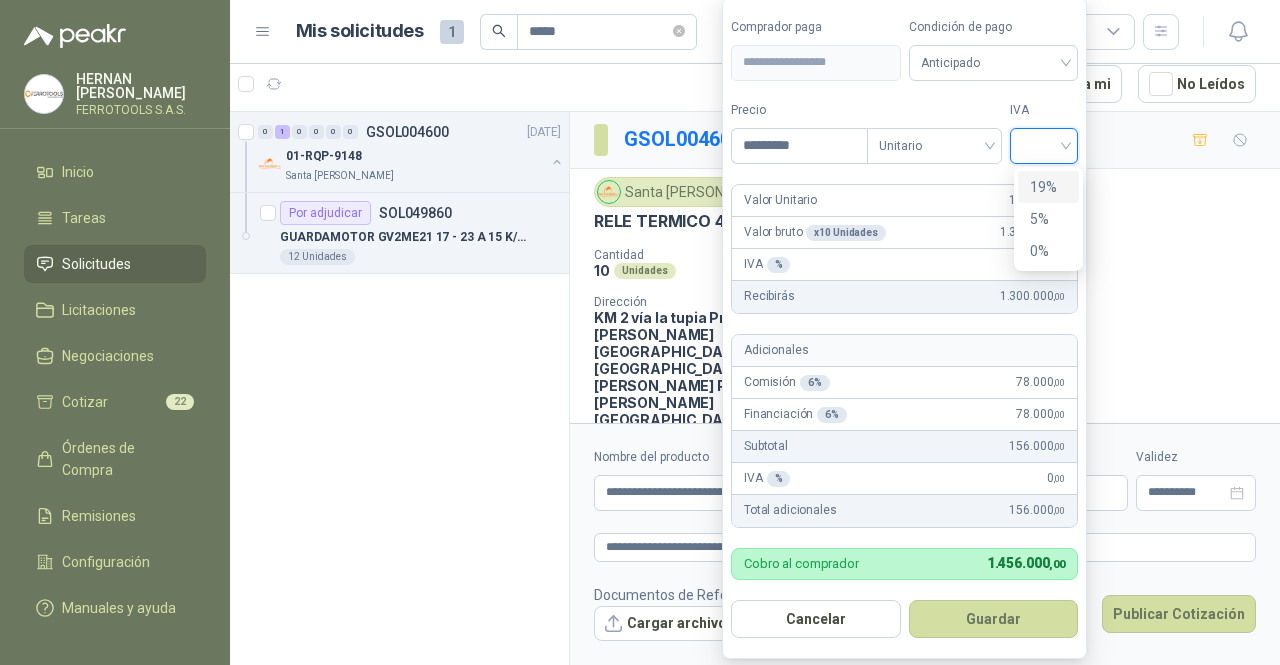 click on "19%" at bounding box center (1048, 187) 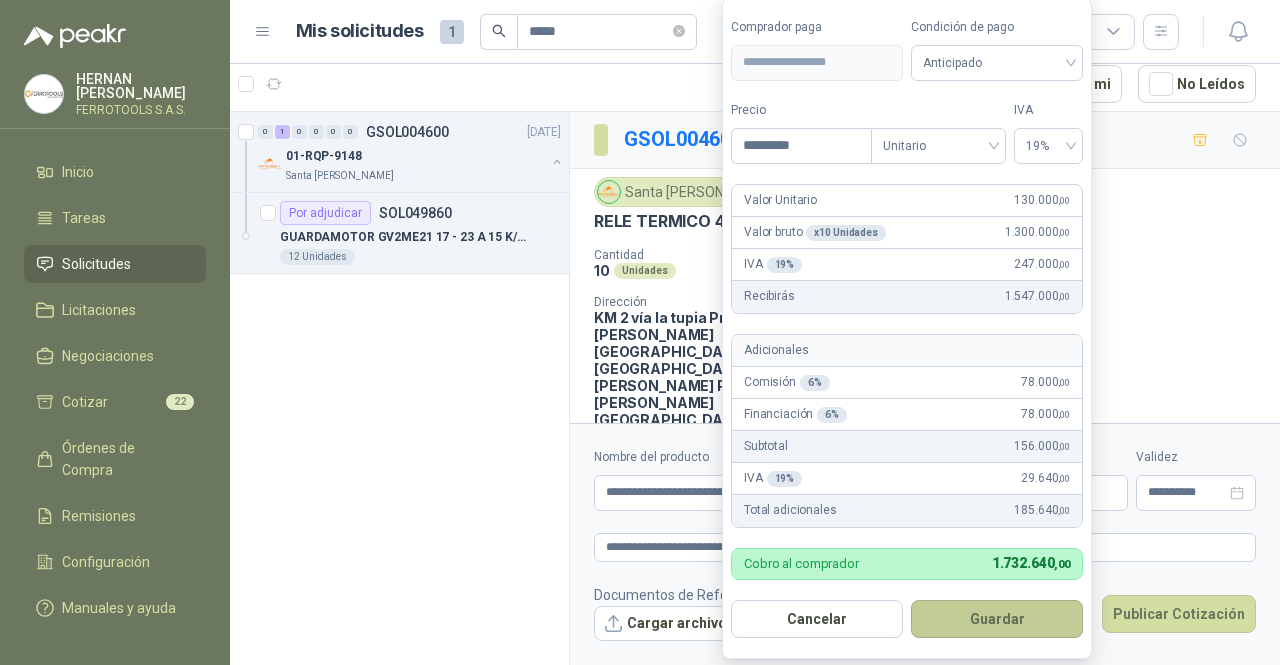 click on "Guardar" at bounding box center [997, 619] 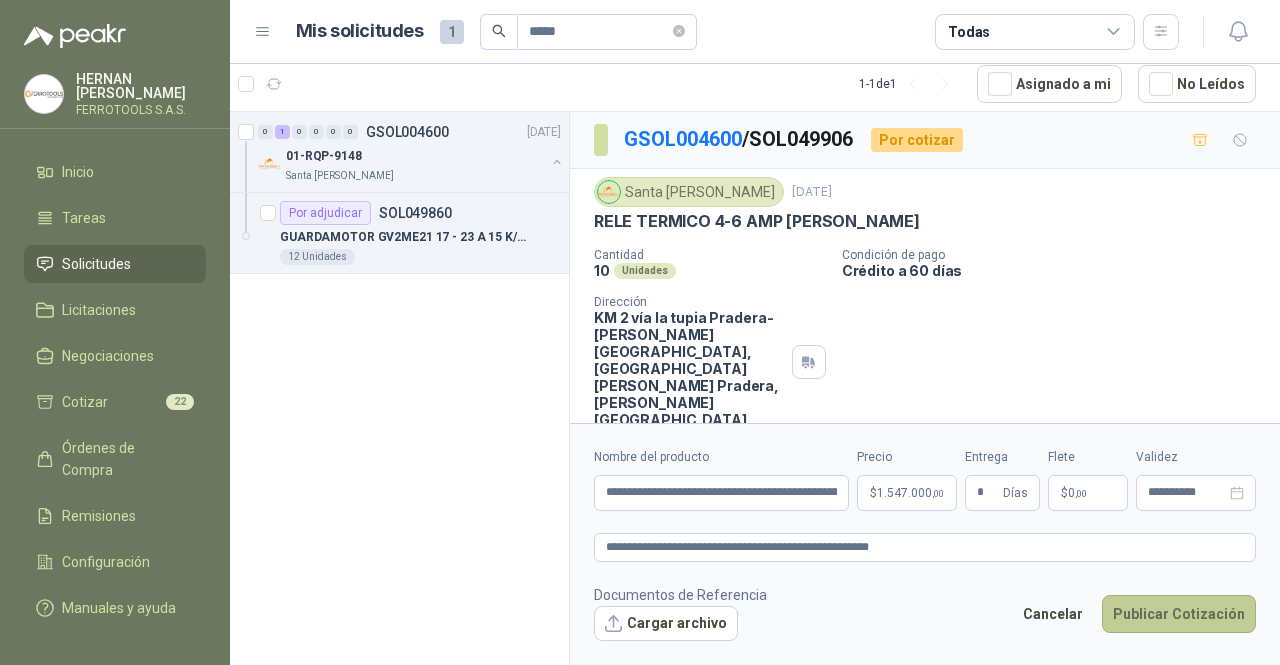click on "Publicar Cotización" at bounding box center [1179, 614] 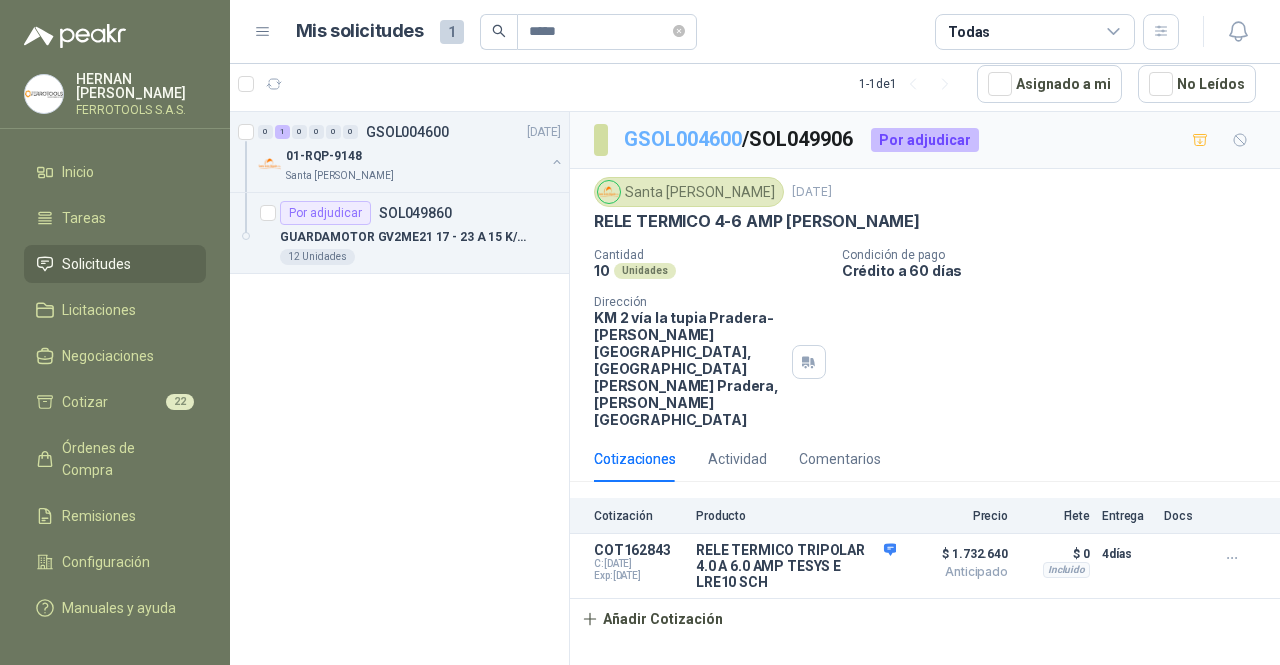 click on "GSOL004600" at bounding box center [683, 139] 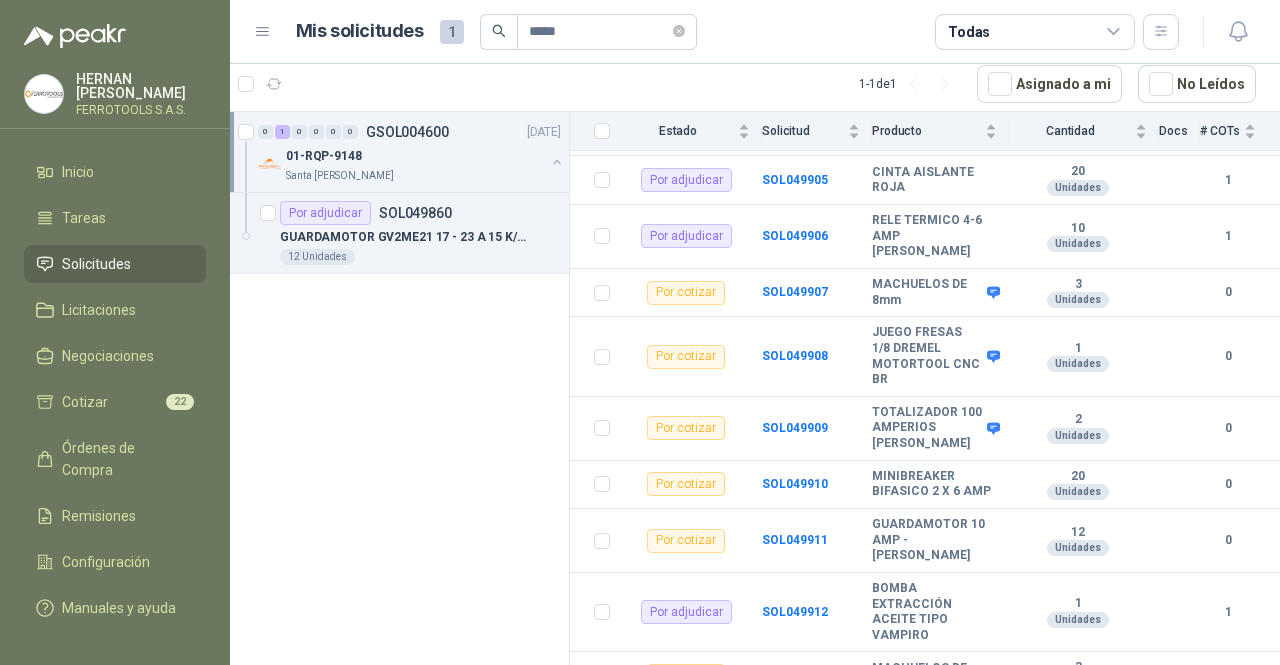 scroll, scrollTop: 3313, scrollLeft: 0, axis: vertical 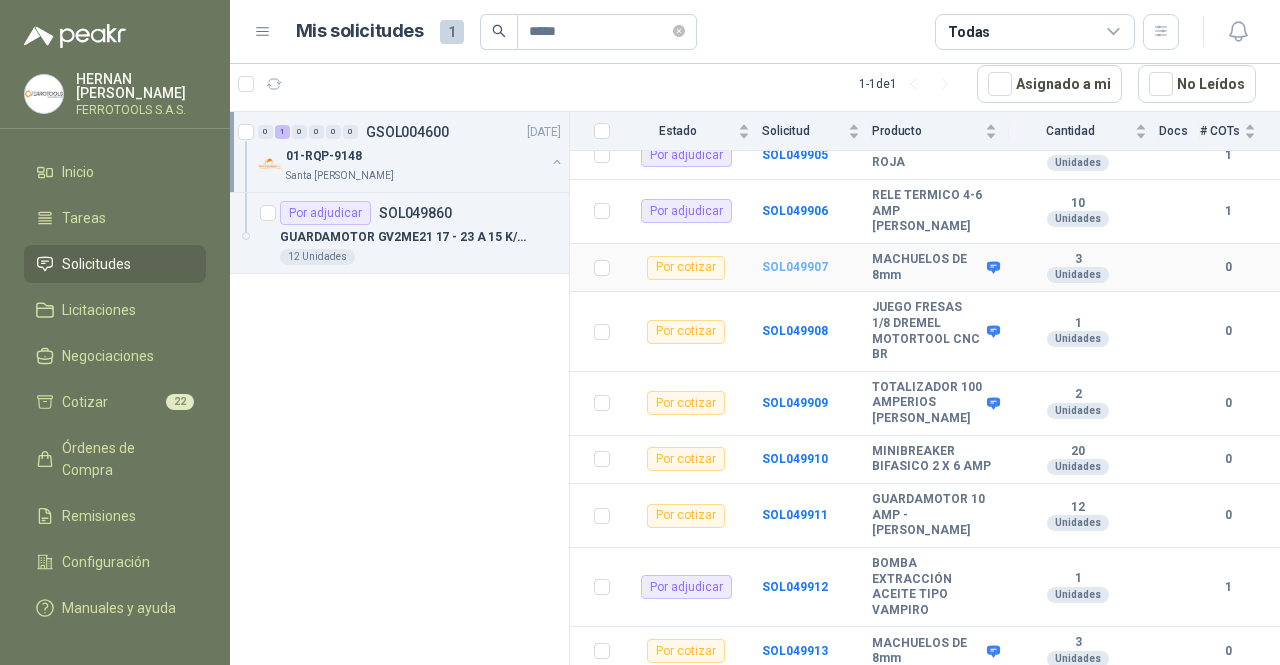 click on "SOL049907" at bounding box center [795, 267] 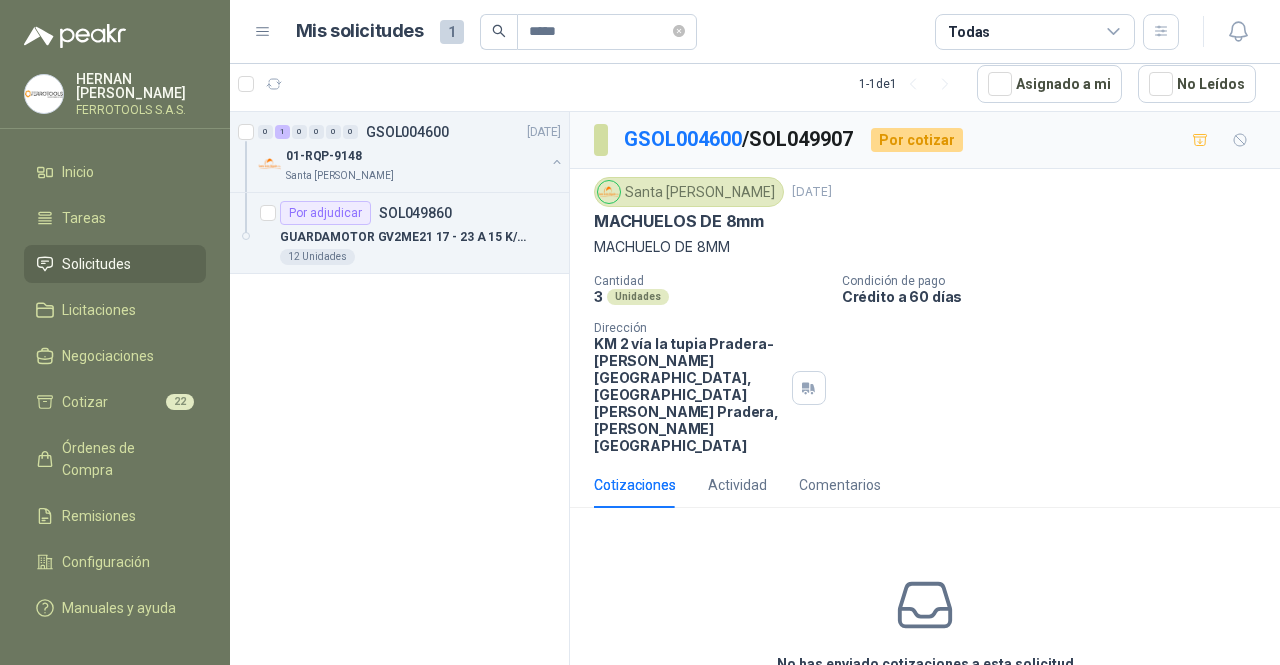 click on "Cotizar" at bounding box center [925, 710] 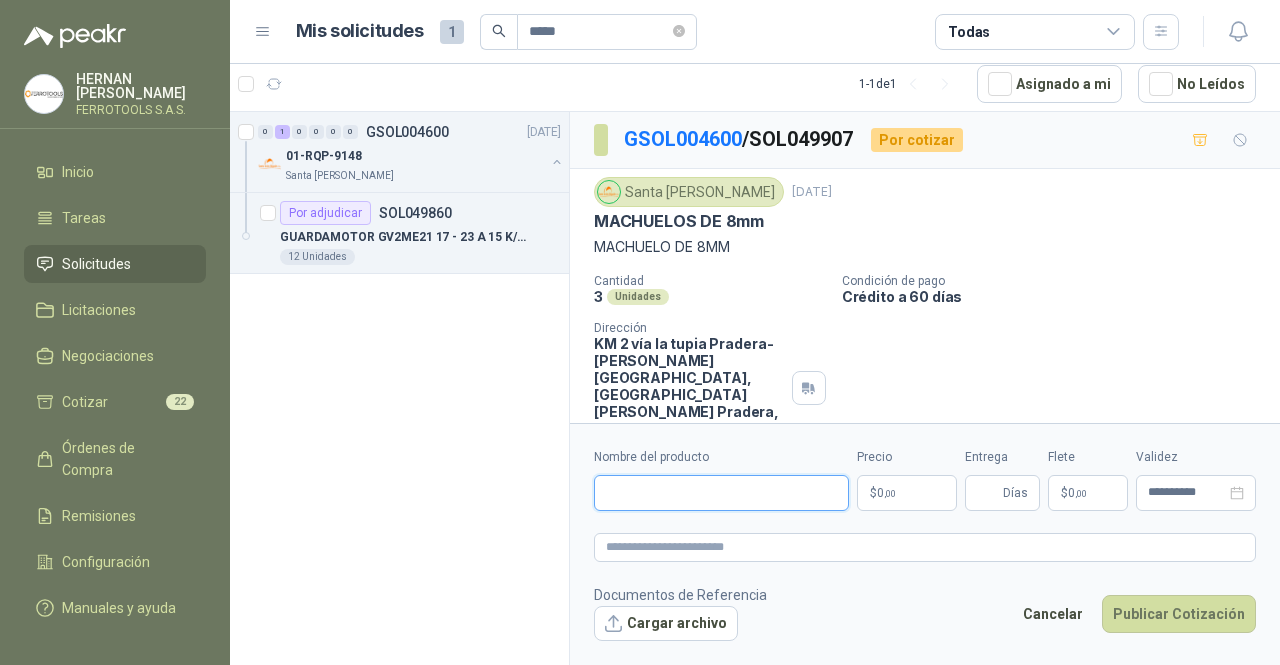 click on "Nombre del producto" at bounding box center [721, 493] 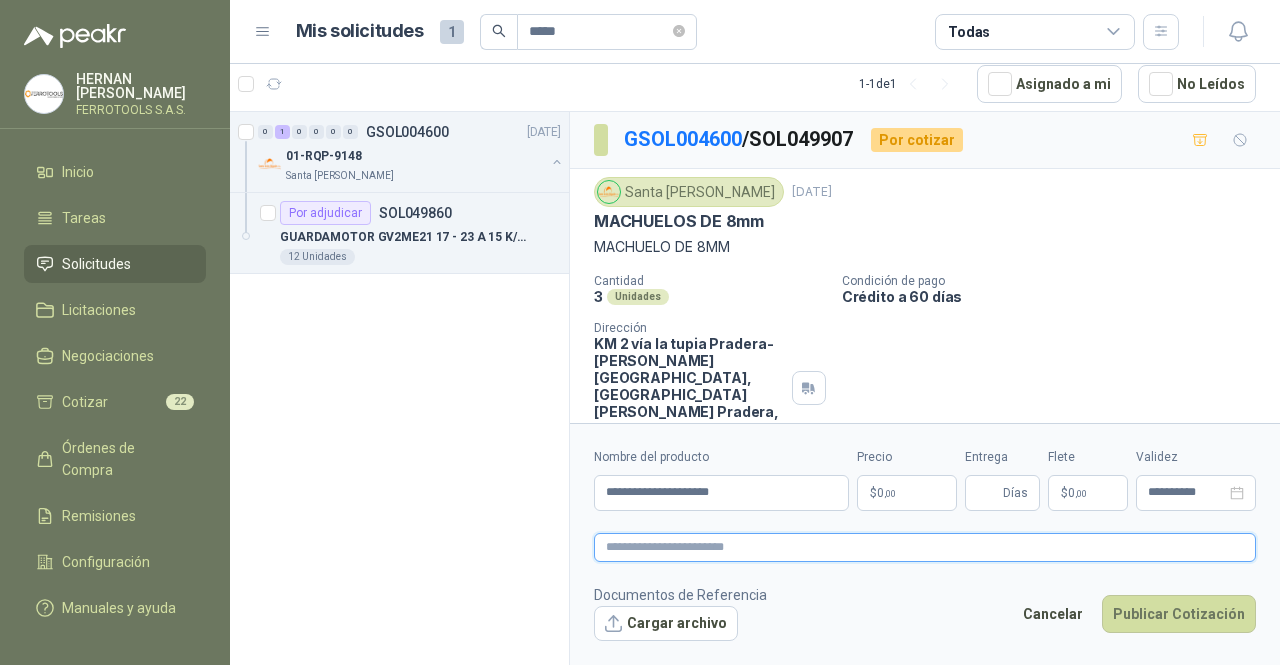 paste on "**********" 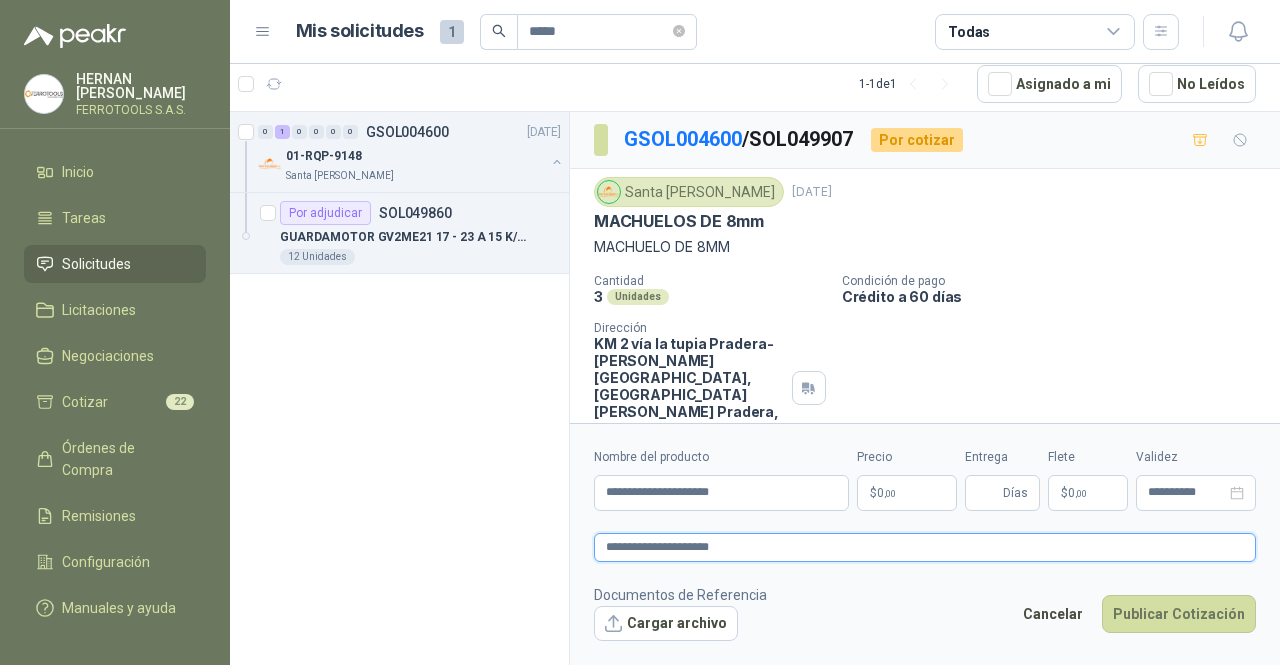 click on "**********" at bounding box center (925, 547) 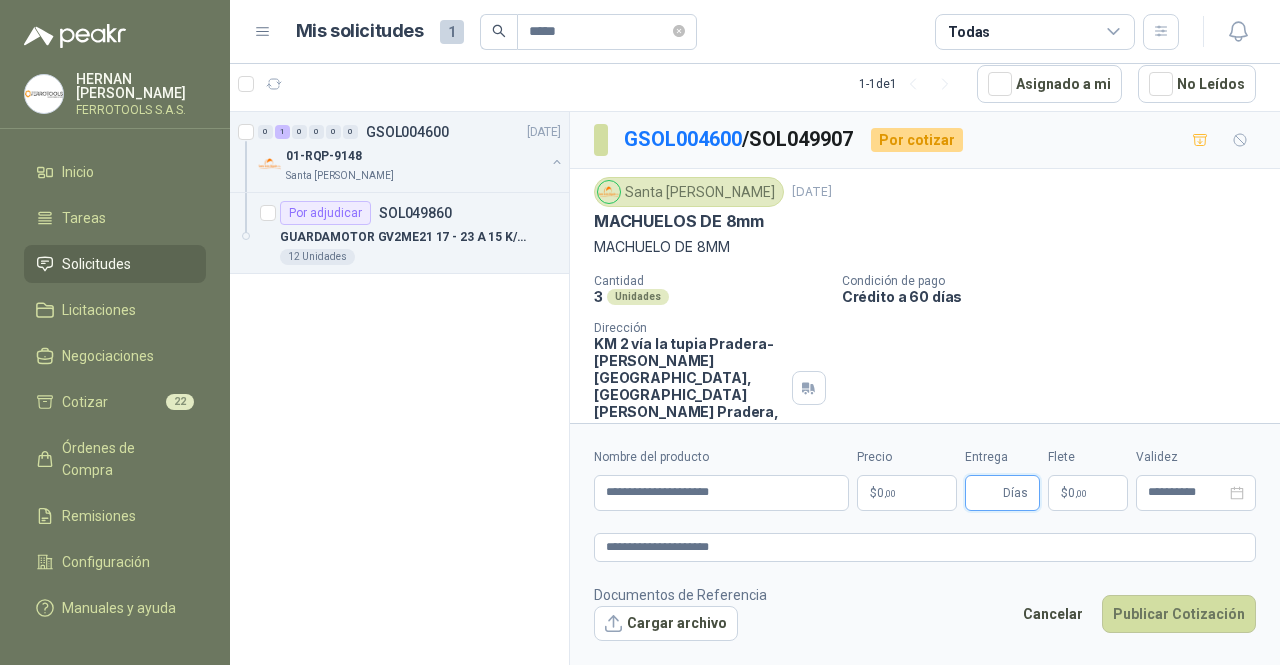 click on "Entrega" at bounding box center [988, 493] 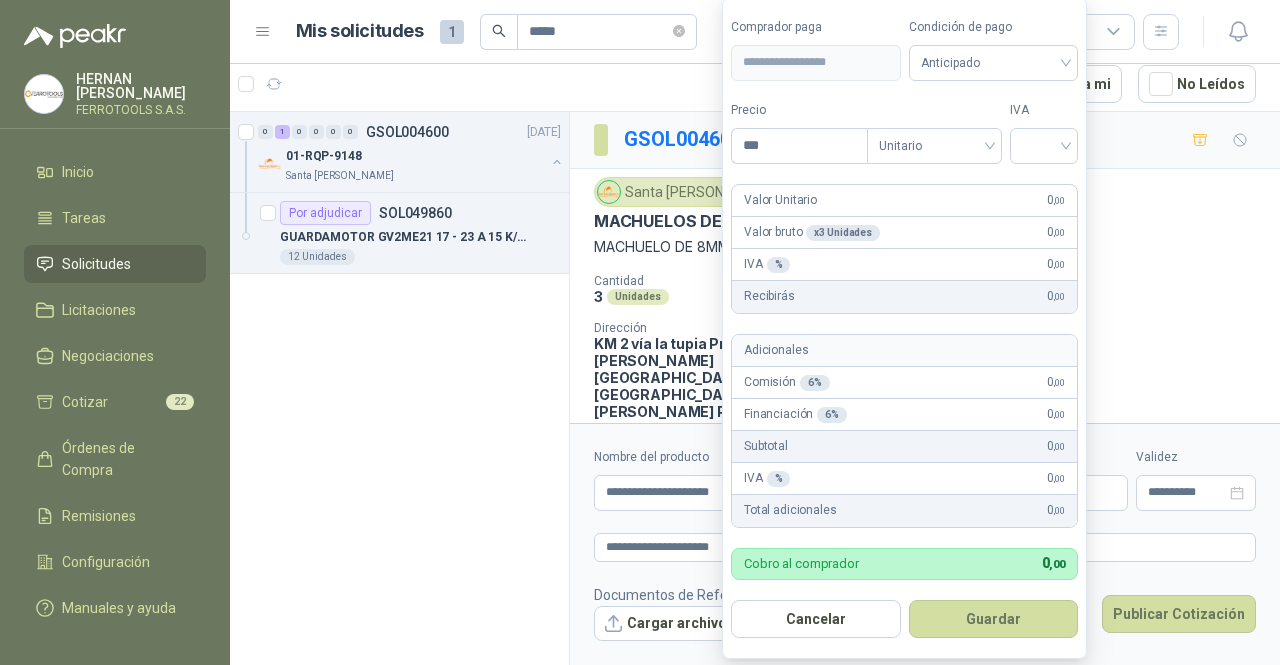 click on "**********" at bounding box center (640, 332) 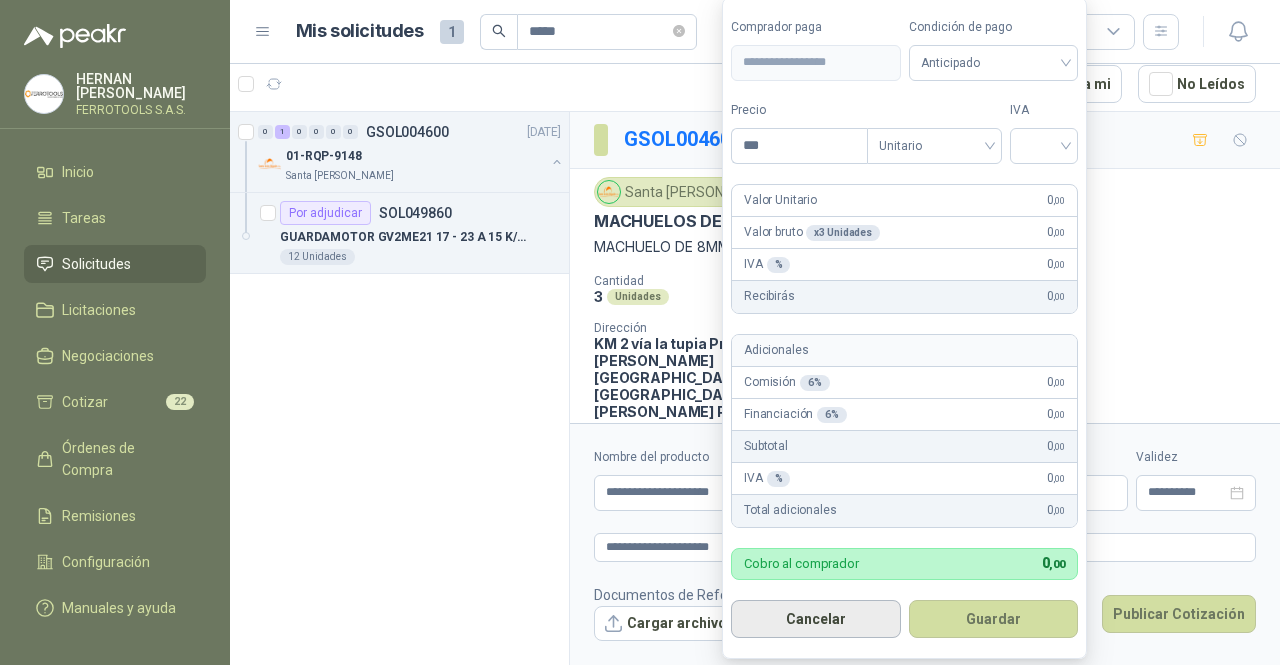 click on "Cancelar" at bounding box center [816, 619] 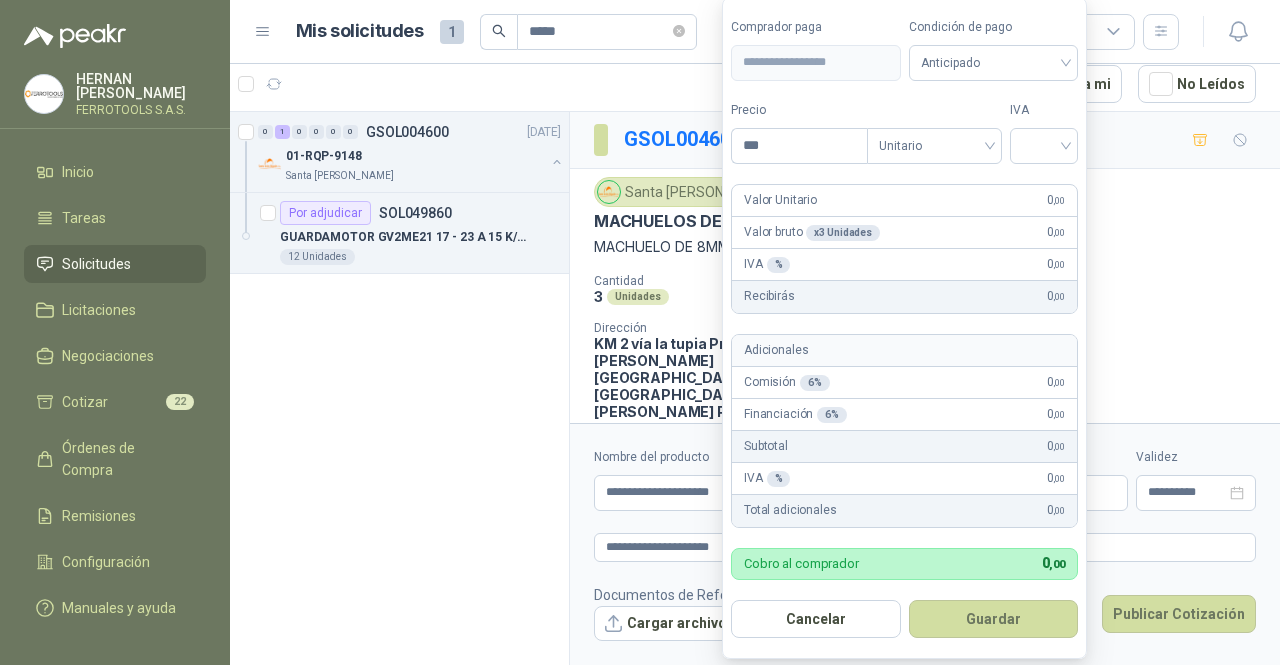 click on "**********" at bounding box center (640, 332) 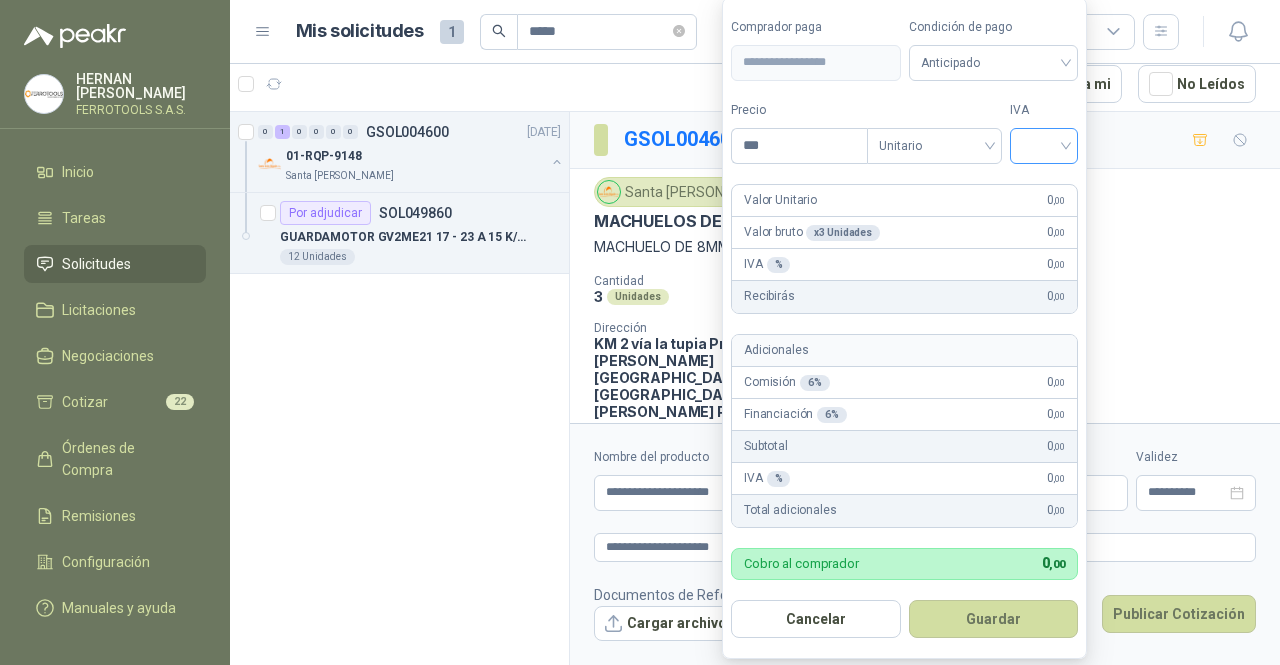 click at bounding box center [1044, 144] 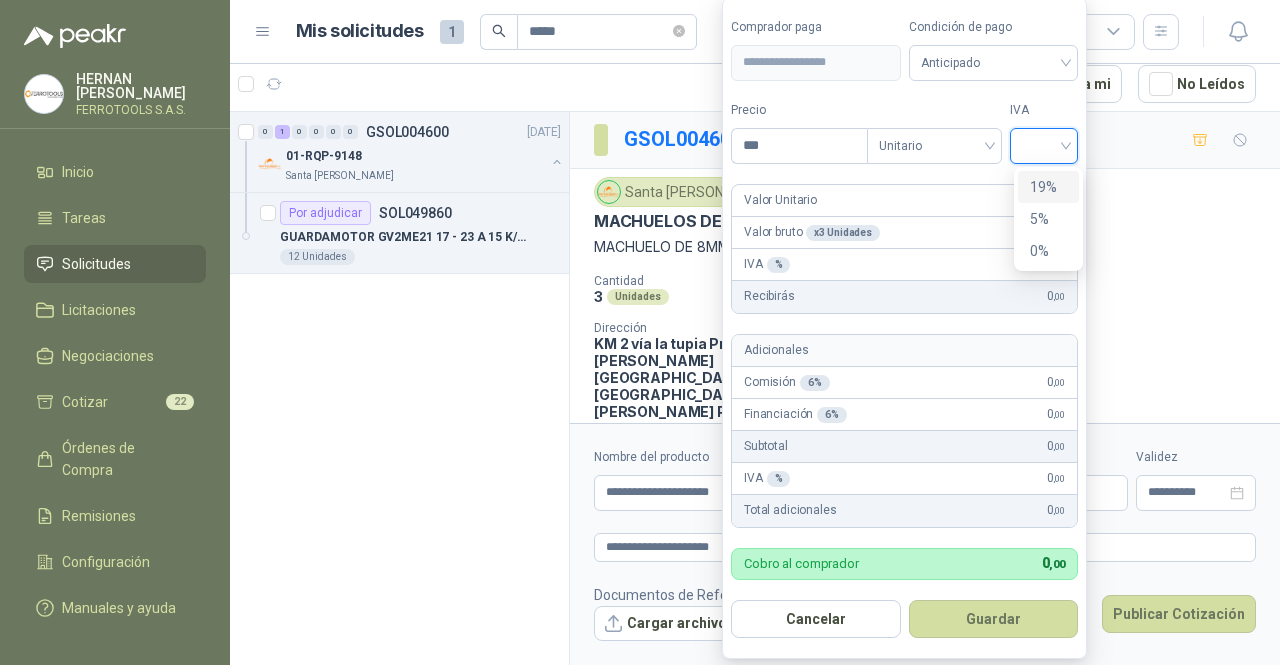 click on "19%" at bounding box center [1048, 187] 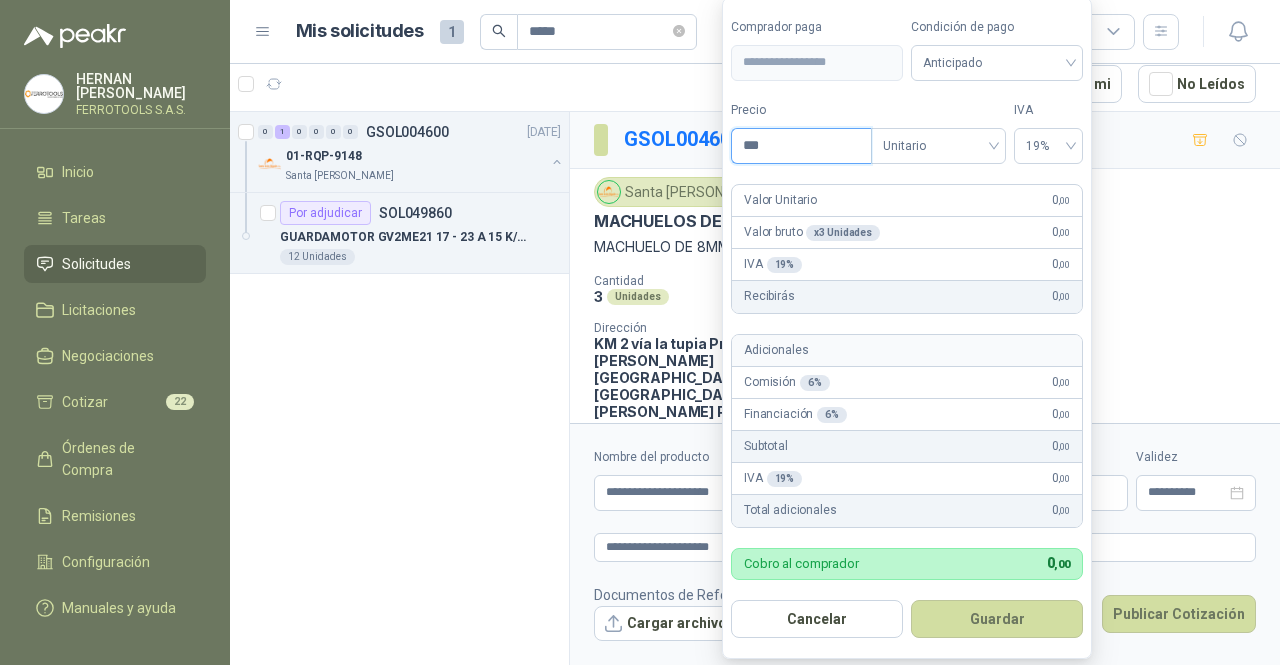 click on "***" at bounding box center [801, 146] 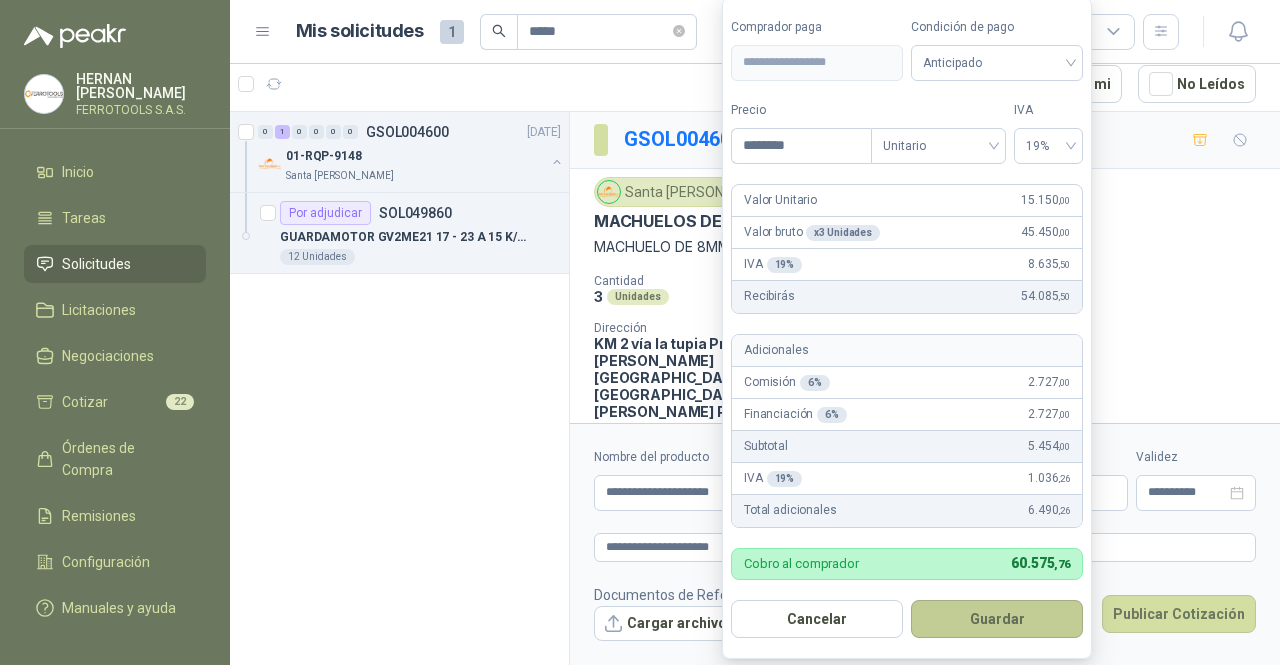 click on "Guardar" at bounding box center (997, 619) 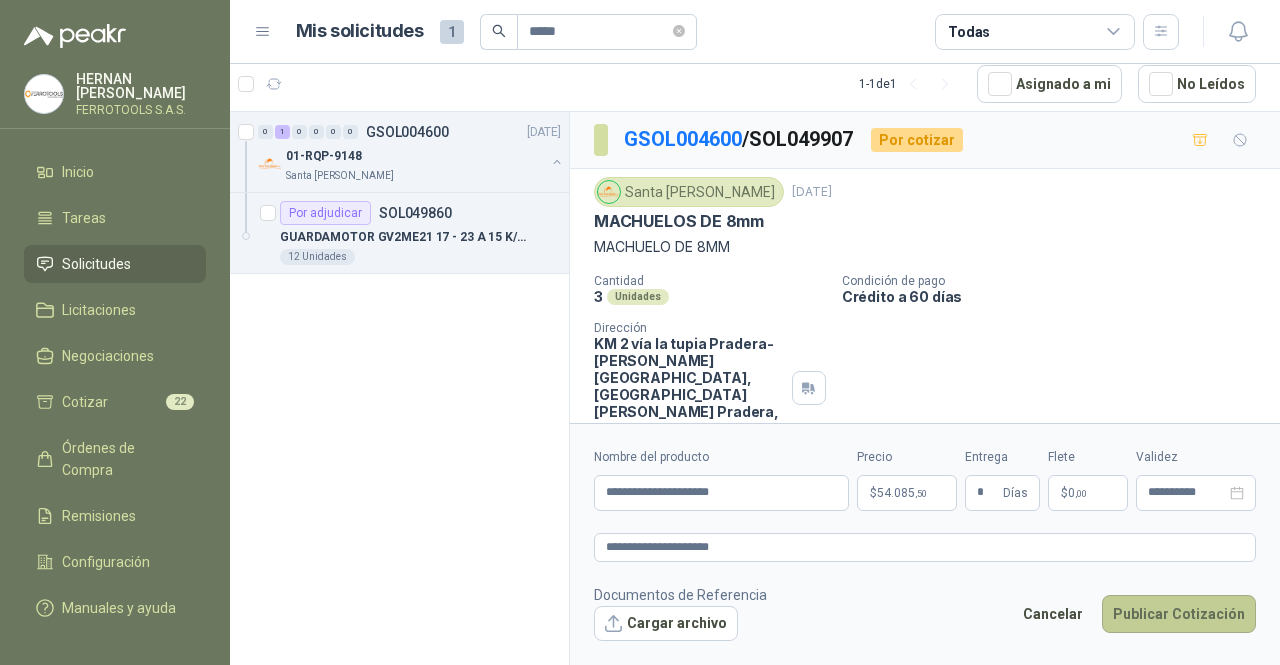 click on "Publicar Cotización" at bounding box center (1179, 614) 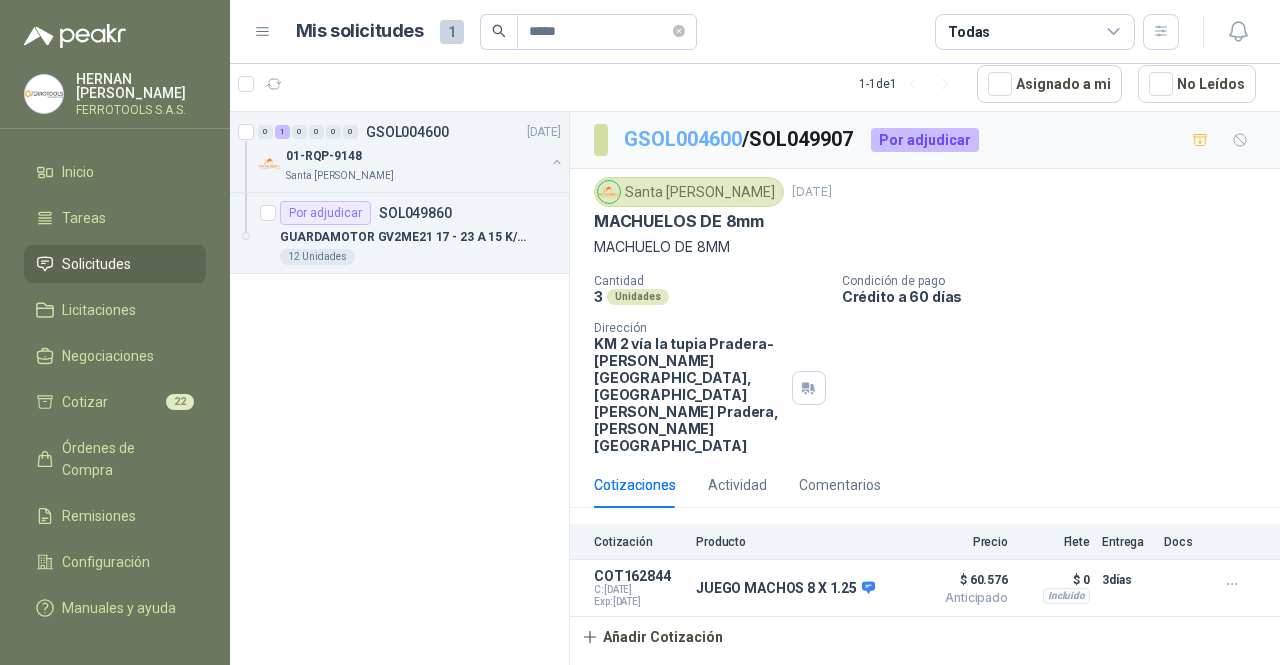 click on "GSOL004600" at bounding box center [683, 139] 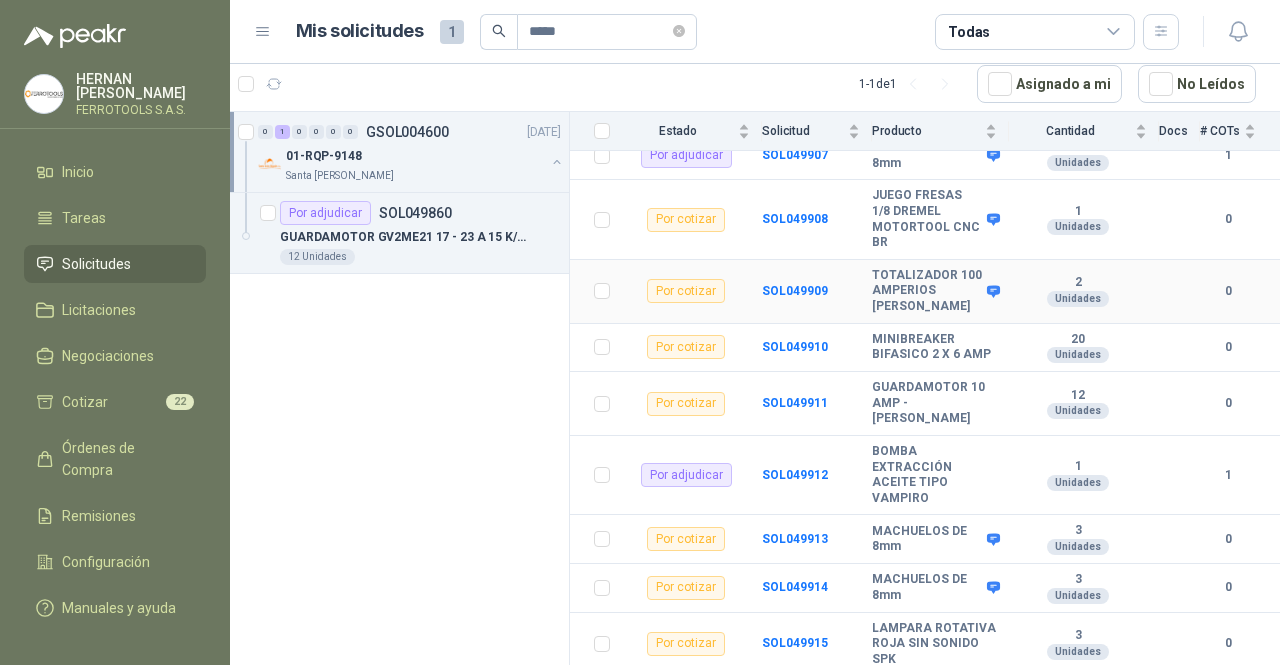scroll, scrollTop: 3433, scrollLeft: 0, axis: vertical 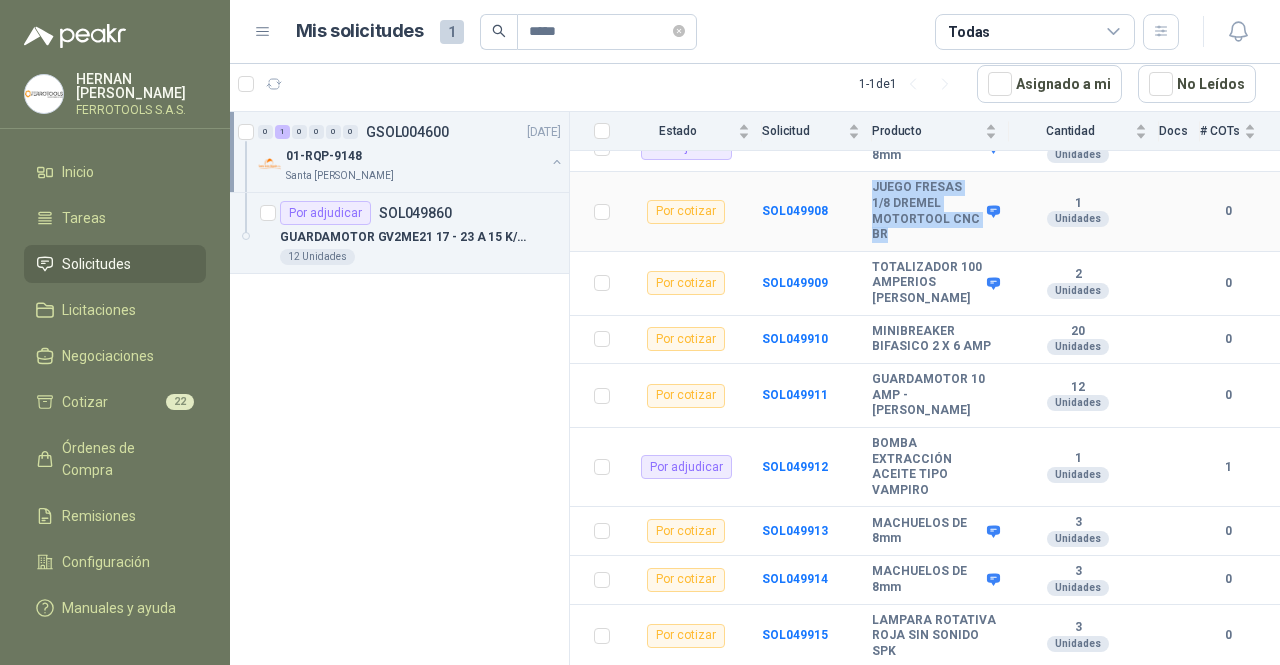 drag, startPoint x: 925, startPoint y: 340, endPoint x: 865, endPoint y: 296, distance: 74.404305 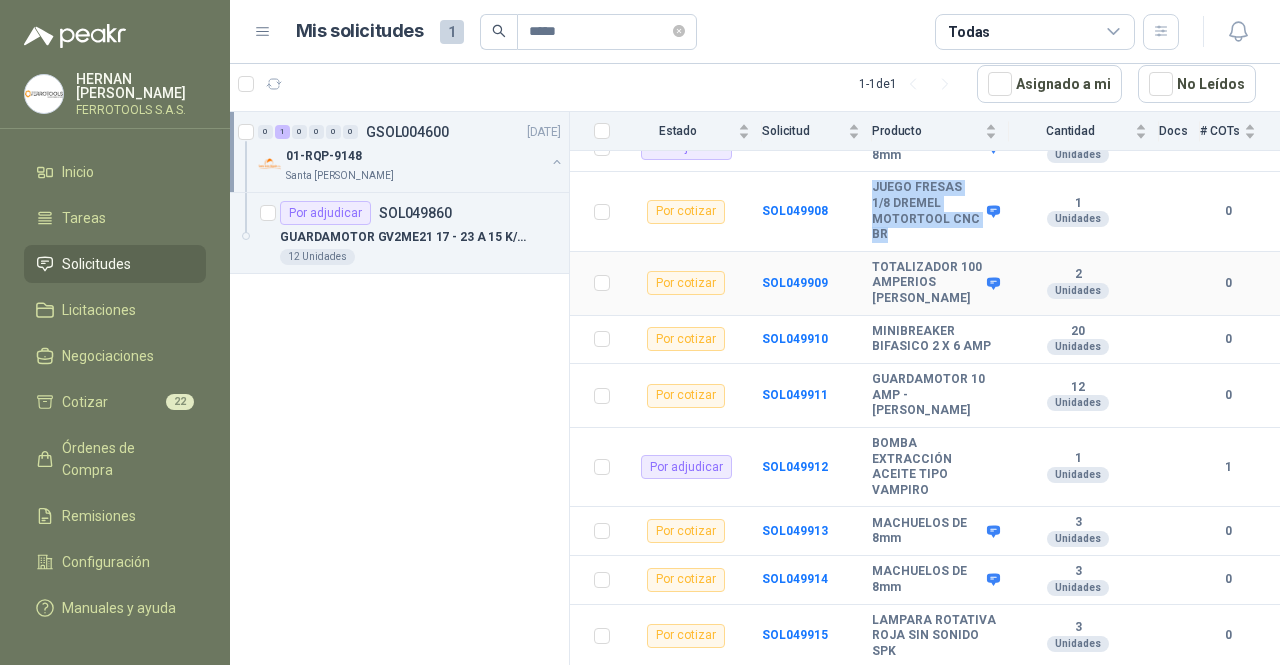 scroll, scrollTop: 3465, scrollLeft: 0, axis: vertical 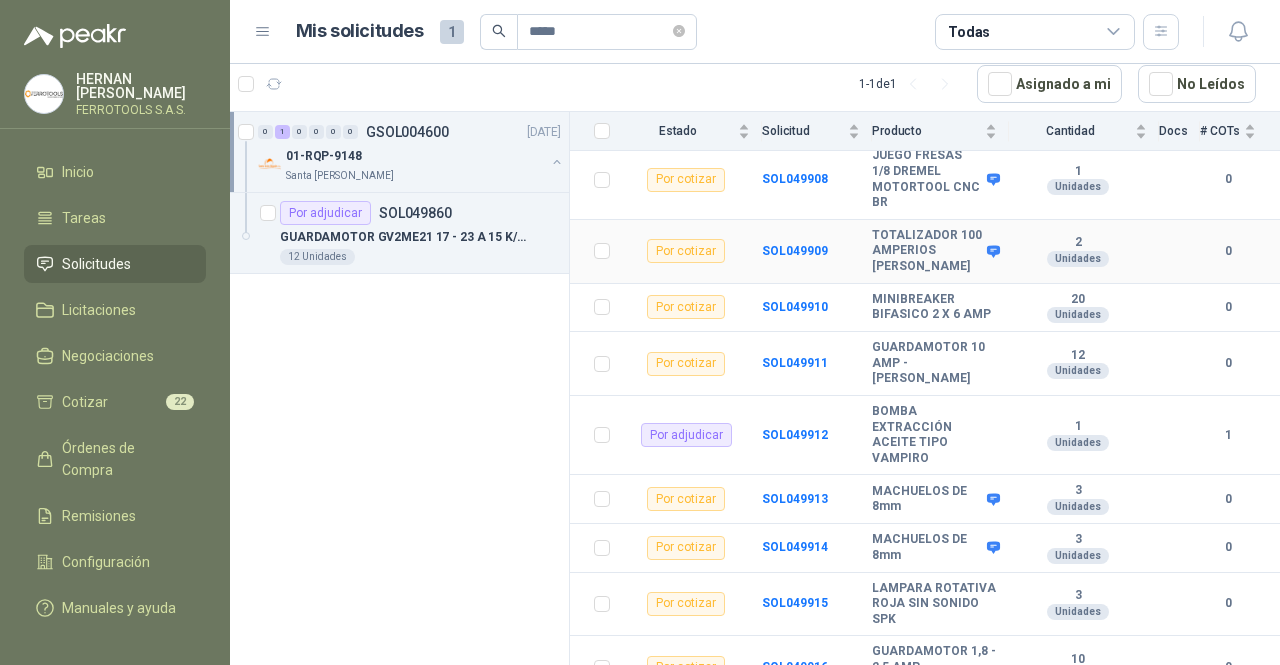 click on "TOTALIZADOR 100 AMPERIOS [PERSON_NAME]" at bounding box center [927, 251] 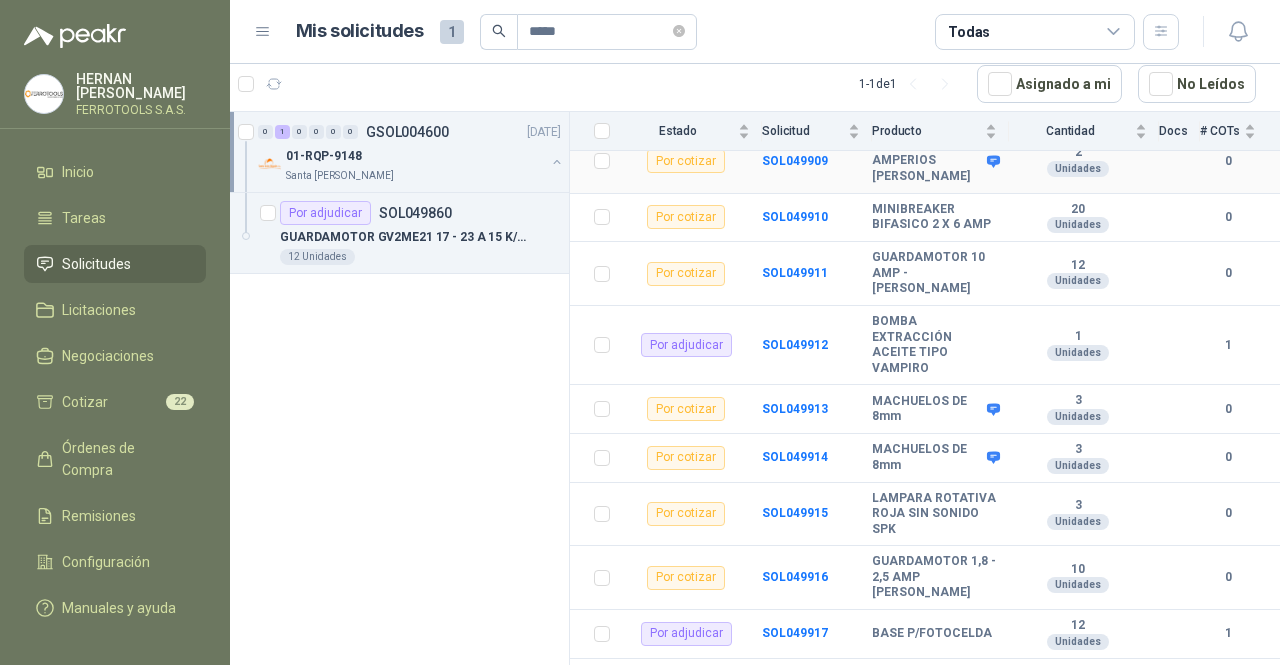 scroll, scrollTop: 3556, scrollLeft: 0, axis: vertical 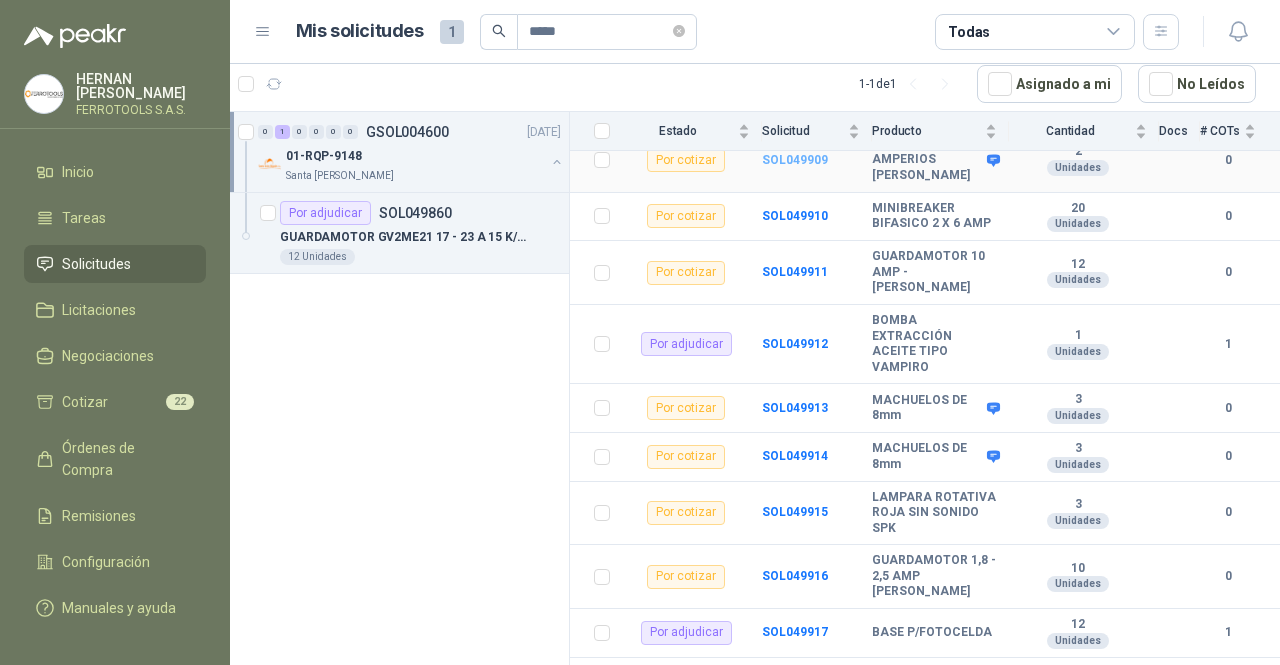 click on "SOL049909" at bounding box center [795, 160] 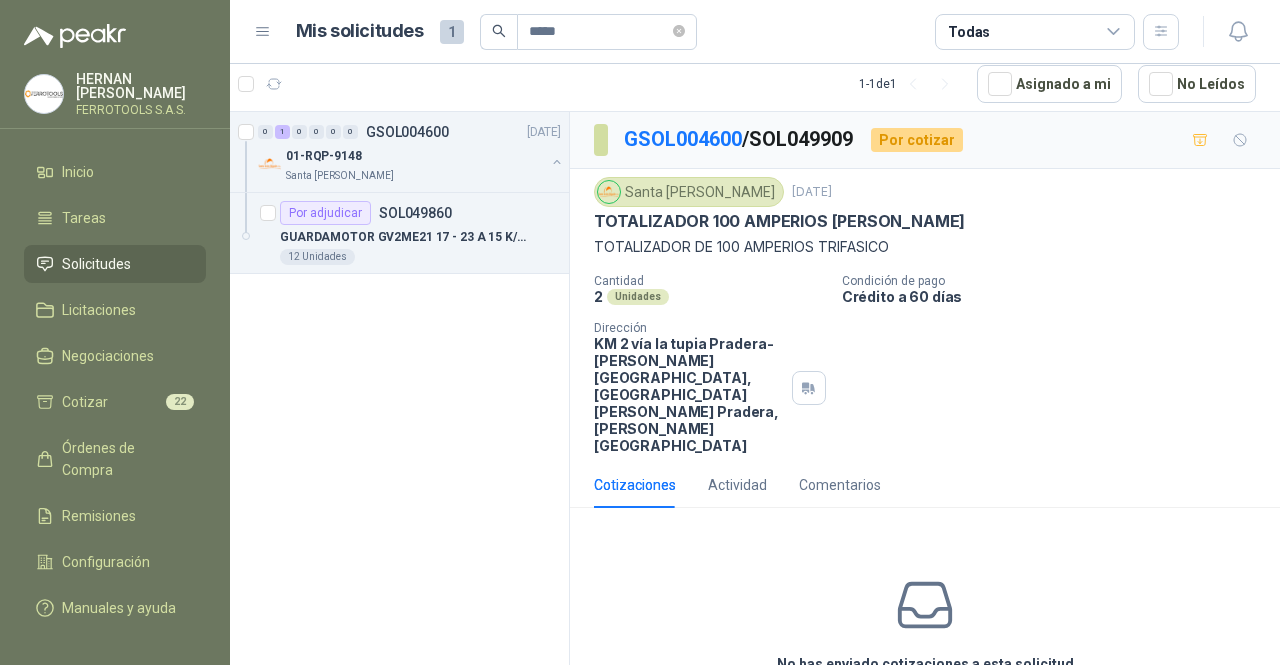 scroll, scrollTop: 65, scrollLeft: 0, axis: vertical 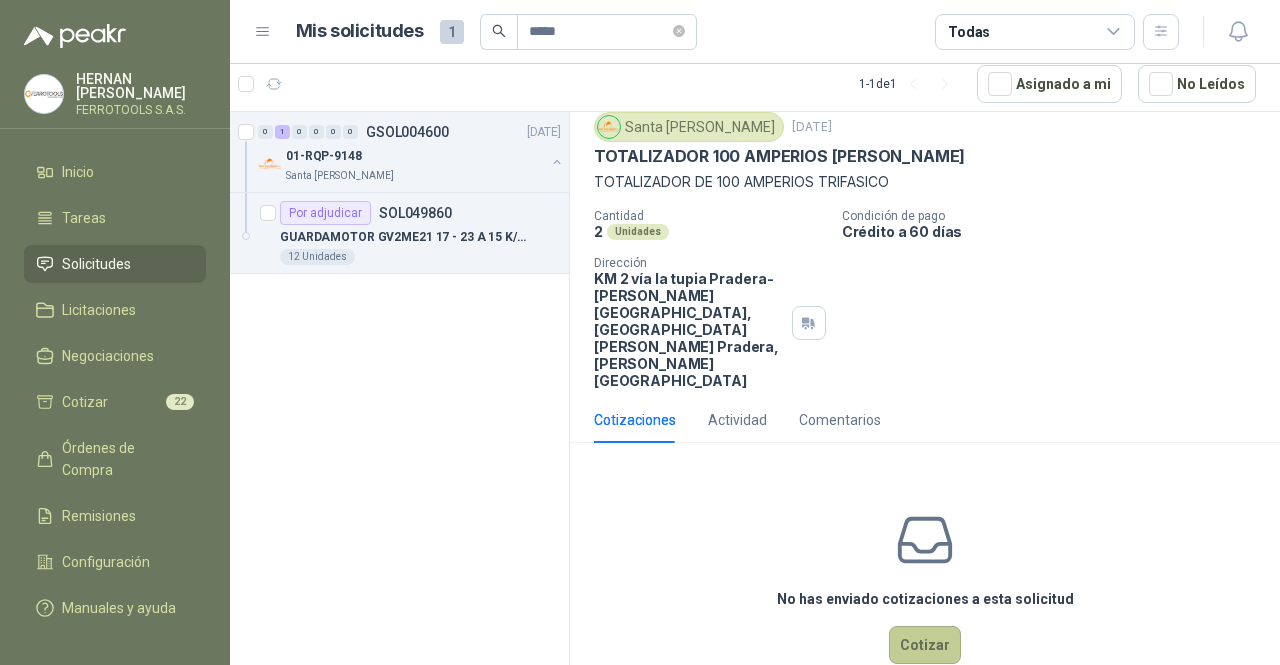 click on "Cotizar" at bounding box center [925, 645] 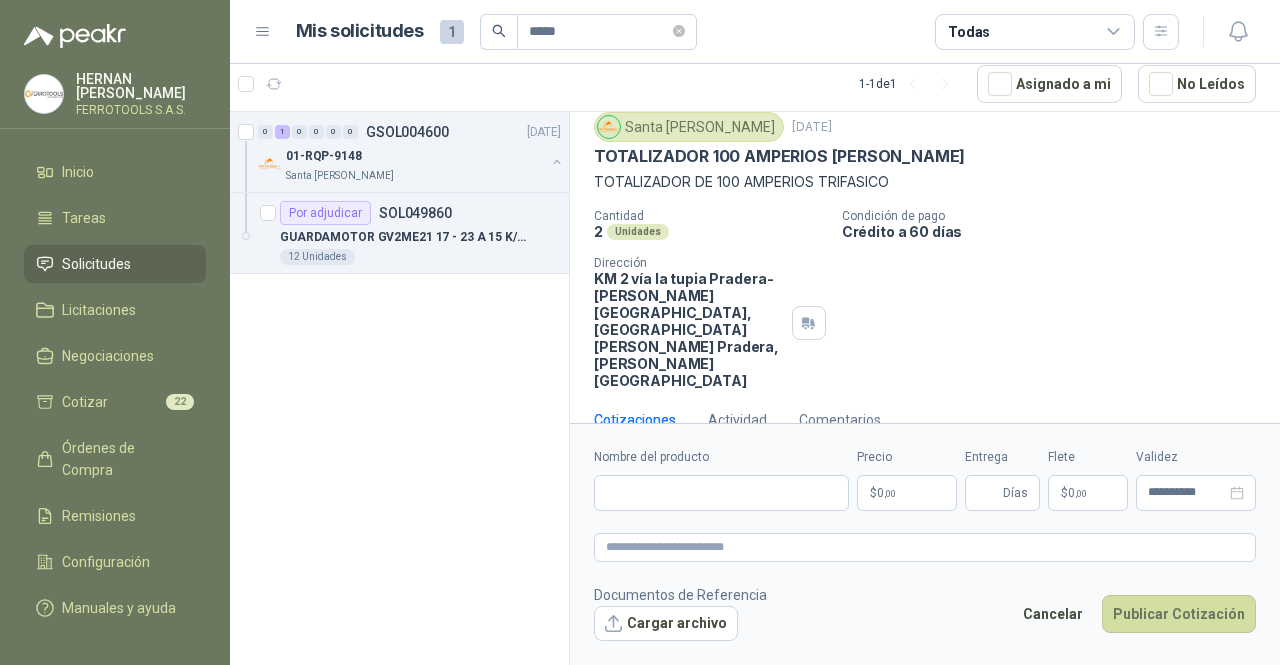 scroll, scrollTop: 52, scrollLeft: 0, axis: vertical 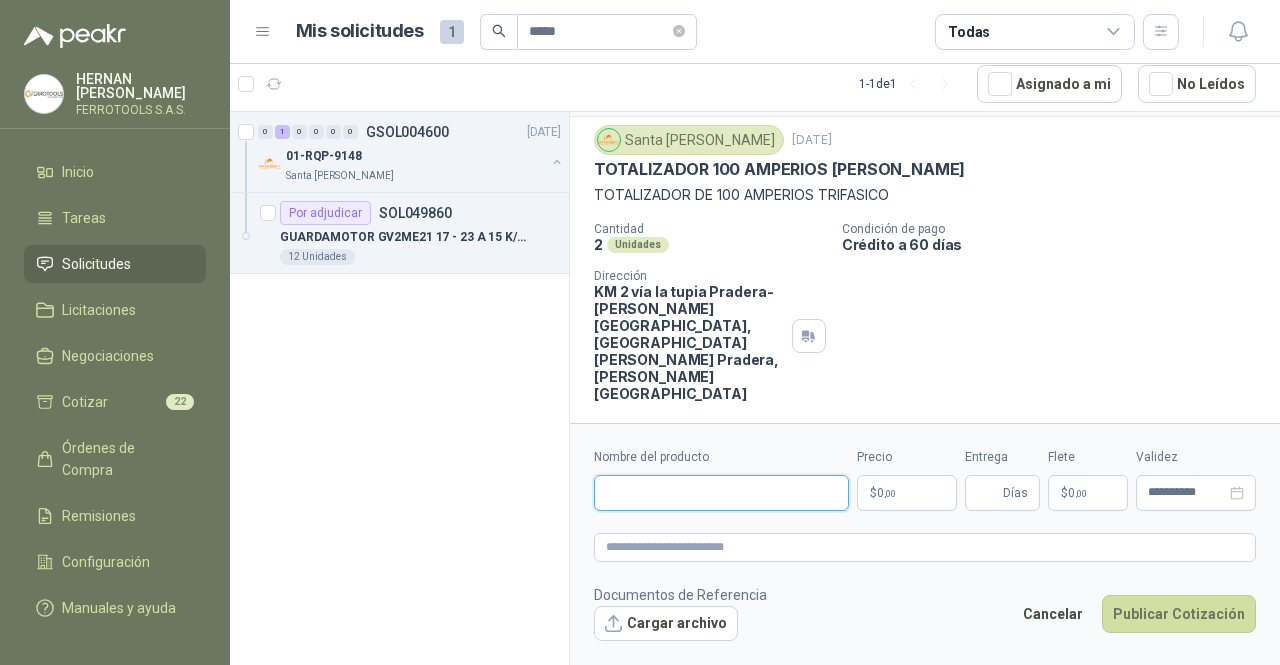 click on "Nombre del producto" at bounding box center [721, 493] 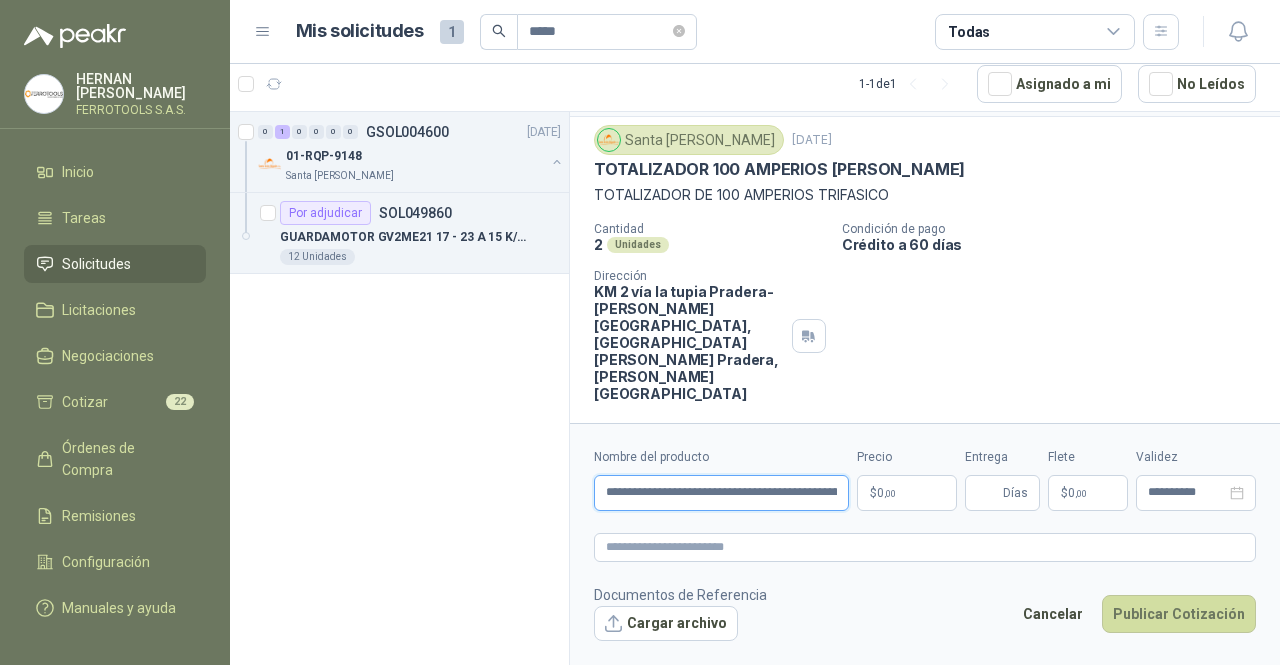 scroll, scrollTop: 0, scrollLeft: 199, axis: horizontal 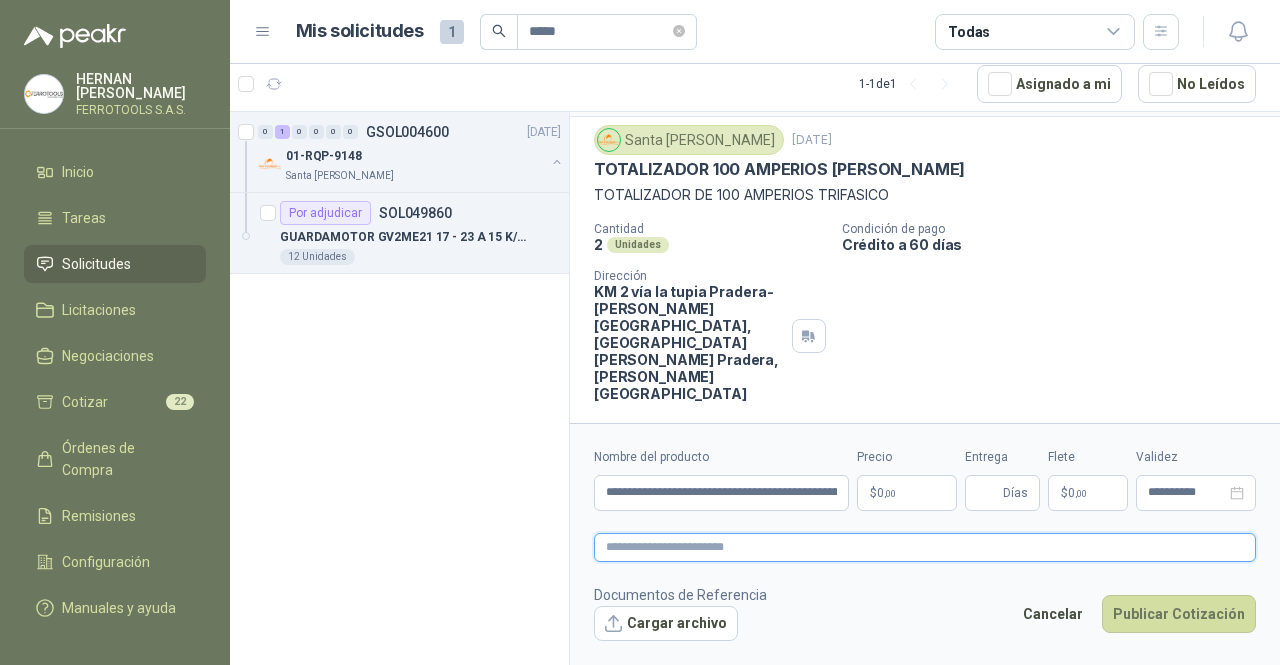 click at bounding box center [925, 547] 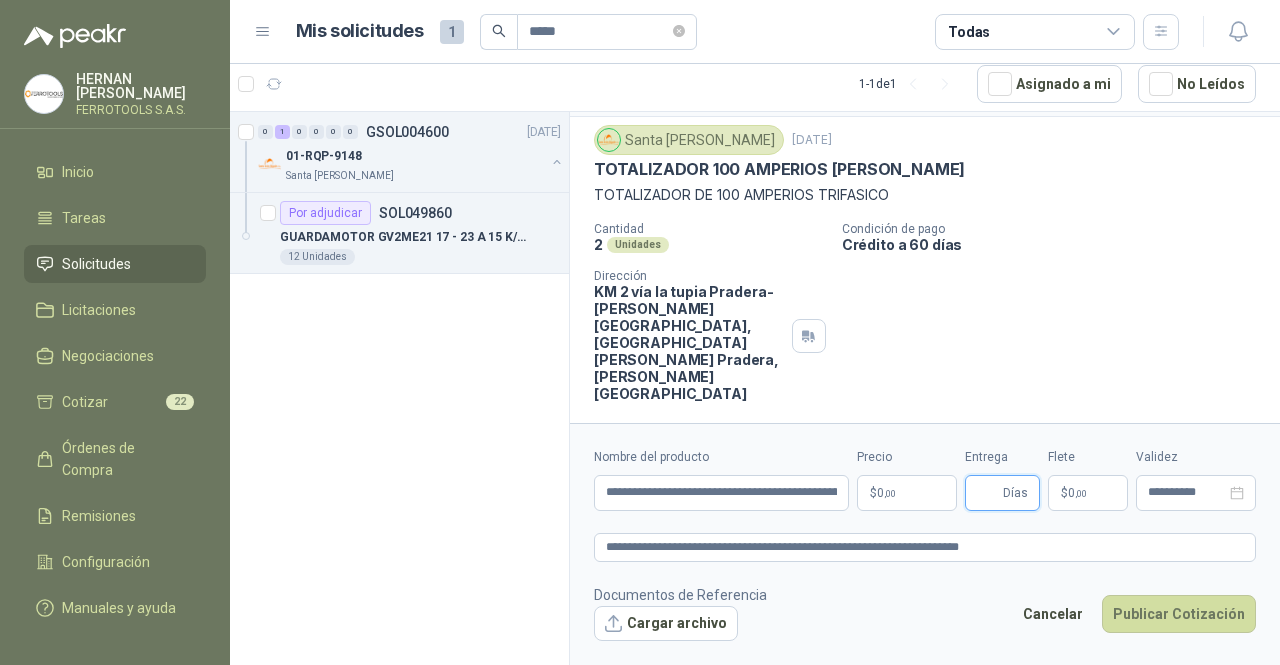 click on "Entrega" at bounding box center (988, 493) 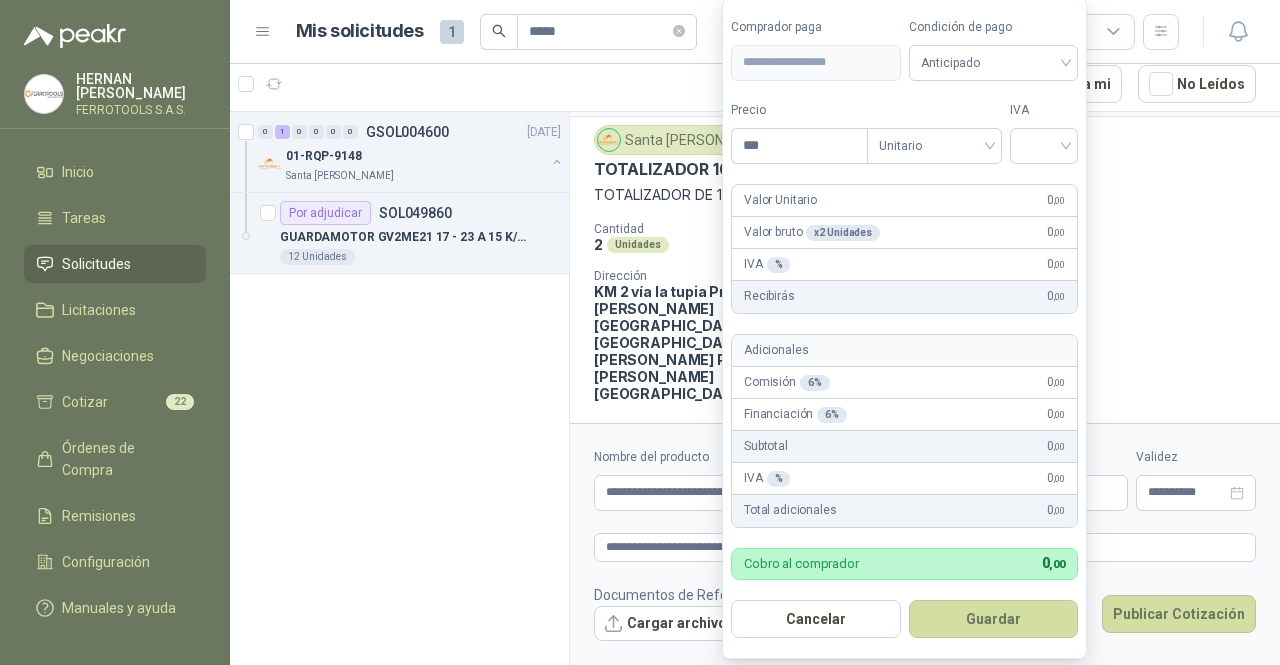 click on "**********" at bounding box center (640, 332) 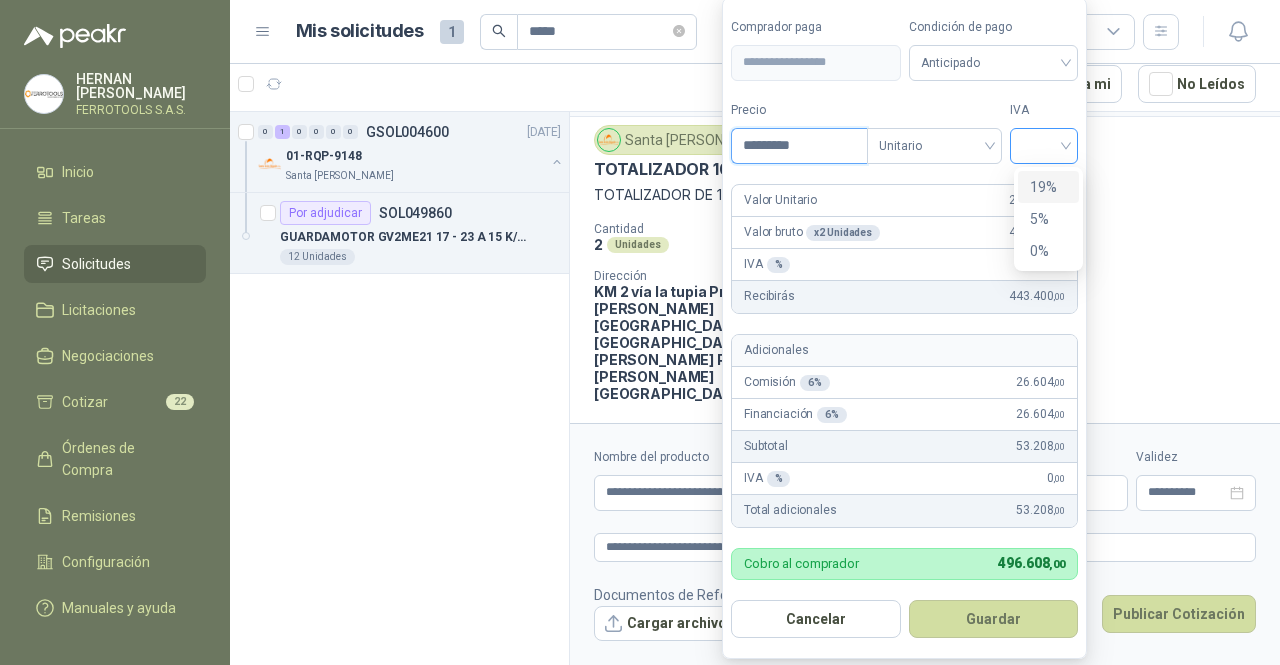 click at bounding box center [1044, 146] 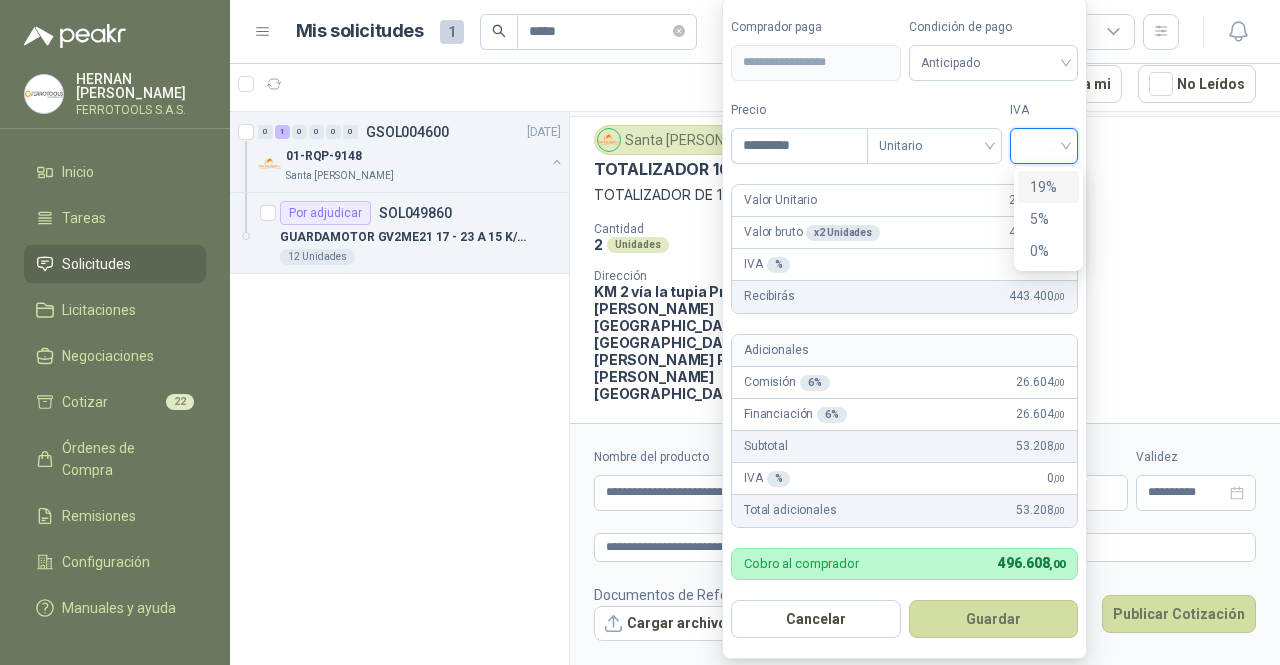 click on "19%" at bounding box center [1048, 187] 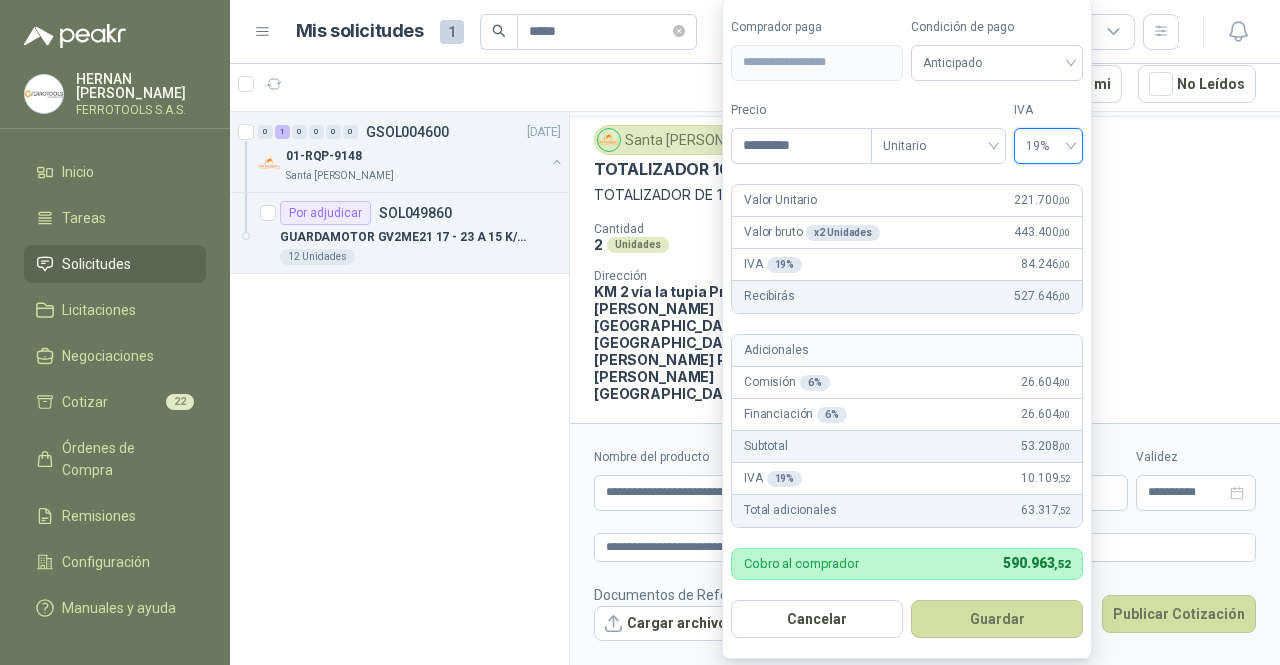 click on "Guardar" at bounding box center [997, 619] 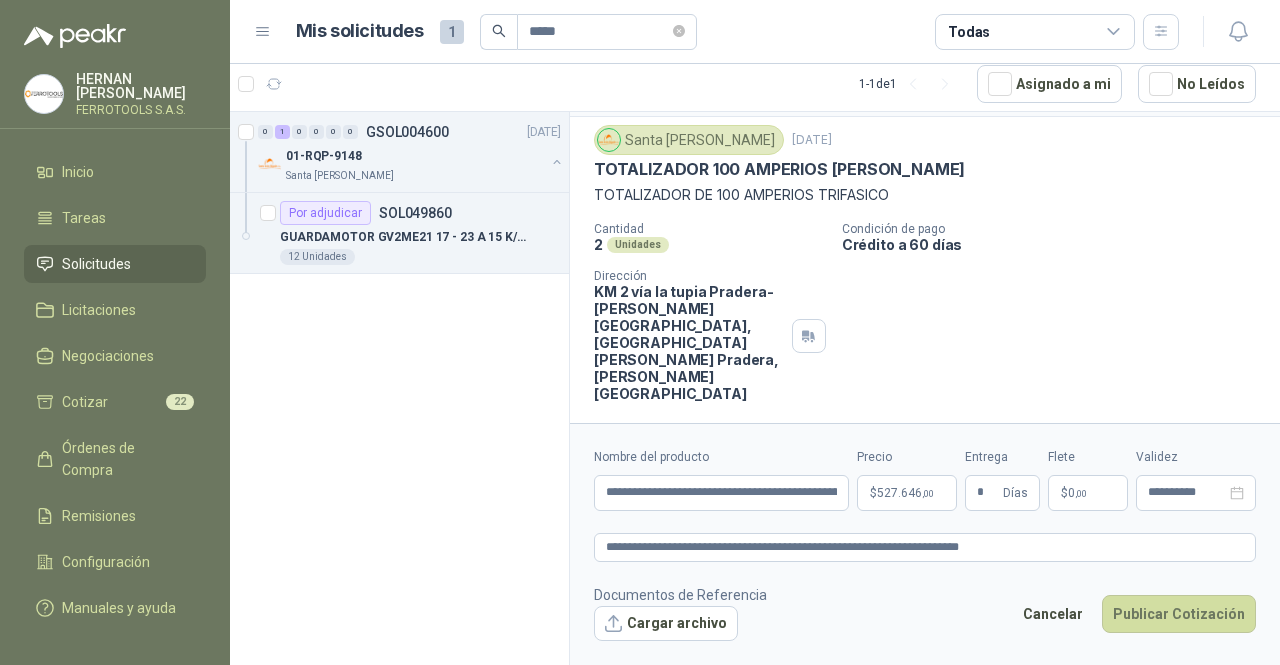 click on "Documentos de Referencia Cargar archivo Cancelar Publicar Cotización" at bounding box center (925, 613) 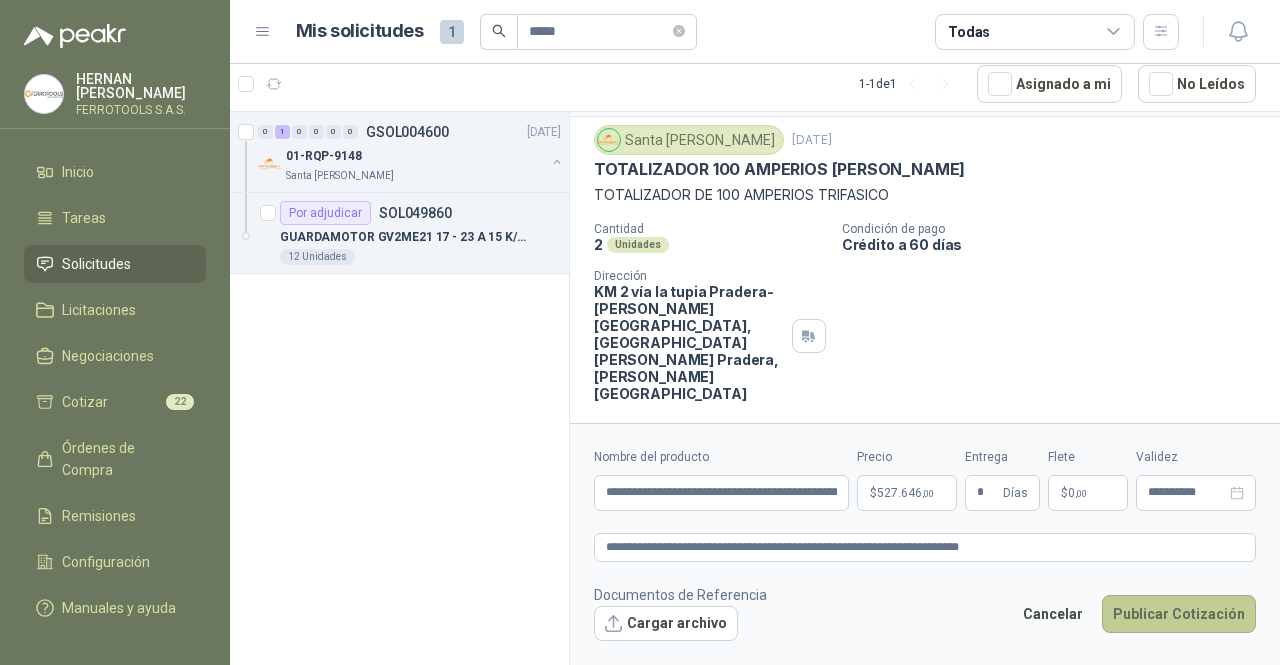click on "Publicar Cotización" at bounding box center [1179, 614] 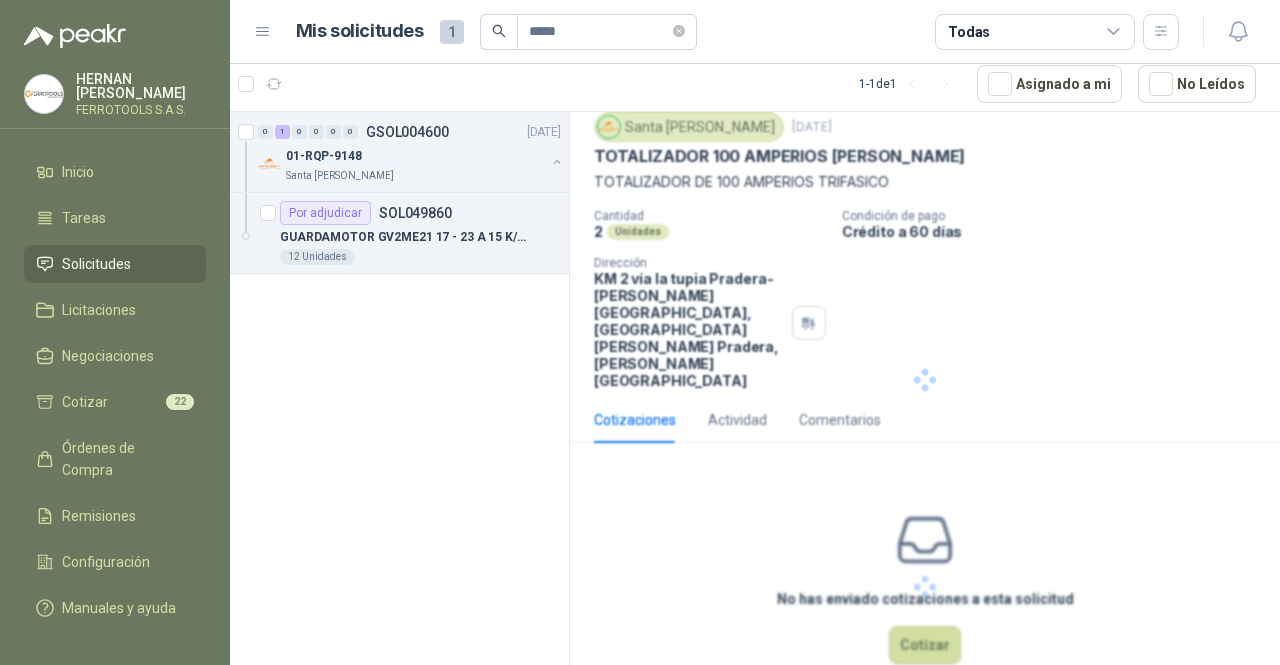 scroll, scrollTop: 0, scrollLeft: 0, axis: both 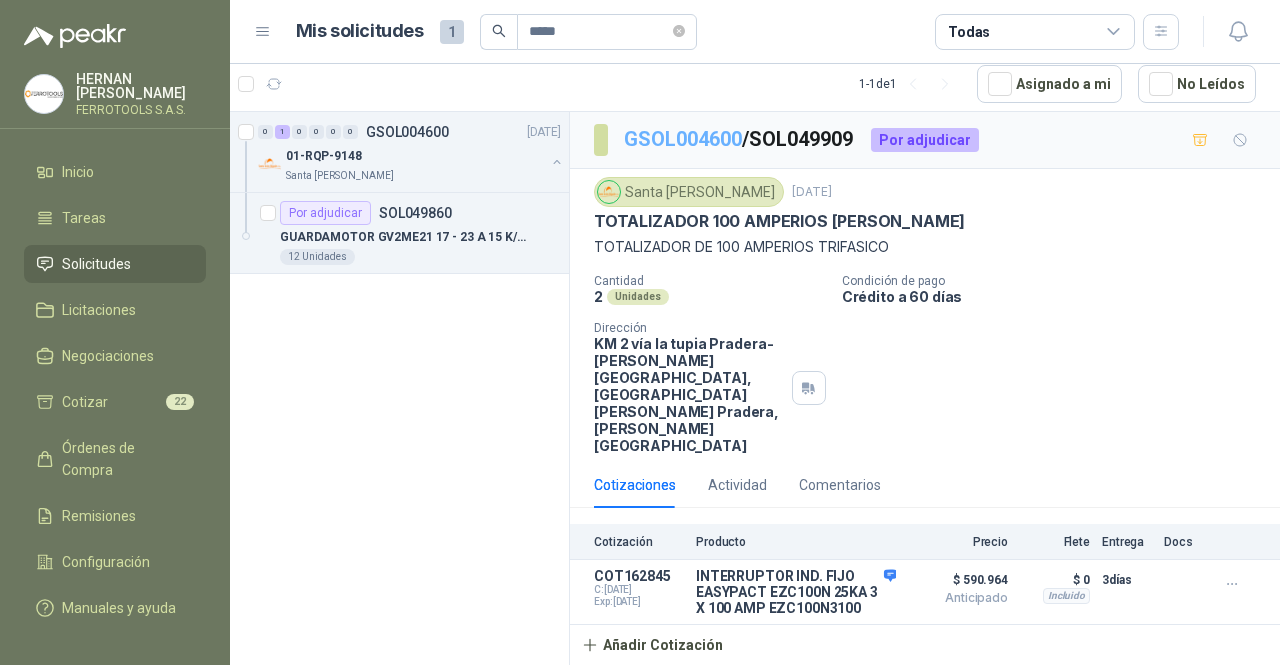 click on "GSOL004600" at bounding box center (683, 139) 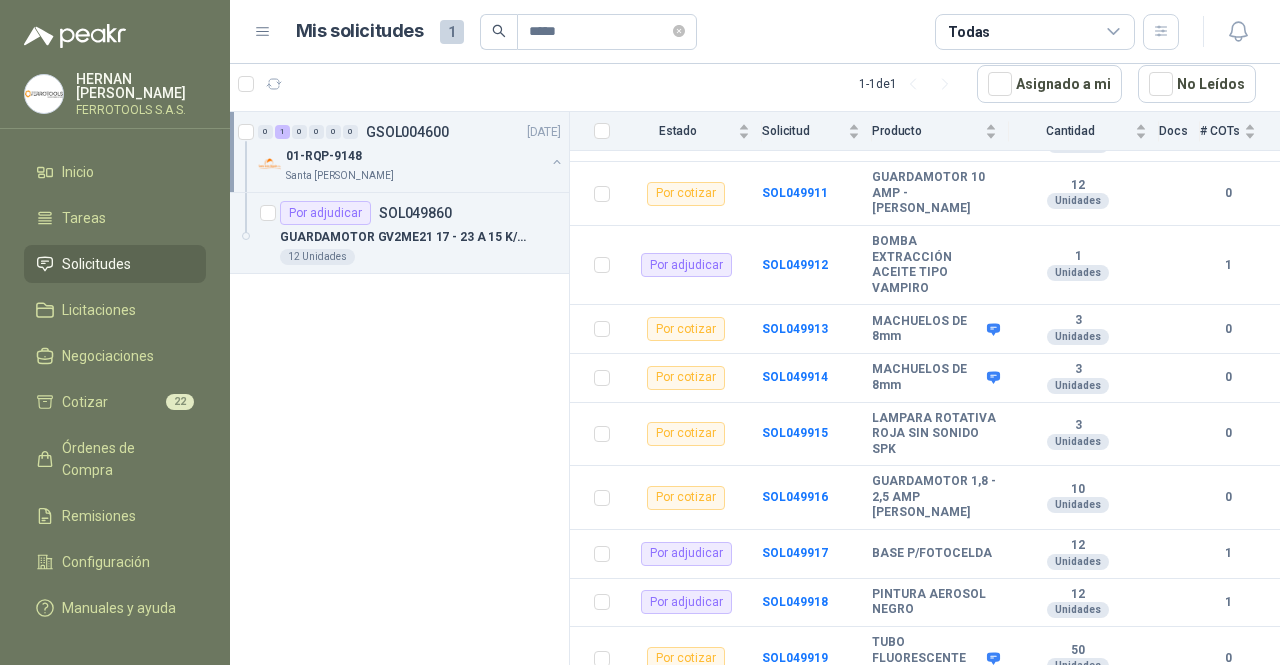 scroll, scrollTop: 3637, scrollLeft: 0, axis: vertical 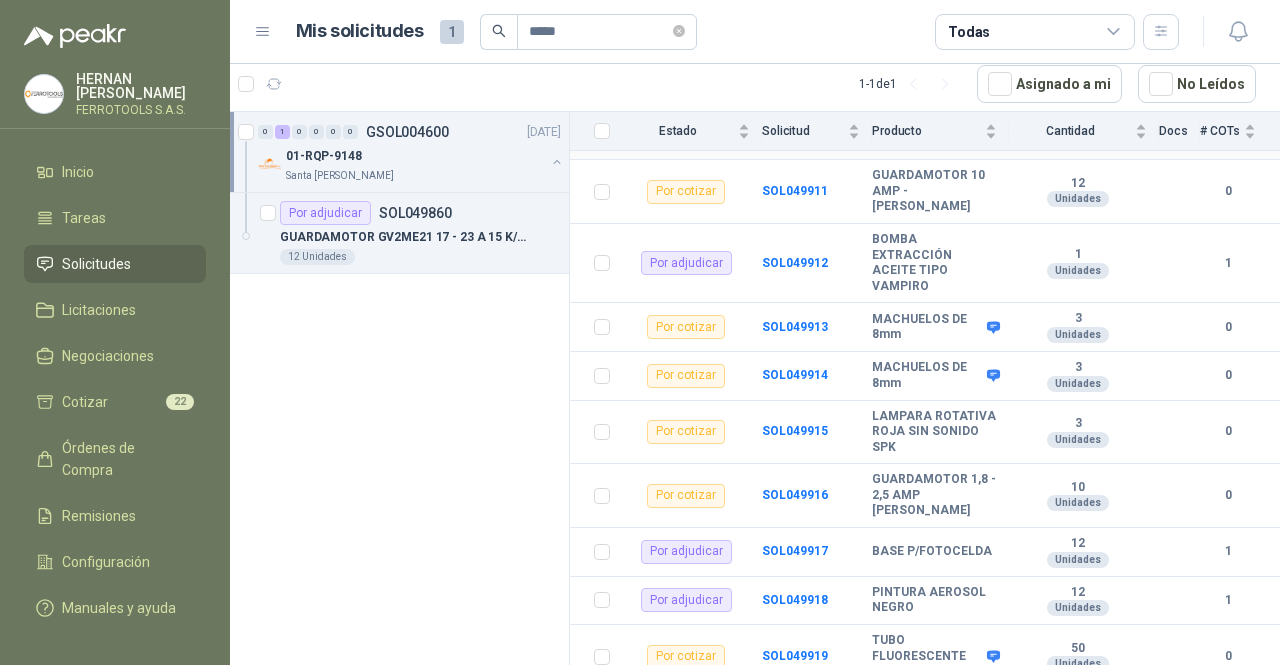 click on "SOL049910" at bounding box center [795, 135] 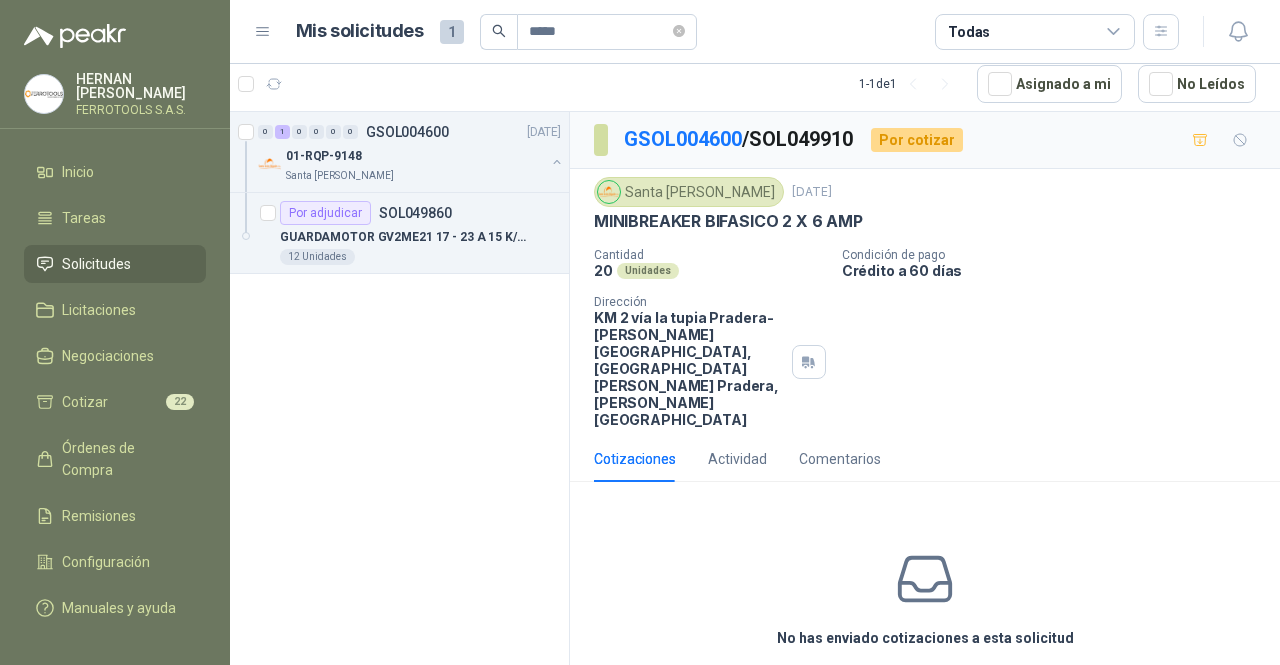 click on "Cotizar" at bounding box center (925, 684) 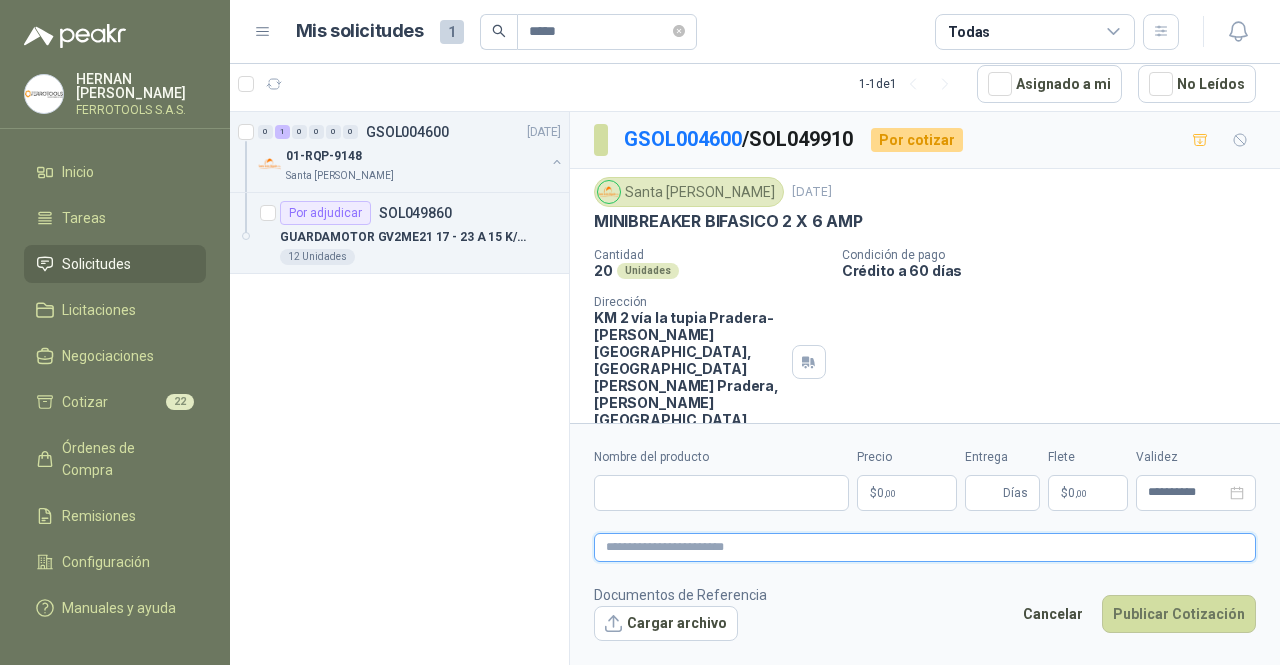 paste on "**********" 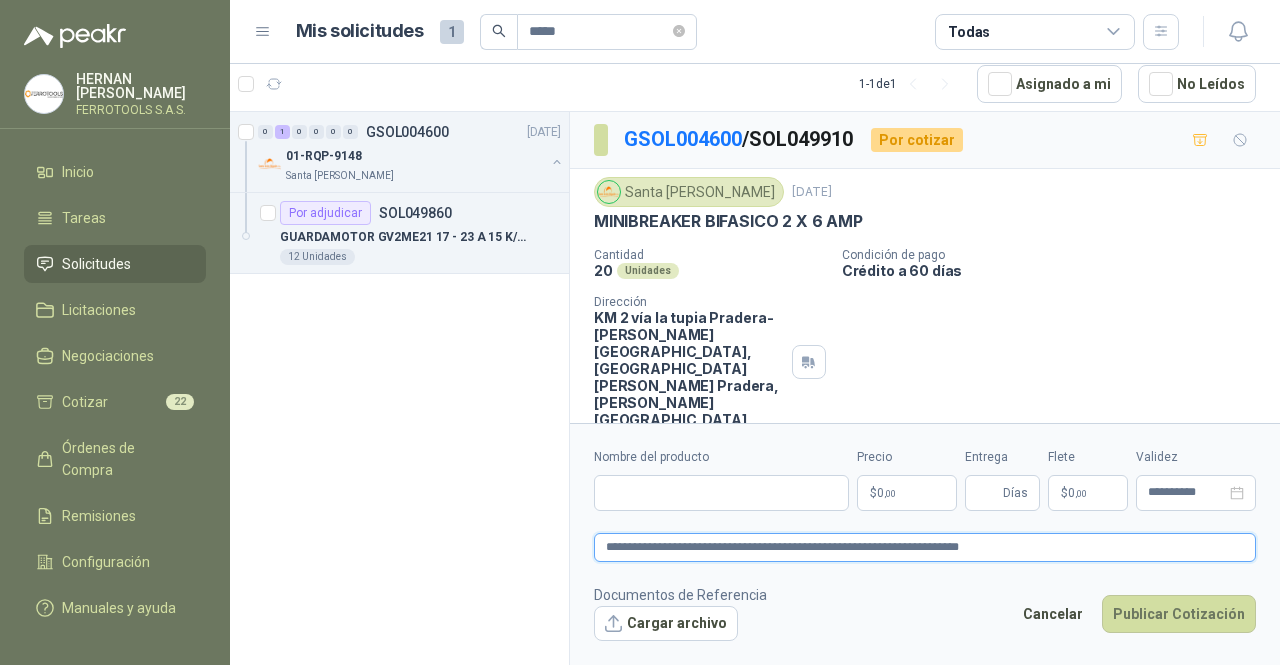 click on "**********" at bounding box center [925, 547] 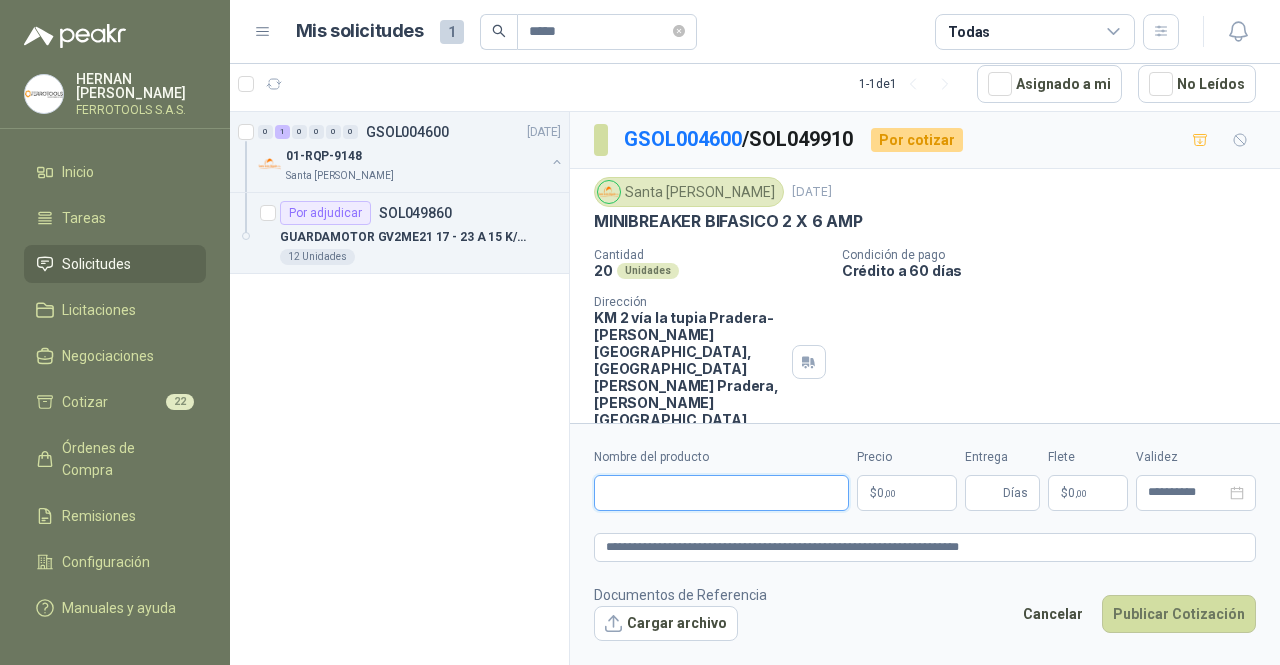 click on "Nombre del producto" at bounding box center (721, 493) 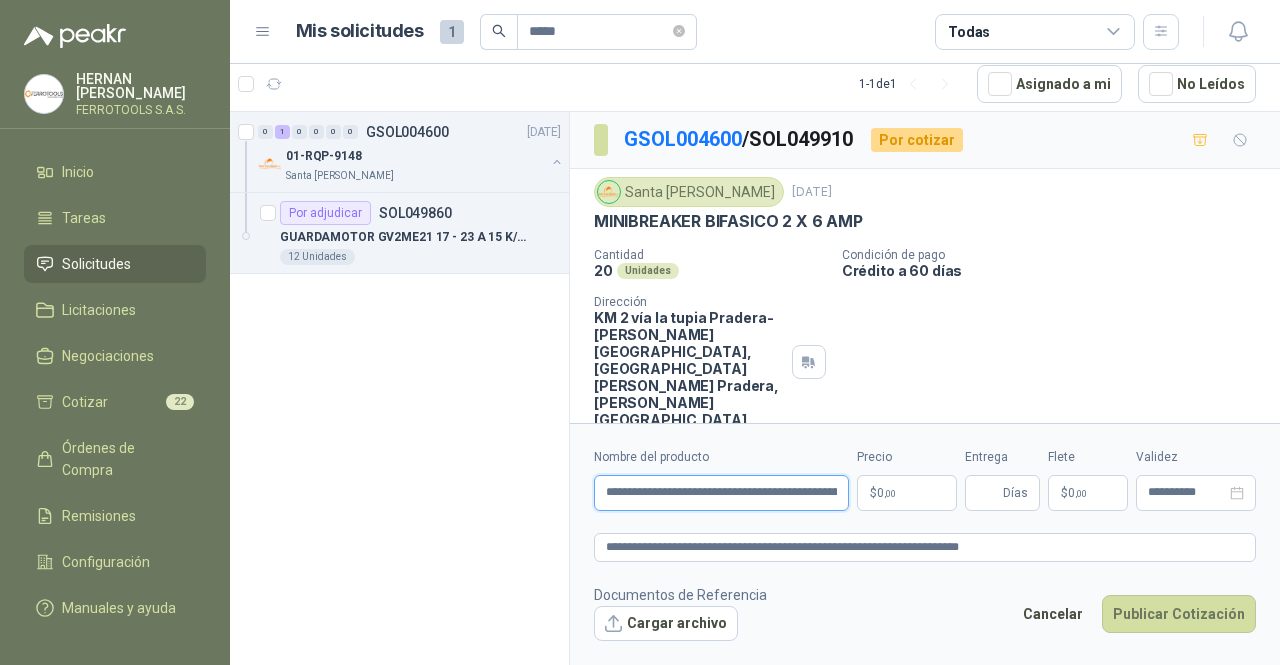 scroll, scrollTop: 0, scrollLeft: 234, axis: horizontal 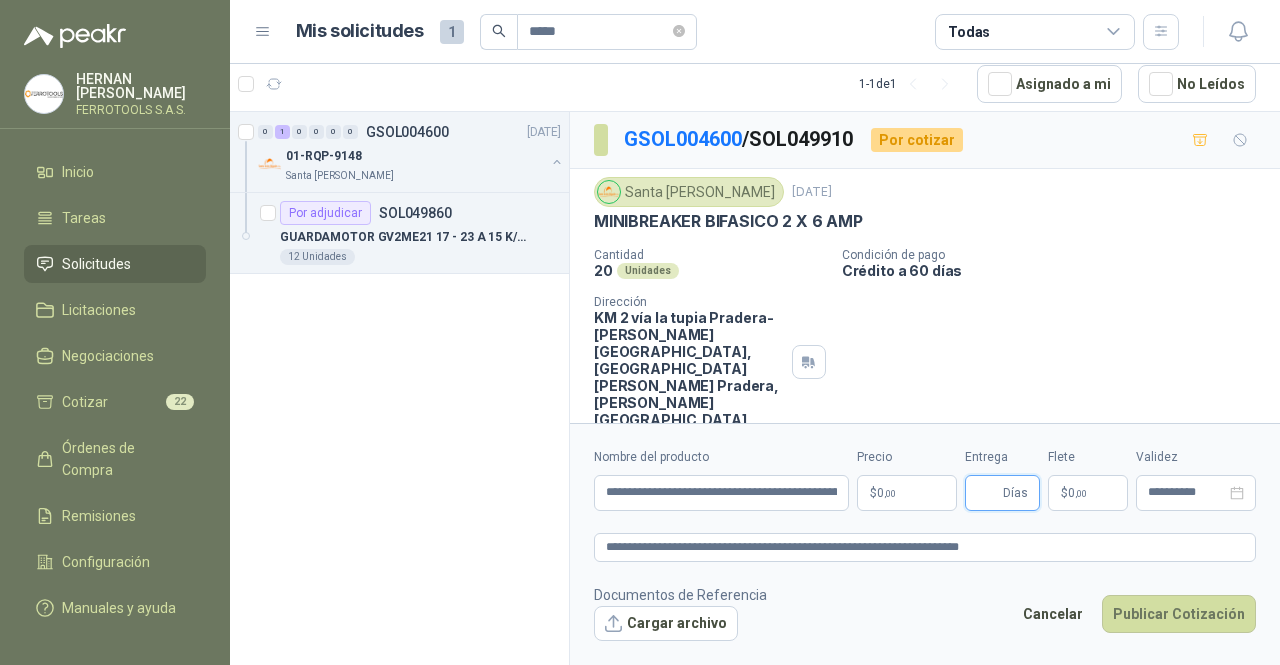 click on "Entrega" at bounding box center (988, 493) 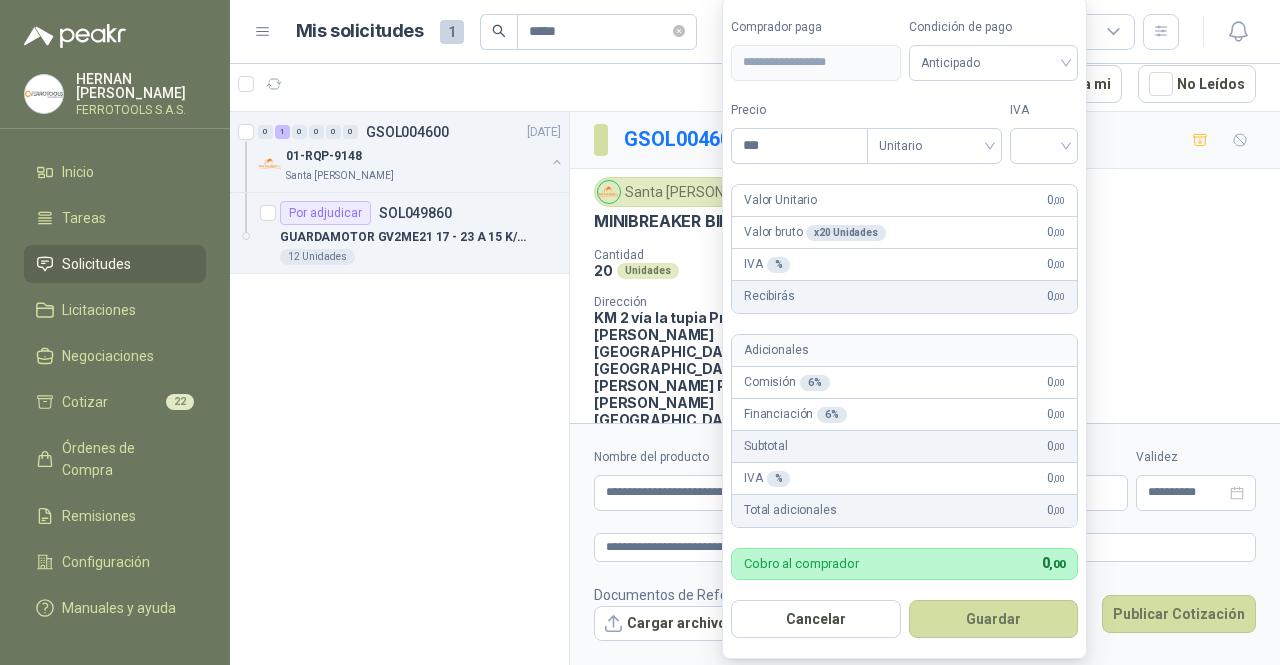 click on "**********" at bounding box center (640, 332) 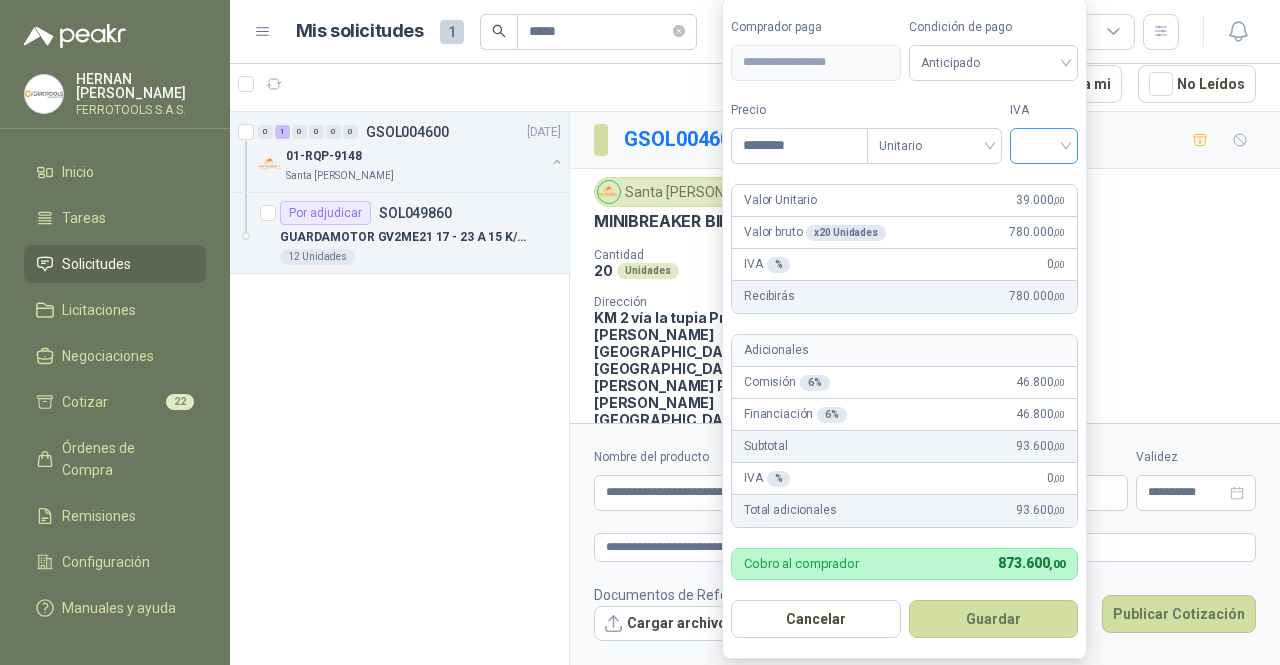 drag, startPoint x: 1061, startPoint y: 113, endPoint x: 1042, endPoint y: 143, distance: 35.510563 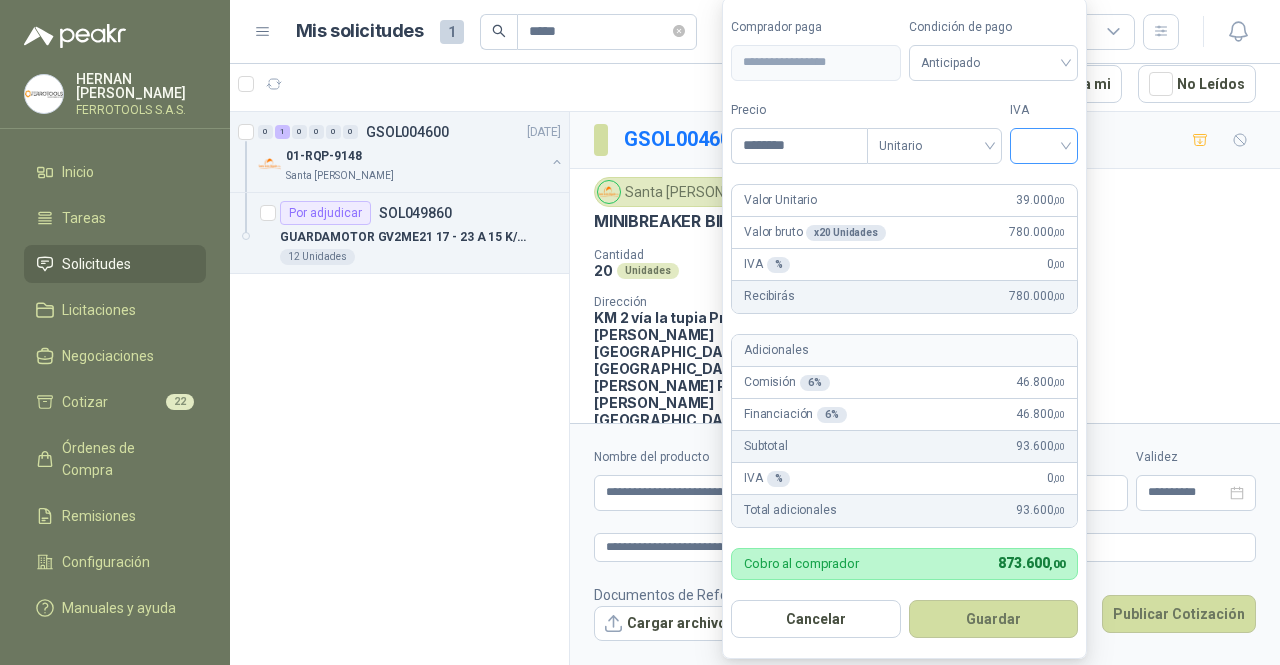 click on "IVA" at bounding box center (1044, 132) 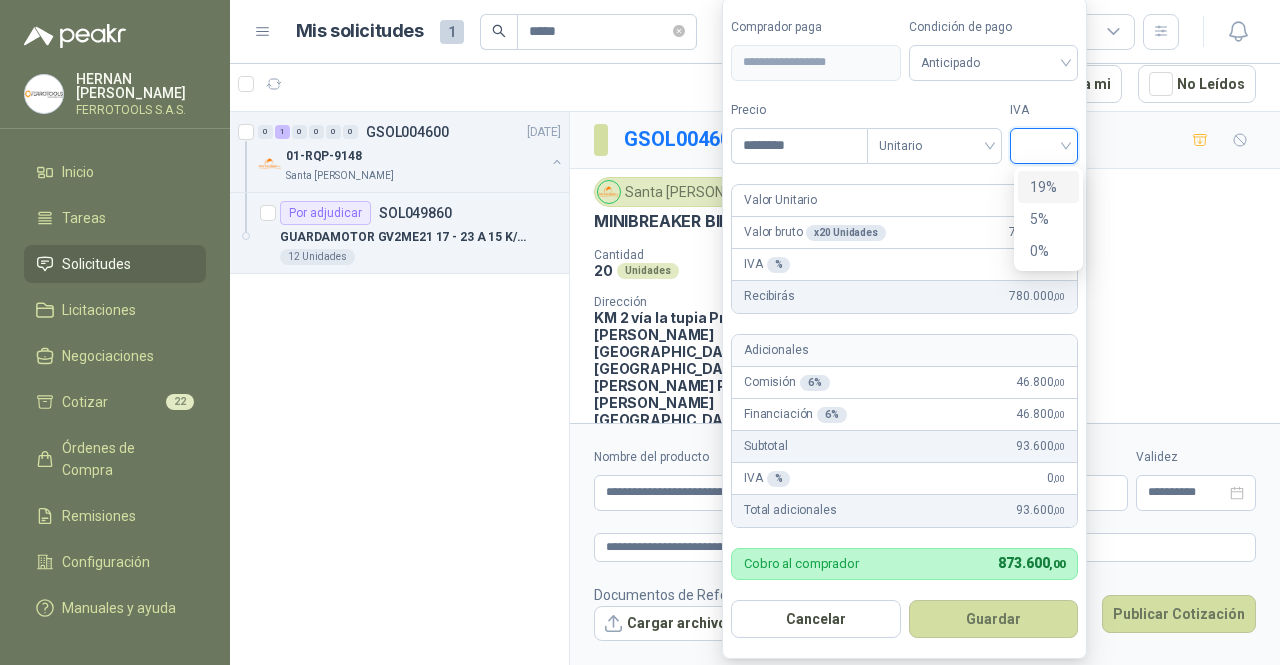 click on "19%" at bounding box center (1048, 187) 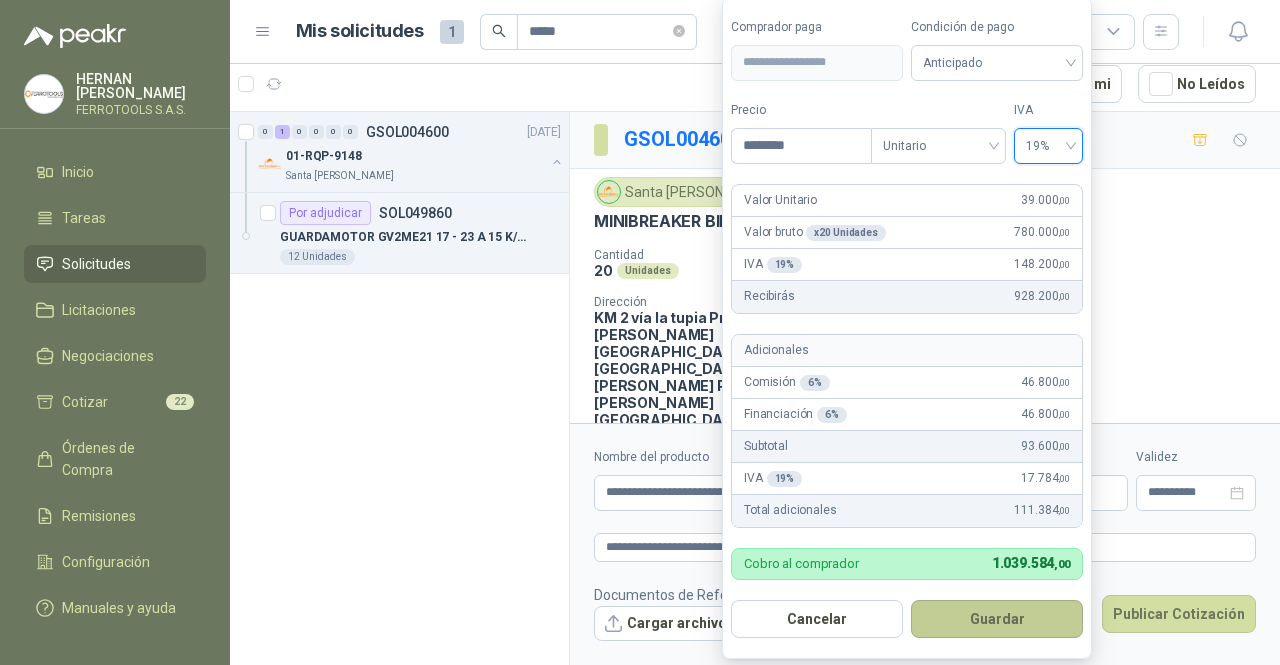 click on "Guardar" at bounding box center (997, 619) 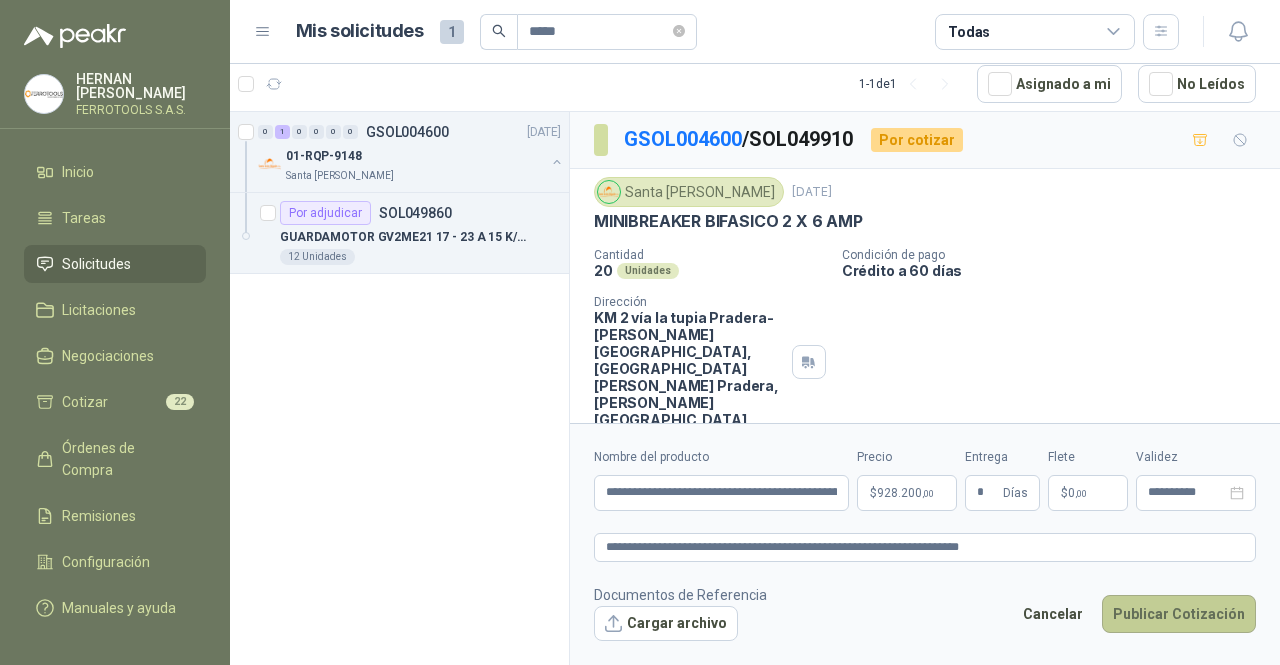 click on "Publicar Cotización" at bounding box center (1179, 614) 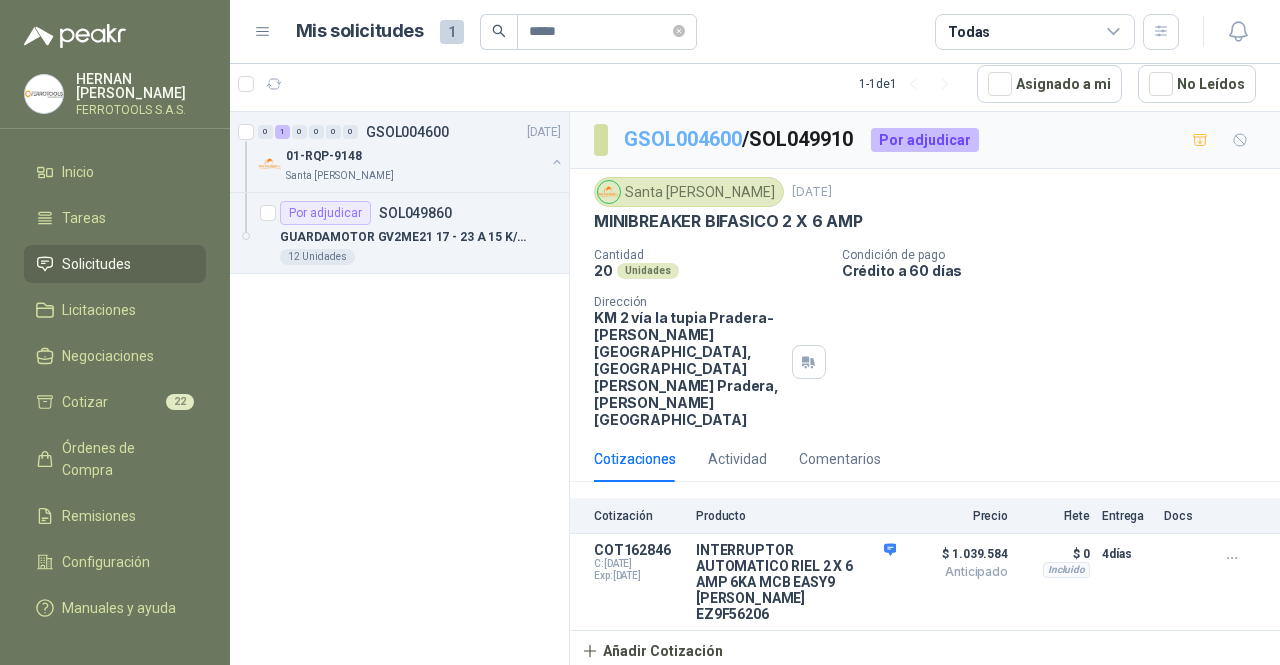 click on "GSOL004600" at bounding box center [683, 139] 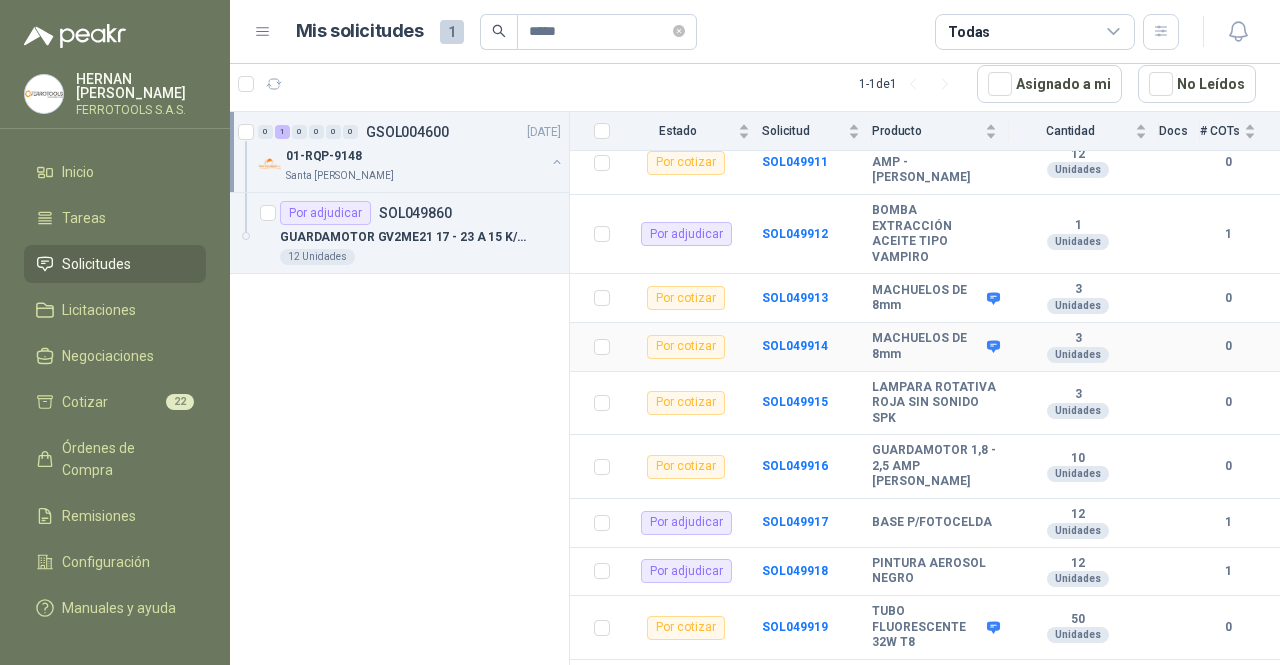 scroll, scrollTop: 3658, scrollLeft: 0, axis: vertical 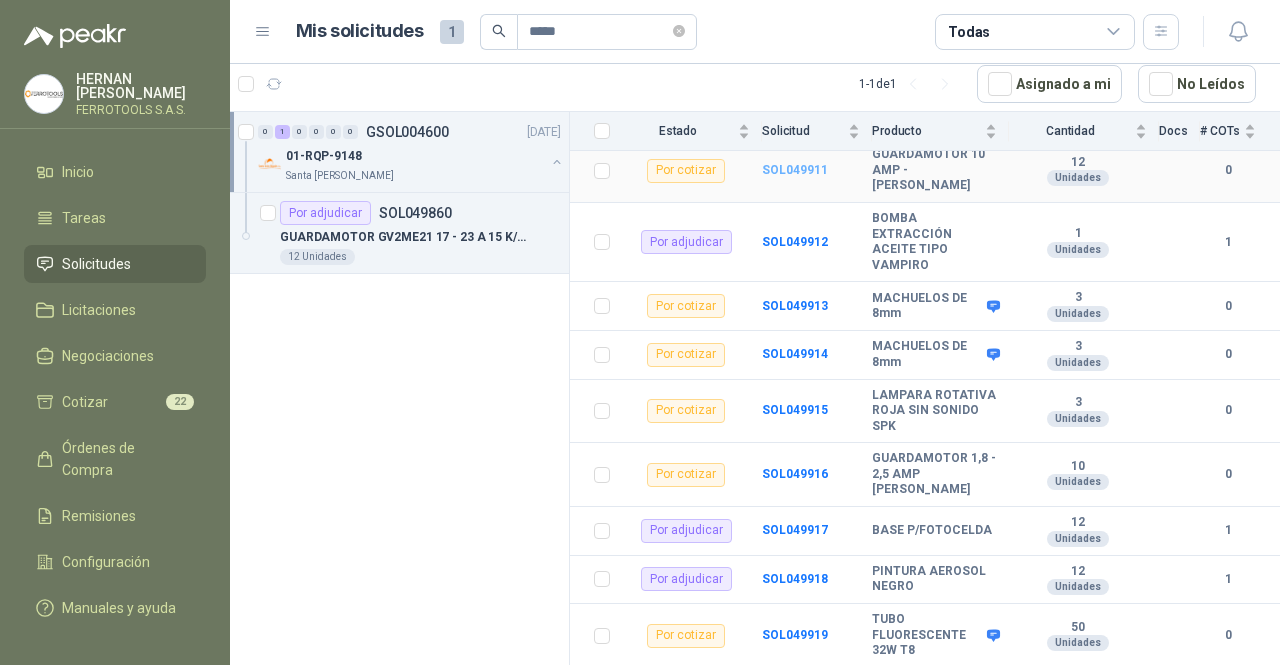 click on "SOL049911" at bounding box center [795, 170] 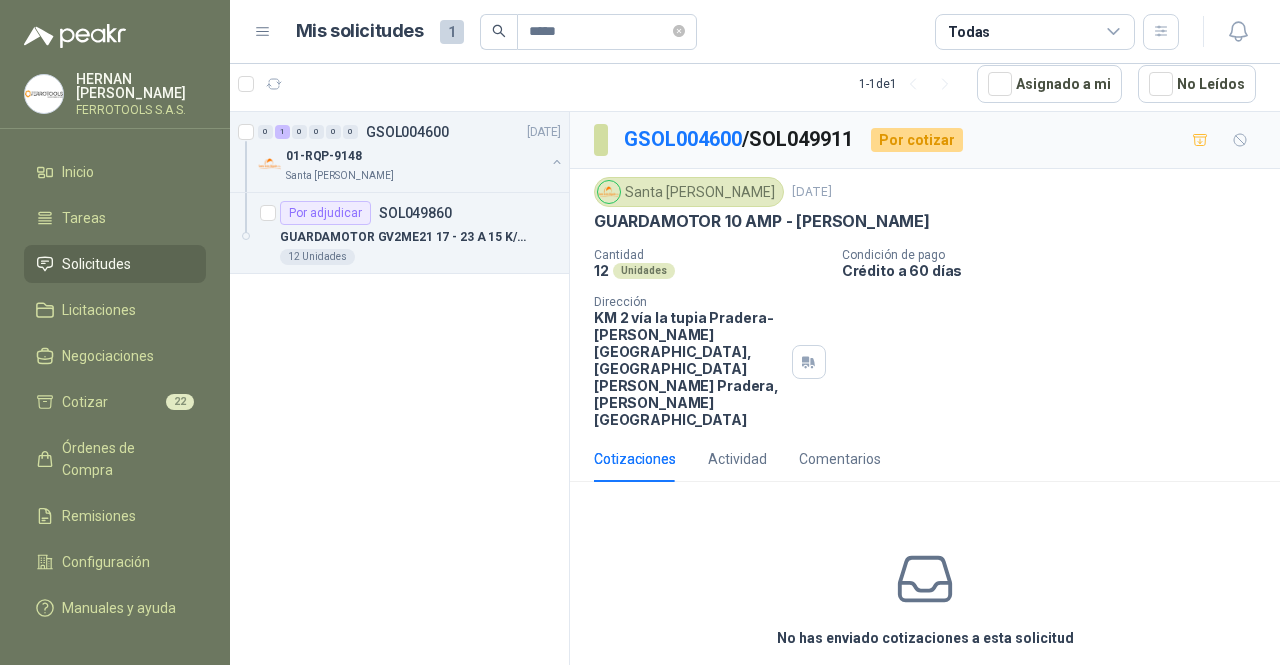 click on "Cotizar" at bounding box center [925, 684] 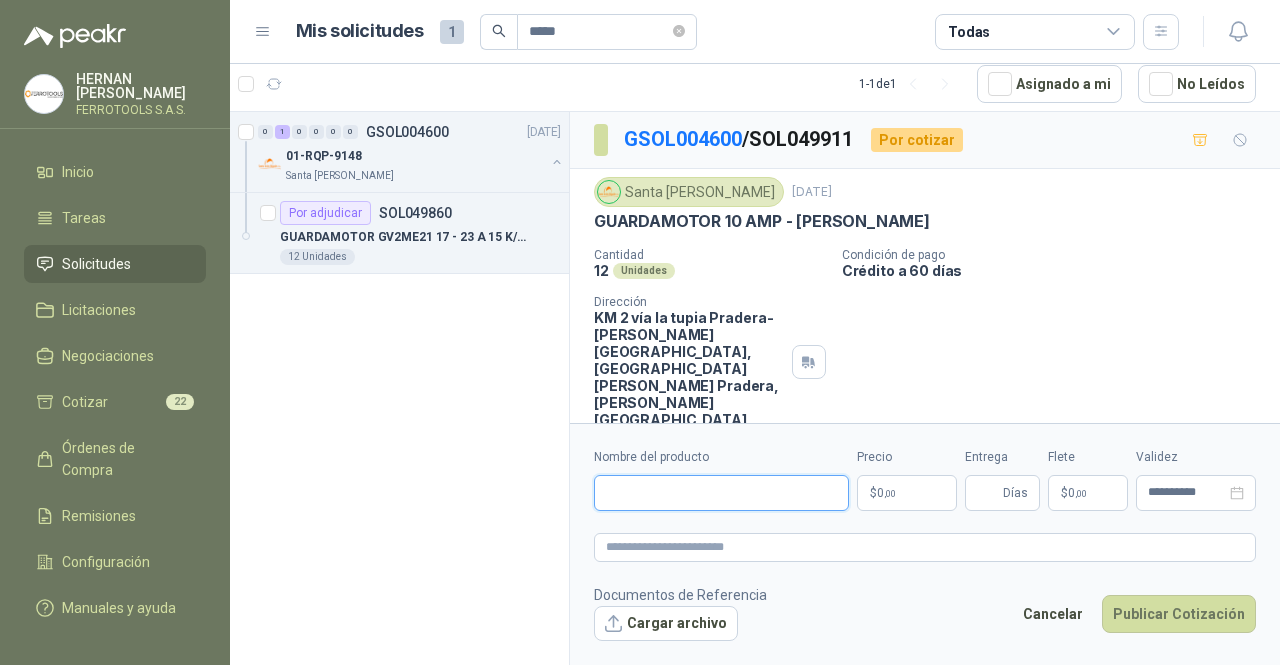 click on "Nombre del producto" at bounding box center [721, 493] 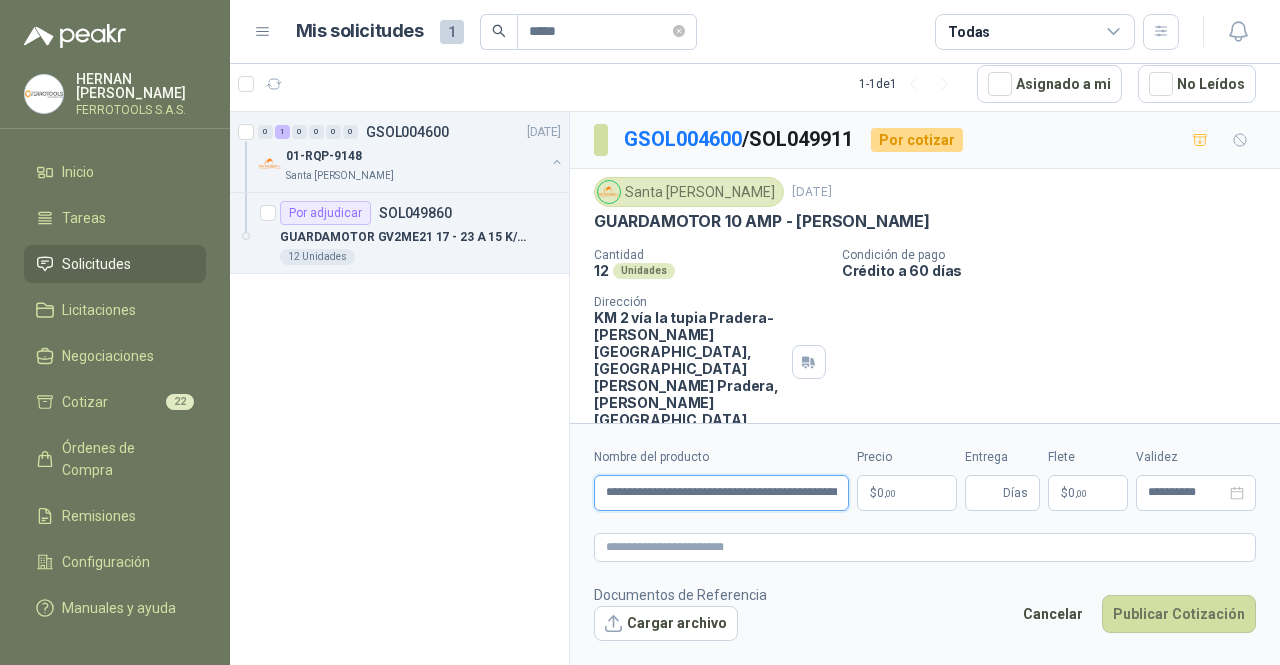 scroll, scrollTop: 0, scrollLeft: 87, axis: horizontal 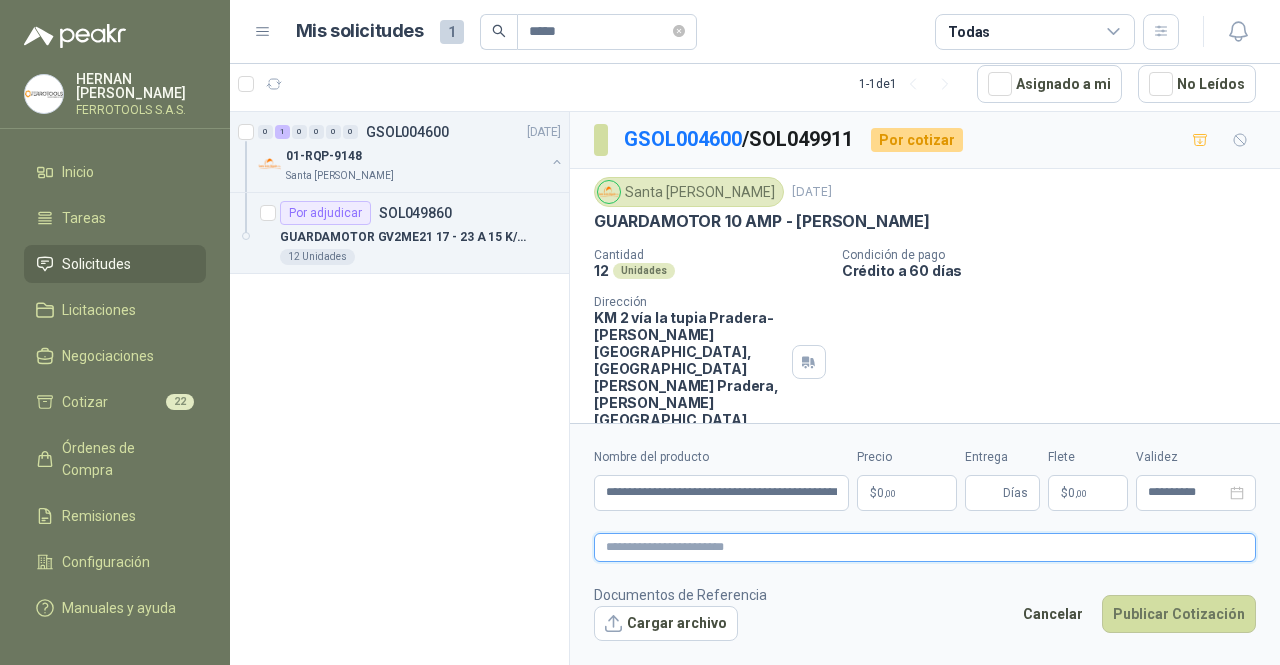 click at bounding box center (925, 547) 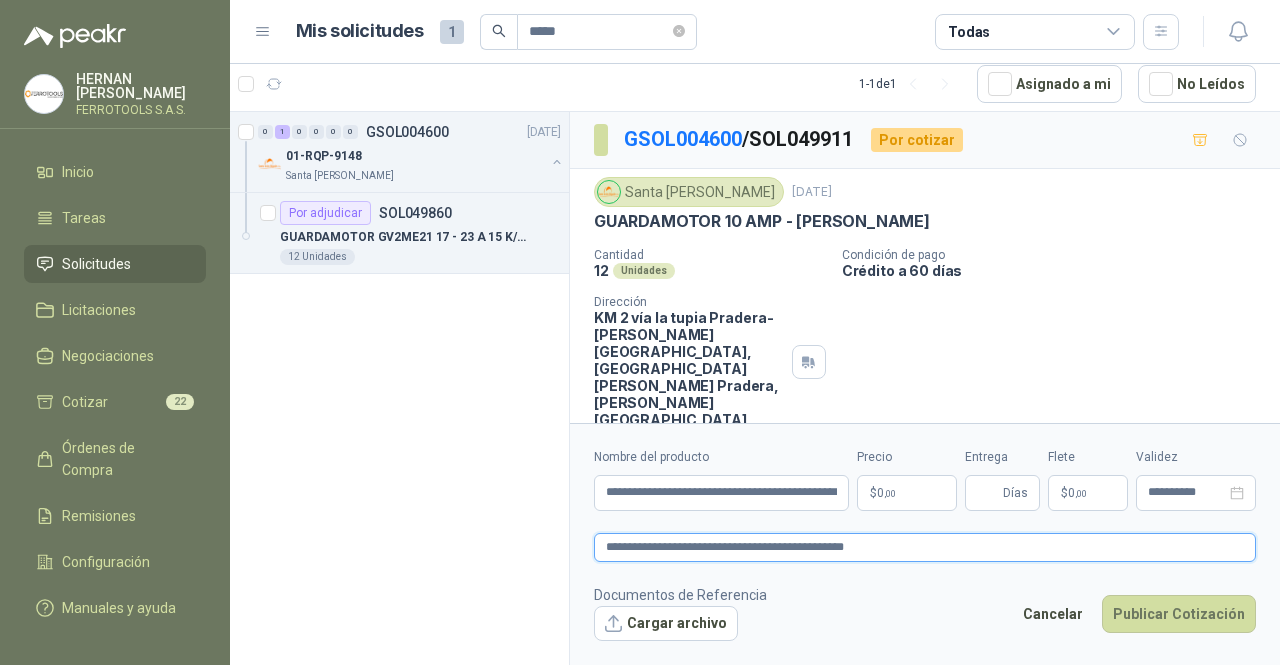 paste on "********" 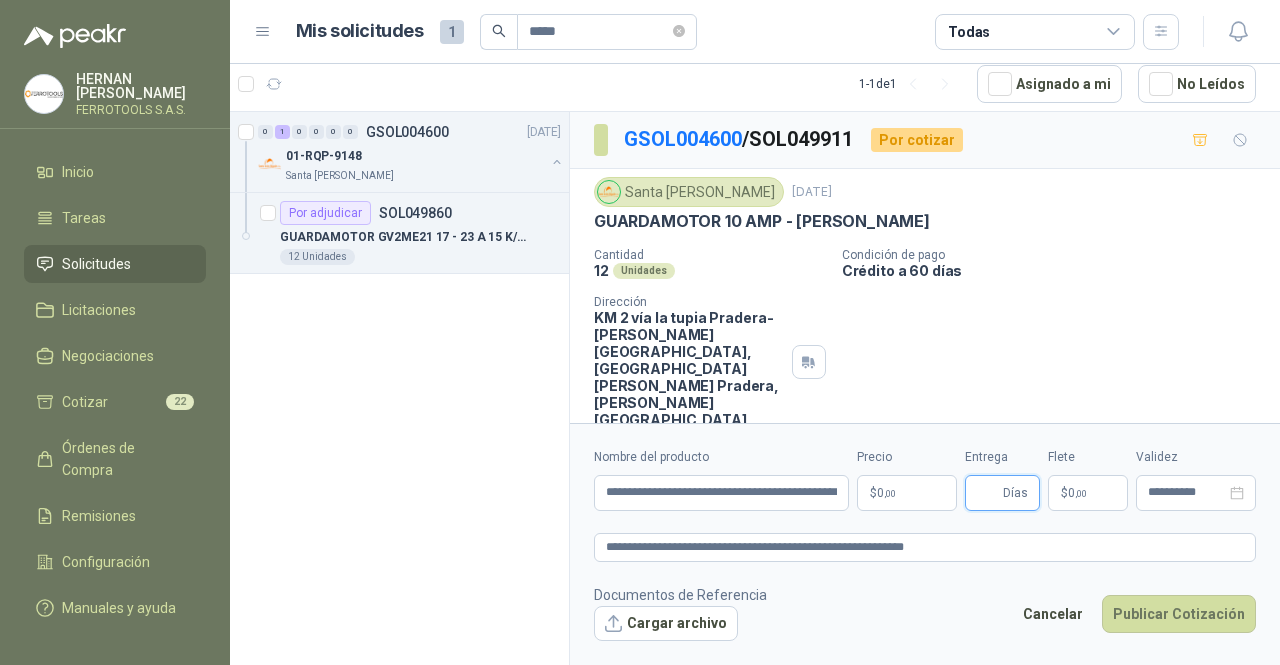 click on "Entrega" at bounding box center [988, 493] 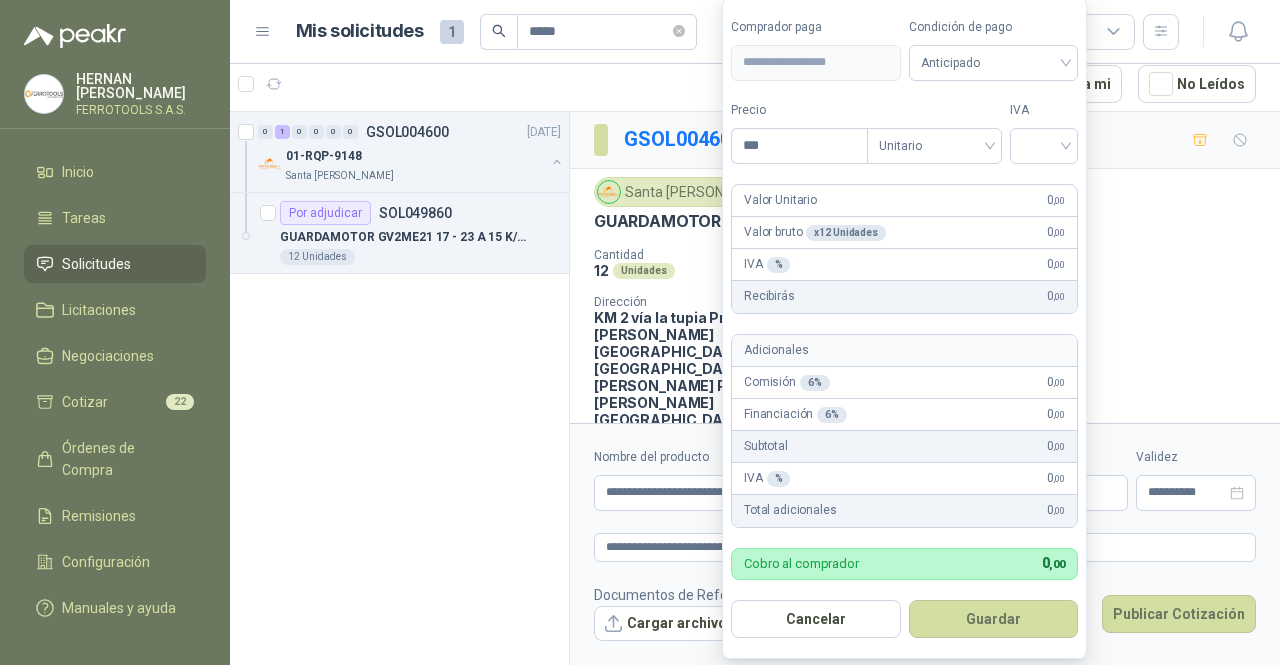 click on "**********" at bounding box center (640, 332) 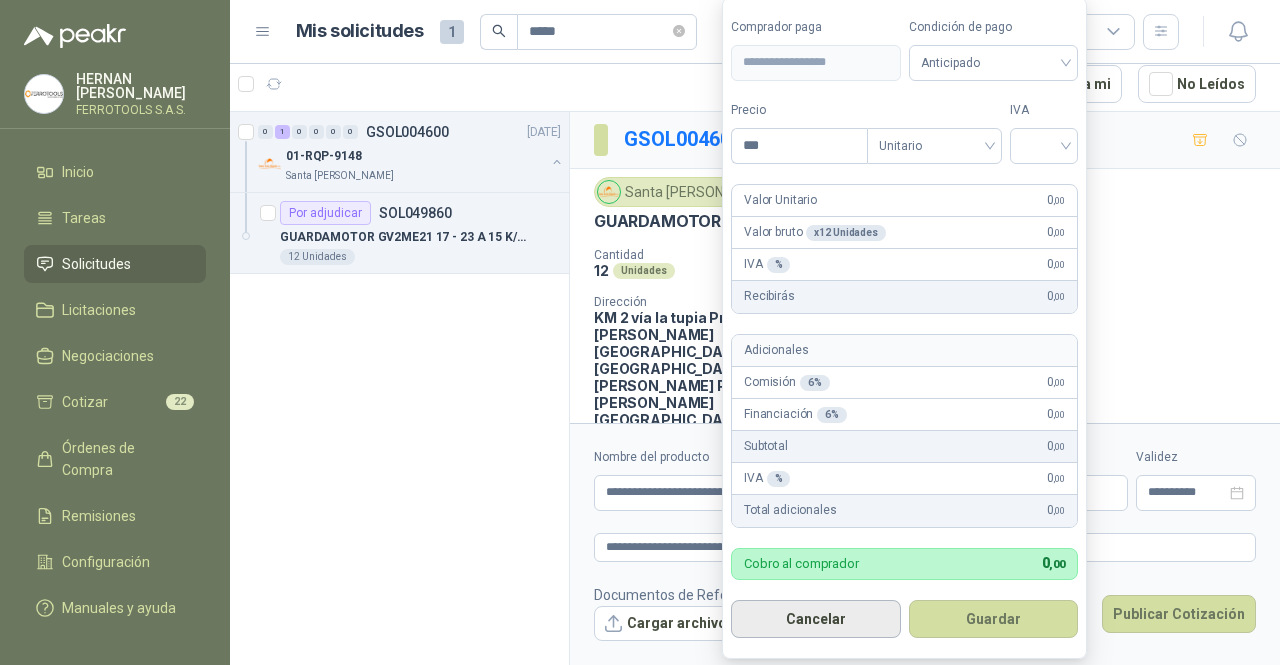 click on "Cancelar" at bounding box center [816, 619] 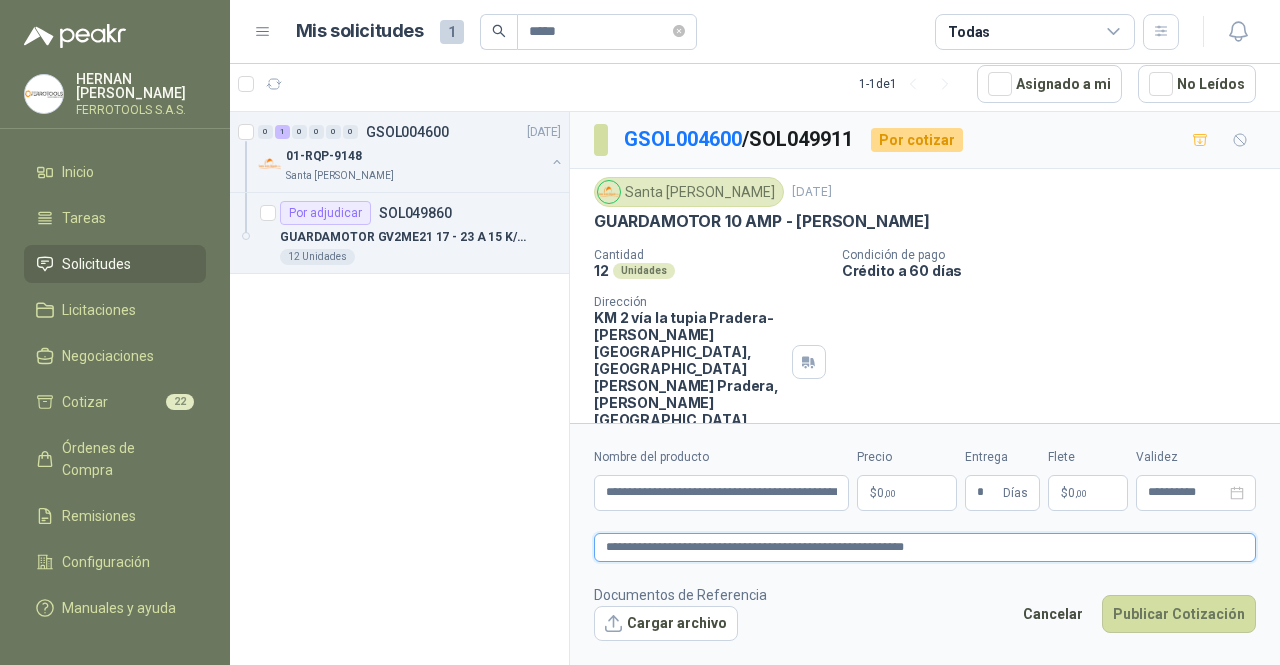 drag, startPoint x: 1029, startPoint y: 554, endPoint x: 573, endPoint y: 528, distance: 456.74063 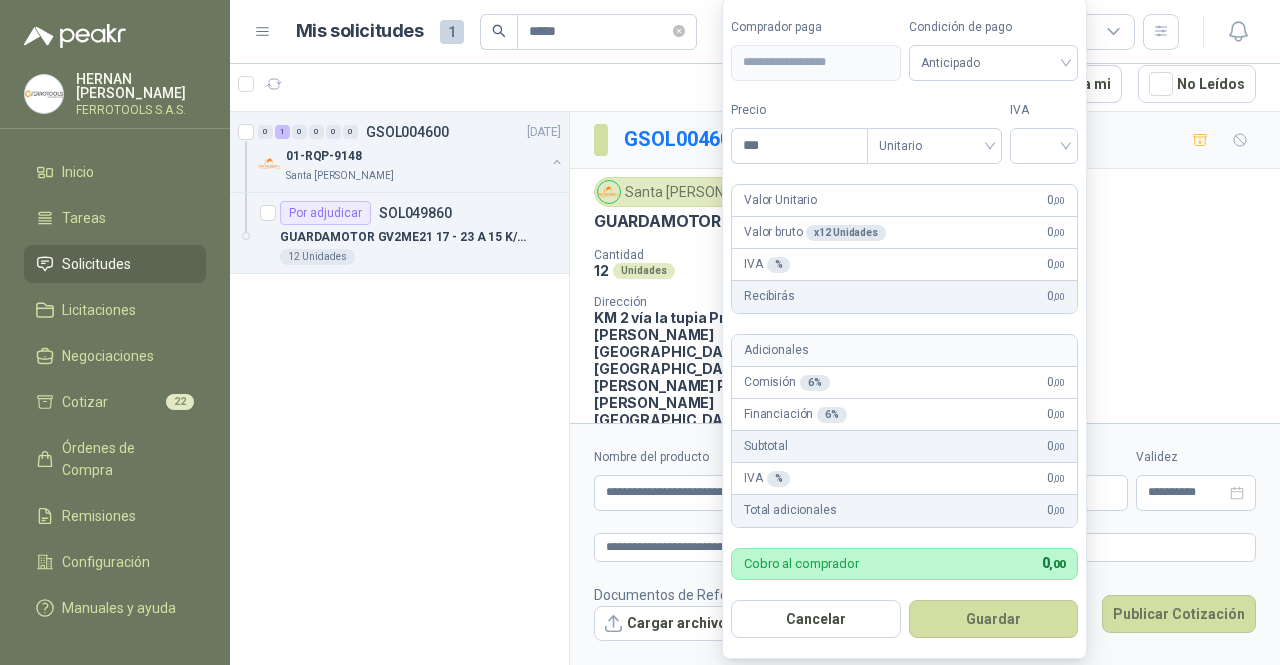 click on "**********" at bounding box center [640, 332] 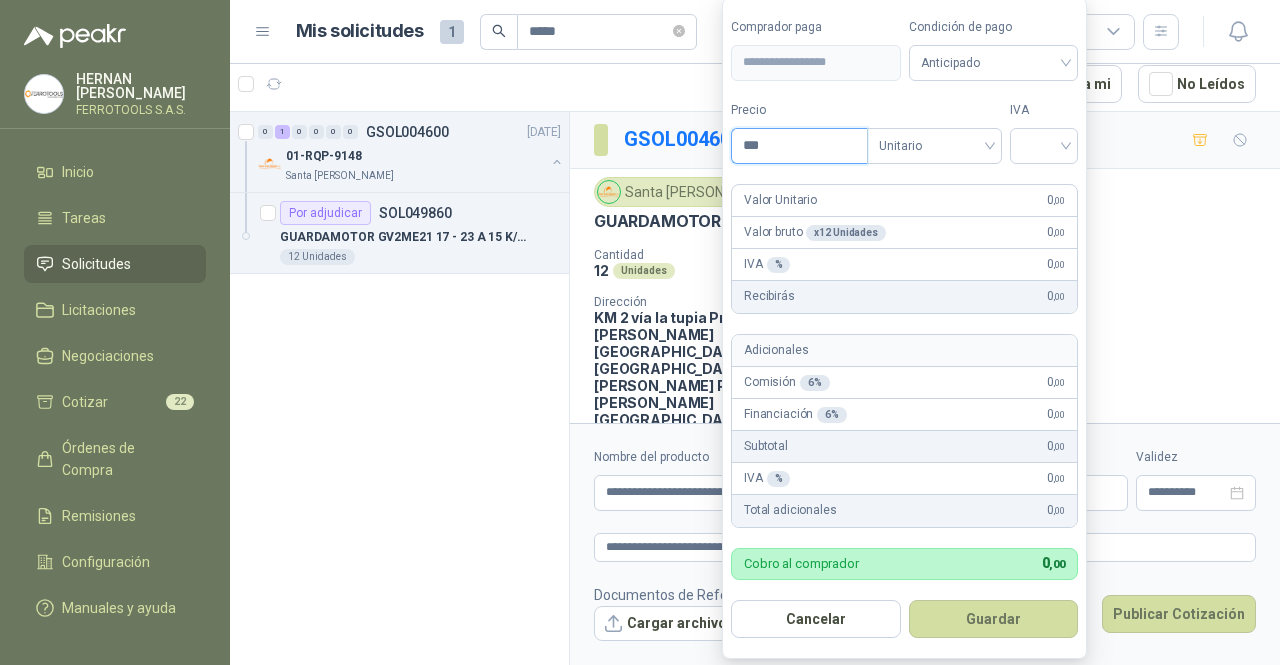 click on "***" at bounding box center [799, 146] 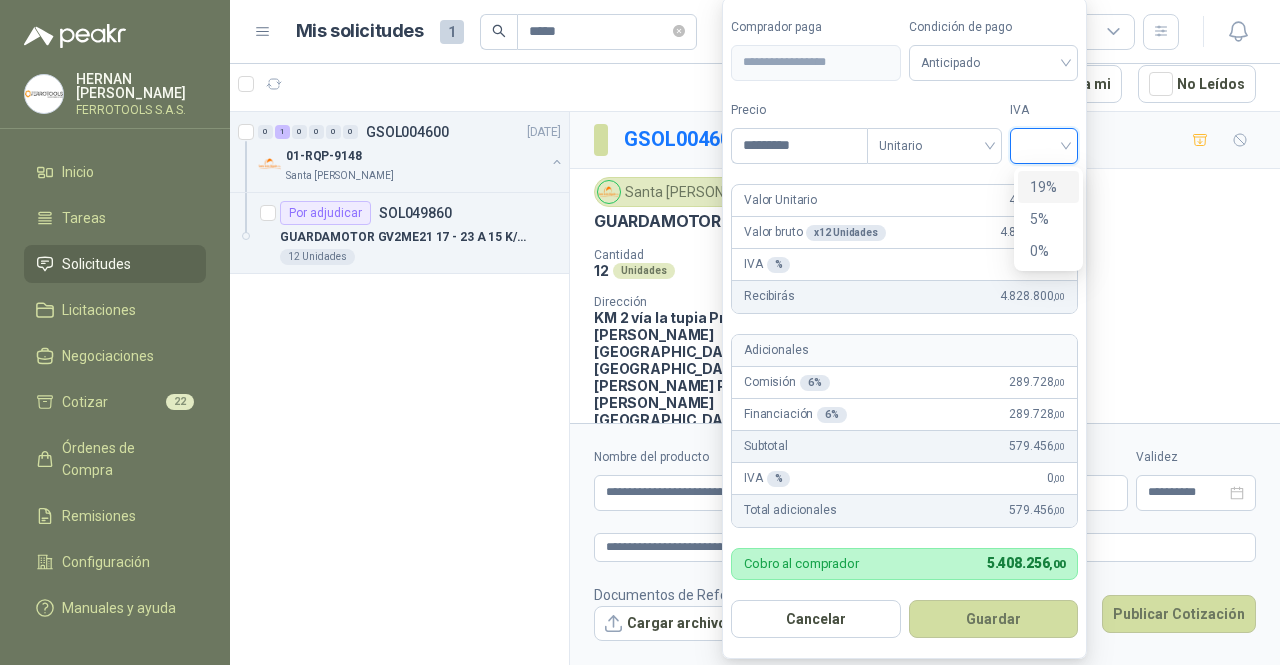 click at bounding box center (1044, 144) 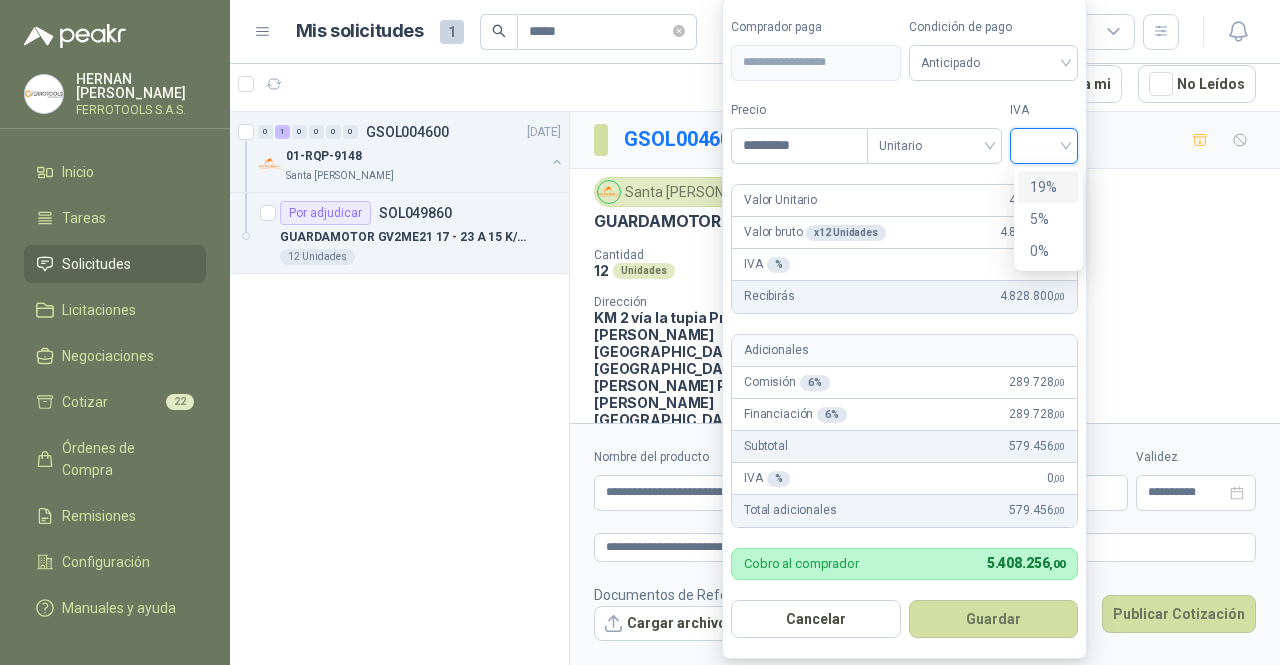 click on "19%" at bounding box center [1048, 187] 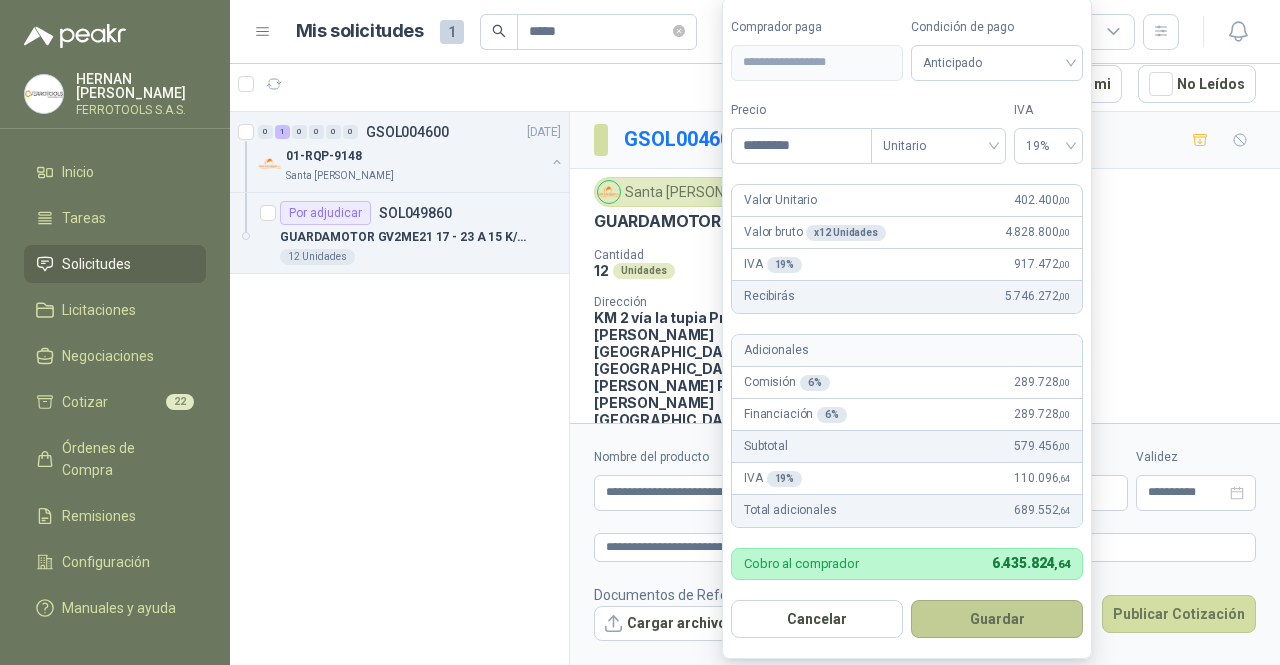 click on "Guardar" at bounding box center (997, 619) 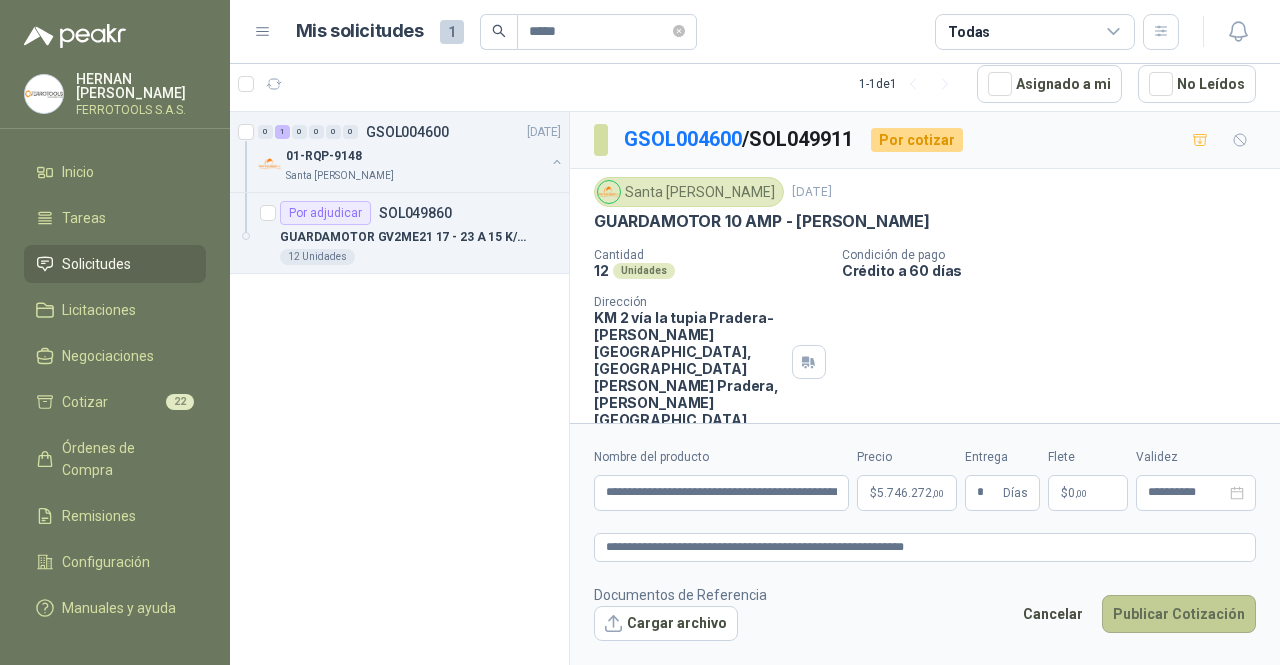 click on "Publicar Cotización" at bounding box center (1179, 614) 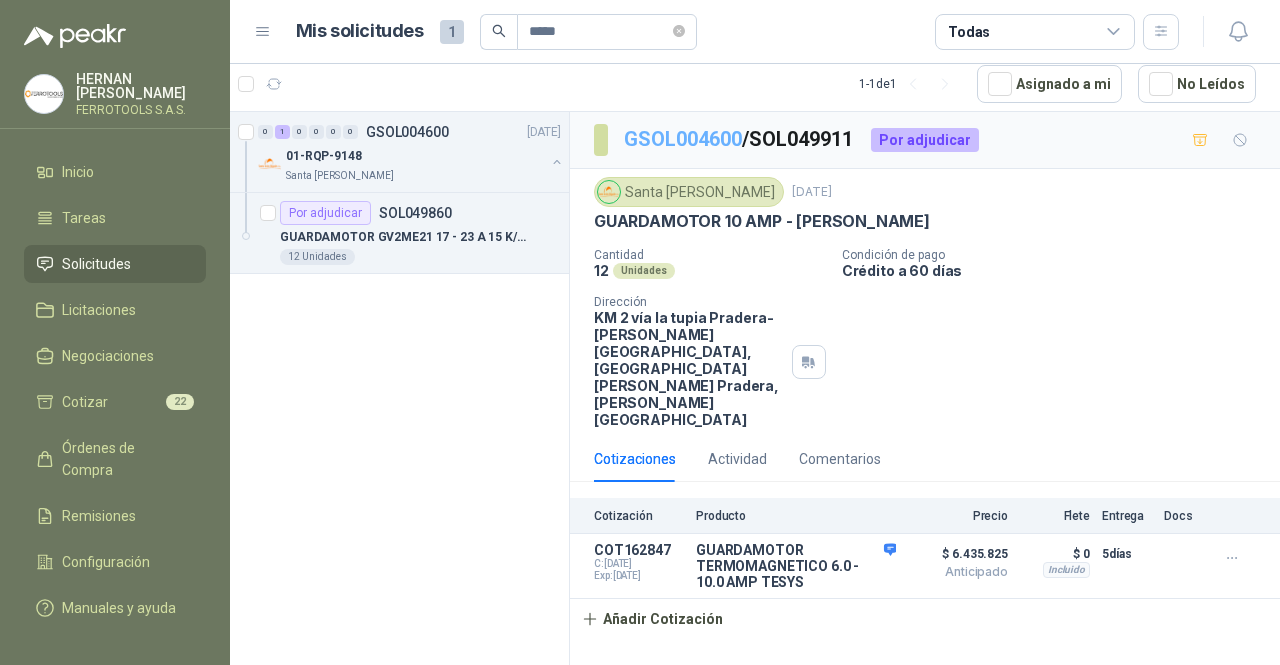 click on "GSOL004600" at bounding box center (683, 139) 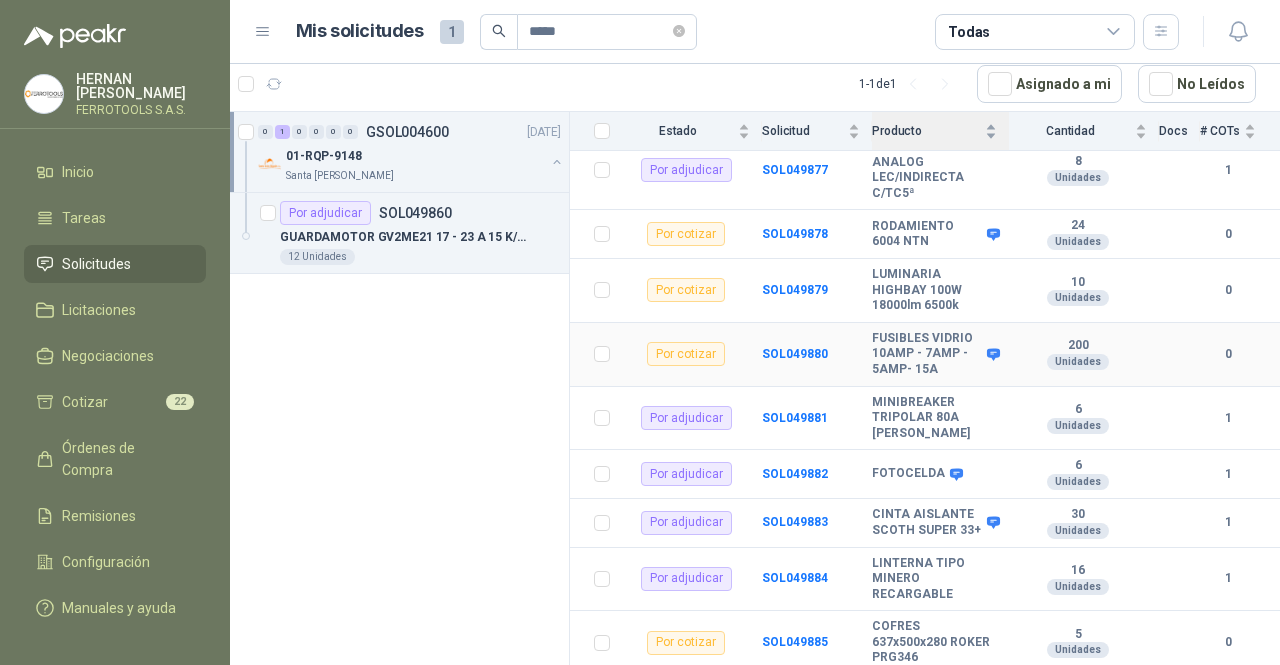 scroll, scrollTop: 1711, scrollLeft: 0, axis: vertical 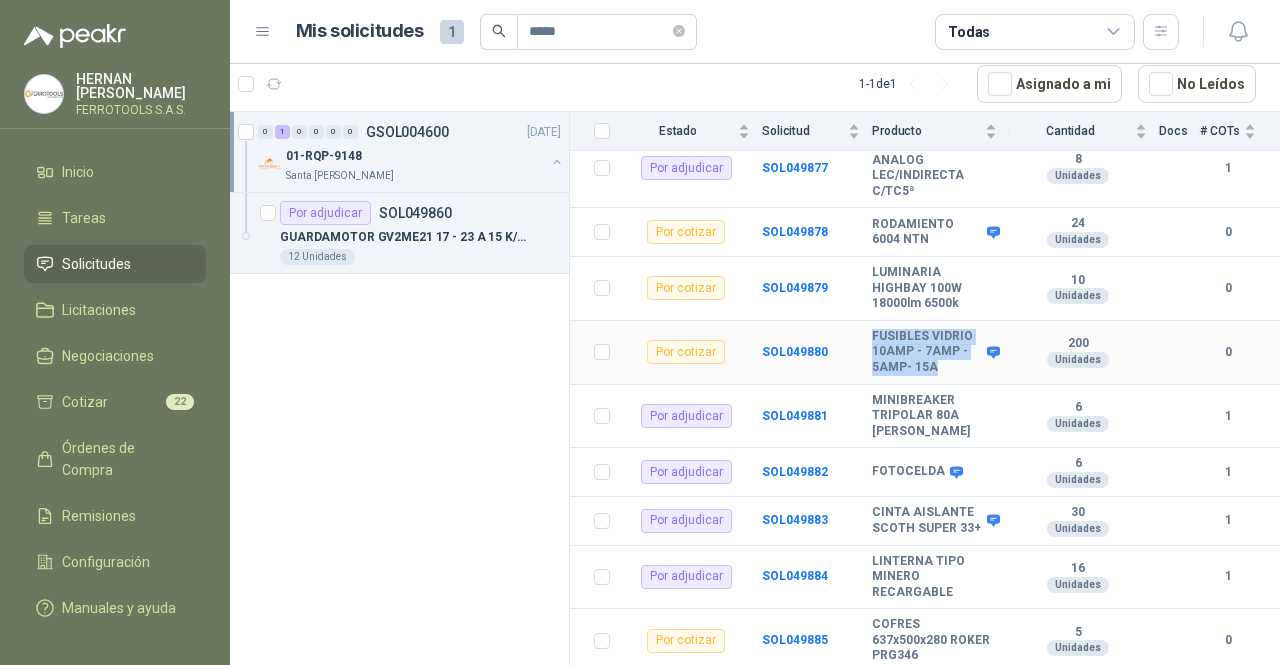 drag, startPoint x: 918, startPoint y: 384, endPoint x: 868, endPoint y: 348, distance: 61.611687 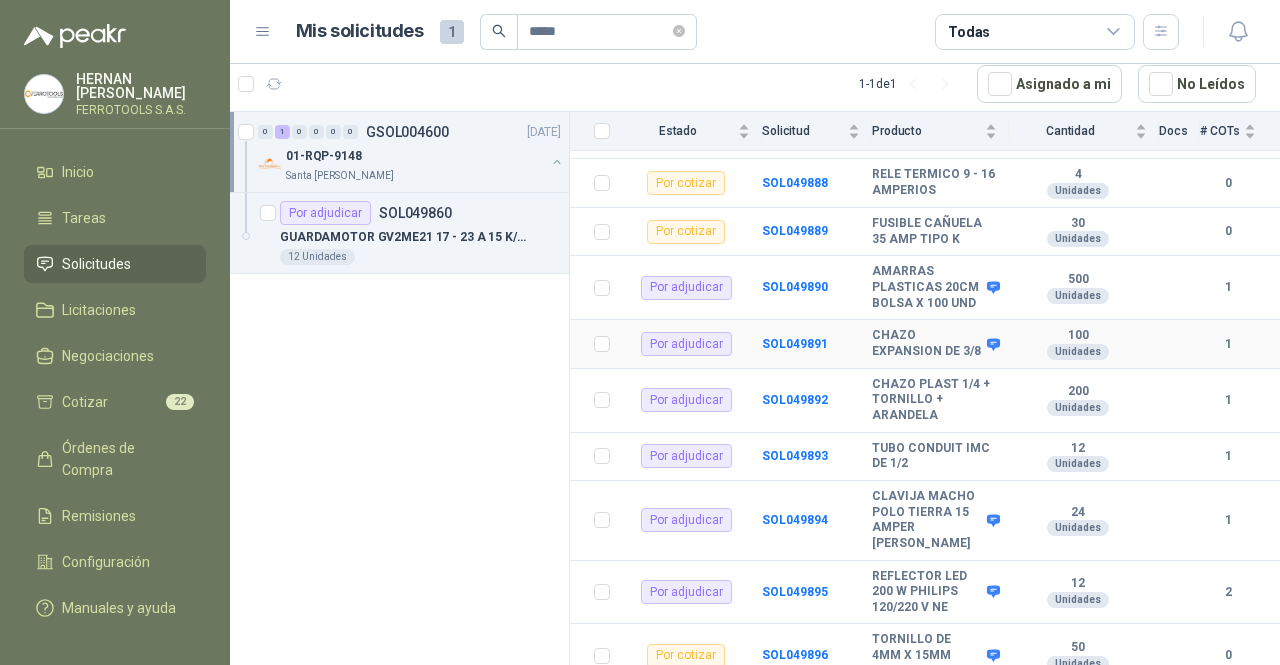 scroll, scrollTop: 2353, scrollLeft: 0, axis: vertical 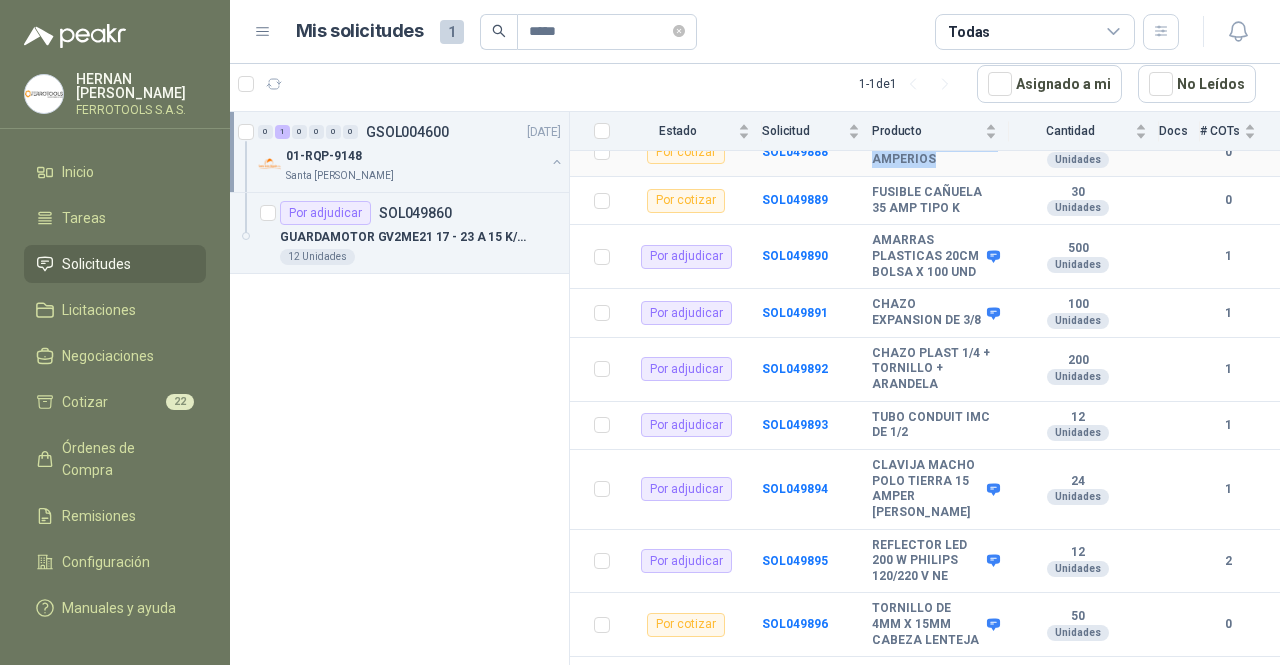 drag, startPoint x: 955, startPoint y: 218, endPoint x: 869, endPoint y: 198, distance: 88.29496 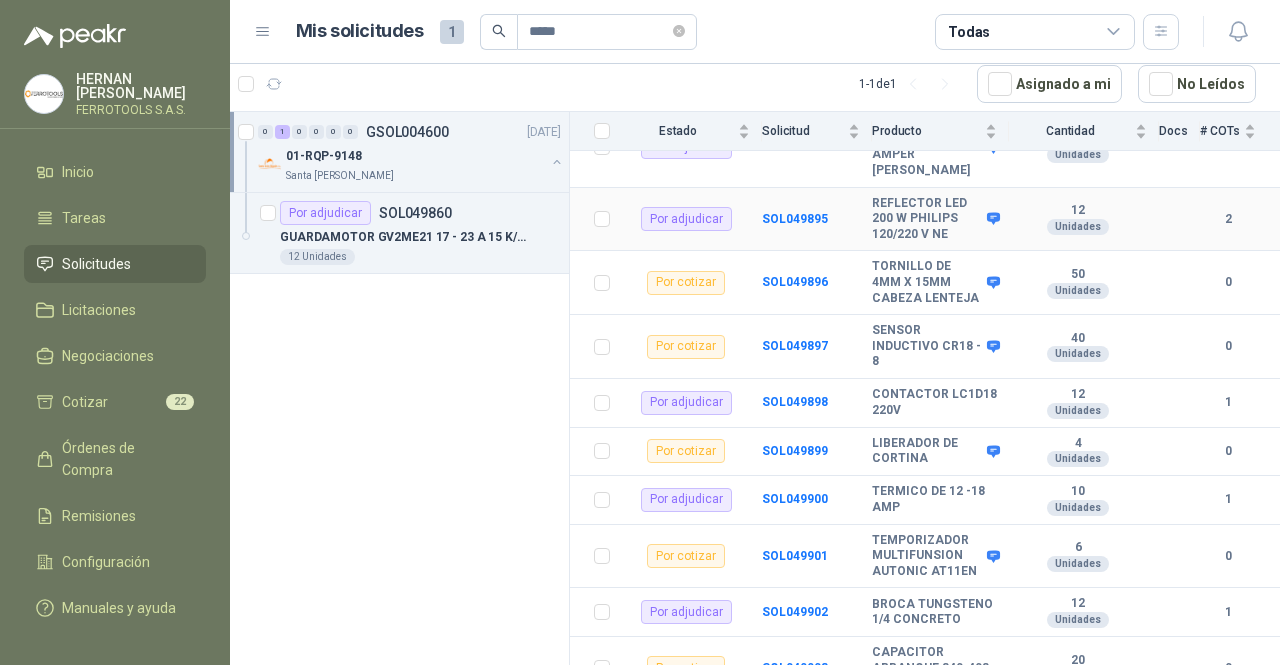 scroll, scrollTop: 2696, scrollLeft: 0, axis: vertical 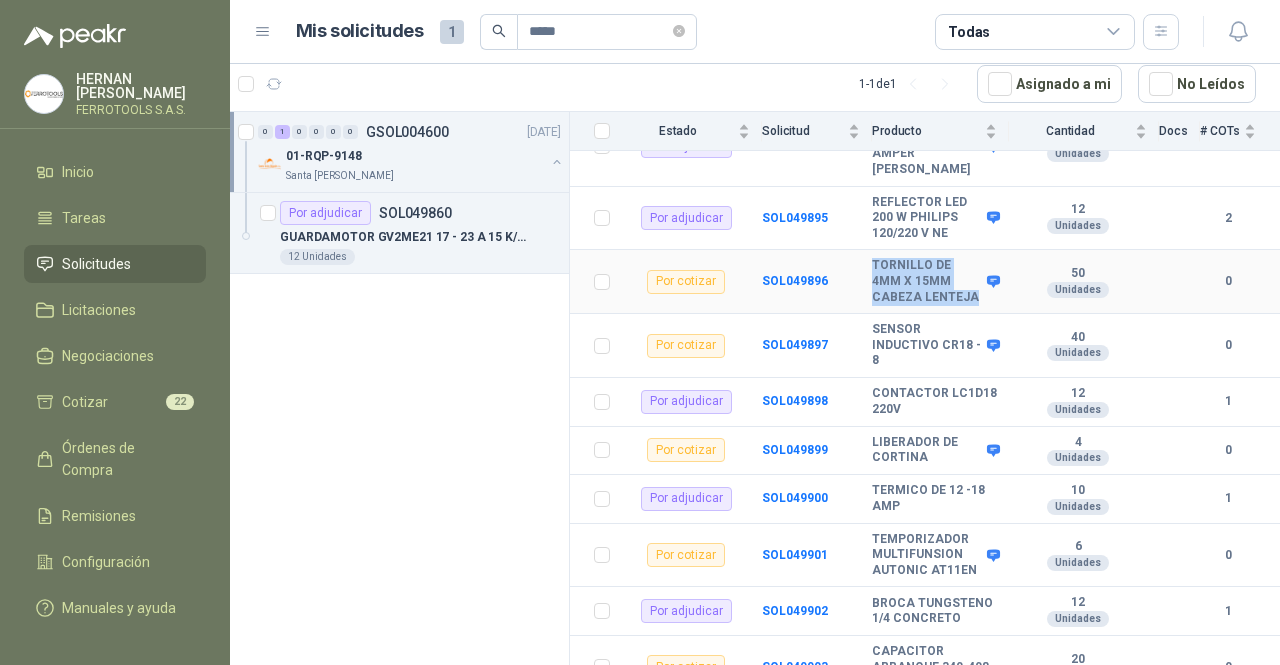 drag, startPoint x: 926, startPoint y: 385, endPoint x: 874, endPoint y: 336, distance: 71.44928 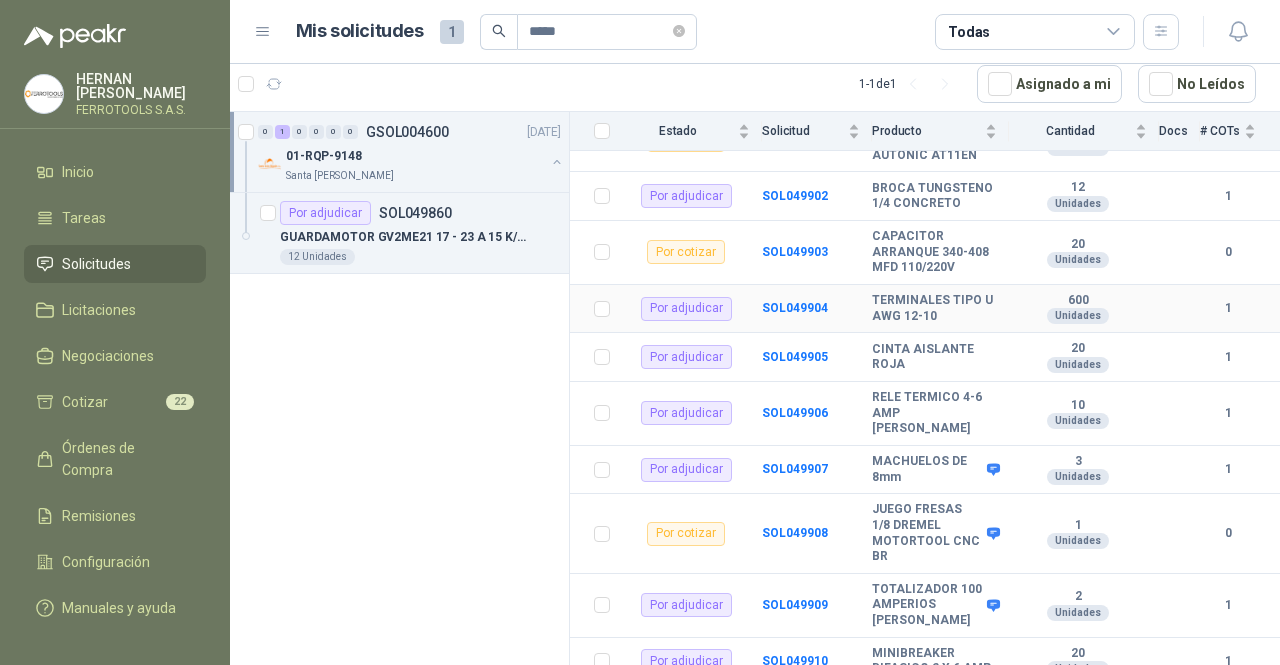 scroll, scrollTop: 3114, scrollLeft: 0, axis: vertical 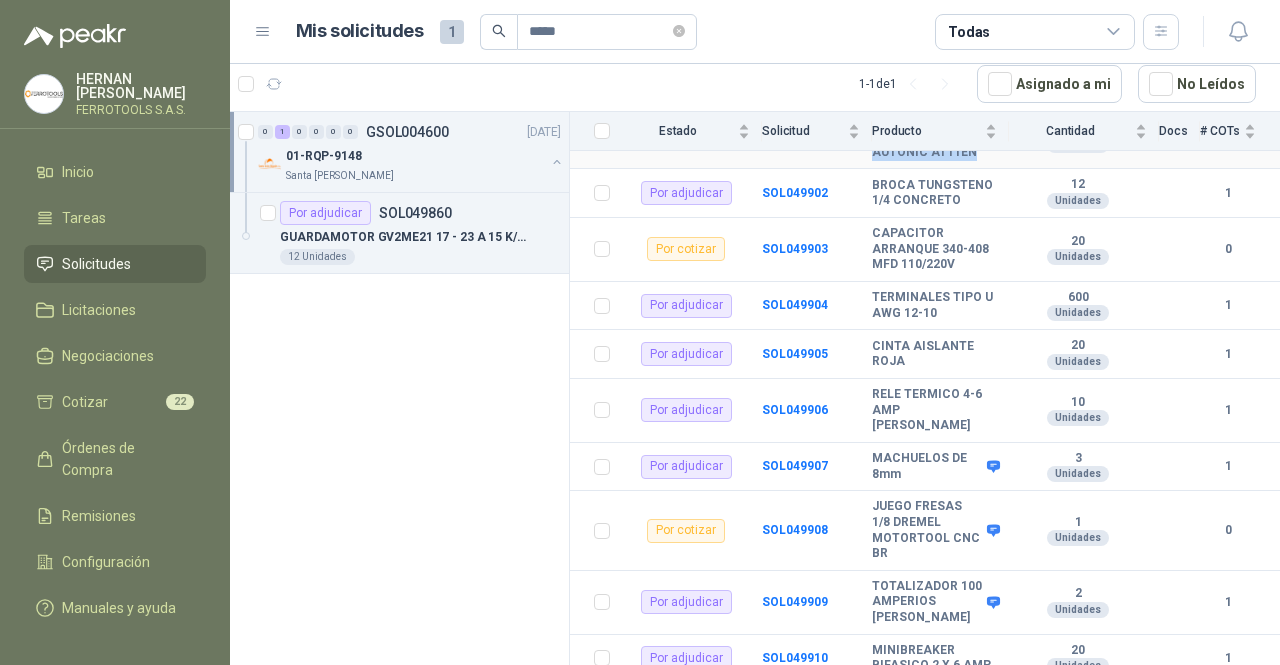 drag, startPoint x: 919, startPoint y: 257, endPoint x: 873, endPoint y: 208, distance: 67.20863 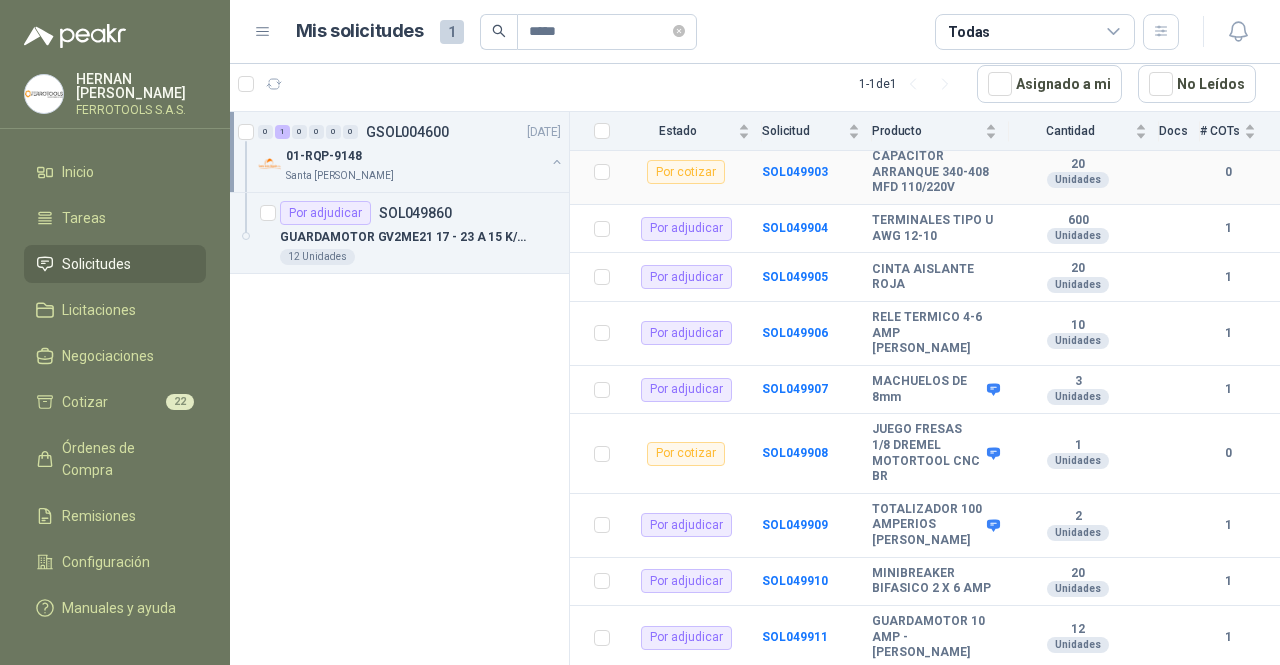 scroll, scrollTop: 3198, scrollLeft: 0, axis: vertical 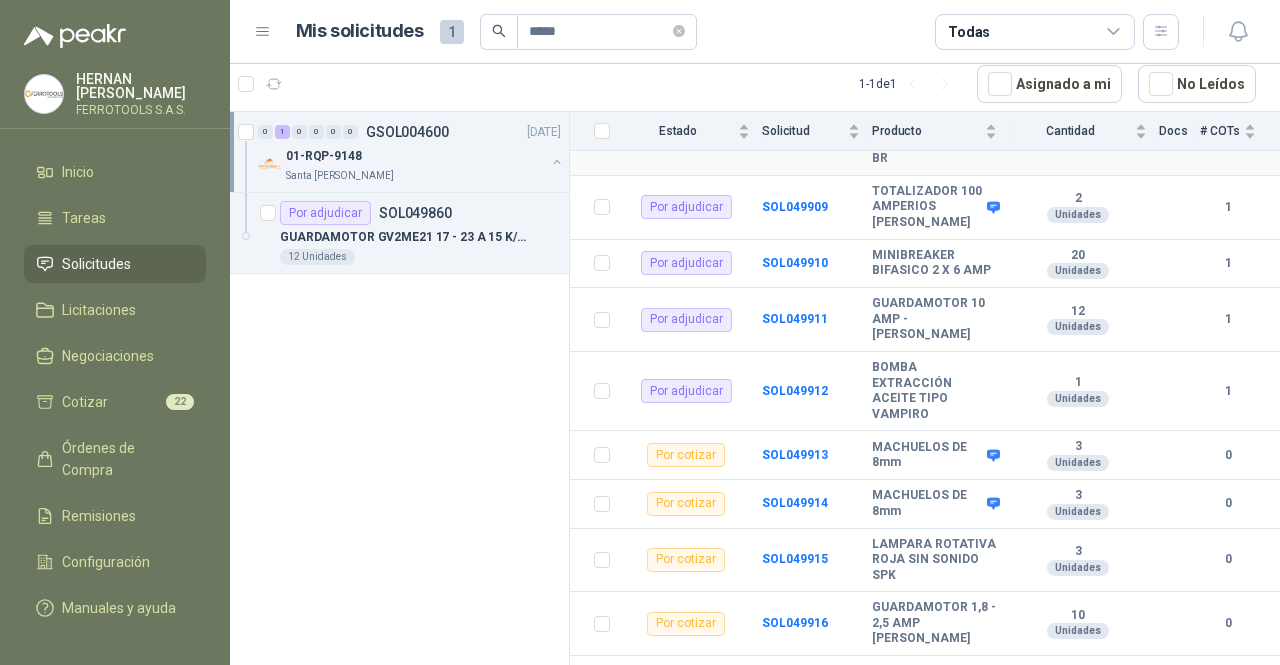click on "SOL049908" at bounding box center [817, 135] 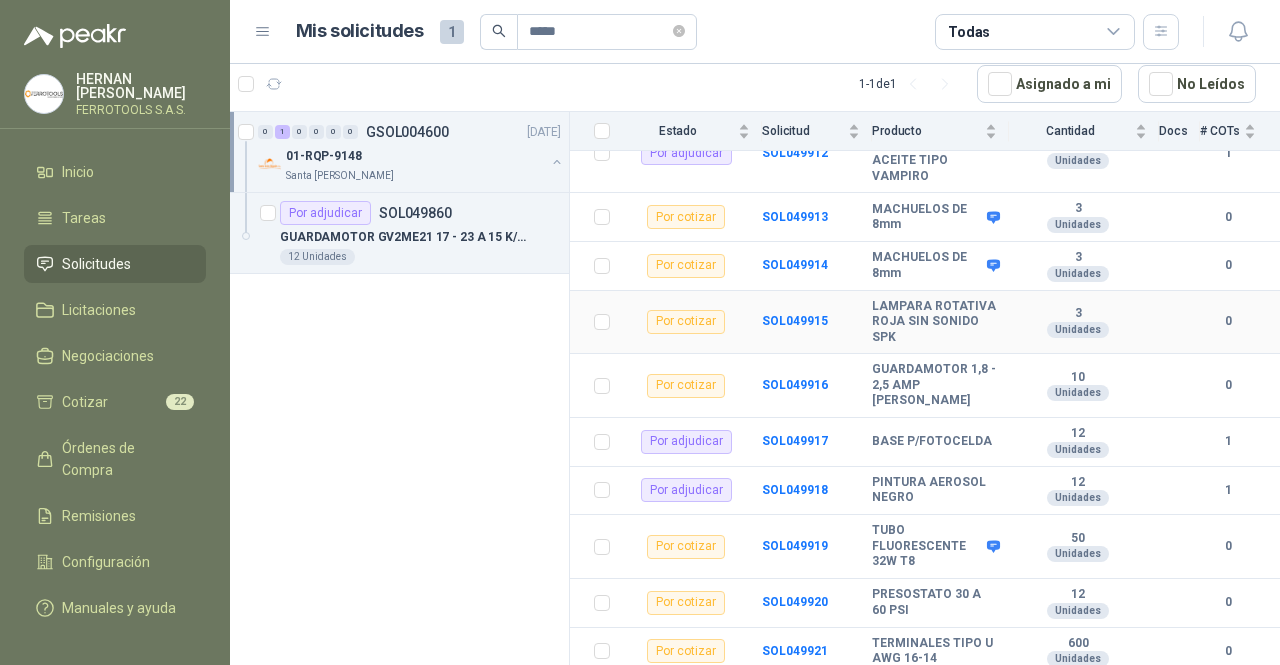 scroll, scrollTop: 3748, scrollLeft: 0, axis: vertical 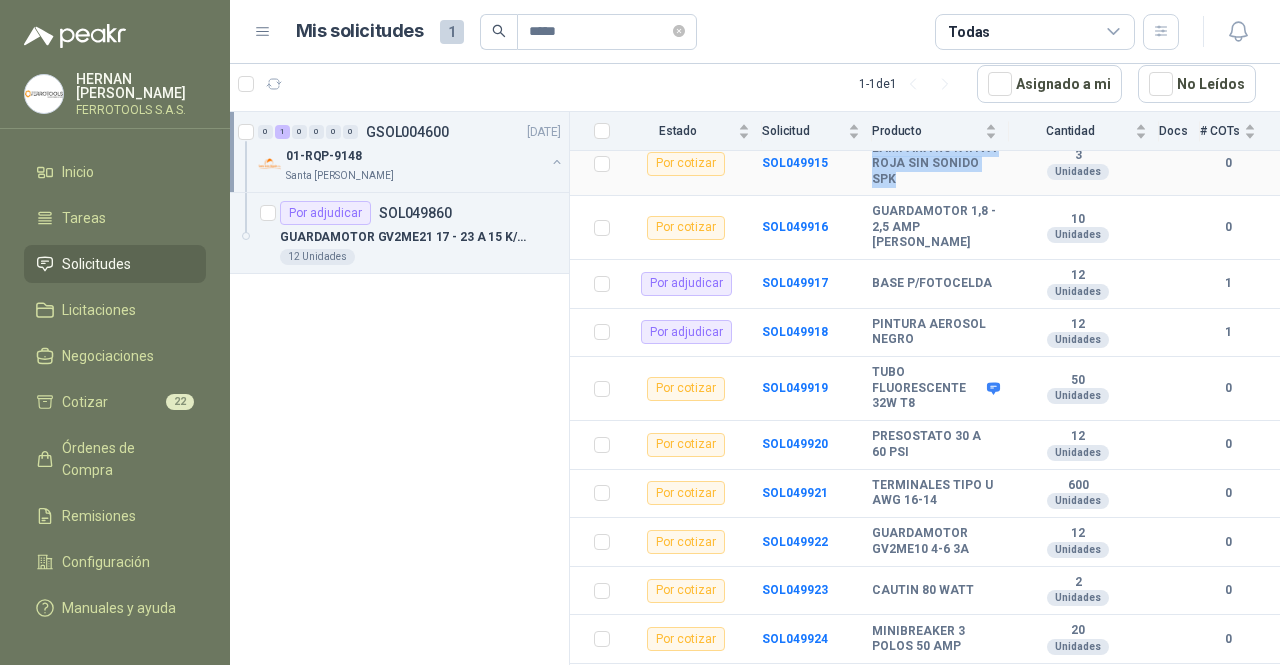 drag, startPoint x: 972, startPoint y: 283, endPoint x: 868, endPoint y: 254, distance: 107.96759 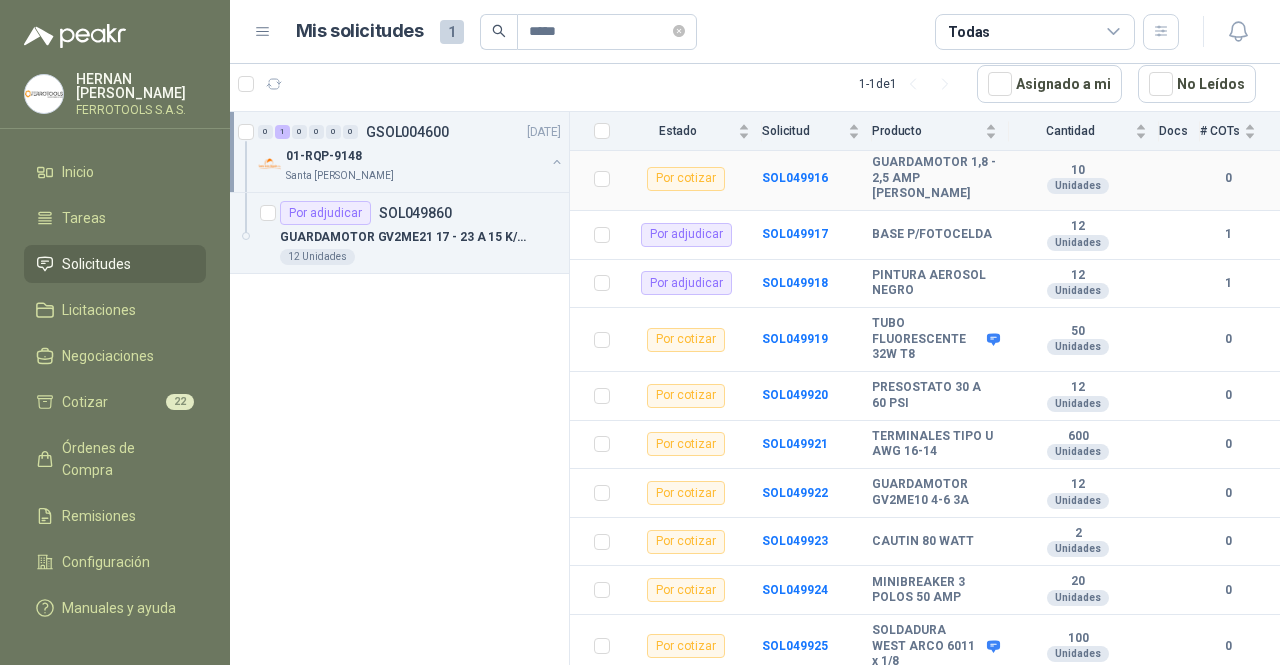 scroll, scrollTop: 3958, scrollLeft: 0, axis: vertical 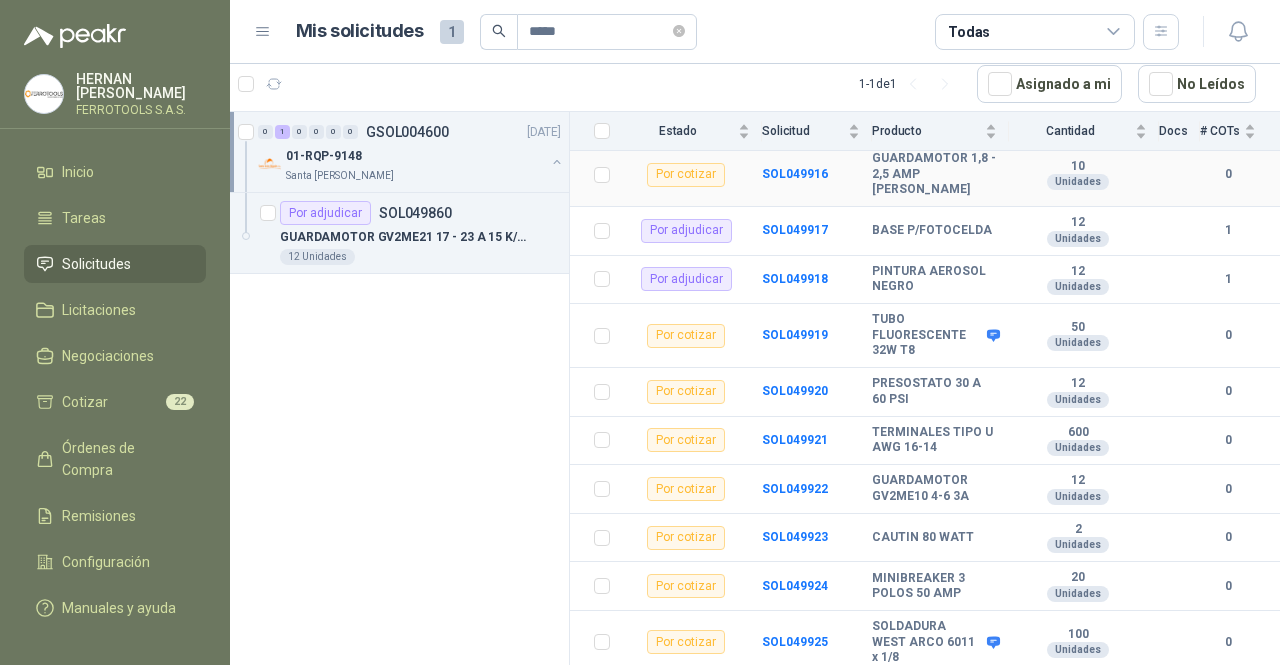 click on "GUARDAMOTOR 1,8 - 2,5 AMP [PERSON_NAME]" at bounding box center [934, 174] 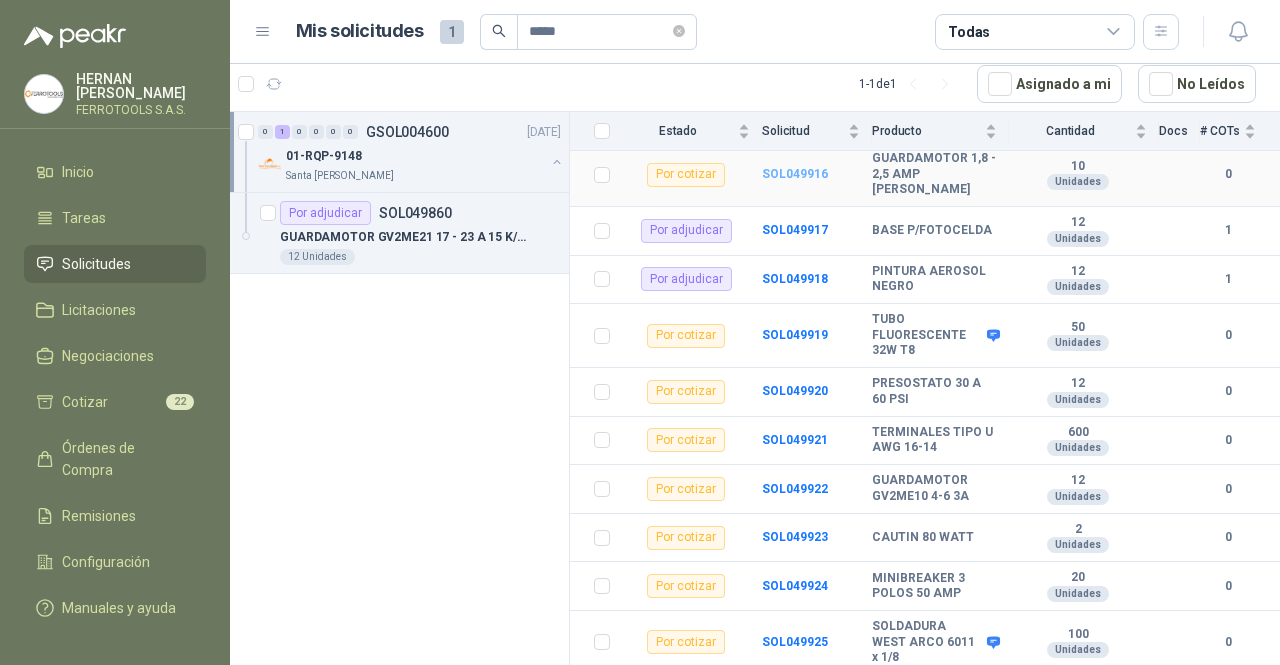 click on "SOL049916" at bounding box center [795, 174] 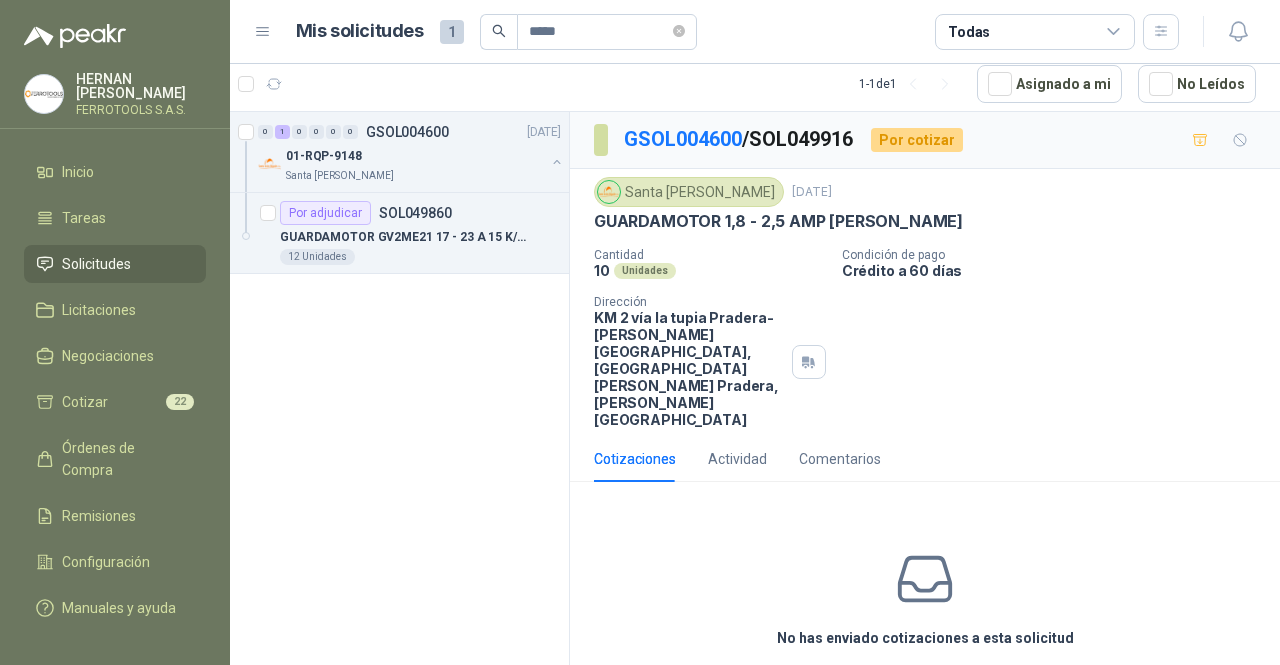 click on "Cotizar" at bounding box center [925, 684] 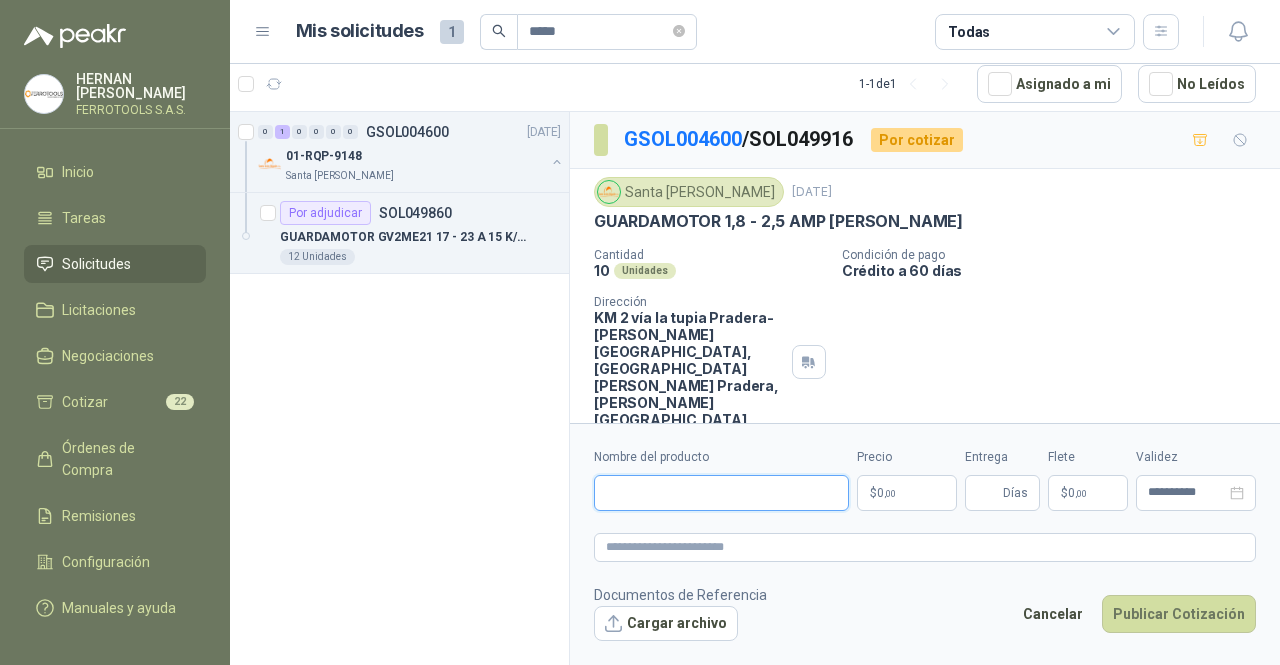 click on "Nombre del producto" at bounding box center [721, 493] 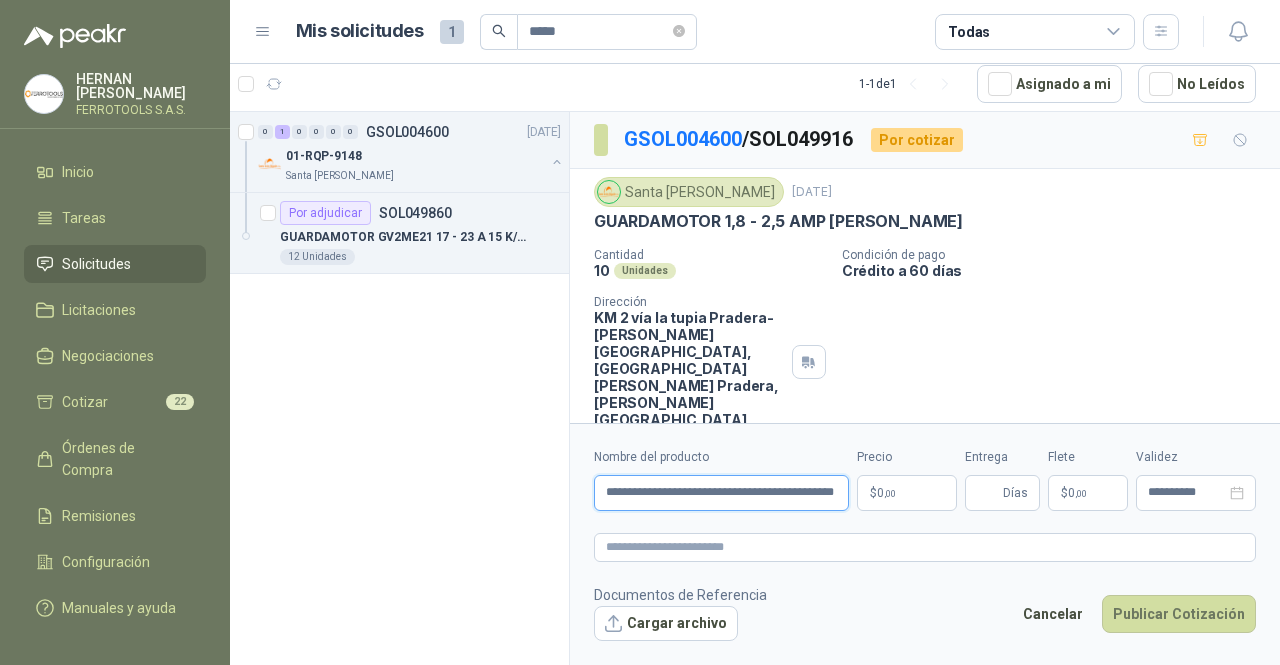 scroll, scrollTop: 0, scrollLeft: 80, axis: horizontal 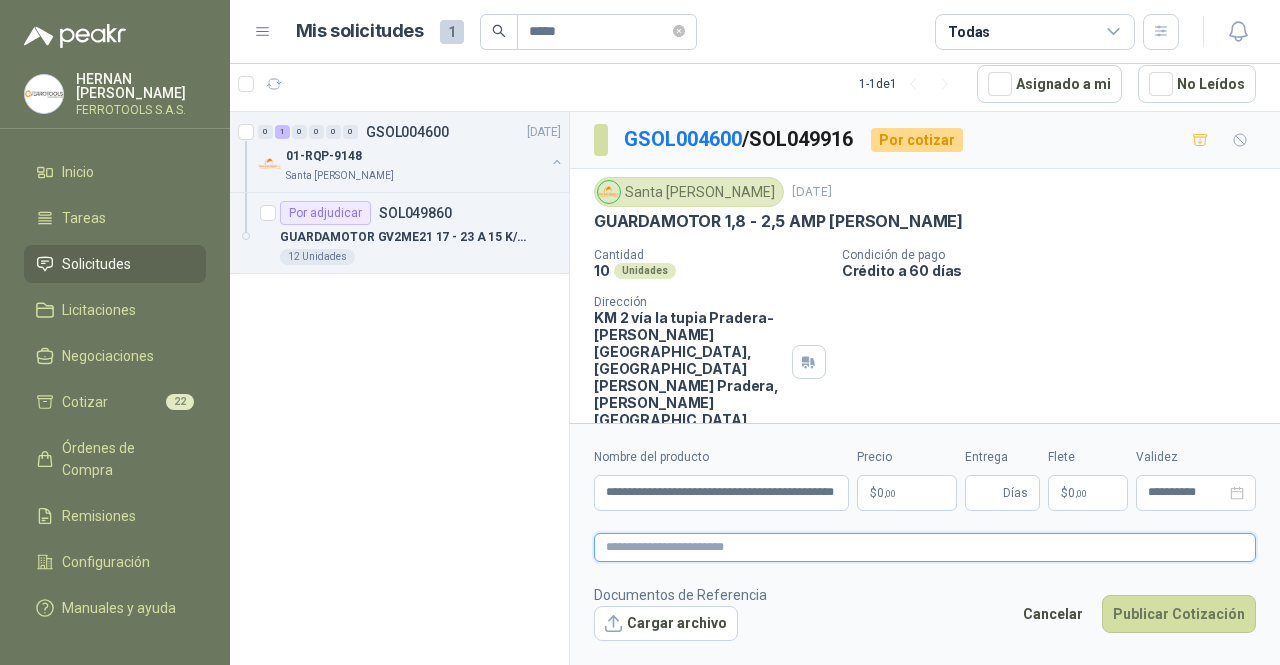 click at bounding box center [925, 547] 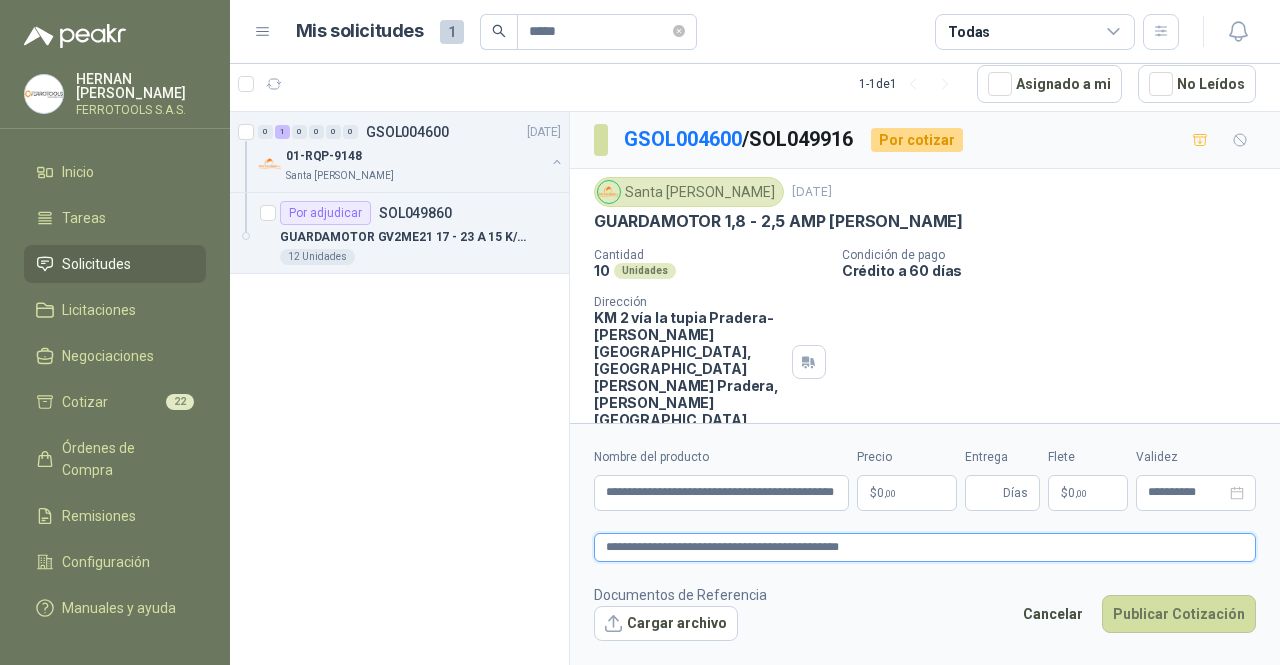 paste on "********" 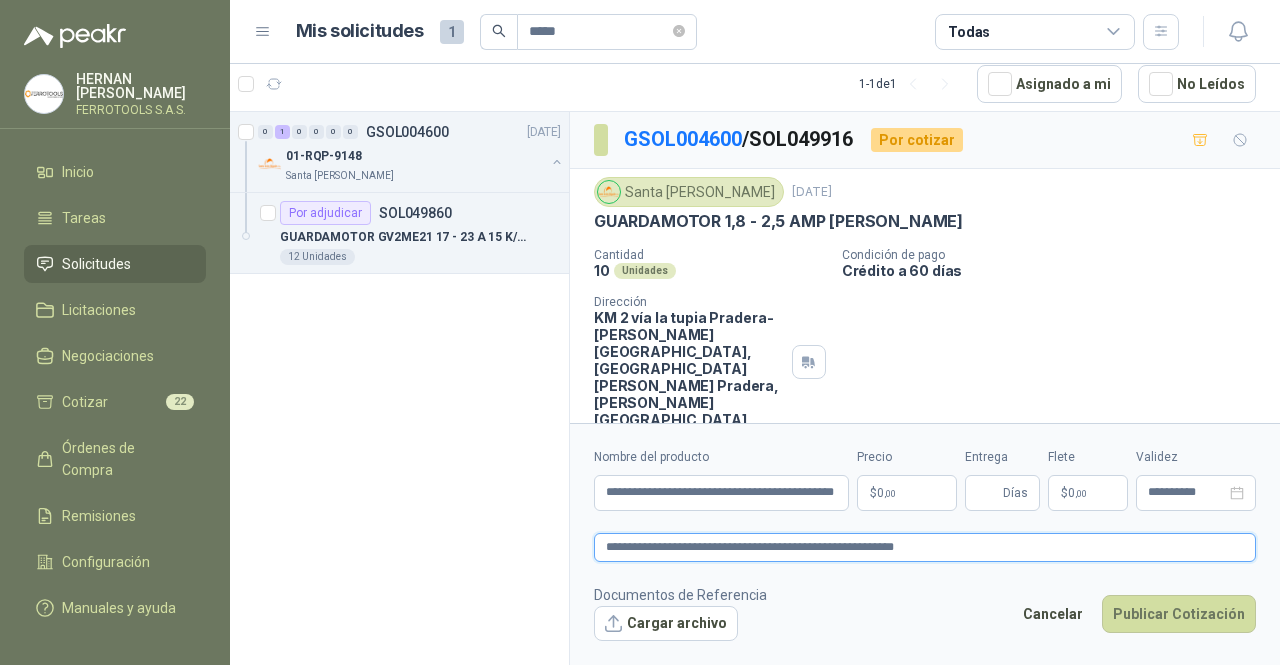 drag, startPoint x: 1027, startPoint y: 541, endPoint x: 579, endPoint y: 519, distance: 448.53986 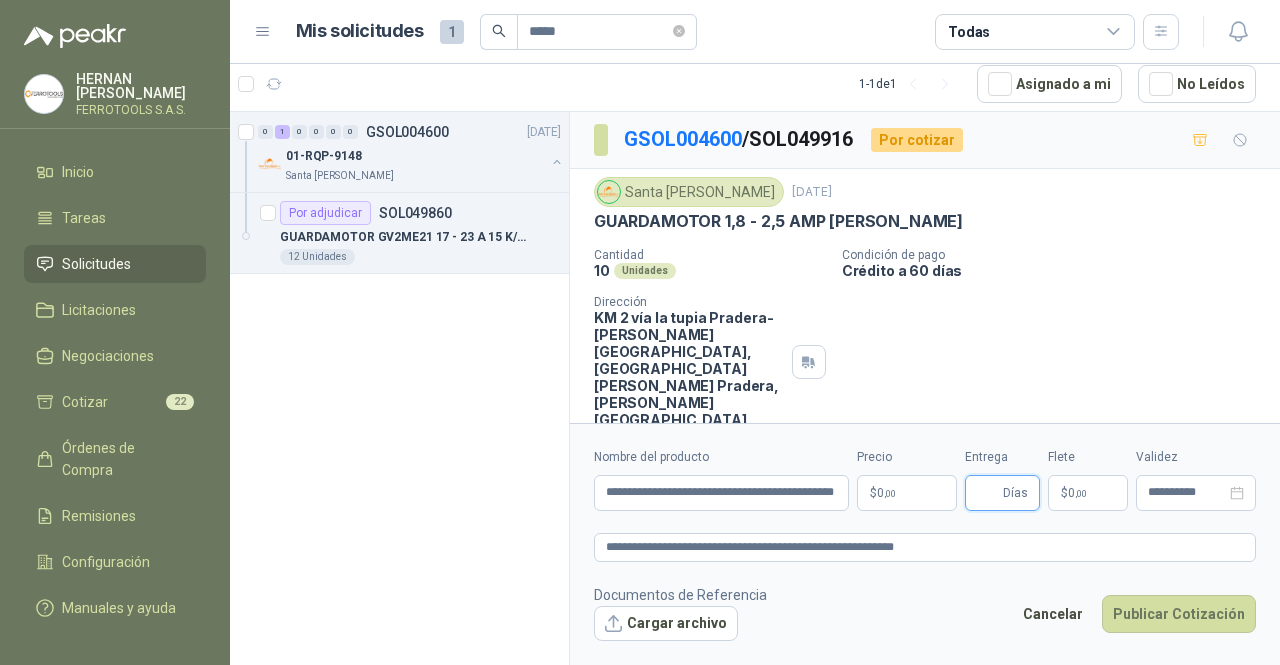 click on "Entrega" at bounding box center (988, 493) 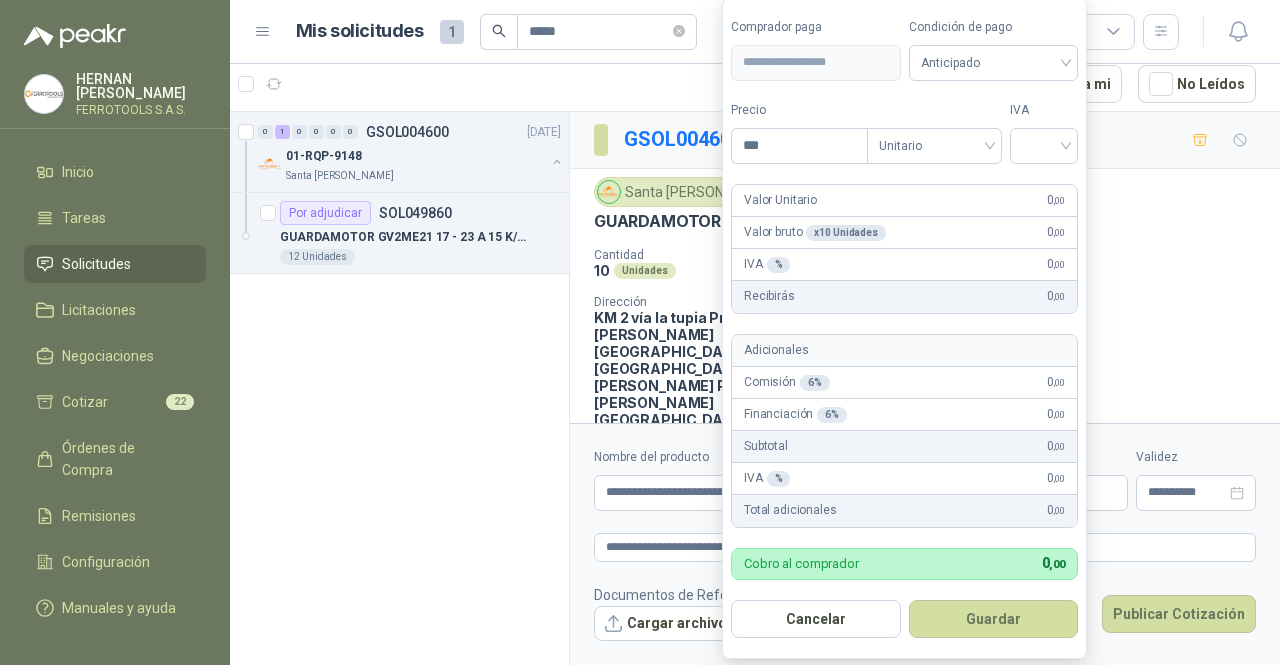 click on "**********" at bounding box center [640, 332] 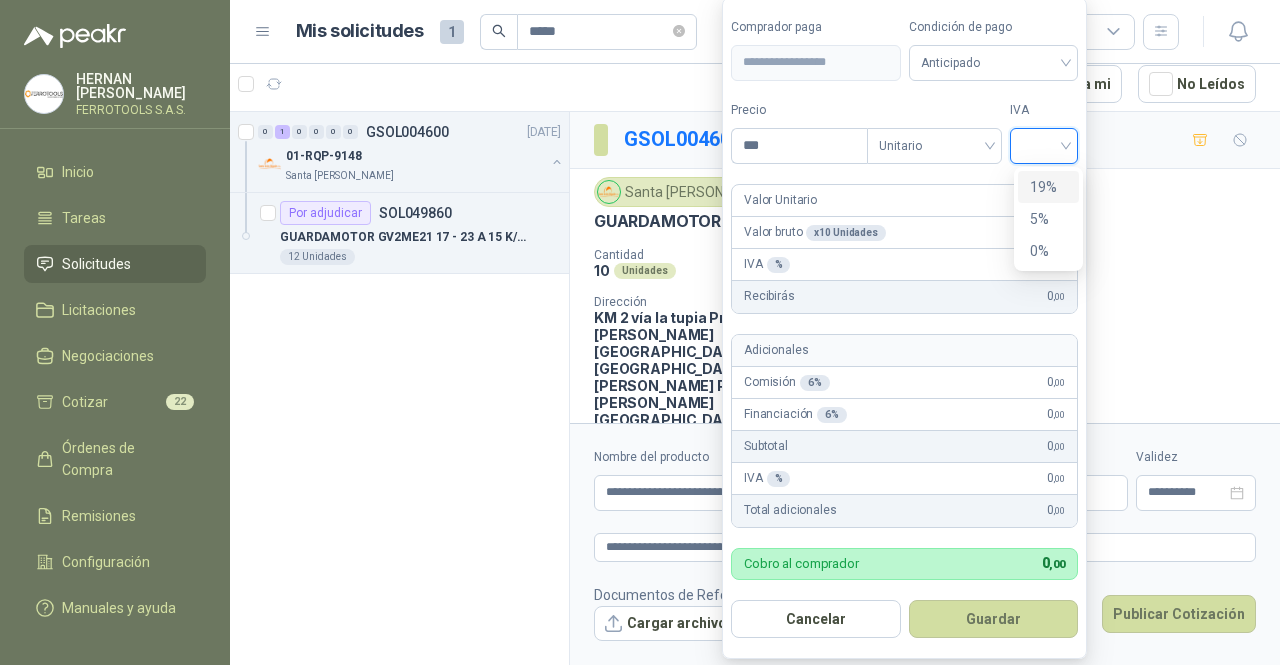 click at bounding box center (1044, 144) 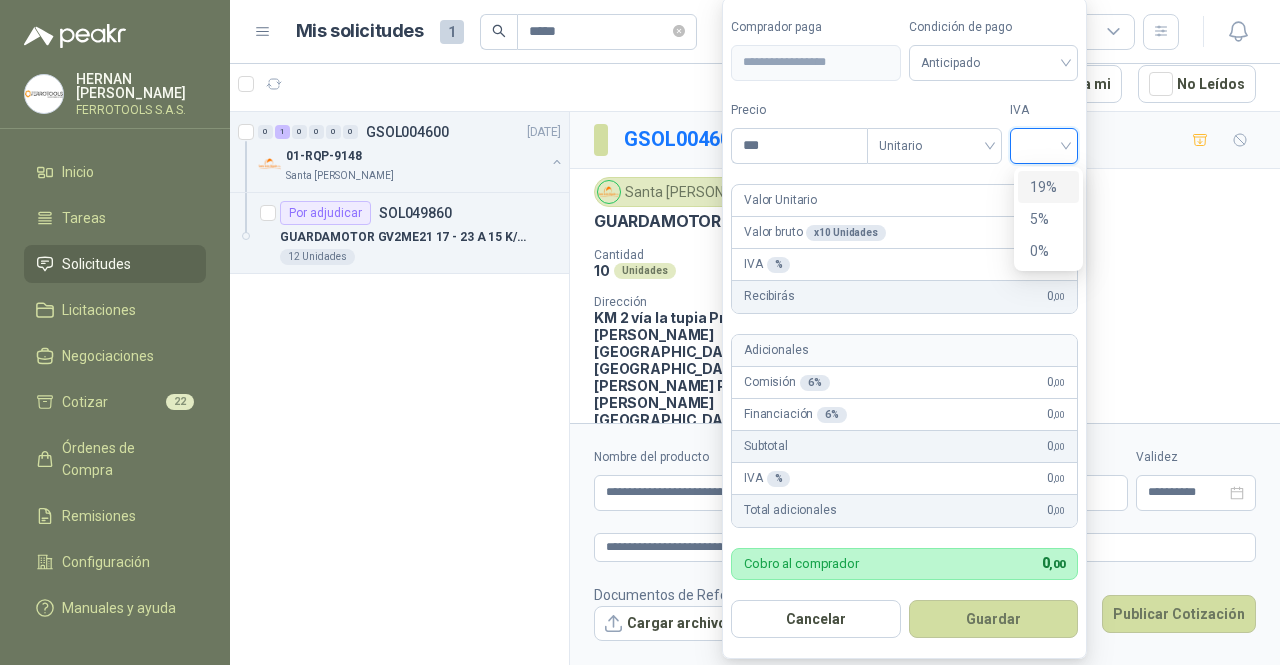 click on "19%" at bounding box center (1048, 187) 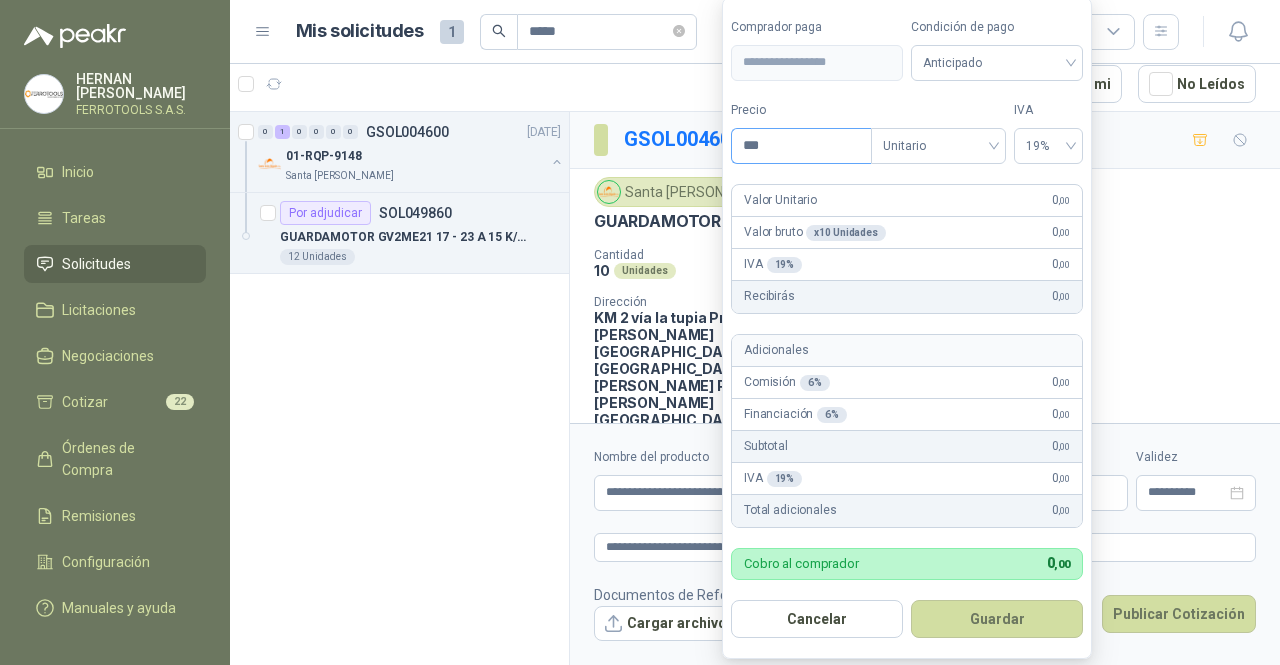 drag, startPoint x: 806, startPoint y: 163, endPoint x: 795, endPoint y: 138, distance: 27.313 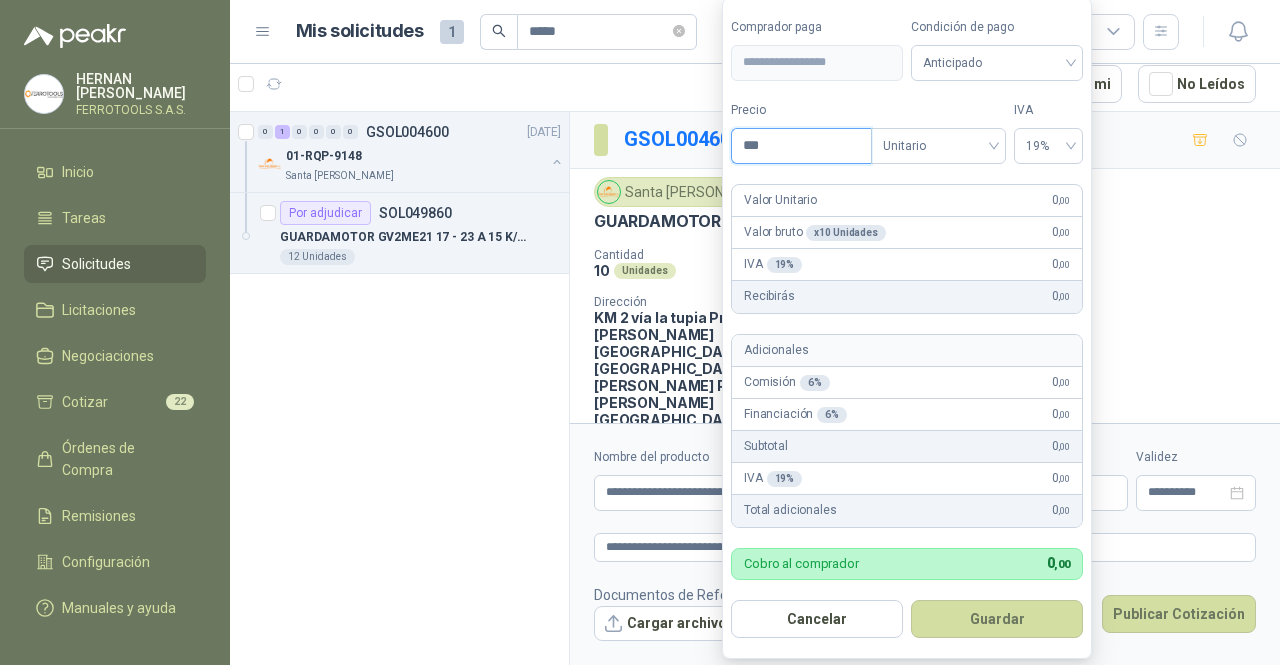click on "***" at bounding box center [801, 146] 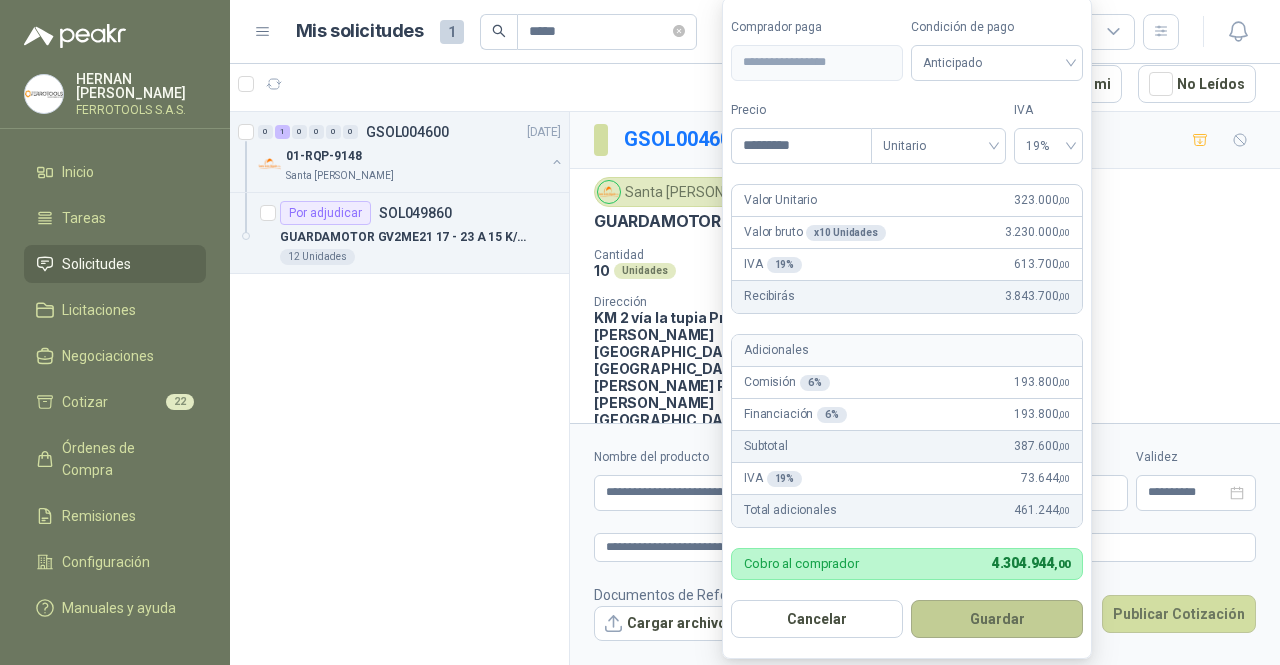 click on "Guardar" at bounding box center [997, 619] 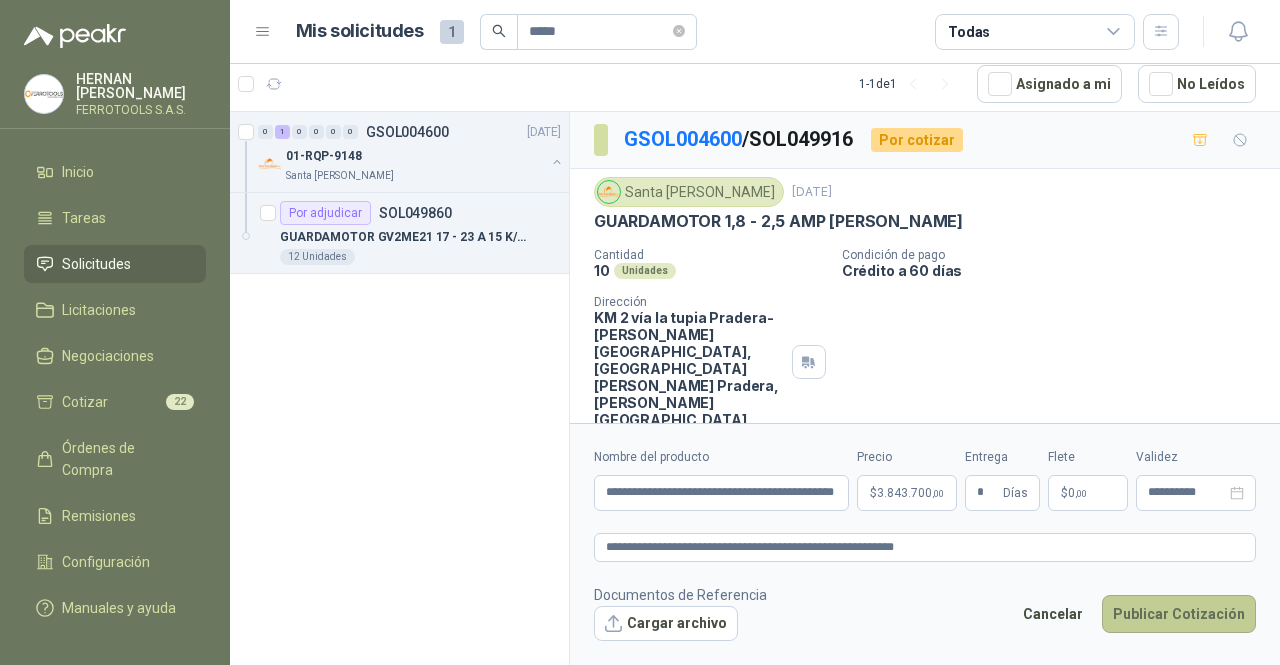 click on "Publicar Cotización" at bounding box center (1179, 614) 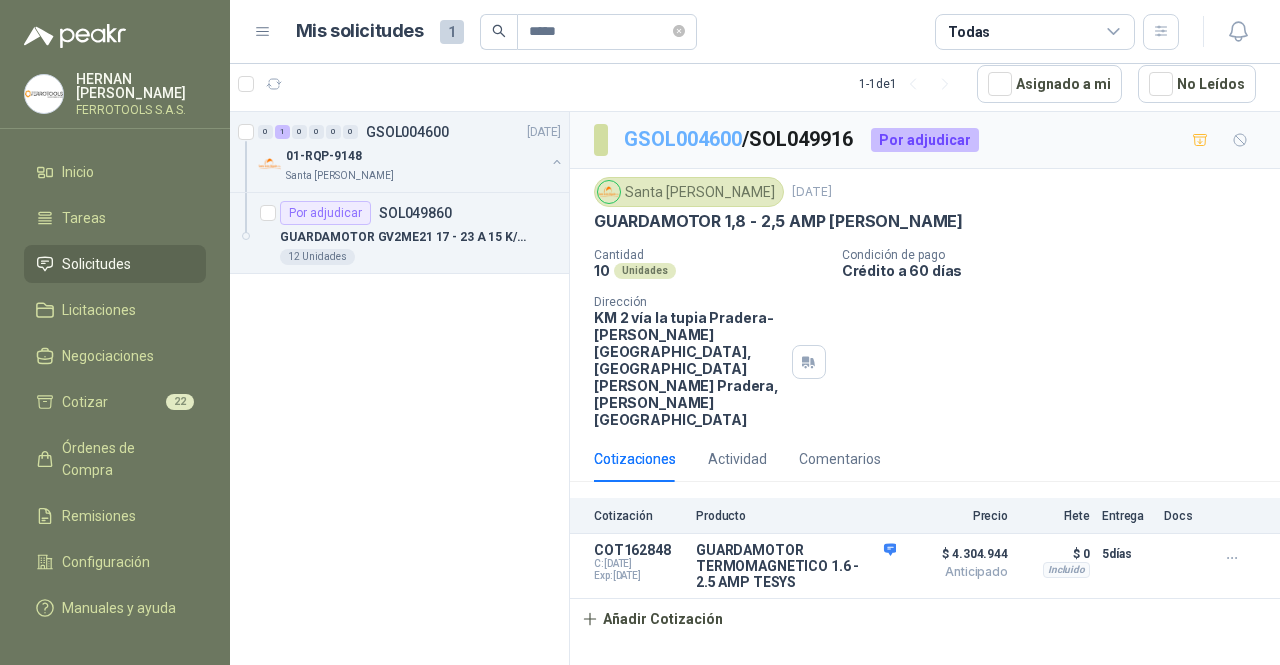 click on "GSOL004600" at bounding box center (683, 139) 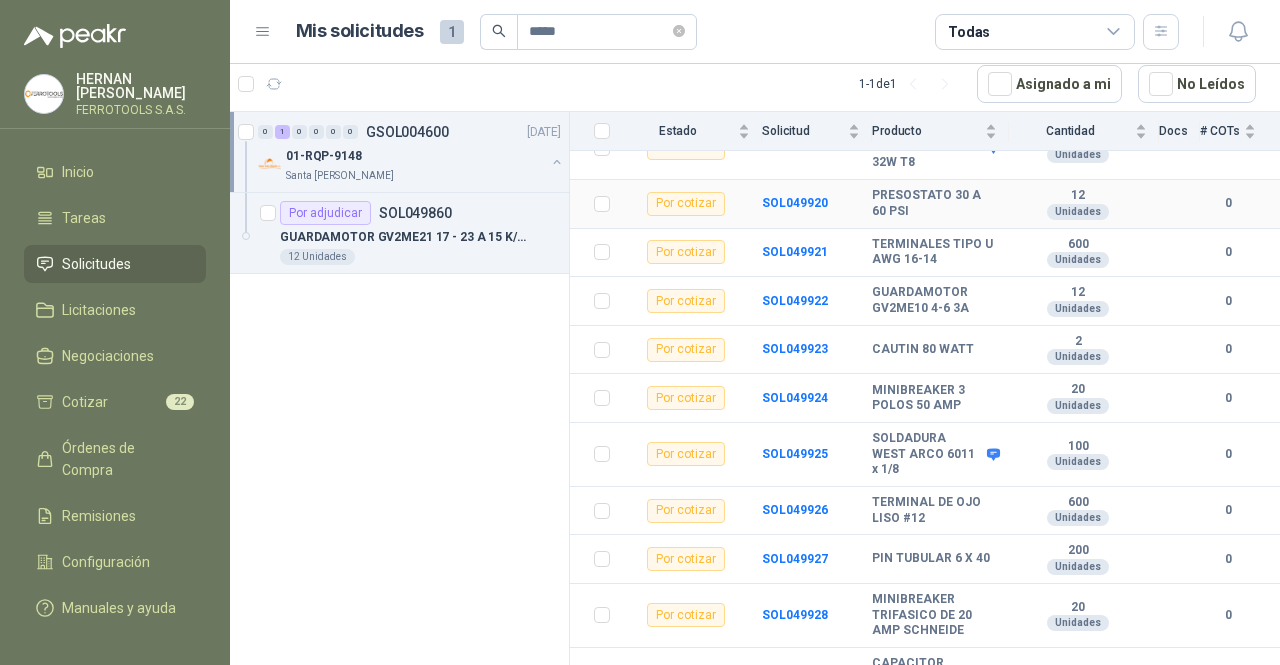 scroll, scrollTop: 4145, scrollLeft: 0, axis: vertical 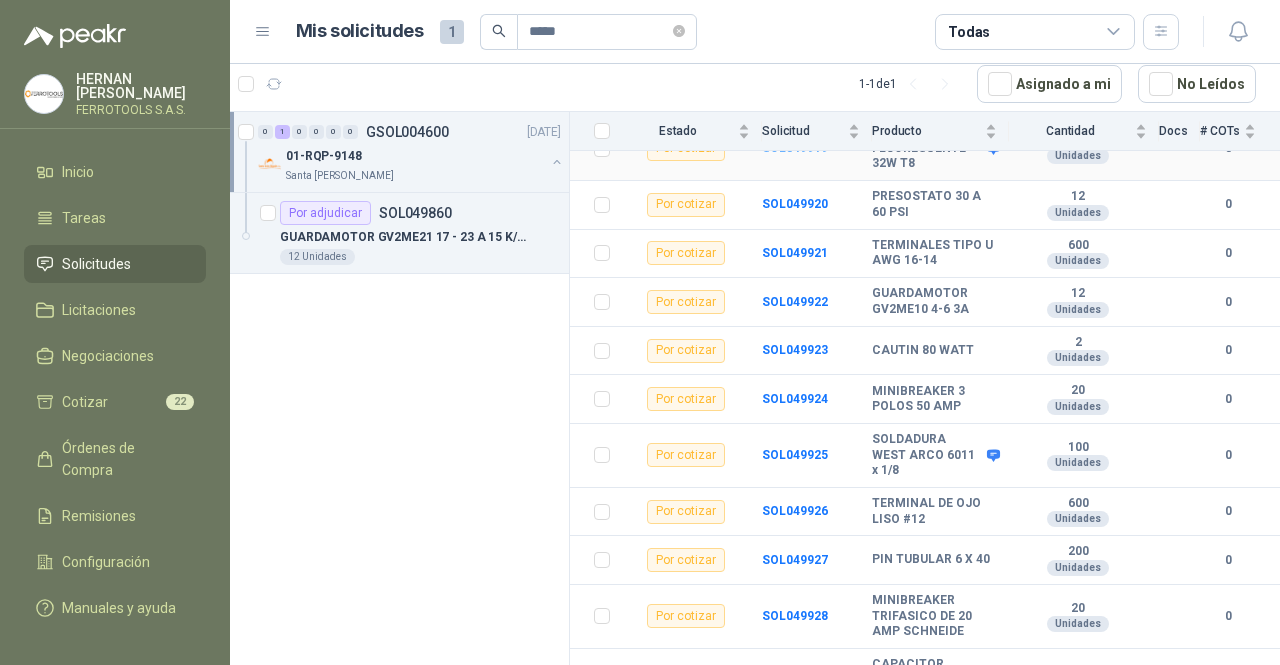 click on "SOL049919" at bounding box center [795, 148] 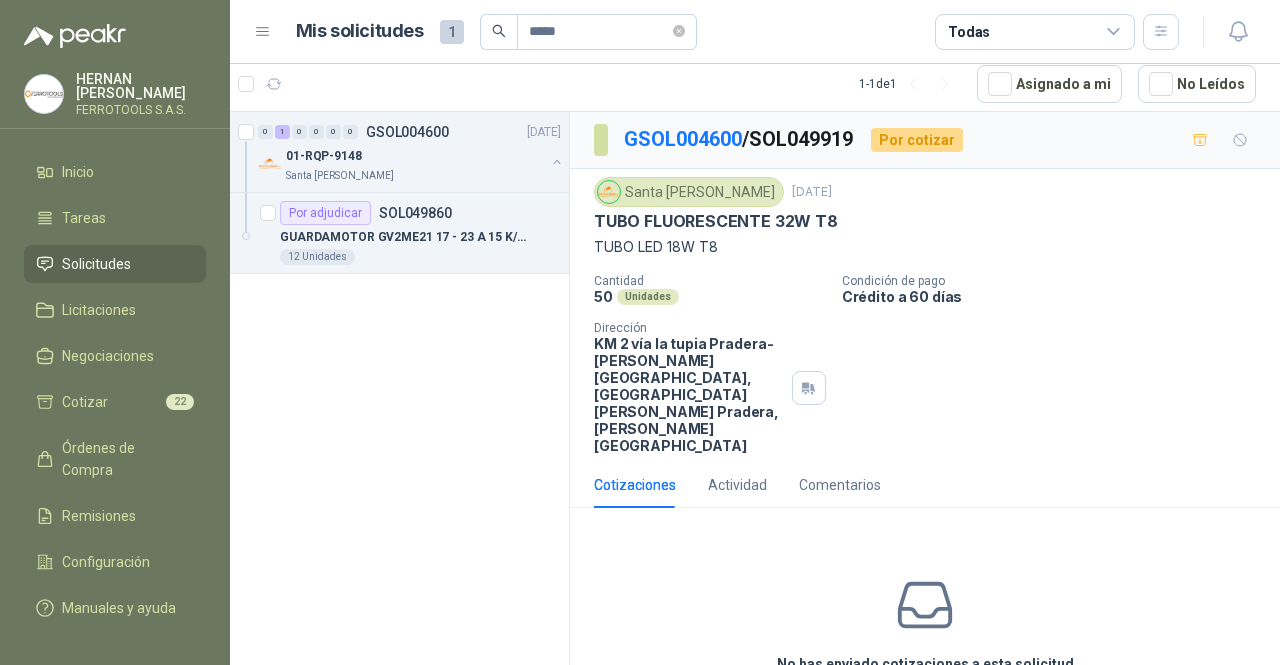 scroll, scrollTop: 65, scrollLeft: 0, axis: vertical 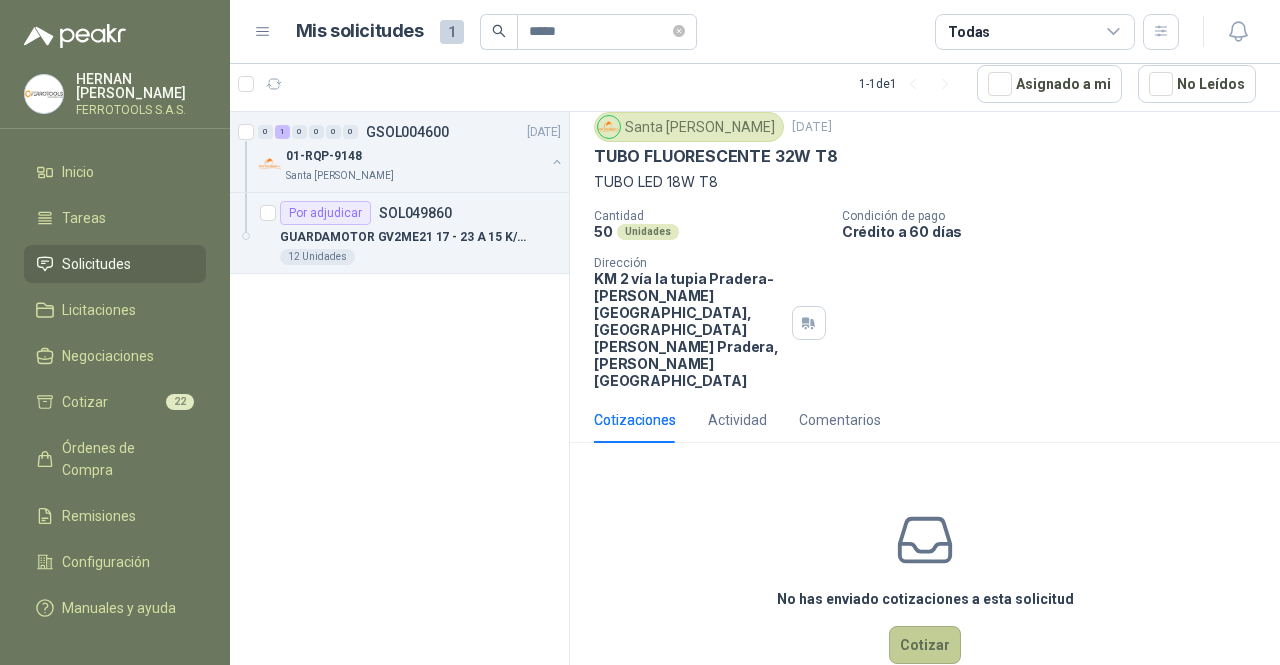 click on "Cotizar" at bounding box center (925, 645) 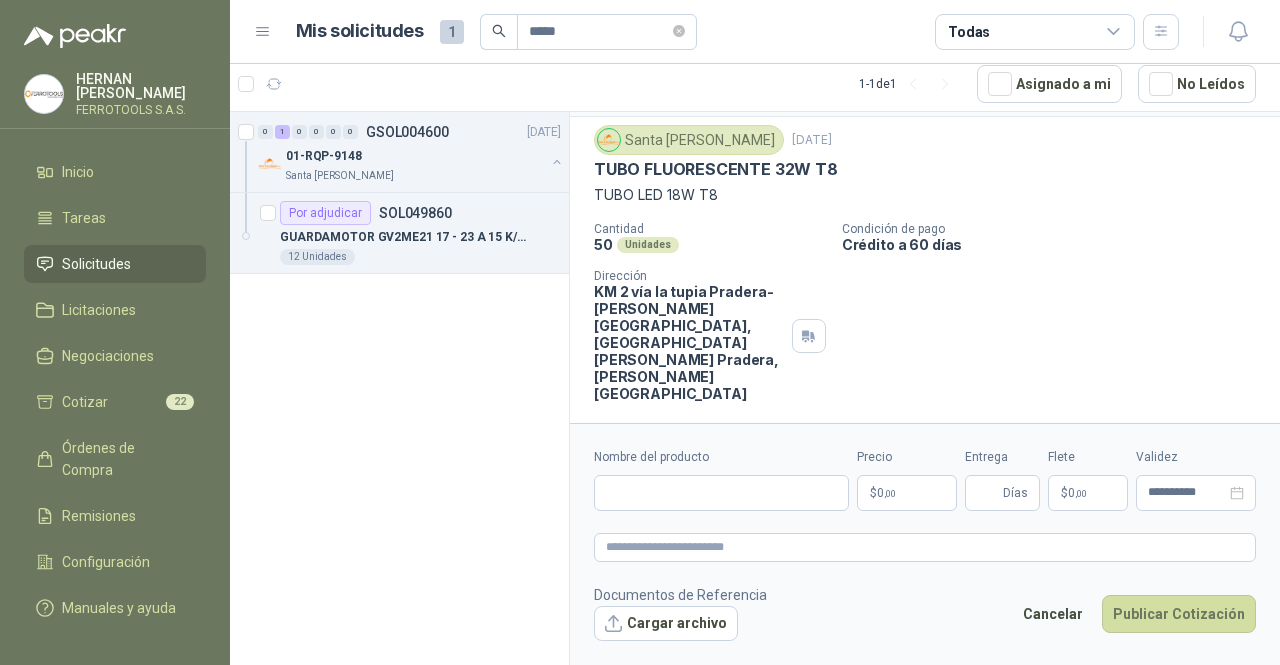 scroll, scrollTop: 0, scrollLeft: 0, axis: both 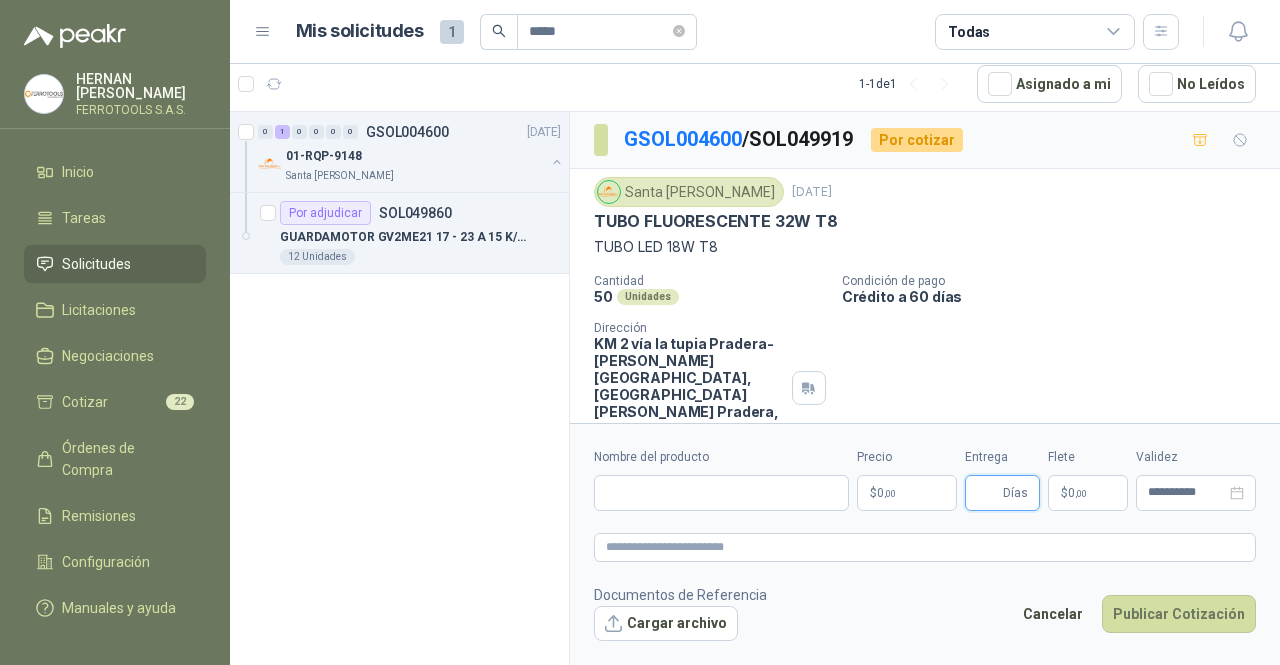 click on "Entrega" at bounding box center (988, 493) 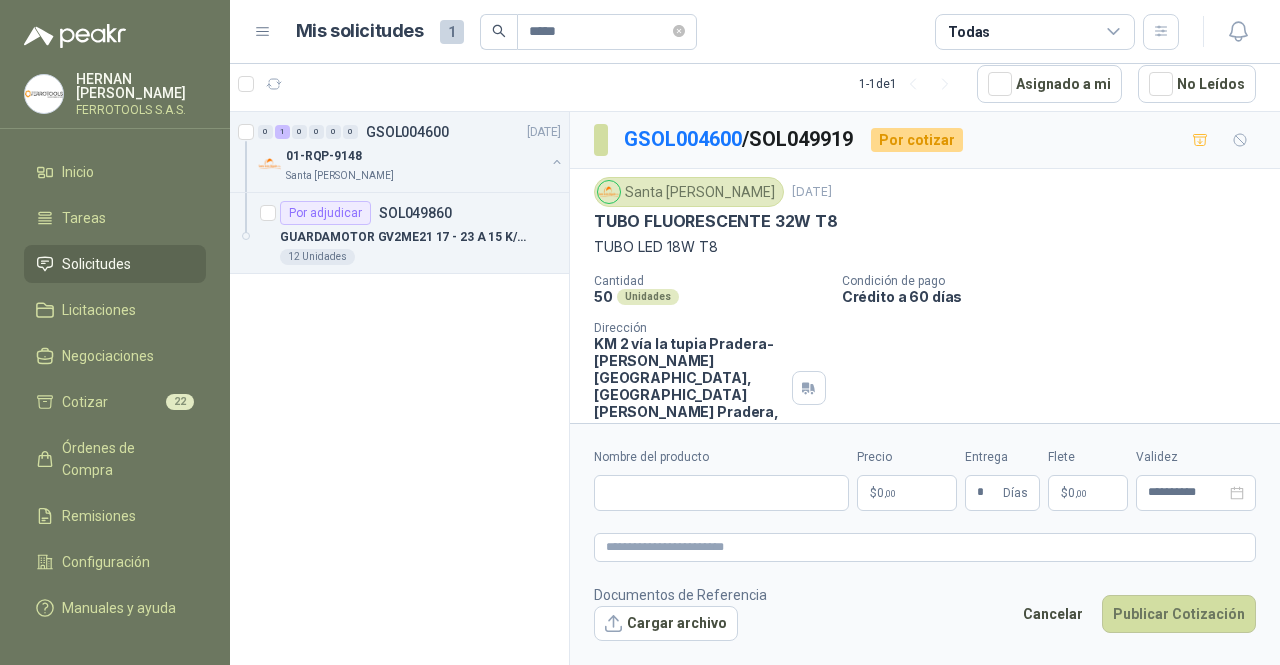 click on "**********" at bounding box center (640, 332) 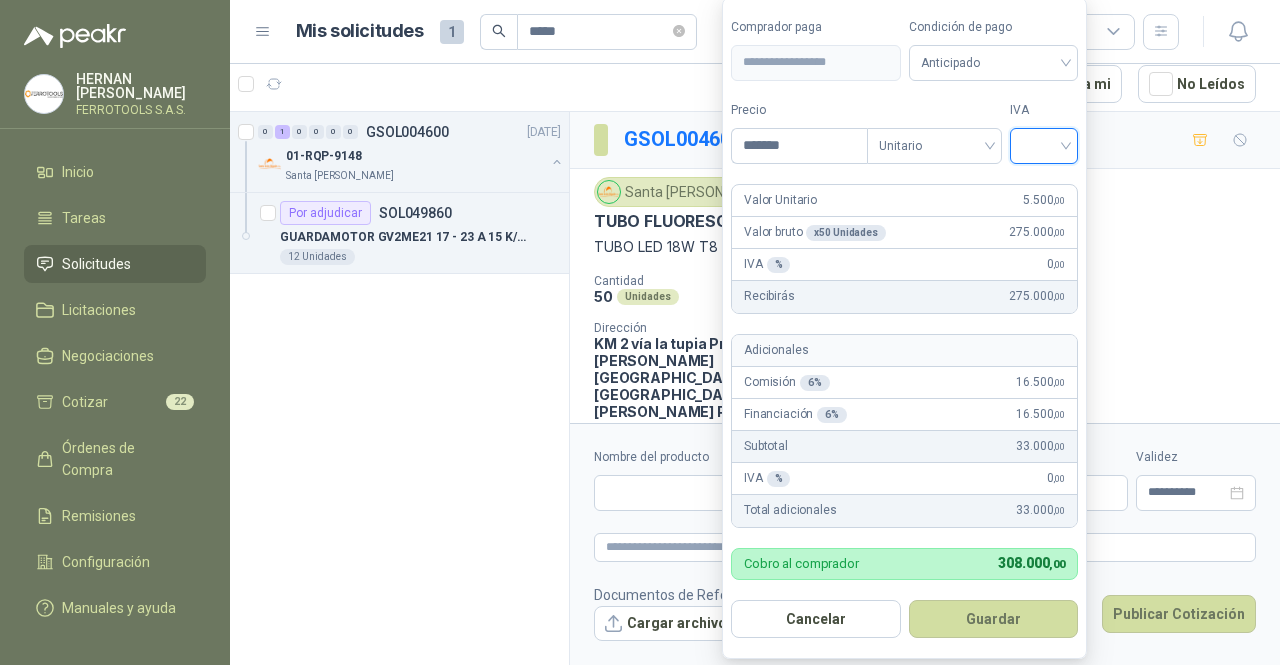 click at bounding box center (1044, 144) 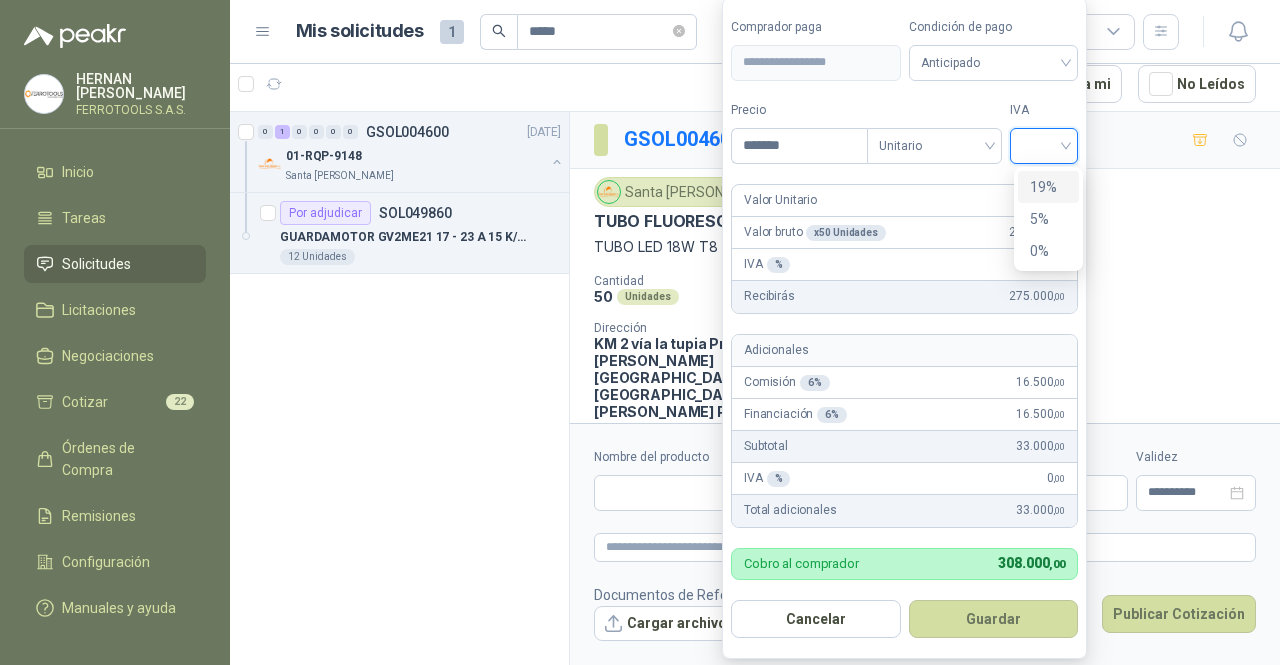 click on "19%" at bounding box center [1048, 187] 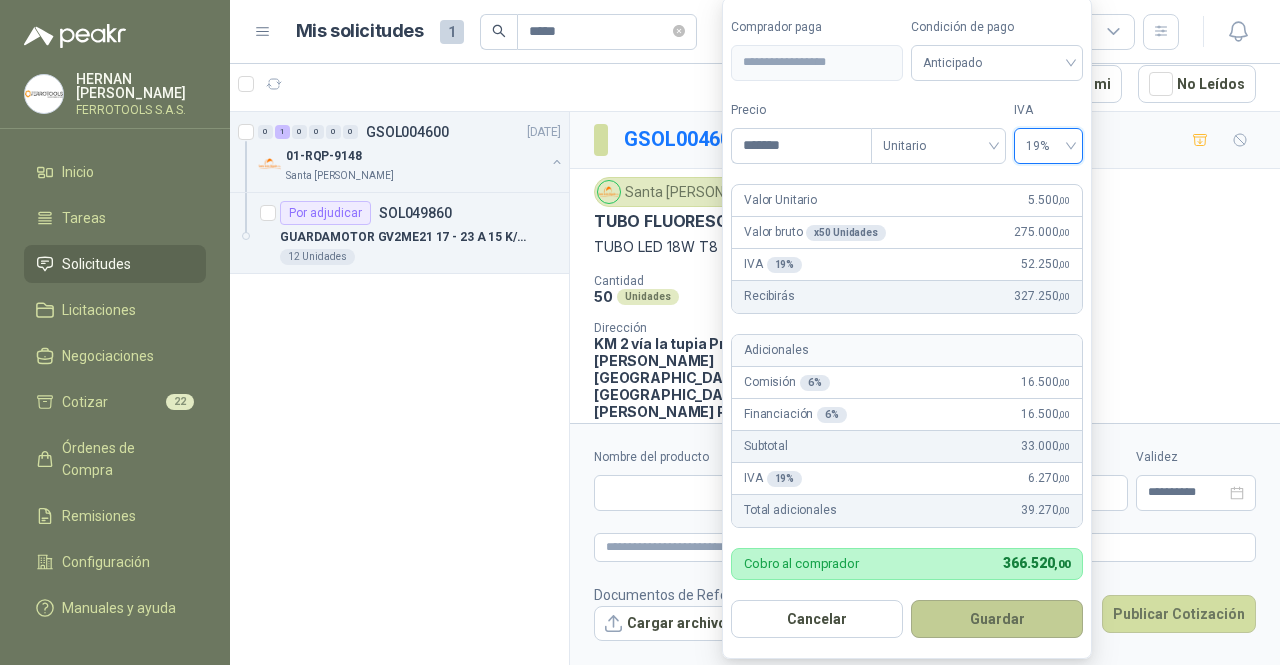 click on "Guardar" at bounding box center (997, 619) 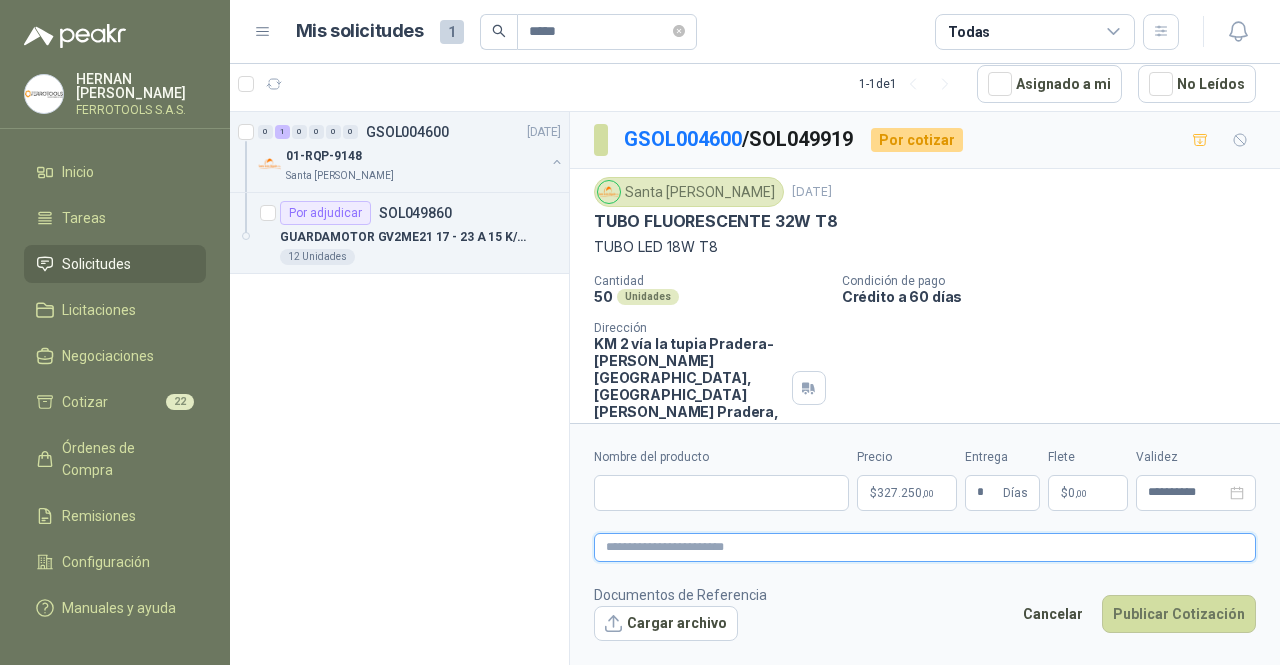 click at bounding box center (925, 547) 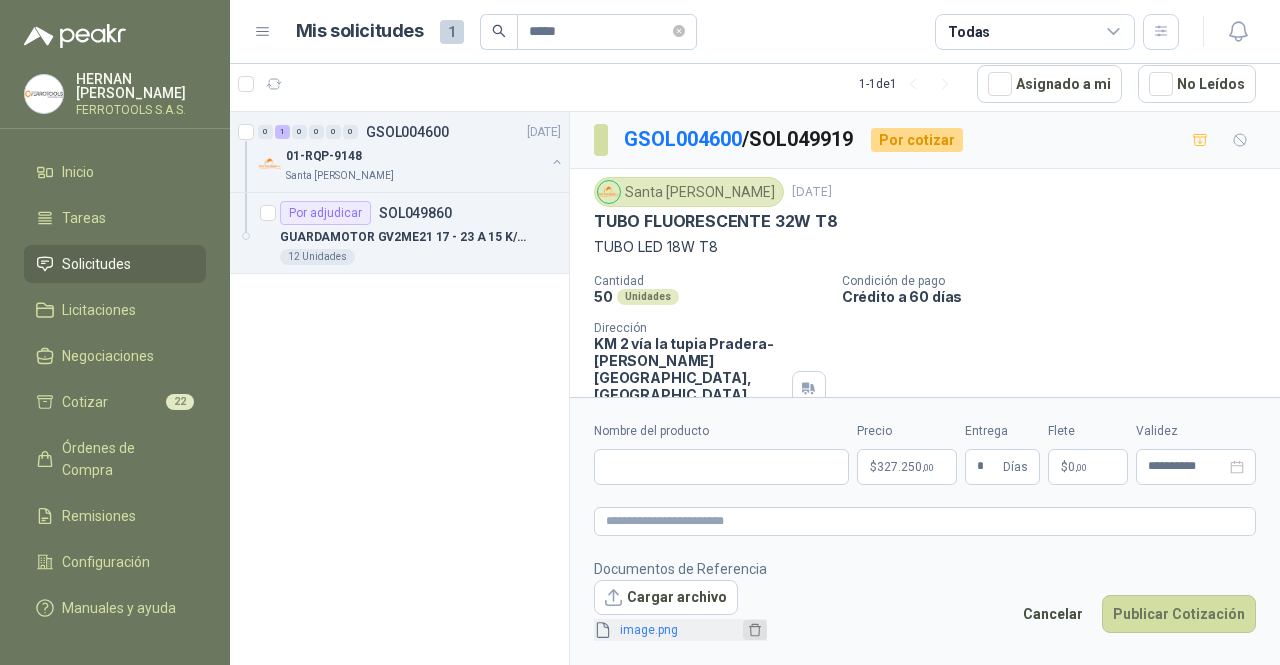 click 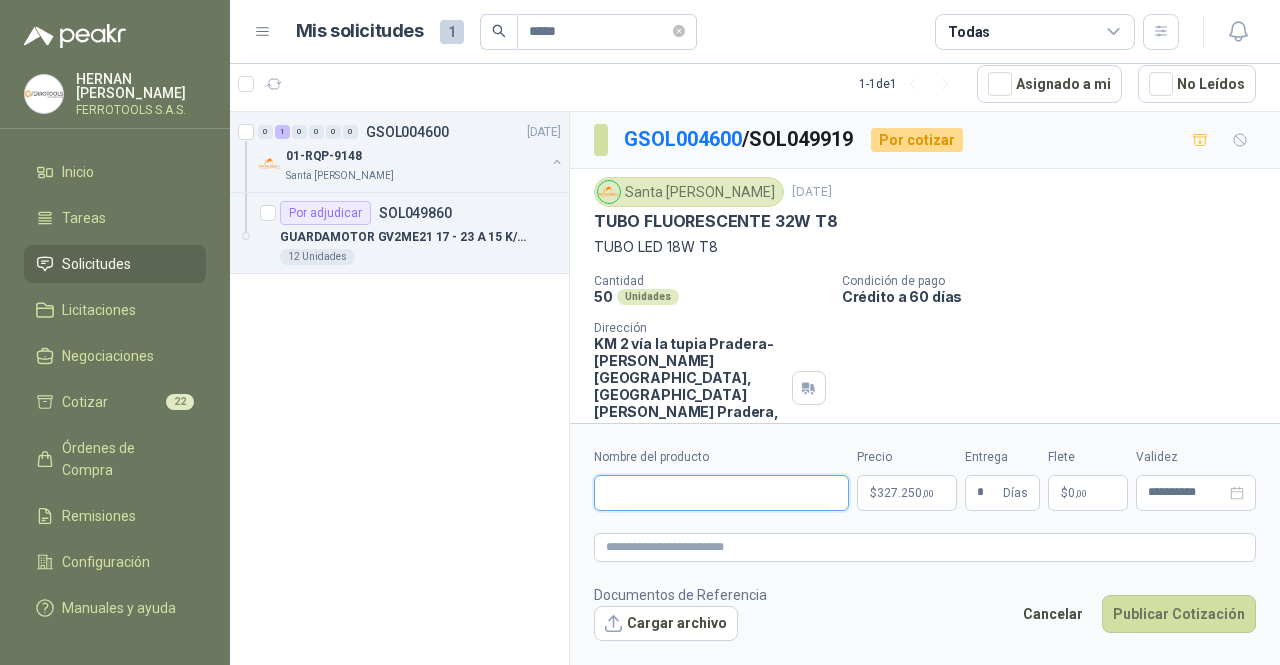 paste on "**********" 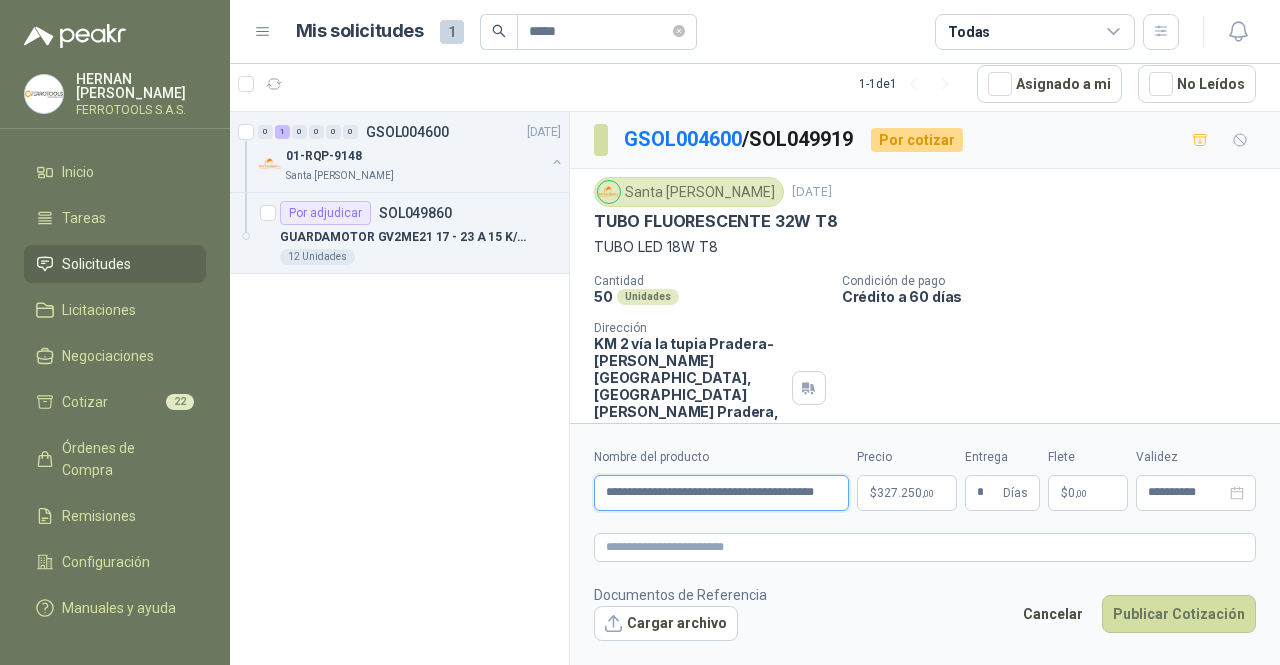scroll, scrollTop: 0, scrollLeft: 36, axis: horizontal 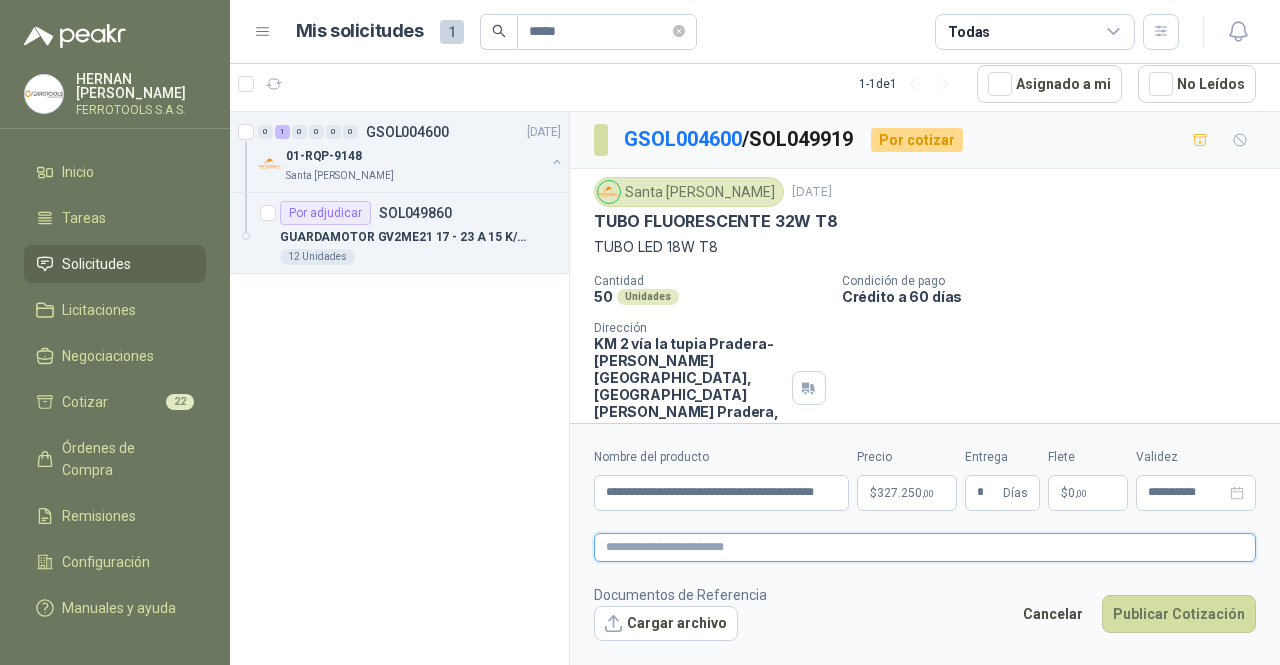paste on "**********" 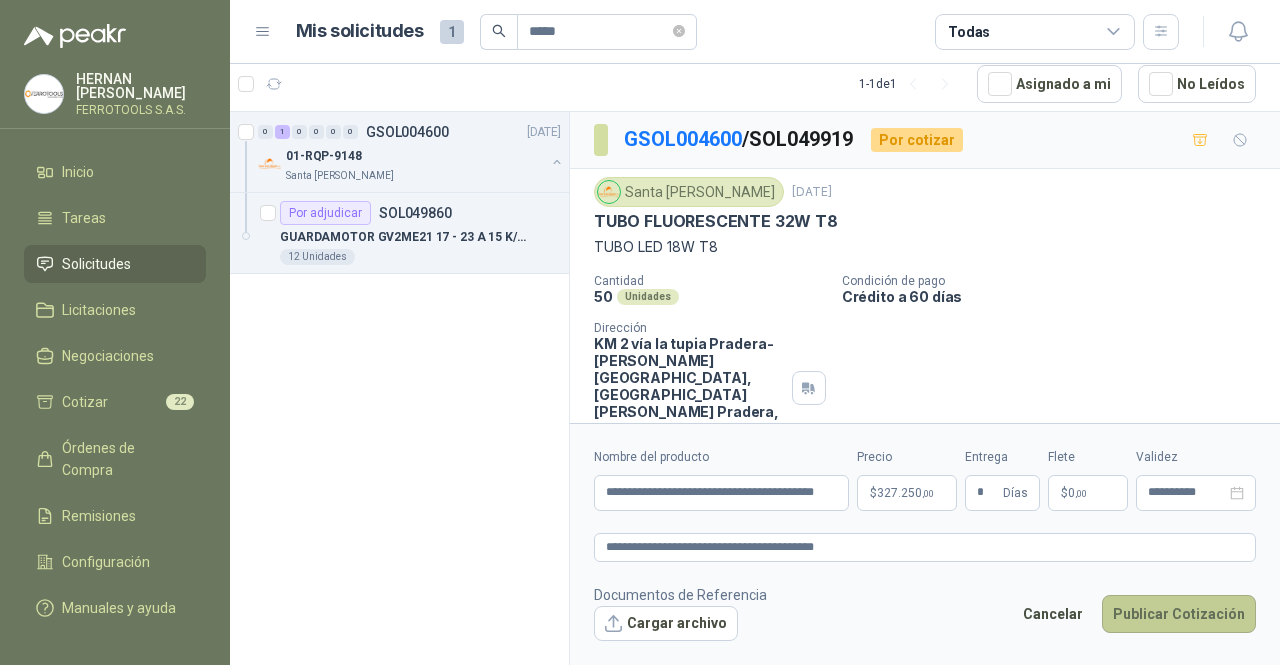 click on "Publicar Cotización" at bounding box center (1179, 614) 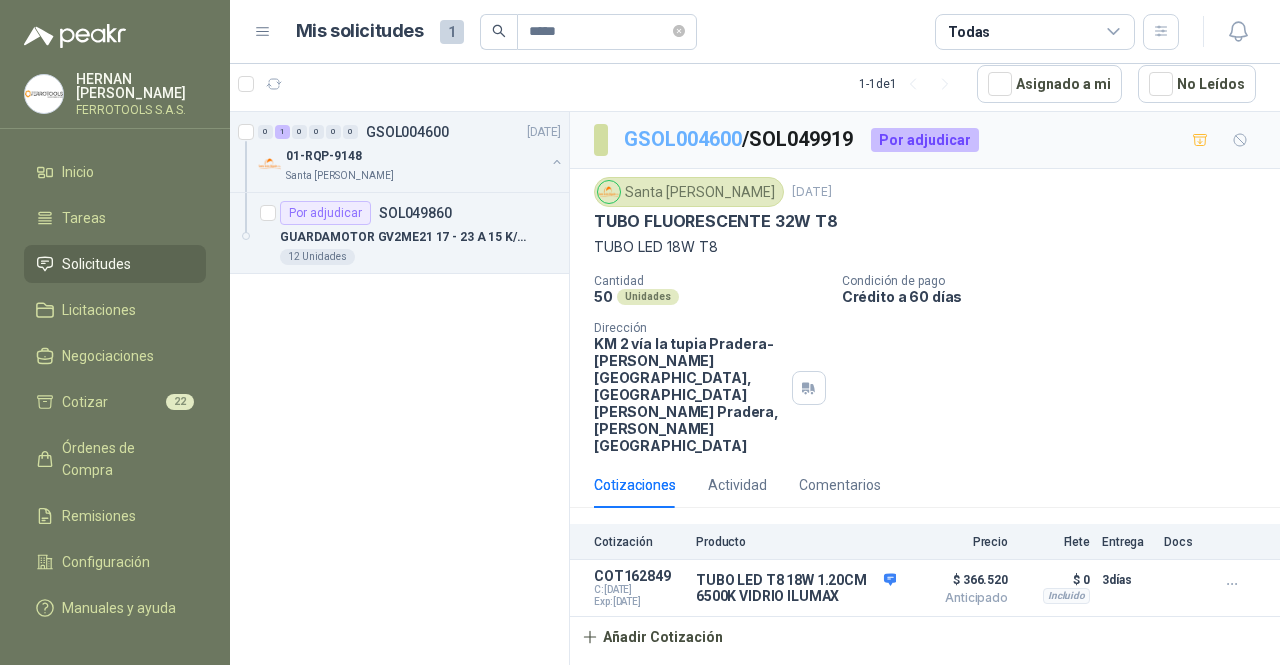 click on "GSOL004600" at bounding box center [683, 139] 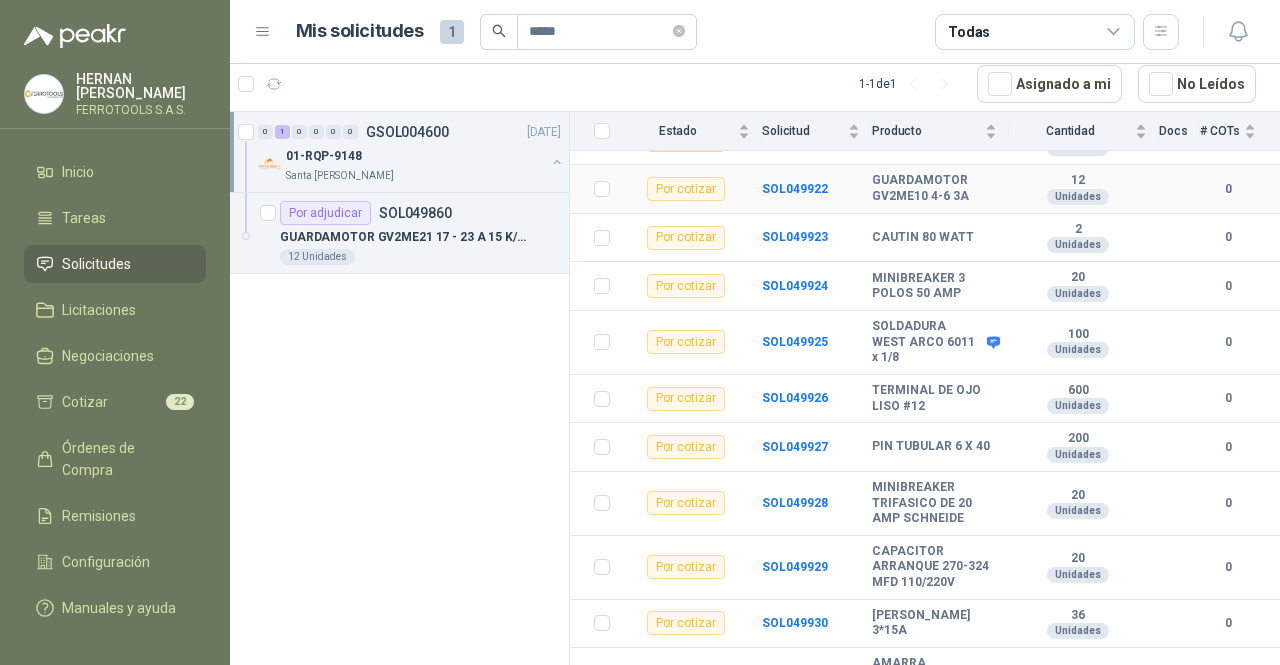 scroll, scrollTop: 4264, scrollLeft: 0, axis: vertical 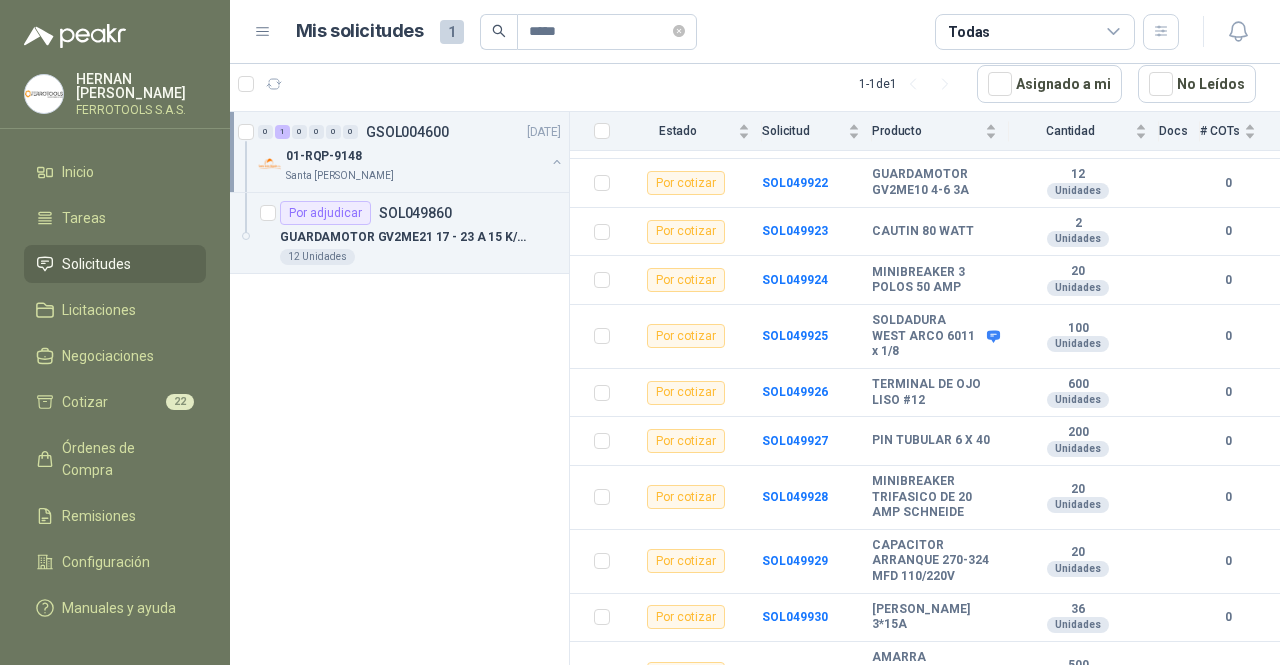 drag, startPoint x: 940, startPoint y: 195, endPoint x: 868, endPoint y: 184, distance: 72.835434 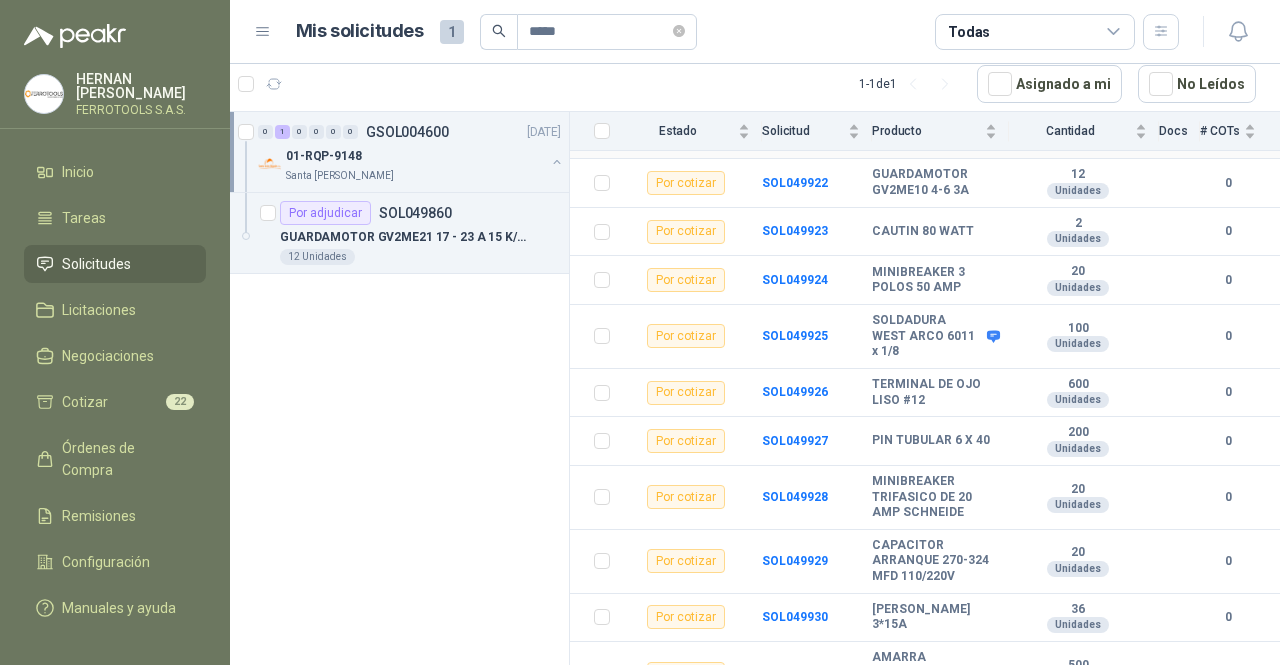 click on "TERMINALES TIPO U AWG 16-14" at bounding box center (934, 134) 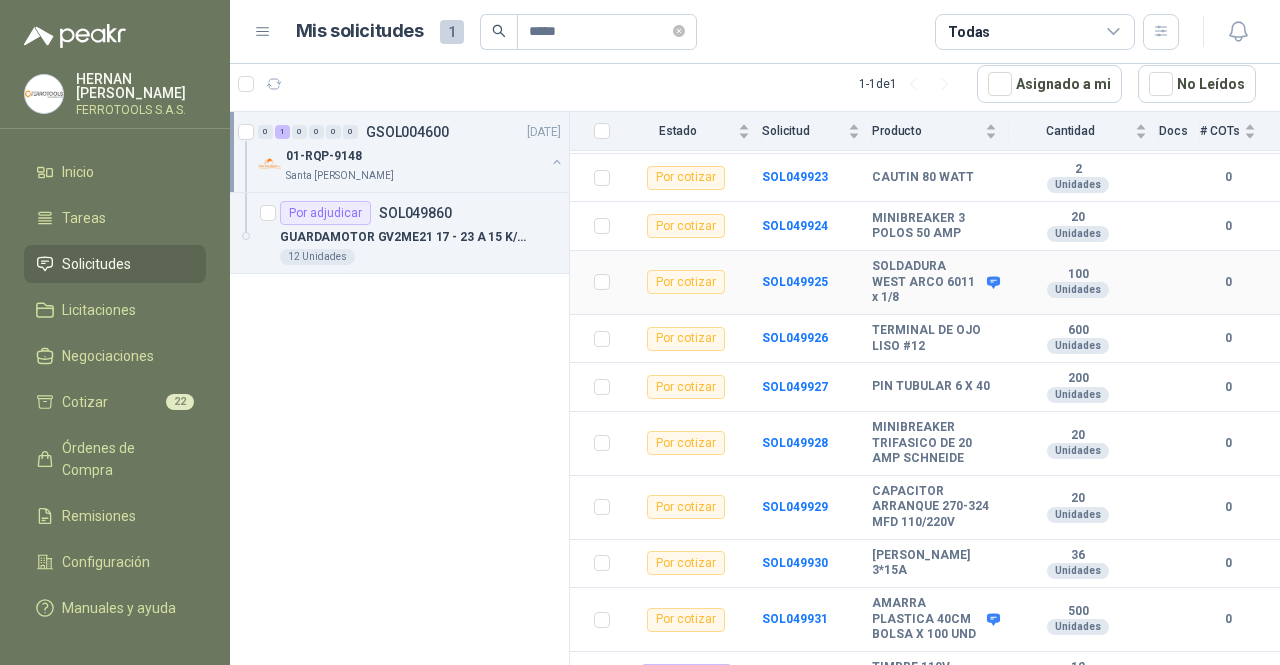 scroll, scrollTop: 4319, scrollLeft: 0, axis: vertical 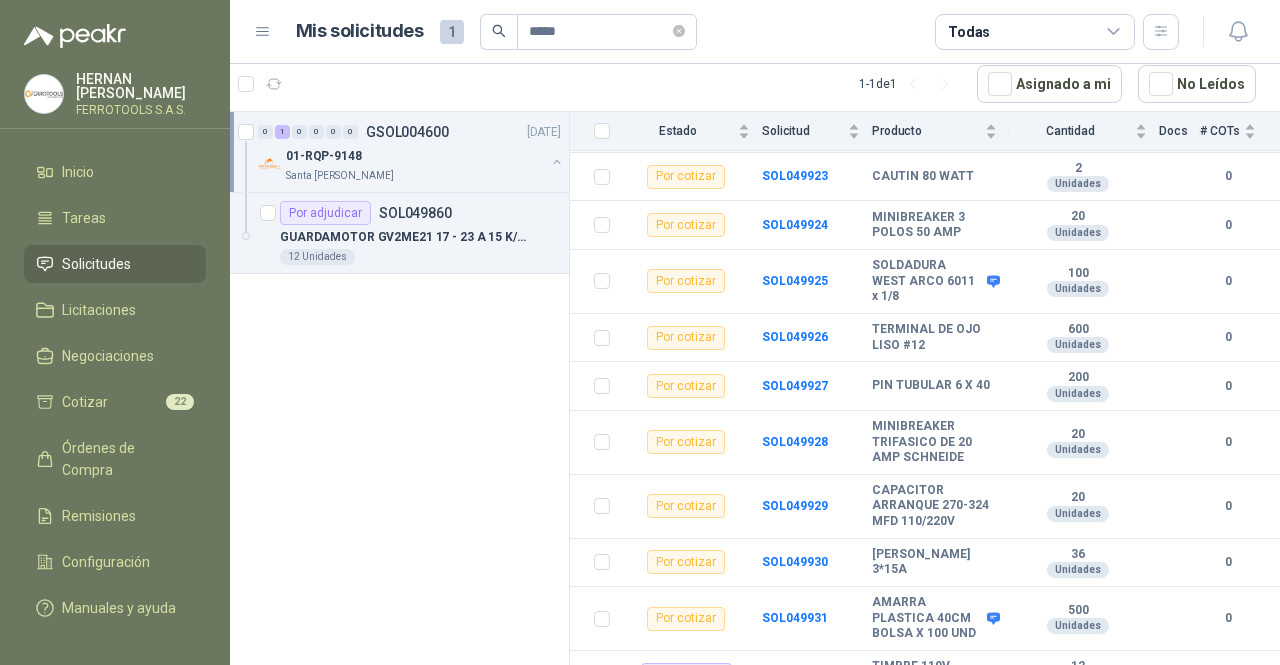 click on "GUARDAMOTOR GV2ME10 4-6 3A" at bounding box center (934, 127) 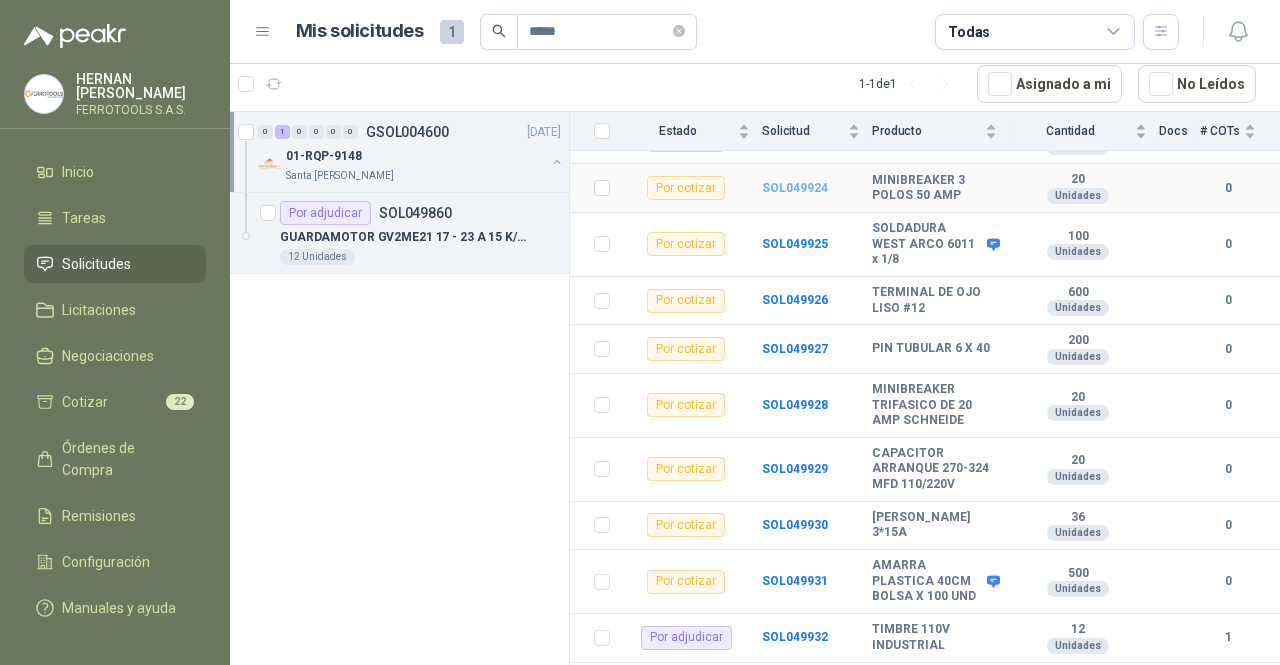 scroll, scrollTop: 4357, scrollLeft: 0, axis: vertical 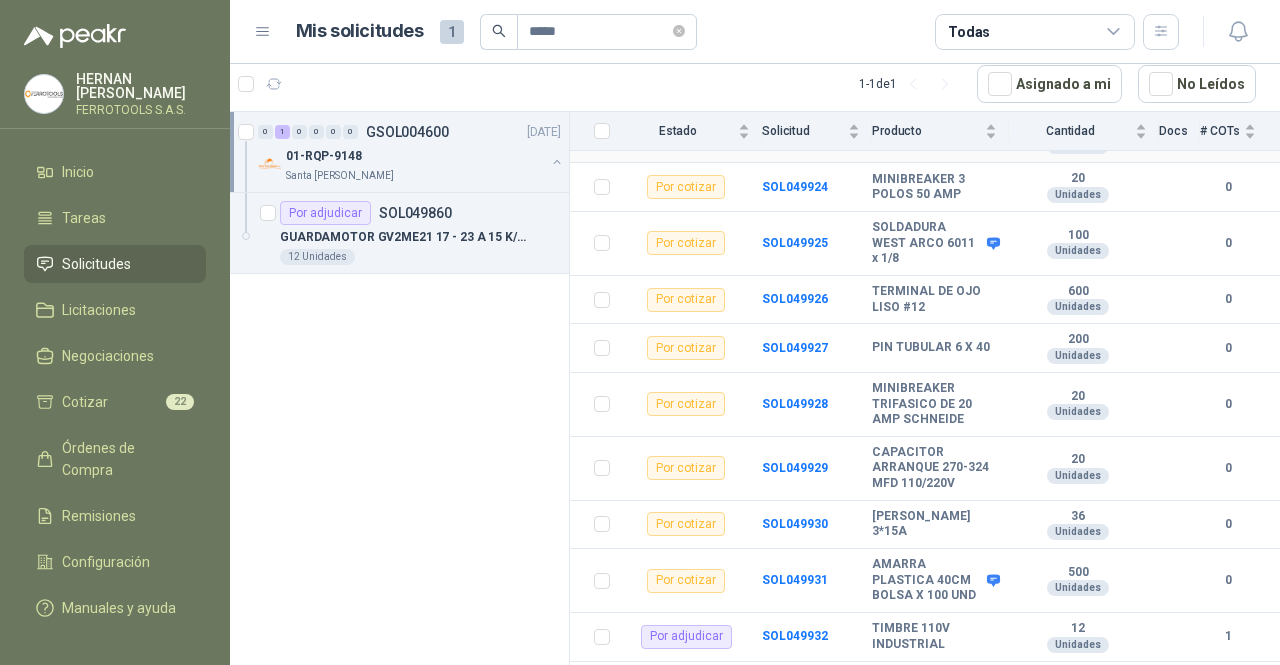 drag, startPoint x: 973, startPoint y: 244, endPoint x: 868, endPoint y: 245, distance: 105.00476 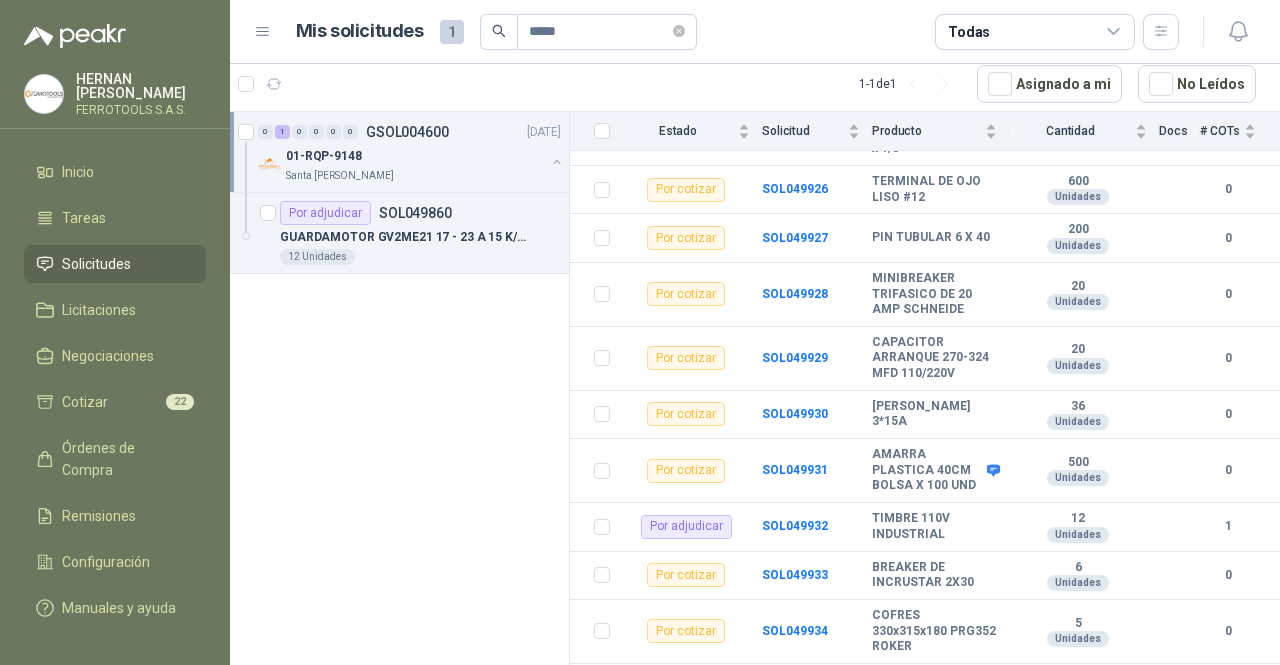 scroll, scrollTop: 4469, scrollLeft: 0, axis: vertical 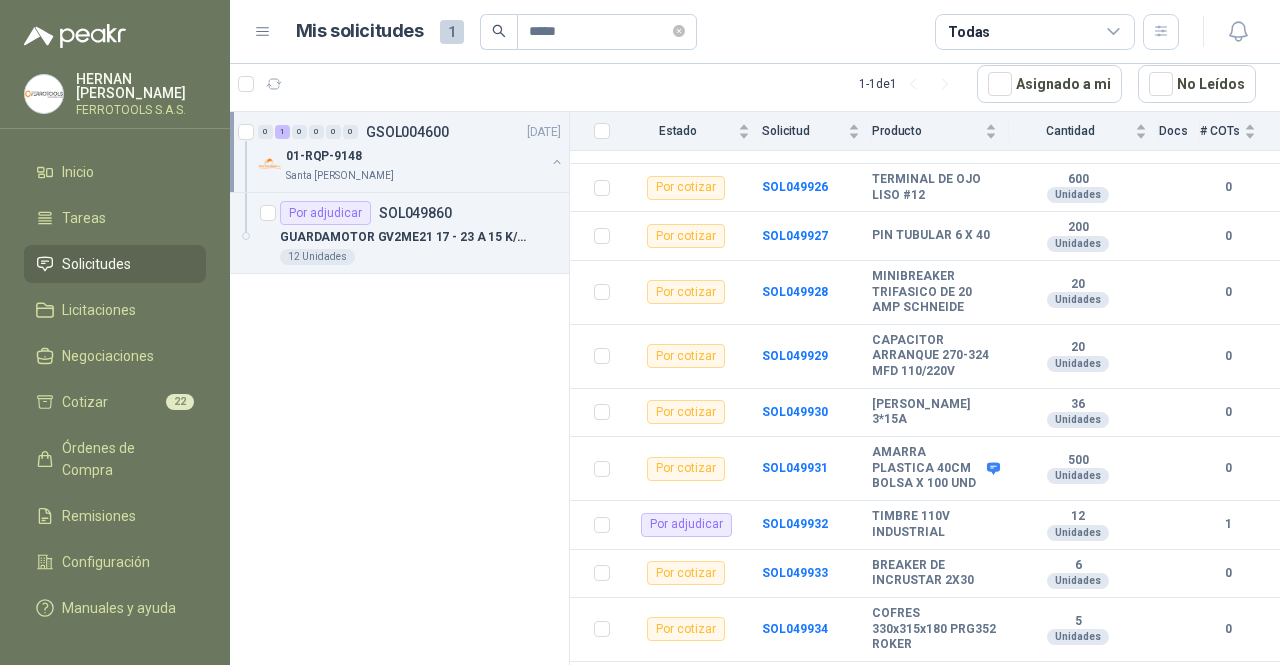 click on "SOL049924" at bounding box center (795, 75) 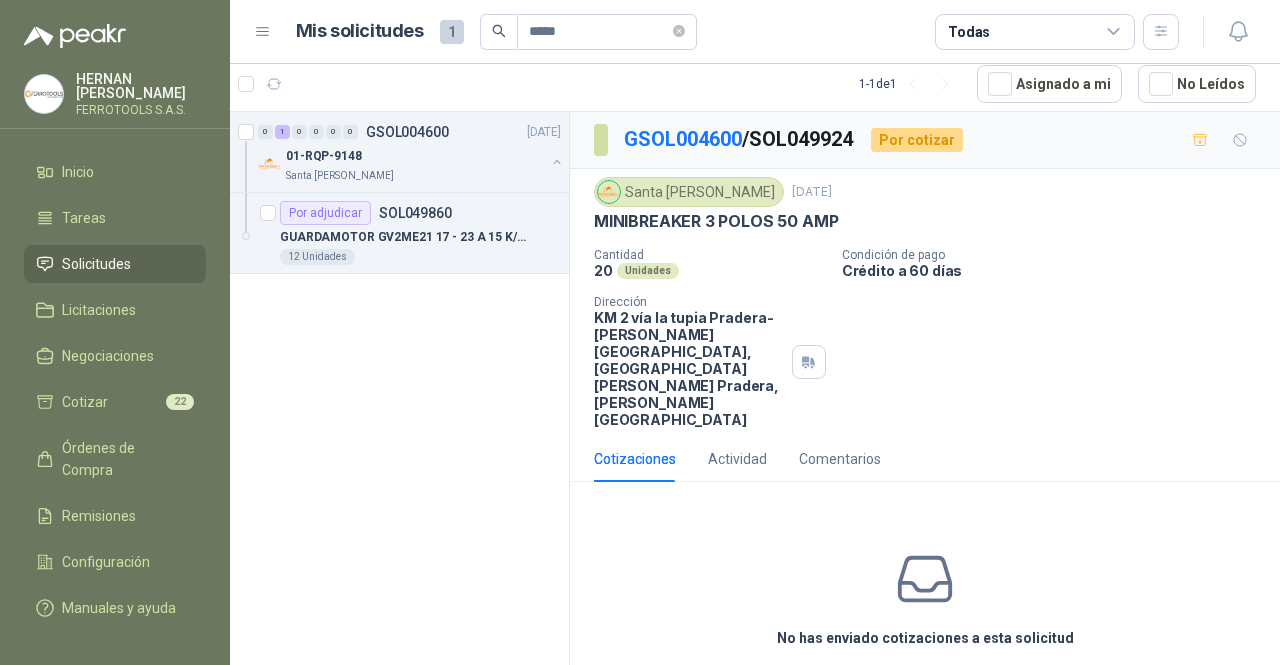 click on "Cotizar" at bounding box center [925, 684] 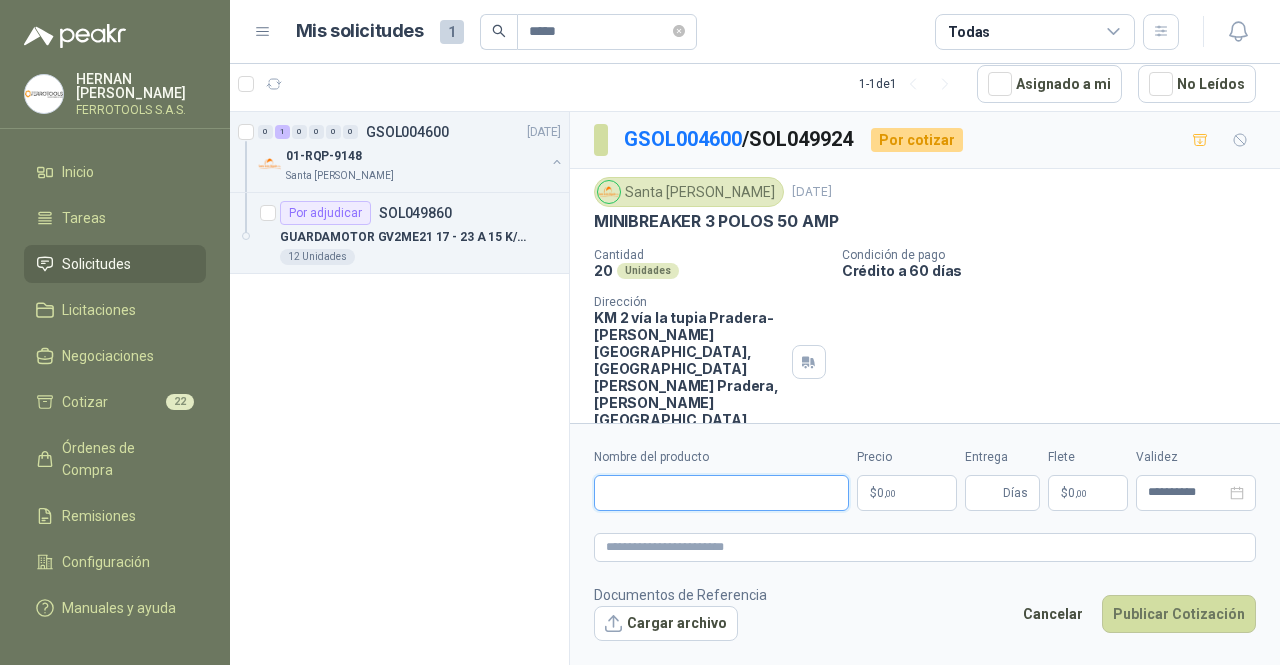 click on "Nombre del producto" at bounding box center [721, 493] 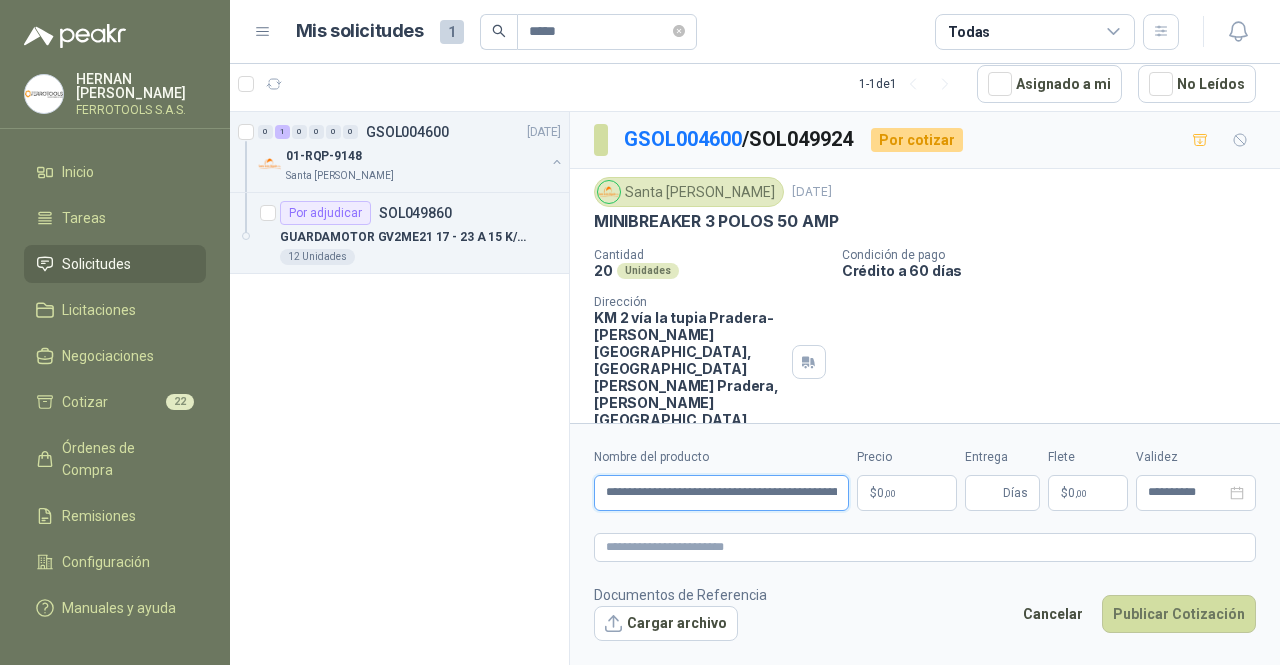 scroll, scrollTop: 0, scrollLeft: 110, axis: horizontal 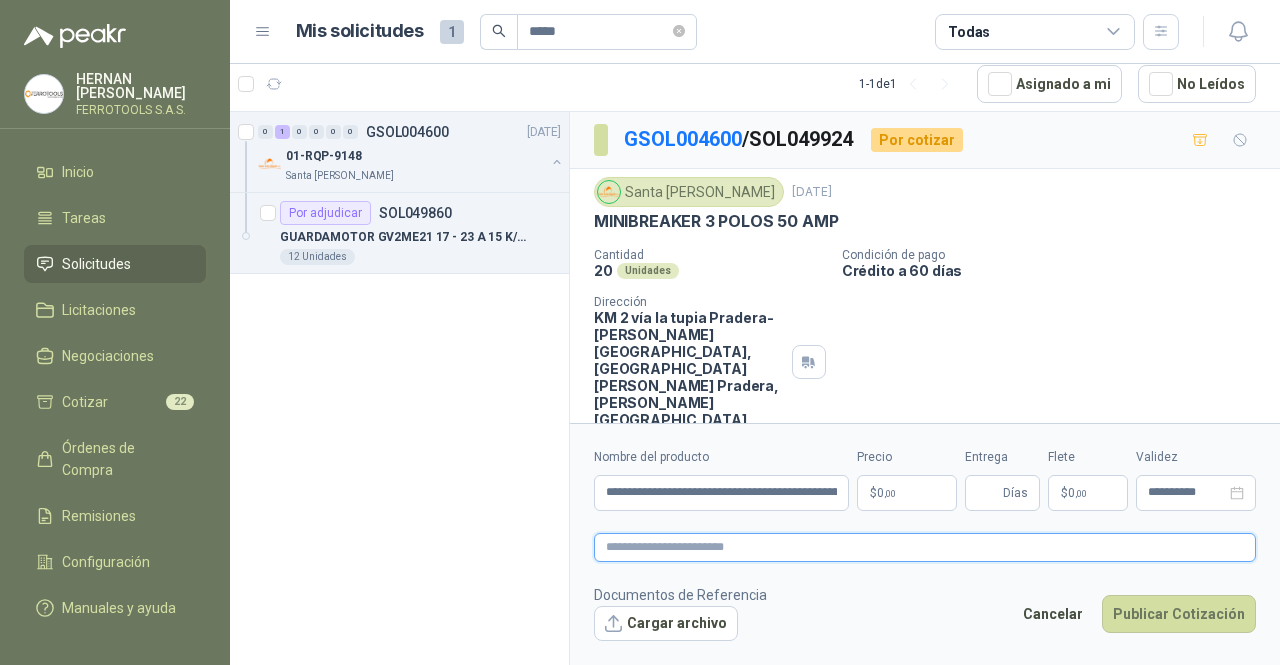 click at bounding box center (925, 547) 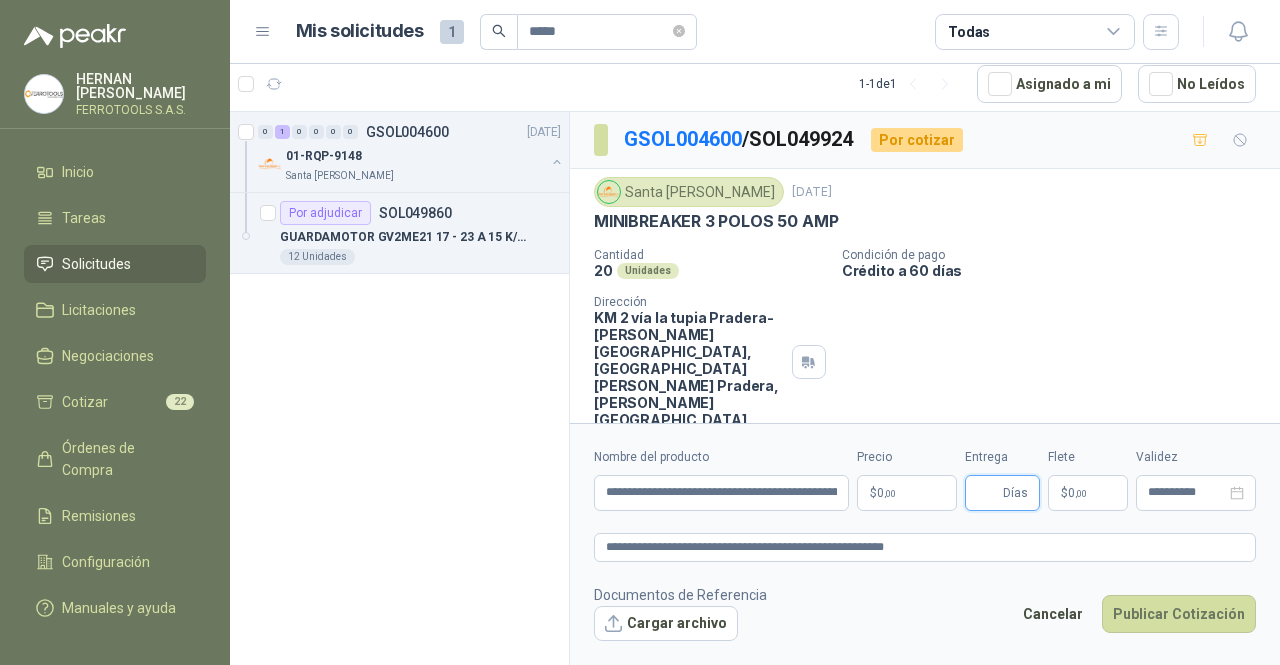 click on "Entrega" at bounding box center [988, 493] 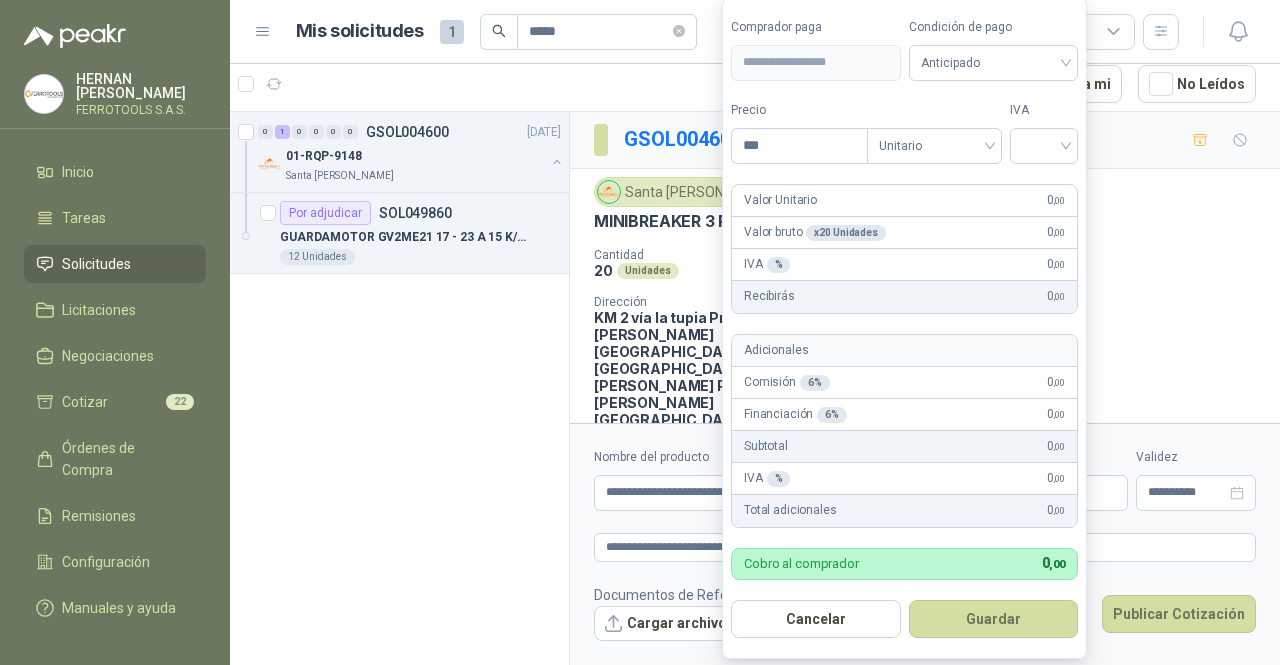 click on "**********" at bounding box center [640, 332] 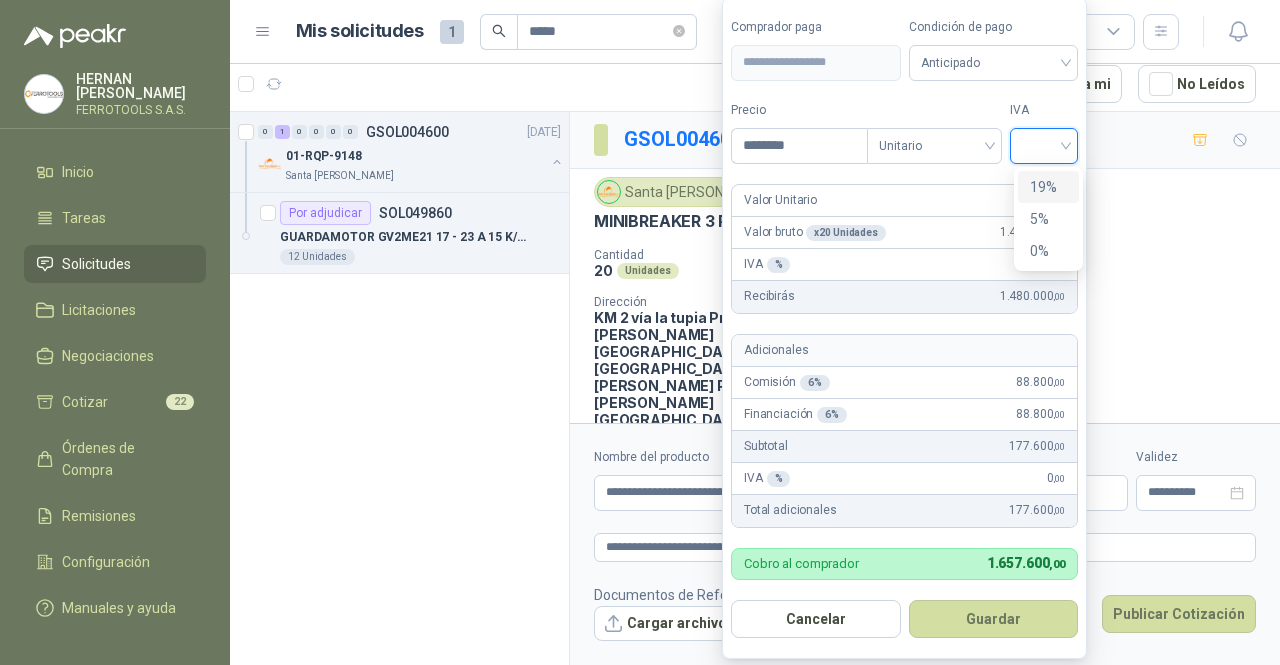 click at bounding box center [1044, 144] 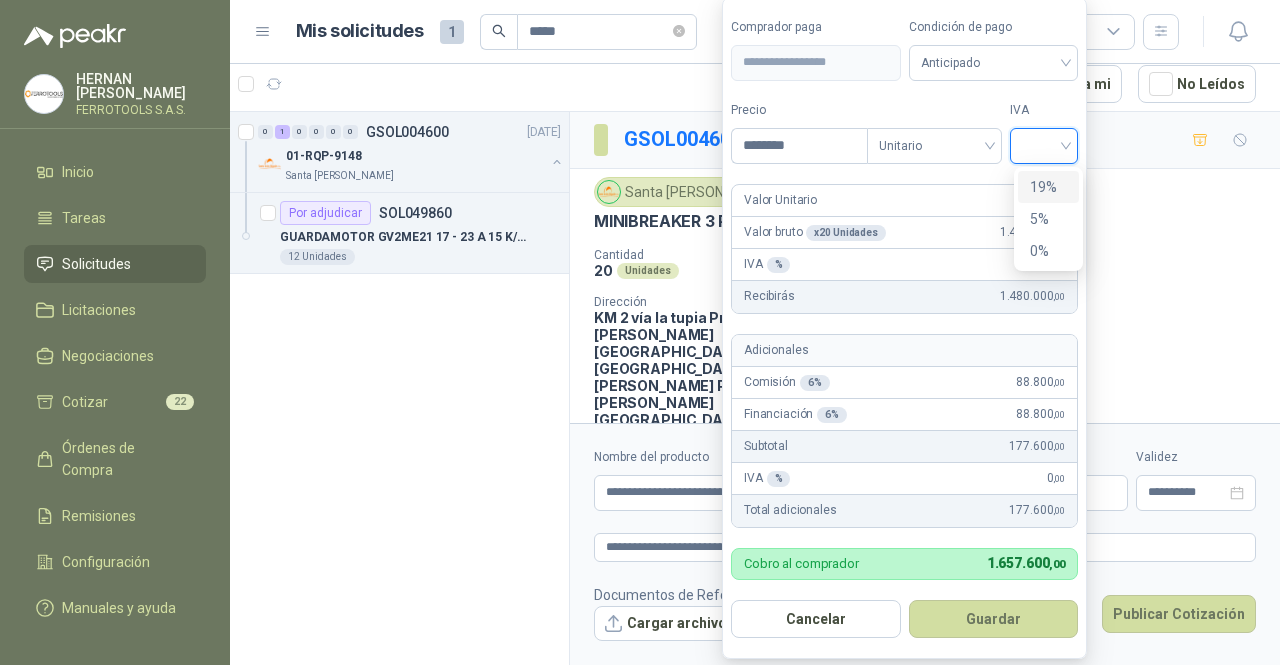 click on "19%" at bounding box center (1048, 187) 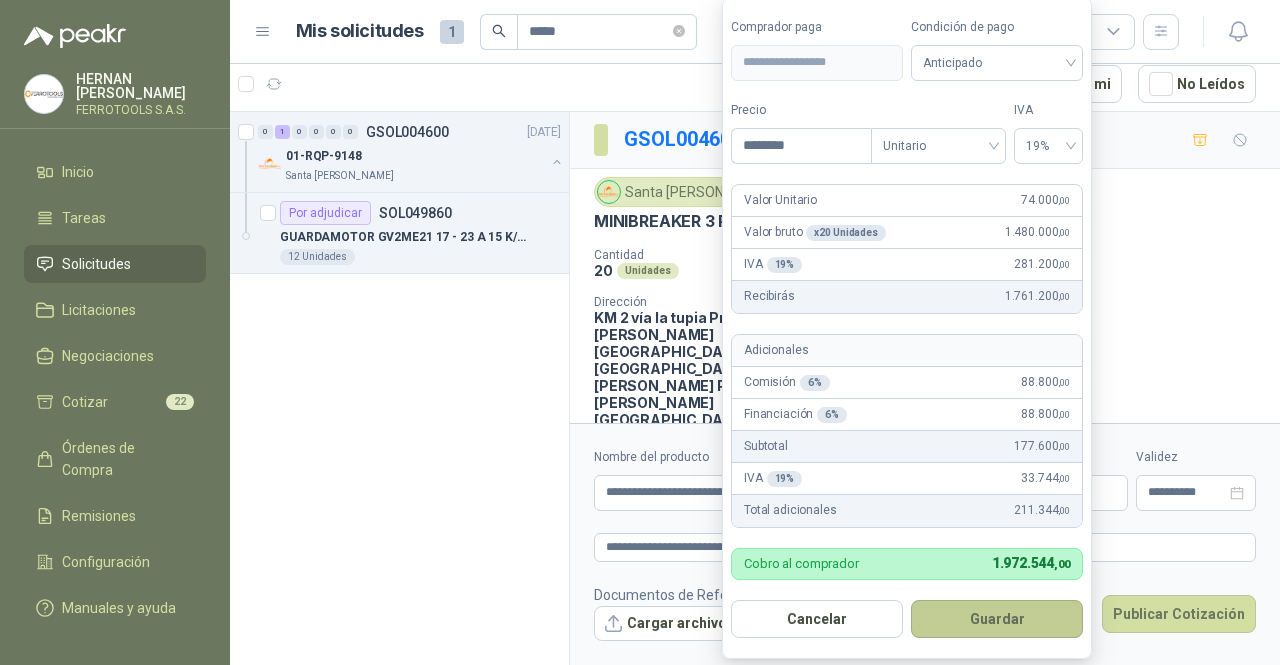 click on "Guardar" at bounding box center (997, 619) 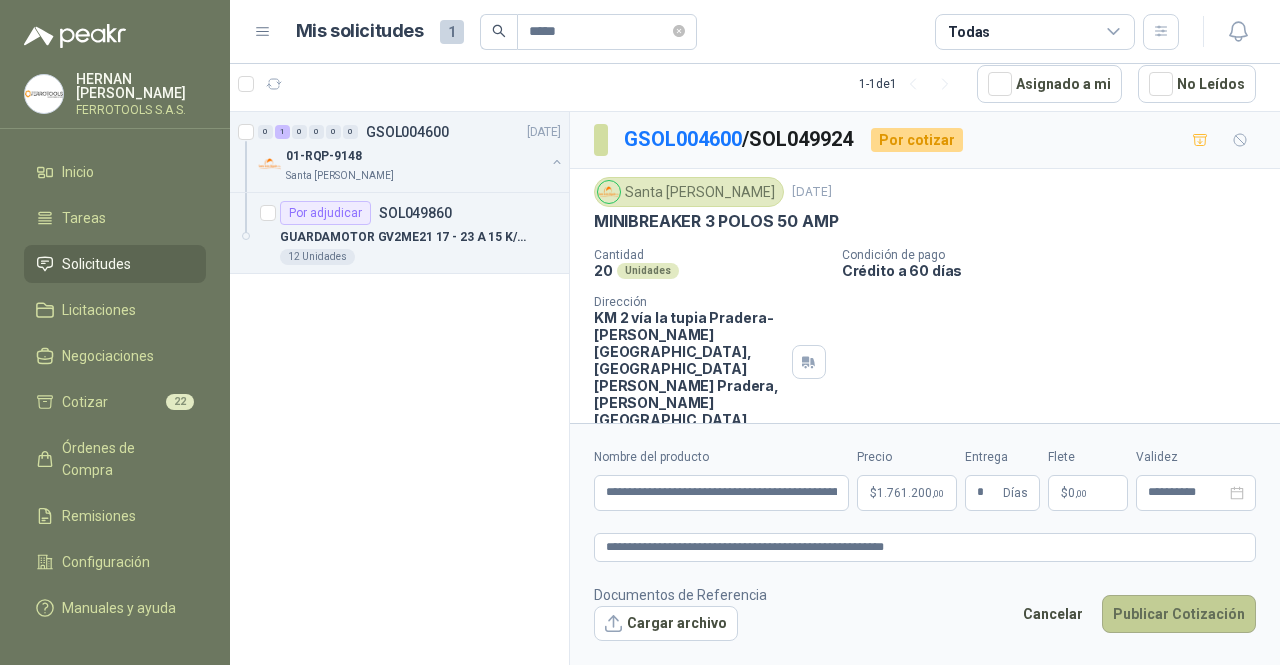 click on "Publicar Cotización" at bounding box center [1179, 614] 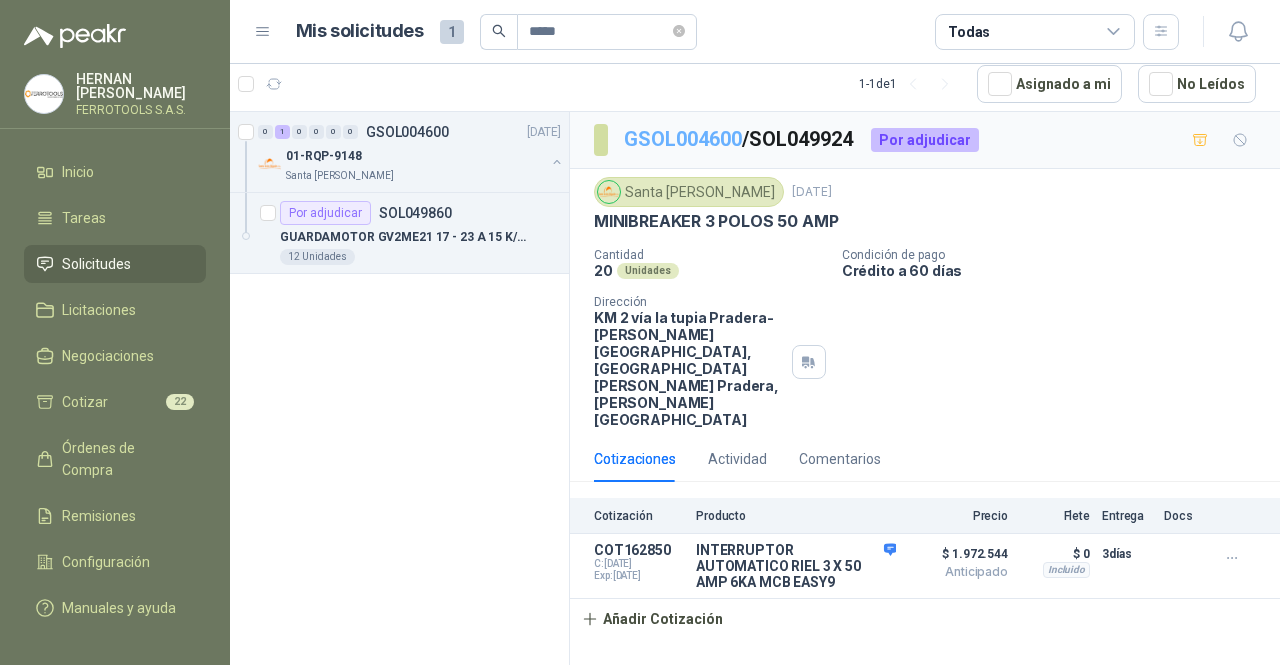 click on "GSOL004600" at bounding box center (683, 139) 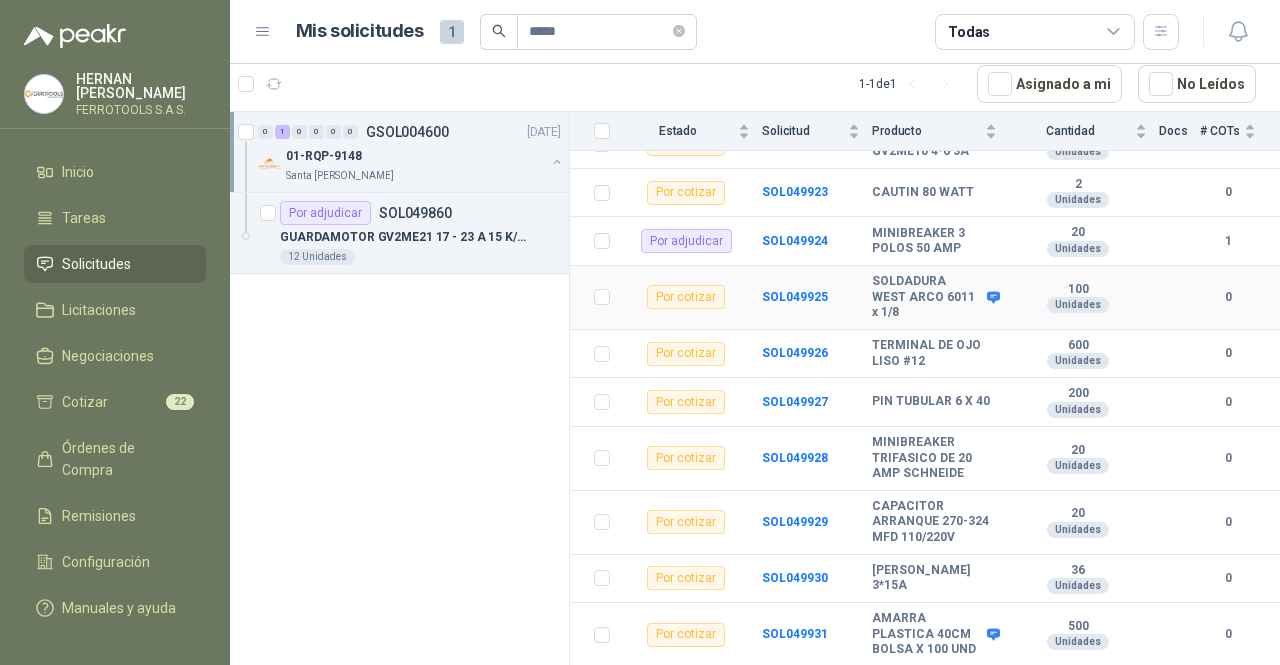 scroll, scrollTop: 4302, scrollLeft: 0, axis: vertical 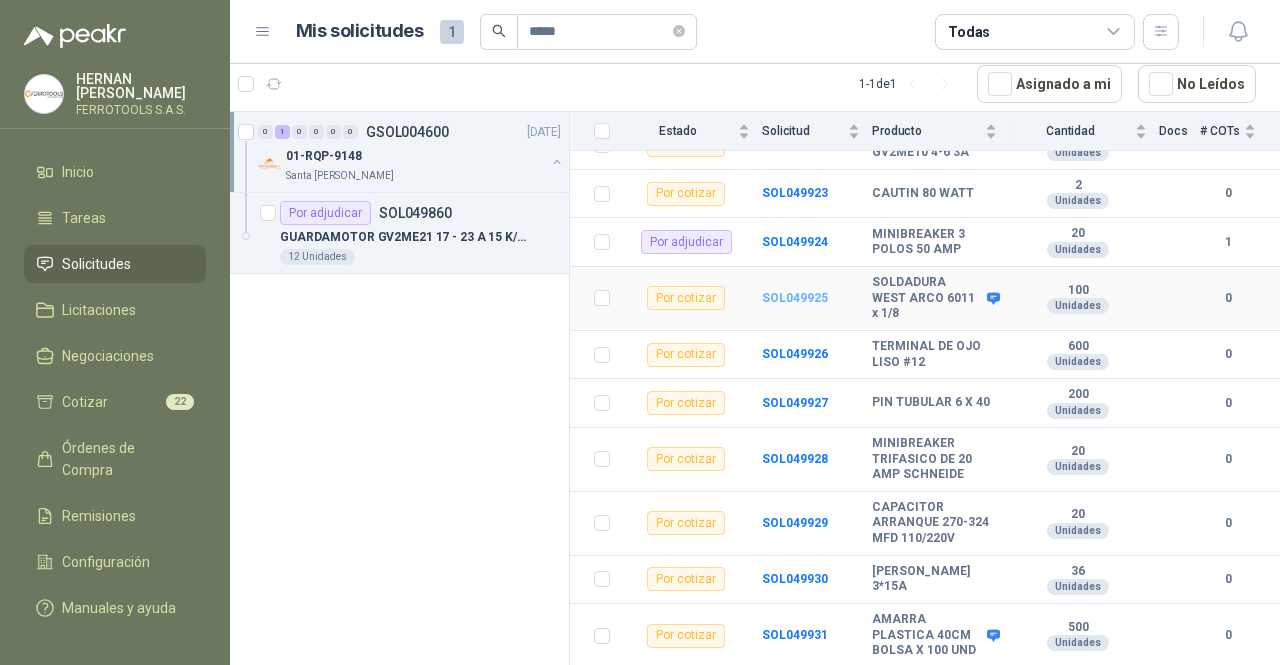 click on "SOL049925" at bounding box center [795, 298] 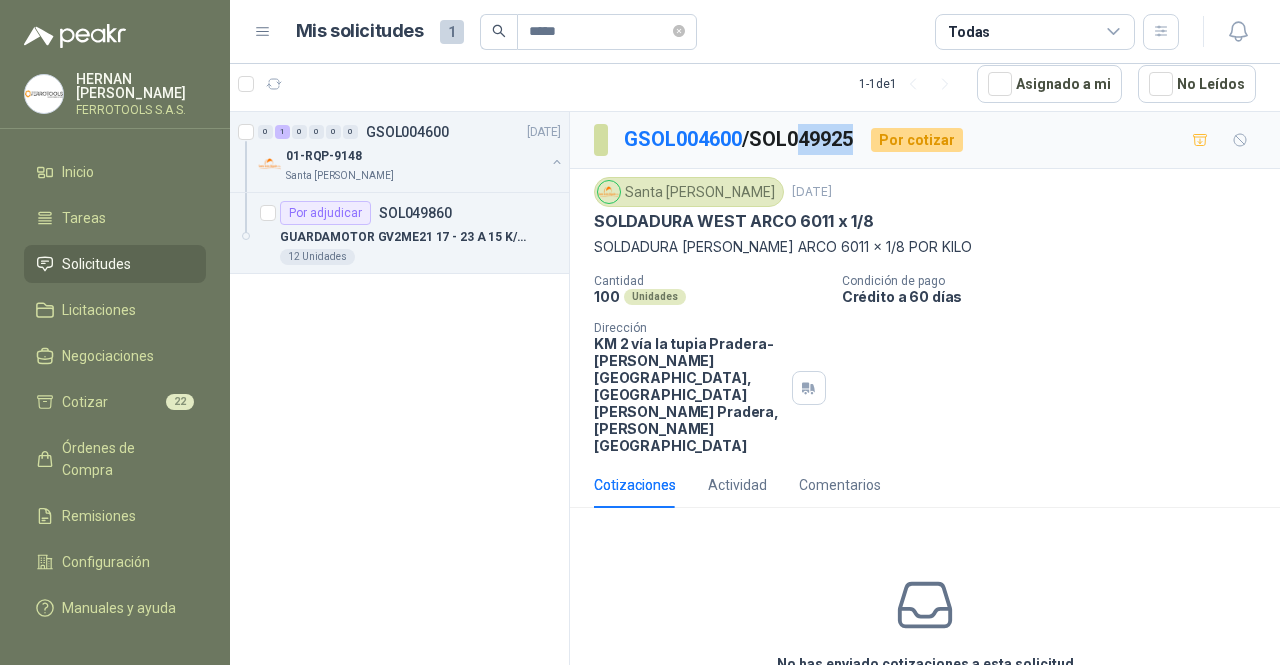 drag, startPoint x: 869, startPoint y: 138, endPoint x: 813, endPoint y: 138, distance: 56 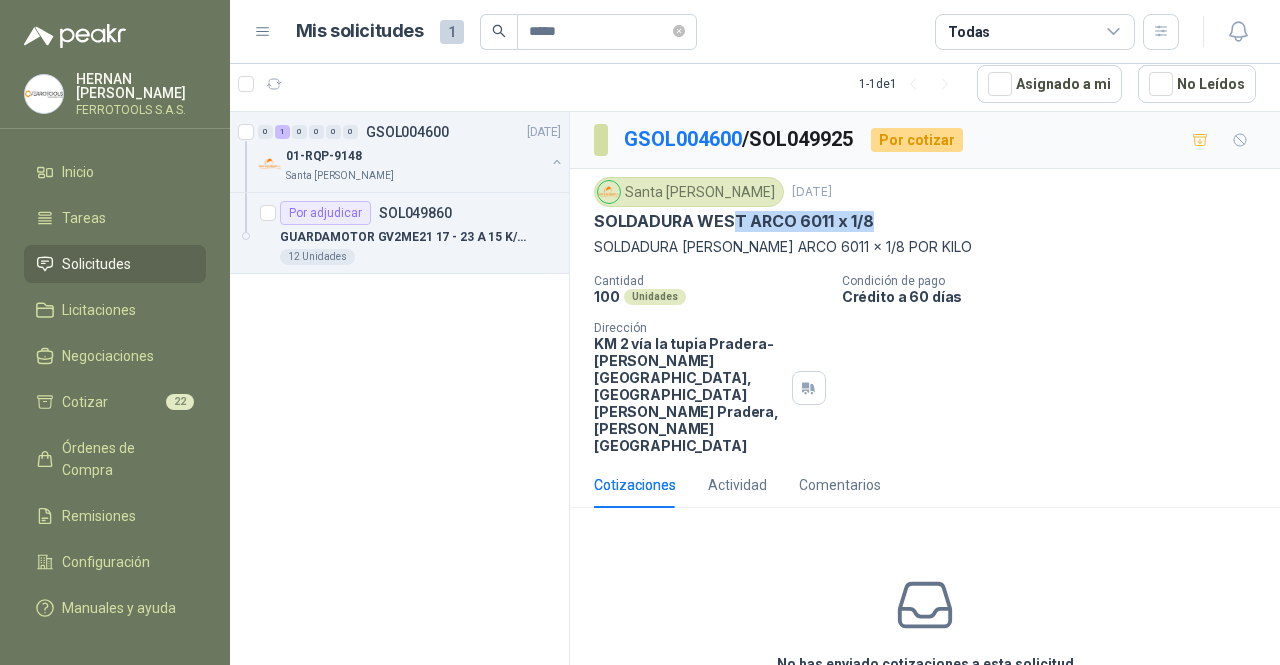 drag, startPoint x: 880, startPoint y: 216, endPoint x: 742, endPoint y: 211, distance: 138.09055 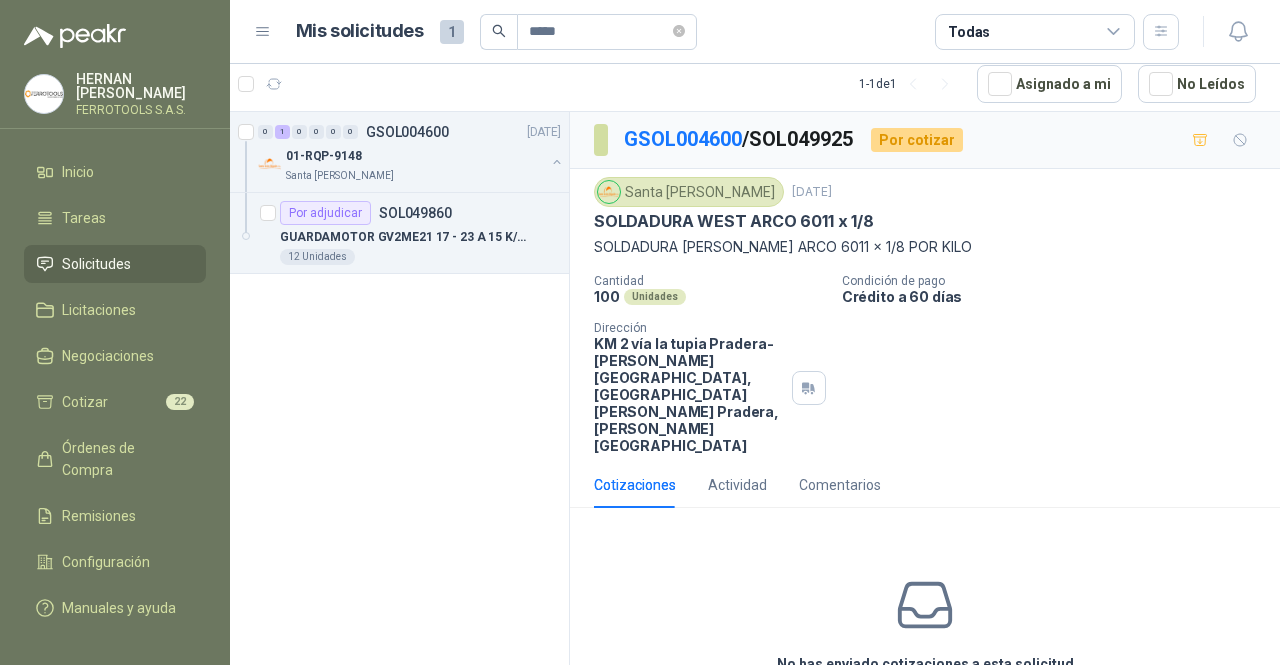 click on "SOLDADURA [PERSON_NAME] ARCO  6011 x 1/8 POR KILO" at bounding box center (925, 247) 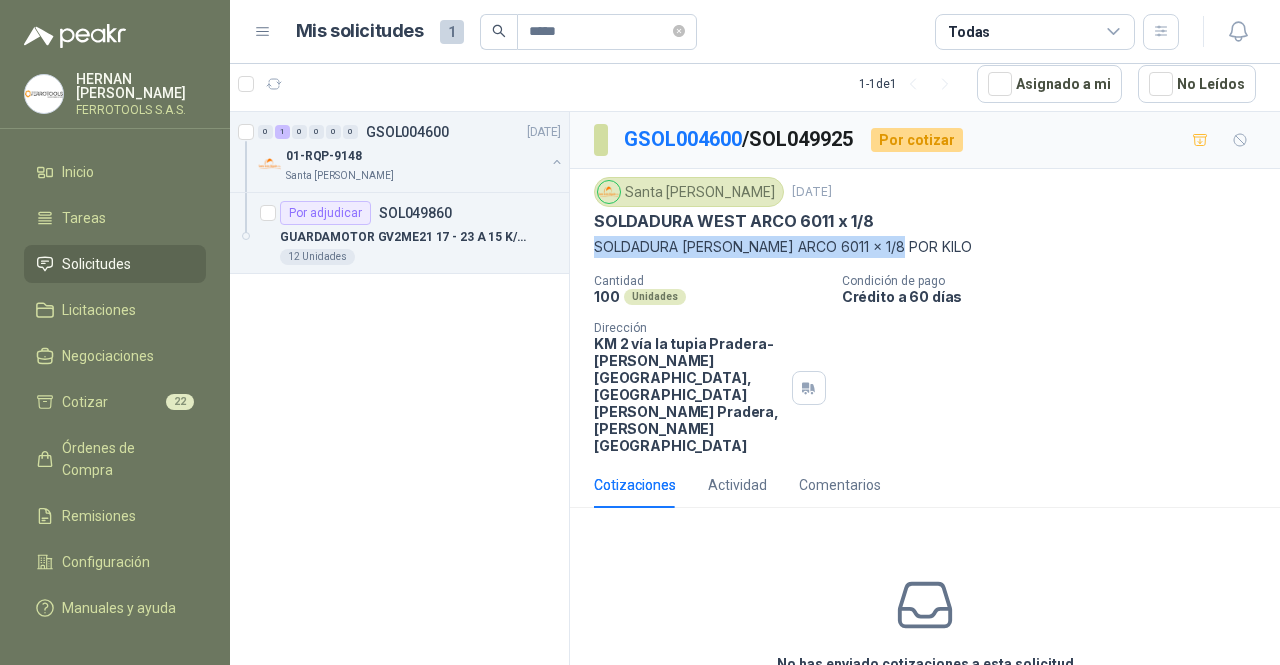 drag, startPoint x: 909, startPoint y: 244, endPoint x: 592, endPoint y: 235, distance: 317.12775 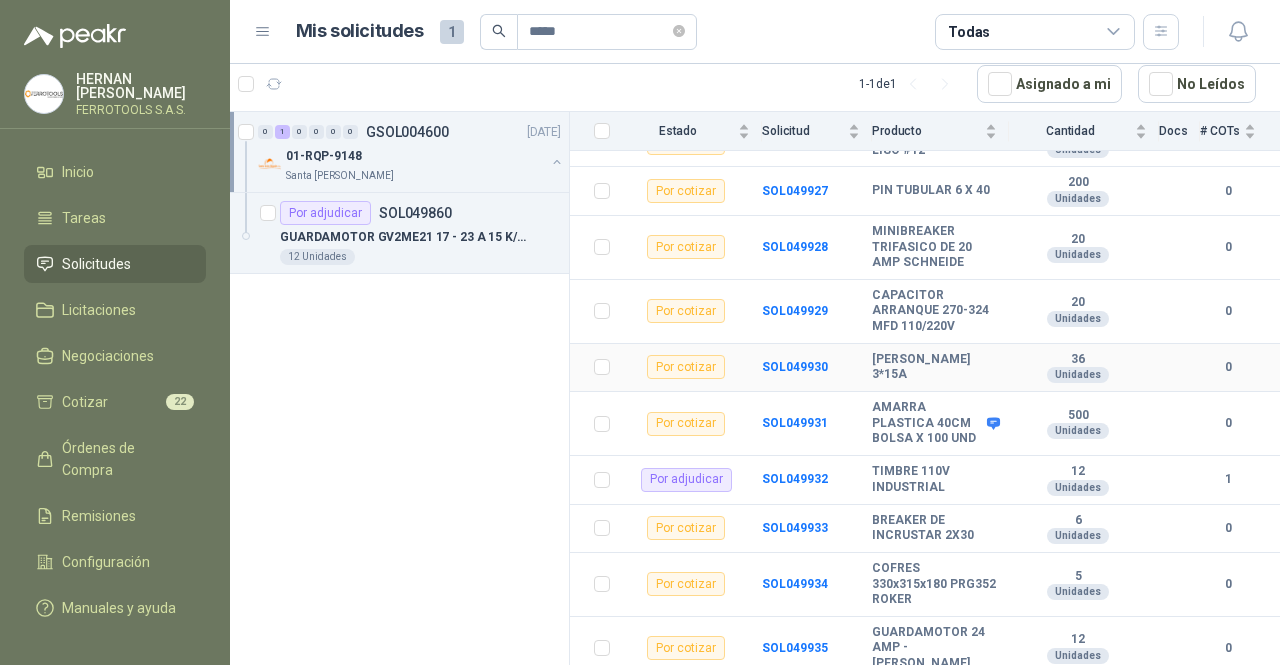 scroll, scrollTop: 4515, scrollLeft: 0, axis: vertical 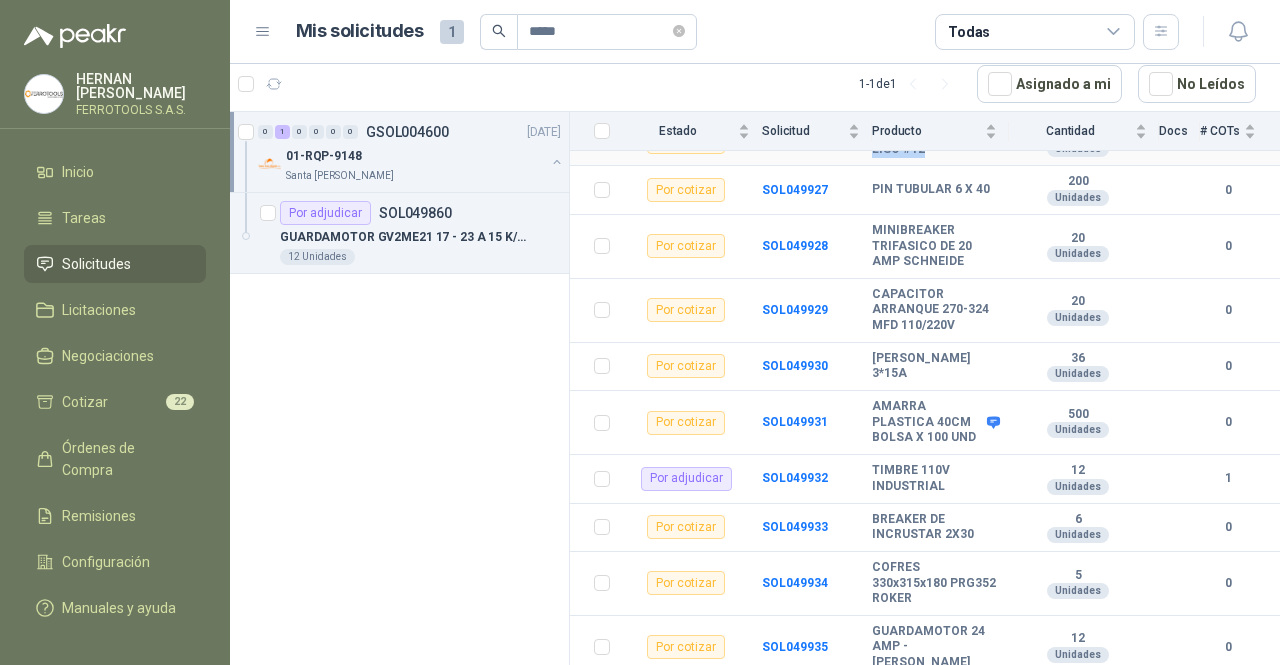 drag, startPoint x: 922, startPoint y: 258, endPoint x: 870, endPoint y: 242, distance: 54.405884 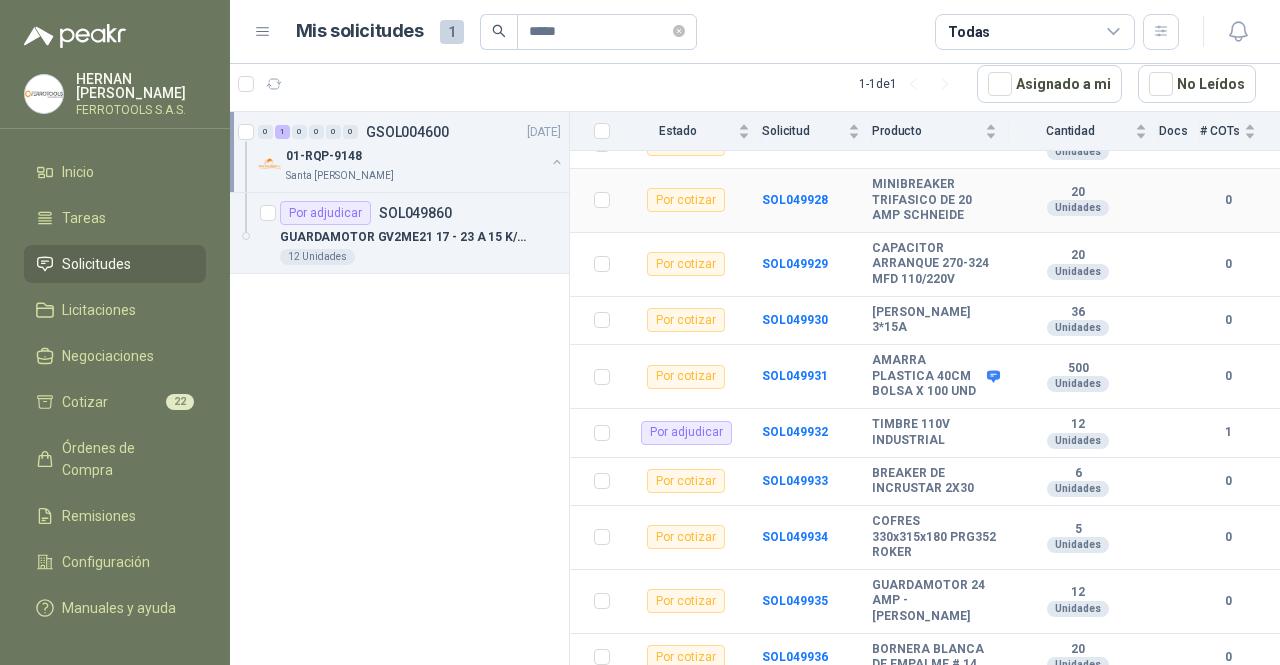 scroll, scrollTop: 4562, scrollLeft: 0, axis: vertical 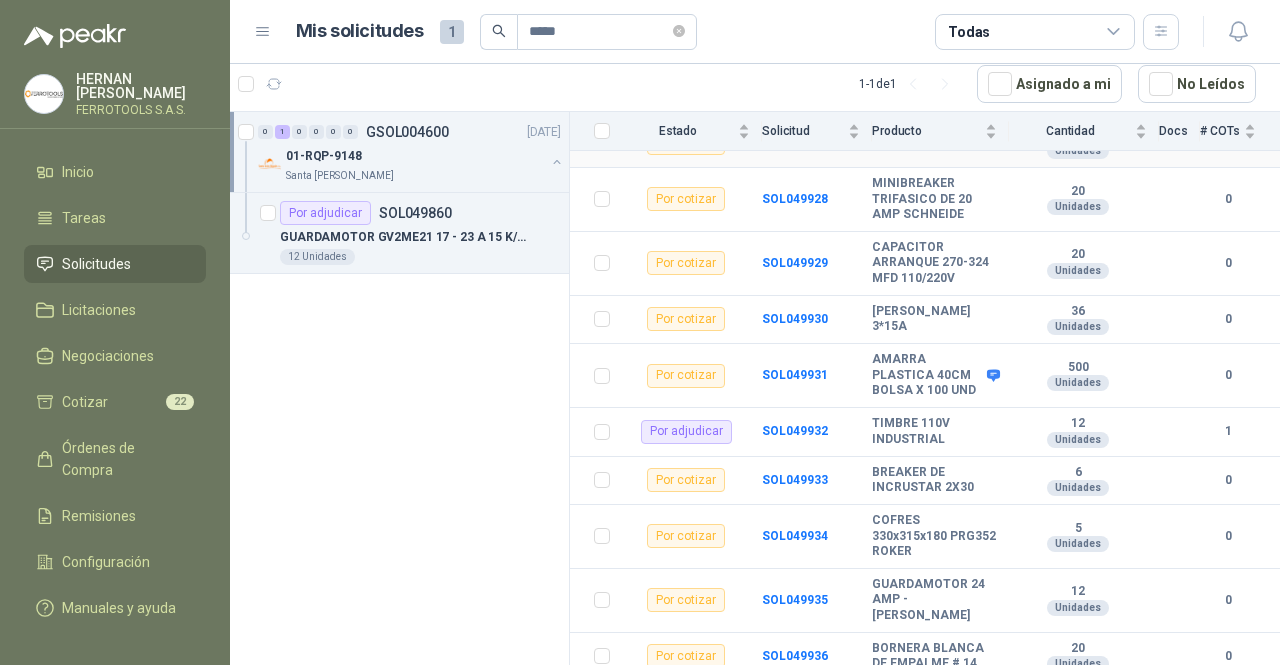drag, startPoint x: 896, startPoint y: 260, endPoint x: 870, endPoint y: 244, distance: 30.528675 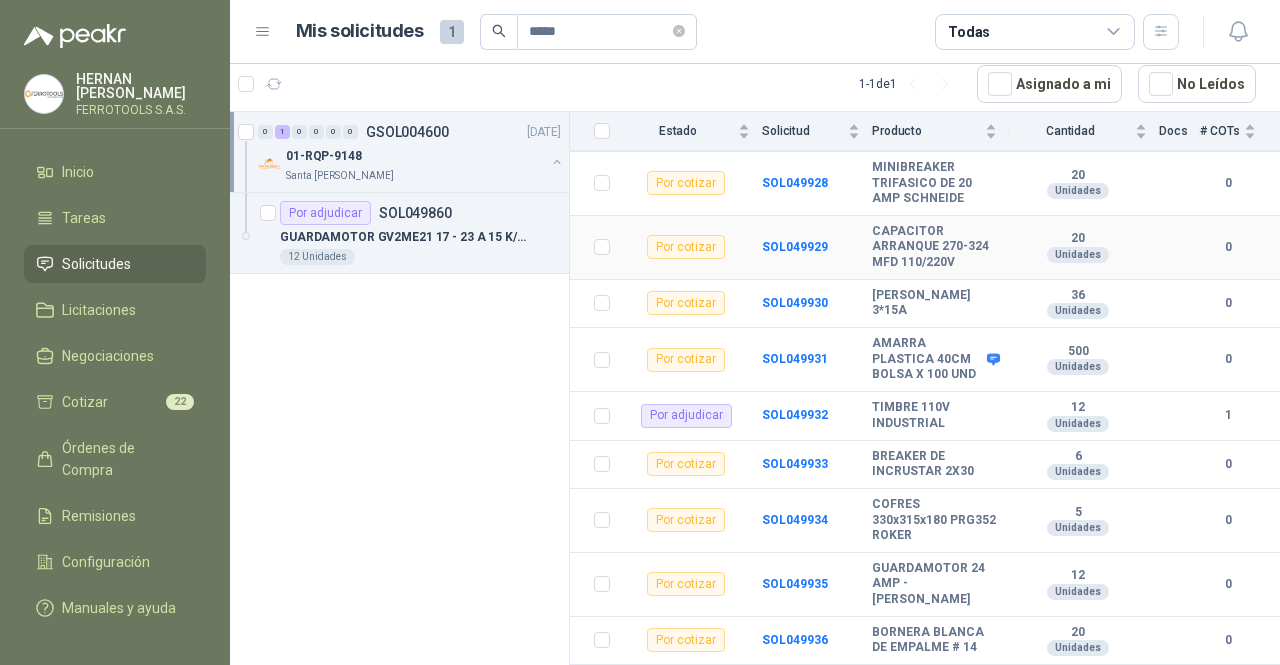 scroll, scrollTop: 4654, scrollLeft: 0, axis: vertical 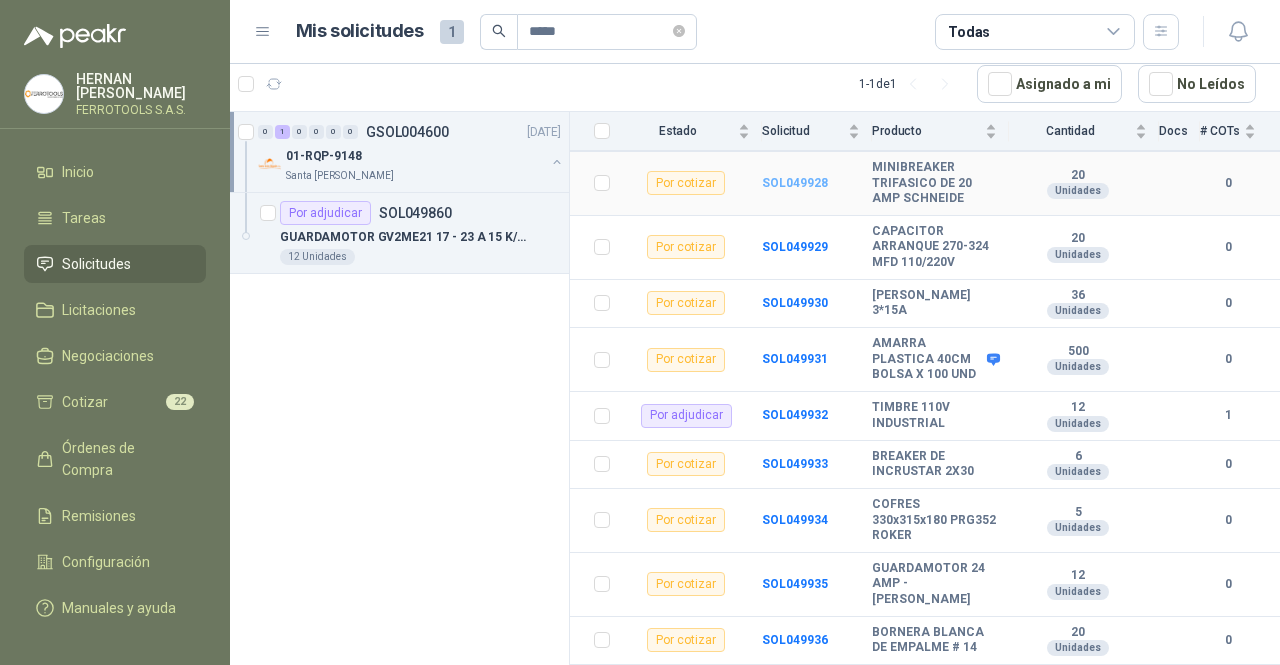 click on "SOL049928" at bounding box center [795, 183] 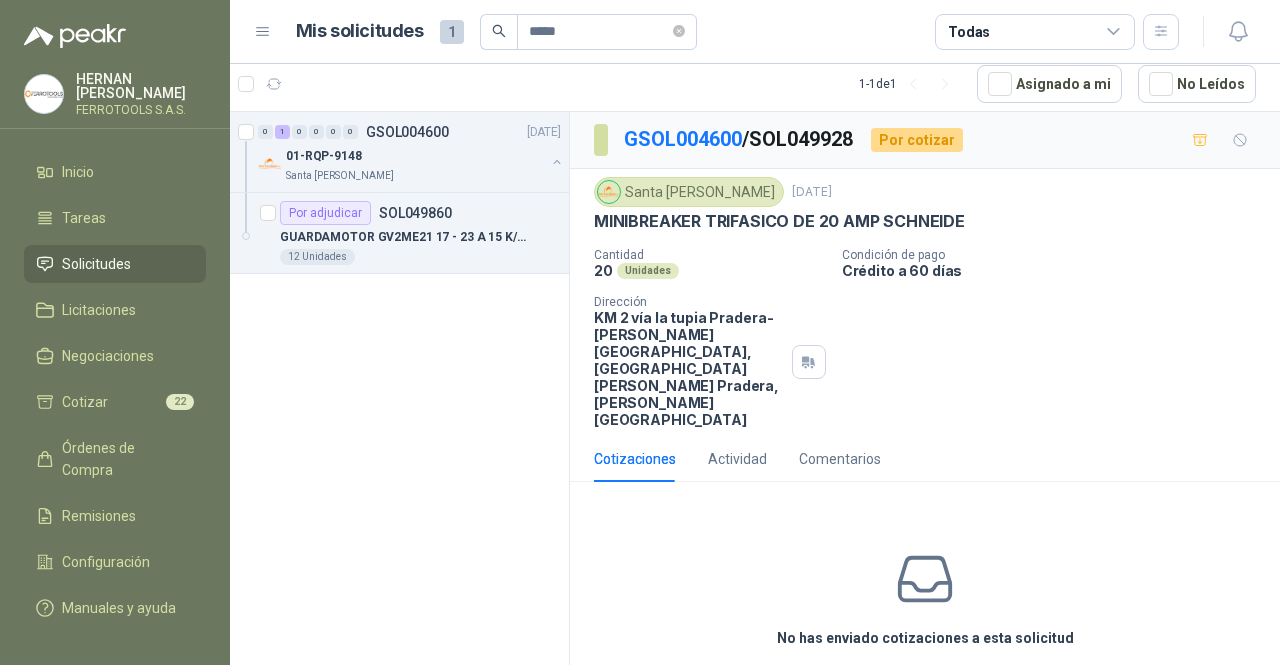 click on "Cotizar" at bounding box center (925, 684) 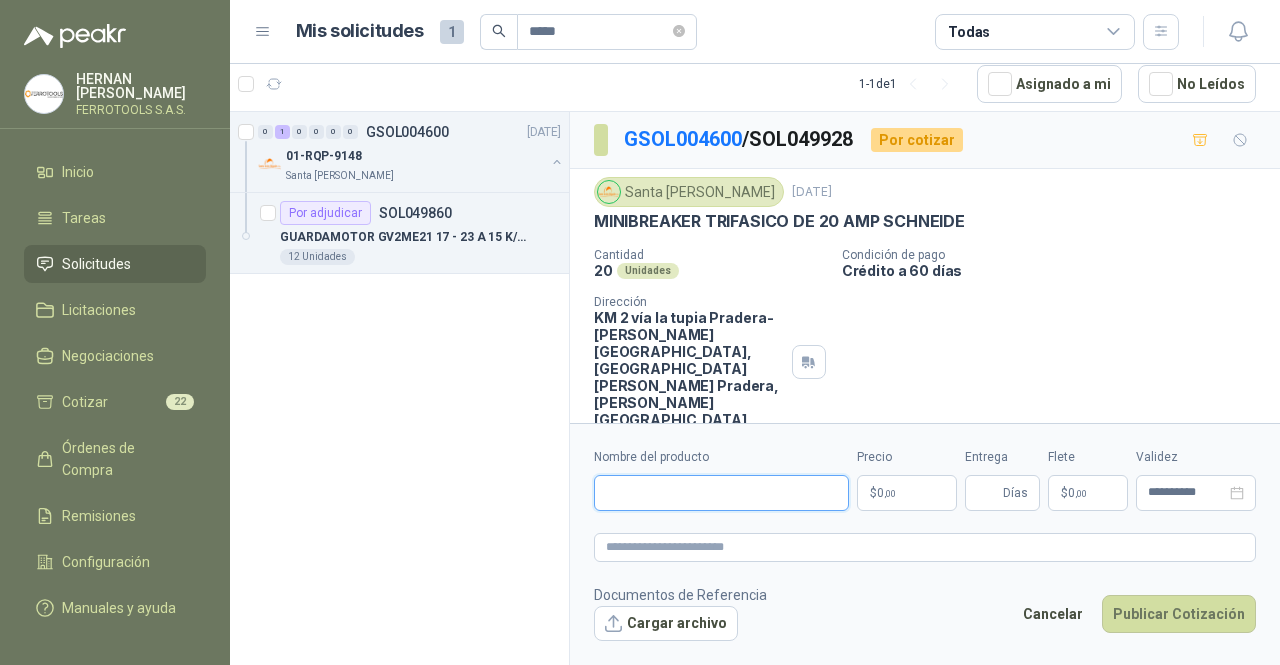 click on "Nombre del producto" at bounding box center [721, 493] 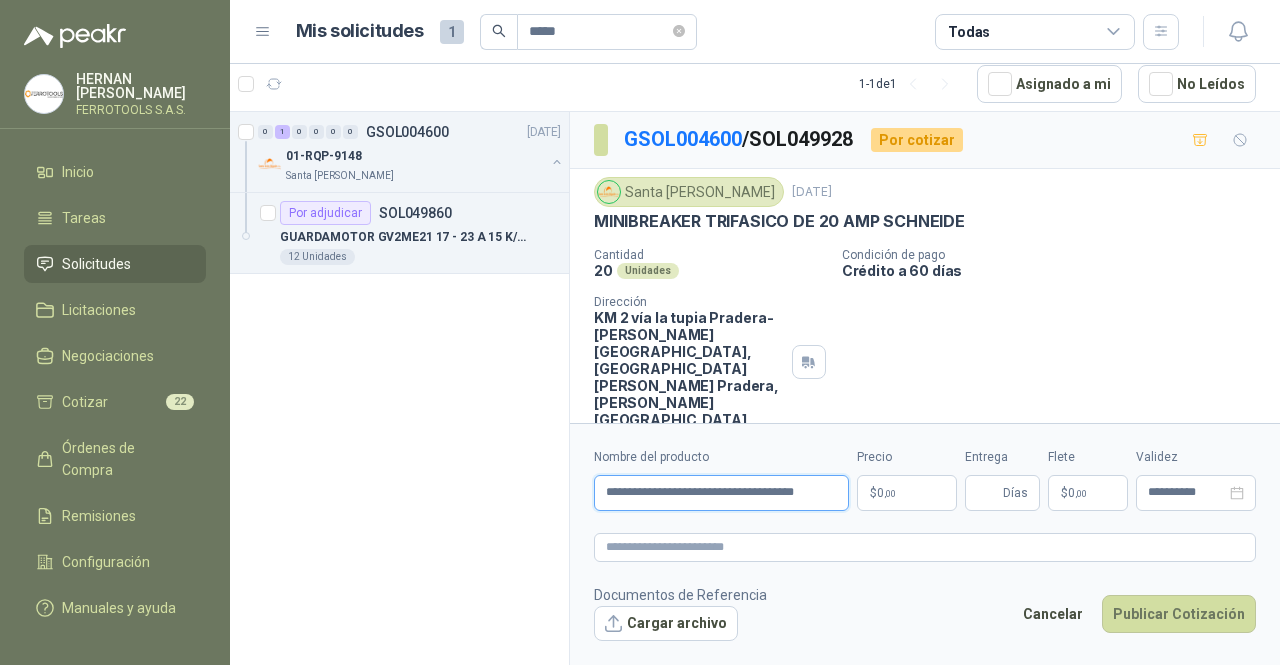 scroll, scrollTop: 0, scrollLeft: 22, axis: horizontal 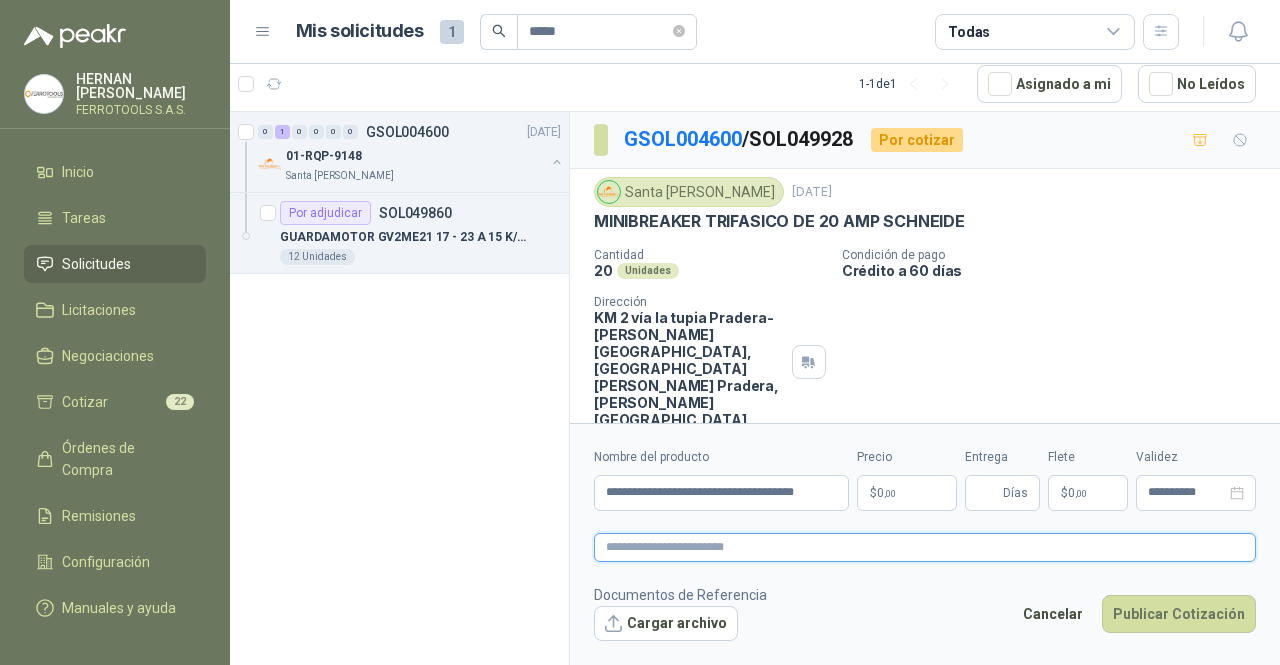 click at bounding box center (925, 547) 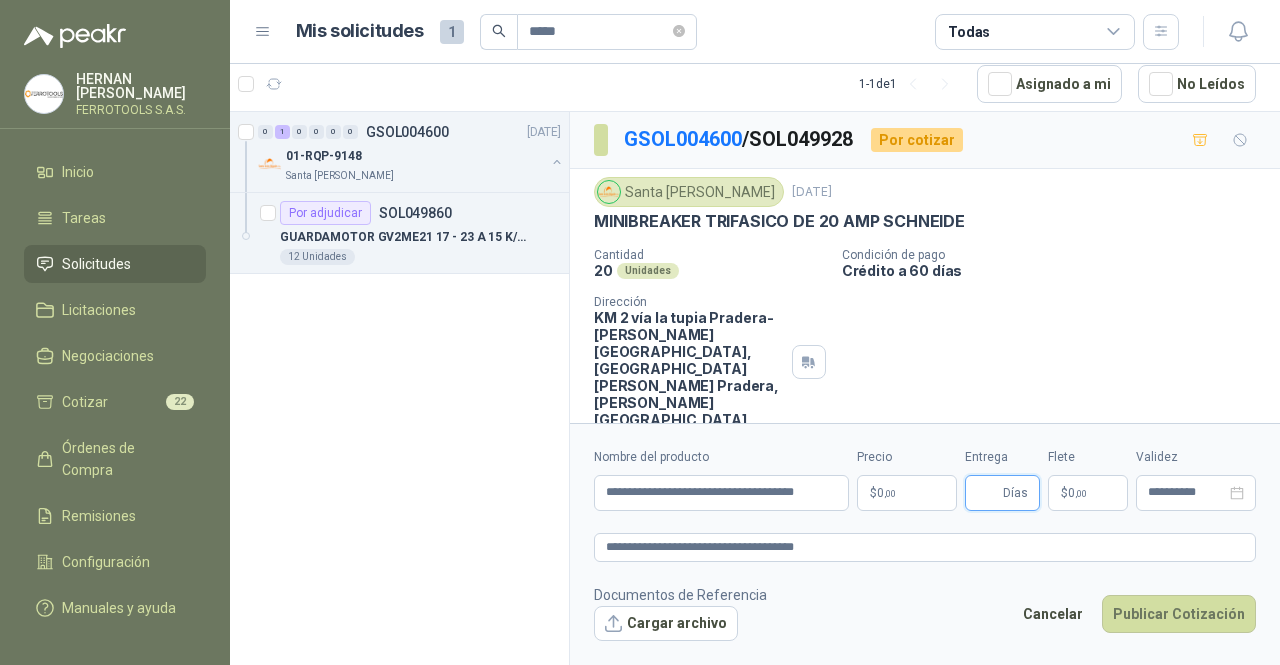 click on "Entrega" at bounding box center [988, 493] 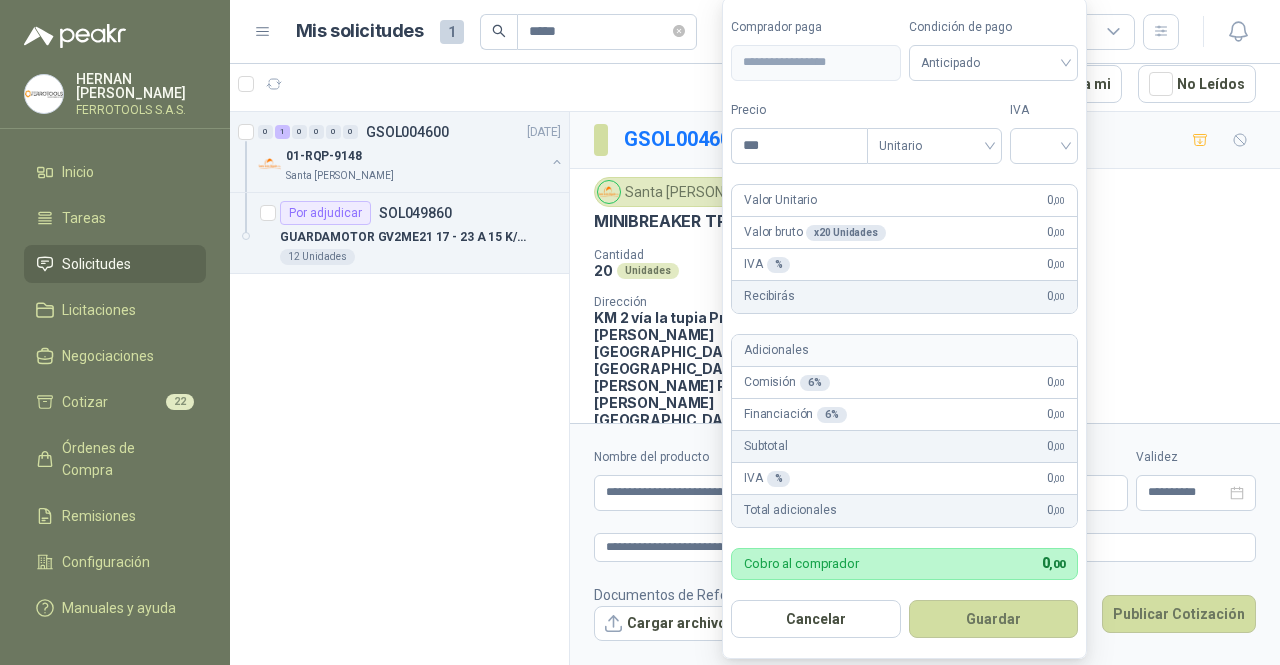 click on "**********" at bounding box center [640, 332] 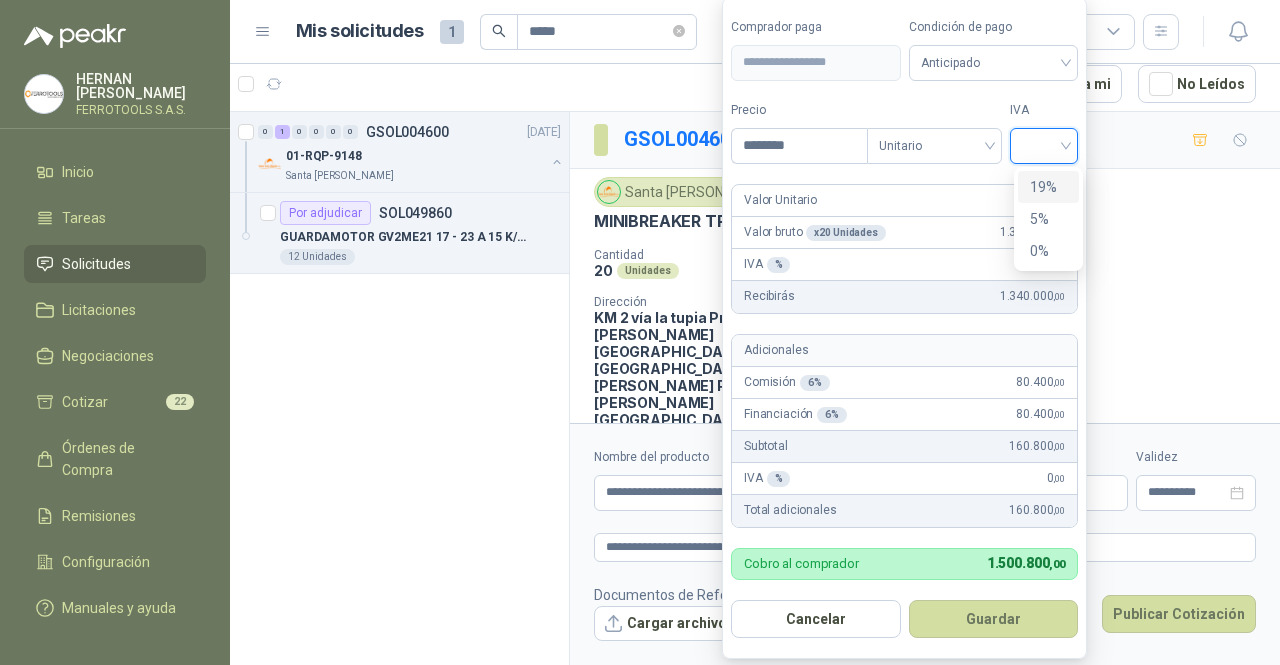 click at bounding box center [1044, 144] 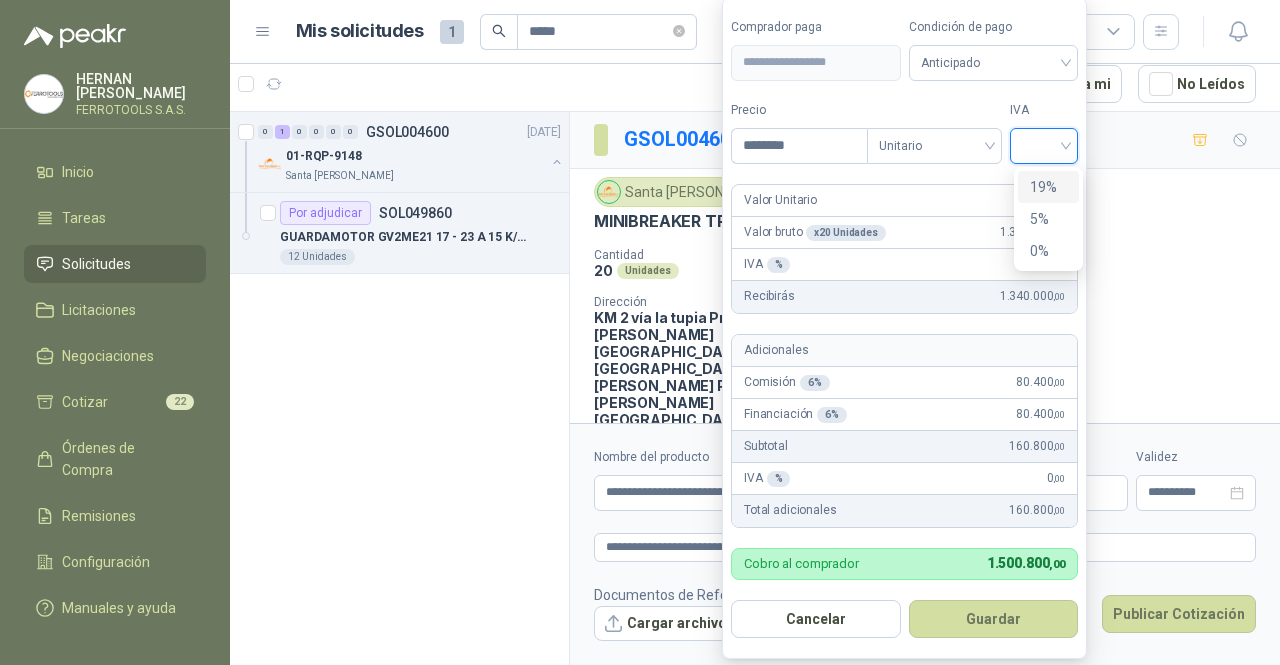 click on "19%" at bounding box center (1048, 187) 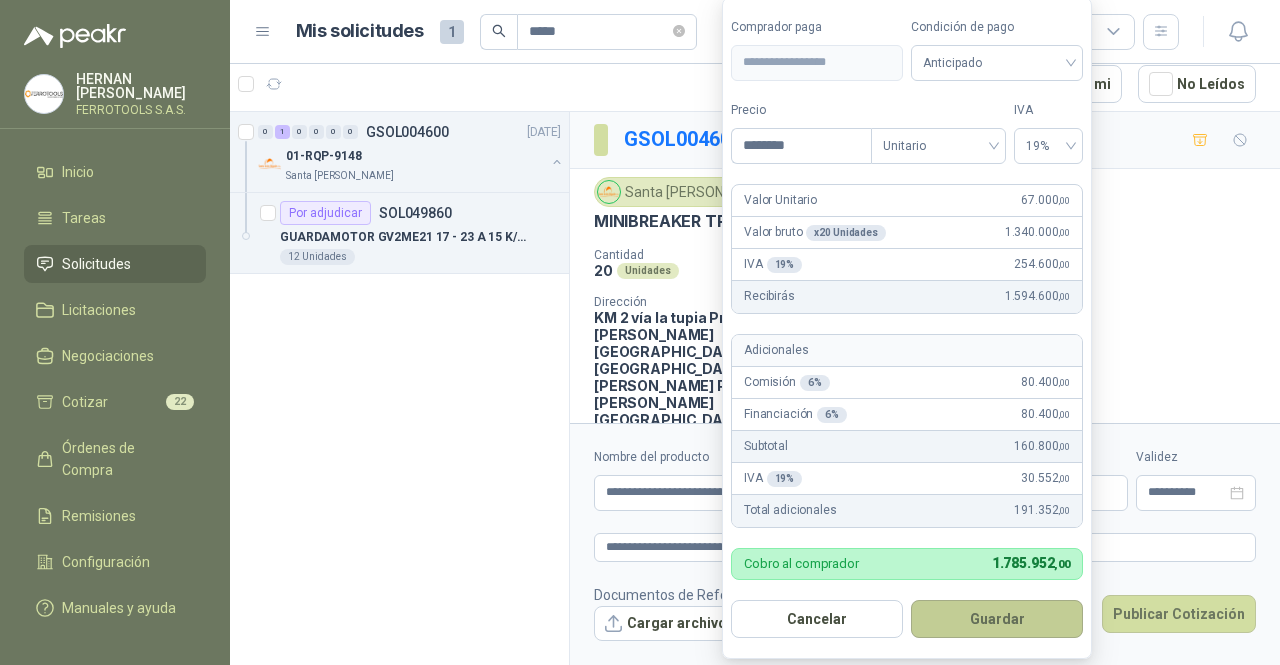 click on "Guardar" at bounding box center (997, 619) 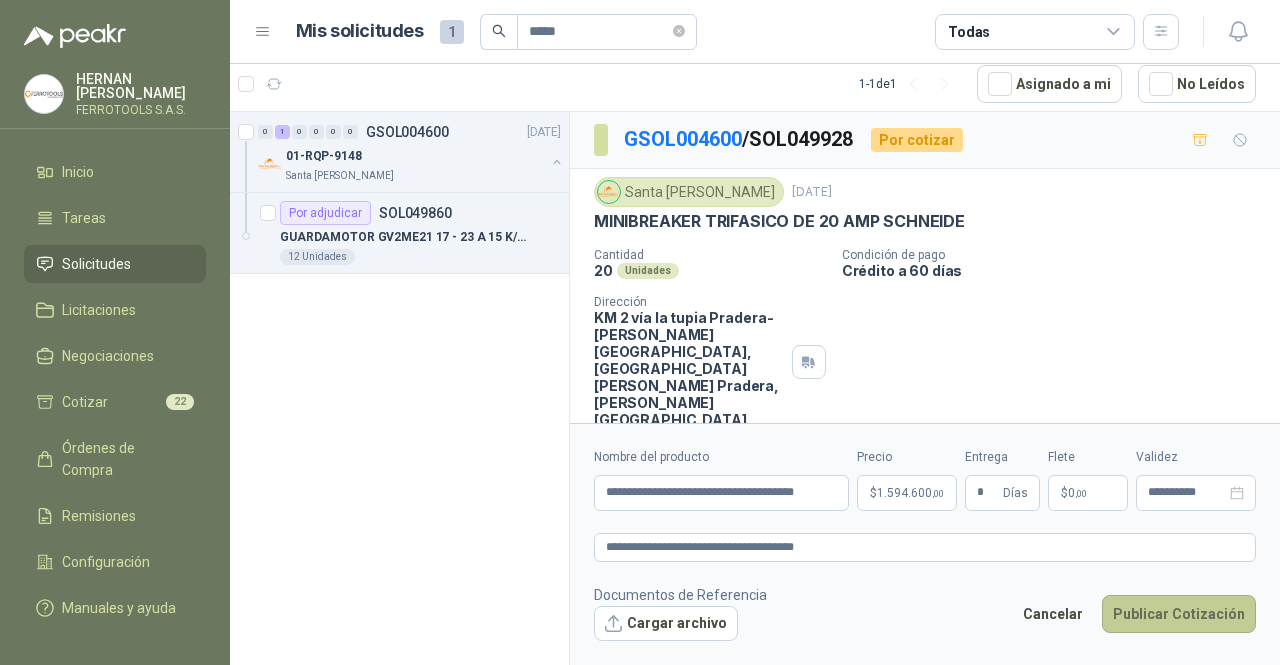 click on "Publicar Cotización" at bounding box center [1179, 614] 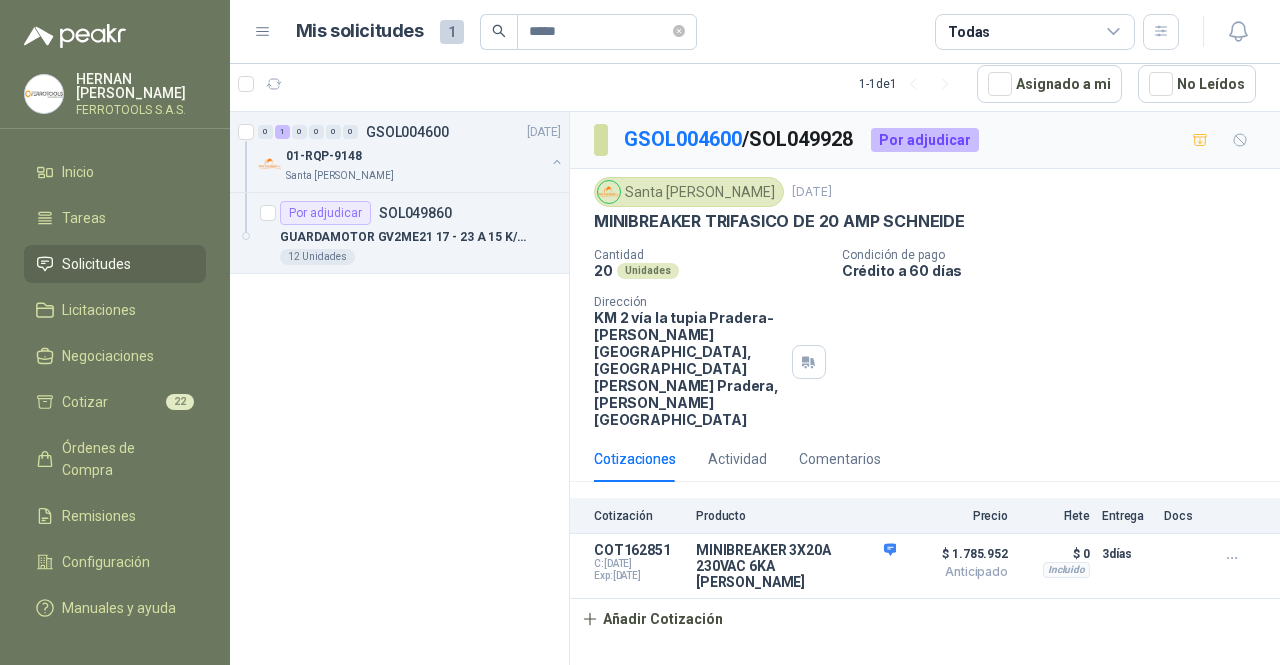 click on "GSOL004600  /  SOL049928" at bounding box center [739, 139] 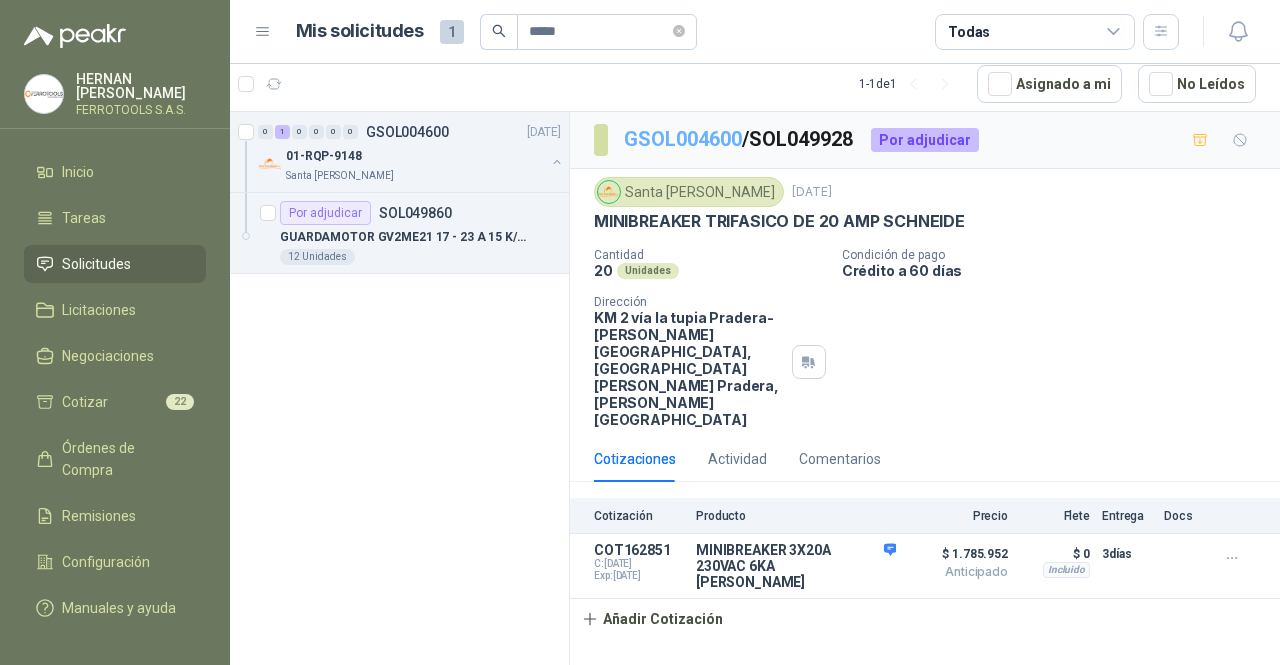 click on "GSOL004600" at bounding box center (683, 139) 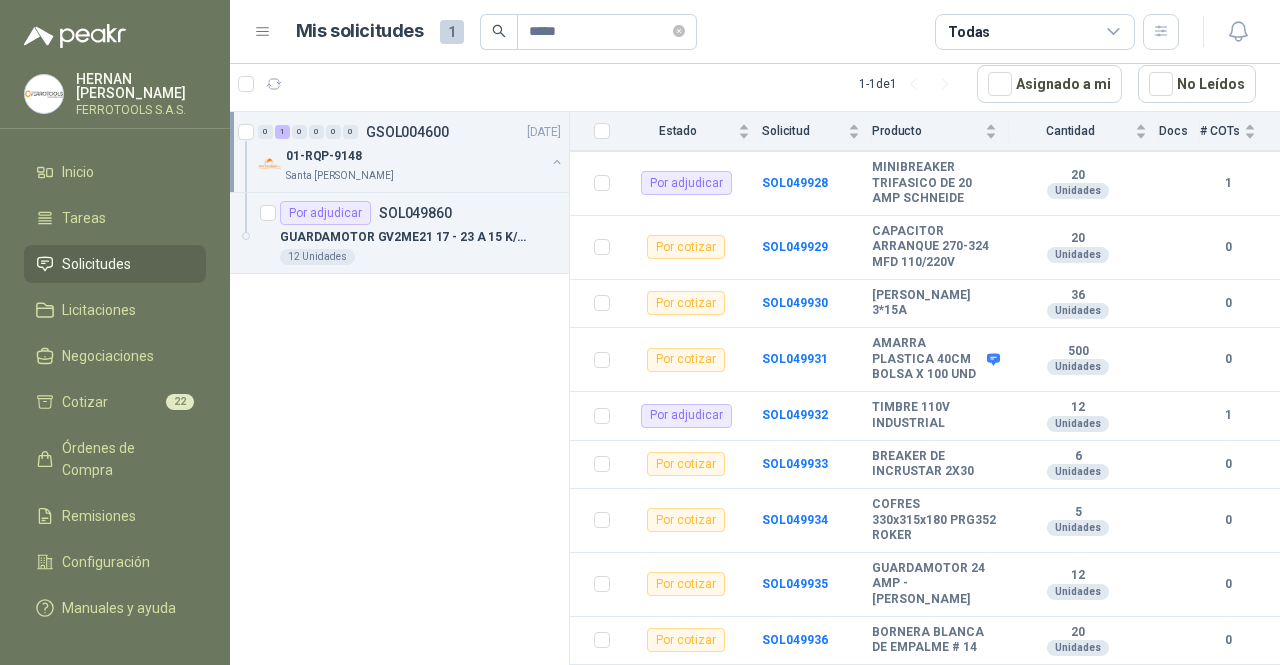 scroll, scrollTop: 4672, scrollLeft: 0, axis: vertical 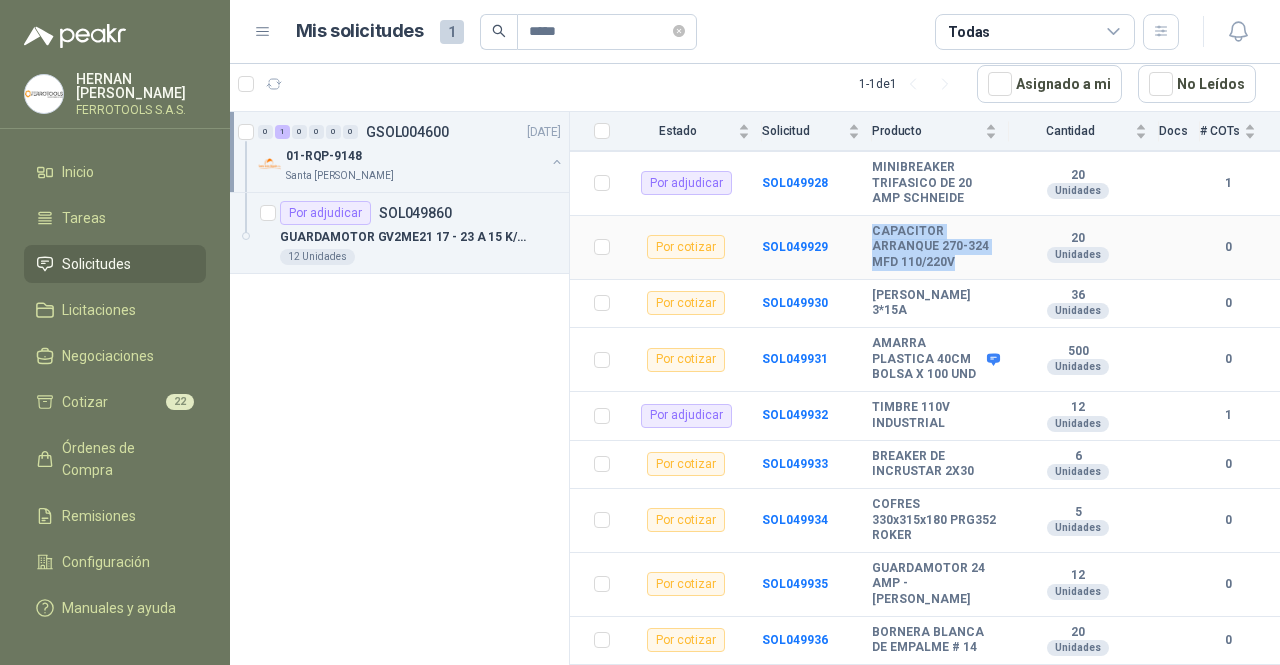 drag, startPoint x: 979, startPoint y: 282, endPoint x: 864, endPoint y: 254, distance: 118.35962 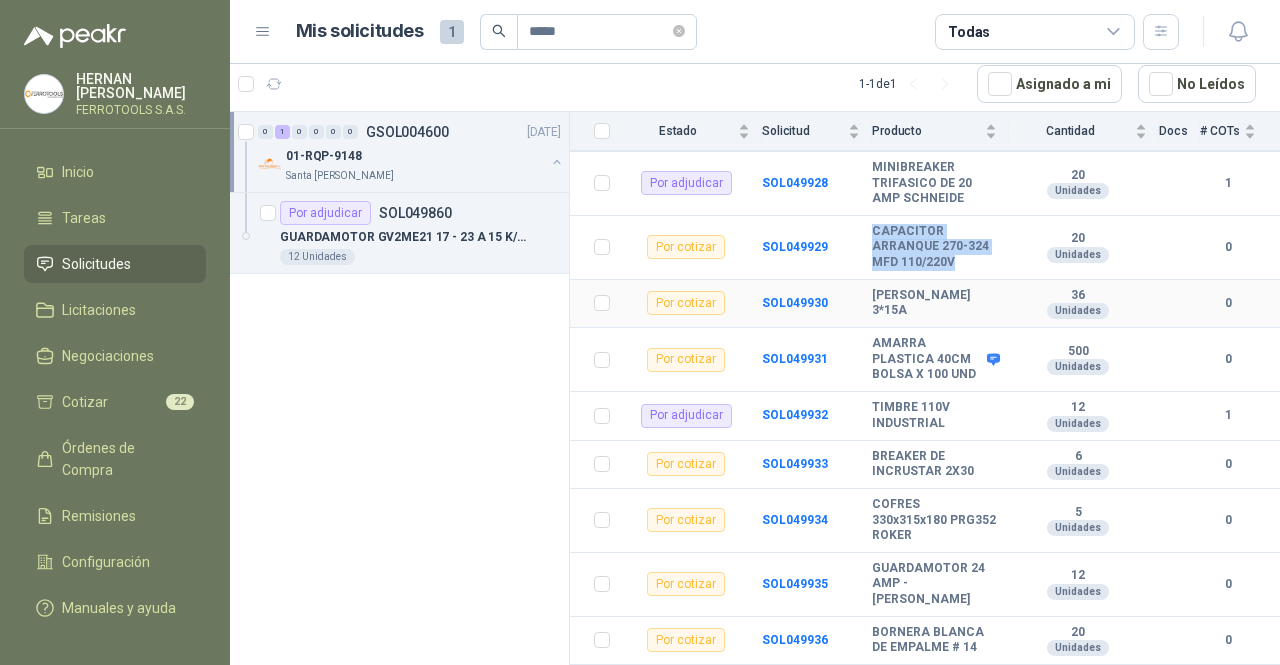scroll, scrollTop: 4690, scrollLeft: 0, axis: vertical 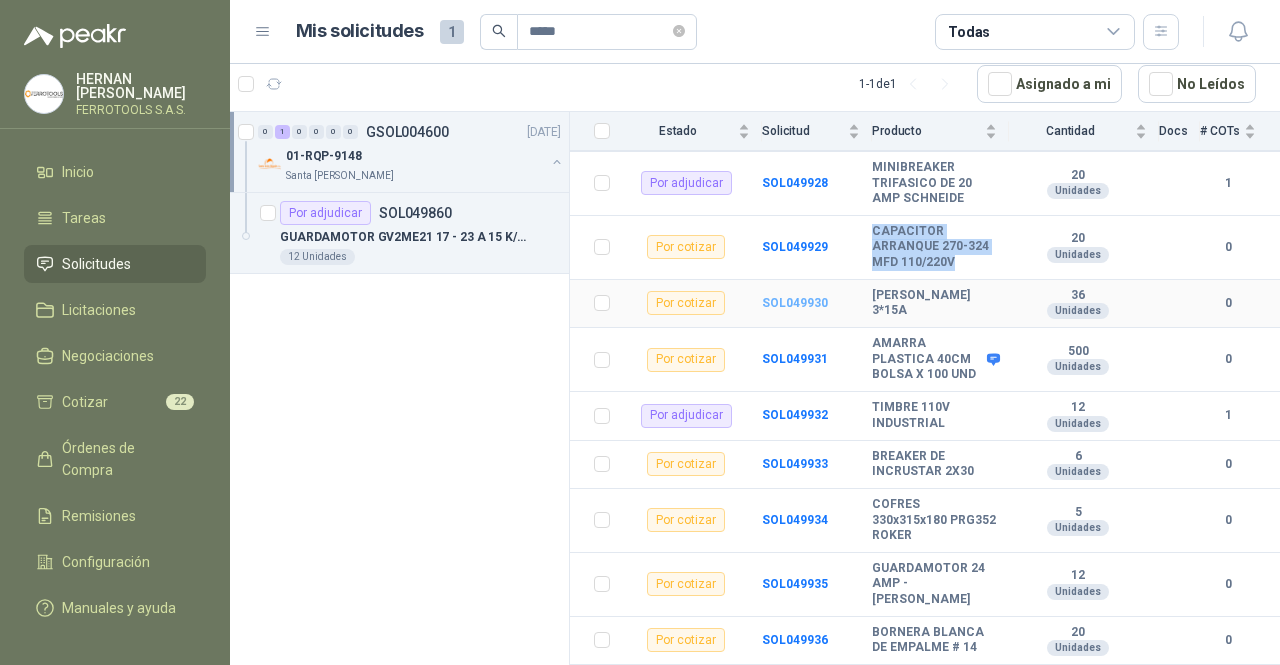 click on "SOL049930" at bounding box center [795, 303] 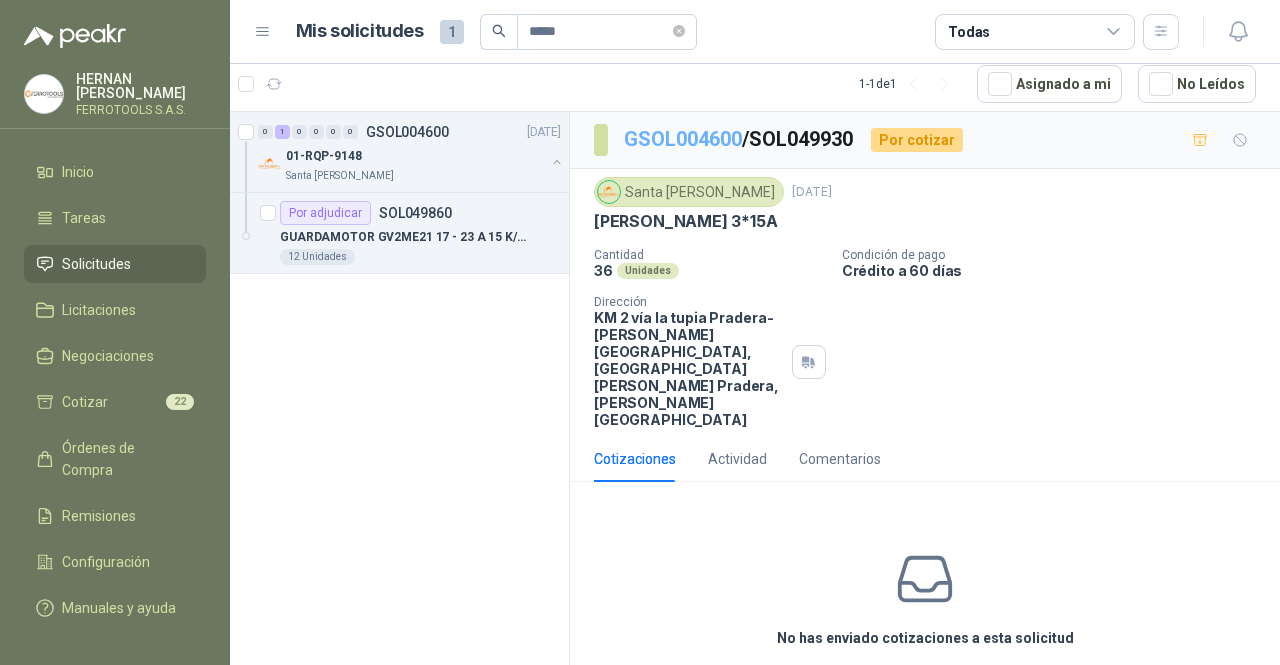 click on "GSOL004600" at bounding box center (683, 139) 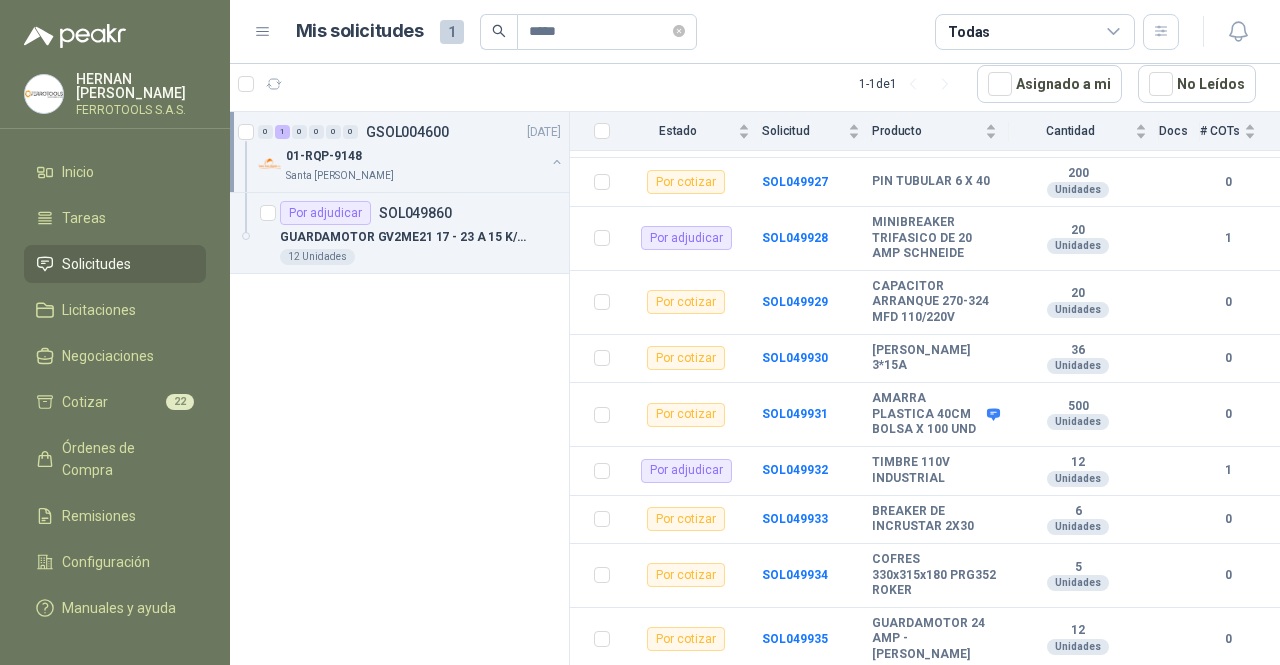 scroll, scrollTop: 4690, scrollLeft: 0, axis: vertical 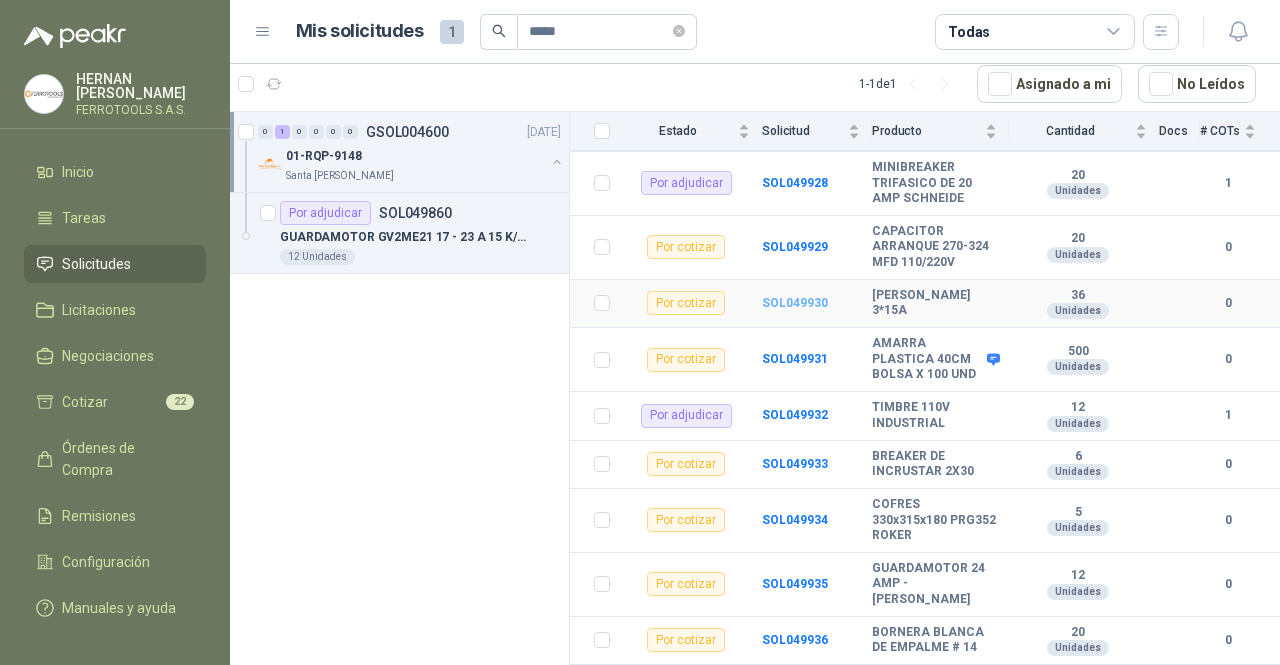 click on "SOL049930" at bounding box center [795, 303] 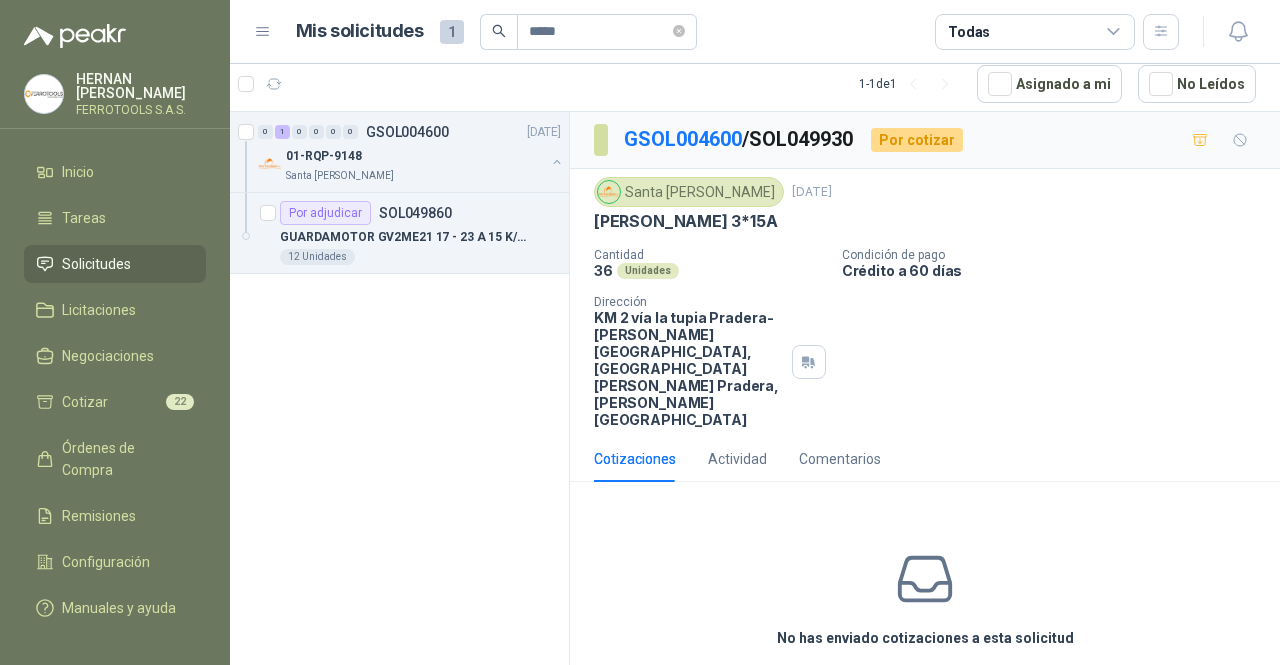 click on "Cotizar" at bounding box center [925, 684] 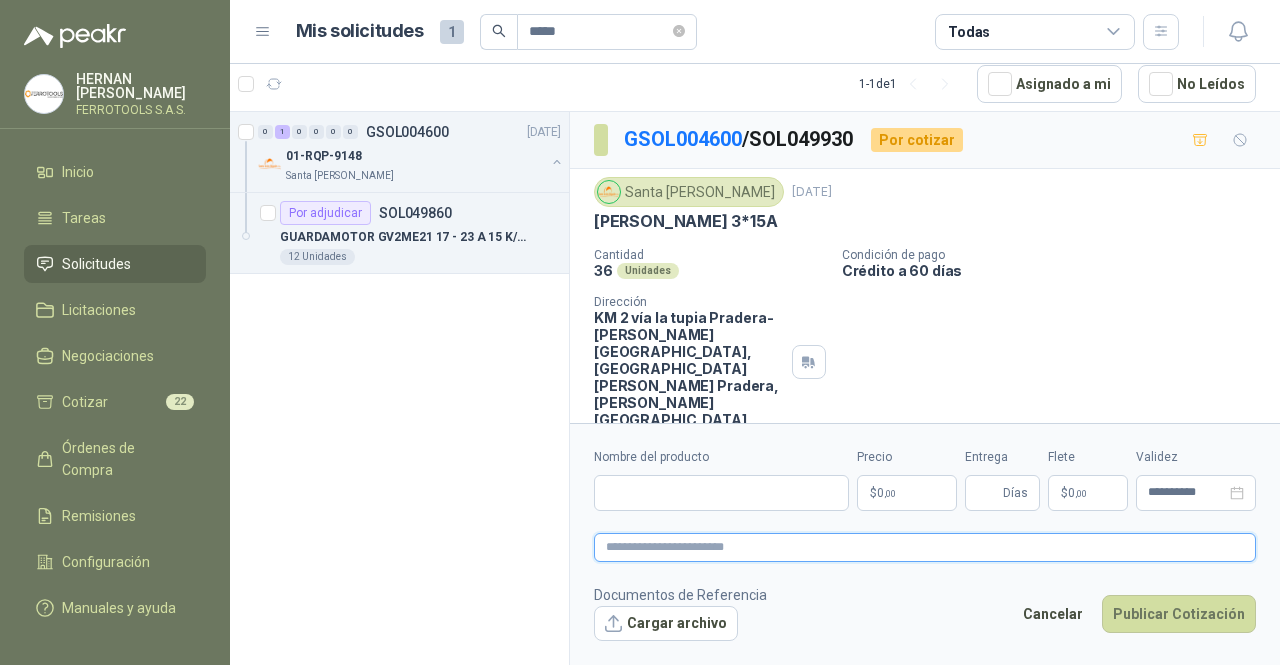 click at bounding box center (925, 547) 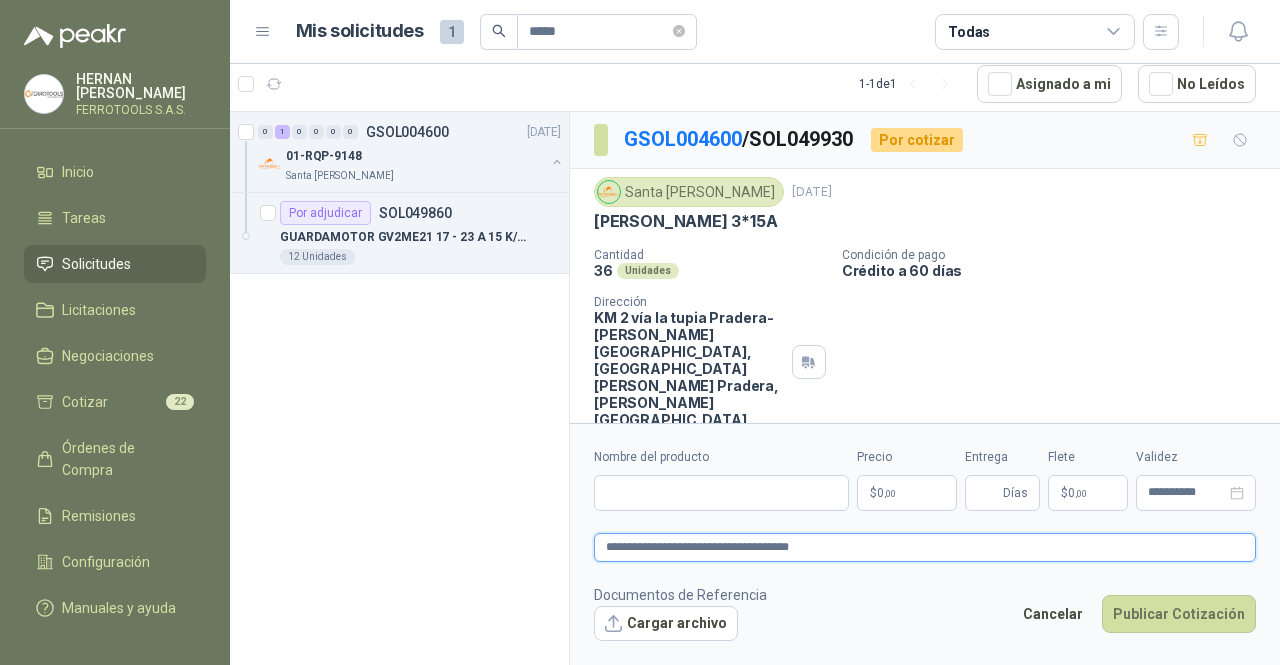 paste on "**********" 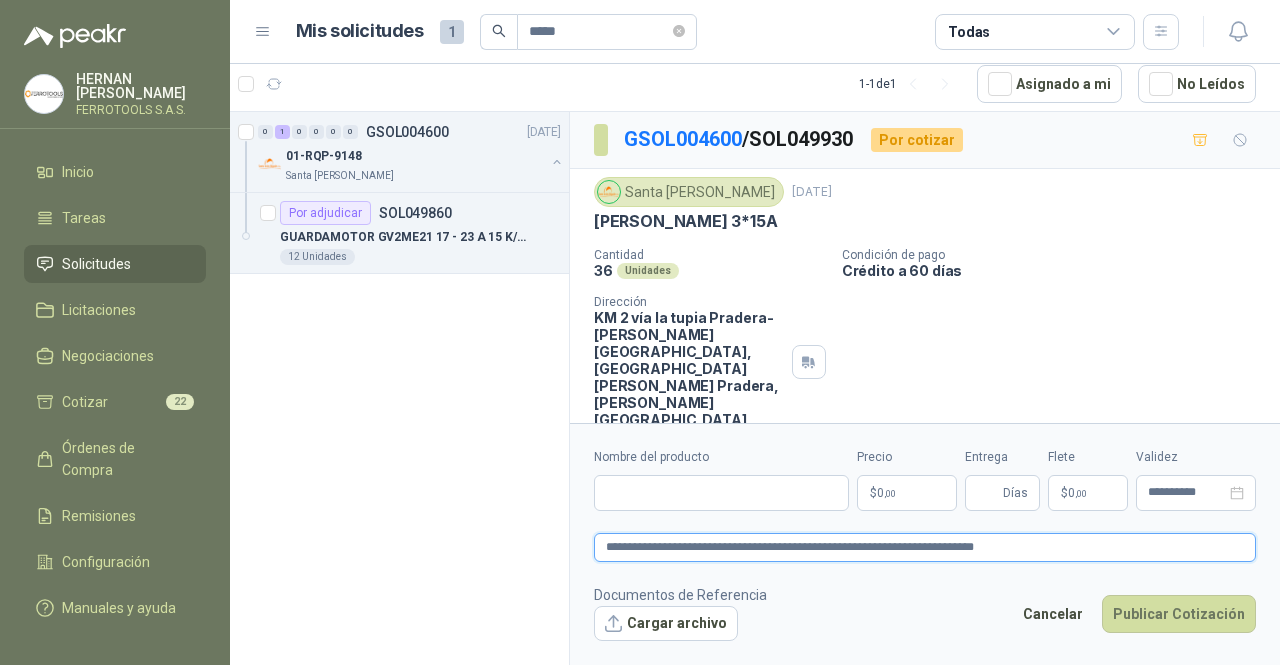 drag, startPoint x: 1117, startPoint y: 548, endPoint x: 547, endPoint y: 513, distance: 571.07355 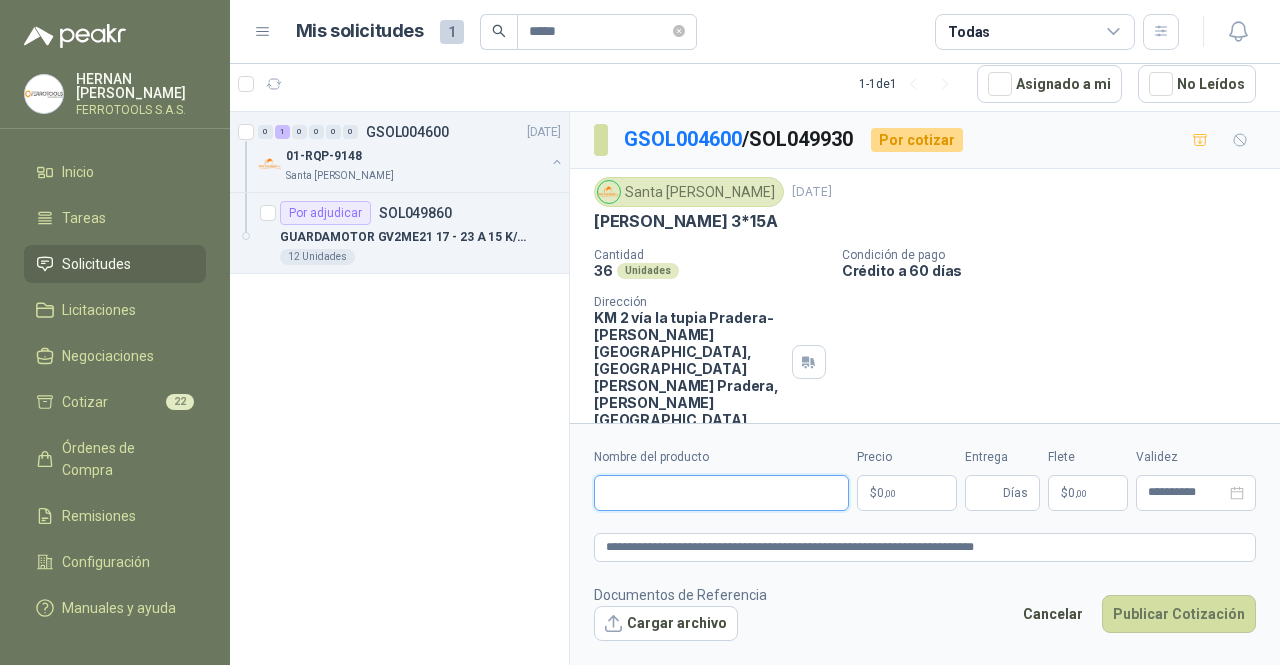 click on "Nombre del producto" at bounding box center [721, 493] 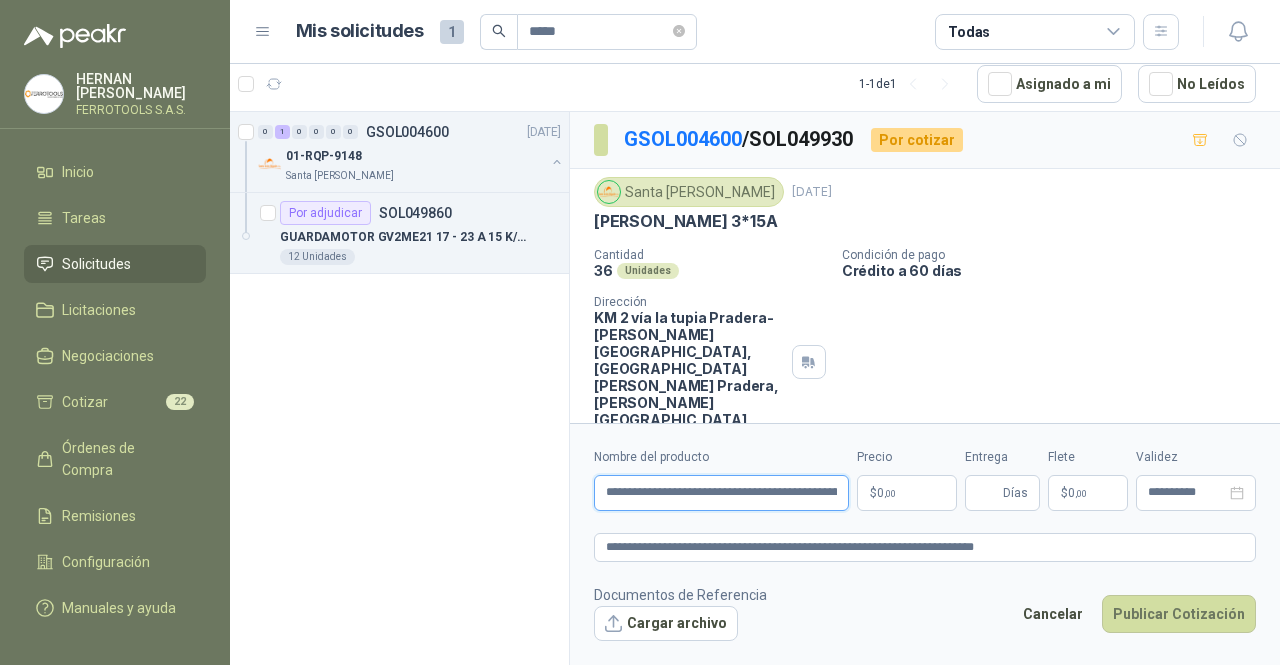 scroll, scrollTop: 0, scrollLeft: 271, axis: horizontal 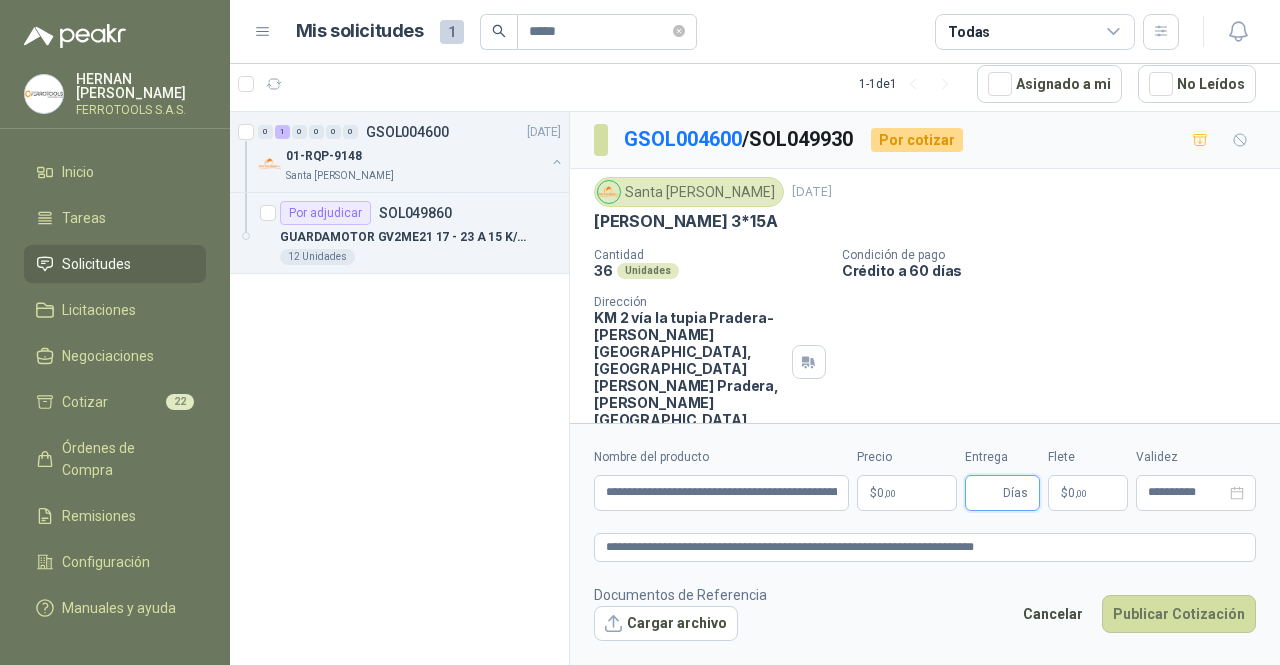 click on "Entrega" at bounding box center (988, 493) 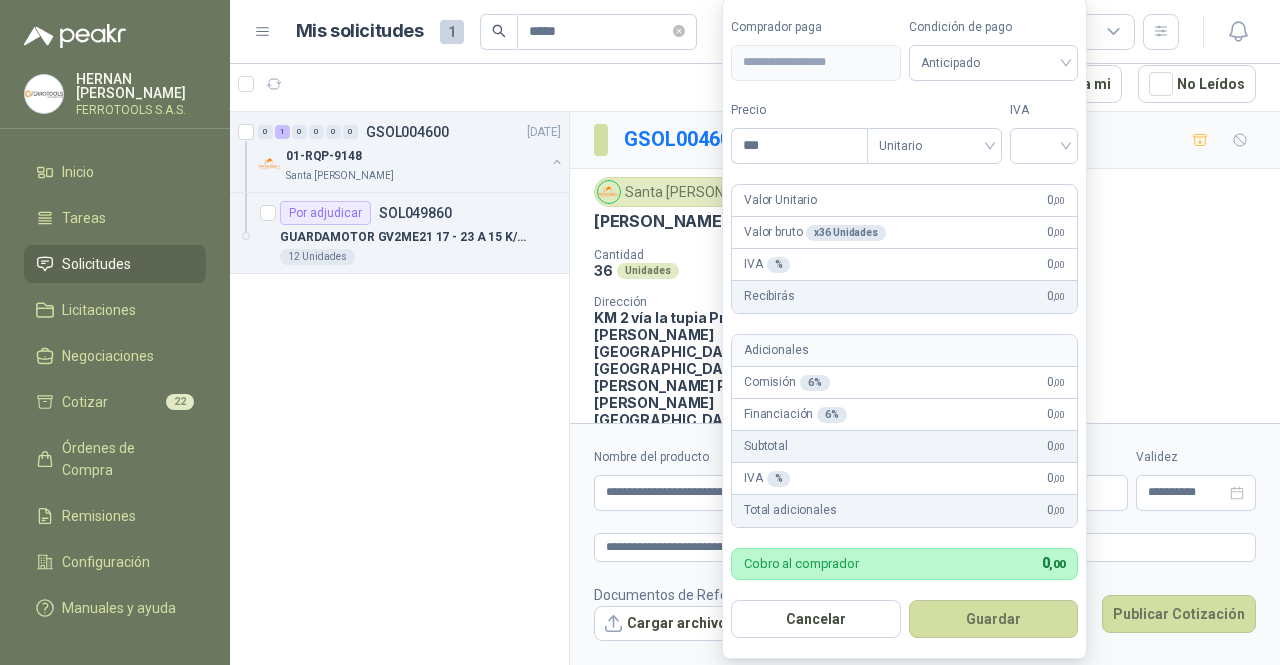 click on "**********" at bounding box center (640, 332) 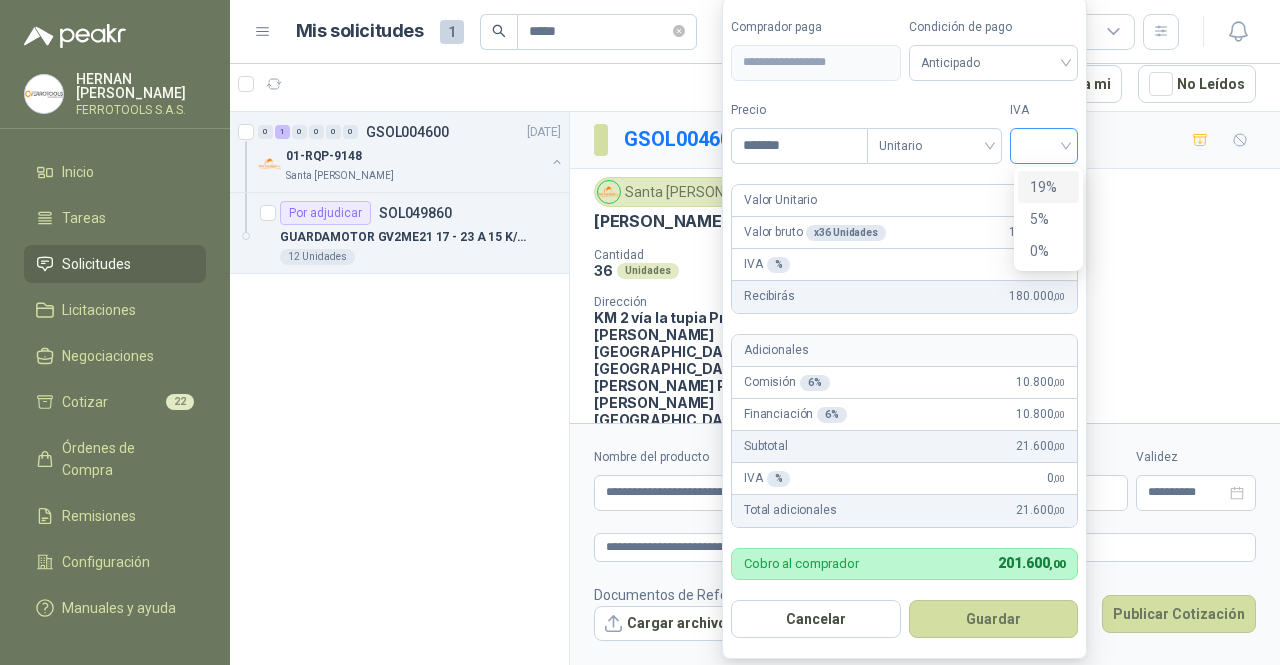 click at bounding box center [1044, 146] 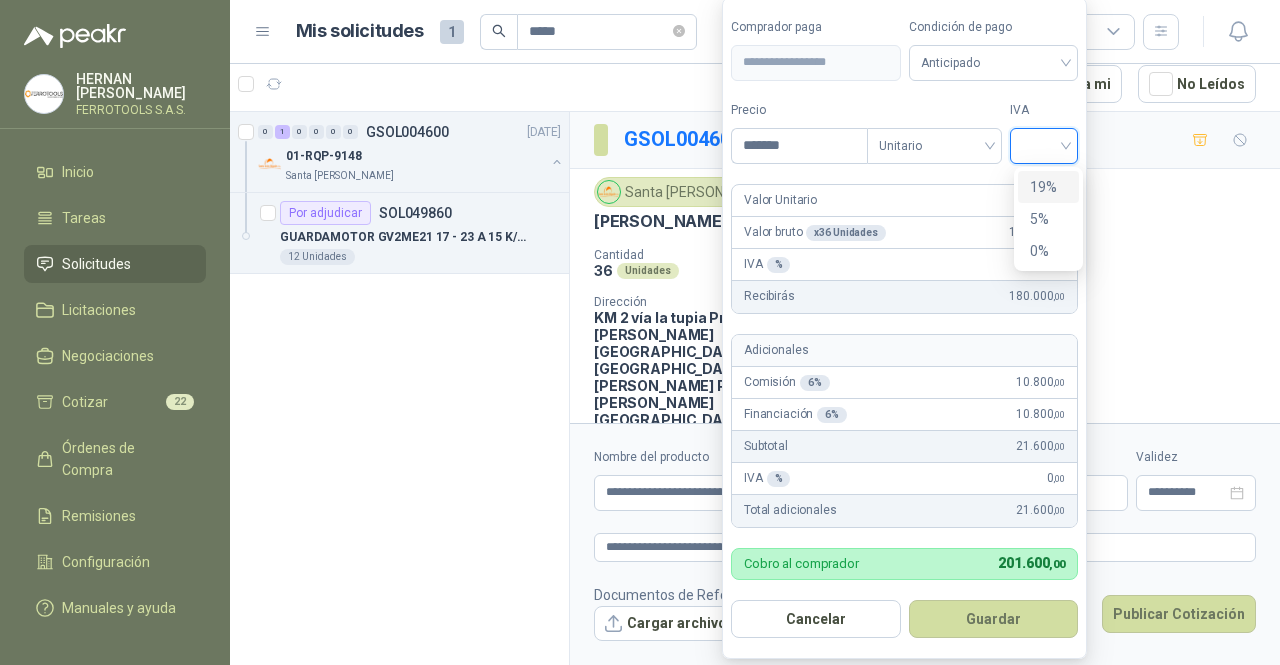 click on "19%" at bounding box center (1048, 187) 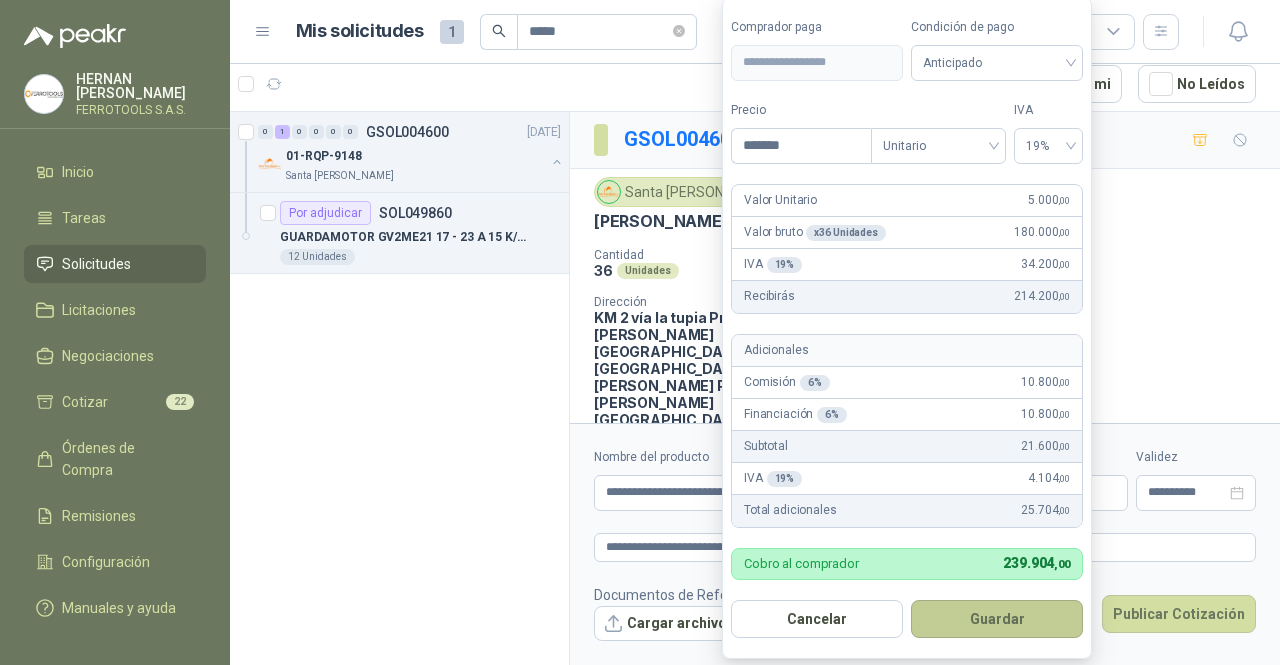 click on "Guardar" at bounding box center (997, 619) 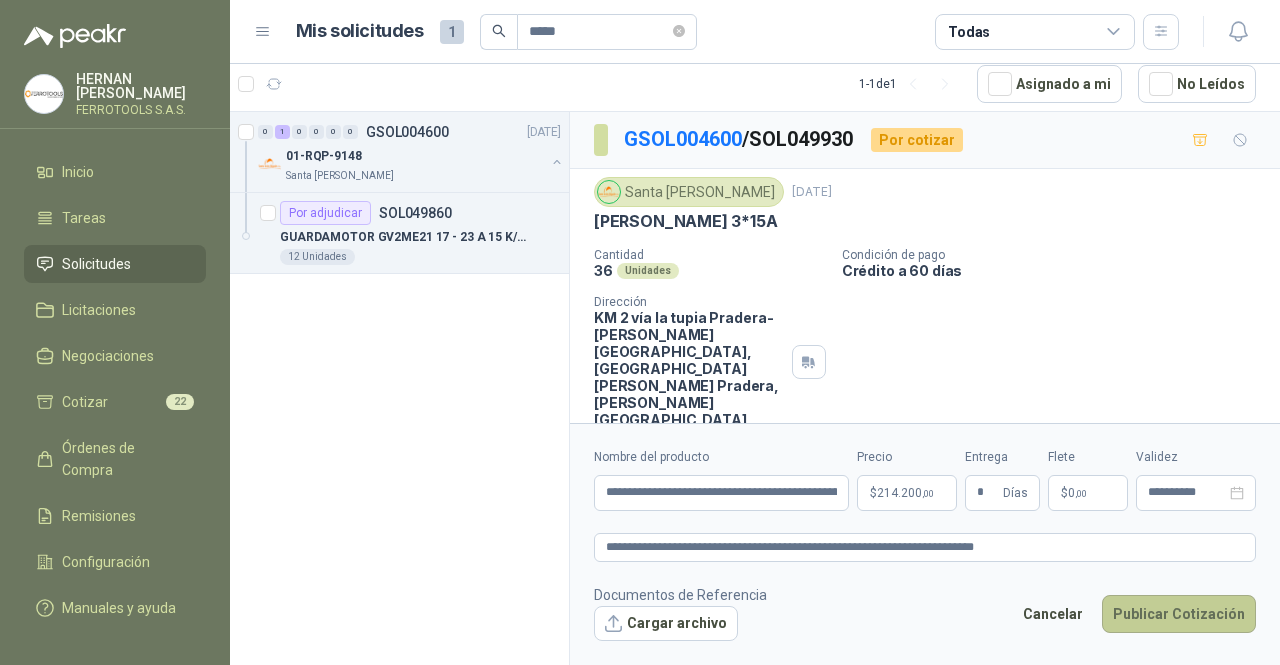 click on "Publicar Cotización" at bounding box center (1179, 614) 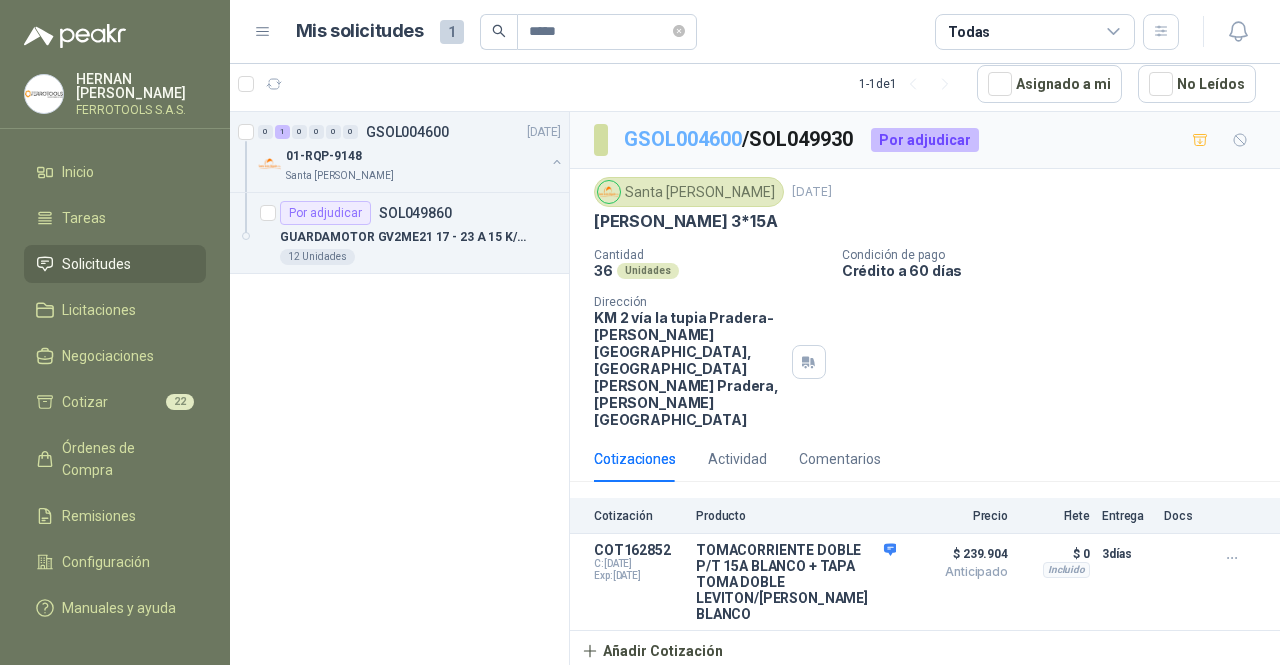 click on "GSOL004600" at bounding box center [683, 139] 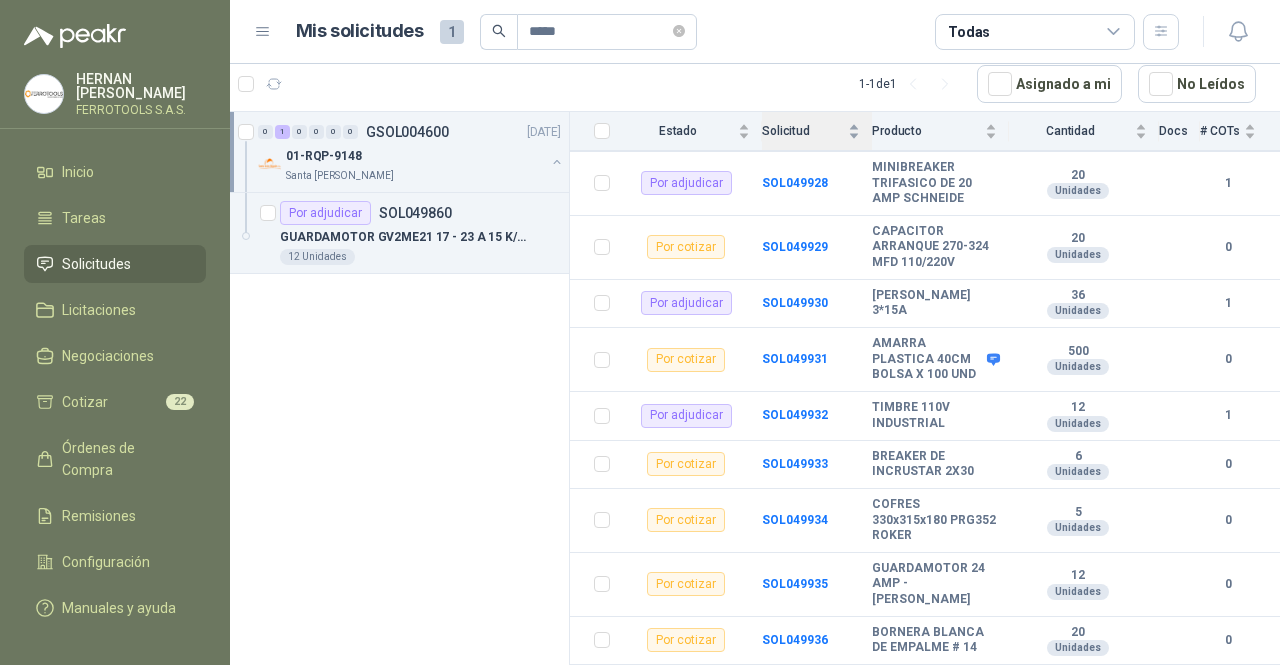 scroll, scrollTop: 4690, scrollLeft: 0, axis: vertical 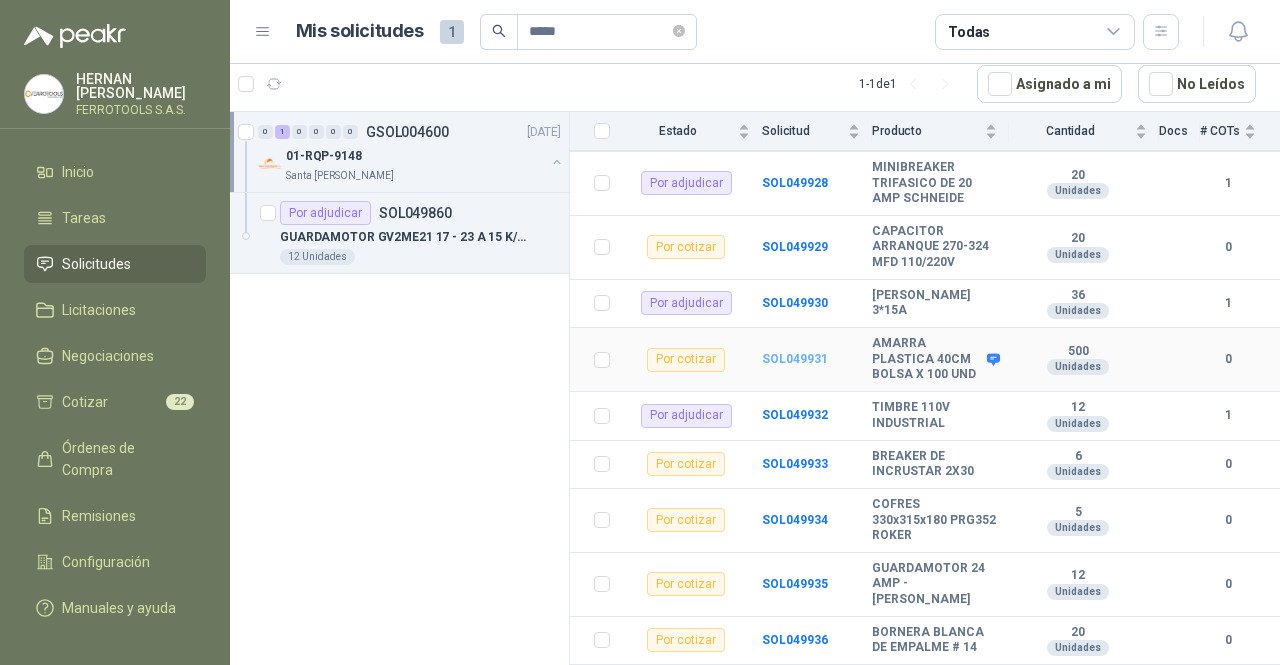 click on "SOL049931" at bounding box center (795, 359) 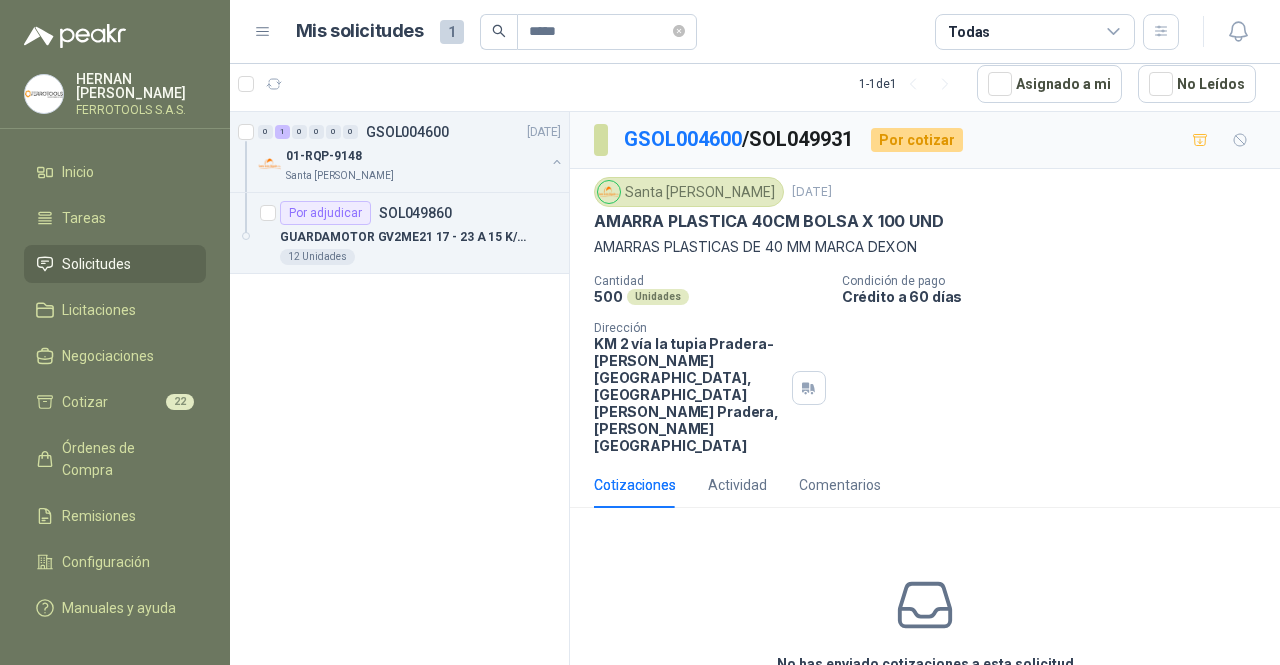 scroll, scrollTop: 65, scrollLeft: 0, axis: vertical 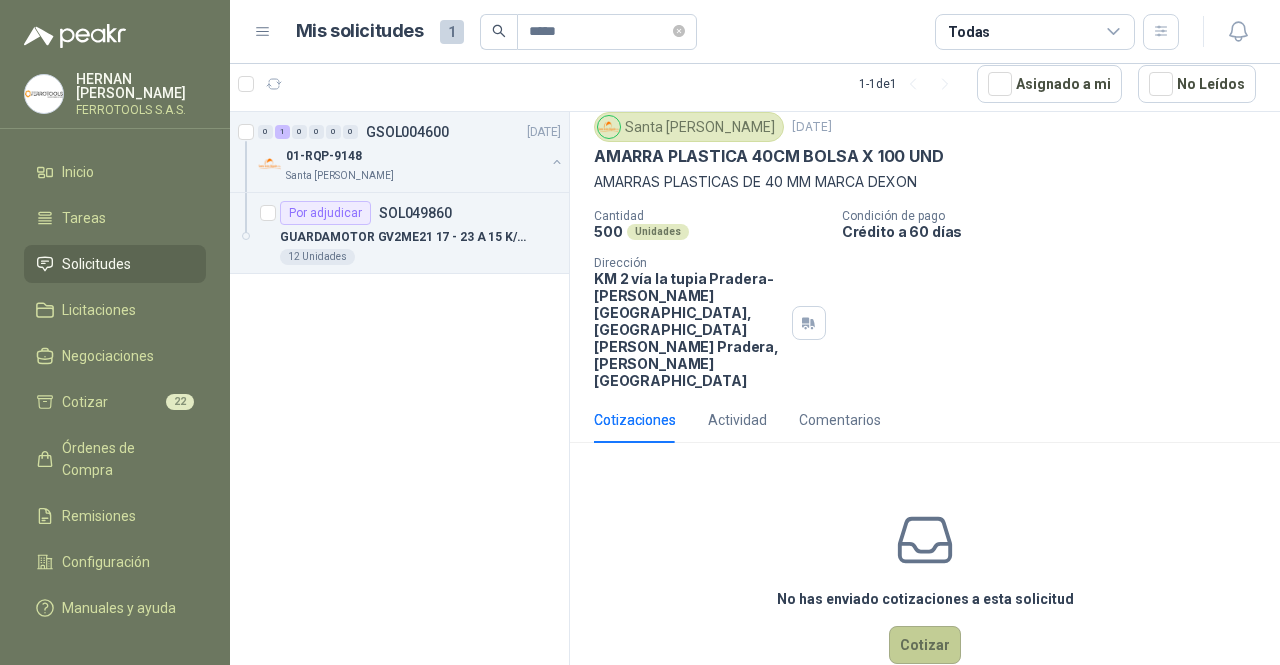 click on "Cotizar" at bounding box center [925, 645] 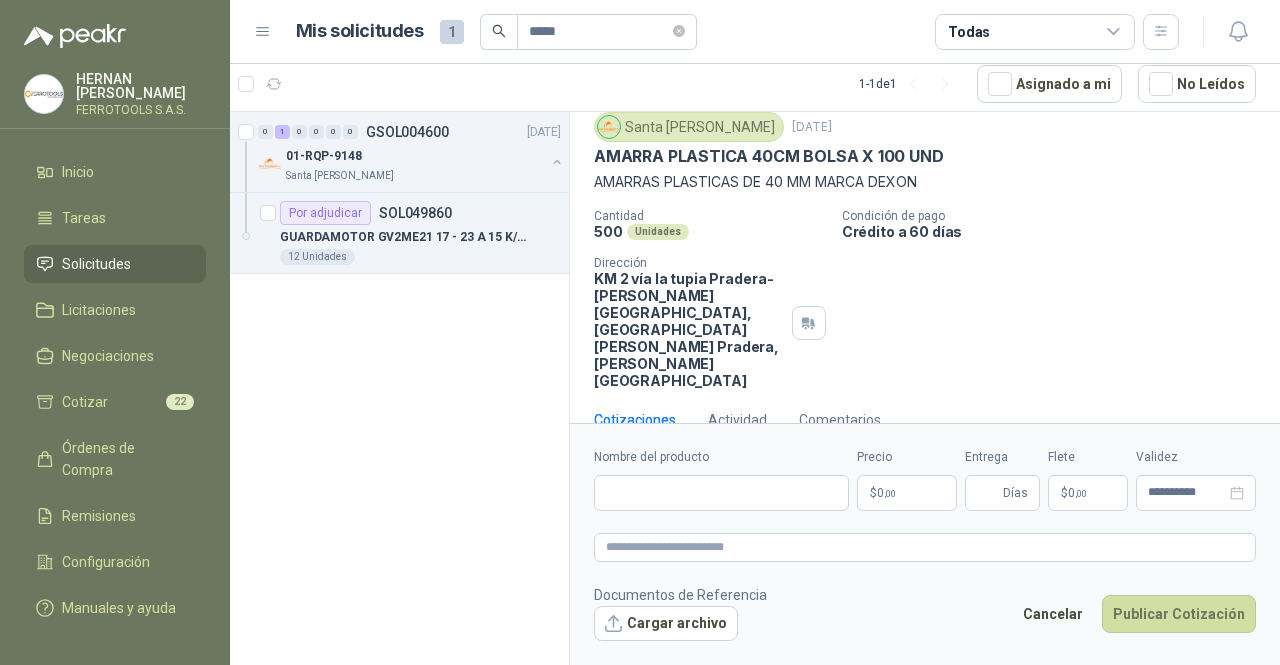 scroll, scrollTop: 52, scrollLeft: 0, axis: vertical 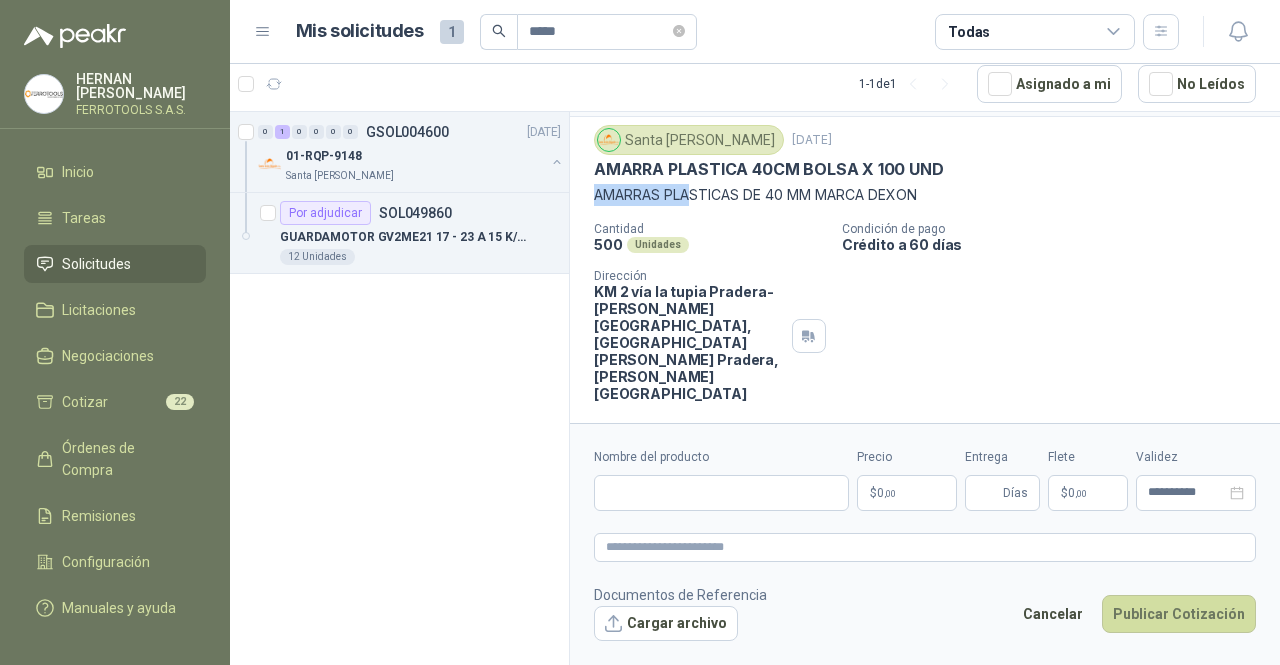 drag, startPoint x: 946, startPoint y: 163, endPoint x: 694, endPoint y: 181, distance: 252.64204 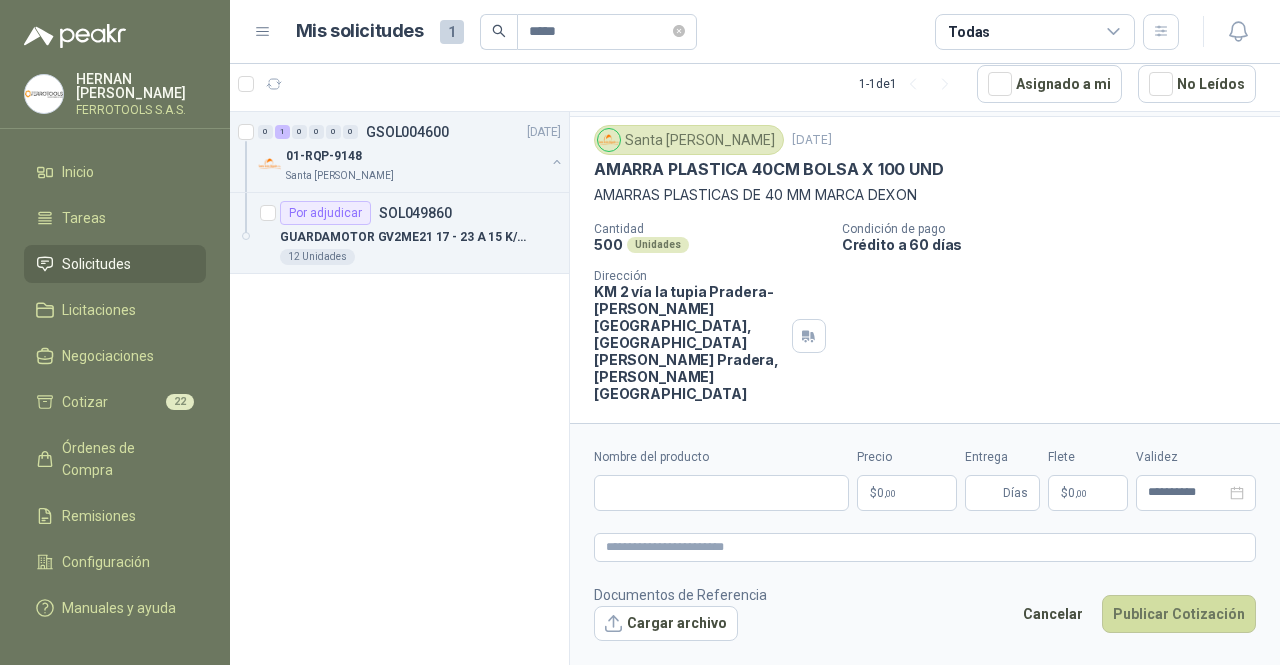 click on "AMARRAS PLASTICAS DE 40 MM MARCA DEXON" at bounding box center [925, 195] 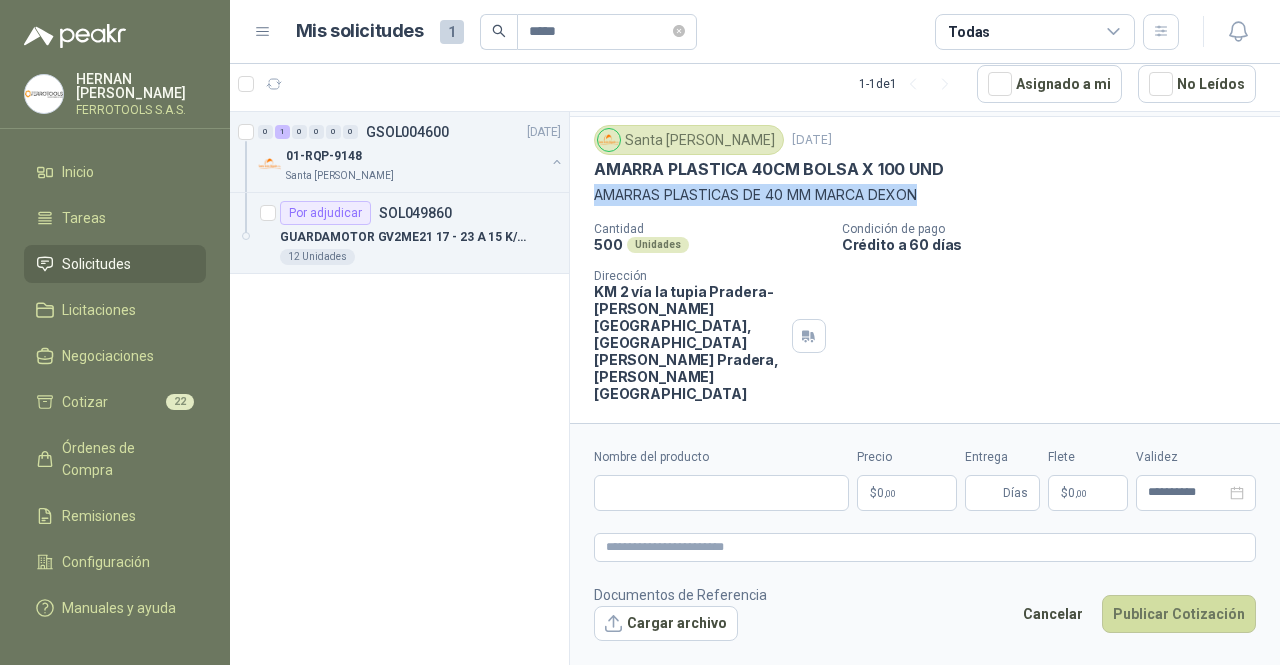 drag, startPoint x: 928, startPoint y: 197, endPoint x: 587, endPoint y: 200, distance: 341.01318 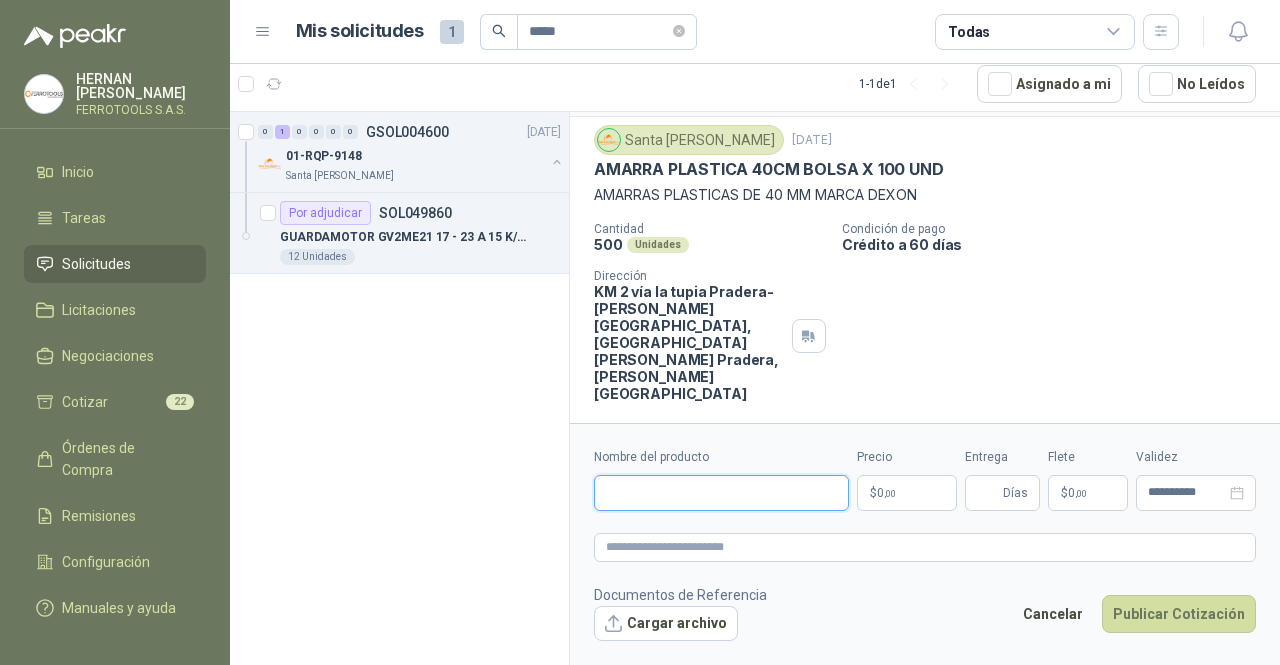 click on "Nombre del producto" at bounding box center [721, 493] 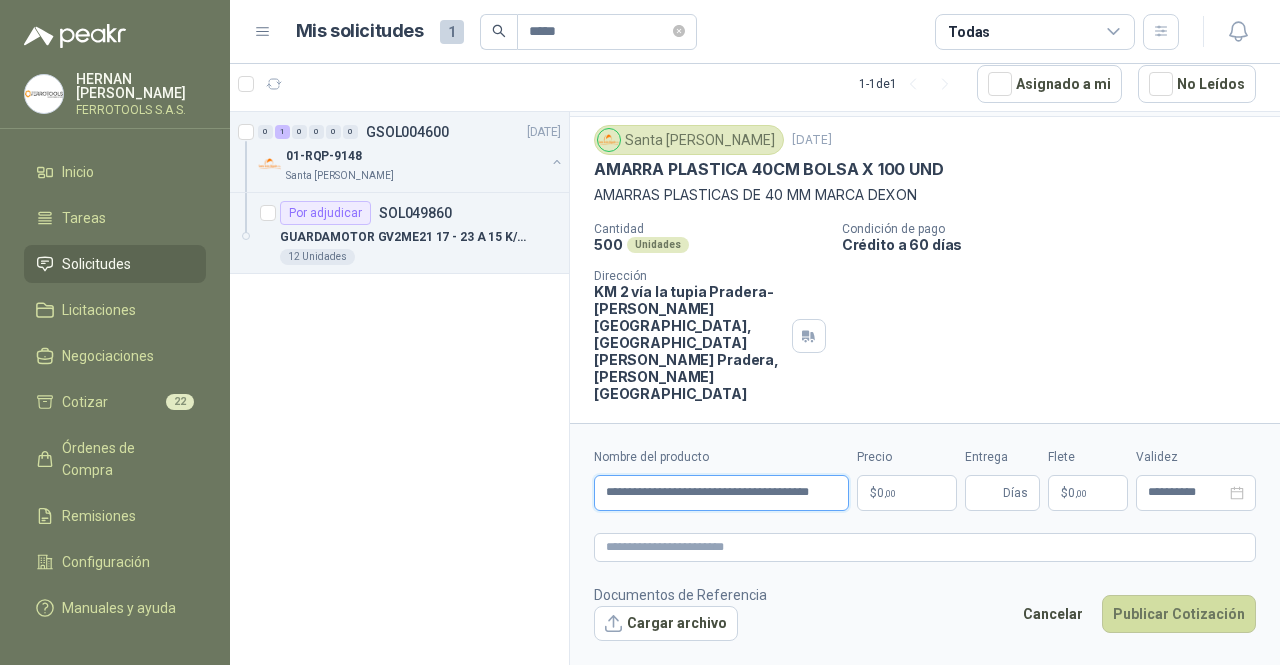 scroll, scrollTop: 0, scrollLeft: 34, axis: horizontal 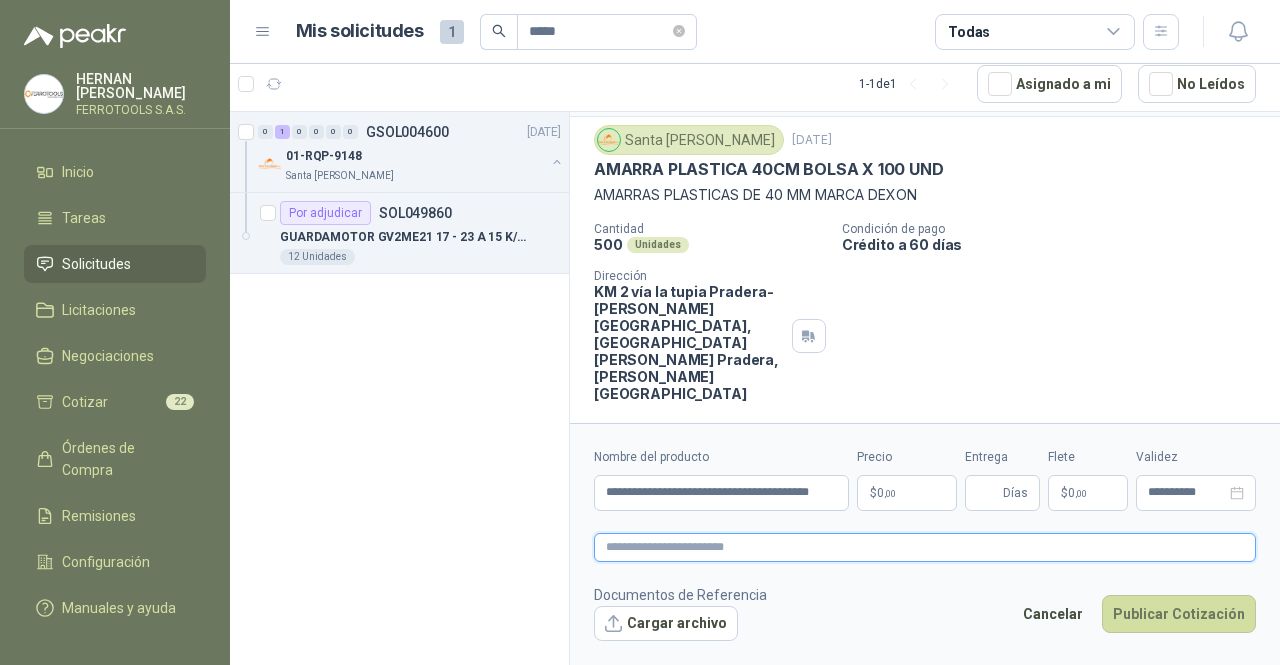 paste on "**********" 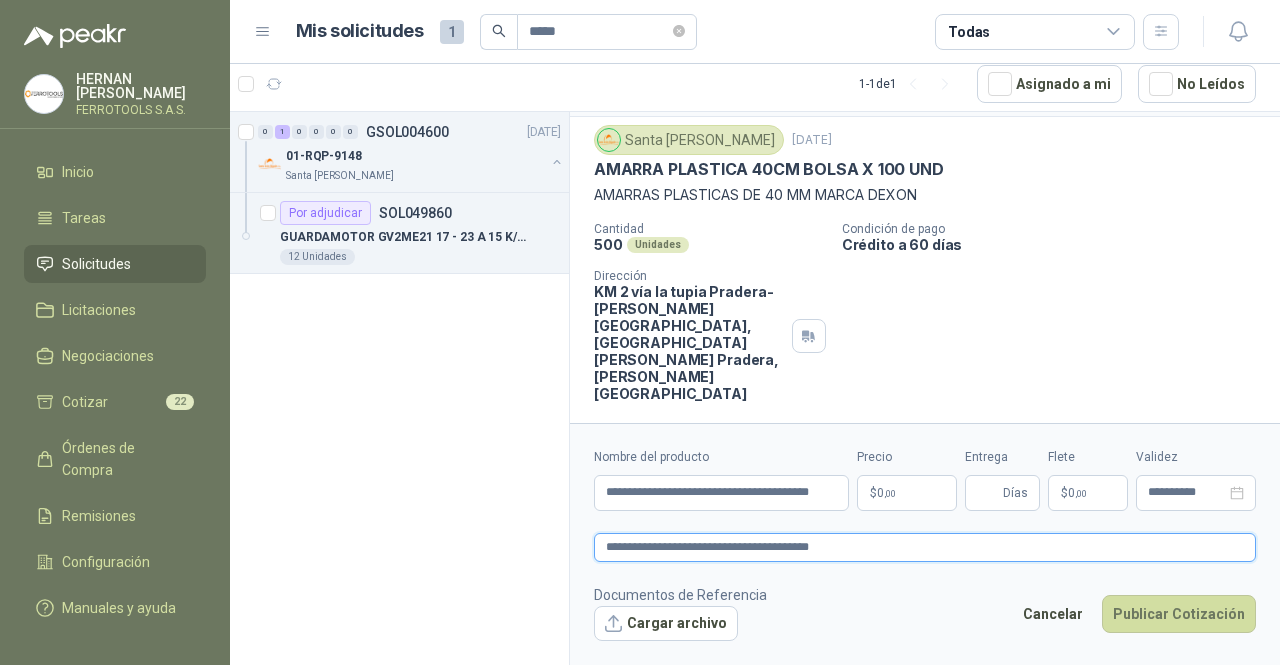 click on "**********" at bounding box center [925, 547] 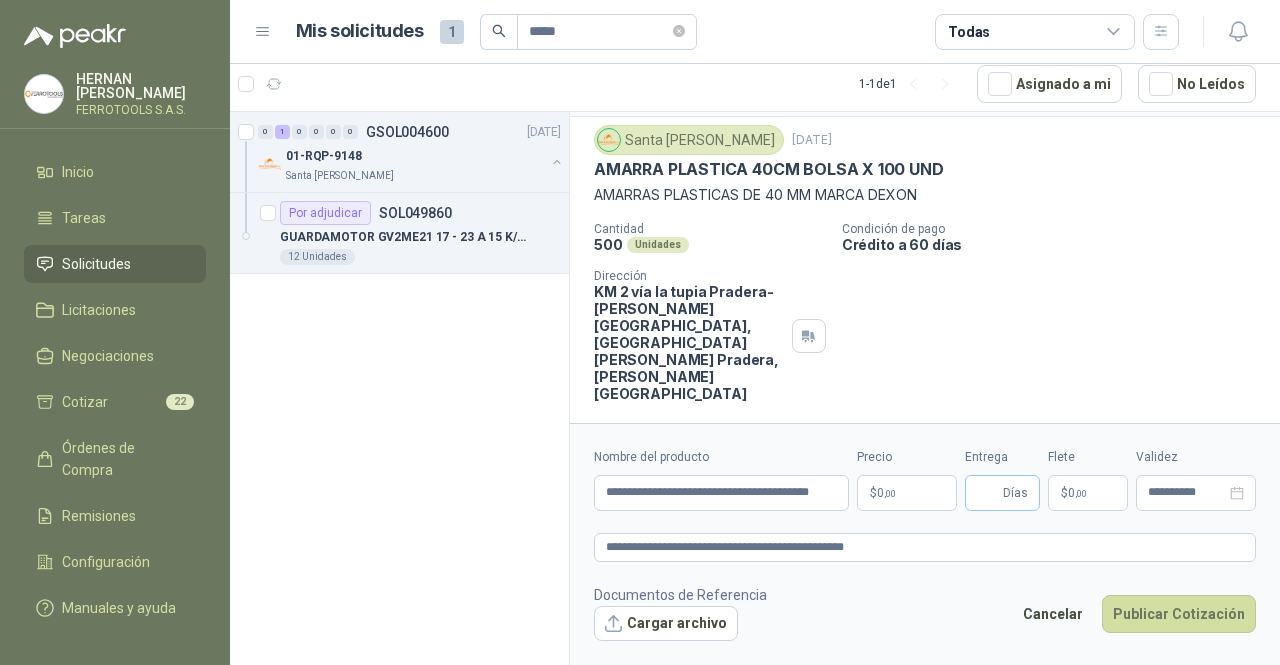 click on "Días" at bounding box center [1002, 493] 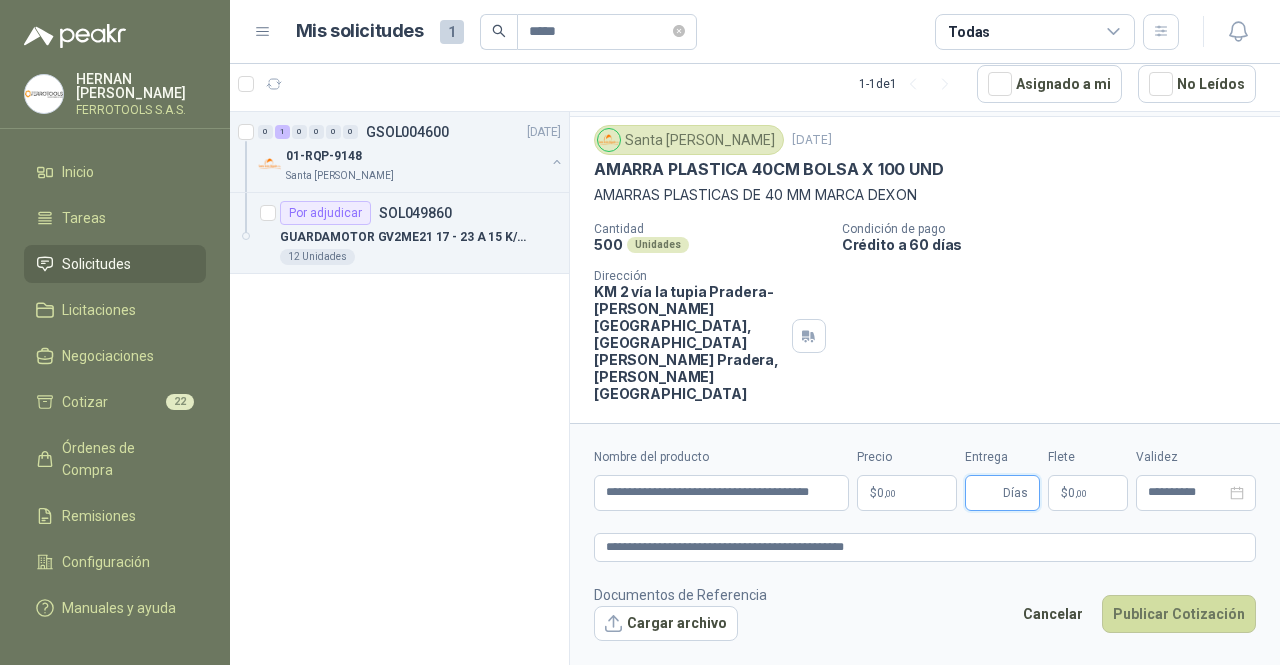 click on "Entrega" at bounding box center [988, 493] 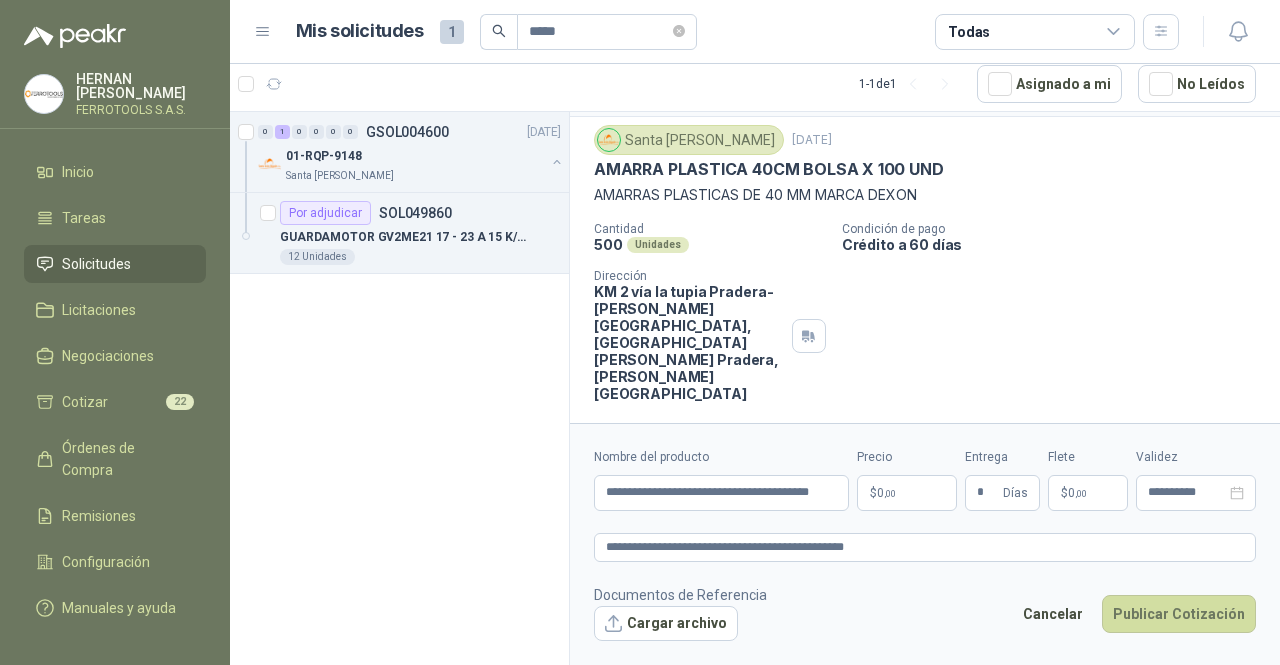click on "Precio $  0 ,00" at bounding box center (907, 479) 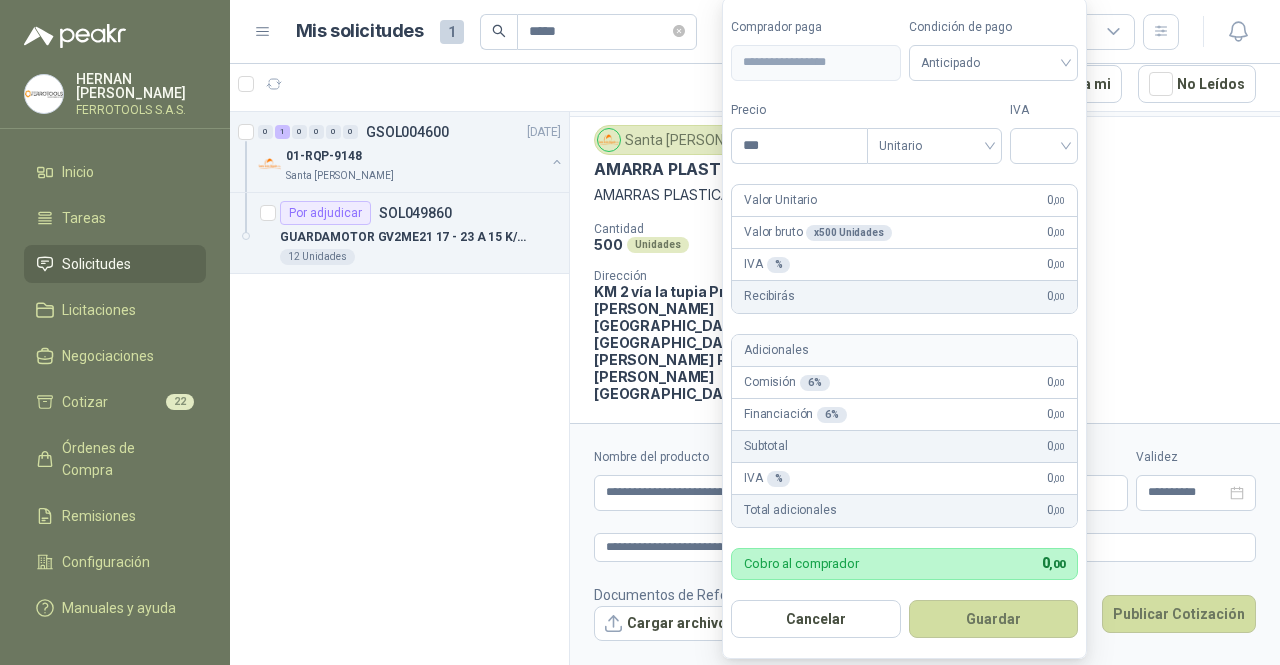 click on "**********" at bounding box center (640, 332) 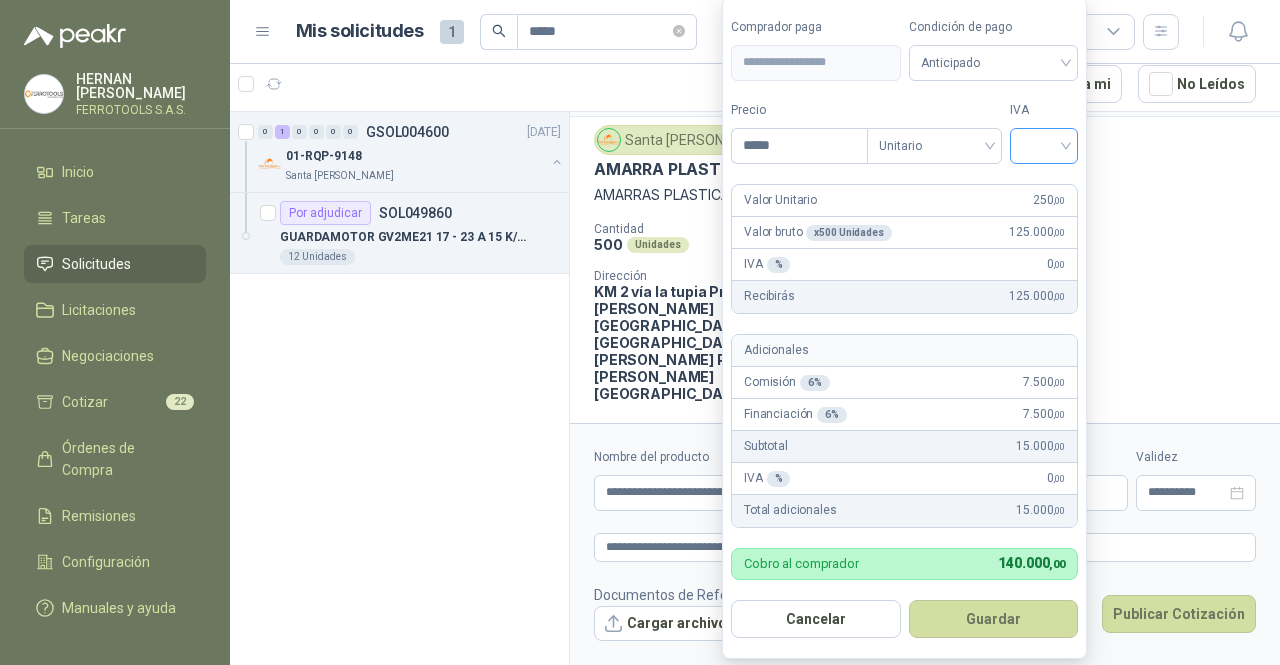 click at bounding box center (1044, 146) 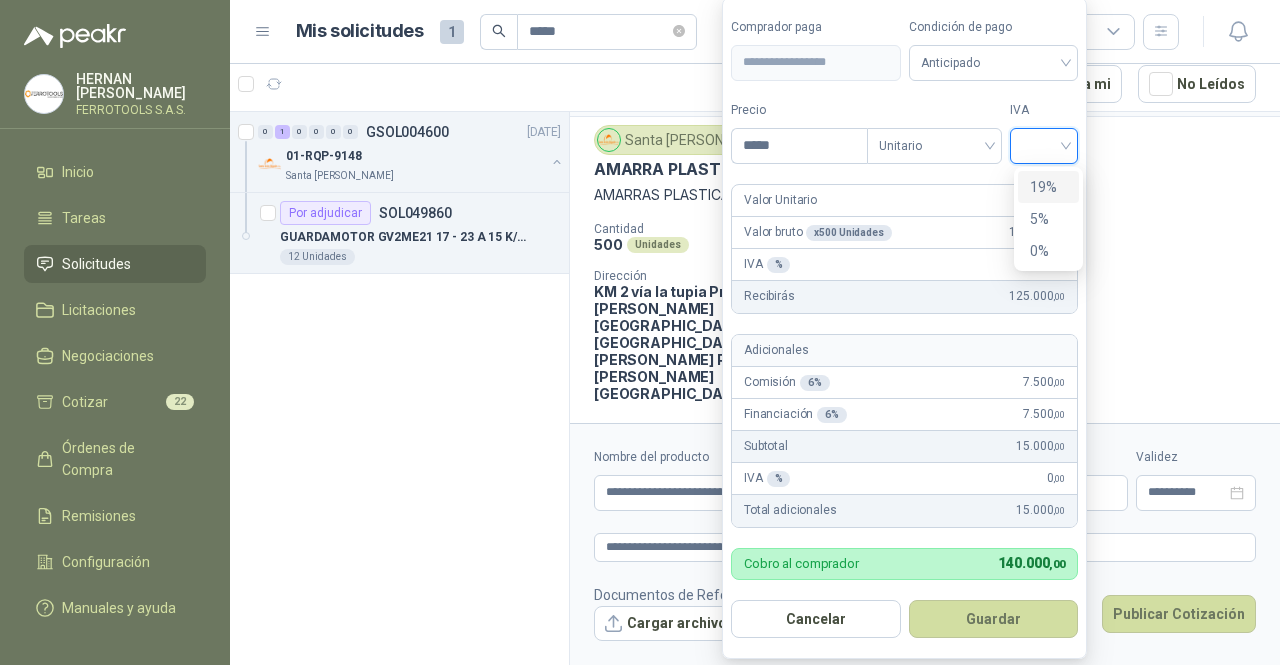 click on "19%" at bounding box center [1048, 187] 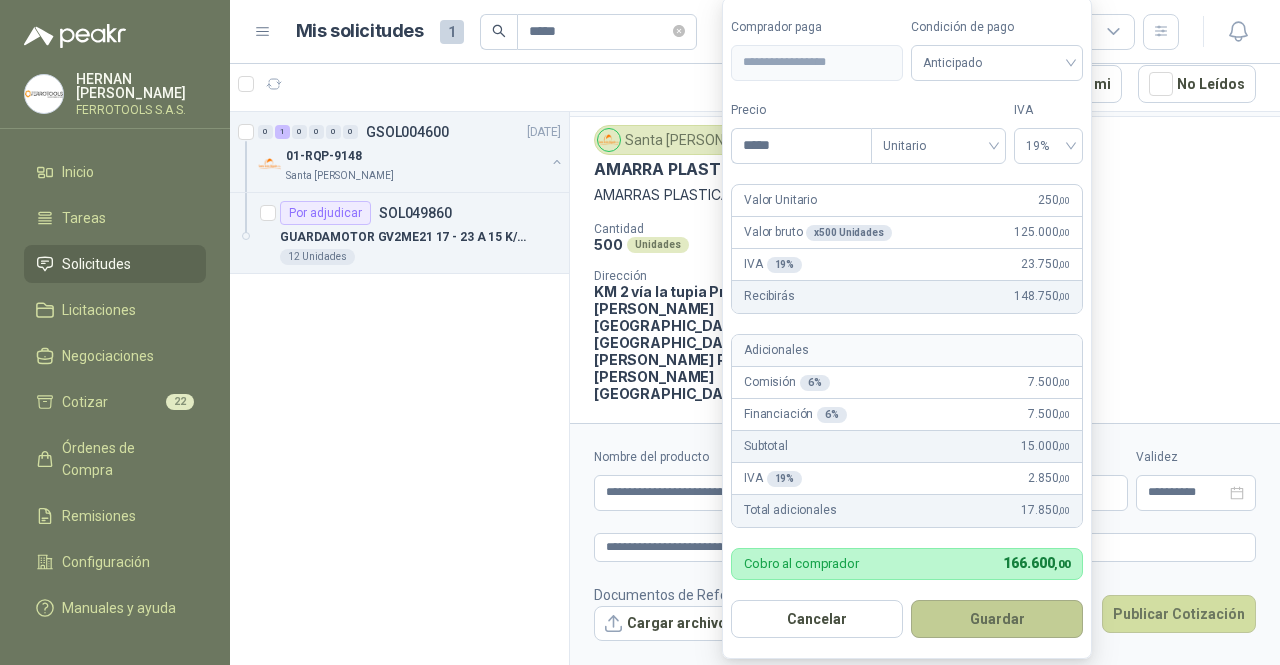 click on "Guardar" at bounding box center [997, 619] 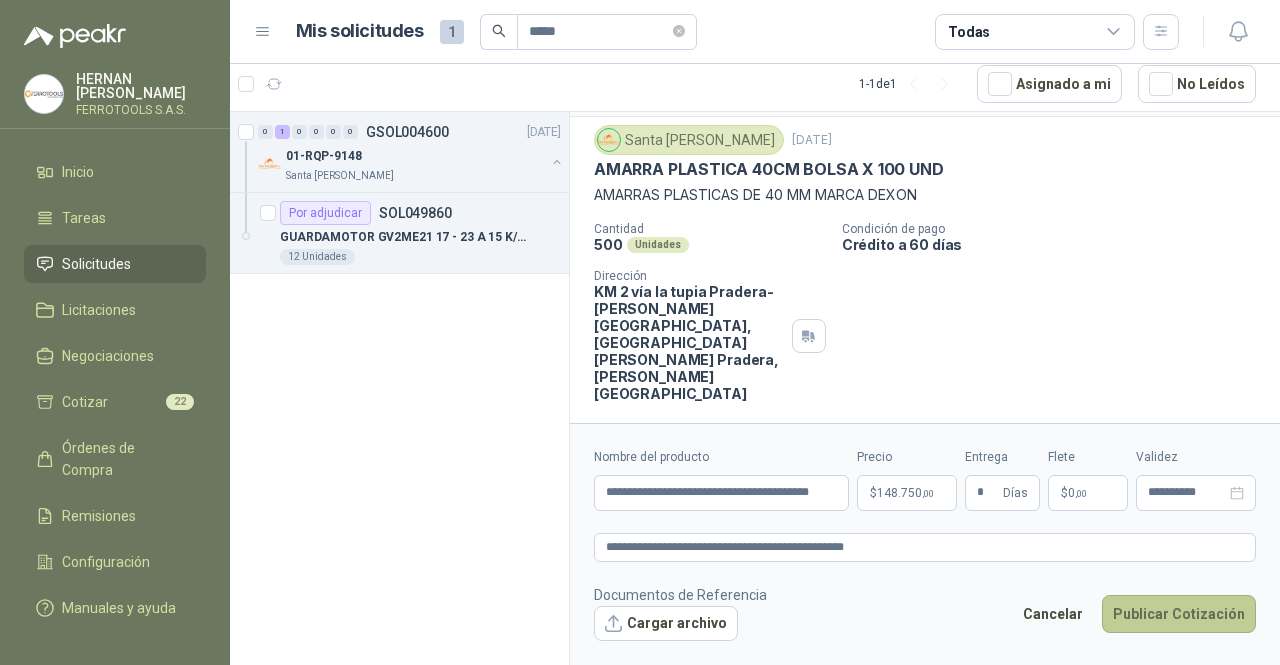 click on "Publicar Cotización" at bounding box center [1179, 614] 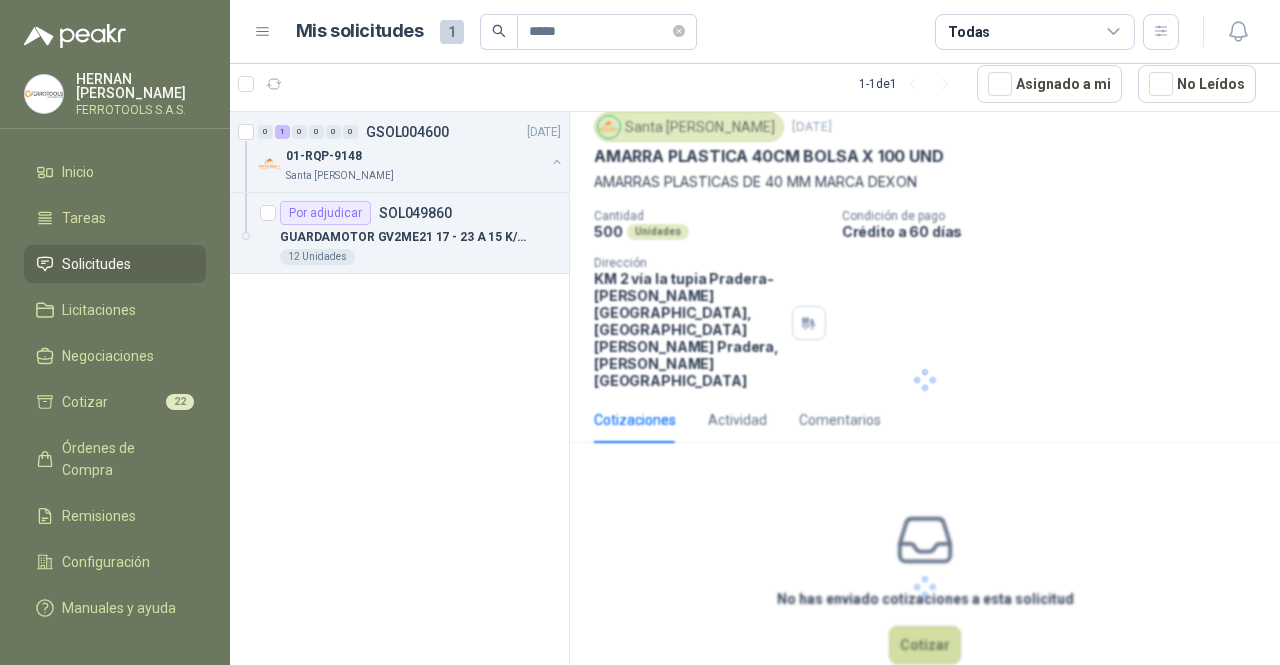 scroll, scrollTop: 0, scrollLeft: 0, axis: both 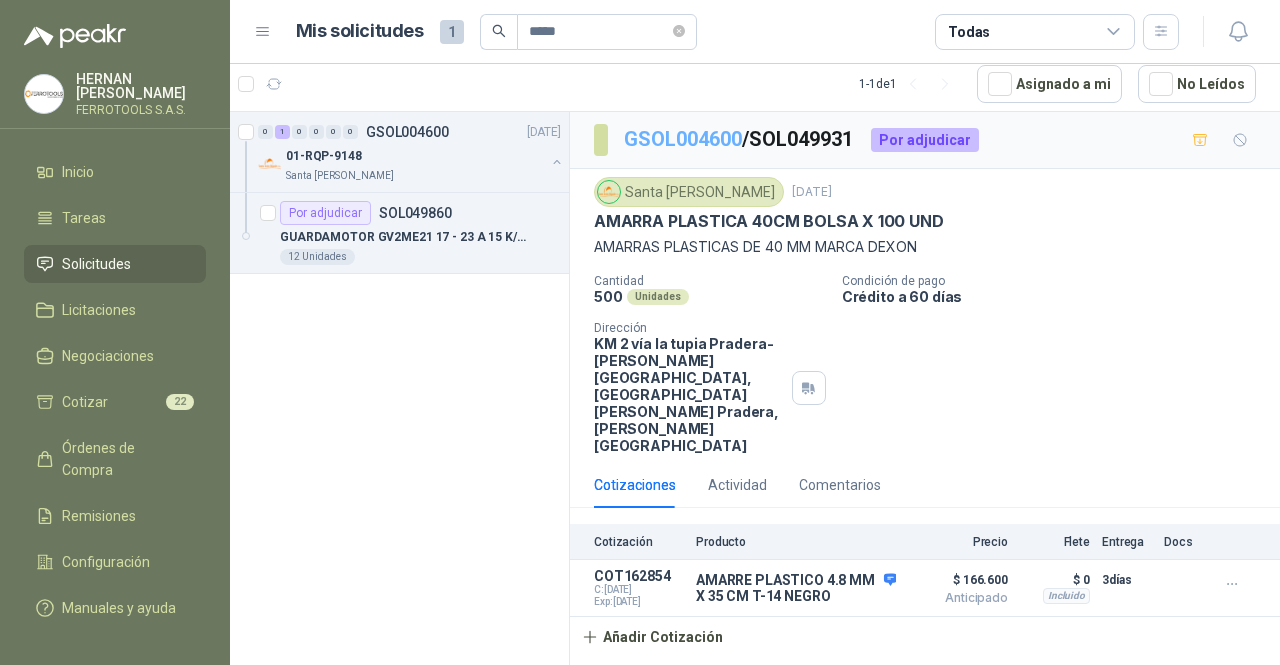 click on "GSOL004600" at bounding box center [683, 139] 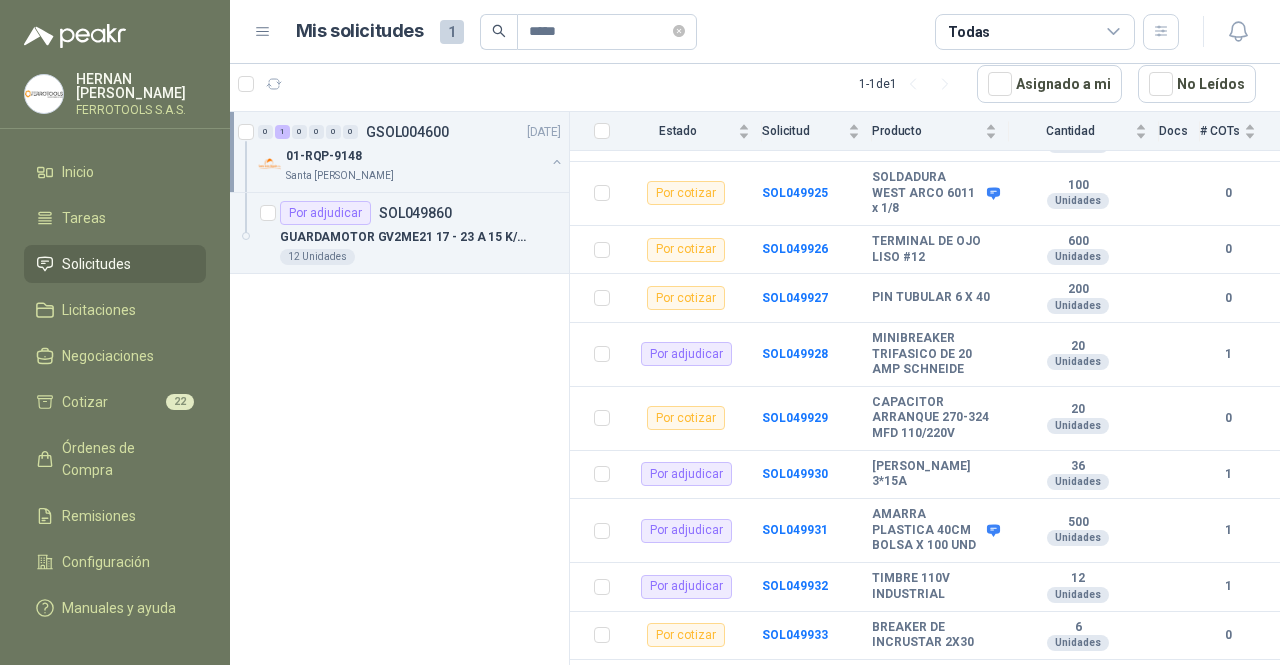 scroll, scrollTop: 4690, scrollLeft: 0, axis: vertical 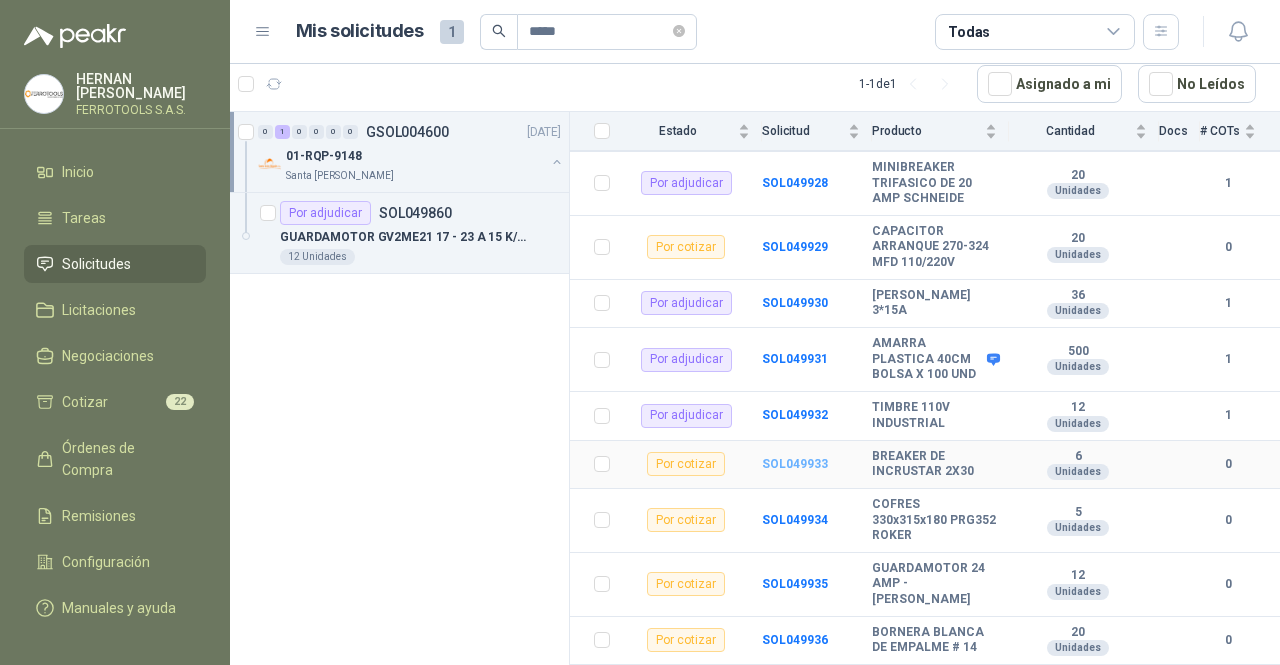click on "SOL049933" at bounding box center [795, 464] 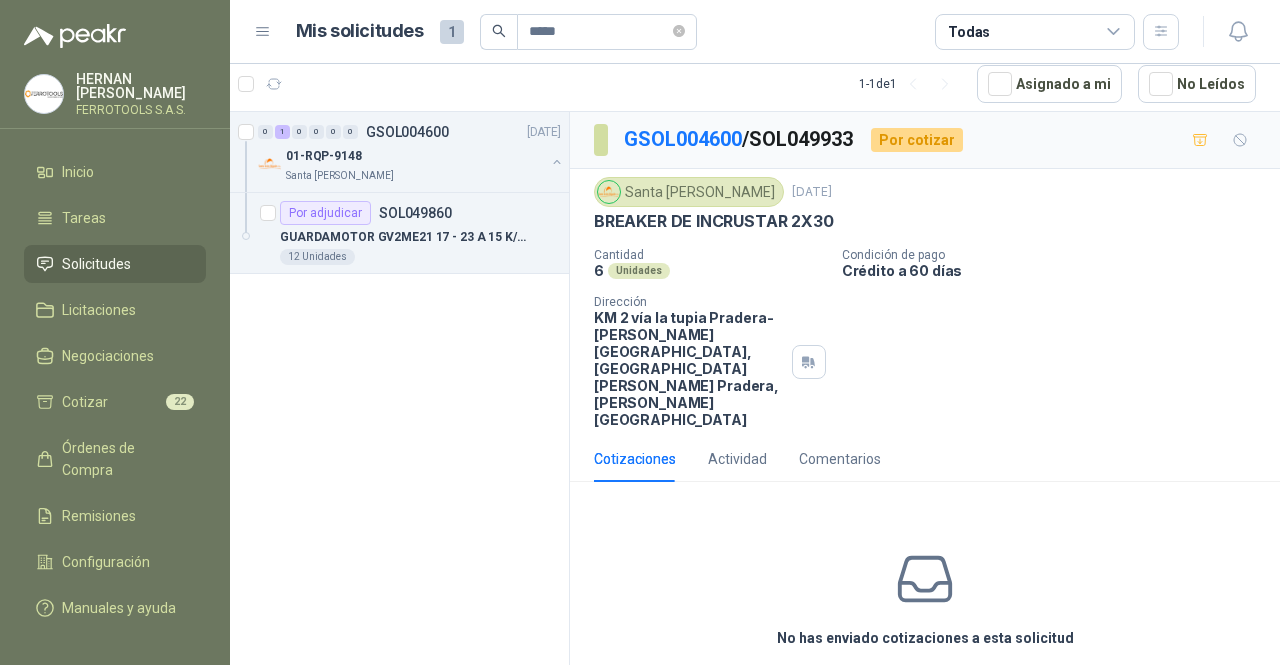 click on "Cotizar" at bounding box center [925, 684] 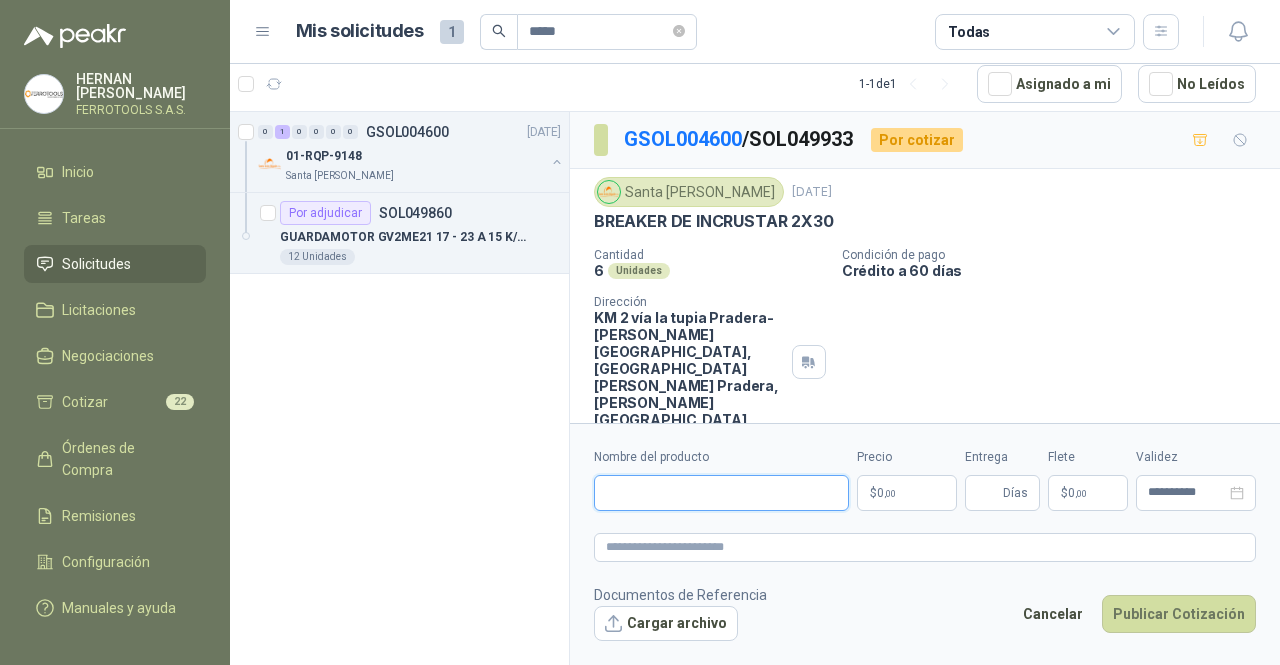 click on "Nombre del producto" at bounding box center (721, 493) 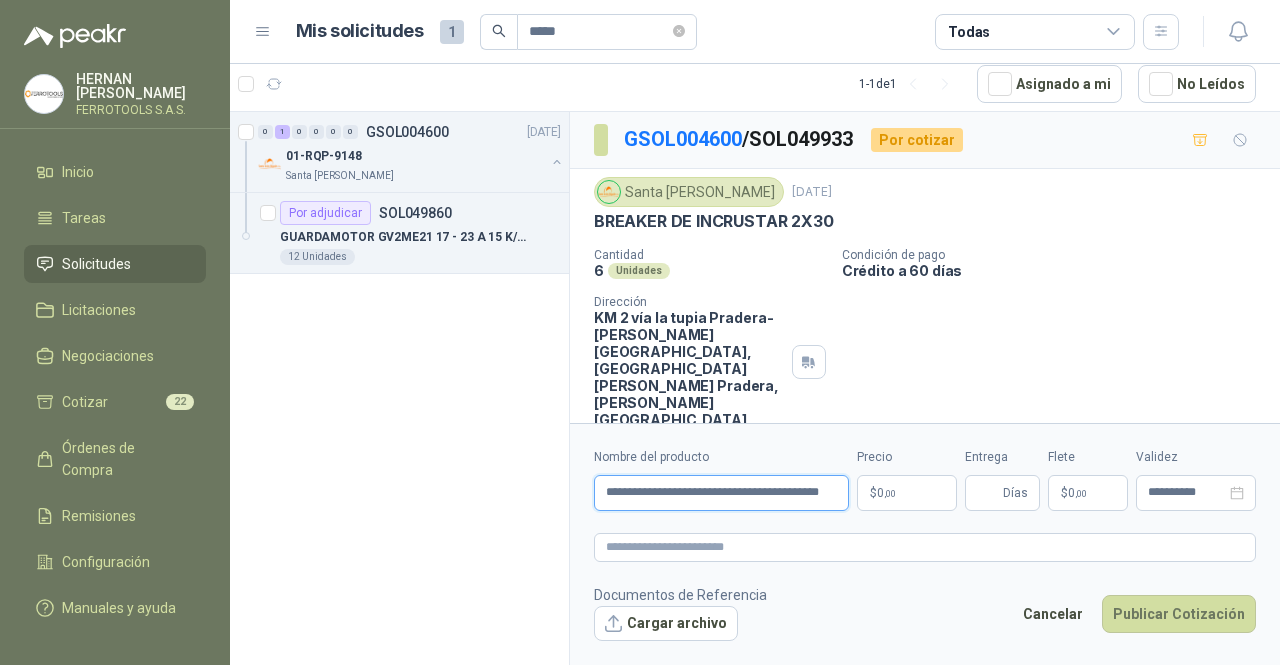 scroll, scrollTop: 0, scrollLeft: 50, axis: horizontal 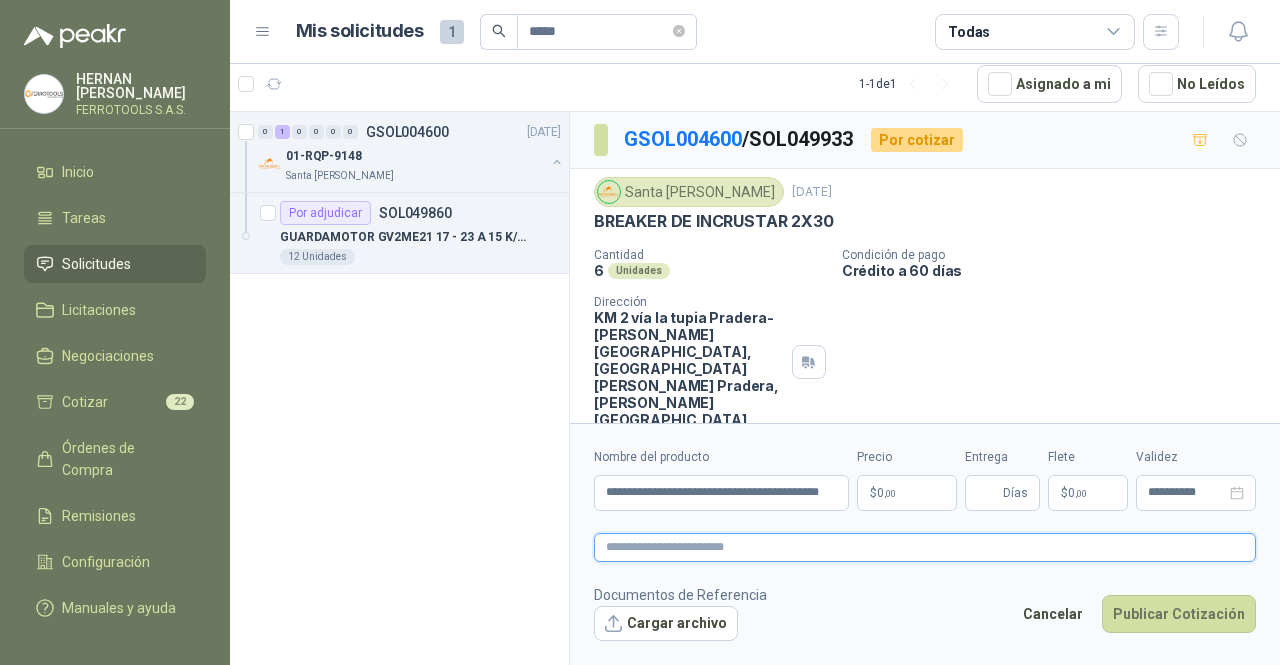 paste on "**********" 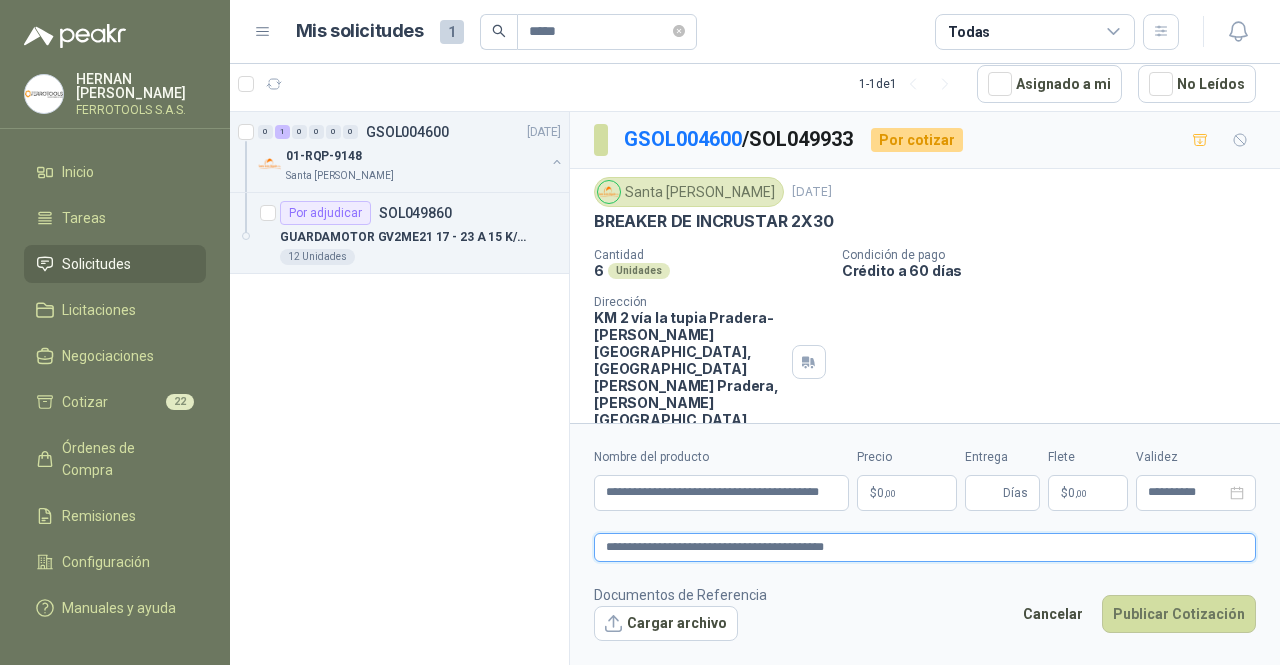 paste on "**********" 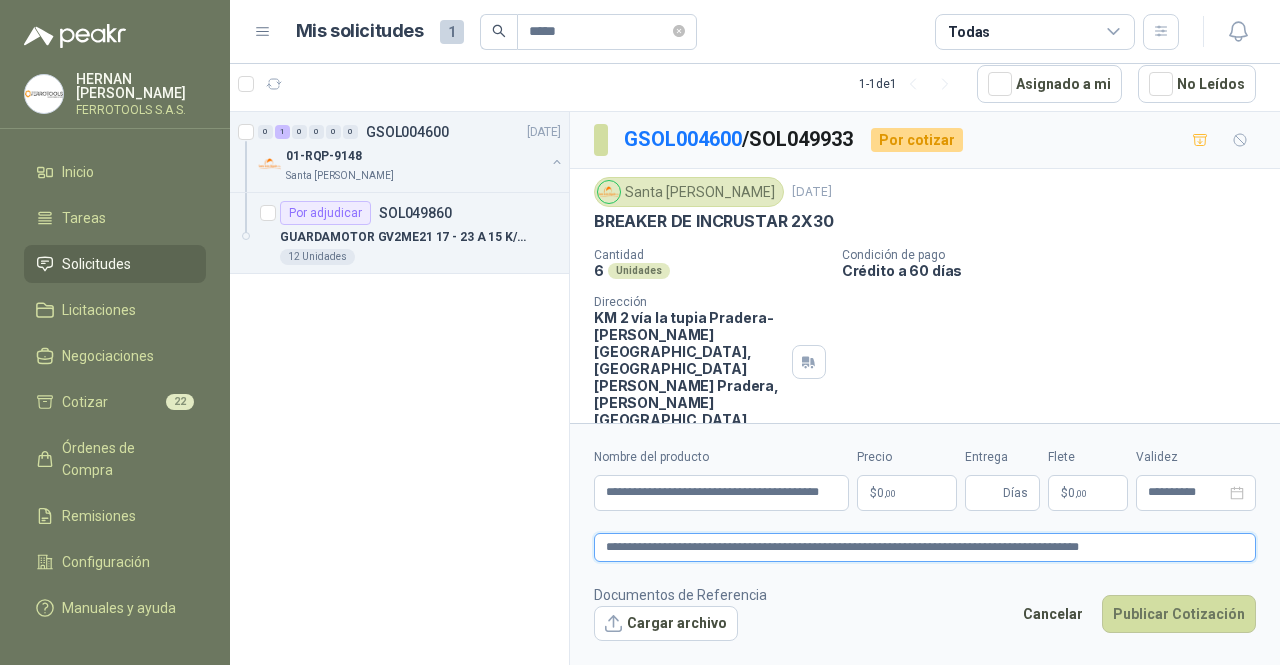 drag, startPoint x: 1169, startPoint y: 540, endPoint x: 891, endPoint y: 548, distance: 278.11508 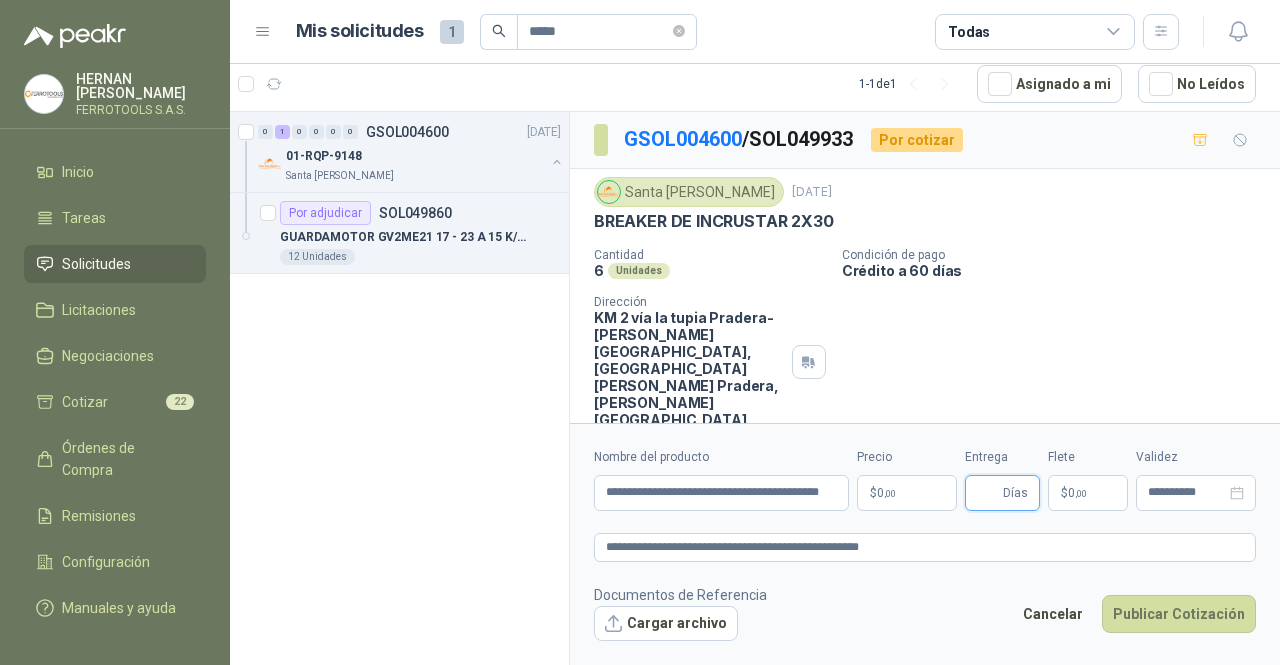 click on "Entrega" at bounding box center [988, 493] 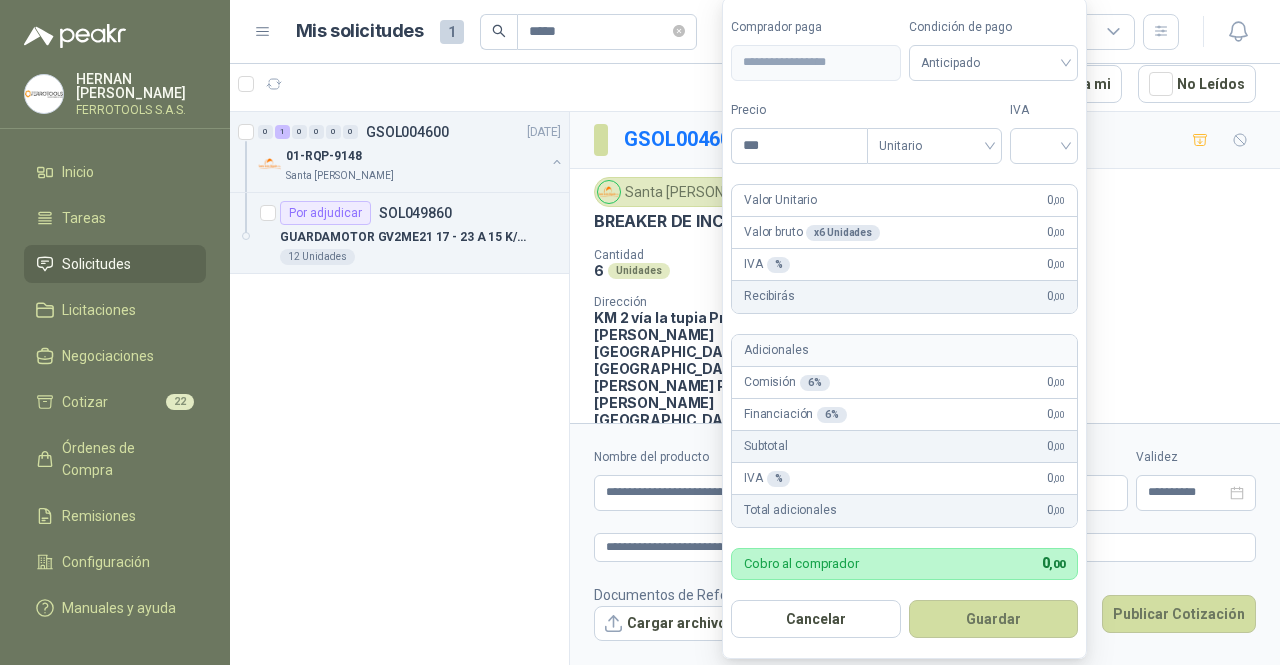 click on "**********" at bounding box center (640, 332) 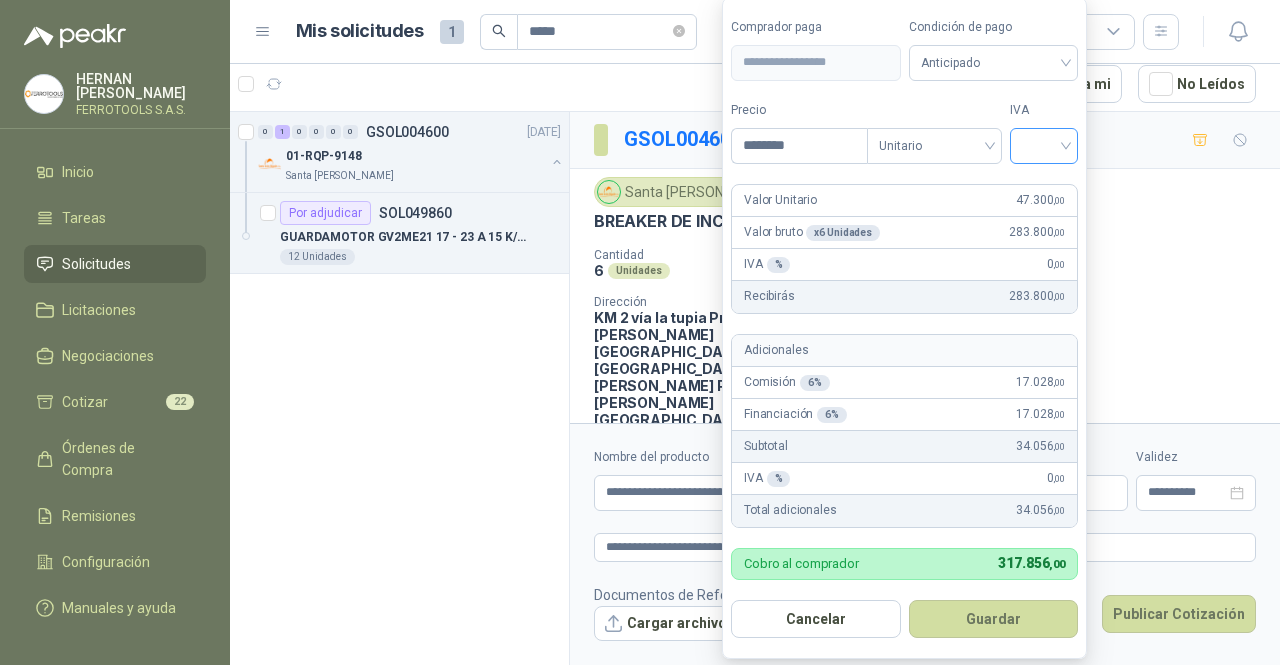 click at bounding box center [1044, 144] 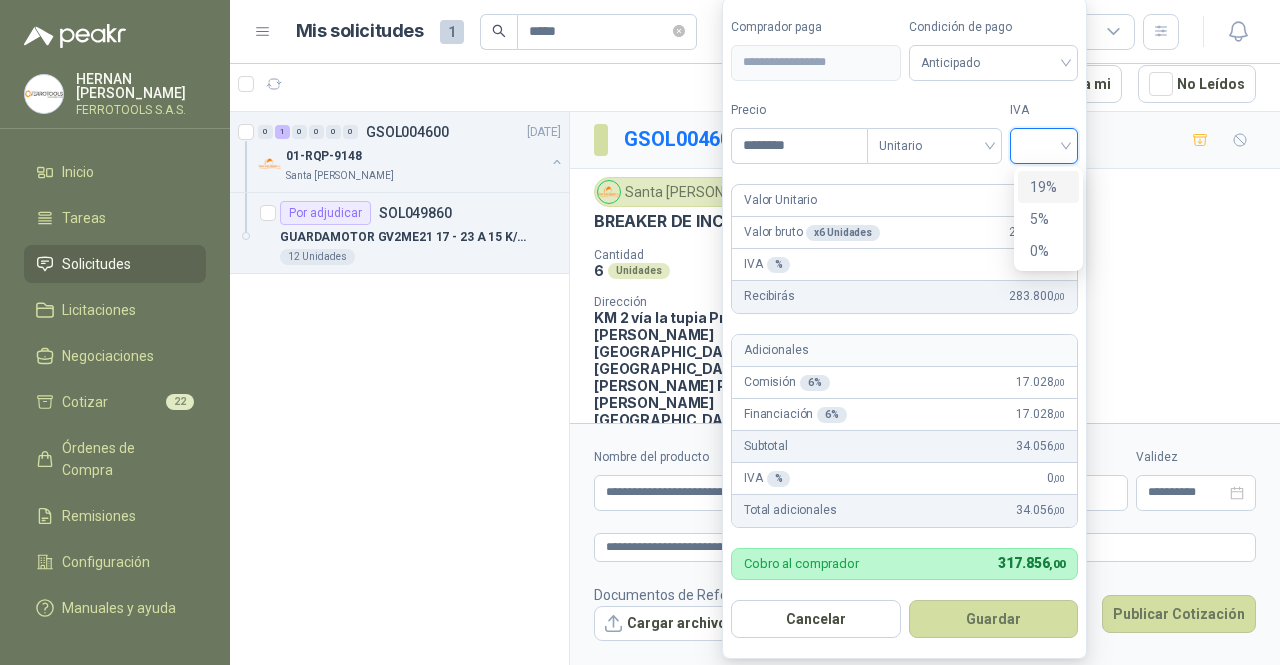 click on "19%" at bounding box center [1048, 187] 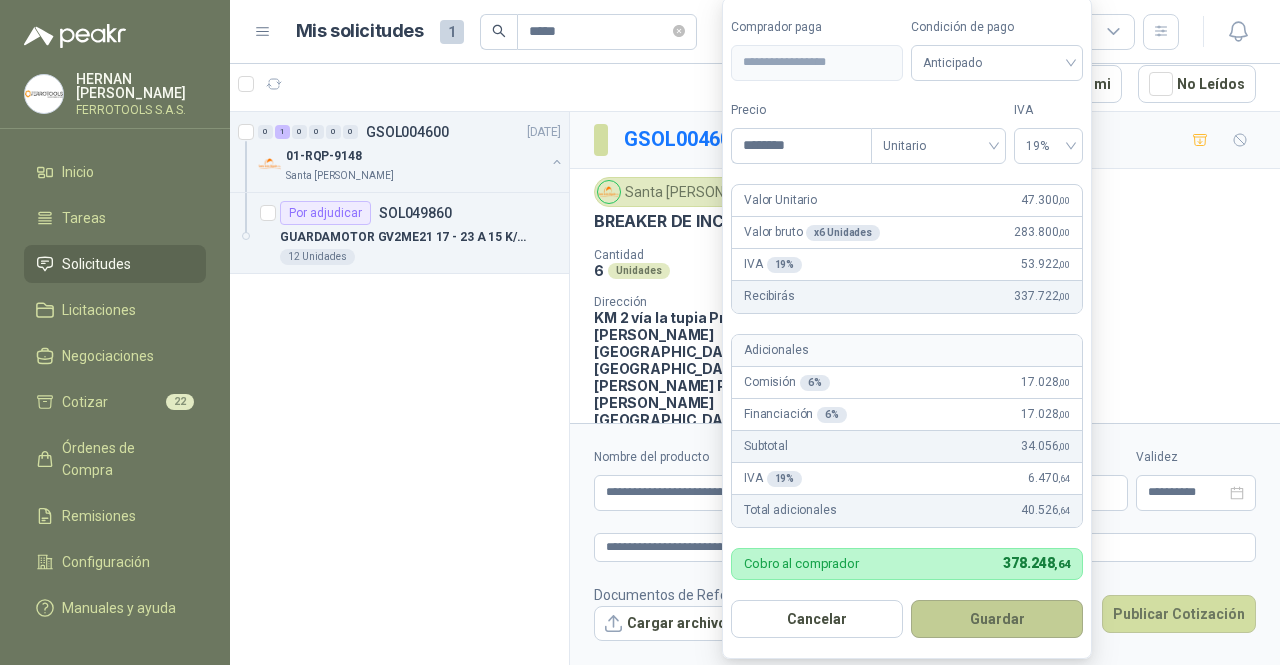 click on "Guardar" at bounding box center (997, 619) 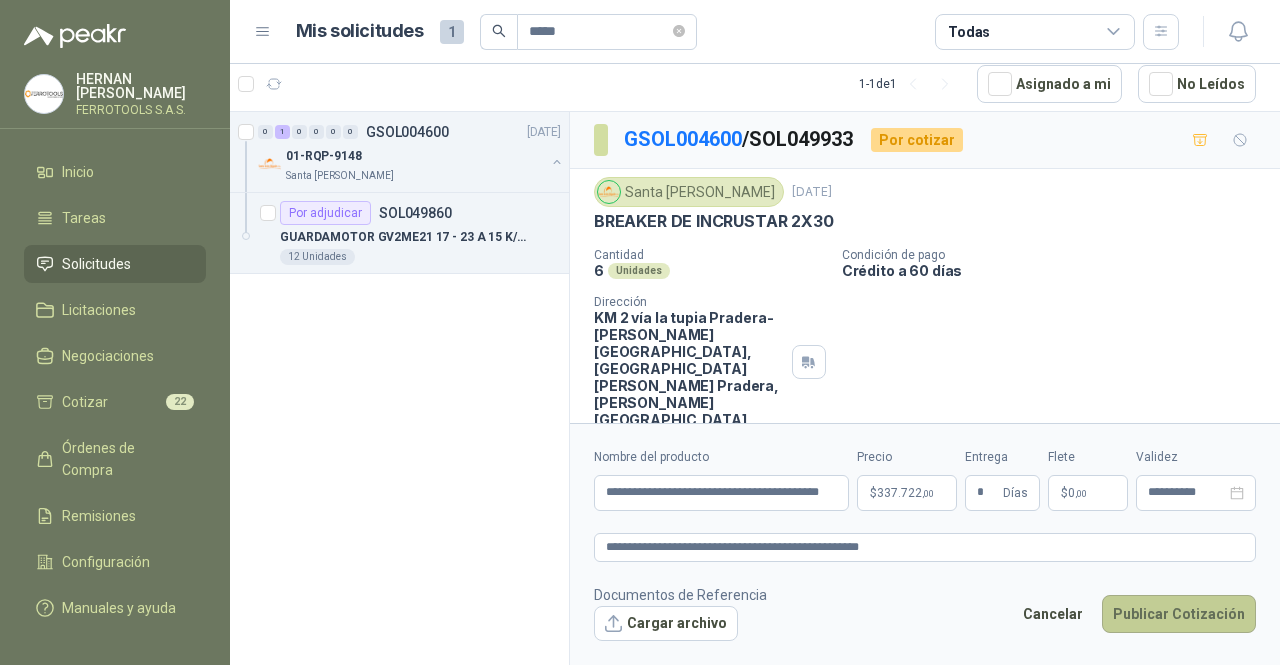 click on "Publicar Cotización" at bounding box center [1179, 614] 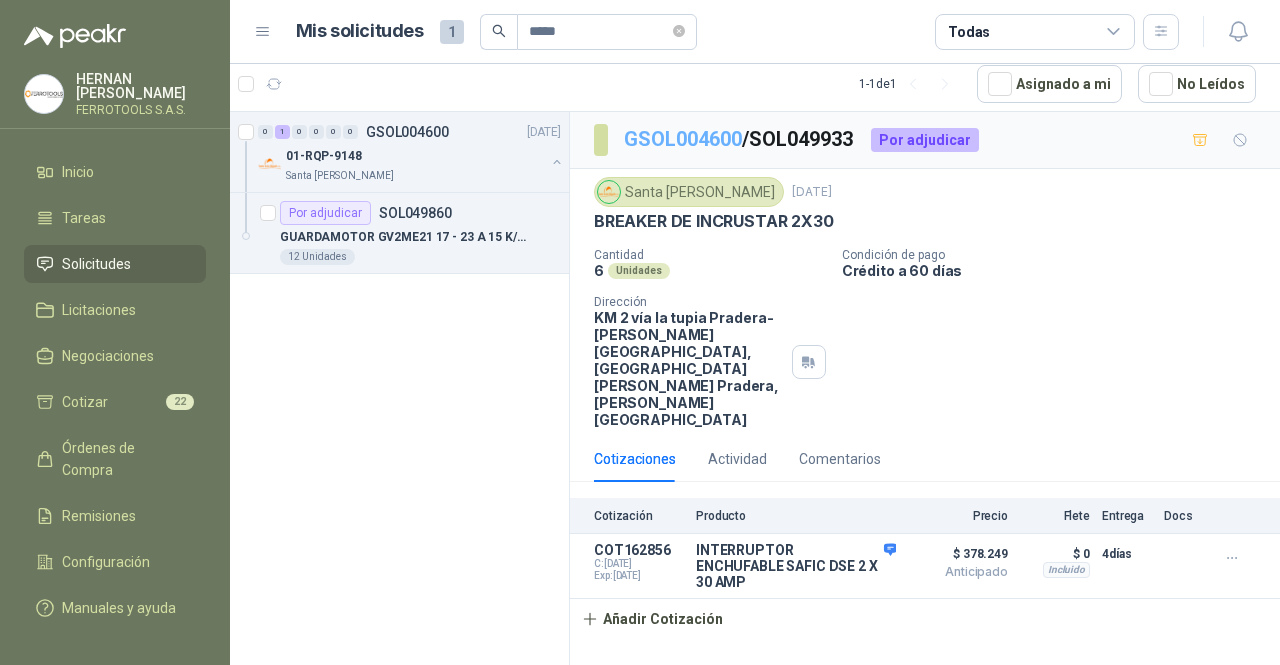 click on "GSOL004600" at bounding box center (683, 139) 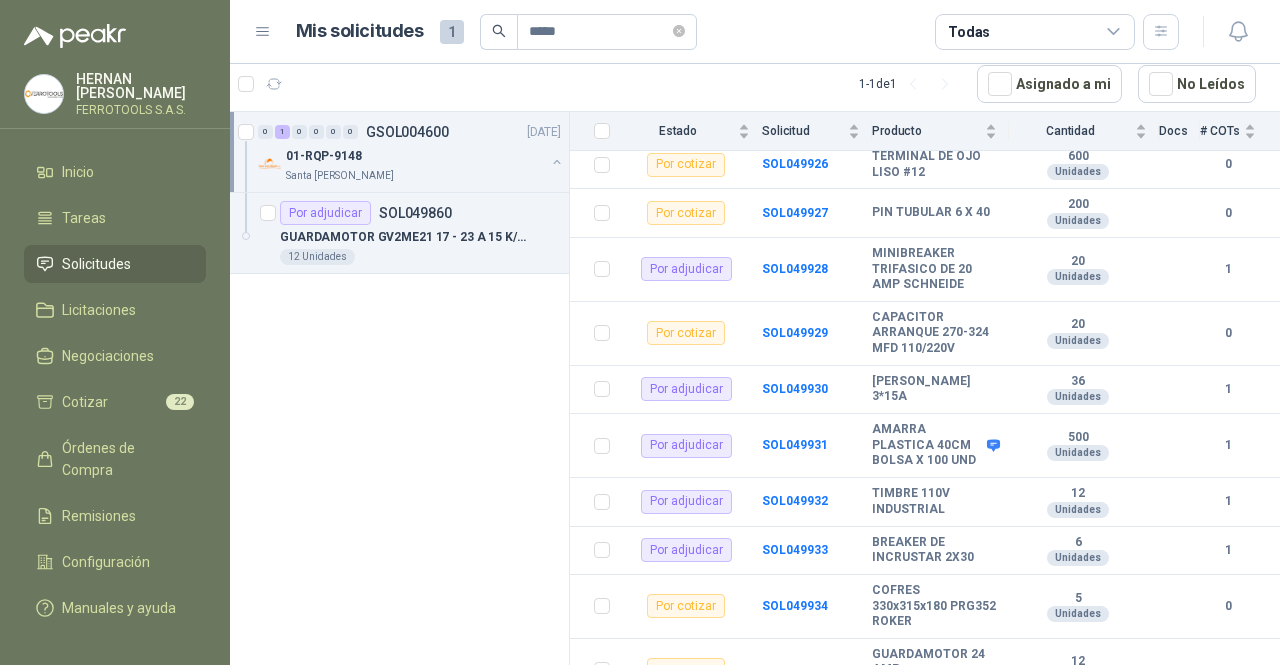 scroll, scrollTop: 4690, scrollLeft: 0, axis: vertical 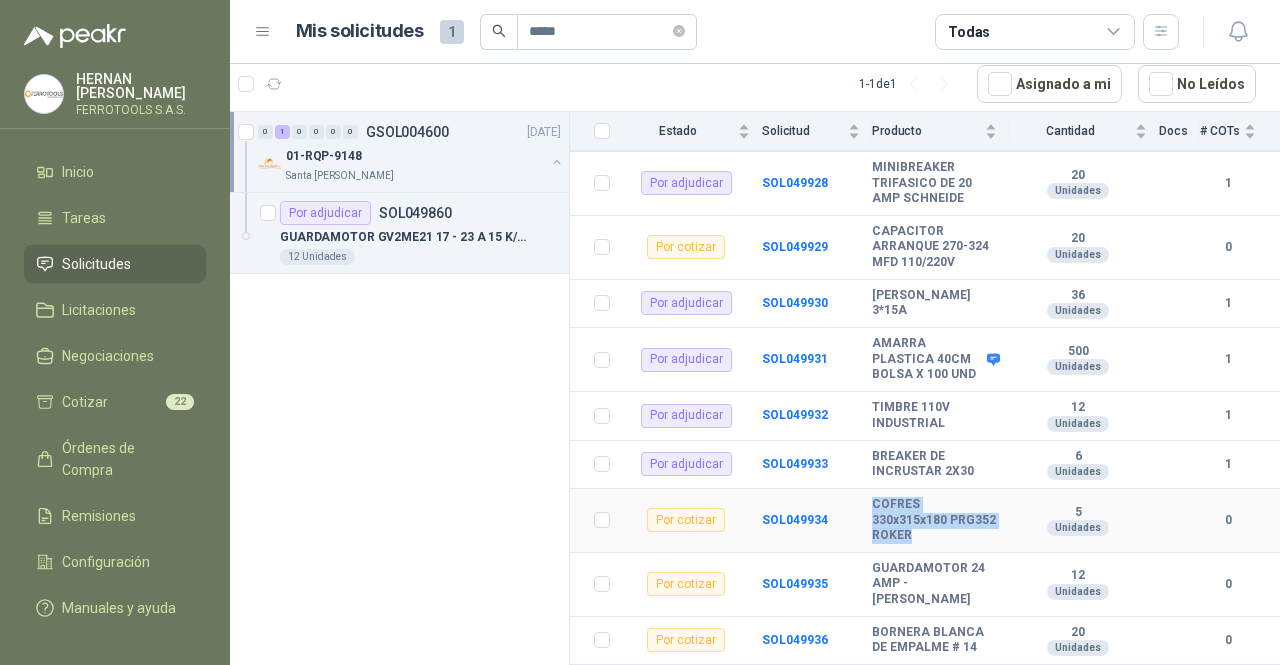 drag, startPoint x: 967, startPoint y: 552, endPoint x: 863, endPoint y: 523, distance: 107.96759 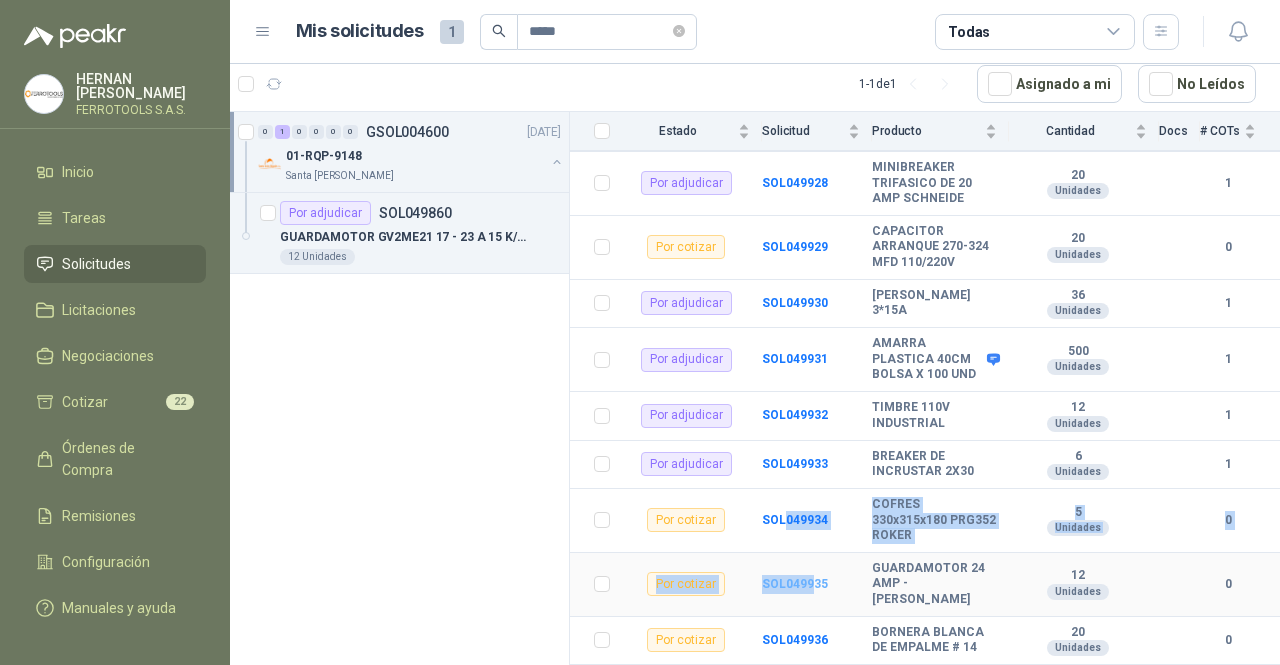 drag, startPoint x: 784, startPoint y: 526, endPoint x: 810, endPoint y: 586, distance: 65.39113 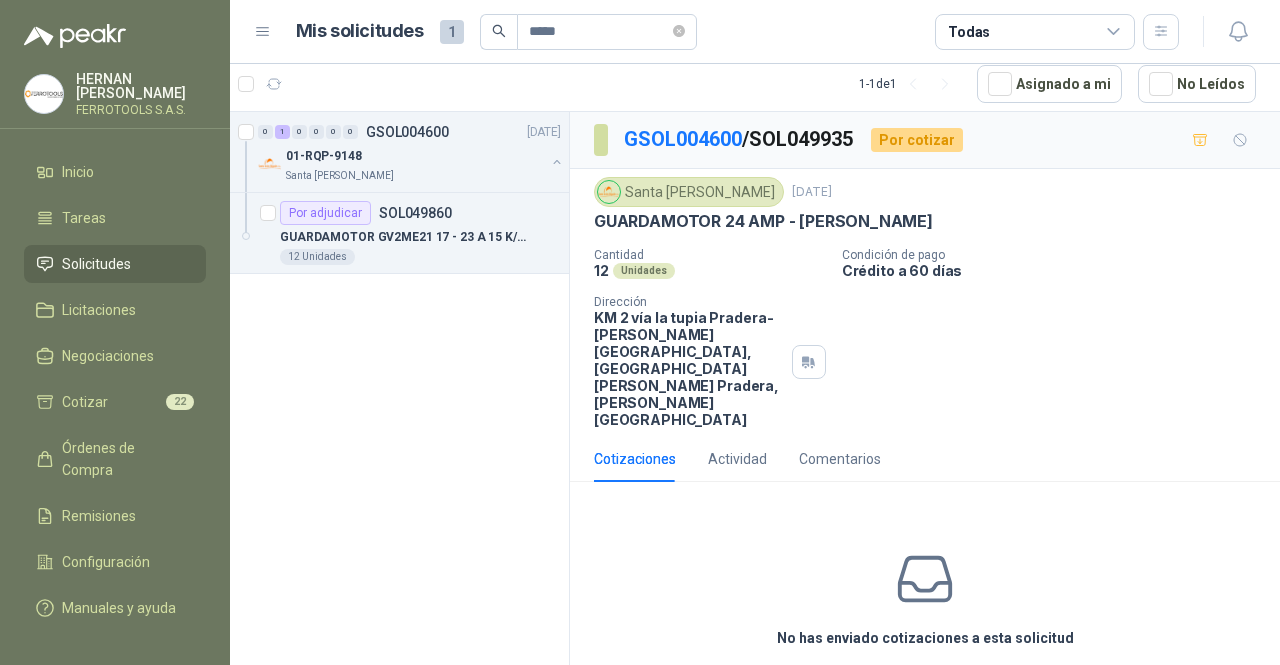 click on "Cotizar" at bounding box center [925, 684] 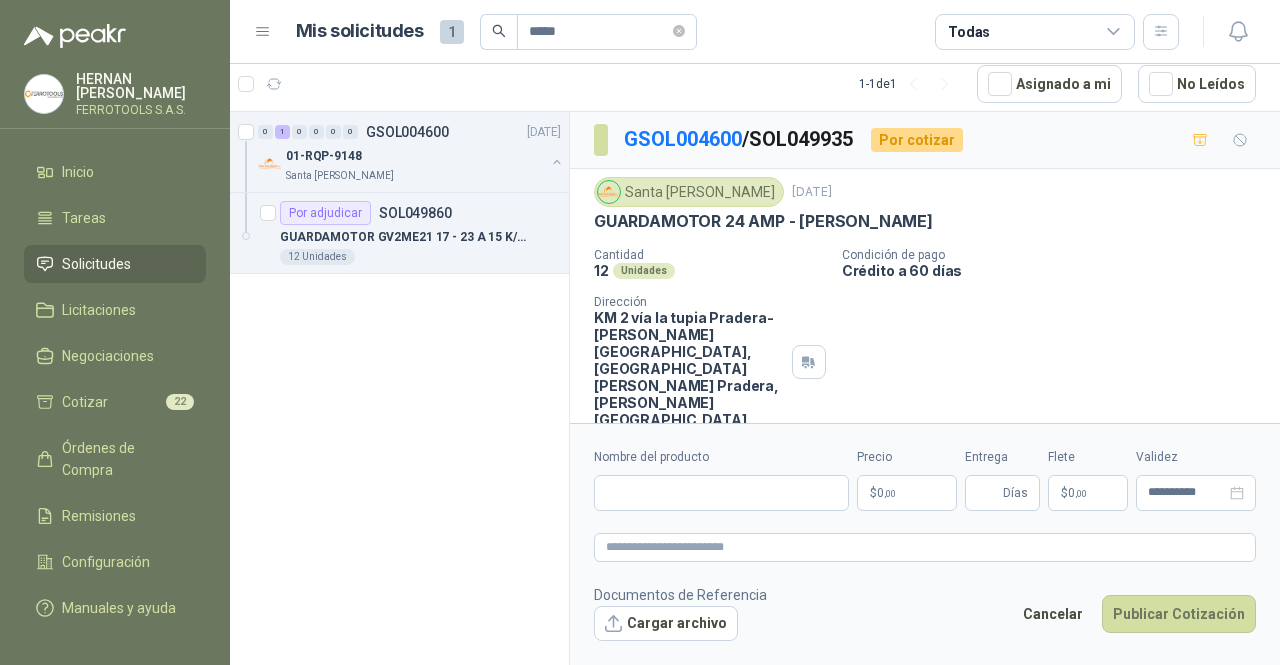 scroll, scrollTop: 26, scrollLeft: 0, axis: vertical 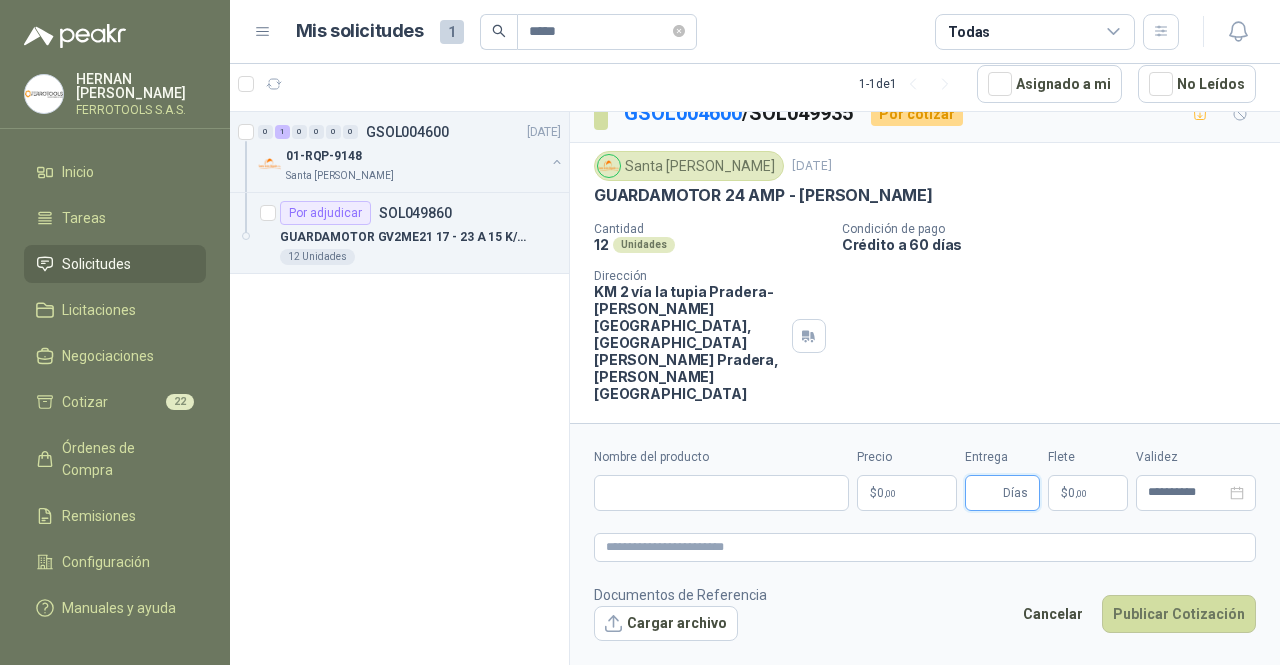 click on "Entrega" at bounding box center [988, 493] 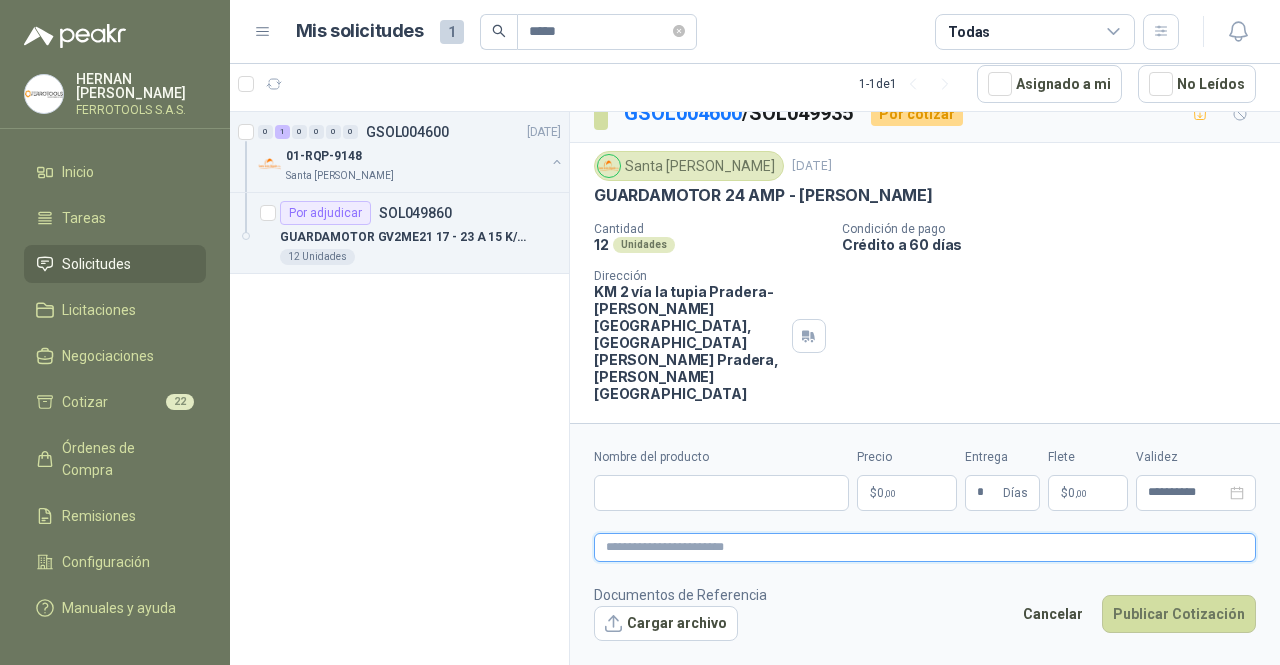click at bounding box center (925, 547) 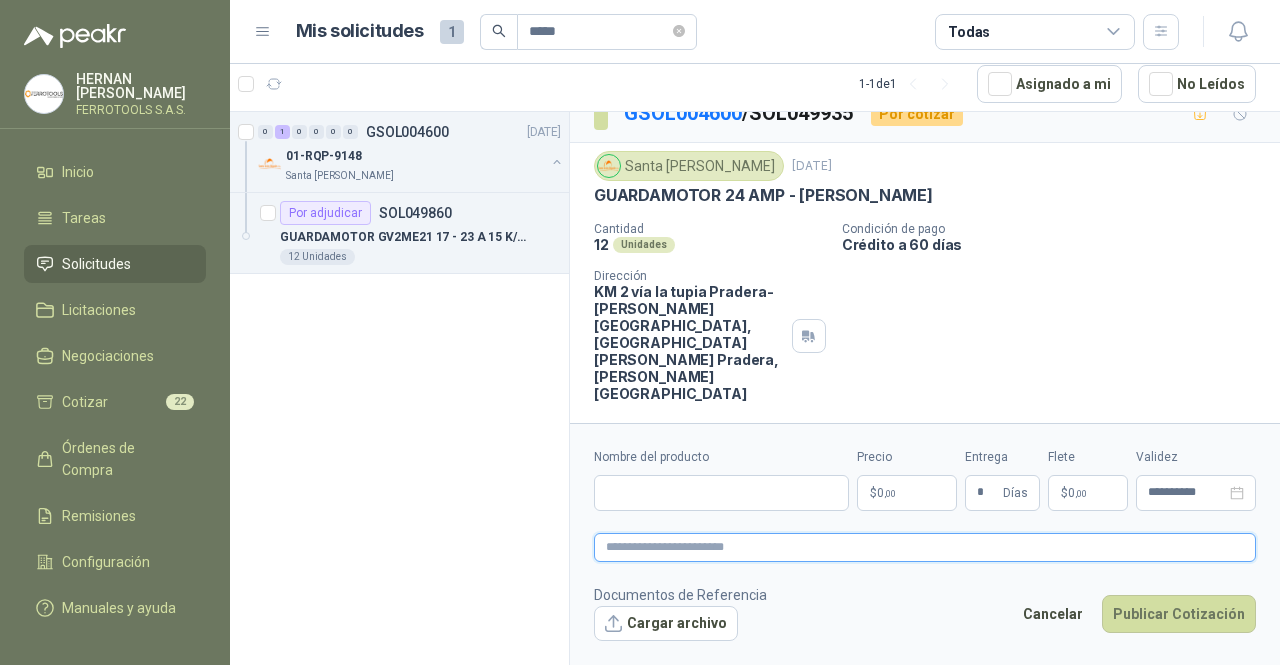 paste on "**********" 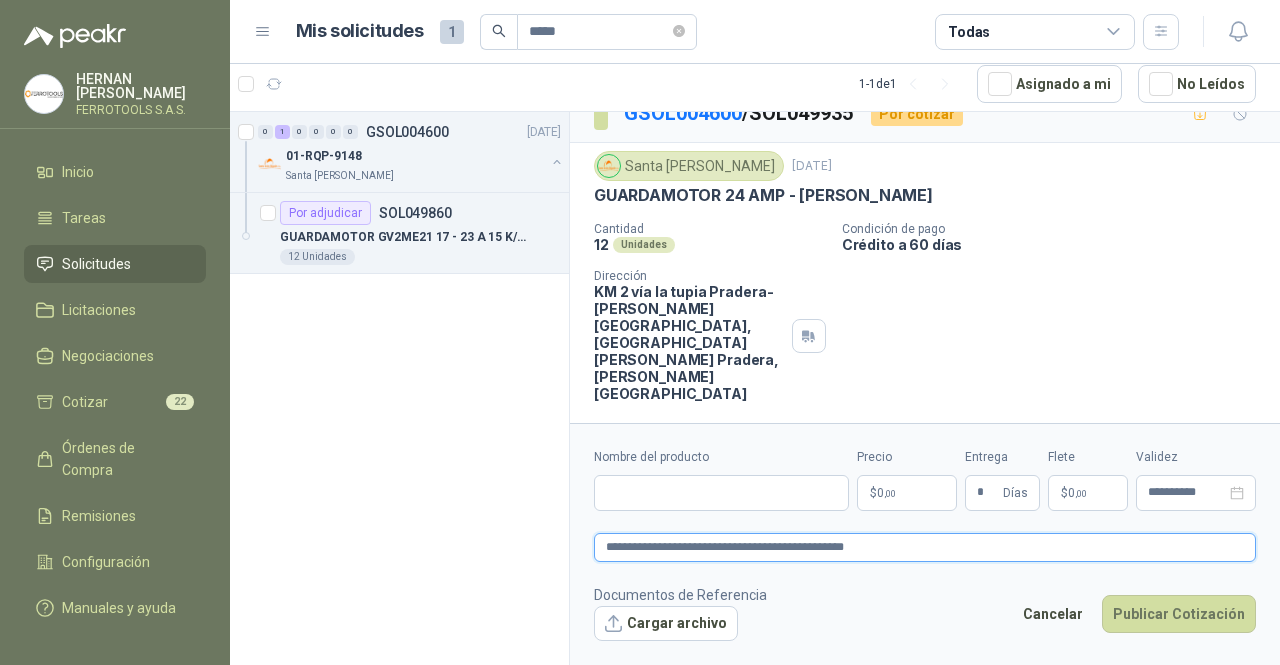 paste on "*******" 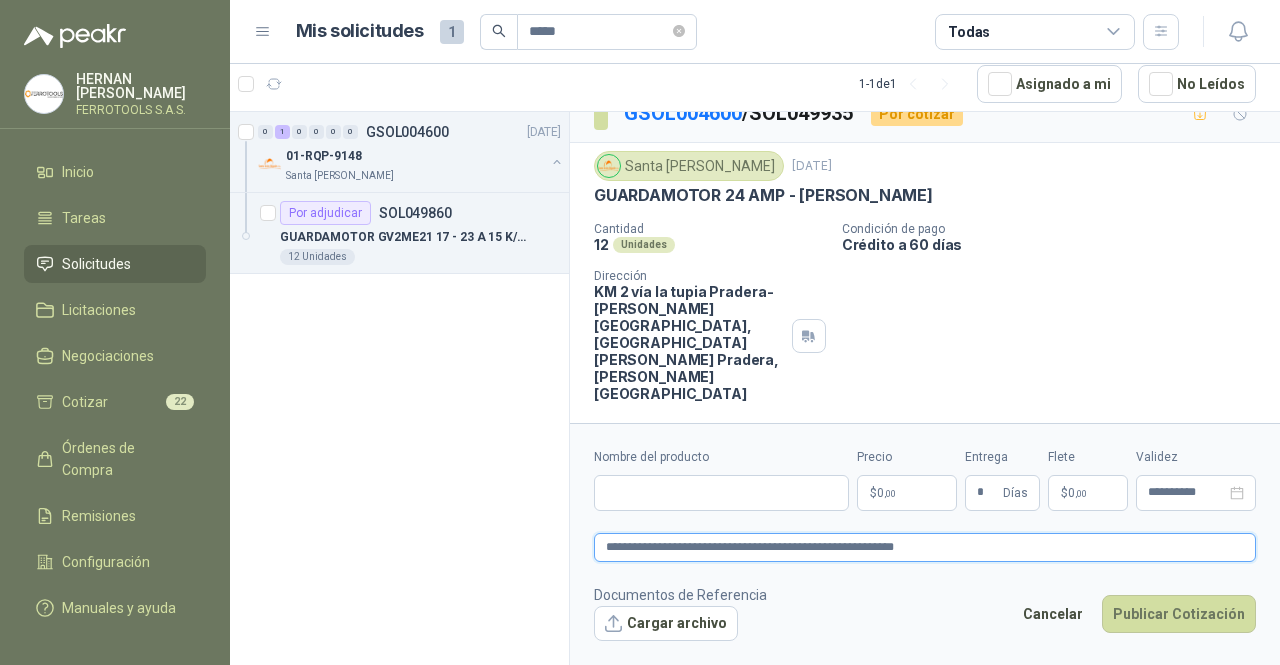 drag, startPoint x: 1037, startPoint y: 549, endPoint x: 449, endPoint y: 529, distance: 588.34 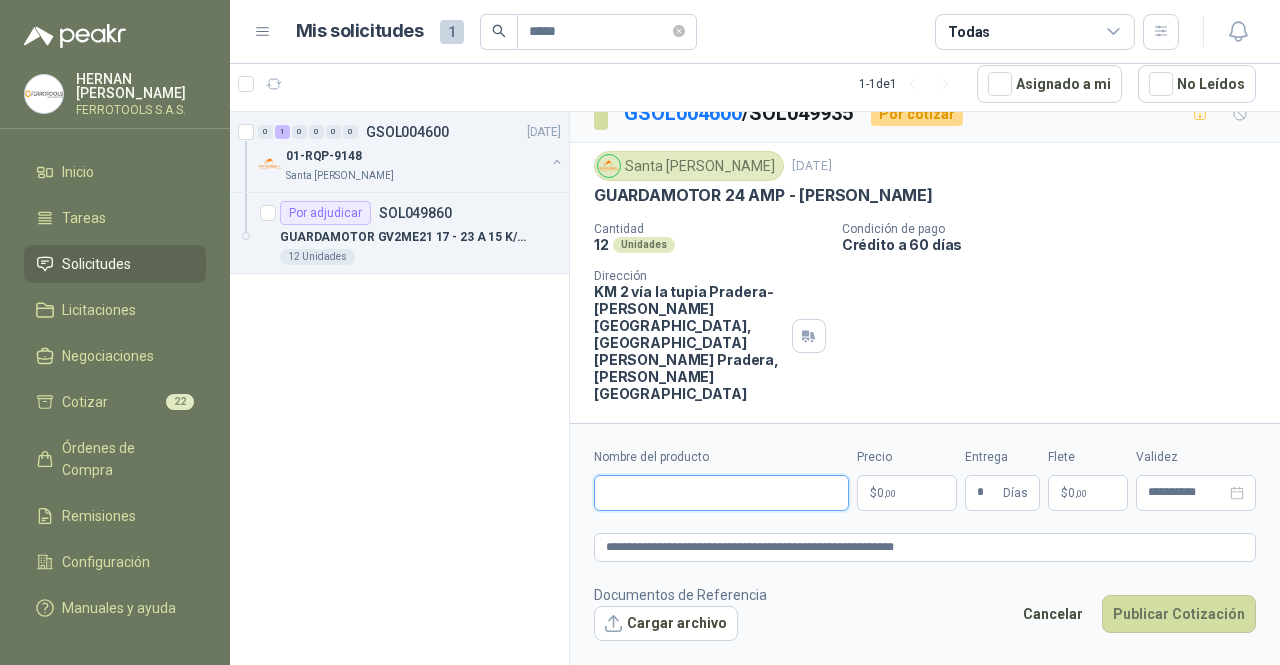 paste on "**********" 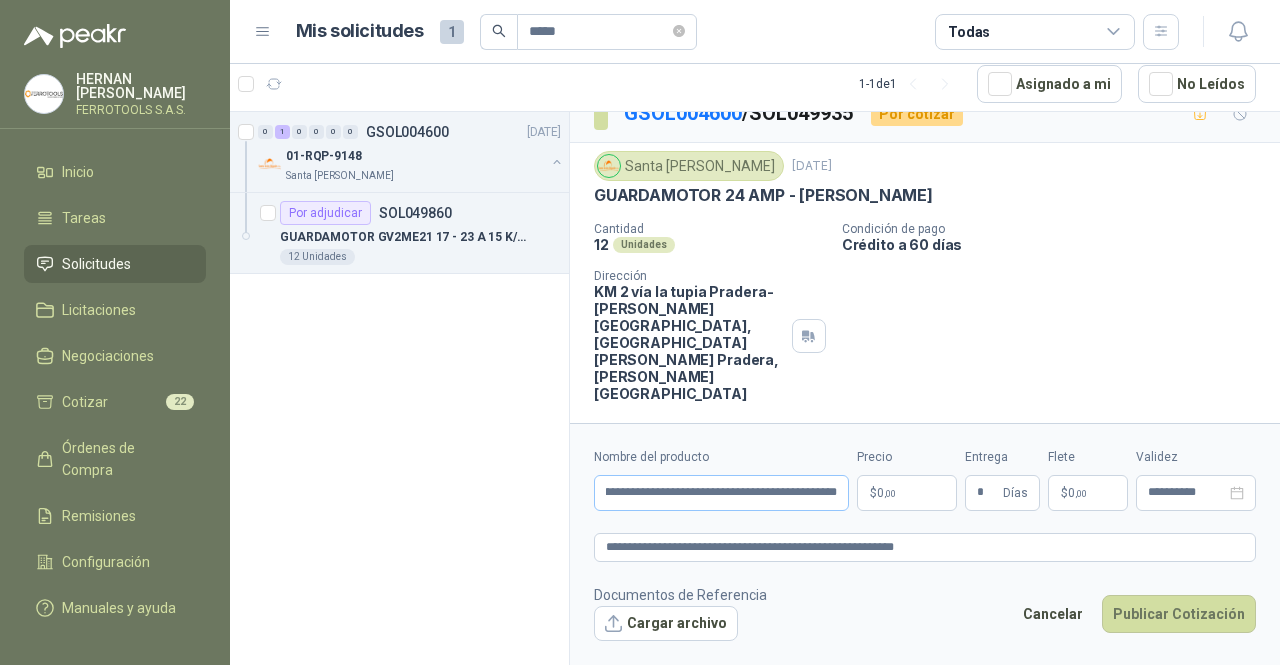 scroll, scrollTop: 0, scrollLeft: 0, axis: both 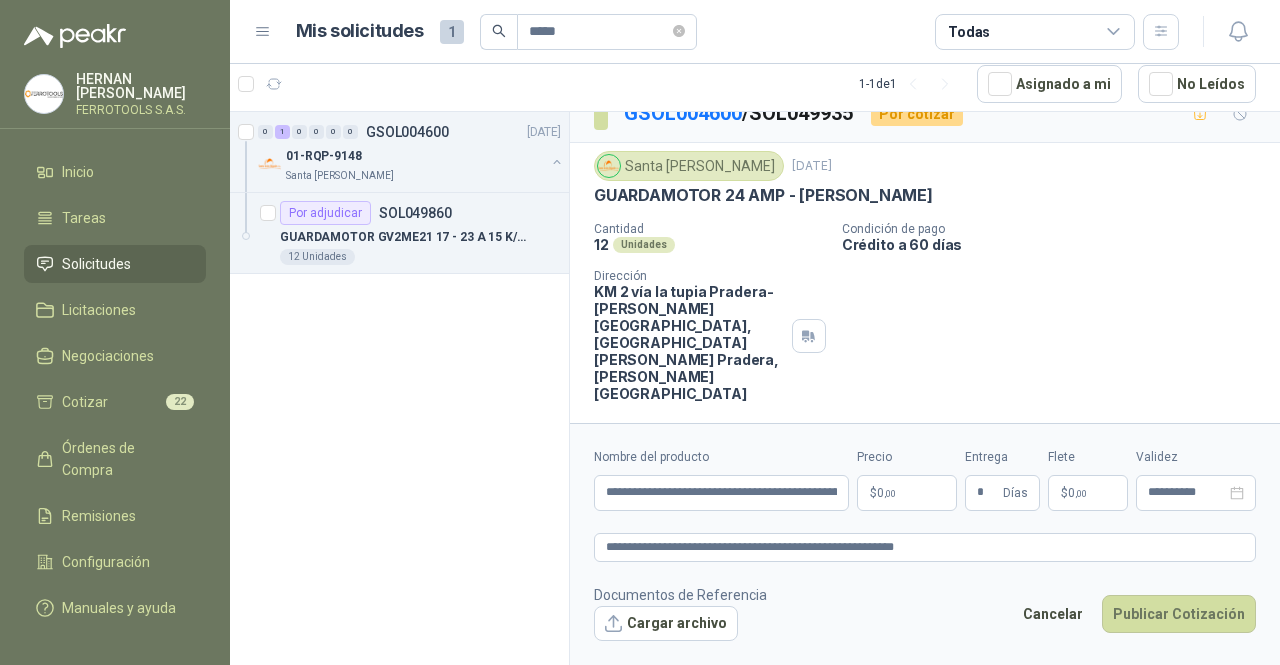 click on "**********" at bounding box center [640, 332] 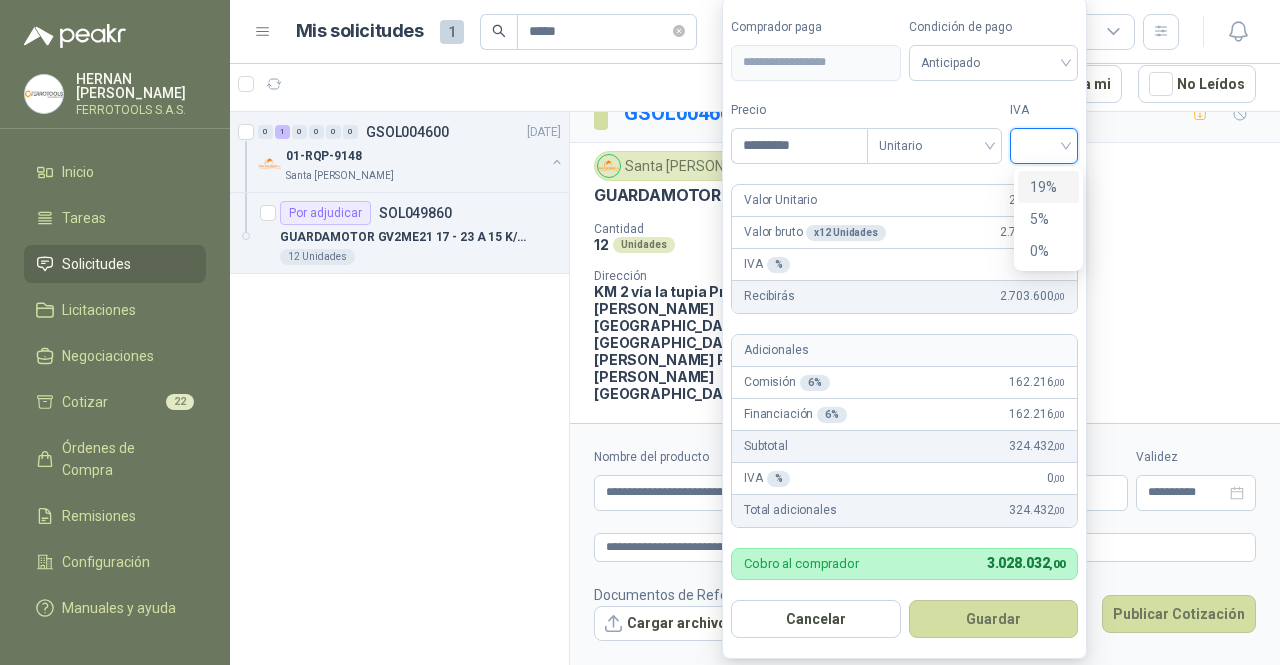 click at bounding box center (1044, 144) 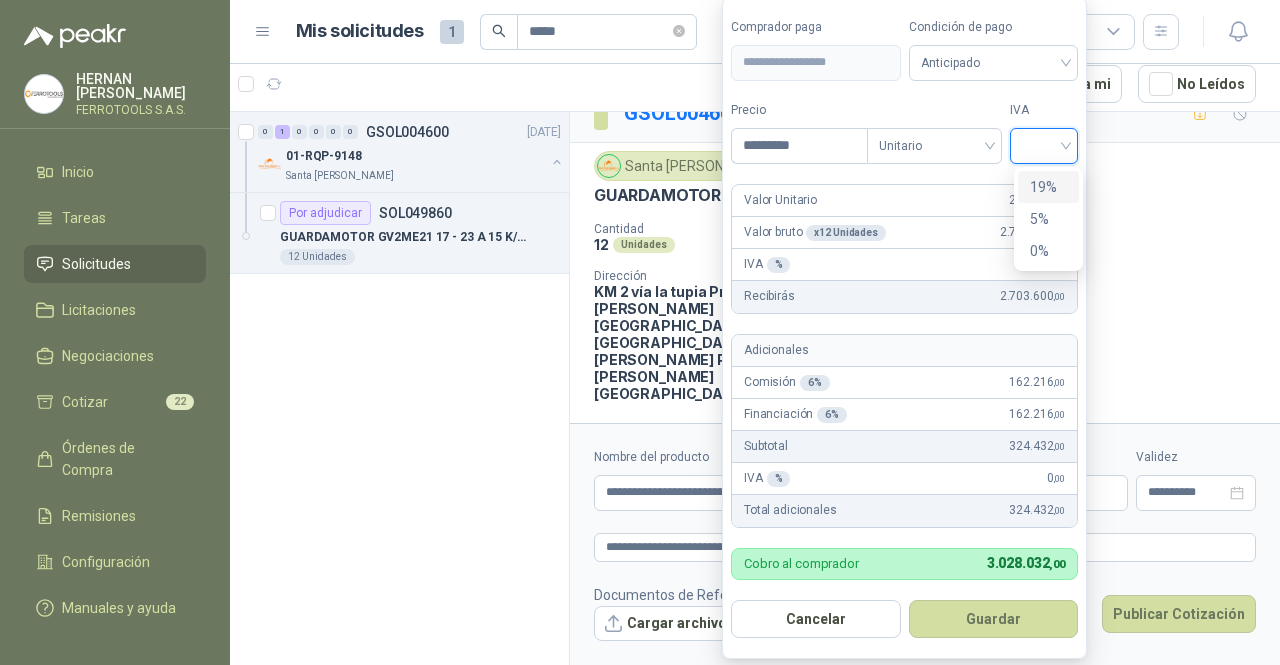 click on "19%" at bounding box center [1048, 187] 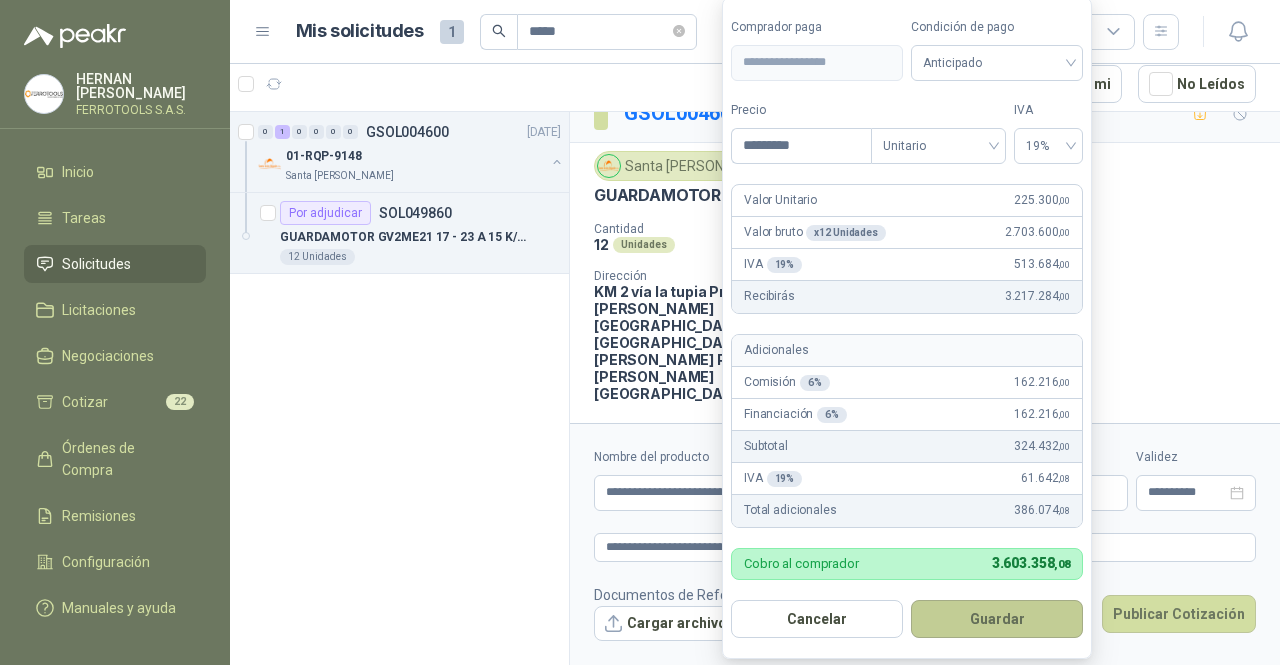 click on "Guardar" at bounding box center (997, 619) 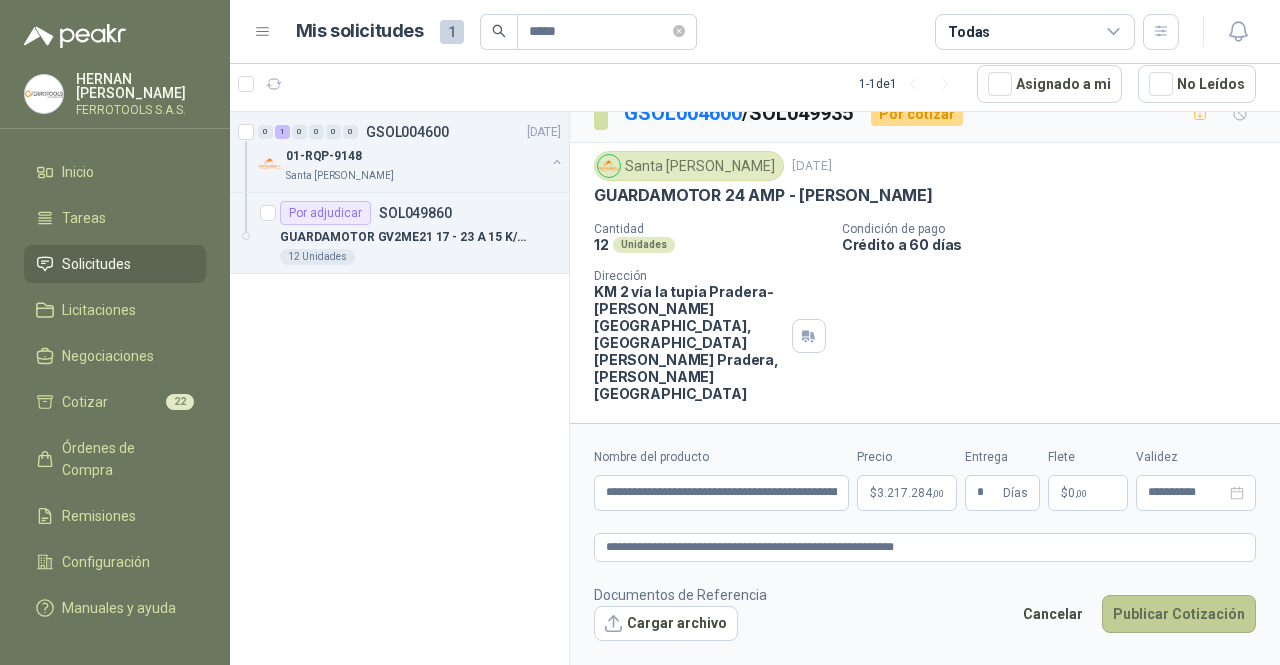click on "Publicar Cotización" at bounding box center (1179, 614) 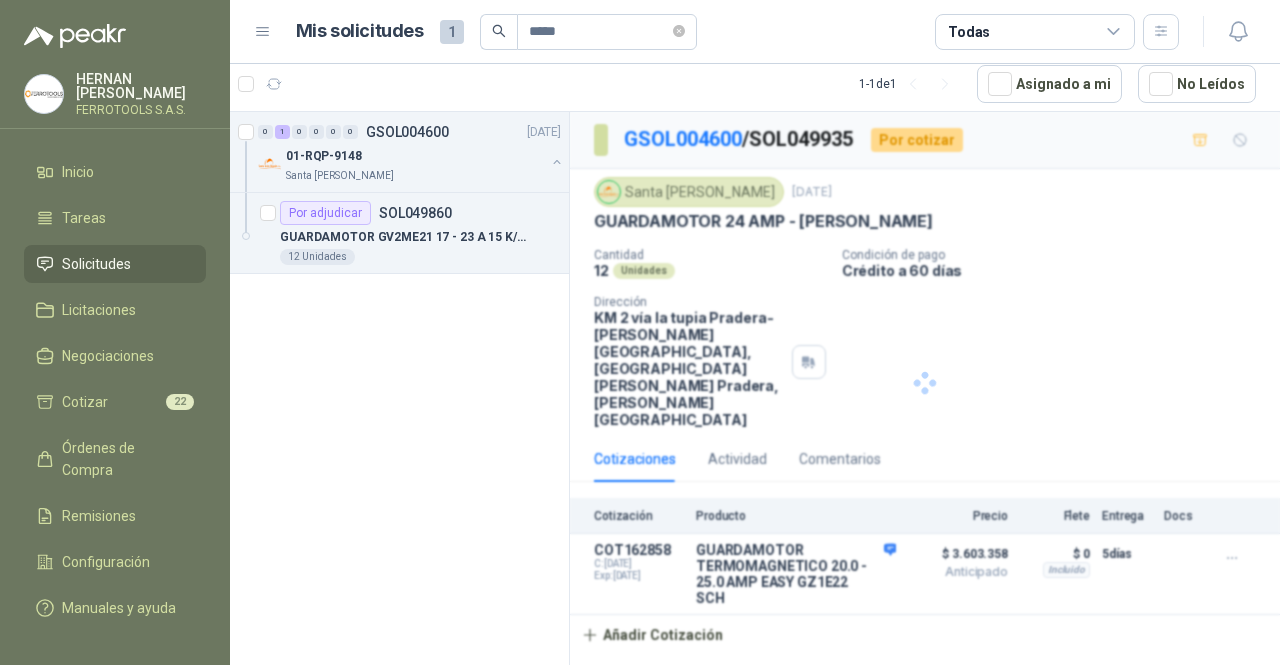 scroll, scrollTop: 0, scrollLeft: 0, axis: both 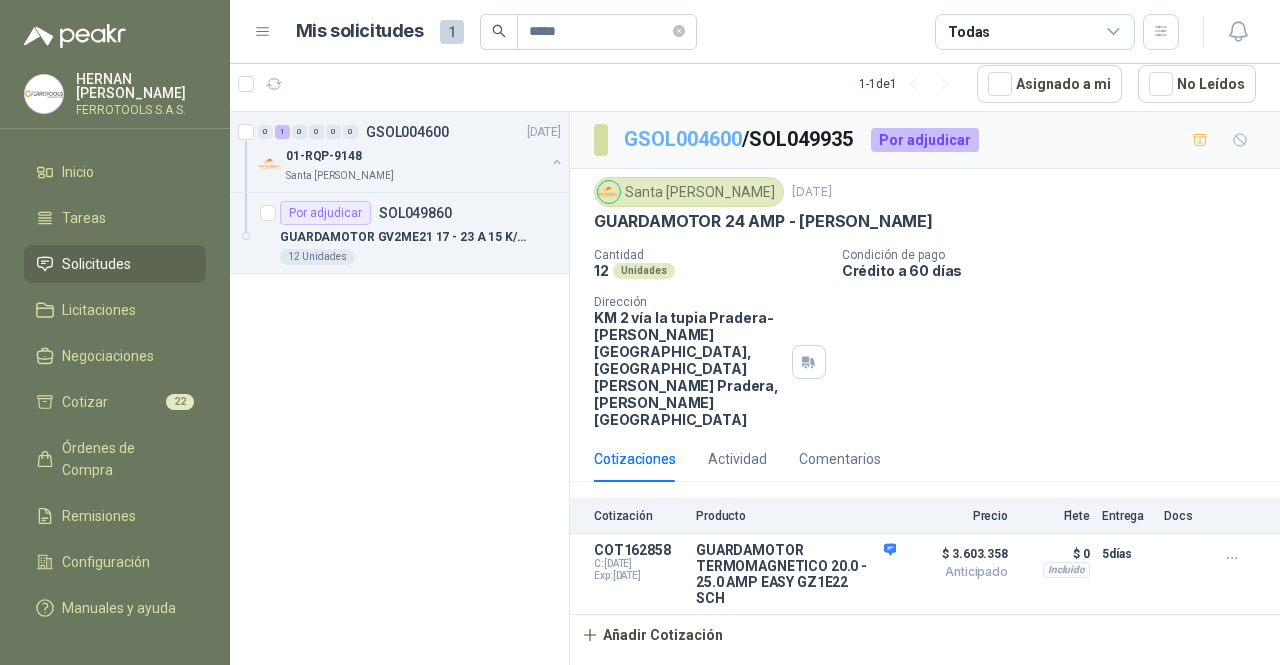 click on "GSOL004600" at bounding box center (683, 139) 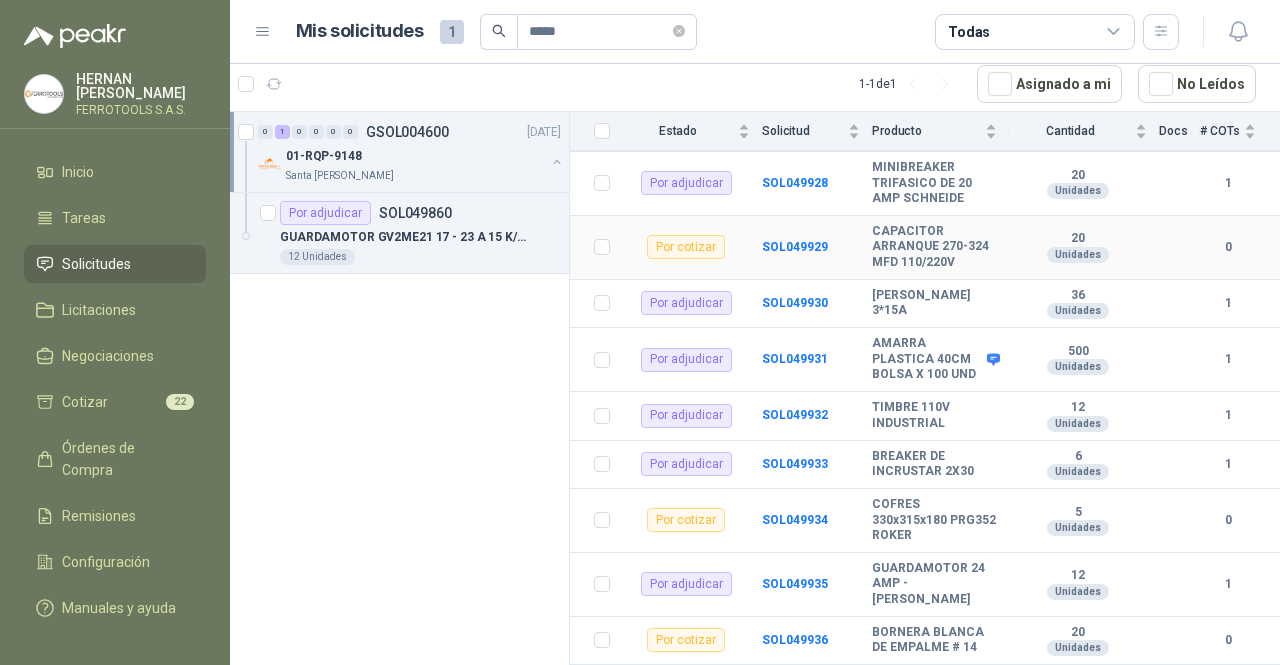 scroll, scrollTop: 4690, scrollLeft: 0, axis: vertical 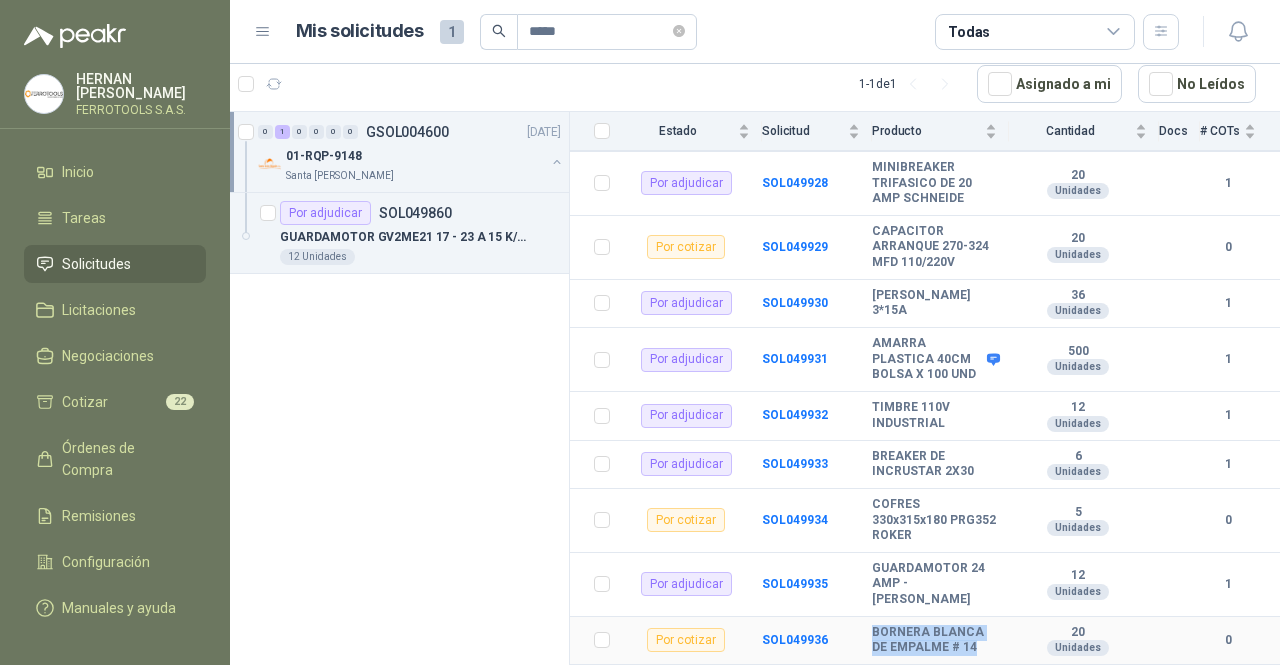 drag, startPoint x: 974, startPoint y: 649, endPoint x: 872, endPoint y: 632, distance: 103.40696 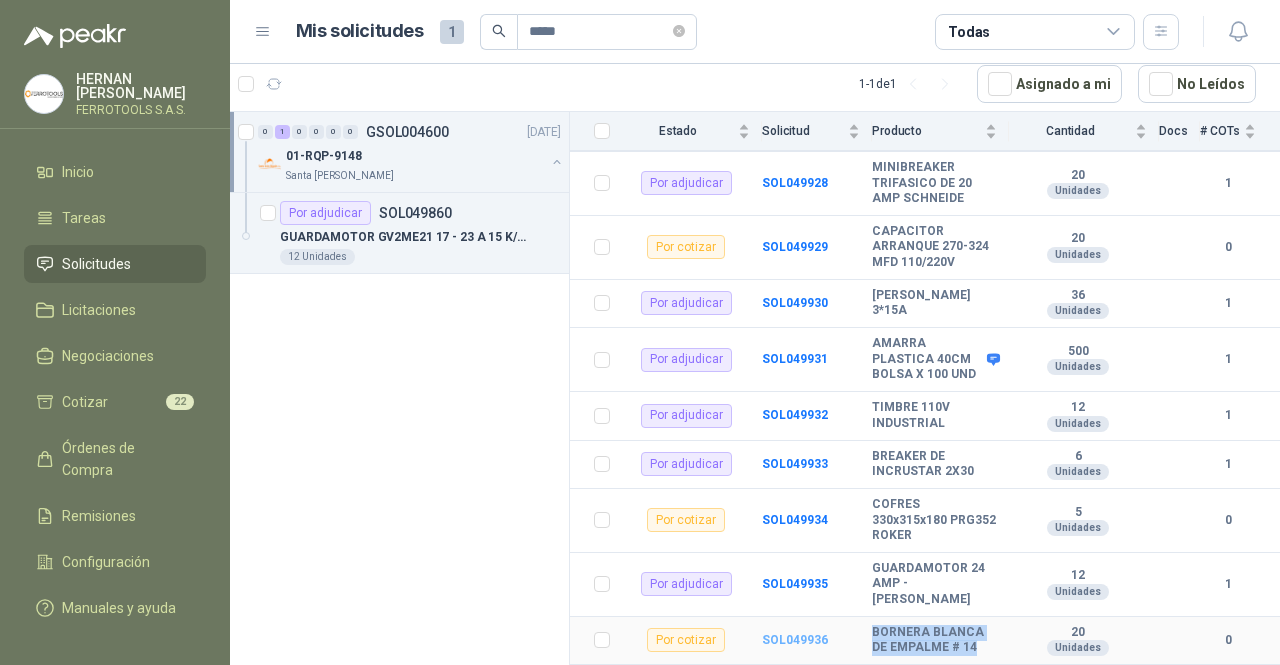 click on "SOL049936" at bounding box center (795, 640) 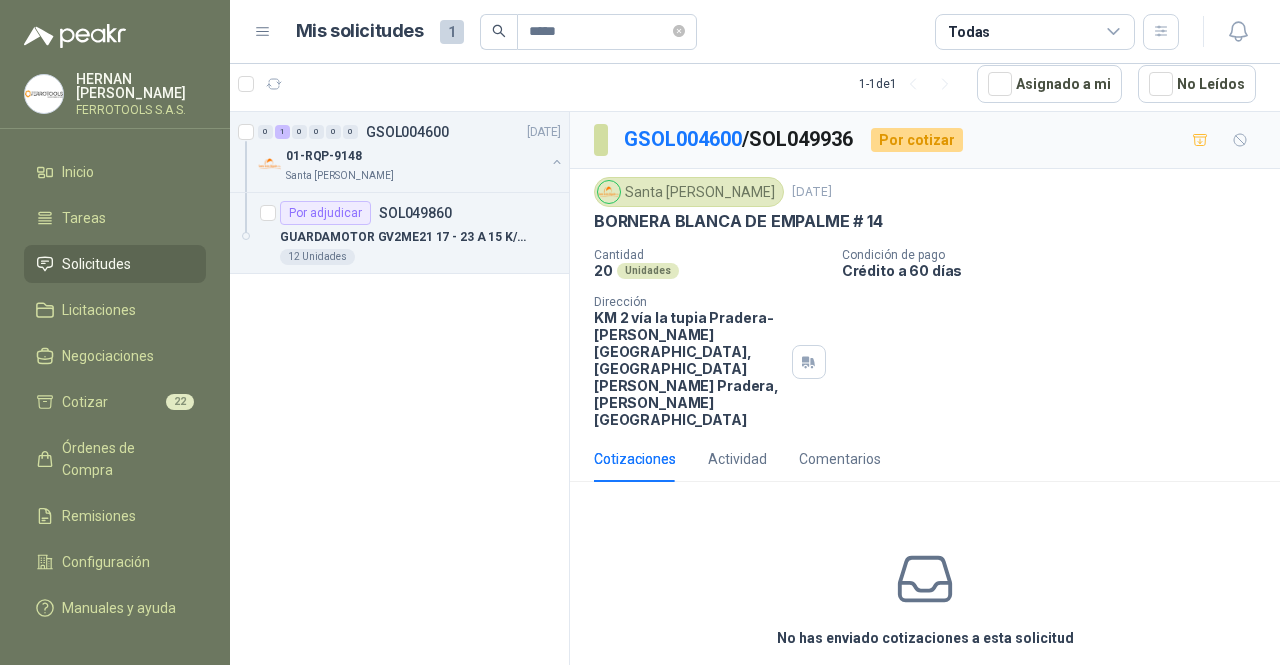 click on "Cotizar" at bounding box center [925, 684] 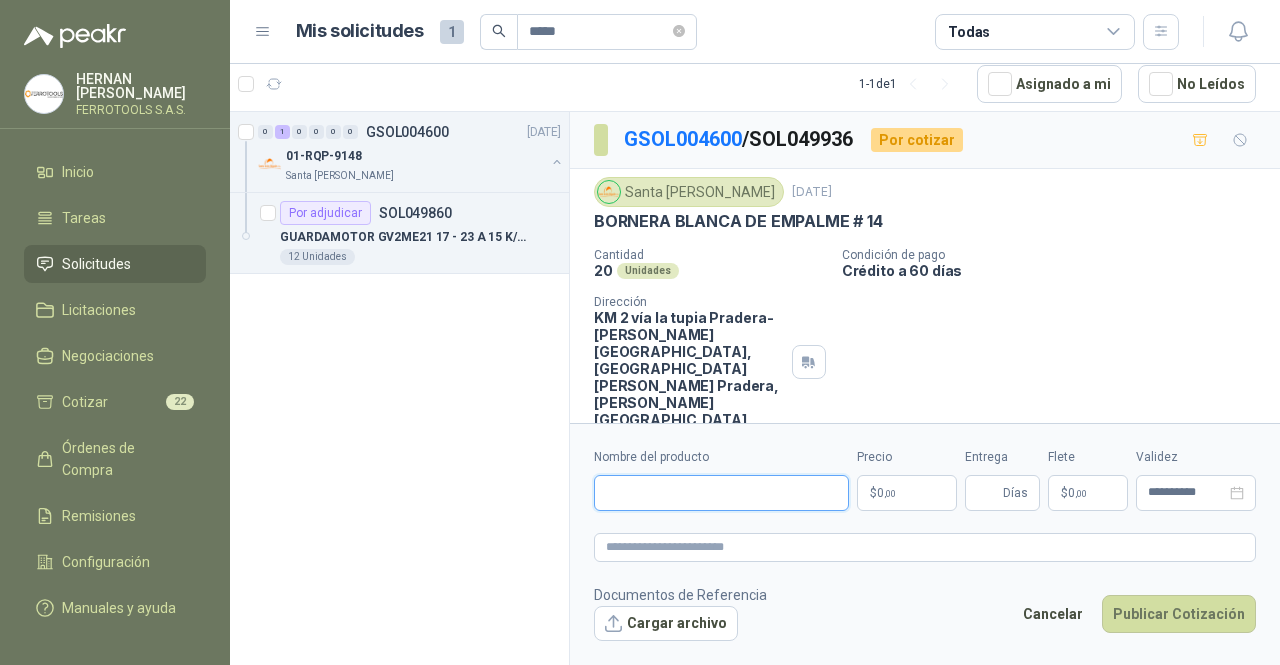 click on "Nombre del producto" at bounding box center (721, 493) 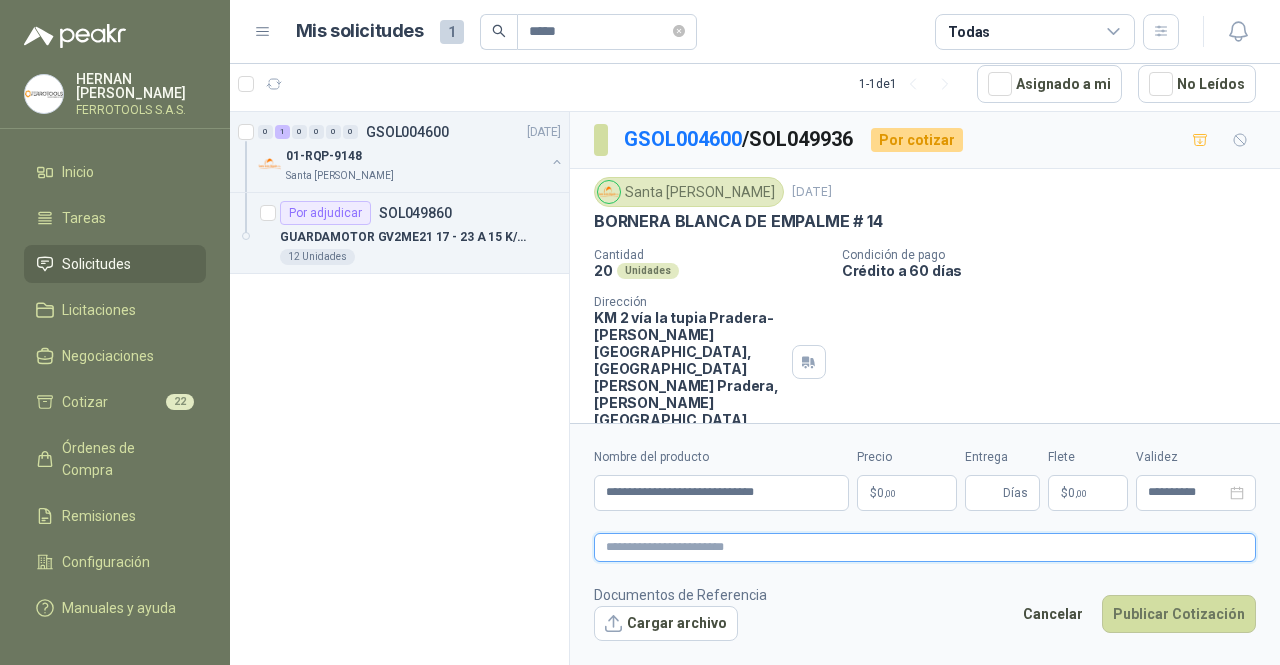 paste on "**********" 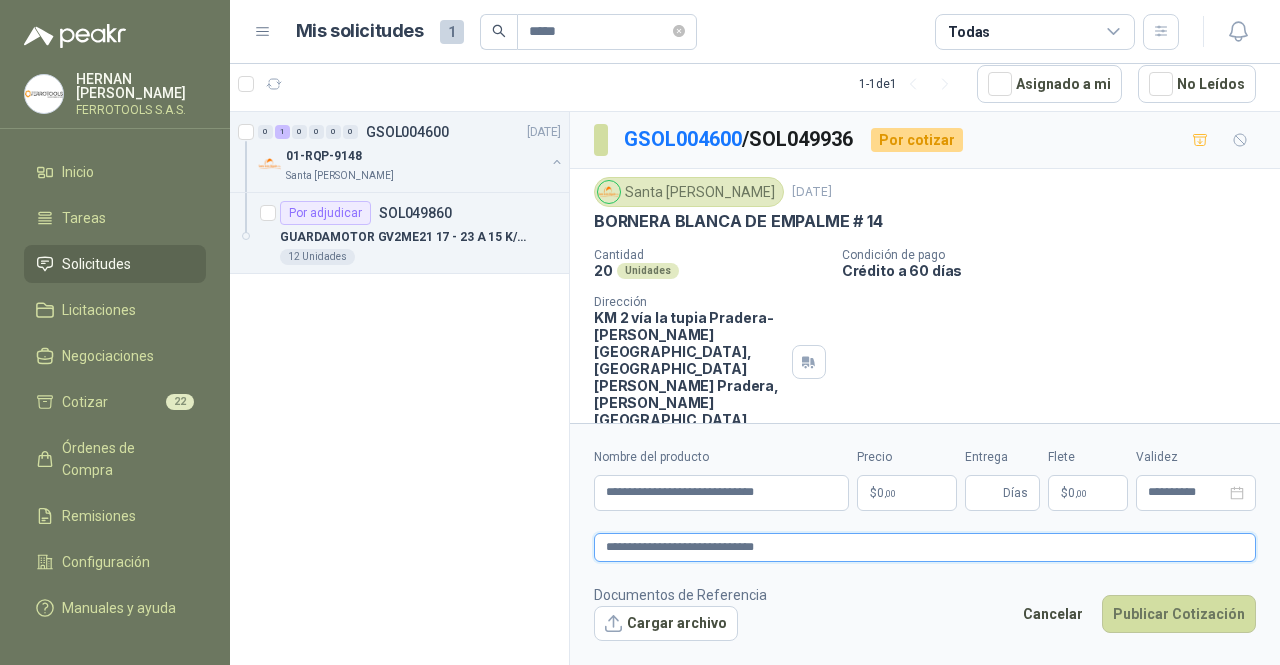 click on "**********" at bounding box center (925, 547) 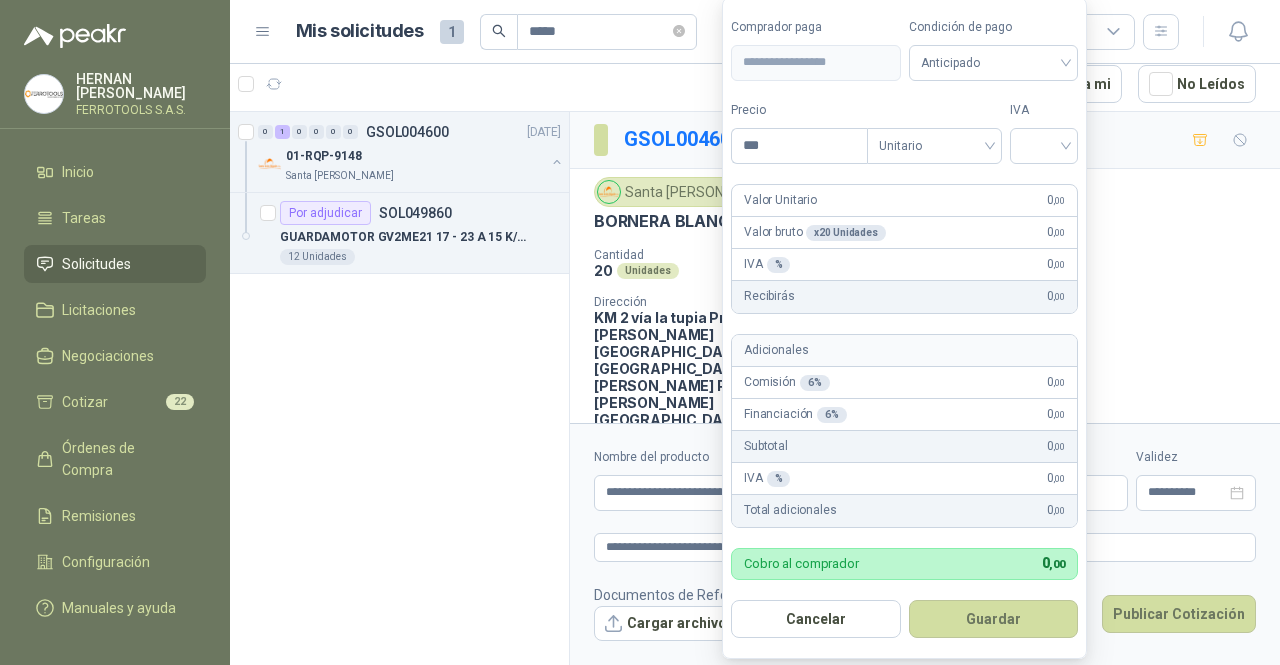 click on "**********" at bounding box center (640, 332) 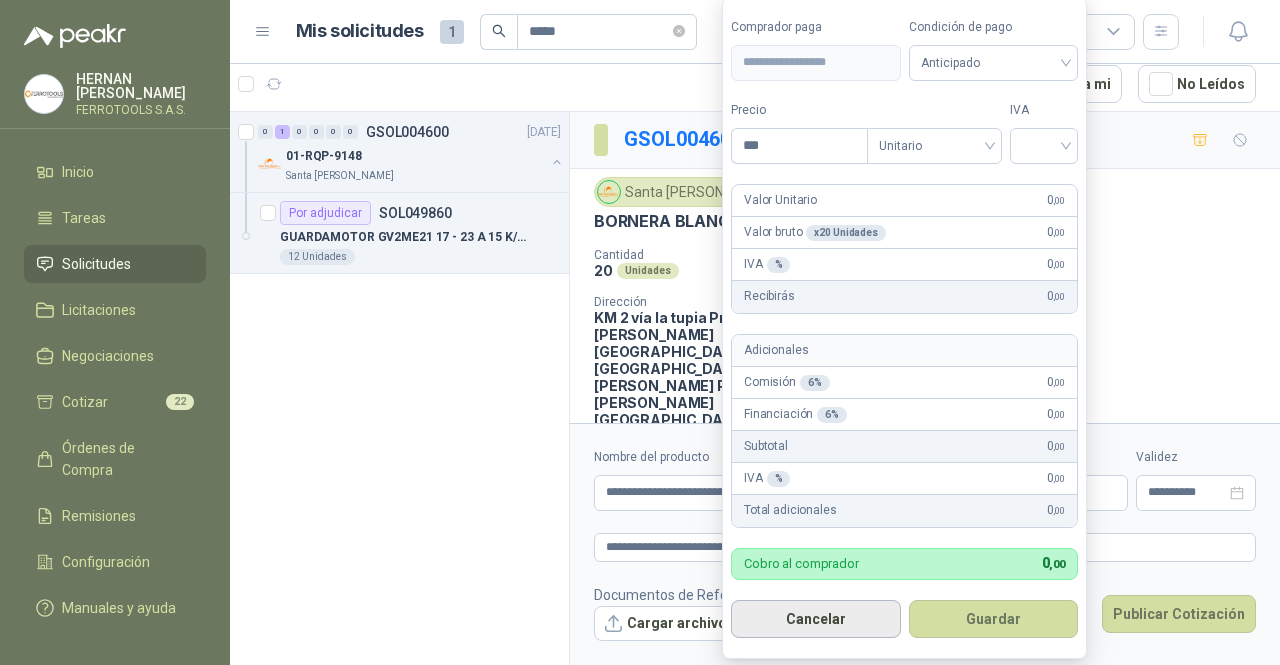 click on "Cancelar" at bounding box center [816, 619] 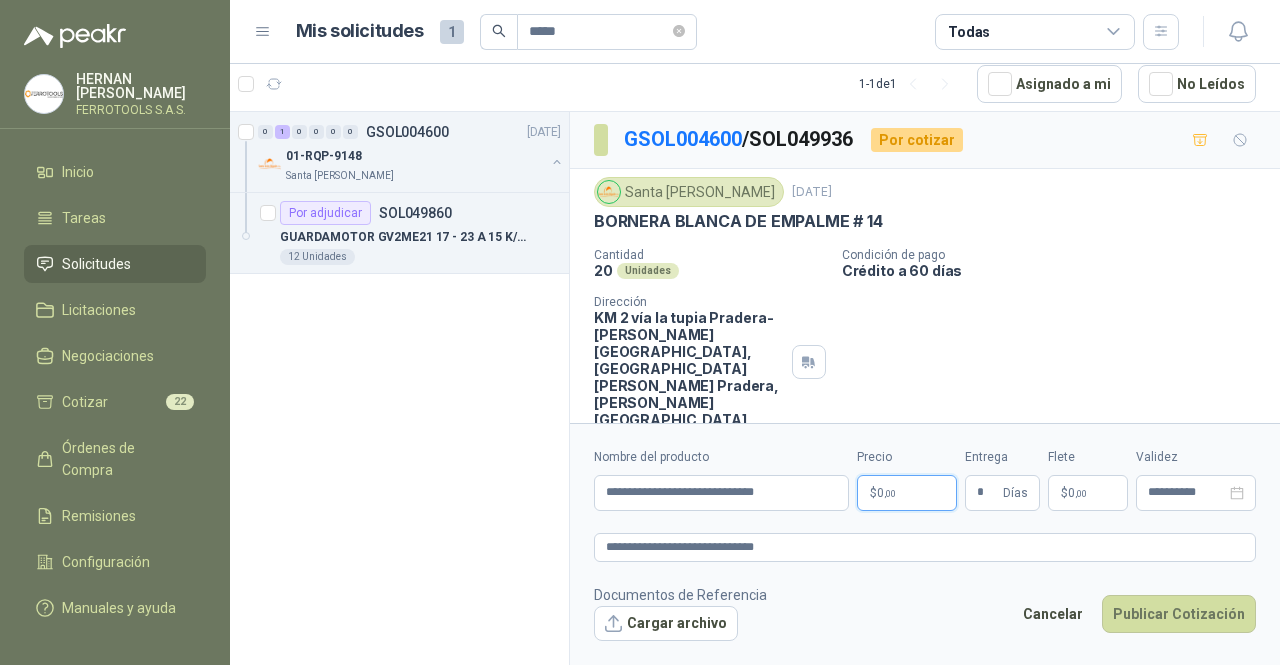 click on "**********" at bounding box center (640, 332) 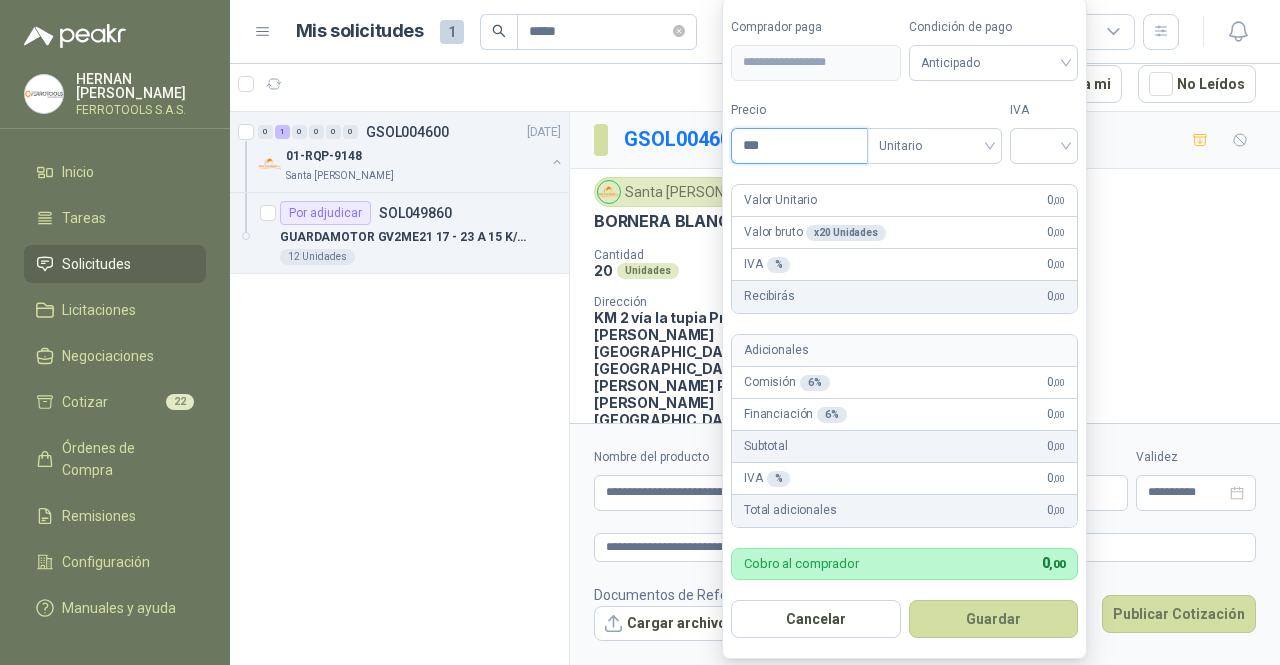 click on "***" at bounding box center [799, 146] 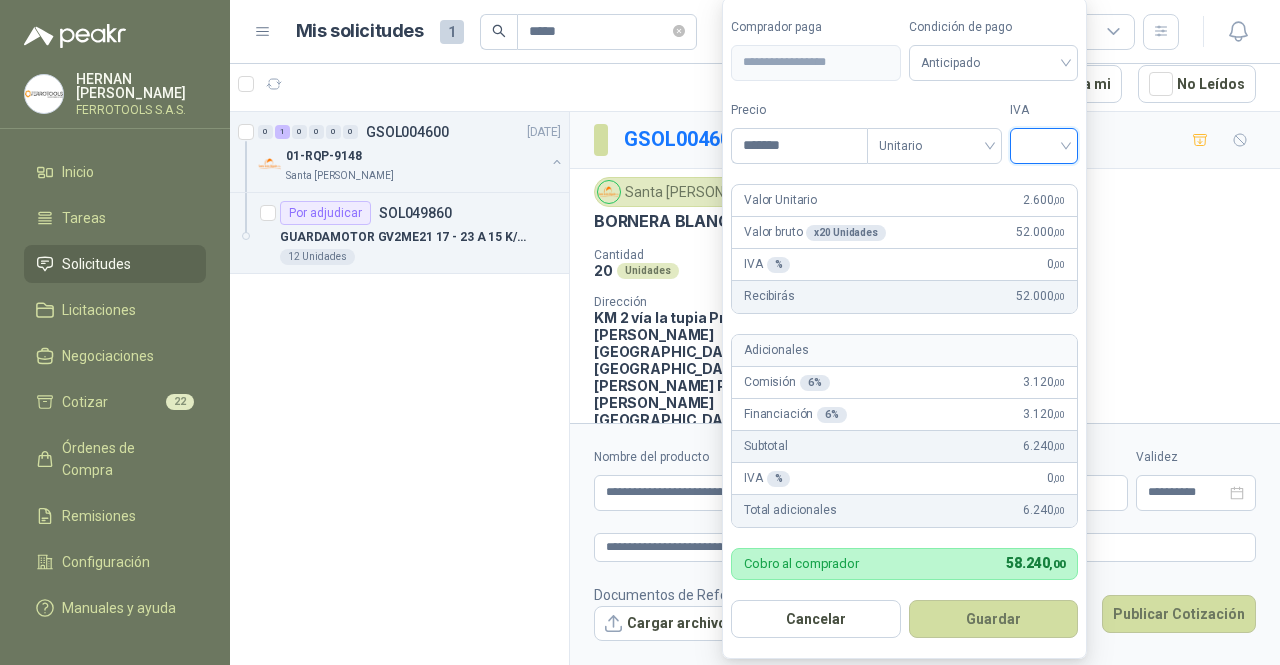 click at bounding box center (1044, 144) 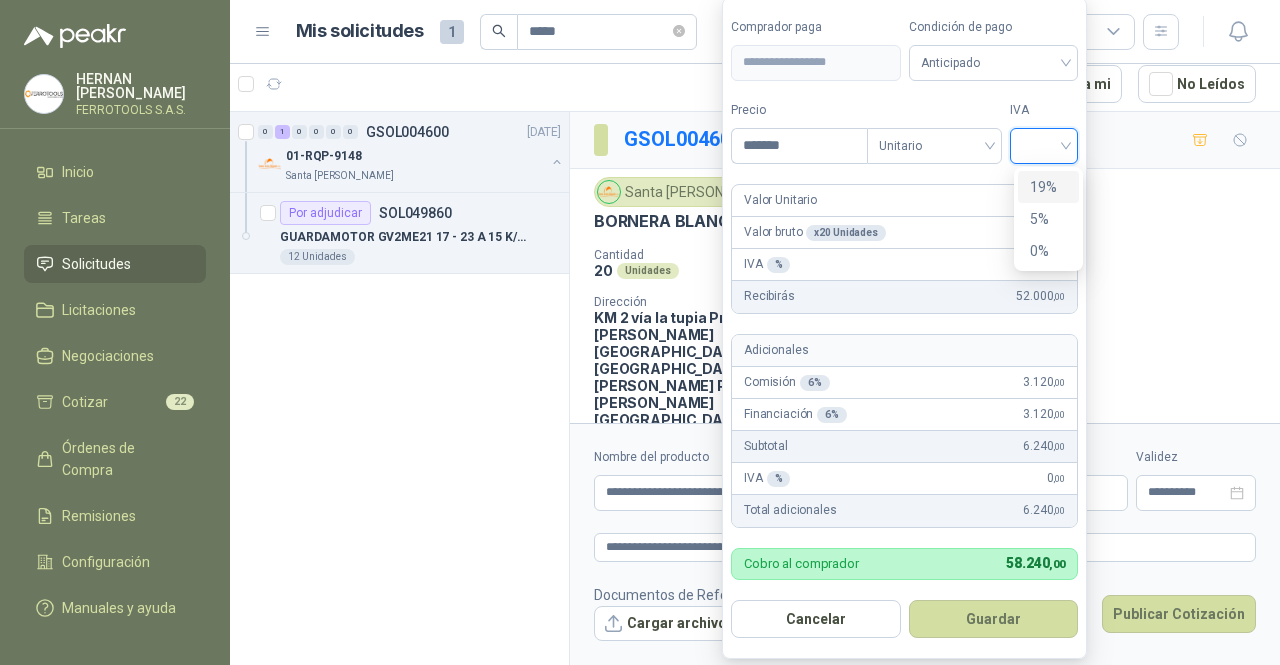 click on "19%" at bounding box center [1048, 187] 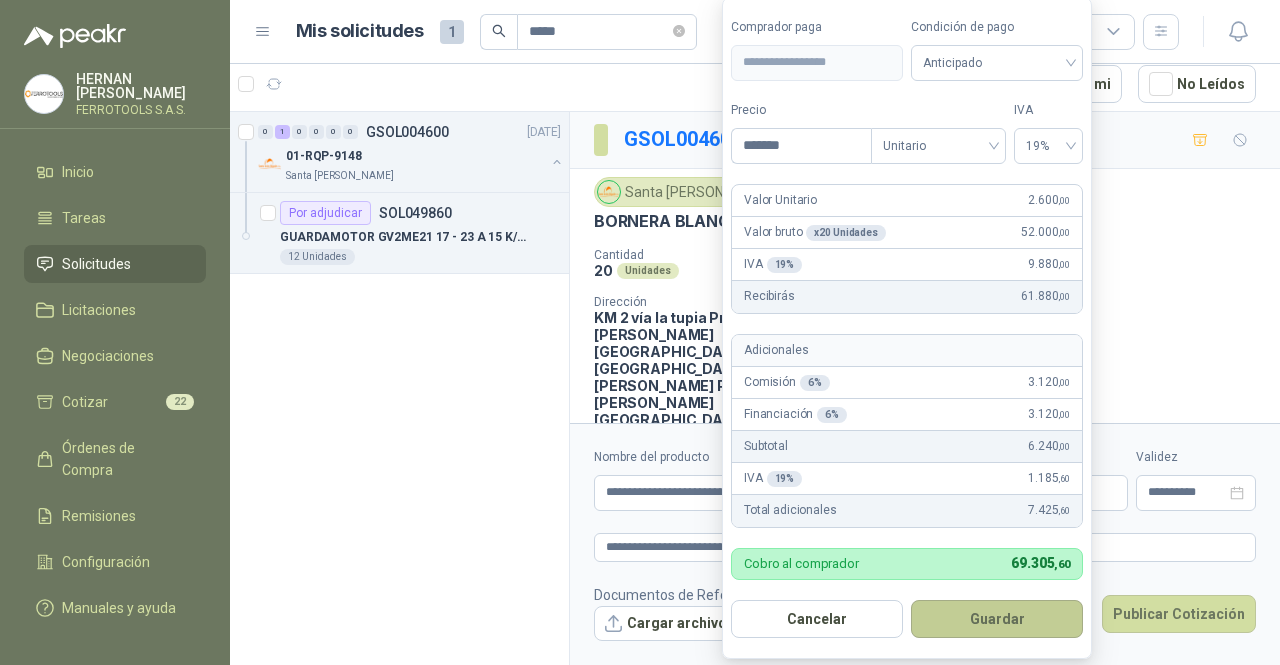 click on "Guardar" at bounding box center (997, 619) 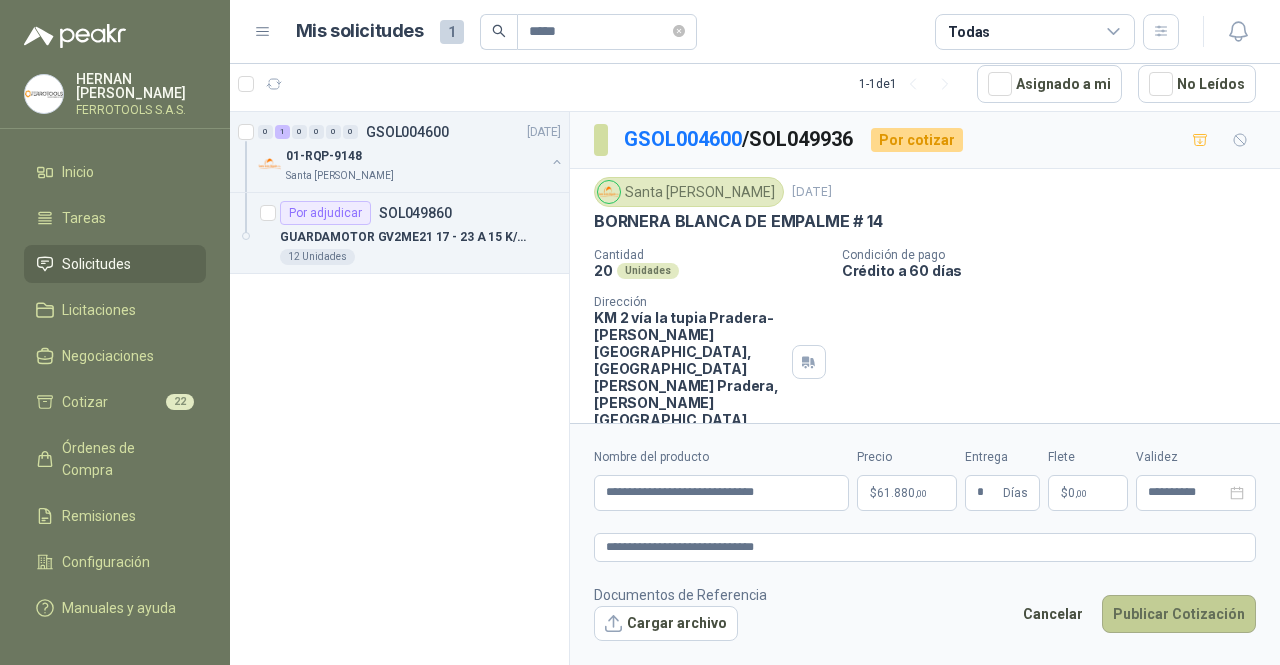 click on "Publicar Cotización" at bounding box center (1179, 614) 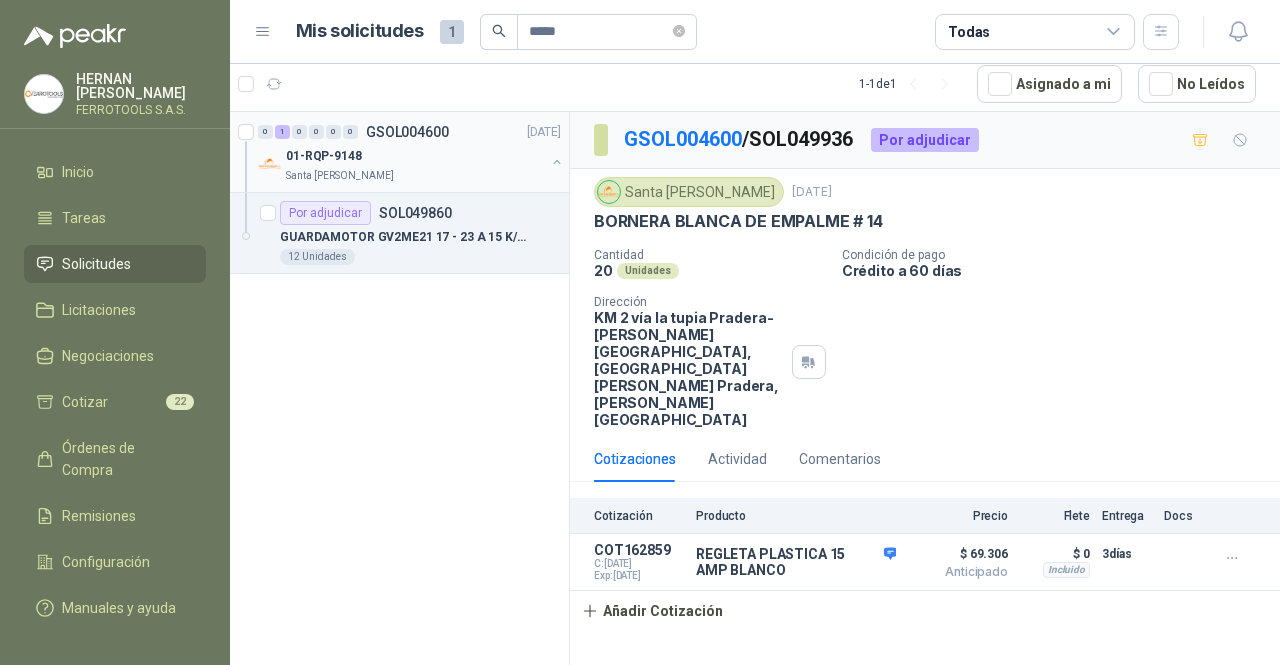 click on "01-RQP-9148" at bounding box center (415, 156) 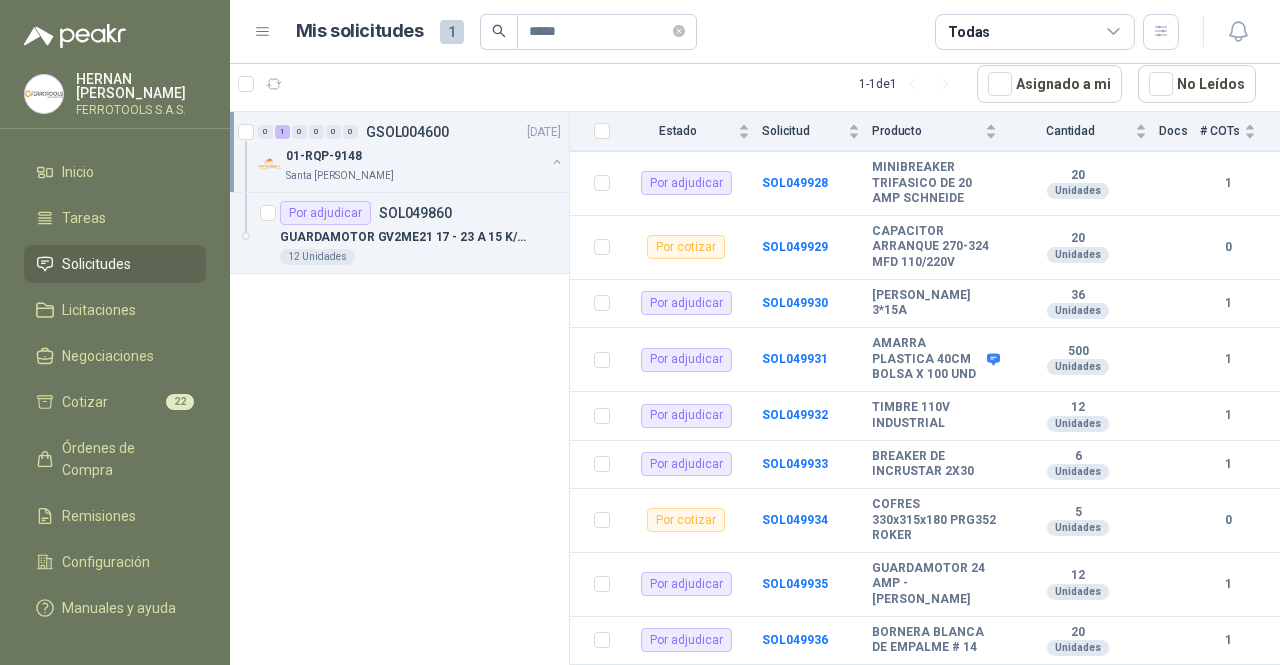 scroll, scrollTop: 4690, scrollLeft: 0, axis: vertical 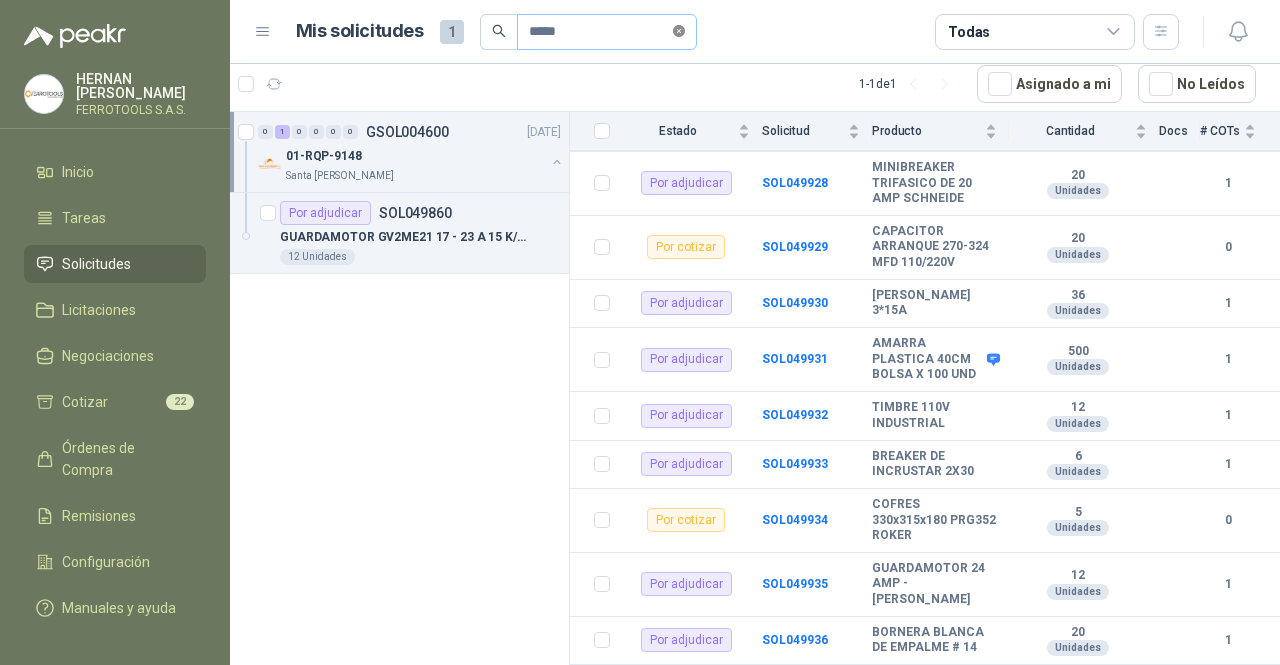 click 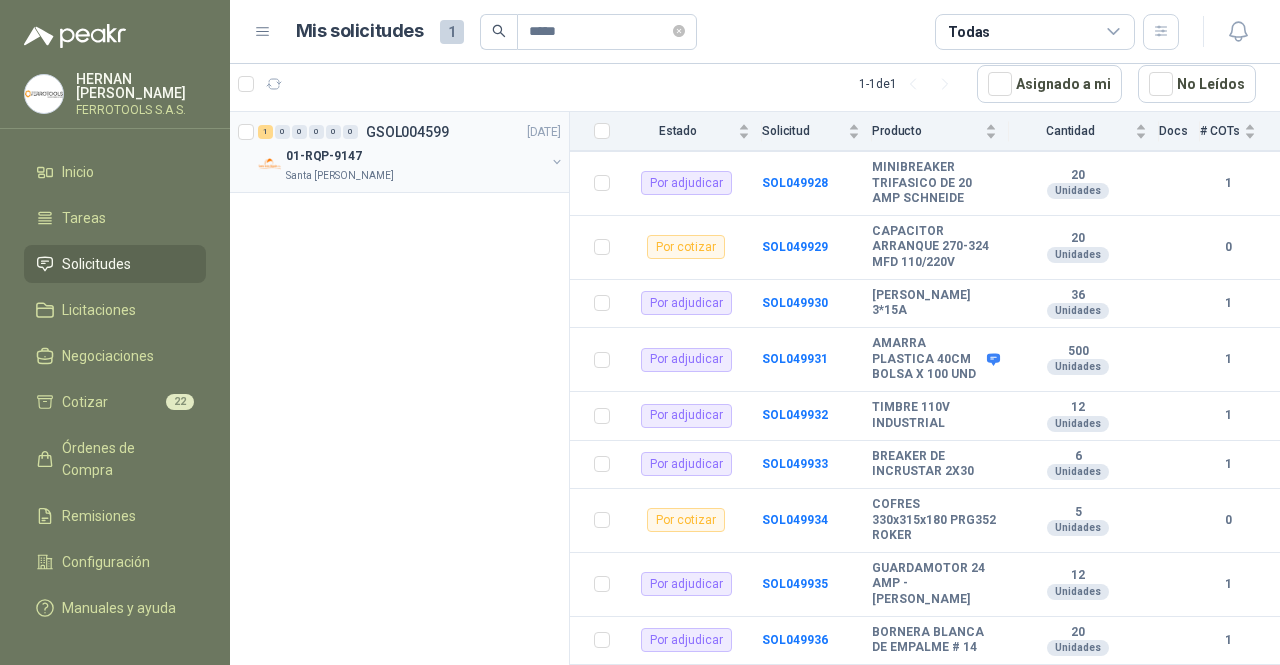 click on "01-RQP-9147" at bounding box center [415, 156] 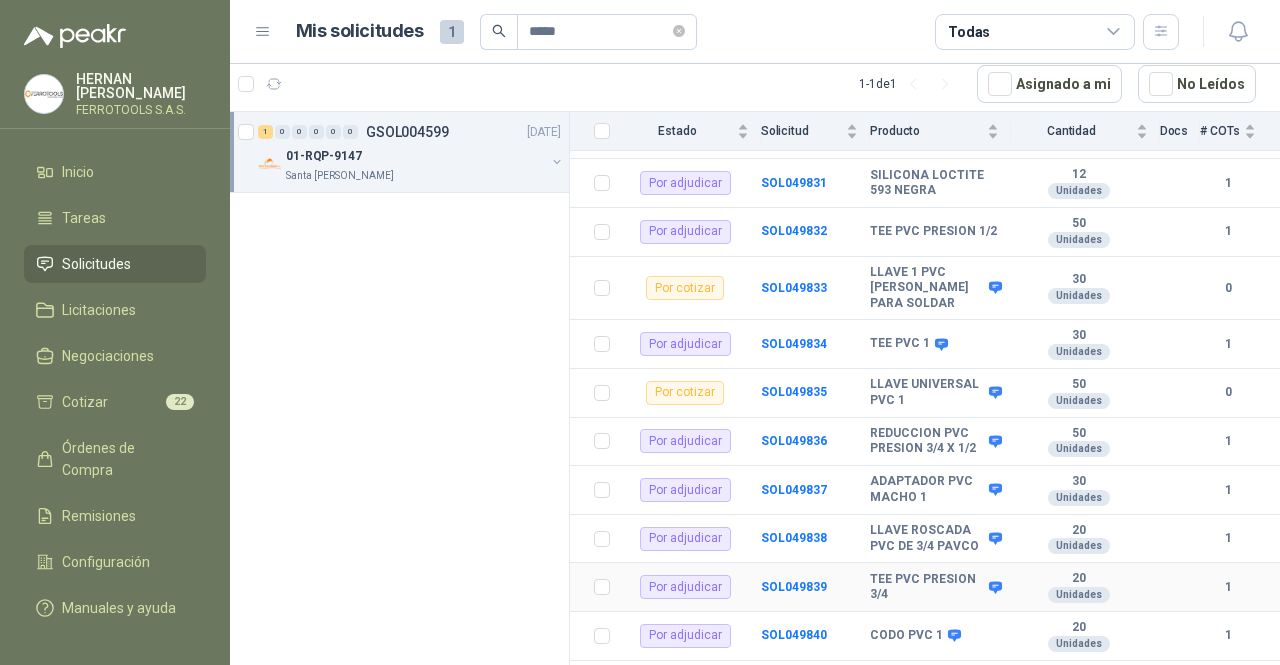 scroll, scrollTop: 1989, scrollLeft: 0, axis: vertical 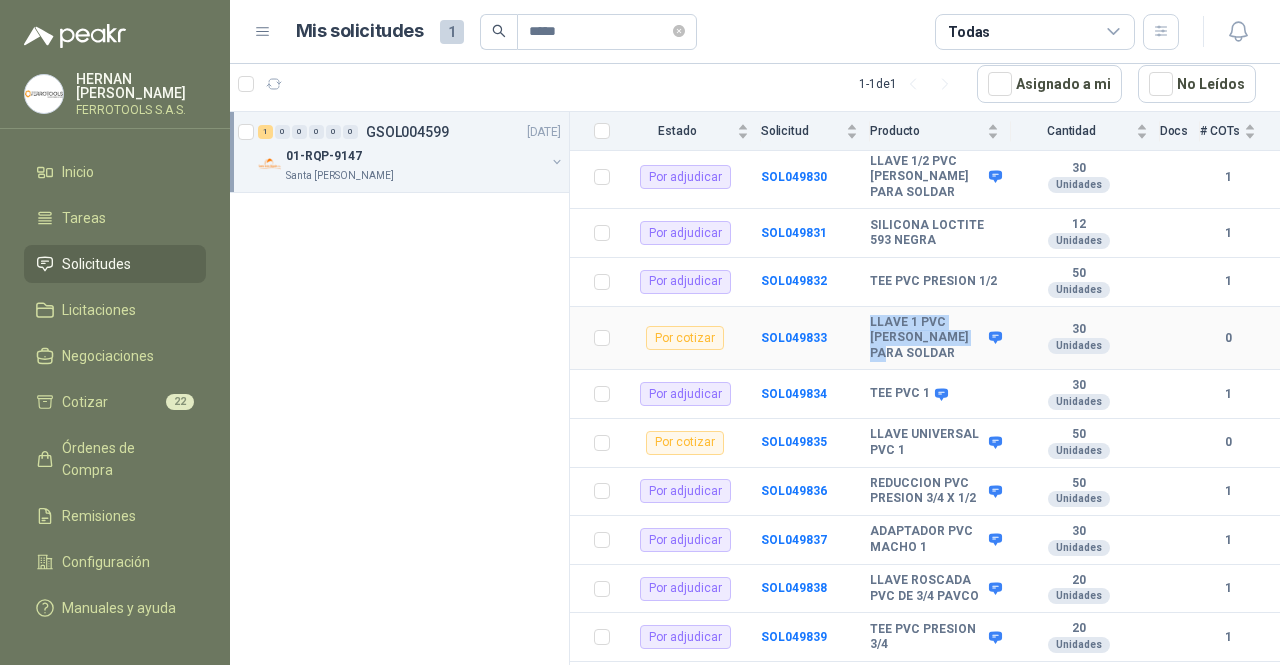 drag, startPoint x: 949, startPoint y: 272, endPoint x: 861, endPoint y: 264, distance: 88.362885 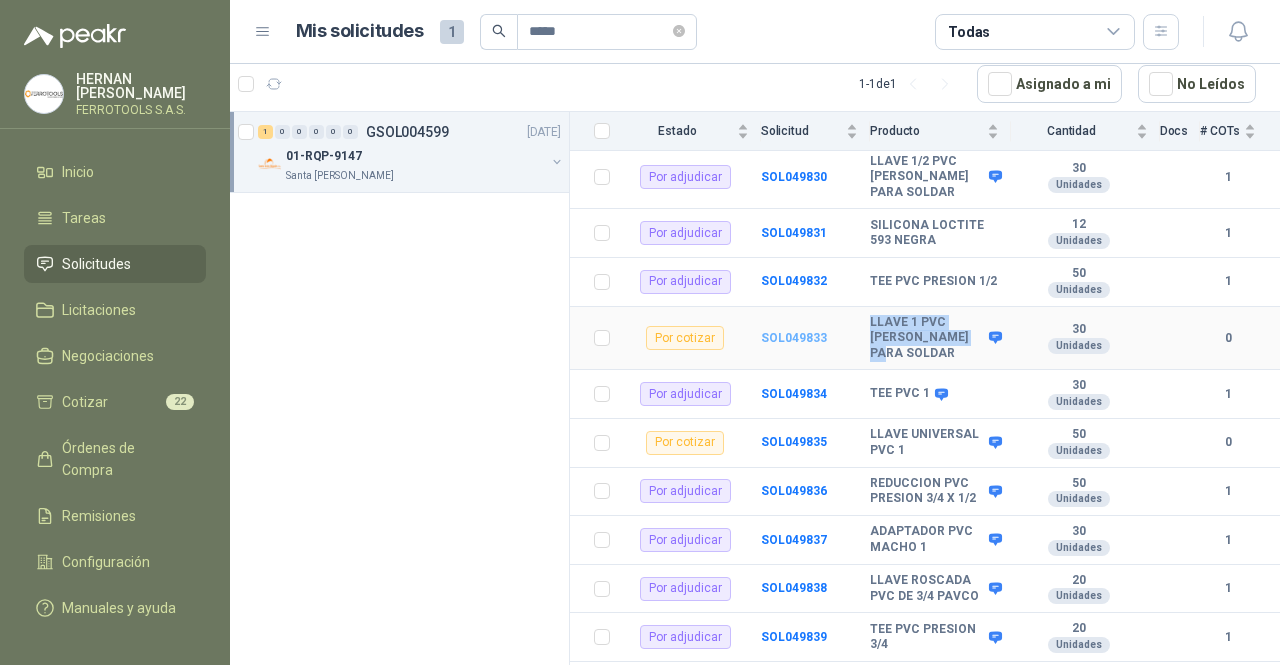 click on "SOL049833" at bounding box center [794, 338] 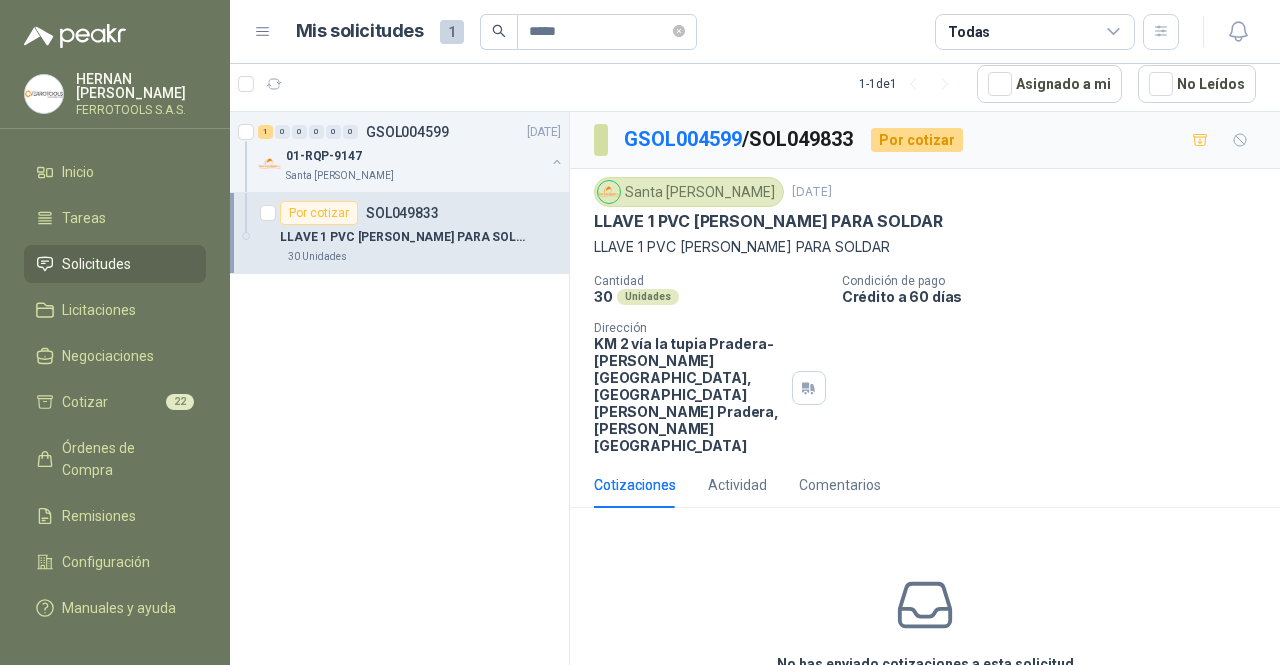 click on "Cotizar" at bounding box center (925, 710) 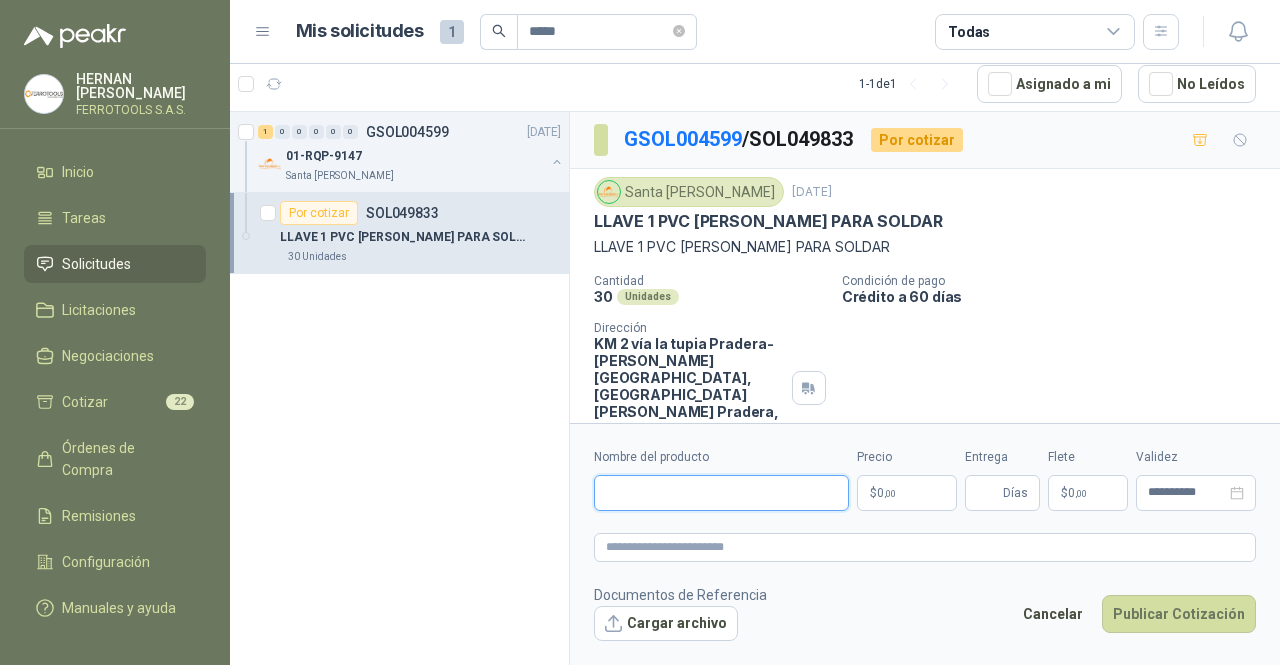 paste on "**********" 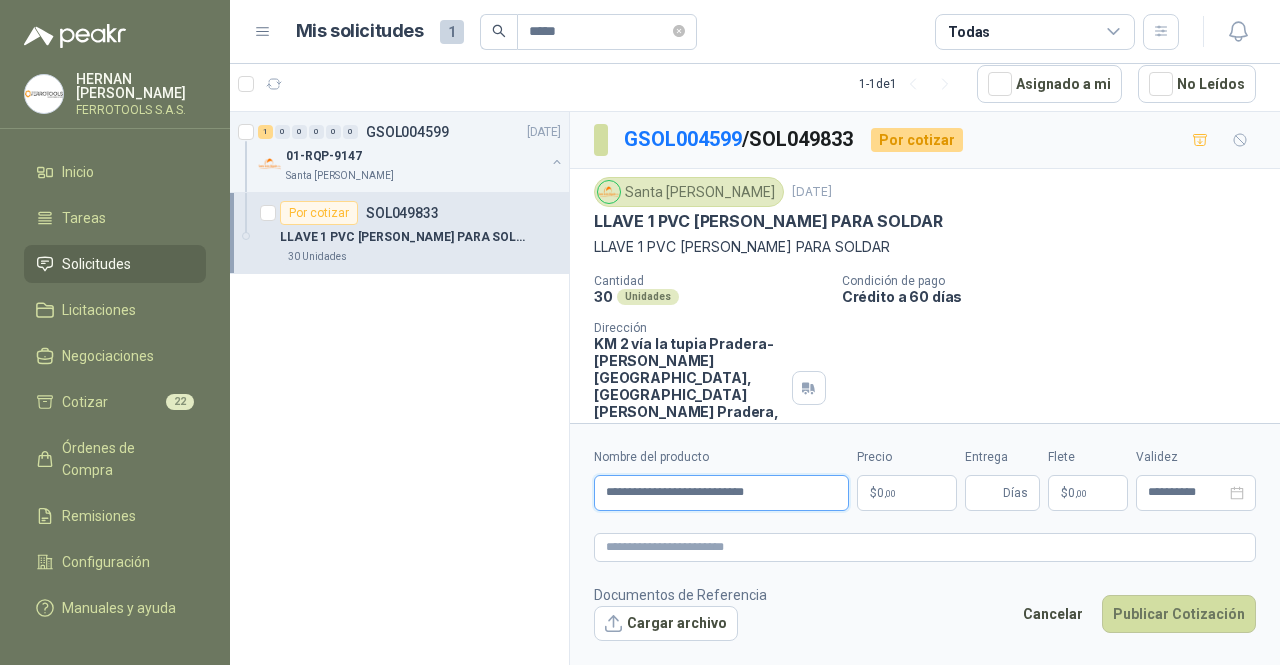 click on "**********" at bounding box center [721, 493] 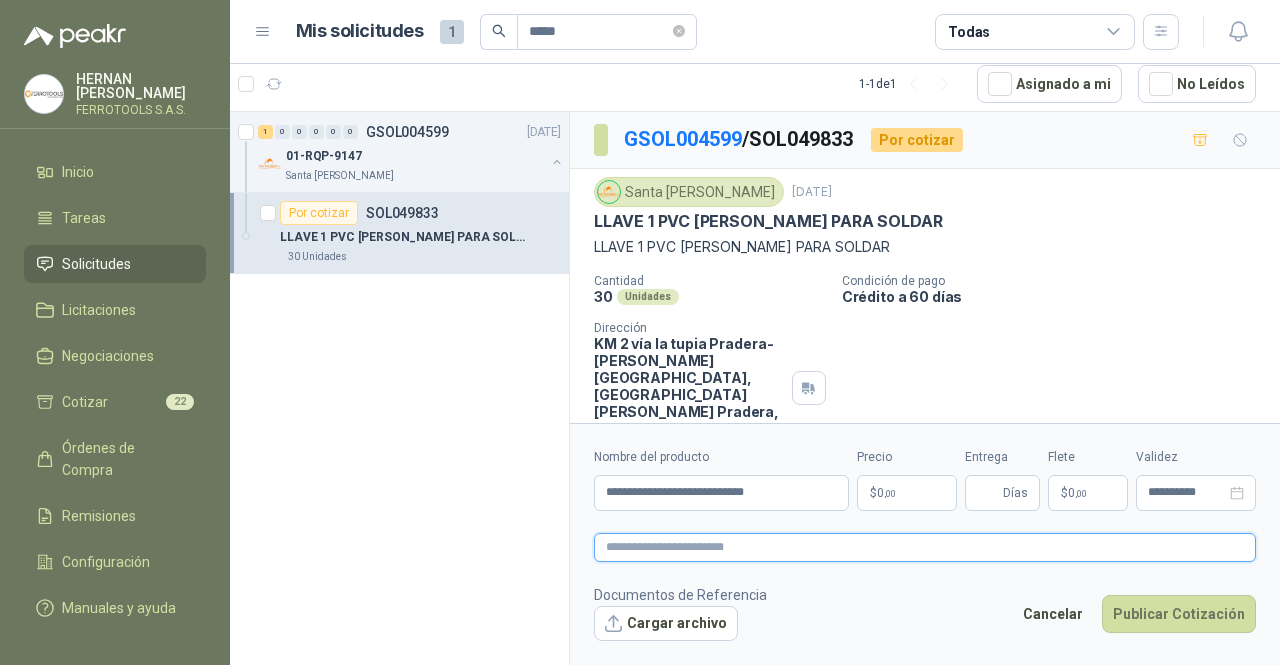 paste on "**********" 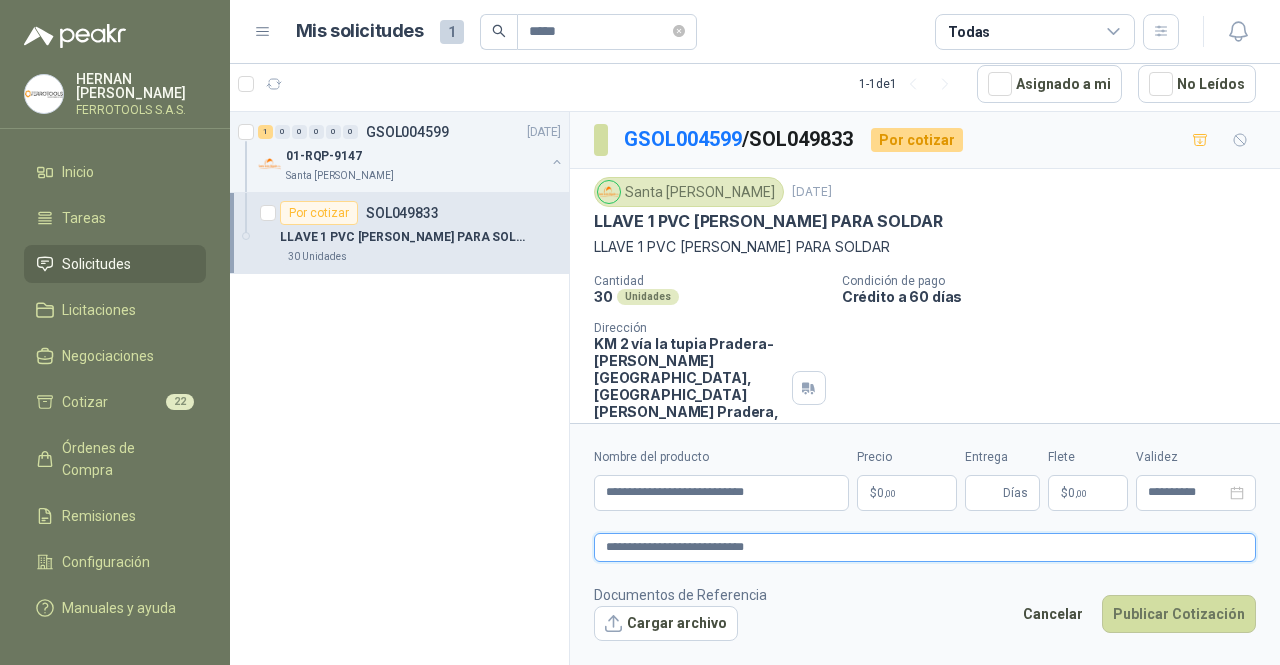 click on "**********" at bounding box center [925, 547] 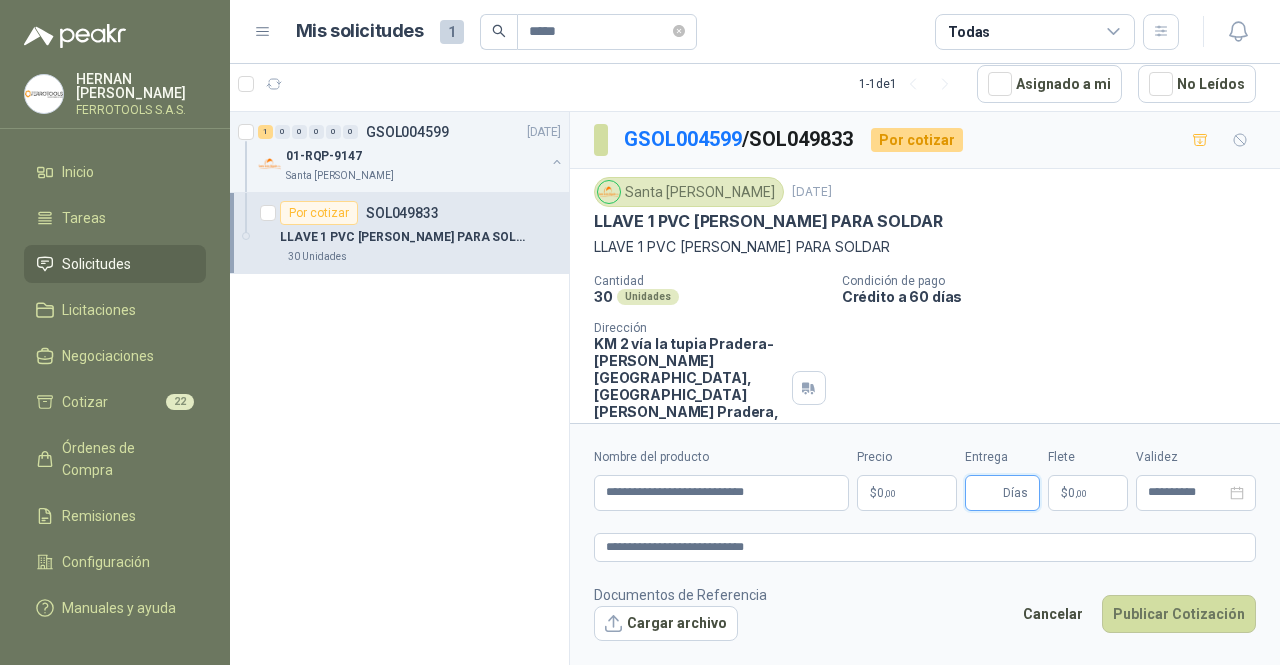 click on "Entrega" at bounding box center [988, 493] 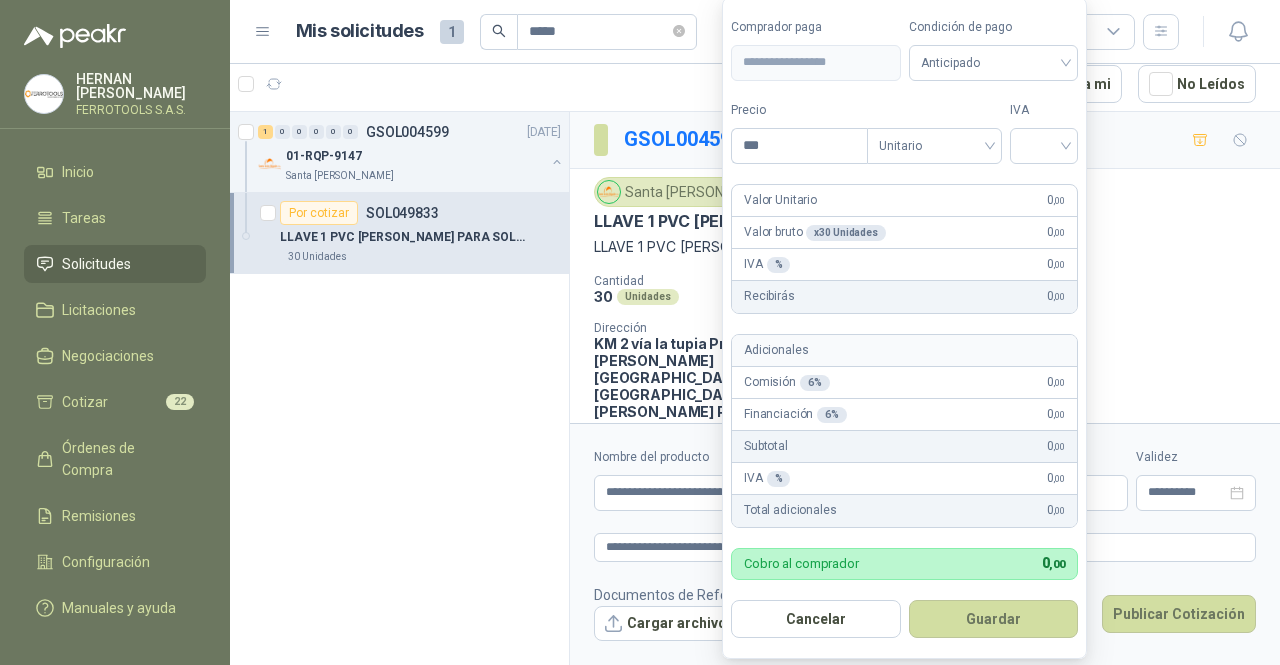 click on "**********" at bounding box center (640, 332) 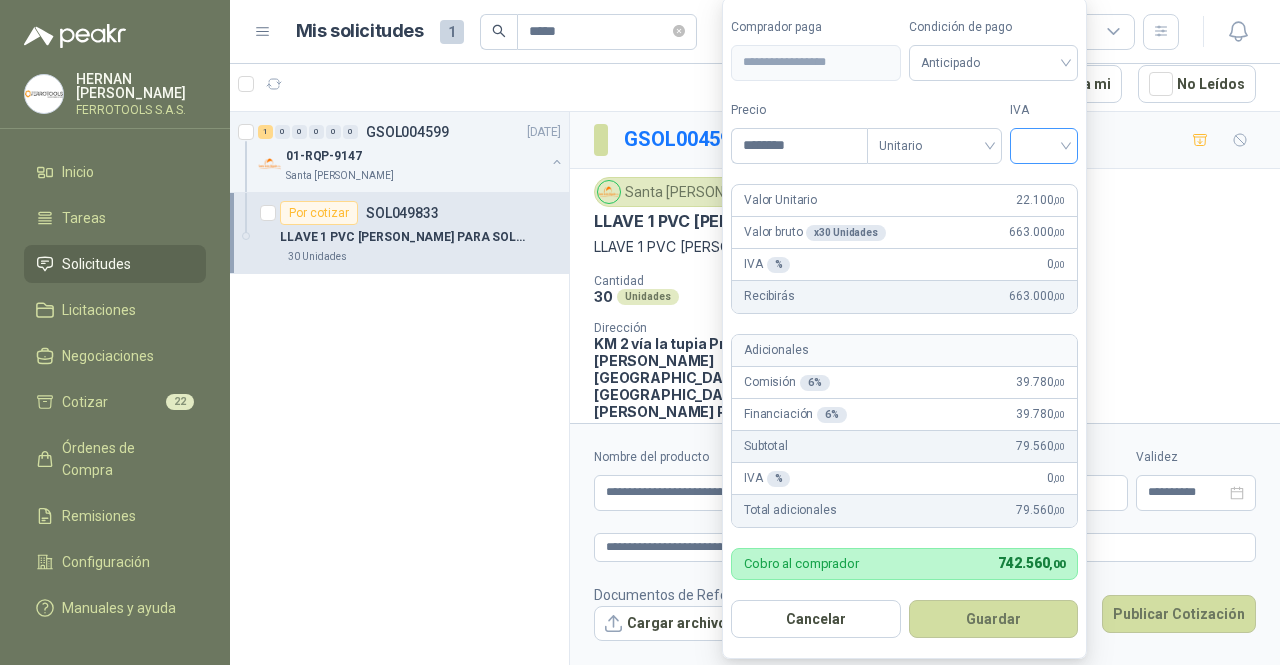 click at bounding box center [1044, 144] 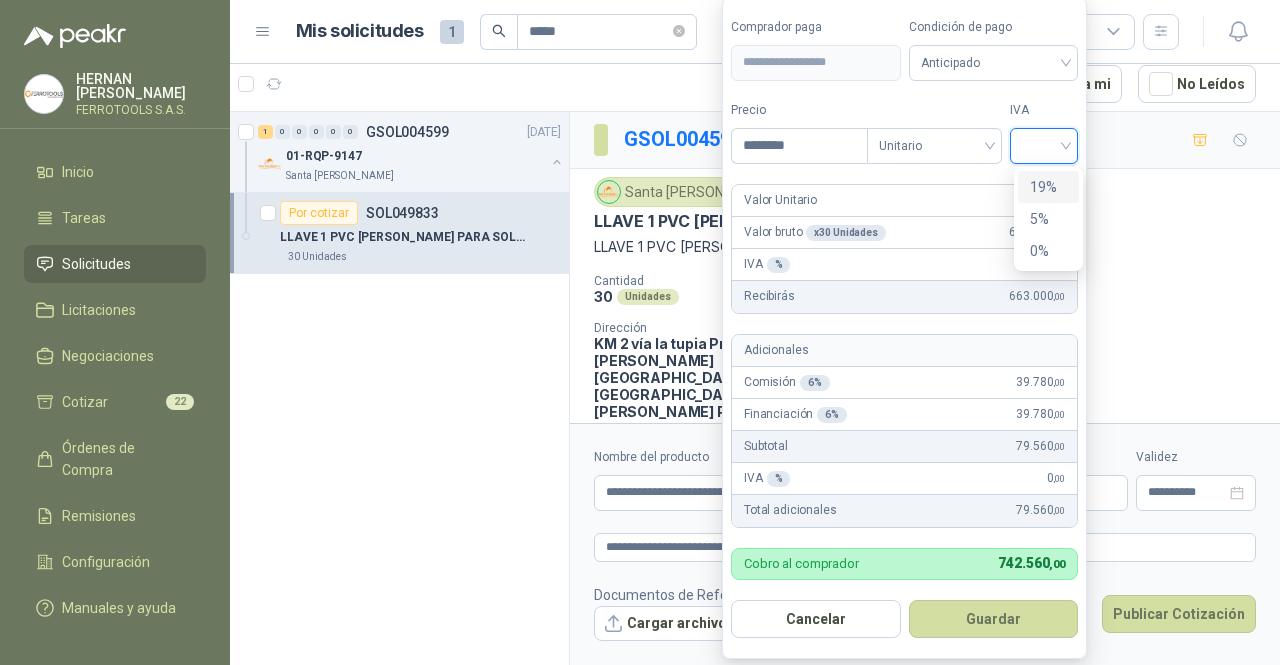 click on "19%" at bounding box center (1048, 187) 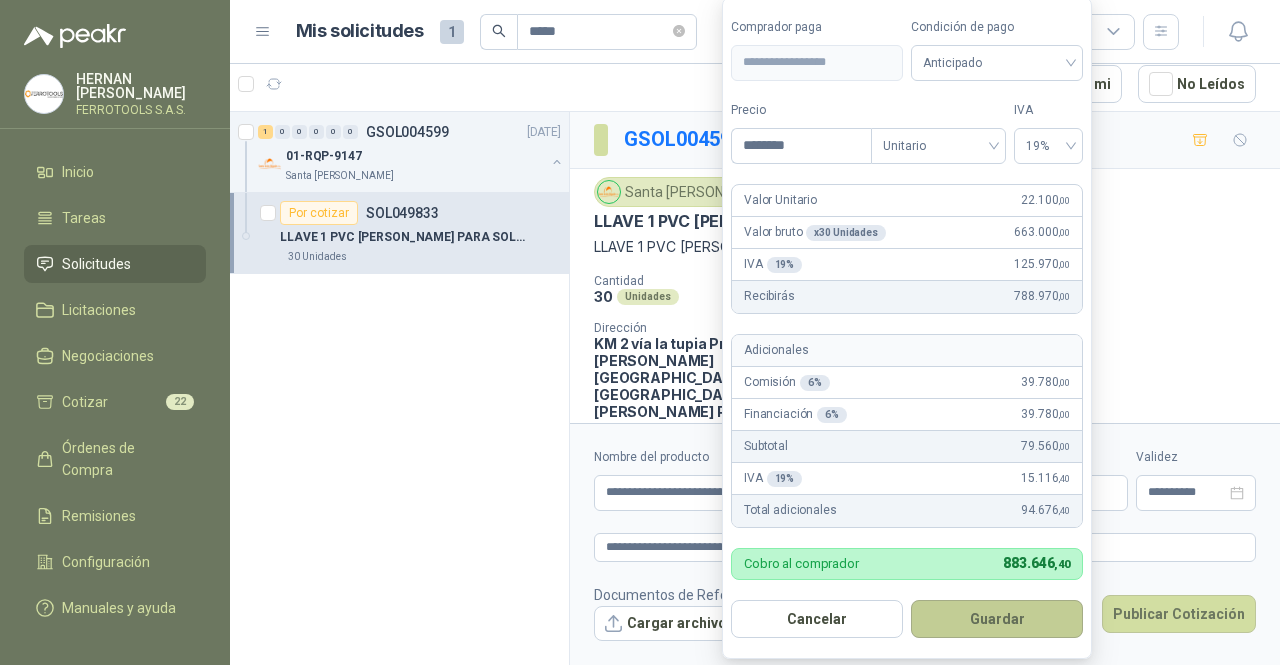 click on "Guardar" at bounding box center (997, 619) 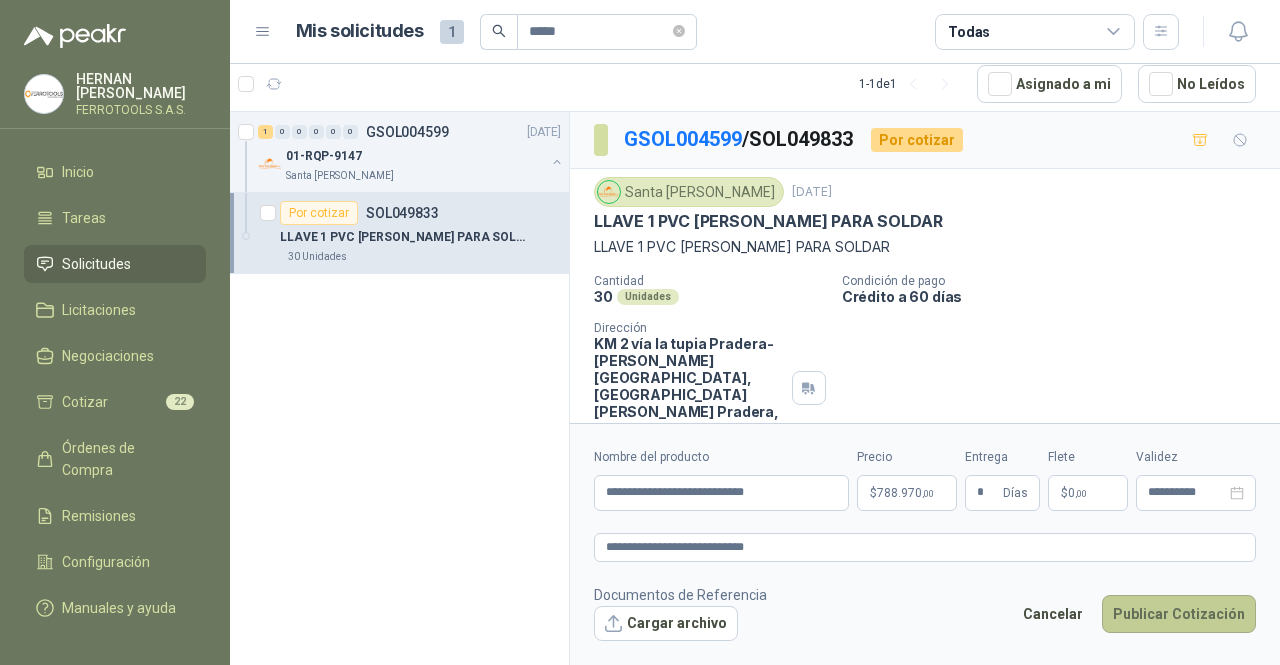 click on "Publicar Cotización" at bounding box center (1179, 614) 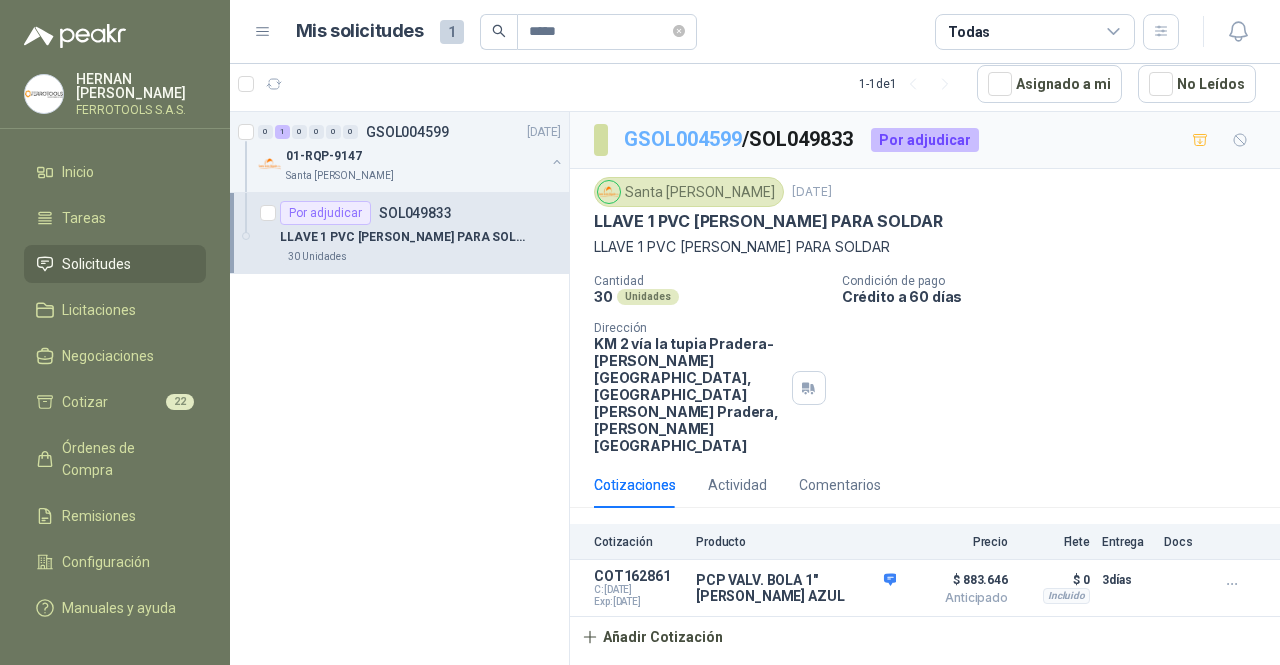 click on "GSOL004599" at bounding box center [683, 139] 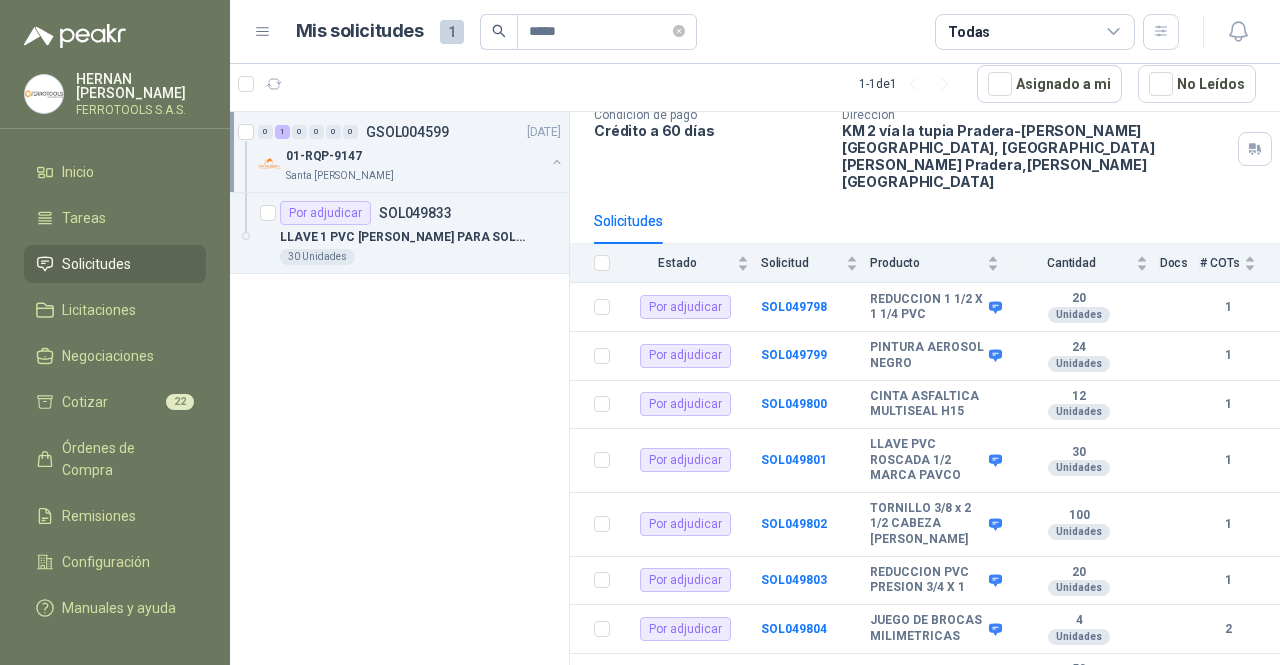 scroll, scrollTop: 0, scrollLeft: 0, axis: both 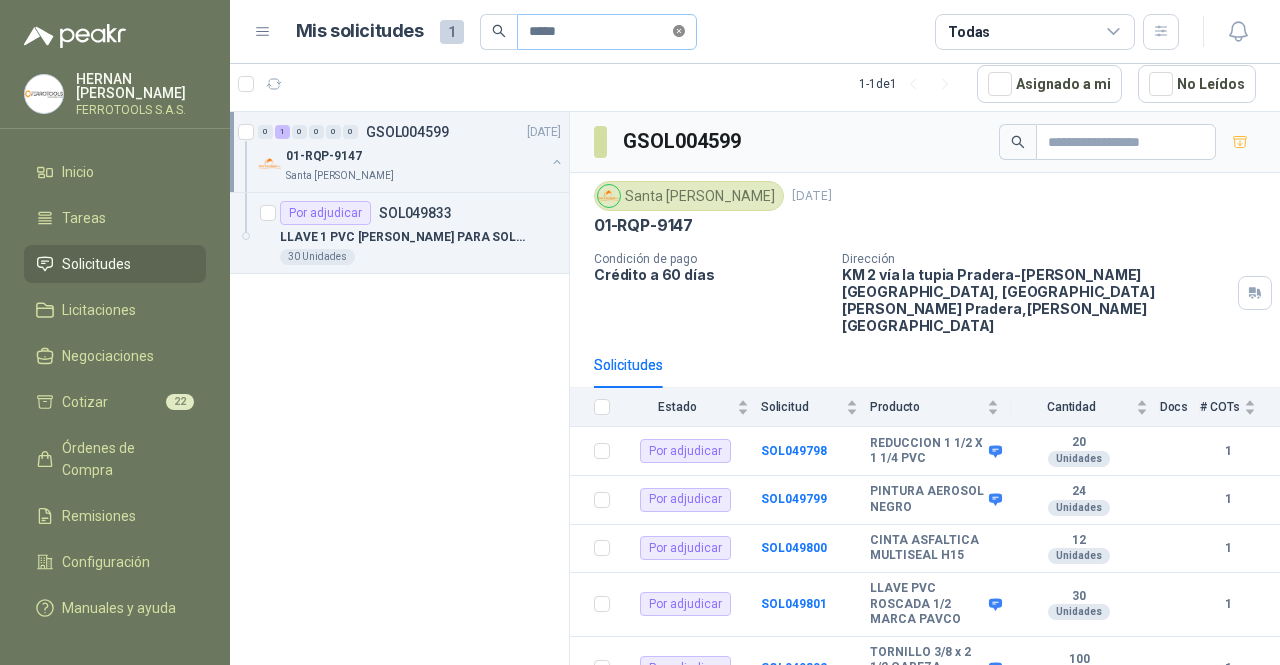 click 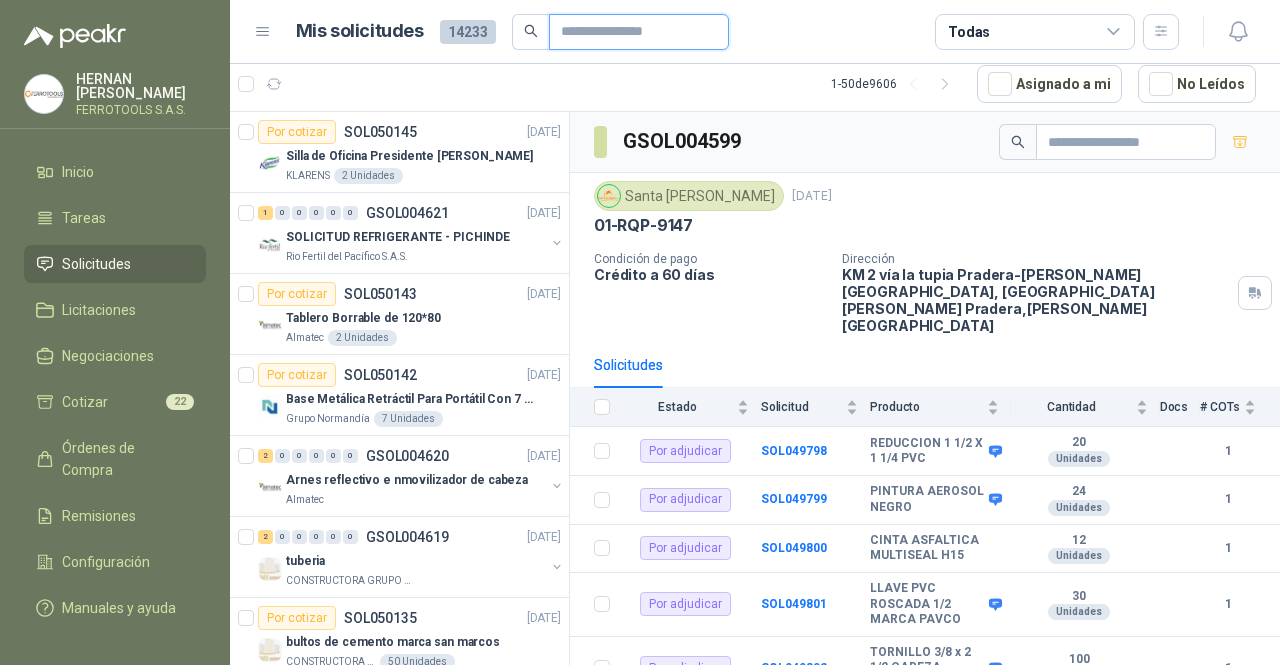 paste on "**********" 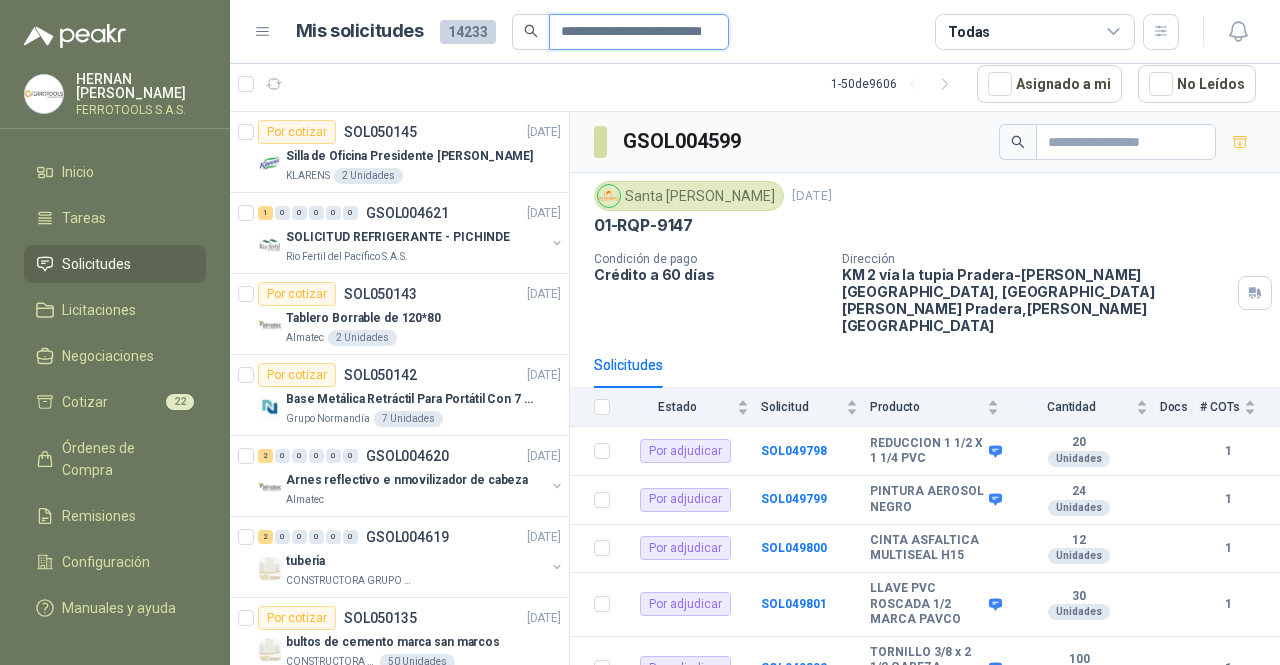 scroll, scrollTop: 0, scrollLeft: 65, axis: horizontal 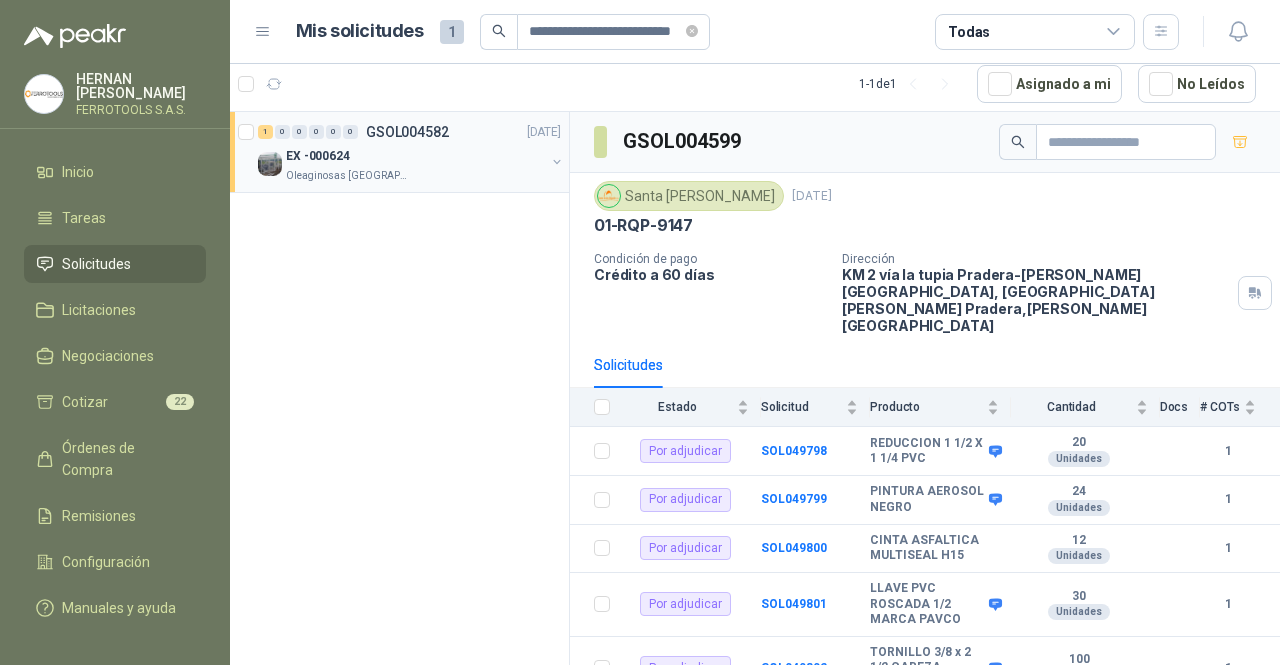 click on "Oleaginosas [GEOGRAPHIC_DATA][PERSON_NAME]" at bounding box center [415, 176] 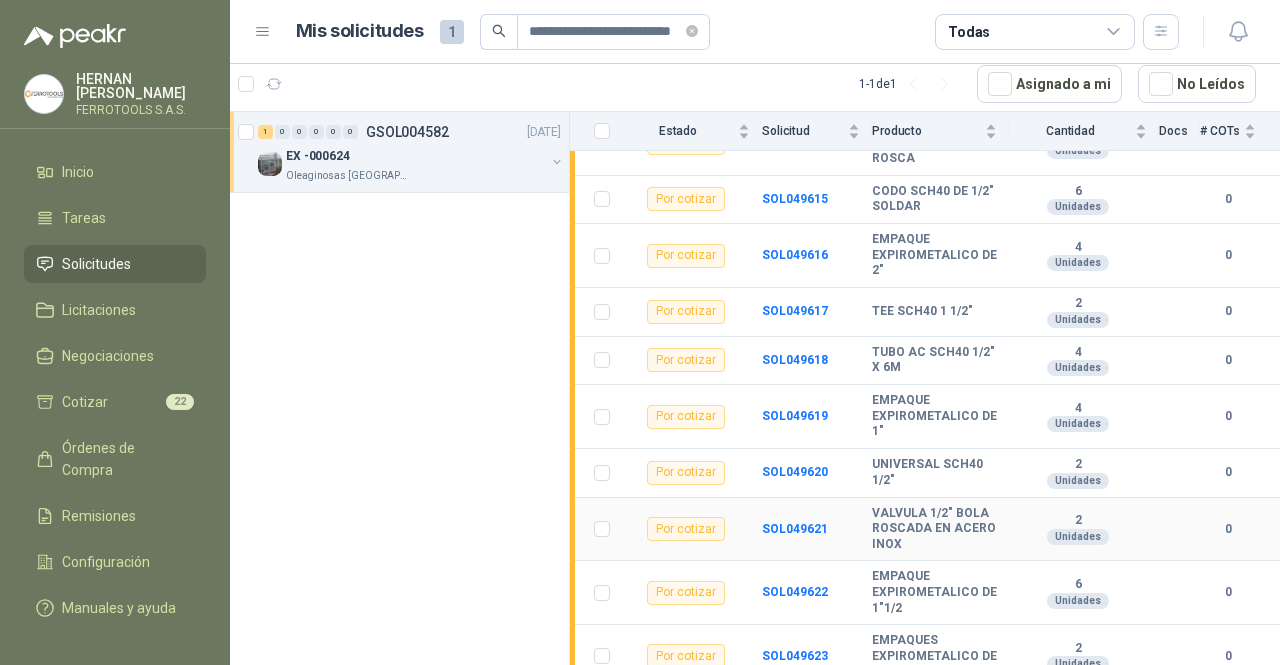 scroll, scrollTop: 775, scrollLeft: 0, axis: vertical 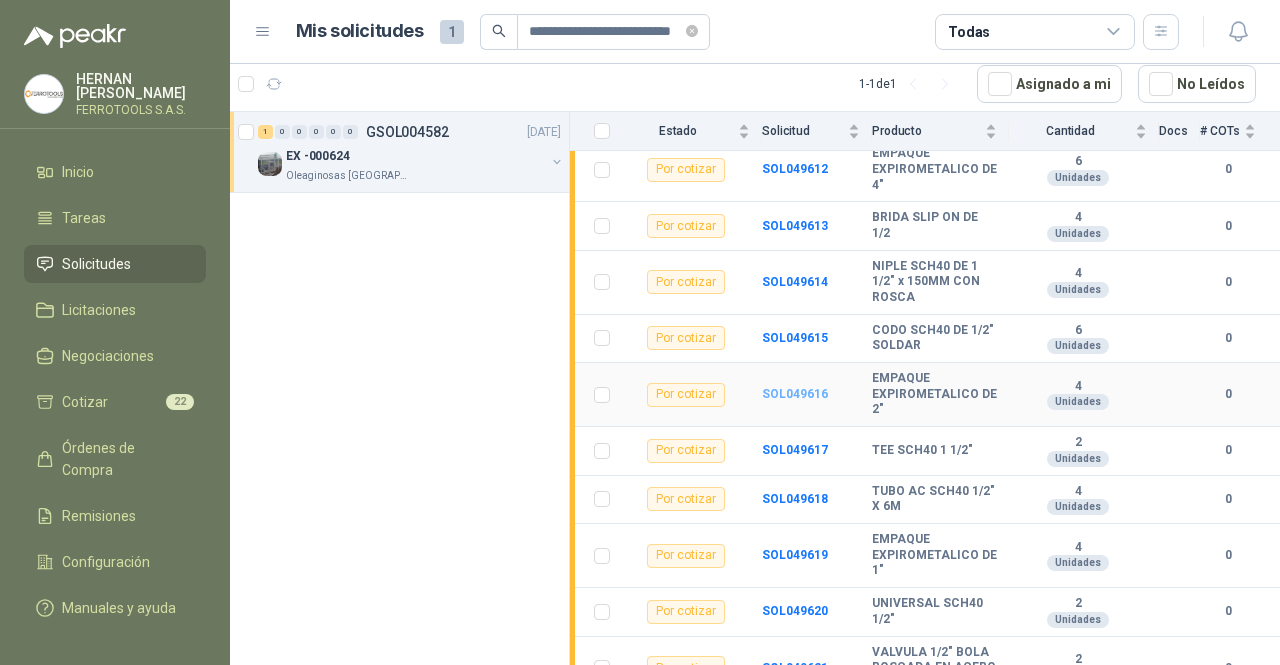 click on "SOL049616" at bounding box center [795, 394] 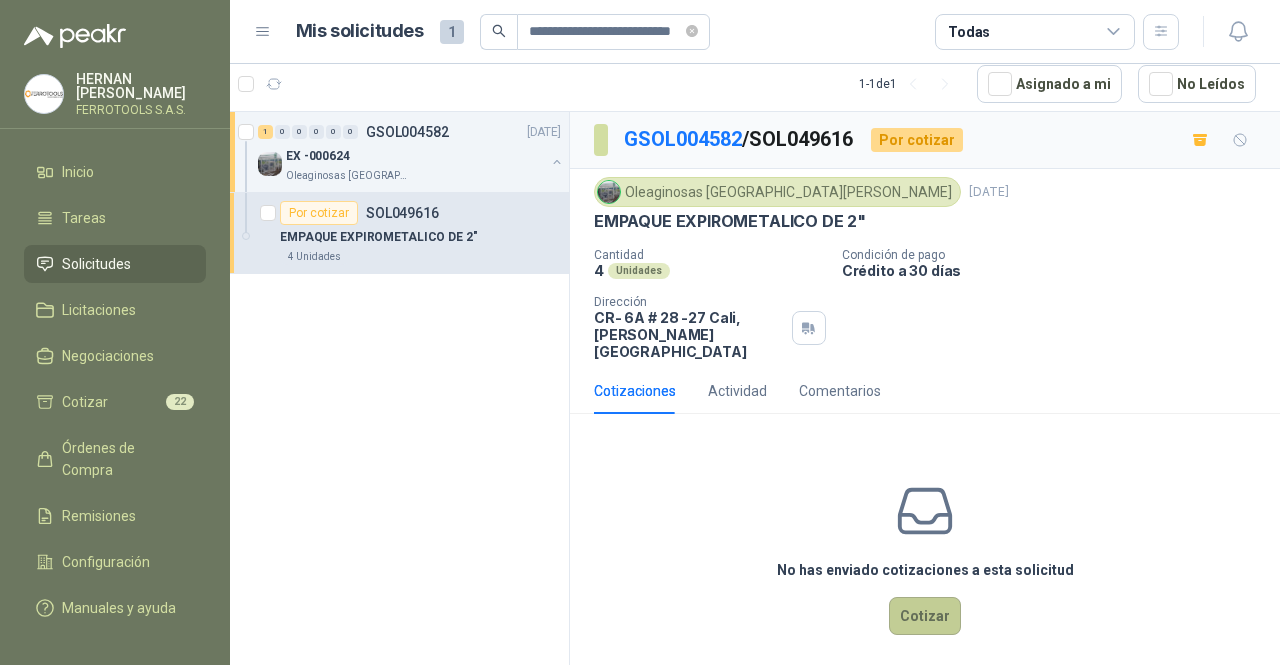 click on "Cotizar" at bounding box center (925, 616) 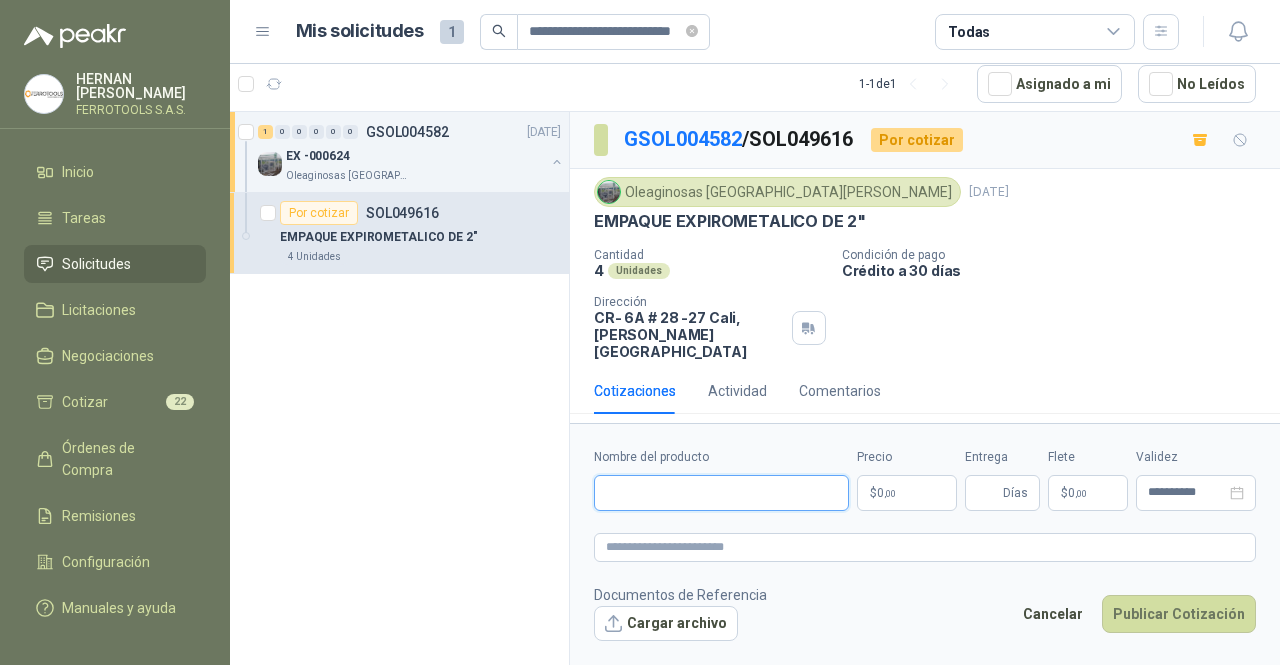 click on "Nombre del producto" at bounding box center [721, 493] 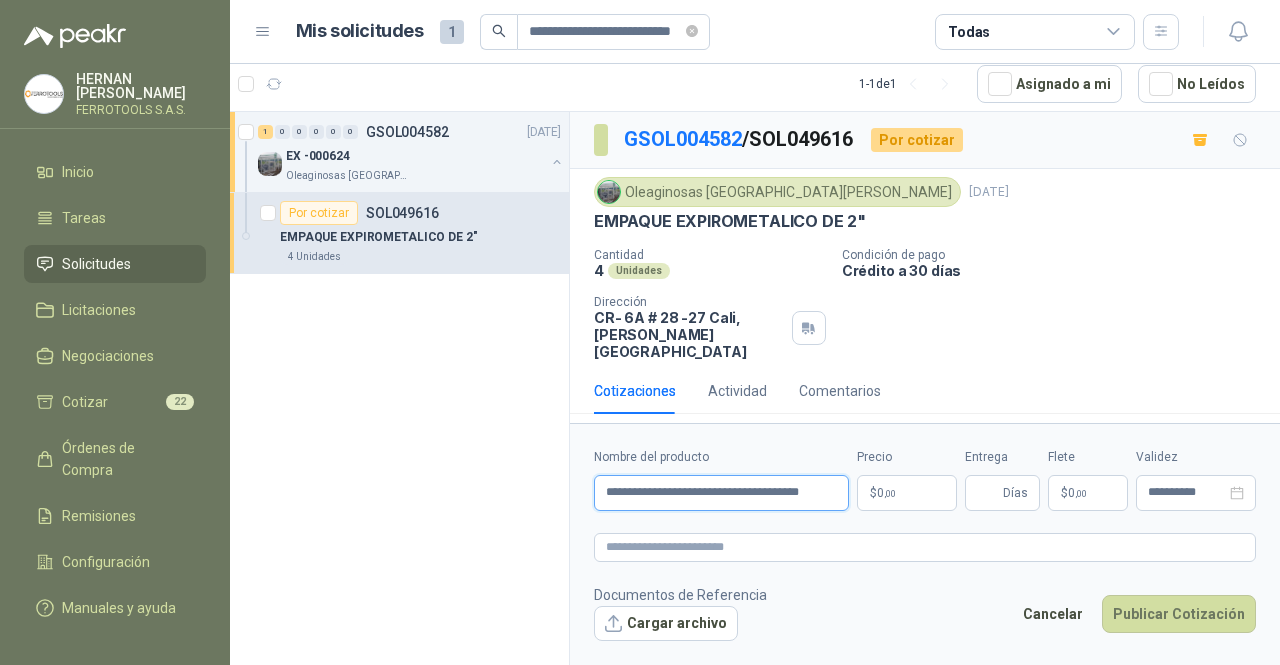 scroll, scrollTop: 0, scrollLeft: 10, axis: horizontal 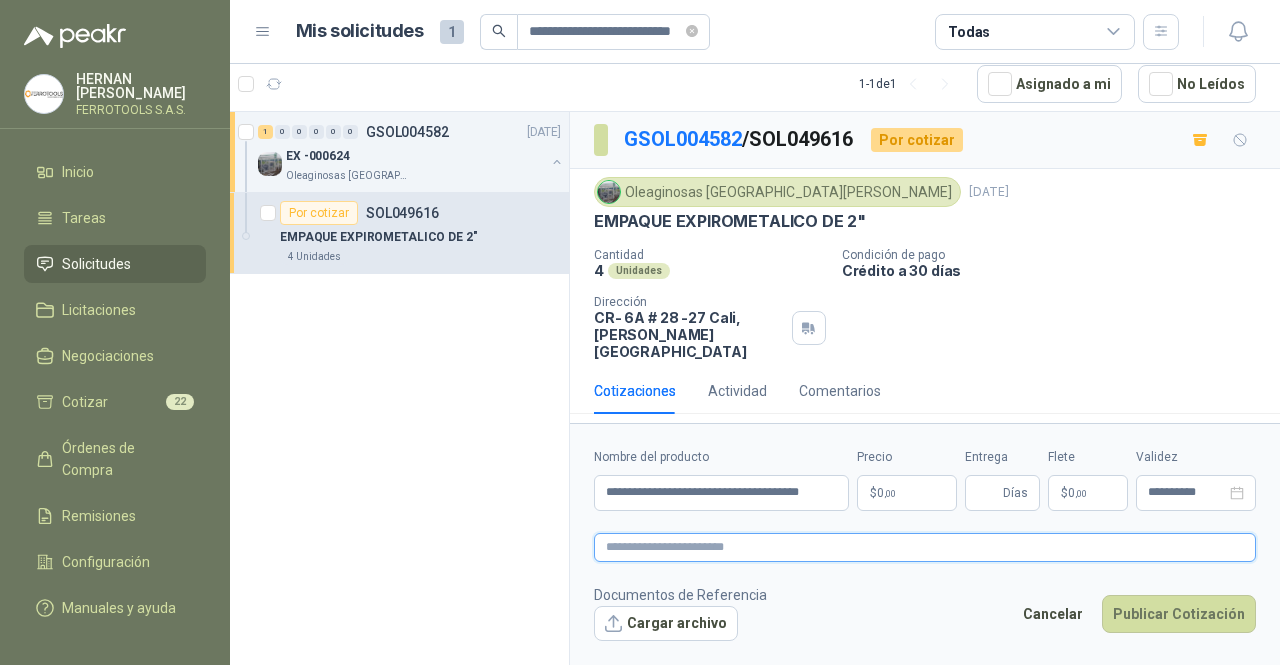 click at bounding box center [925, 547] 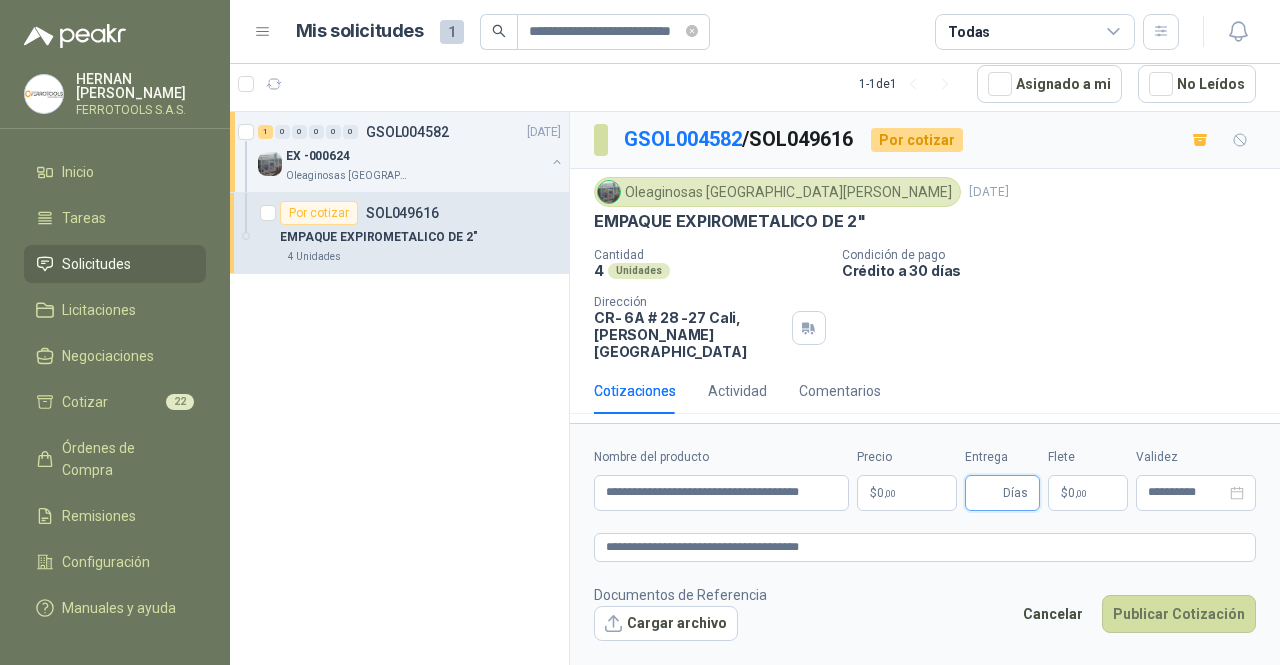 click on "Entrega" at bounding box center [988, 493] 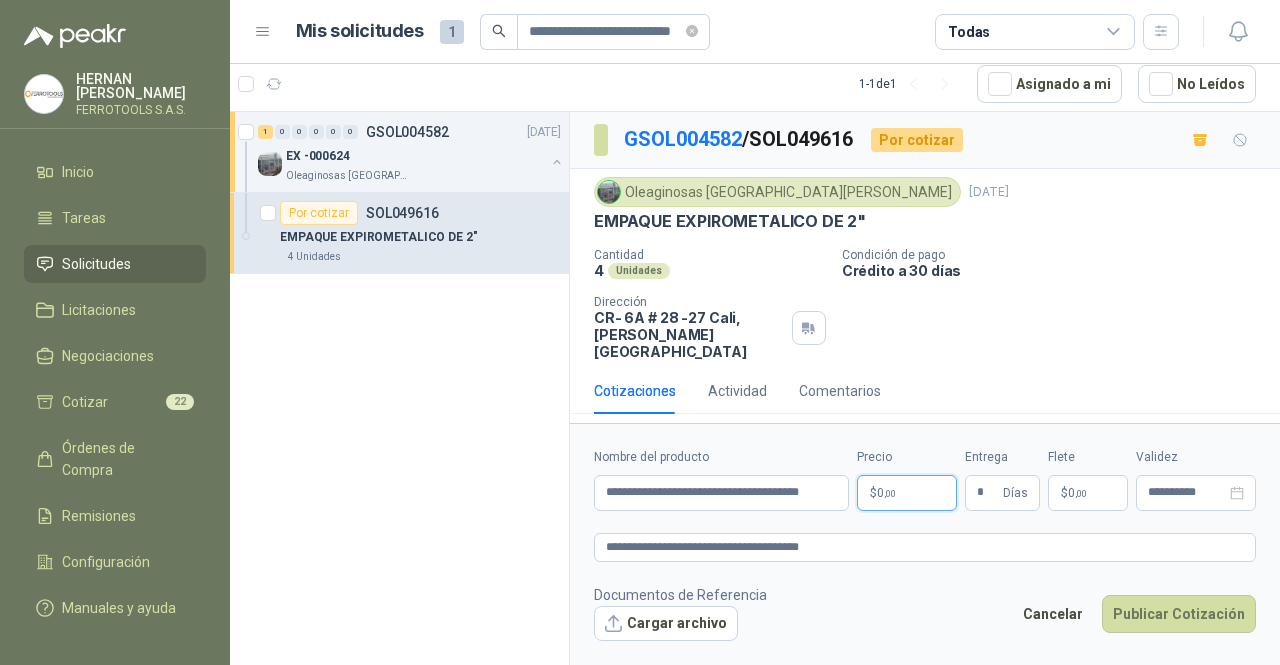 click on "**********" at bounding box center (640, 332) 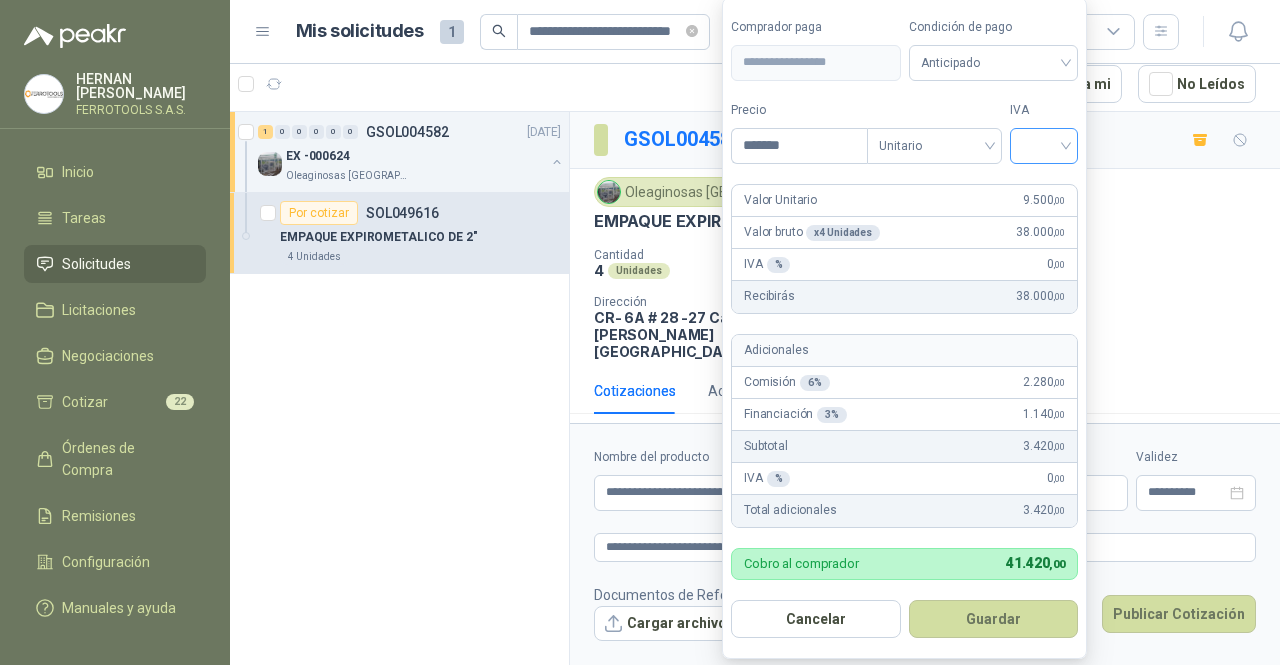 click at bounding box center [1044, 144] 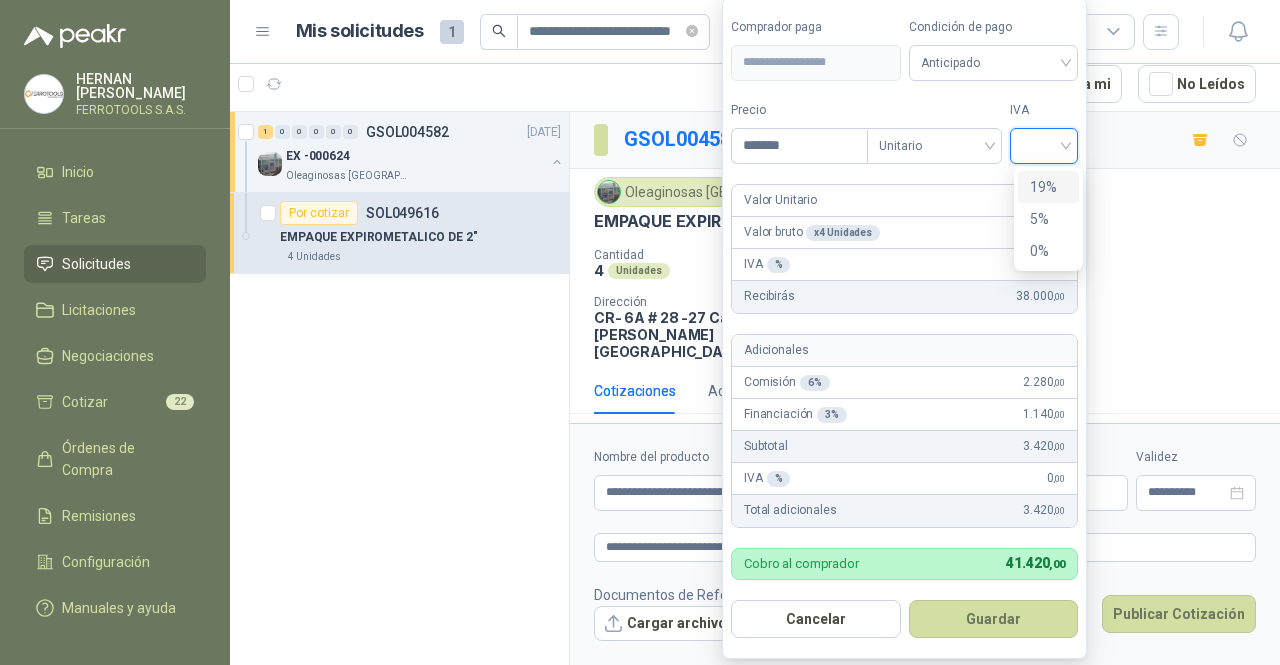click on "19%" at bounding box center (1048, 187) 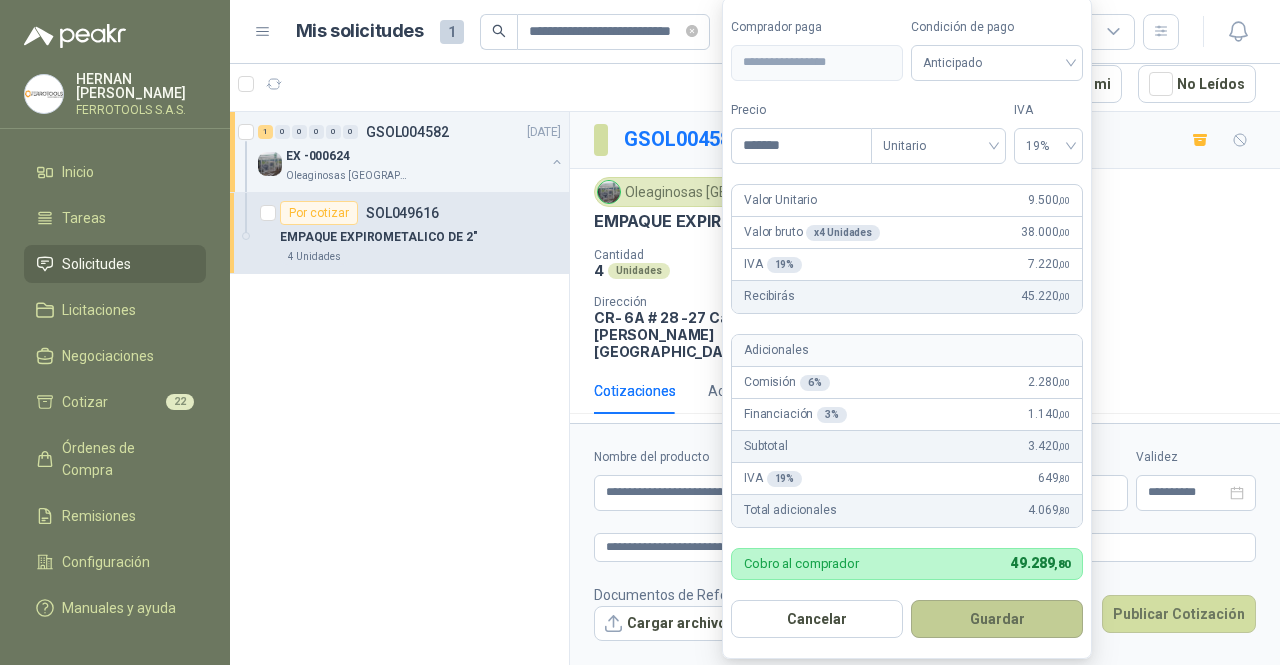 click on "Guardar" at bounding box center [997, 619] 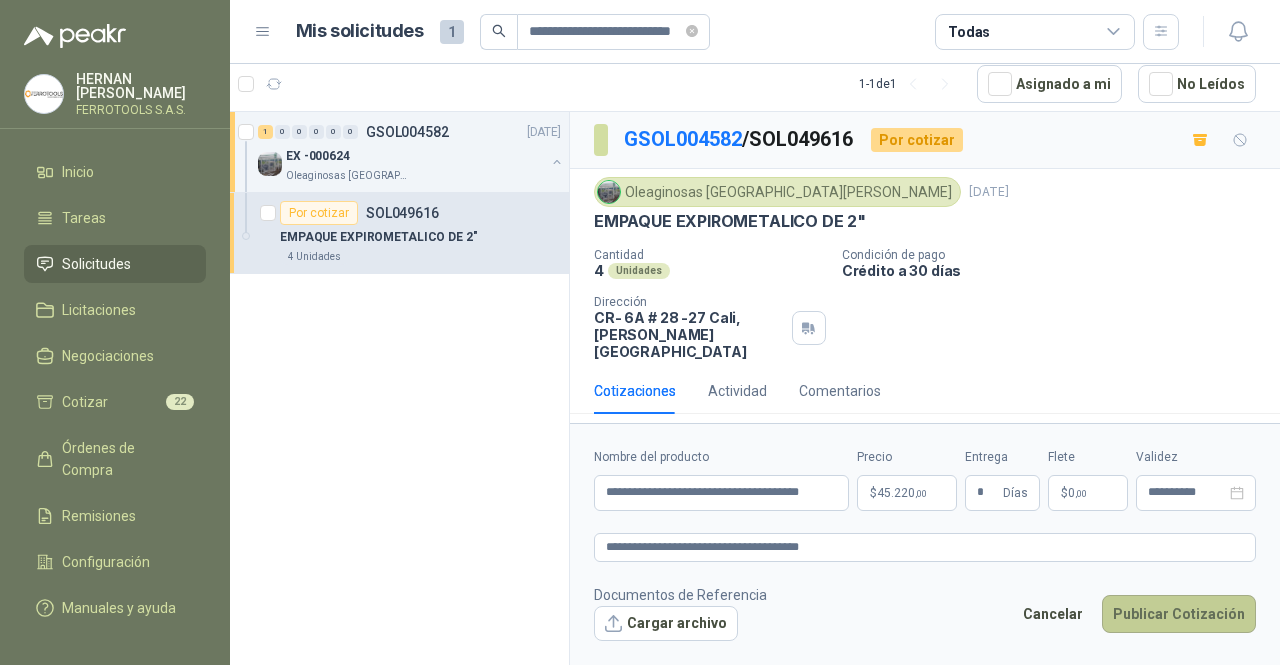 click on "Publicar Cotización" at bounding box center [1179, 614] 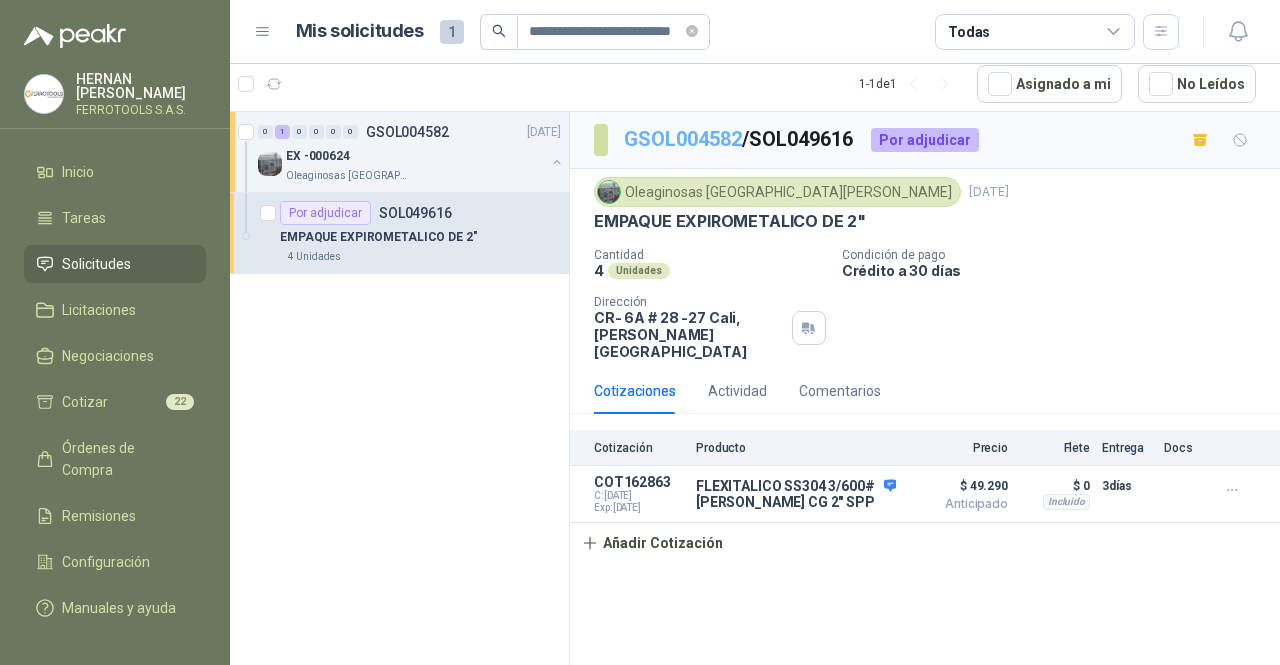 click on "GSOL004582" at bounding box center (683, 139) 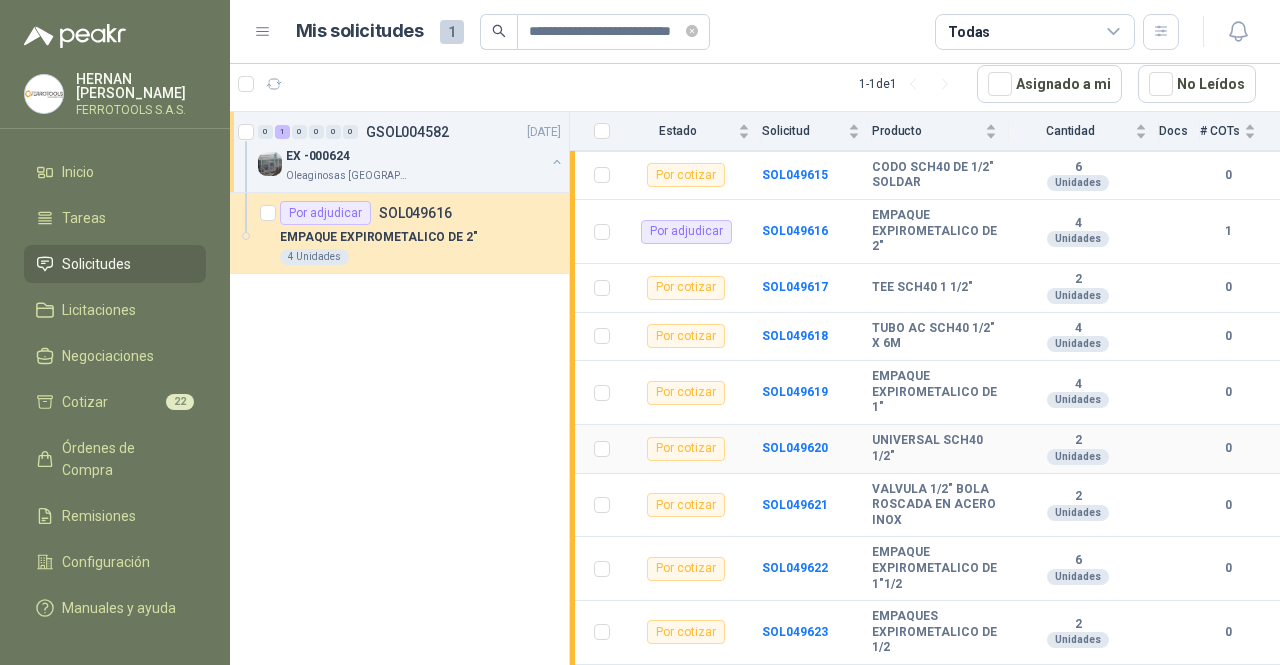 scroll, scrollTop: 775, scrollLeft: 0, axis: vertical 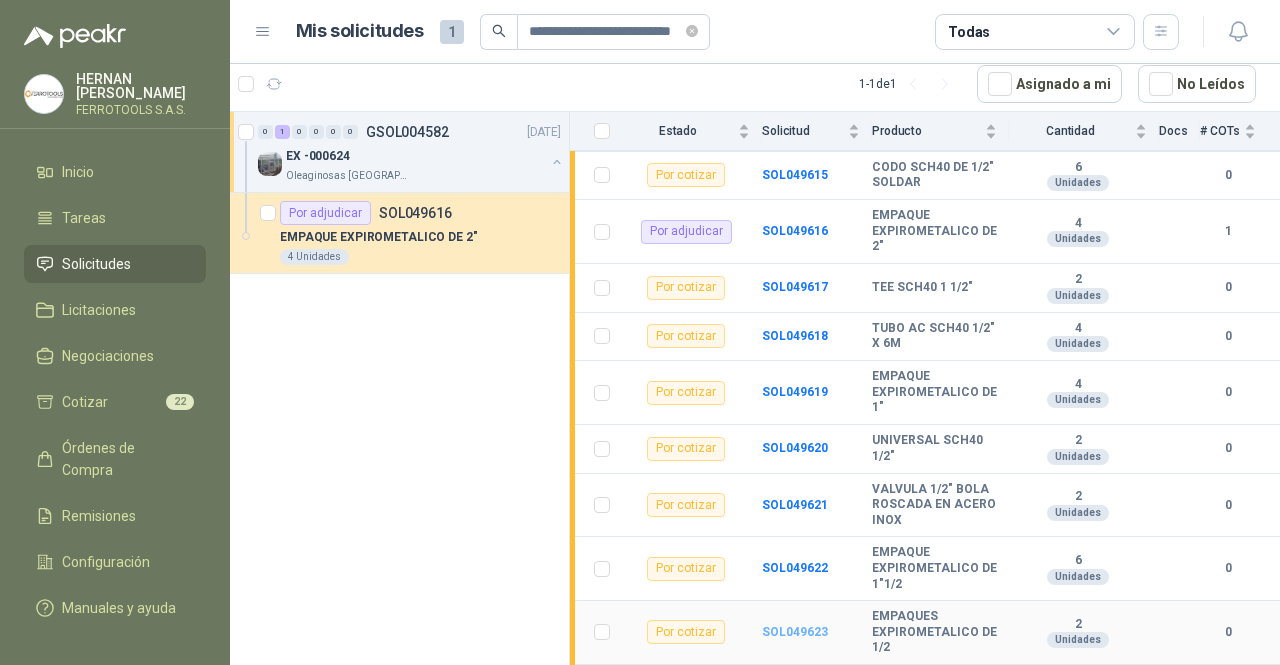 click on "SOL049623" at bounding box center [795, 632] 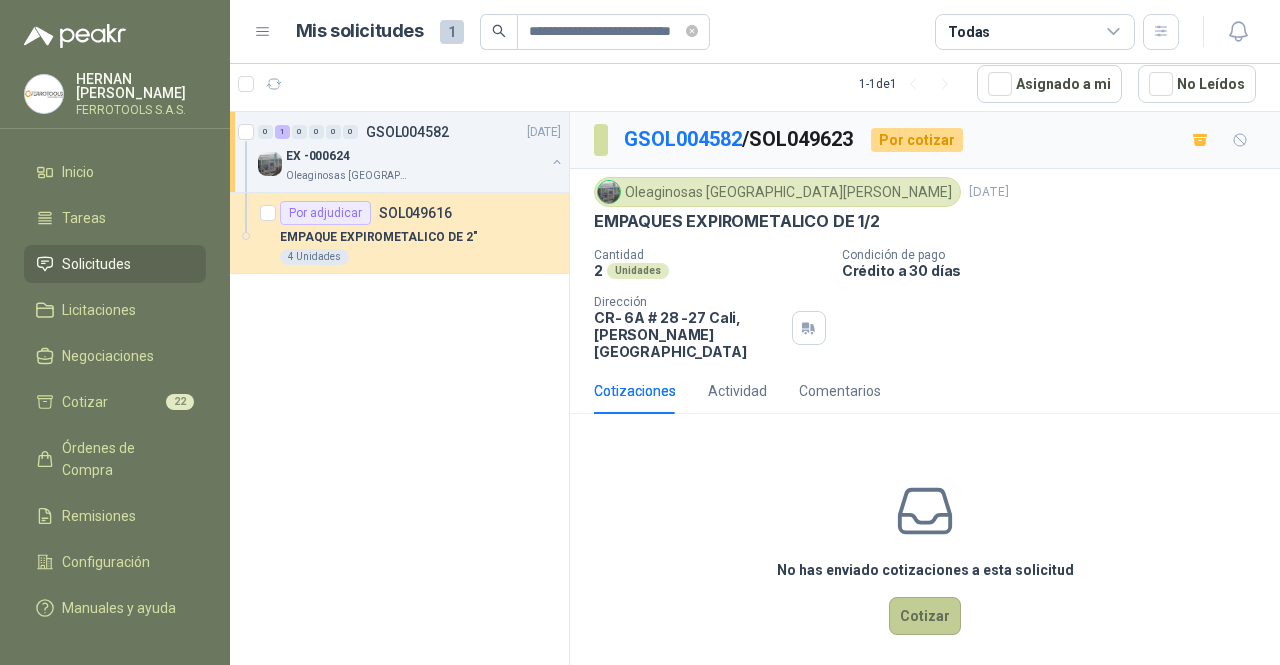 click on "Cotizar" at bounding box center [925, 616] 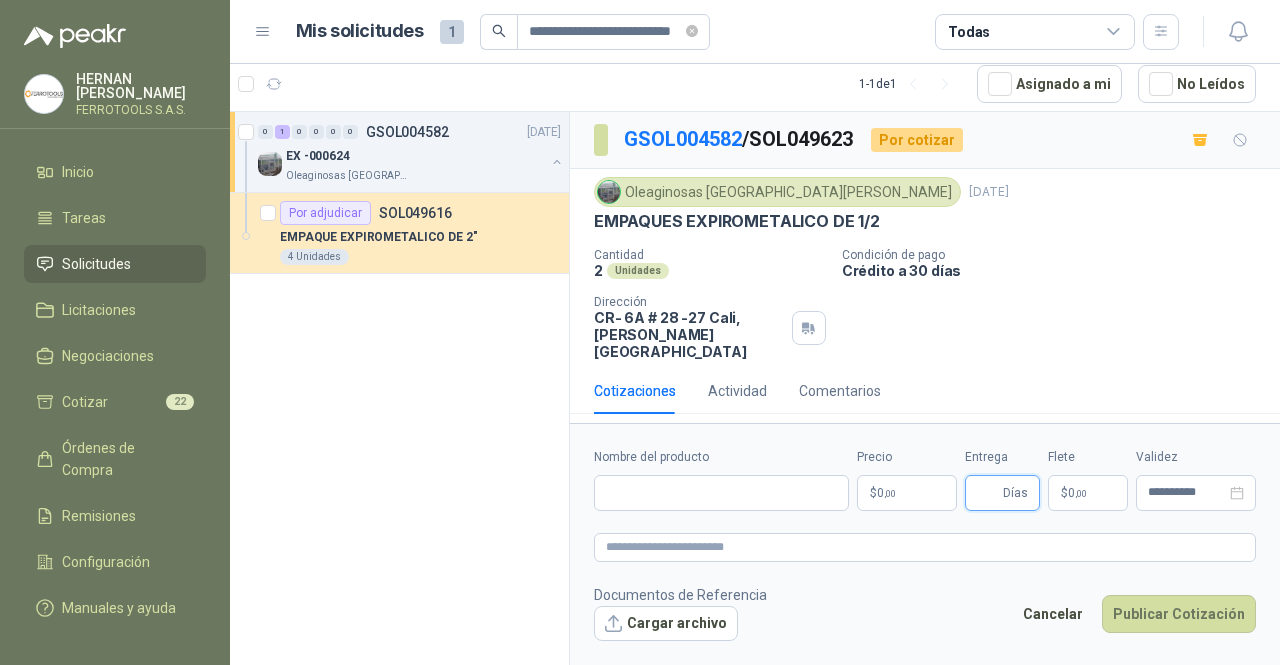 click on "Entrega" at bounding box center [988, 493] 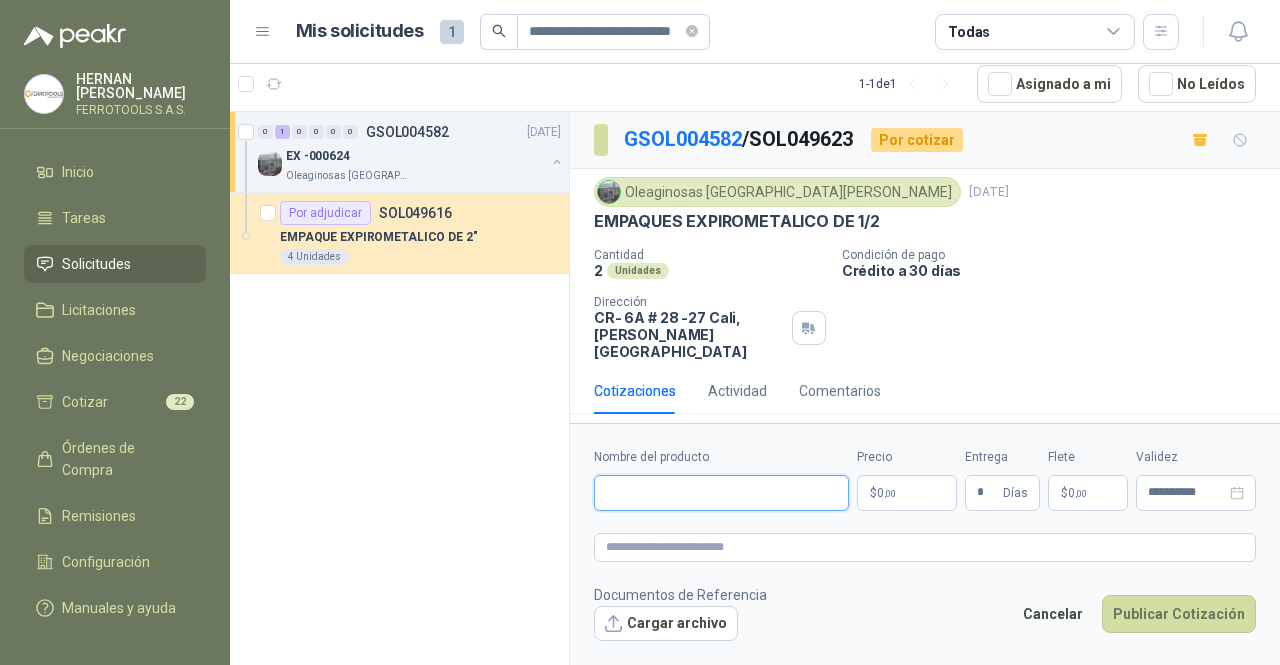 click on "Nombre del producto" at bounding box center [721, 493] 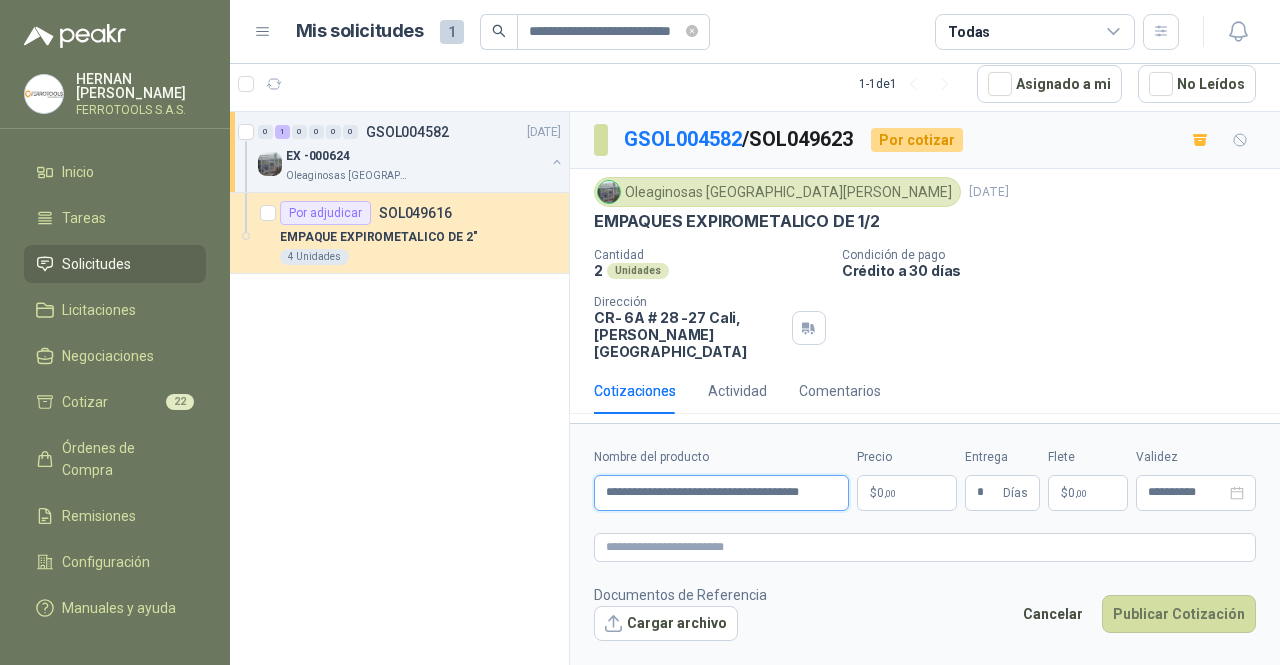 scroll, scrollTop: 0, scrollLeft: 7, axis: horizontal 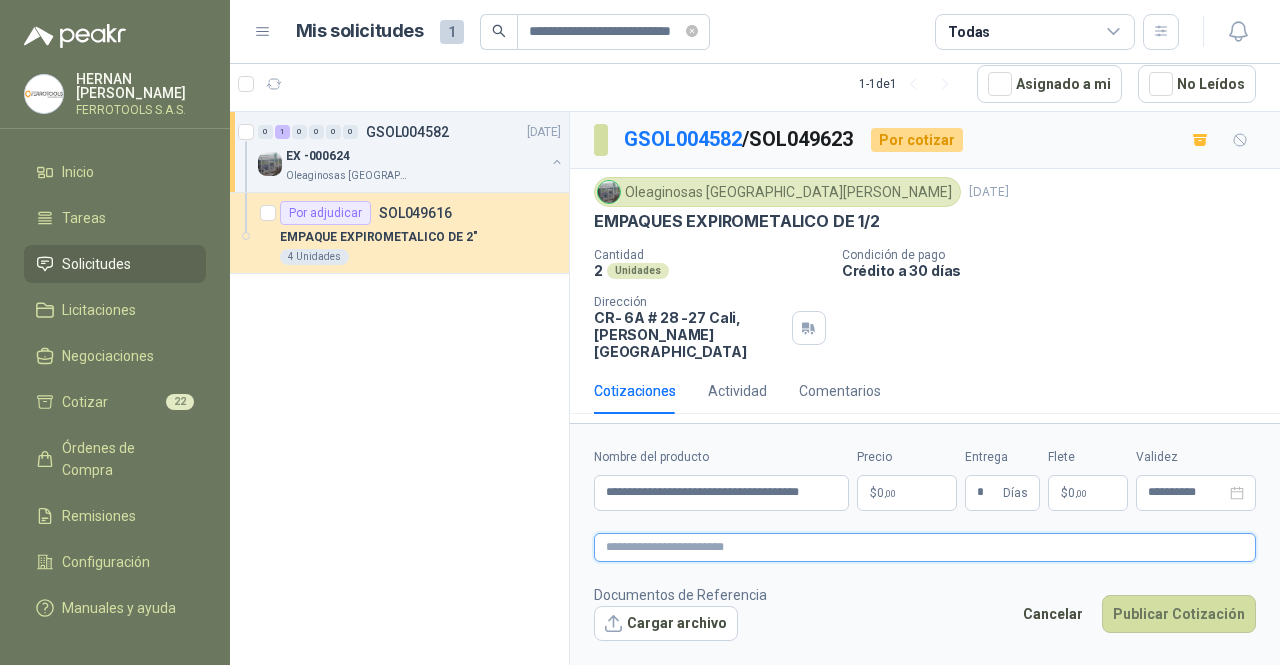 drag, startPoint x: 739, startPoint y: 523, endPoint x: 744, endPoint y: 533, distance: 11.18034 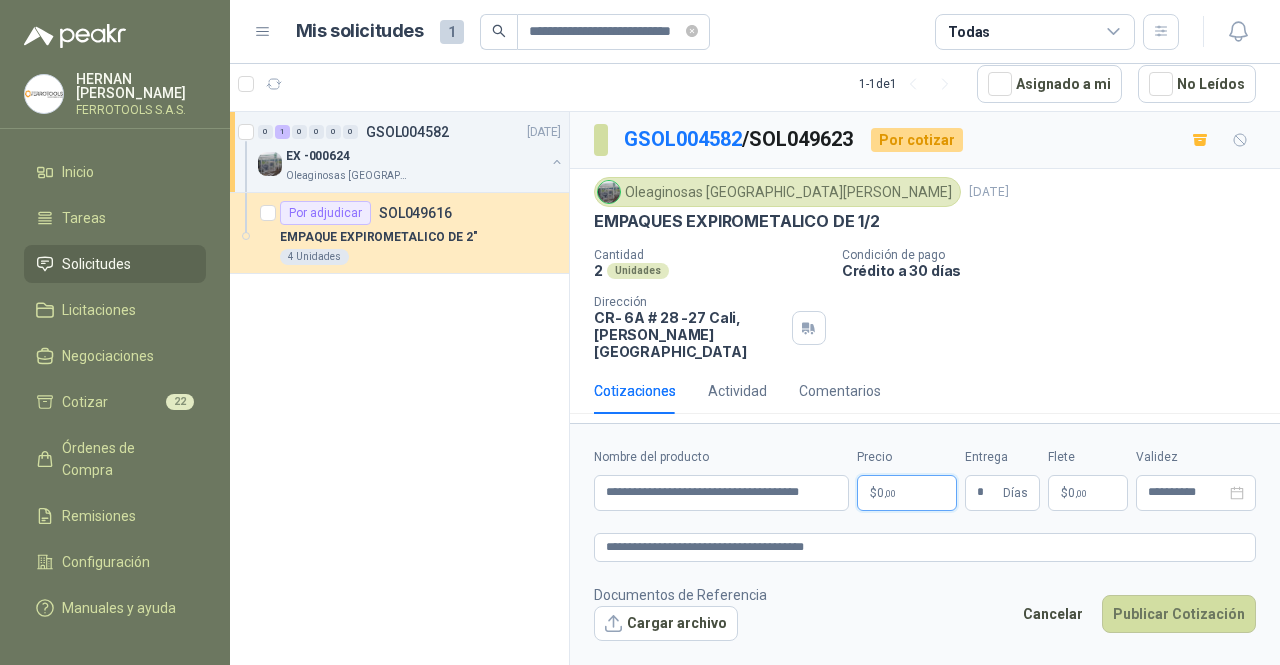 click on "**********" at bounding box center [640, 332] 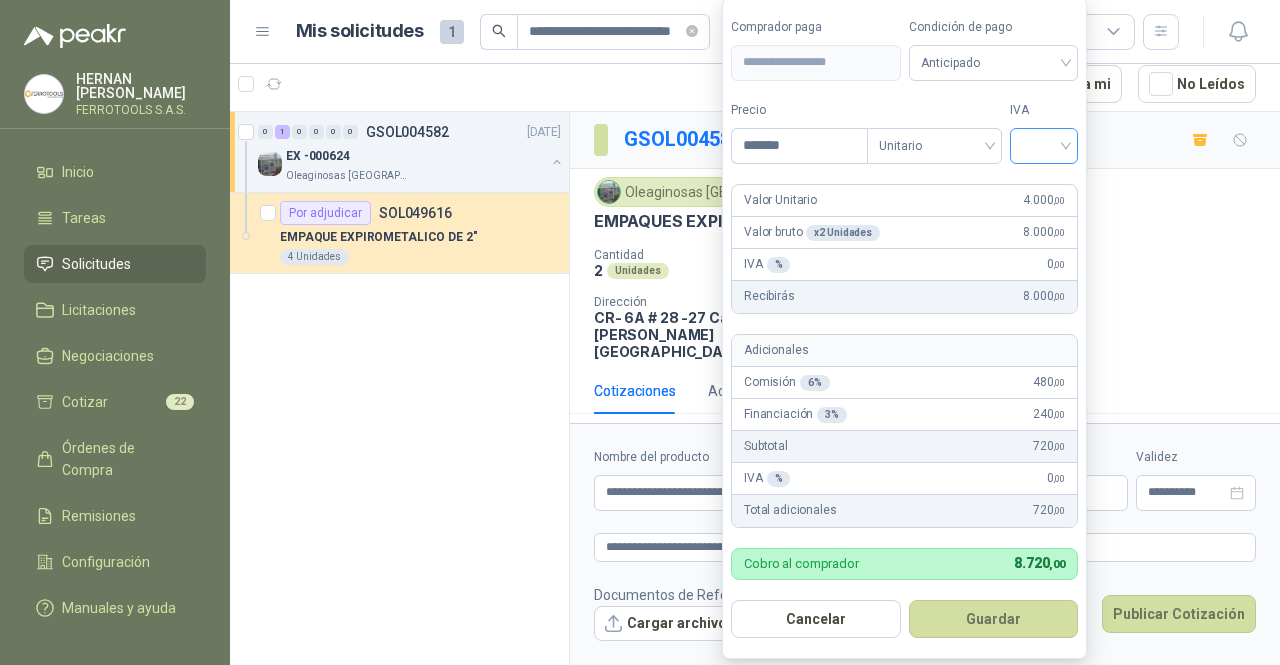 click at bounding box center [1044, 144] 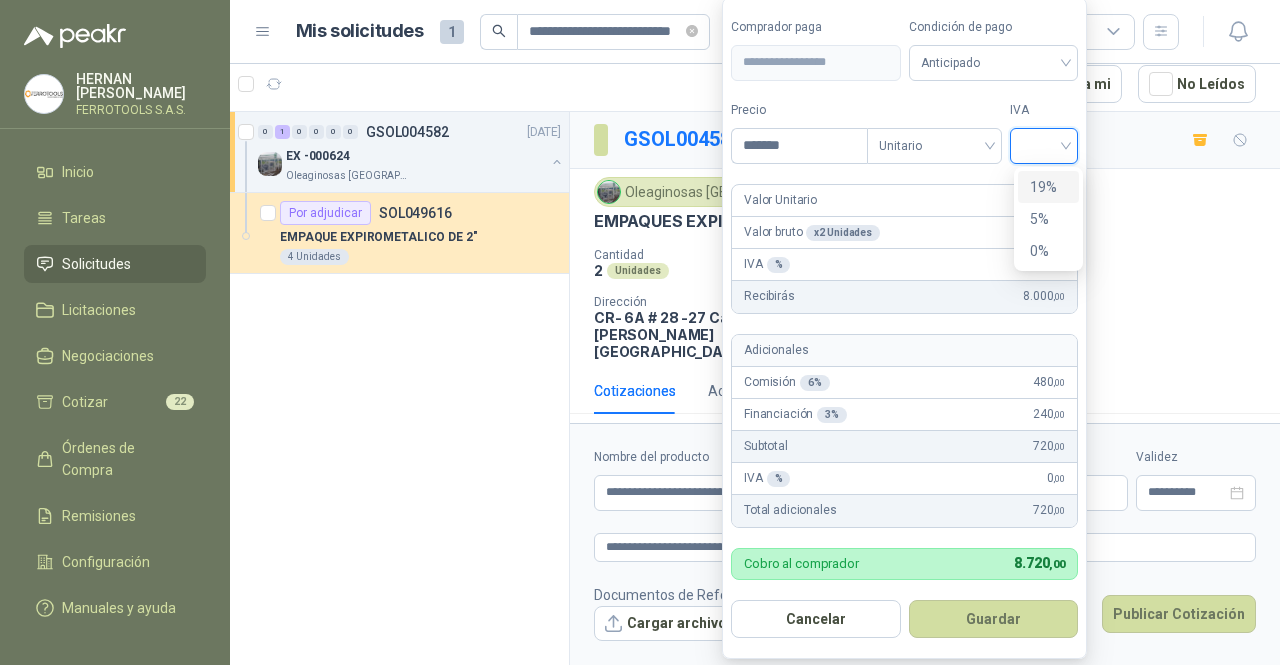 click on "19%" at bounding box center [1048, 187] 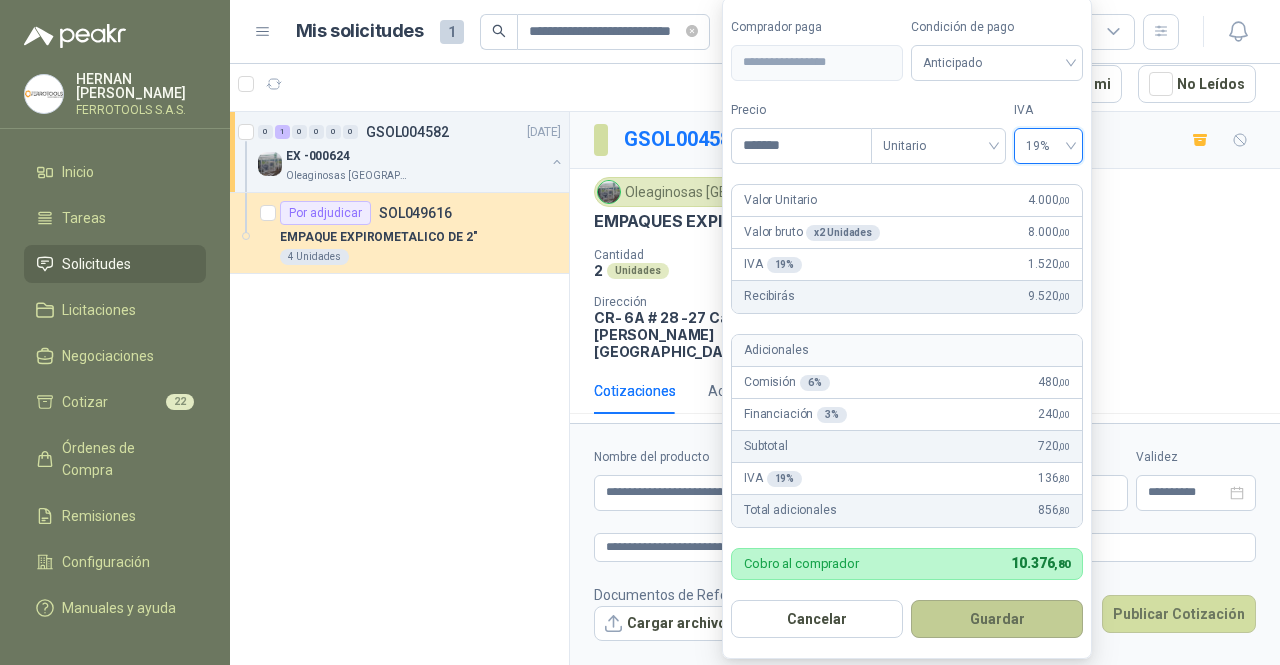 click on "Guardar" at bounding box center [997, 619] 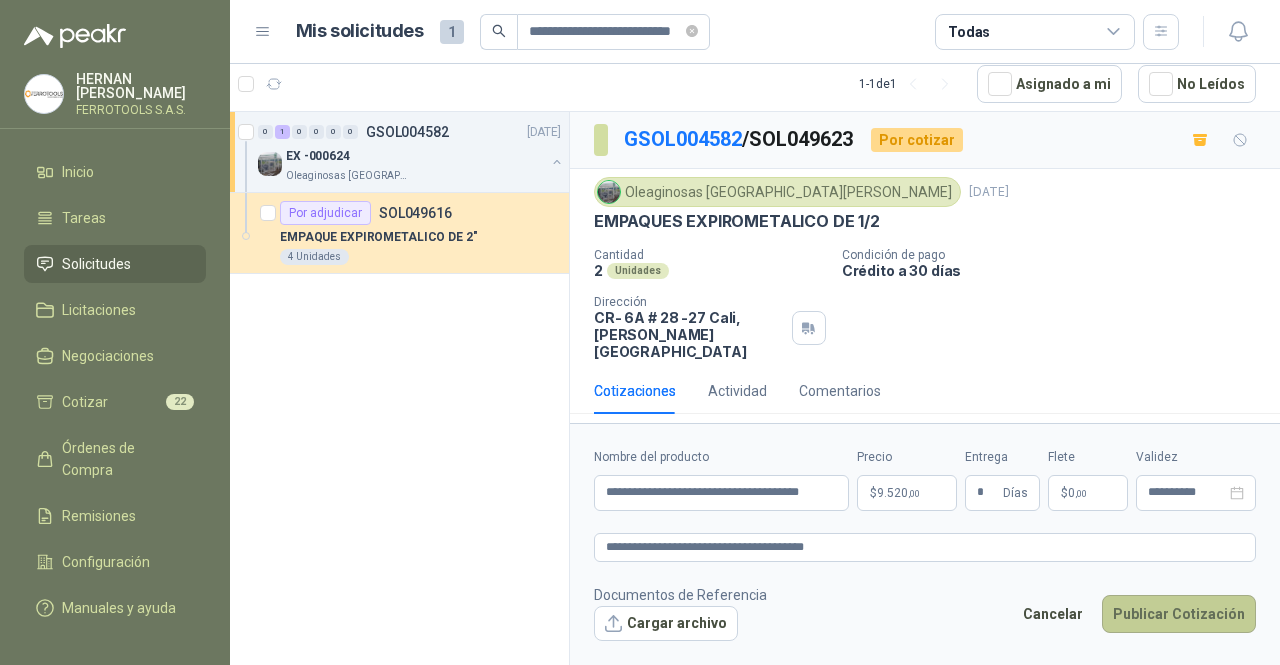 click on "Publicar Cotización" at bounding box center [1179, 614] 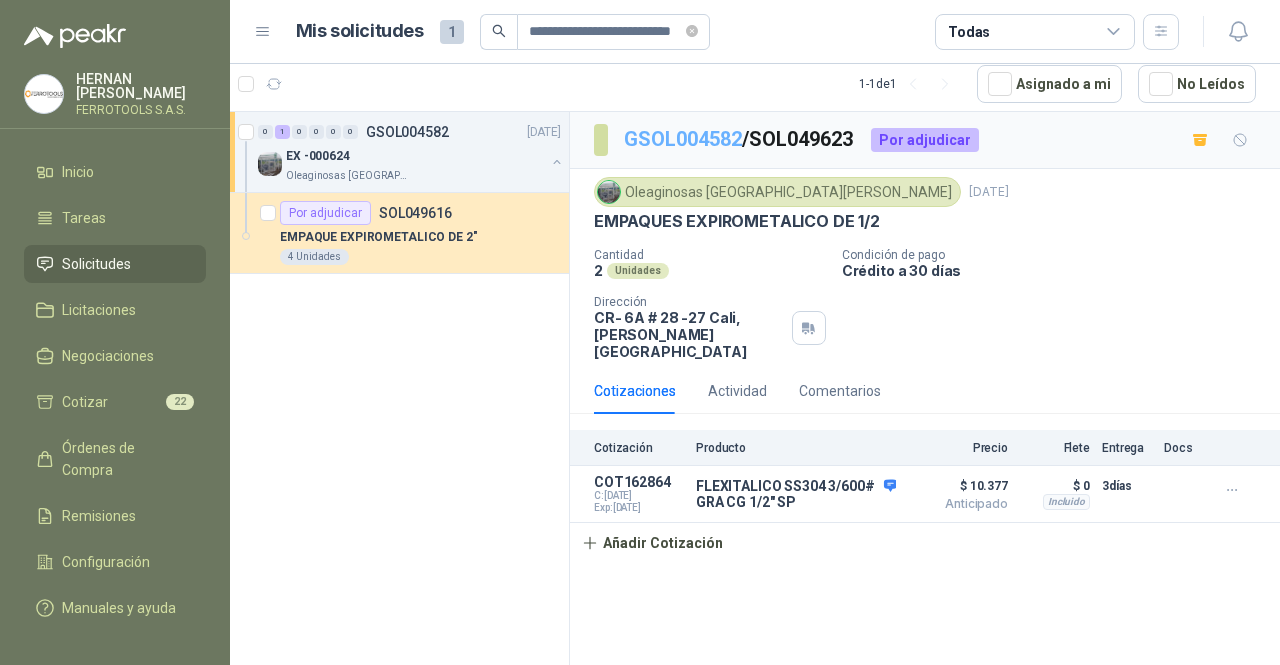 click on "GSOL004582" at bounding box center (683, 139) 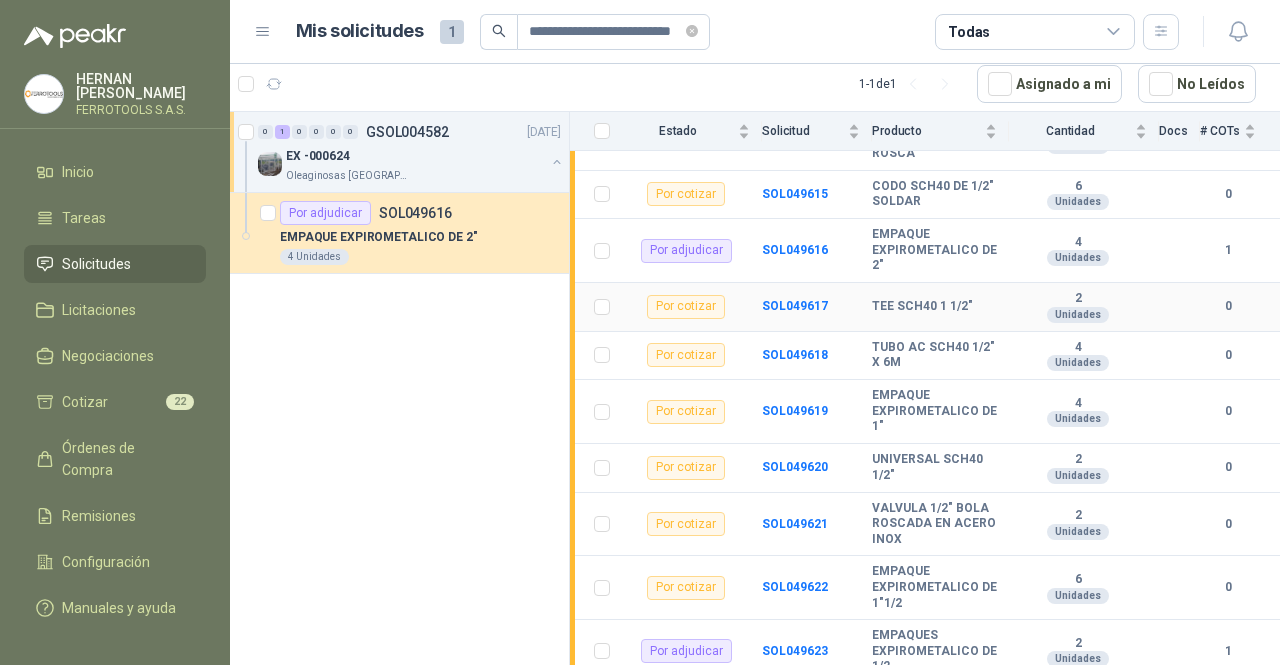 scroll, scrollTop: 775, scrollLeft: 0, axis: vertical 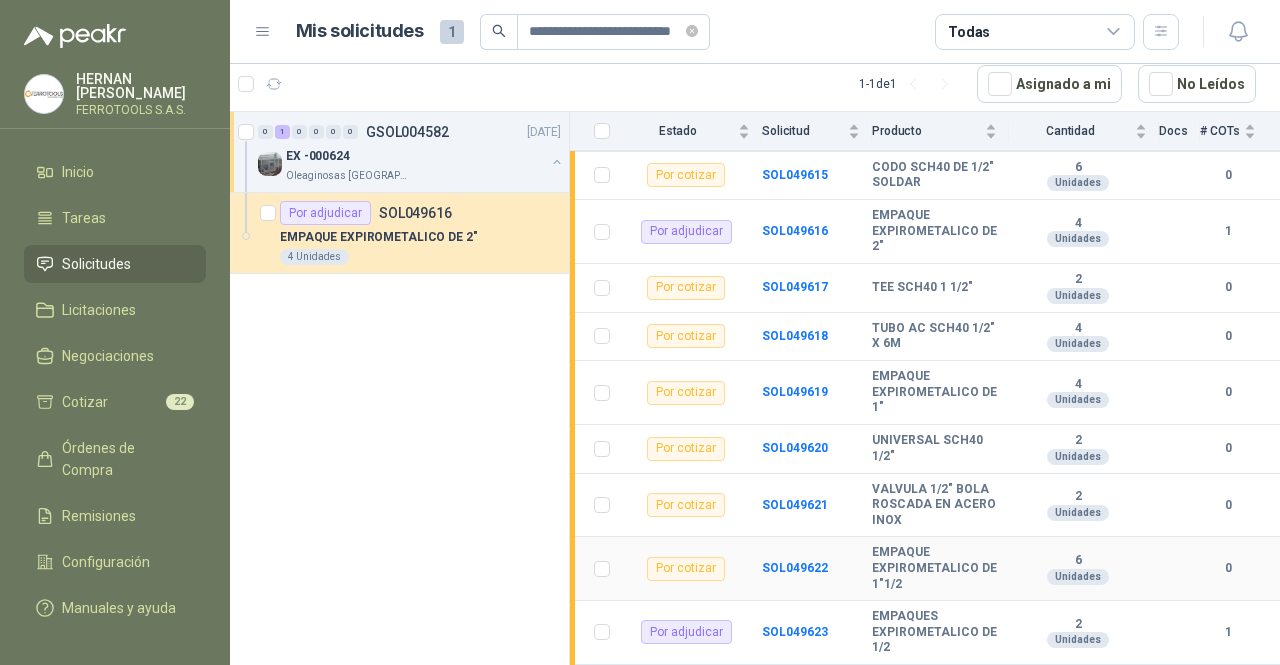 click on "SOL049622" at bounding box center (817, 569) 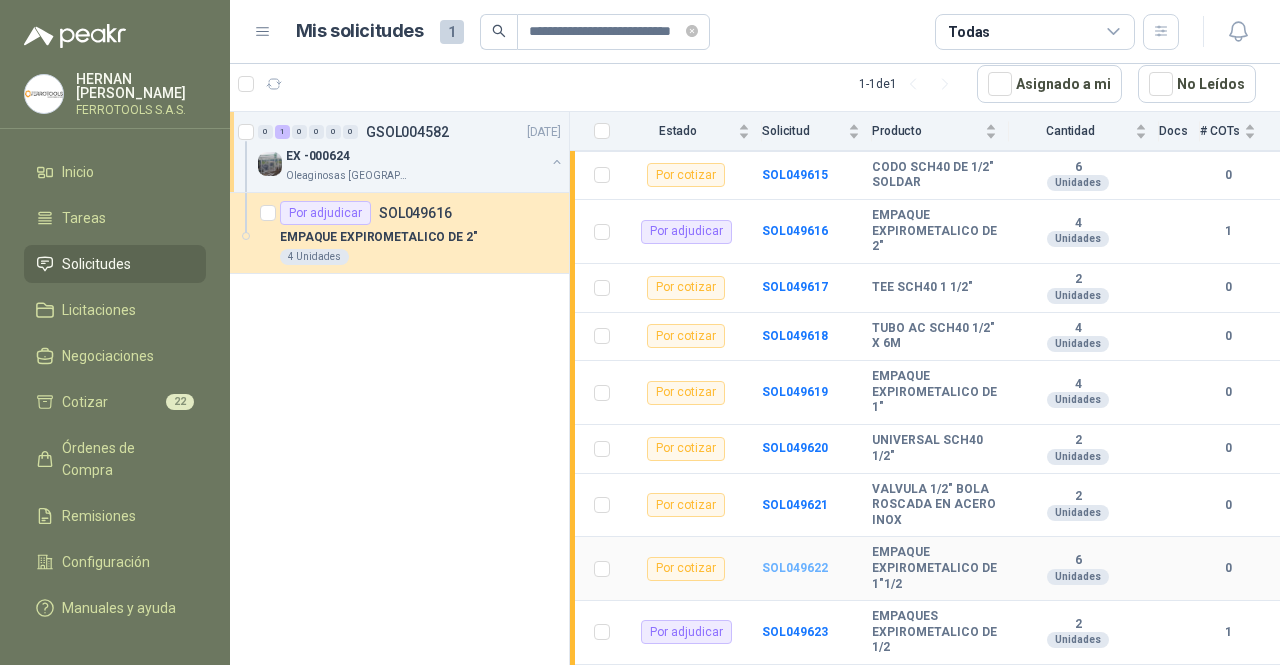 click on "SOL049622" at bounding box center [795, 568] 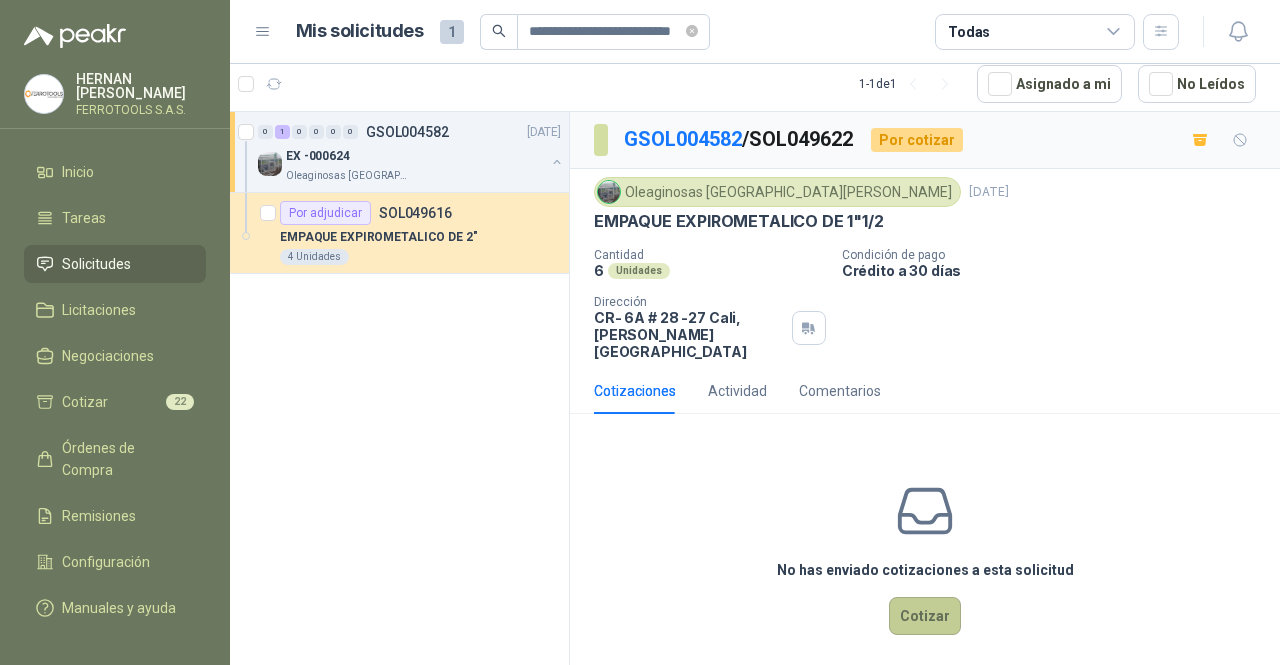 click on "Cotizar" at bounding box center (925, 616) 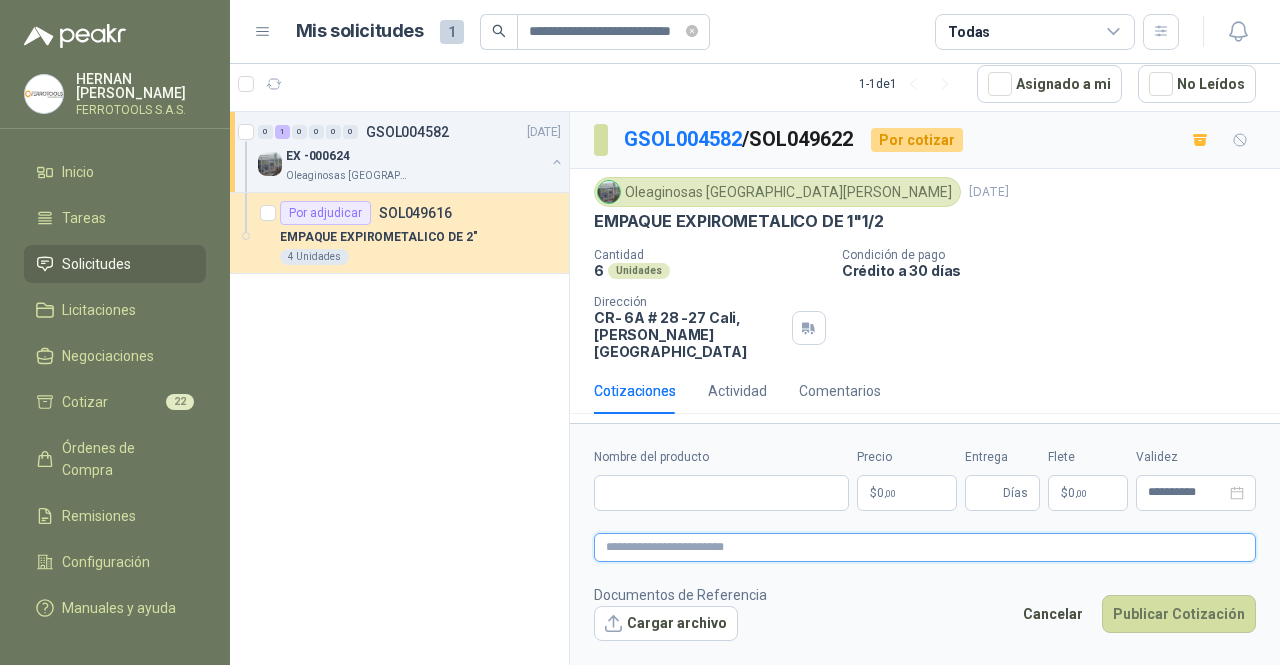 click at bounding box center (925, 547) 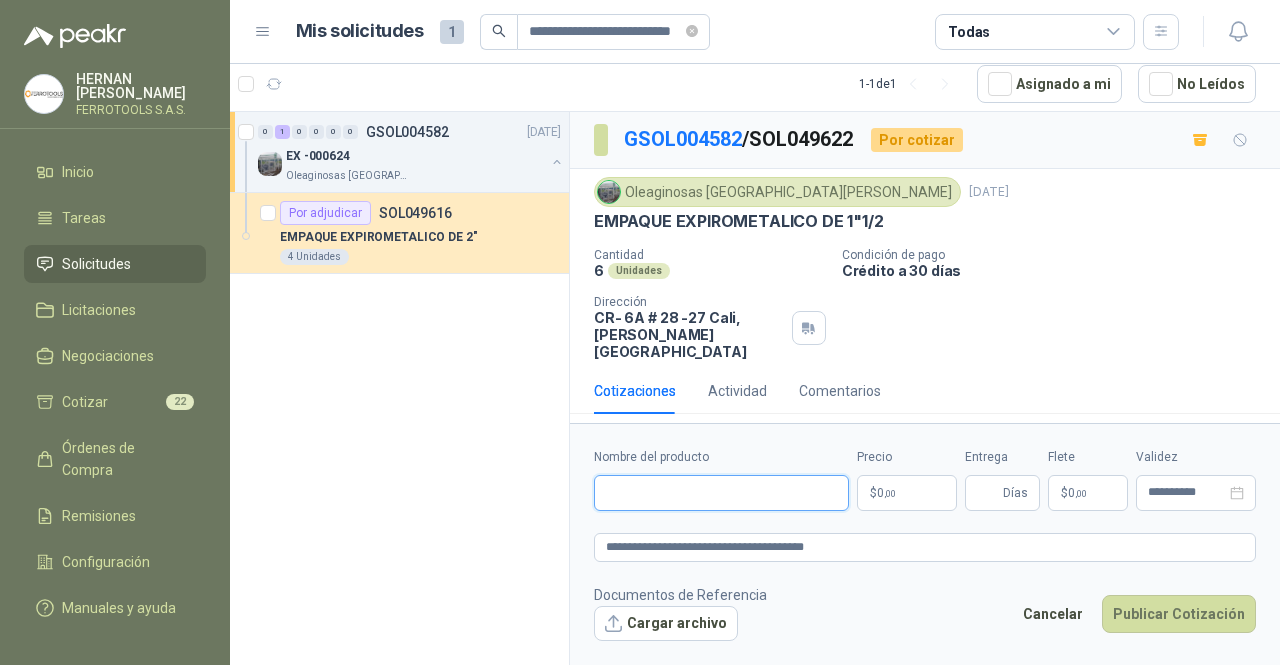 click on "Nombre del producto" at bounding box center [721, 493] 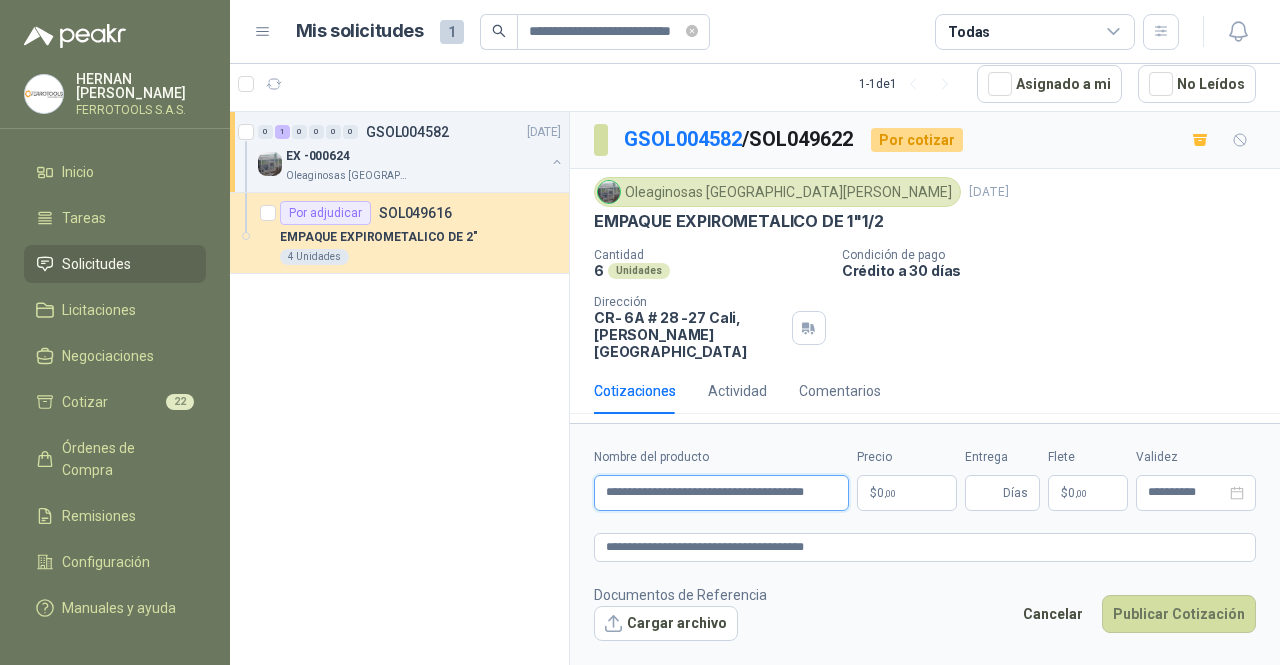scroll, scrollTop: 0, scrollLeft: 13, axis: horizontal 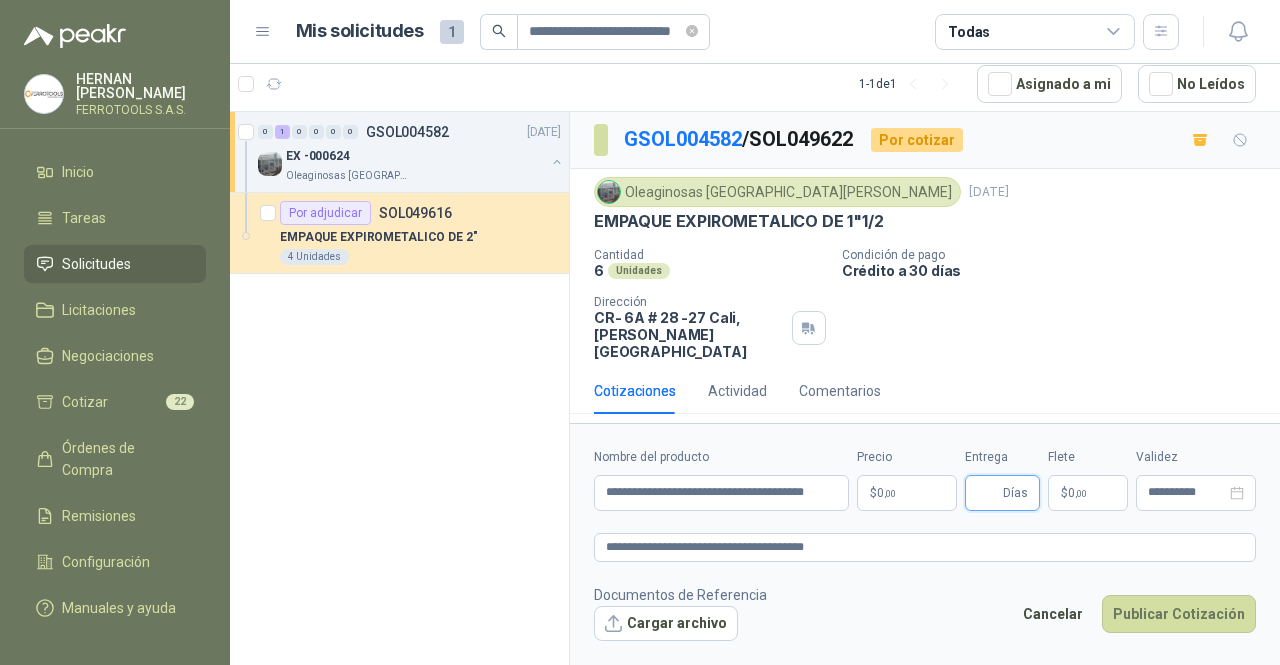 click on "Entrega" at bounding box center (988, 493) 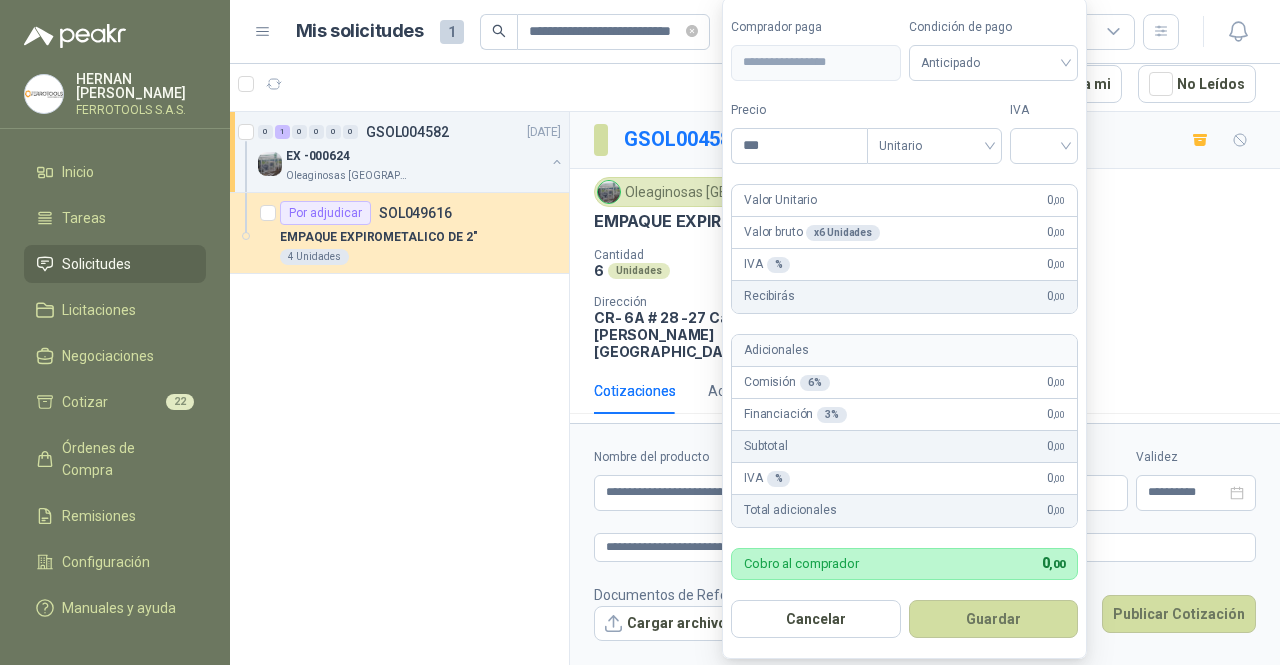 click on "**********" at bounding box center (640, 332) 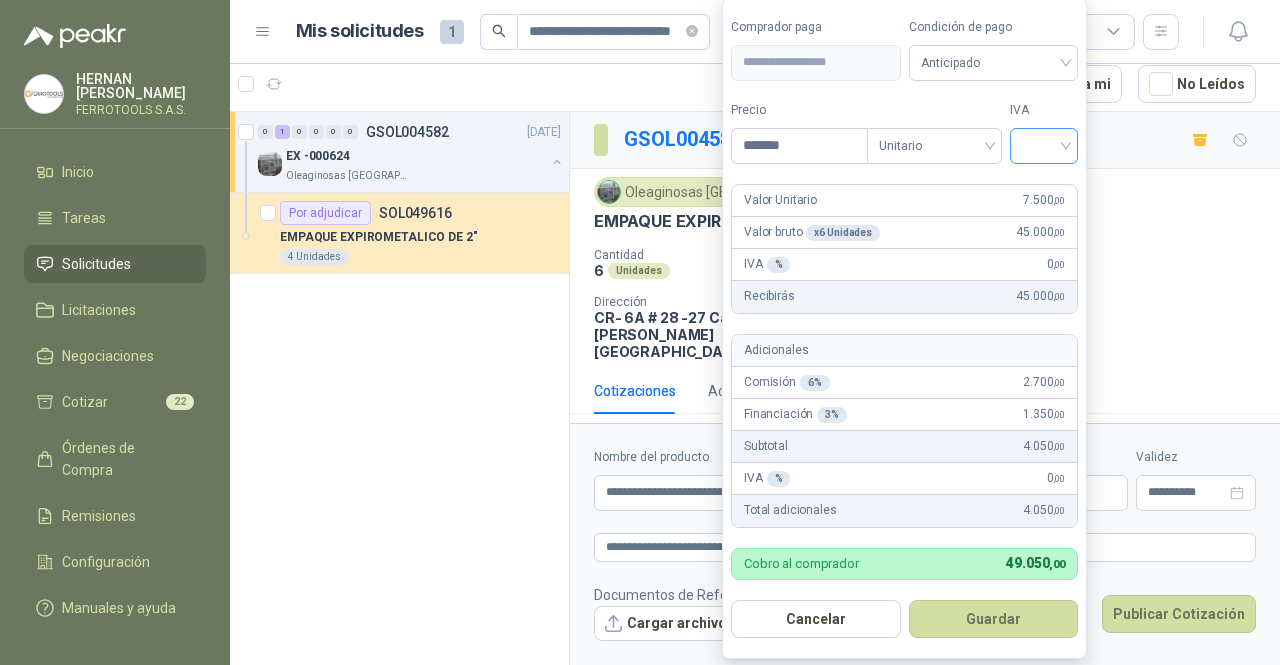 click at bounding box center (1044, 144) 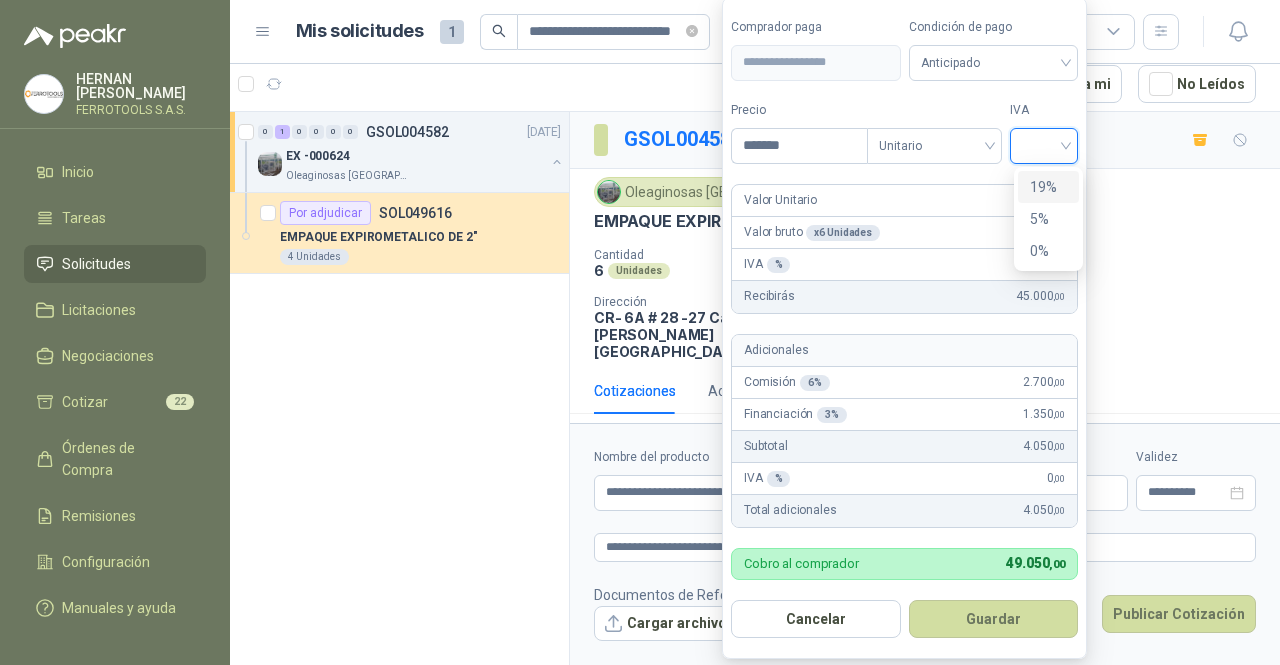 click on "19%" at bounding box center (1048, 187) 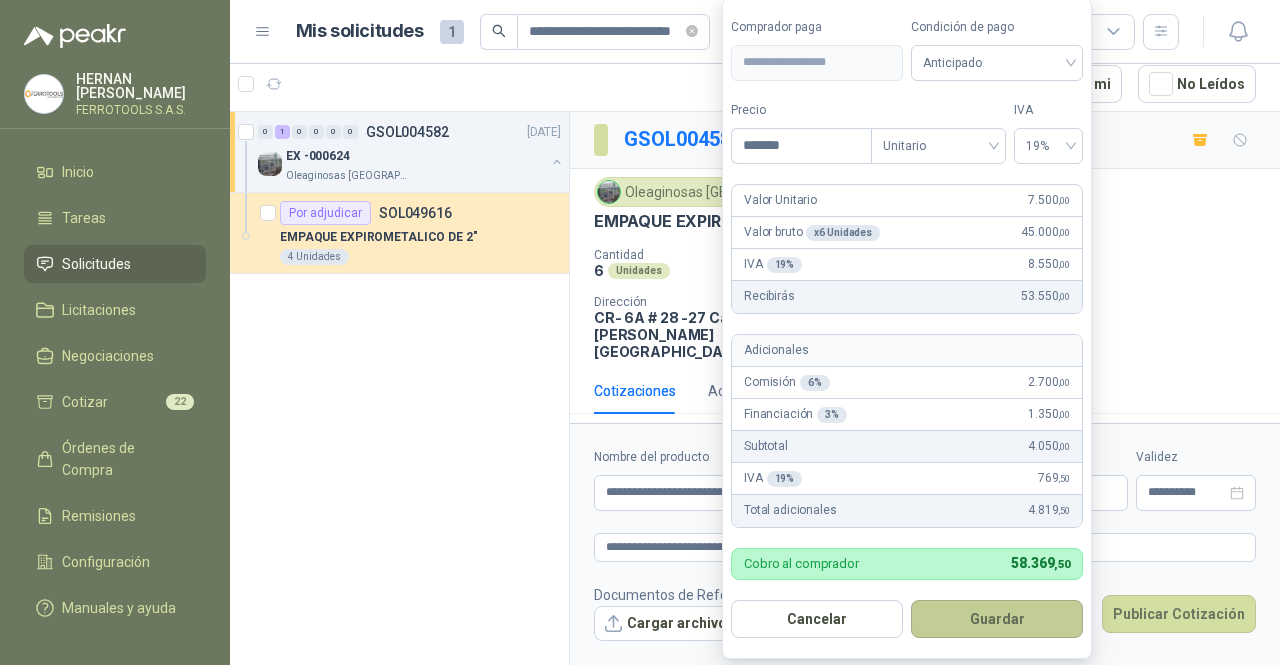 click on "Guardar" at bounding box center (997, 619) 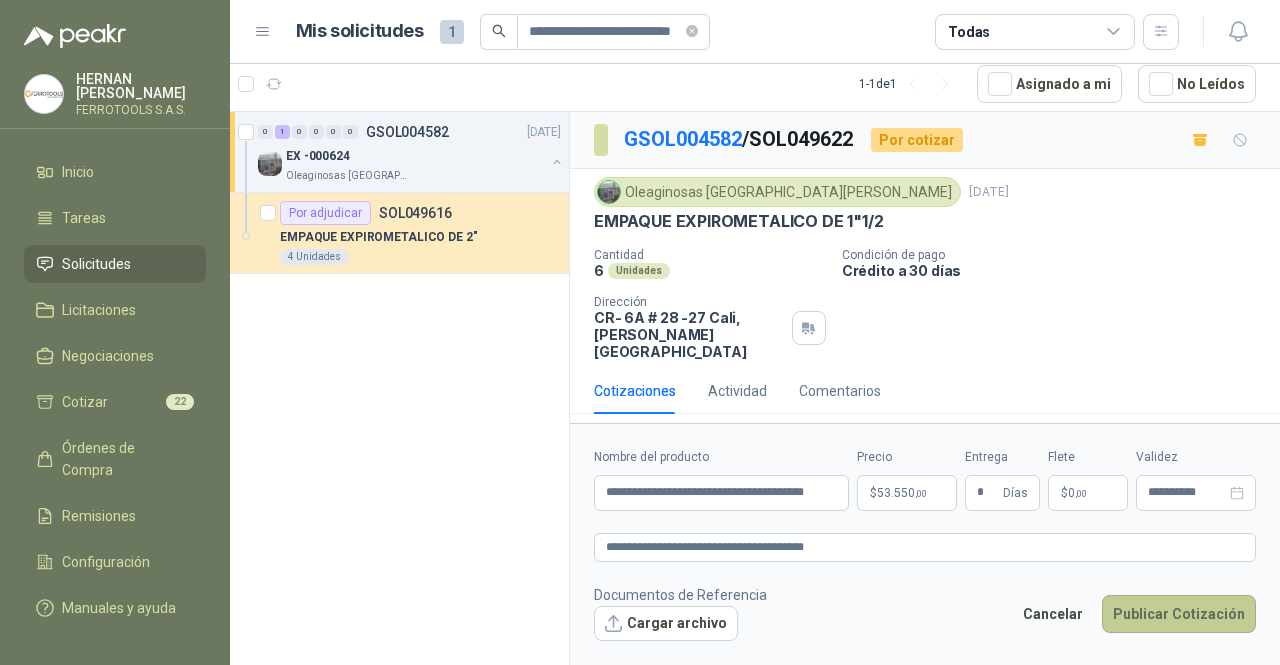 click on "Publicar Cotización" at bounding box center [1179, 614] 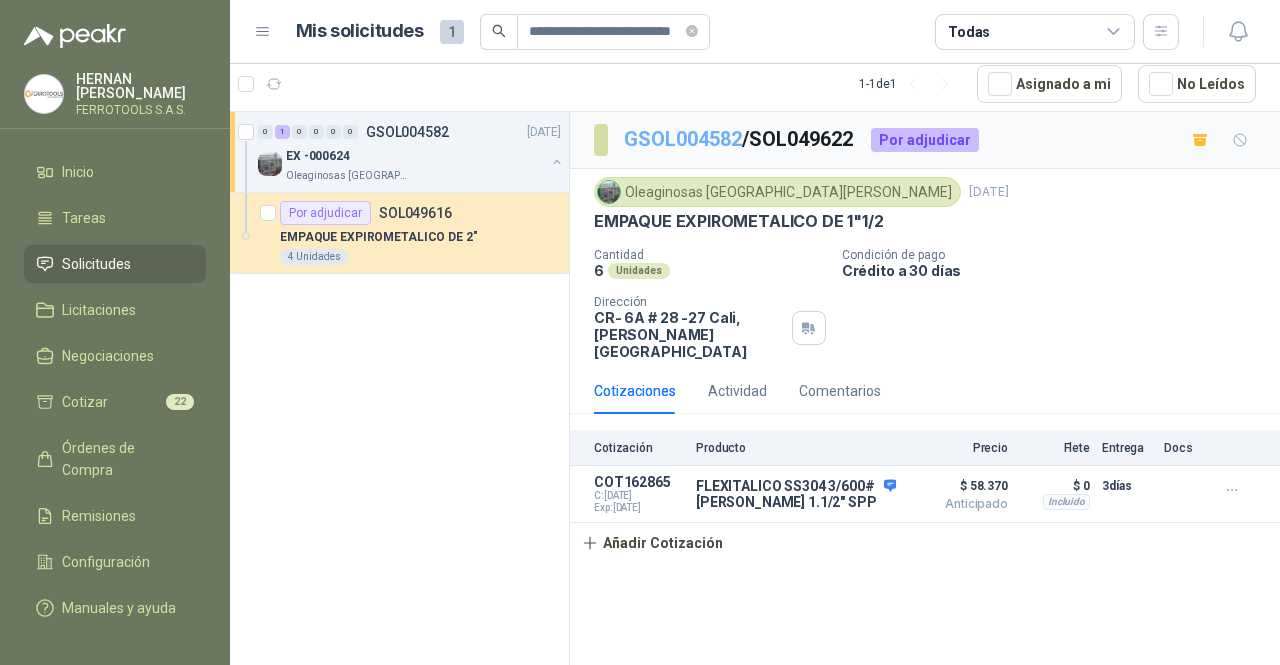 click on "GSOL004582" at bounding box center (683, 139) 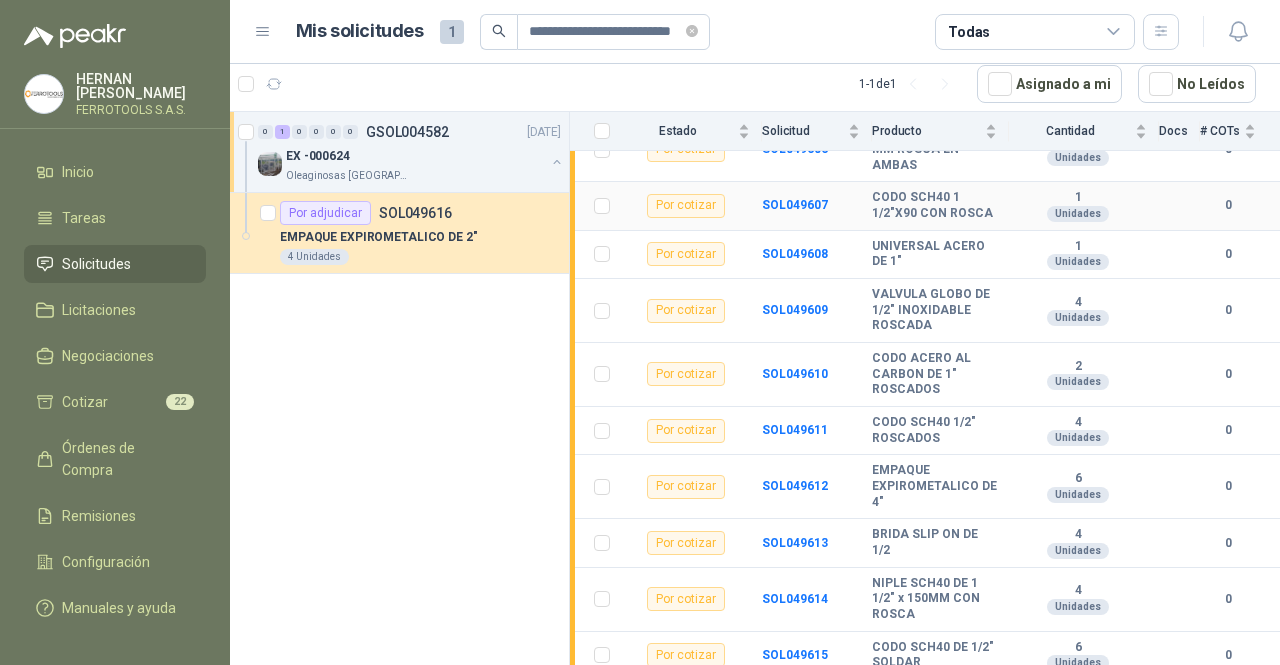 scroll, scrollTop: 0, scrollLeft: 0, axis: both 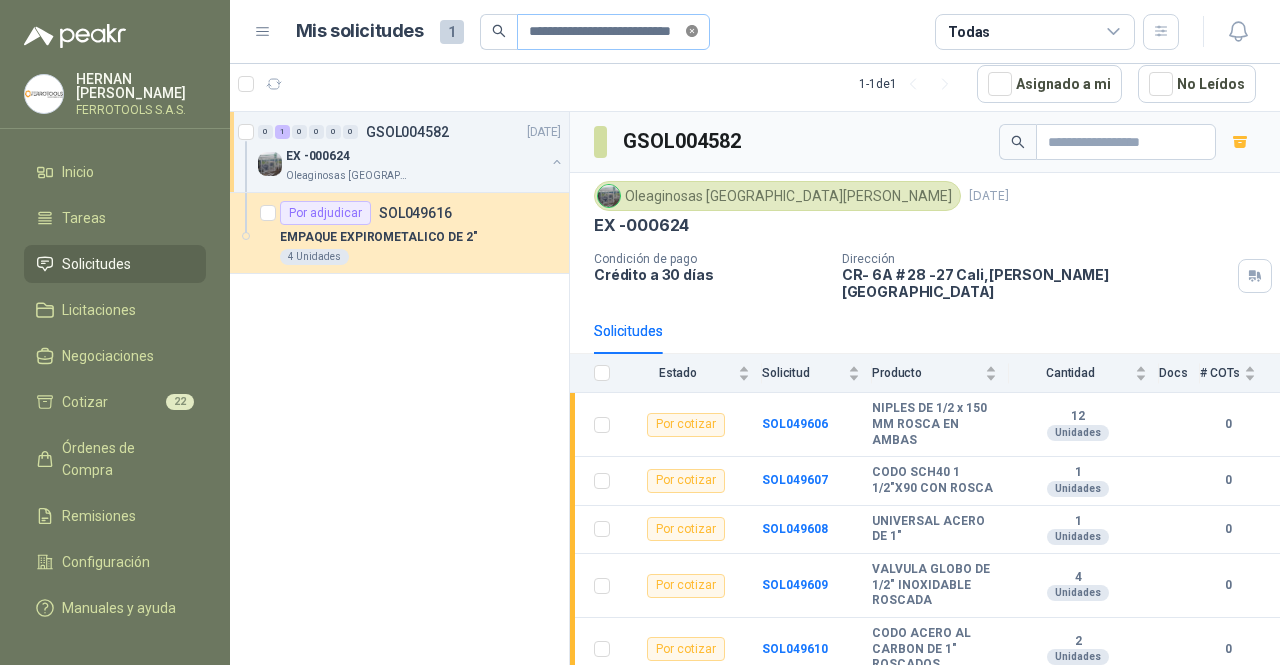 click 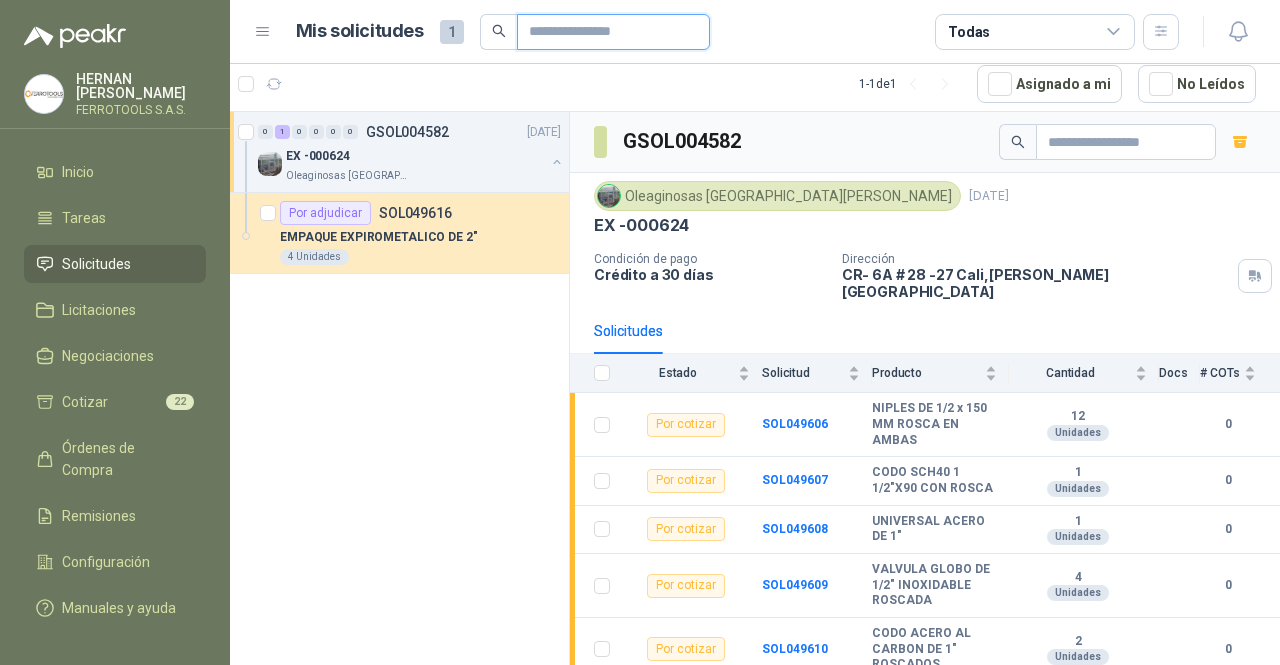 scroll, scrollTop: 0, scrollLeft: 0, axis: both 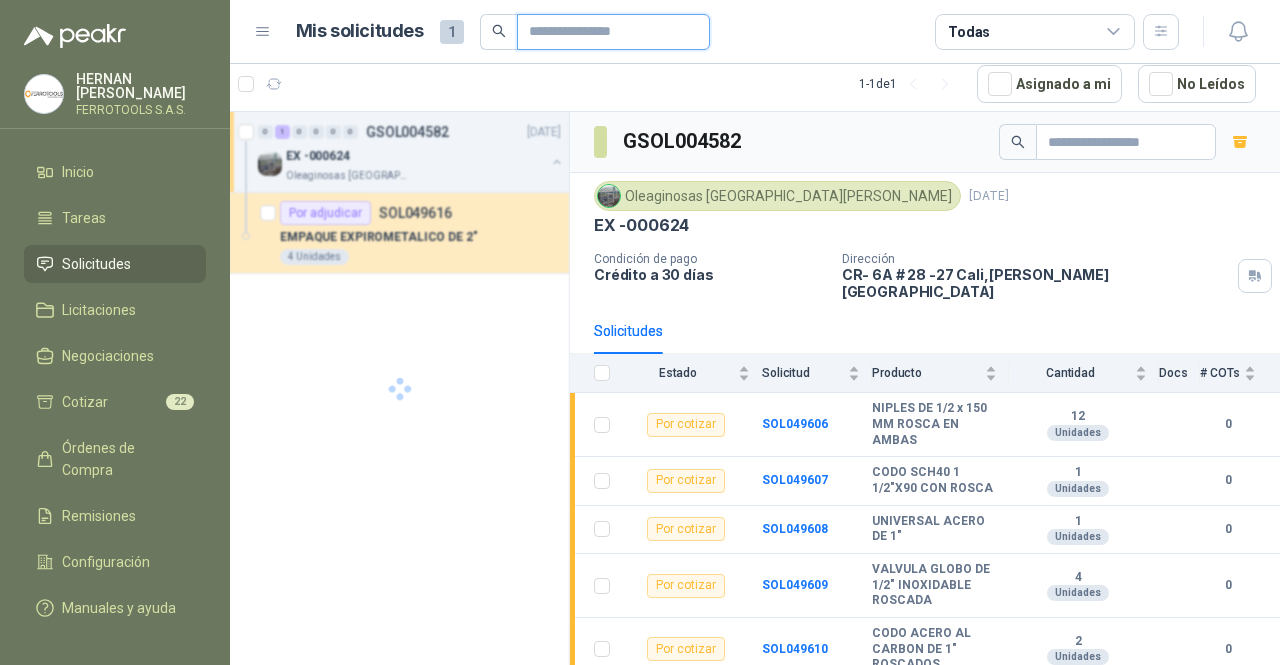 paste on "**********" 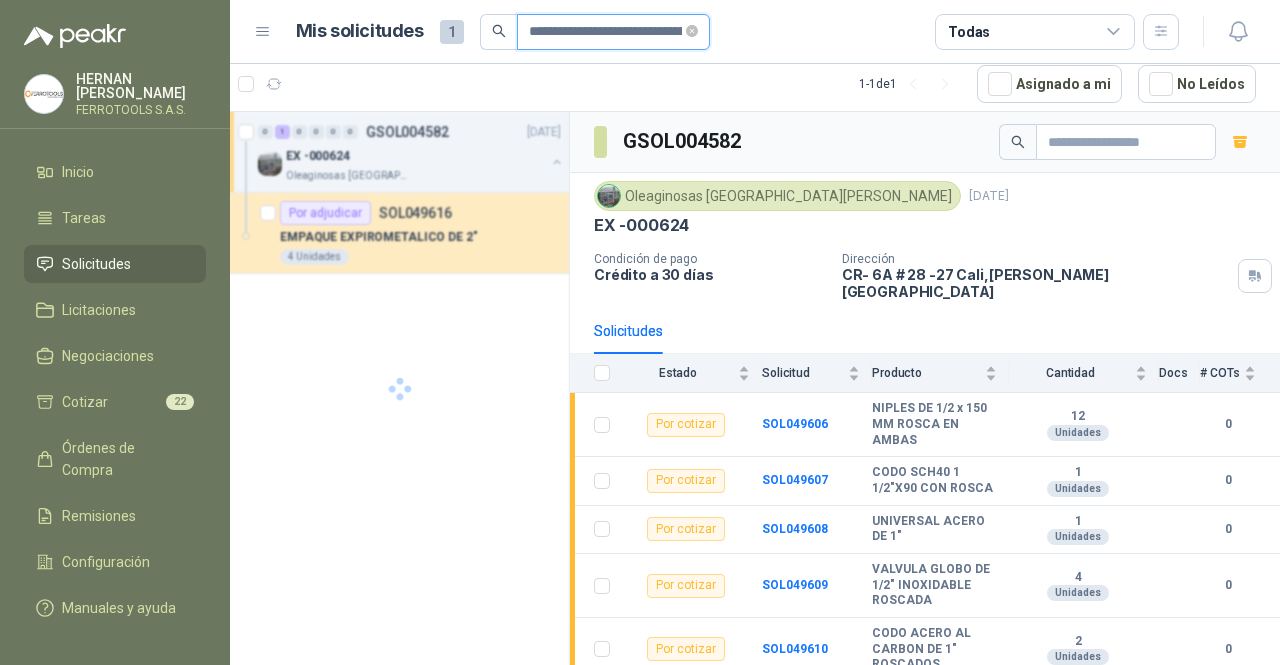 scroll, scrollTop: 0, scrollLeft: 72, axis: horizontal 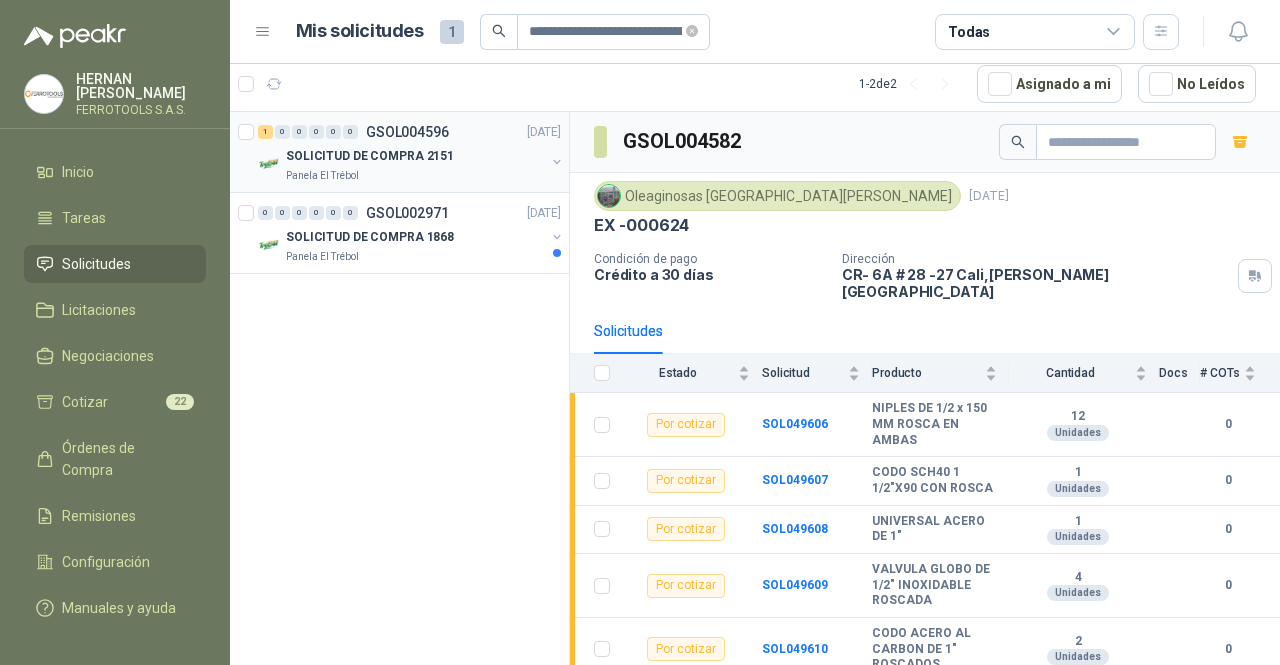 click on "SOLICITUD DE COMPRA 2151" at bounding box center [415, 156] 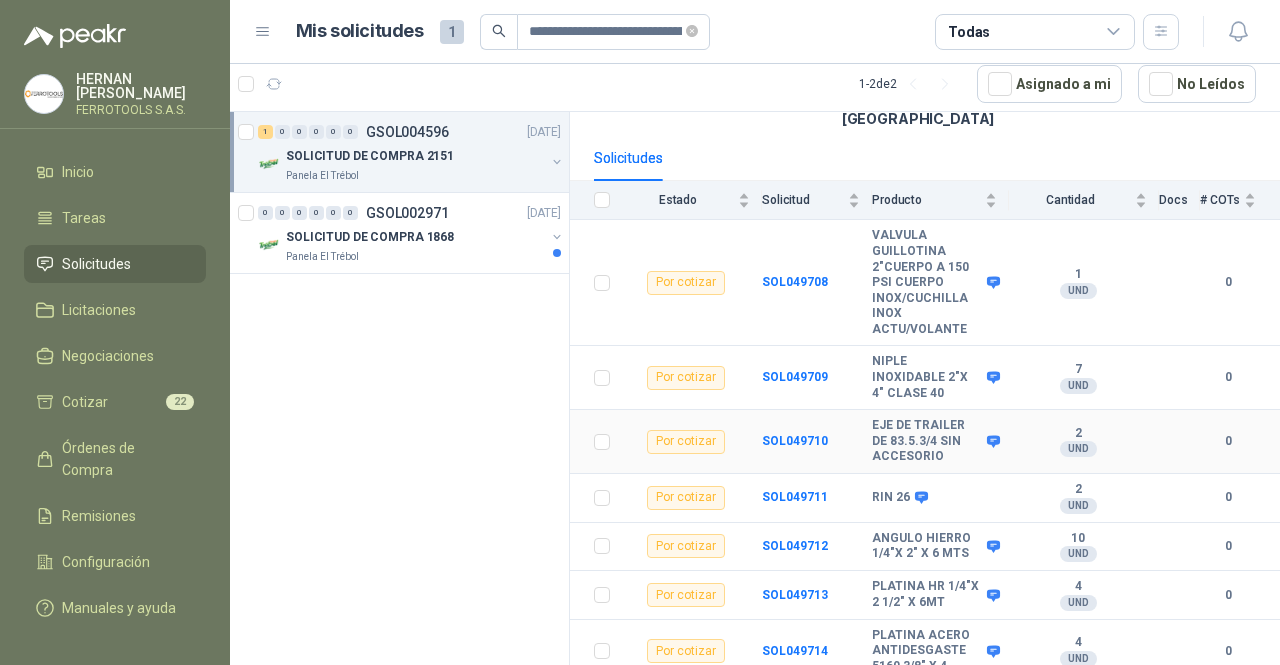 scroll, scrollTop: 194, scrollLeft: 0, axis: vertical 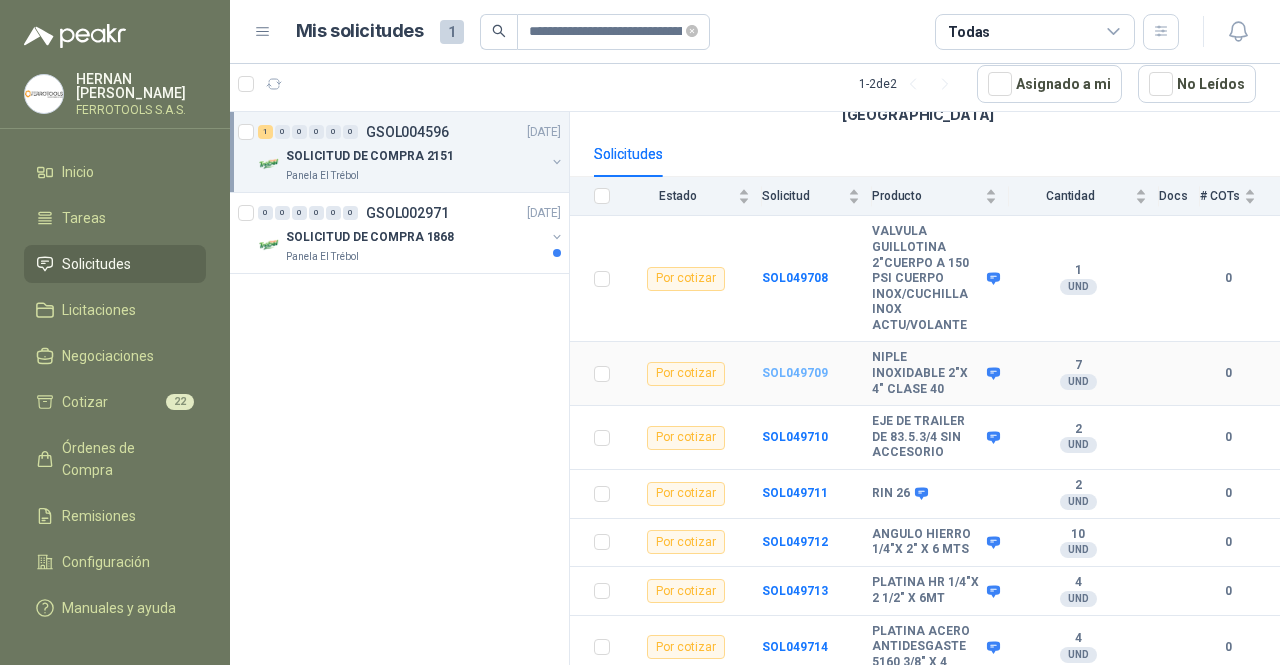 click on "SOL049709" at bounding box center [795, 373] 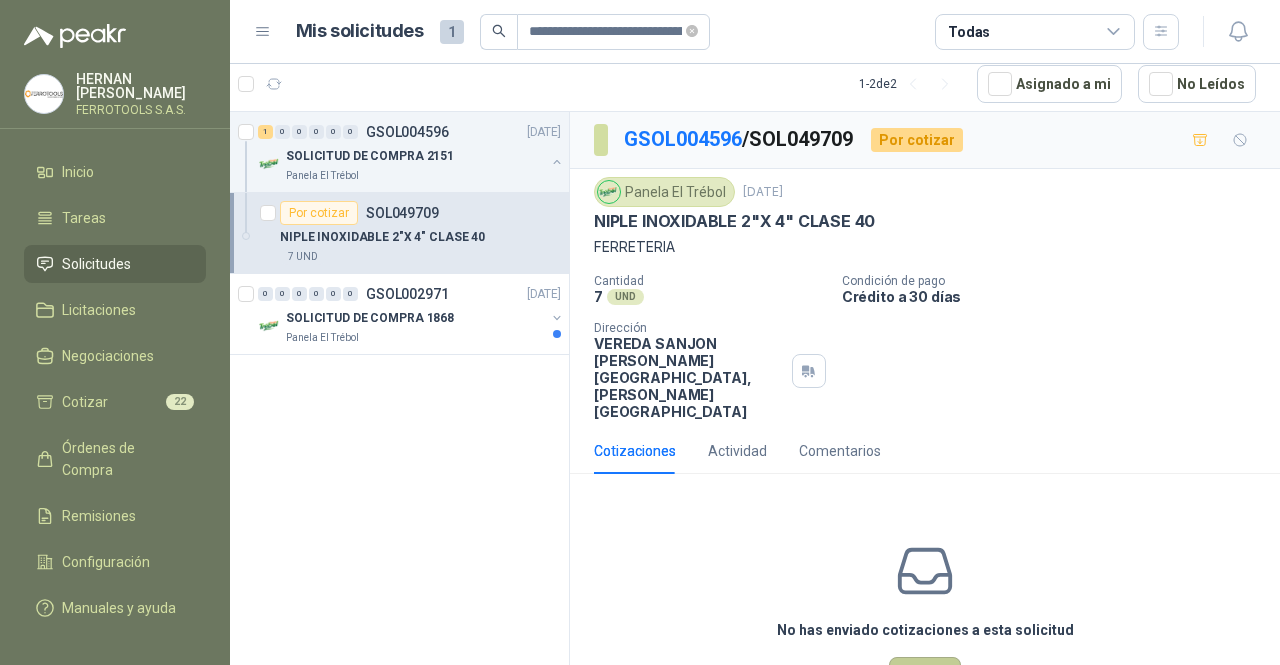 click on "Cotizar" at bounding box center (925, 676) 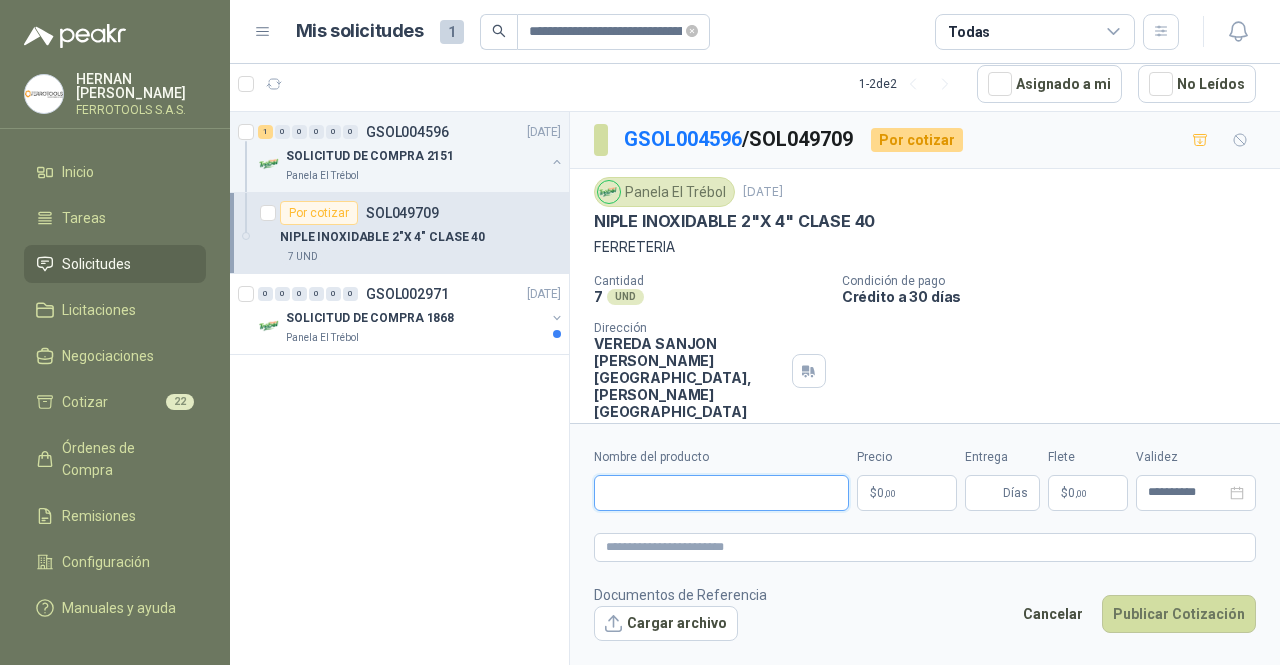 click on "Nombre del producto" at bounding box center [721, 493] 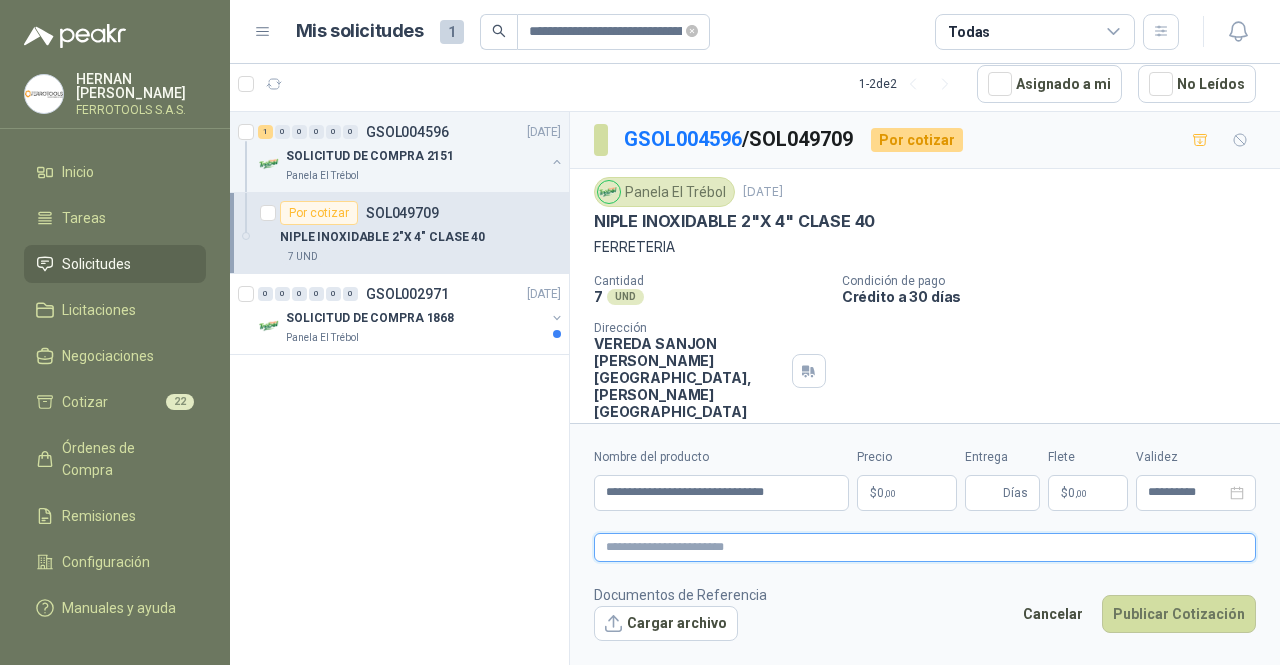 paste on "**********" 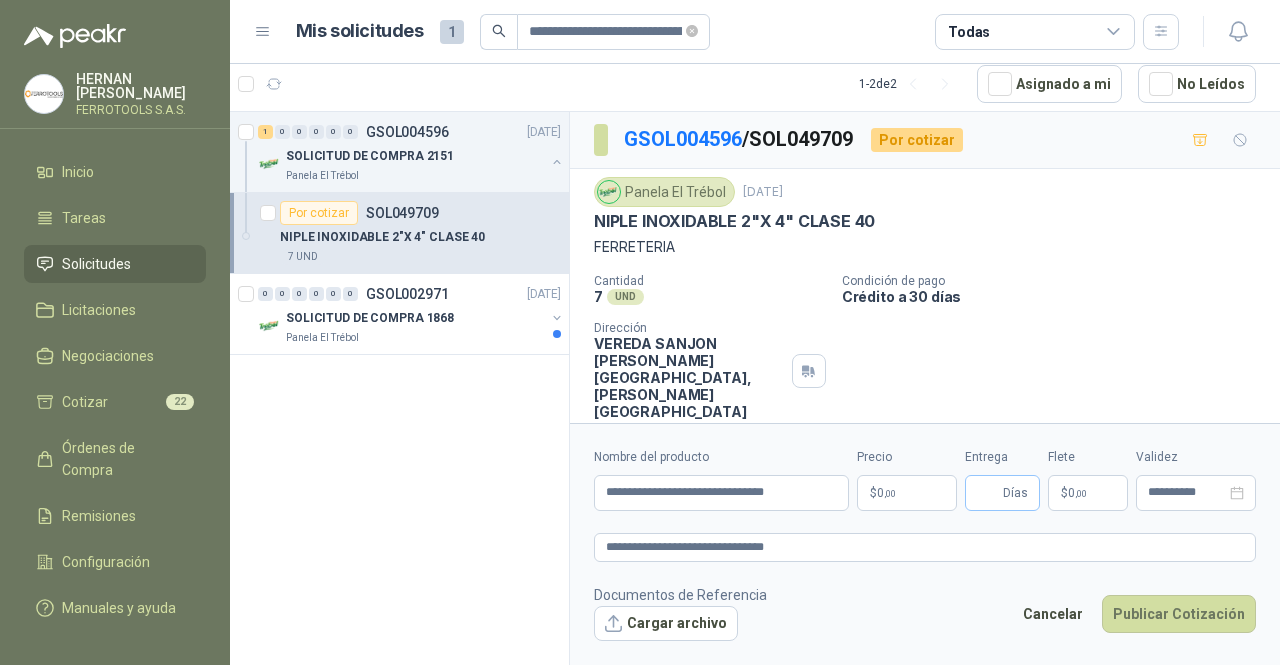 click on "Días" at bounding box center (1015, 493) 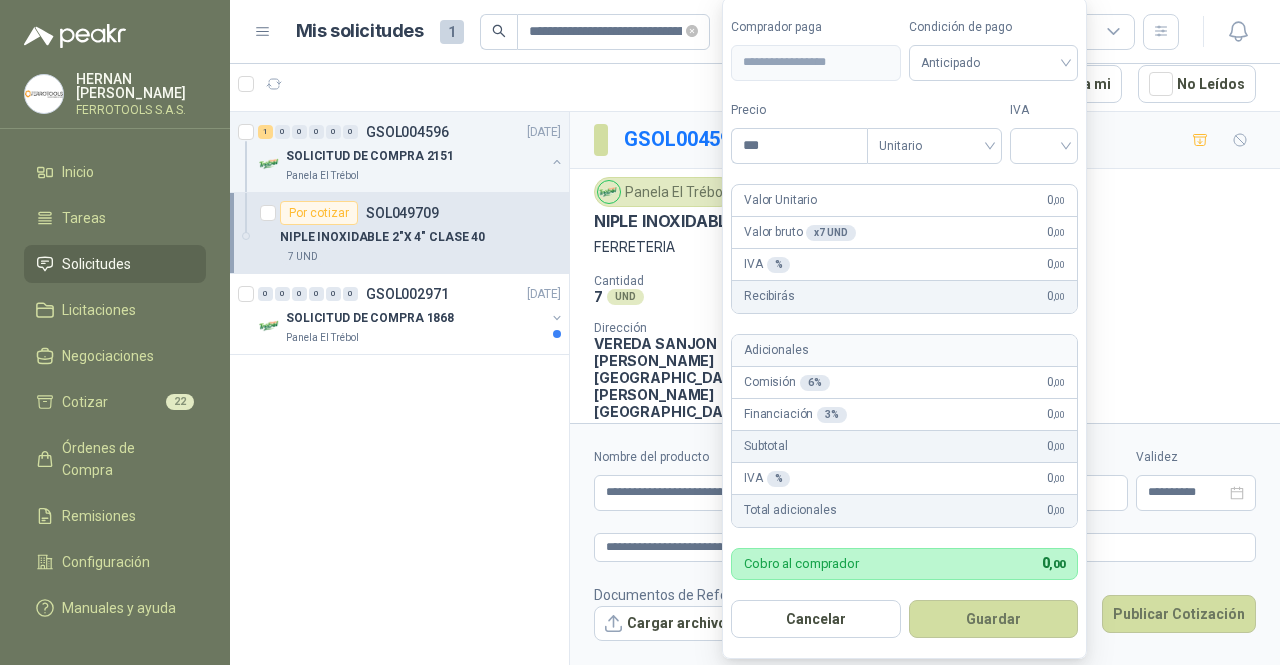 click on "**********" at bounding box center (640, 332) 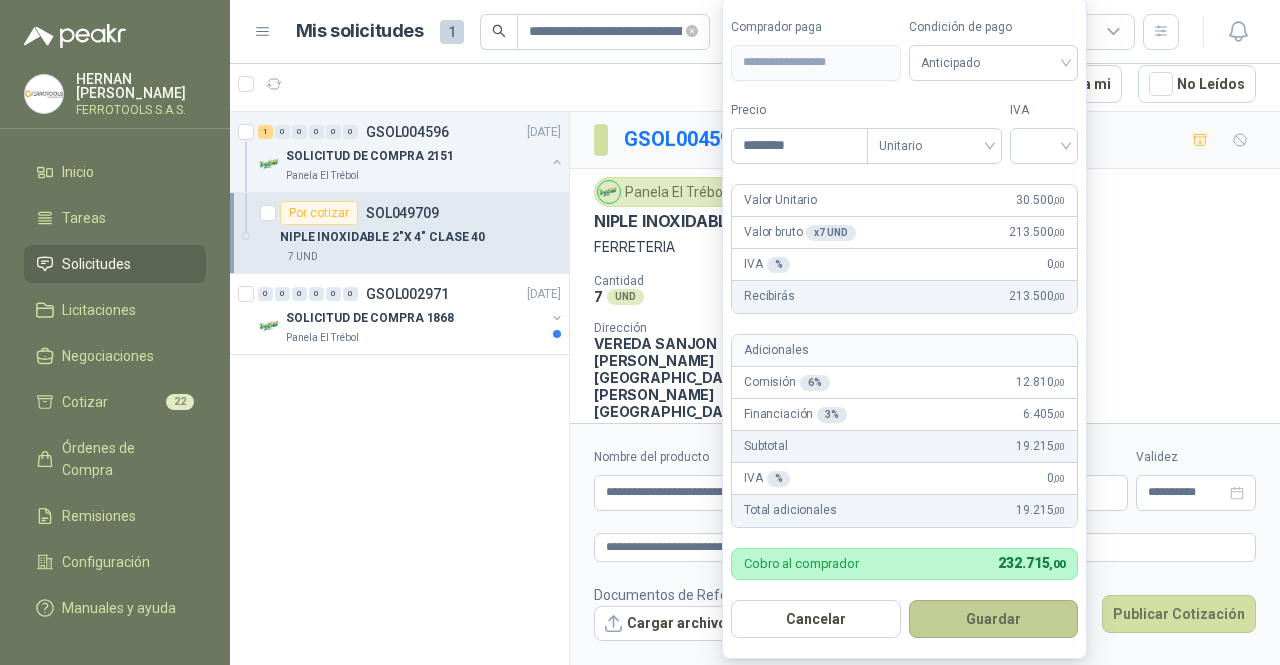 click on "Guardar" at bounding box center [994, 619] 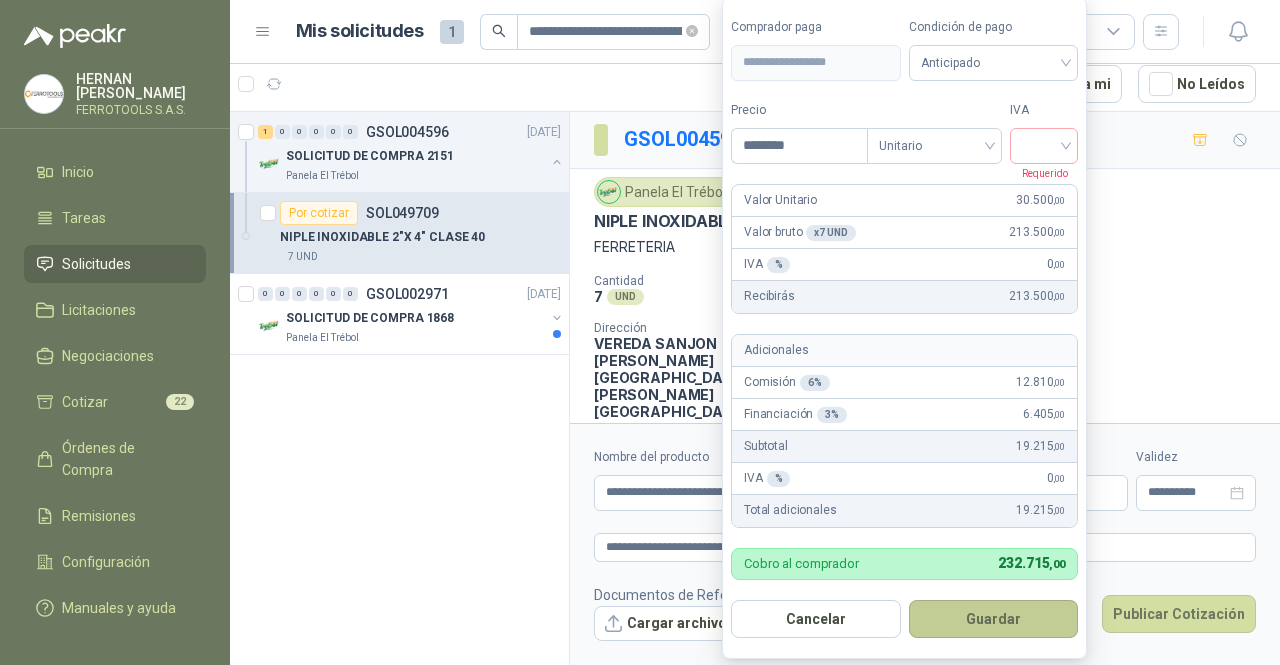 click on "Guardar" at bounding box center (994, 619) 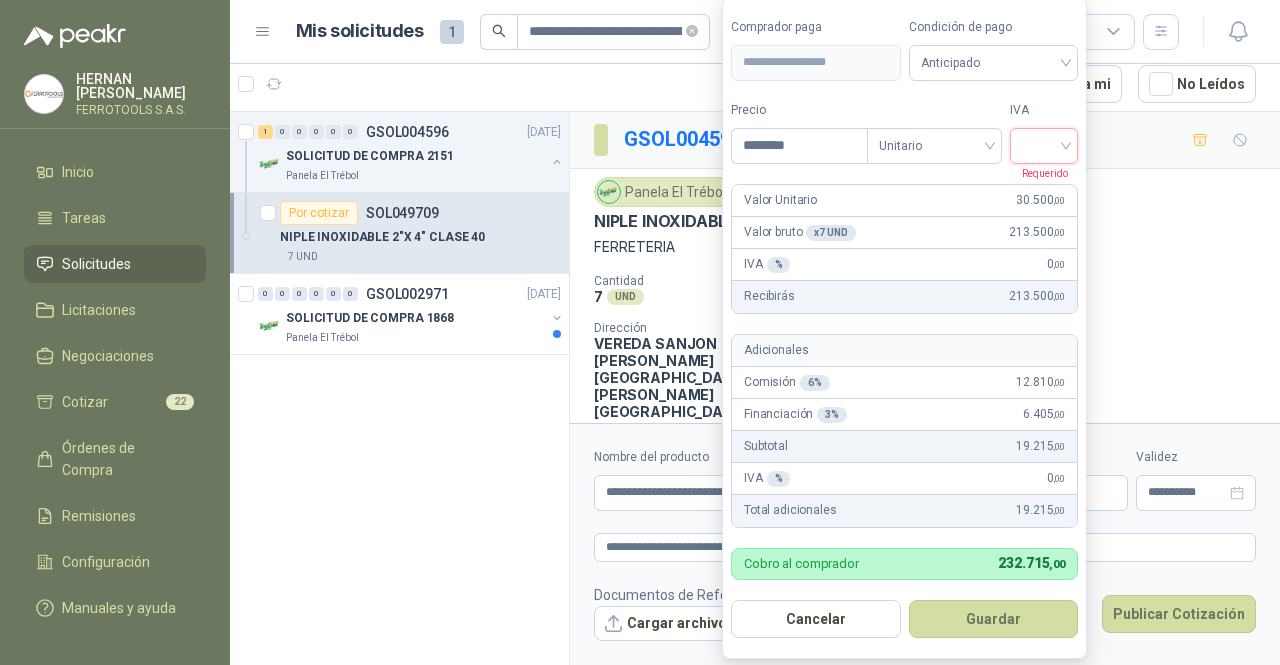 click at bounding box center (1044, 144) 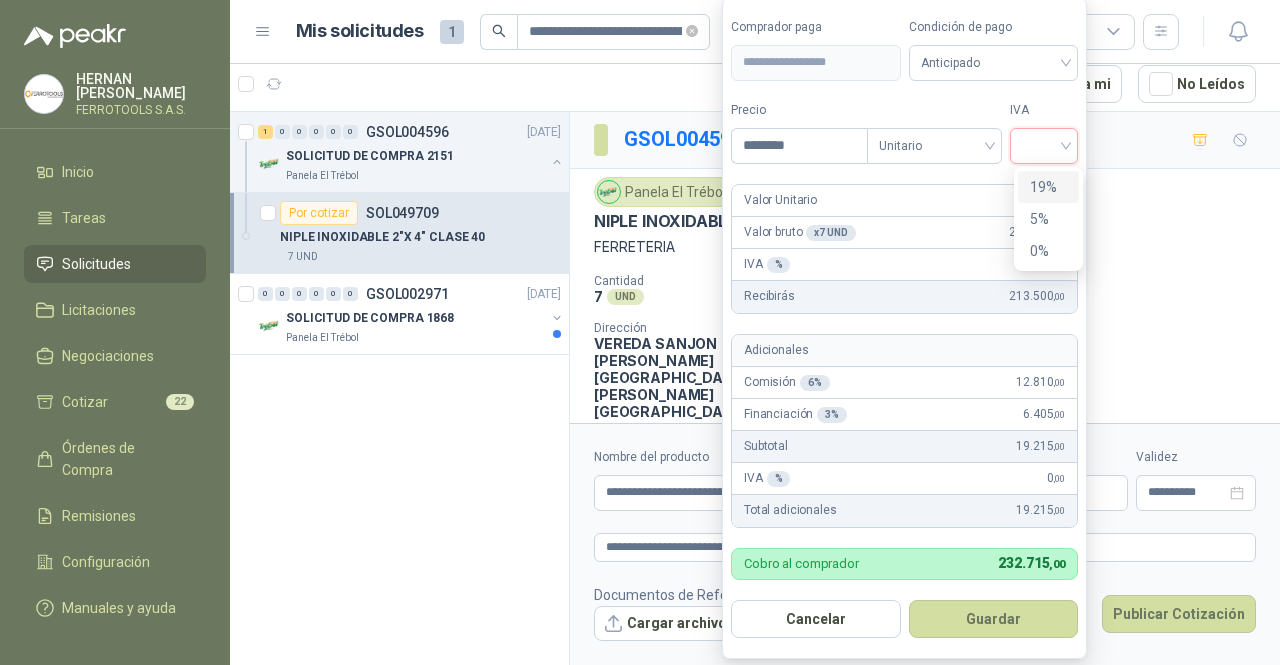 click on "19%" at bounding box center [1048, 187] 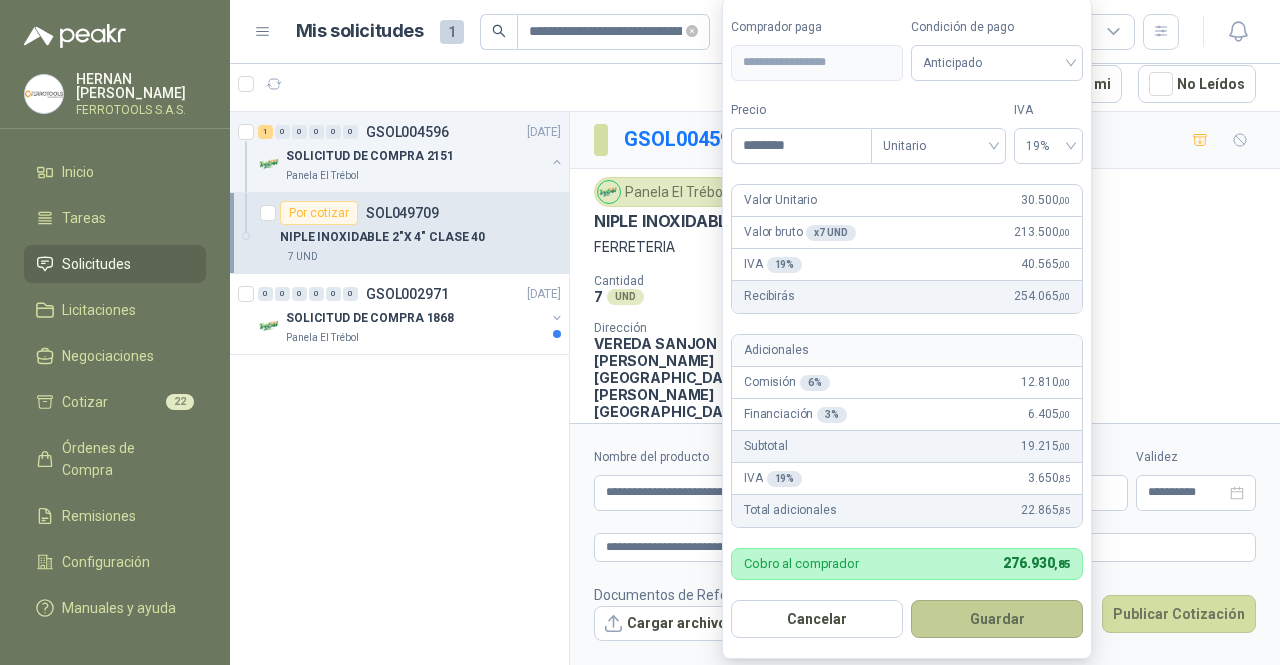 click on "Guardar" at bounding box center [997, 619] 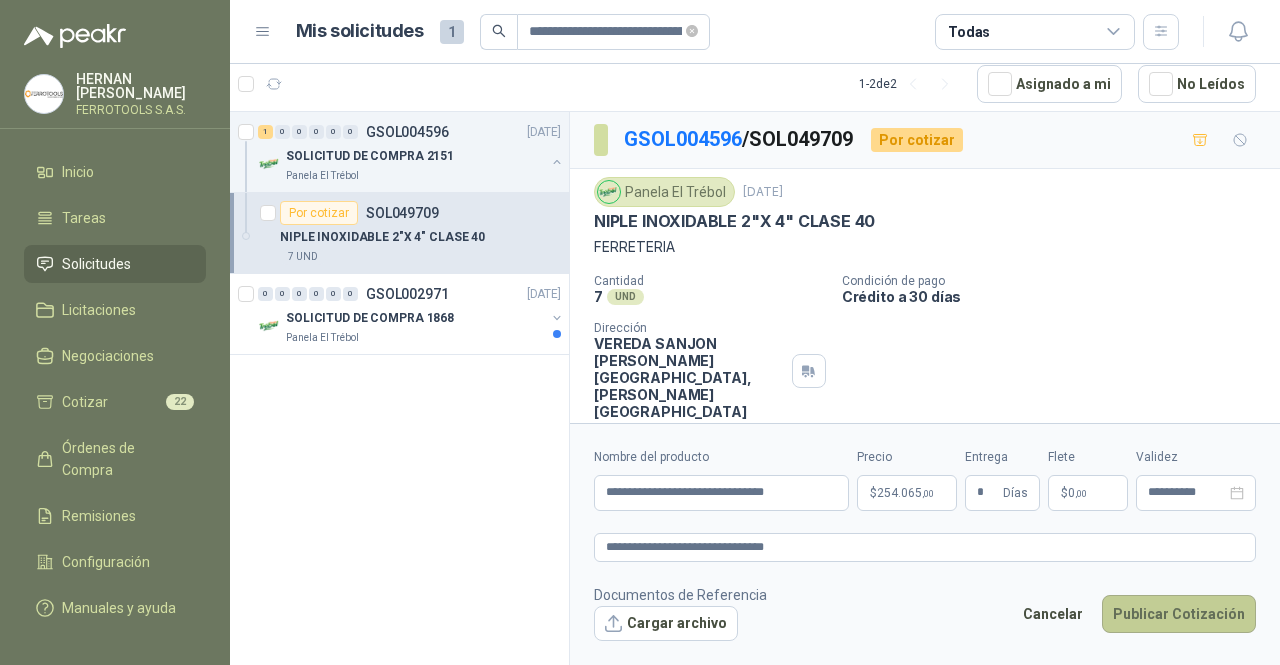 click on "Publicar Cotización" at bounding box center (1179, 614) 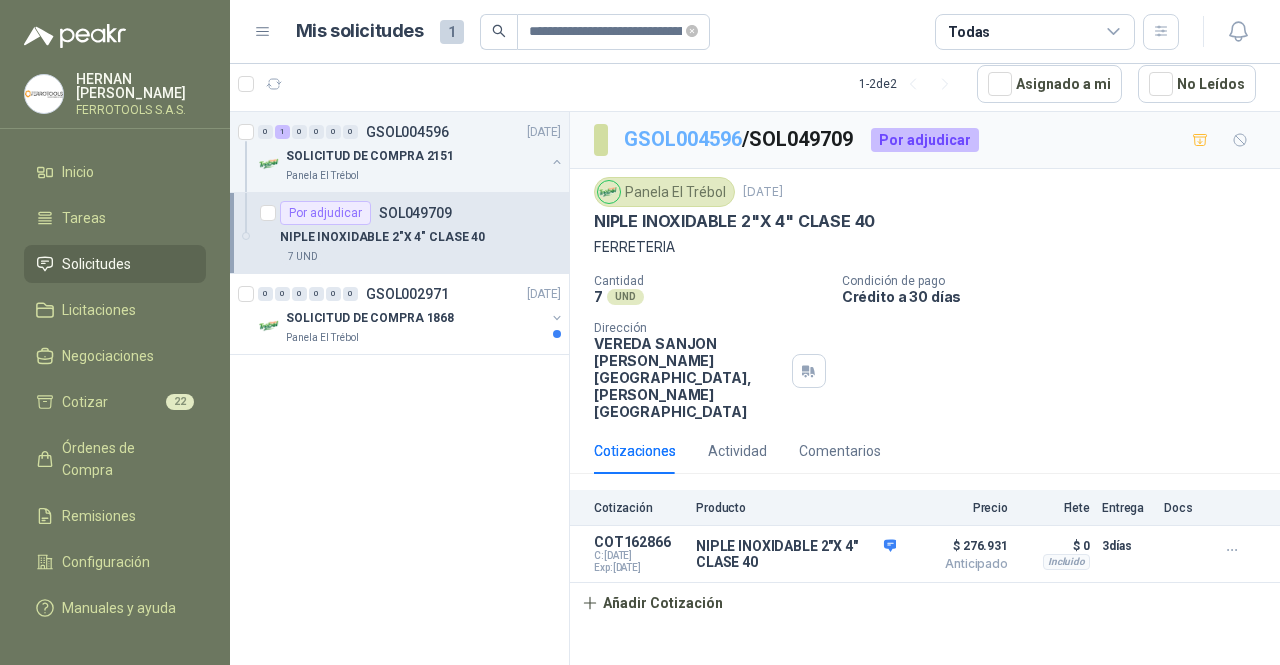 click on "GSOL004596" at bounding box center [683, 139] 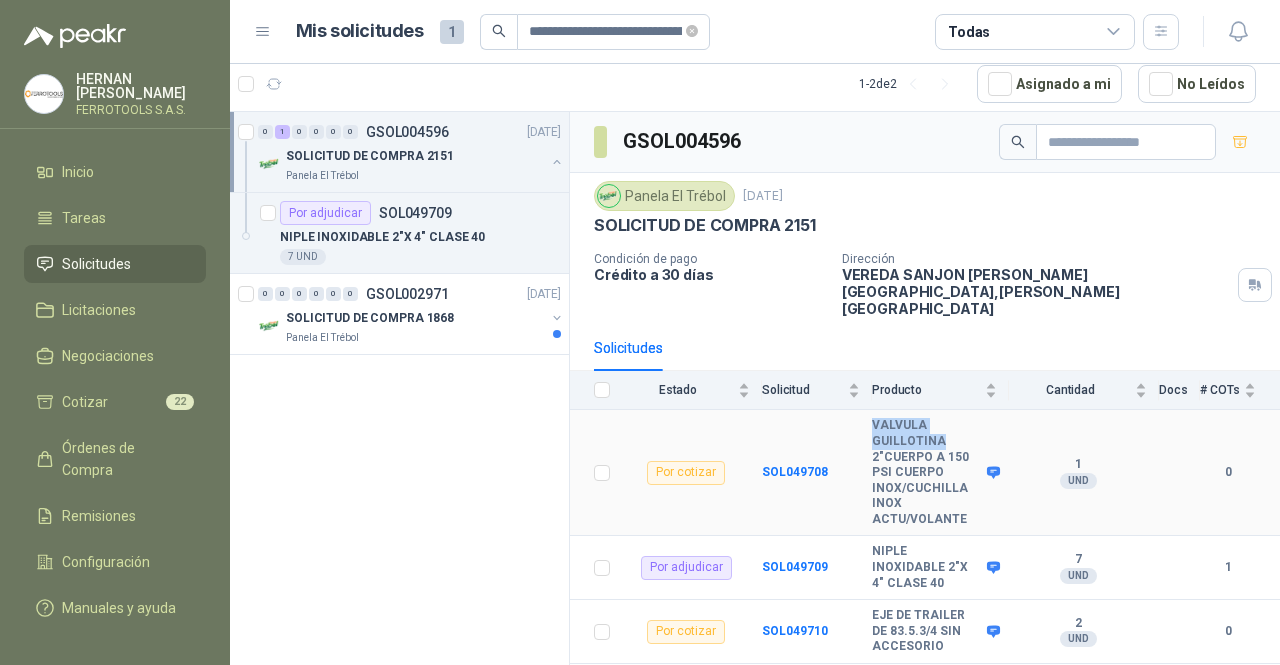 drag, startPoint x: 950, startPoint y: 413, endPoint x: 866, endPoint y: 384, distance: 88.86507 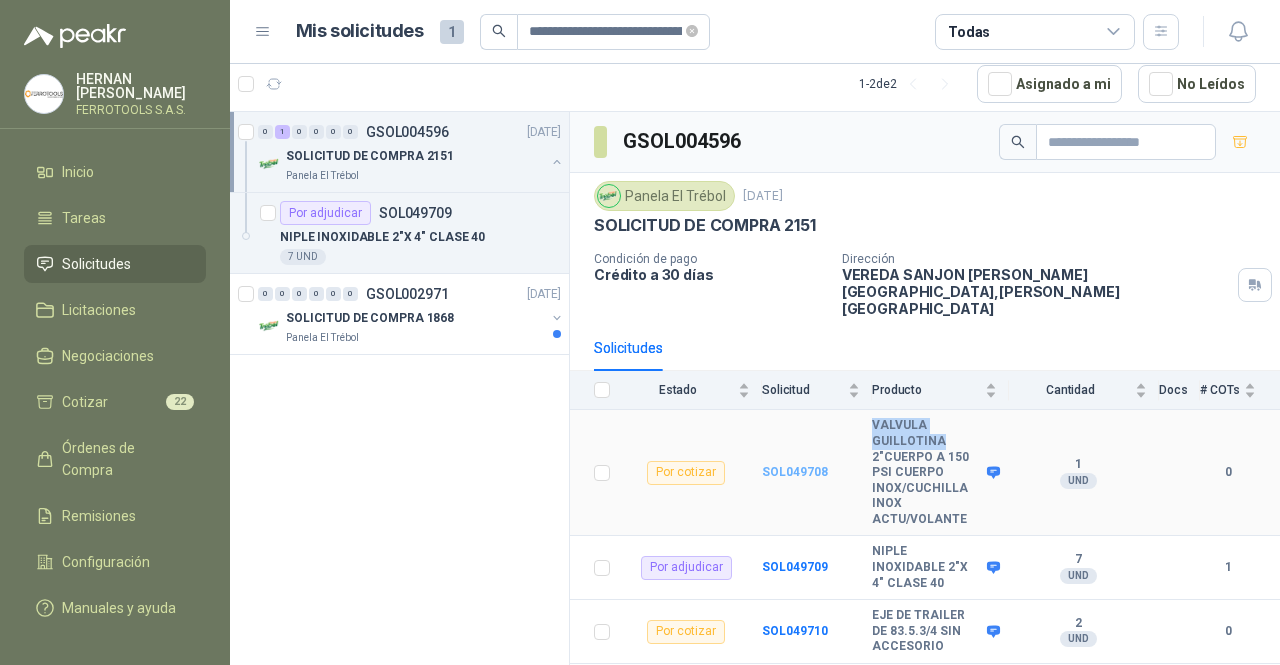 click on "SOL049708" at bounding box center [795, 472] 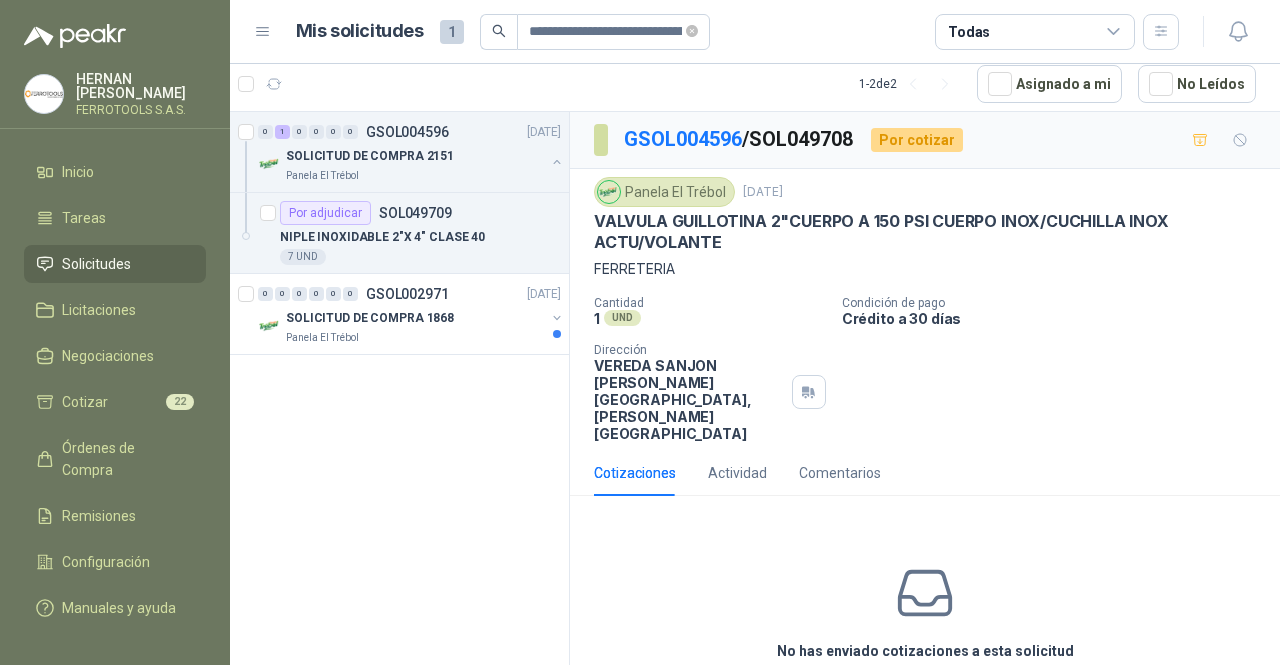 click on "Cotizar" at bounding box center (925, 697) 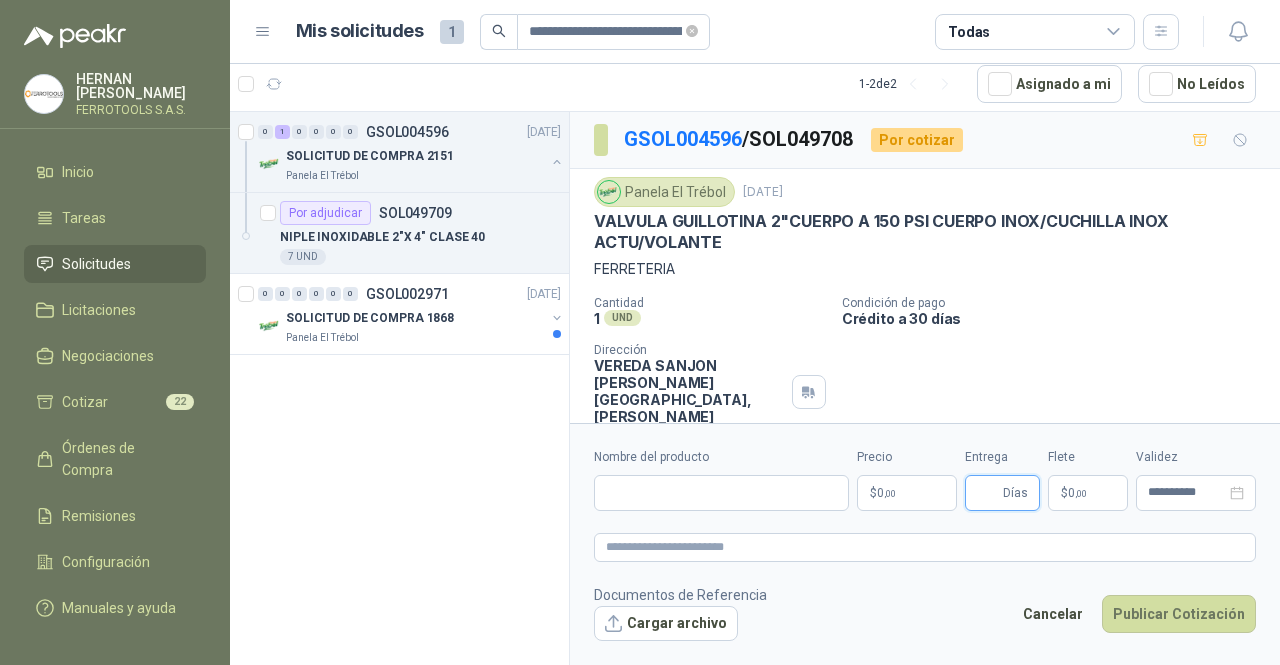 click on "Entrega" at bounding box center [988, 493] 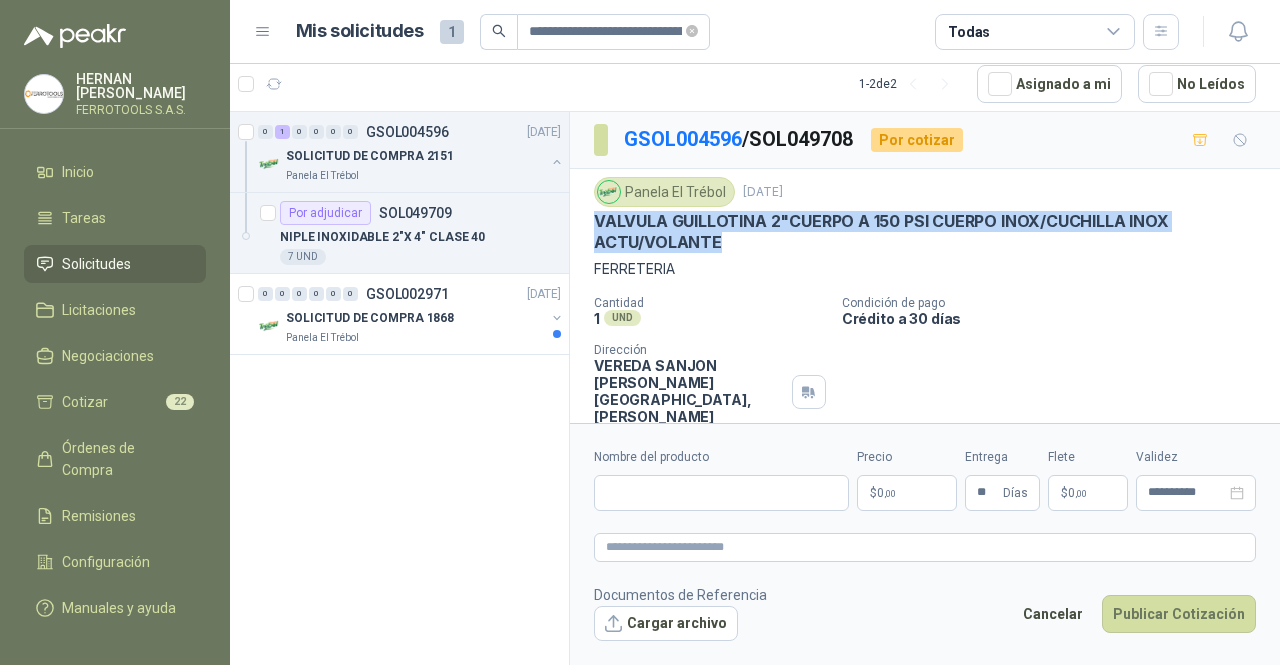 drag, startPoint x: 747, startPoint y: 243, endPoint x: 591, endPoint y: 221, distance: 157.54364 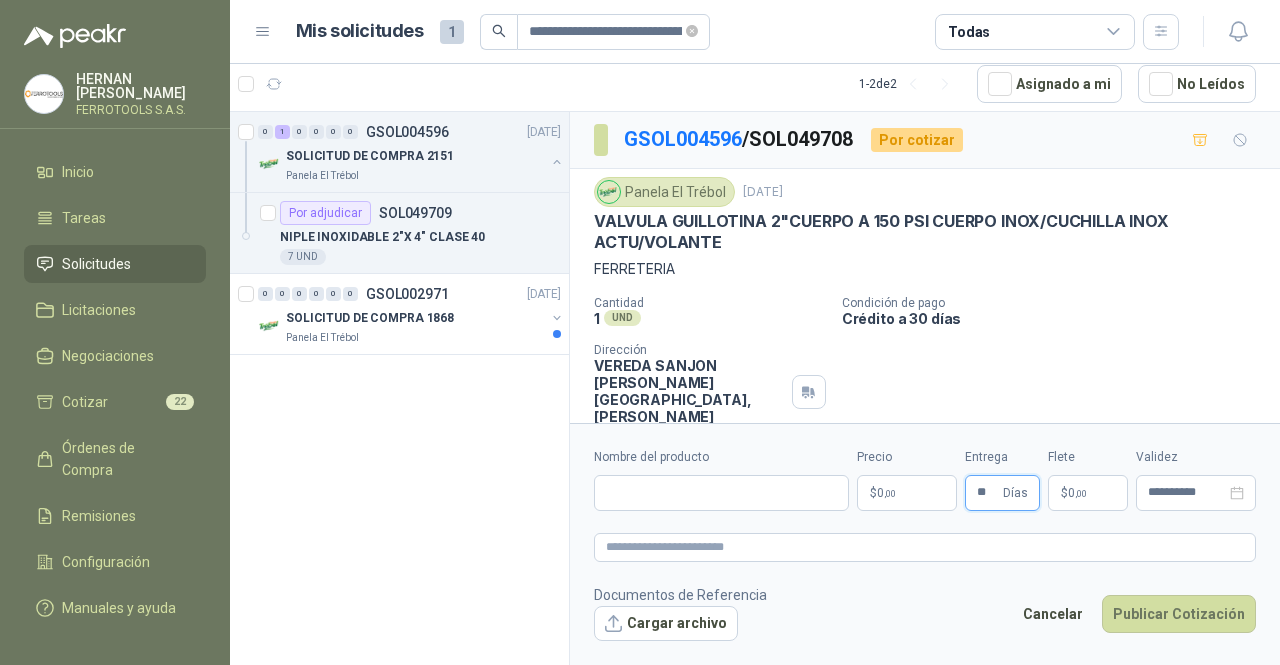 click on "**" at bounding box center (988, 493) 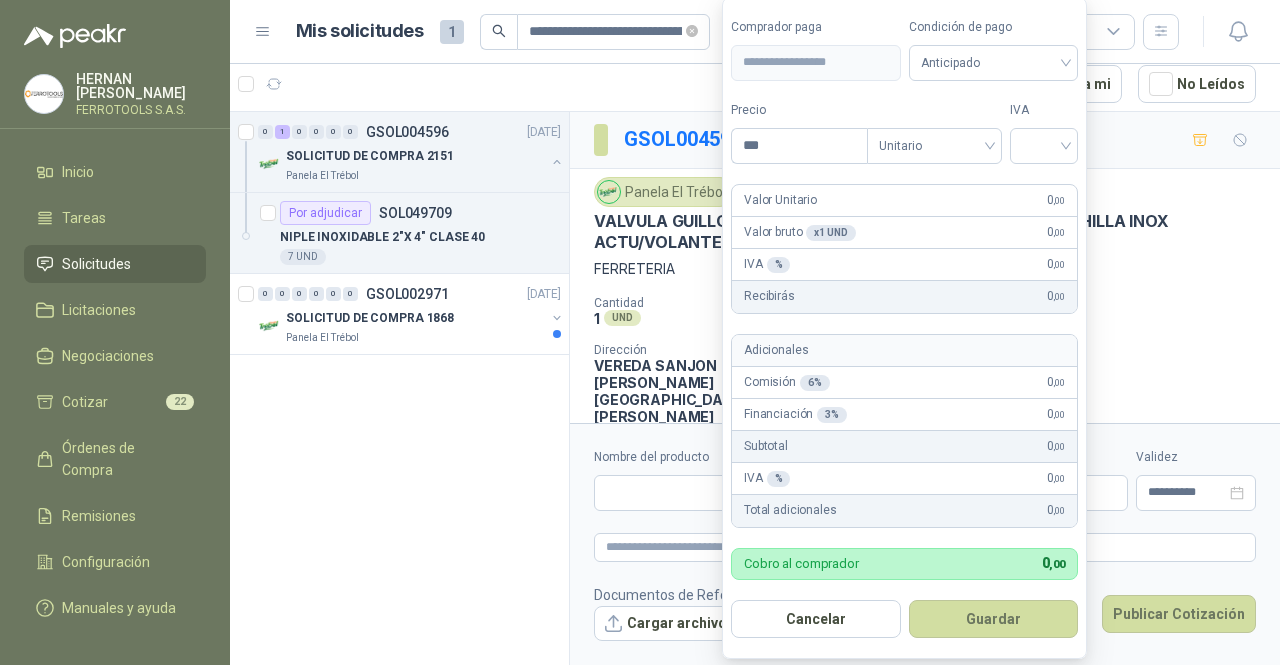 click on "**********" at bounding box center (640, 332) 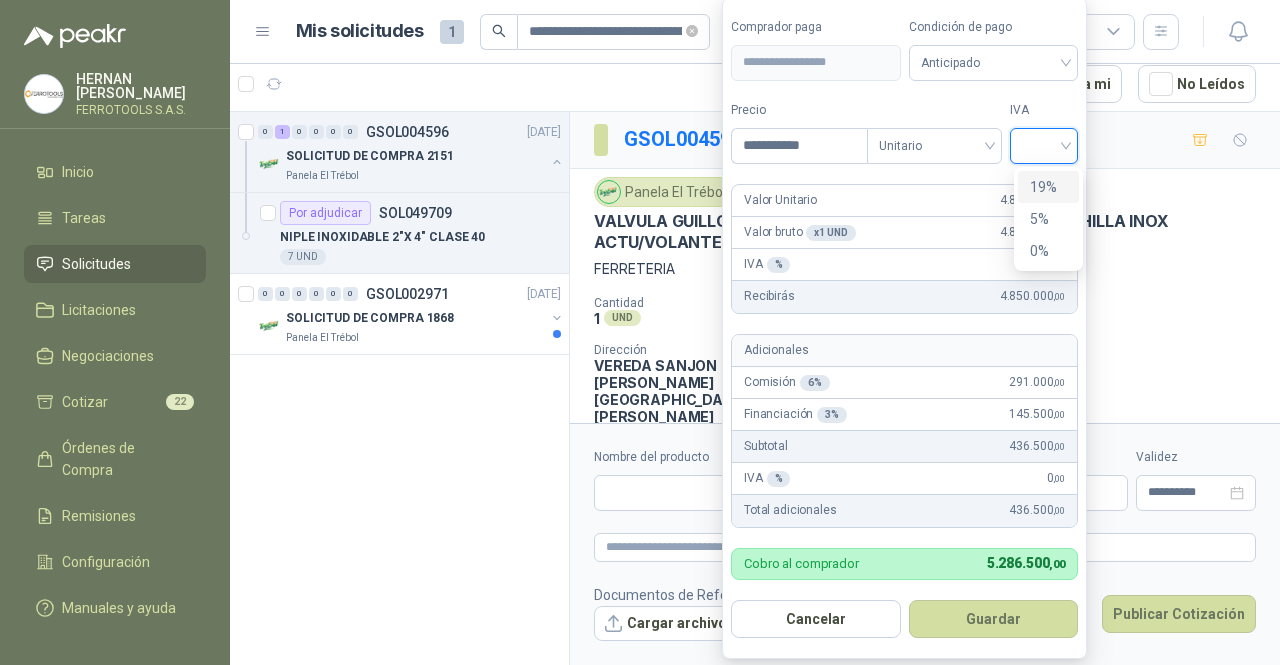 click at bounding box center [1044, 144] 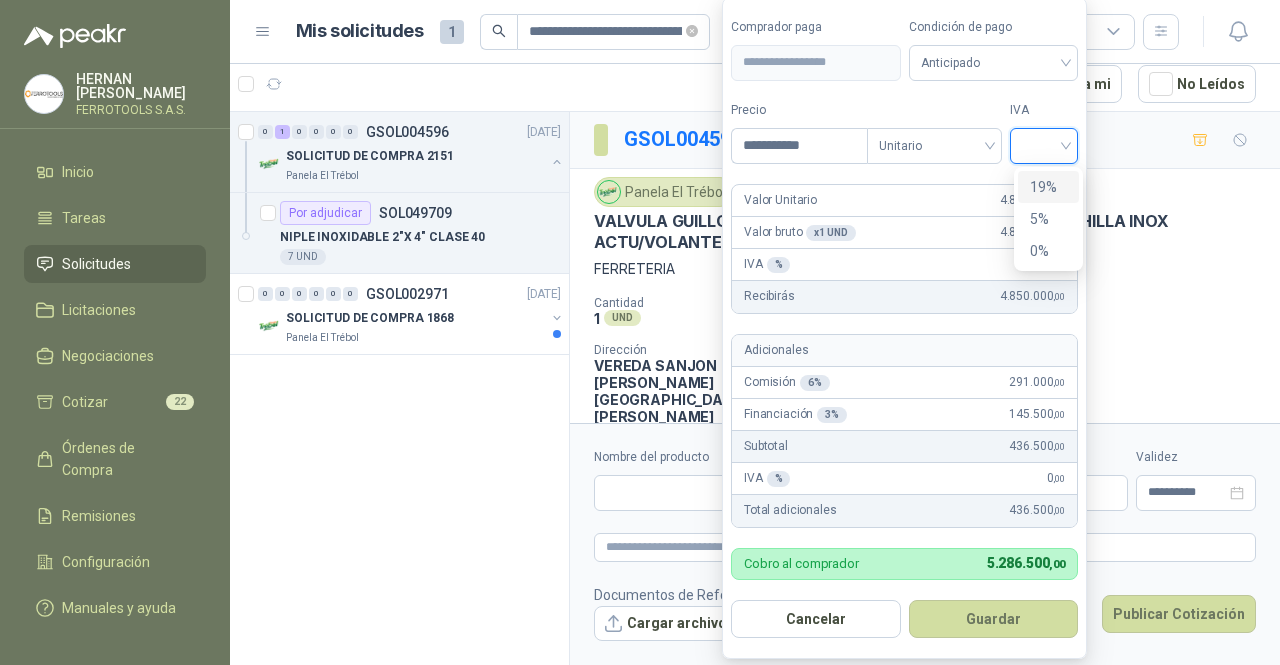 click on "19%" at bounding box center (1048, 187) 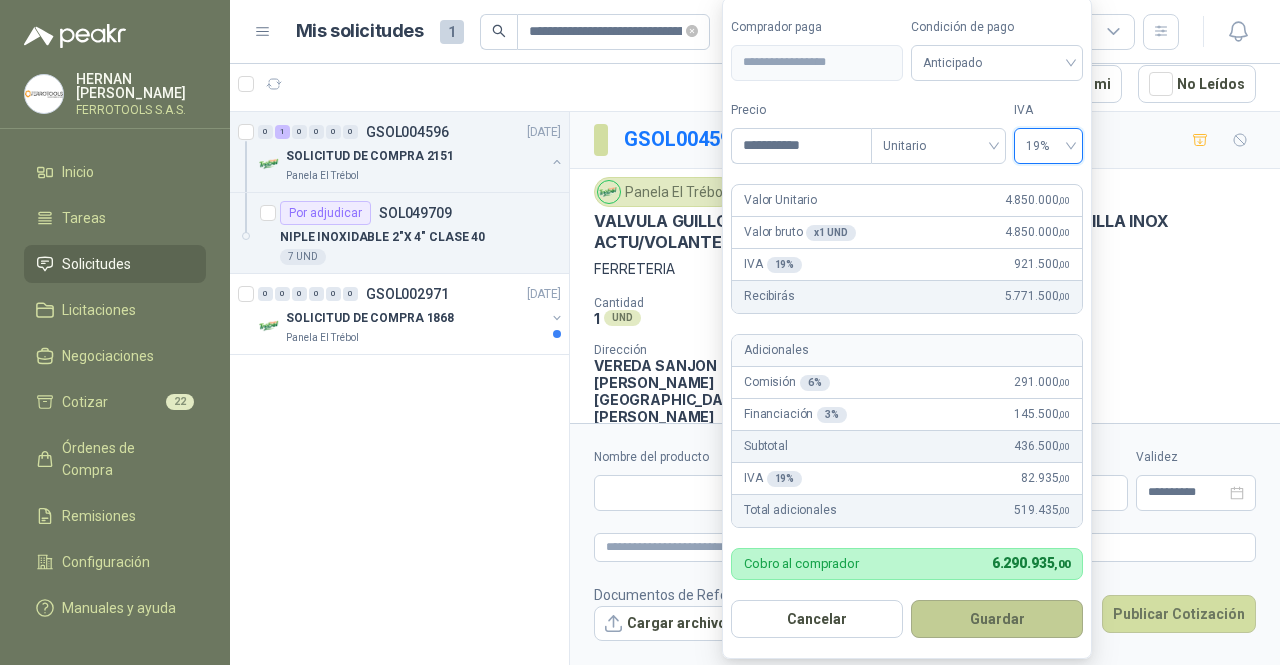 click on "Guardar" at bounding box center (997, 619) 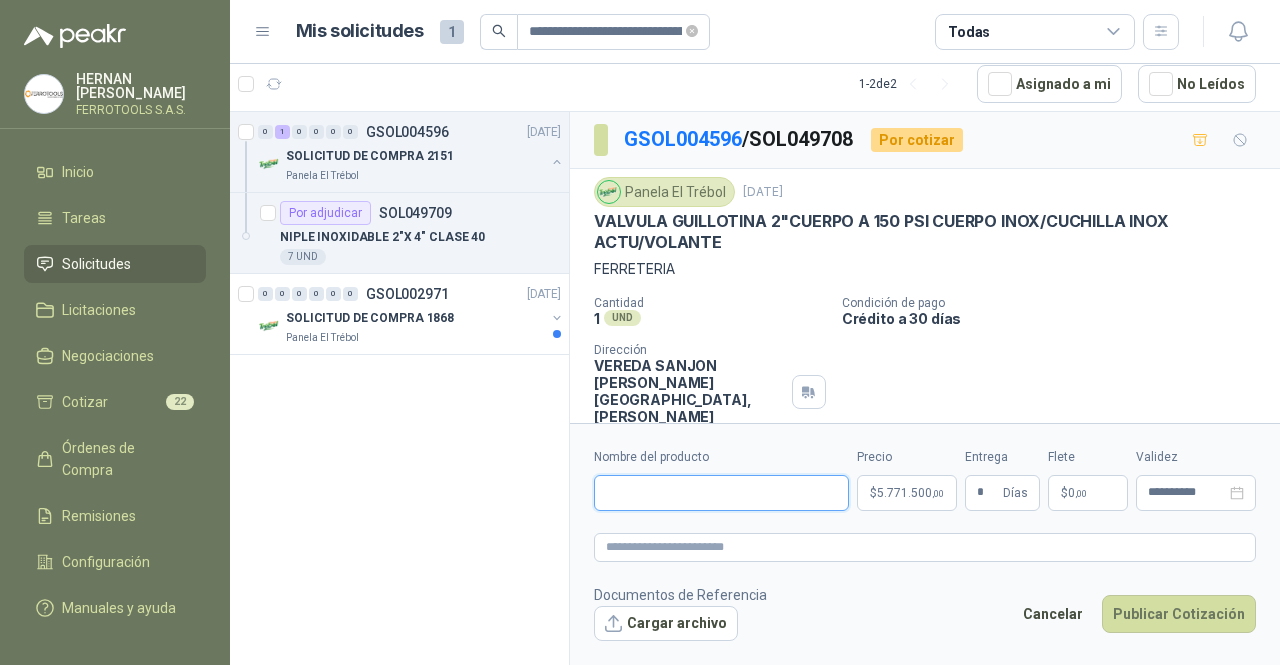 click on "Nombre del producto" at bounding box center (721, 493) 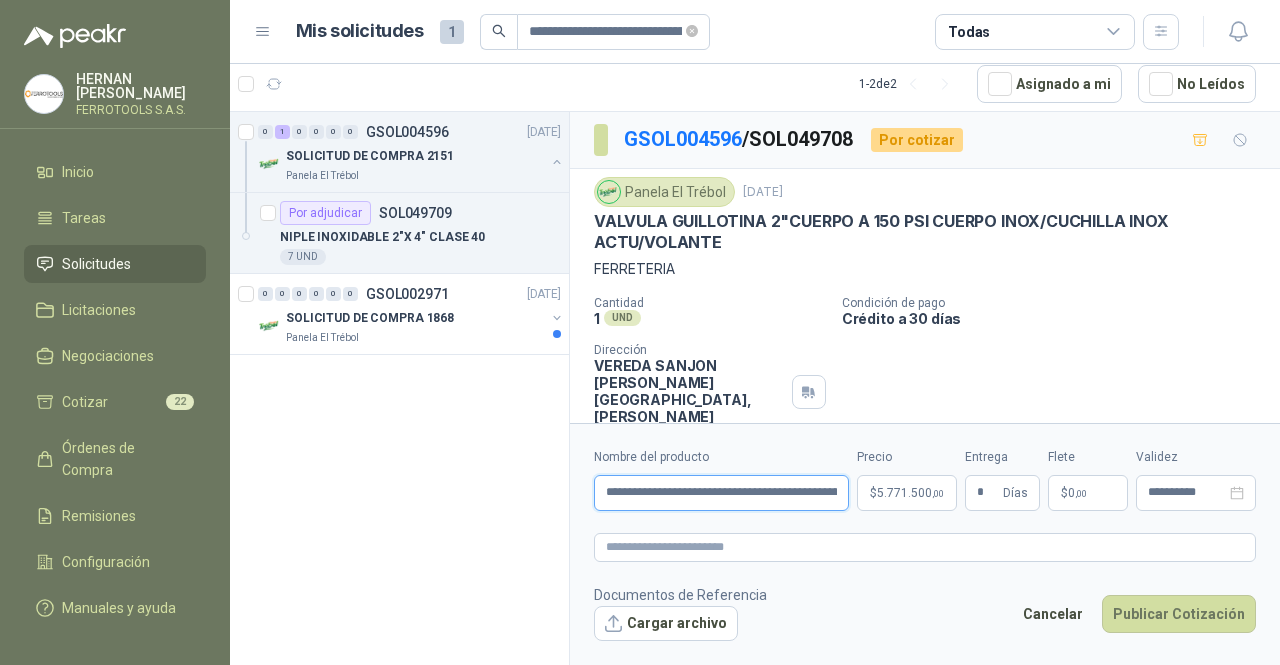 scroll, scrollTop: 0, scrollLeft: 314, axis: horizontal 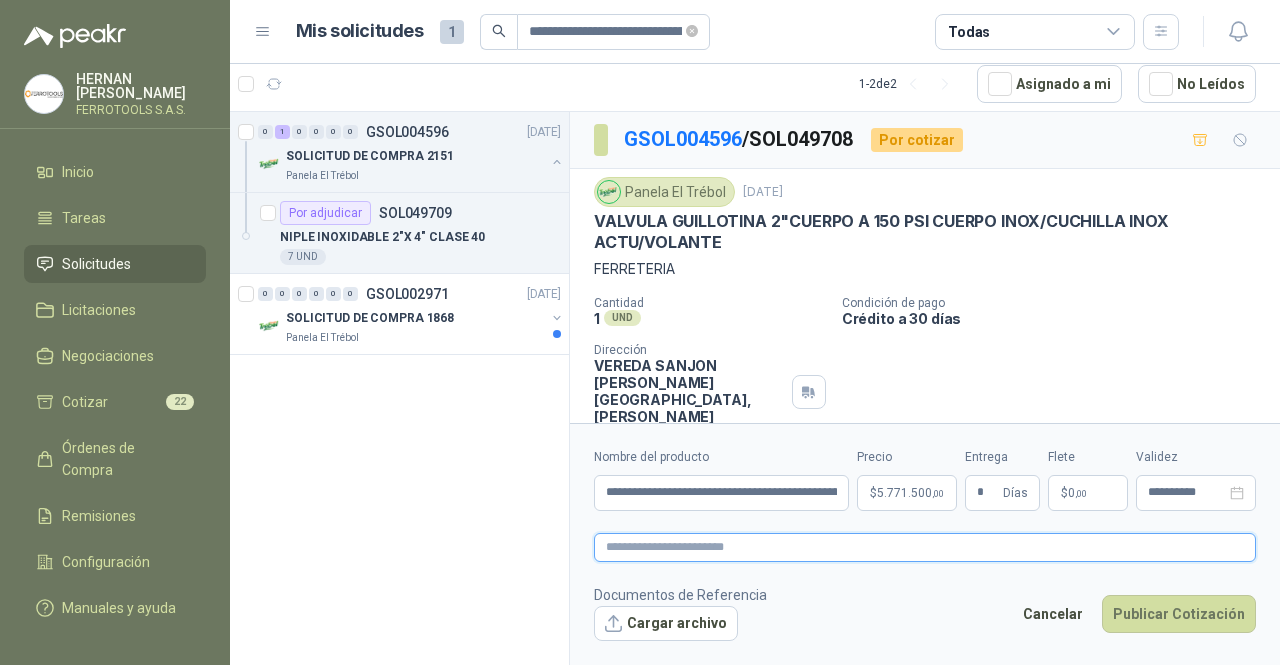 paste on "**********" 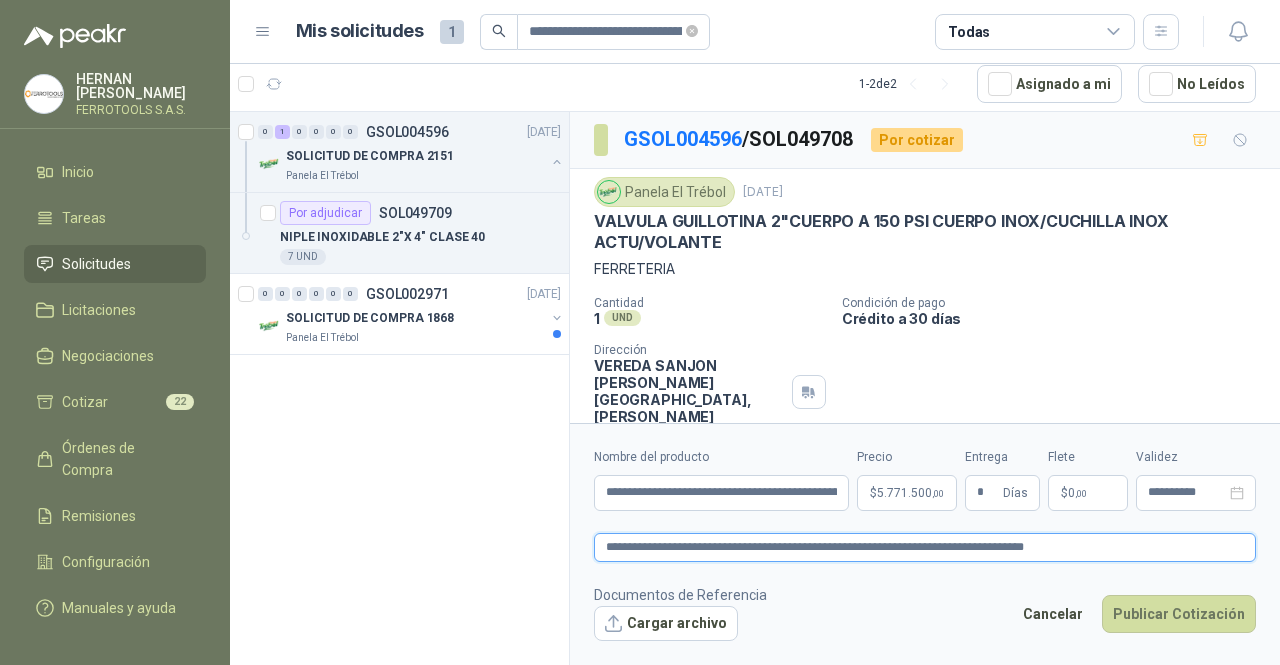 click on "**********" at bounding box center (925, 547) 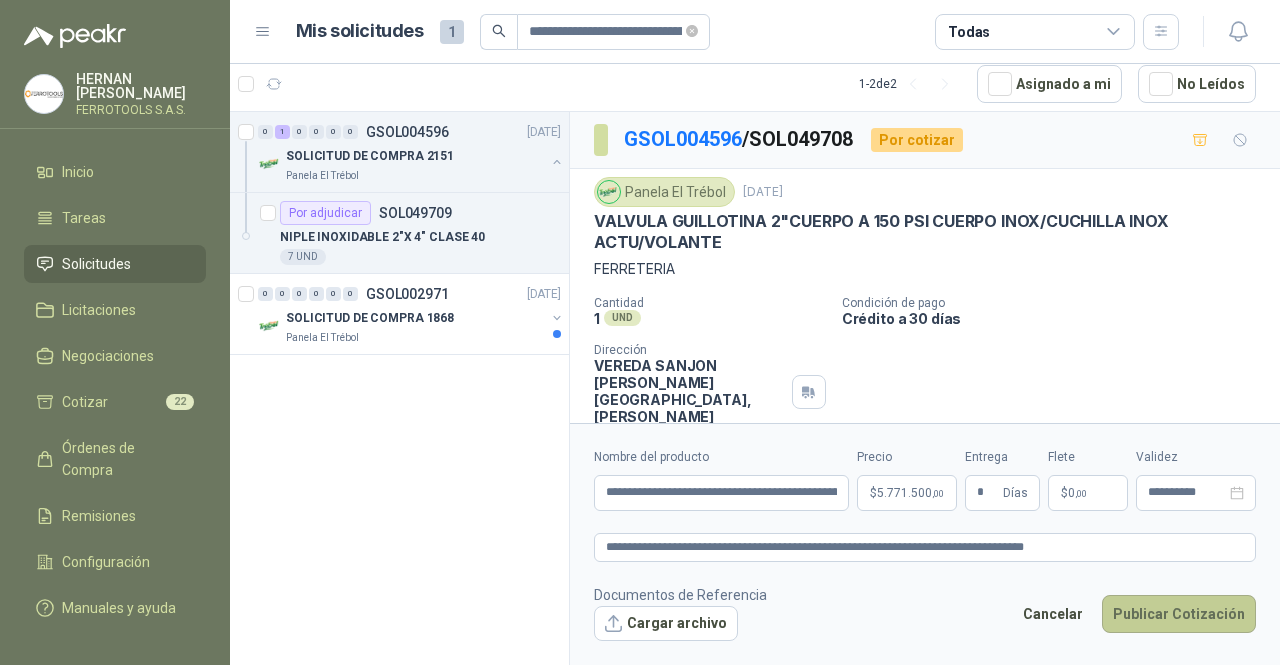 click on "Publicar Cotización" at bounding box center [1179, 614] 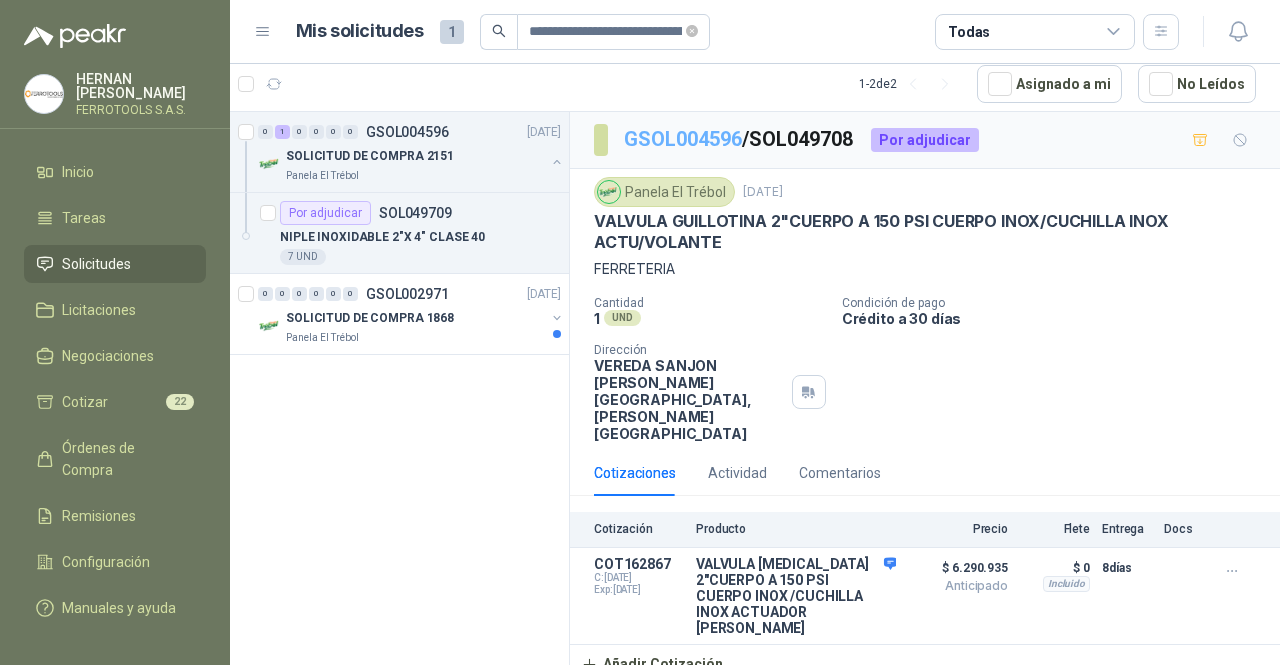 click on "GSOL004596" at bounding box center [683, 139] 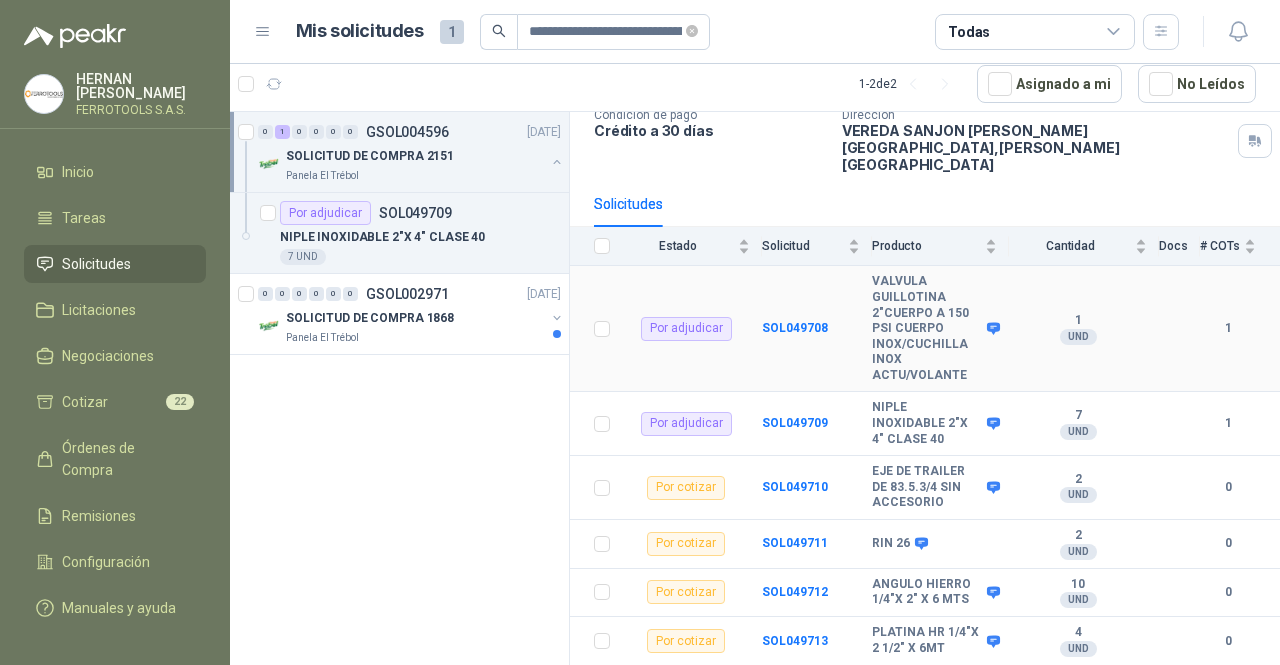 scroll, scrollTop: 194, scrollLeft: 0, axis: vertical 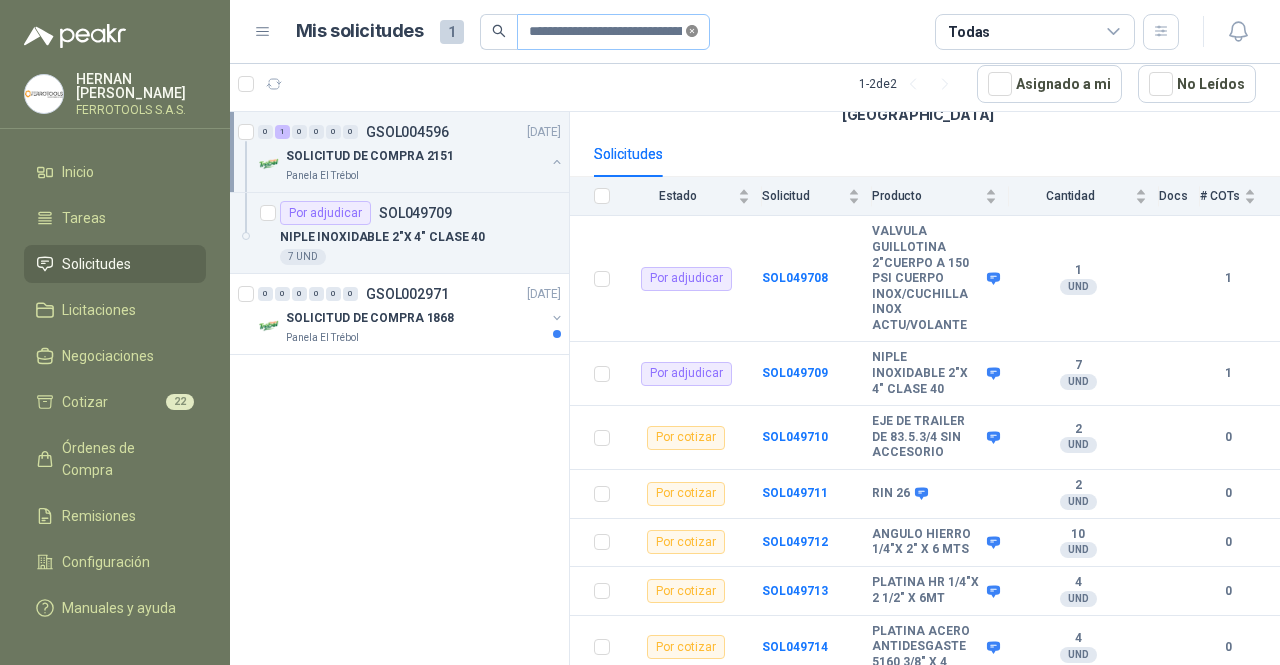 click 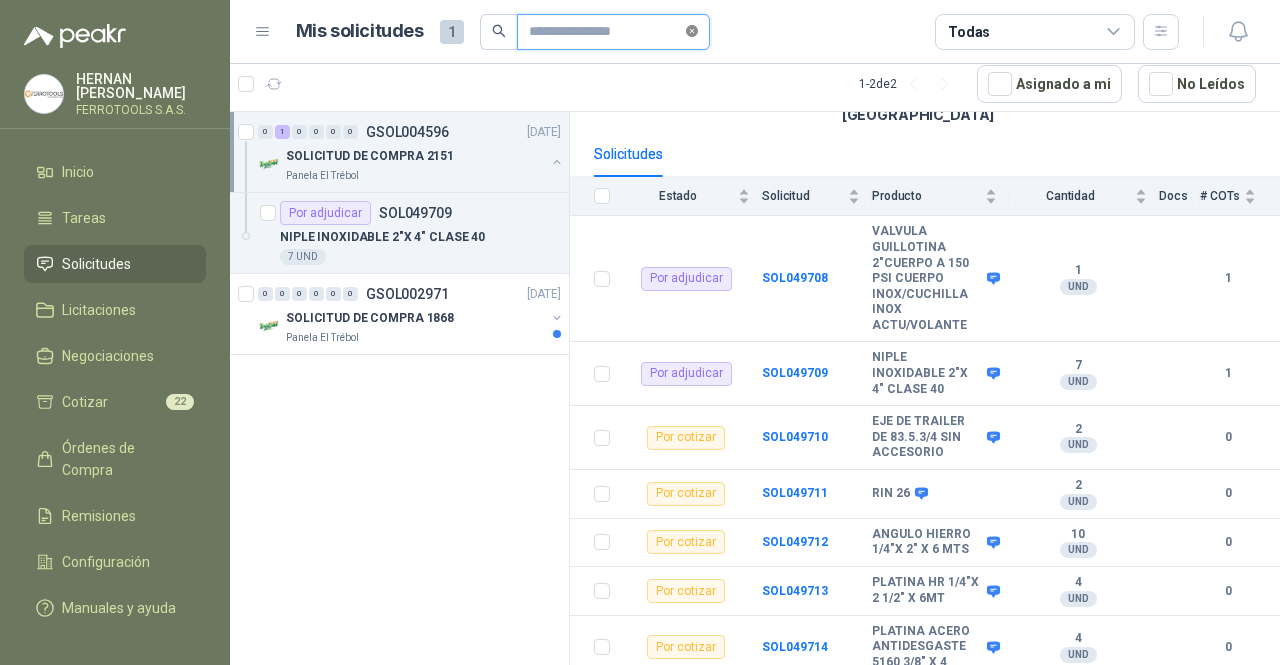 scroll, scrollTop: 0, scrollLeft: 0, axis: both 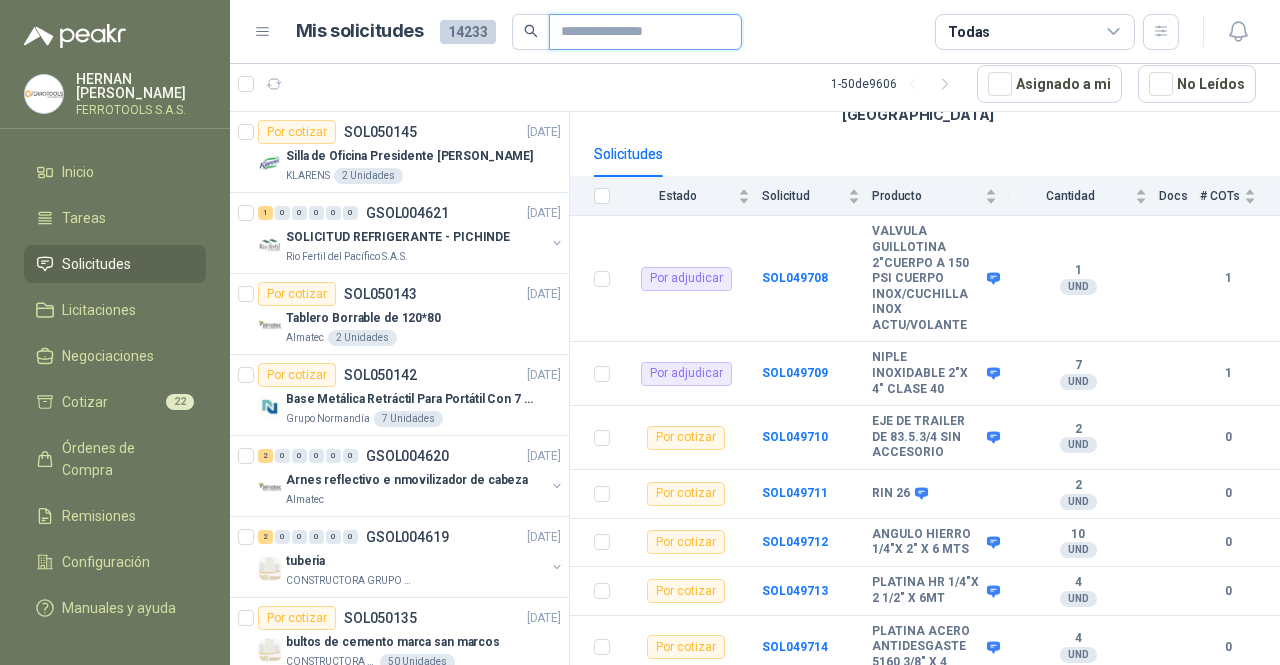 click at bounding box center [637, 32] 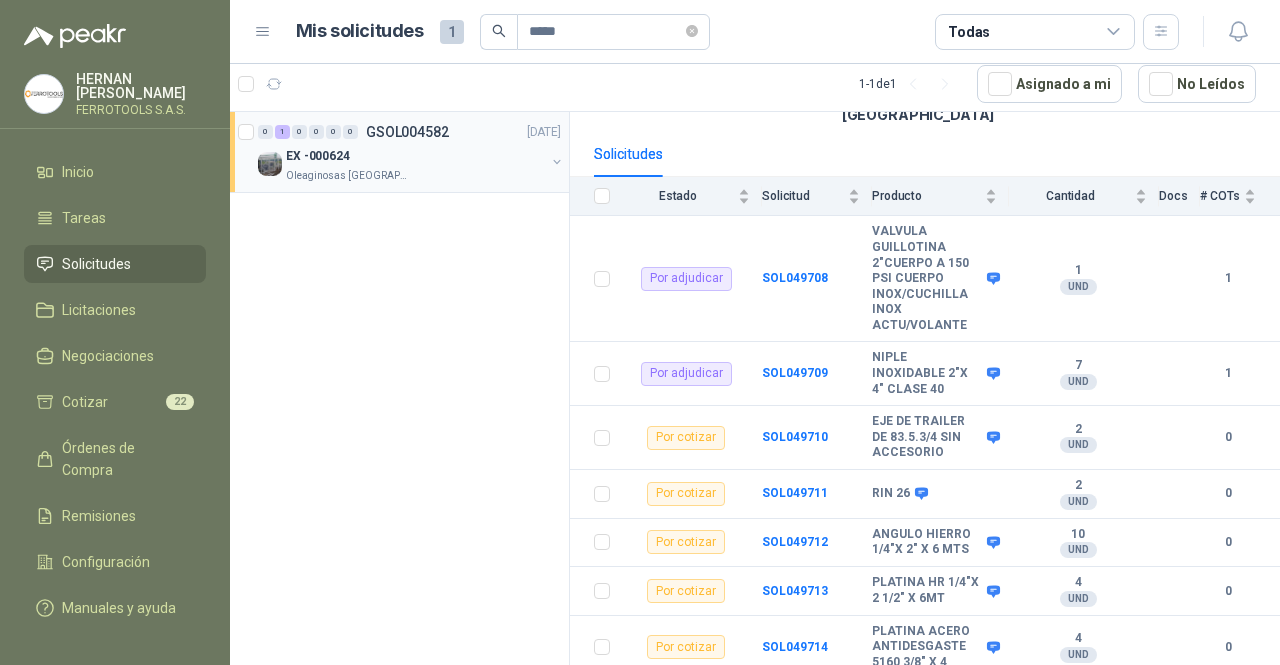 click on "EX -000624" at bounding box center [415, 156] 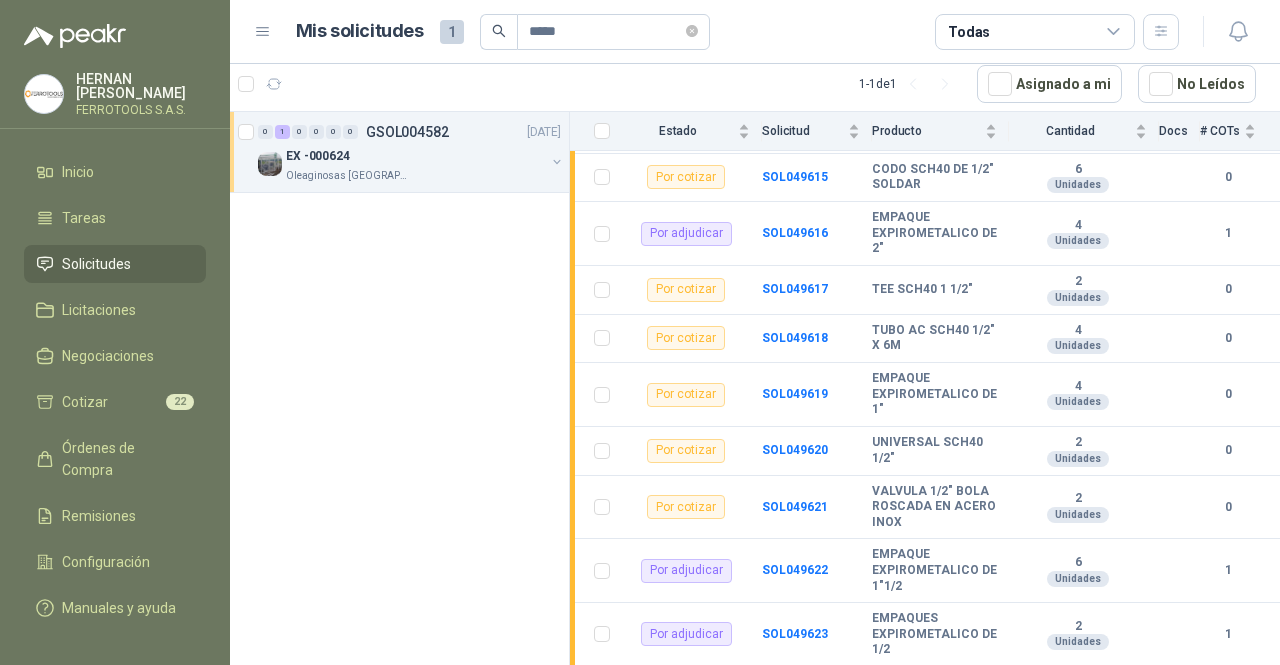 scroll, scrollTop: 775, scrollLeft: 0, axis: vertical 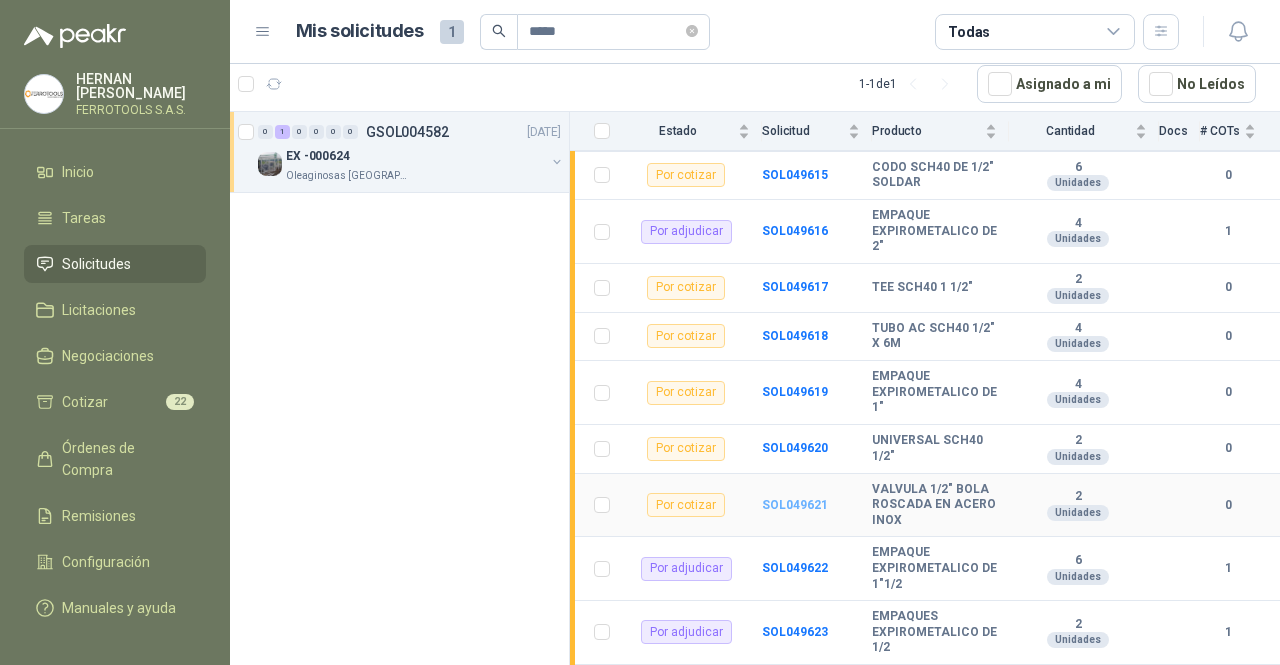 click on "SOL049621" at bounding box center [795, 505] 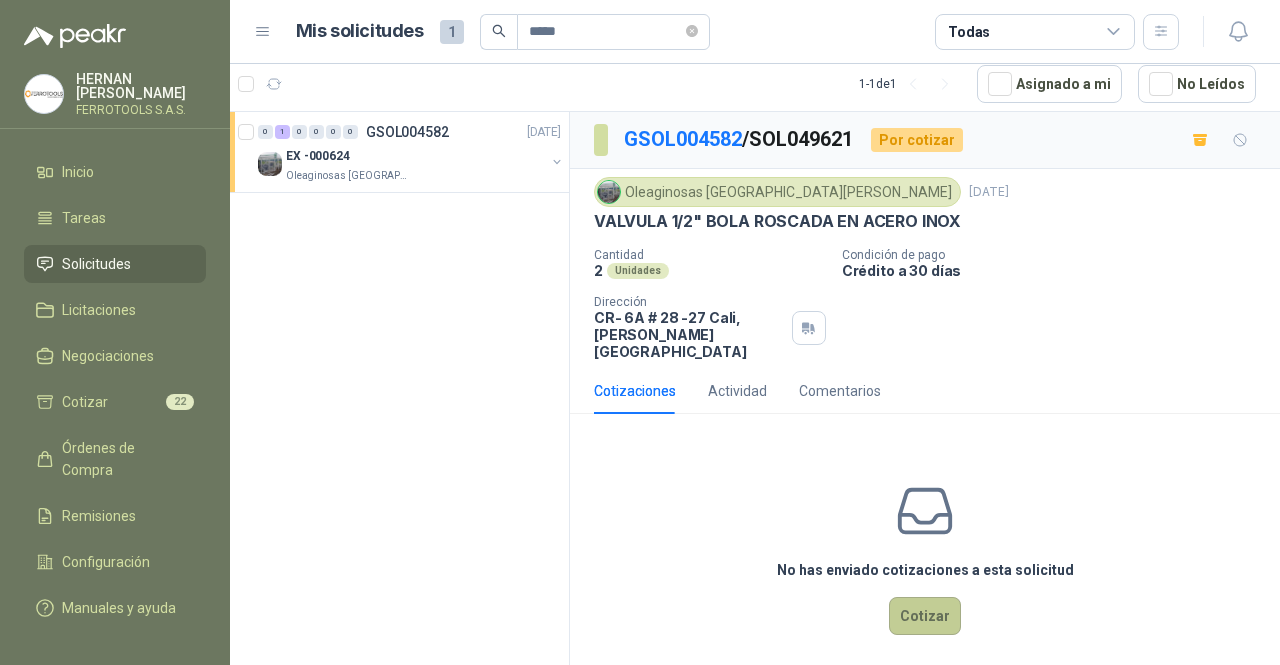 click on "Cotizar" at bounding box center (925, 616) 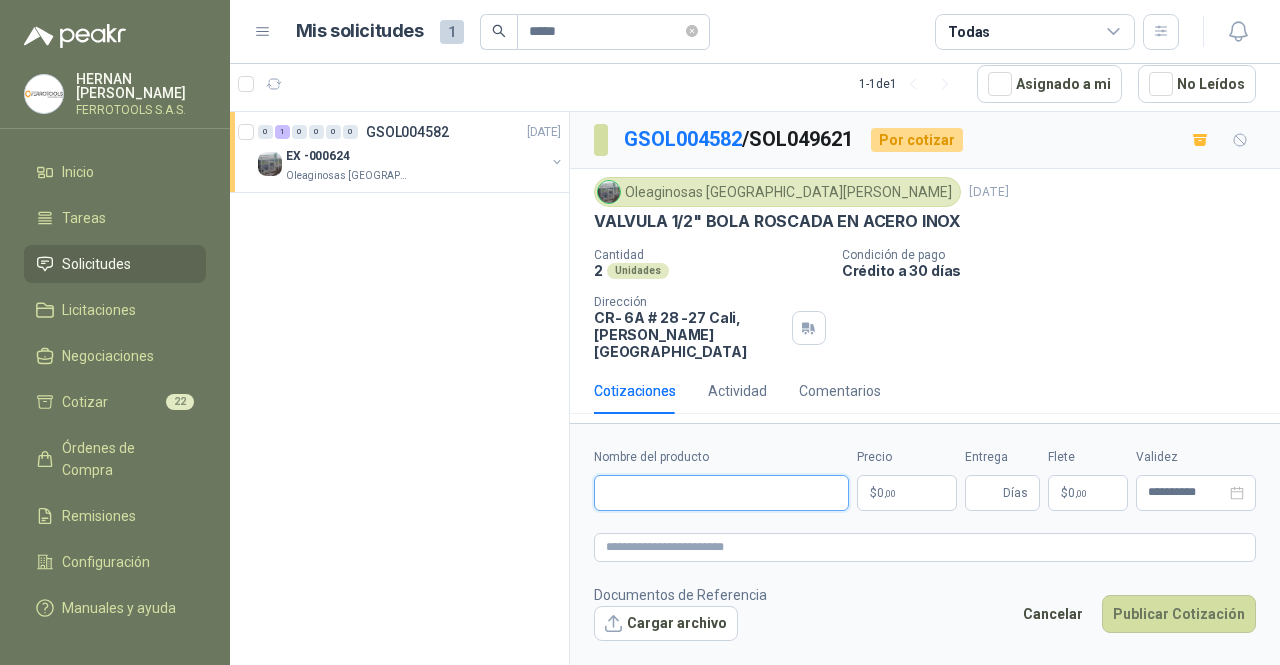 click on "Nombre del producto" at bounding box center (721, 493) 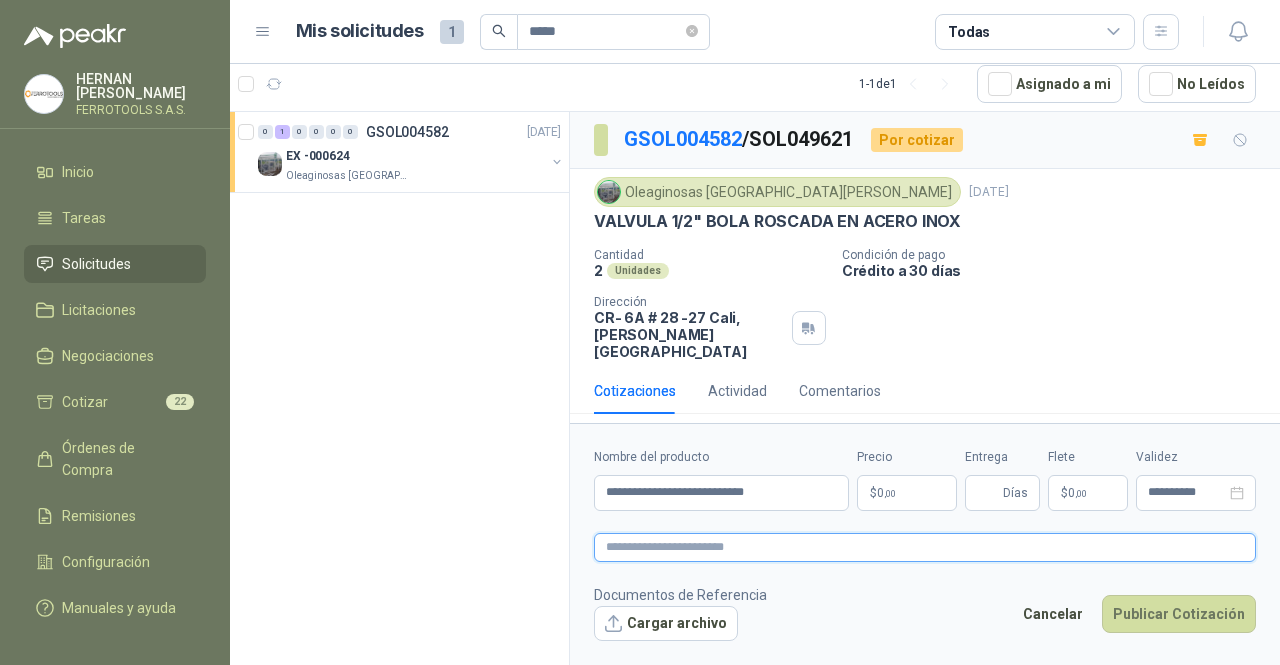 click at bounding box center [925, 547] 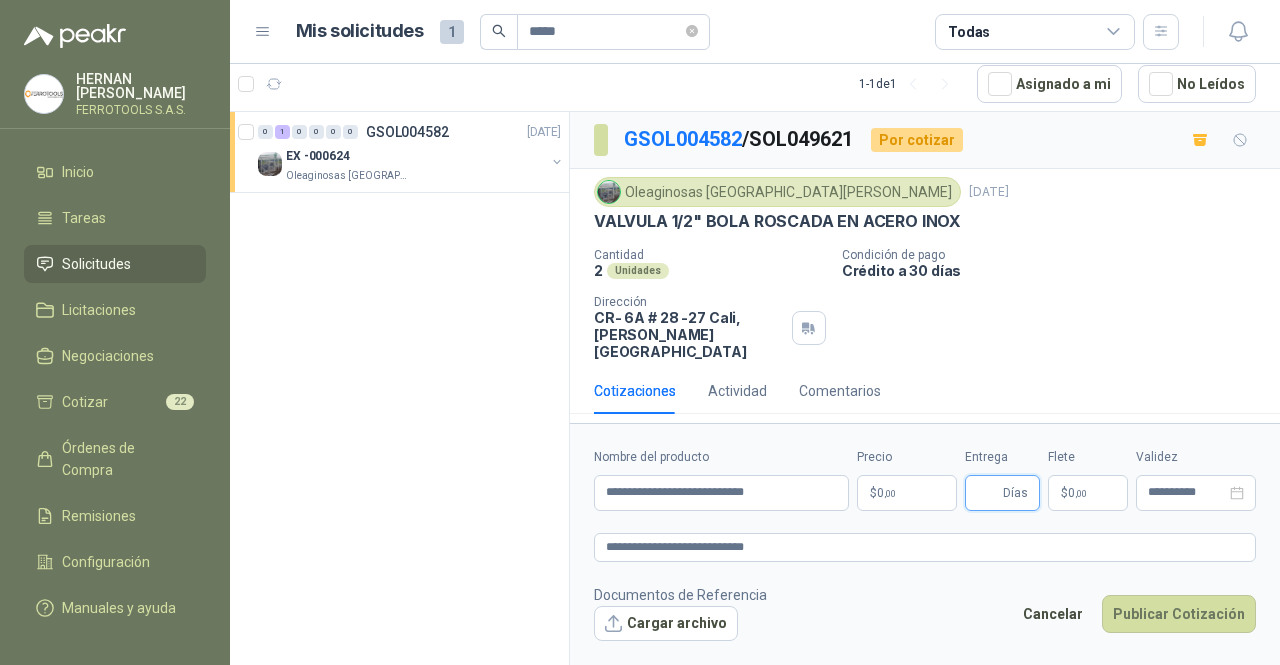 click on "Entrega" at bounding box center (988, 493) 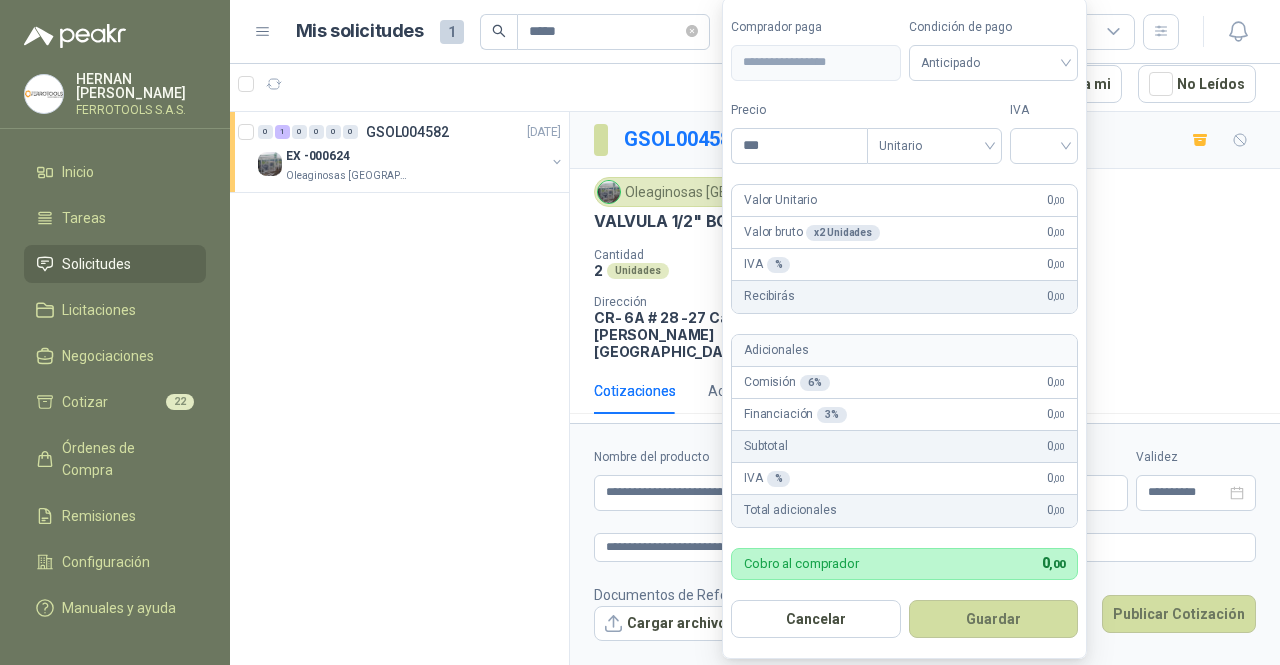 click on "**********" at bounding box center (640, 332) 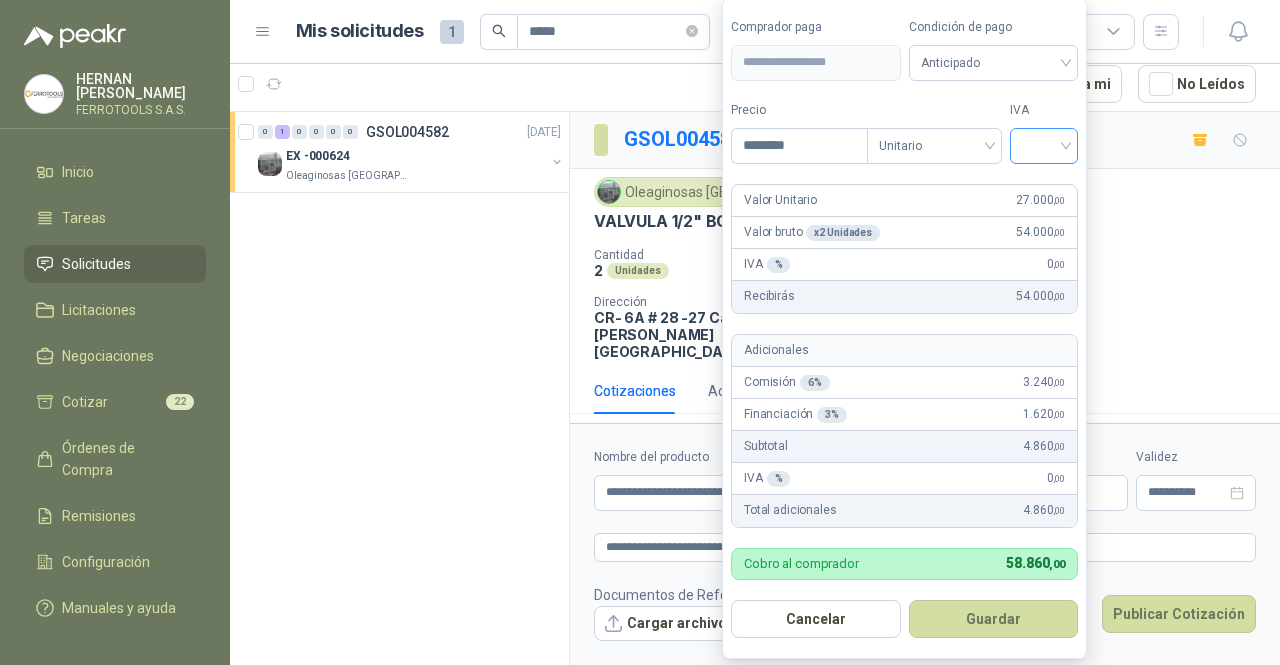 click at bounding box center (1044, 144) 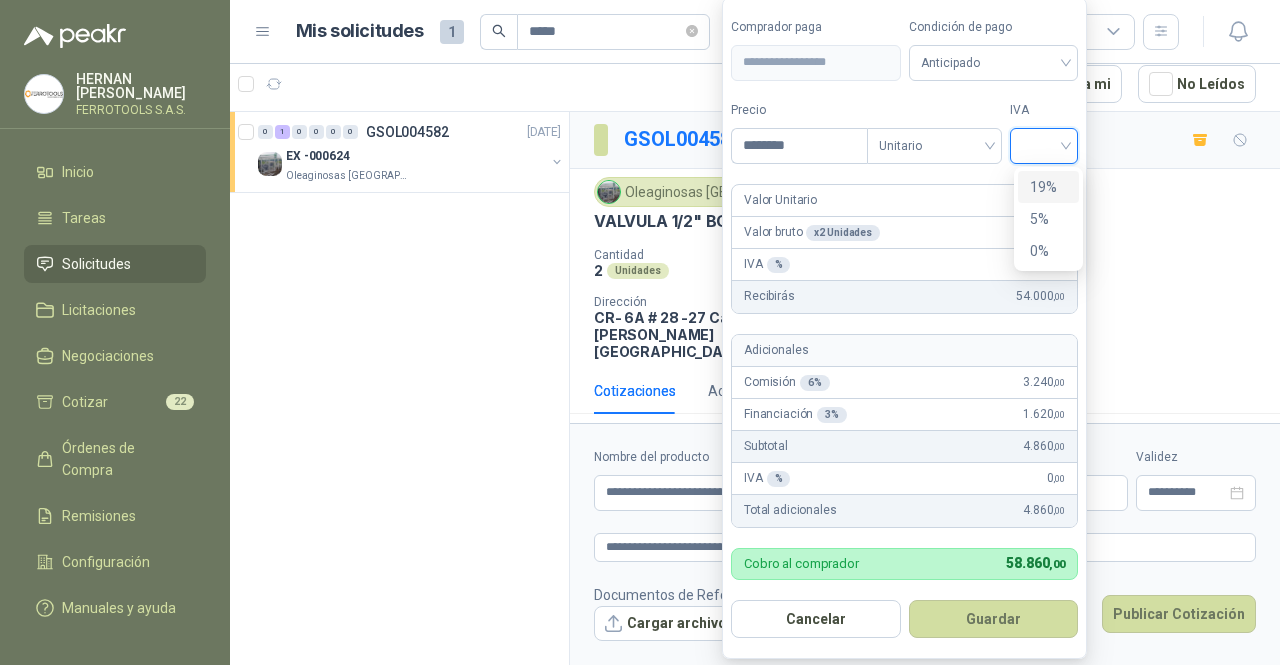 click on "19%" at bounding box center (1048, 187) 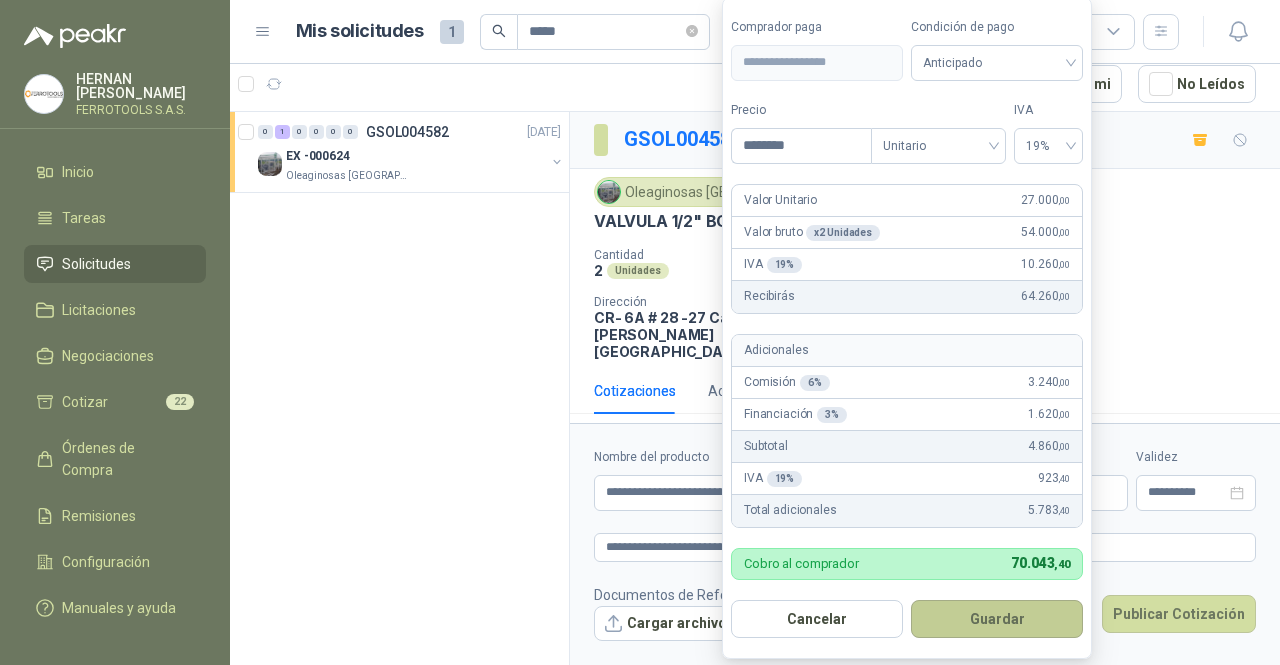 click on "Guardar" at bounding box center [997, 619] 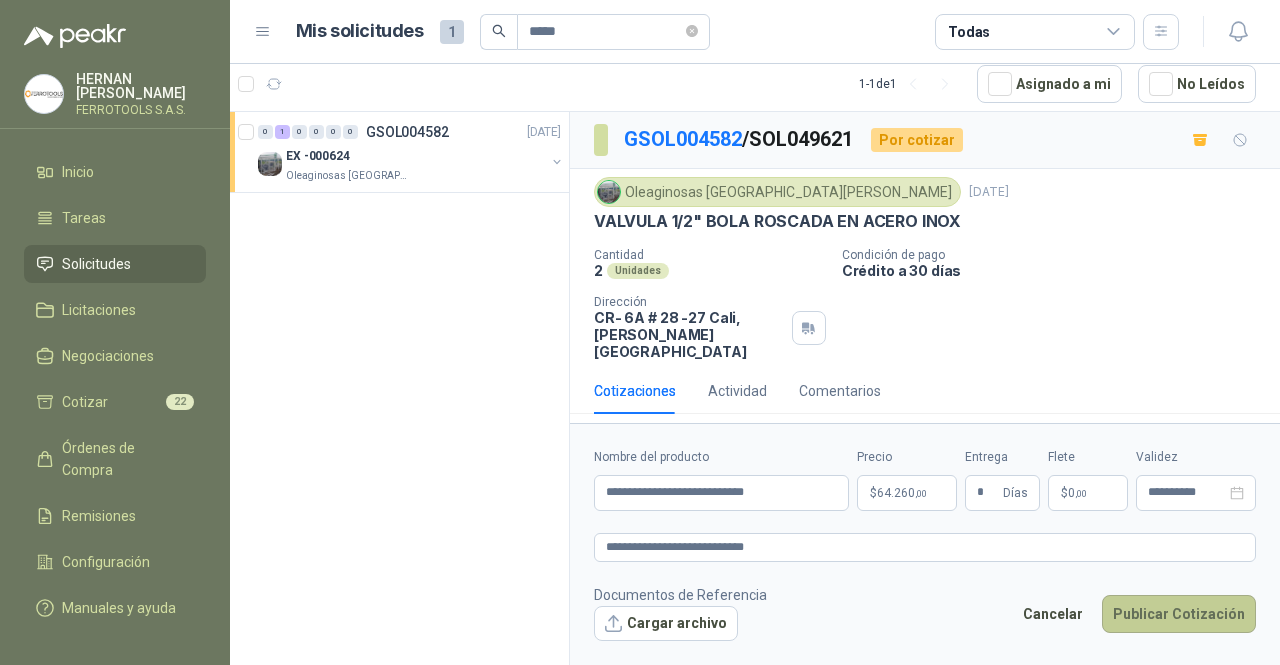 click on "Publicar Cotización" at bounding box center [1179, 614] 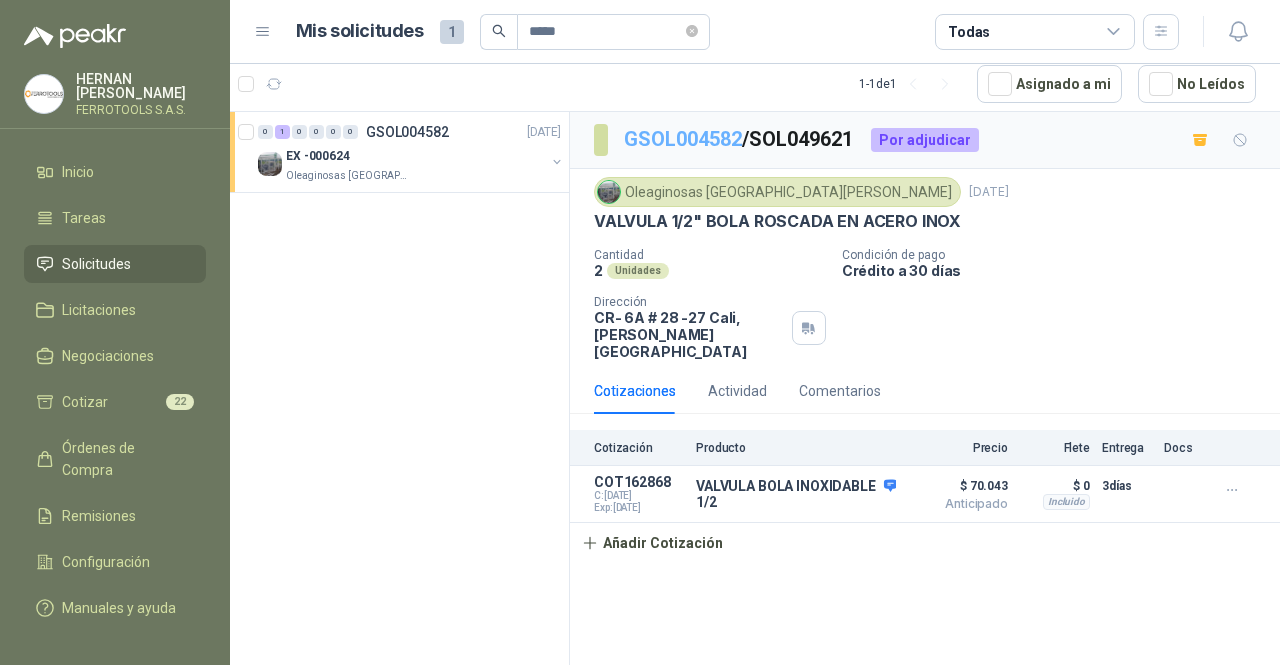 click on "GSOL004582" at bounding box center [683, 139] 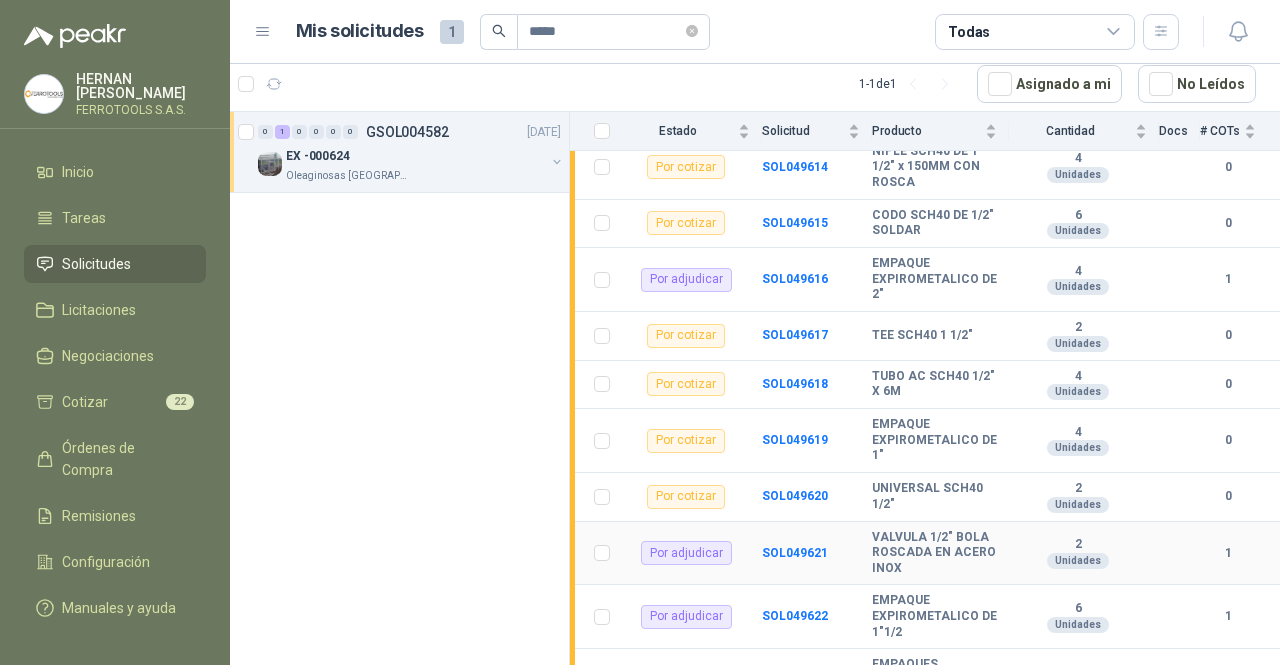 scroll, scrollTop: 705, scrollLeft: 0, axis: vertical 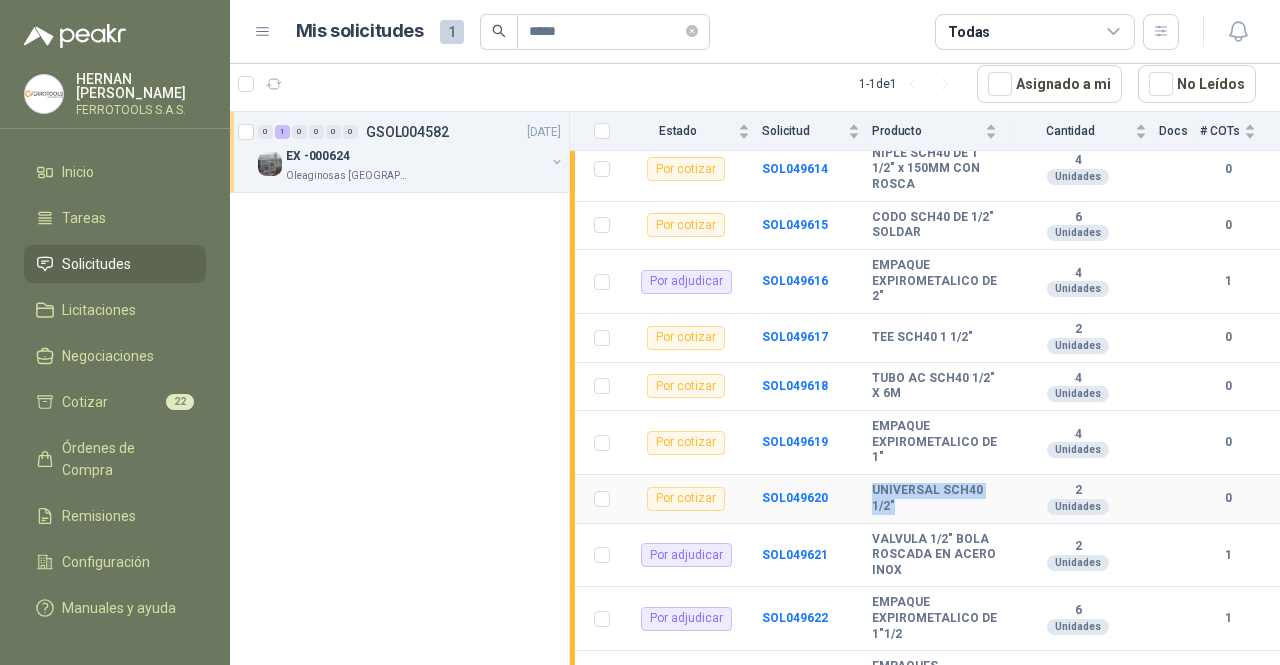 drag, startPoint x: 905, startPoint y: 519, endPoint x: 872, endPoint y: 513, distance: 33.54102 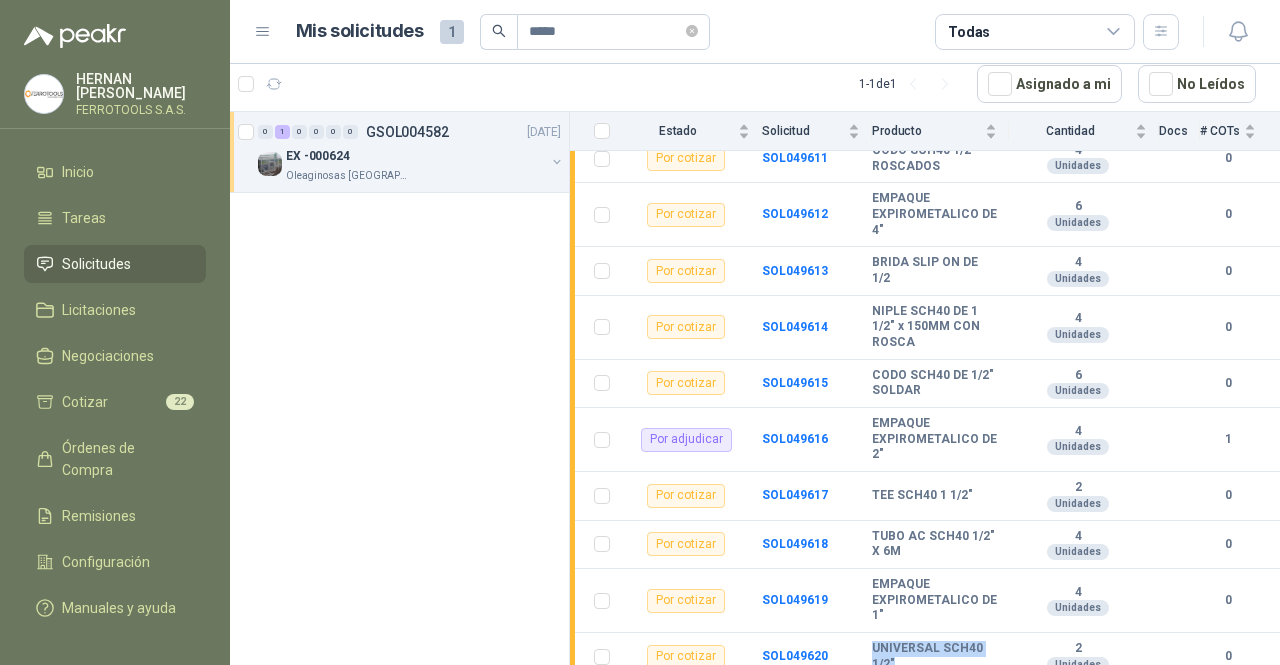 scroll, scrollTop: 541, scrollLeft: 0, axis: vertical 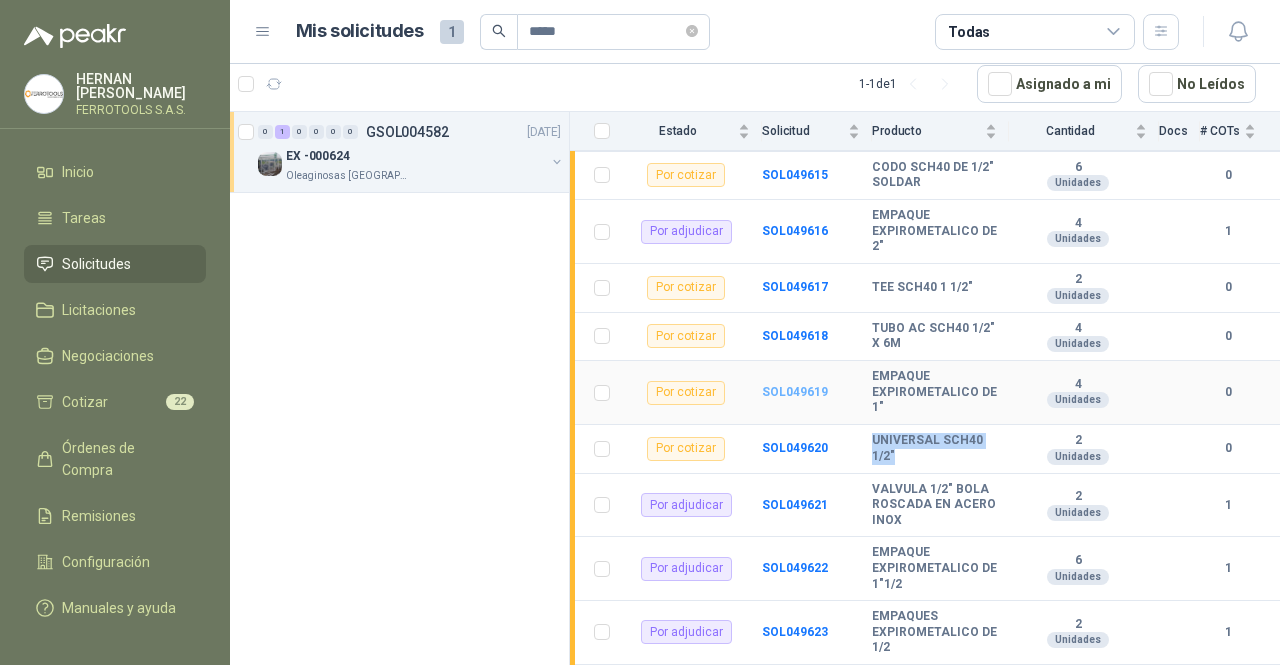 click on "SOL049619" at bounding box center [795, 392] 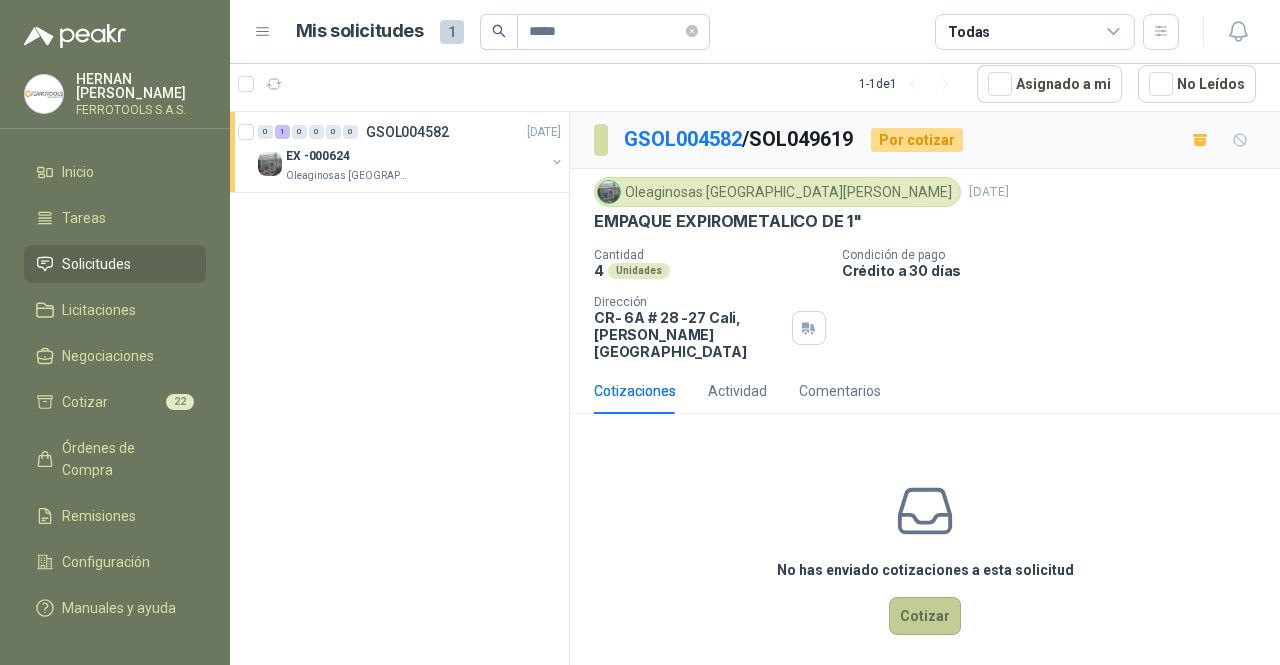 click on "Cotizar" at bounding box center [925, 616] 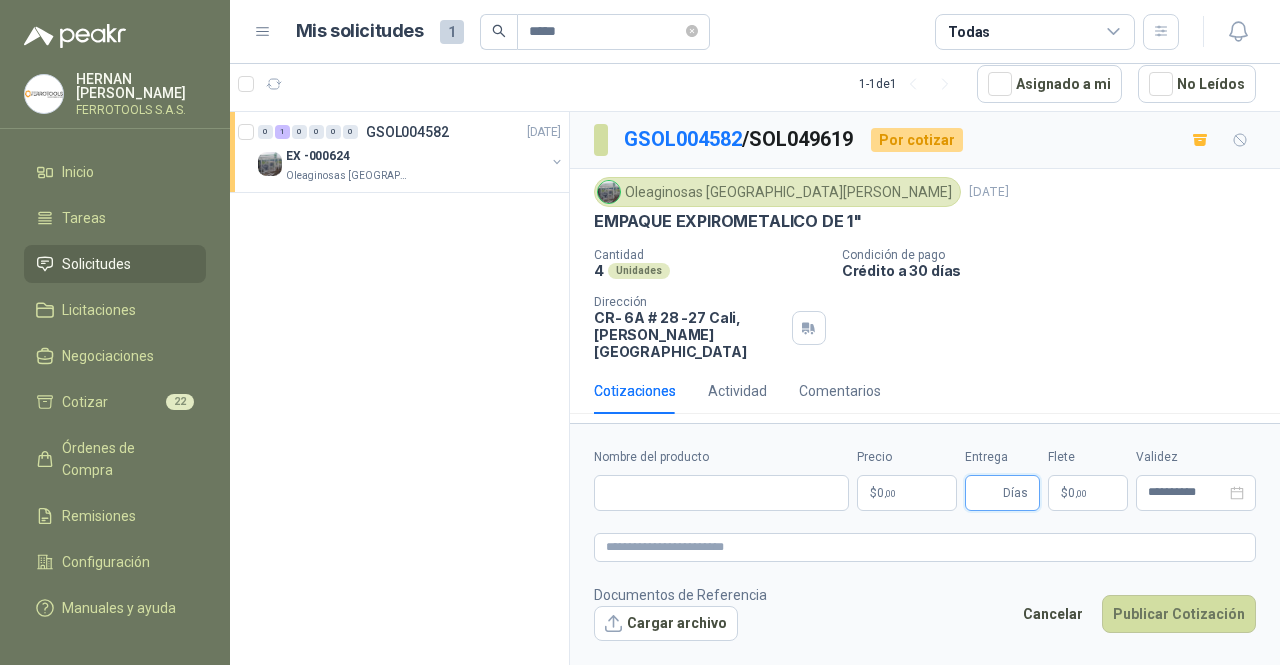 click on "Entrega" at bounding box center [988, 493] 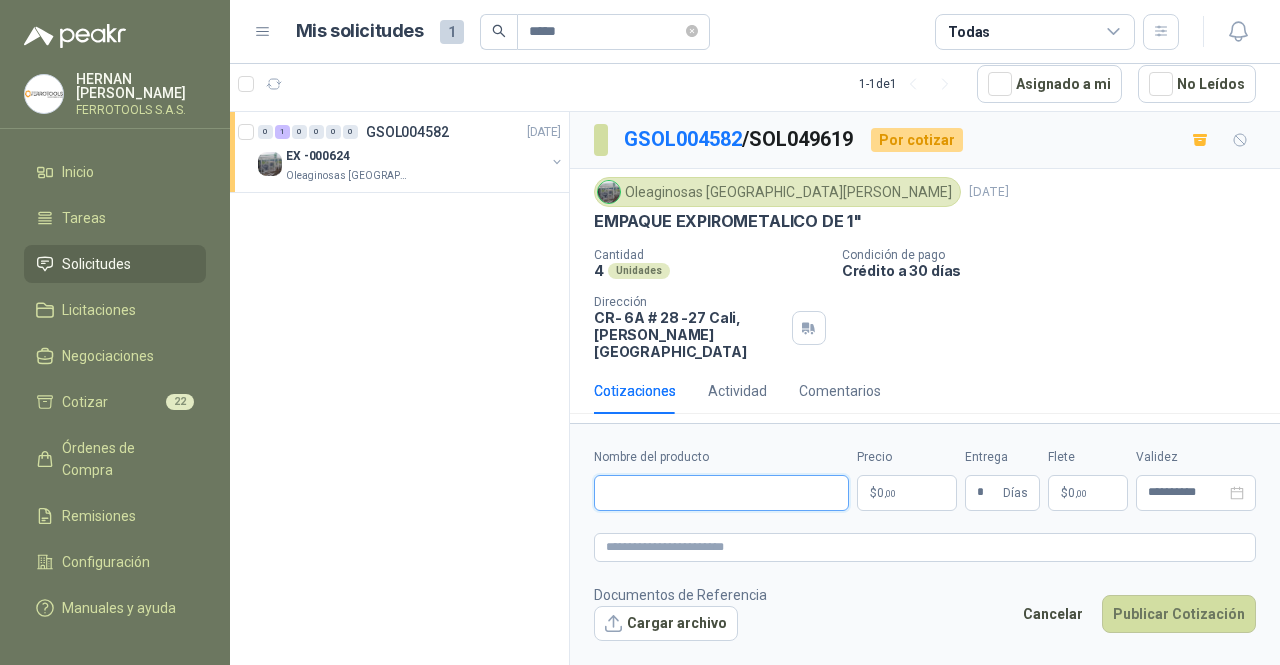 click on "Nombre del producto" at bounding box center (721, 493) 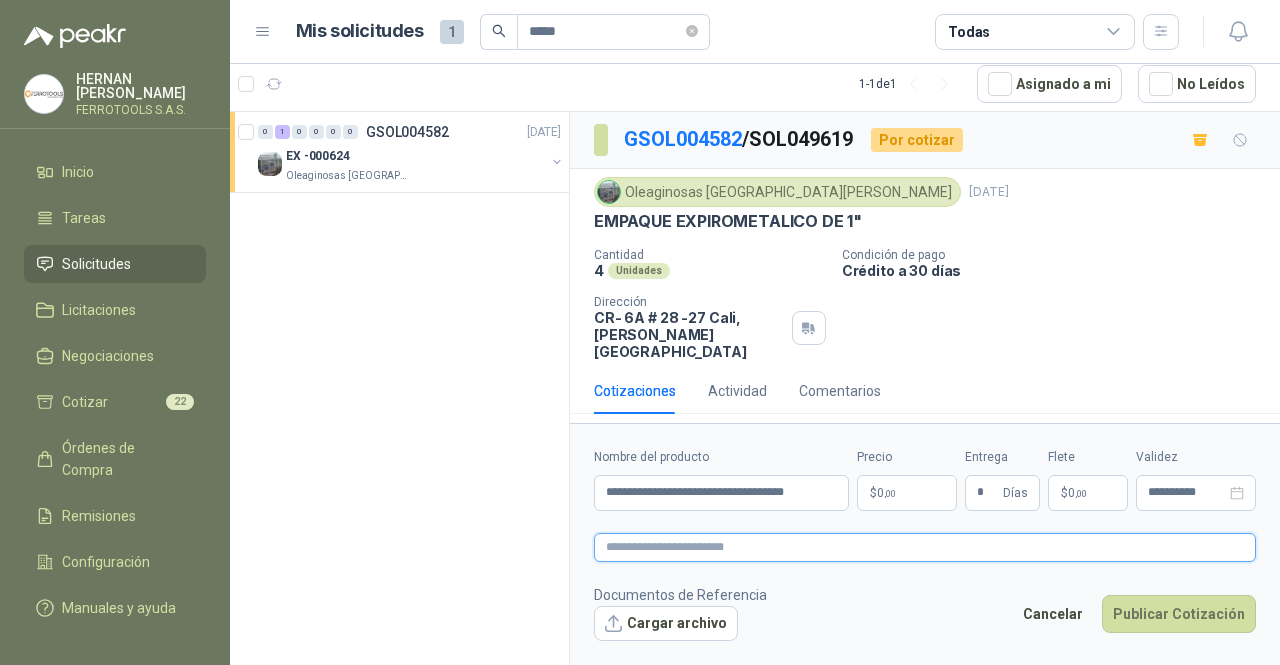 paste on "**********" 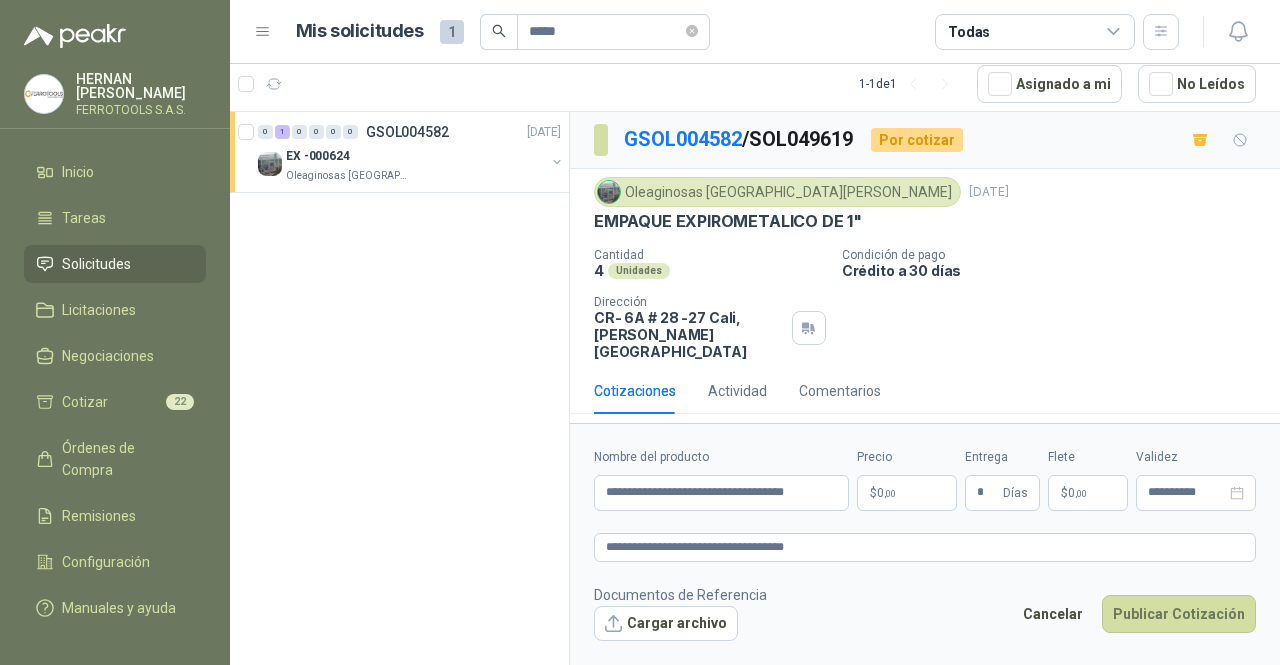 click on "**********" at bounding box center (640, 332) 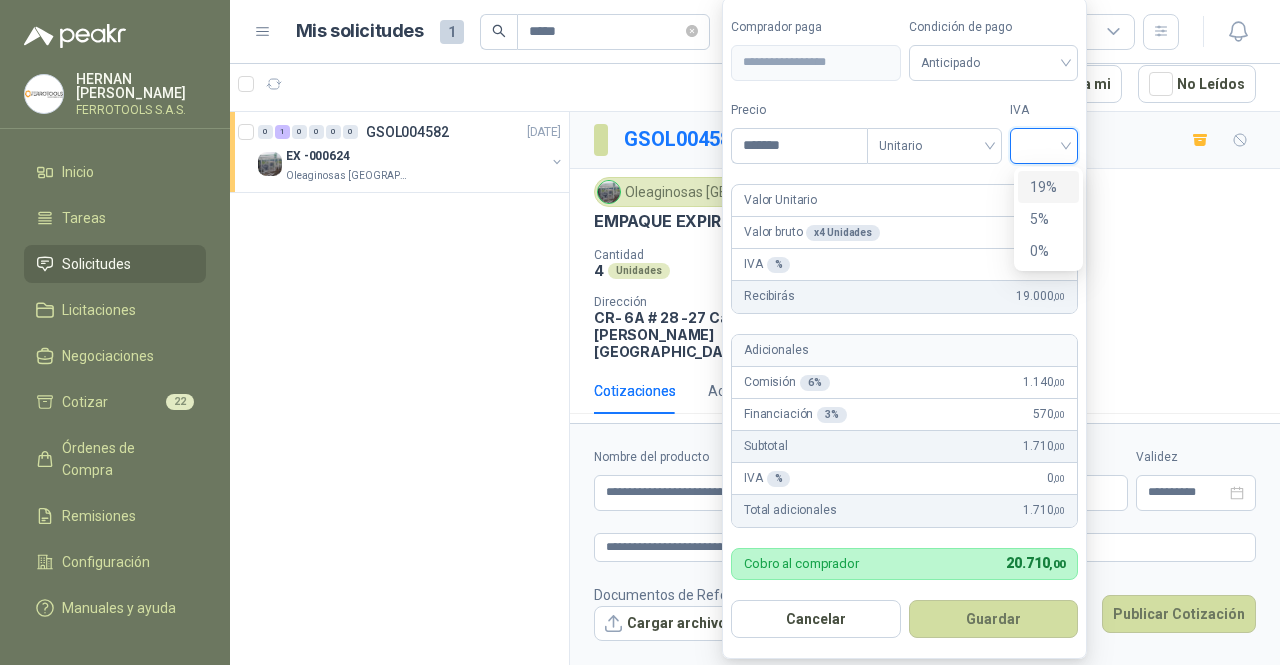 click at bounding box center [1044, 144] 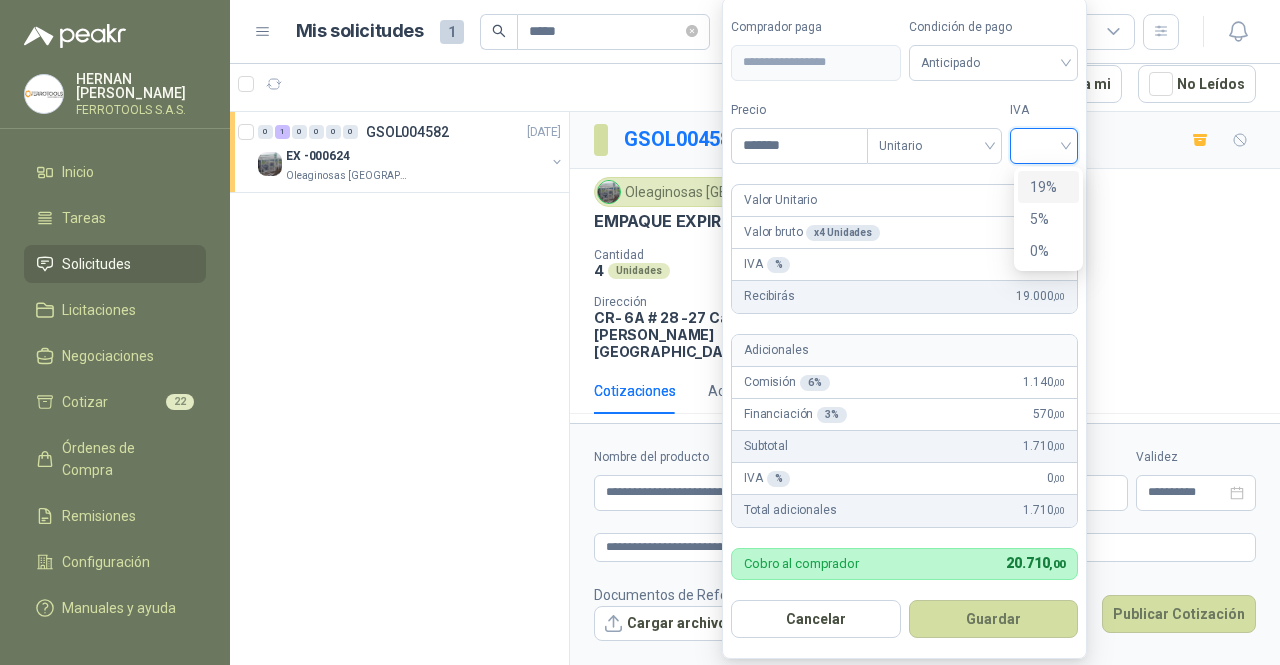 click on "19%" at bounding box center (1048, 187) 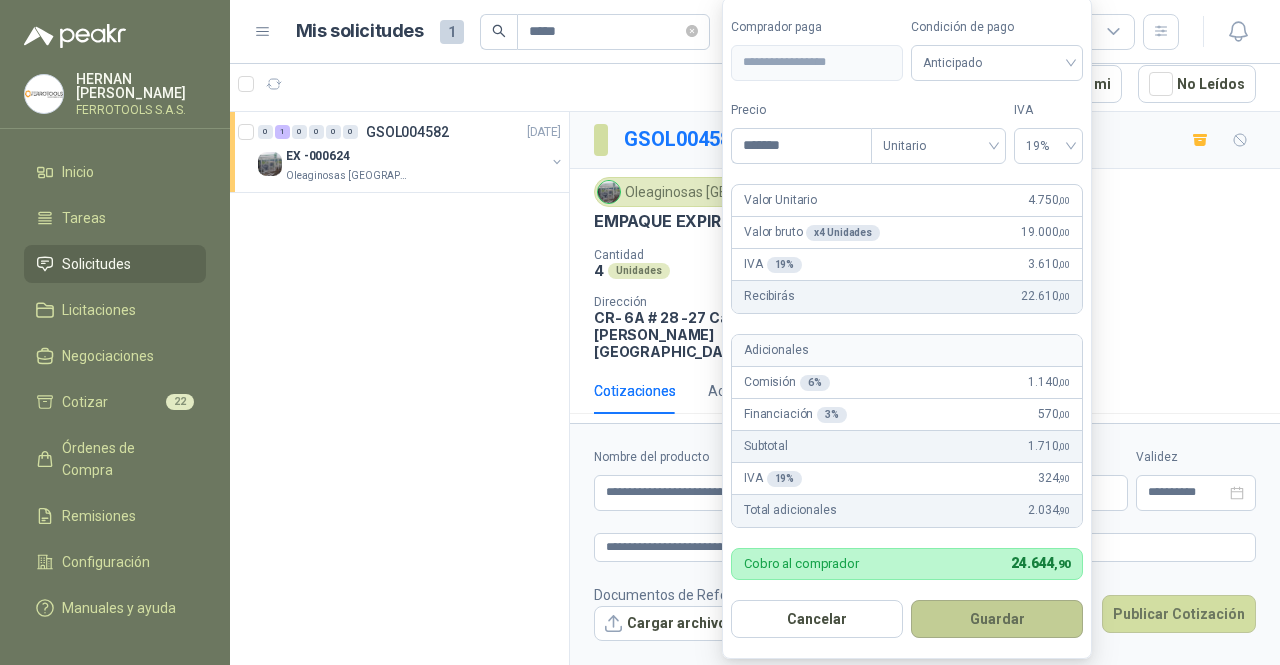 click on "Guardar" at bounding box center [997, 619] 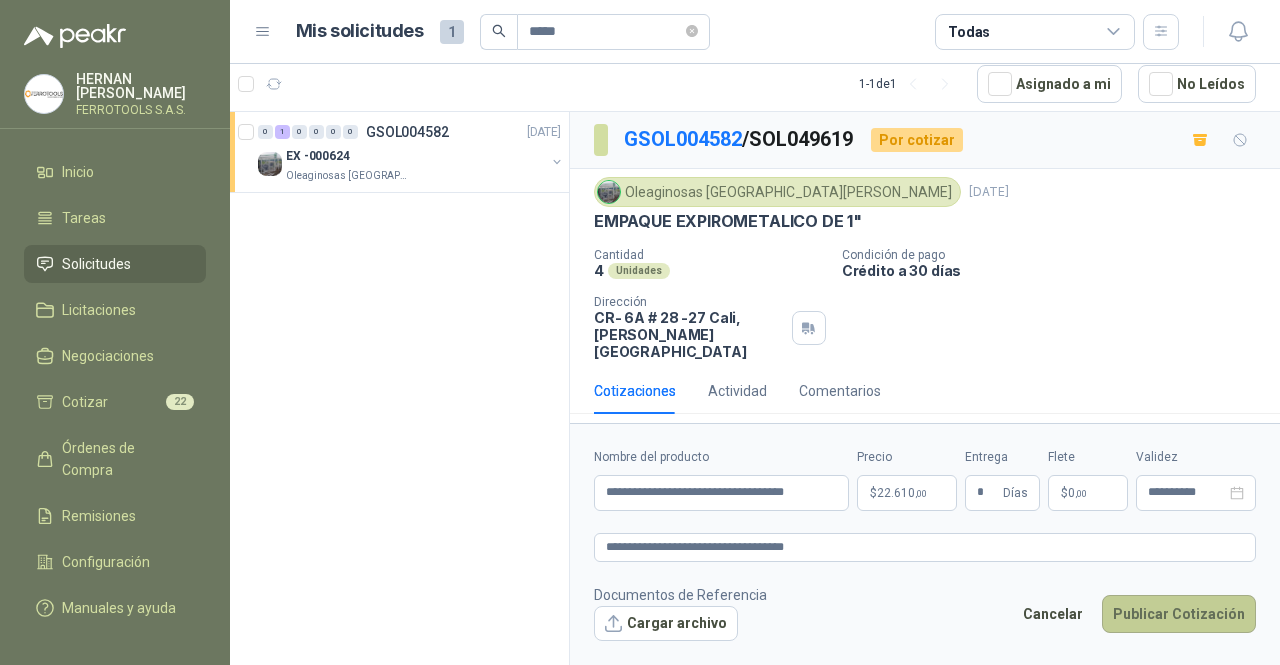 click on "Publicar Cotización" at bounding box center (1179, 614) 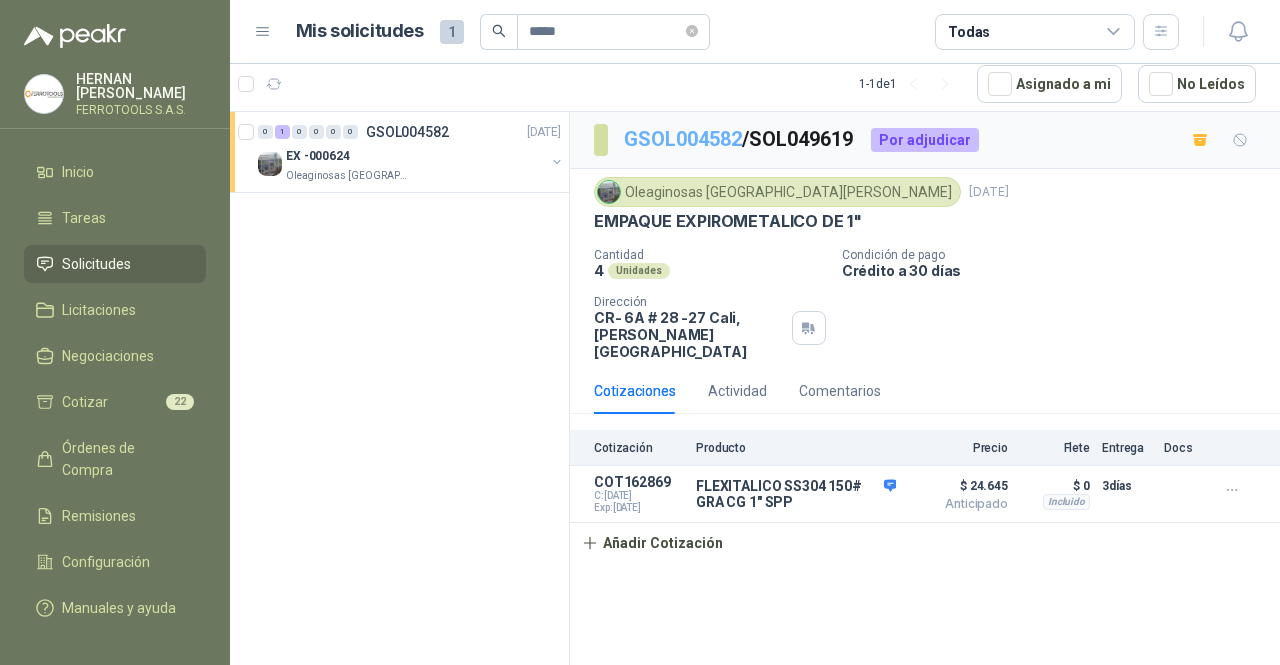 click on "GSOL004582" at bounding box center [683, 139] 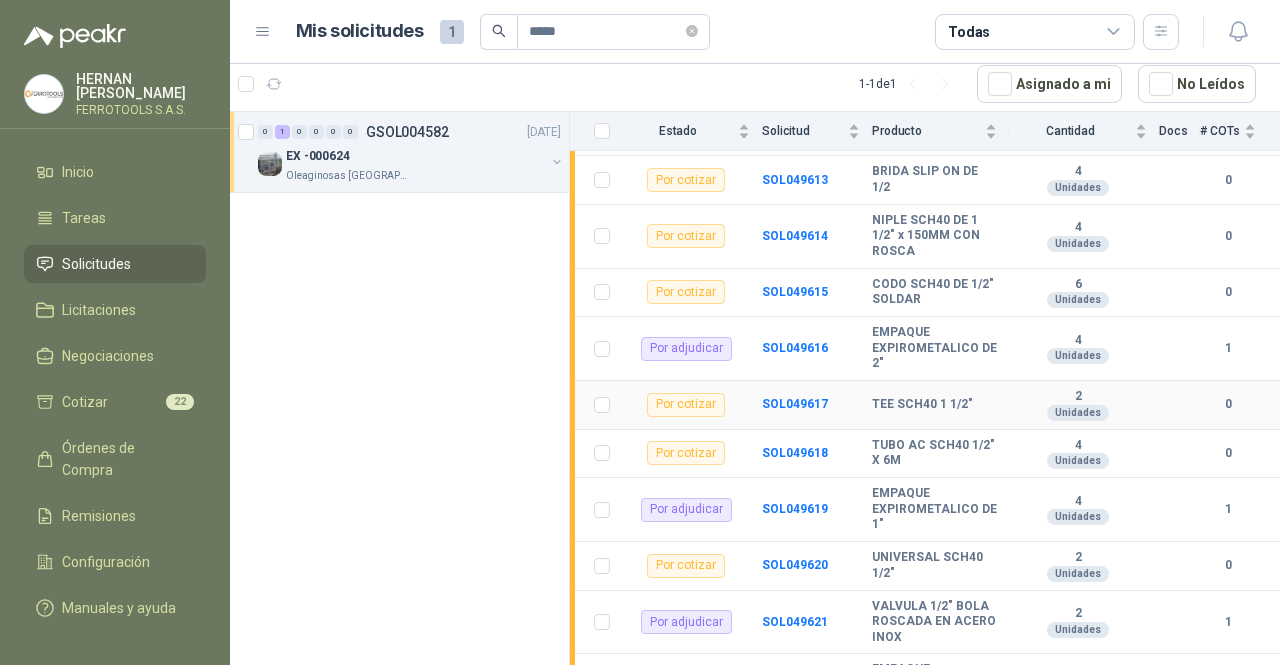 scroll, scrollTop: 639, scrollLeft: 0, axis: vertical 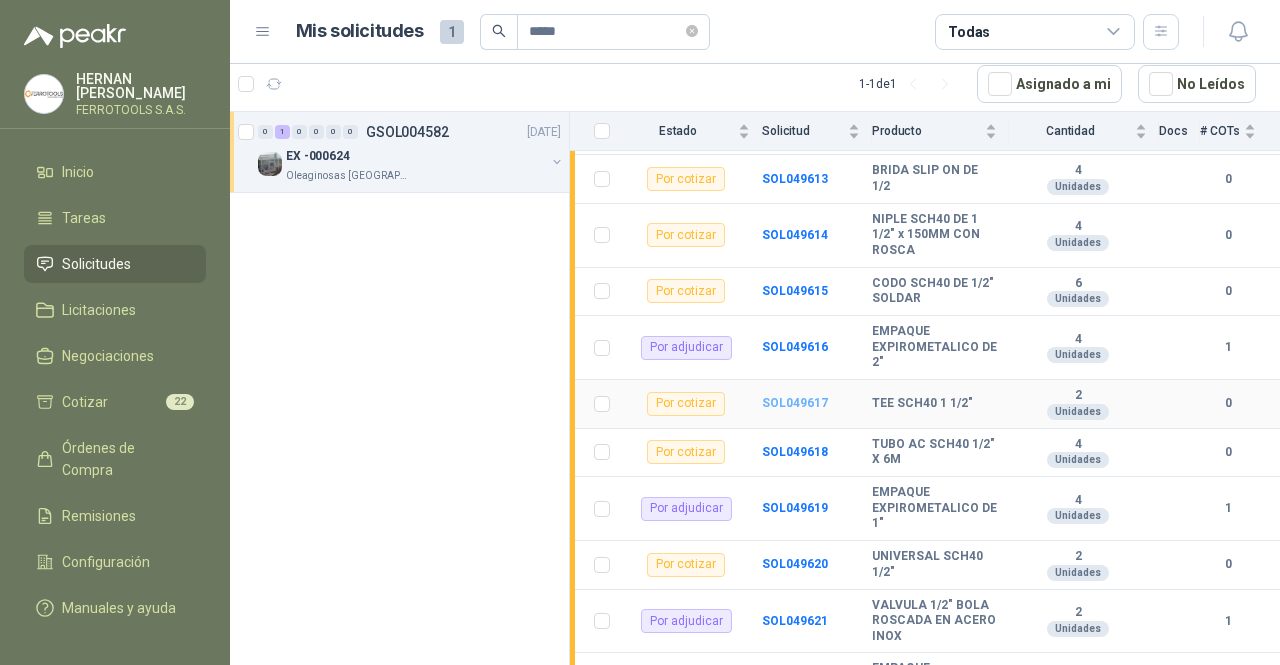 click on "SOL049617" at bounding box center (795, 403) 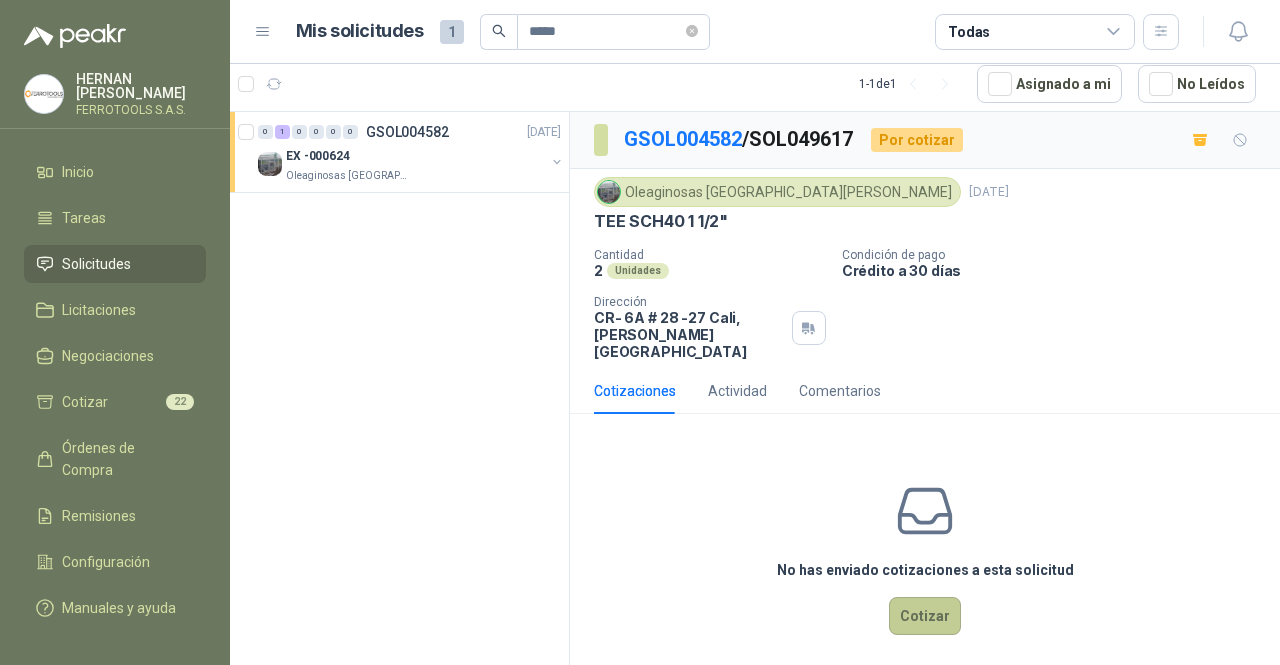 click on "Cotizar" at bounding box center (925, 616) 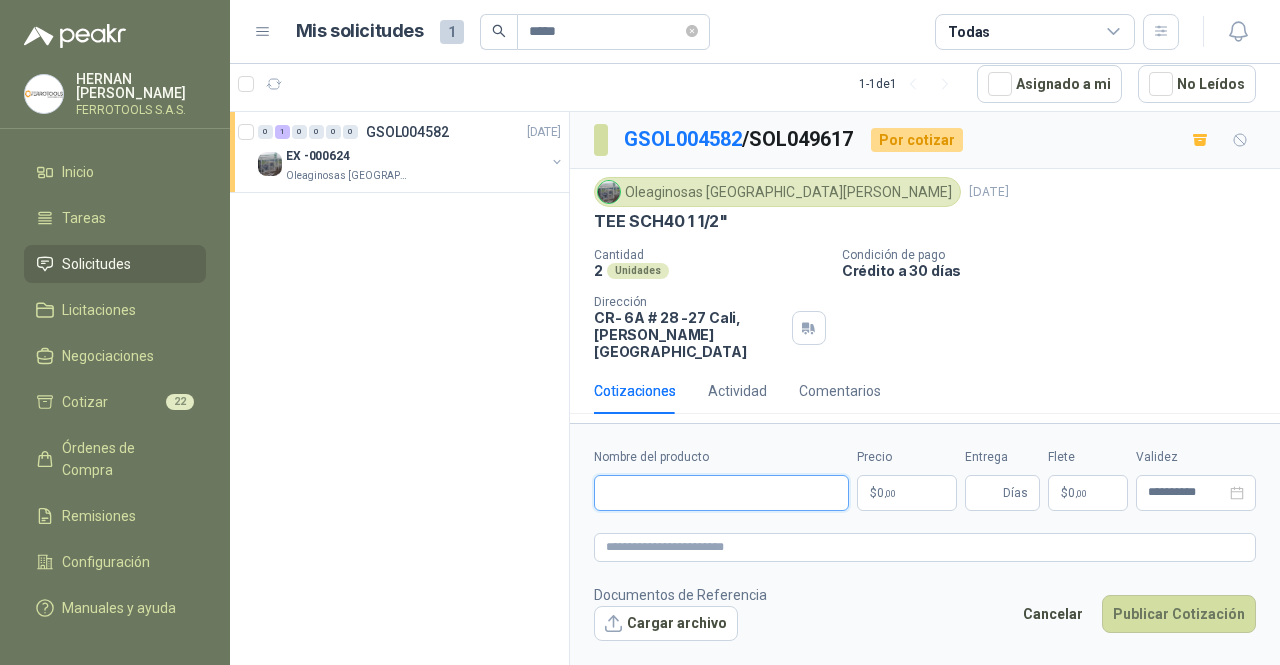 click on "Nombre del producto" at bounding box center (721, 493) 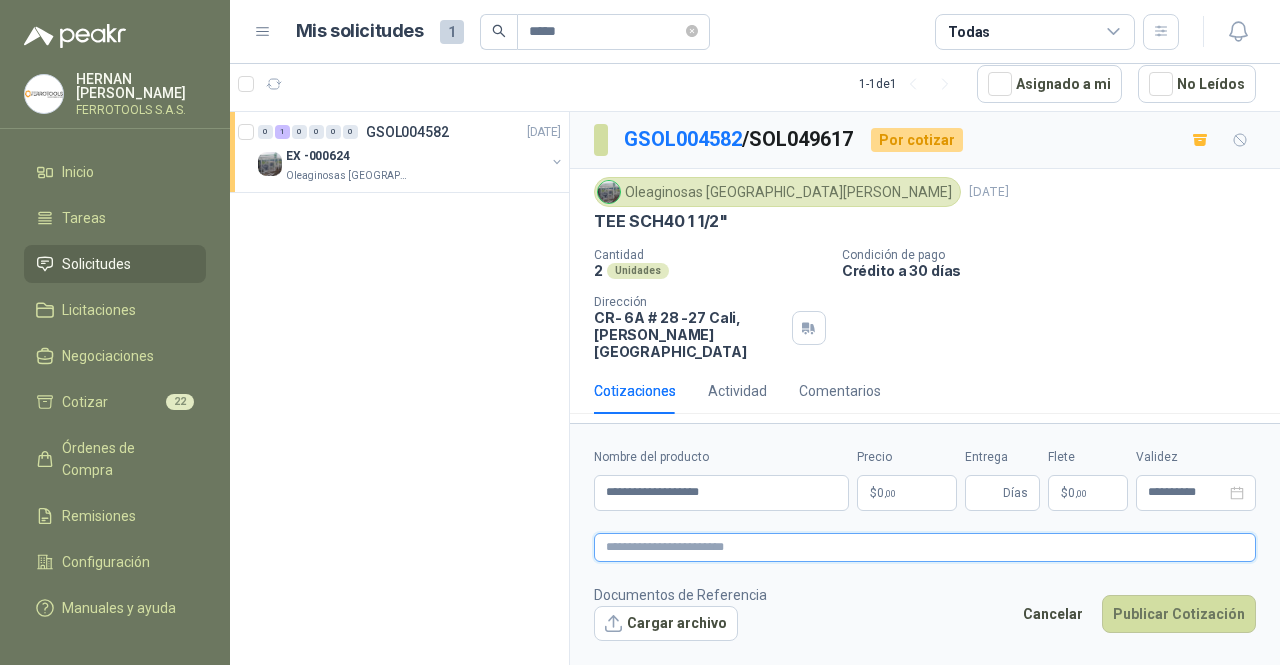 paste on "**********" 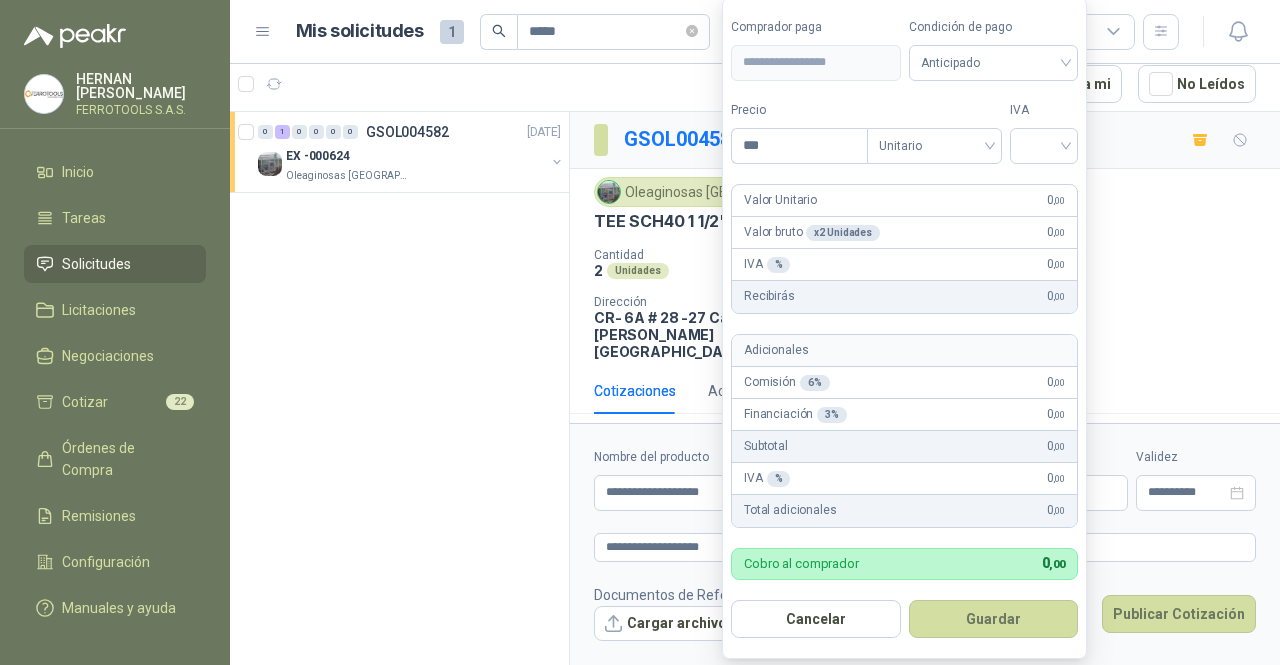 click on "**********" at bounding box center (640, 332) 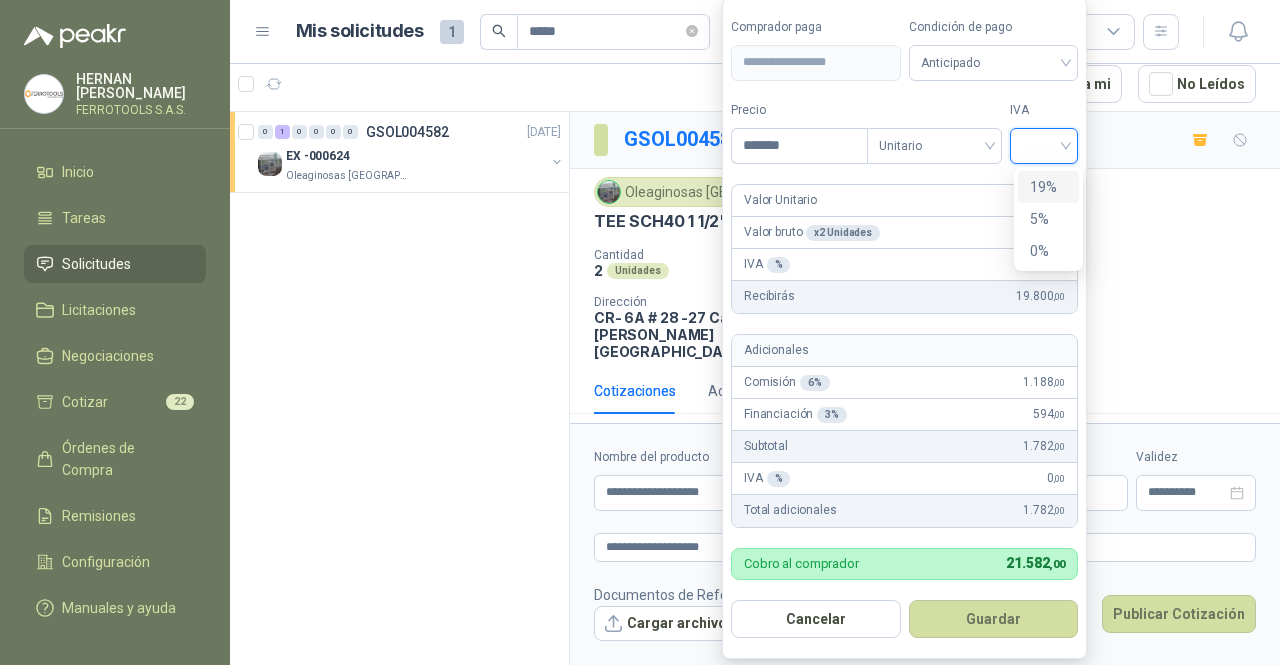 click at bounding box center [1044, 144] 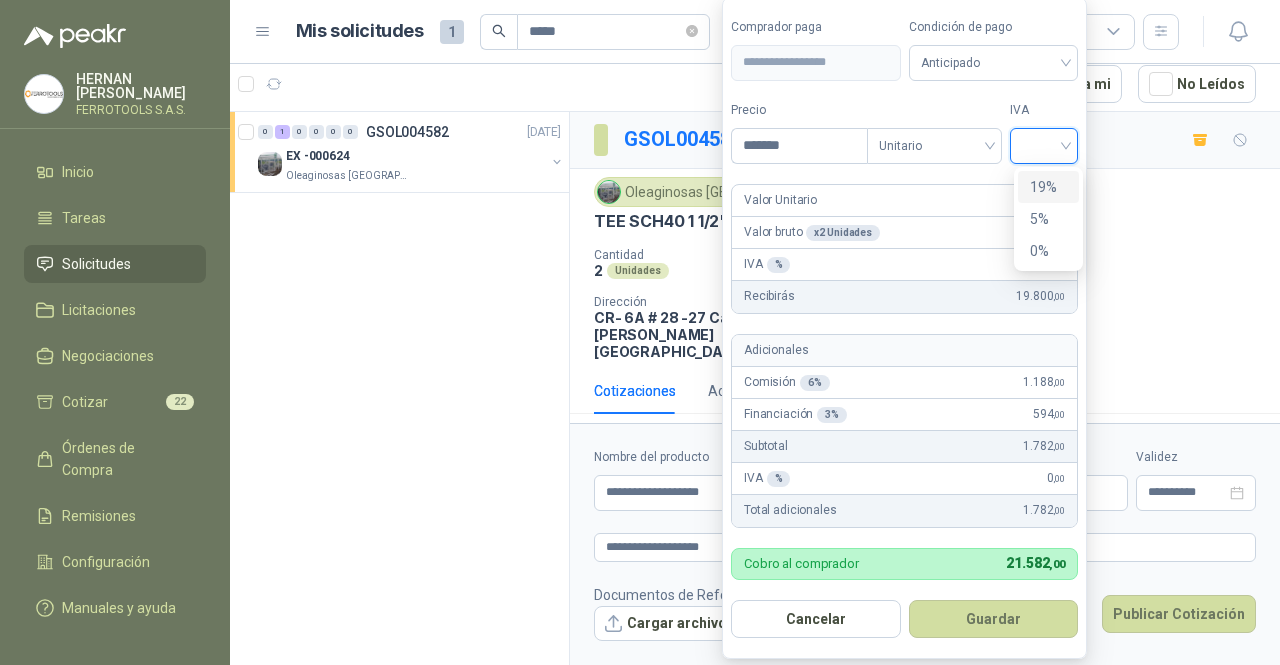 click on "19%" at bounding box center (1048, 187) 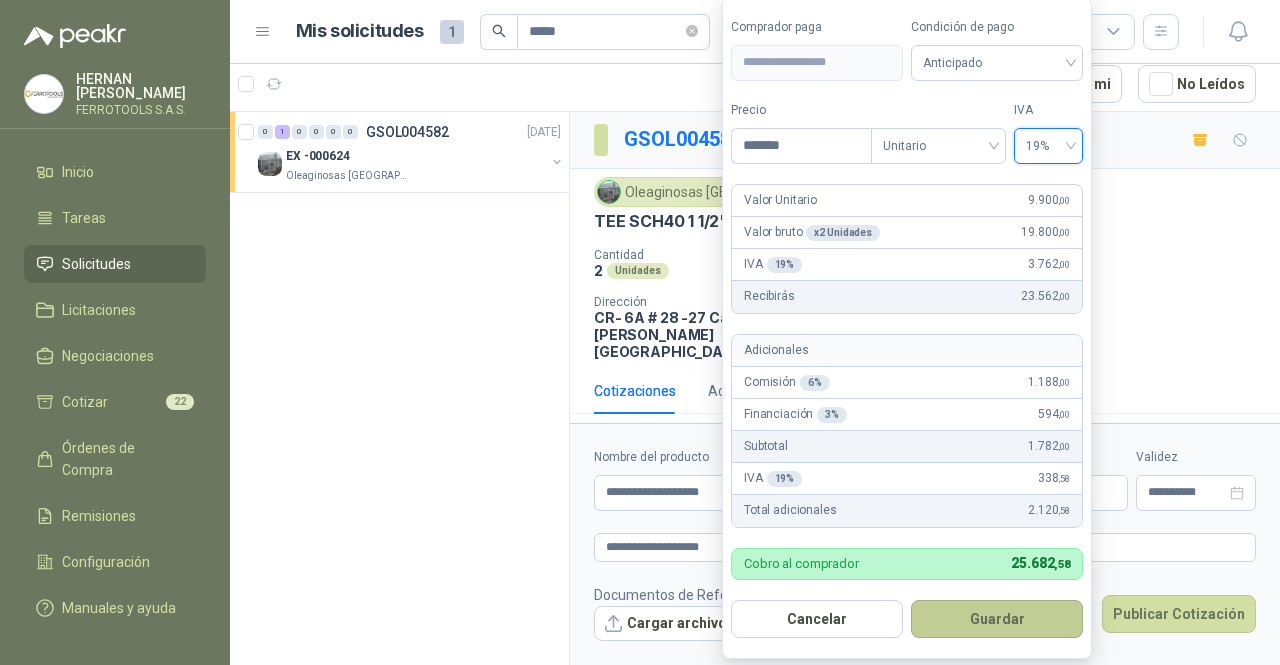 click on "Guardar" at bounding box center (997, 619) 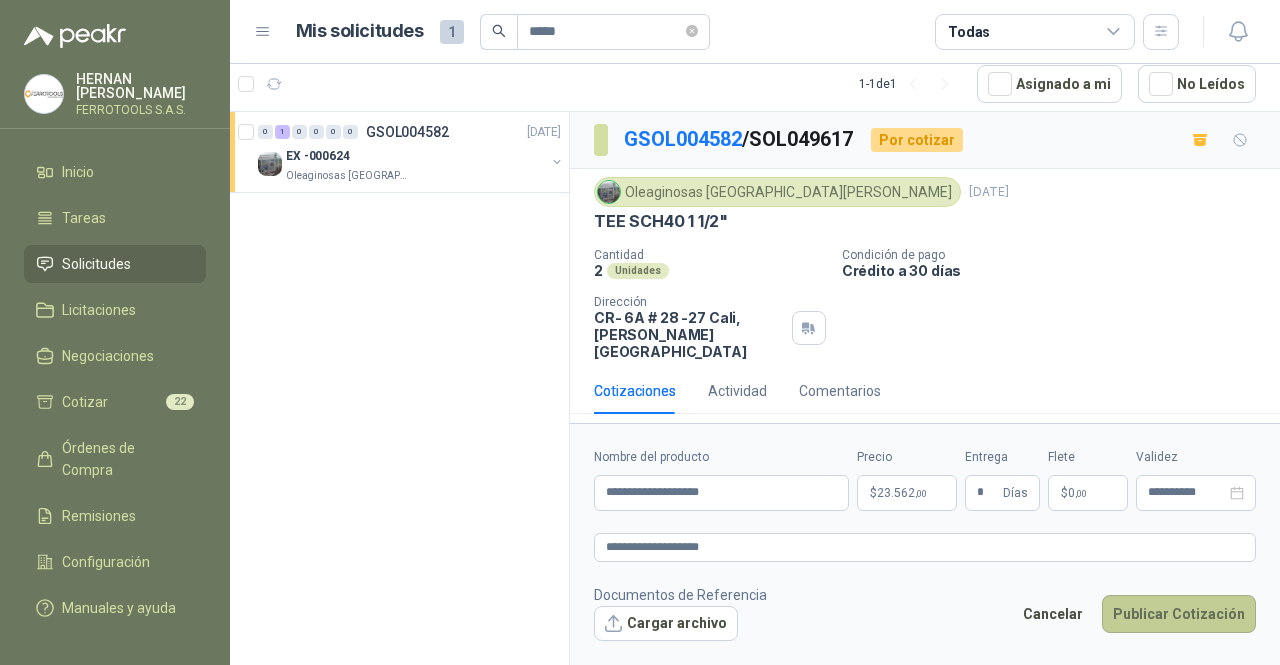 click on "Publicar Cotización" at bounding box center [1179, 614] 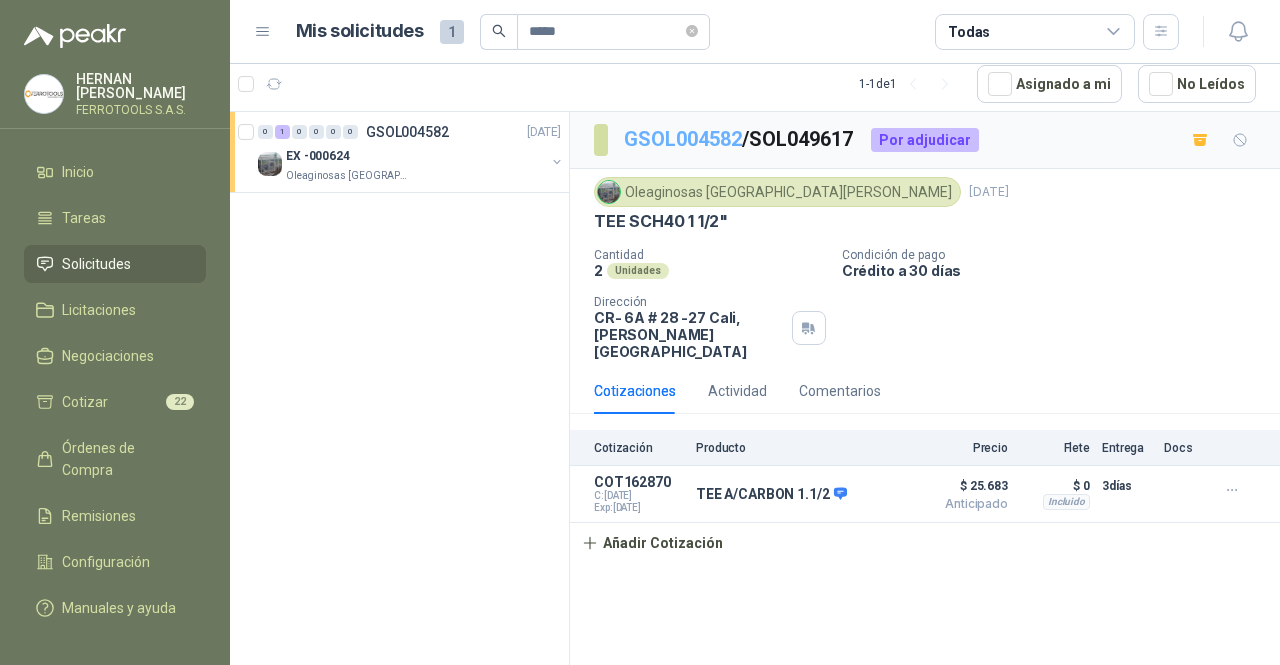 click on "GSOL004582" at bounding box center [683, 139] 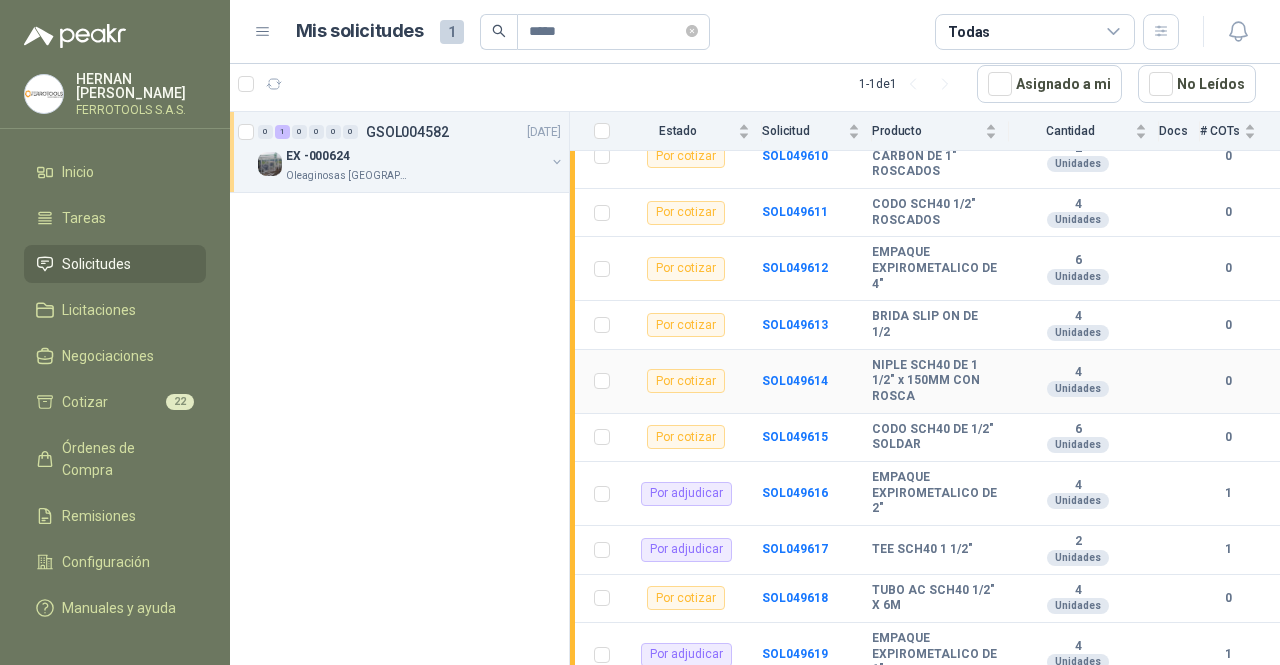 scroll, scrollTop: 492, scrollLeft: 0, axis: vertical 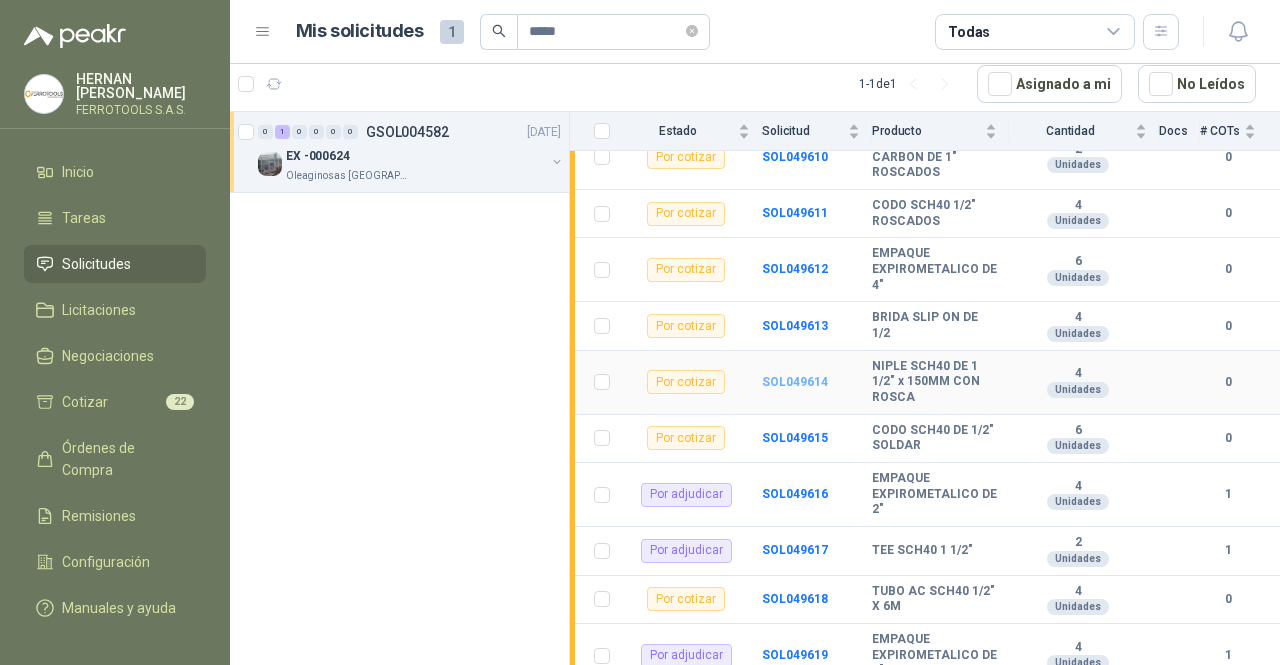 click on "SOL049614" at bounding box center (795, 382) 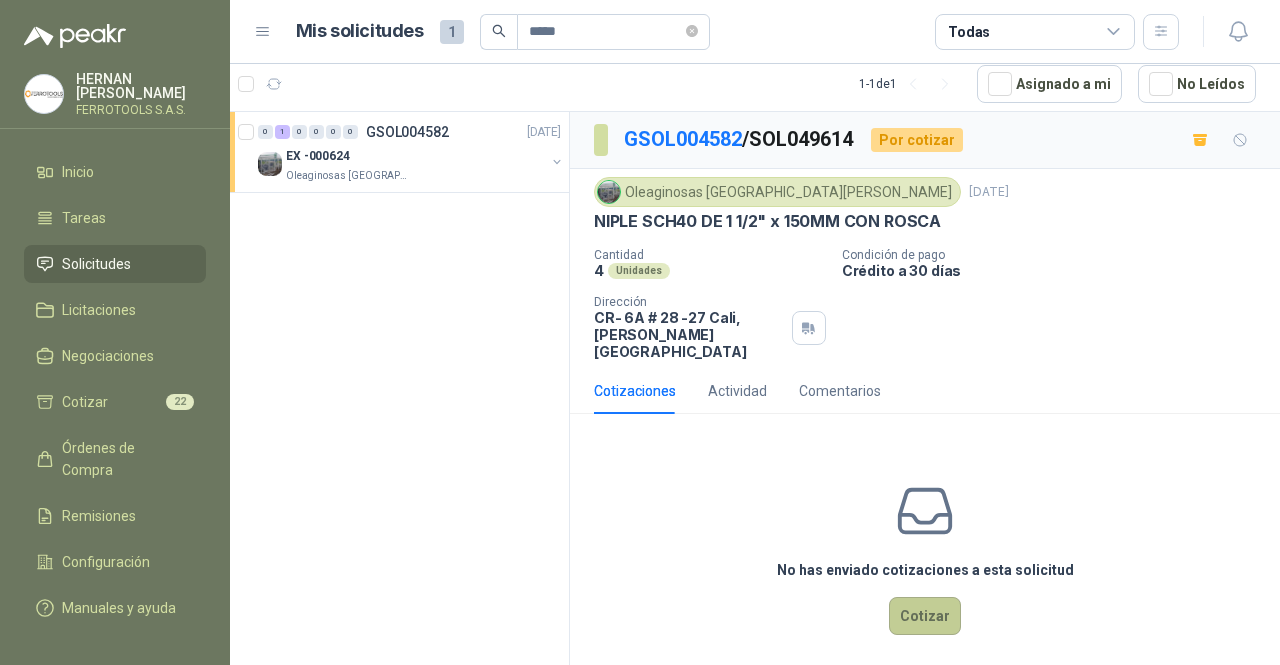 click on "Cotizar" at bounding box center [925, 616] 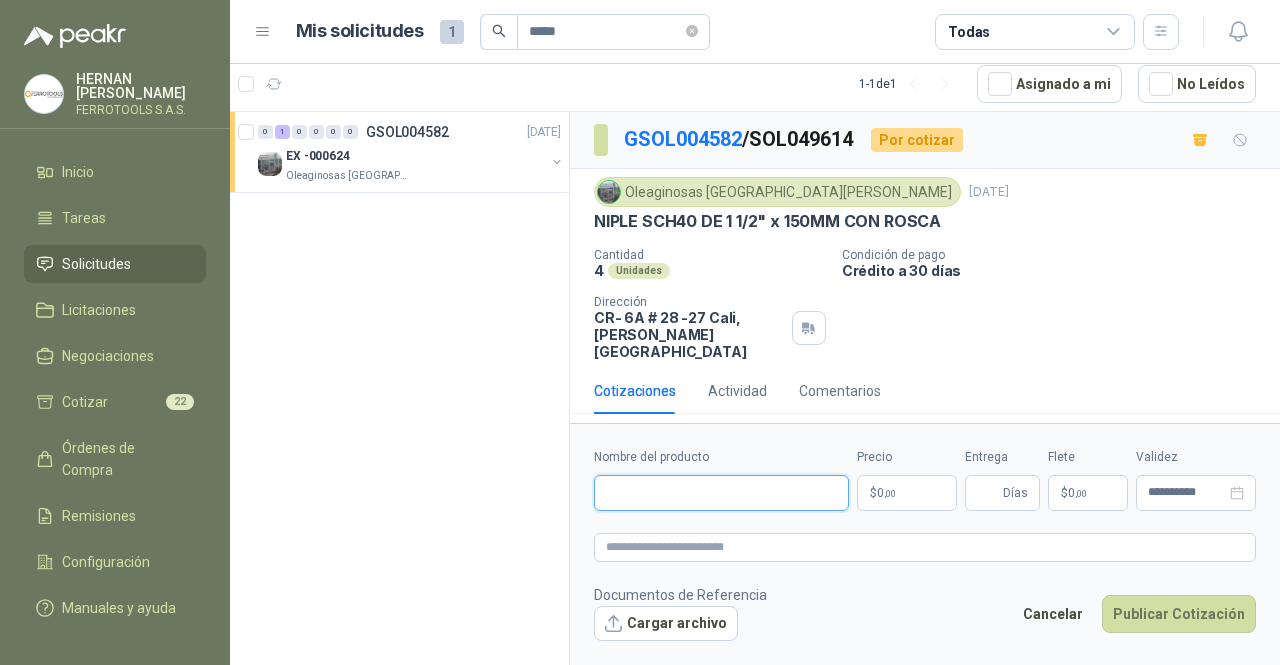 click on "Nombre del producto" at bounding box center (721, 493) 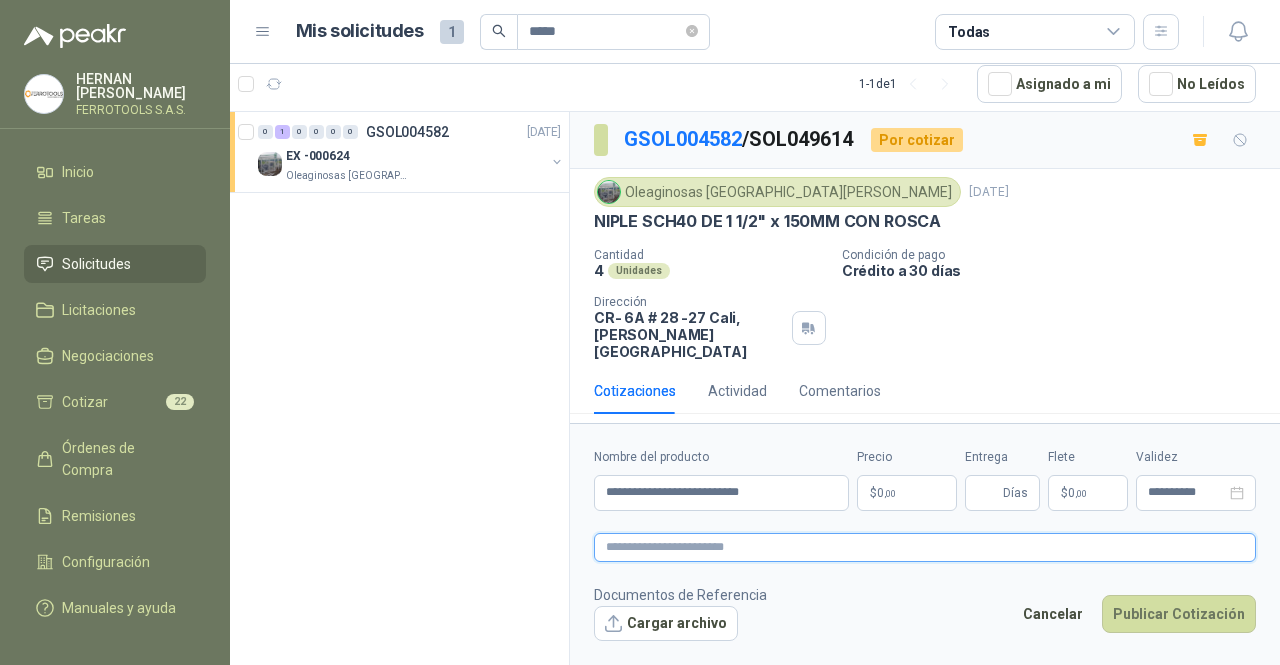 click at bounding box center (925, 547) 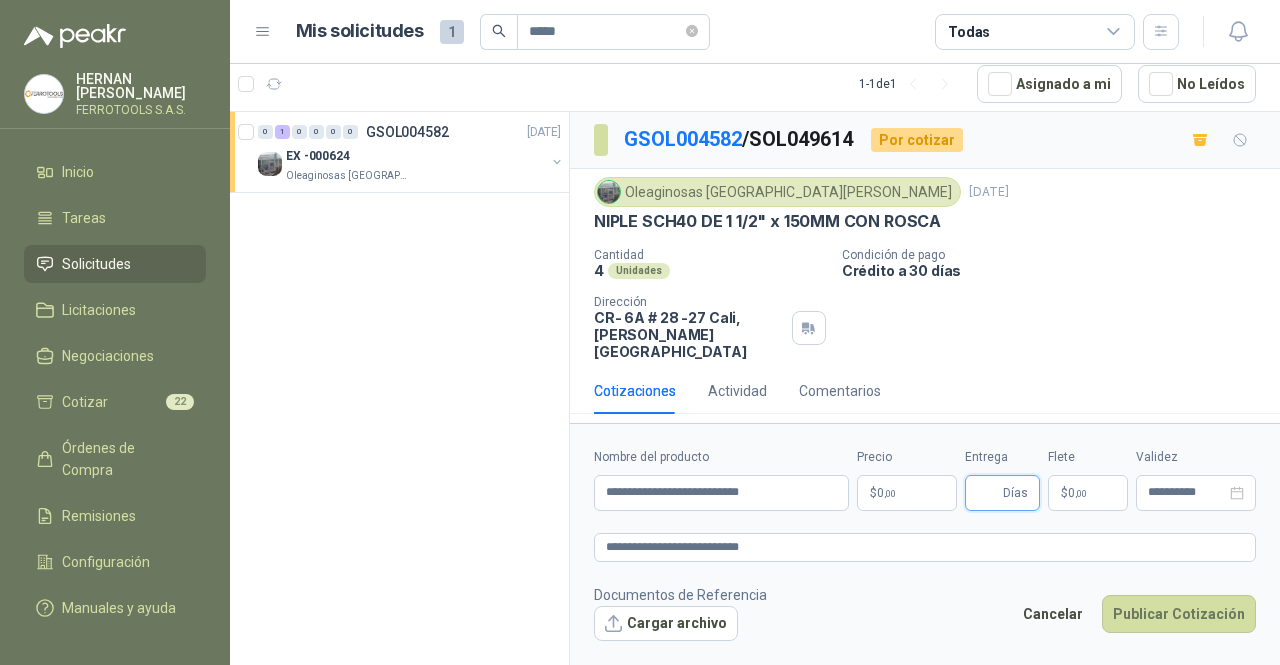 click on "Entrega" at bounding box center [988, 493] 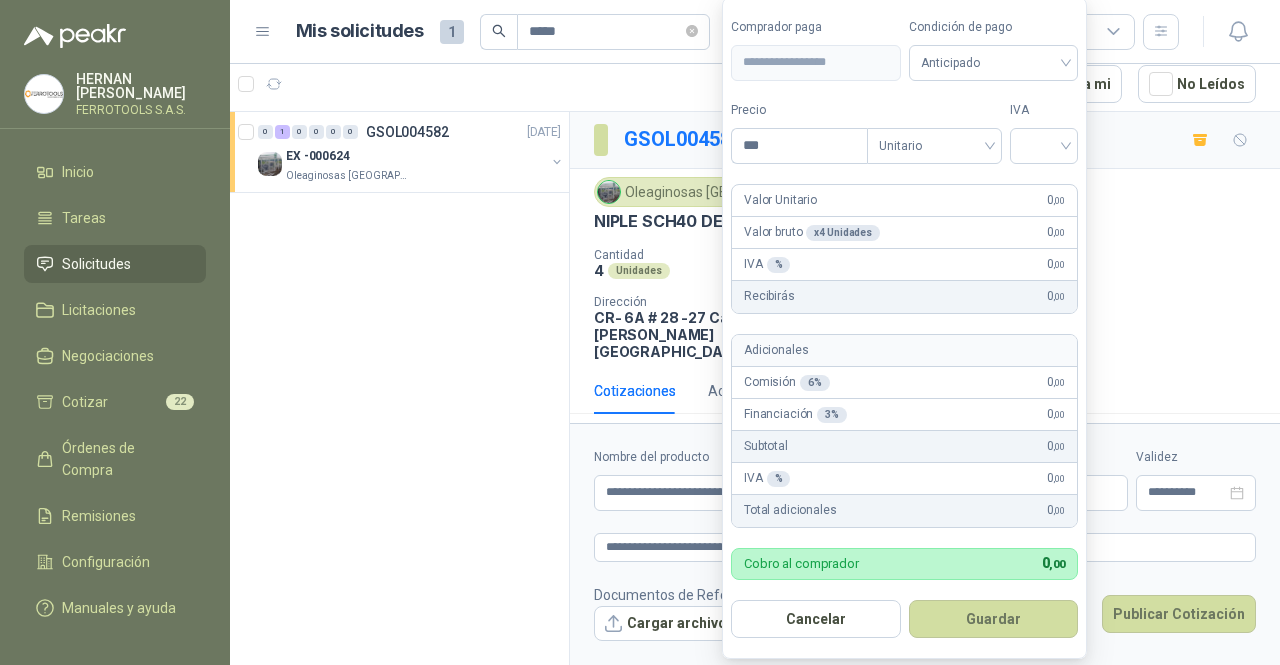 click on "**********" at bounding box center [640, 332] 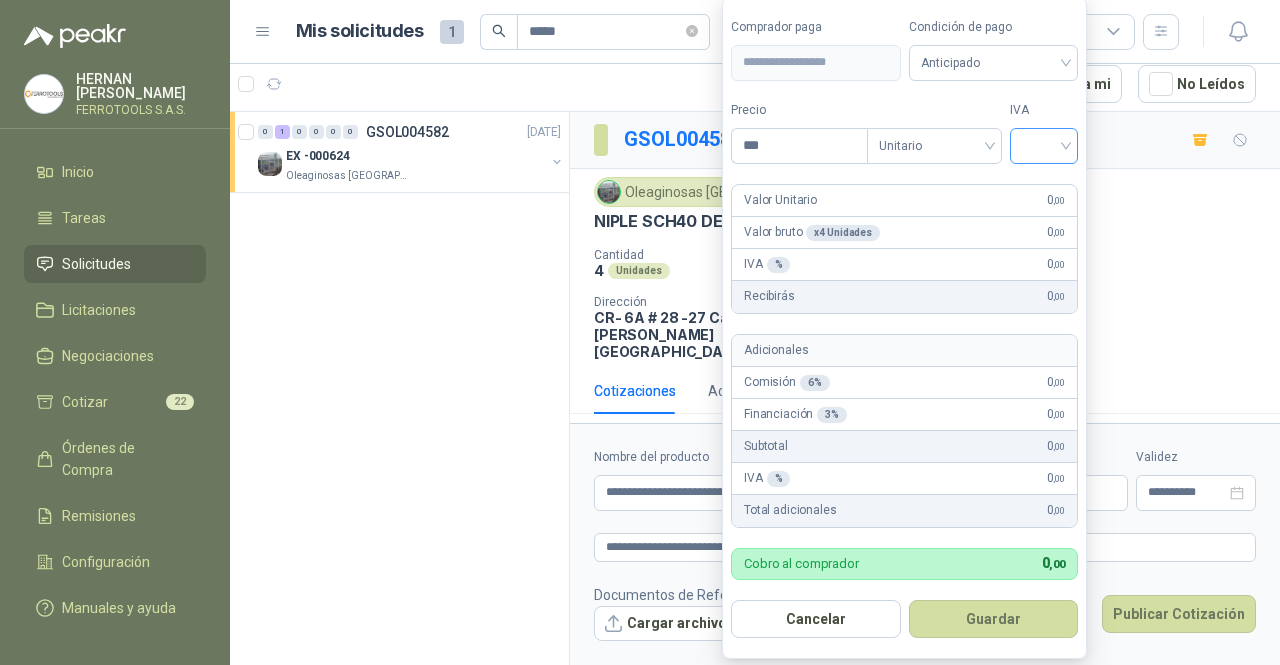click at bounding box center (1044, 144) 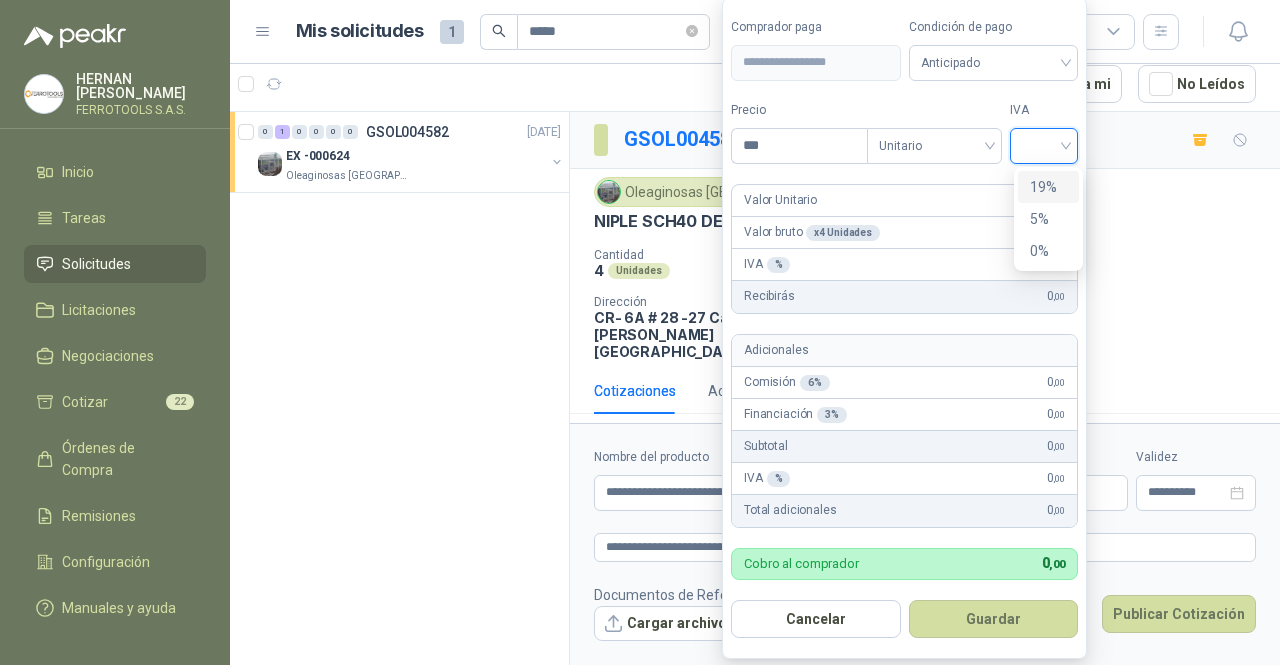 click on "19%" at bounding box center (1048, 187) 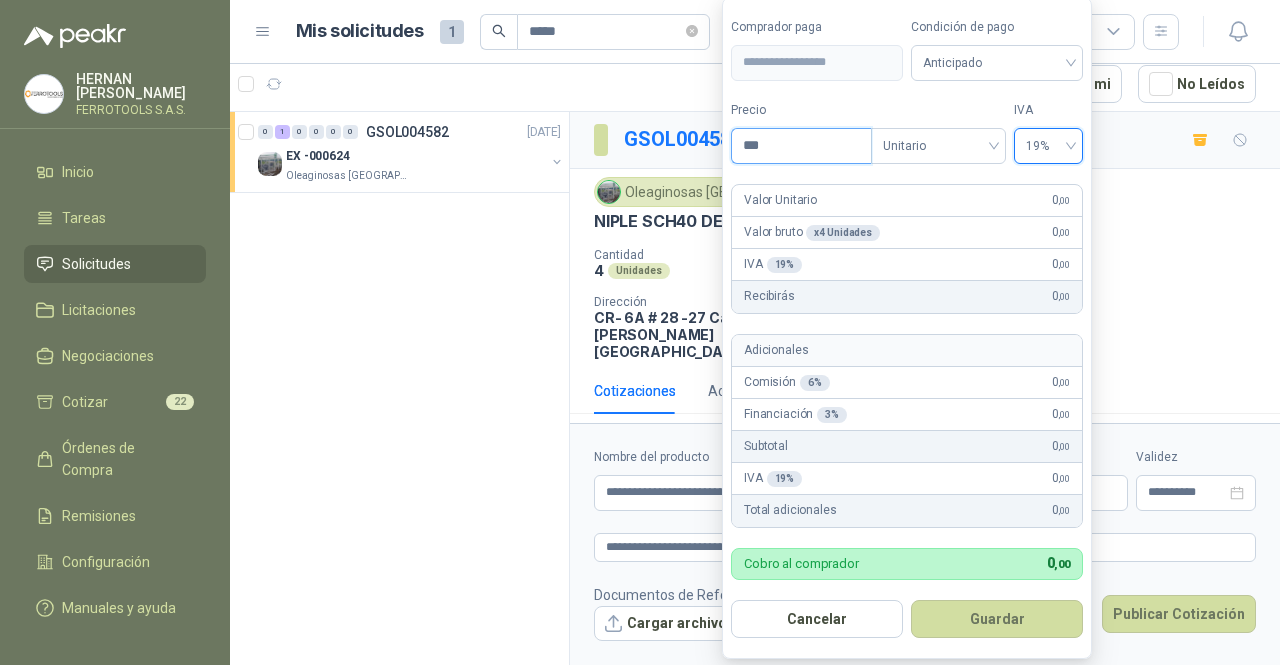 click on "***" at bounding box center (801, 146) 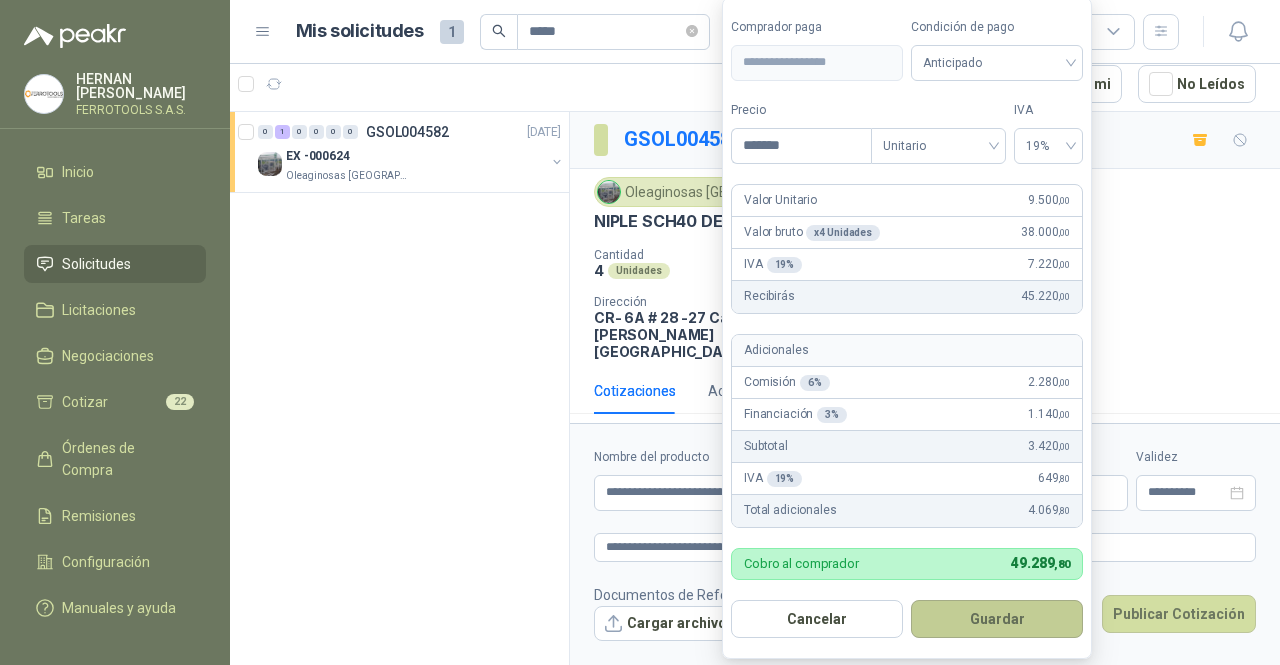 click on "Guardar" at bounding box center [997, 619] 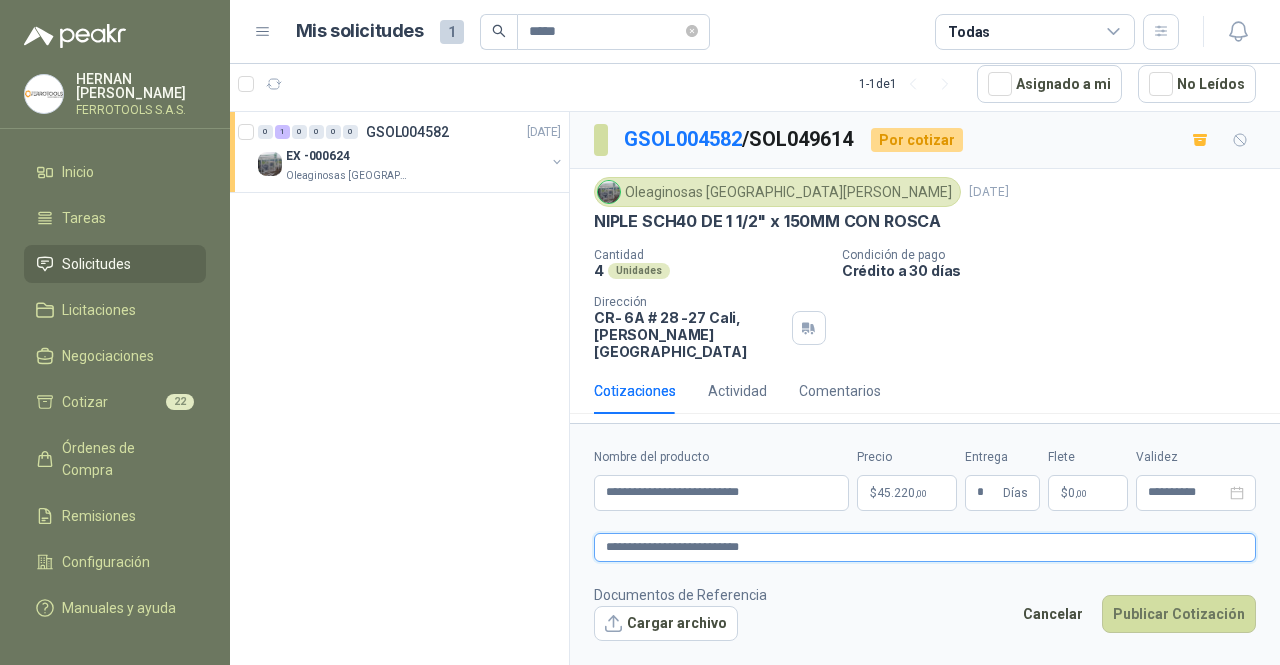 click on "**********" at bounding box center (925, 547) 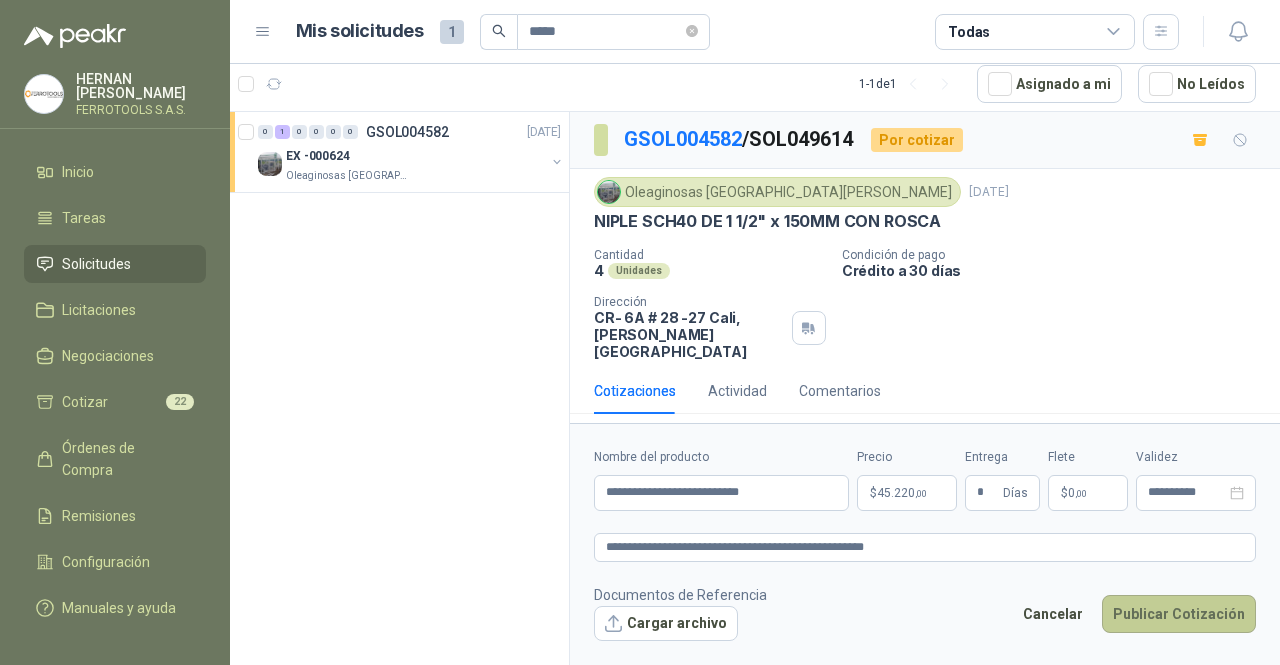 click on "Publicar Cotización" at bounding box center [1179, 614] 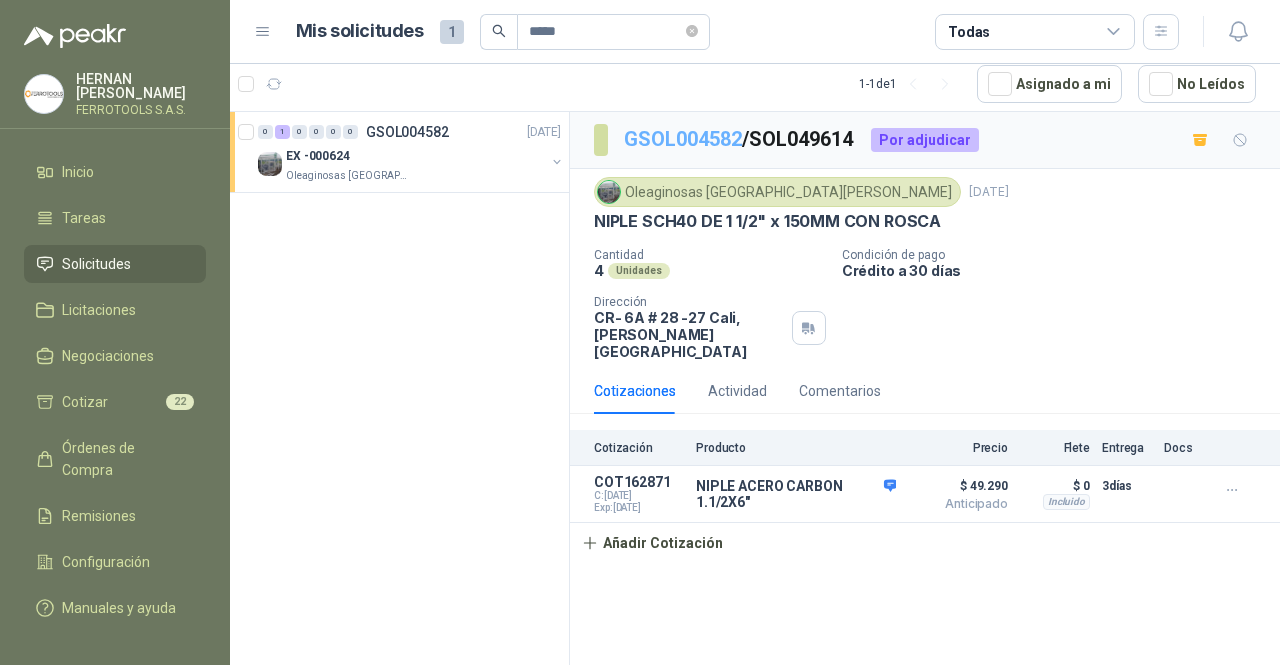 click on "GSOL004582" at bounding box center [683, 139] 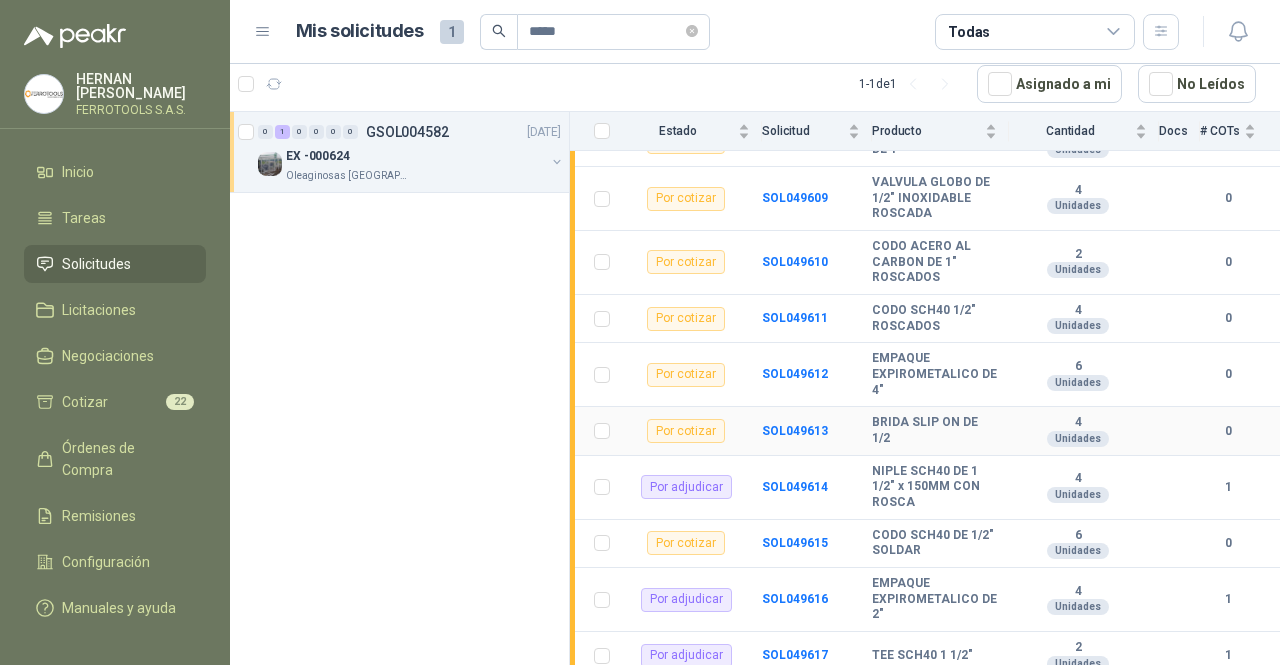 scroll, scrollTop: 388, scrollLeft: 0, axis: vertical 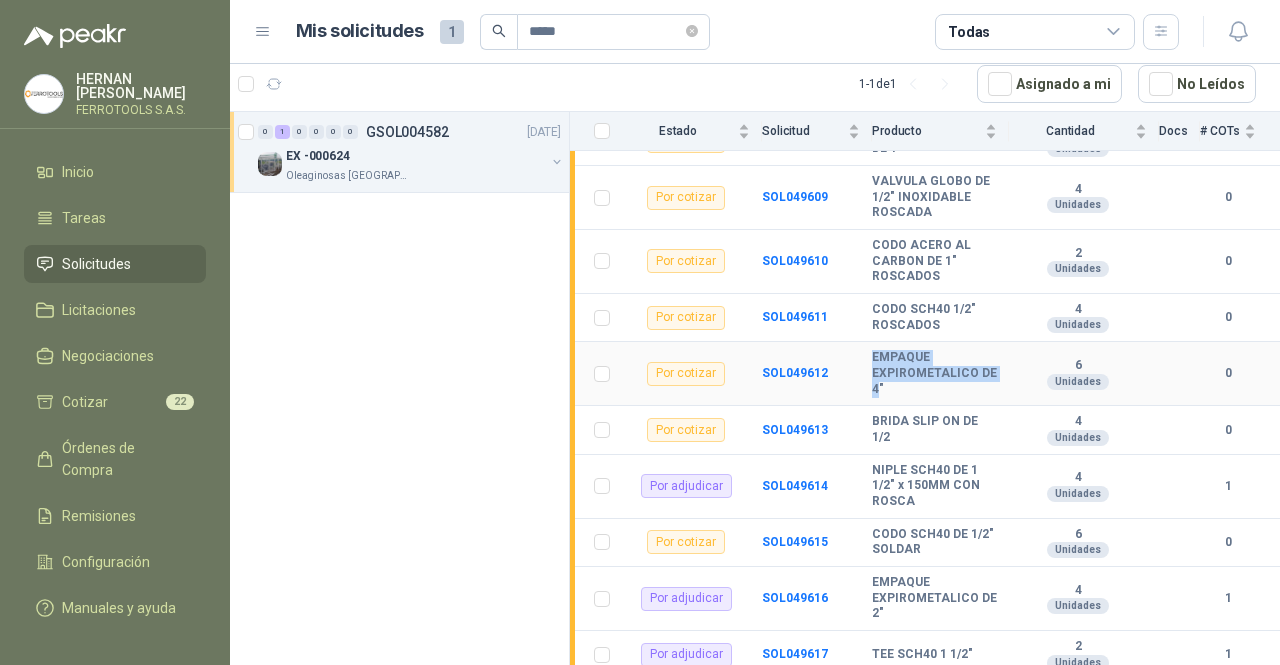 drag, startPoint x: 897, startPoint y: 410, endPoint x: 866, endPoint y: 373, distance: 48.270073 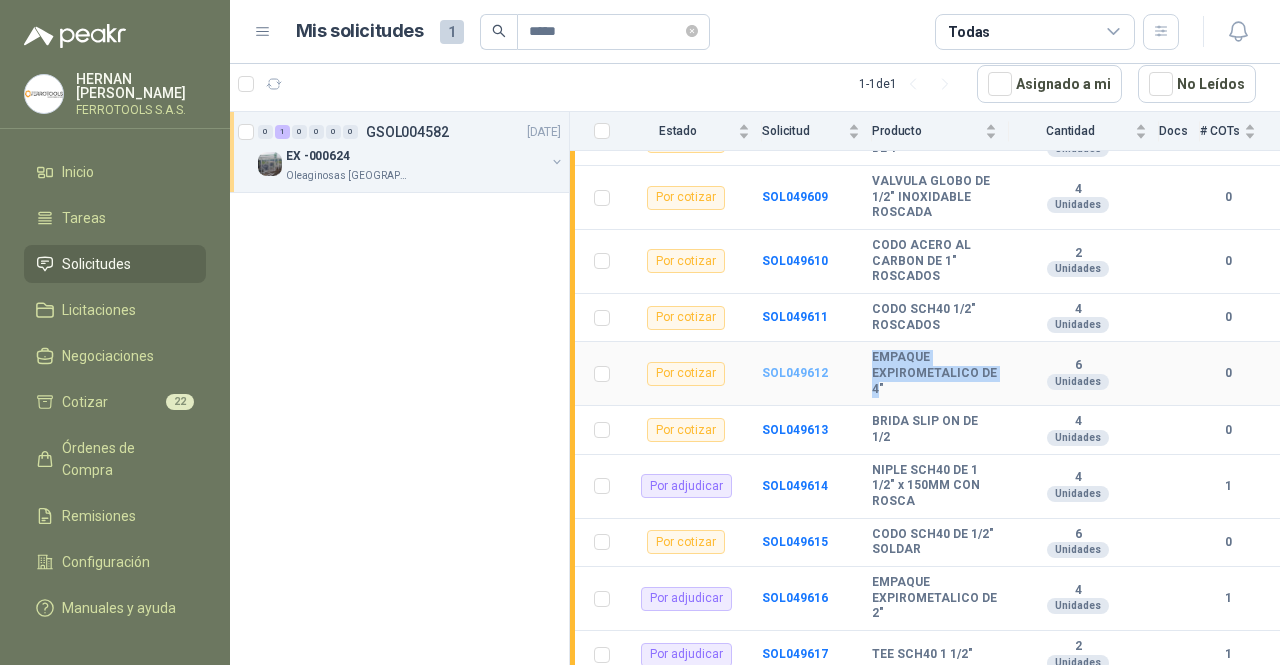 click on "SOL049612" at bounding box center (795, 373) 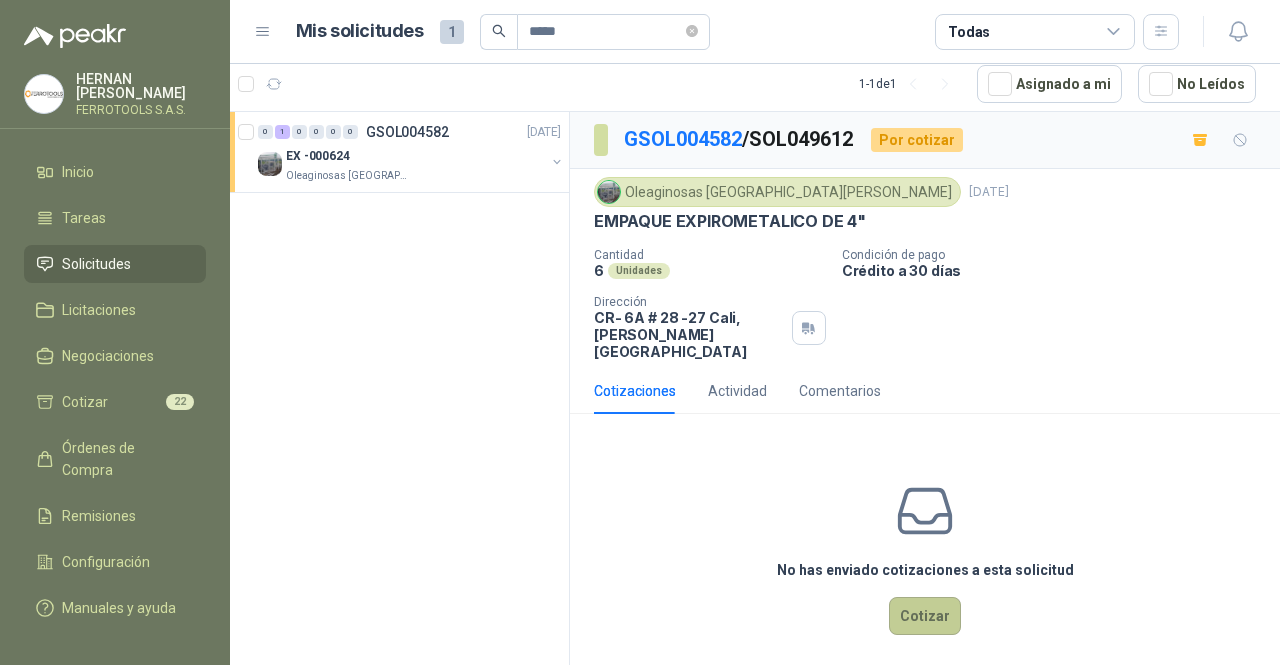 click on "Cotizar" at bounding box center [925, 616] 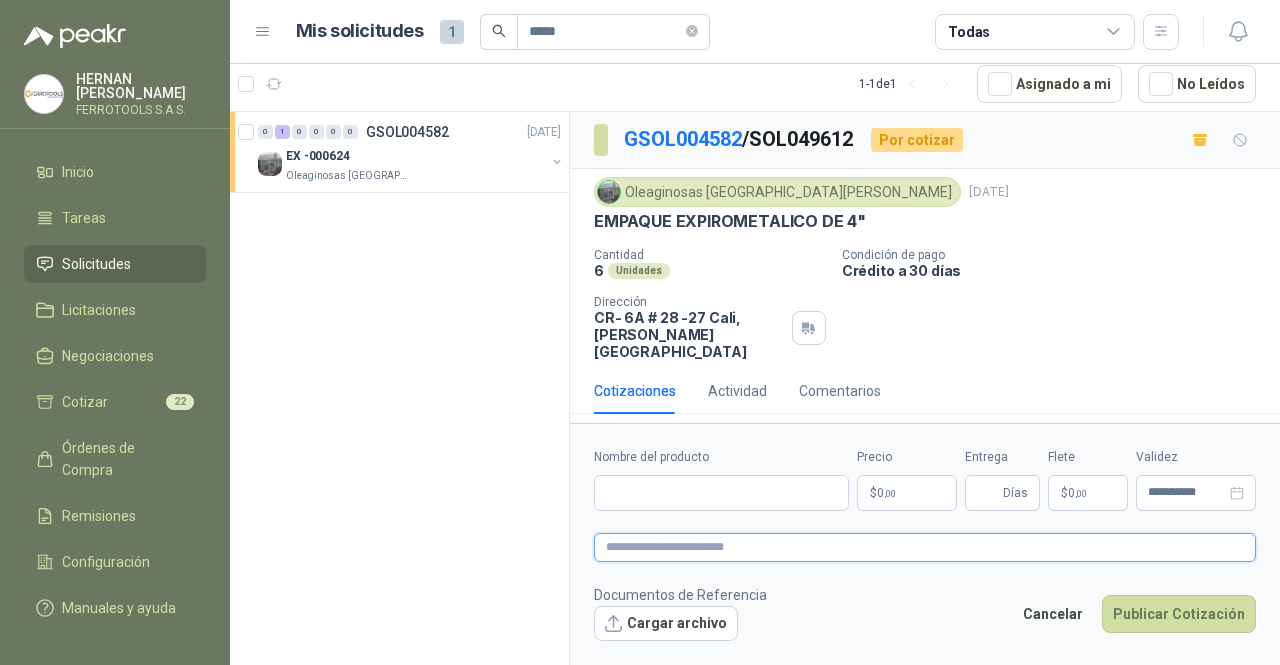 click at bounding box center [925, 547] 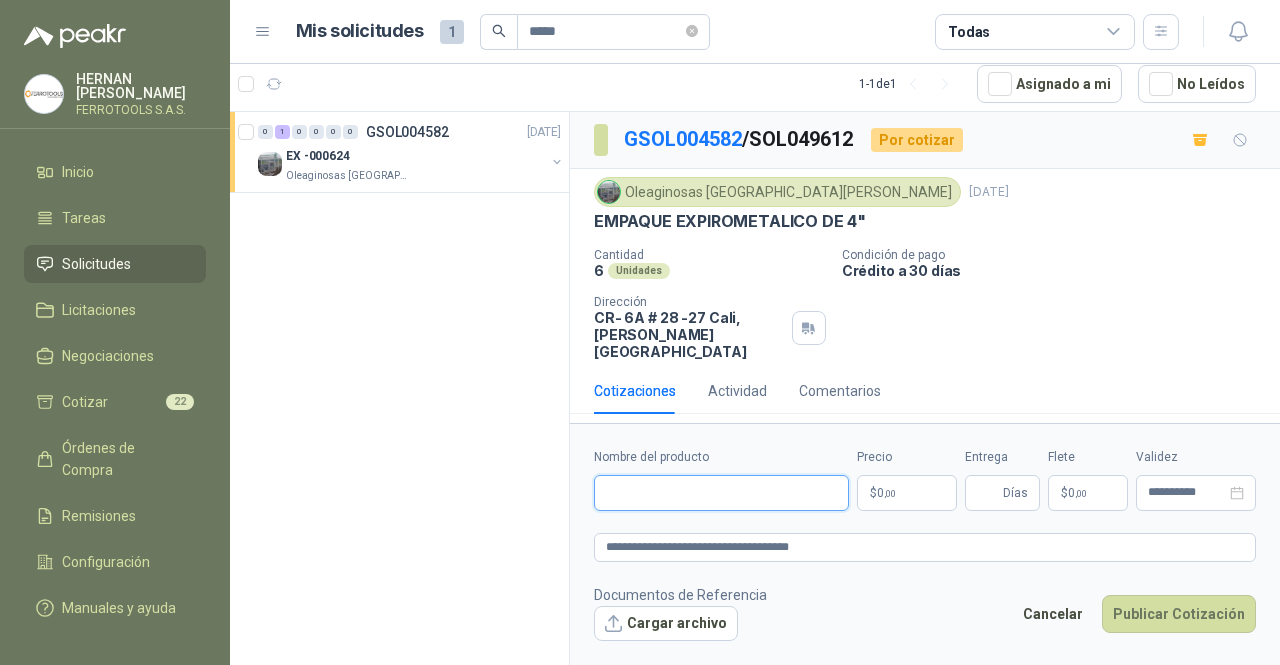 click on "Nombre del producto" at bounding box center [721, 493] 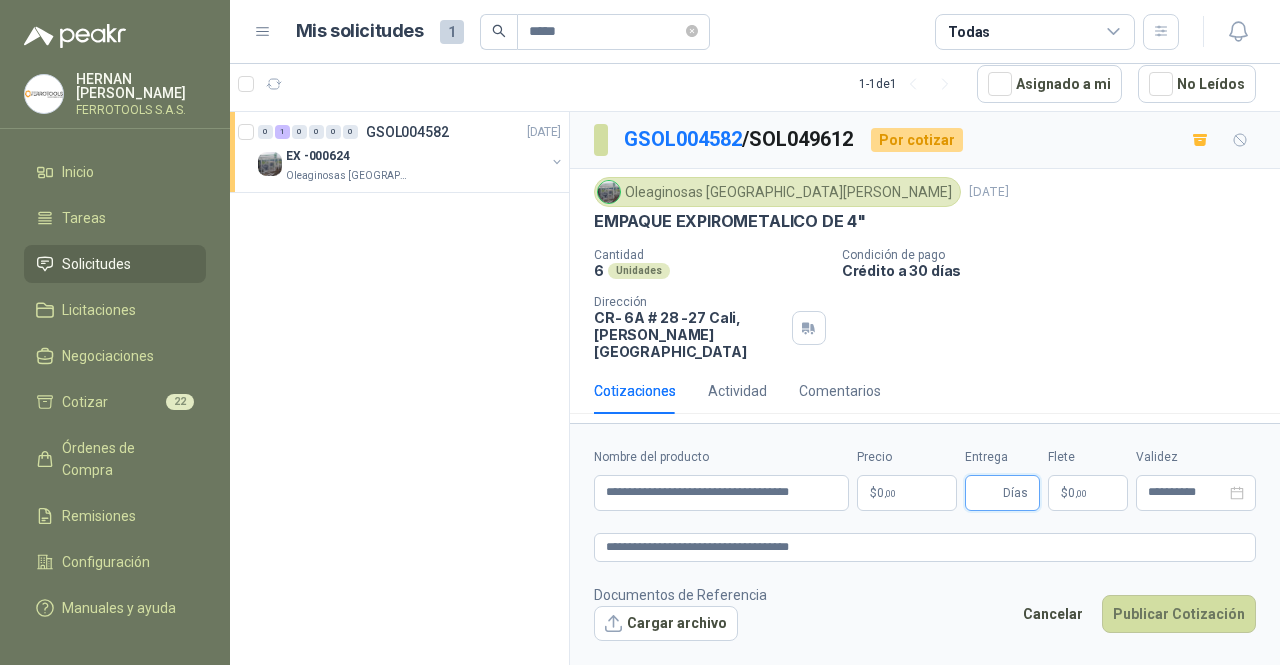 click on "Entrega" at bounding box center (988, 493) 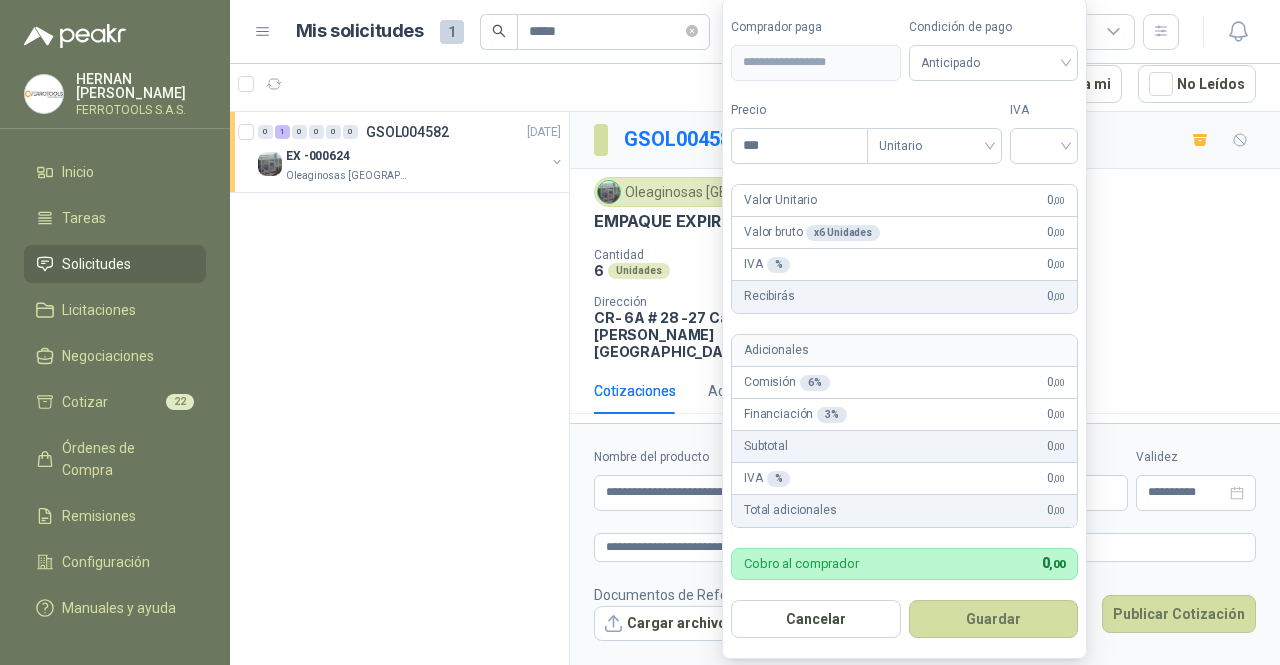 click on "**********" at bounding box center (640, 332) 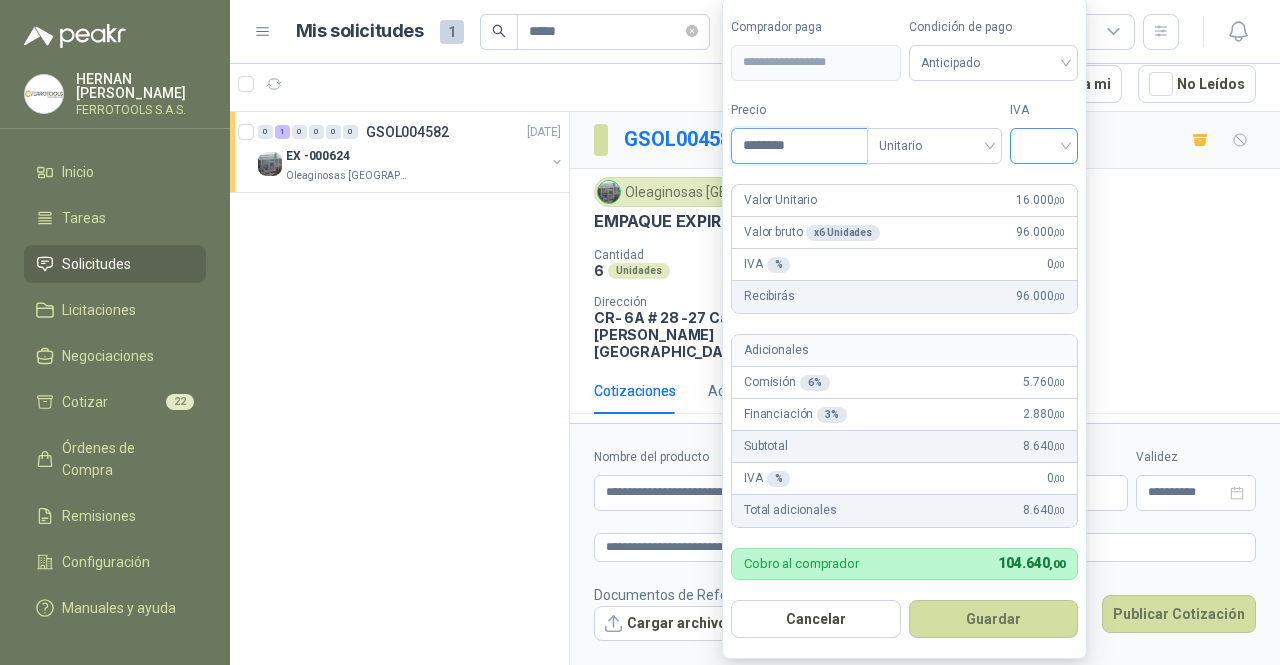 click at bounding box center [1044, 146] 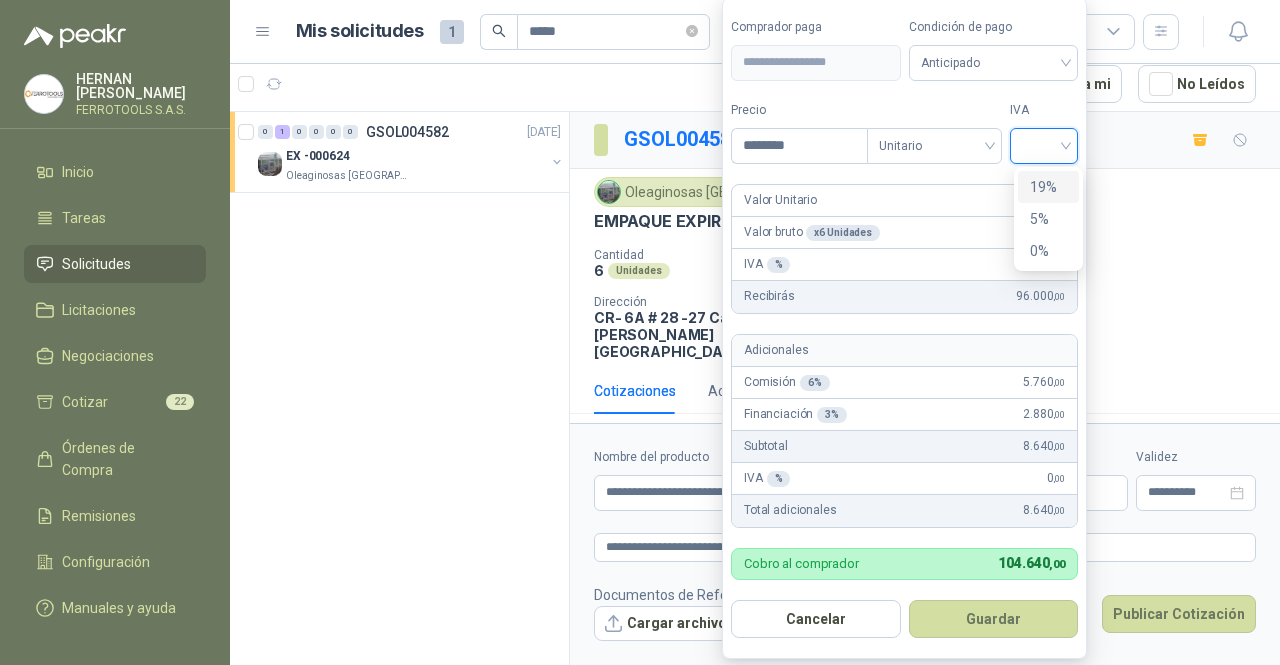 click on "19%" at bounding box center [1048, 187] 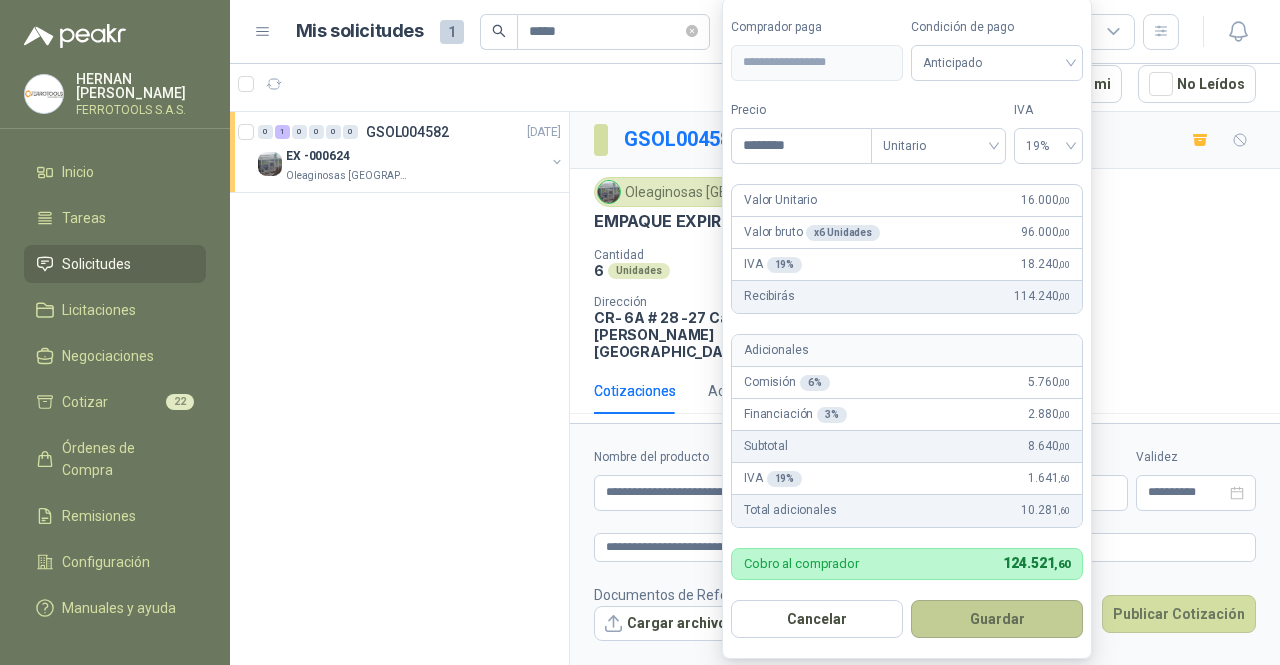 click on "Guardar" at bounding box center [997, 619] 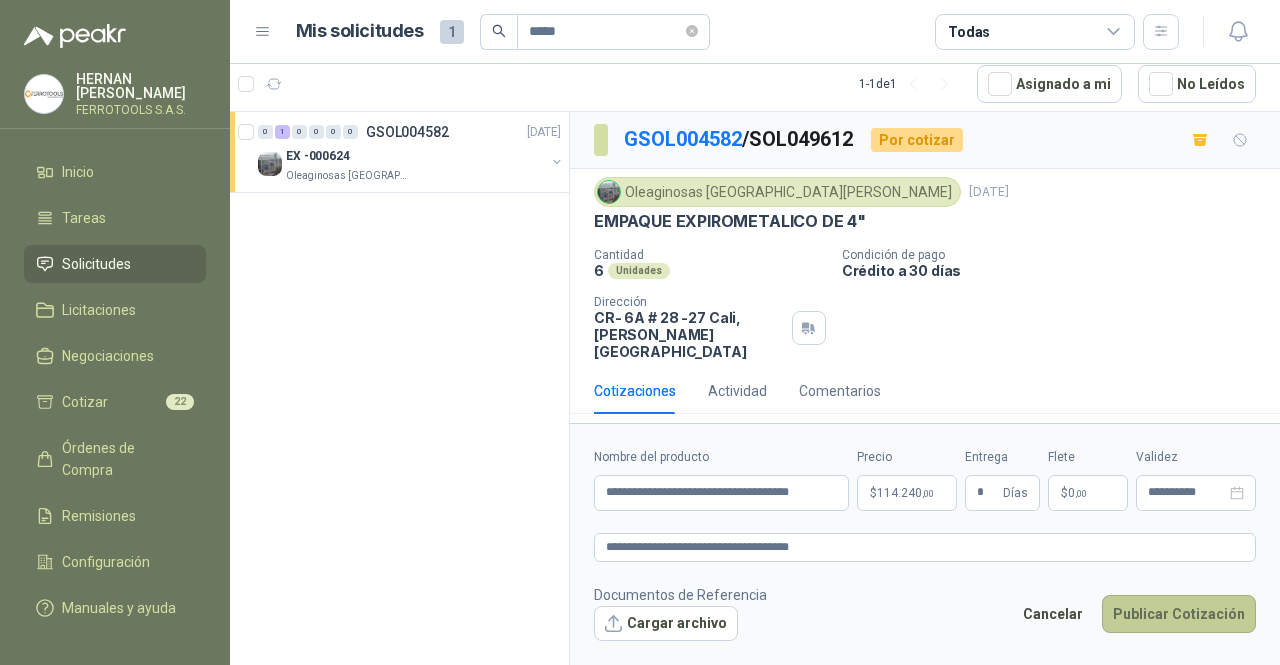 click on "Publicar Cotización" at bounding box center (1179, 614) 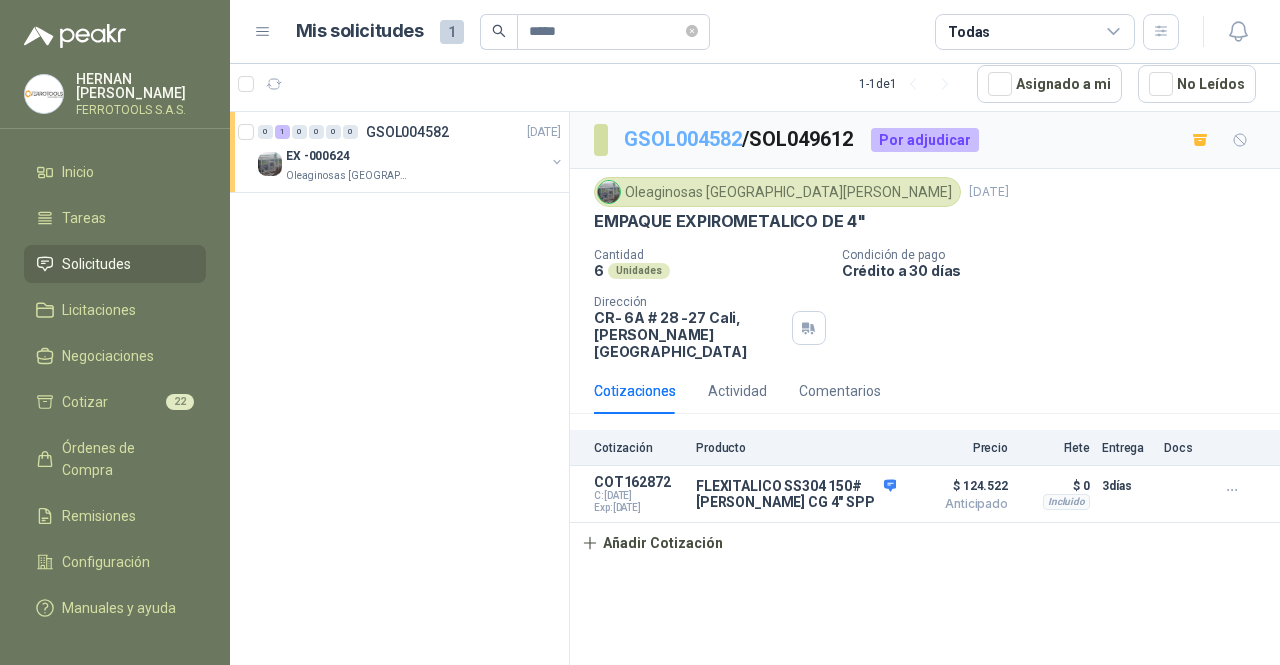 click on "GSOL004582" at bounding box center (683, 139) 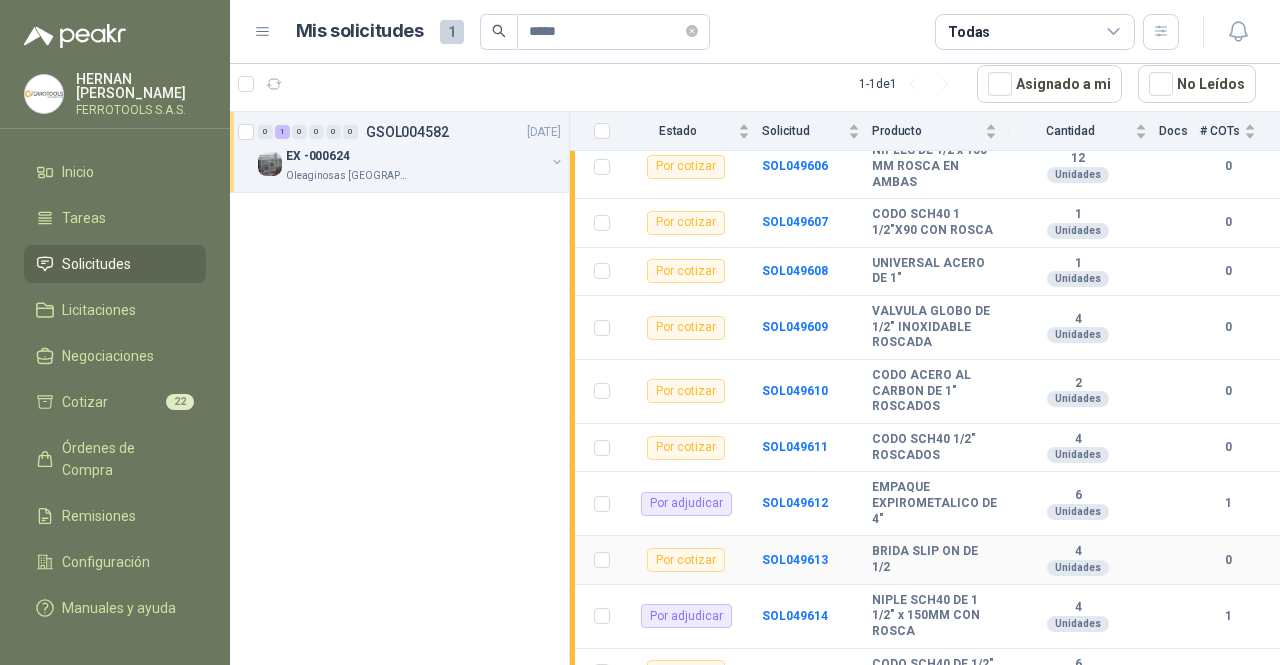 scroll, scrollTop: 260, scrollLeft: 0, axis: vertical 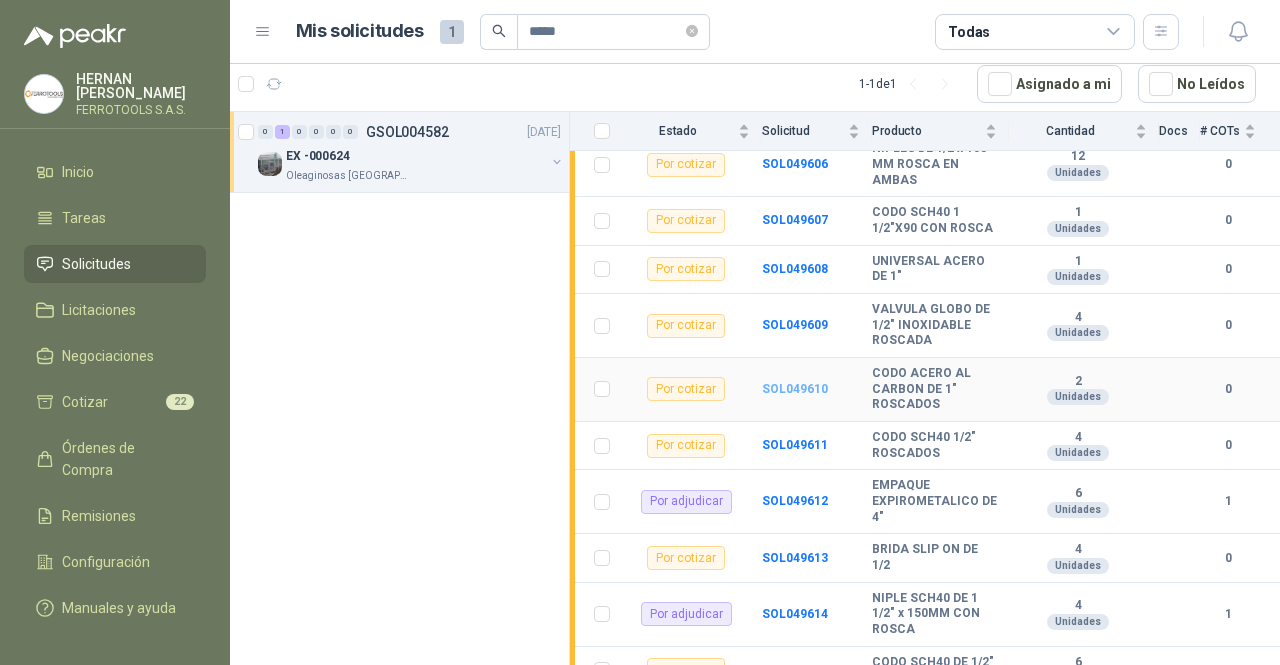 click on "SOL049610" at bounding box center [795, 389] 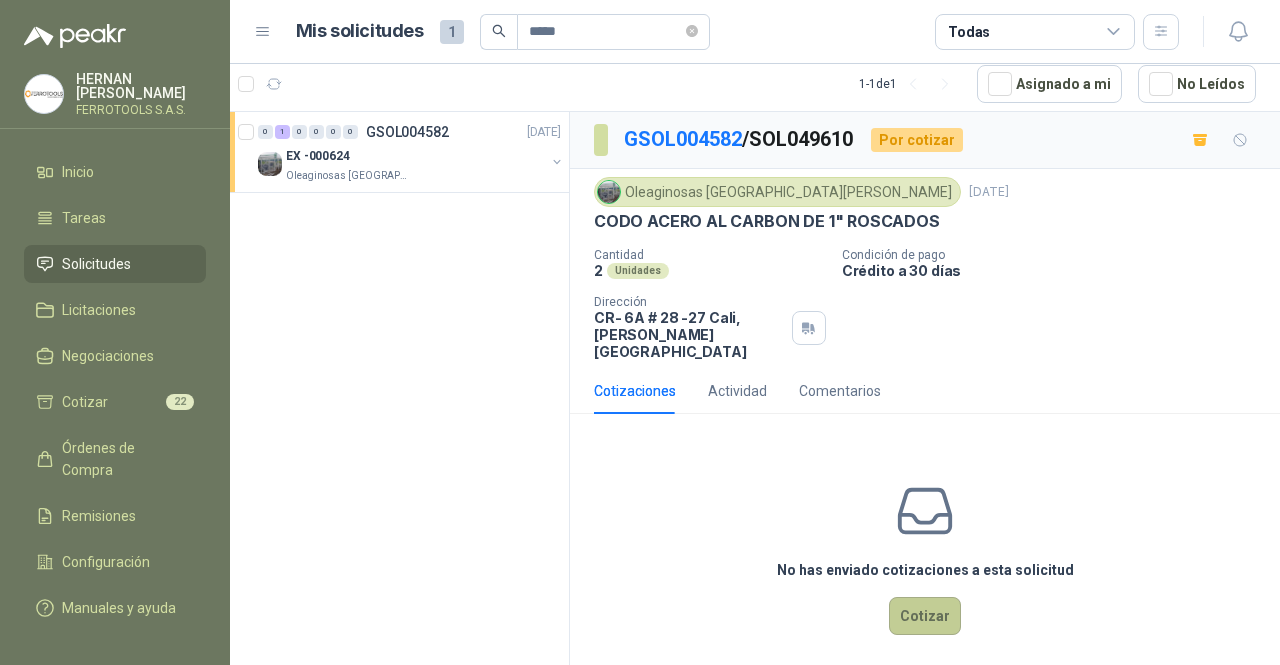 click on "Cotizar" at bounding box center [925, 616] 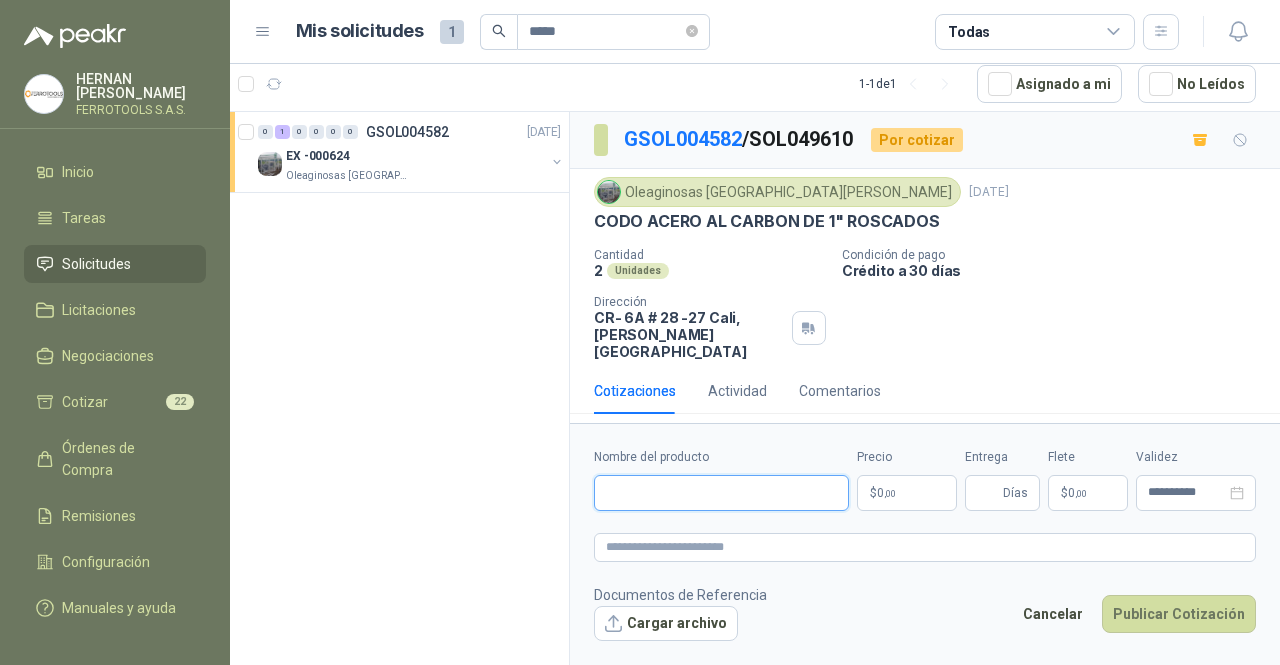 click on "Nombre del producto" at bounding box center (721, 493) 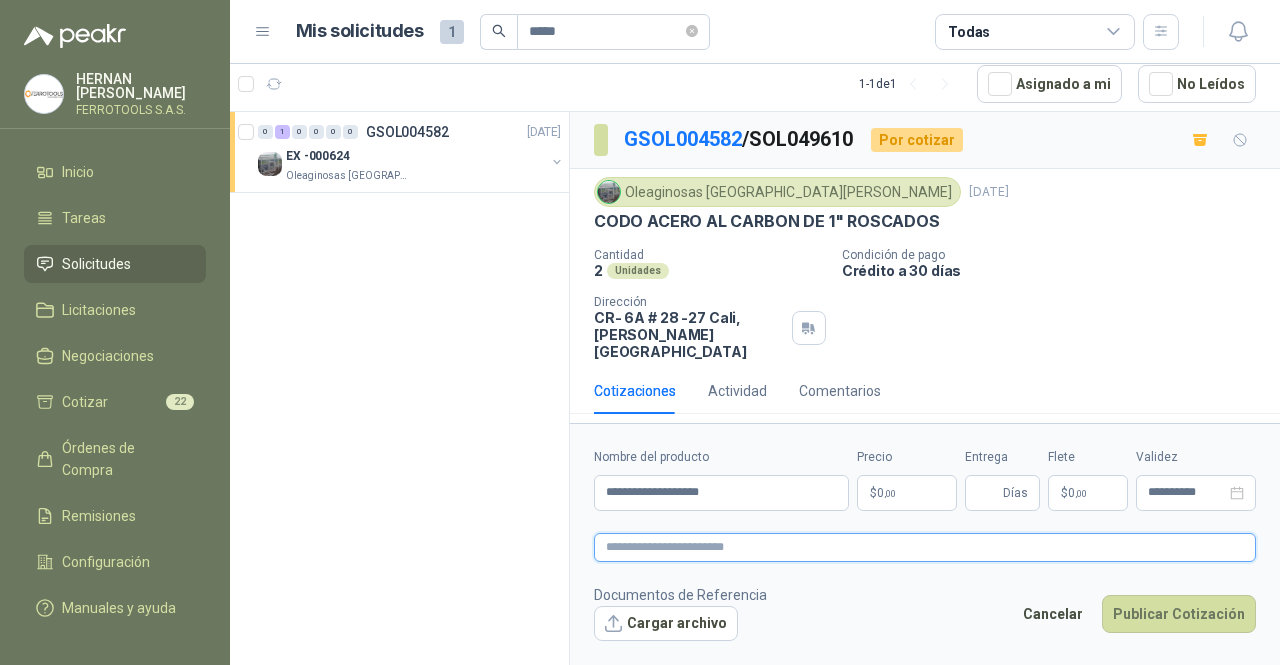 paste on "**********" 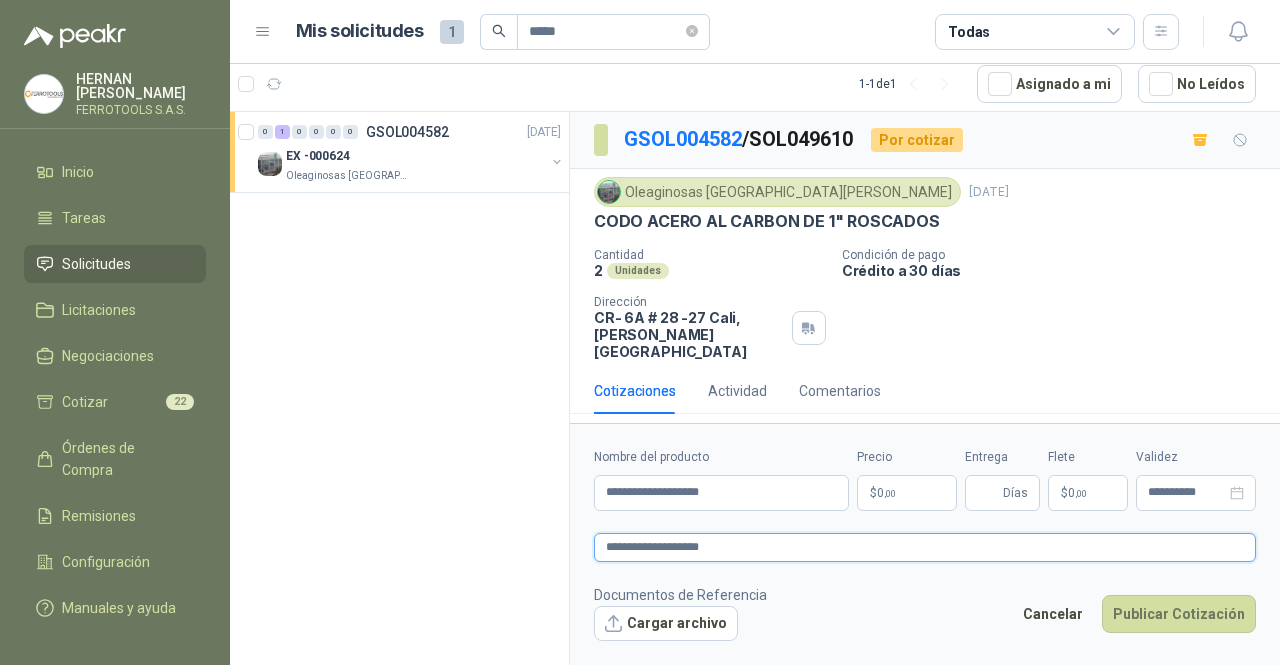 click on "**********" at bounding box center (925, 547) 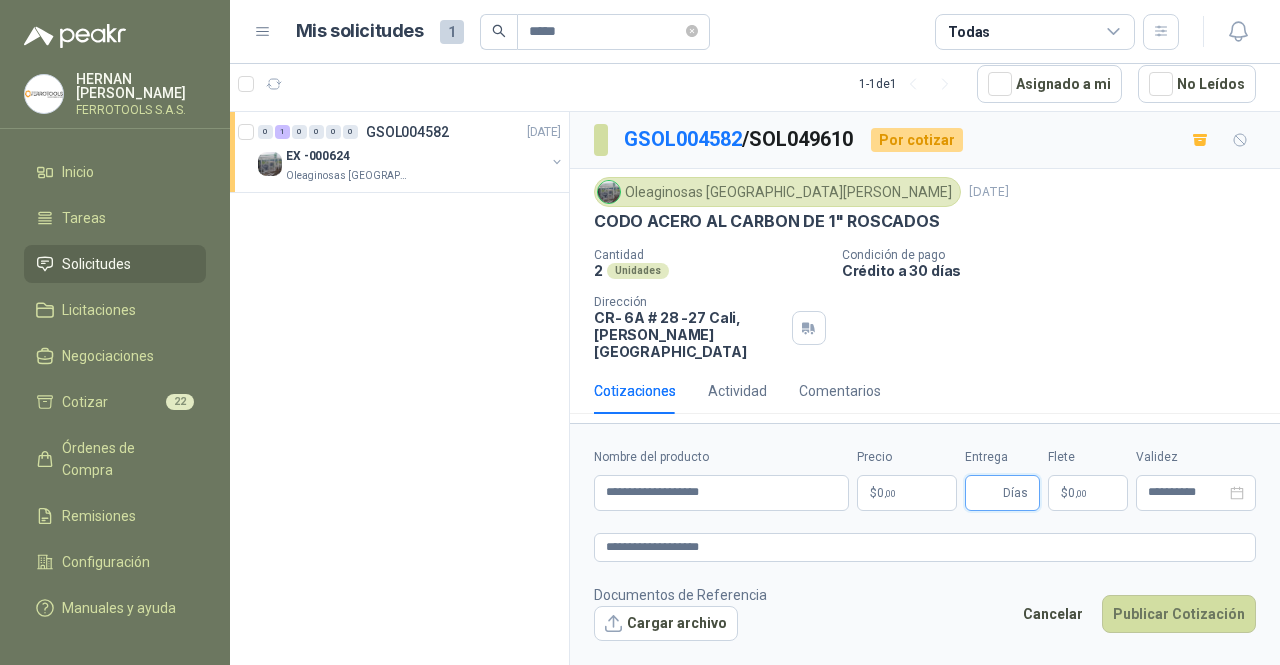 click on "Entrega" at bounding box center (988, 493) 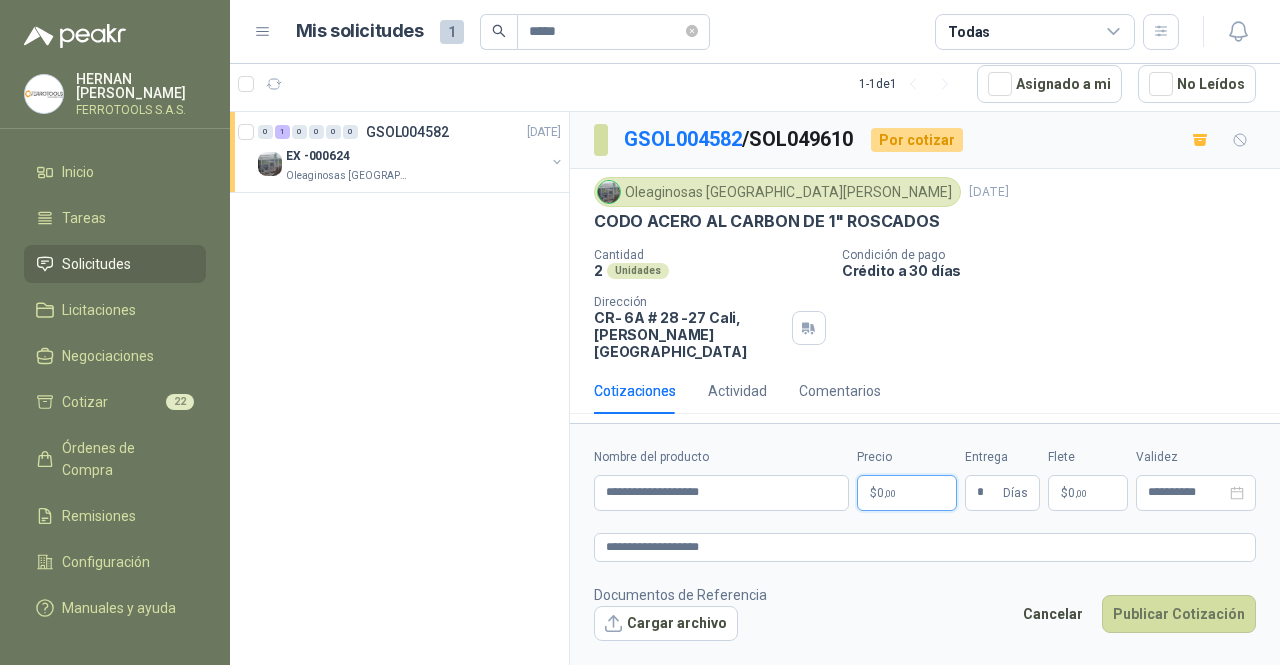 click on "**********" at bounding box center (640, 332) 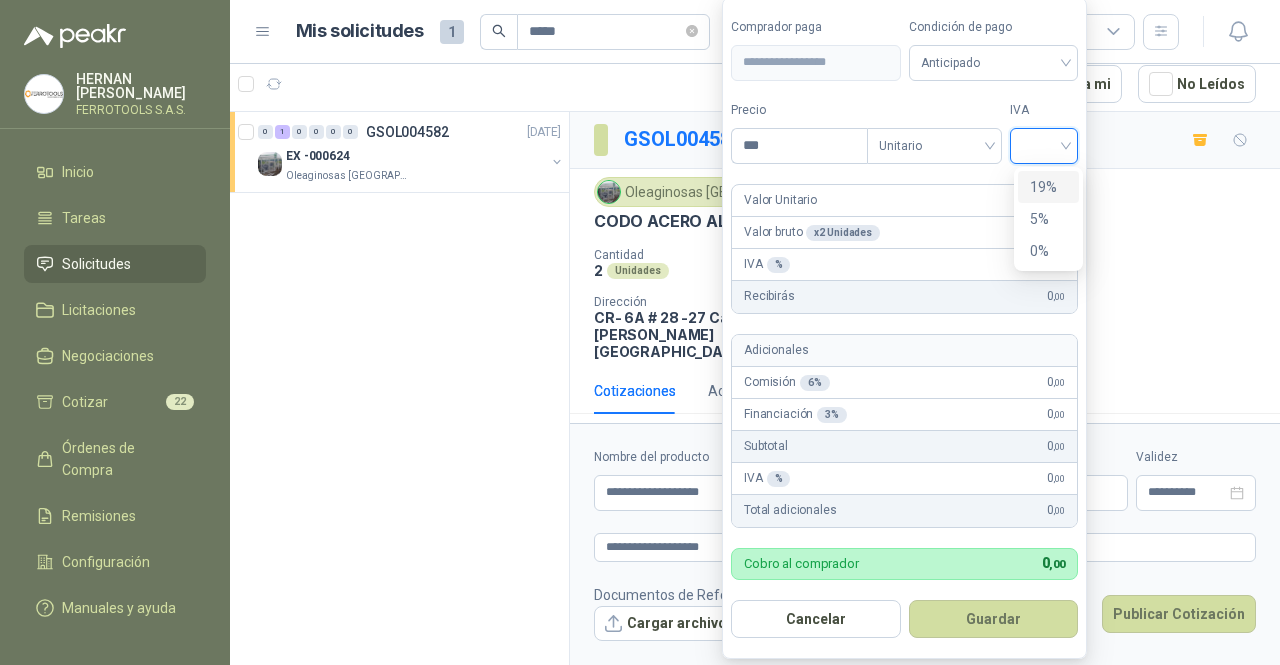click at bounding box center (1044, 144) 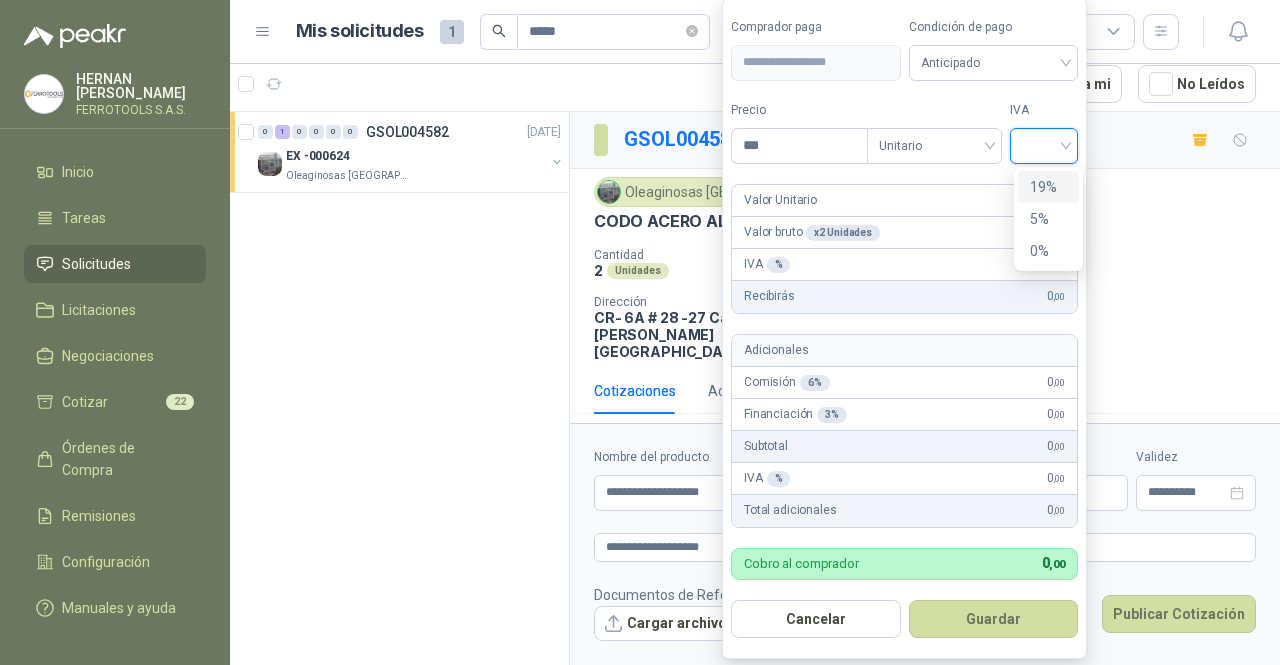 click on "19%" at bounding box center [1048, 187] 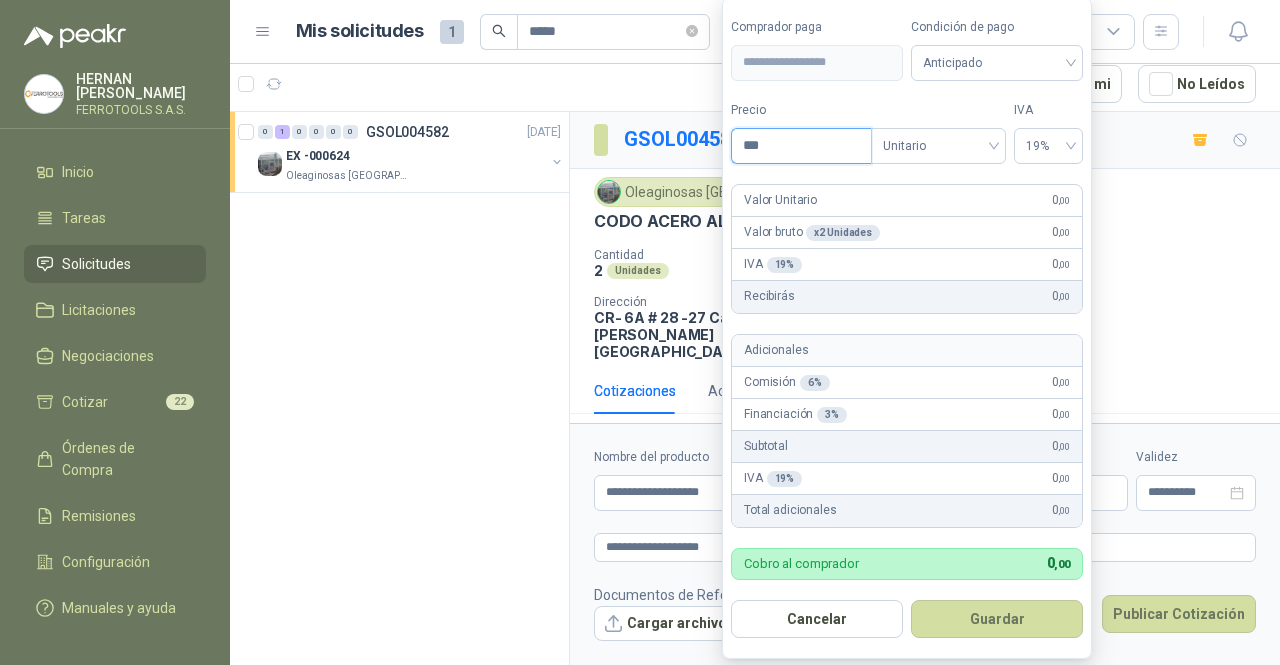 click on "***" at bounding box center (801, 146) 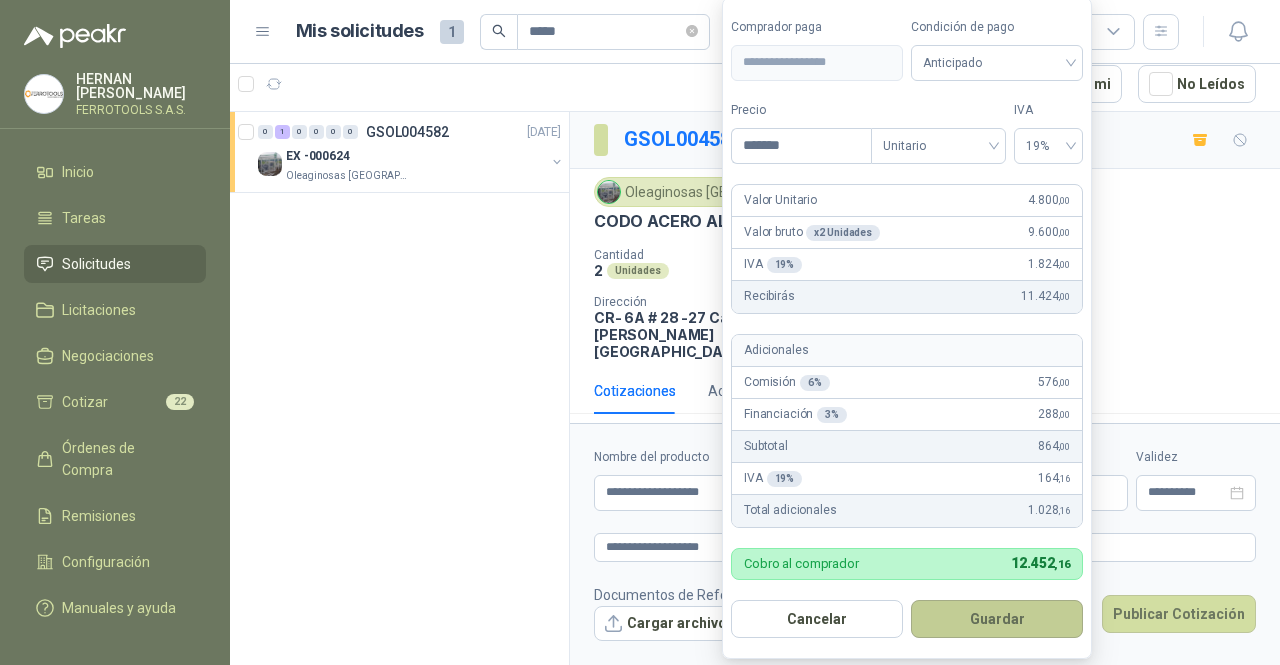 click on "Guardar" at bounding box center [997, 619] 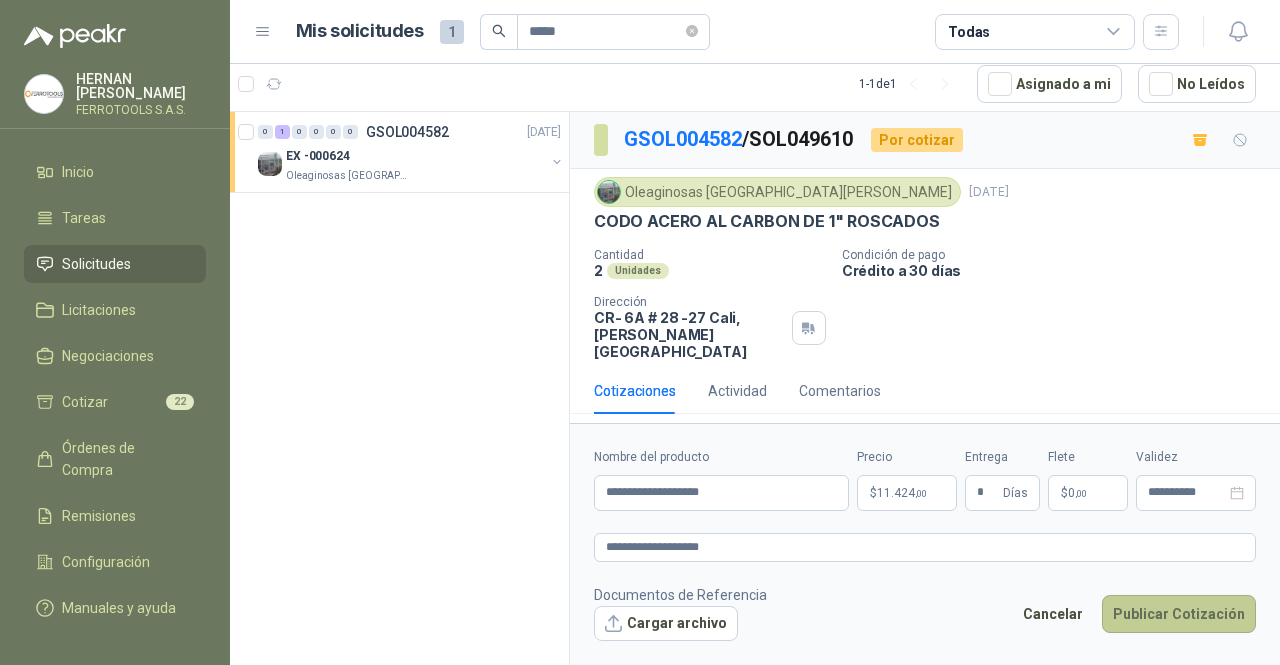 click on "Publicar Cotización" at bounding box center (1179, 614) 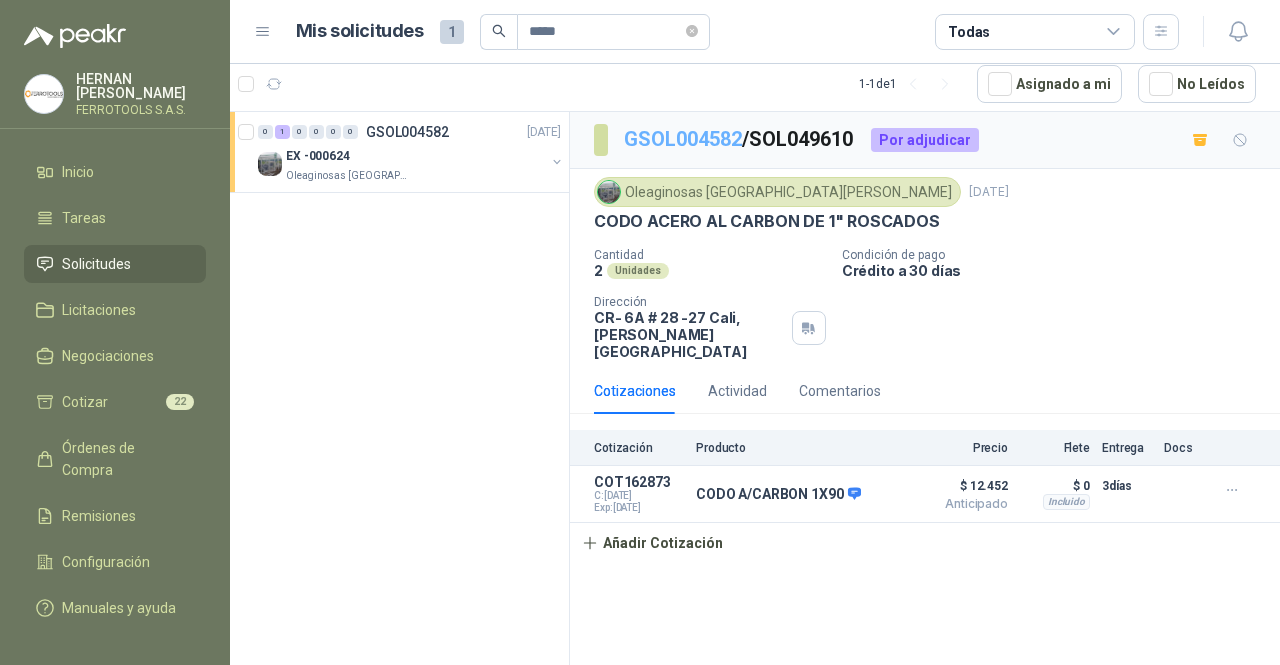 click on "GSOL004582" at bounding box center [683, 139] 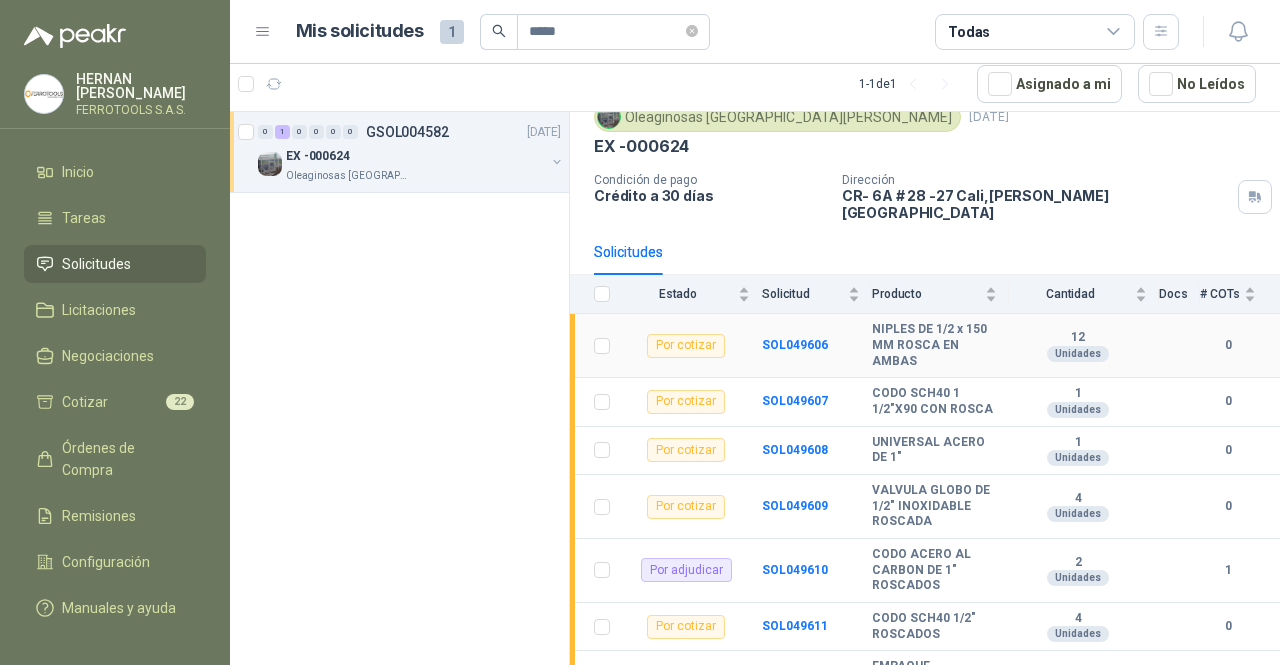 scroll, scrollTop: 78, scrollLeft: 0, axis: vertical 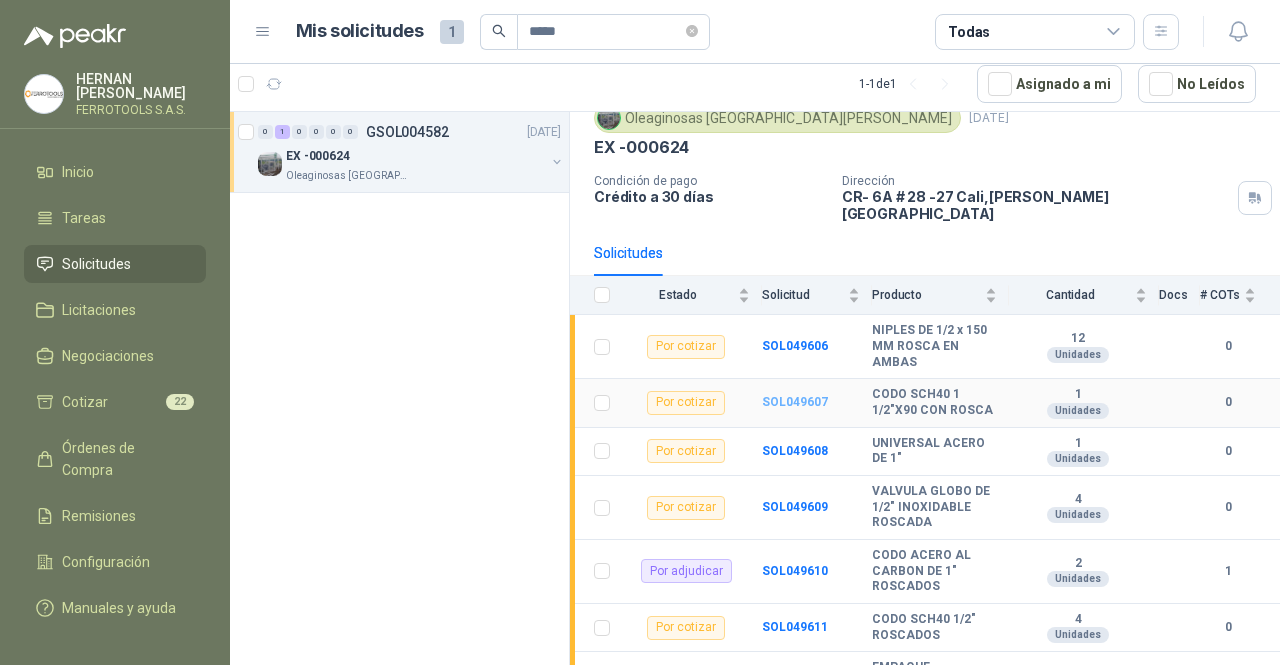 click on "SOL049607" at bounding box center (795, 402) 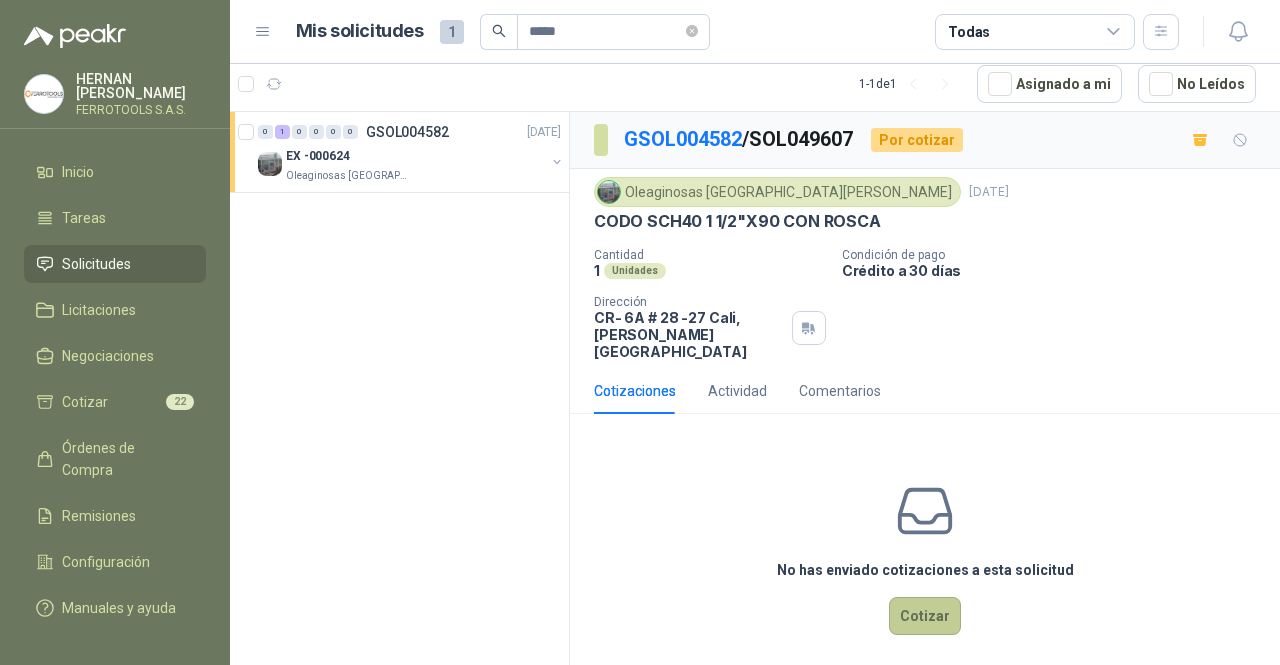 click on "Cotizar" at bounding box center (925, 616) 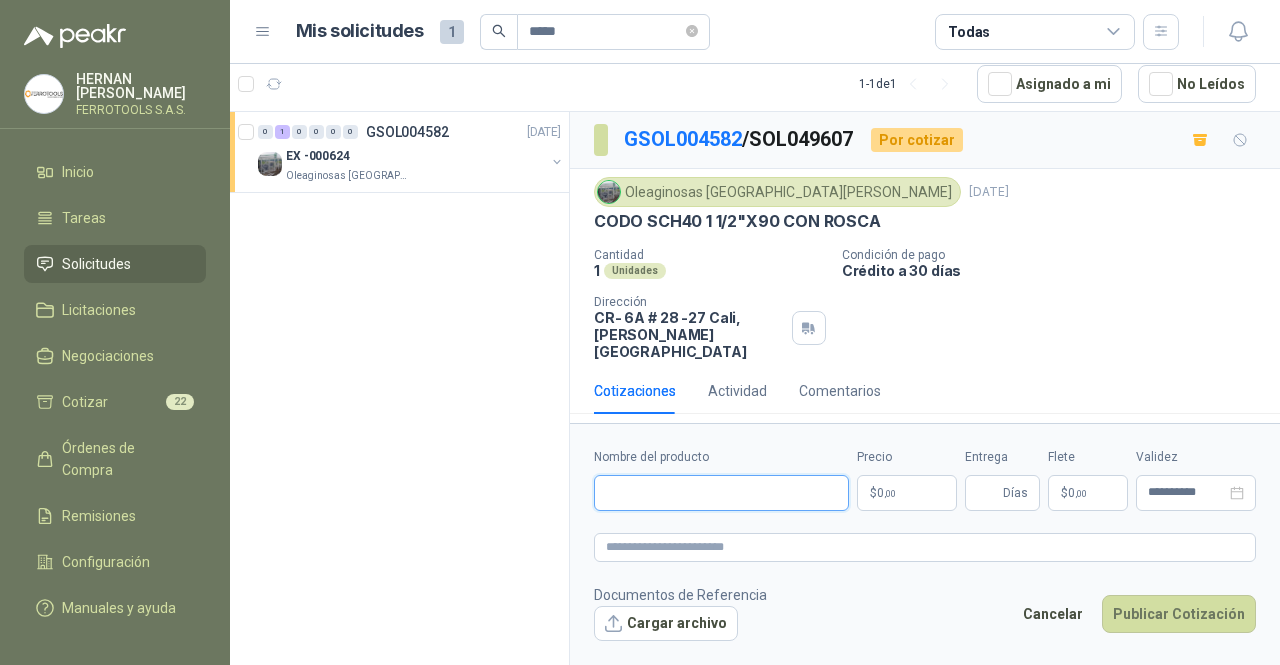 click on "Nombre del producto" at bounding box center (721, 493) 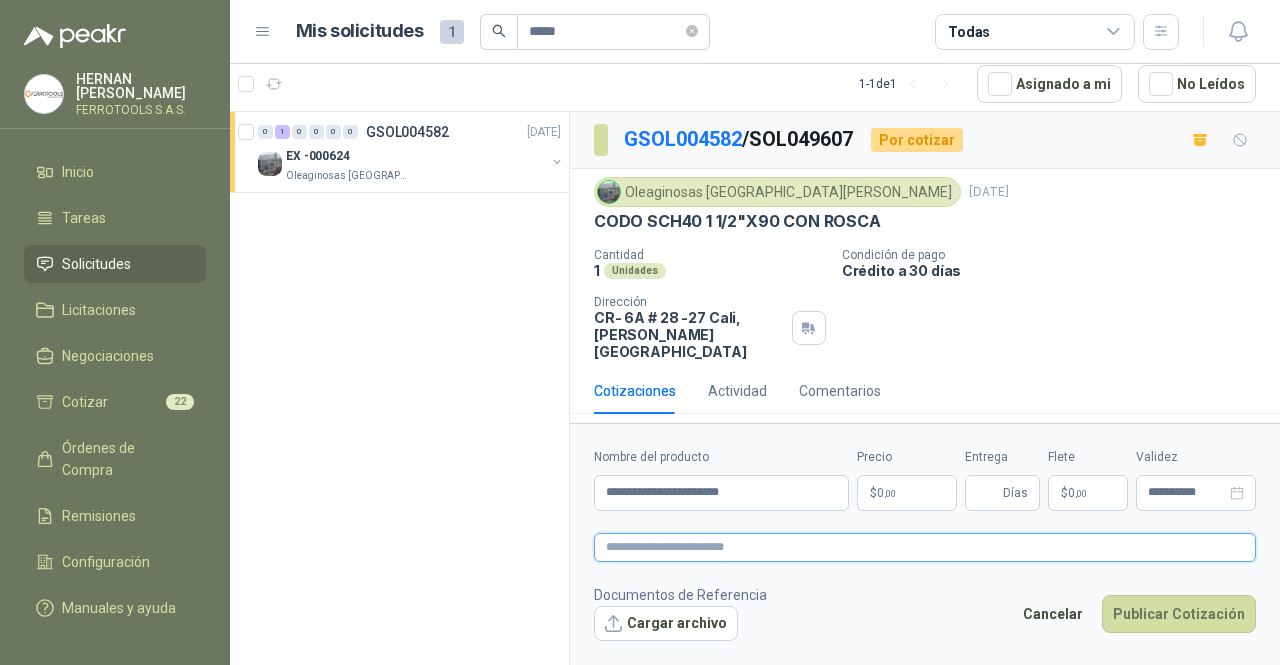 click at bounding box center (925, 547) 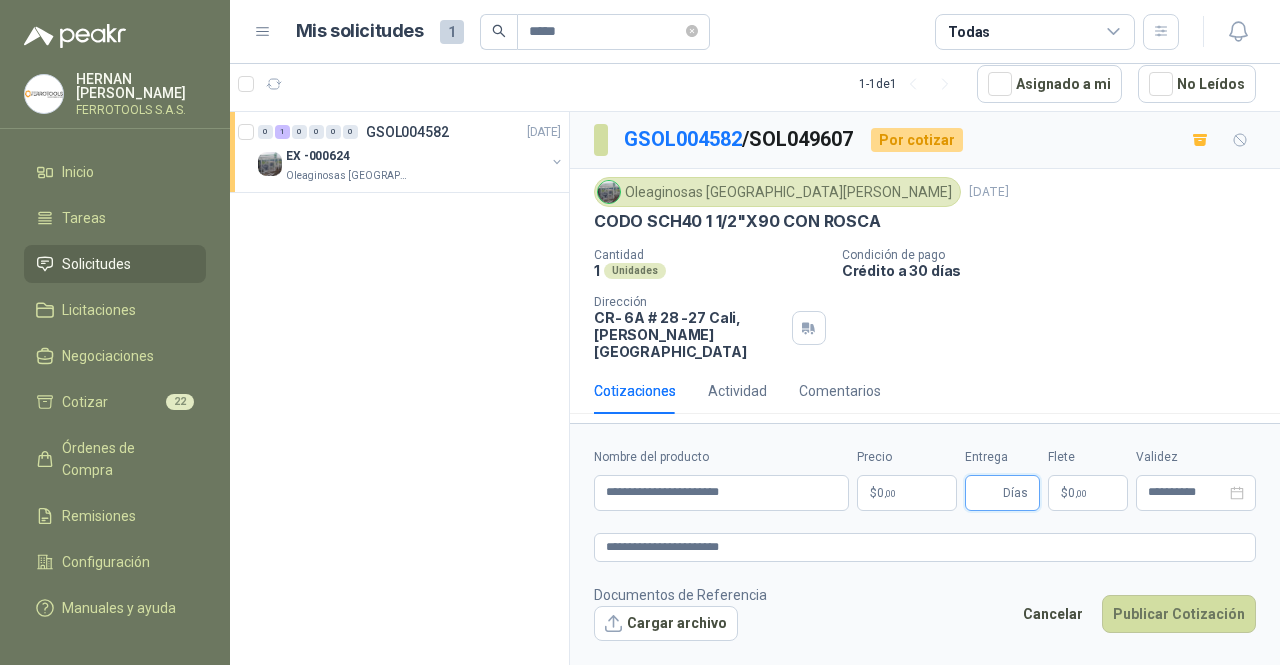 click on "Entrega" at bounding box center (988, 493) 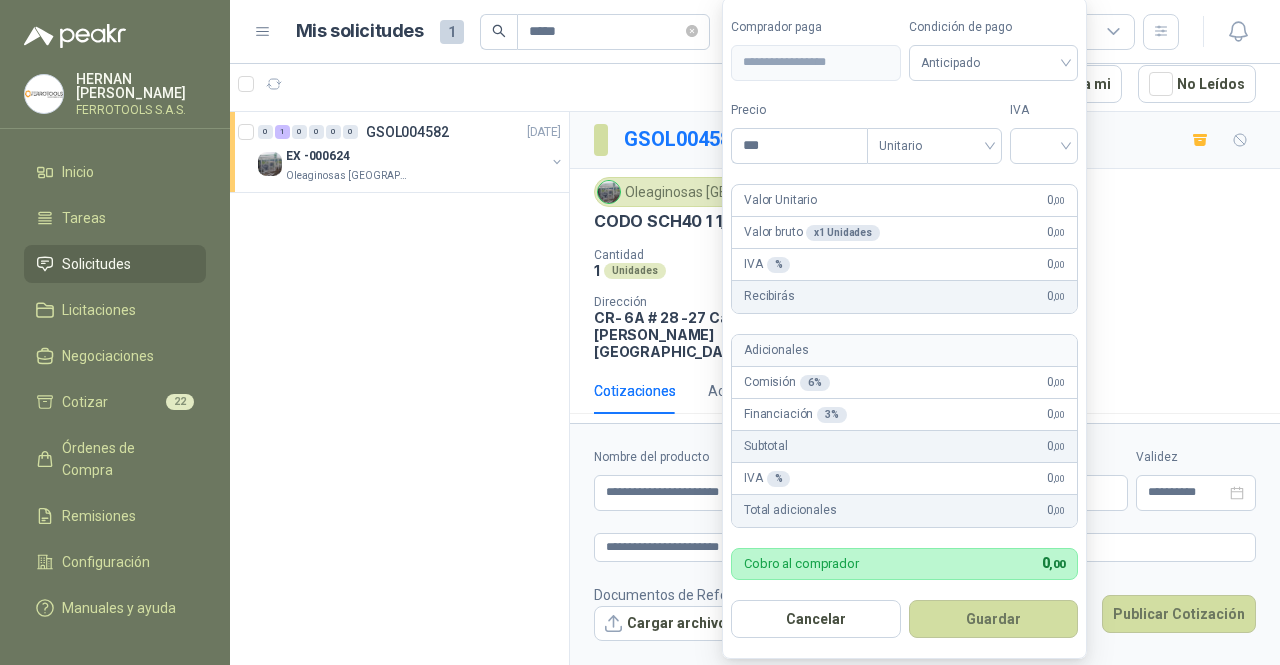 click on "**********" at bounding box center (640, 332) 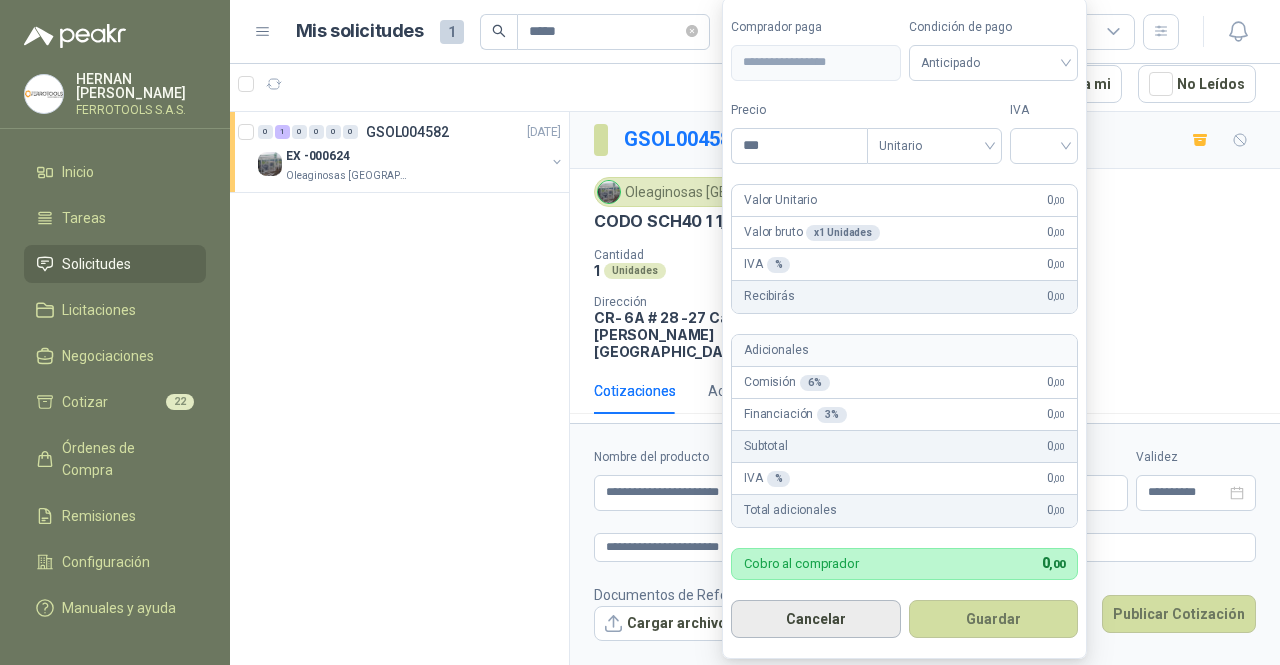 click on "Cancelar" at bounding box center (816, 619) 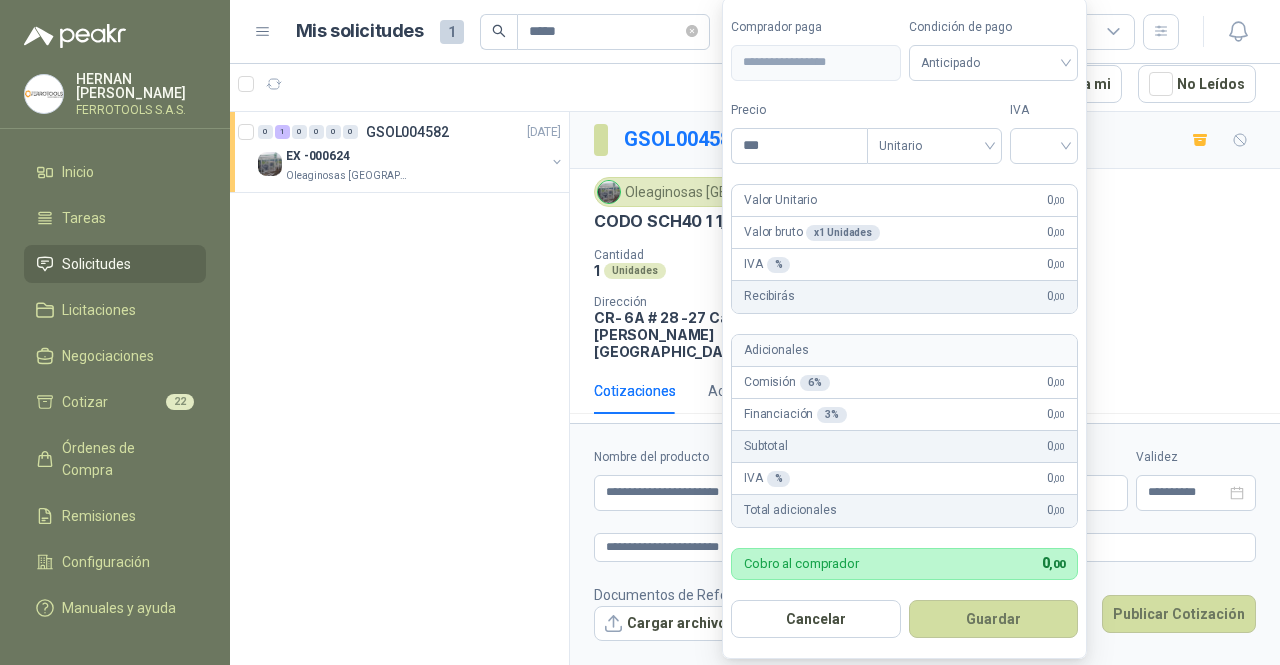click on "**********" at bounding box center [640, 332] 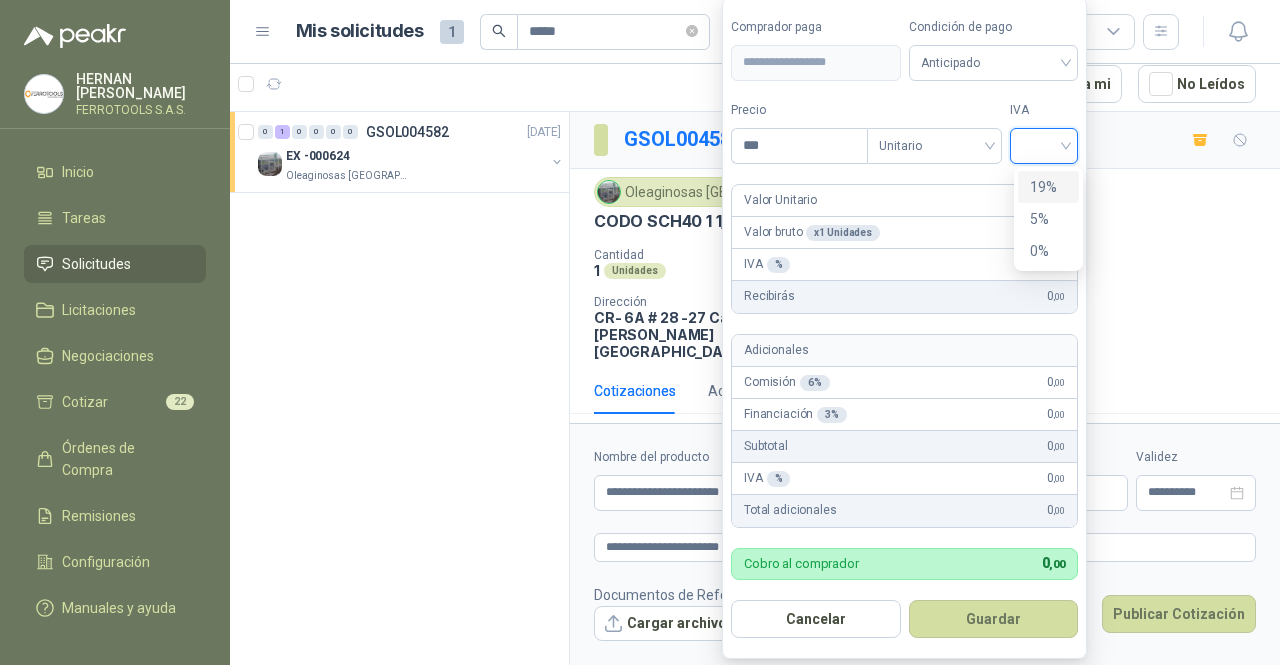 click at bounding box center (1044, 144) 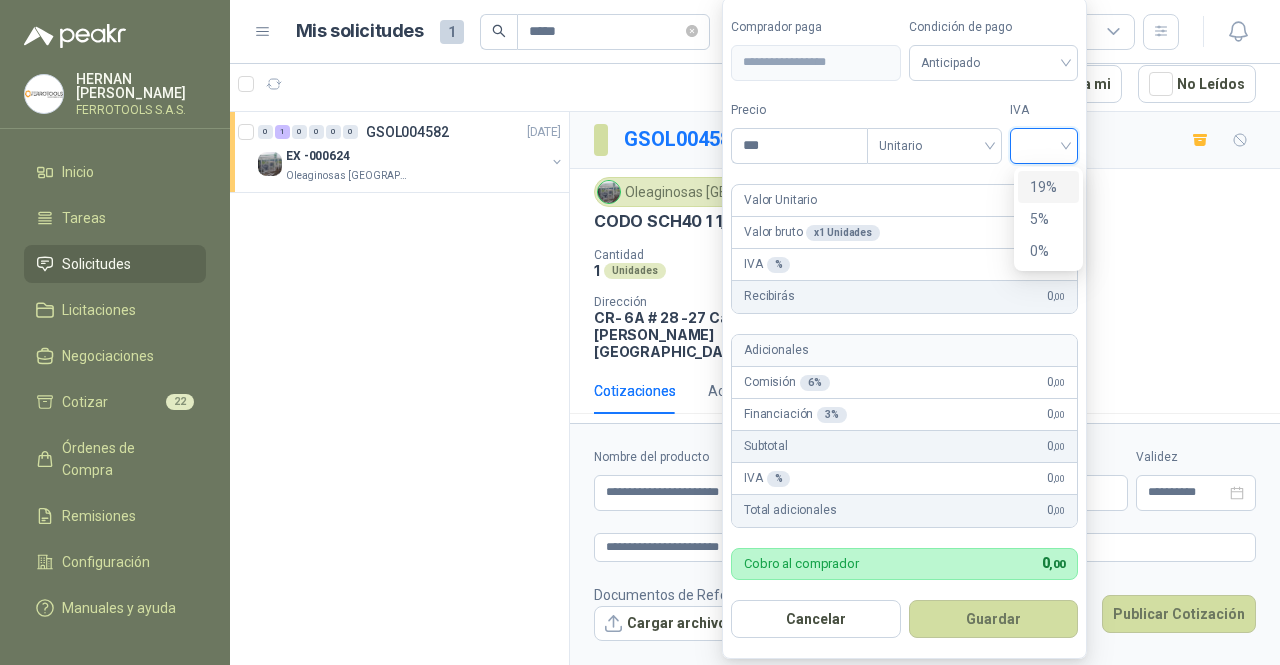 click on "19%" at bounding box center [1048, 187] 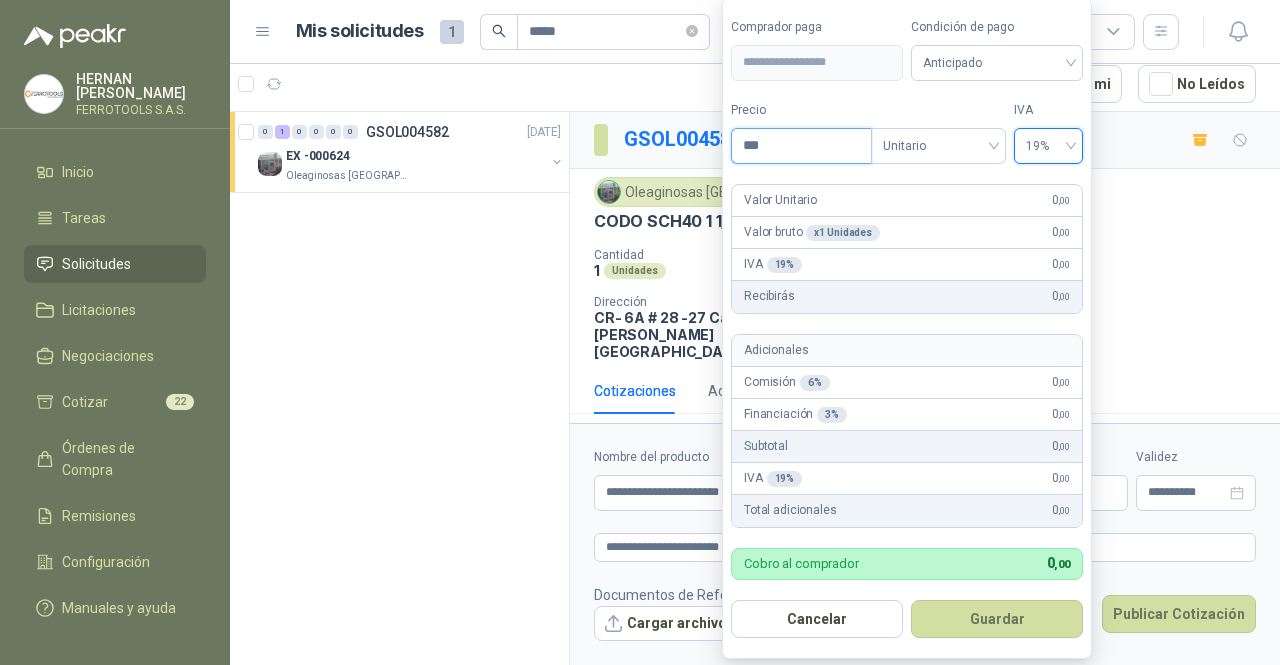 click on "***" at bounding box center (801, 146) 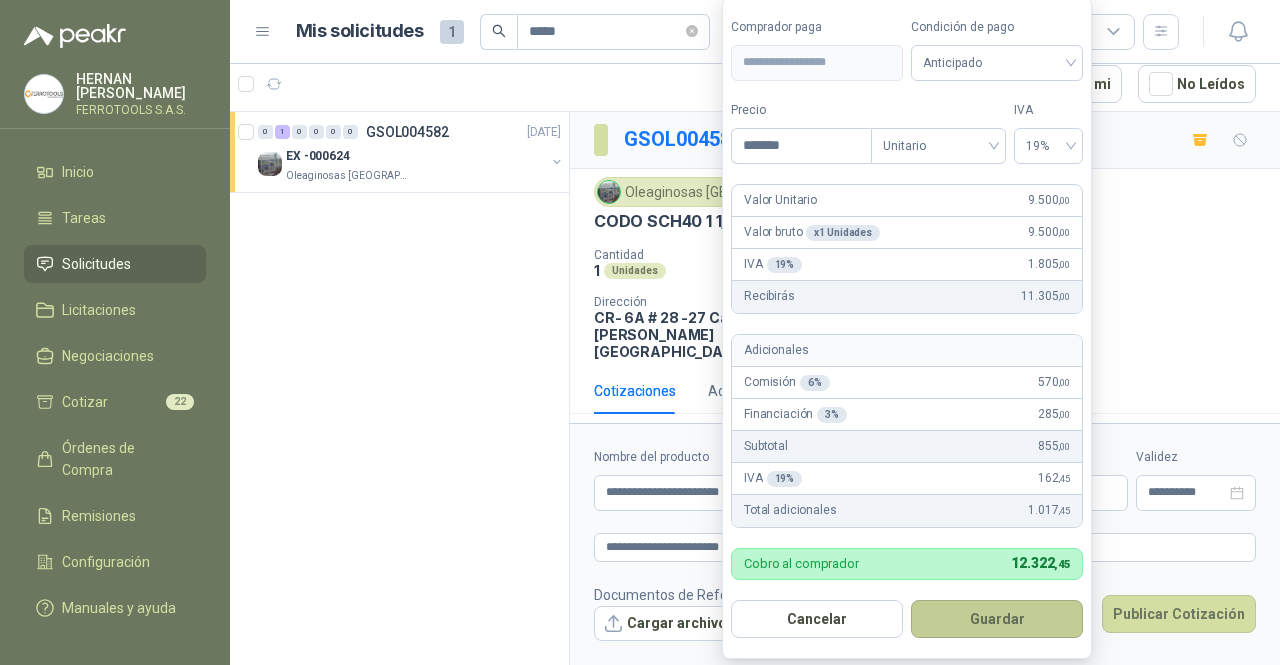 click on "Guardar" at bounding box center (997, 619) 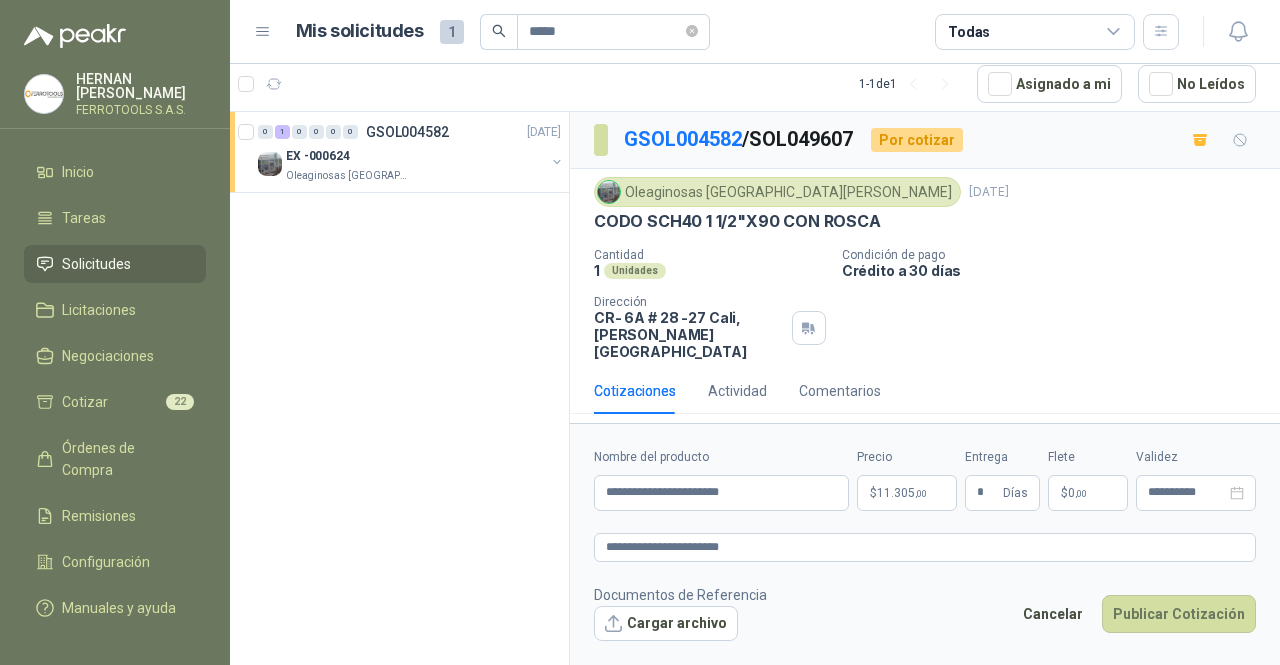 click on "Documentos de Referencia Cargar archivo Cancelar Publicar Cotización" at bounding box center [925, 613] 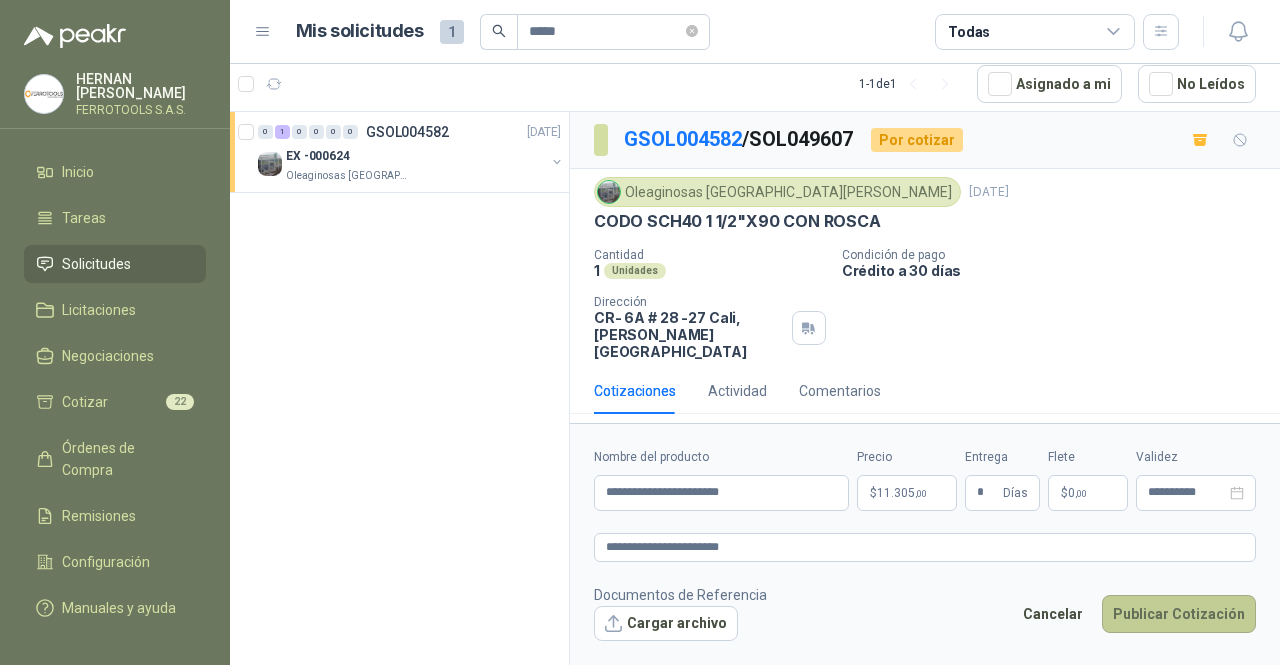 click on "Publicar Cotización" at bounding box center [1179, 614] 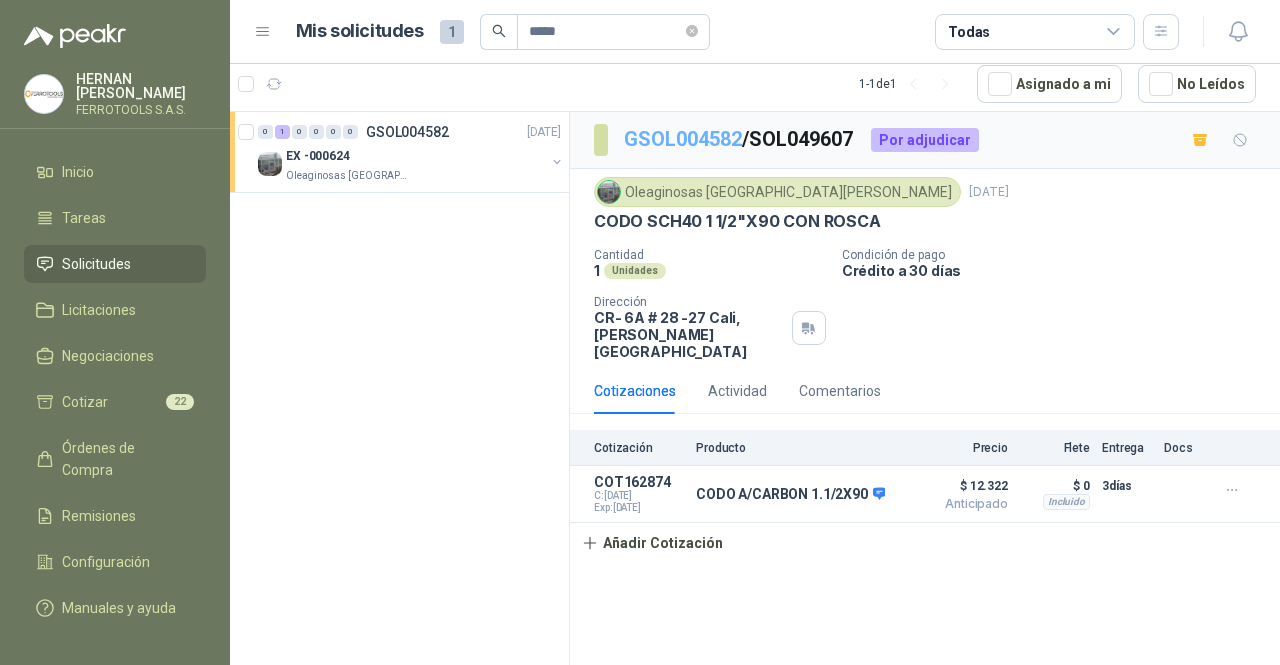 click on "GSOL004582" at bounding box center [683, 139] 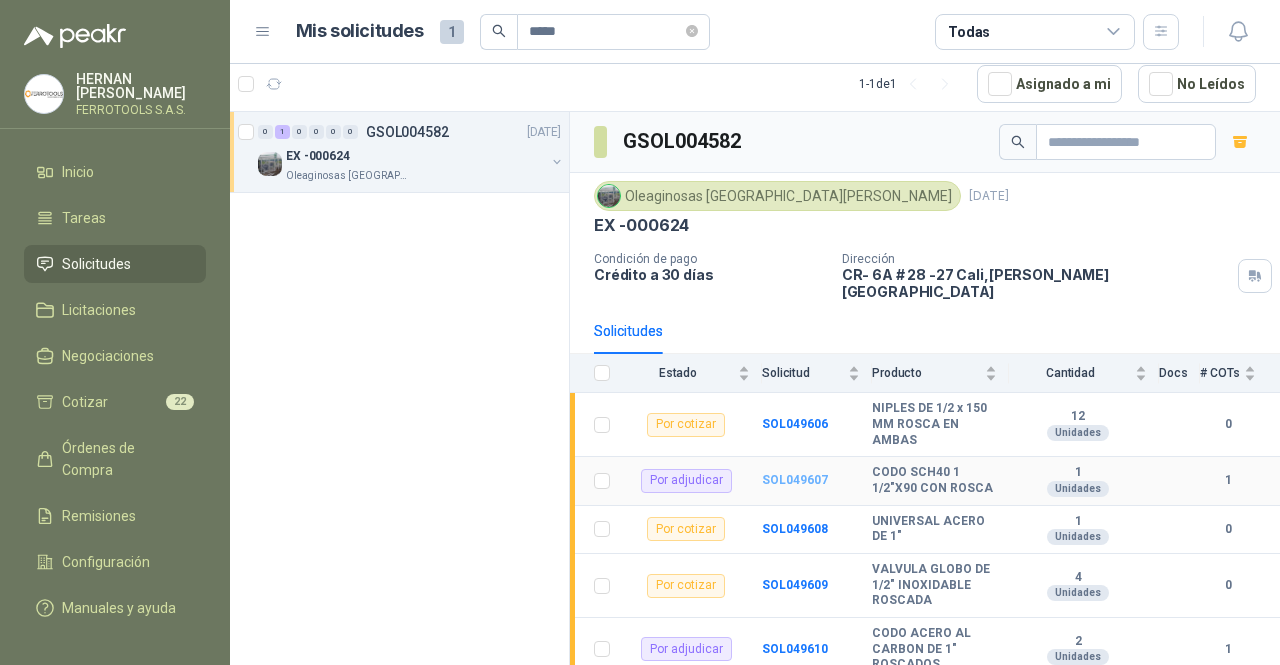 click on "SOL049607" at bounding box center [795, 480] 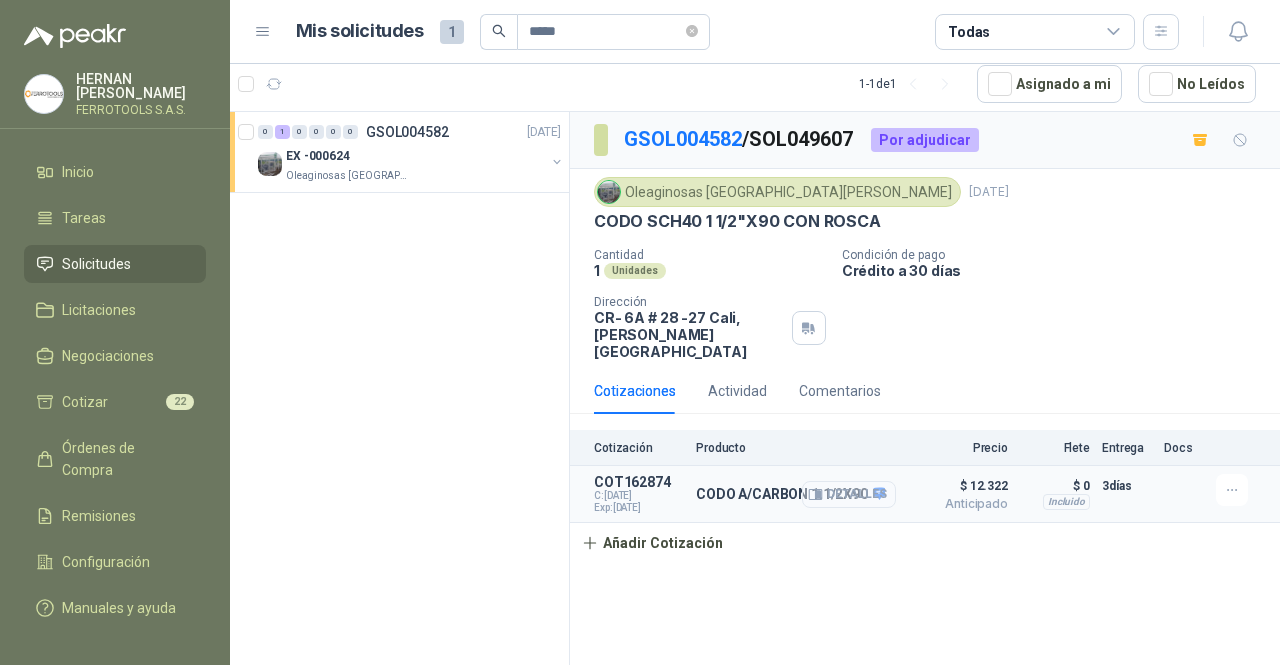 click on "Detalles" at bounding box center [849, 494] 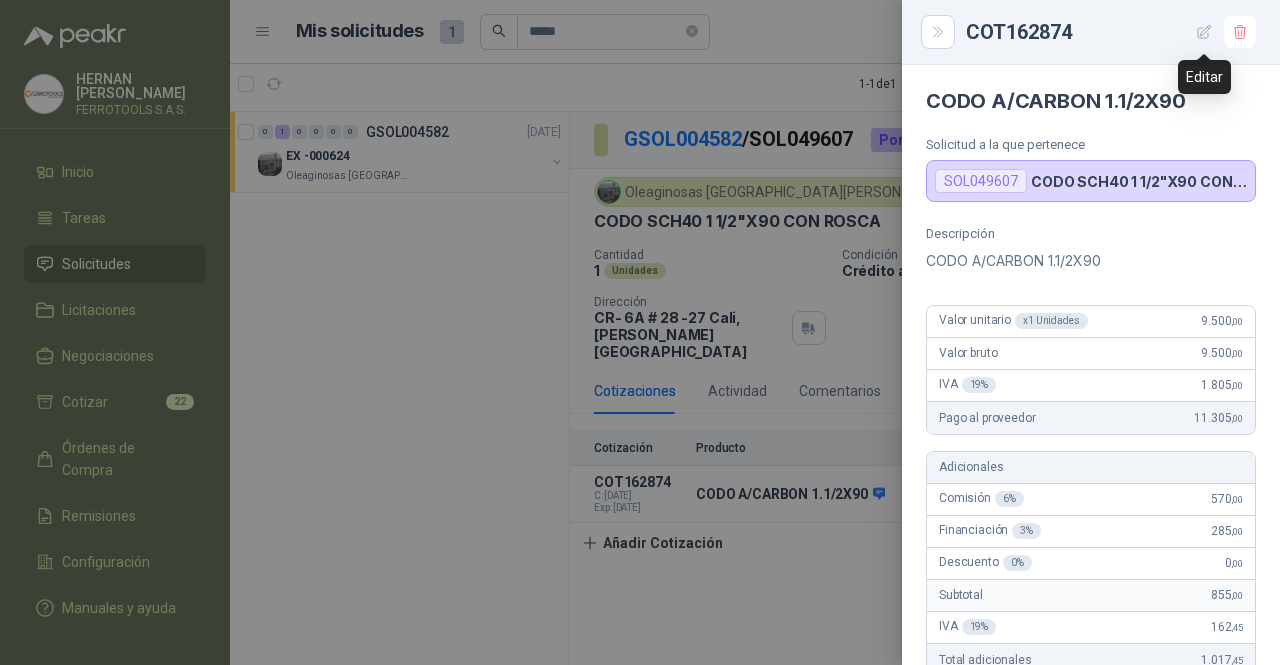 click 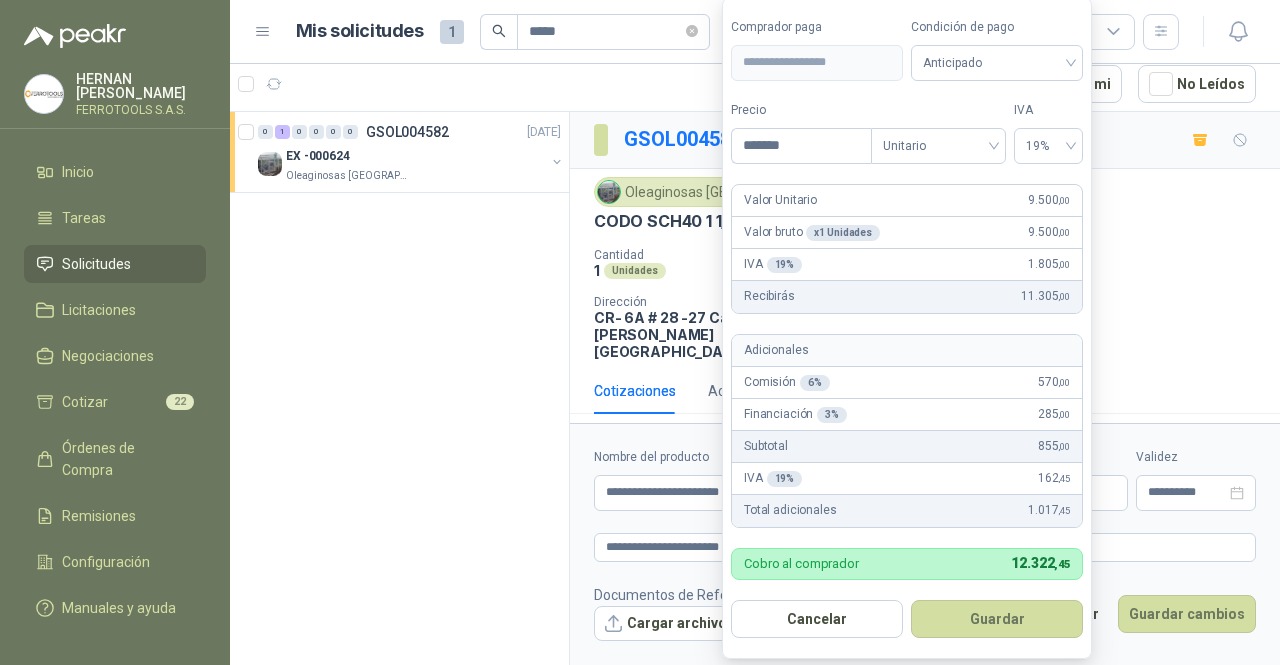 click on "**********" at bounding box center [640, 332] 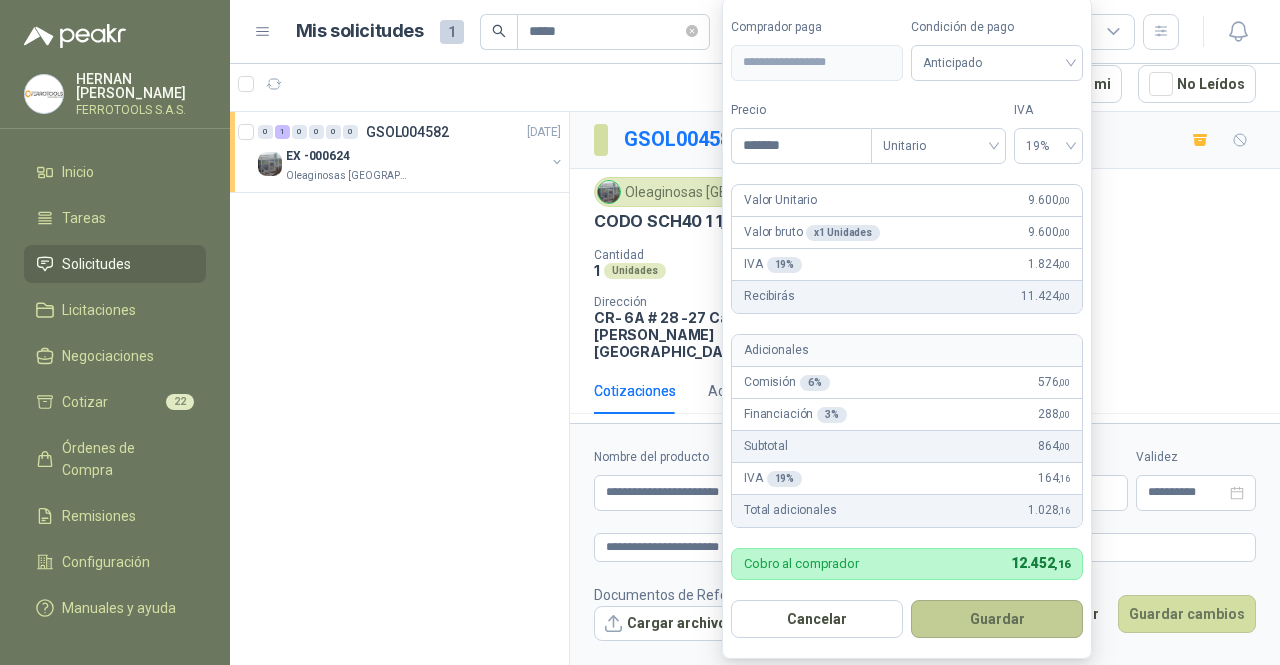 click on "Guardar" at bounding box center (997, 619) 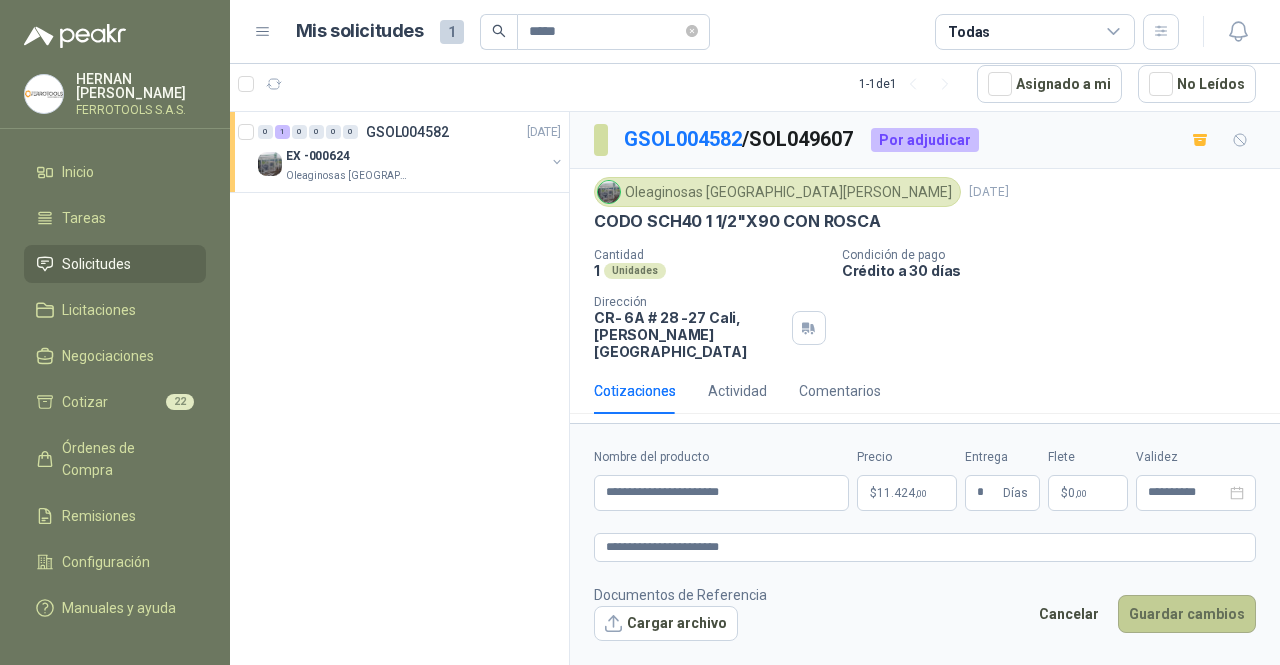 click on "Guardar cambios" at bounding box center (1187, 614) 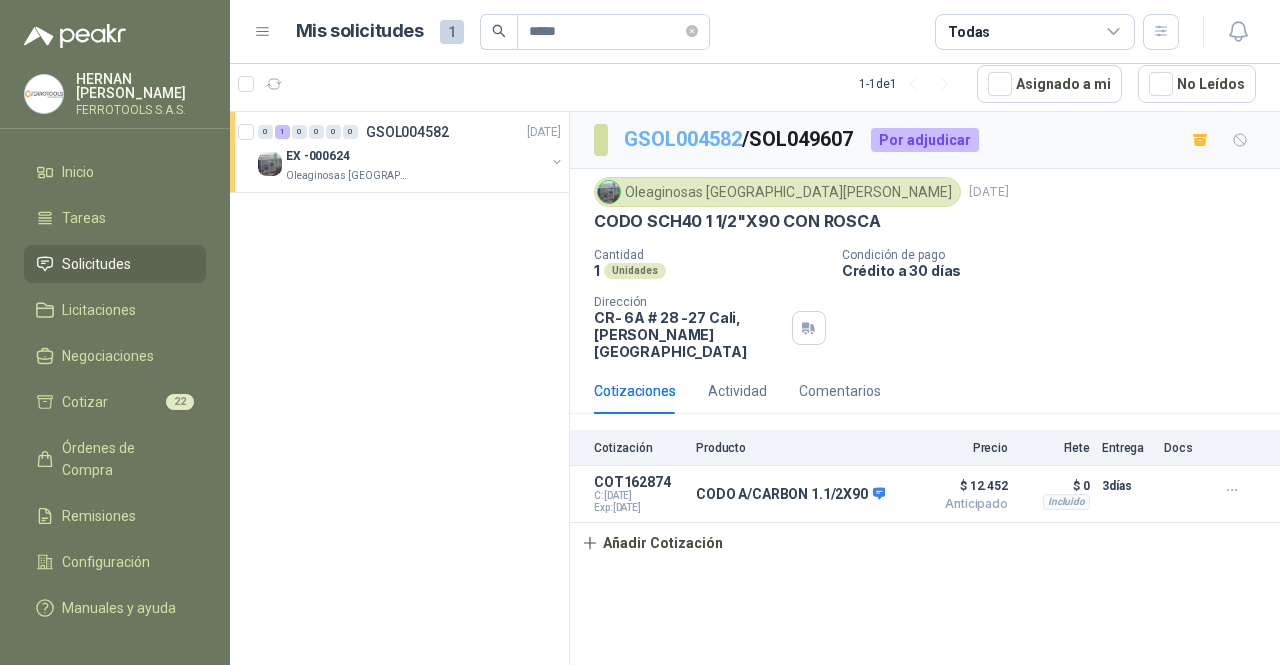 click on "GSOL004582" at bounding box center (683, 139) 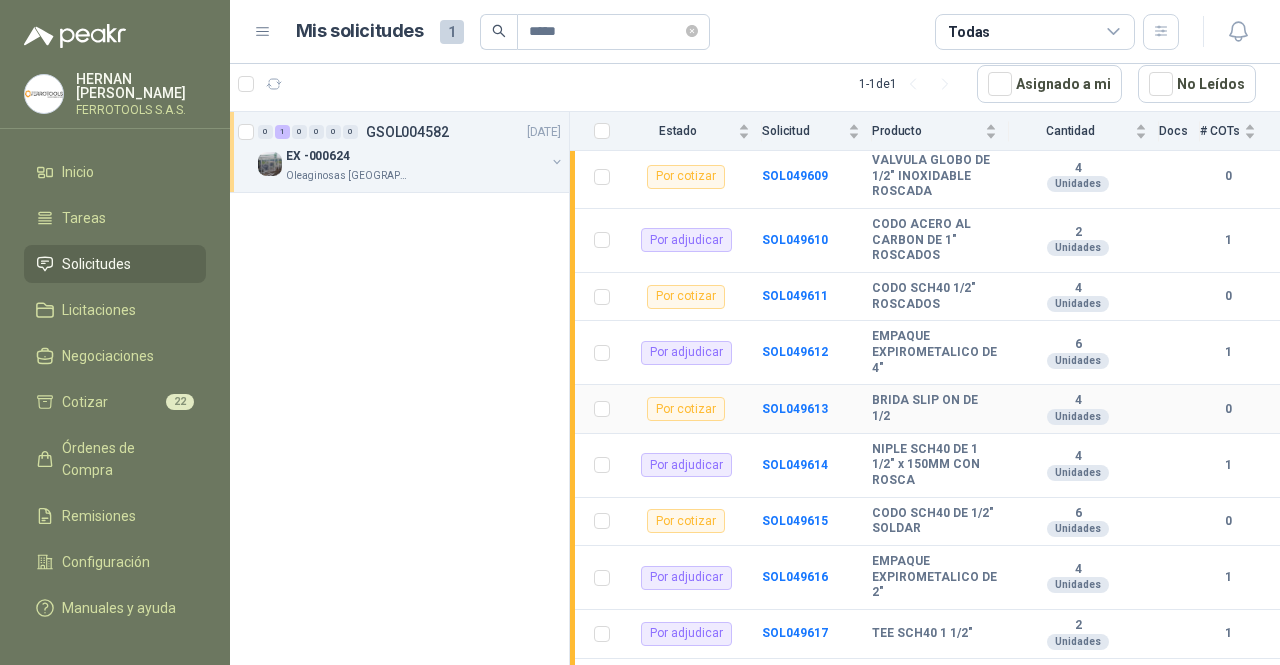 scroll, scrollTop: 401, scrollLeft: 0, axis: vertical 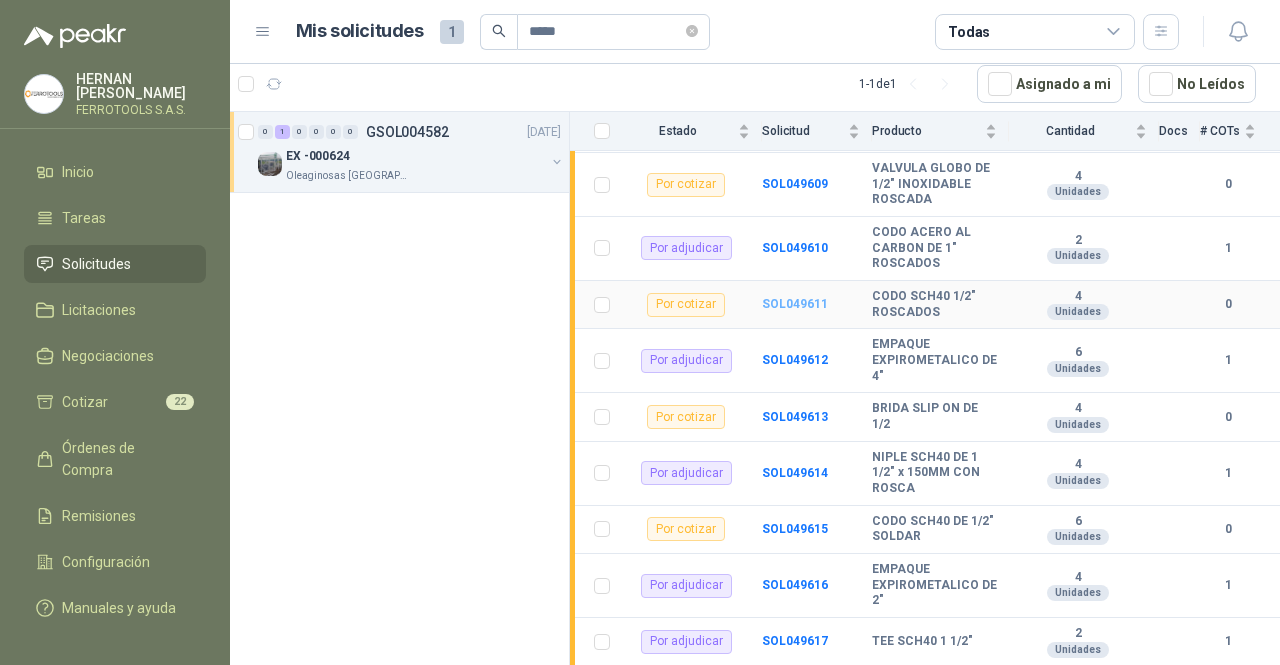 click on "SOL049611" at bounding box center [795, 304] 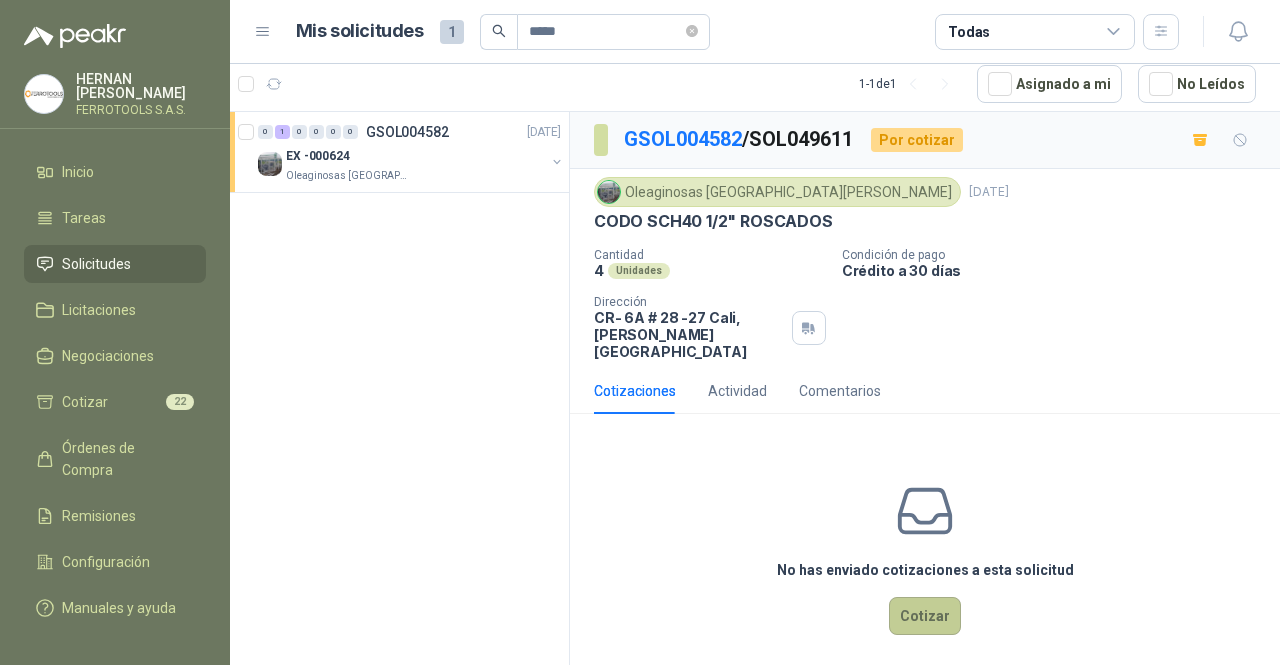 click on "Cotizar" at bounding box center [925, 616] 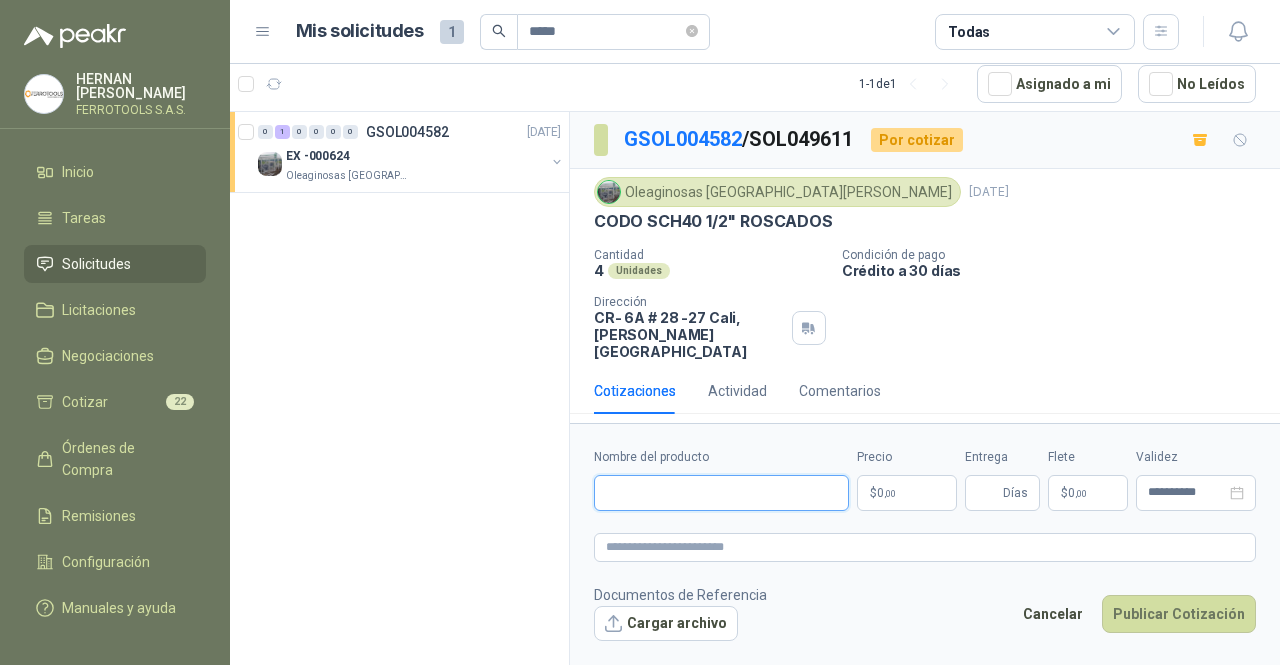 click on "Nombre del producto" at bounding box center [721, 493] 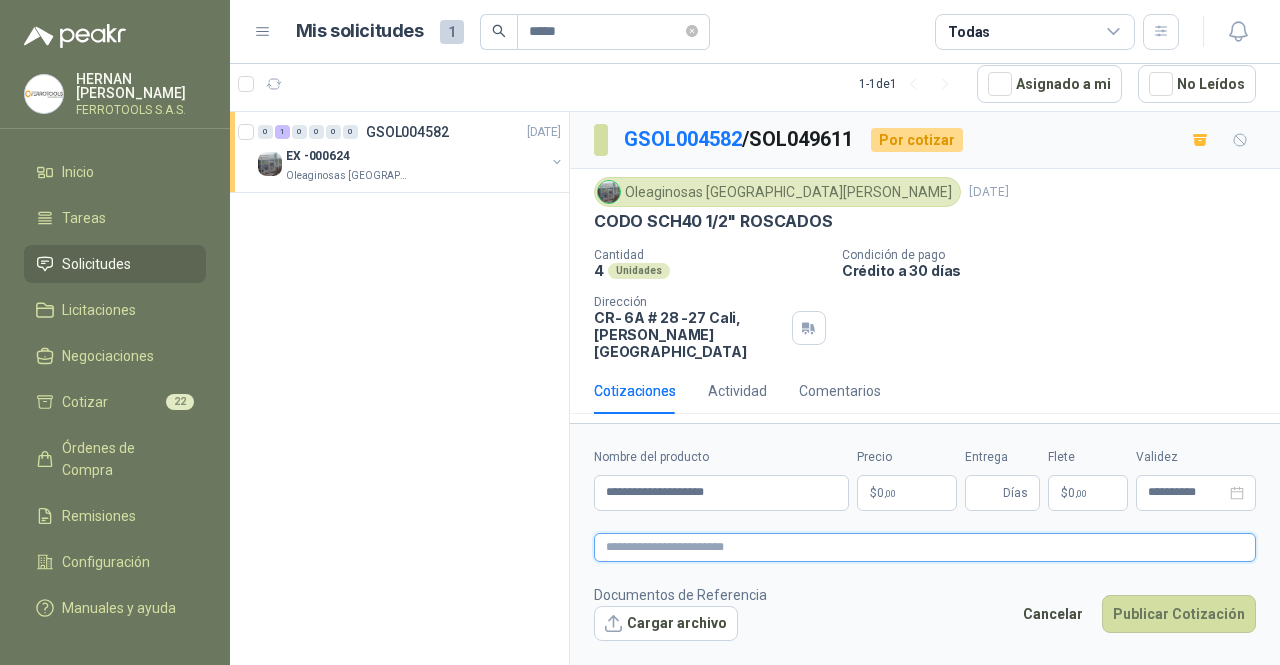 paste on "**********" 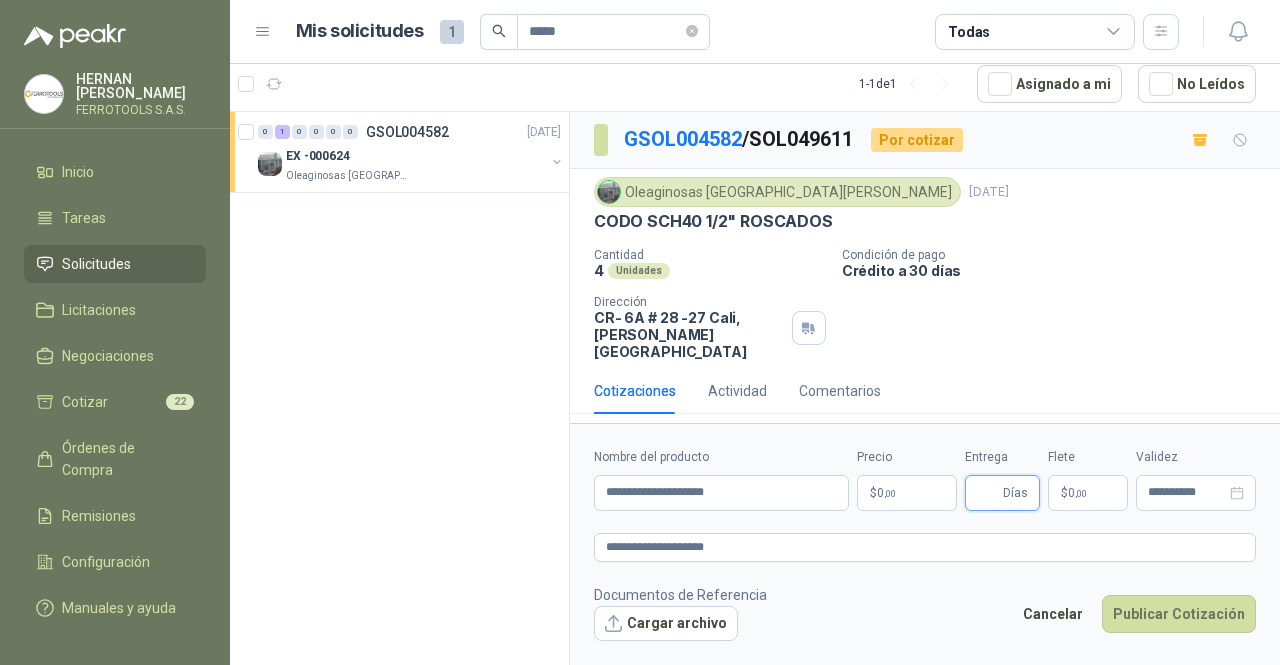 click on "Entrega" at bounding box center [988, 493] 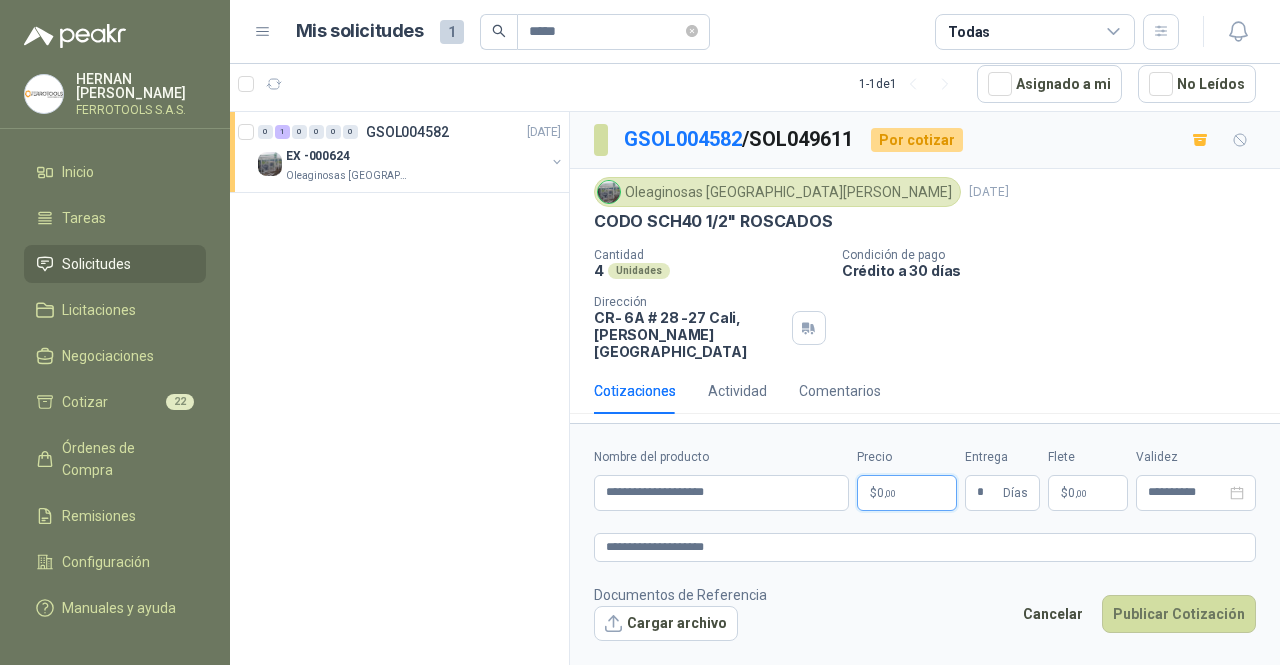 click on "**********" at bounding box center [640, 332] 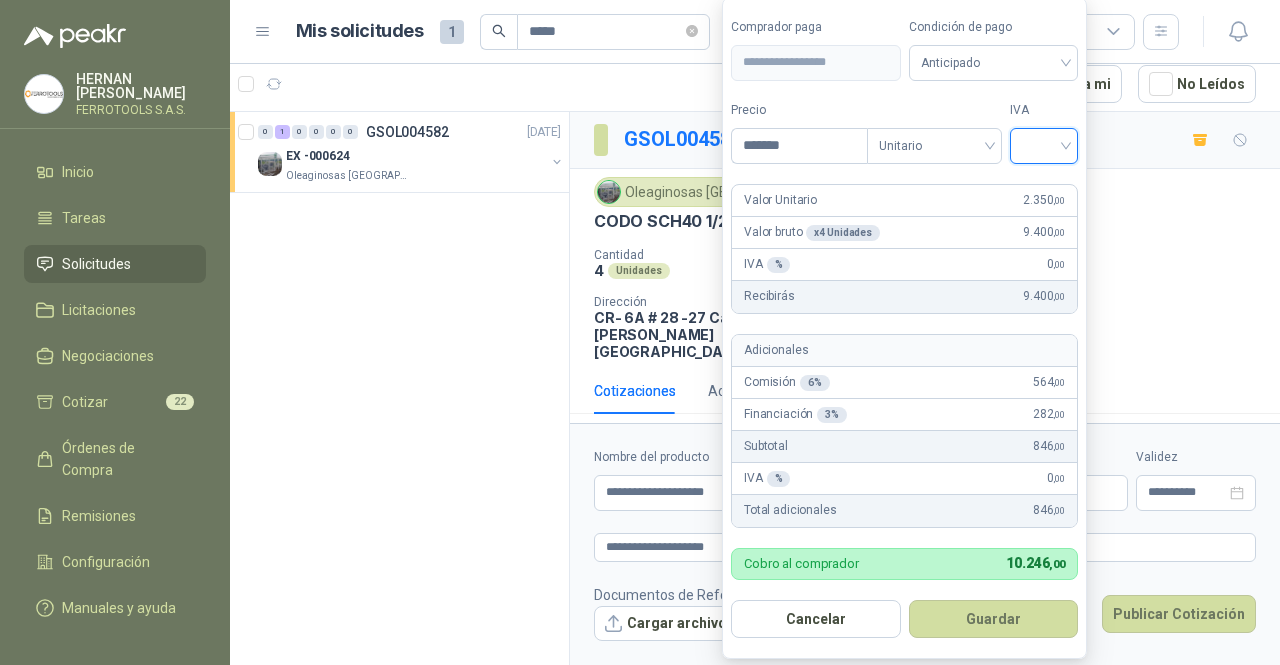 click at bounding box center [1044, 144] 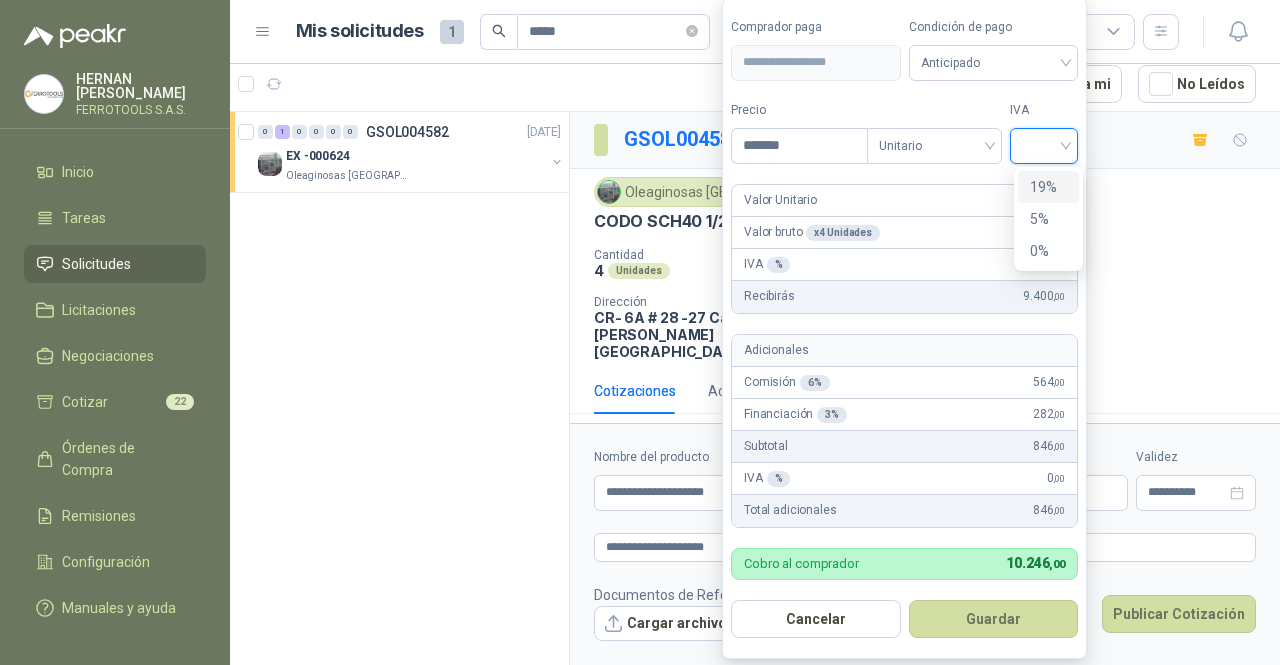 click on "19%" at bounding box center (1048, 187) 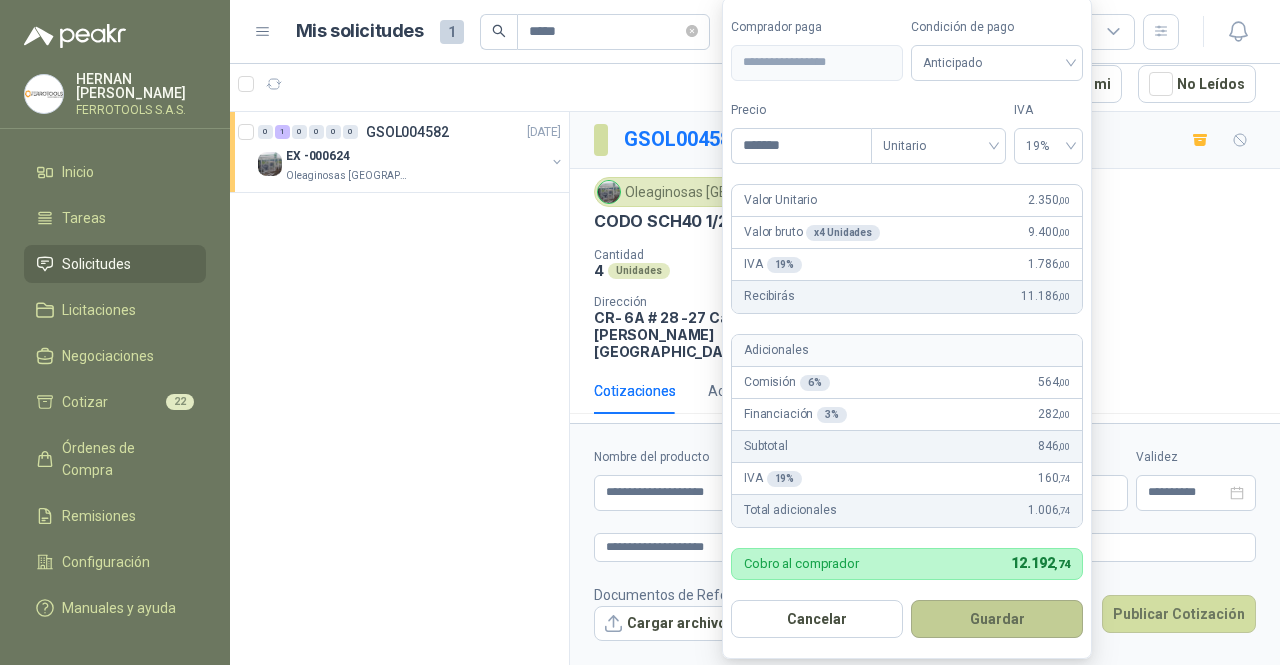 click on "Guardar" at bounding box center (997, 619) 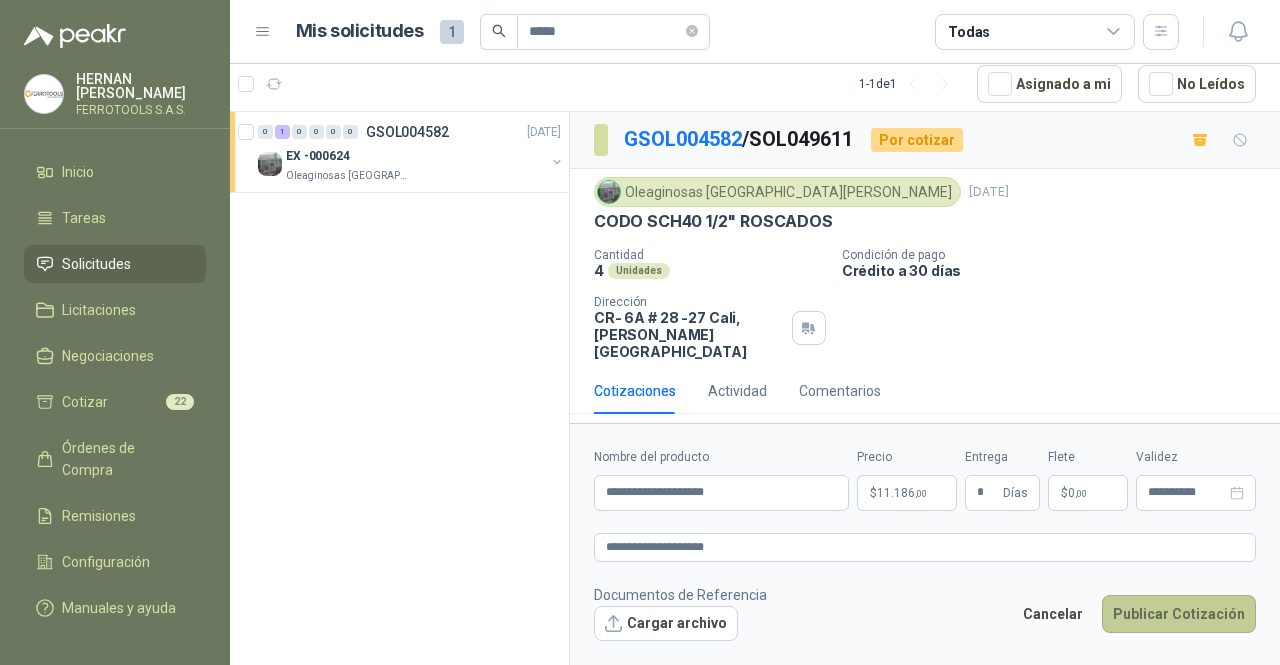 click on "Publicar Cotización" at bounding box center [1179, 614] 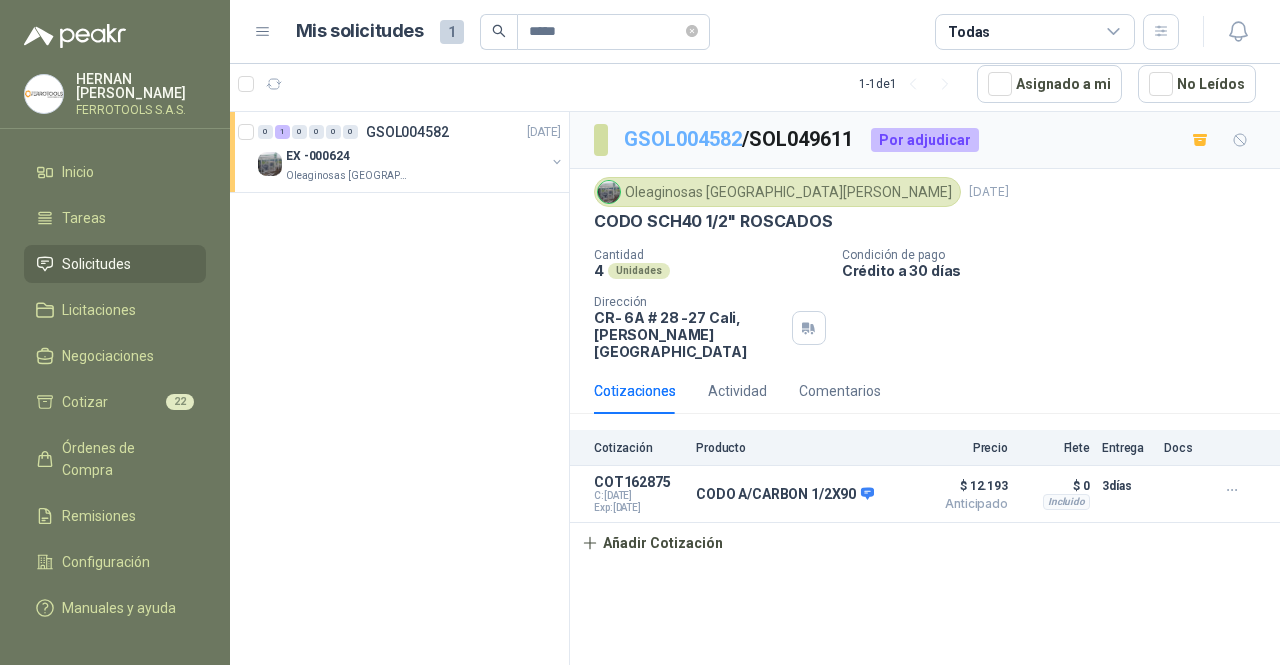 click on "GSOL004582" at bounding box center (683, 139) 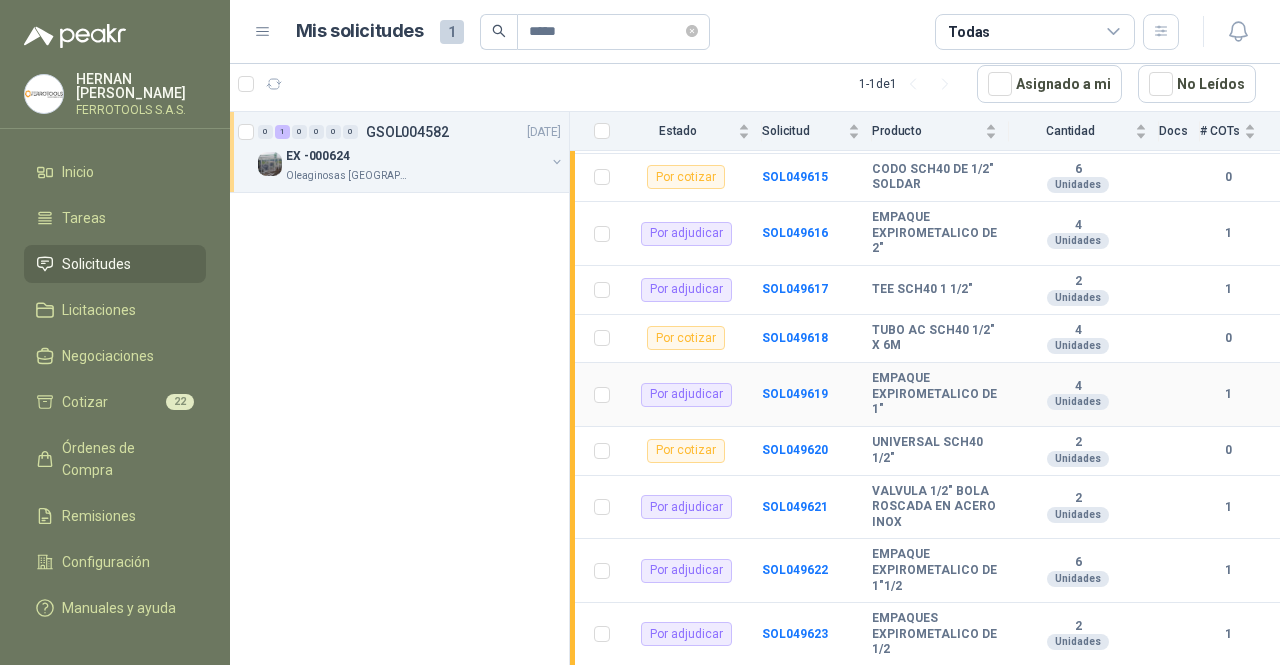 scroll, scrollTop: 775, scrollLeft: 0, axis: vertical 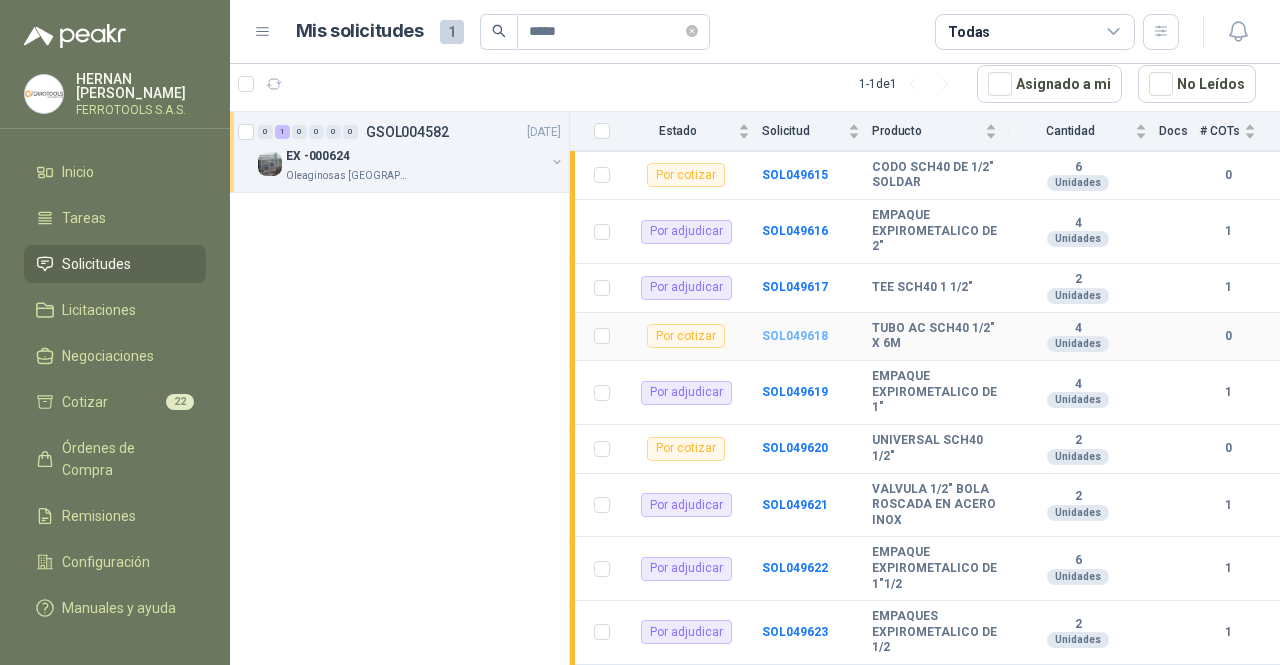 click on "SOL049618" at bounding box center [795, 336] 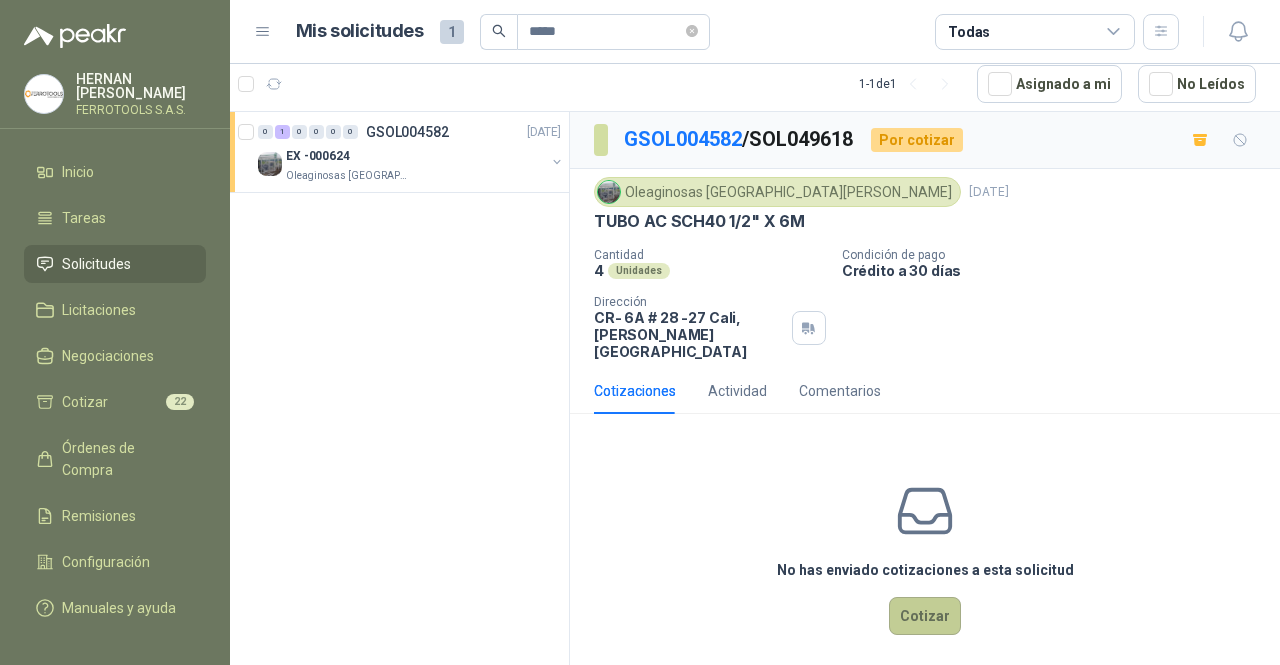 click on "Cotizar" at bounding box center [925, 616] 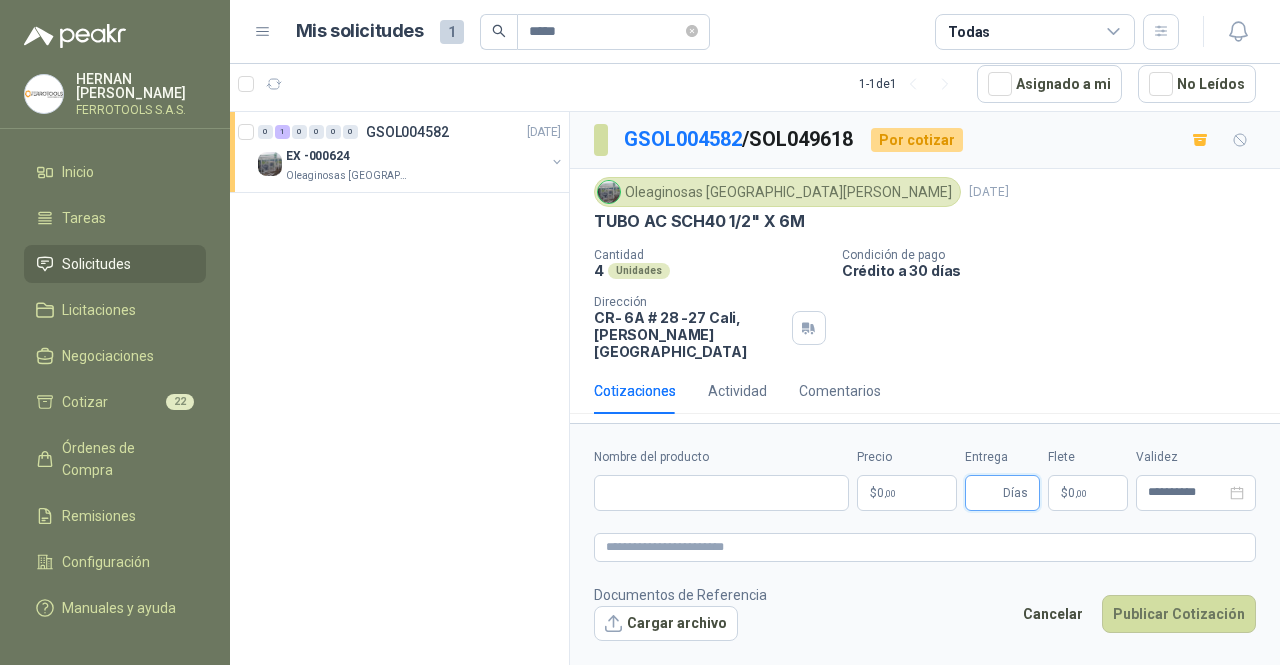 click on "Entrega" at bounding box center [988, 493] 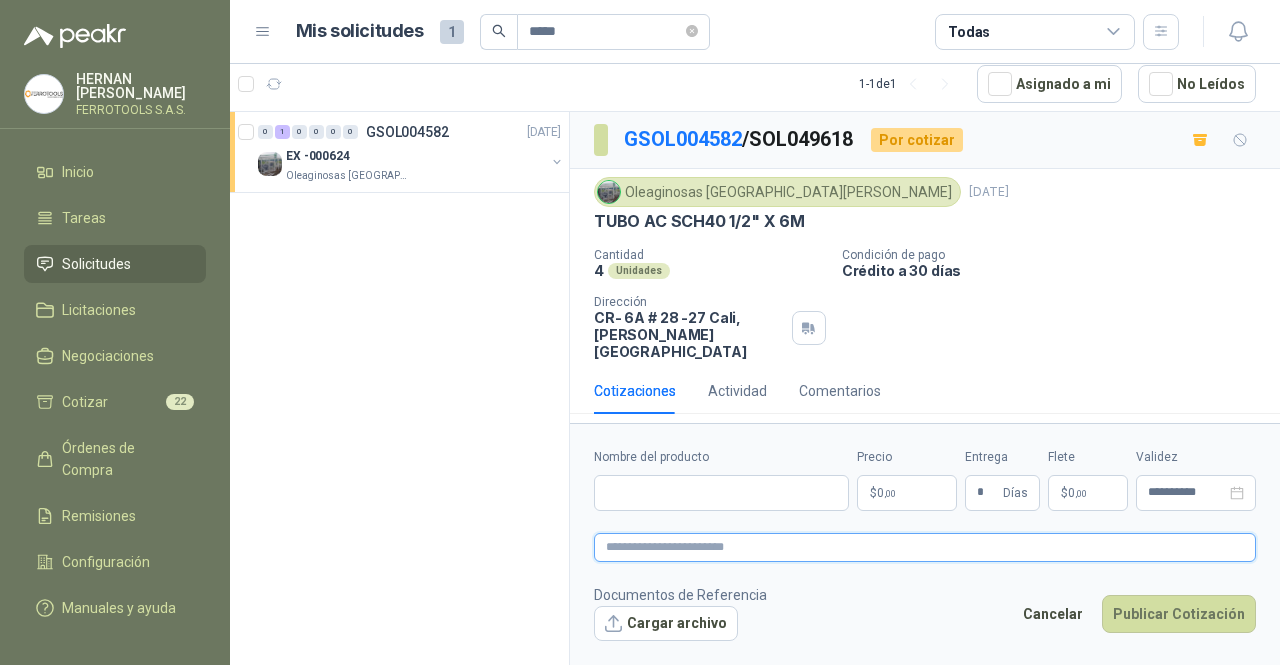 click at bounding box center (925, 547) 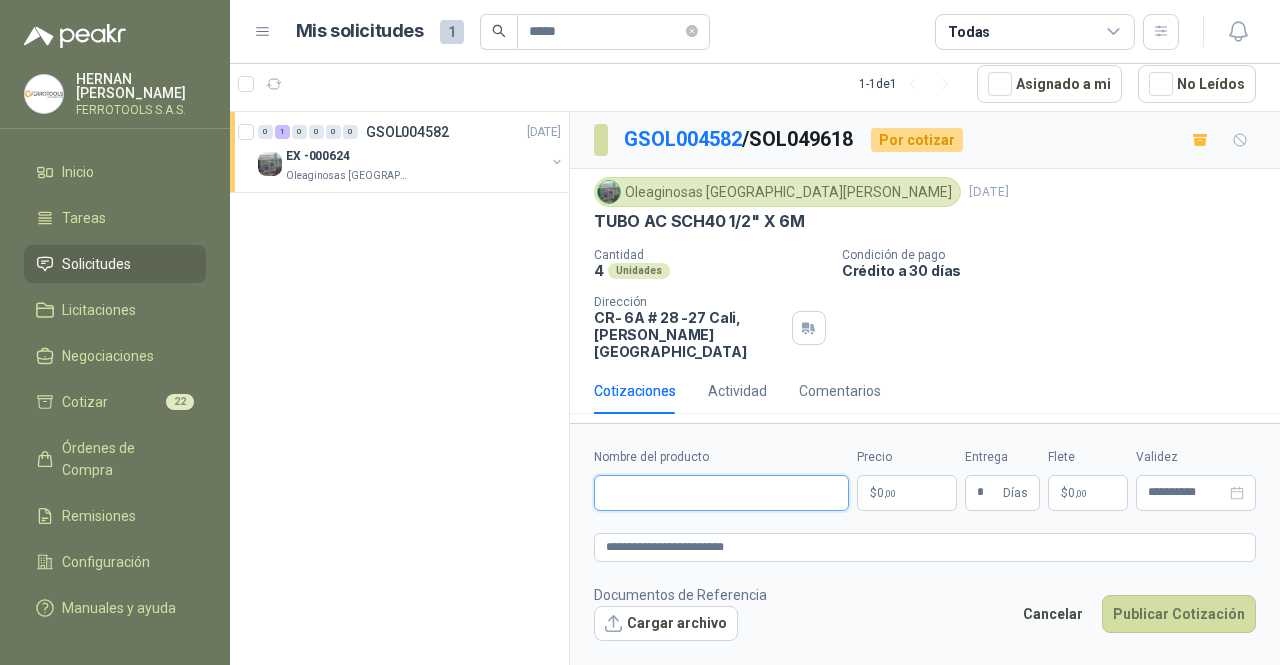 paste on "**********" 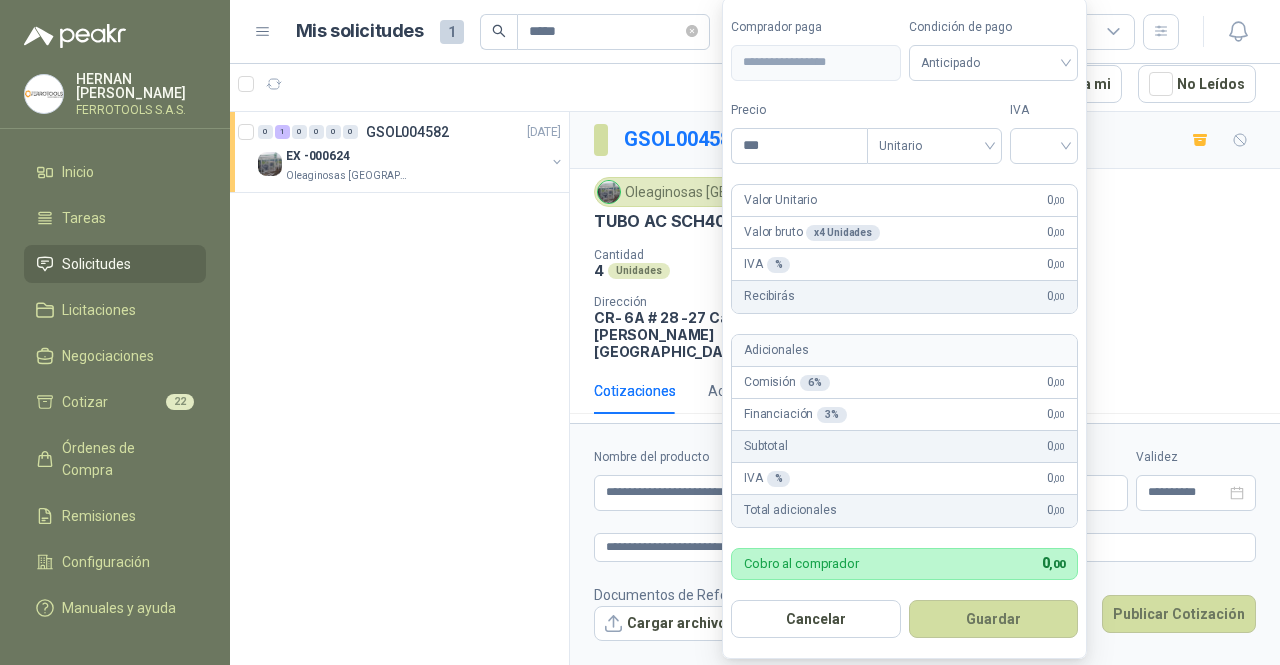 click on "**********" at bounding box center (640, 332) 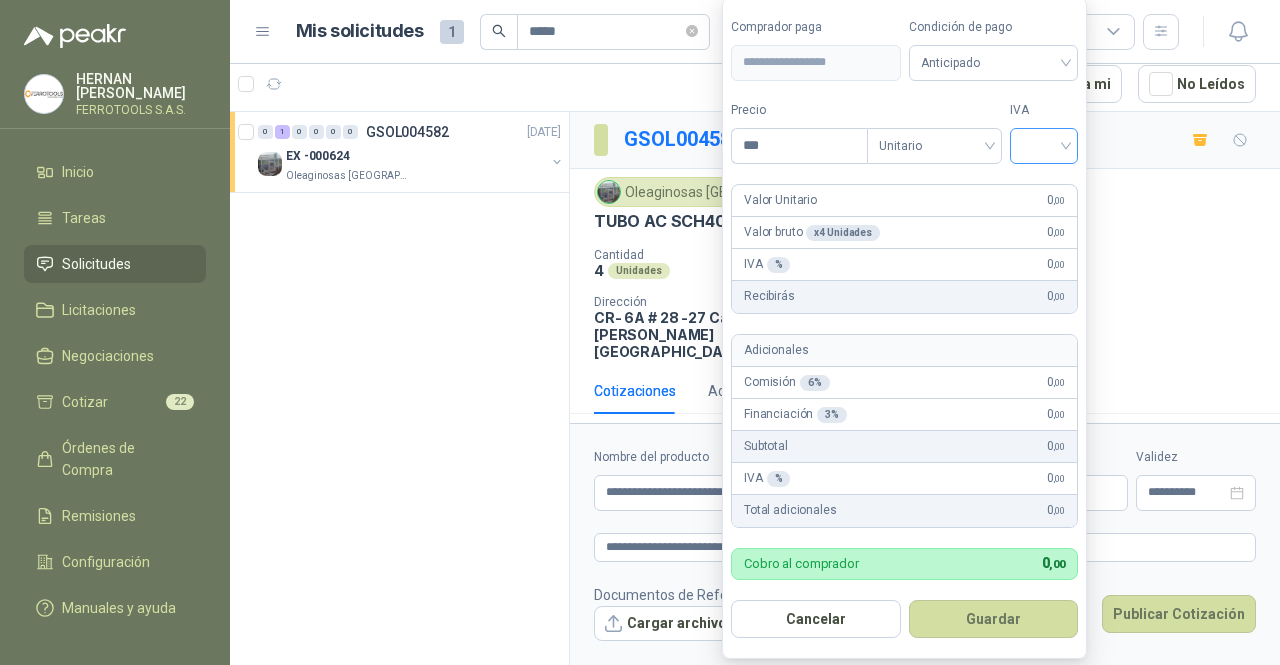 click at bounding box center (1044, 144) 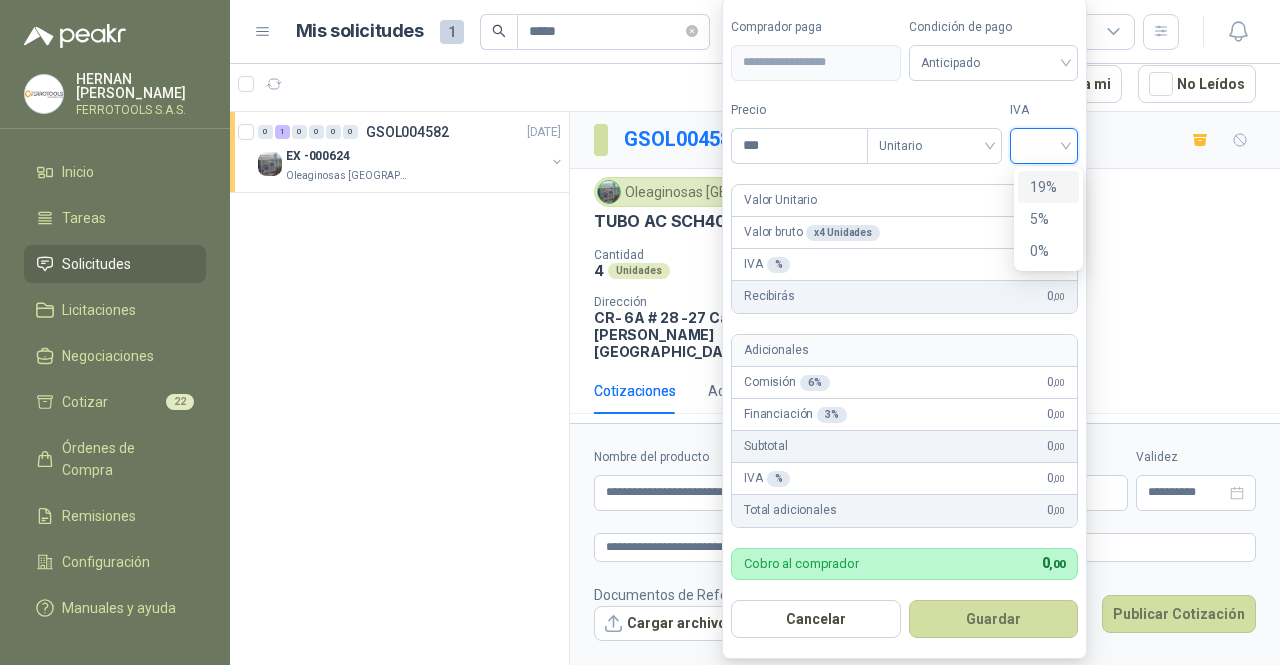 click on "19%" at bounding box center [1048, 187] 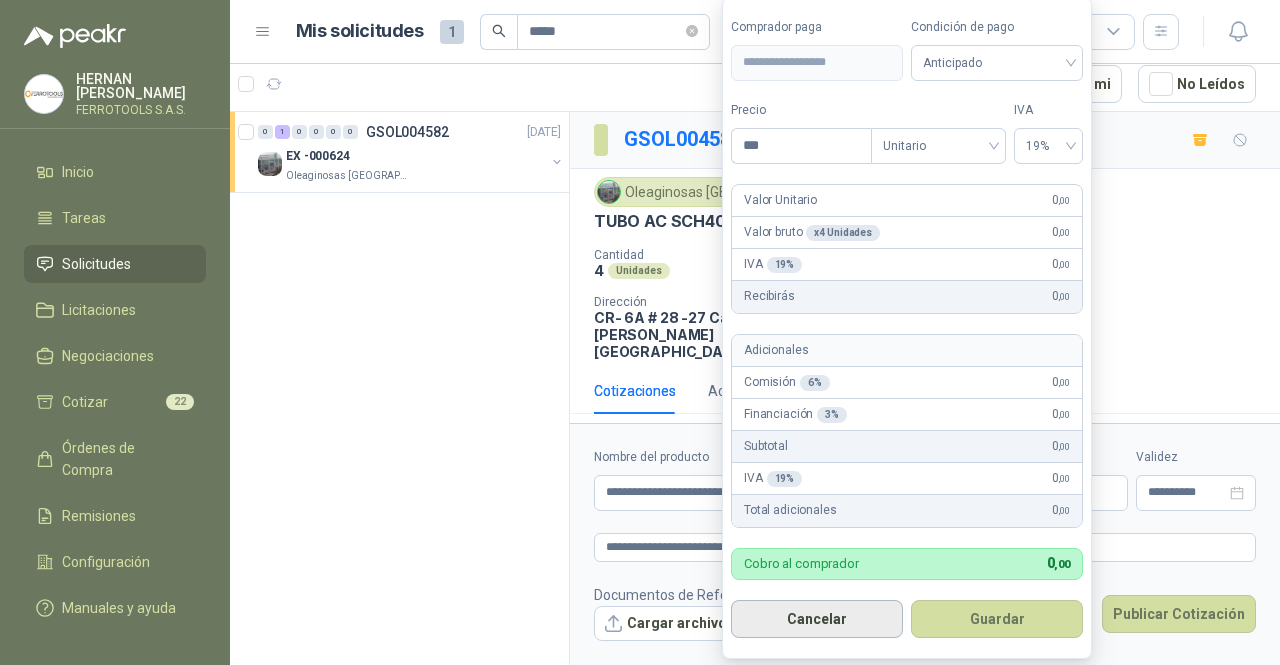 click on "Cancelar" at bounding box center [817, 619] 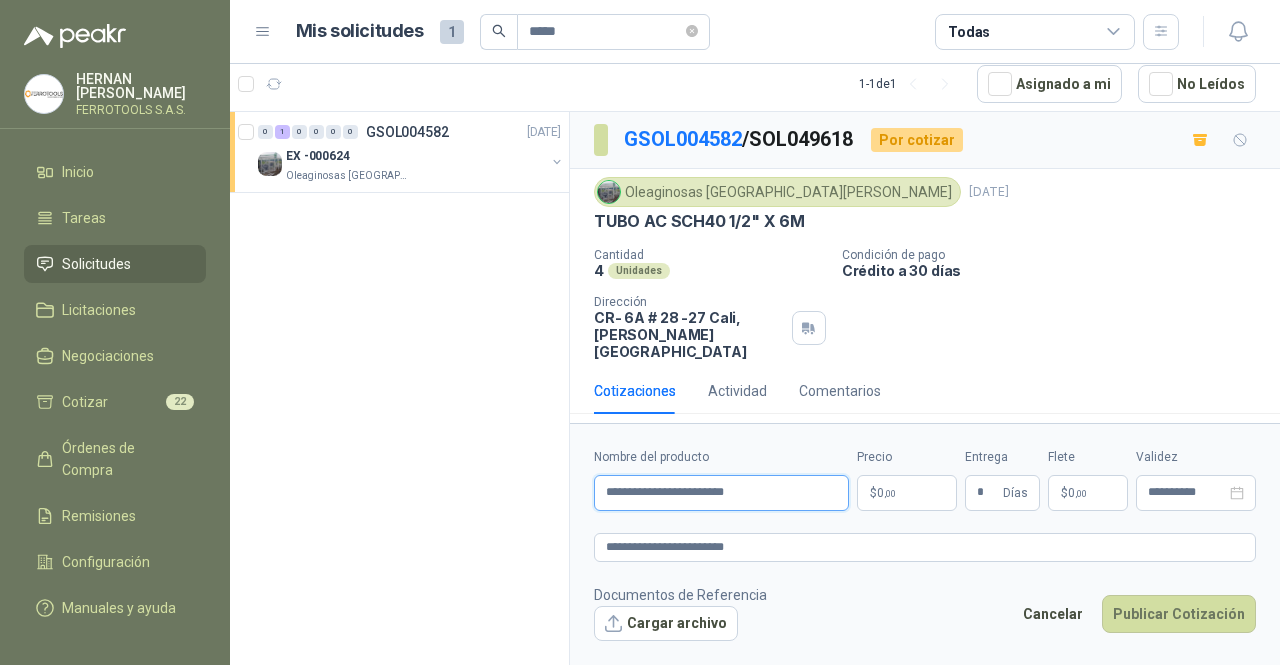 click on "**********" at bounding box center (721, 493) 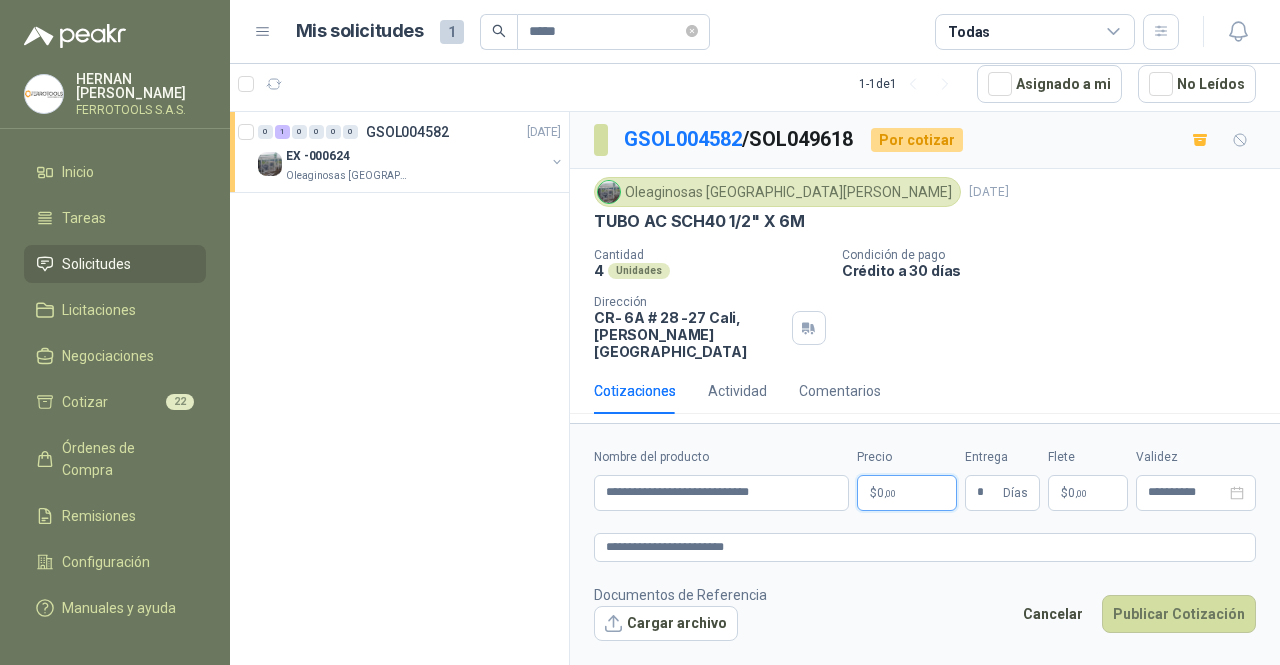 click on "**********" at bounding box center (640, 332) 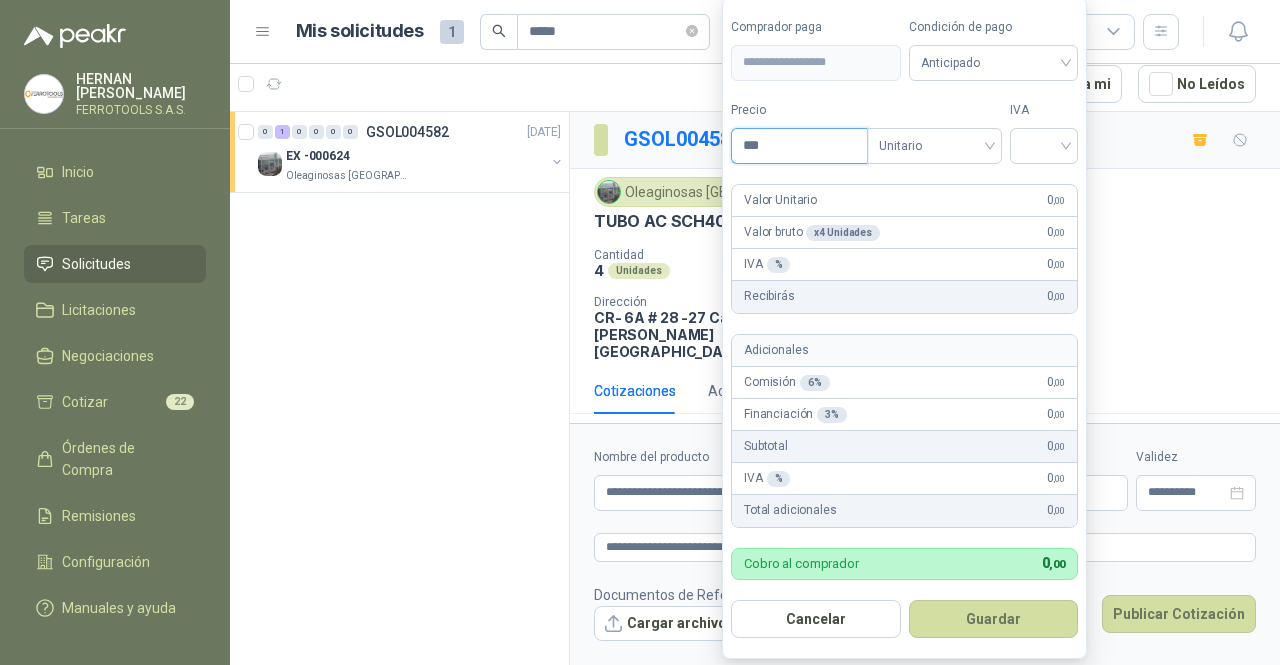 click on "***" at bounding box center [799, 146] 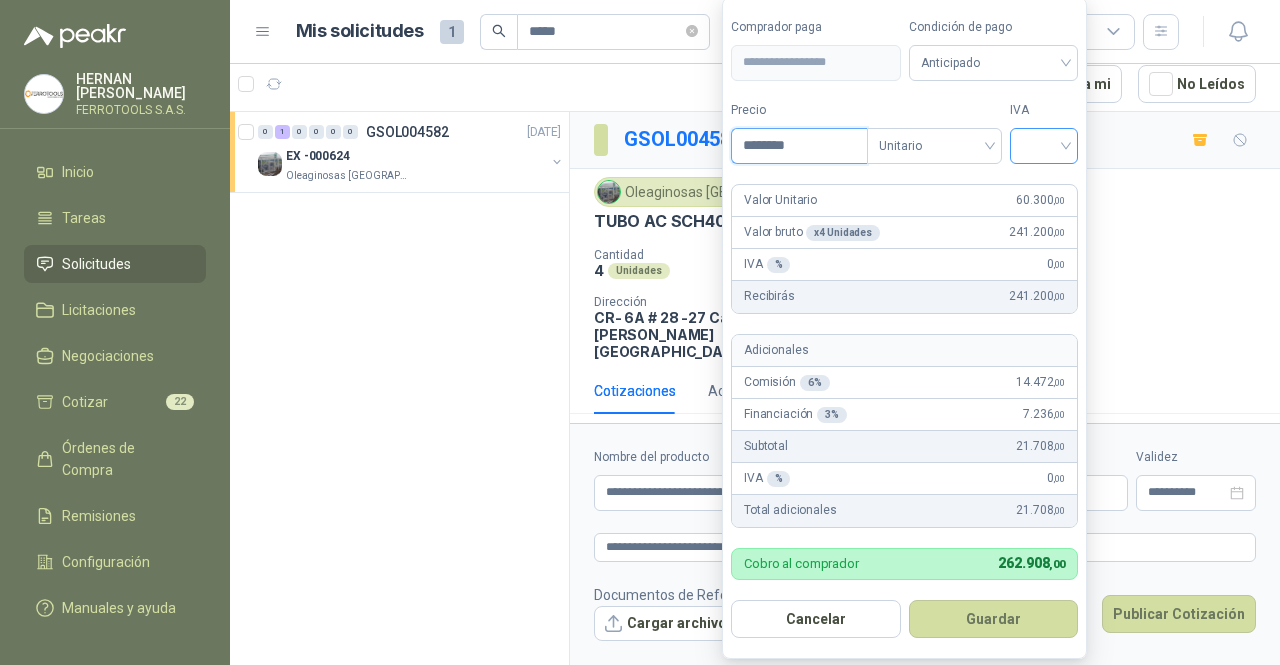 click at bounding box center [1044, 146] 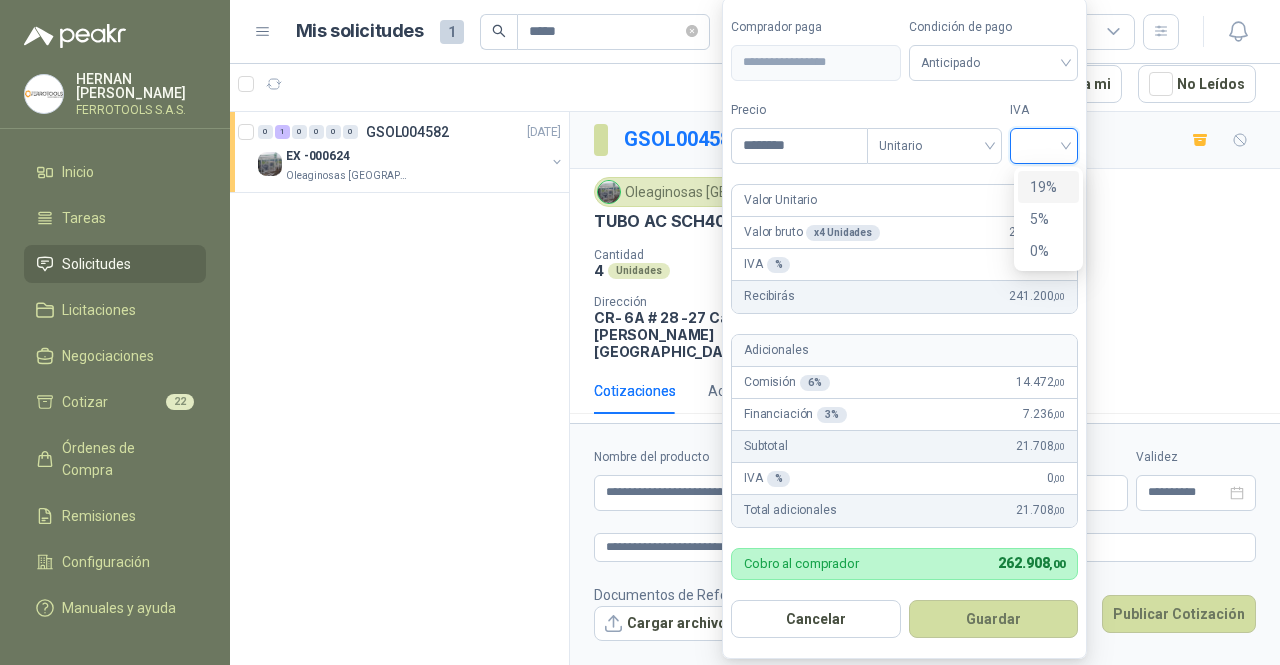 click on "5%" at bounding box center [1048, 219] 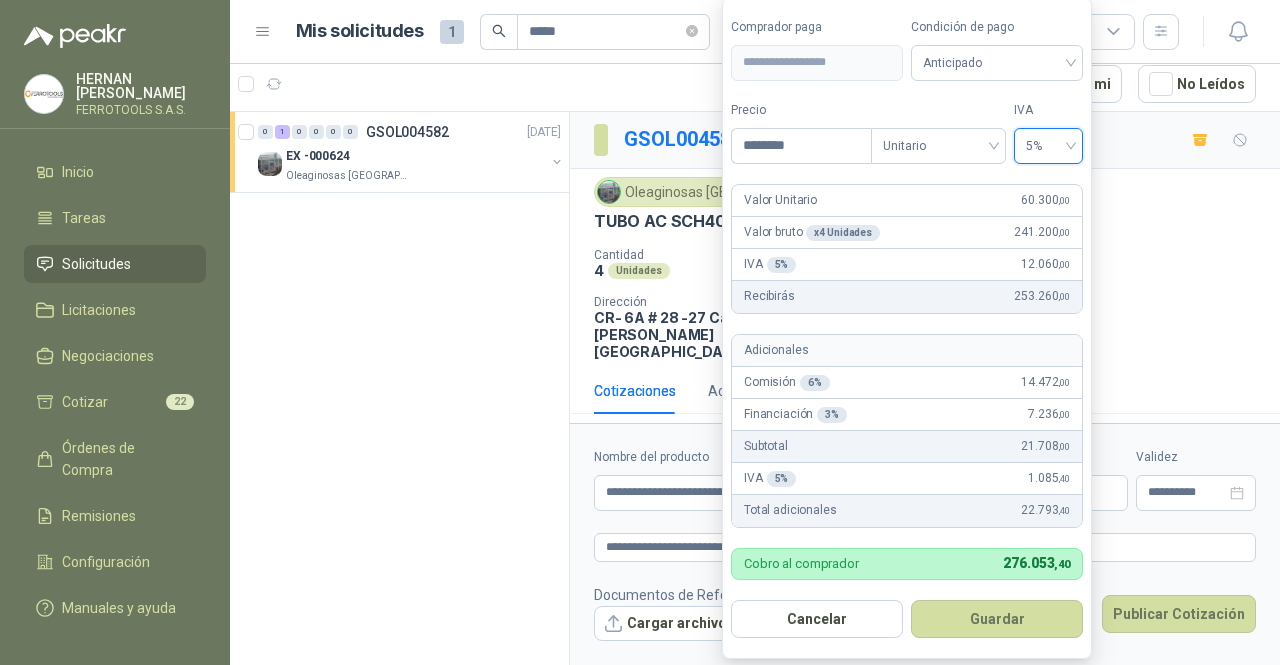 click on "5%" at bounding box center (1048, 146) 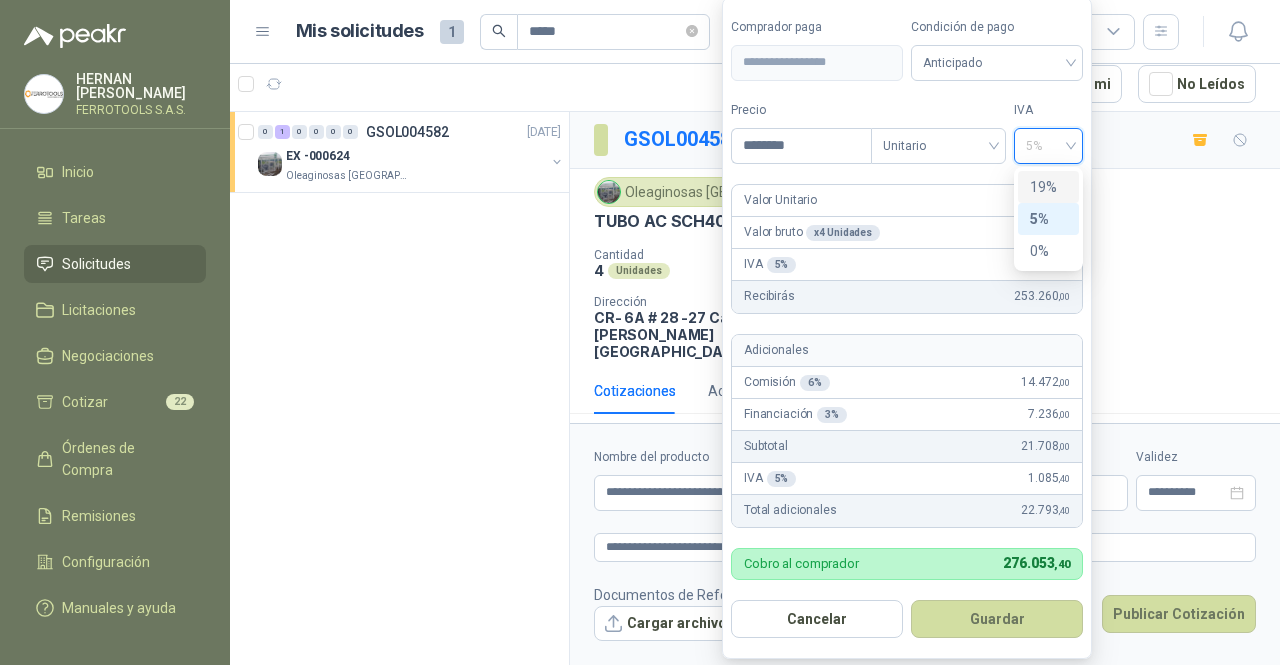 click on "19%" at bounding box center (1048, 187) 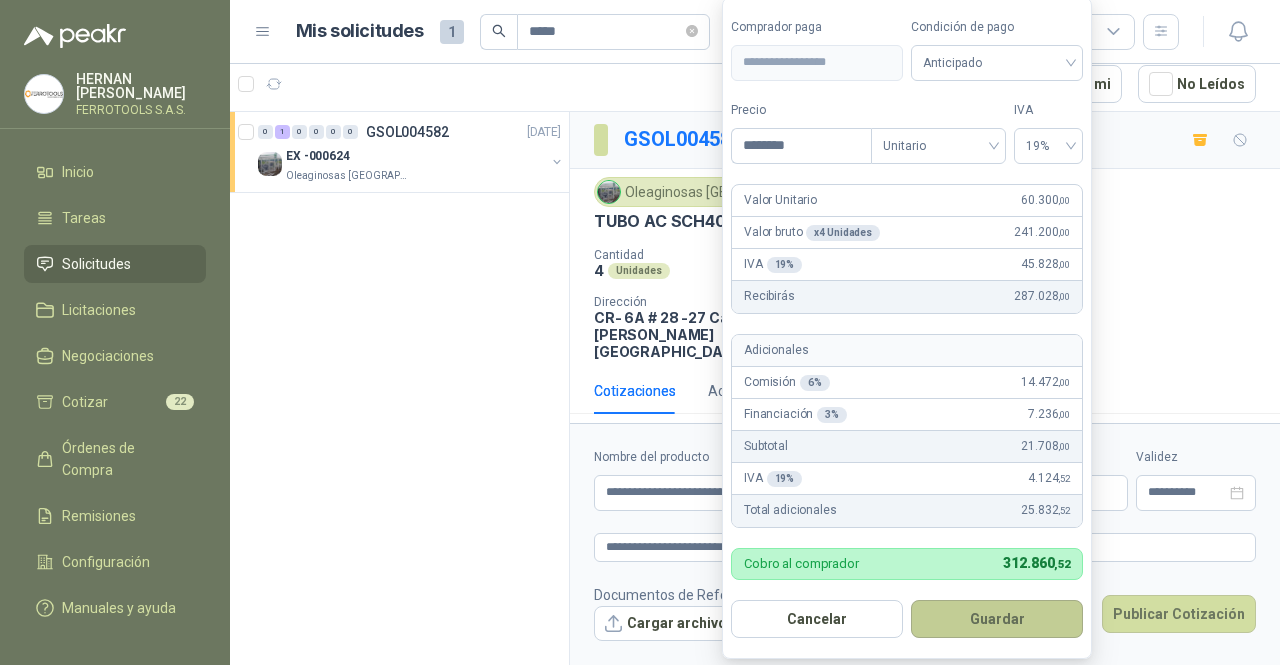 click on "Guardar" at bounding box center (997, 619) 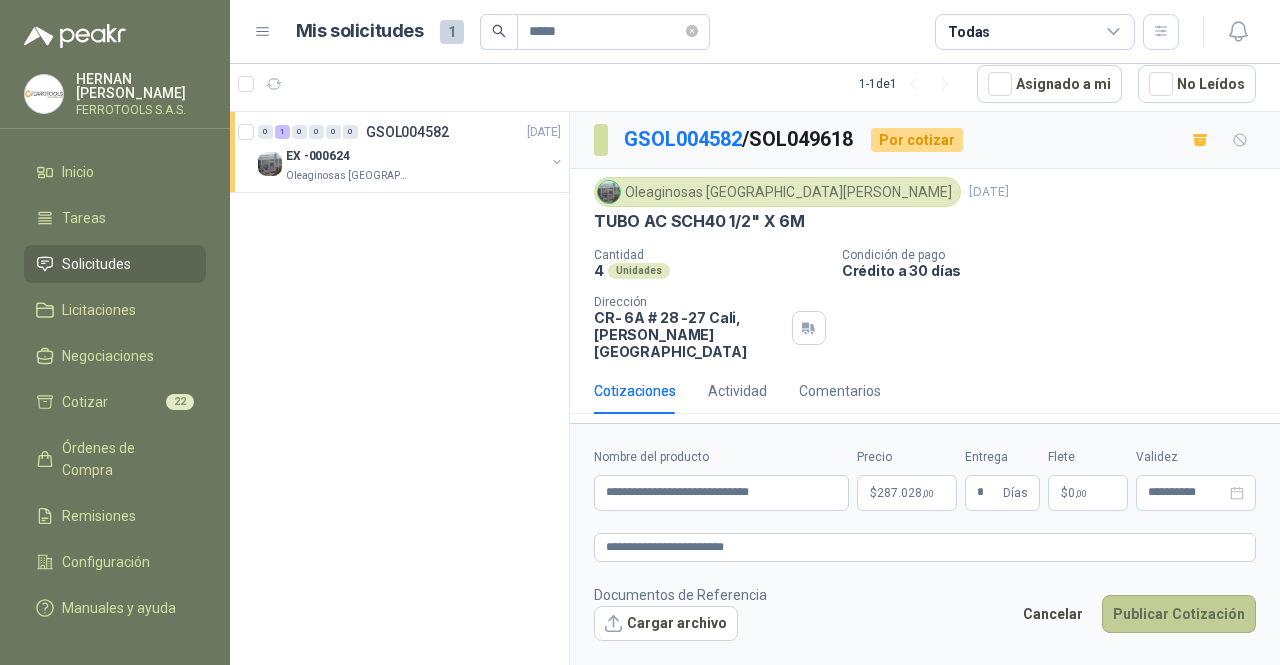 click on "Publicar Cotización" at bounding box center [1179, 614] 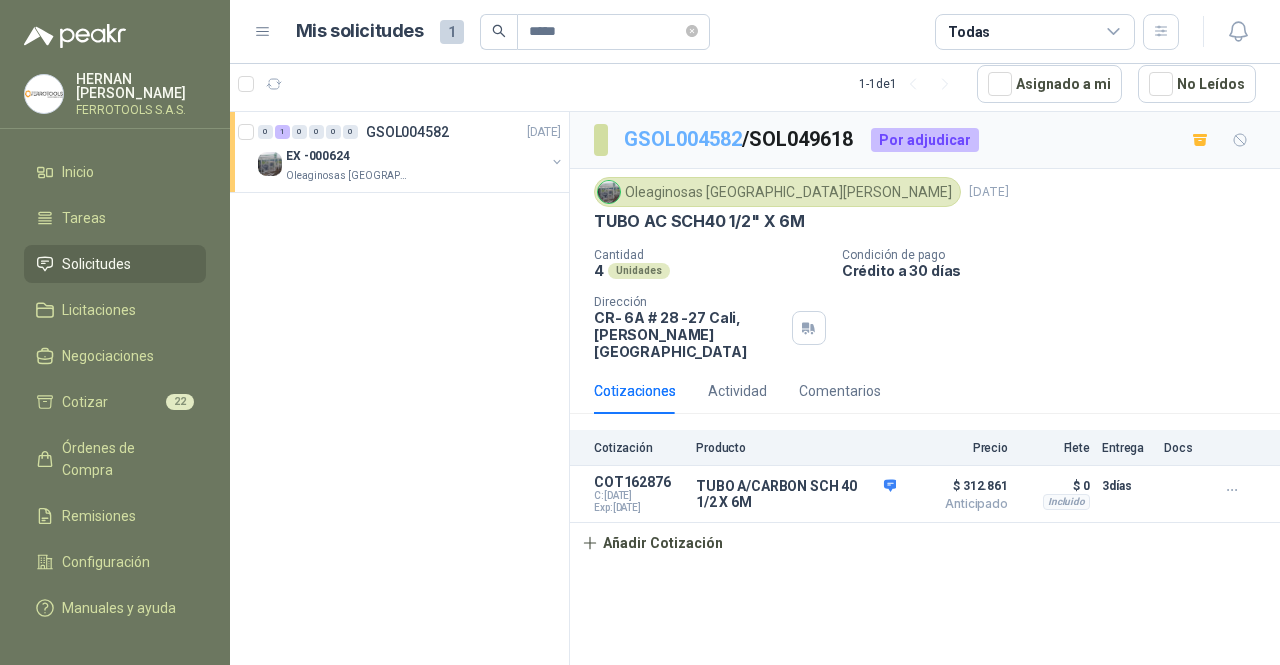 click on "GSOL004582" at bounding box center (683, 139) 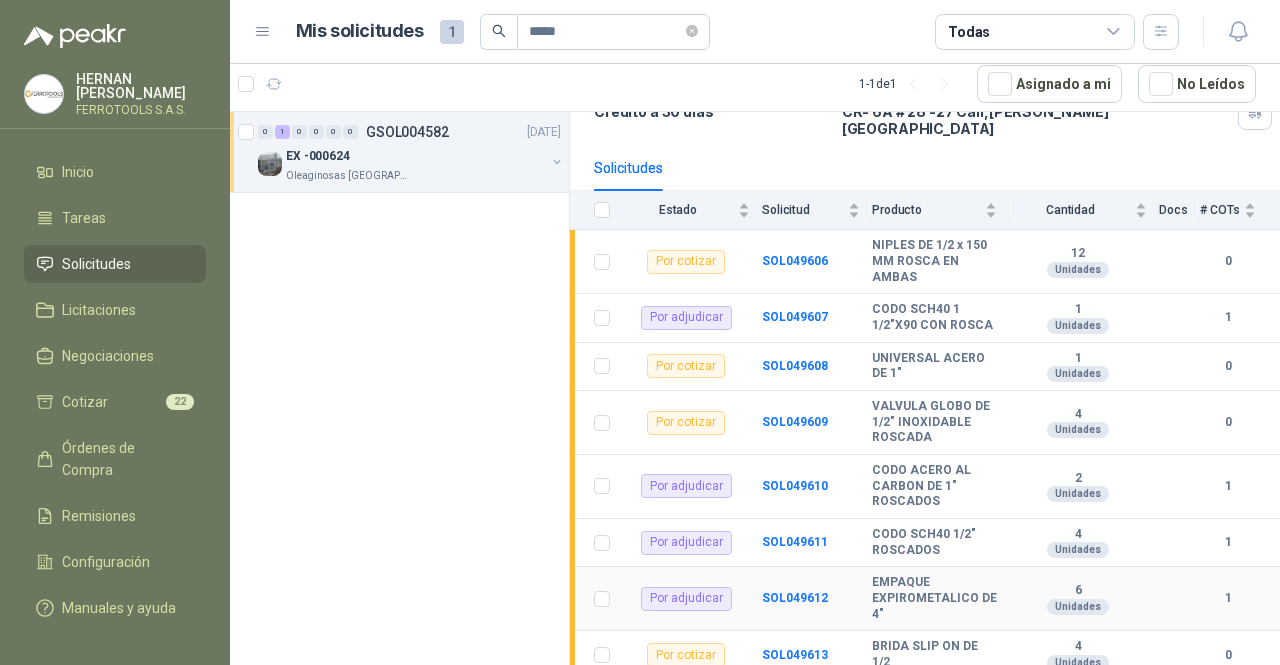 scroll, scrollTop: 157, scrollLeft: 0, axis: vertical 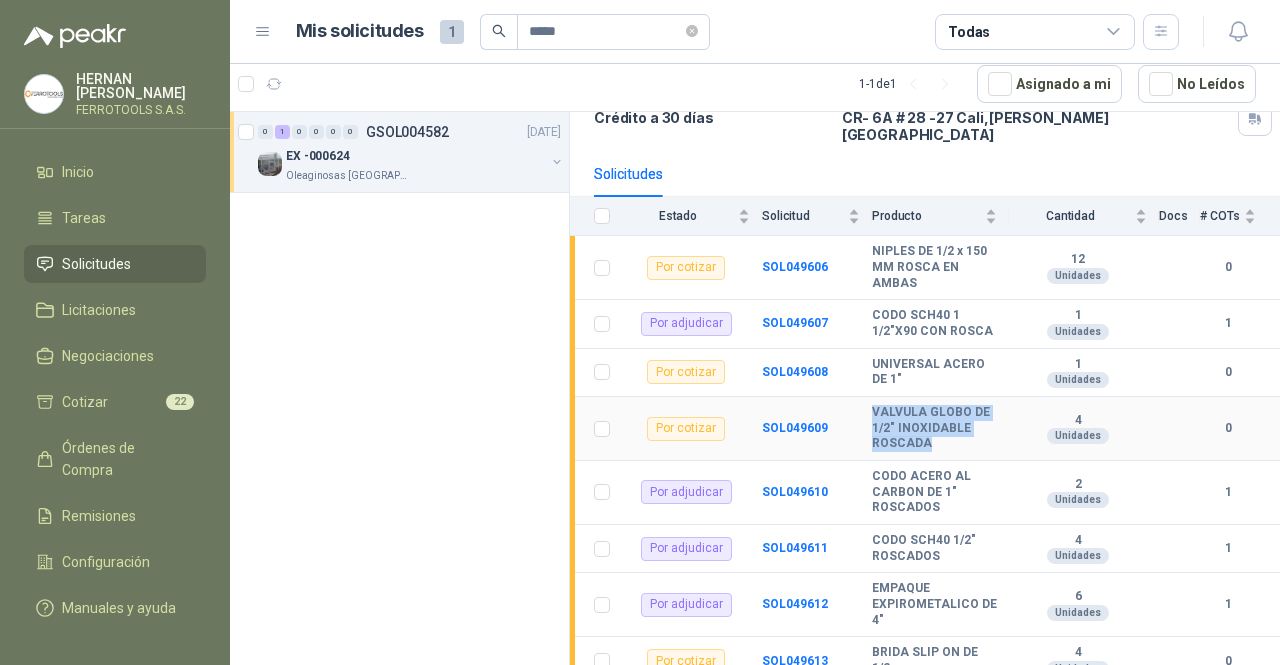 drag, startPoint x: 937, startPoint y: 475, endPoint x: 867, endPoint y: 417, distance: 90.90655 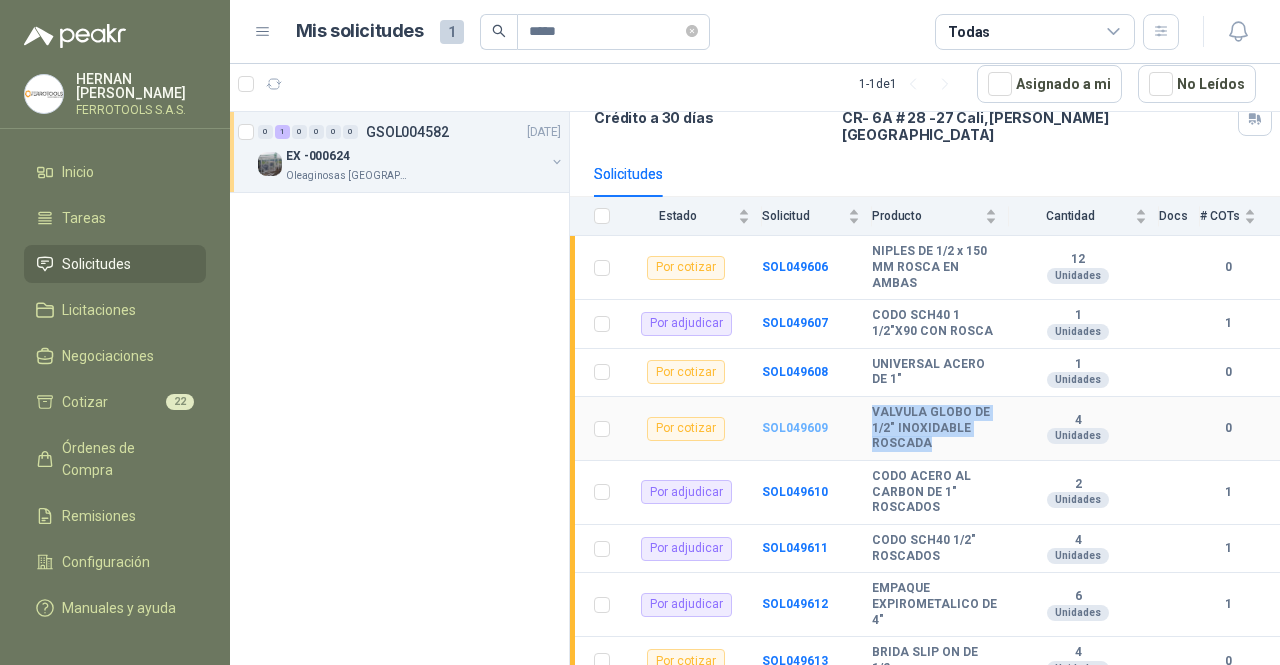 click on "SOL049609" at bounding box center [795, 428] 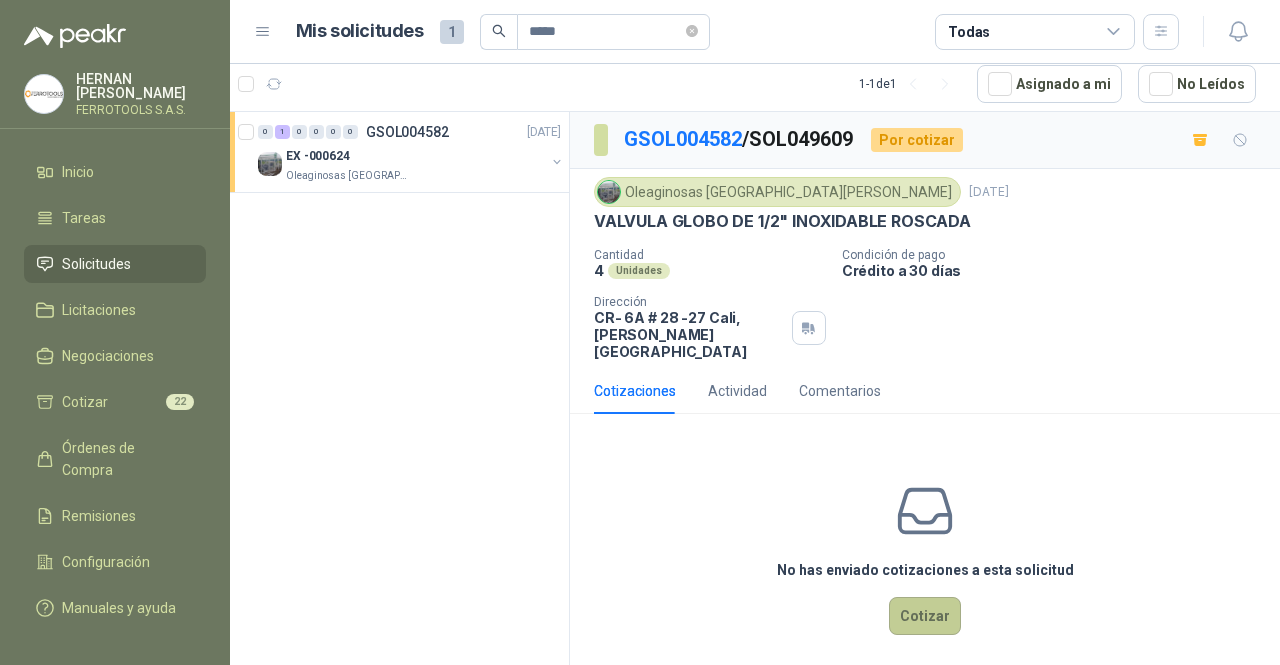 click on "Cotizar" at bounding box center [925, 616] 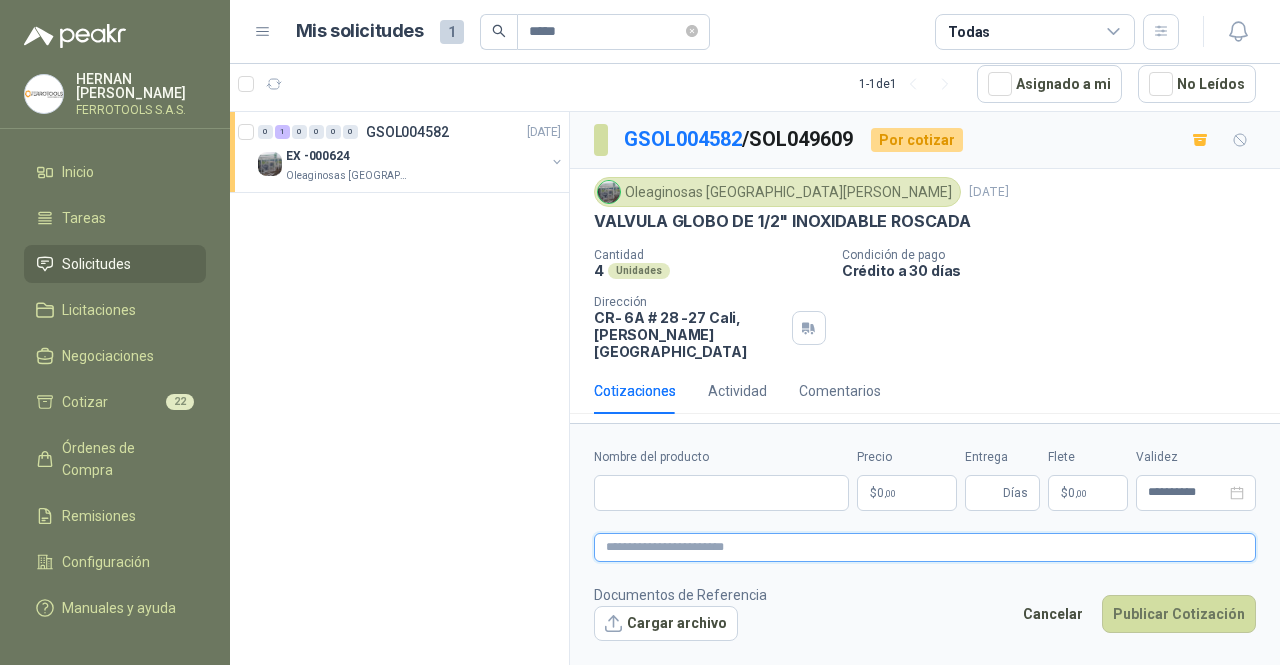click at bounding box center (925, 547) 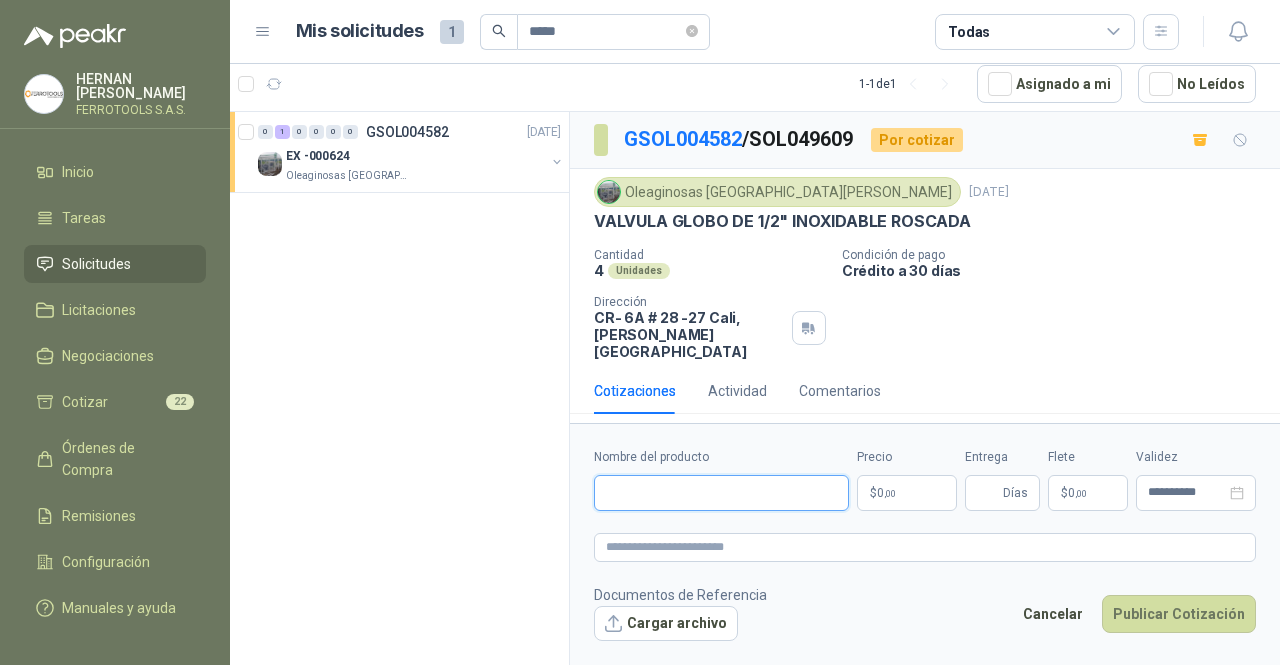 click on "Nombre del producto" at bounding box center (721, 493) 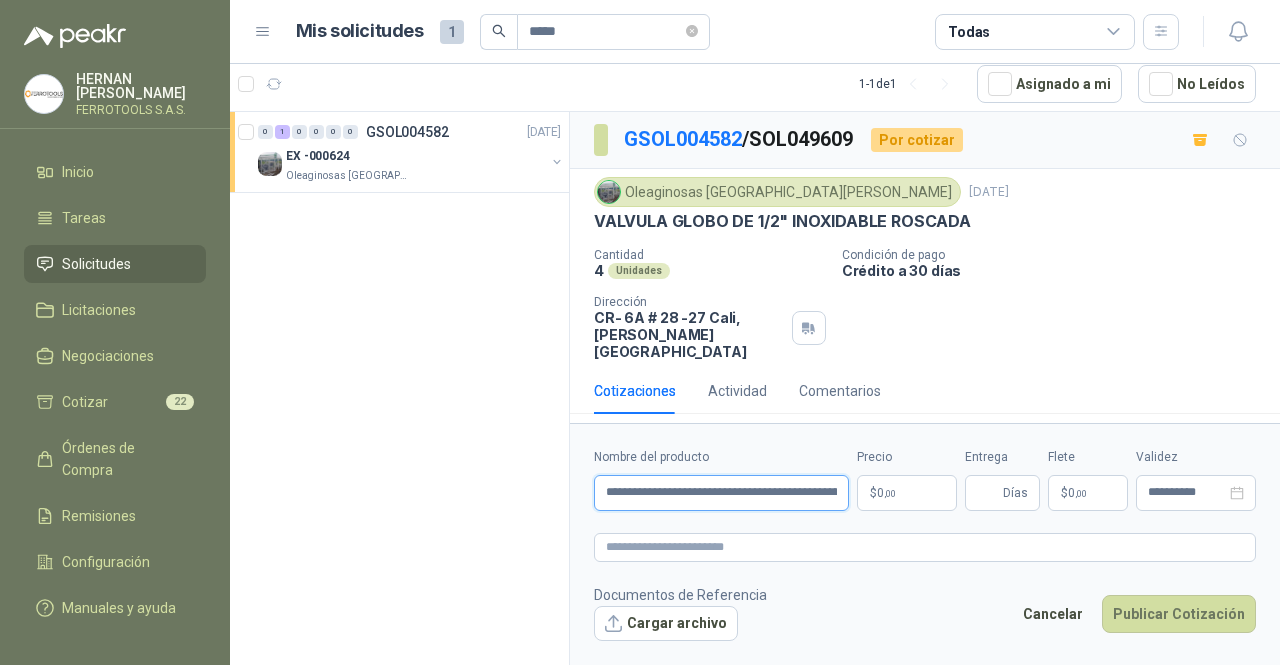 scroll, scrollTop: 0, scrollLeft: 197, axis: horizontal 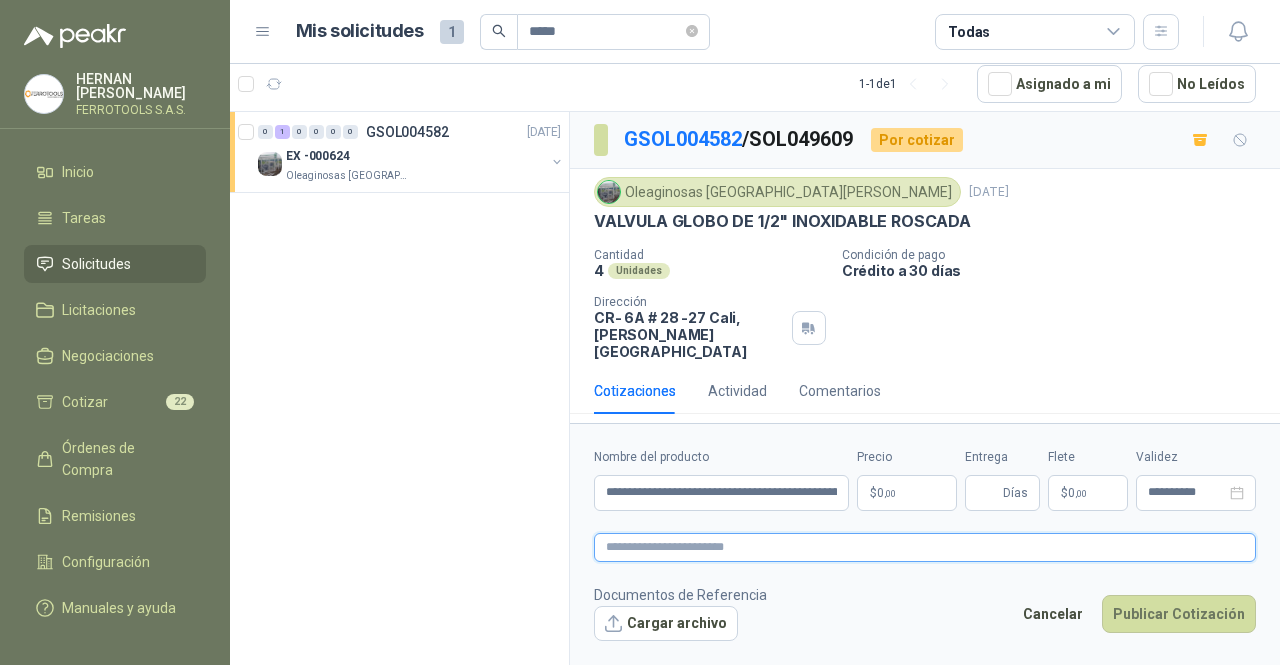paste on "**********" 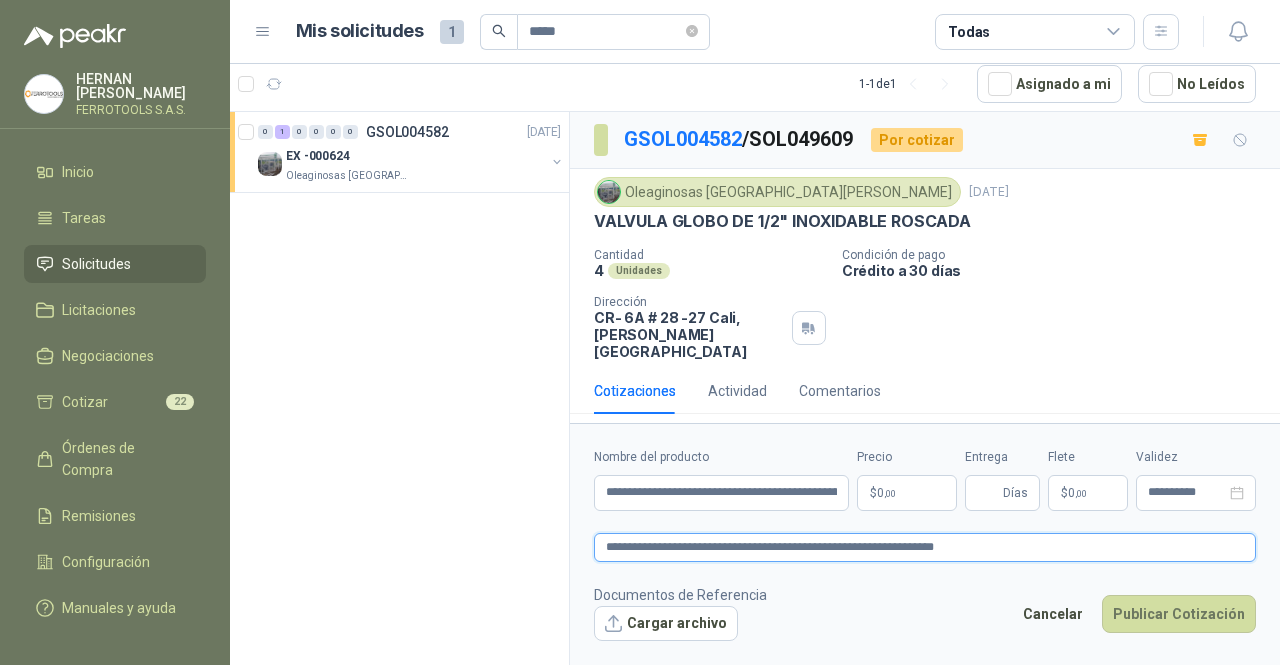 click on "**********" at bounding box center [925, 547] 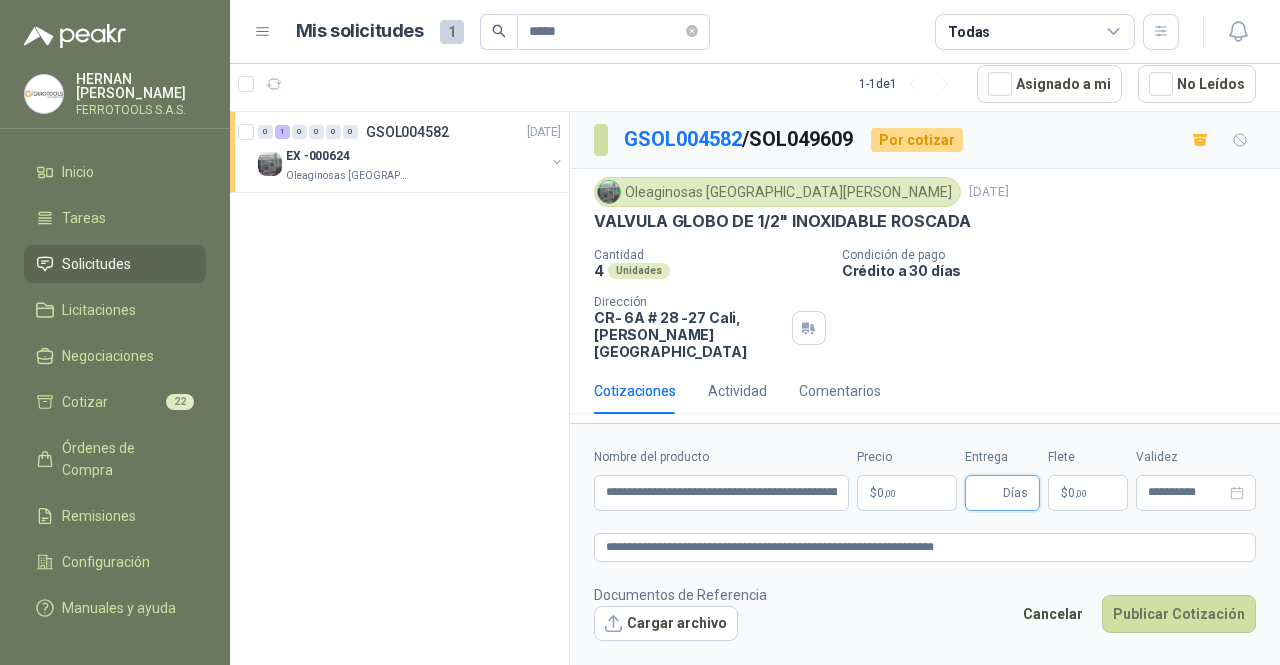 click on "Entrega" at bounding box center (988, 493) 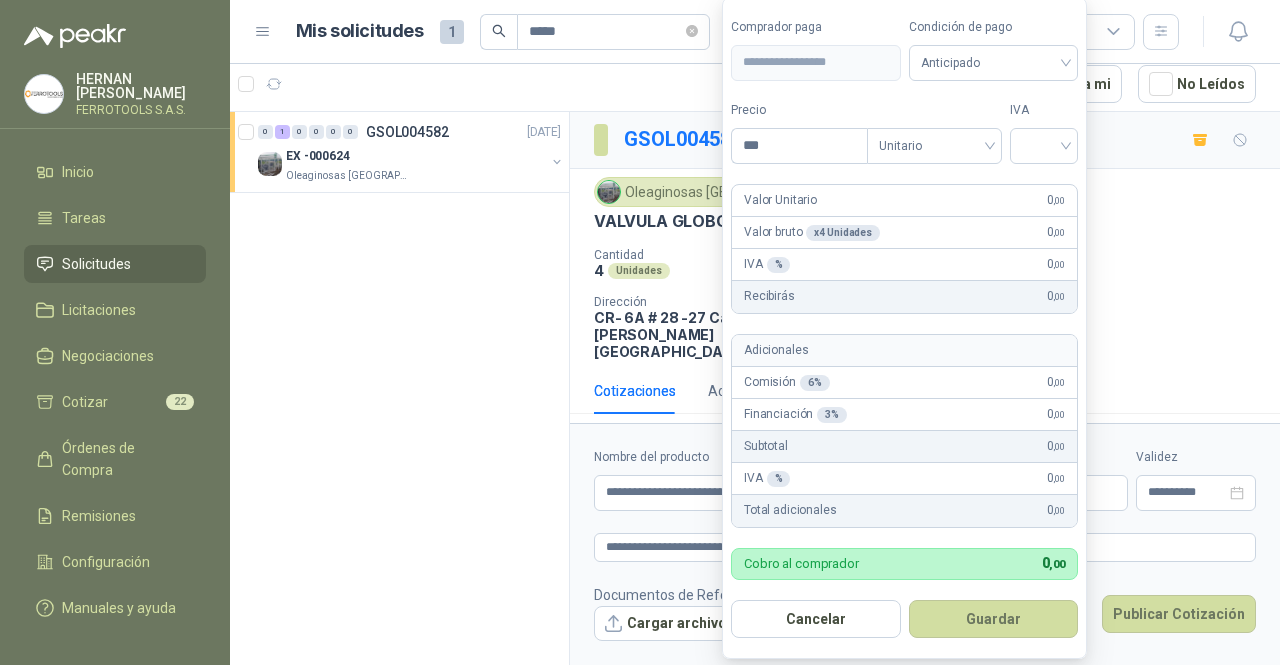 click on "**********" at bounding box center (640, 332) 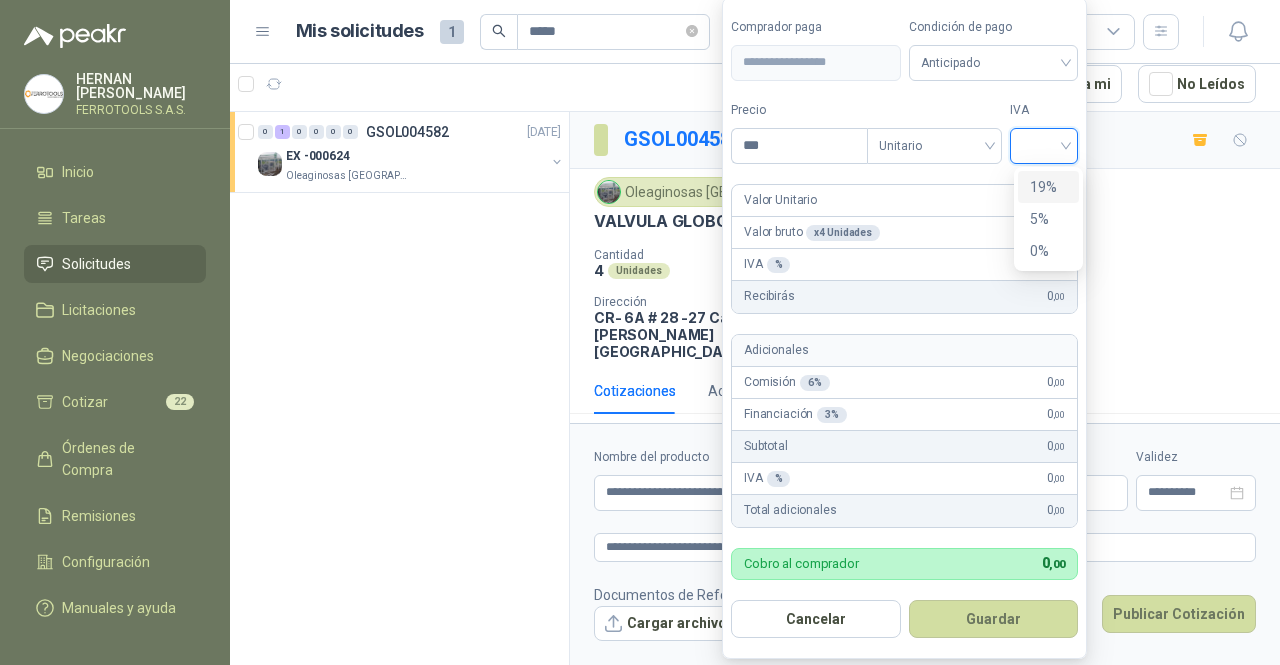 click at bounding box center [1044, 144] 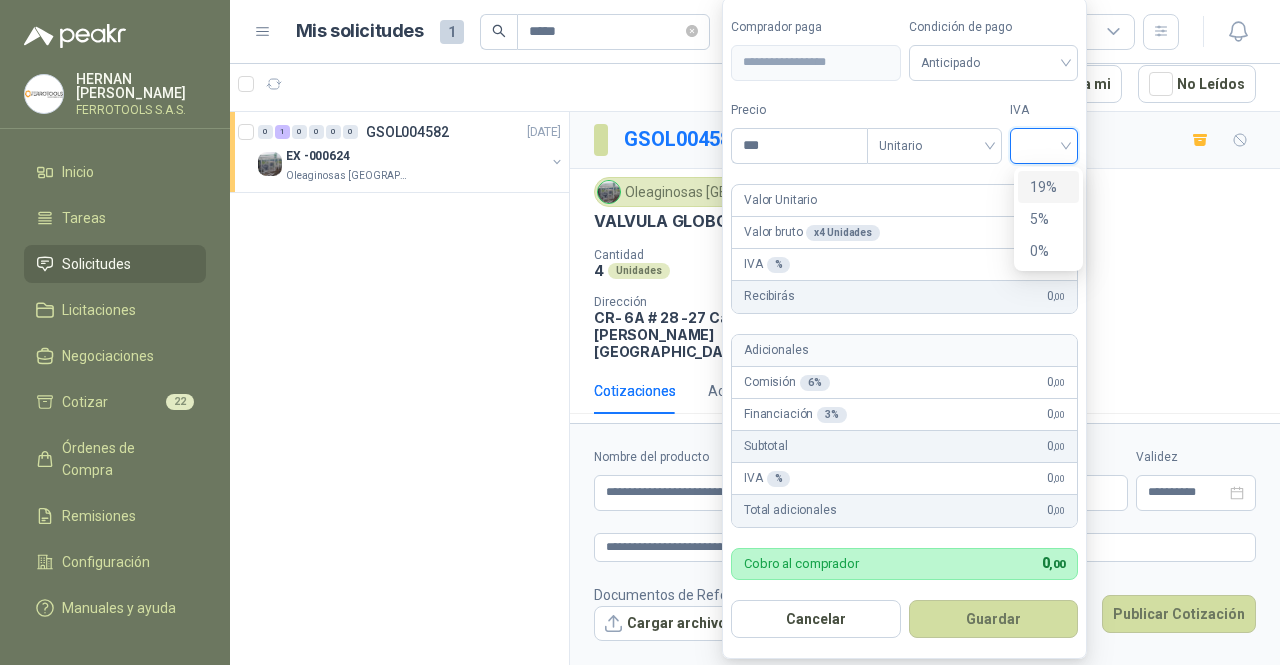 click on "19%" at bounding box center (1048, 187) 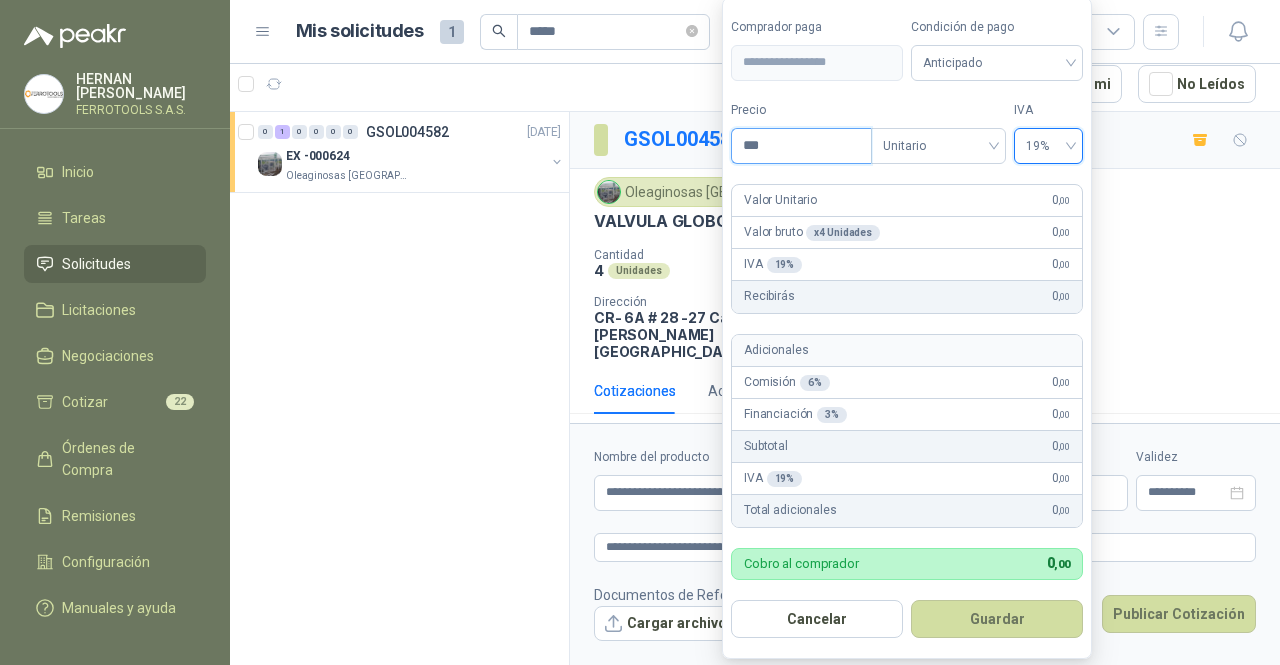 click on "***" at bounding box center (801, 146) 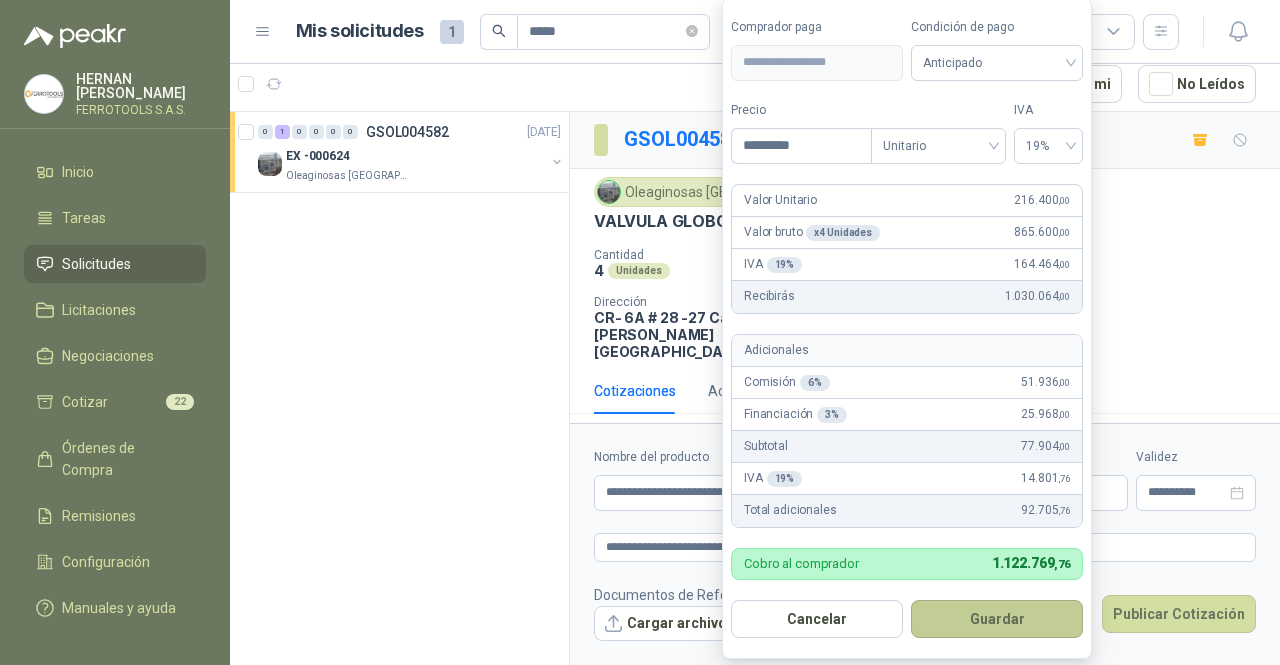 click on "Guardar" at bounding box center [997, 619] 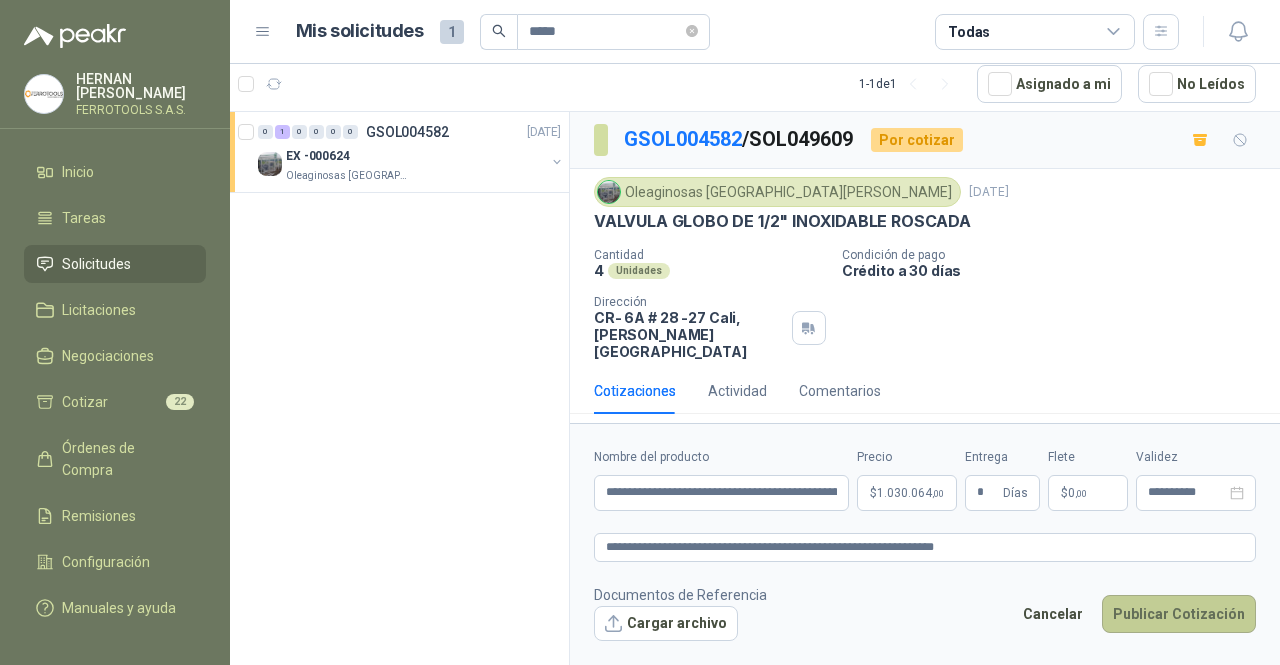 click on "Publicar Cotización" at bounding box center (1179, 614) 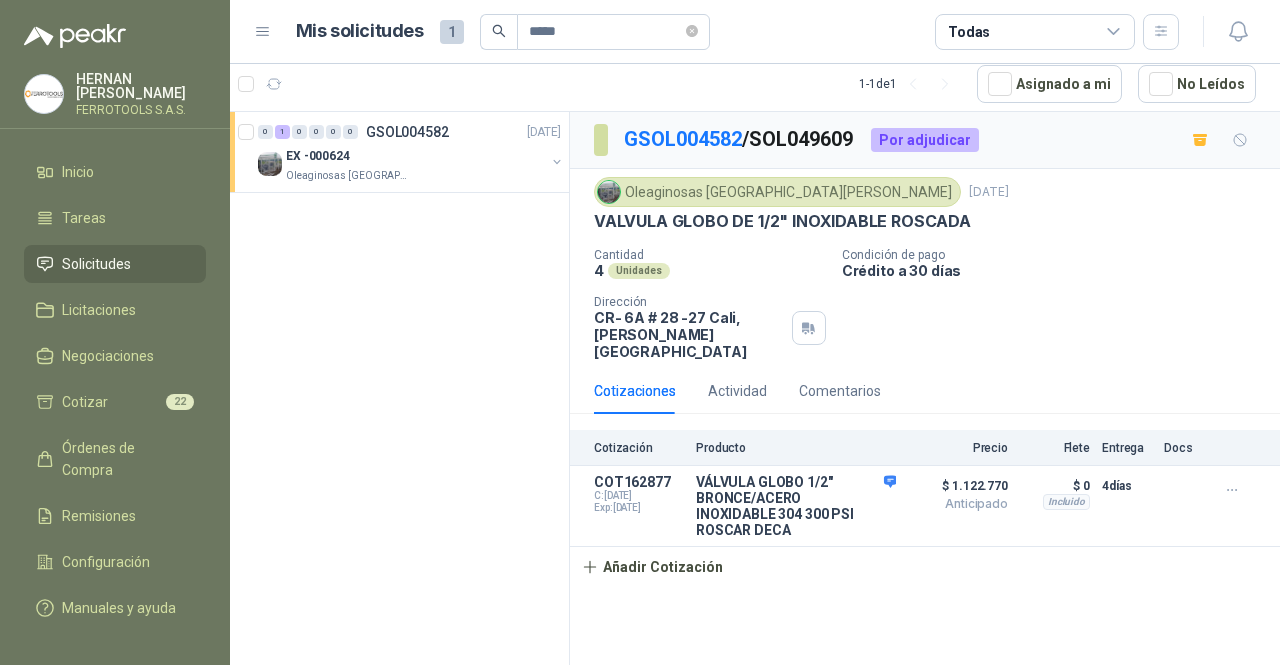 click on "GSOL004582  /  SOL049609" at bounding box center [739, 139] 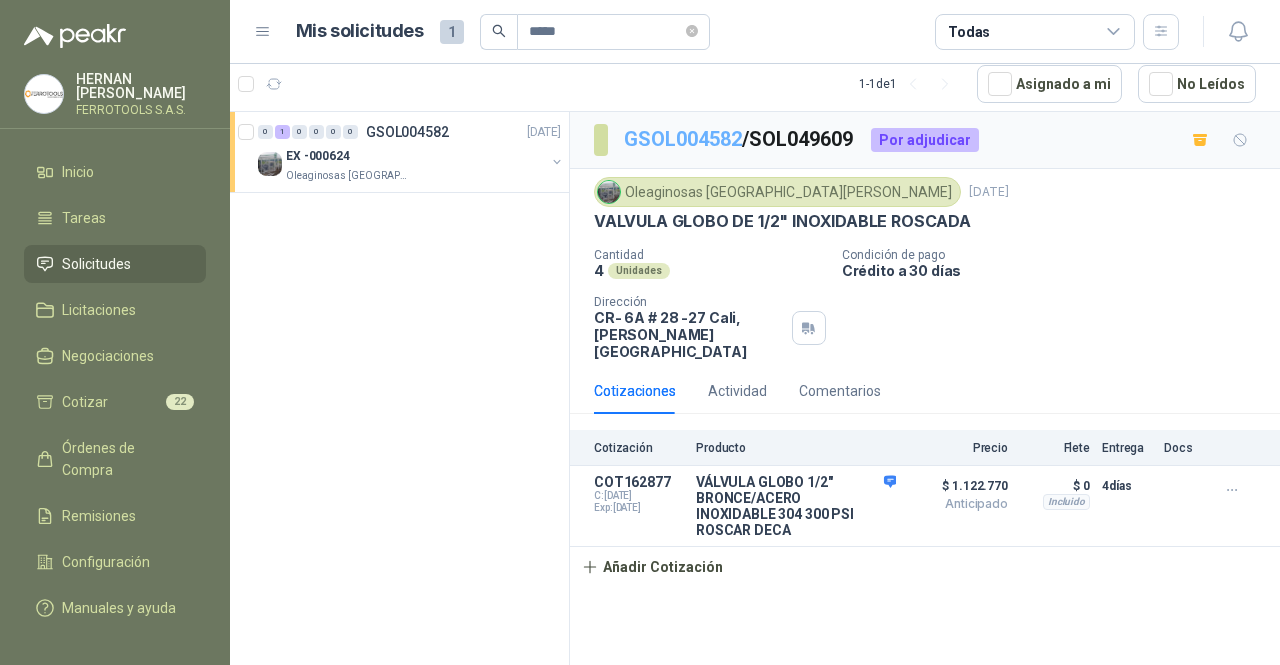click on "GSOL004582" at bounding box center (683, 139) 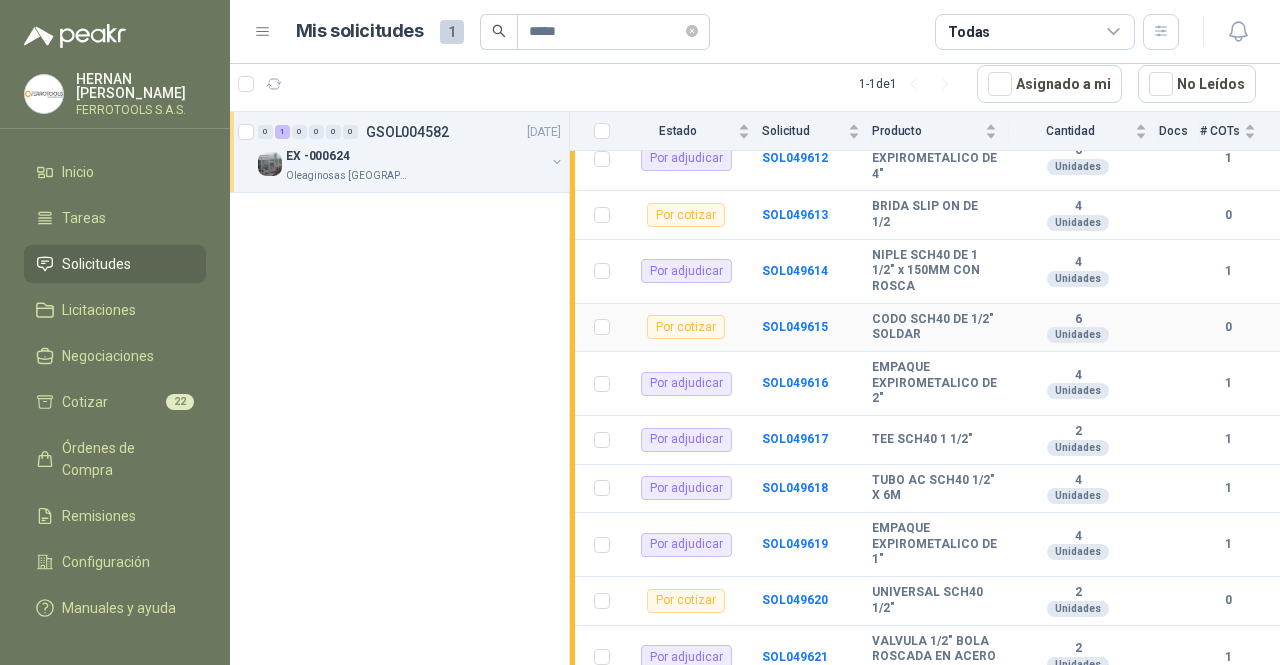 scroll, scrollTop: 616, scrollLeft: 0, axis: vertical 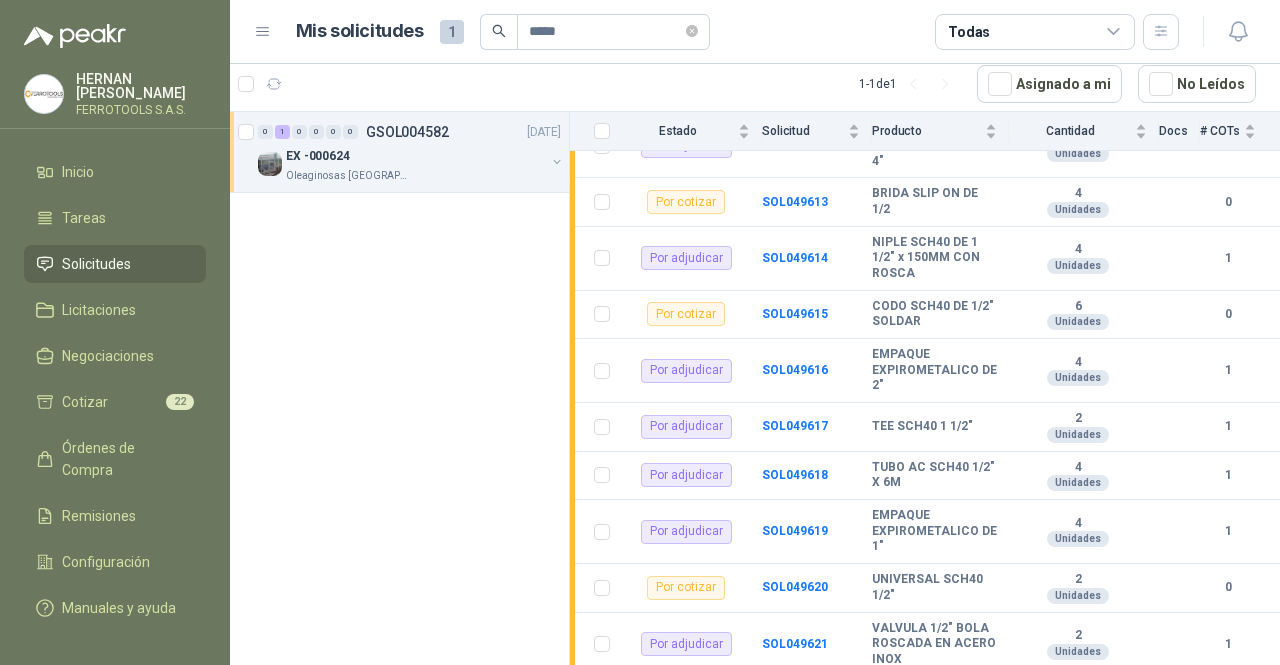 click on "0   1   0   0   0   0   GSOL004582 [DATE]   EX -000624 Oleaginosas [GEOGRAPHIC_DATA][PERSON_NAME]" at bounding box center [399, 152] 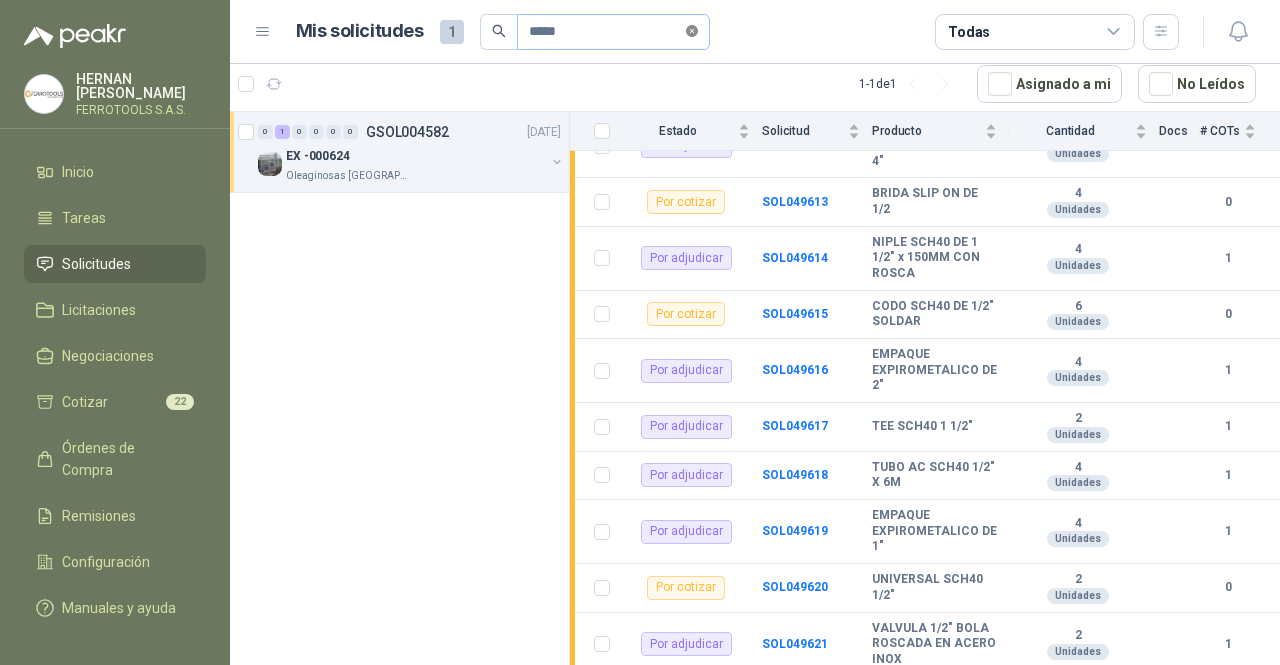 click 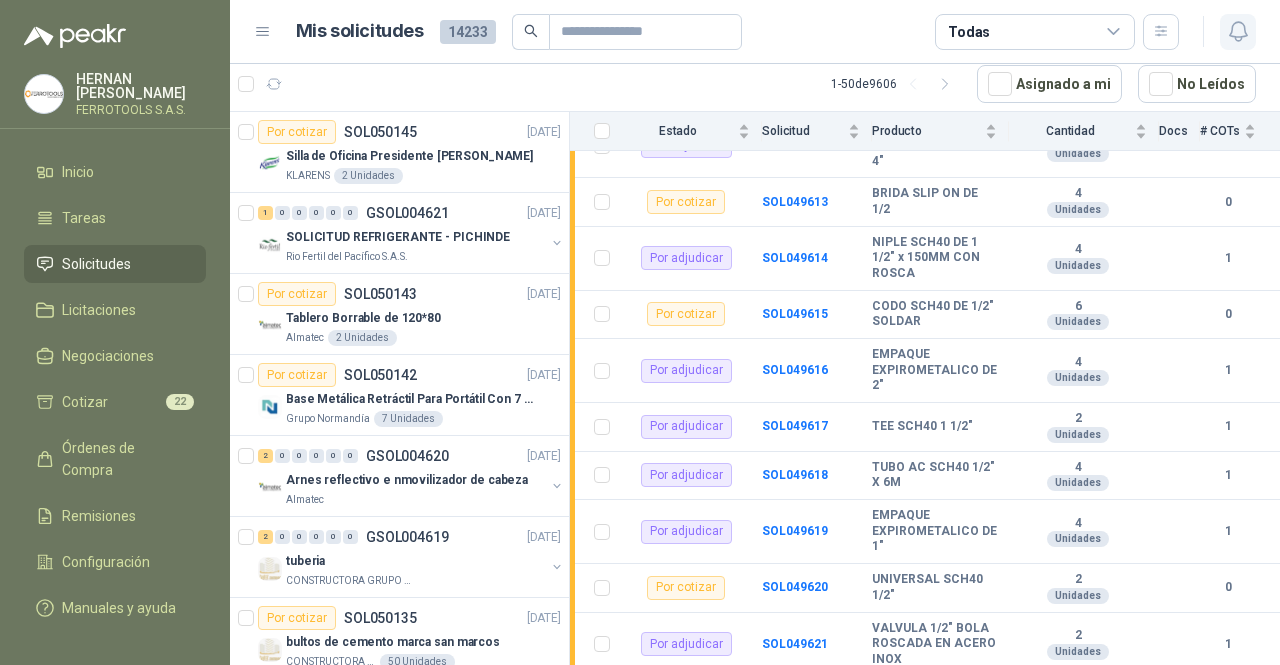 click 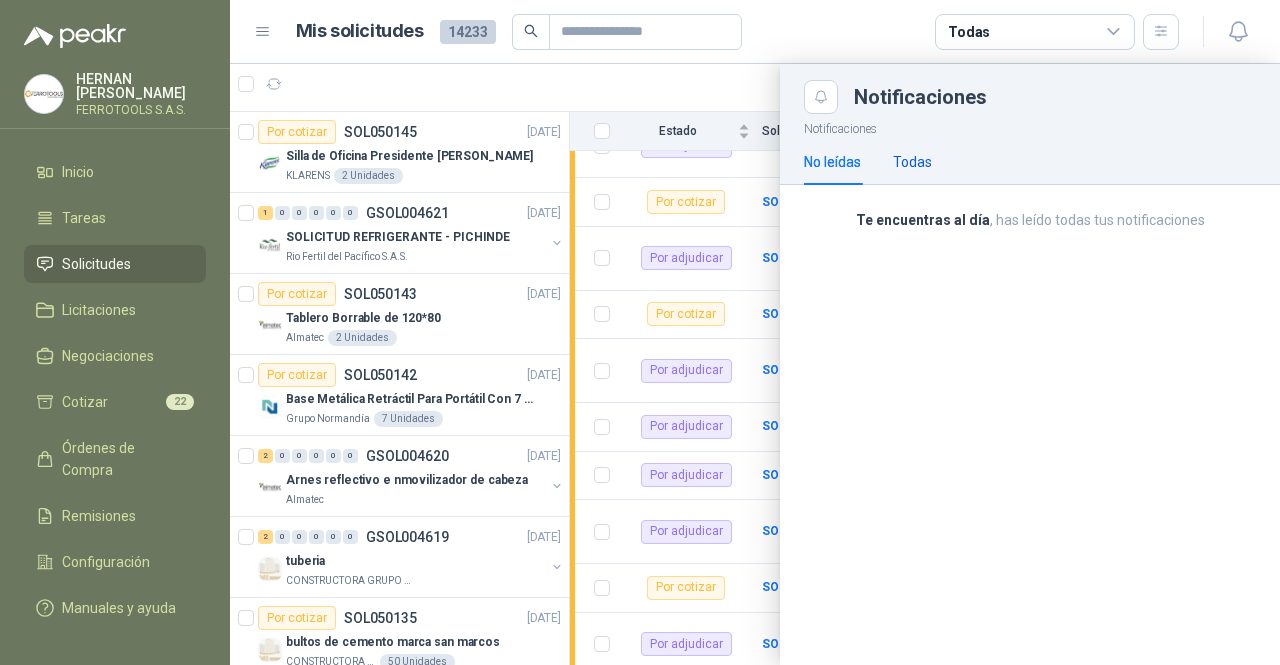 click on "Todas" at bounding box center [912, 162] 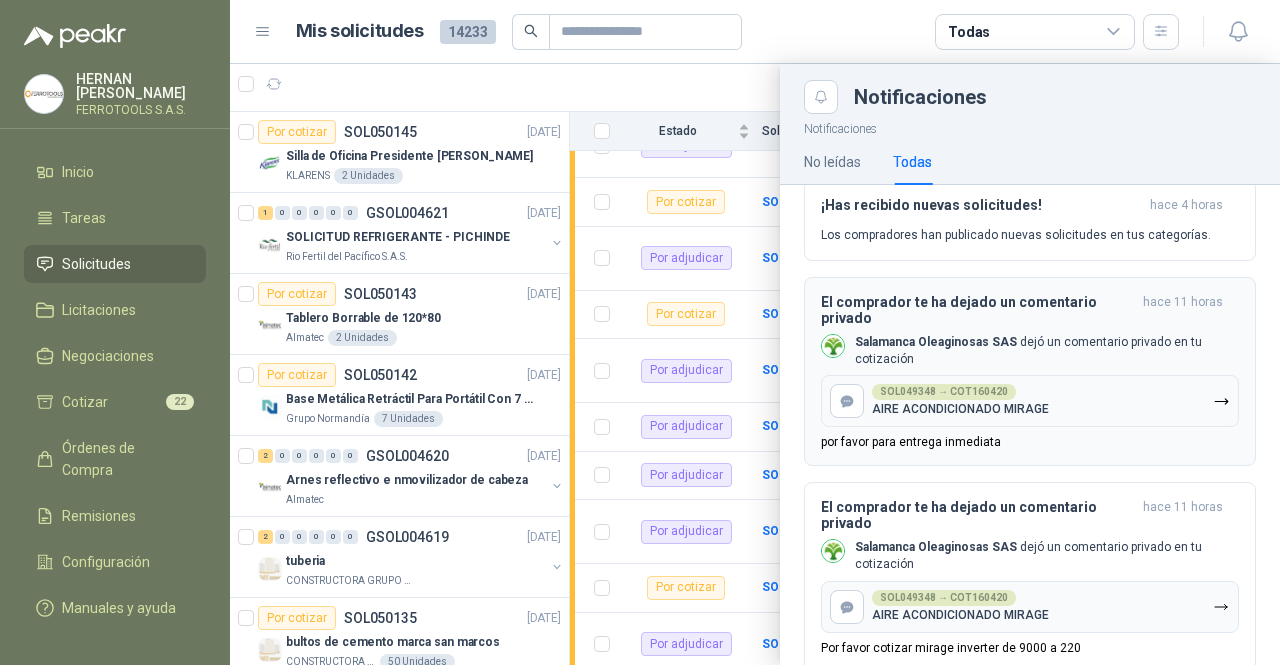 scroll, scrollTop: 32, scrollLeft: 0, axis: vertical 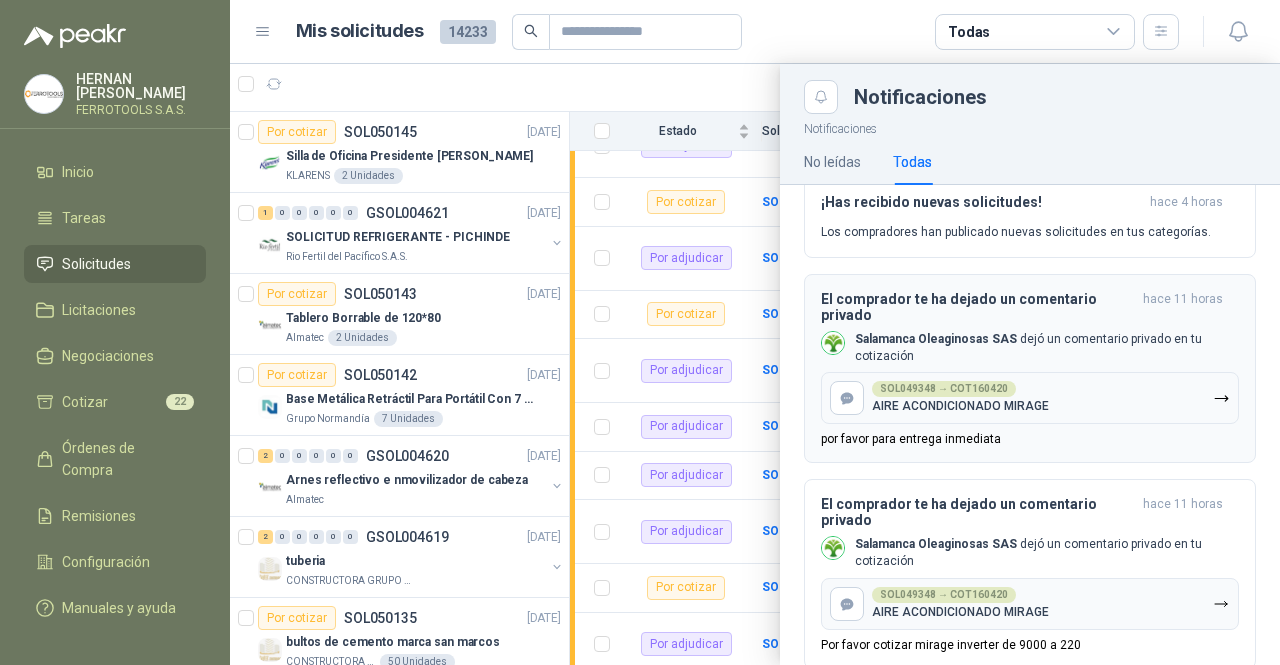 click on "SOL049348 → COT160420 AIRE ACONDICIONADO MIRAGE" at bounding box center (1030, 398) 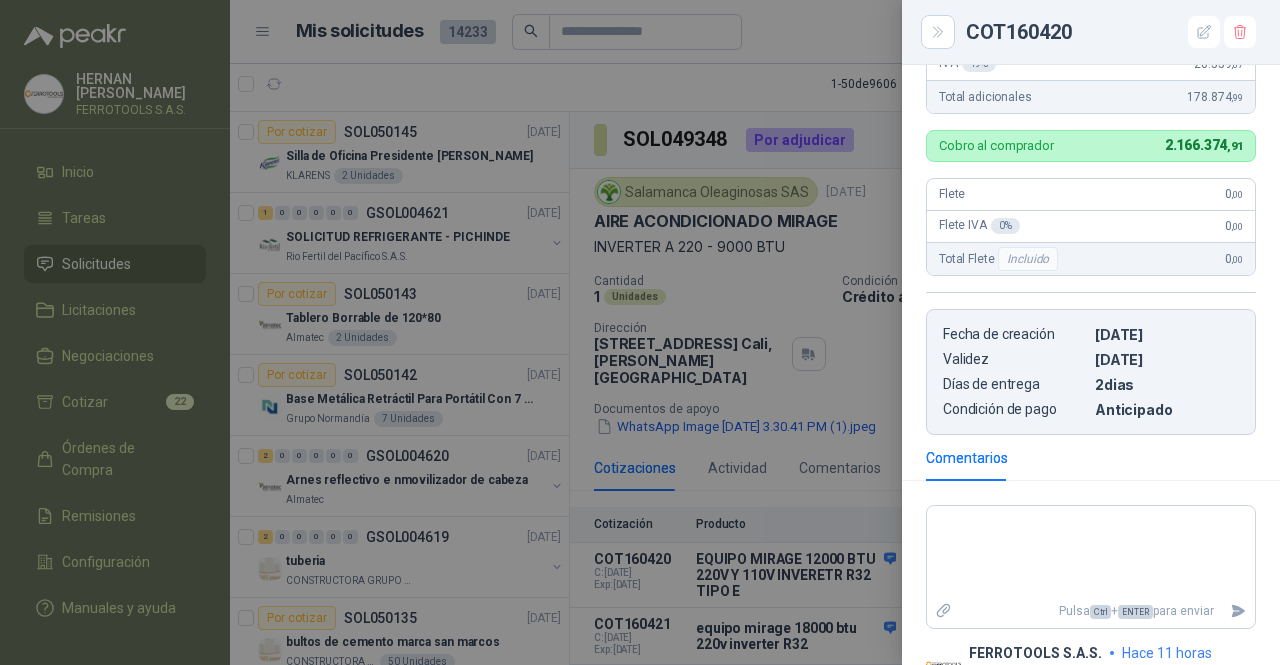 scroll, scrollTop: 616, scrollLeft: 0, axis: vertical 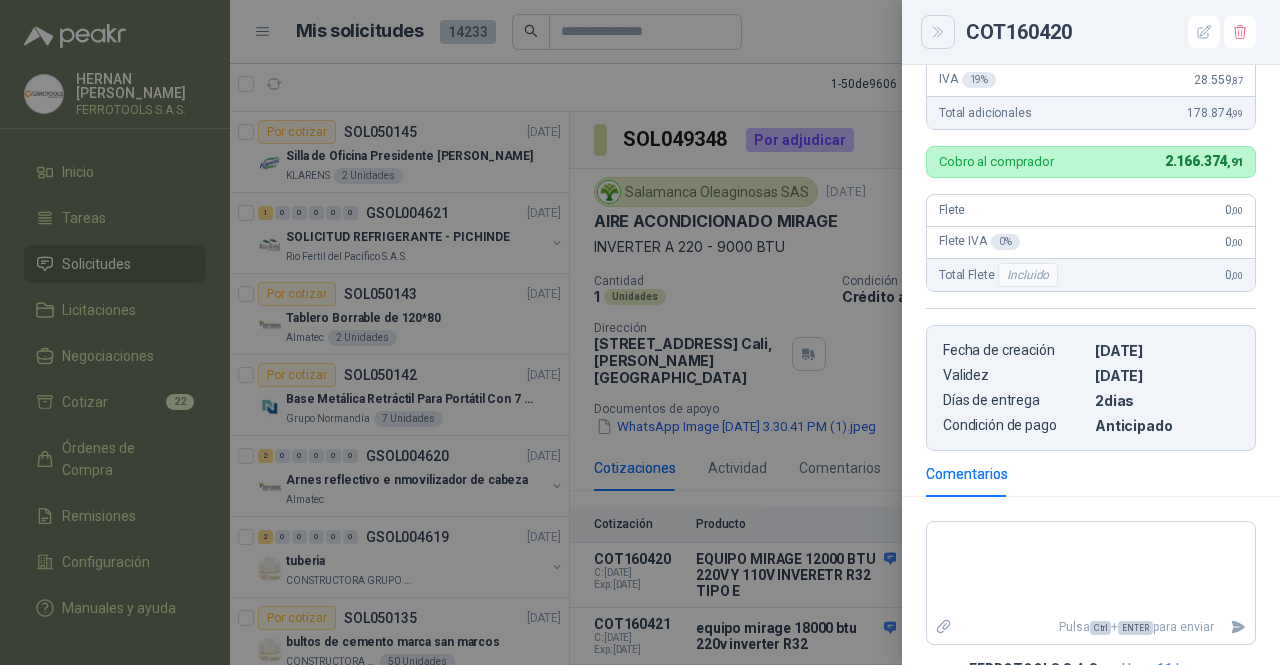 click 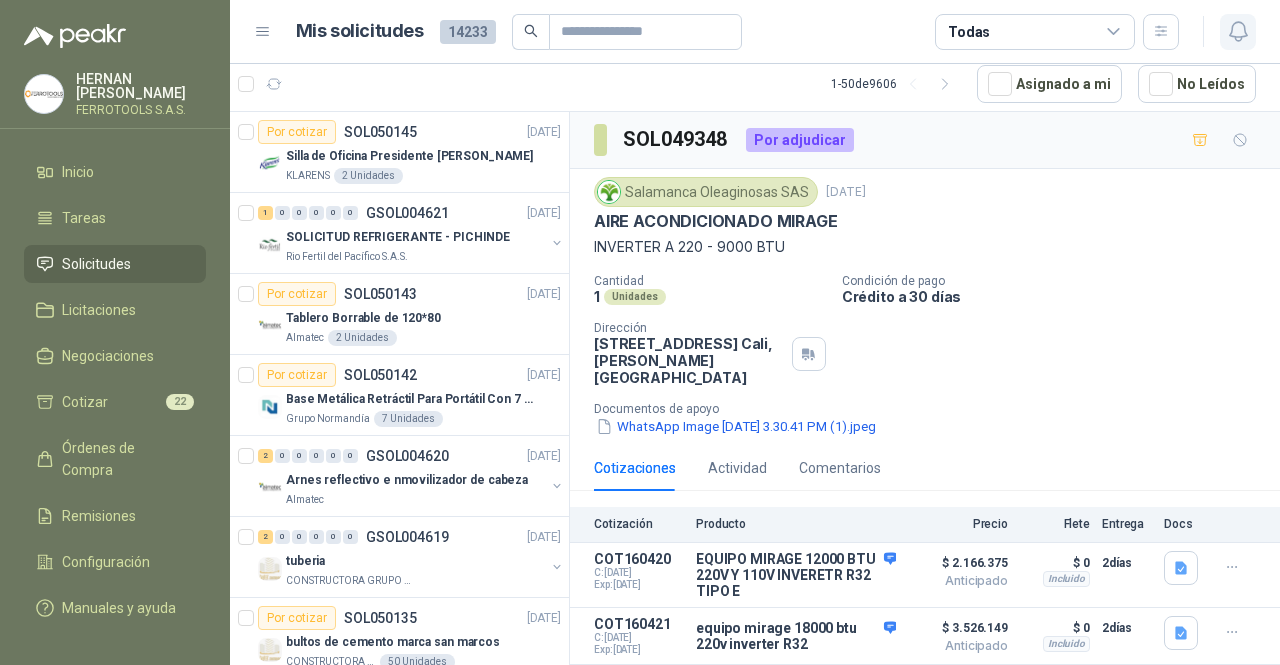 click 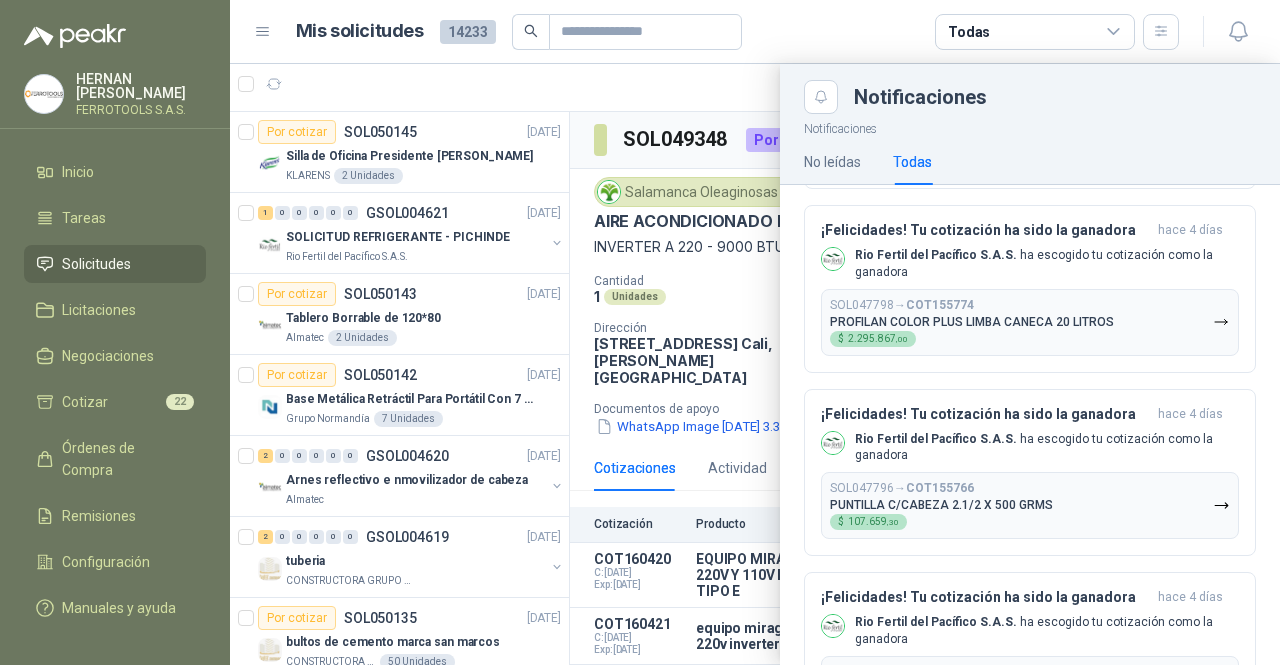 scroll, scrollTop: 1049, scrollLeft: 0, axis: vertical 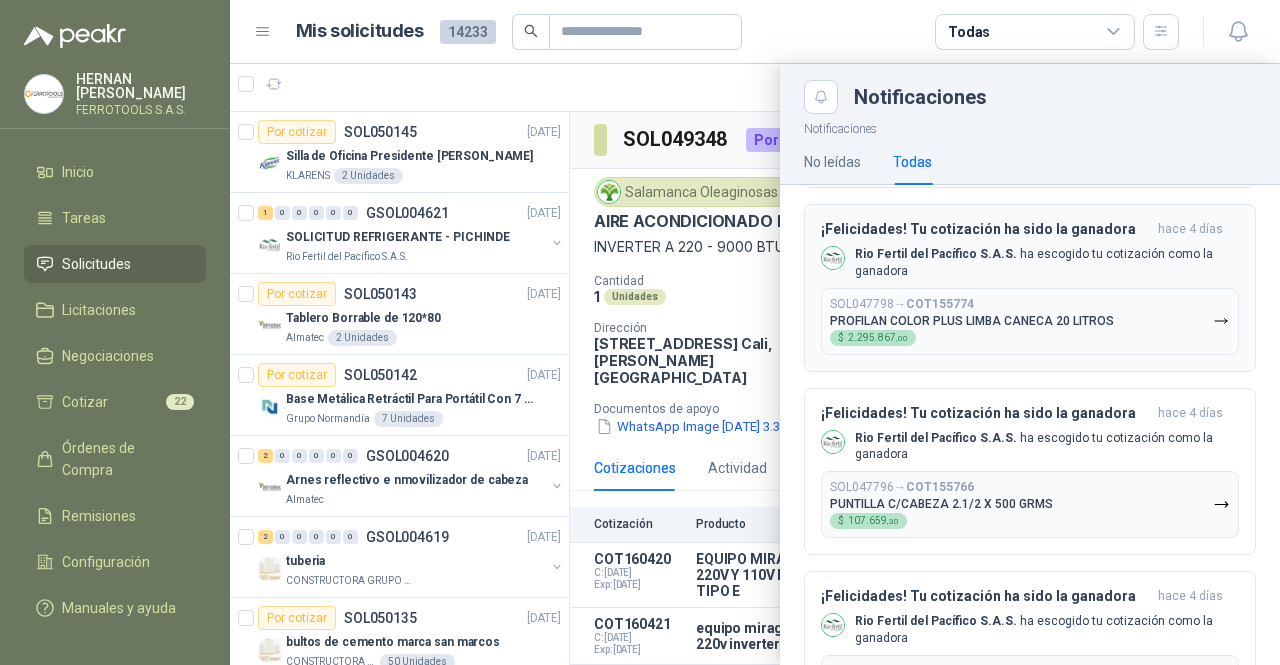 click on "Rio Fertil [PERSON_NAME] S.A.S.    ha escogido tu cotización como la ganadora" at bounding box center (1047, 263) 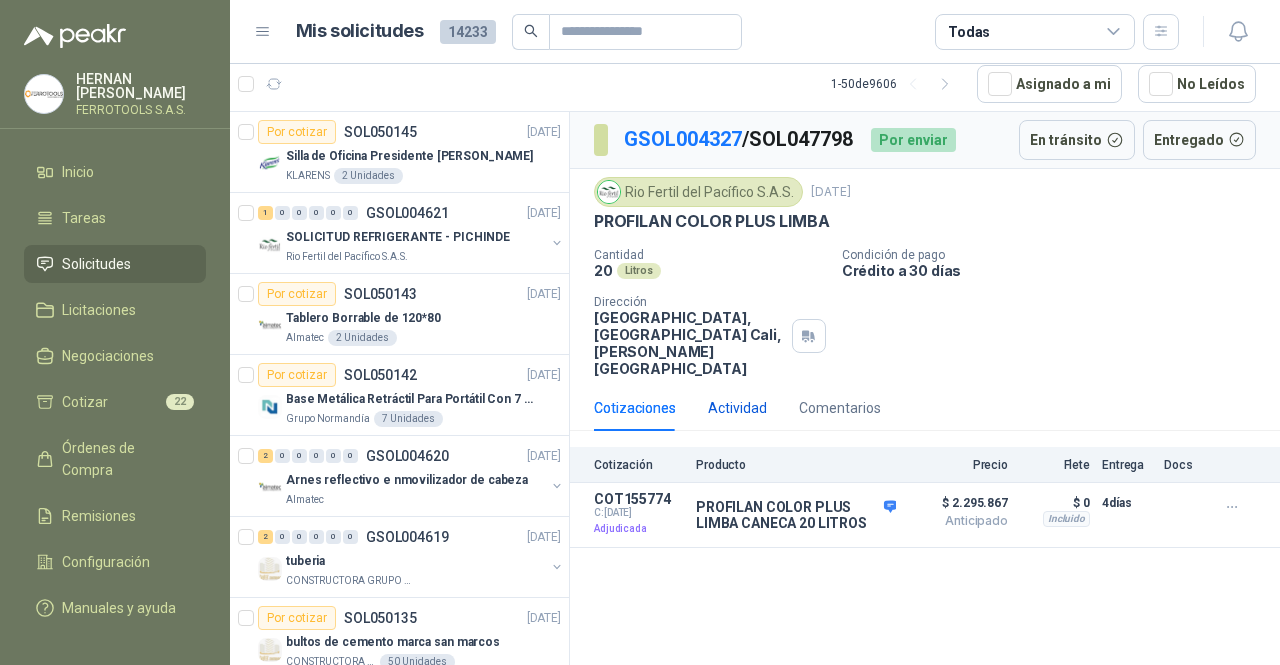 click on "Actividad" at bounding box center (737, 408) 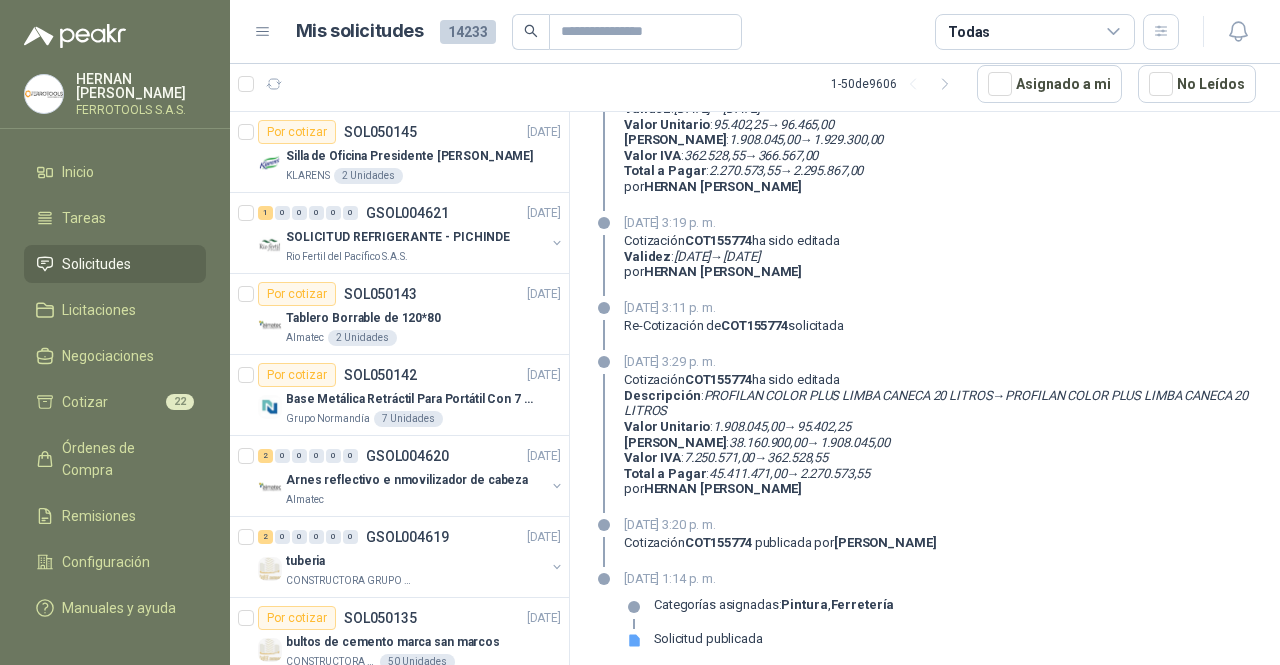 scroll, scrollTop: 0, scrollLeft: 0, axis: both 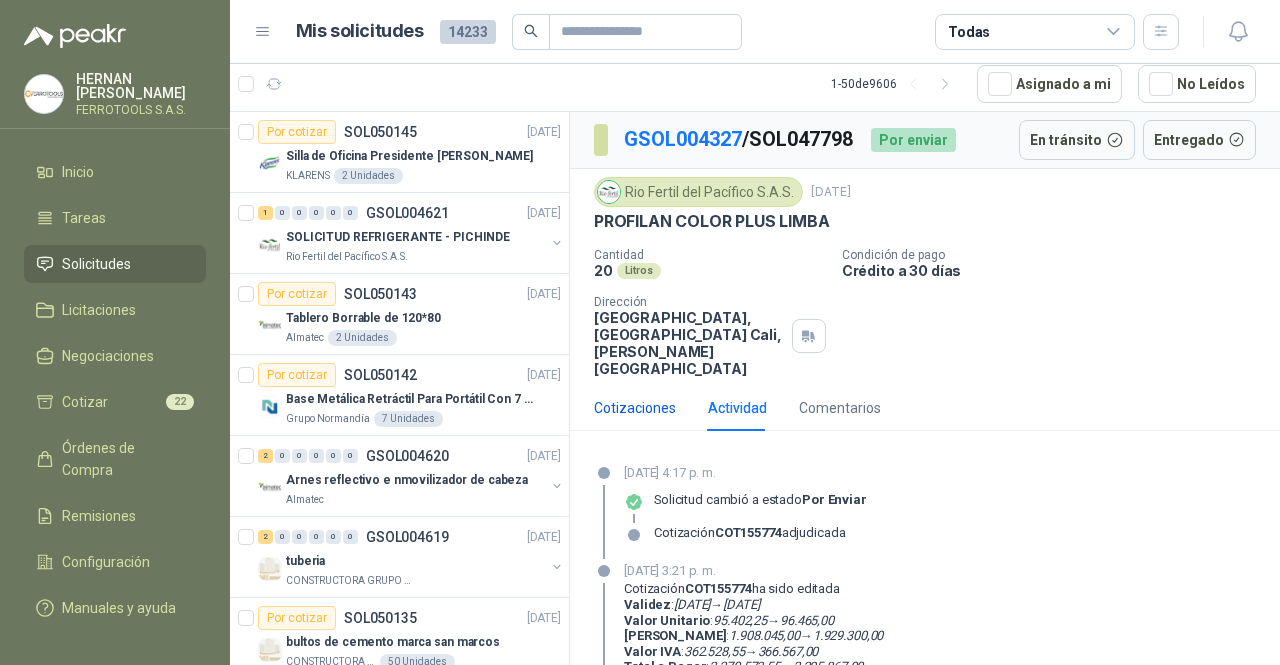 click on "Cotizaciones" at bounding box center [635, 408] 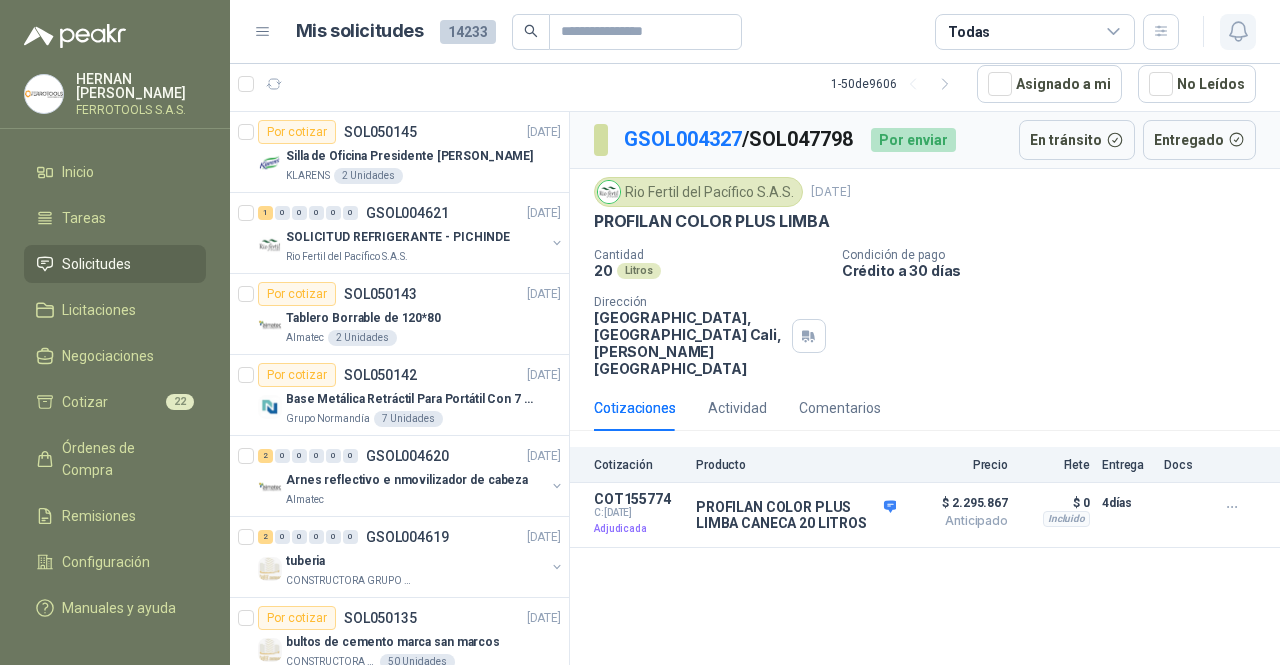 click 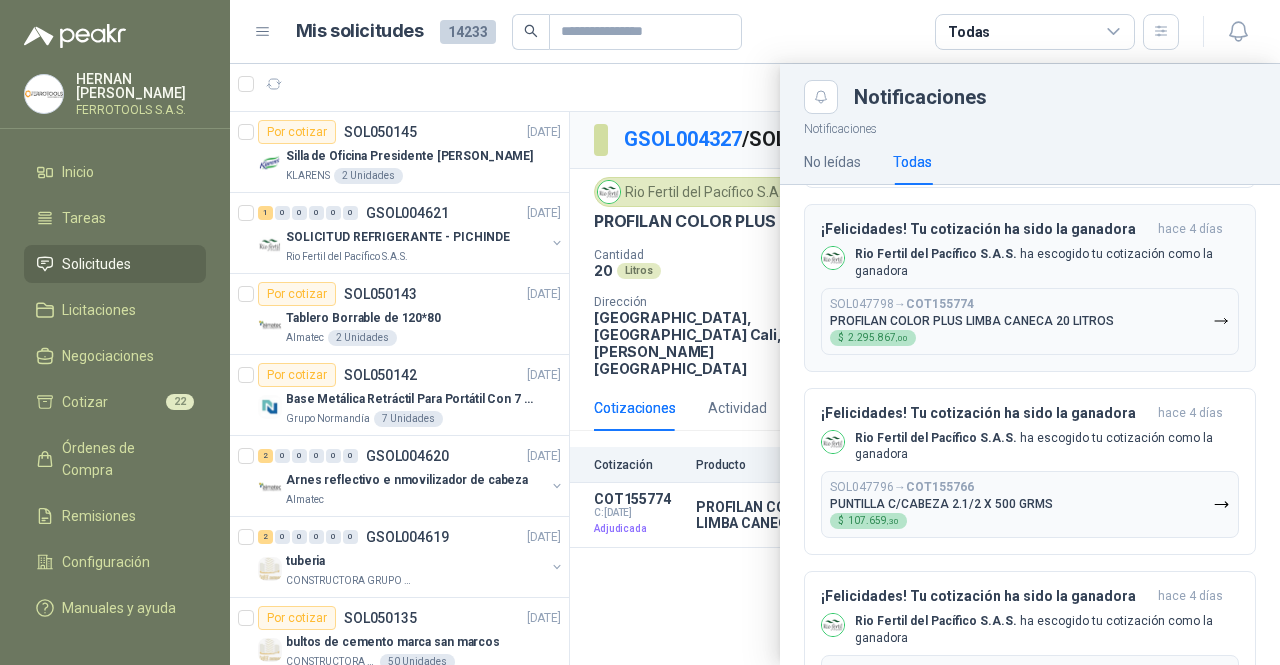 click on "Rio Fertil [PERSON_NAME] S.A.S.    ha escogido tu cotización como la ganadora" at bounding box center [1047, 263] 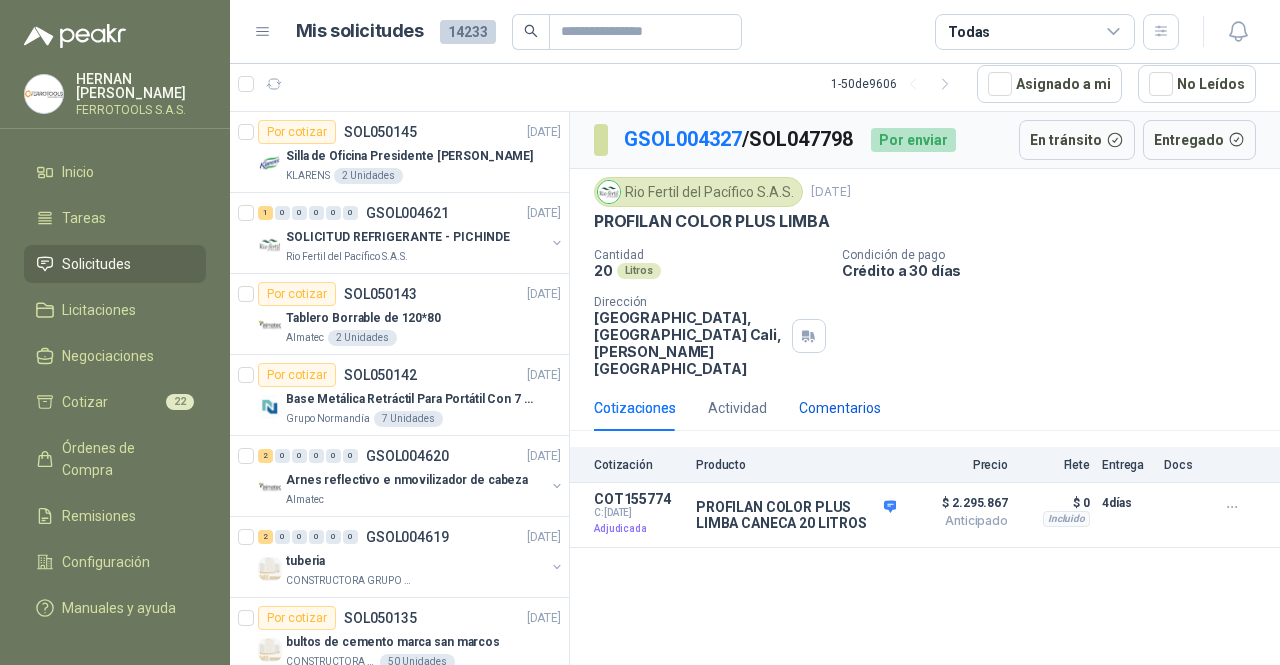 click on "Comentarios" at bounding box center [840, 408] 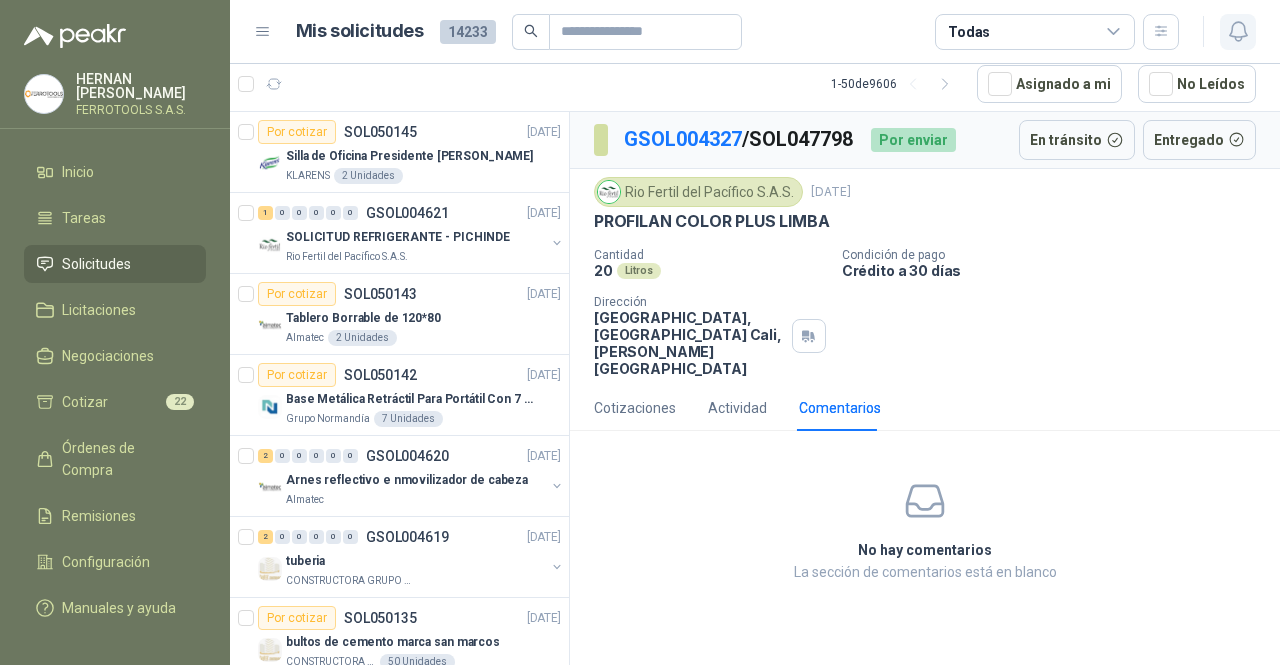 click 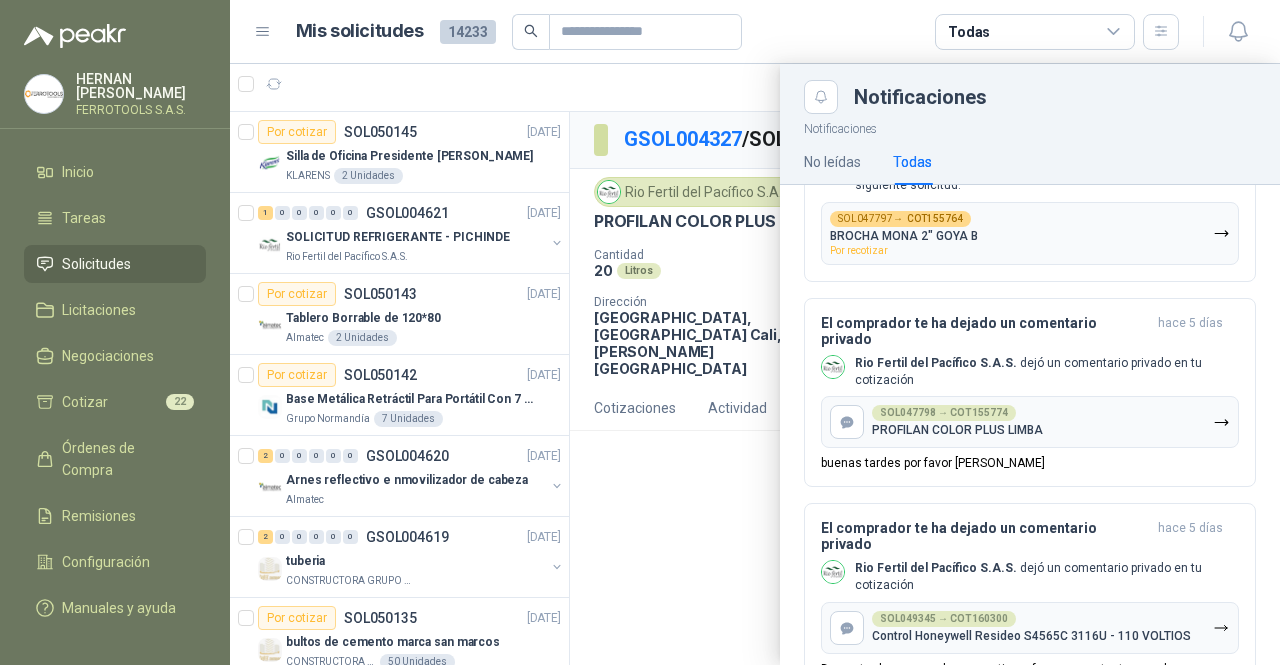 scroll, scrollTop: 2453, scrollLeft: 0, axis: vertical 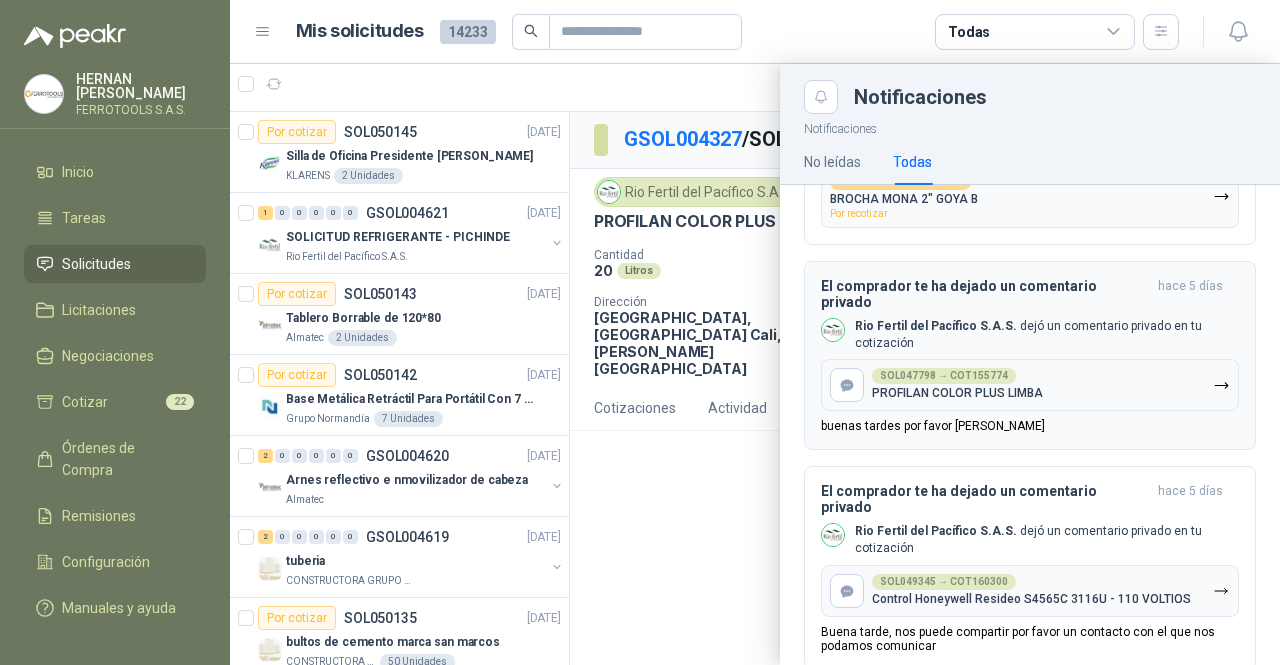 click on "buenas tardes
por favor [PERSON_NAME]" at bounding box center (933, 426) 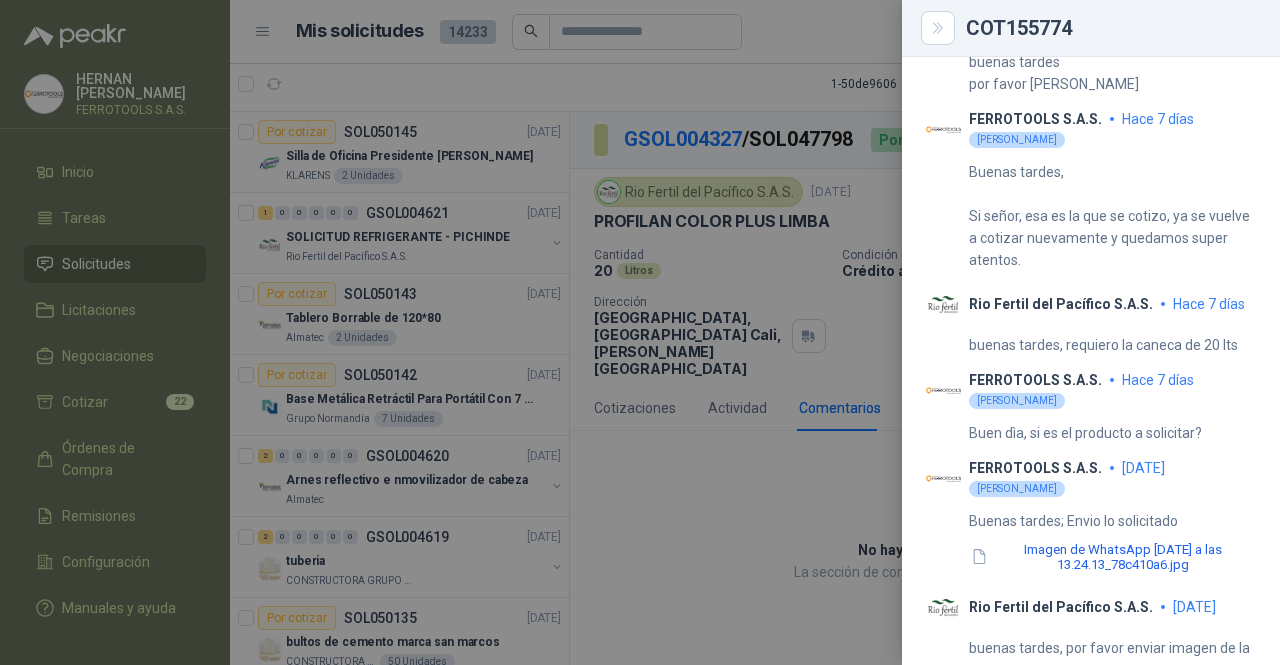 scroll, scrollTop: 1248, scrollLeft: 0, axis: vertical 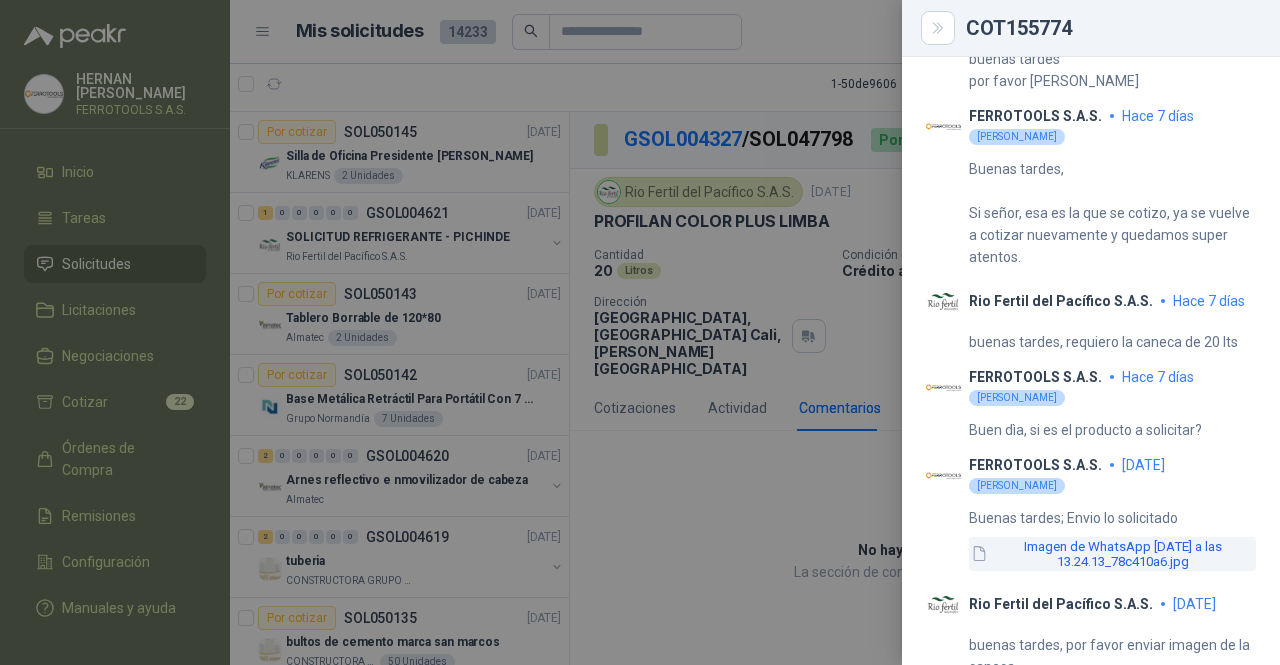 click on "Imagen de WhatsApp [DATE] a las 13.24.13_78c410a6.jpg" at bounding box center [1112, 554] 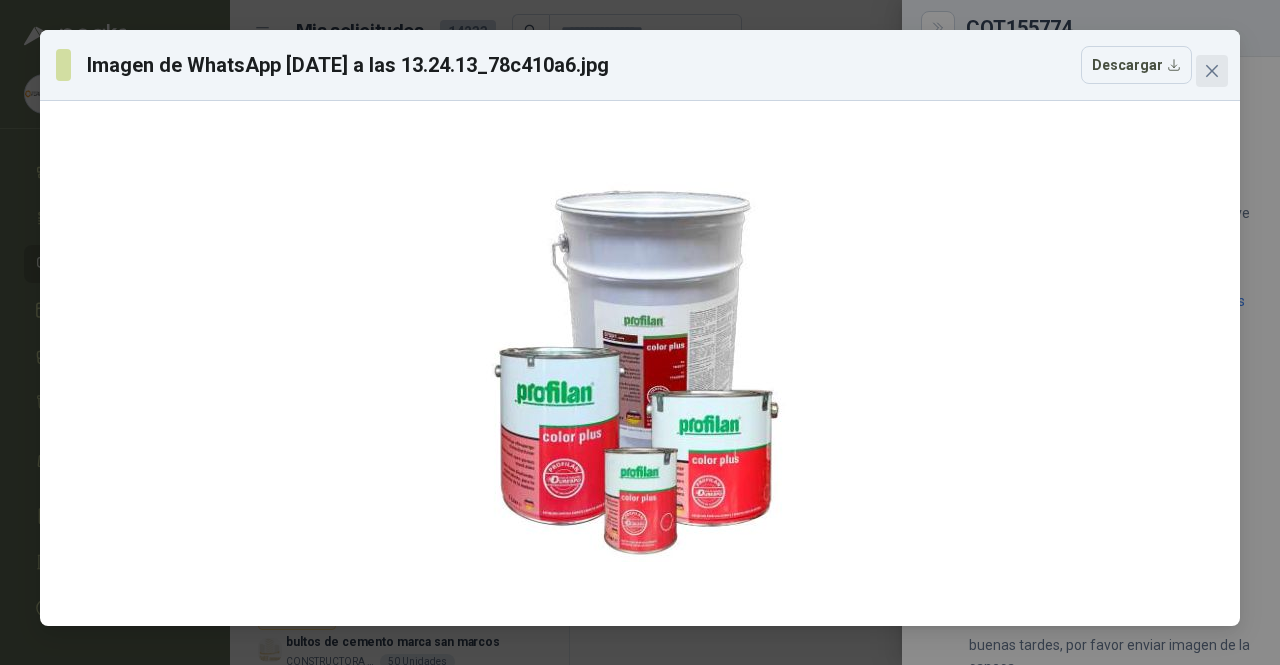 click 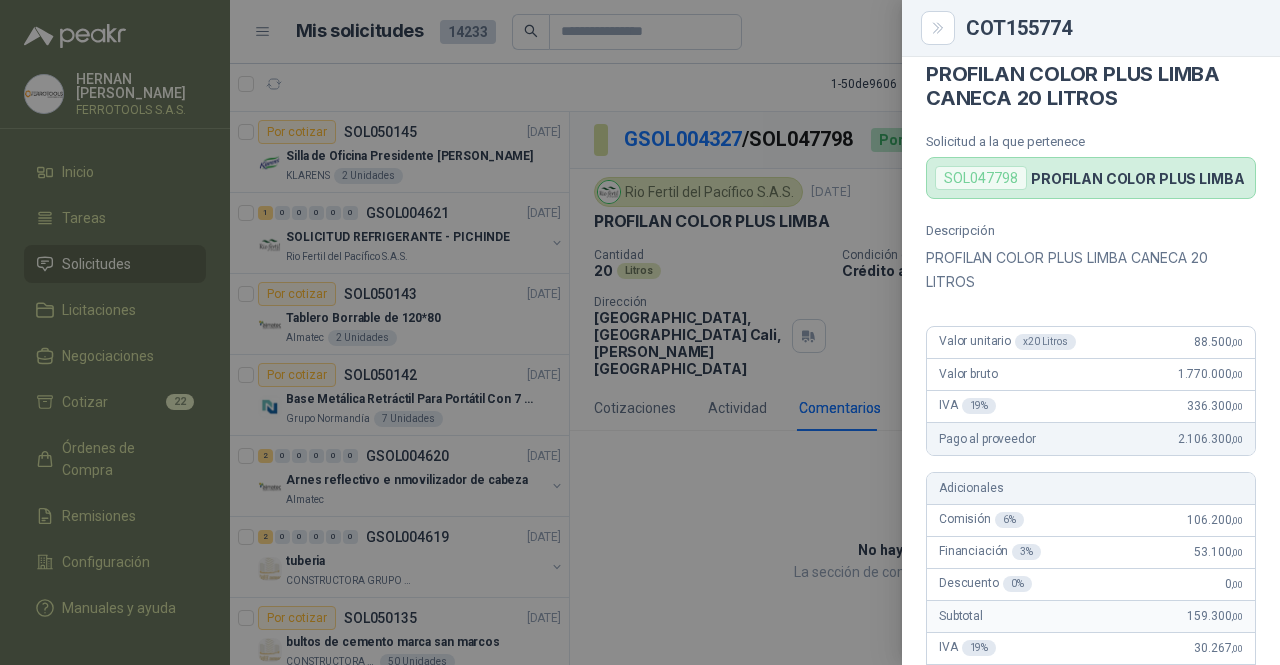 scroll, scrollTop: 0, scrollLeft: 0, axis: both 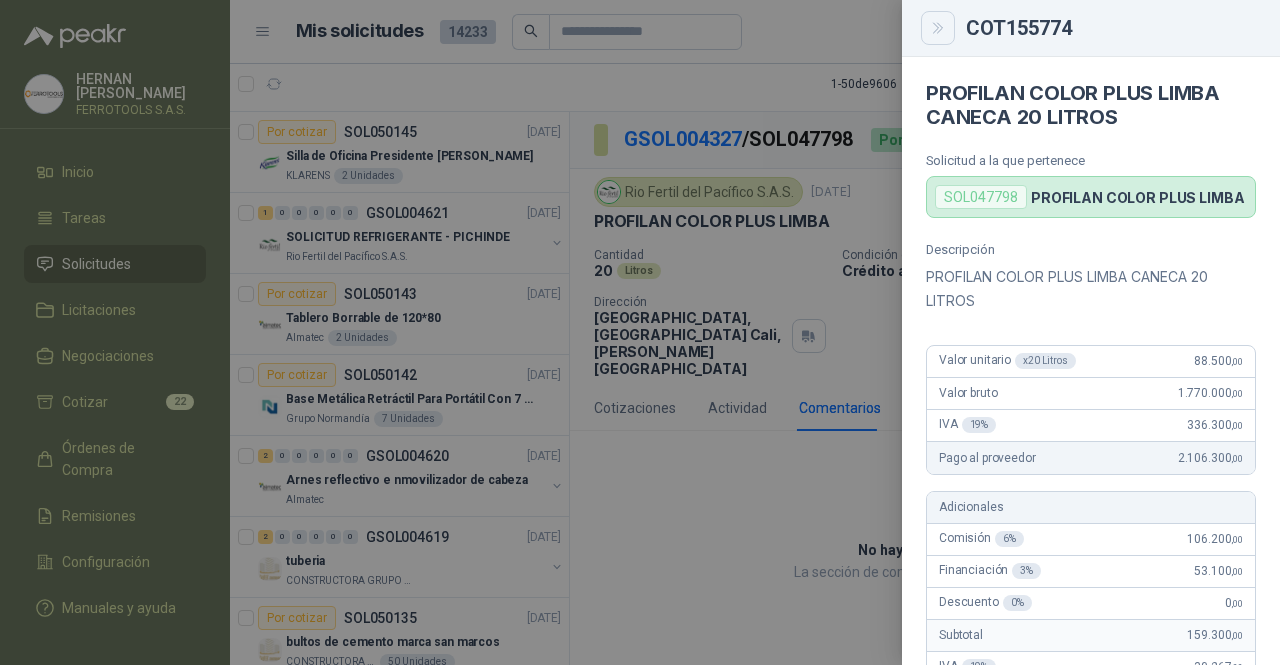 click 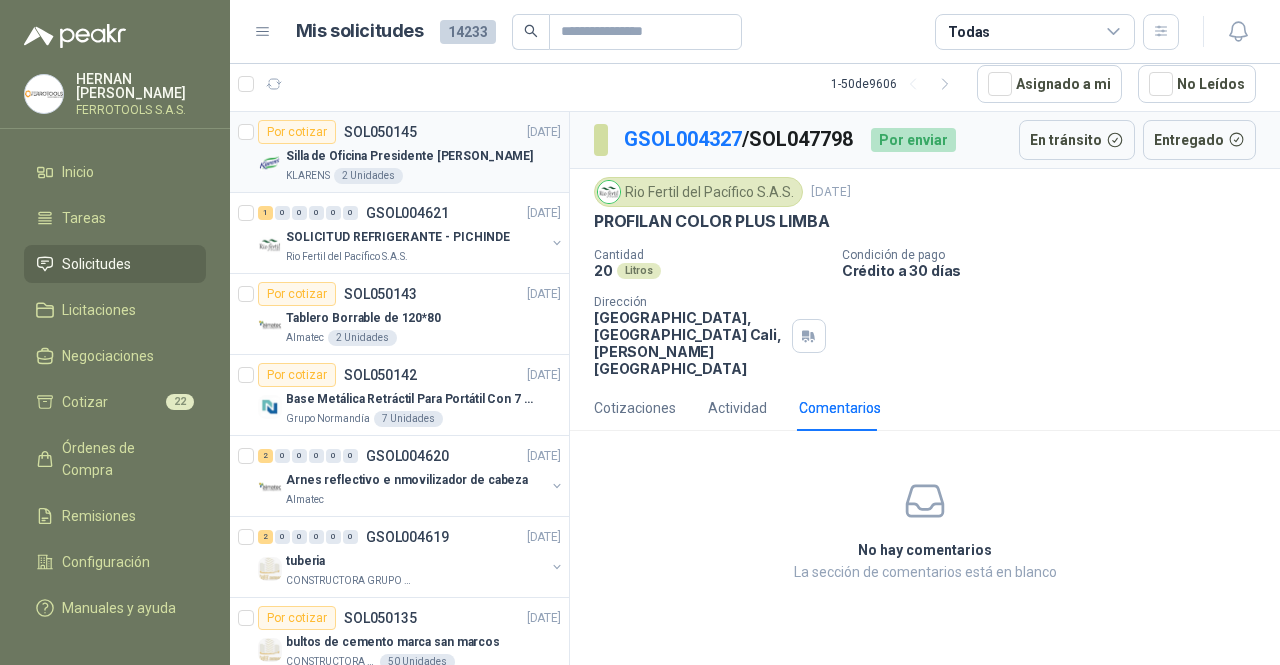 click on "Silla de Oficina Presidente [PERSON_NAME]" at bounding box center [423, 156] 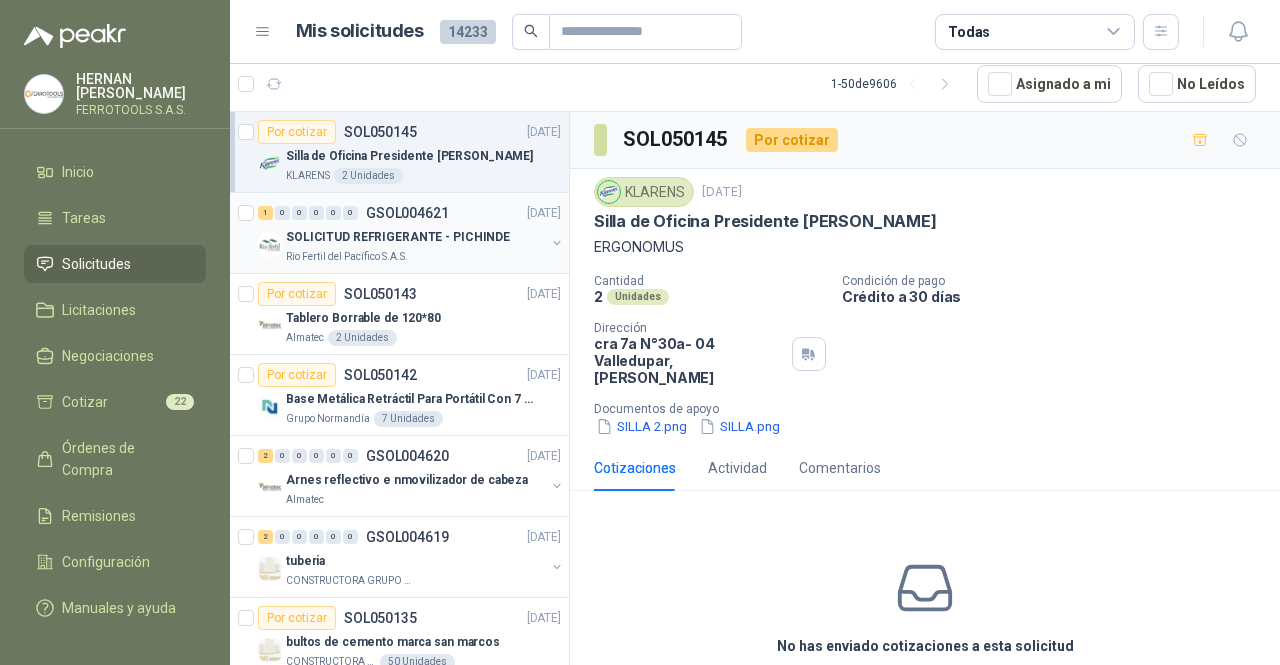 click on "Rio Fertil del Pacífico S.A.S." at bounding box center (415, 257) 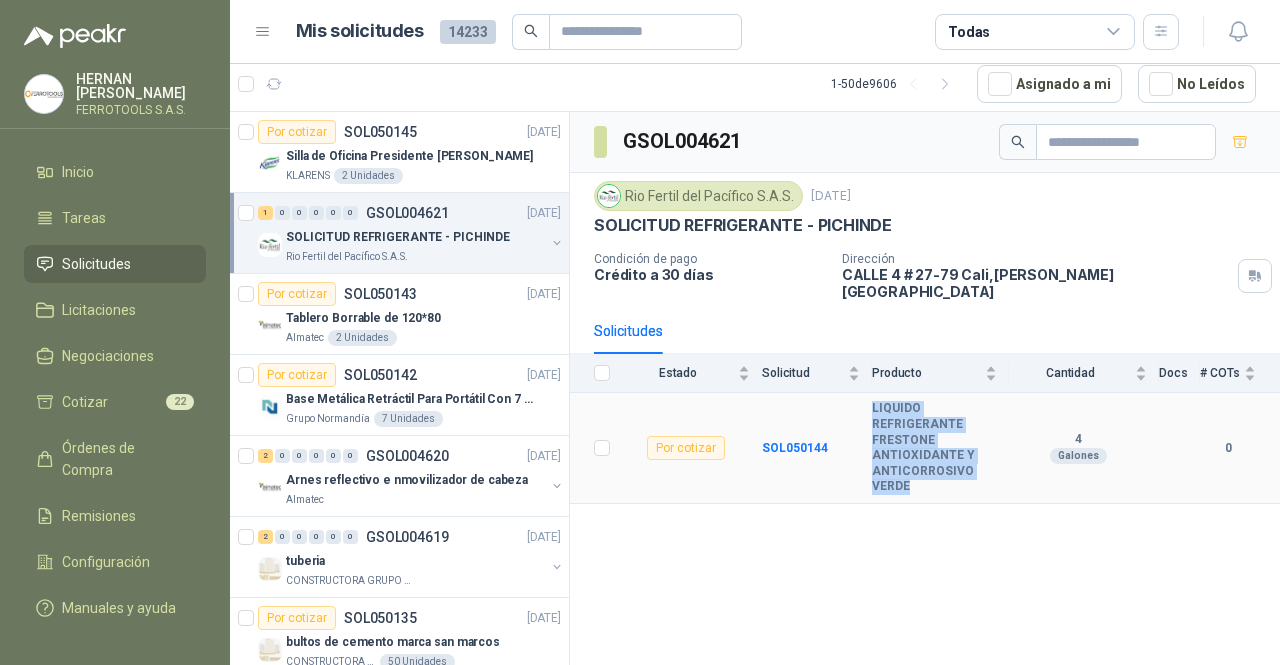 drag, startPoint x: 921, startPoint y: 479, endPoint x: 873, endPoint y: 397, distance: 95.015785 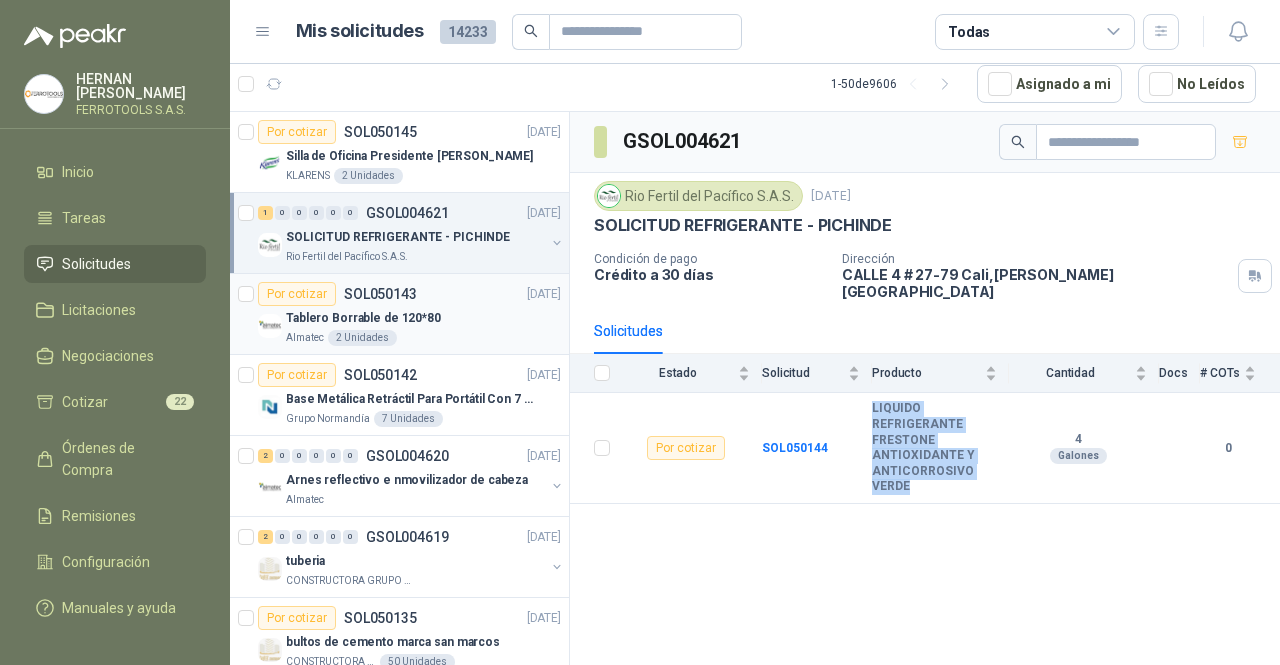 click on "Tablero Borrable de 120*80" at bounding box center [423, 318] 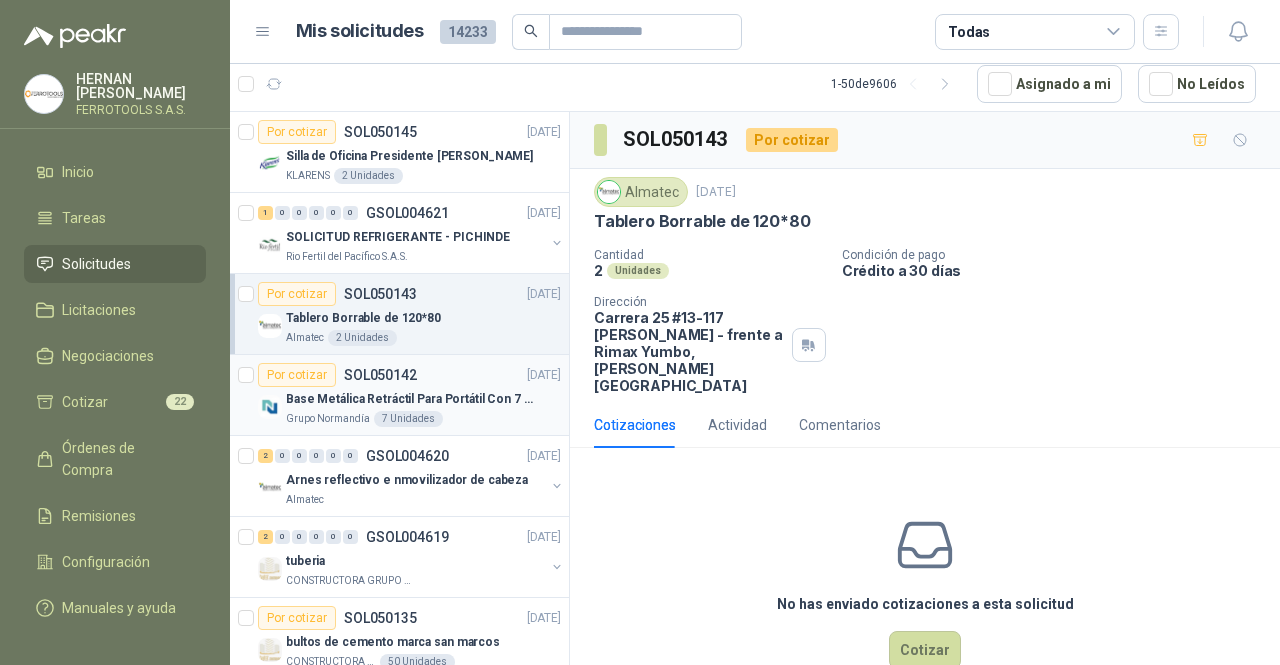 click on "Base Metálica Retráctil Para Portátil Con 7 Altur" at bounding box center [410, 399] 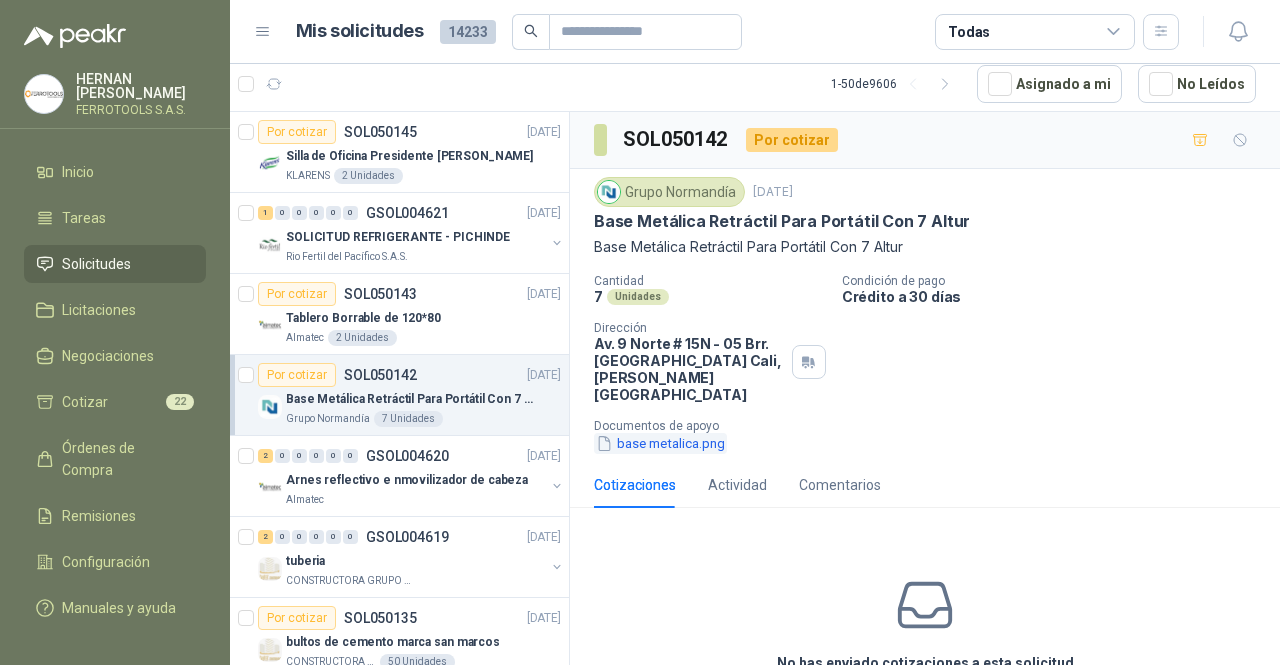 click on "base metalica.png" at bounding box center (660, 443) 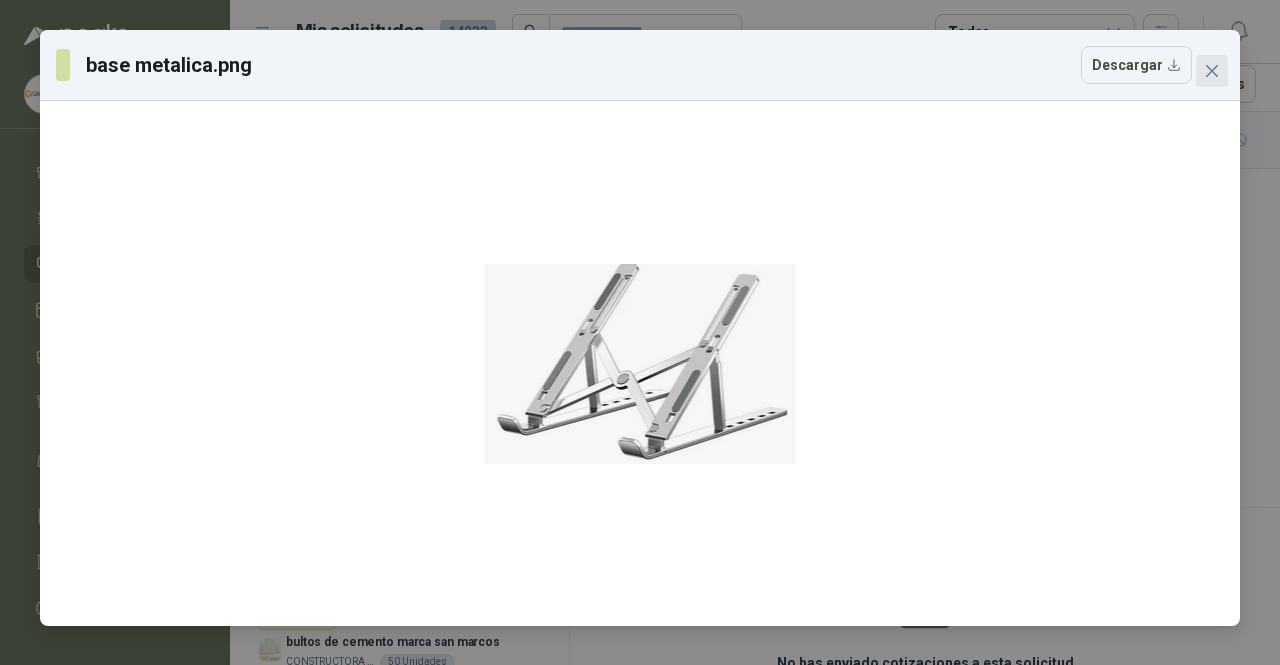 click at bounding box center [1212, 71] 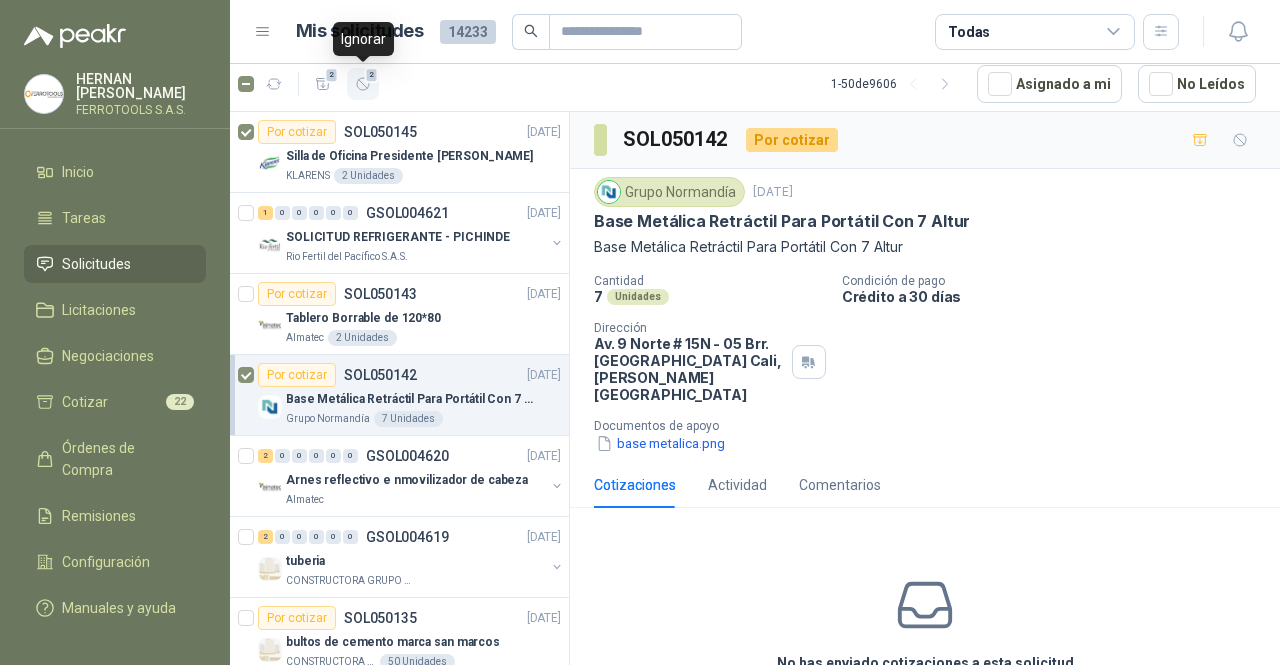 click 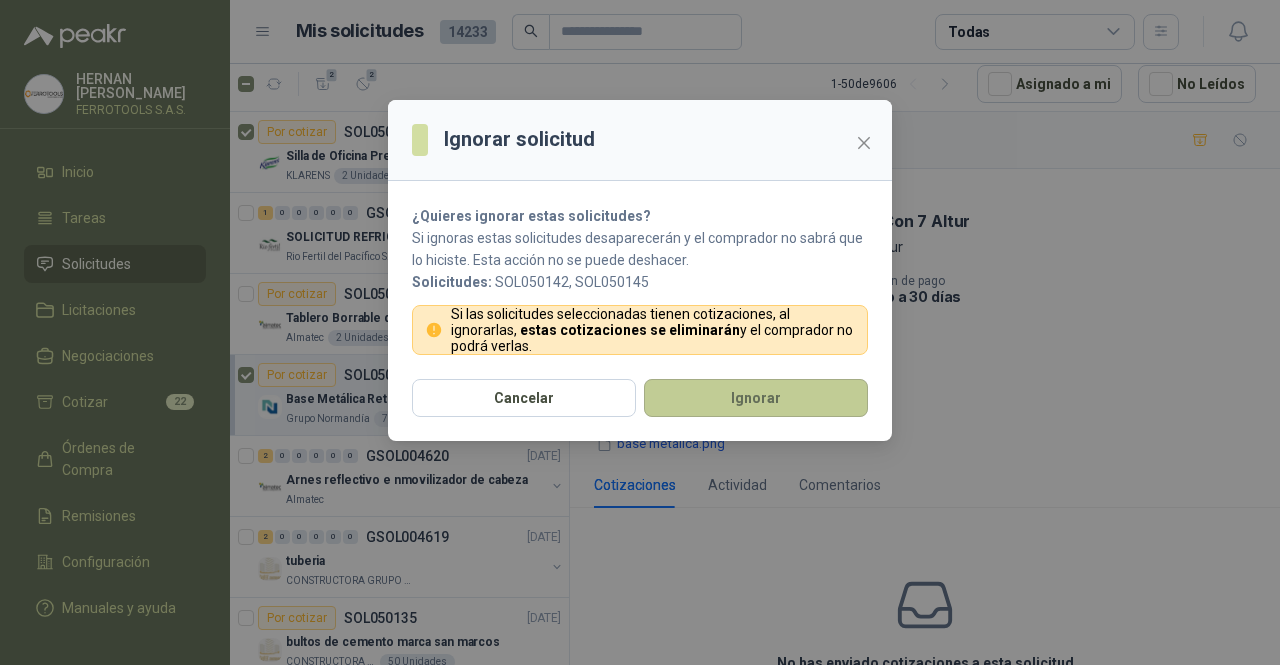 click on "Ignorar" at bounding box center [756, 398] 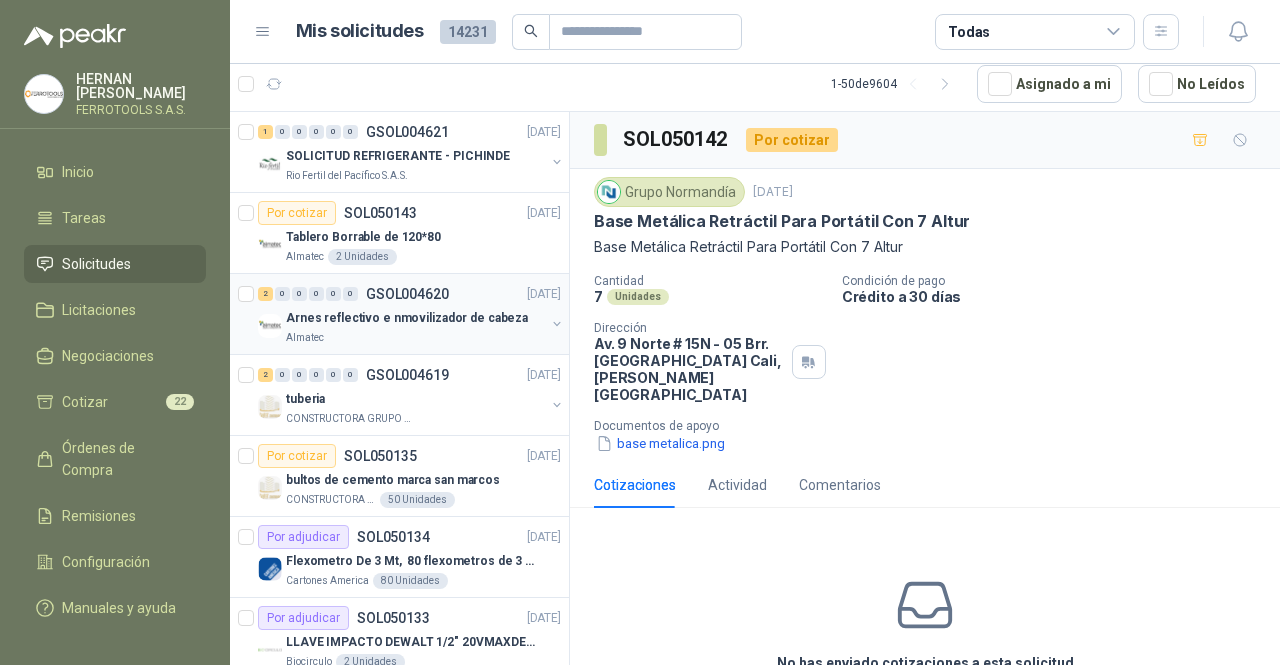 click on "2   0   0   0   0   0   GSOL004620 [DATE]   Arnes reflectivo e nmovilizador de cabeza Almatec" at bounding box center [399, 314] 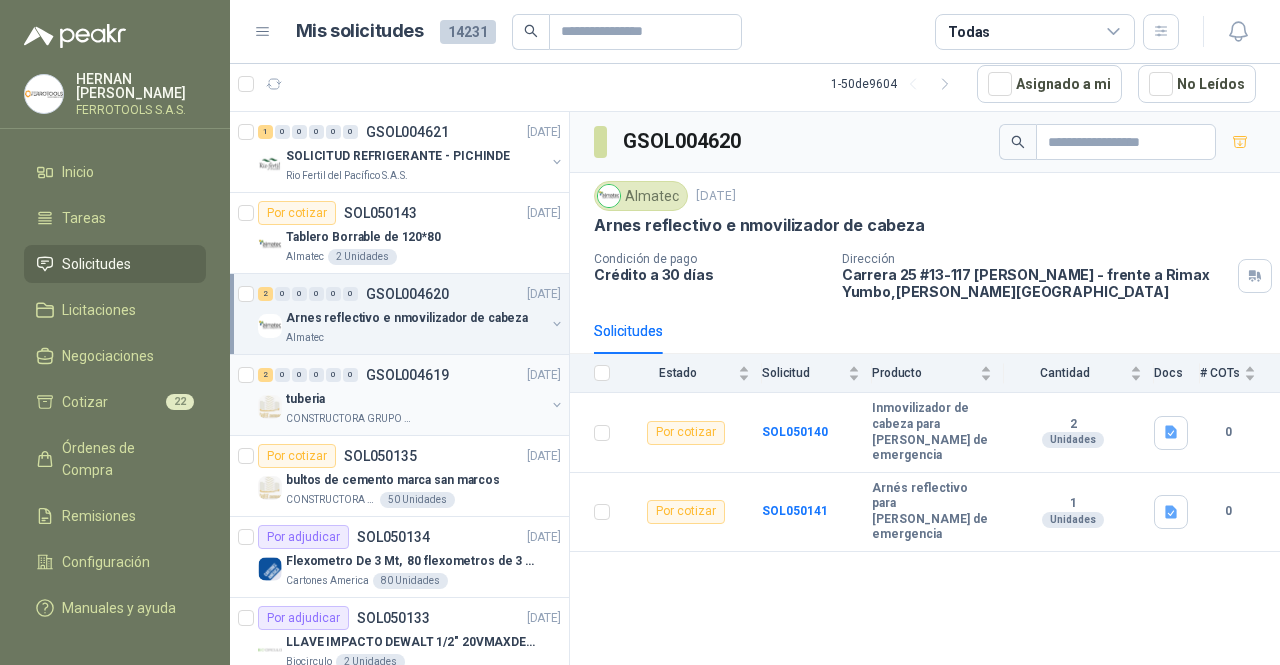 click on "tuberia" at bounding box center [415, 399] 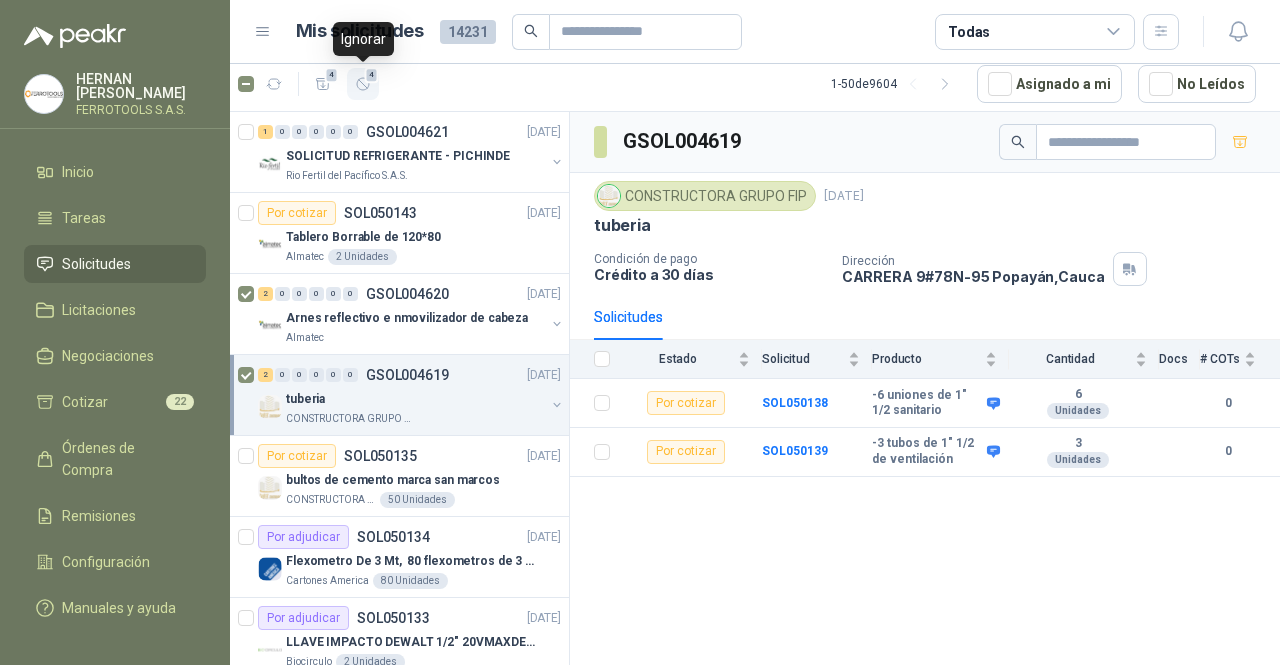 click 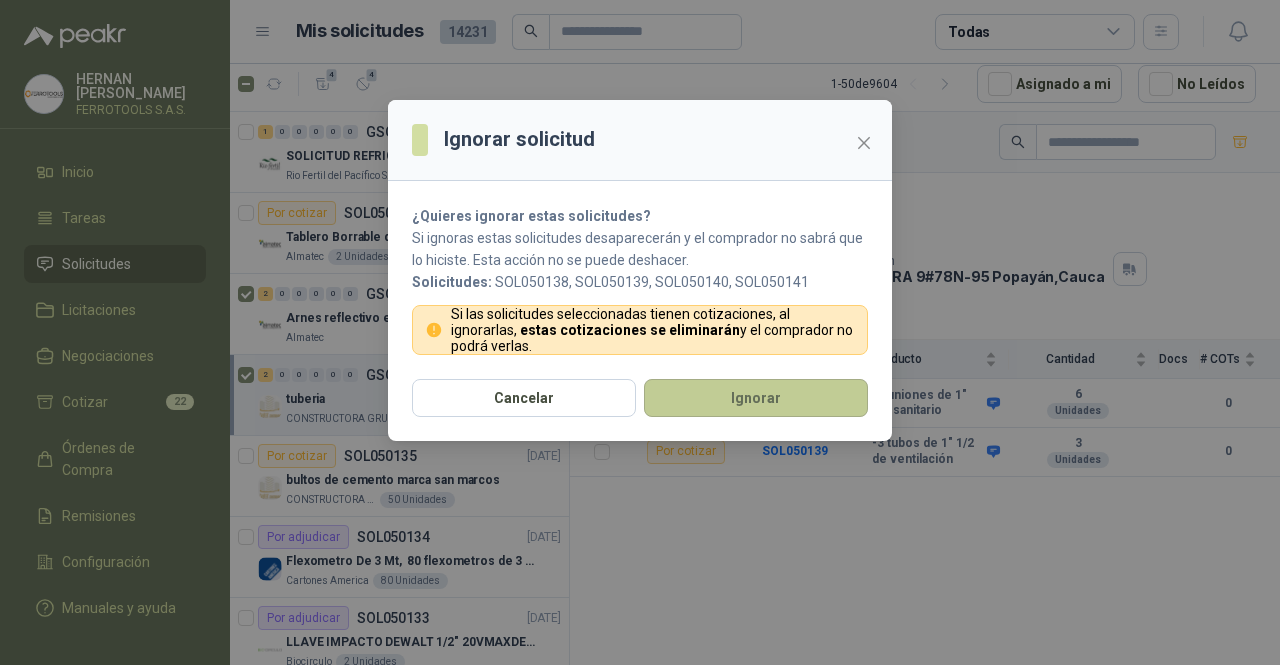click on "Ignorar" at bounding box center (756, 398) 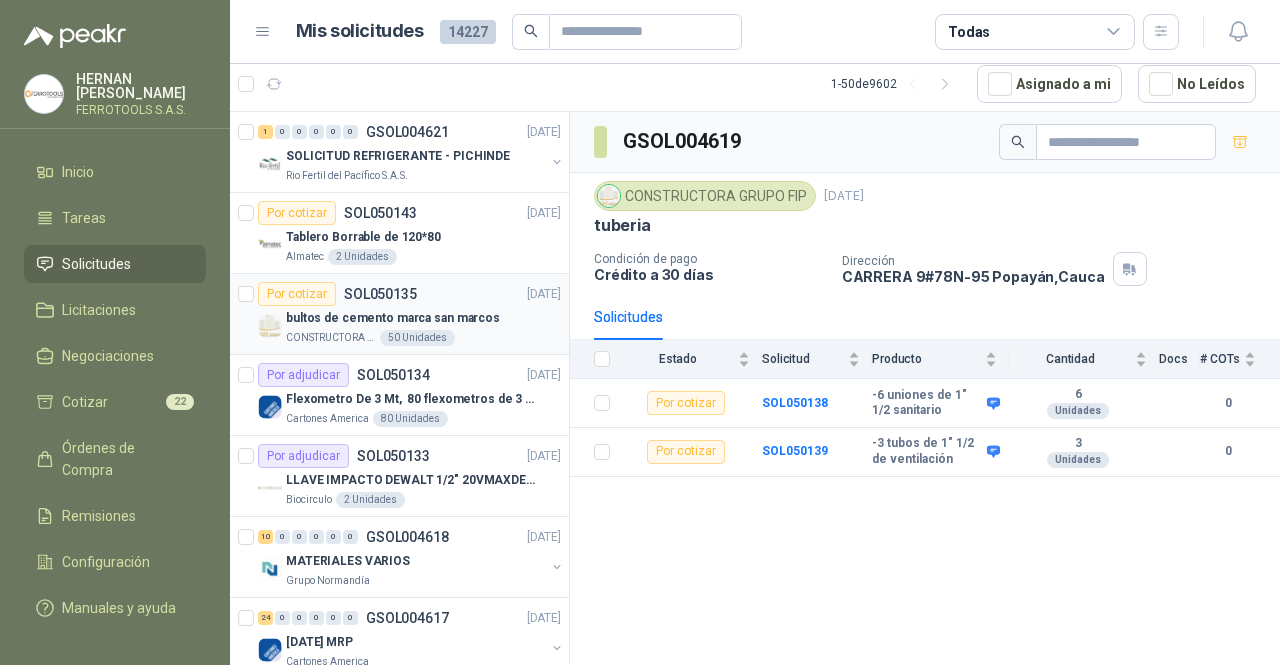 click on "CONSTRUCTORA GRUPO FIP 50   Unidades" at bounding box center (423, 338) 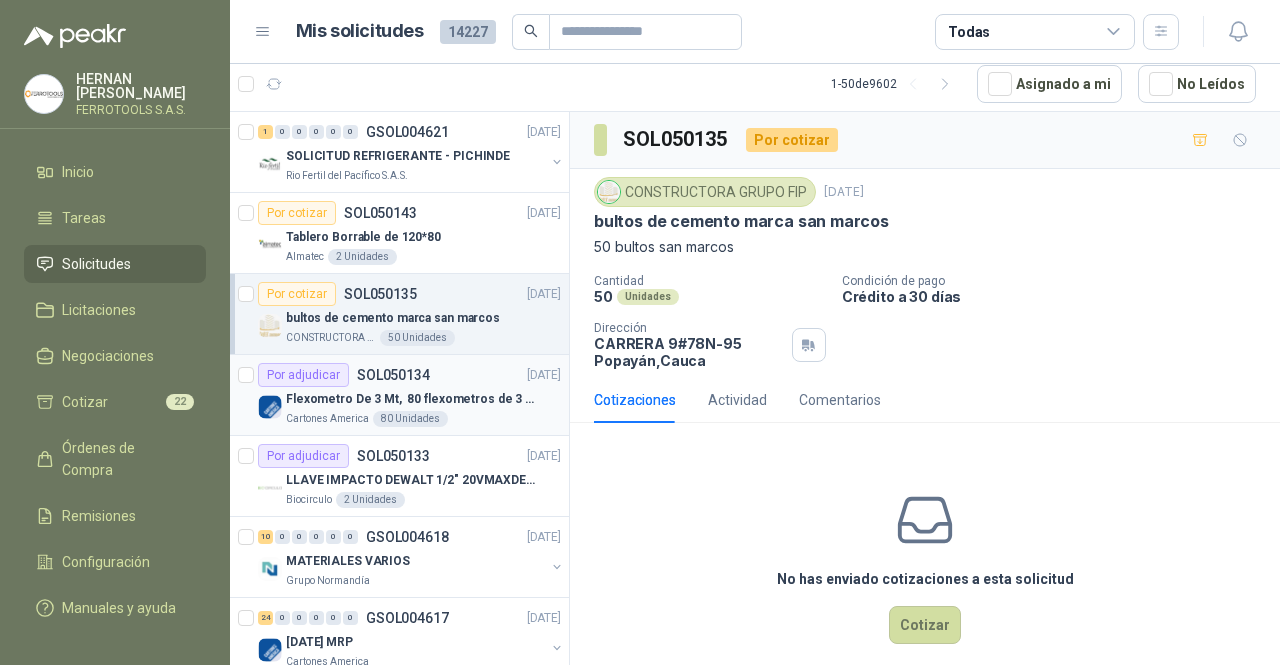 click on "Cartones America  80   Unidades" at bounding box center (423, 419) 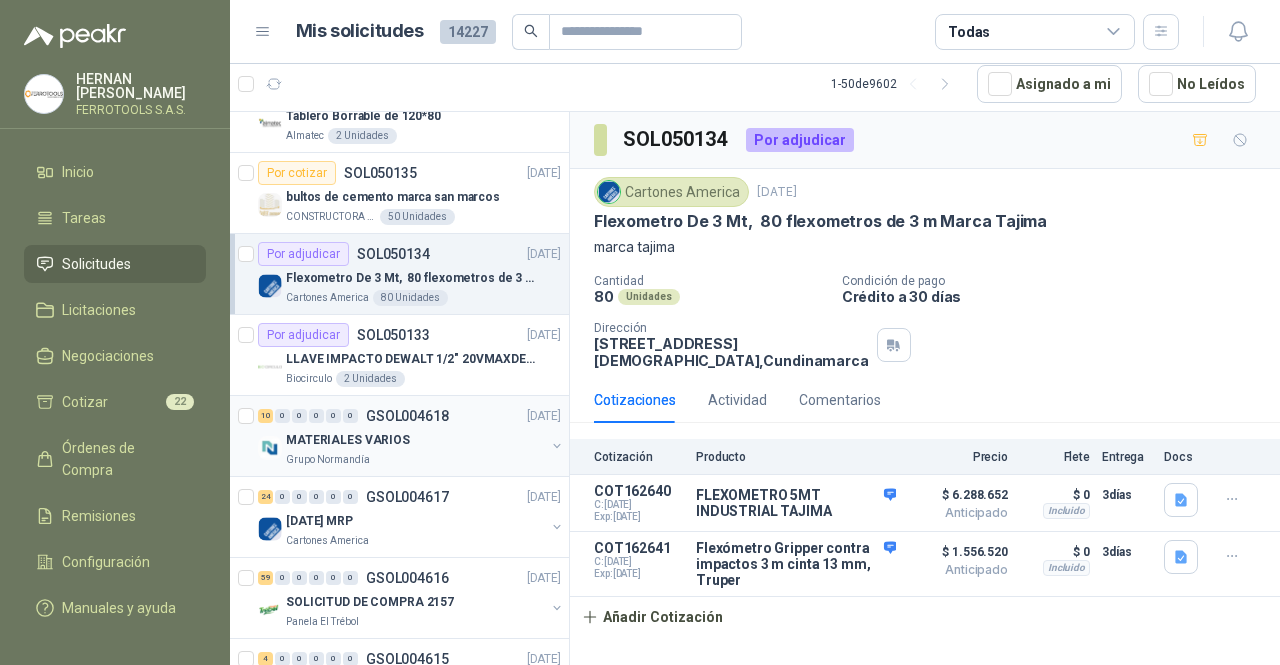 scroll, scrollTop: 124, scrollLeft: 0, axis: vertical 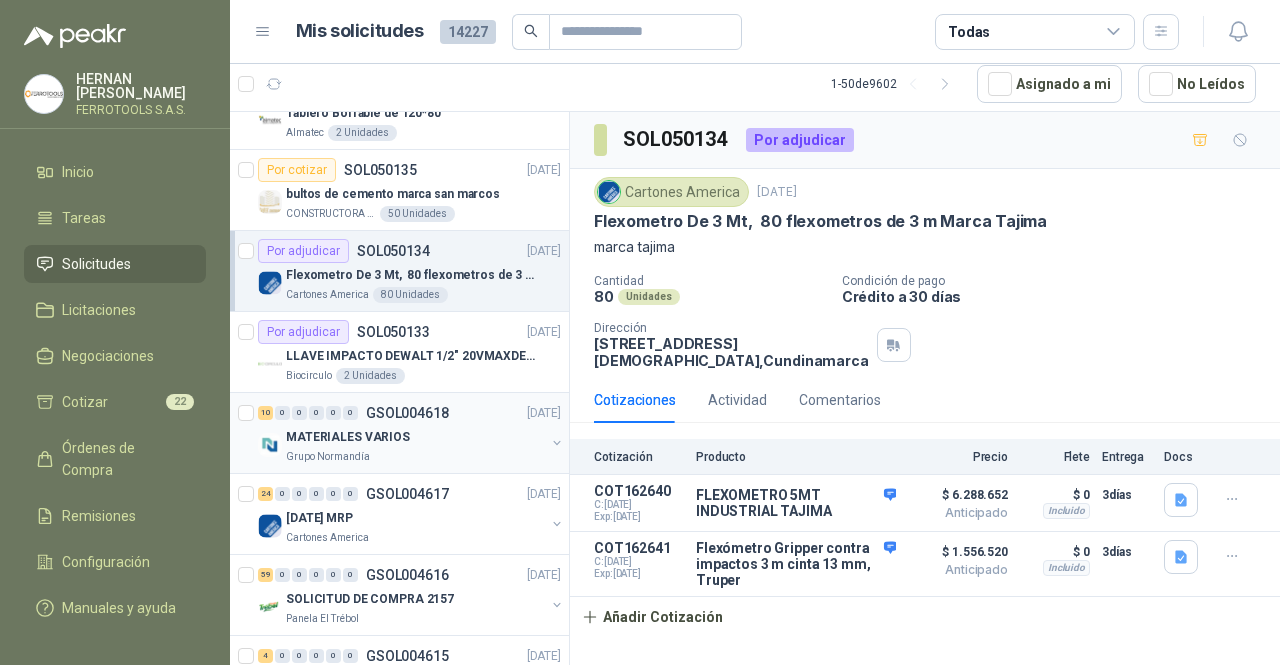 click on "10   0   0   0   0   0   GSOL004618 [DATE]   MATERIALES VARIOS Grupo [PERSON_NAME]" at bounding box center [399, 433] 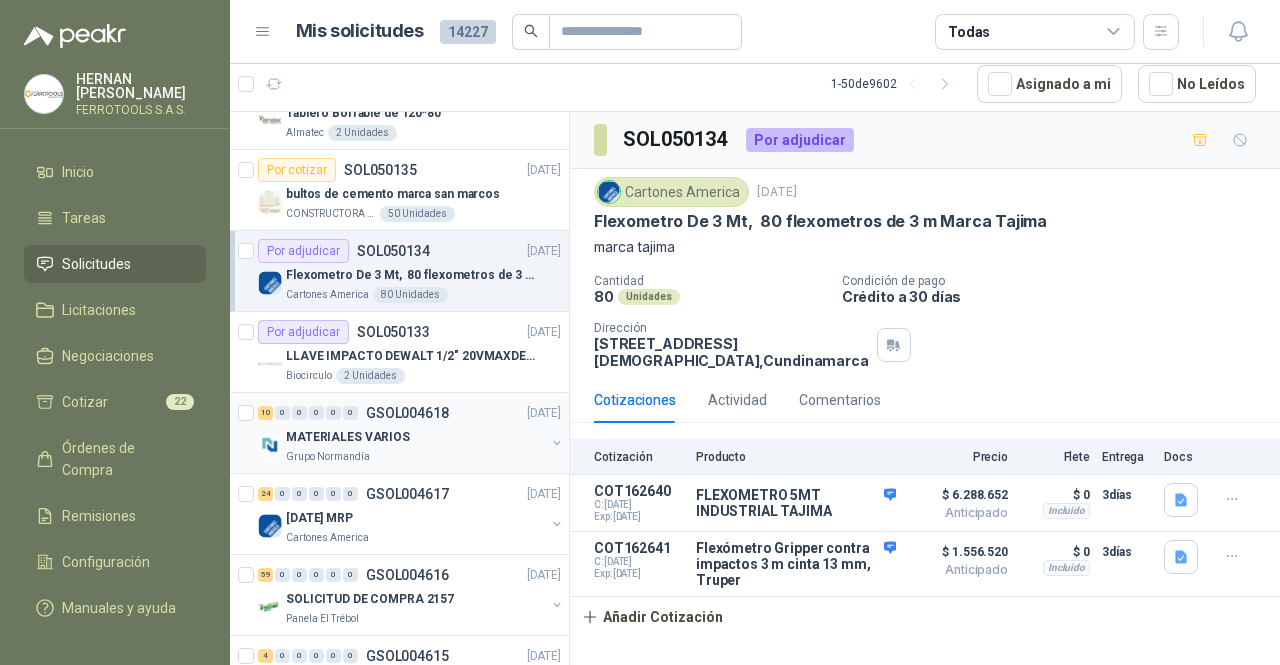 click on "MATERIALES VARIOS" at bounding box center (415, 437) 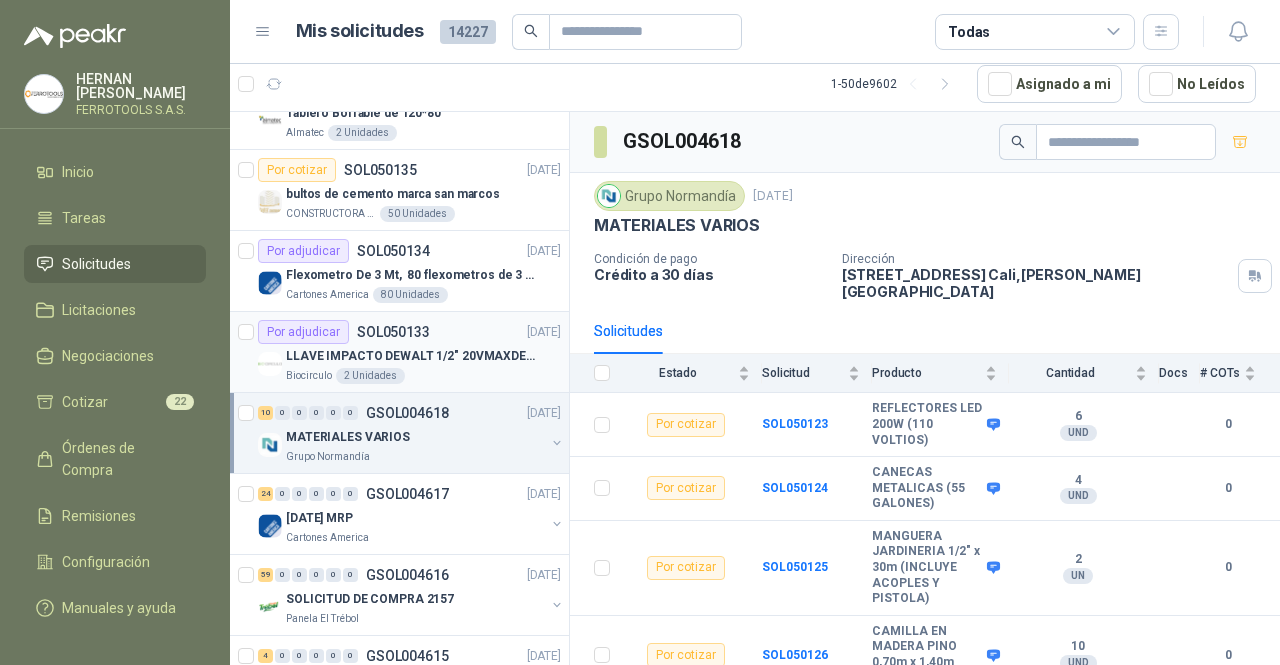 click on "Por adjudicar SOL050133 [DATE]   LLAVE IMPACTO DEWALT 1/2" 20VMAXDE ALTO TORQUE REF-DCF900P2- Biocirculo  2   Unidades" at bounding box center (399, 352) 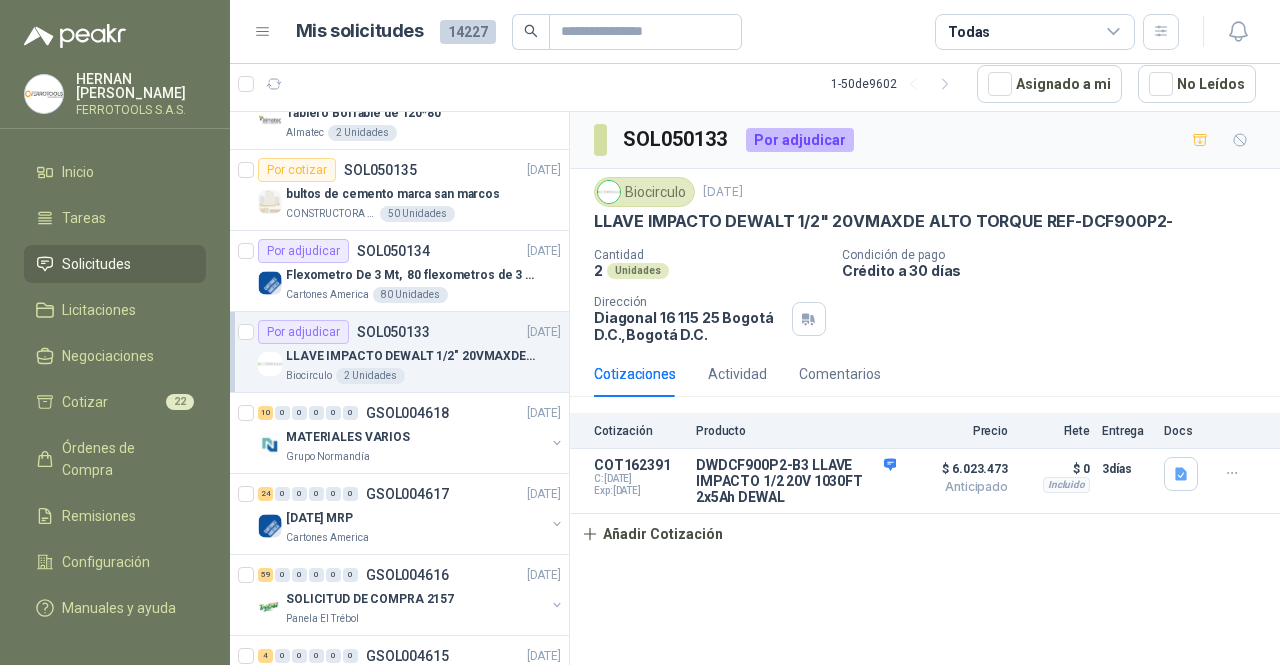 click on "Biocirculo  2   Unidades" at bounding box center (423, 376) 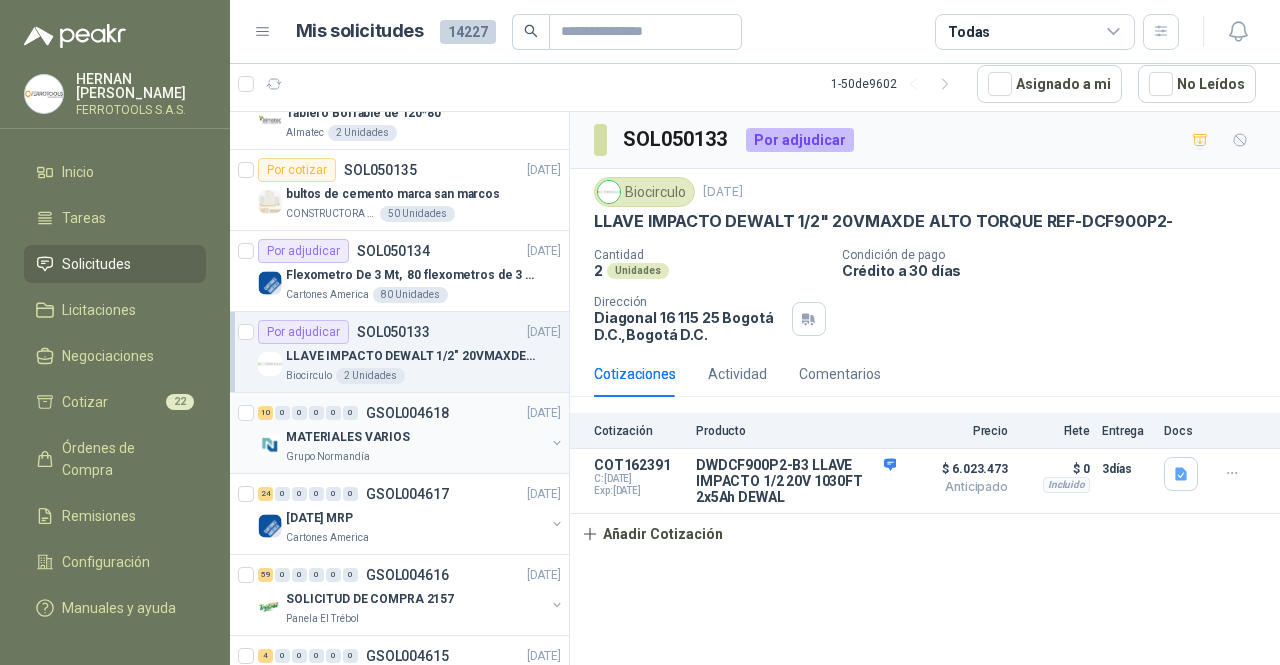click on "MATERIALES VARIOS" at bounding box center [415, 437] 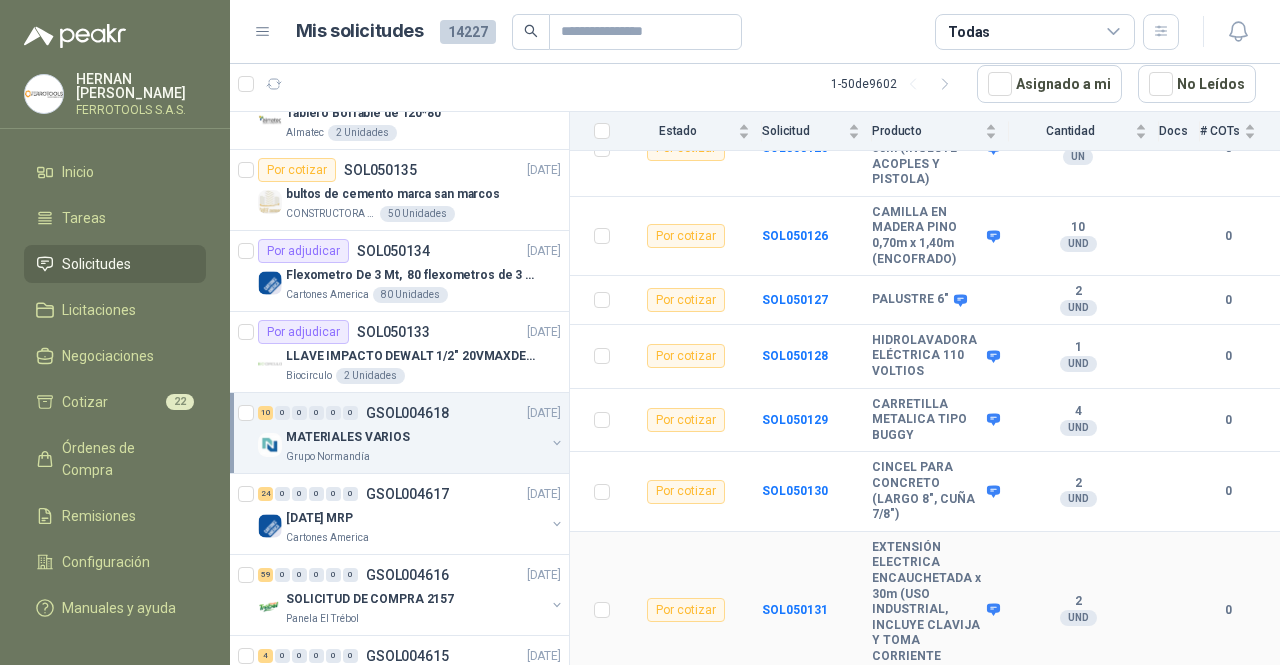 scroll, scrollTop: 418, scrollLeft: 0, axis: vertical 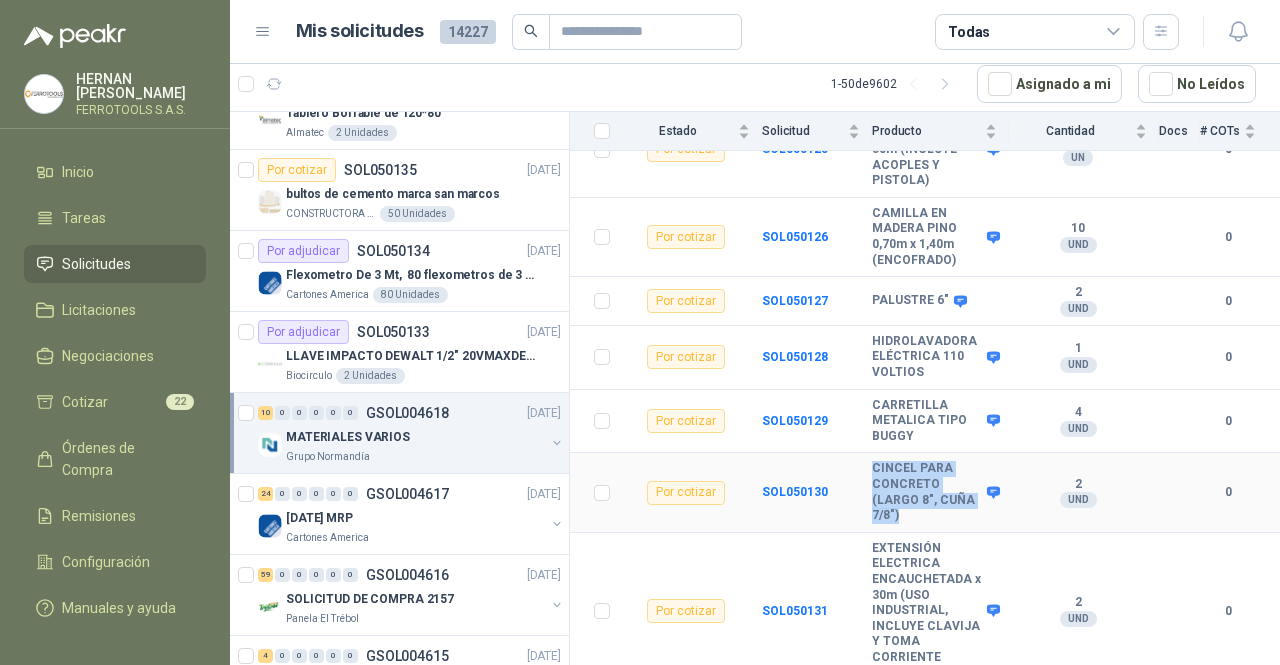 drag, startPoint x: 923, startPoint y: 501, endPoint x: 868, endPoint y: 460, distance: 68.60029 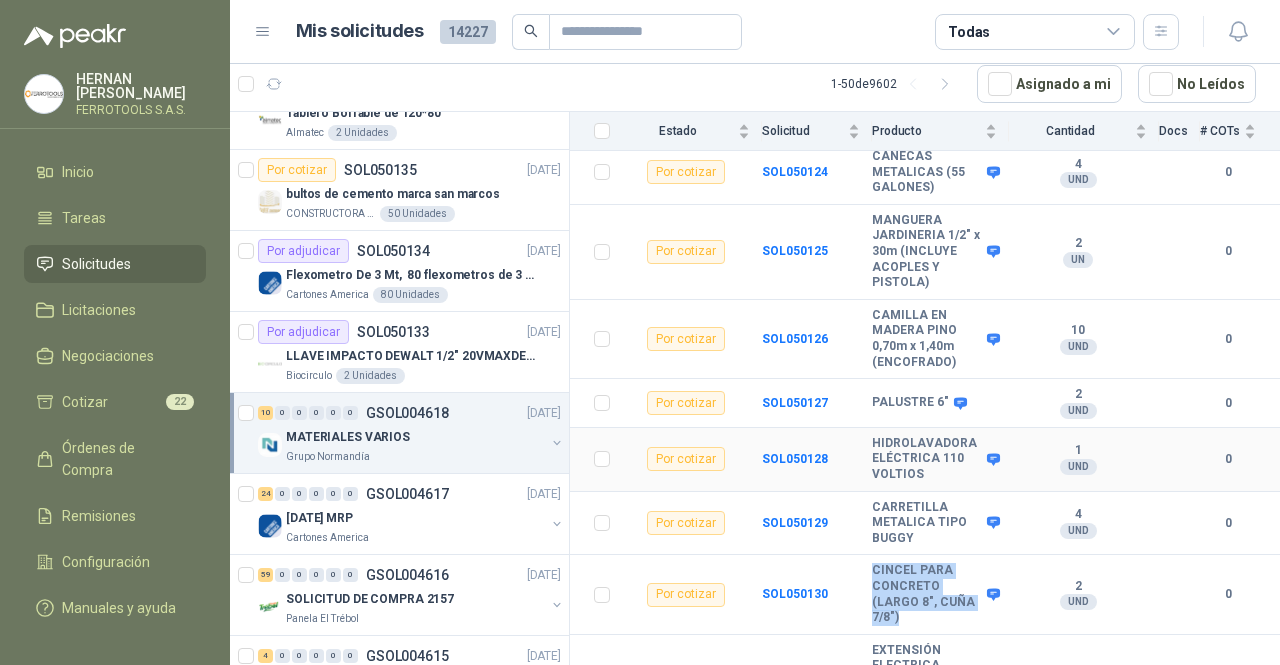 scroll, scrollTop: 313, scrollLeft: 0, axis: vertical 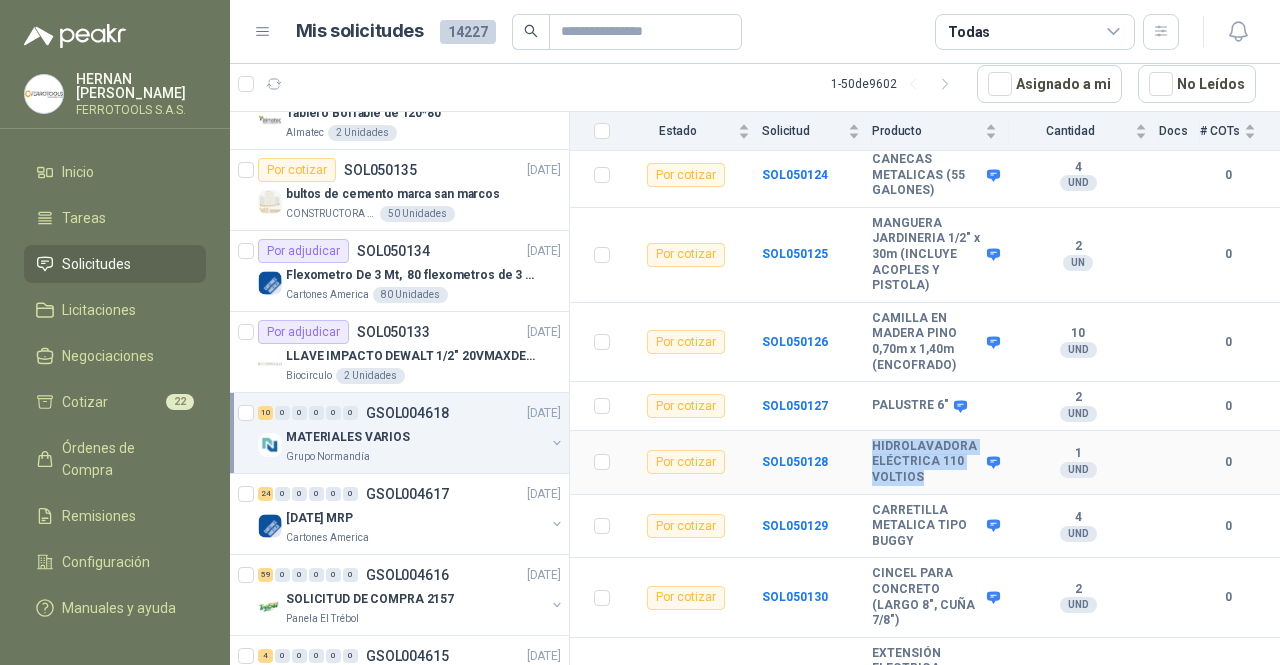 drag, startPoint x: 940, startPoint y: 470, endPoint x: 868, endPoint y: 433, distance: 80.9506 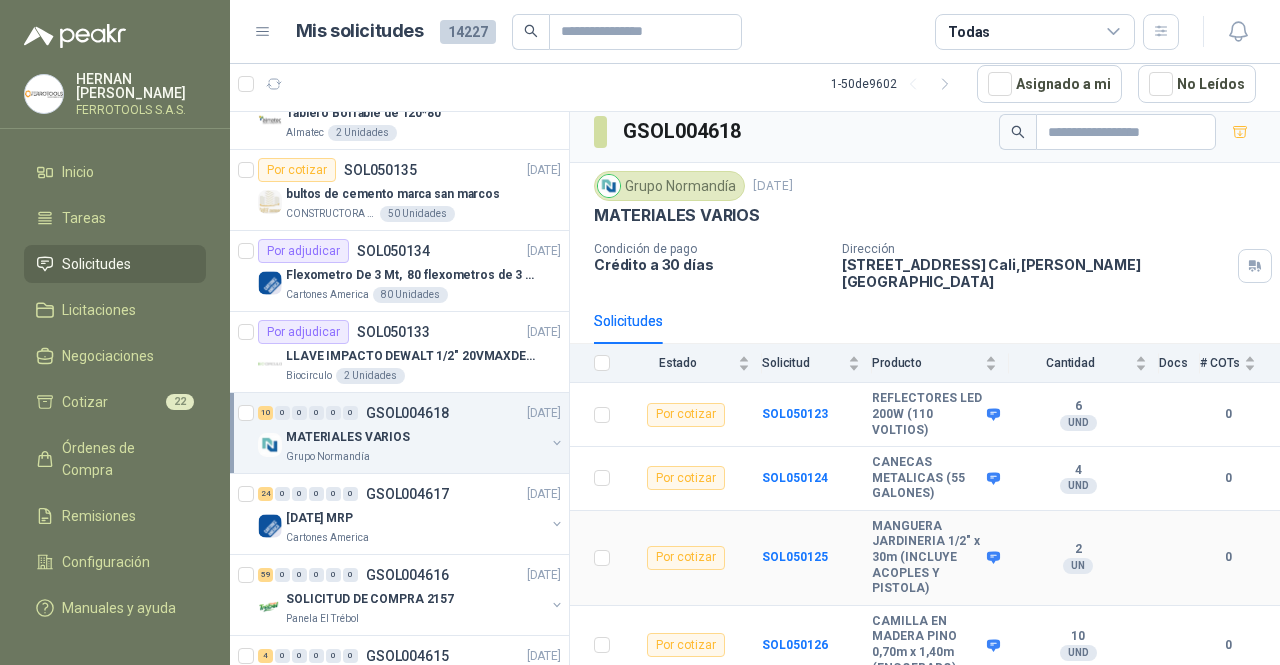 scroll, scrollTop: 5, scrollLeft: 0, axis: vertical 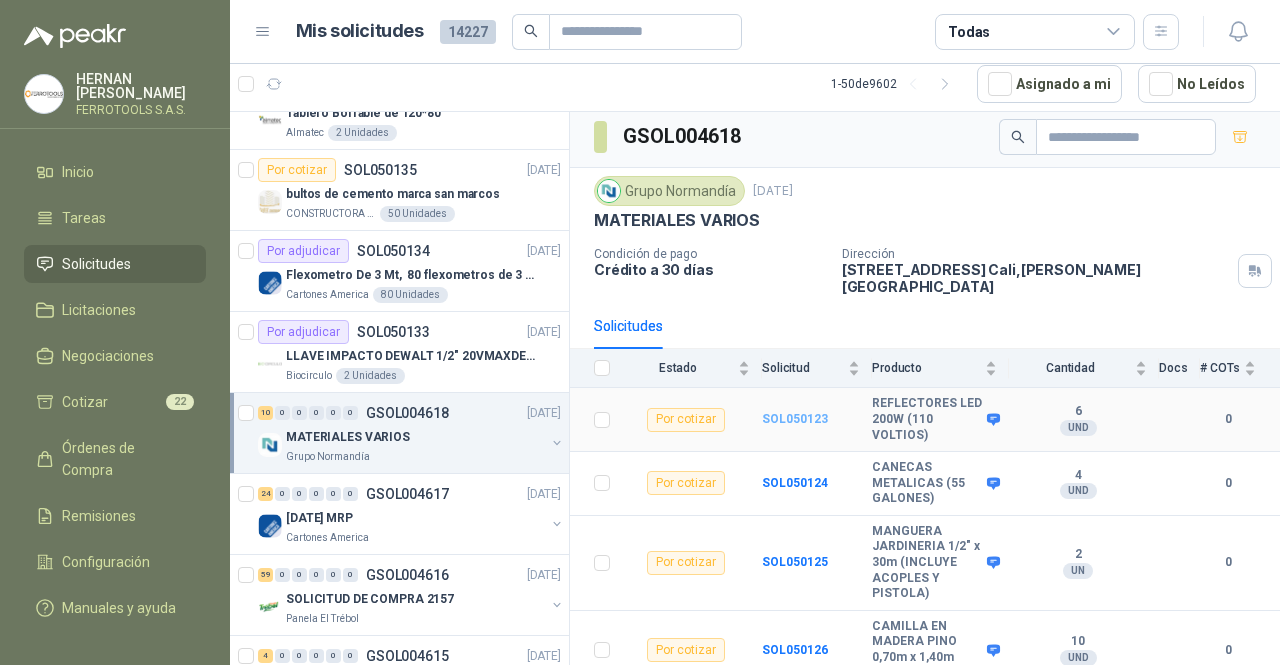 click on "SOL050123" at bounding box center [795, 419] 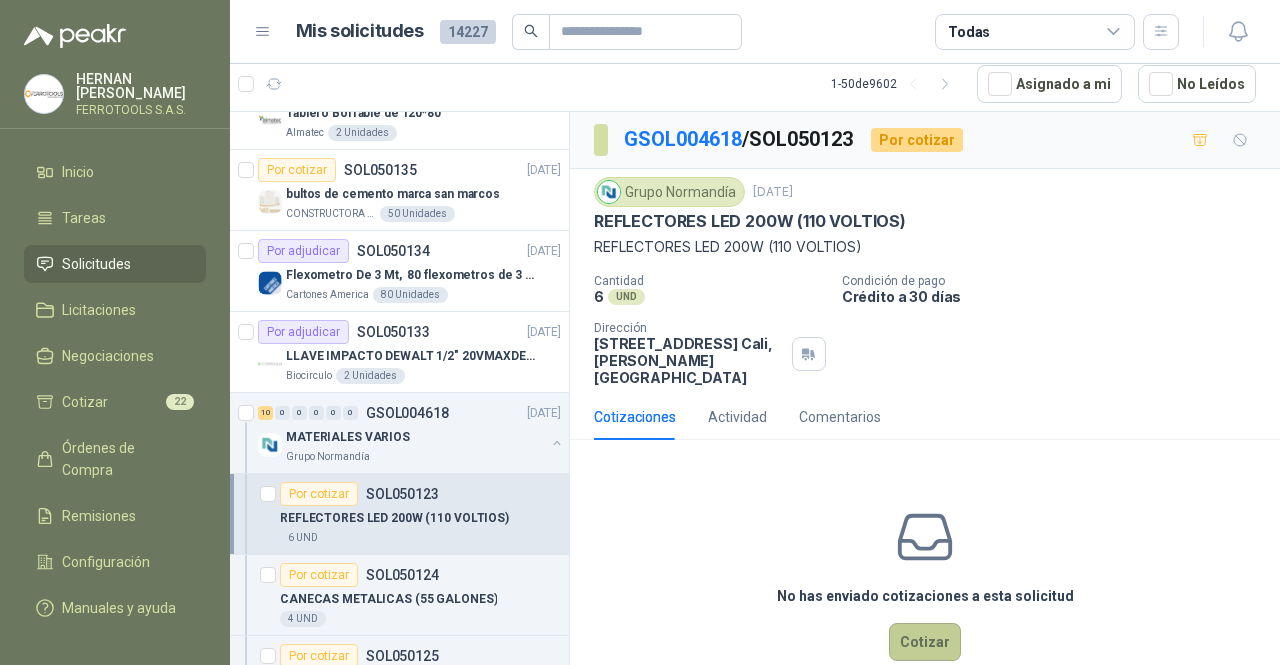 click on "Cotizar" at bounding box center [925, 642] 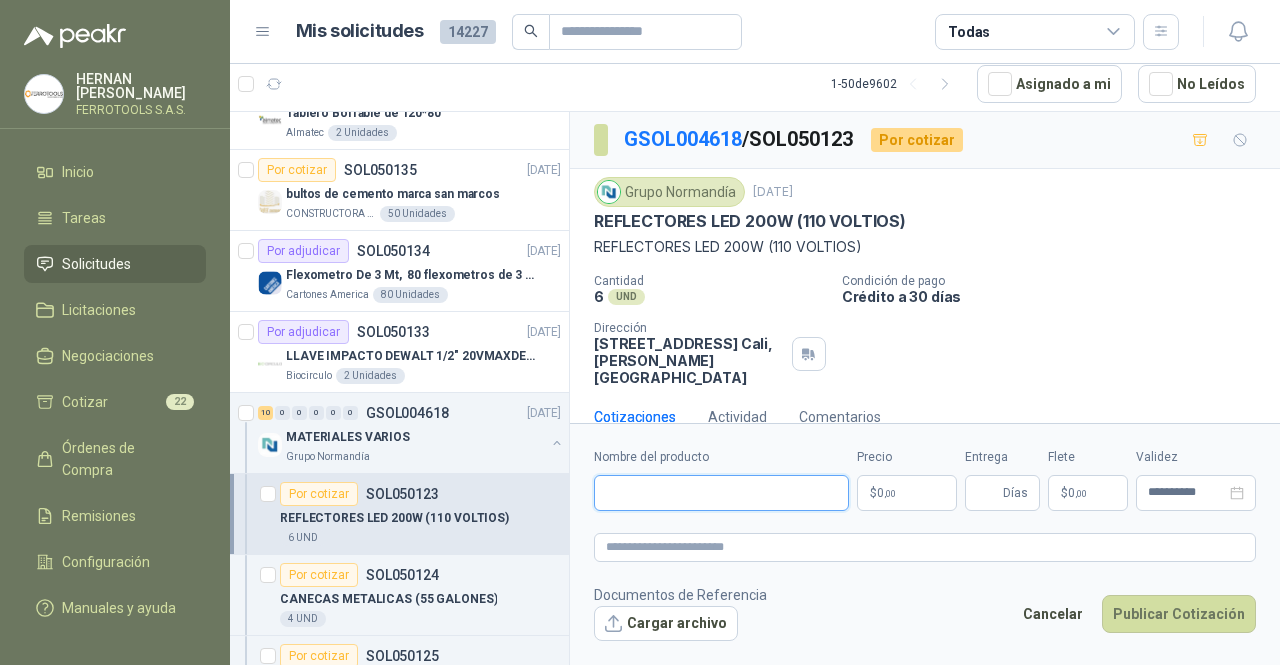 paste on "**********" 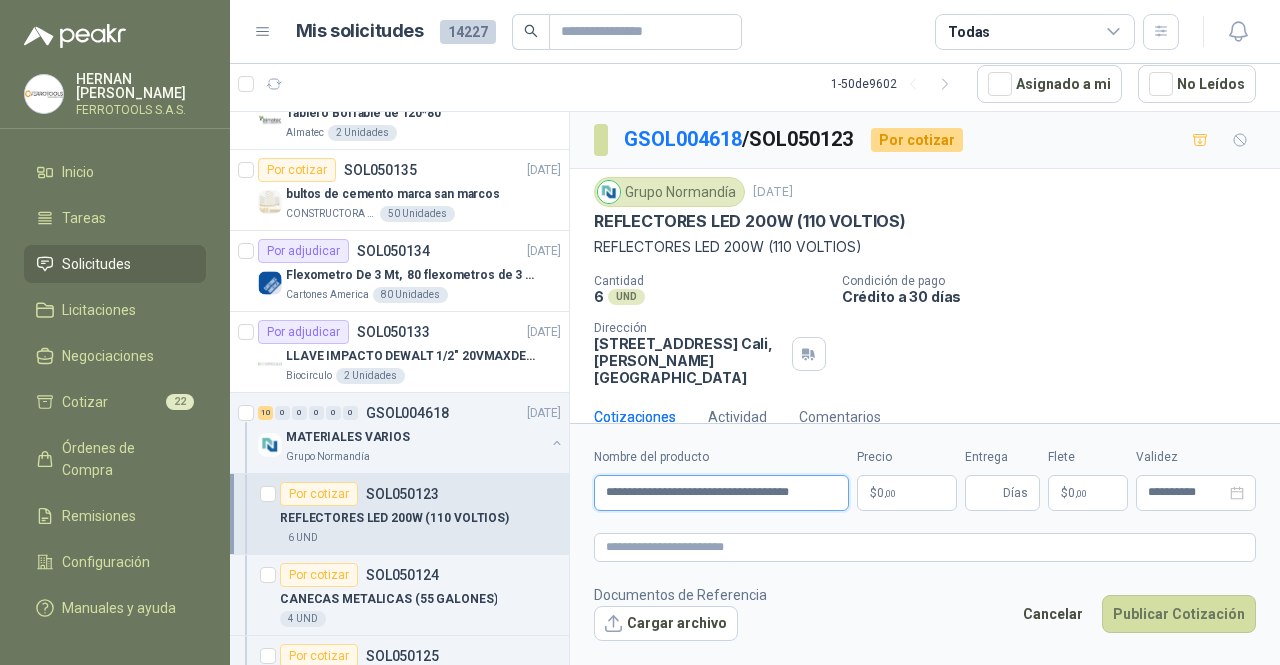 scroll, scrollTop: 0, scrollLeft: 28, axis: horizontal 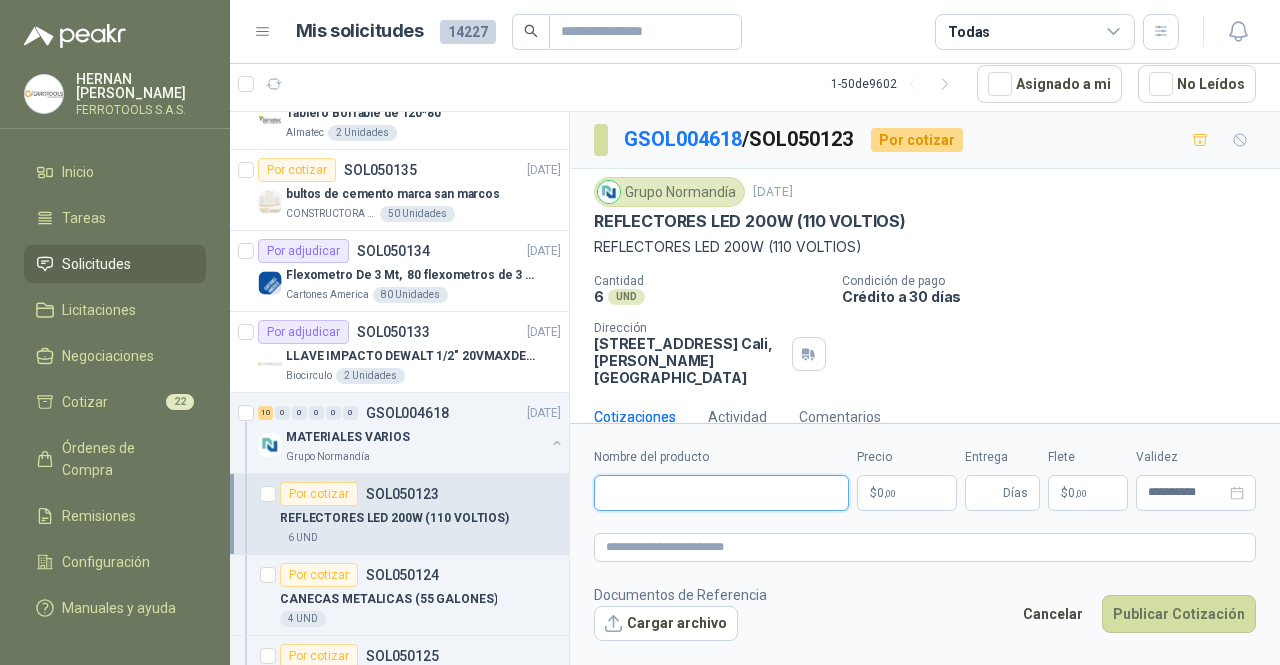 paste on "**********" 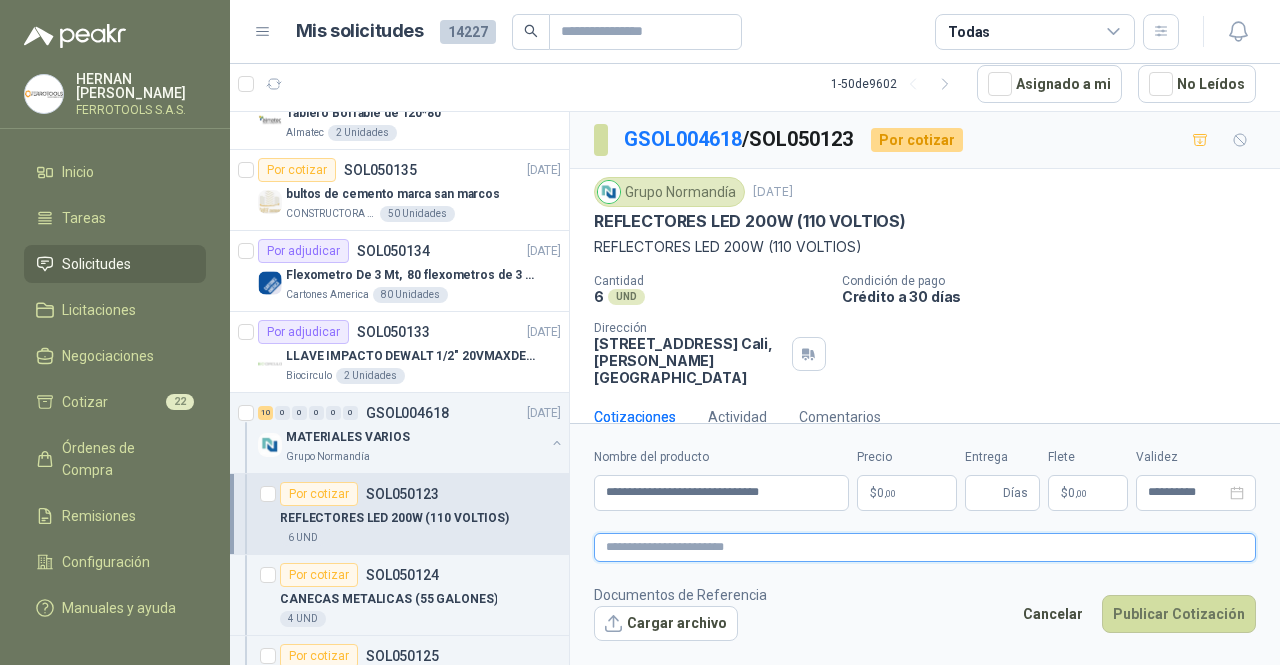 paste on "**********" 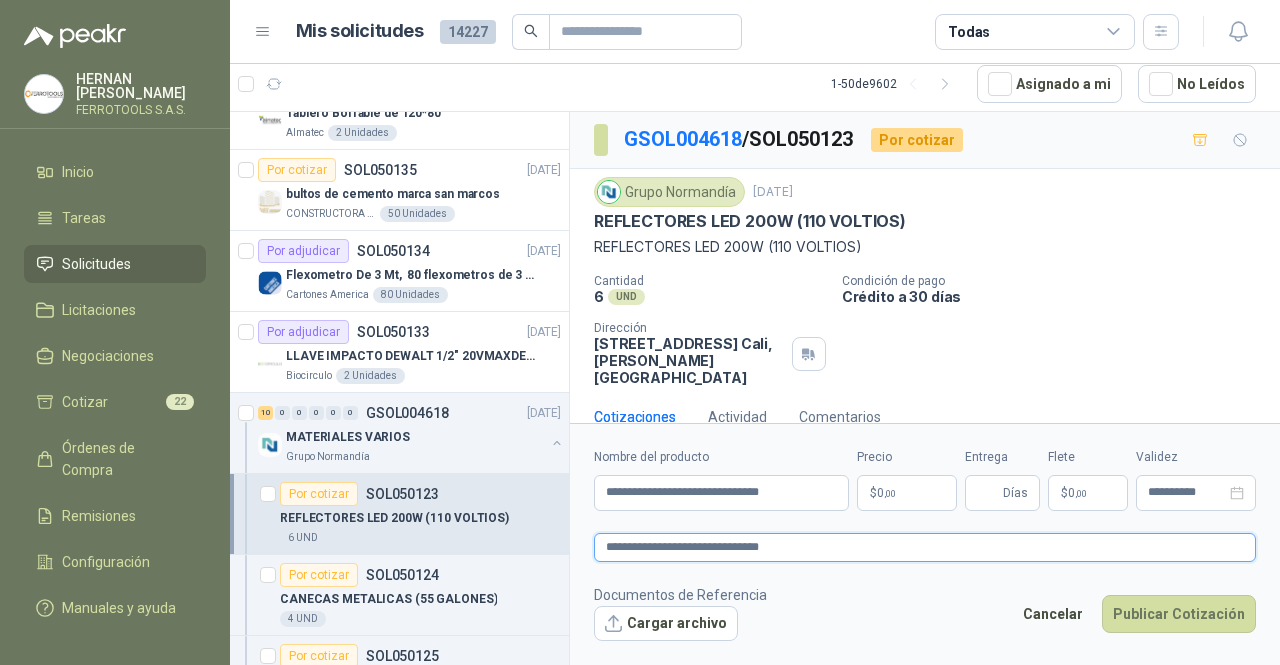 click on "**********" at bounding box center [925, 547] 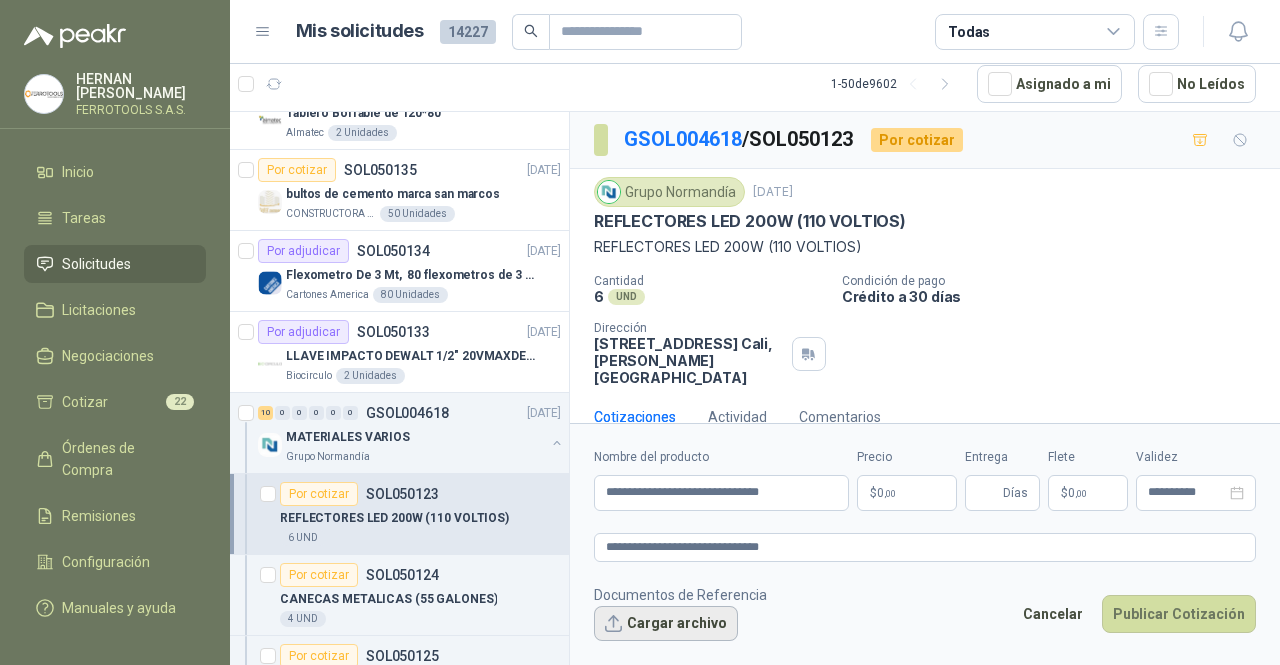 click on "Cargar archivo" at bounding box center (666, 624) 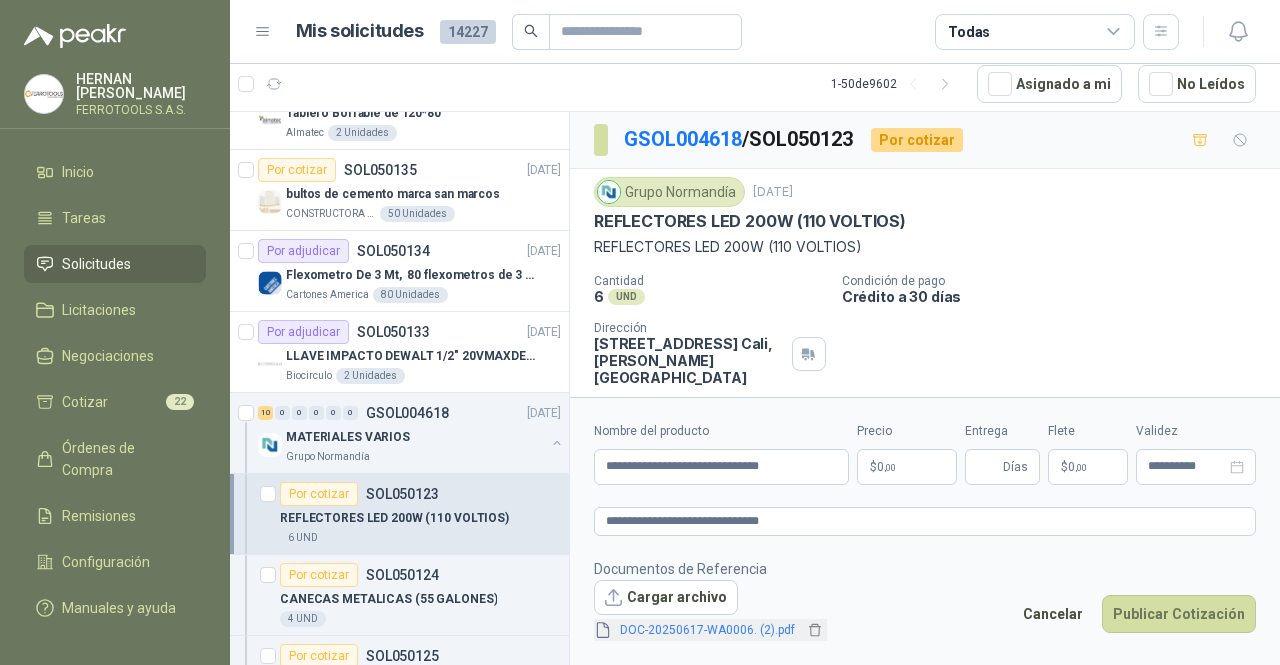 click on "DOC-20250617-WA0006. (2).pdf" at bounding box center (707, 630) 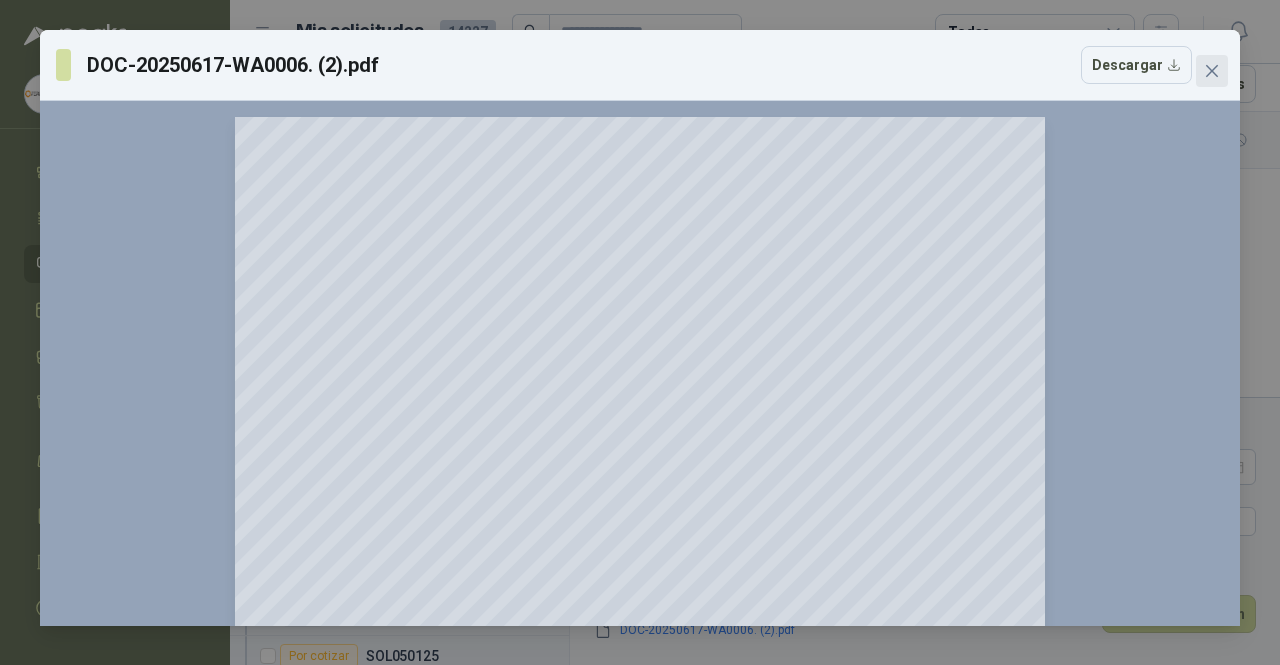 click at bounding box center [1212, 71] 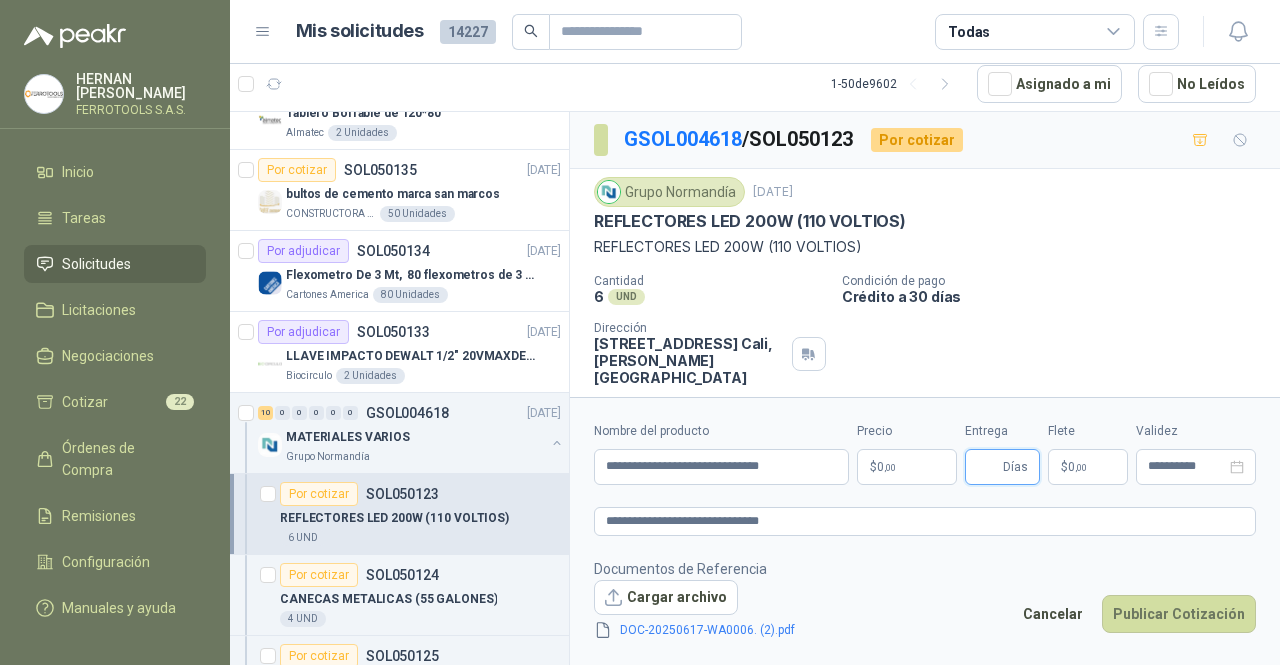 click on "Entrega" at bounding box center (988, 467) 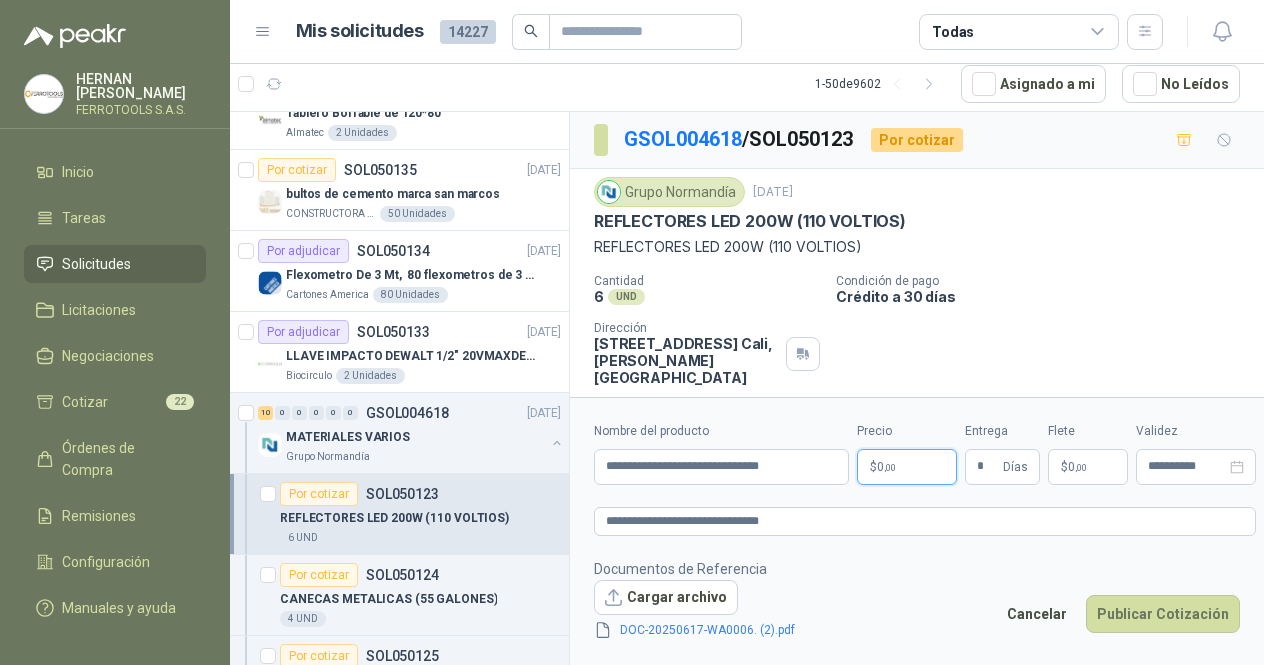click on "[PERSON_NAME] FERROTOOLS S.A.S.   Inicio   Tareas   Solicitudes   Licitaciones   Negociaciones   Cotizar 22   Órdenes de Compra   Remisiones   Configuración   Manuales y ayuda Mis solicitudes 14227 Todas 1 - 50  de  9602 Asignado a mi No Leídos 1   0   0   0   0   0   GSOL004621 [DATE]   SOLICITUD REFRIGERANTE - PICHINDE Rio Fertil [PERSON_NAME] S.A.S.   Por cotizar SOL050143 [DATE]   Tablero Borrable de 120*80 Almatec 2   Unidades Por cotizar SOL050135 [DATE]   bultos de cemento marca san [PERSON_NAME] CONSTRUCTORA GRUPO FIP 50   Unidades Por adjudicar SOL050134 [DATE]   Flexometro De 3 Mt,  80 flexometros de 3 m Marca Tajima Cartones America  80   Unidades Por adjudicar SOL050133 [DATE]   LLAVE IMPACTO DEWALT 1/2" 20VMAXDE ALTO TORQUE REF-DCF900P2- Biocirculo  2   Unidades 10   0   0   0   0   0   GSOL004618 [DATE]   MATERIALES VARIOS Grupo [PERSON_NAME]   Por cotizar SOL050123 REFLECTORES LED 200W (110 VOLTIOS) 6   UND Por cotizar SOL050124 CANECAS METALICAS (55 GALONES) 4   UND Por cotizar 2" at bounding box center (632, 332) 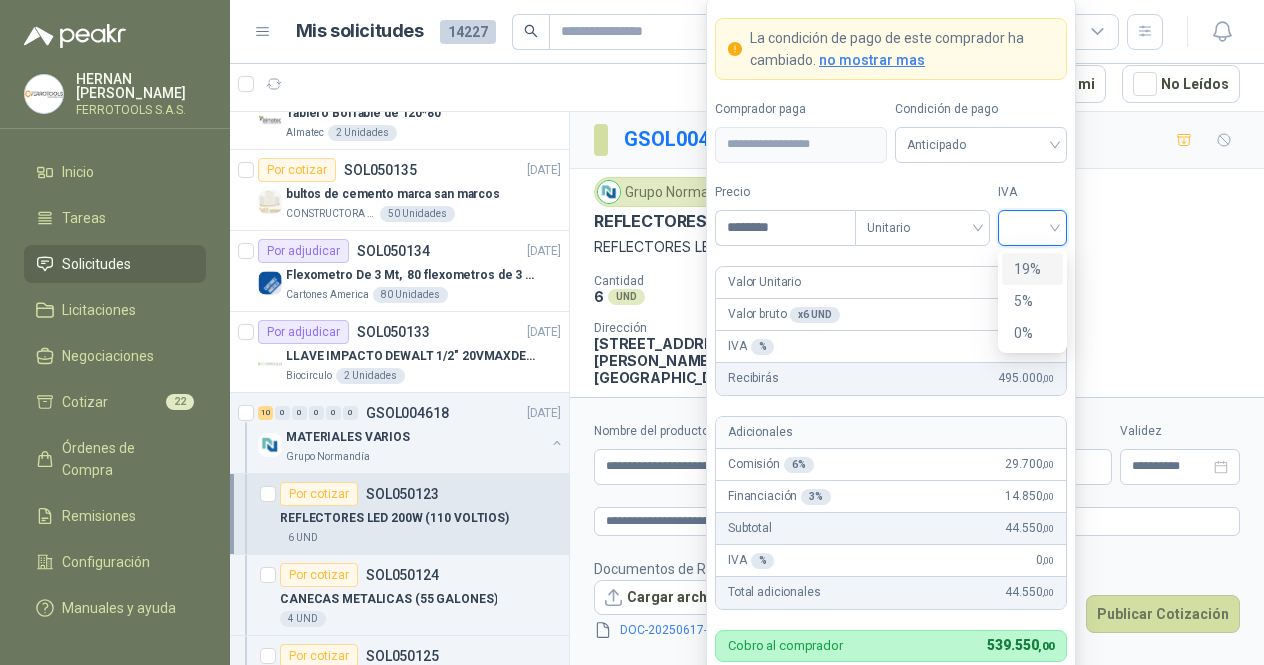 click at bounding box center (1032, 226) 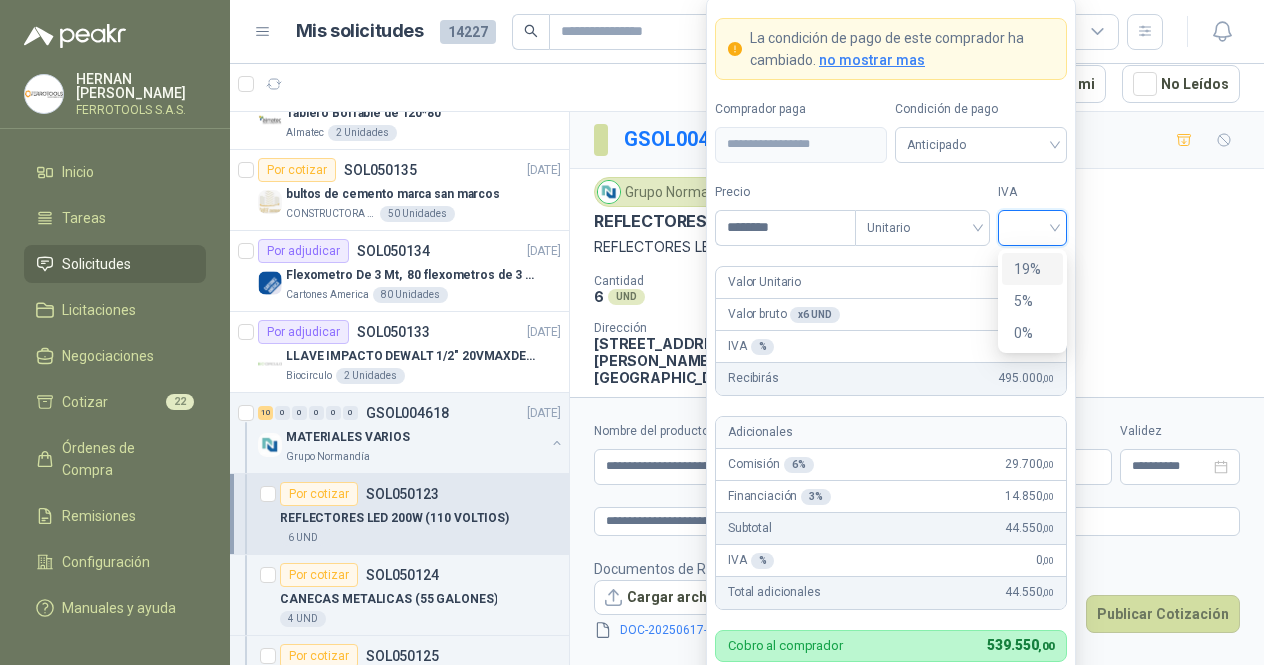click on "19%" at bounding box center (1032, 269) 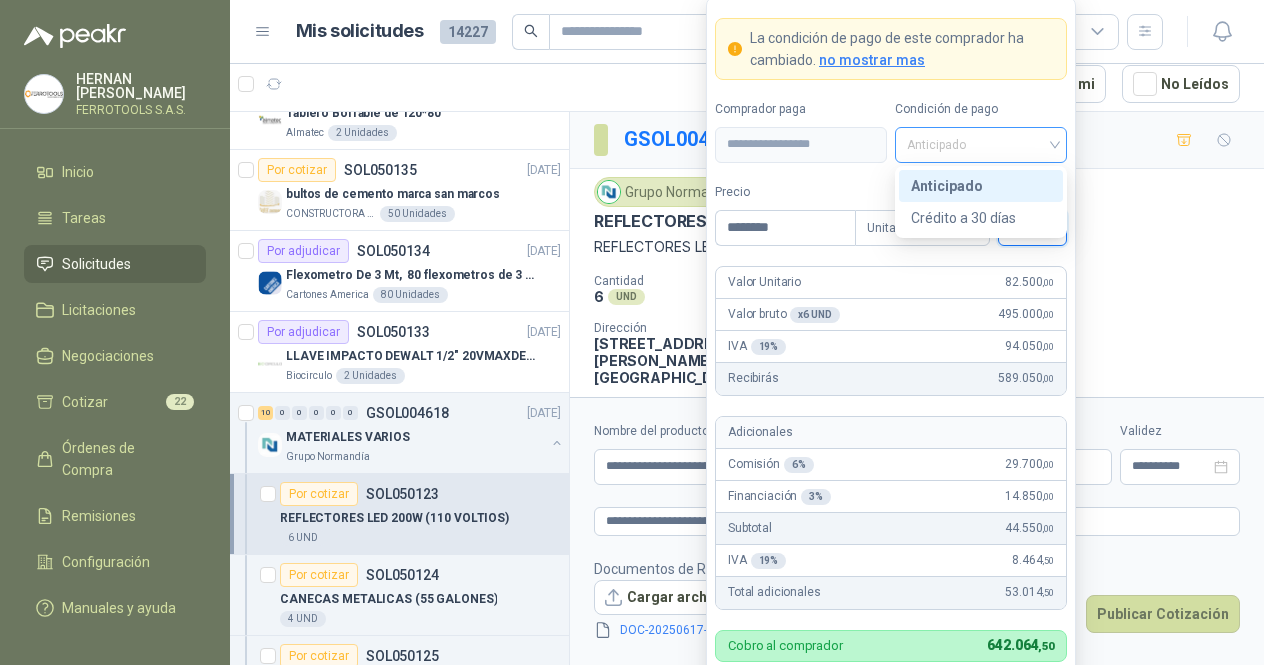 click on "Anticipado" at bounding box center (981, 145) 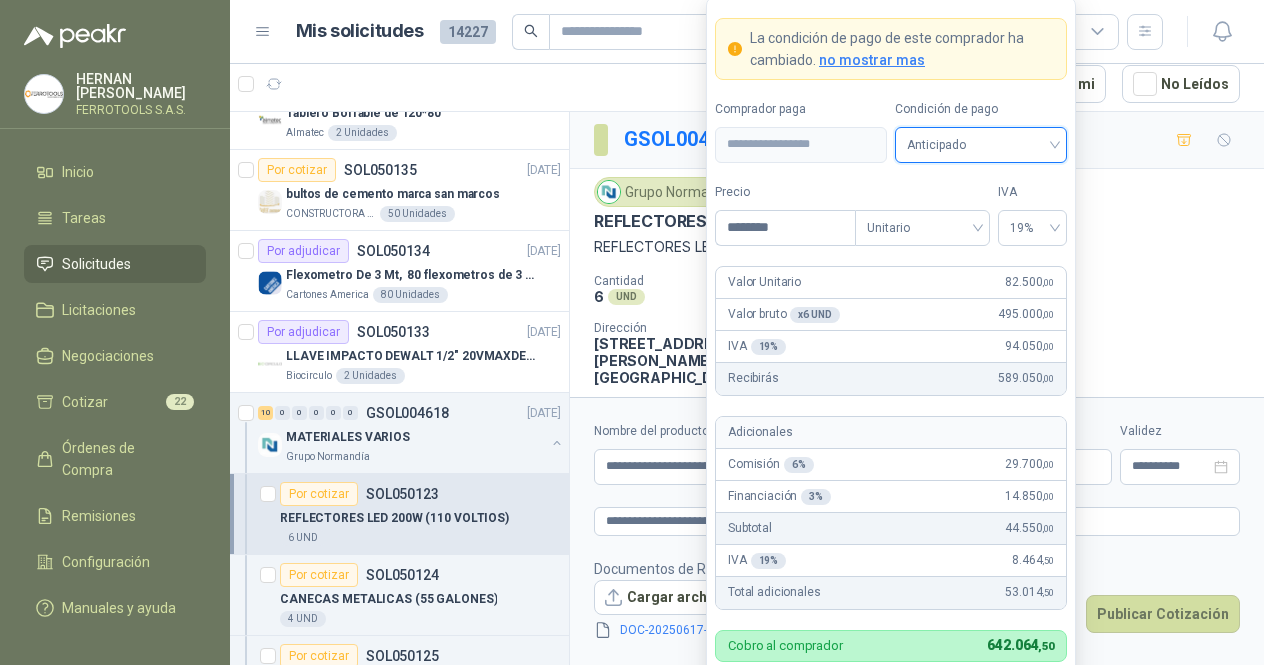 click on "Anticipado" at bounding box center [981, 145] 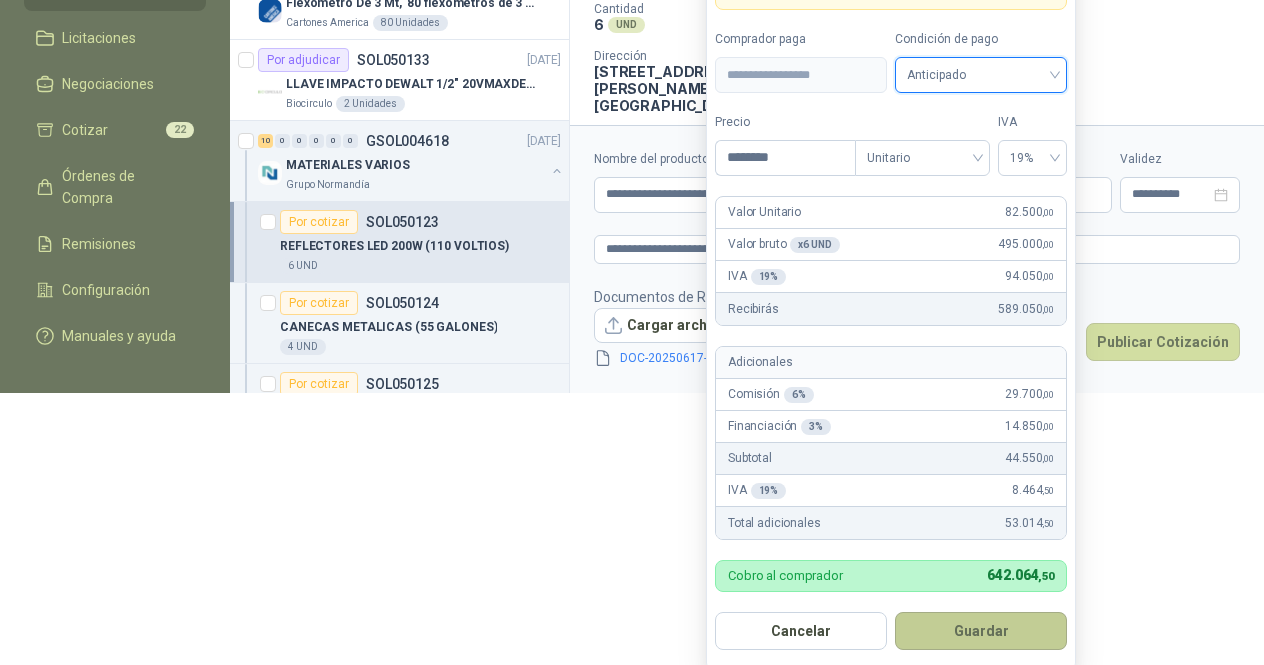 scroll, scrollTop: 275, scrollLeft: 0, axis: vertical 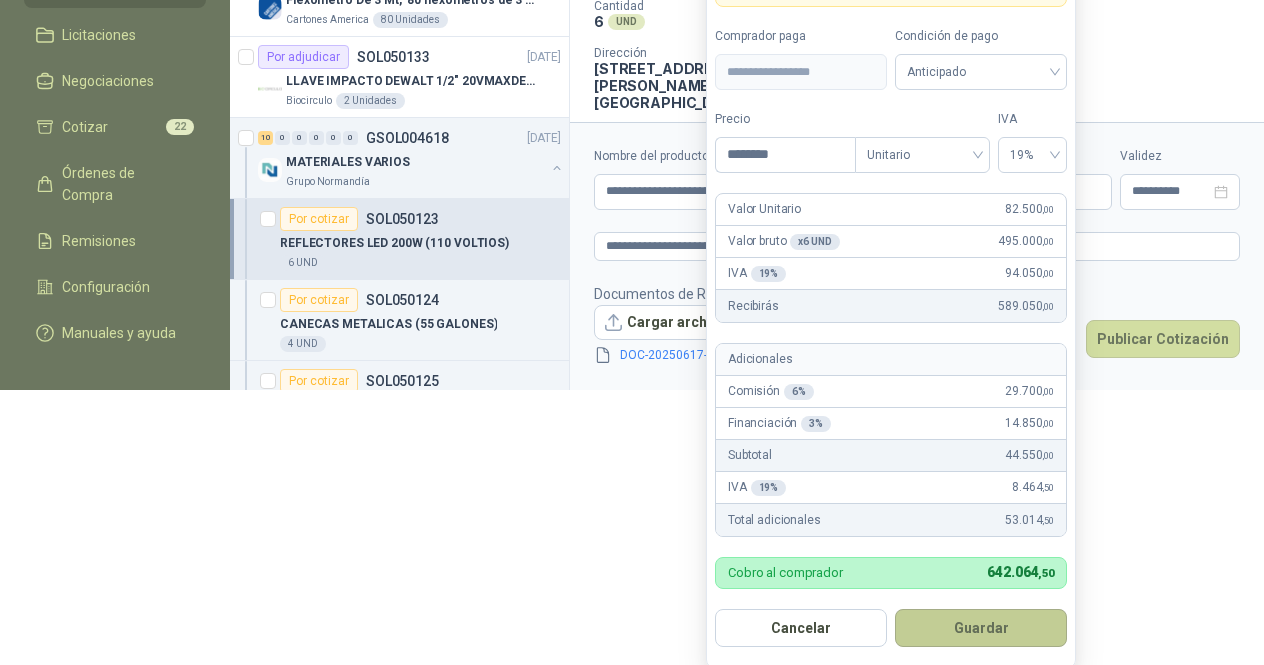 click on "Guardar" at bounding box center (981, 628) 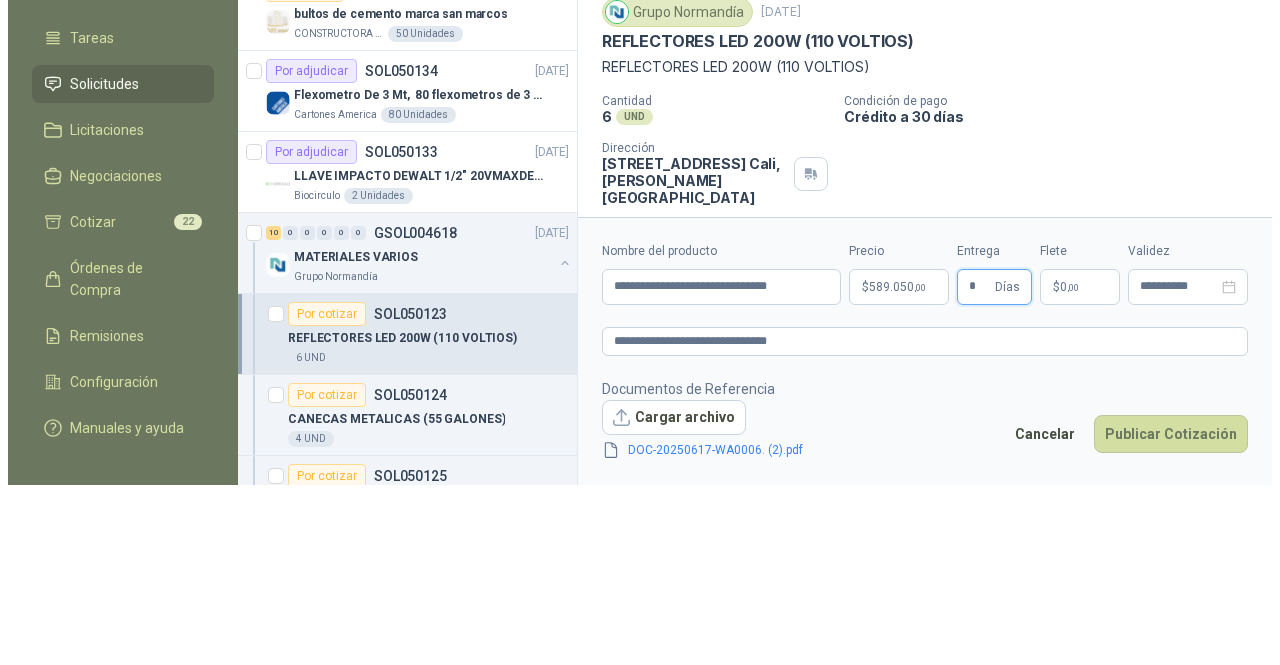 scroll, scrollTop: 0, scrollLeft: 0, axis: both 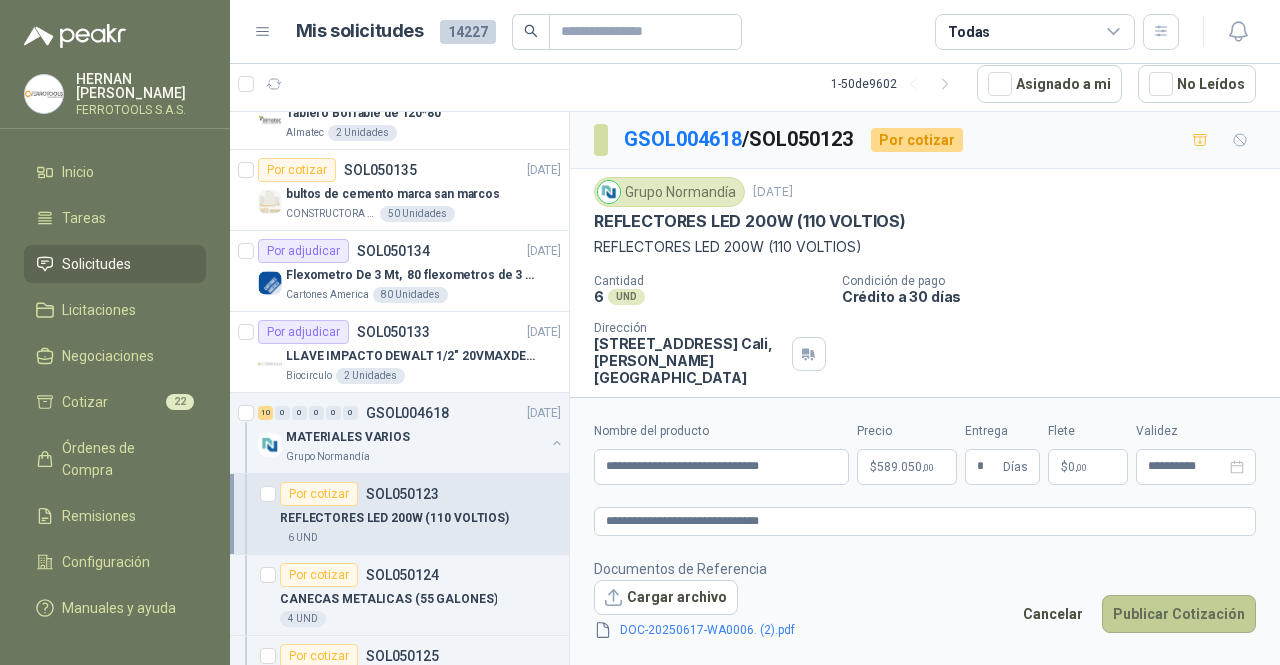click on "Publicar Cotización" at bounding box center [1179, 614] 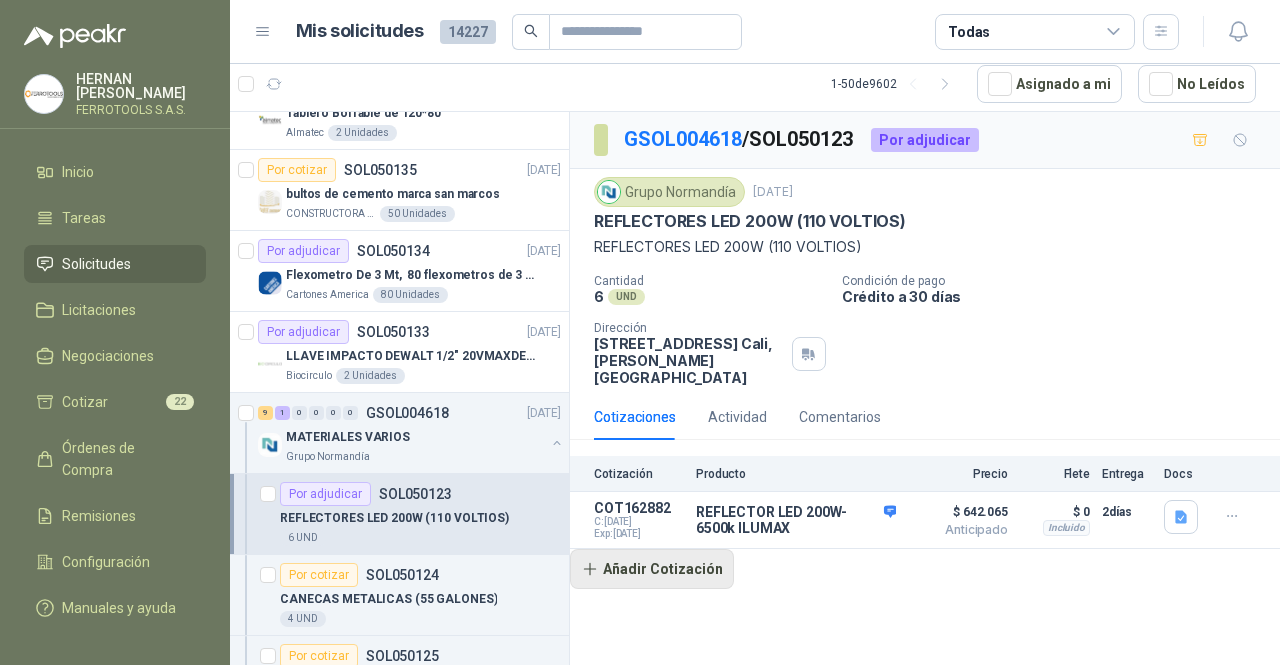 click on "Añadir Cotización" at bounding box center (652, 569) 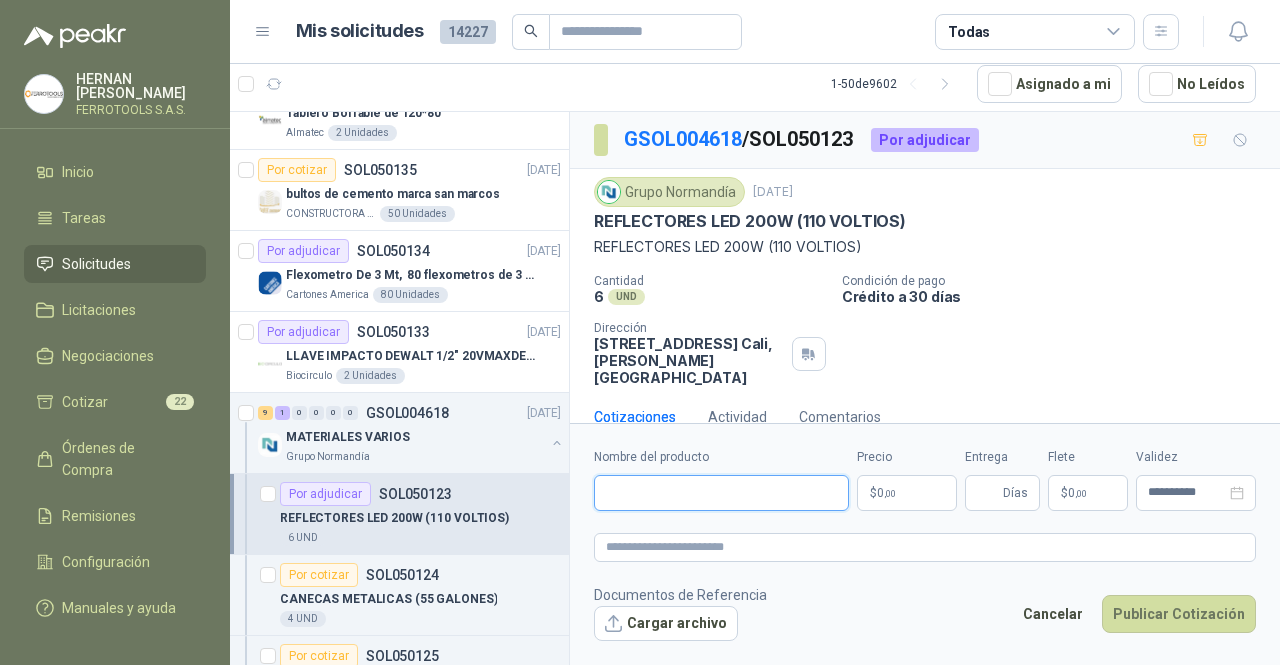 click on "Nombre del producto" at bounding box center [721, 493] 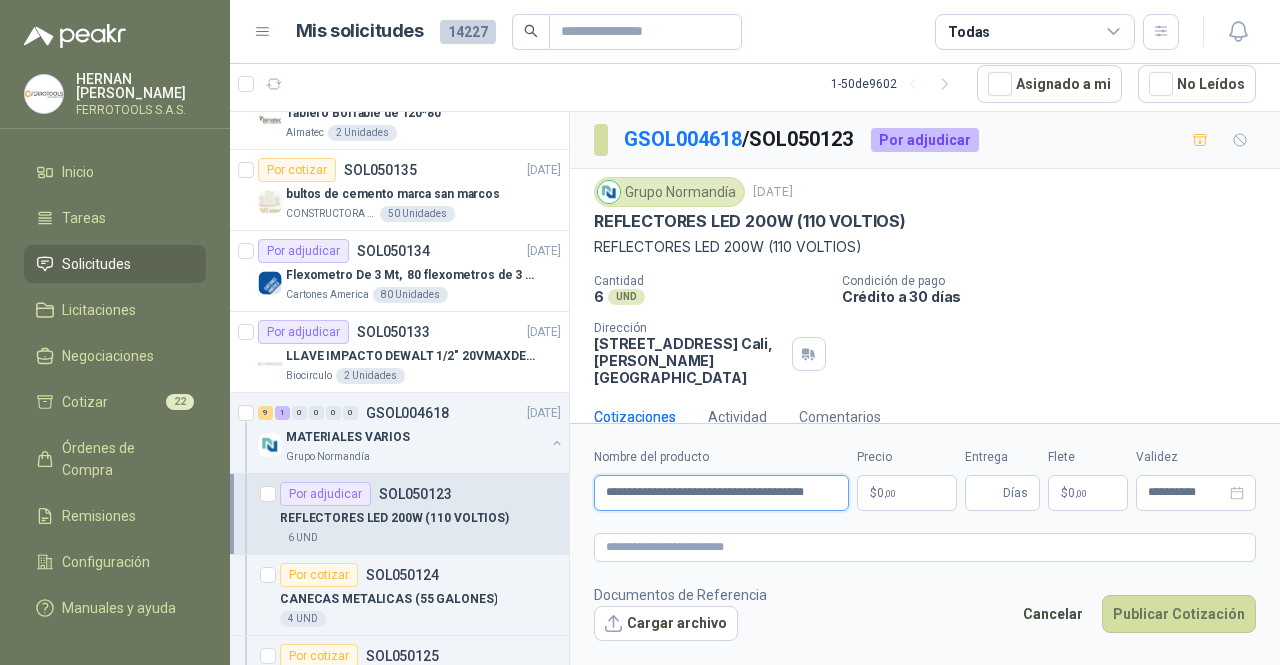 scroll, scrollTop: 0, scrollLeft: 26, axis: horizontal 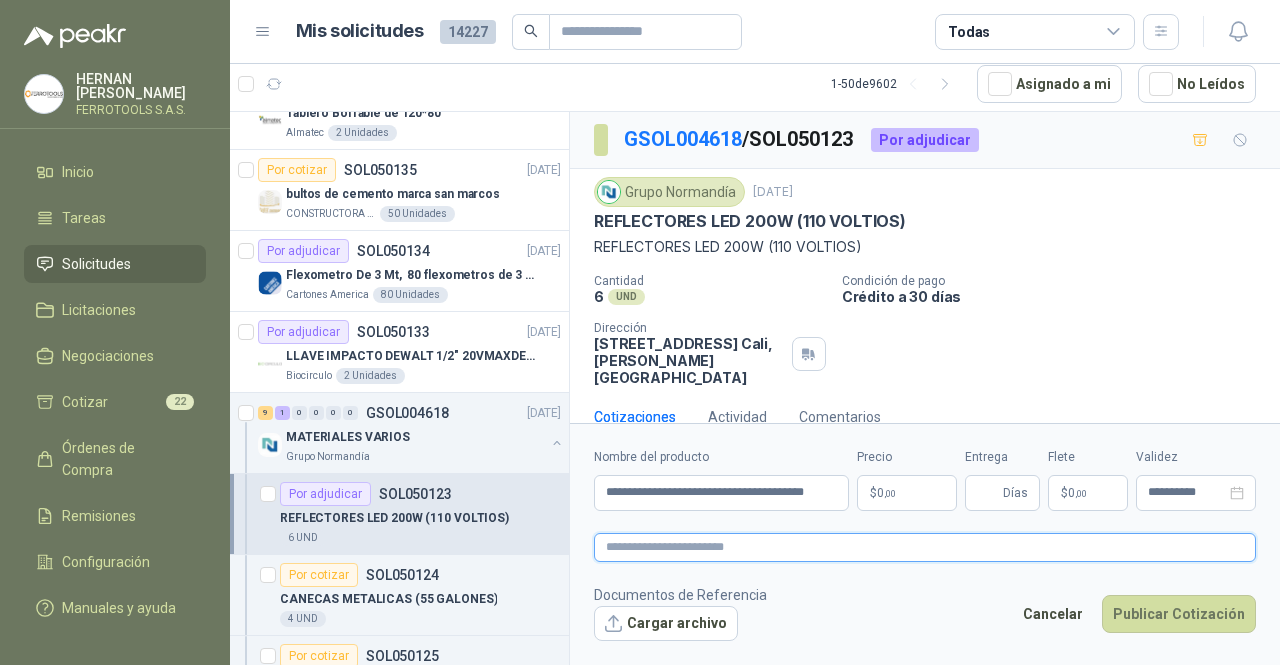 click at bounding box center (925, 547) 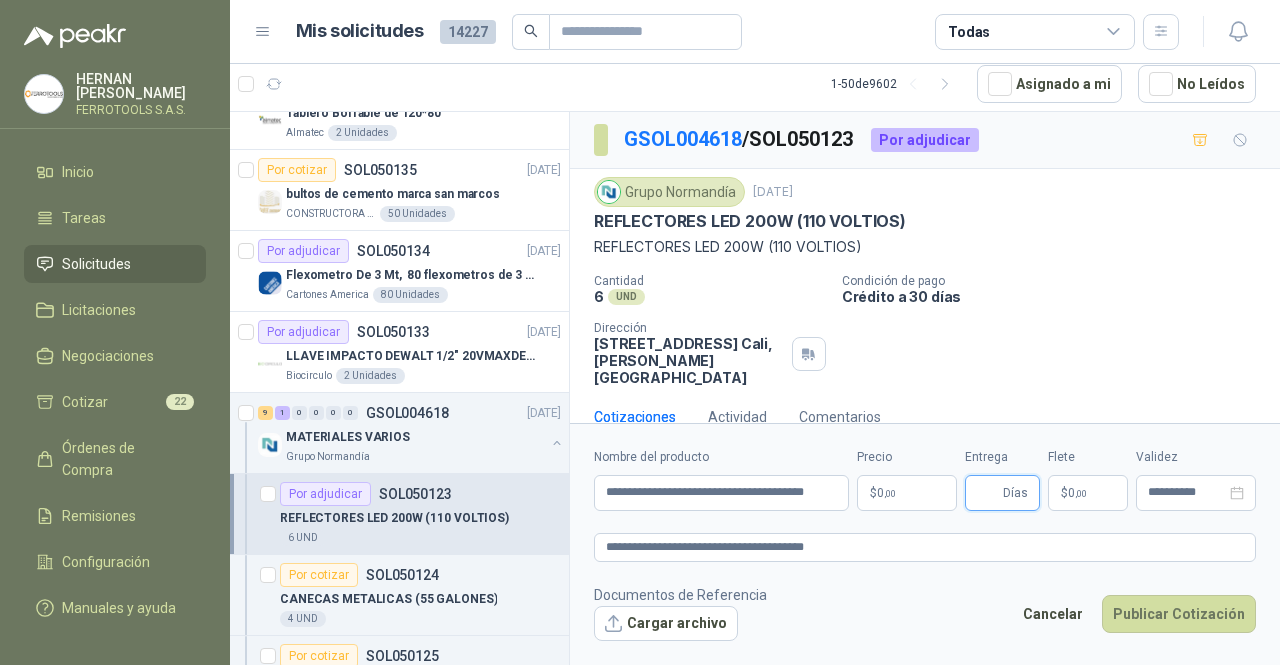 click on "Entrega" at bounding box center (988, 493) 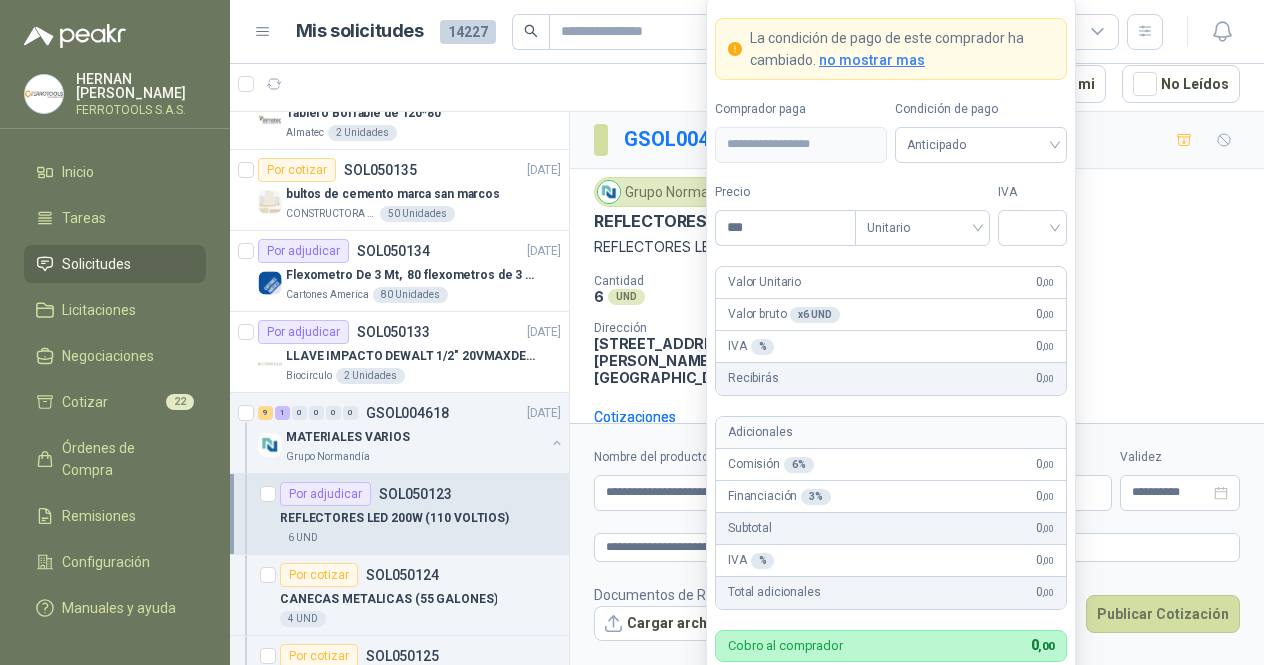 click on "[PERSON_NAME] FERROTOOLS S.A.S.   Inicio   Tareas   Solicitudes   Licitaciones   Negociaciones   Cotizar 22   Órdenes de Compra   Remisiones   Configuración   Manuales y ayuda Mis solicitudes 14227 Todas 1 - 50  de  9602 Asignado a mi No Leídos 1   0   0   0   0   0   GSOL004621 [DATE]   SOLICITUD REFRIGERANTE - PICHINDE Rio Fertil [PERSON_NAME] S.A.S.   Por cotizar SOL050143 [DATE]   Tablero Borrable de 120*80 Almatec 2   Unidades Por cotizar SOL050135 [DATE]   bultos de cemento marca san [PERSON_NAME] CONSTRUCTORA GRUPO FIP 50   Unidades Por adjudicar SOL050134 [DATE]   Flexometro De 3 Mt,  80 flexometros de 3 m Marca Tajima Cartones America  80   Unidades Por adjudicar SOL050133 [DATE]   LLAVE IMPACTO DEWALT 1/2" 20VMAXDE ALTO TORQUE REF-DCF900P2- Biocirculo  2   Unidades 9   1   0   0   0   0   GSOL004618 [DATE]   MATERIALES VARIOS Grupo [PERSON_NAME]   Por adjudicar SOL050123 REFLECTORES LED 200W (110 VOLTIOS) 6   UND Por cotizar SOL050124 CANECAS METALICAS (55 GALONES) 4   UND Por cotizar 2" at bounding box center [632, 332] 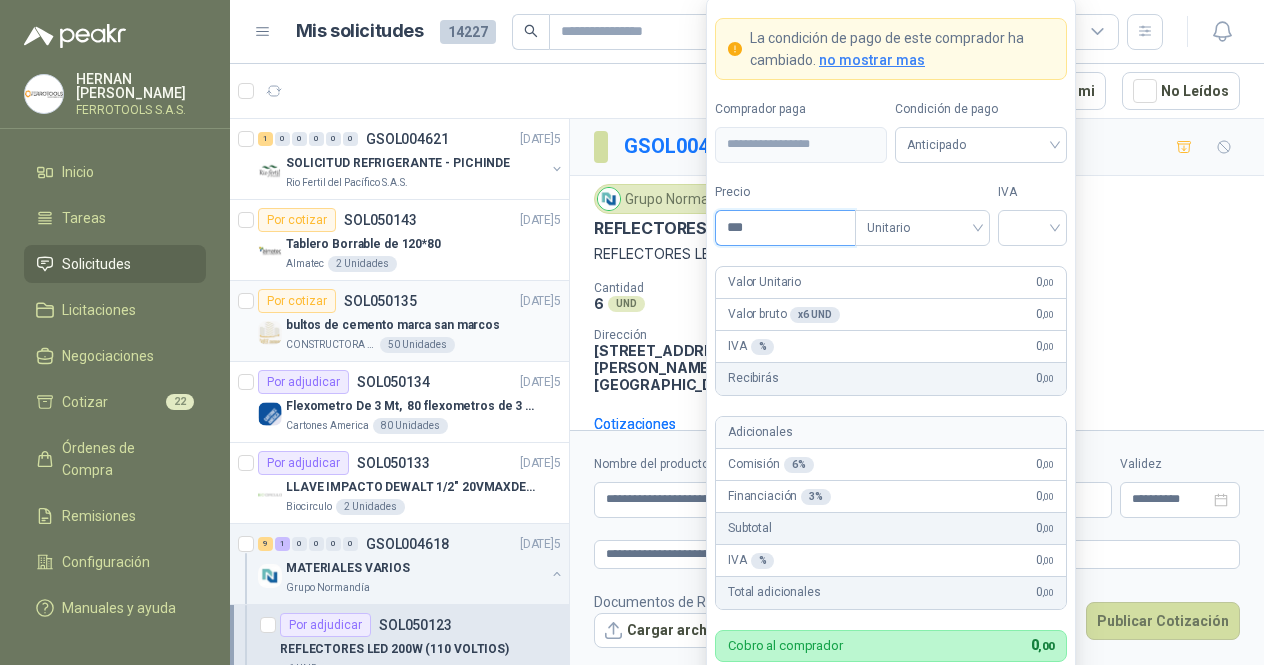 scroll, scrollTop: 0, scrollLeft: 0, axis: both 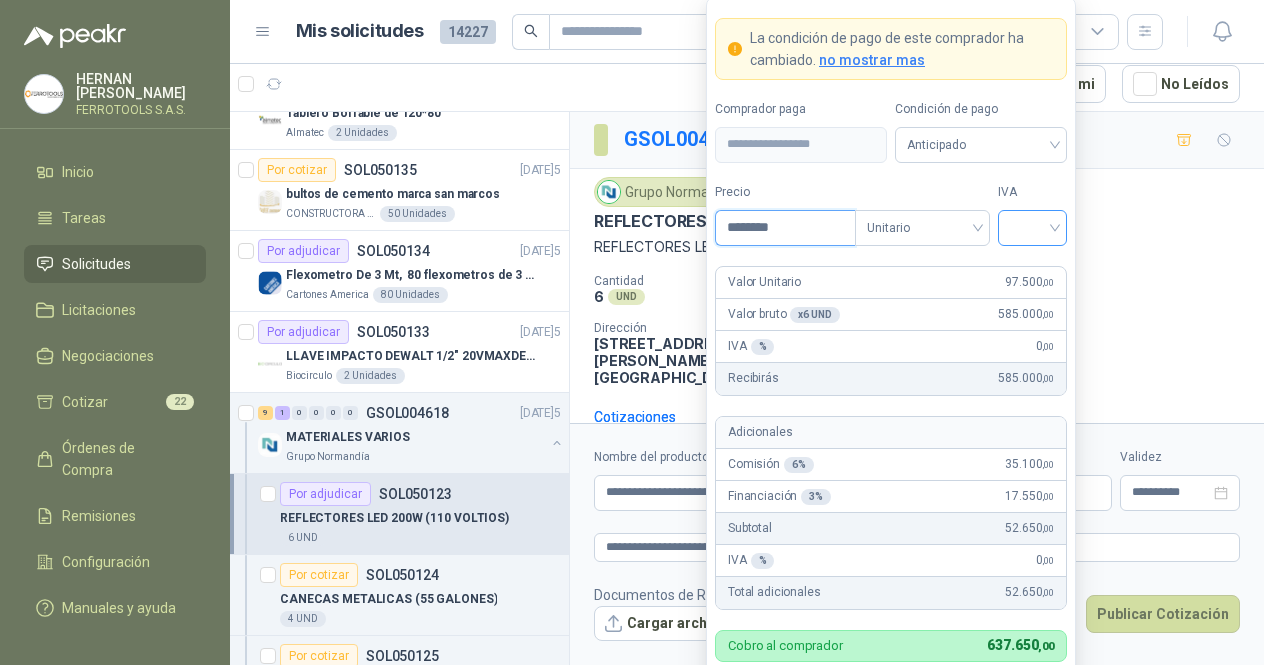 type on "********" 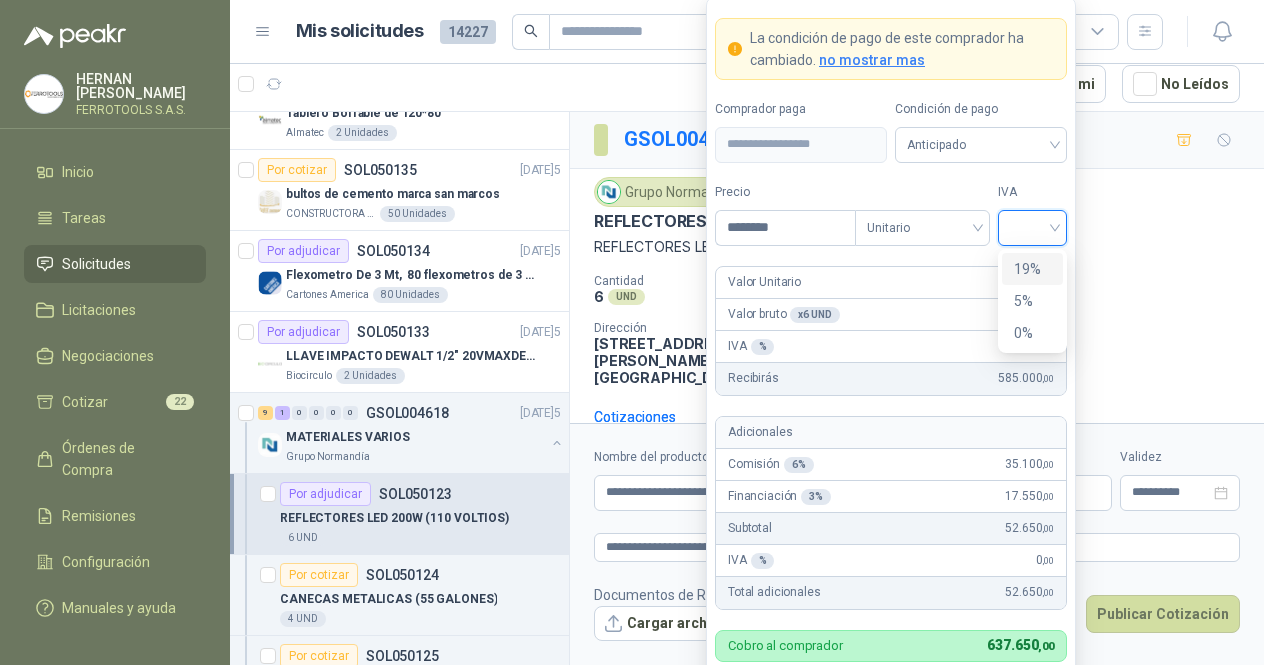 click at bounding box center (1032, 226) 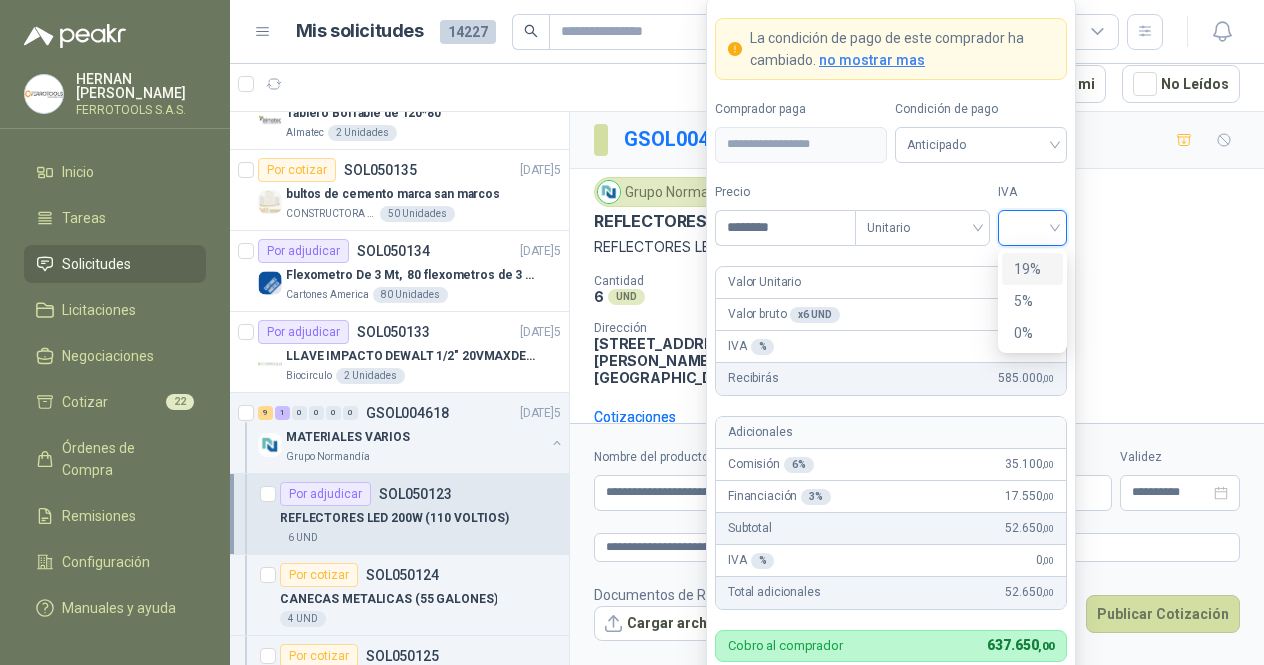click on "19%" at bounding box center [1032, 269] 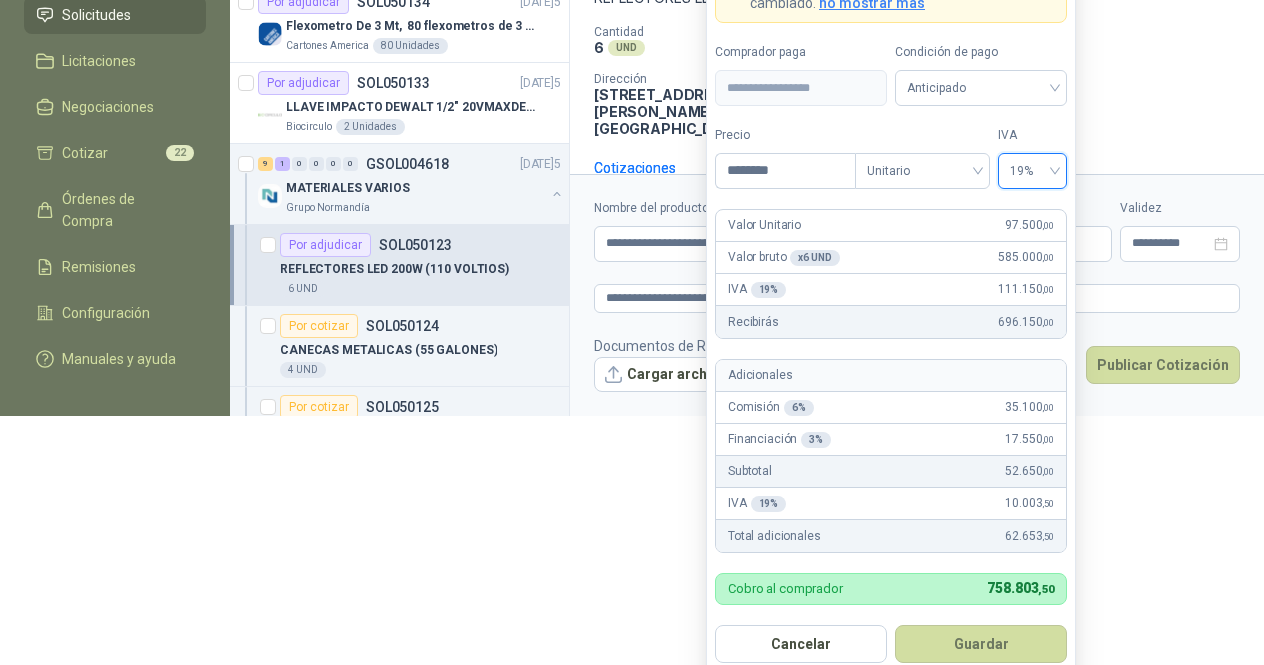 scroll, scrollTop: 266, scrollLeft: 0, axis: vertical 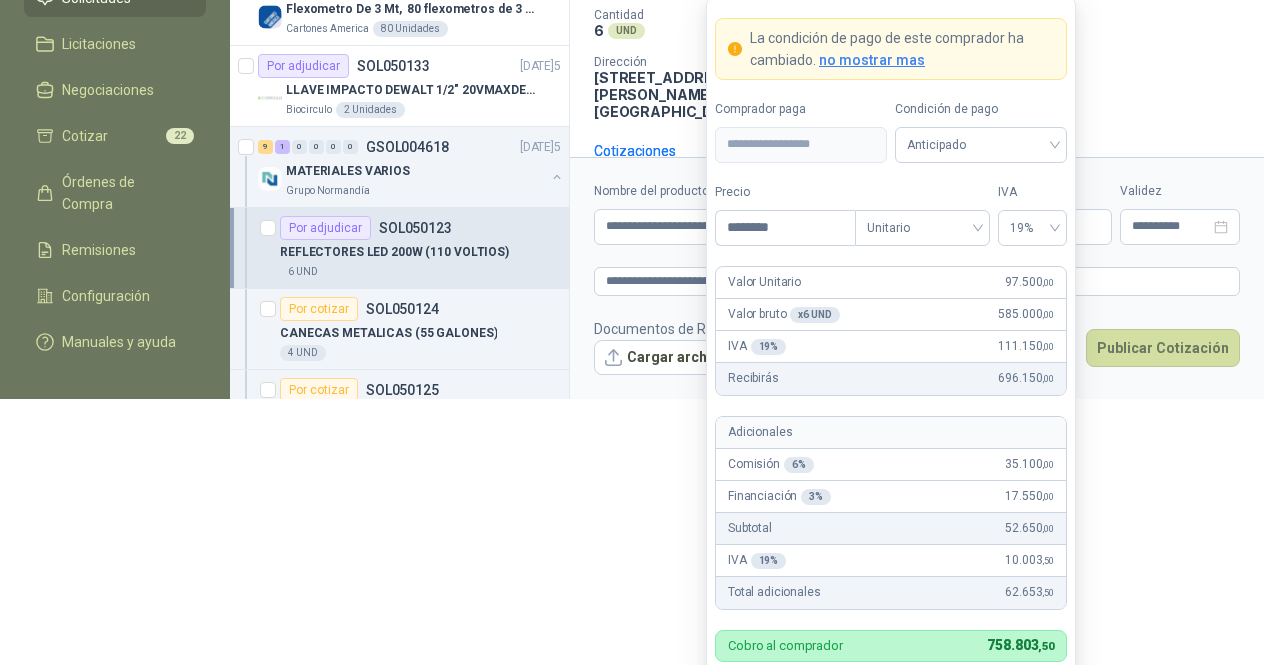 click on "no mostrar mas" at bounding box center [872, 60] 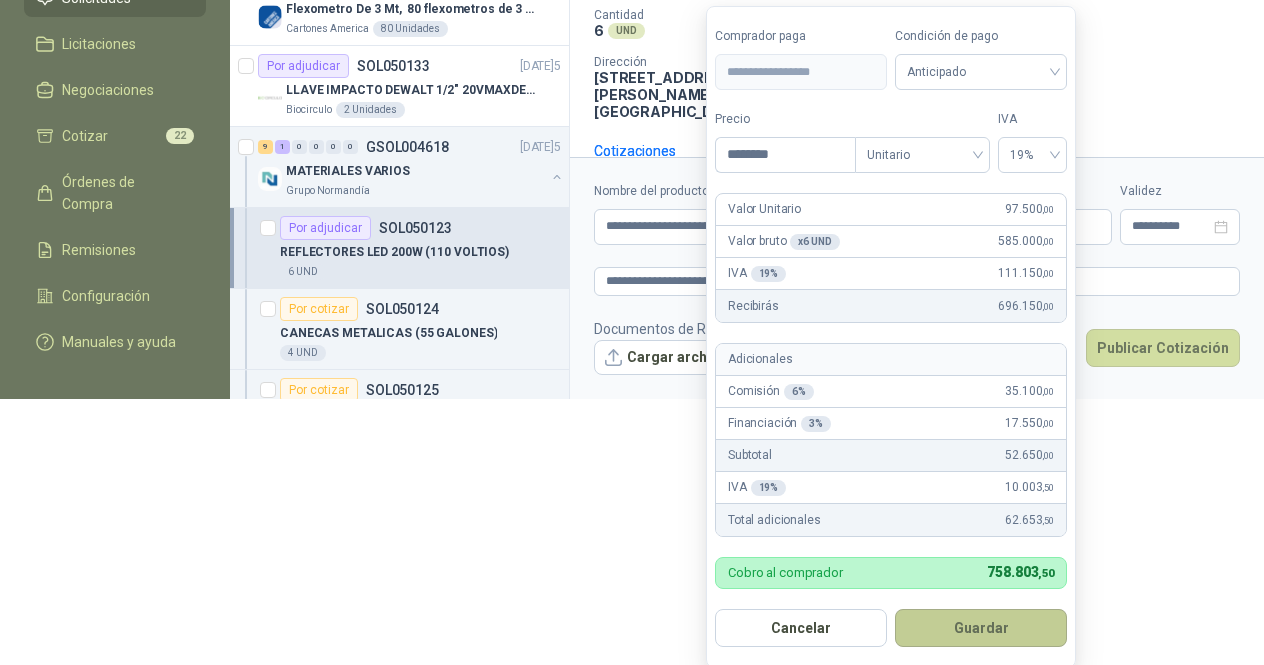 click on "Guardar" at bounding box center [981, 628] 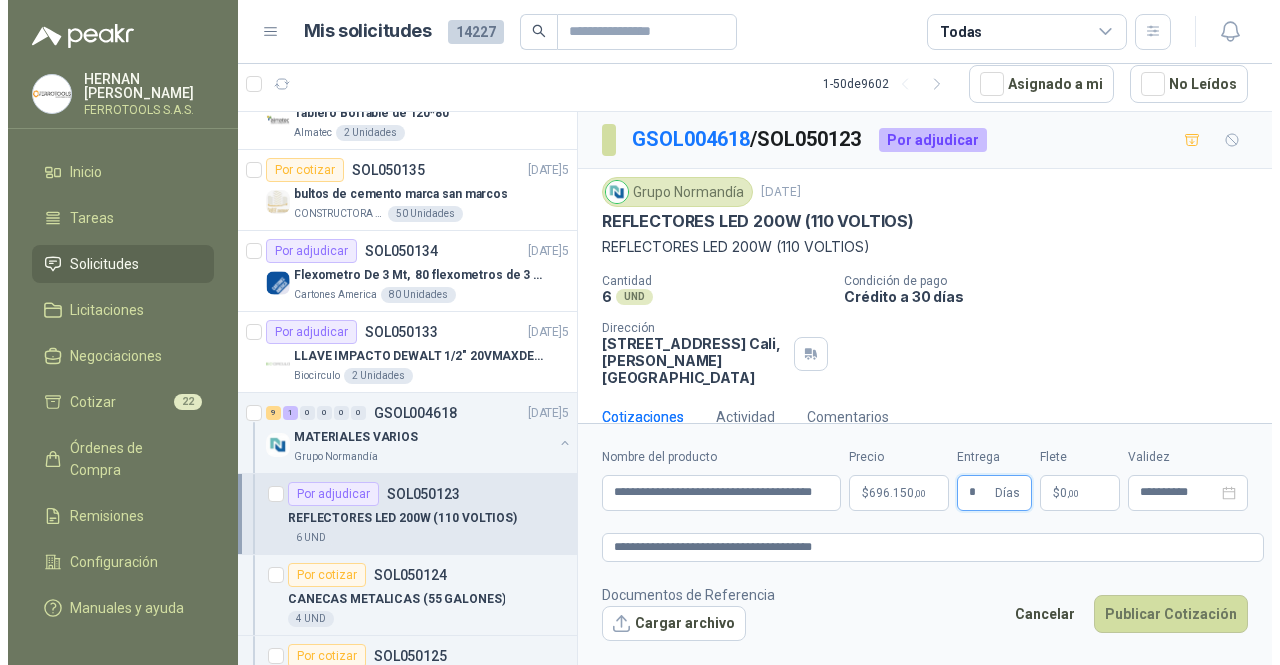 scroll, scrollTop: 0, scrollLeft: 0, axis: both 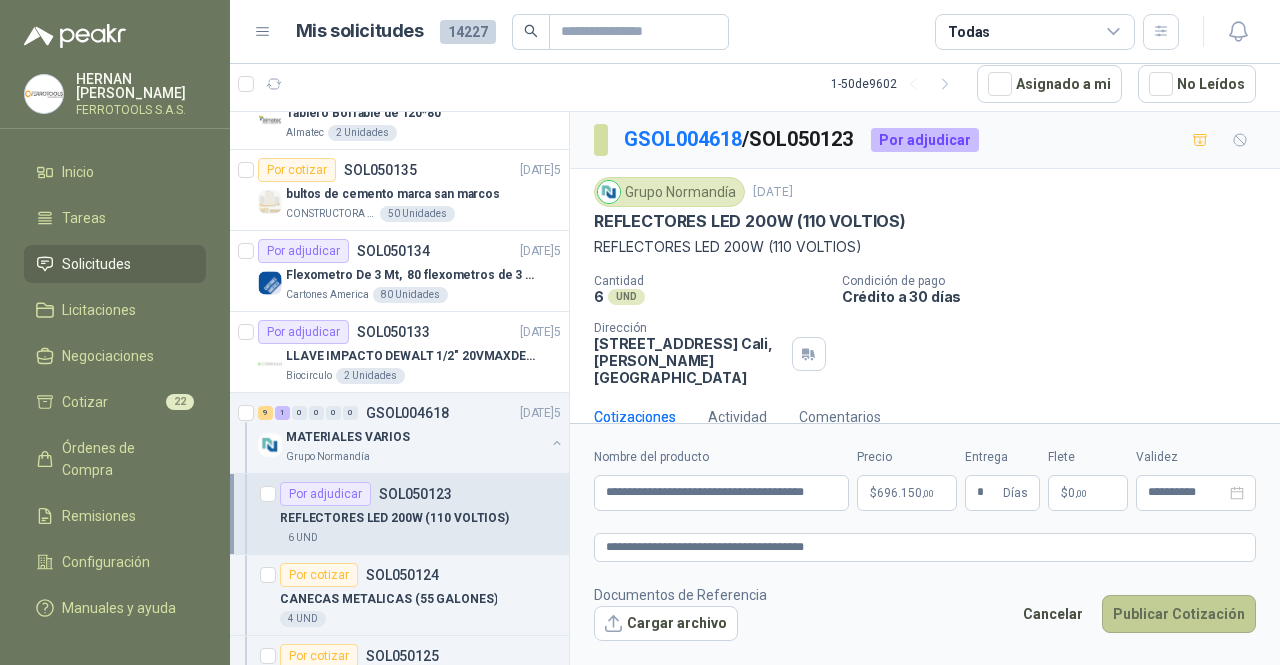 click on "Publicar Cotización" at bounding box center [1179, 614] 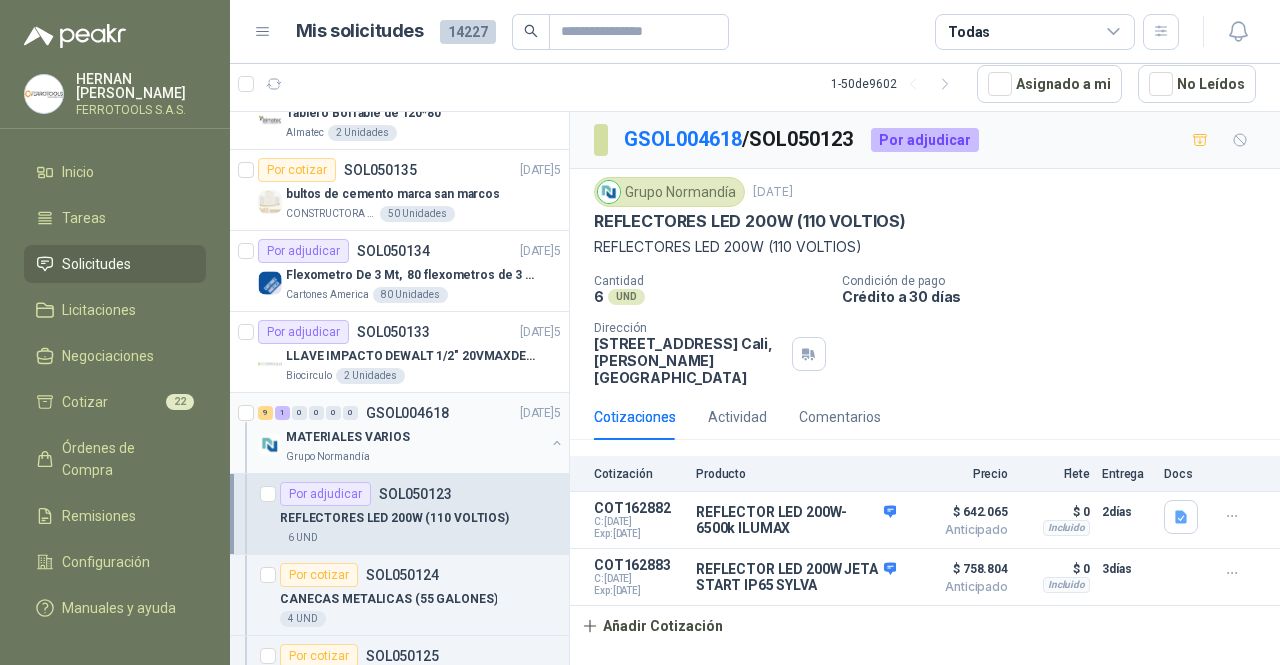 click on "MATERIALES VARIOS" at bounding box center (415, 437) 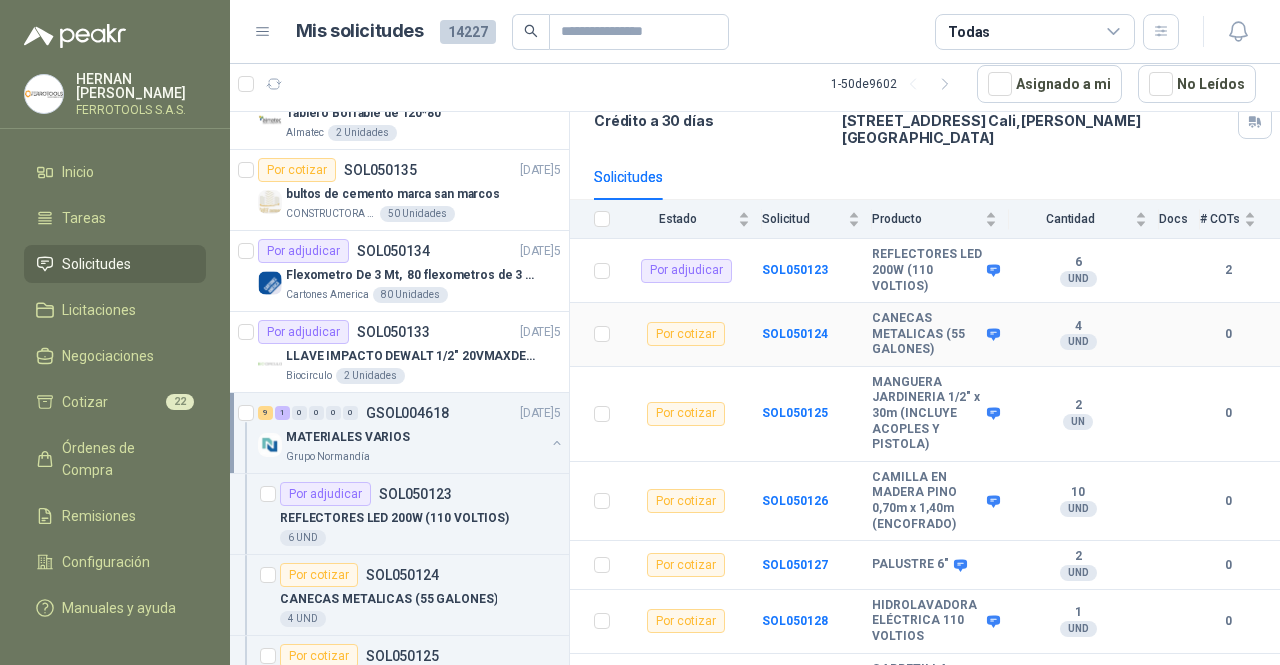 scroll, scrollTop: 155, scrollLeft: 0, axis: vertical 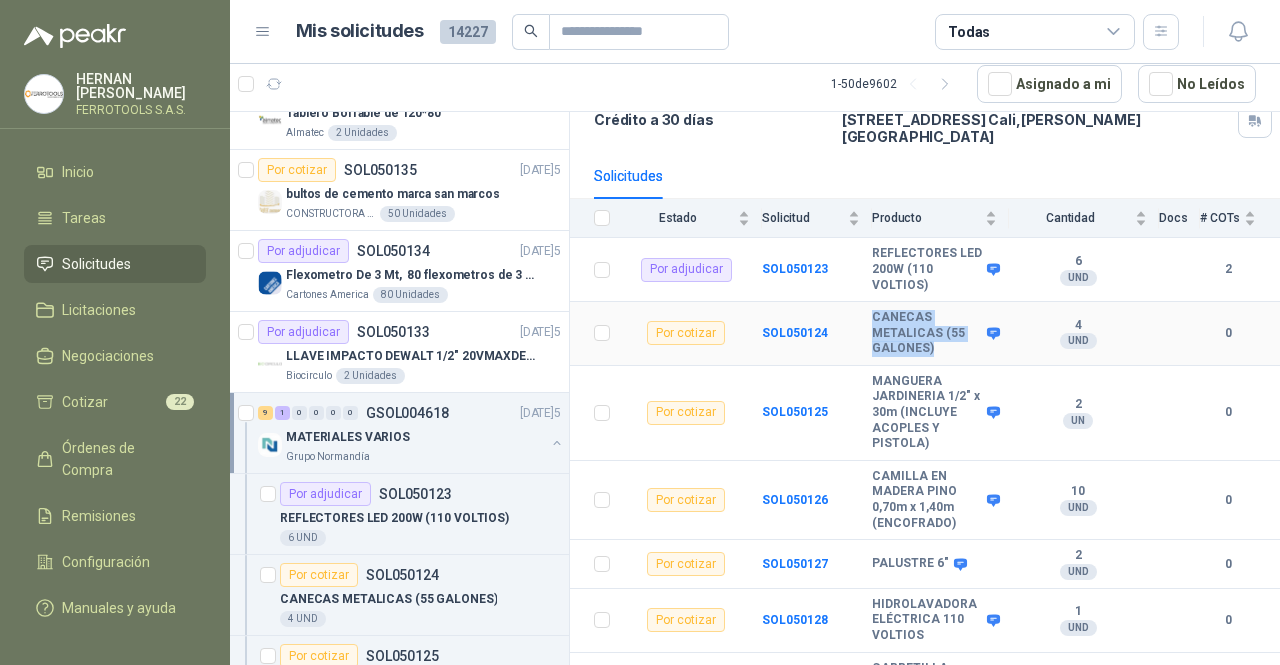 drag, startPoint x: 944, startPoint y: 335, endPoint x: 865, endPoint y: 309, distance: 83.1685 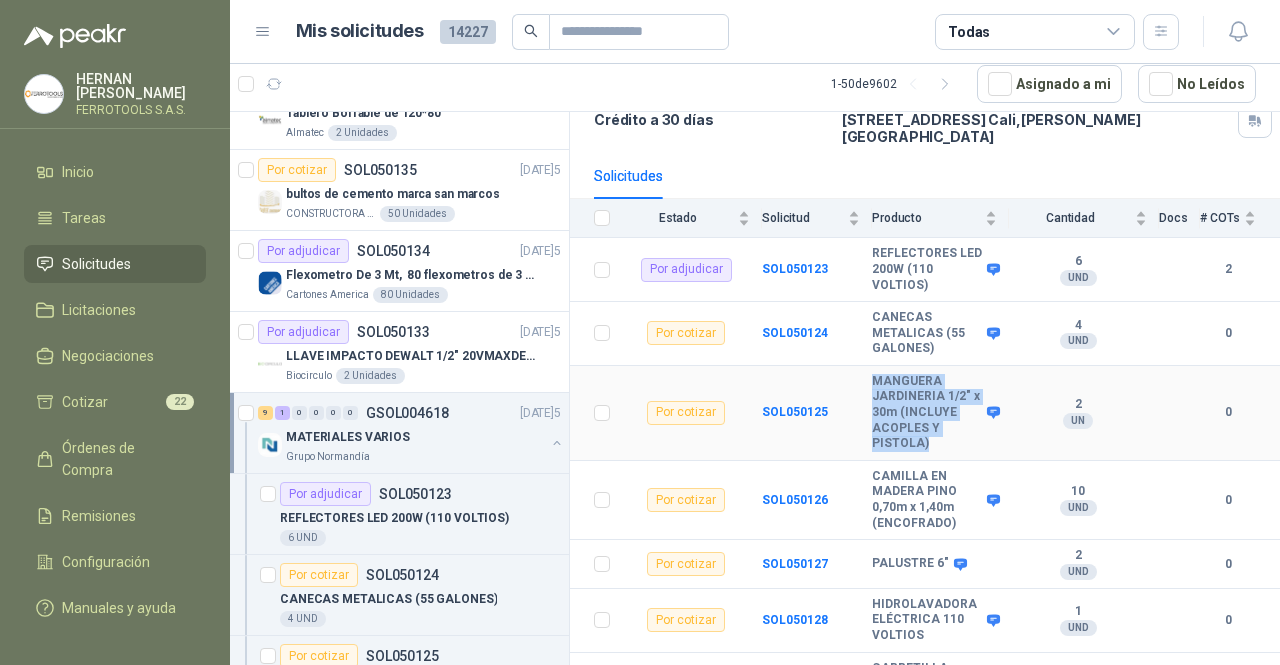 drag, startPoint x: 930, startPoint y: 431, endPoint x: 870, endPoint y: 354, distance: 97.6166 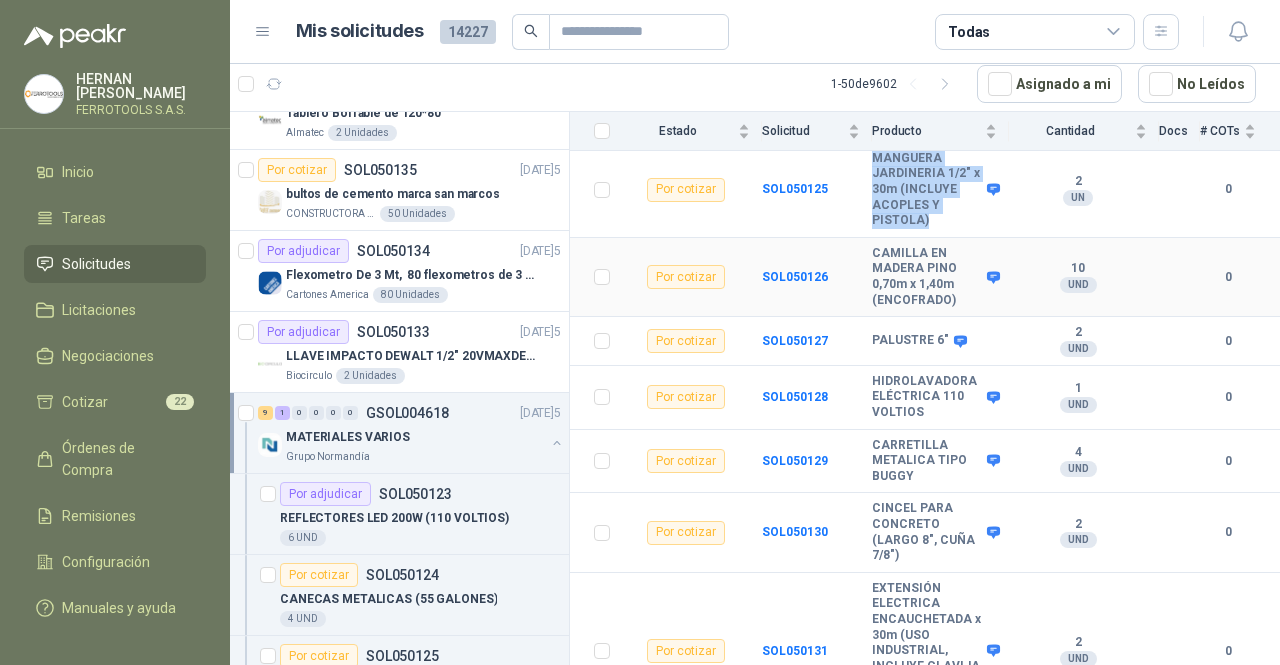 scroll, scrollTop: 383, scrollLeft: 0, axis: vertical 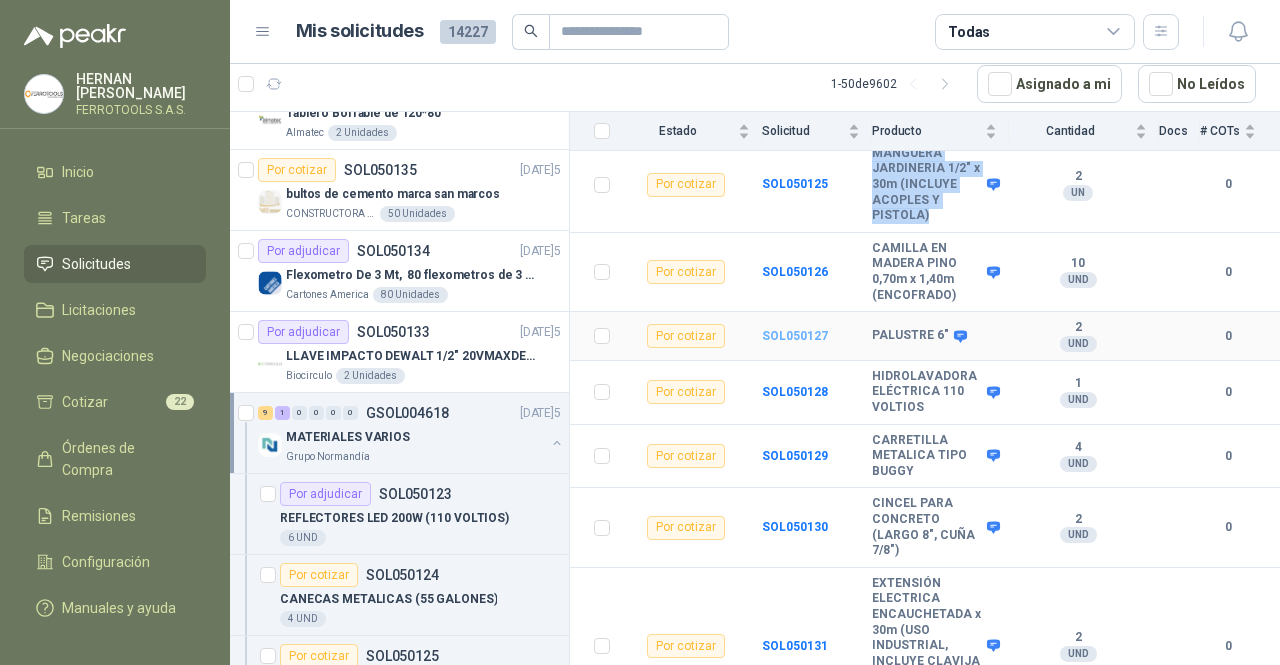 click on "SOL050127" at bounding box center (795, 336) 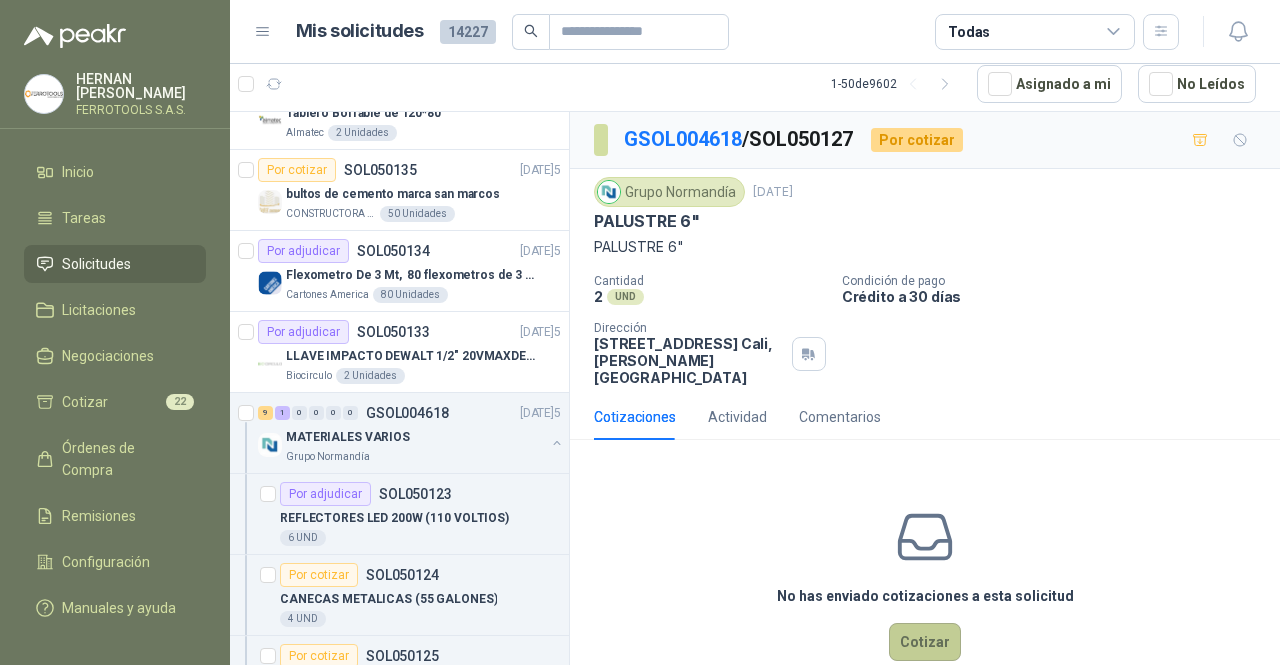 click on "Cotizar" at bounding box center [925, 642] 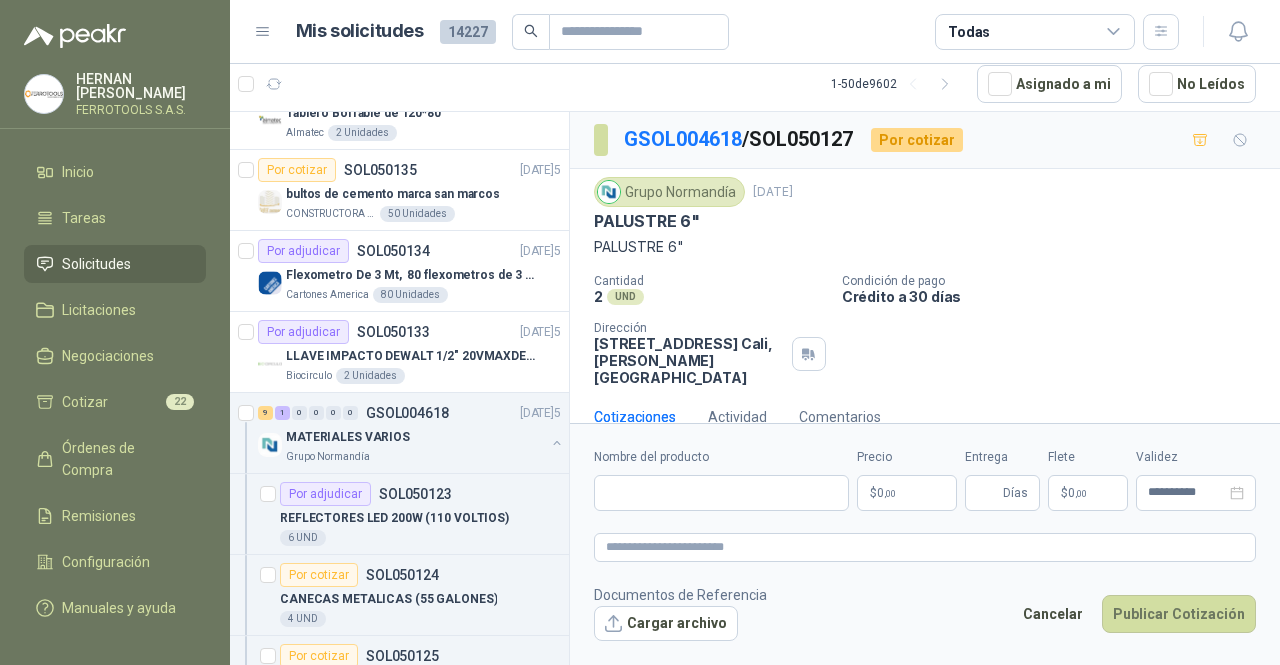 type 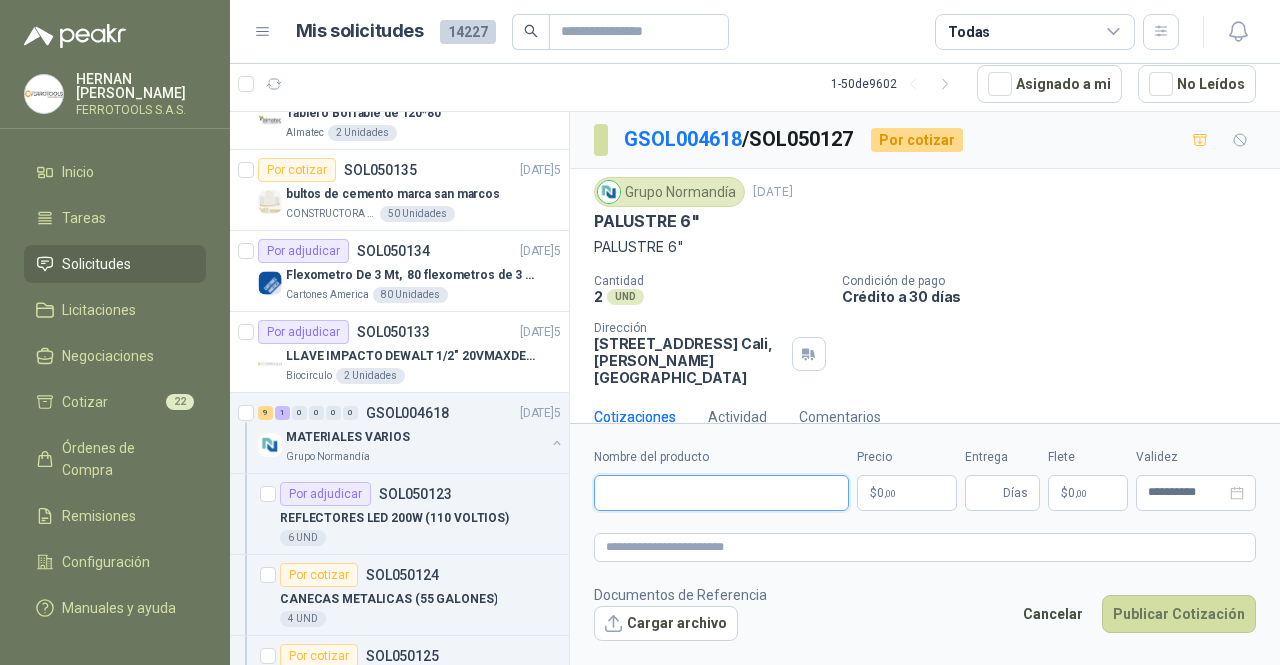 click on "Nombre del producto" at bounding box center [721, 493] 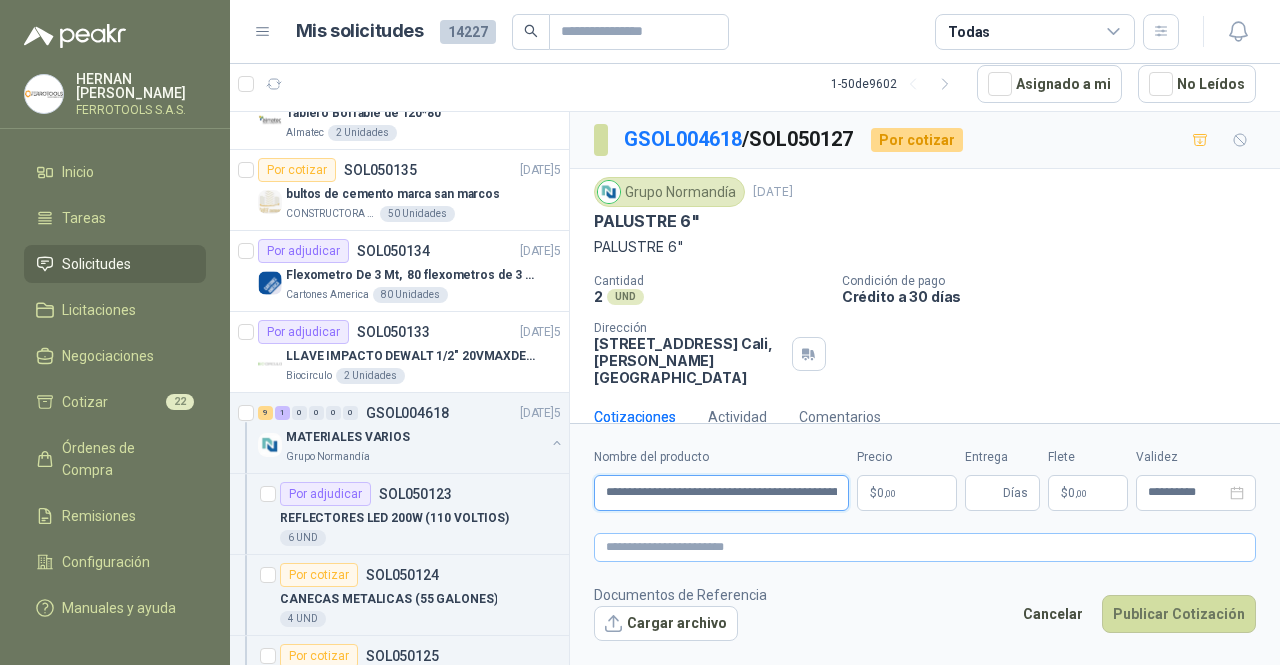 type on "**********" 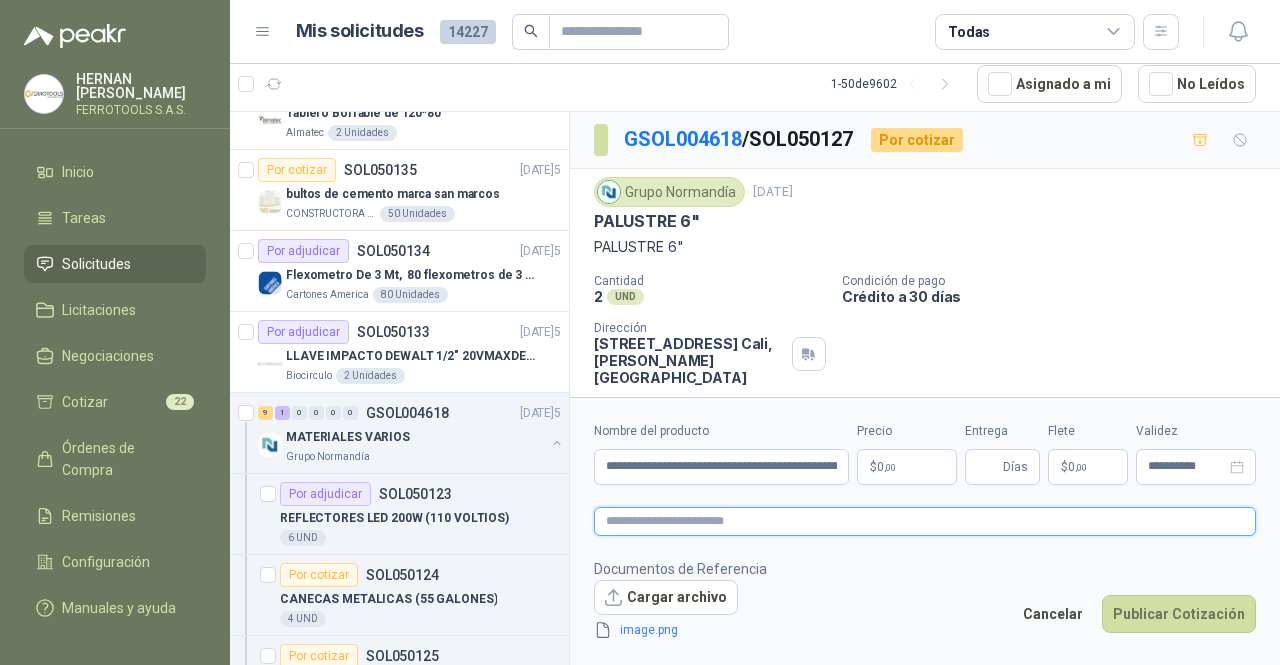 click at bounding box center (925, 521) 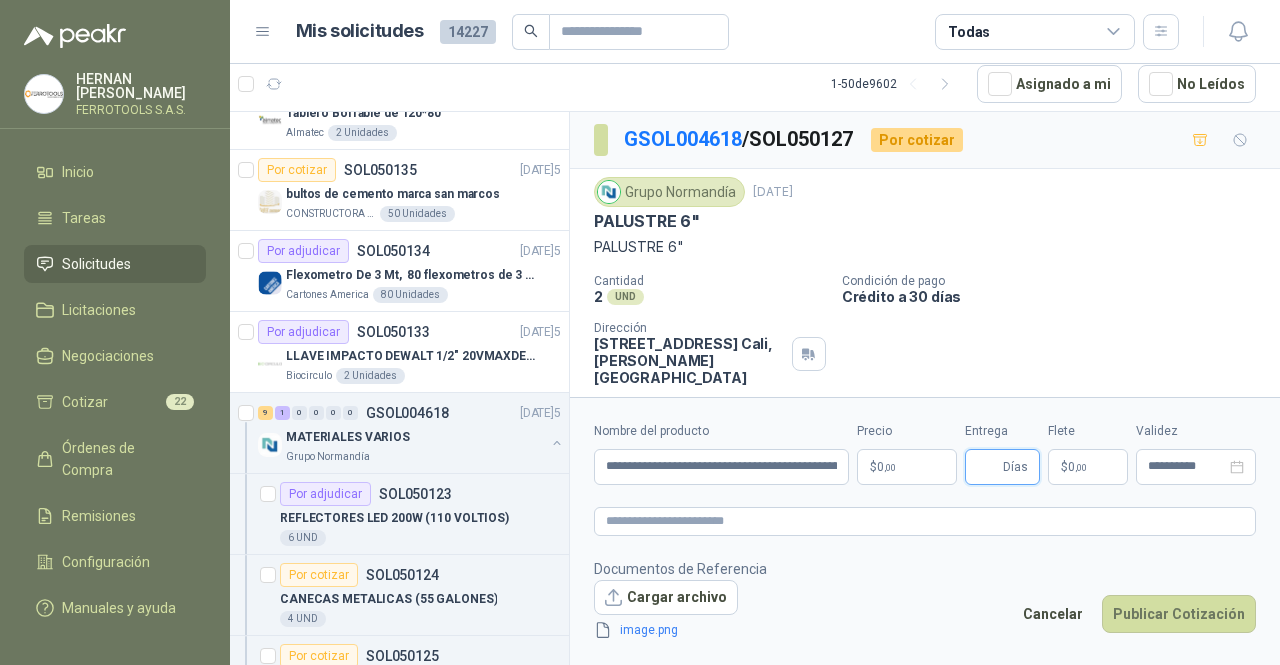 click on "Entrega" at bounding box center [988, 467] 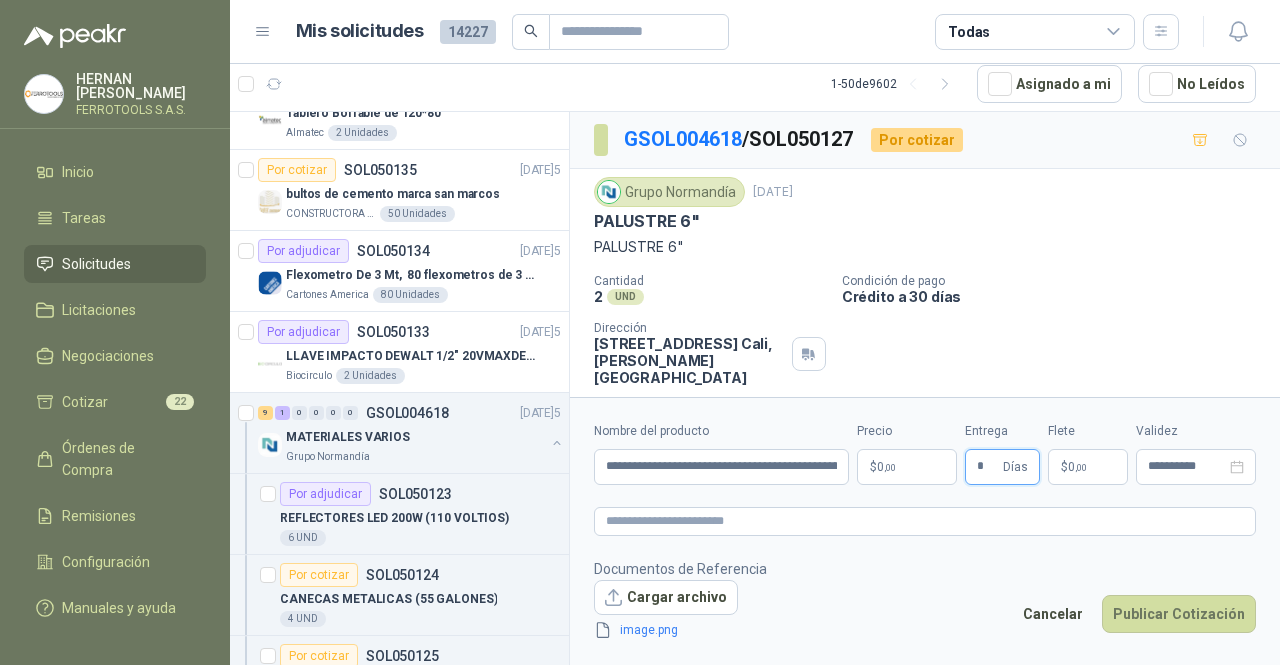 type on "*" 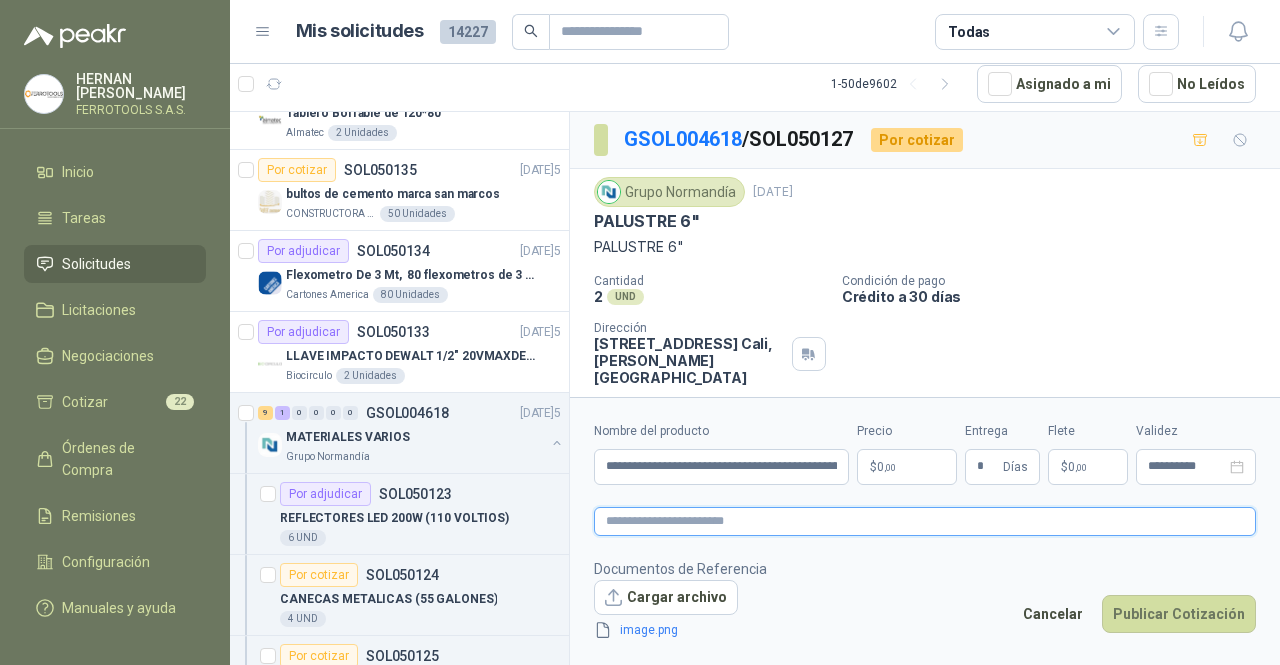 click at bounding box center [925, 521] 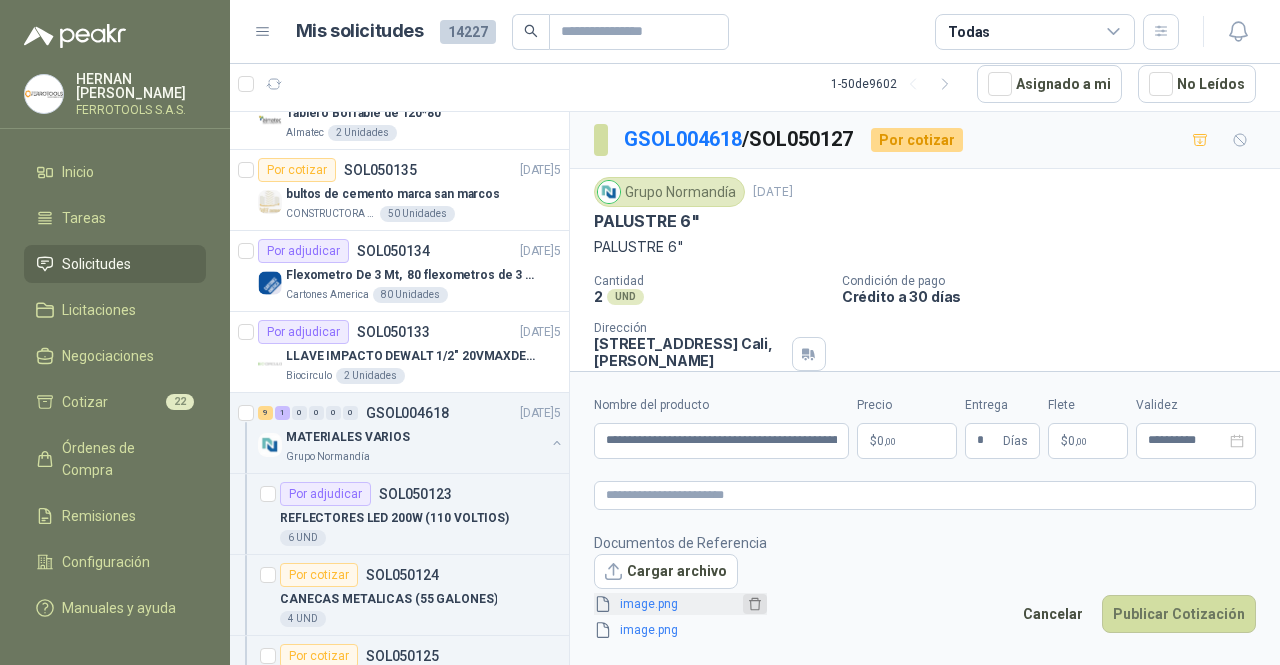 click 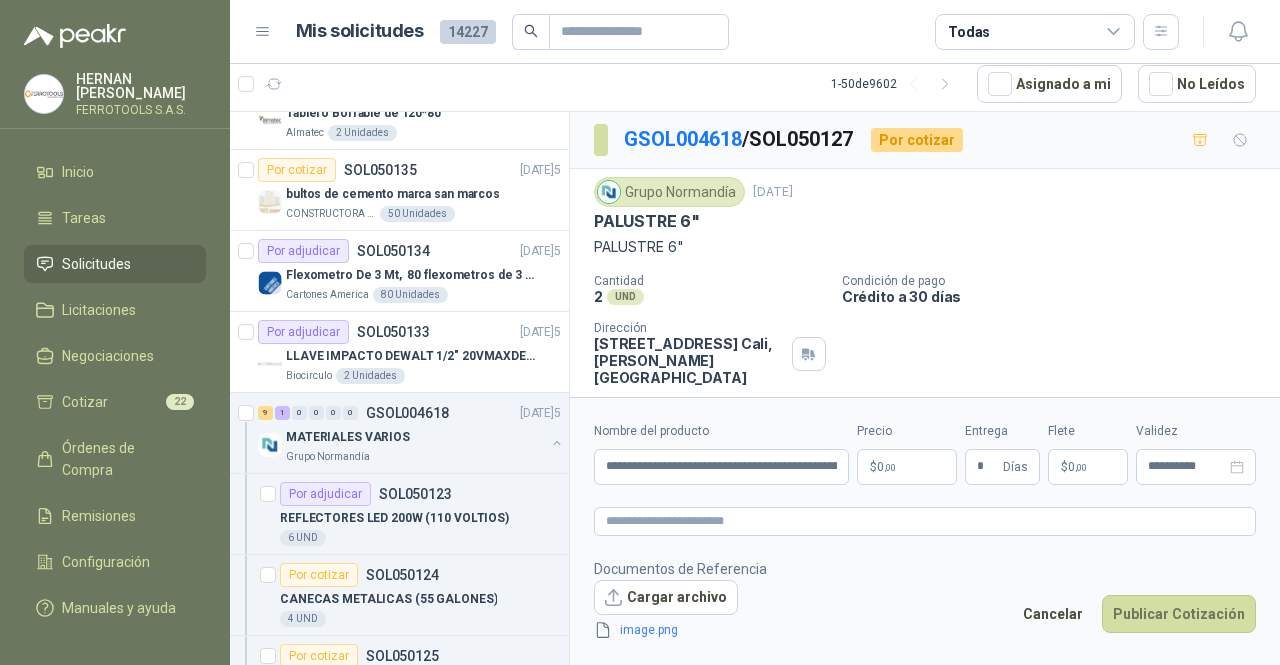 click on "Cargar archivo image.png" at bounding box center [680, 611] 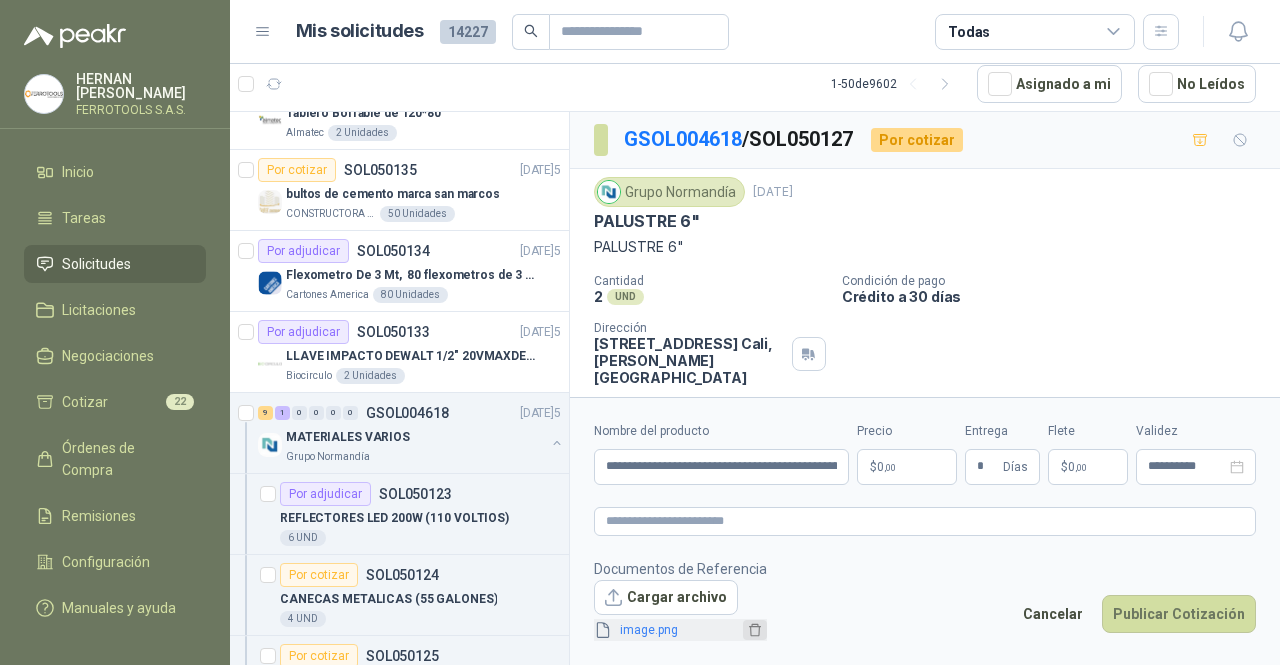 click 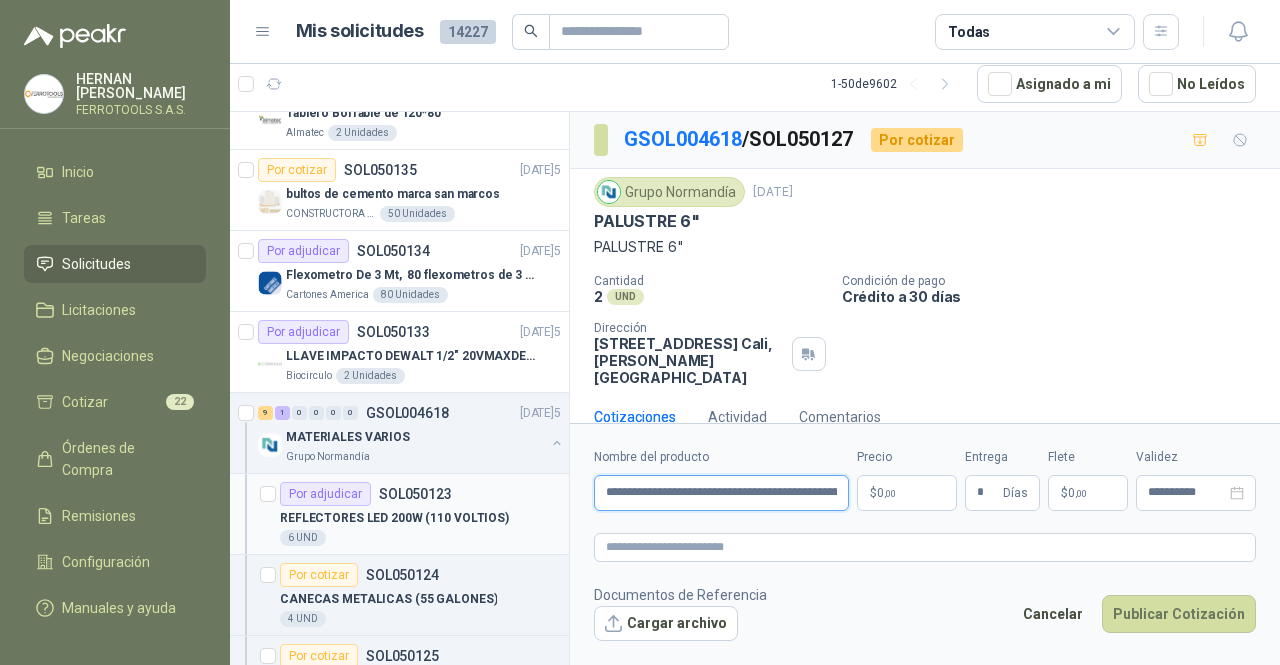 drag, startPoint x: 766, startPoint y: 496, endPoint x: 552, endPoint y: 480, distance: 214.59729 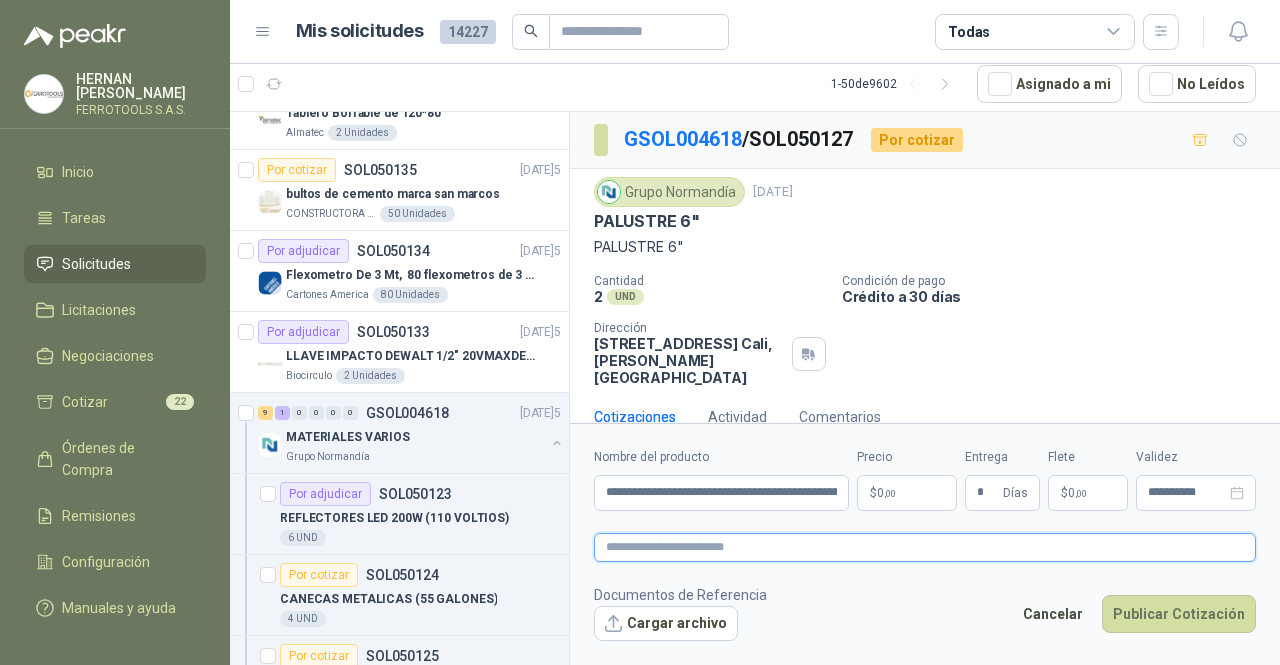 click at bounding box center [925, 547] 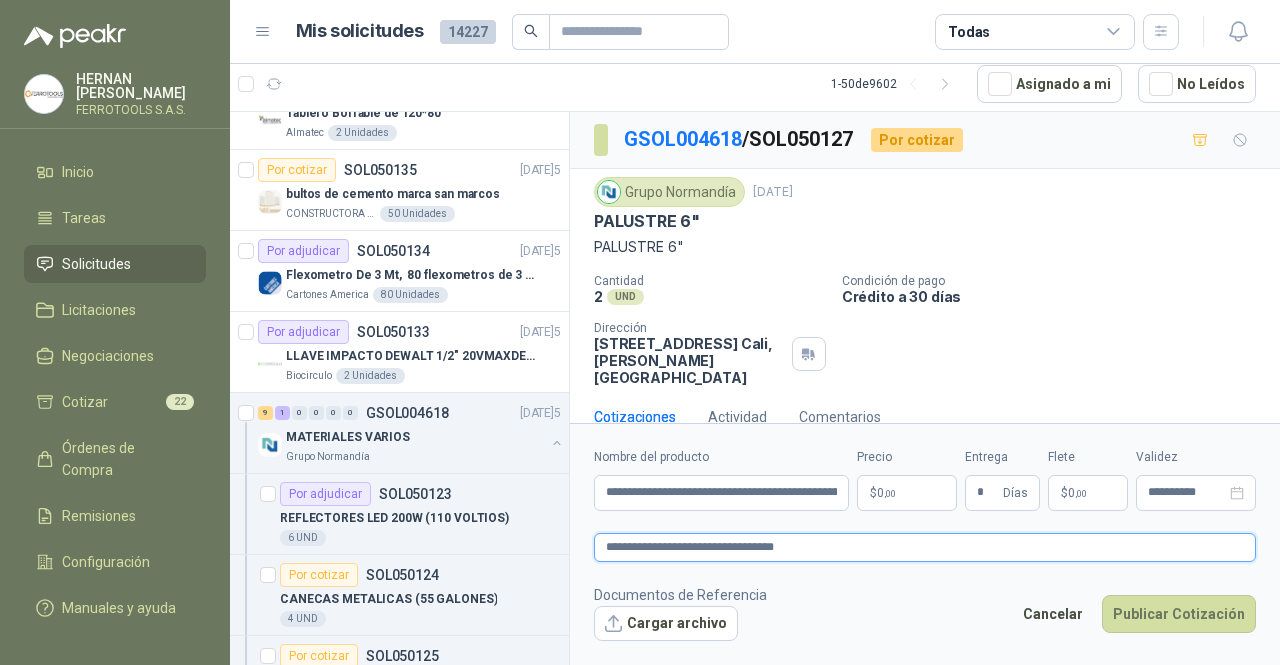 type on "**********" 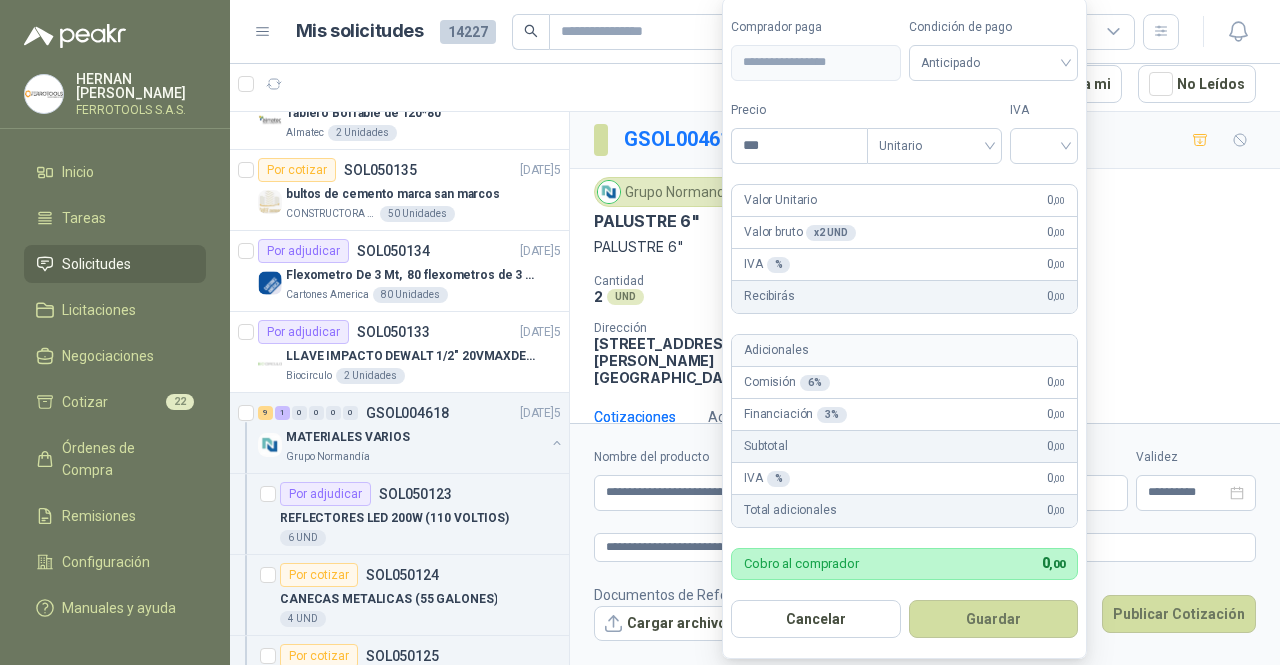 click on "[PERSON_NAME] FERROTOOLS S.A.S.   Inicio   Tareas   Solicitudes   Licitaciones   Negociaciones   Cotizar 22   Órdenes de Compra   Remisiones   Configuración   Manuales y ayuda Mis solicitudes 14227 Todas 1 - 50  de  9602 Asignado a mi No Leídos 1   0   0   0   0   0   GSOL004621 [DATE]   SOLICITUD REFRIGERANTE - PICHINDE Rio Fertil [PERSON_NAME] S.A.S.   Por cotizar SOL050143 [DATE]   Tablero Borrable de 120*80 Almatec 2   Unidades Por cotizar SOL050135 [DATE]   bultos de cemento marca san [PERSON_NAME] CONSTRUCTORA GRUPO FIP 50   Unidades Por adjudicar SOL050134 [DATE]   Flexometro De 3 Mt,  80 flexometros de 3 m Marca Tajima Cartones America  80   Unidades Por adjudicar SOL050133 [DATE]   LLAVE IMPACTO DEWALT 1/2" 20VMAXDE ALTO TORQUE REF-DCF900P2- Biocirculo  2   Unidades 9   1   0   0   0   0   GSOL004618 [DATE]   MATERIALES VARIOS Grupo [PERSON_NAME]   Por adjudicar SOL050123 REFLECTORES LED 200W (110 VOLTIOS) 6   UND Por cotizar SOL050124 CANECAS METALICAS (55 GALONES) 4   UND Por cotizar 2" at bounding box center [640, 332] 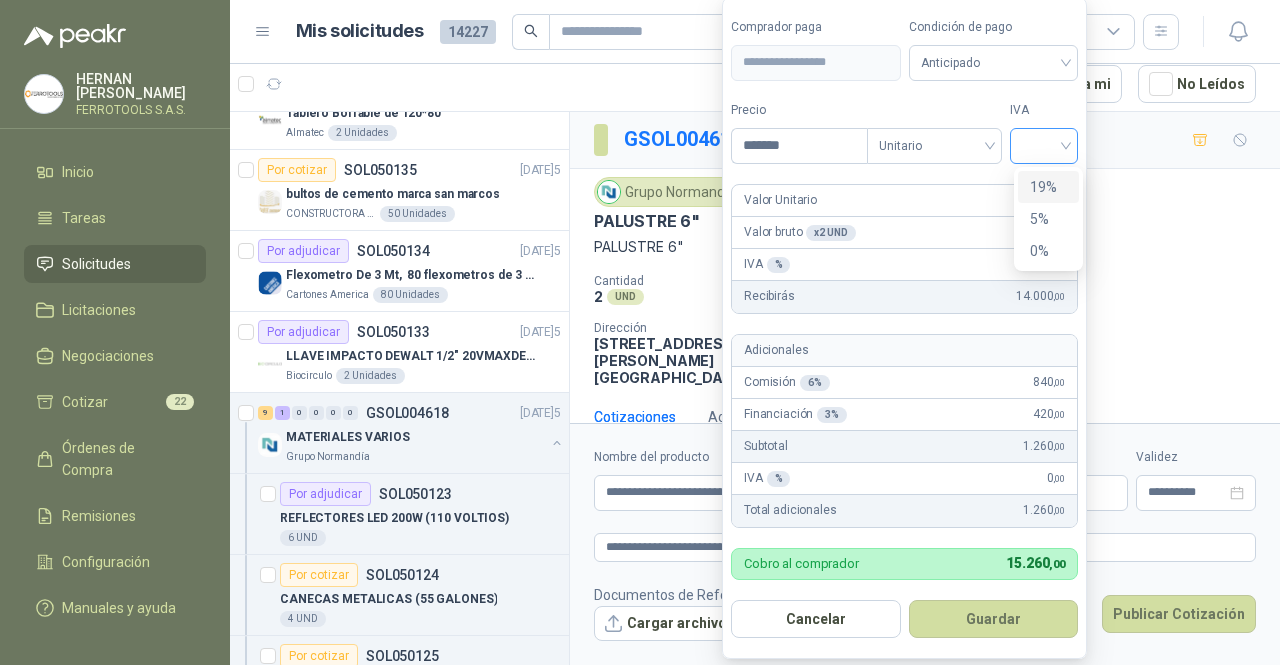 click at bounding box center [1044, 146] 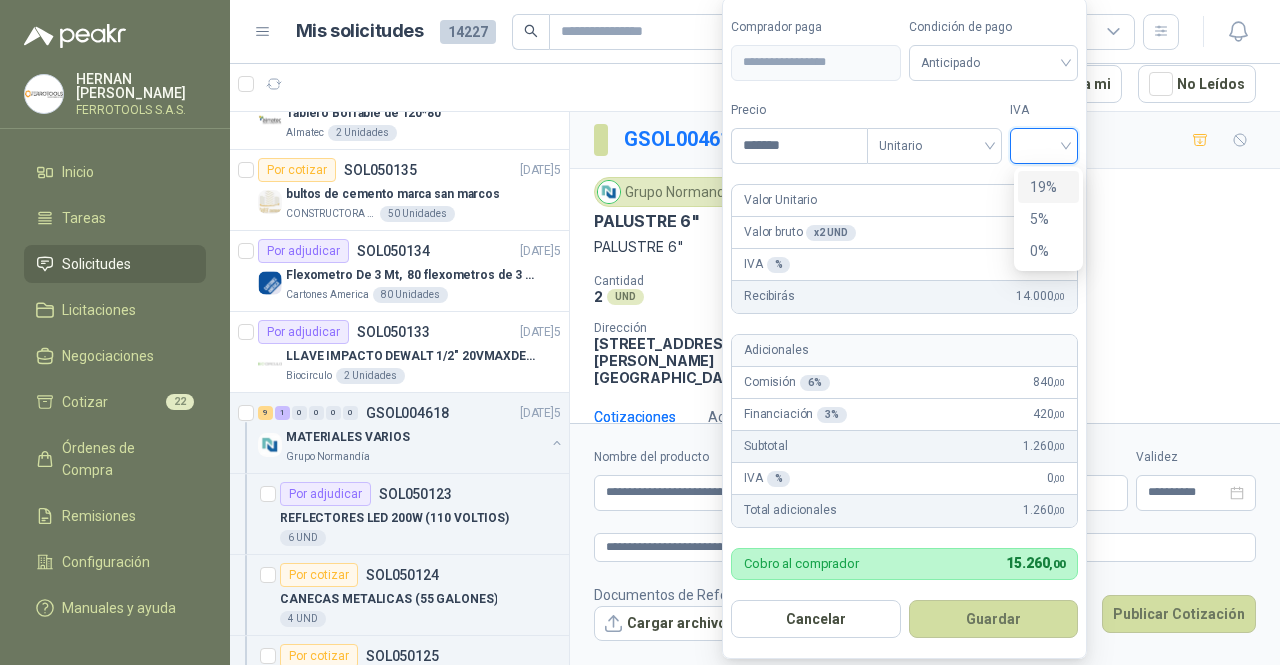 click on "19%" at bounding box center [1048, 187] 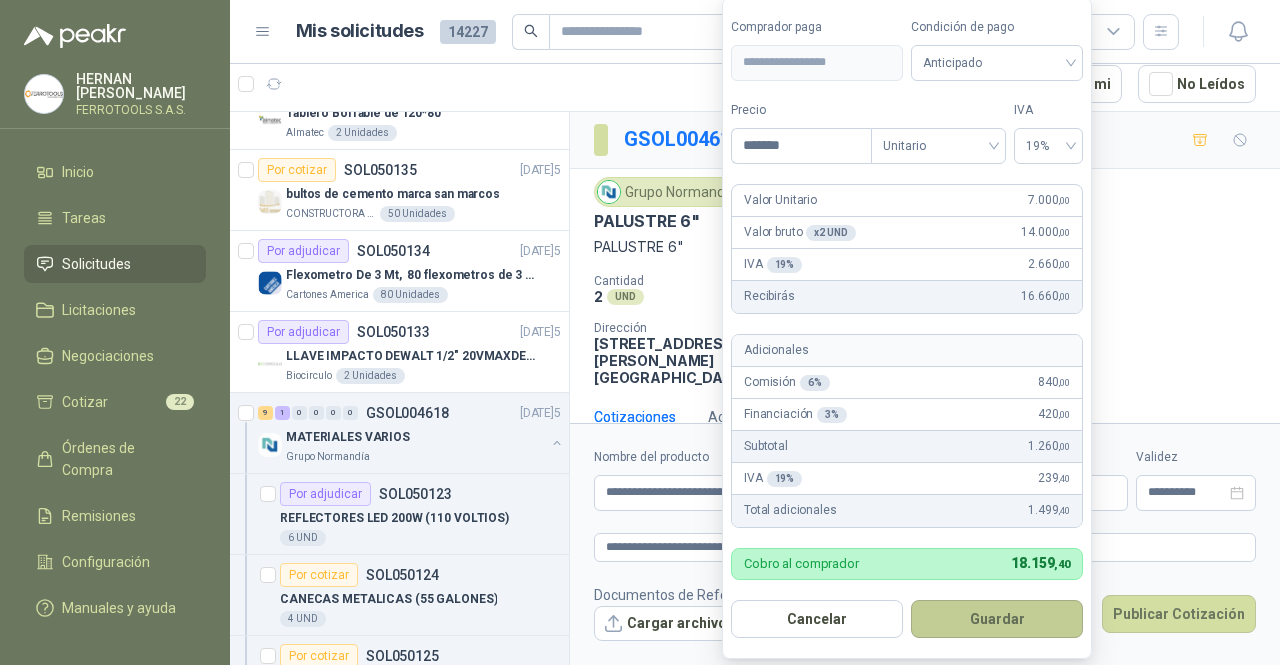 click on "Guardar" at bounding box center (997, 619) 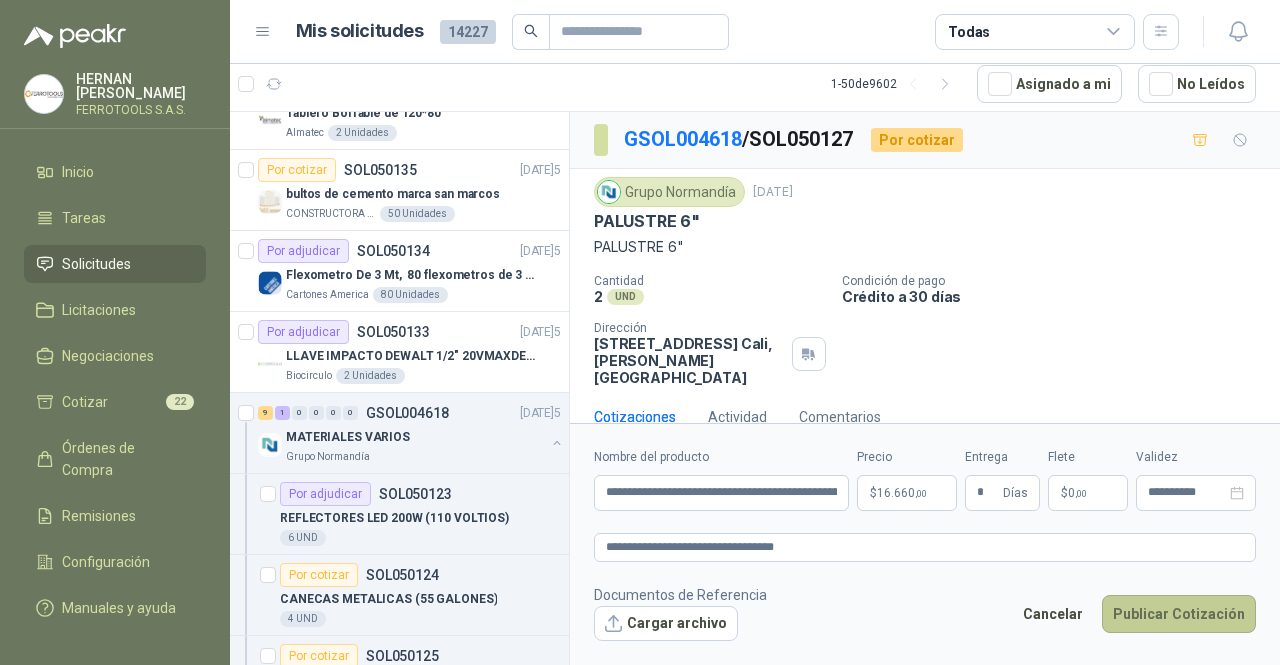 click on "Publicar Cotización" at bounding box center [1179, 614] 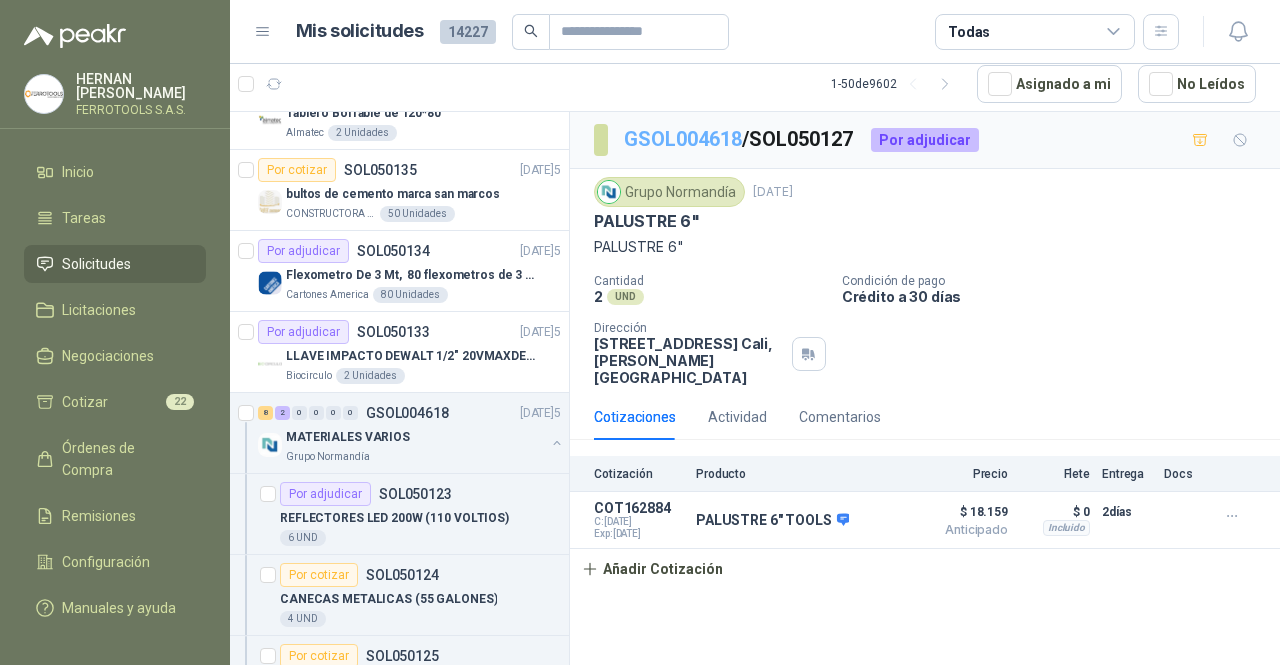 click on "GSOL004618" at bounding box center [683, 139] 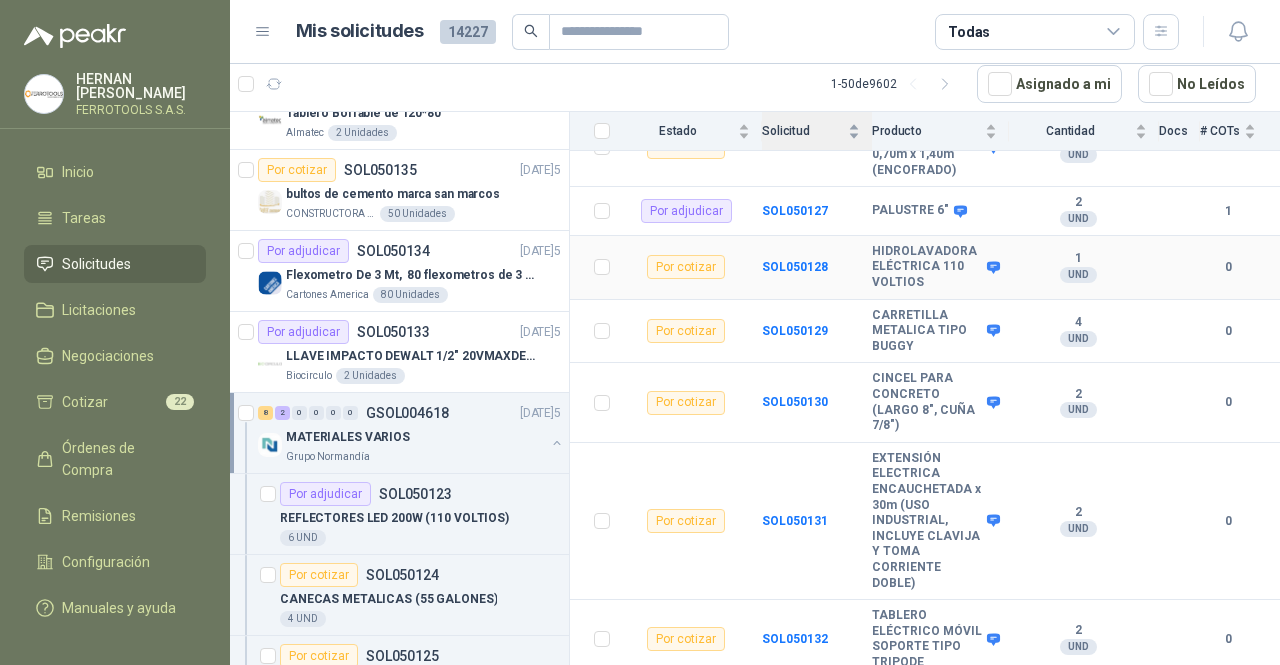 scroll, scrollTop: 509, scrollLeft: 0, axis: vertical 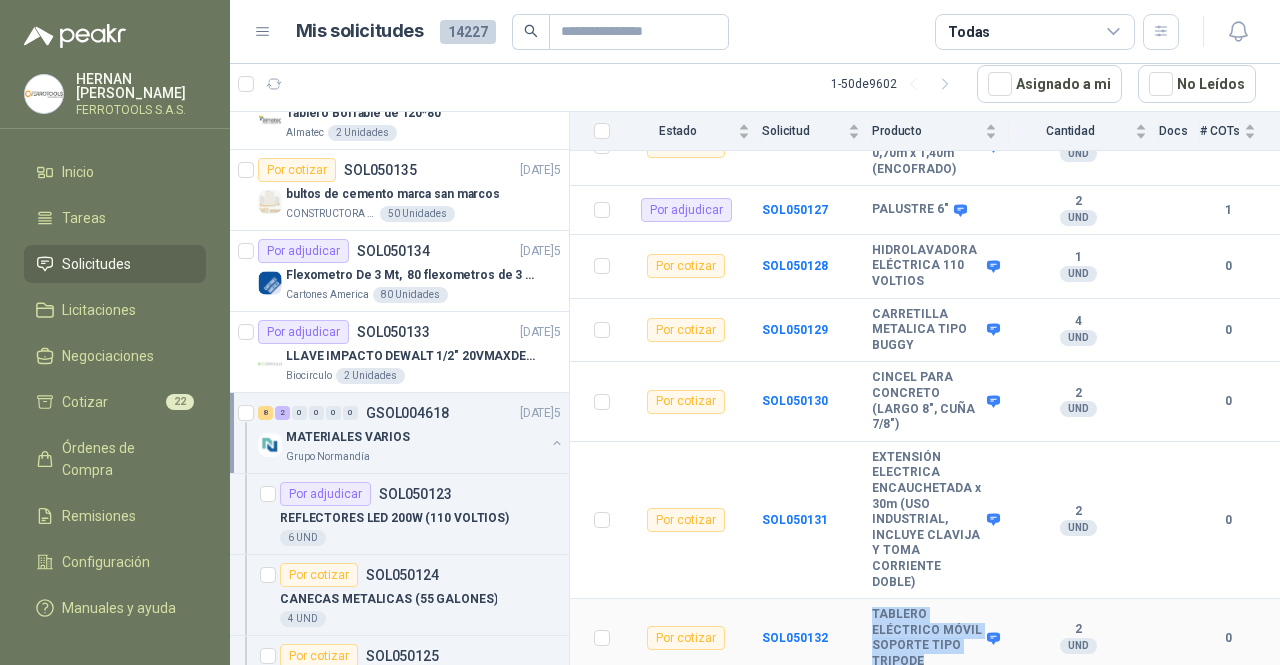 drag, startPoint x: 960, startPoint y: 641, endPoint x: 874, endPoint y: 603, distance: 94.02127 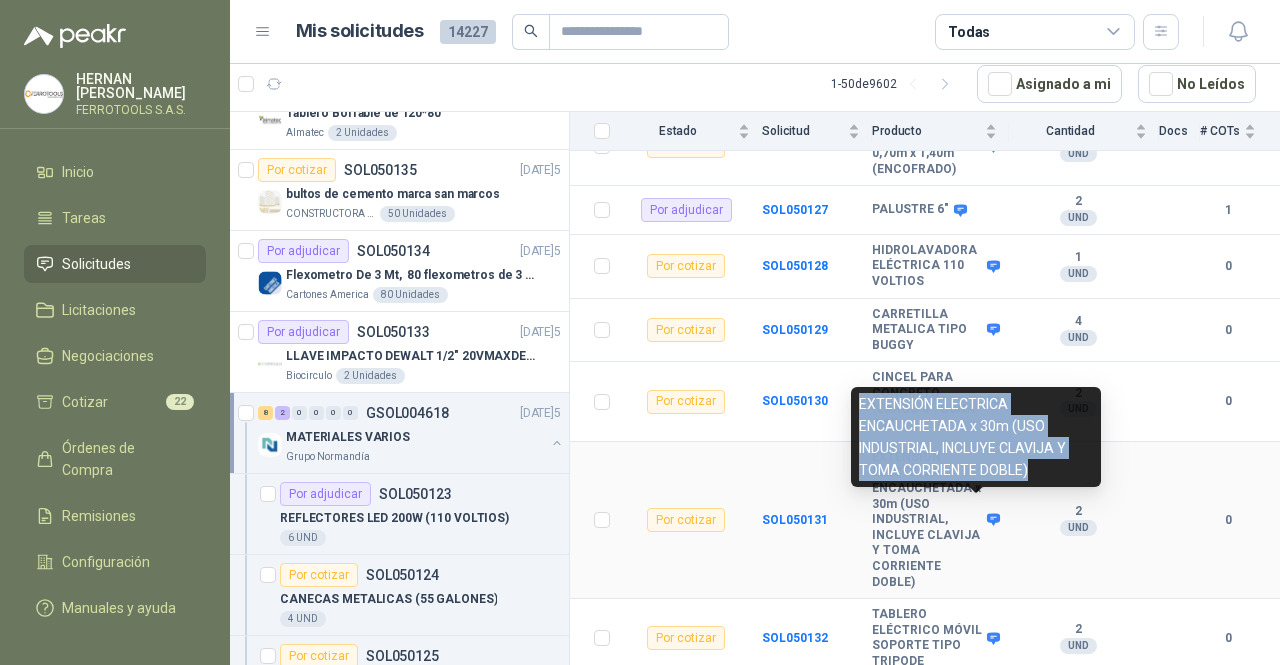 drag, startPoint x: 1043, startPoint y: 467, endPoint x: 856, endPoint y: 406, distance: 196.69774 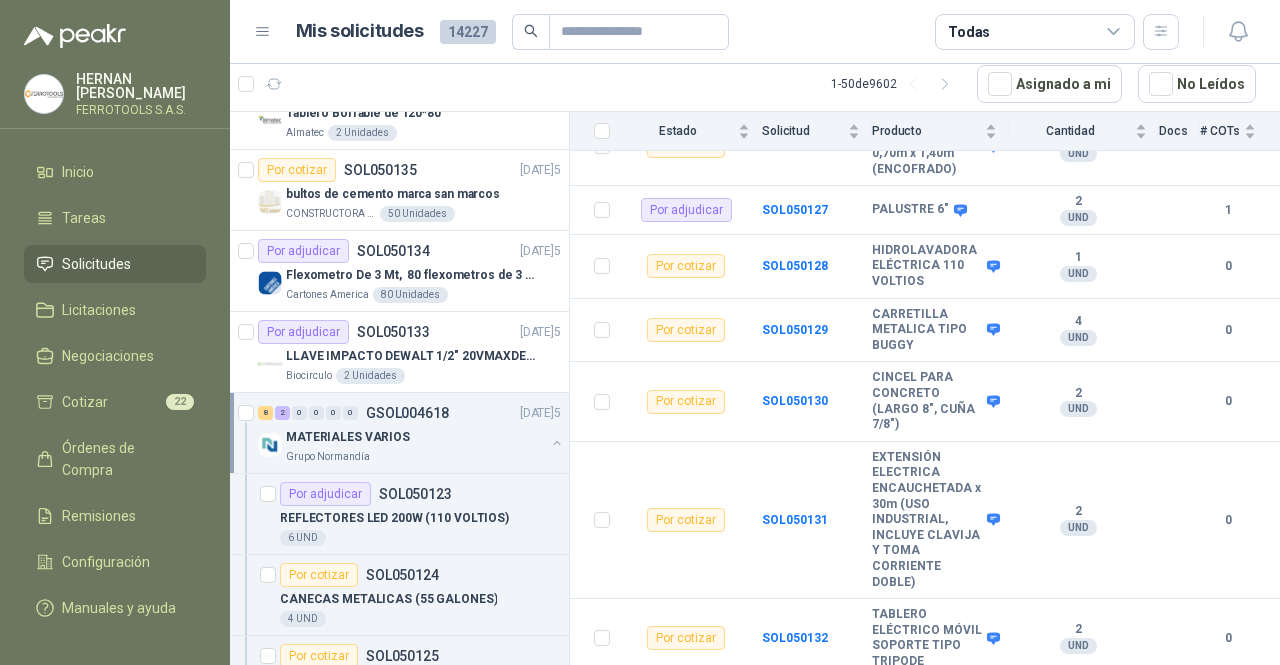 click on "Grupo Normandía" at bounding box center (415, 457) 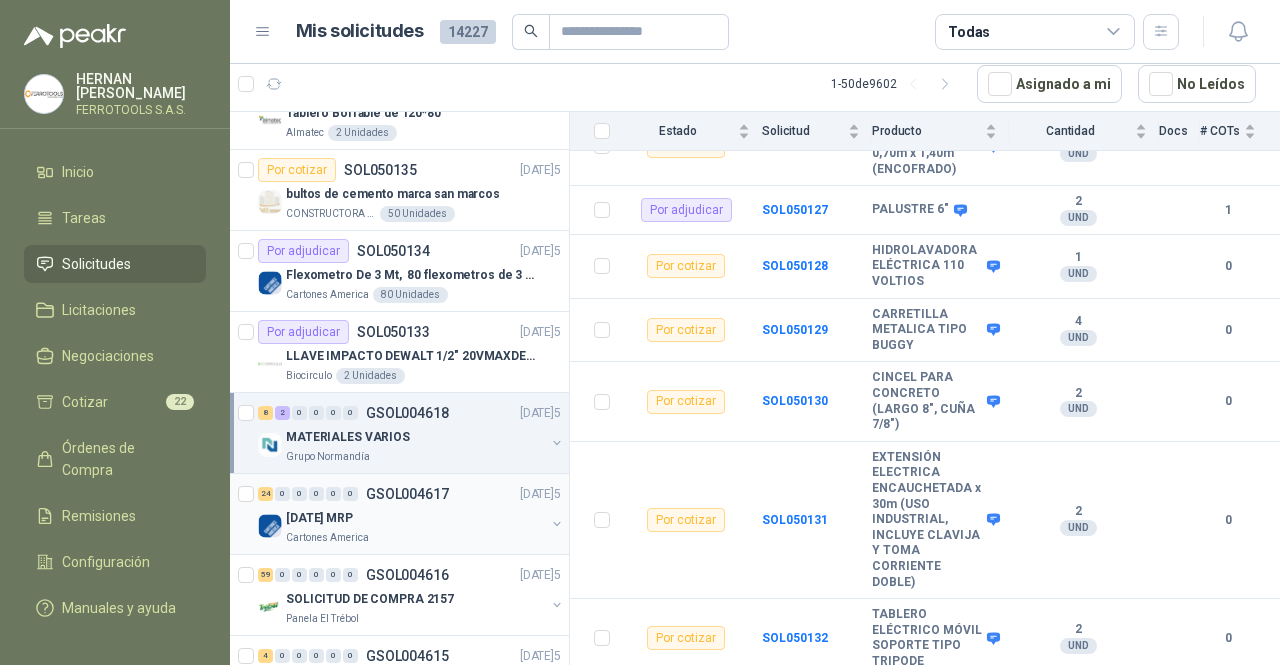 click on "24   0   0   0   0   0   GSOL004617 28/07/25" at bounding box center [411, 494] 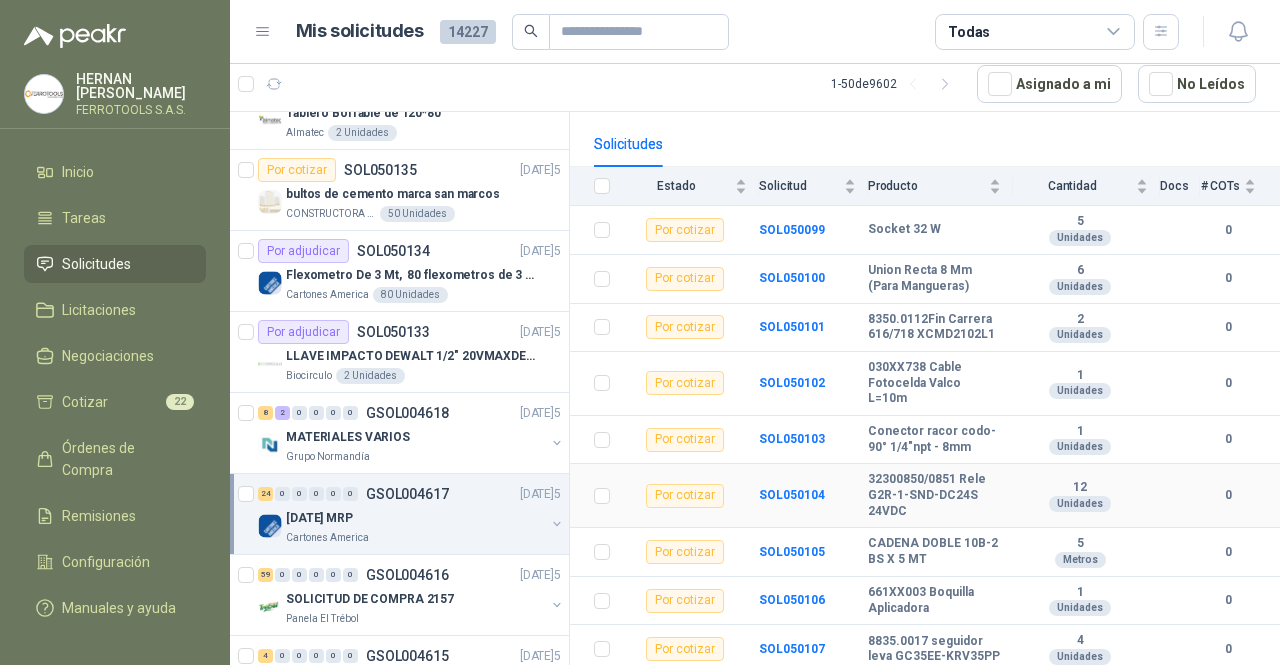 scroll, scrollTop: 193, scrollLeft: 0, axis: vertical 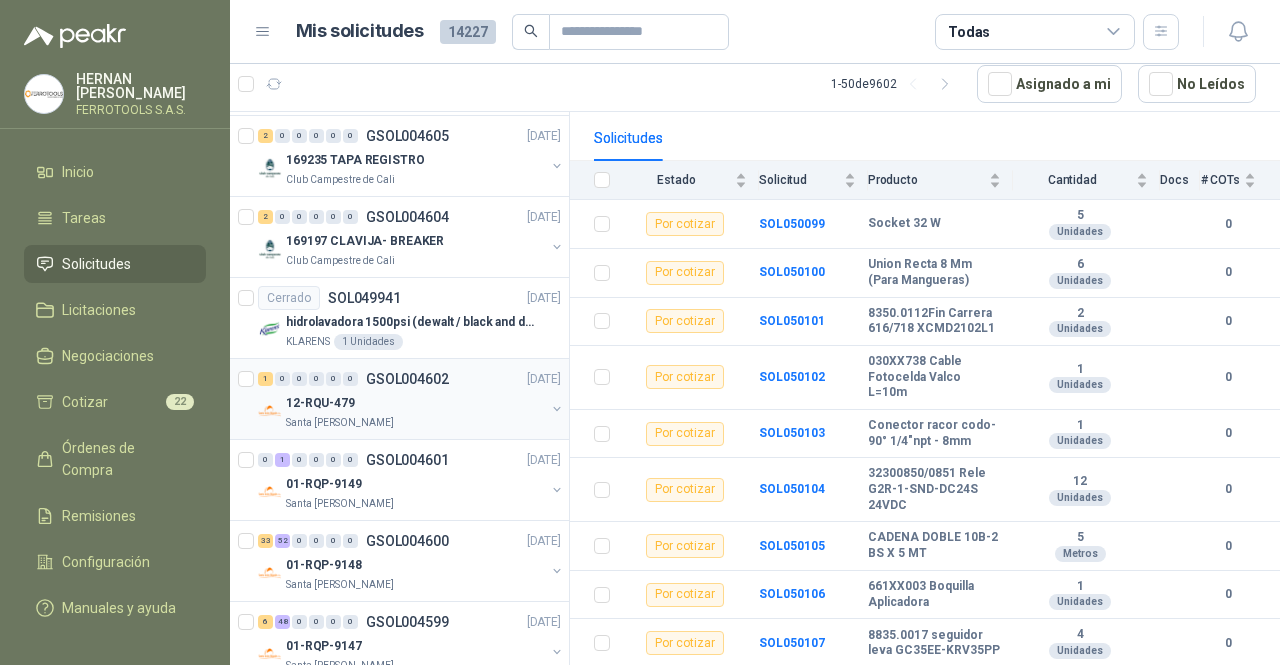 click on "12-RQU-479" at bounding box center [415, 403] 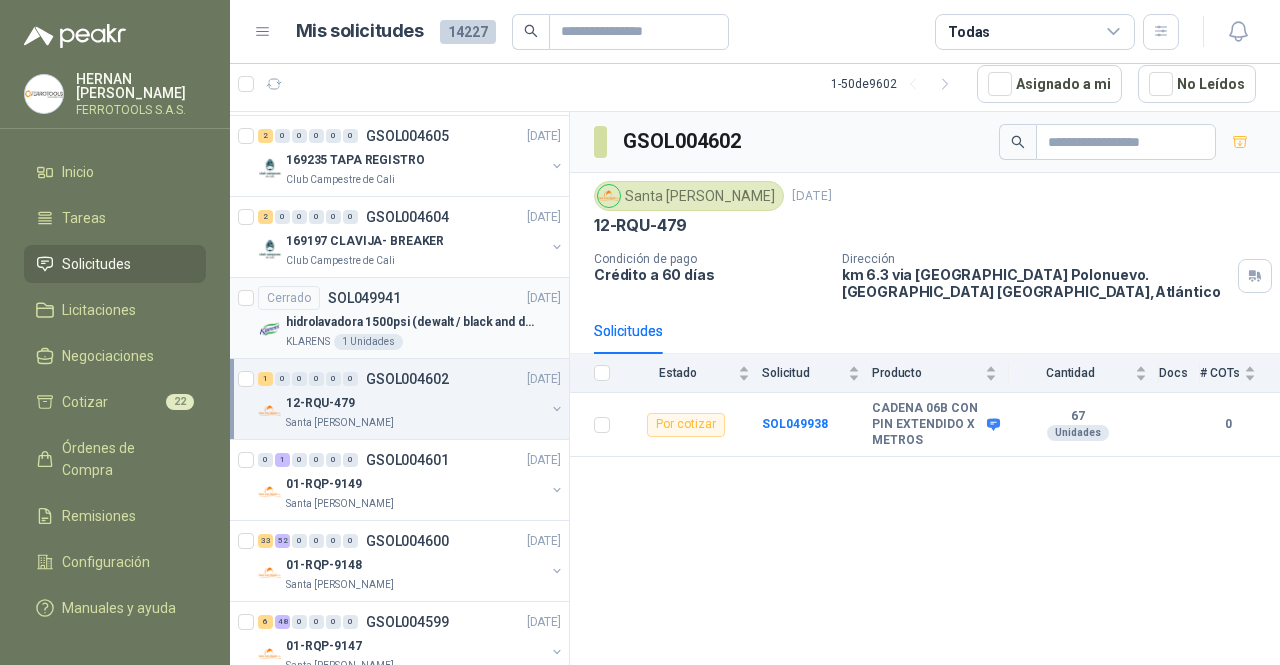 click on "KLARENS 1   Unidades" at bounding box center [423, 342] 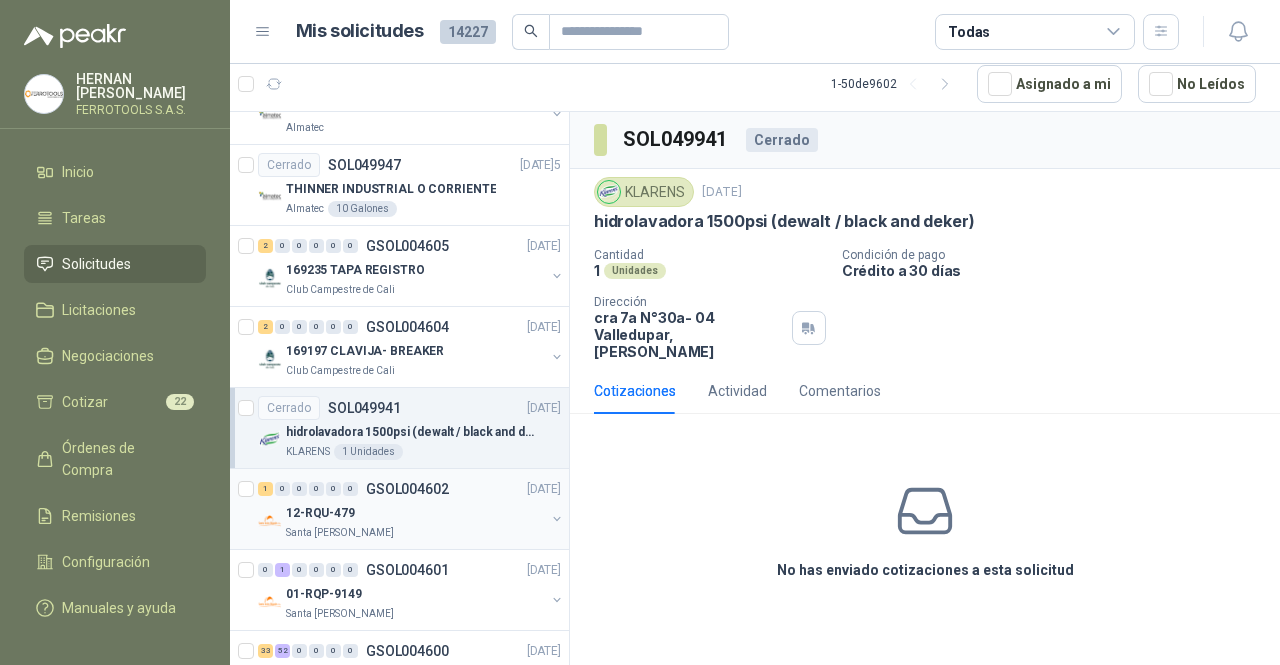 scroll, scrollTop: 1406, scrollLeft: 0, axis: vertical 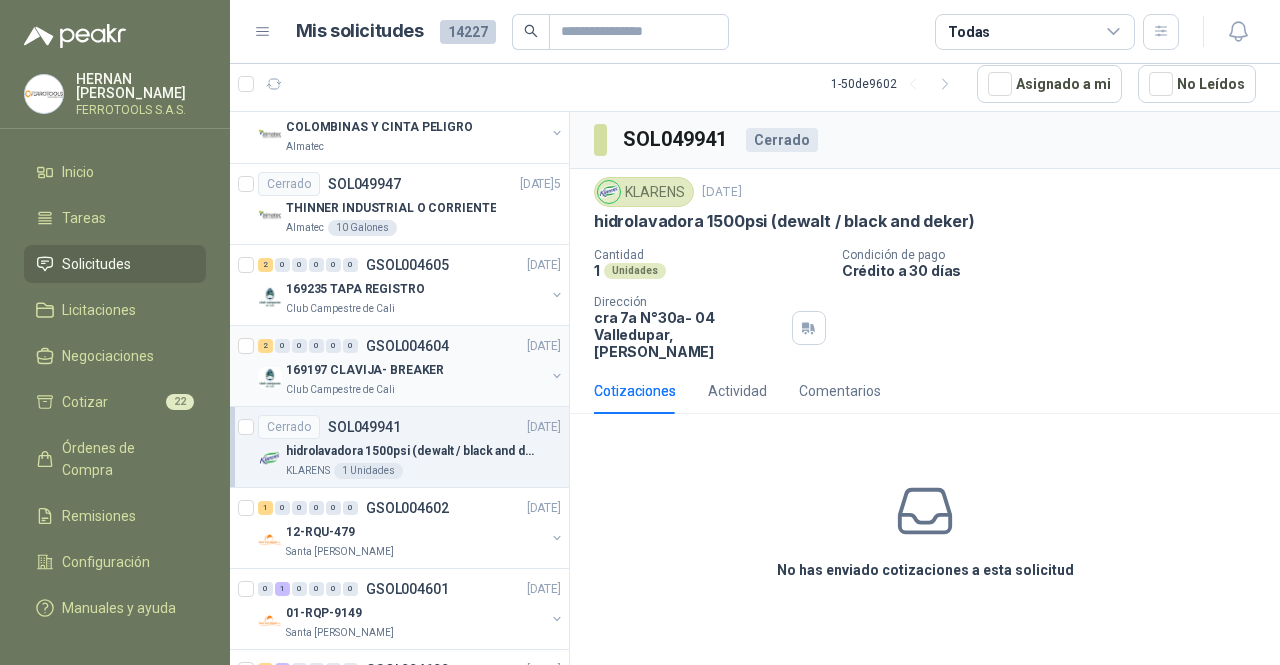 click on "169197 CLAVIJA- BREAKER" at bounding box center (365, 370) 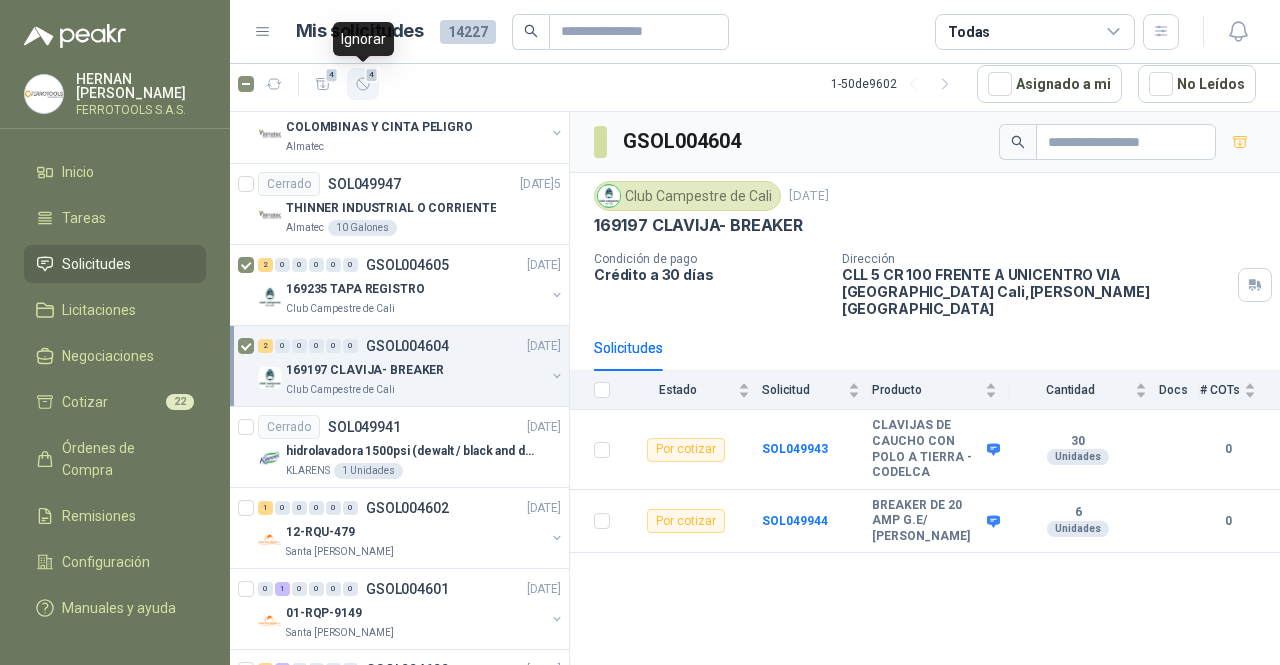 click 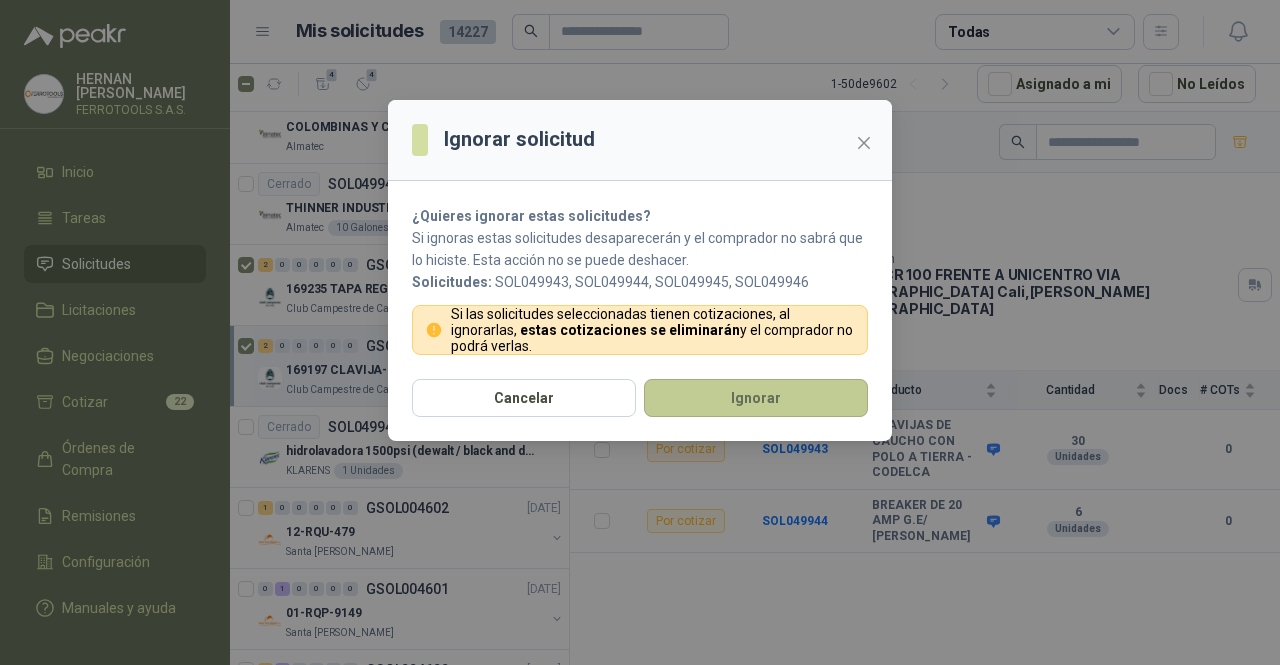 click on "Ignorar" at bounding box center [756, 398] 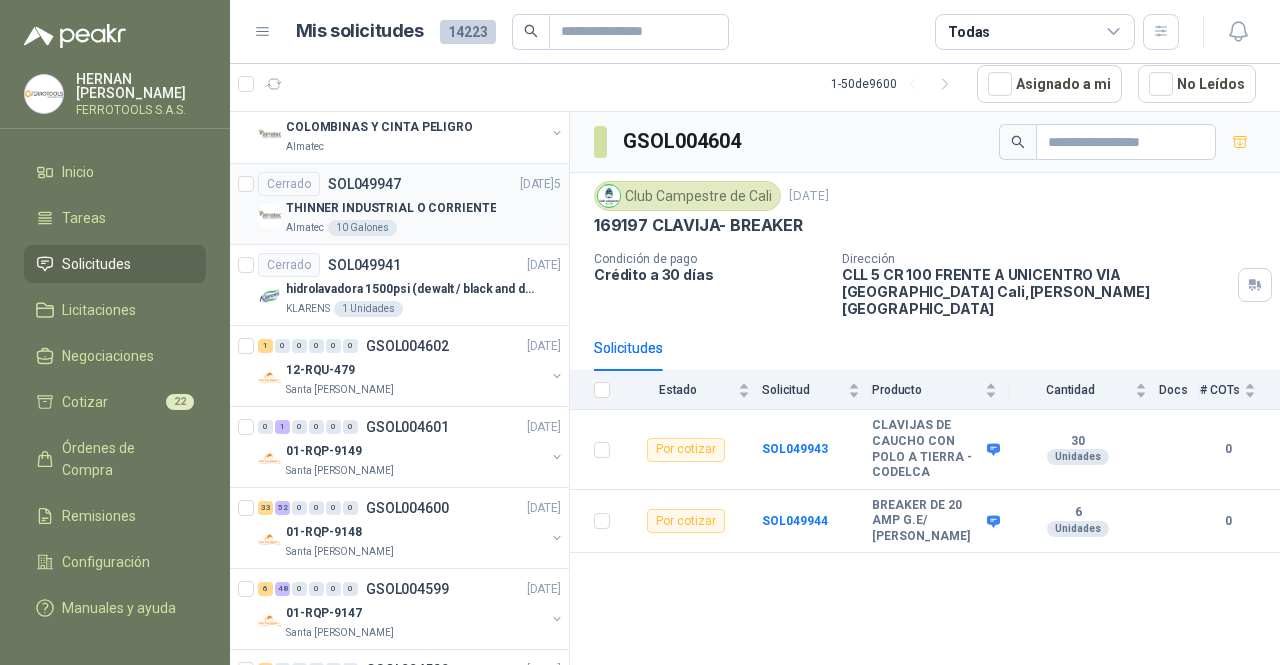 click on "Almatec 10   Galones" at bounding box center (423, 228) 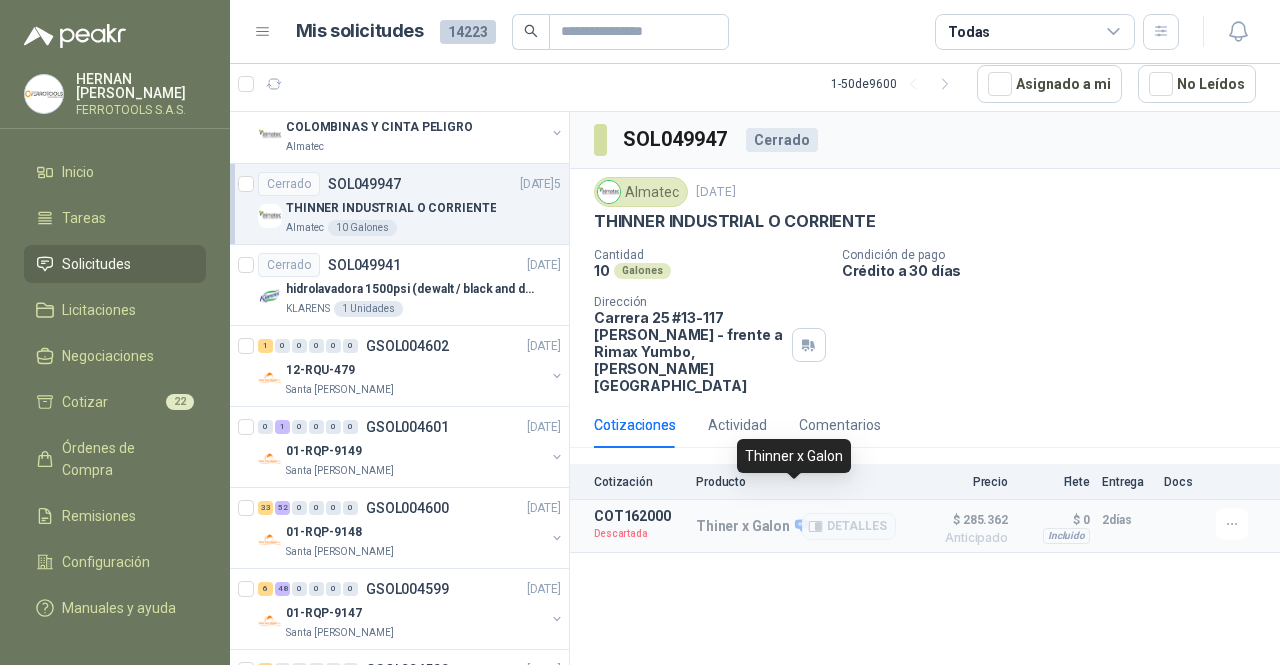 click 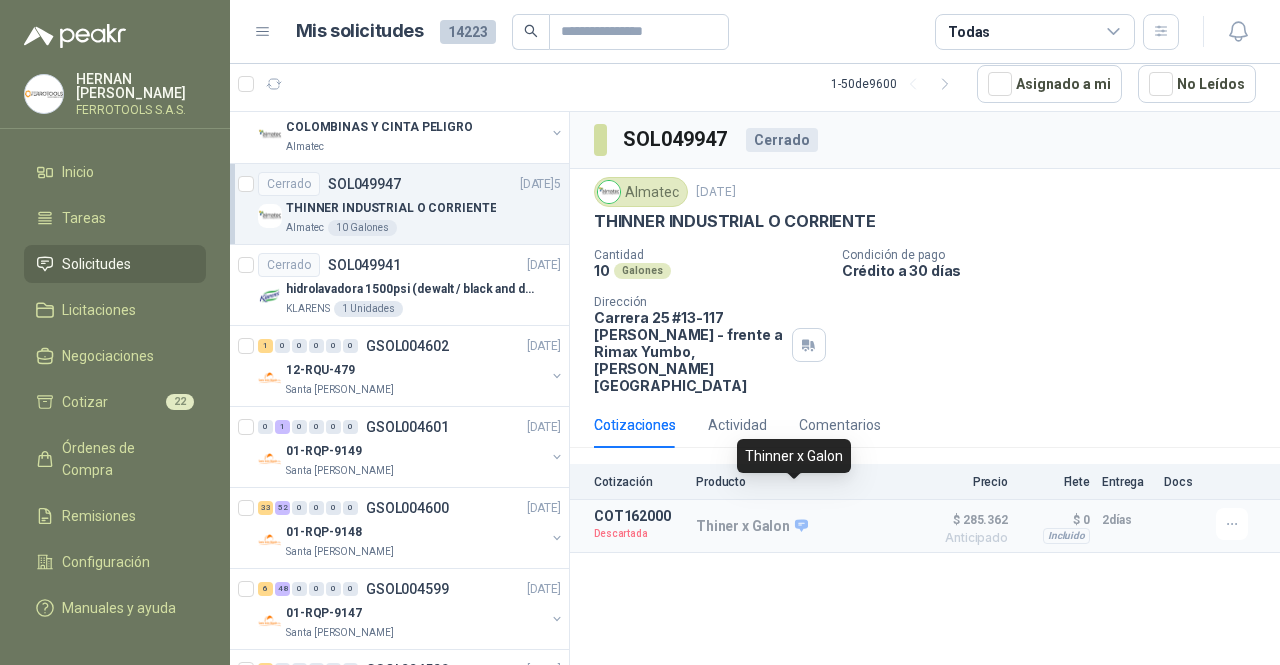 click on "Thinner x Galon" at bounding box center [794, 456] 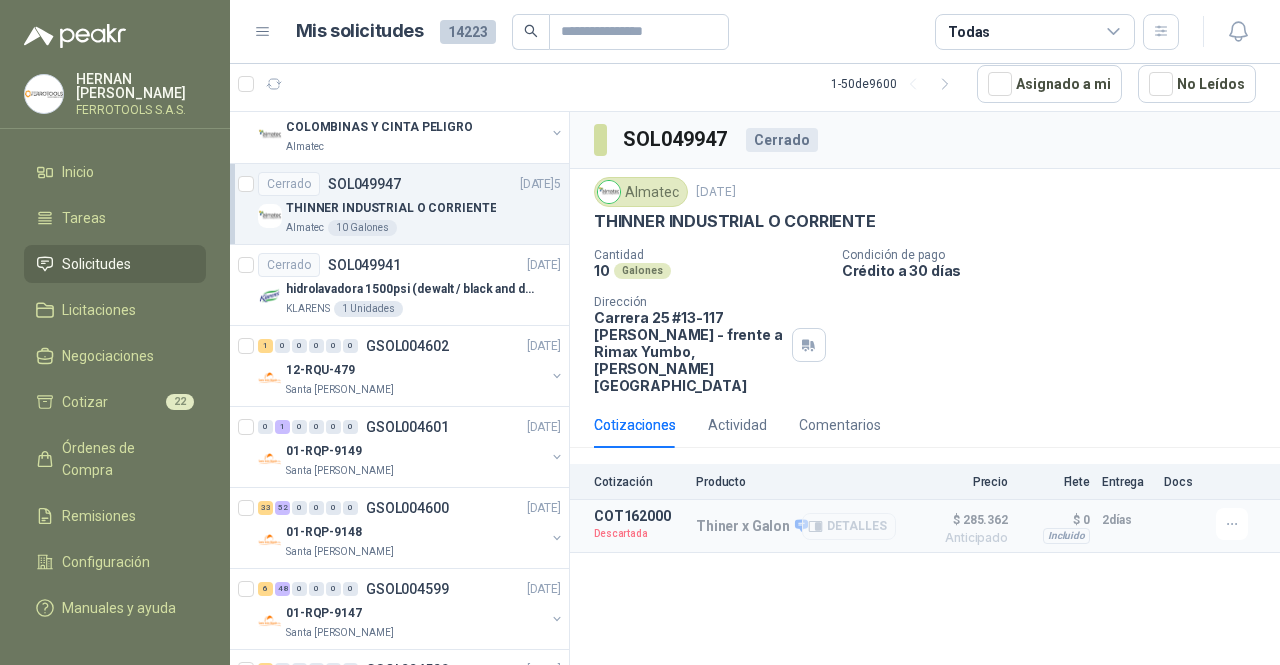 click on "Detalles" at bounding box center (849, 526) 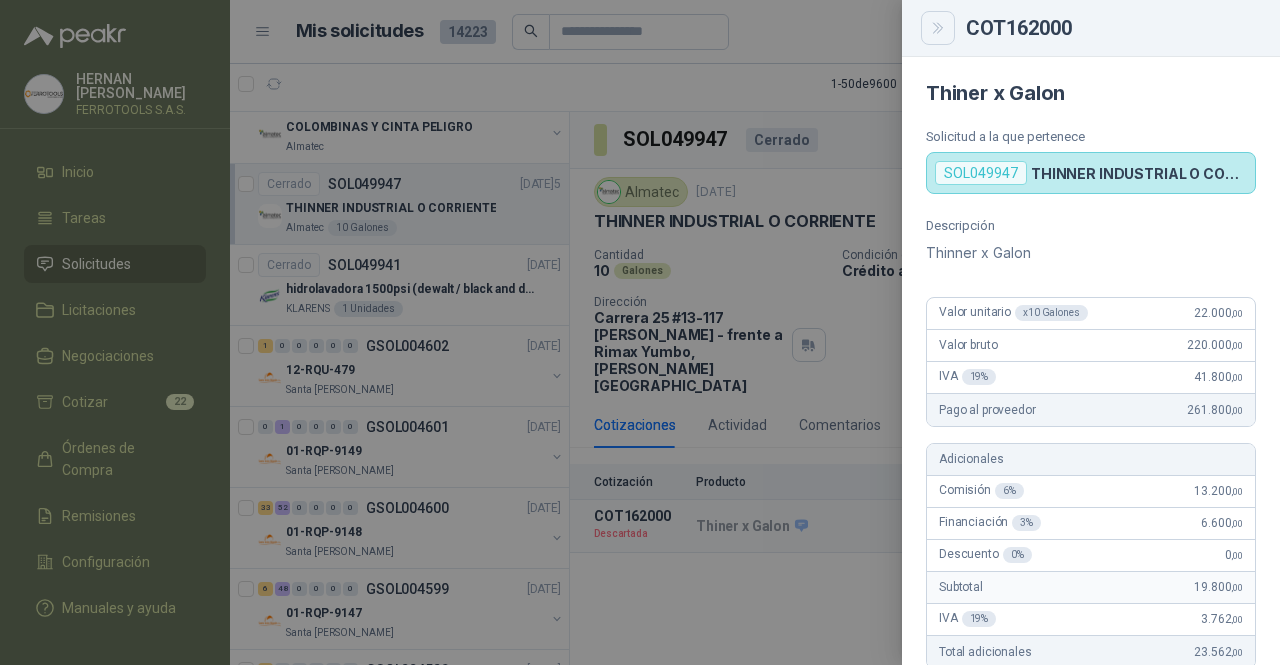 click 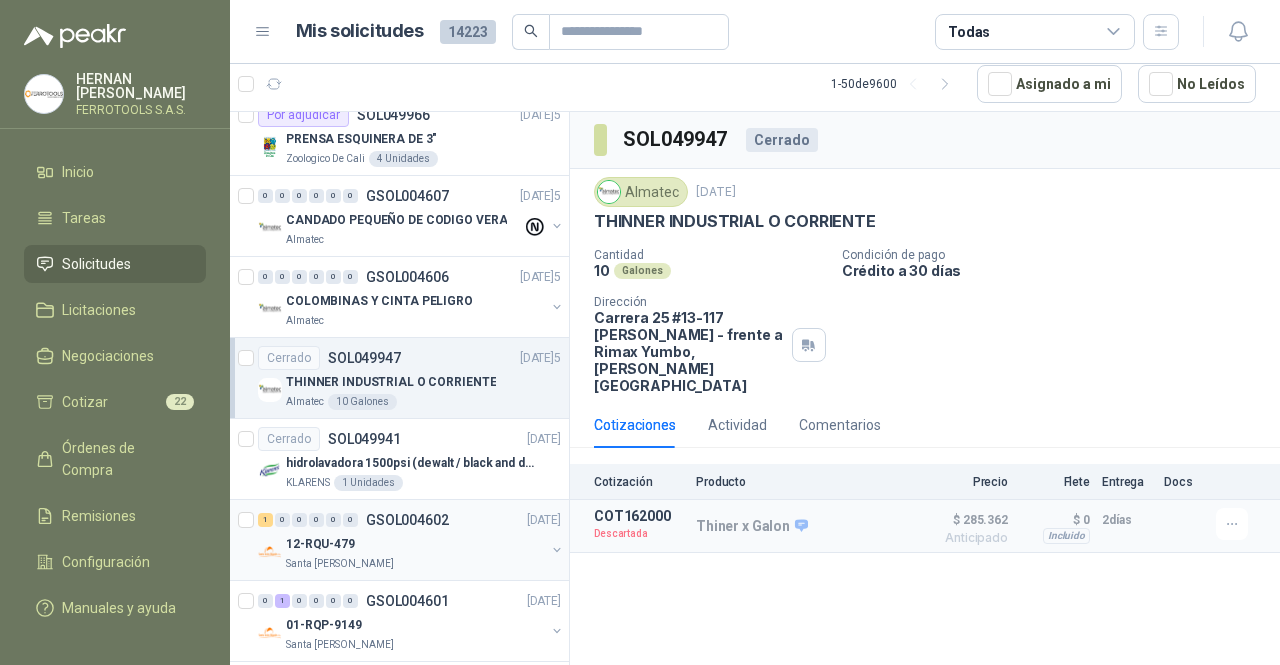 scroll, scrollTop: 1230, scrollLeft: 0, axis: vertical 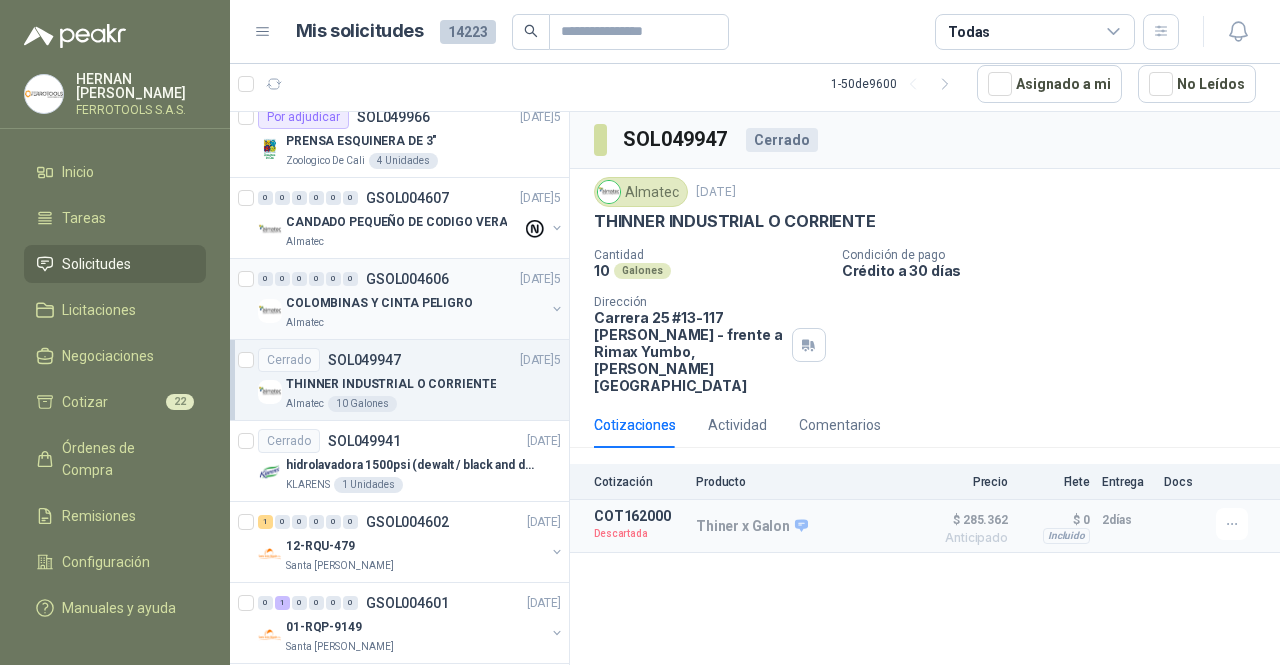 click on "Almatec" at bounding box center (415, 323) 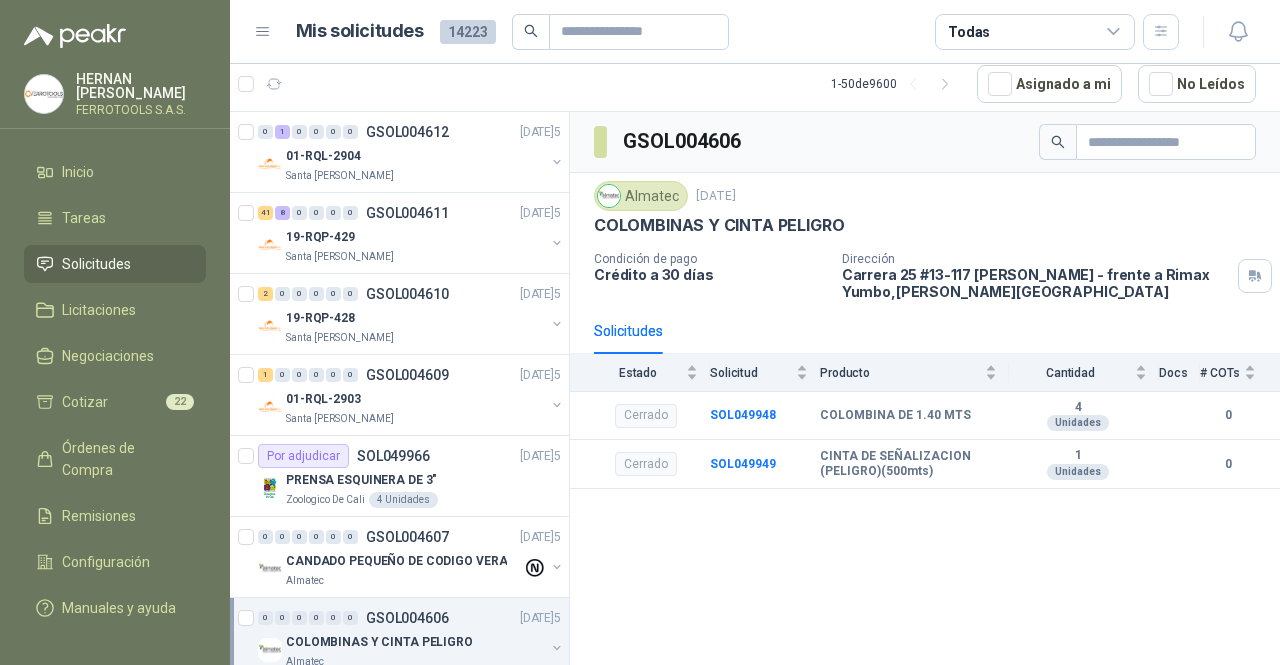 scroll, scrollTop: 884, scrollLeft: 0, axis: vertical 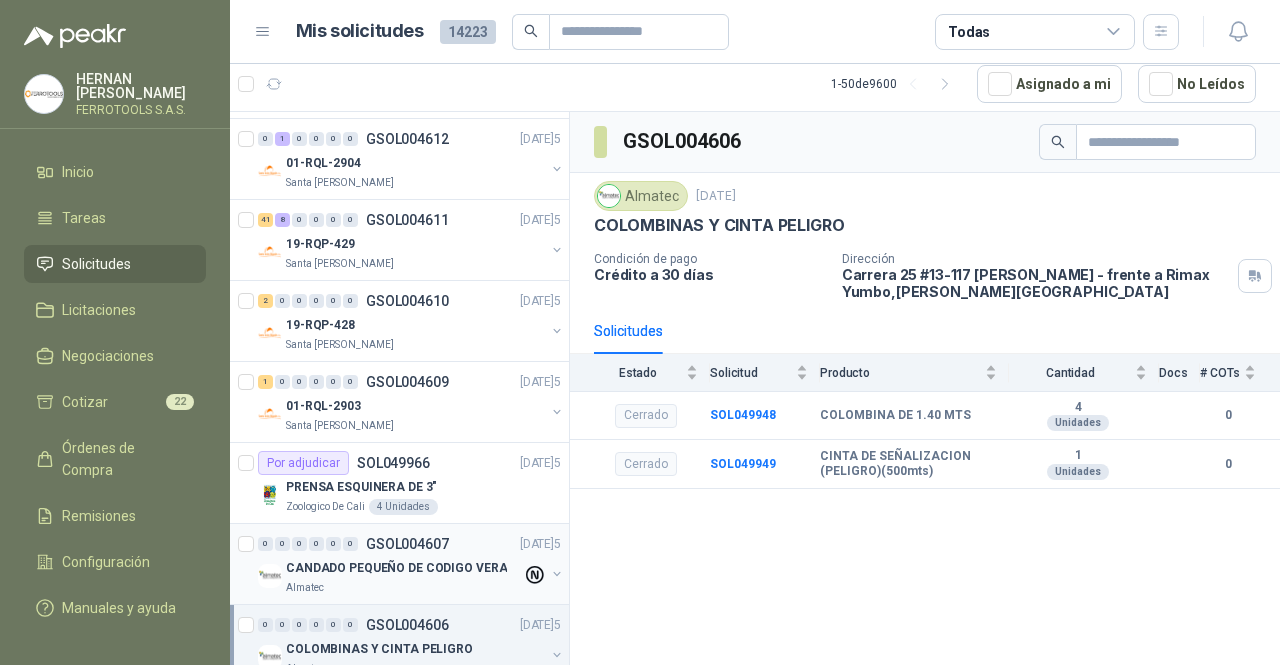 click on "Almatec" at bounding box center (404, 588) 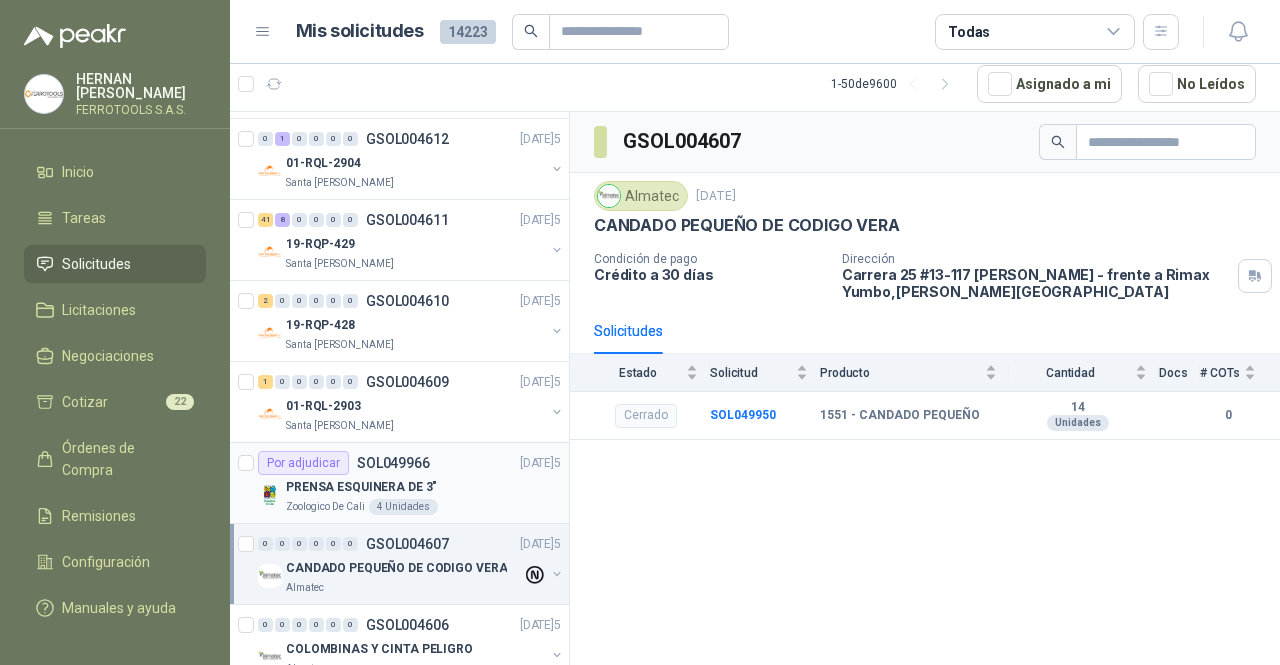 click on "PRENSA ESQUINERA DE 3"" at bounding box center [423, 487] 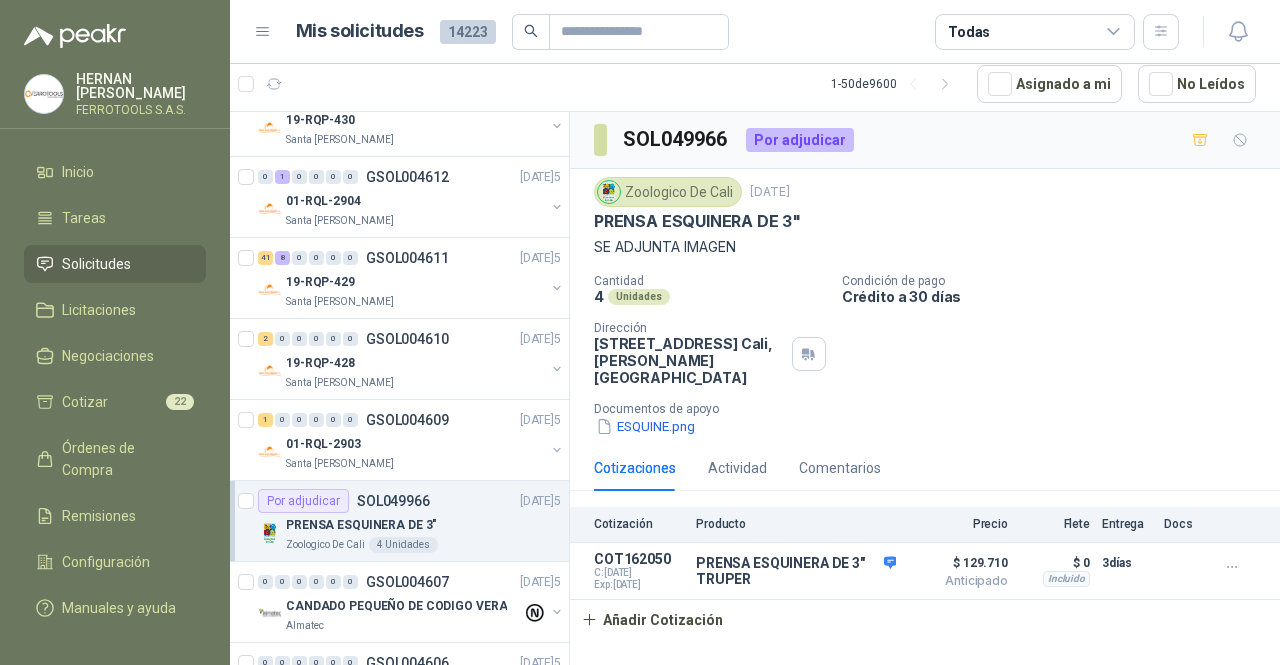 scroll, scrollTop: 841, scrollLeft: 0, axis: vertical 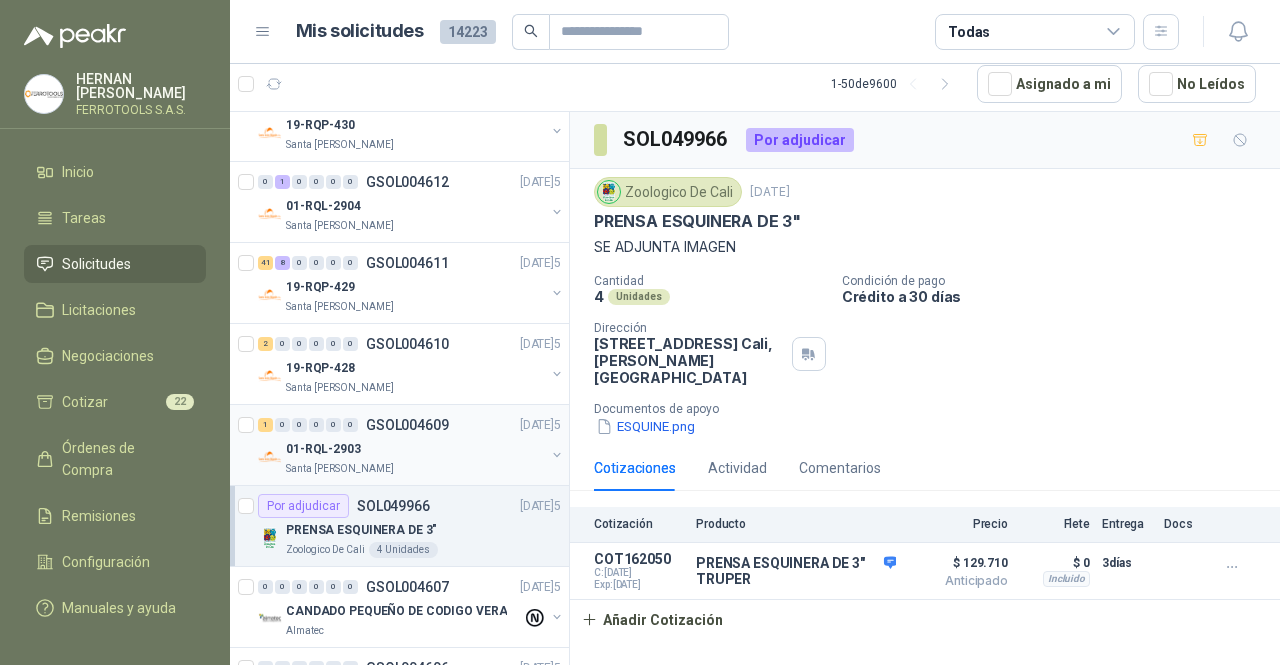click on "01-RQL-2903" at bounding box center [415, 449] 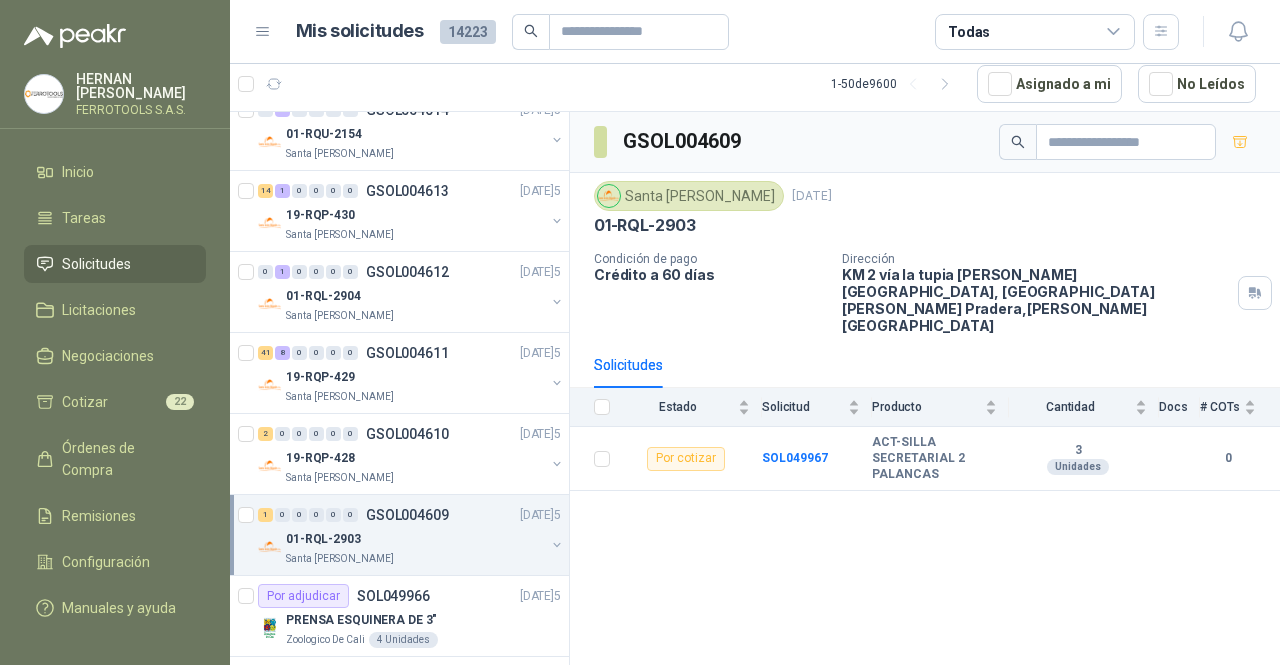 scroll, scrollTop: 746, scrollLeft: 0, axis: vertical 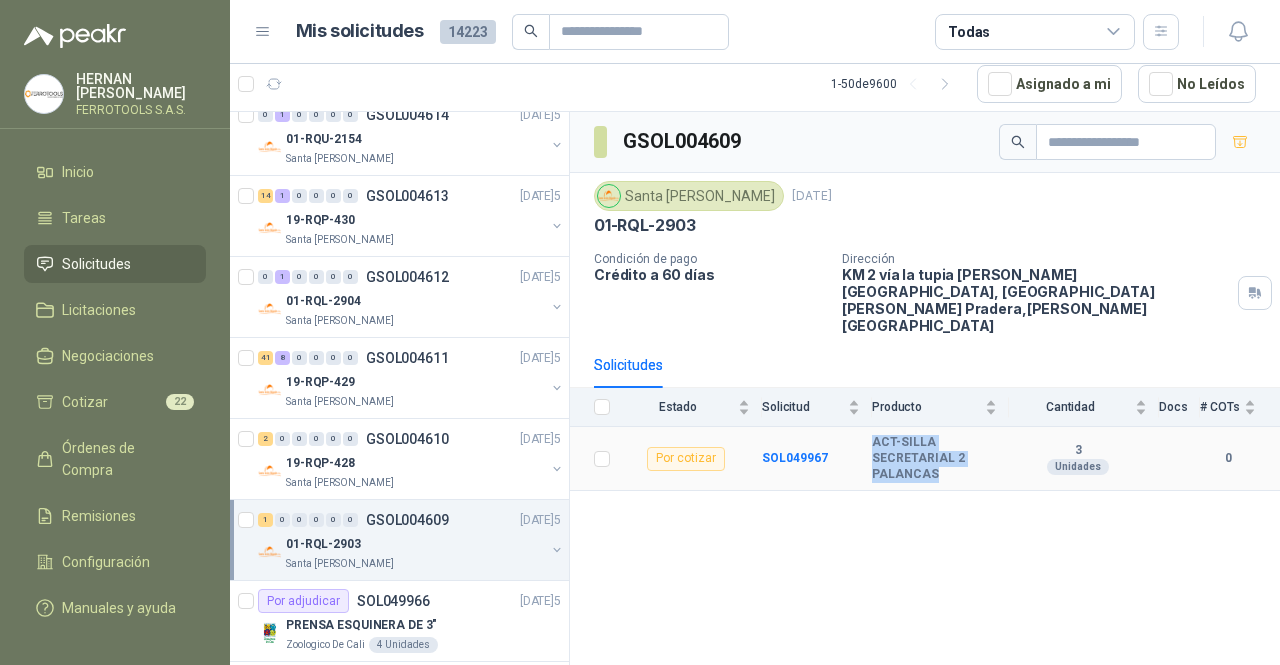 drag, startPoint x: 948, startPoint y: 438, endPoint x: 867, endPoint y: 411, distance: 85.3815 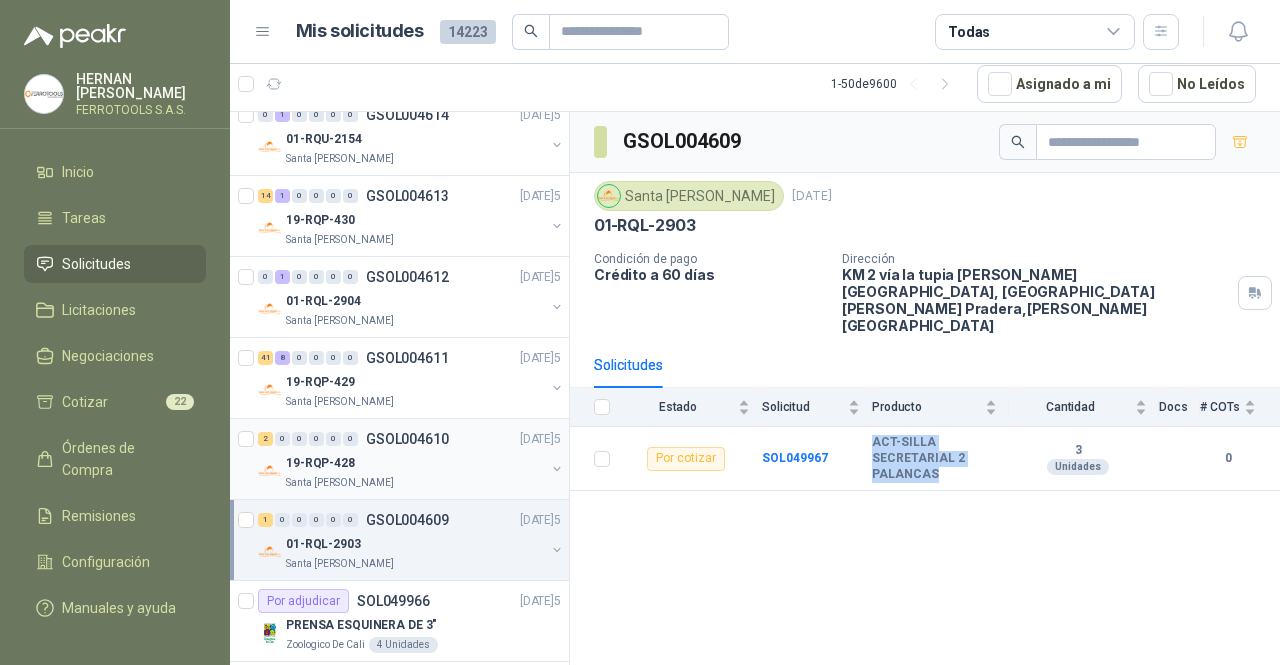 click on "19-RQP-428" at bounding box center [415, 463] 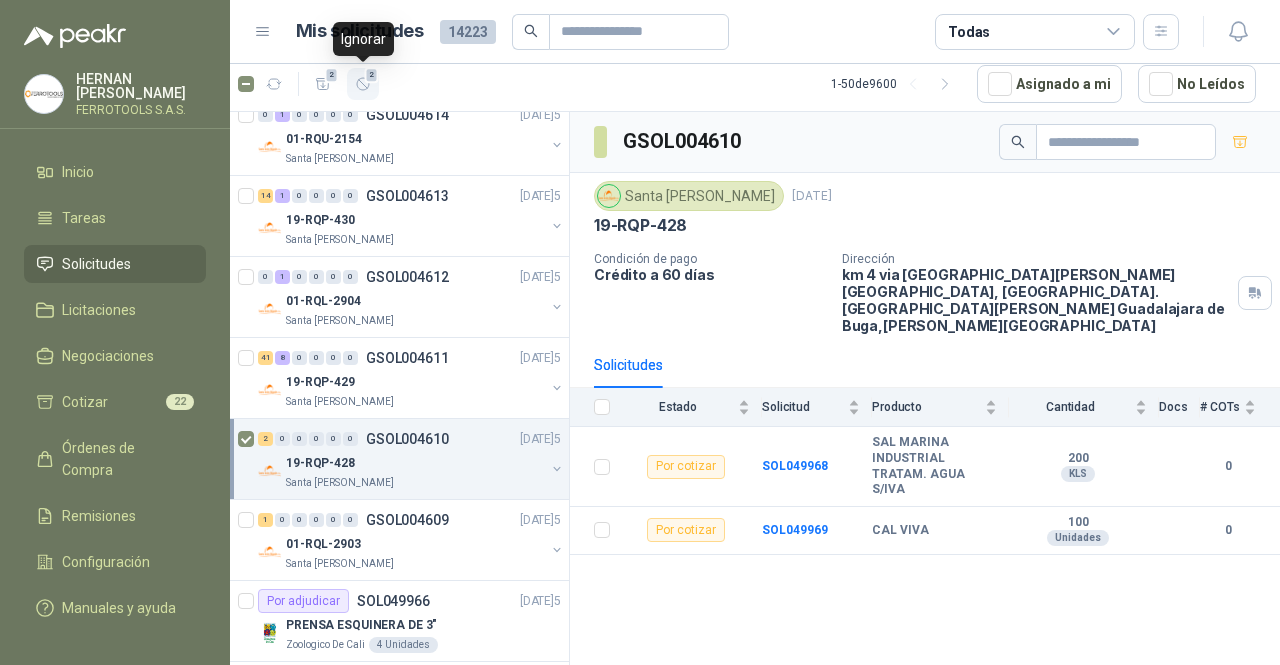 click on "2" at bounding box center (372, 75) 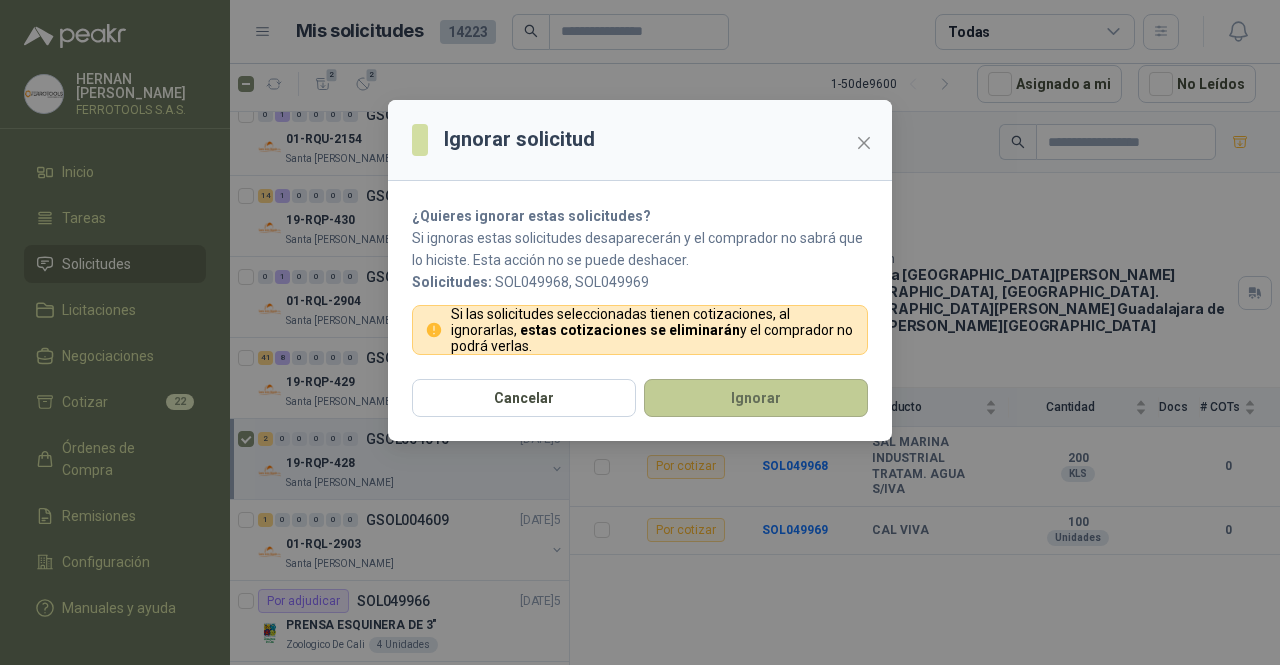 click on "Ignorar" at bounding box center [756, 398] 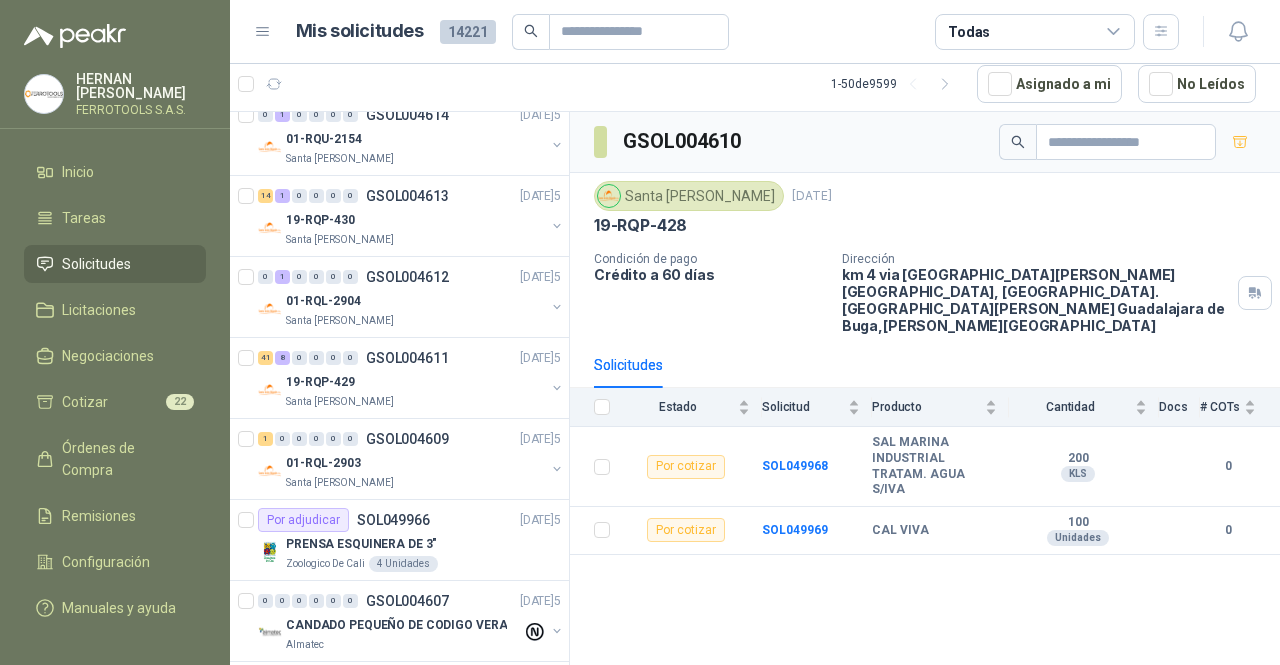 click on "19-RQP-429" at bounding box center (415, 382) 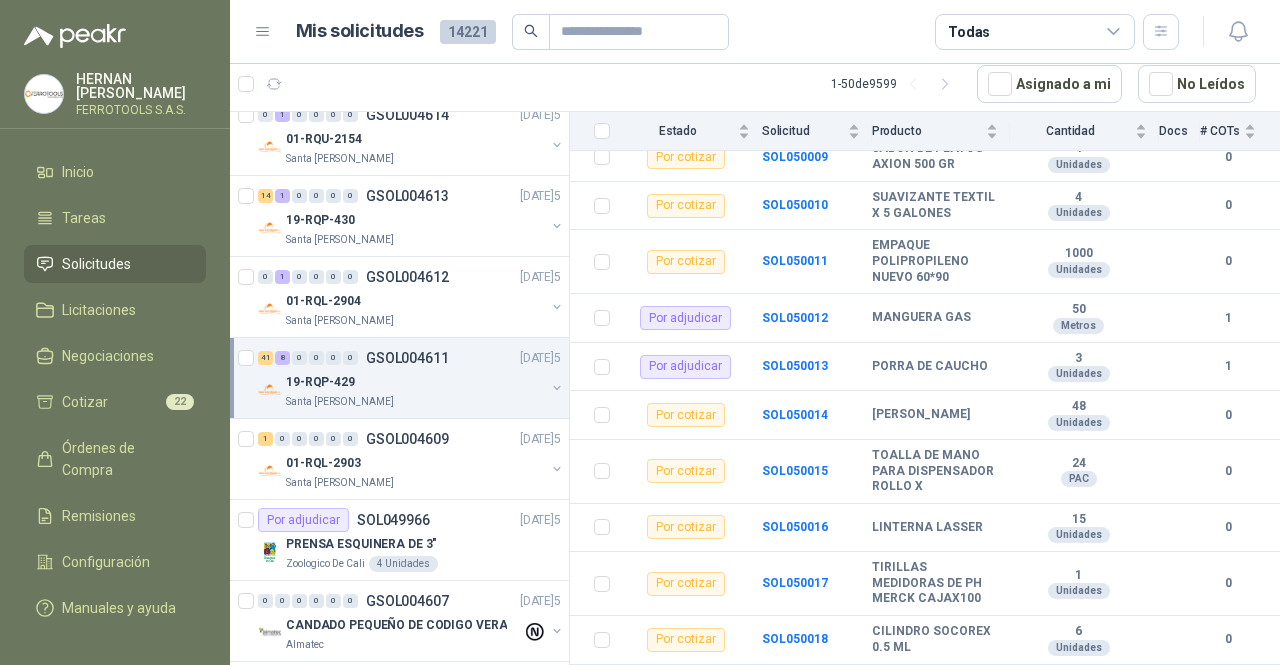 scroll, scrollTop: 2493, scrollLeft: 0, axis: vertical 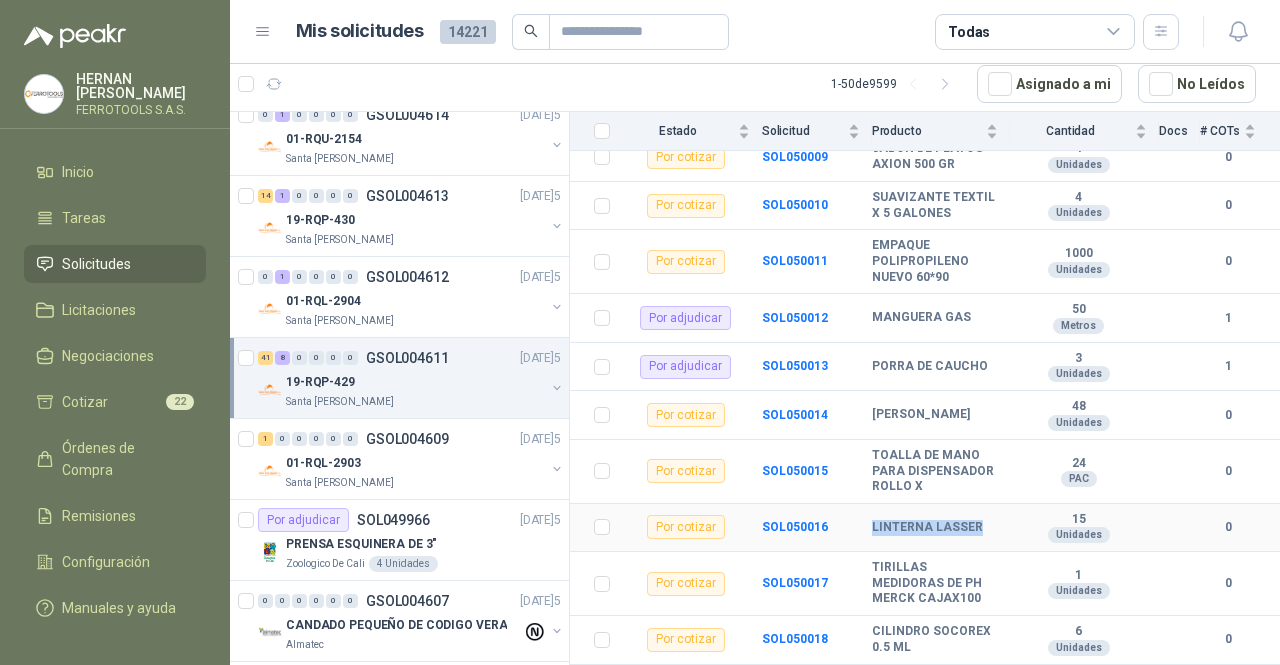 drag, startPoint x: 978, startPoint y: 530, endPoint x: 870, endPoint y: 528, distance: 108.01852 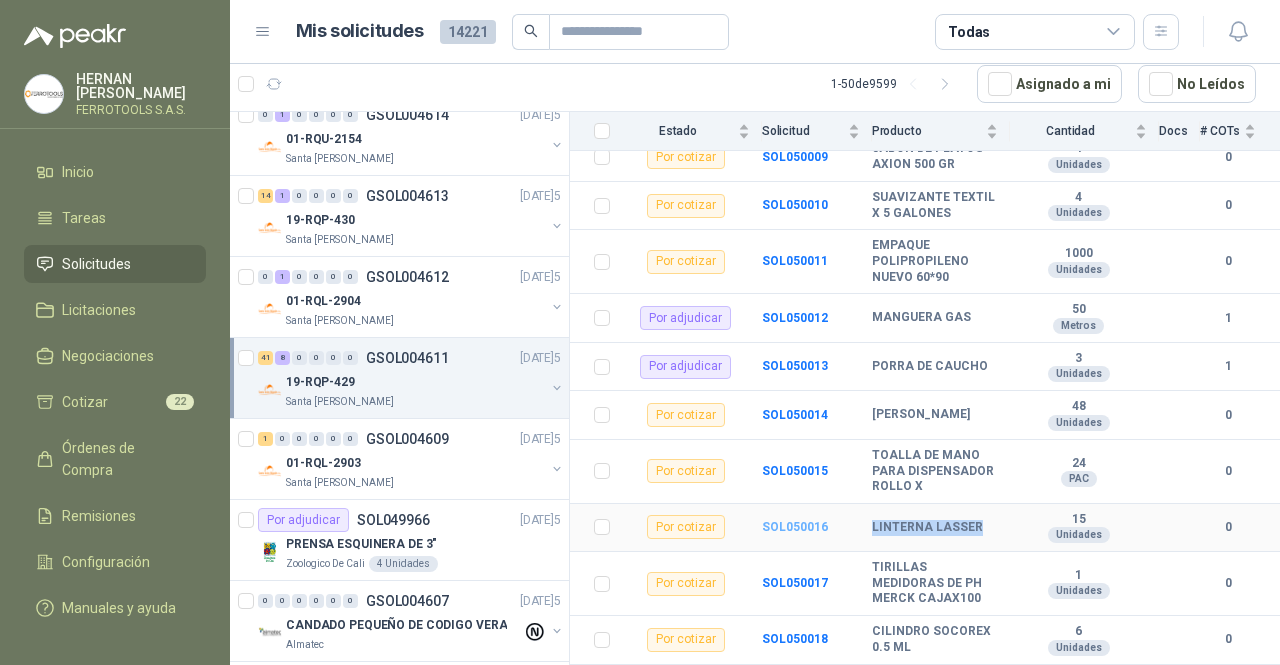 click on "SOL050016" at bounding box center [795, 527] 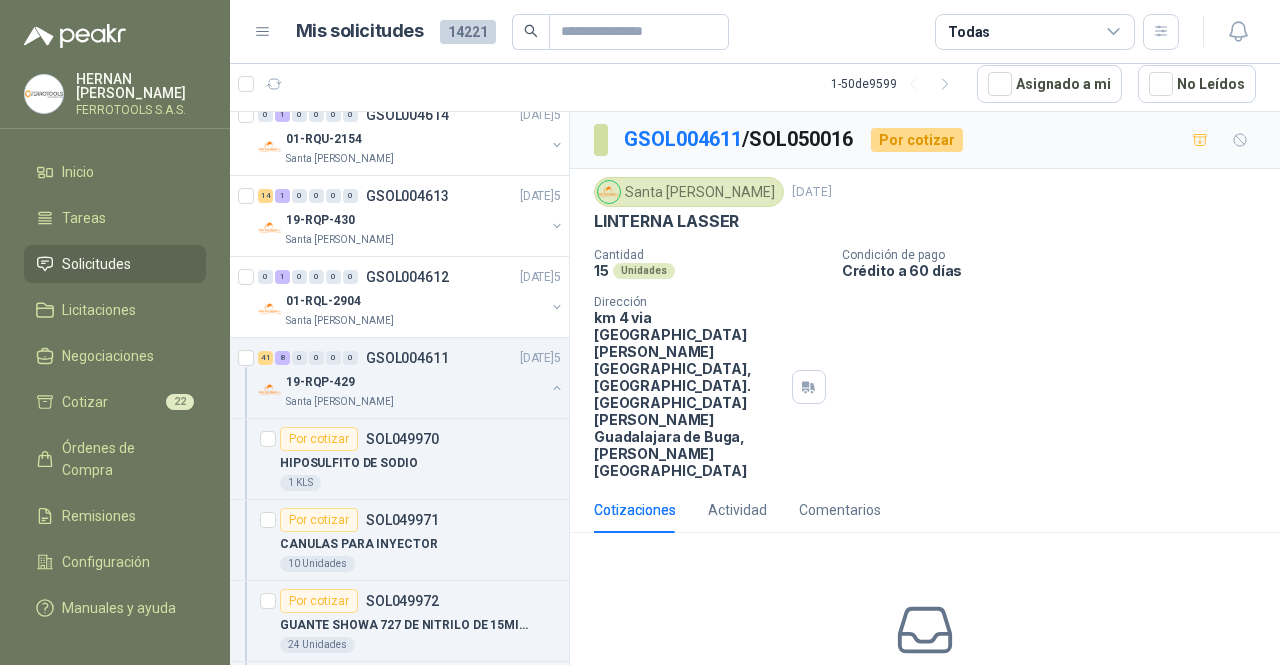 click on "Cotizar" at bounding box center [925, 735] 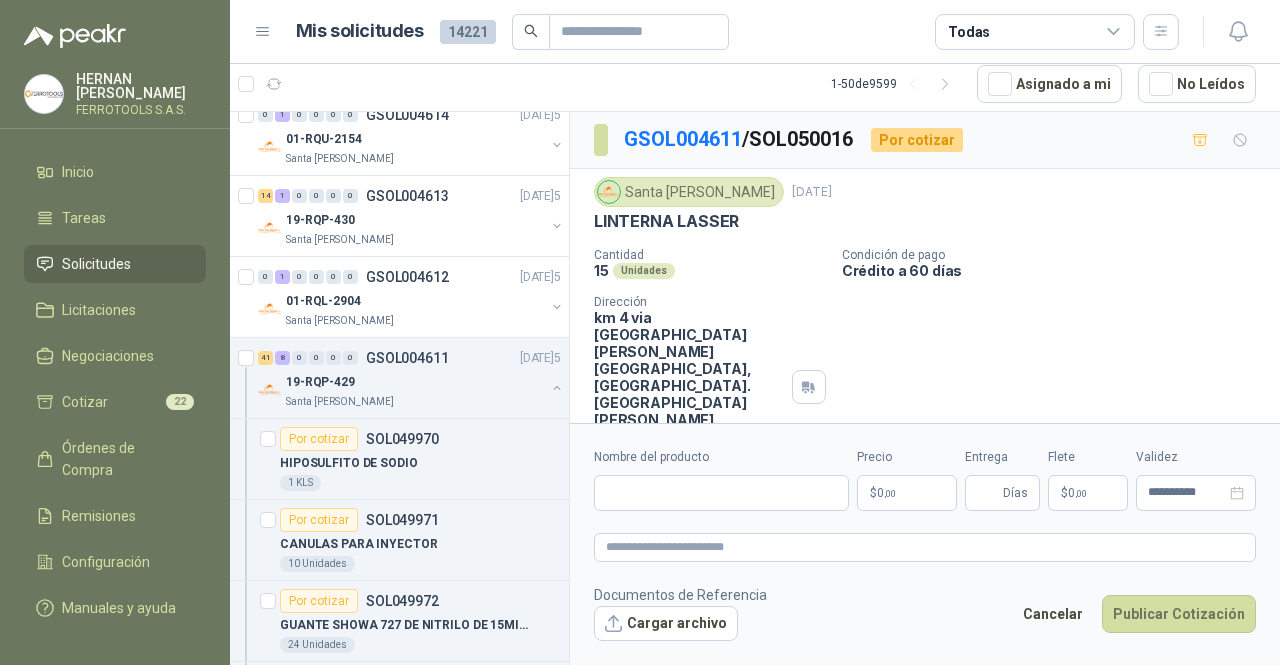 type 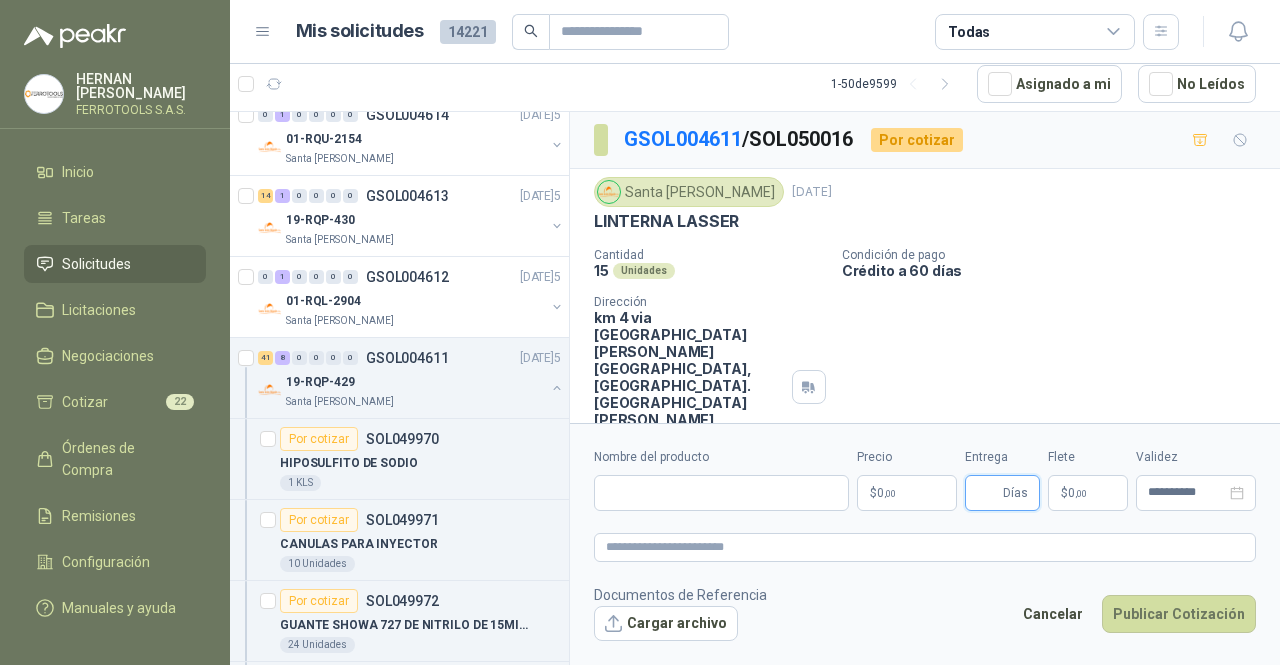 click on "Entrega" at bounding box center (988, 493) 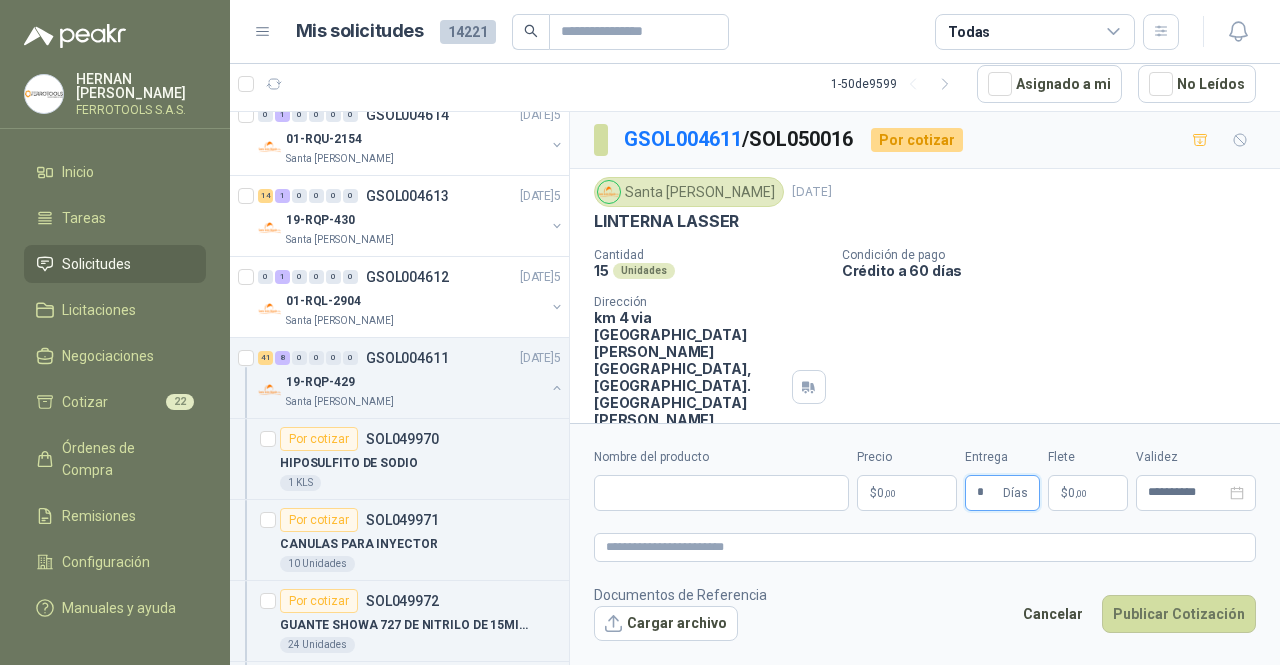 type on "*" 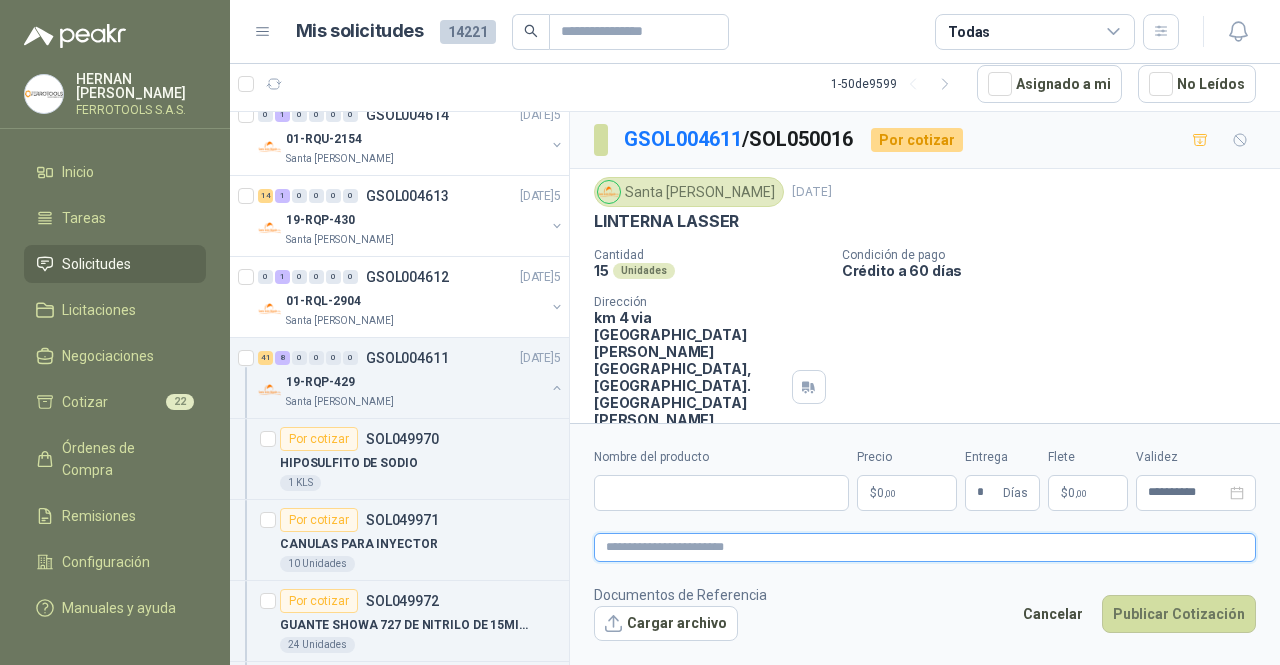 click at bounding box center (925, 547) 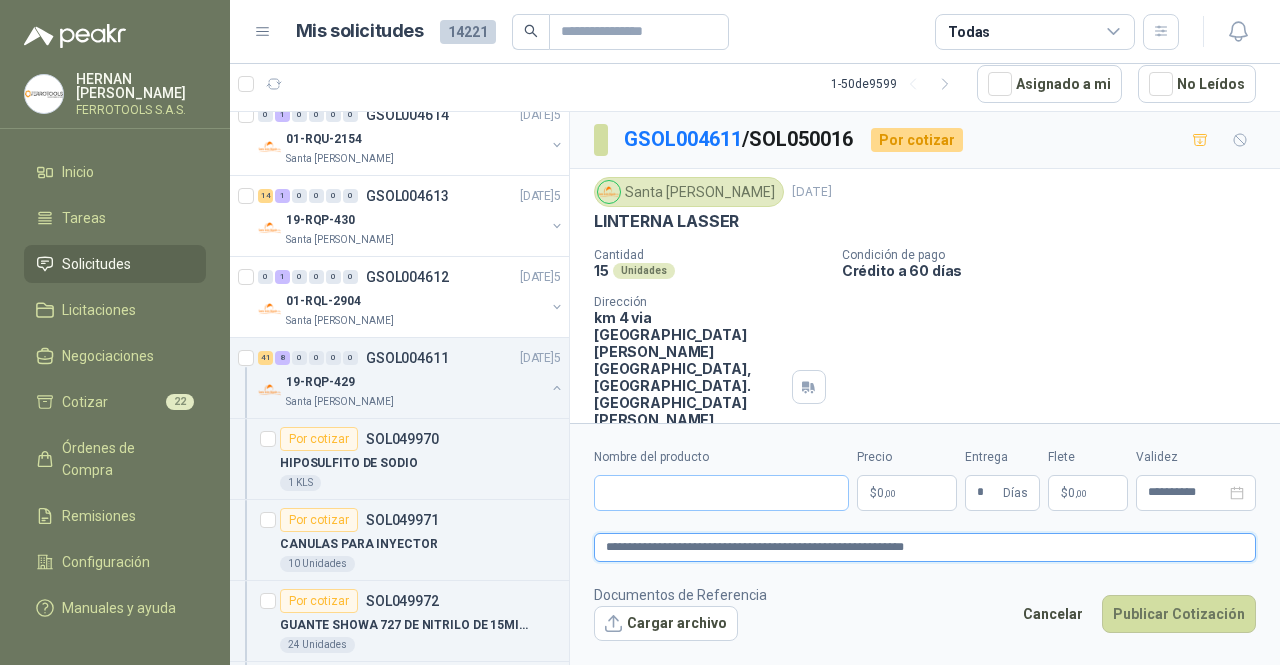 type on "**********" 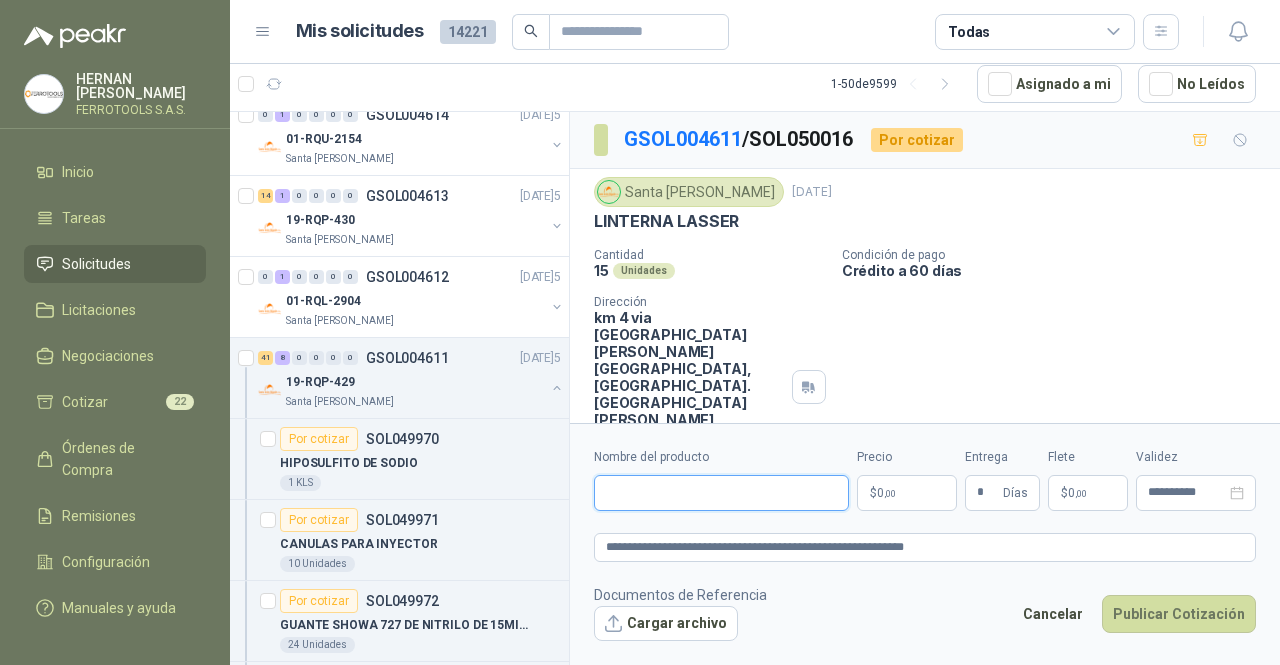paste on "**********" 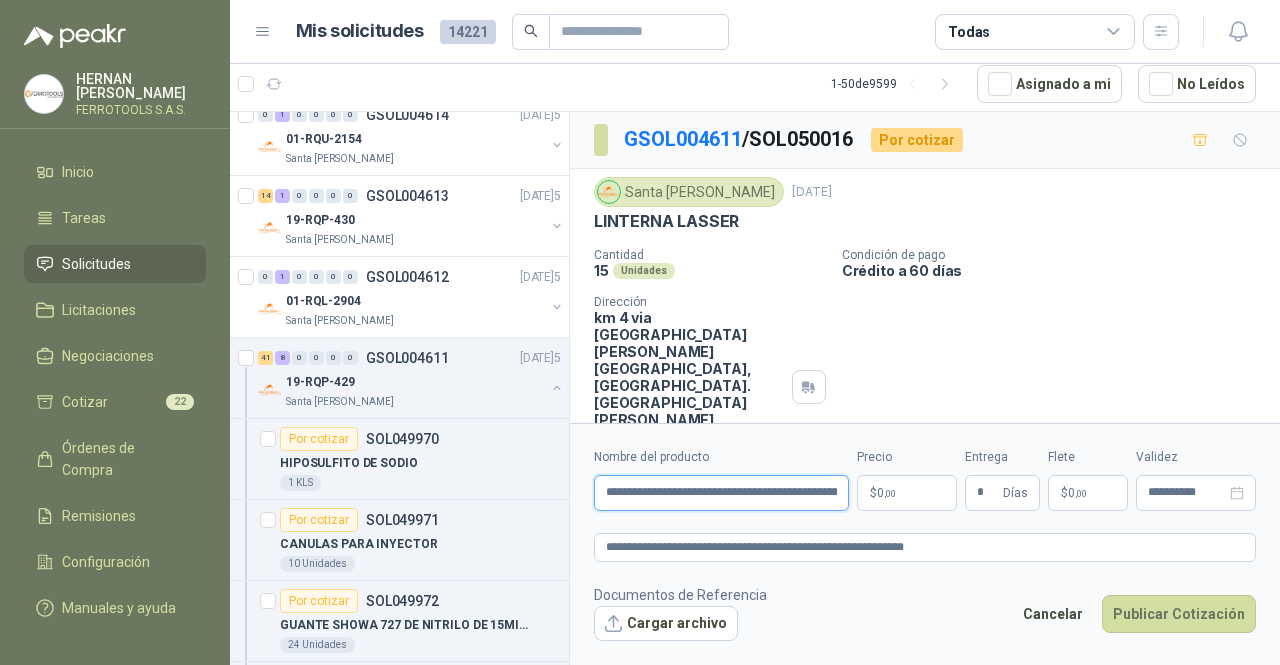 scroll, scrollTop: 0, scrollLeft: 107, axis: horizontal 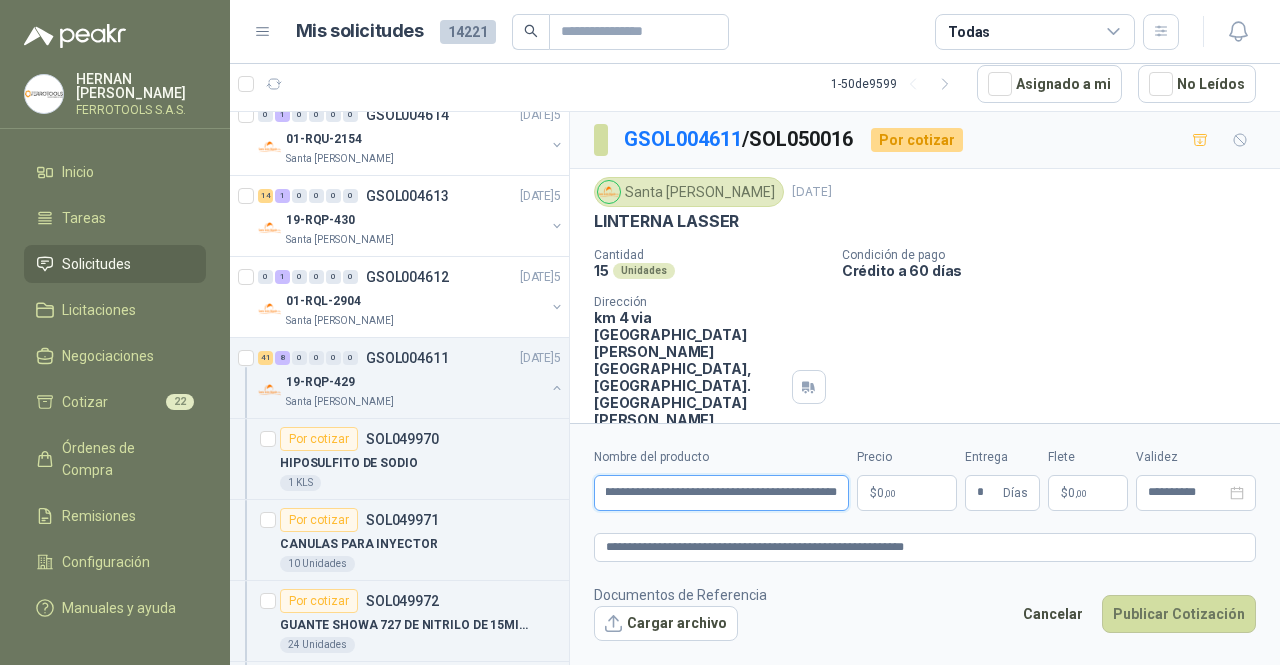 click on "**********" at bounding box center [721, 493] 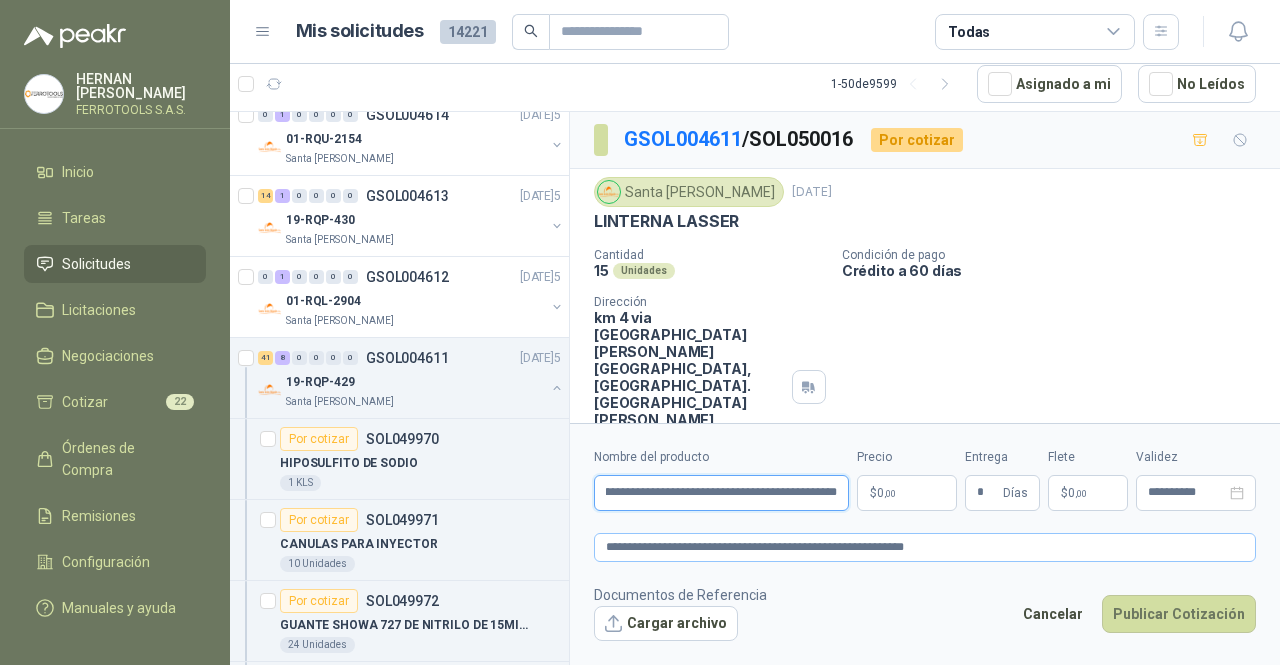 type on "**********" 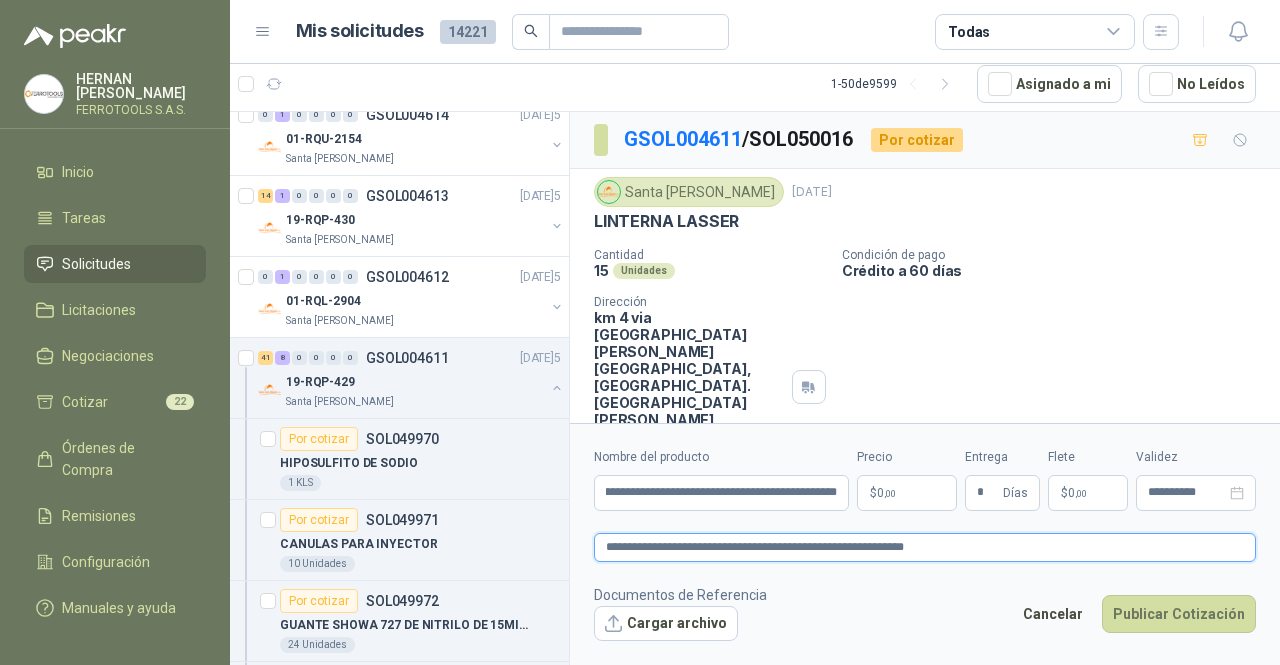 scroll, scrollTop: 0, scrollLeft: 0, axis: both 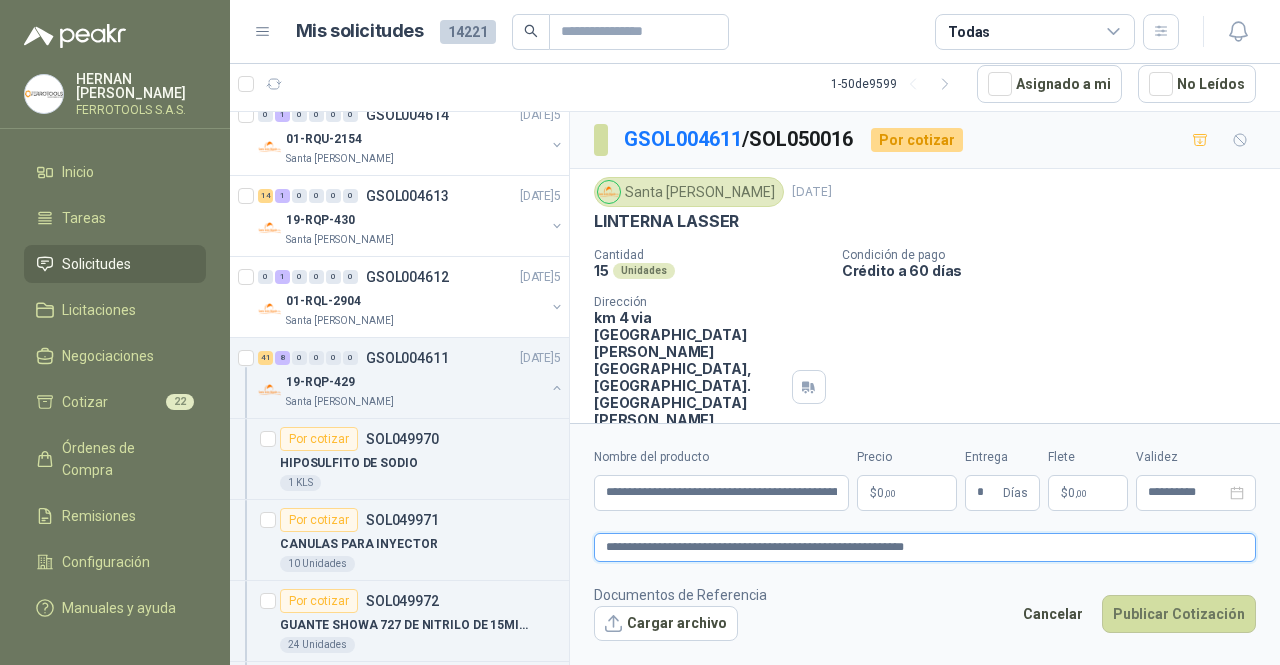 click on "**********" at bounding box center [925, 547] 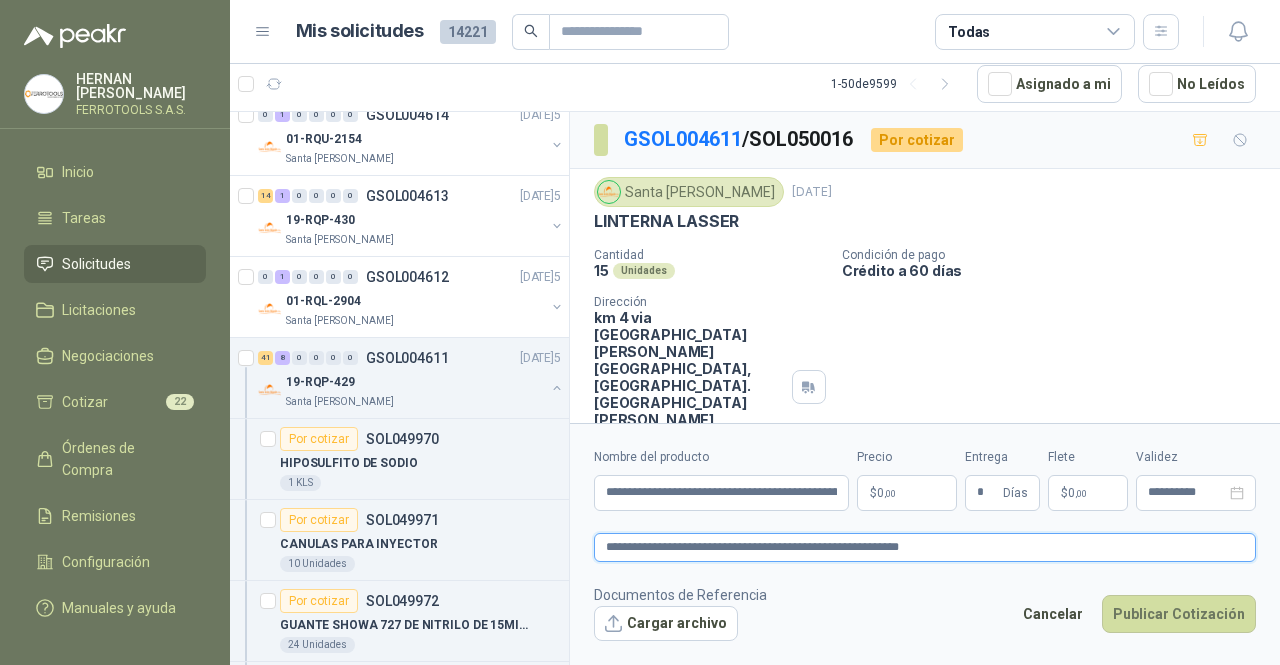 type 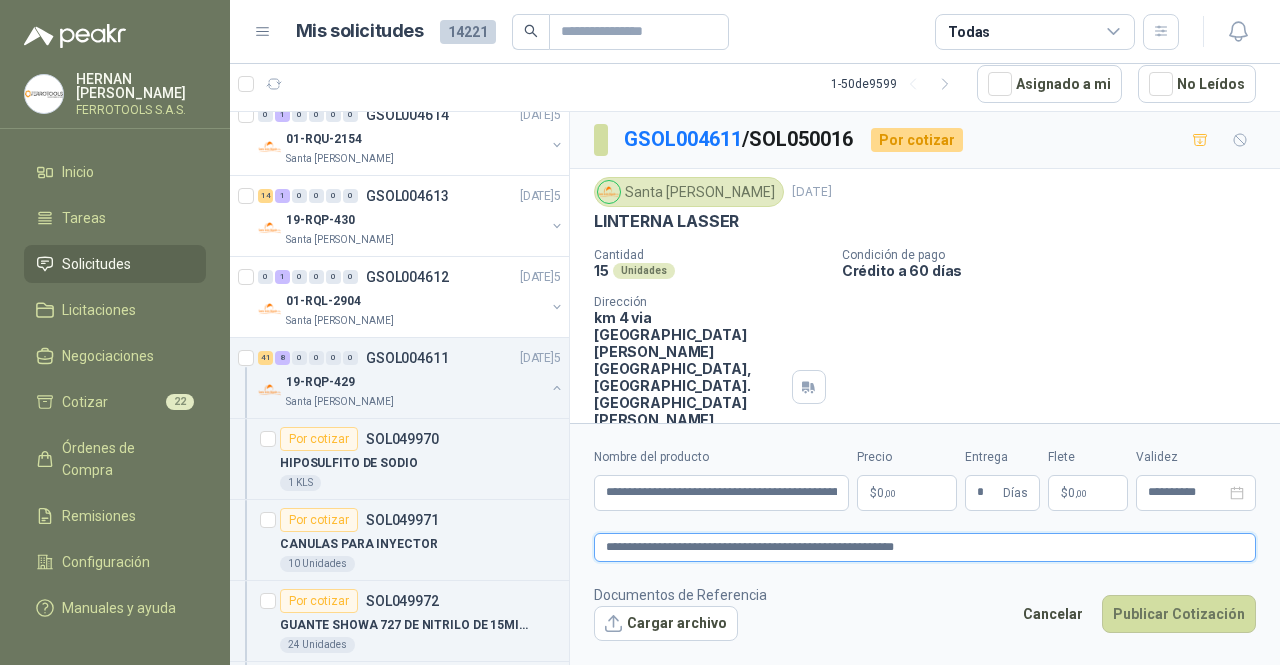 type 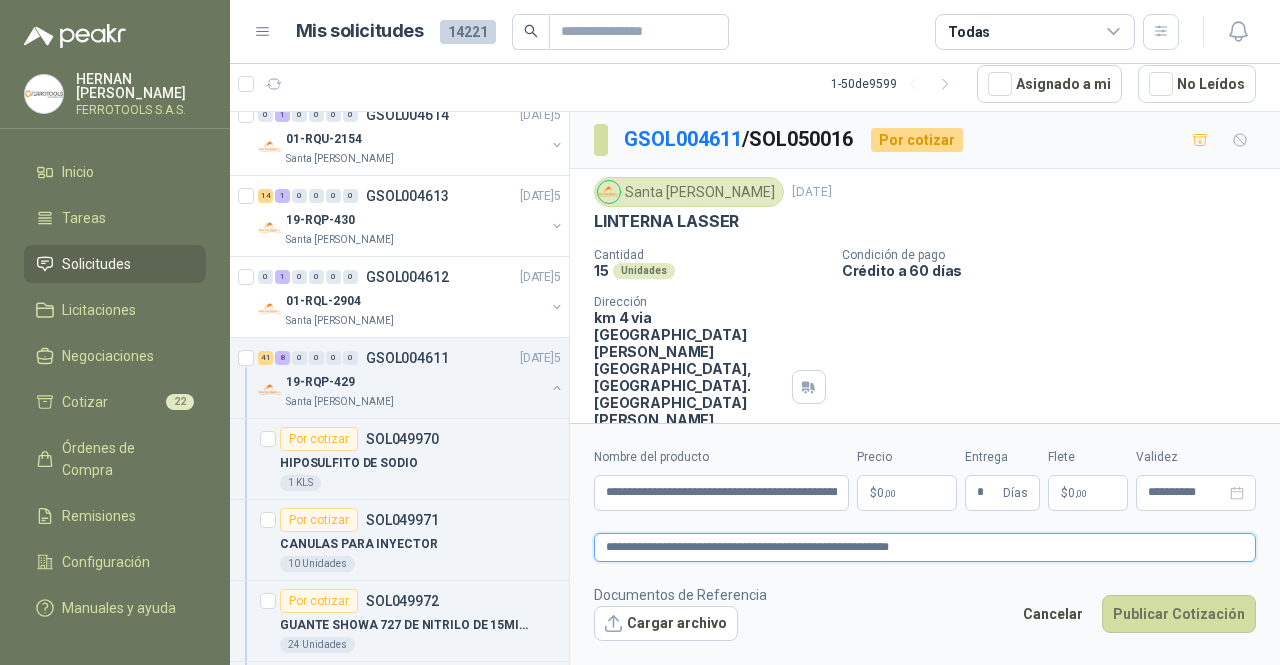 type 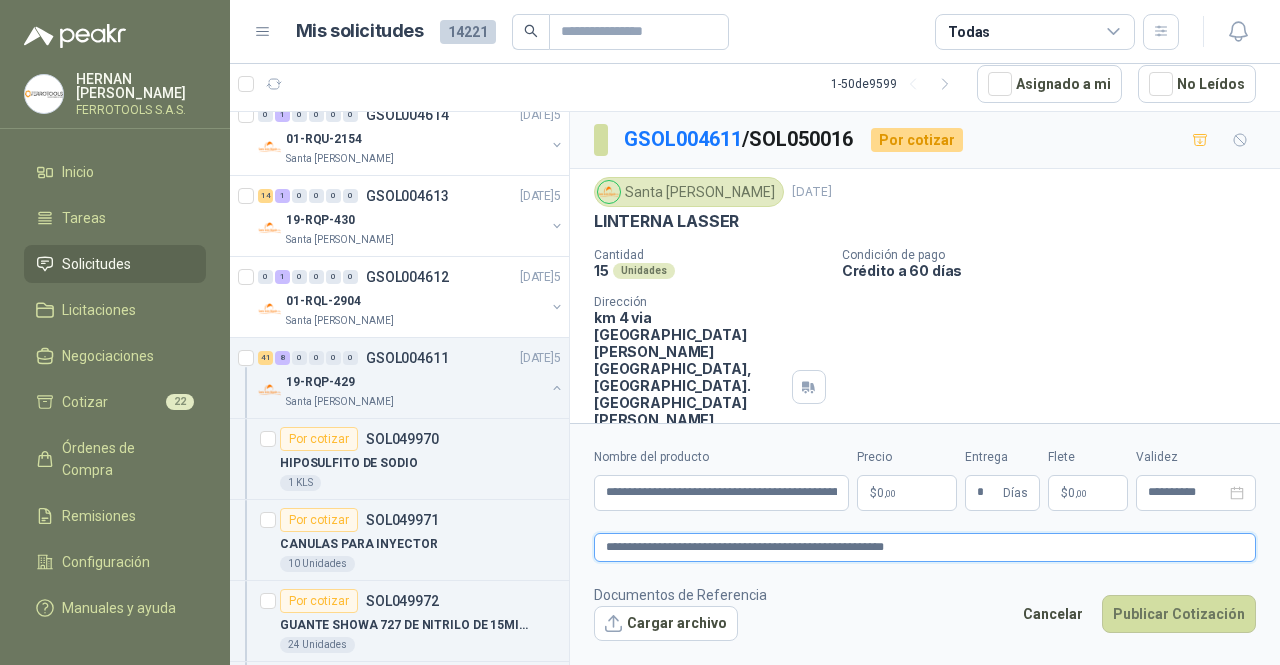 type 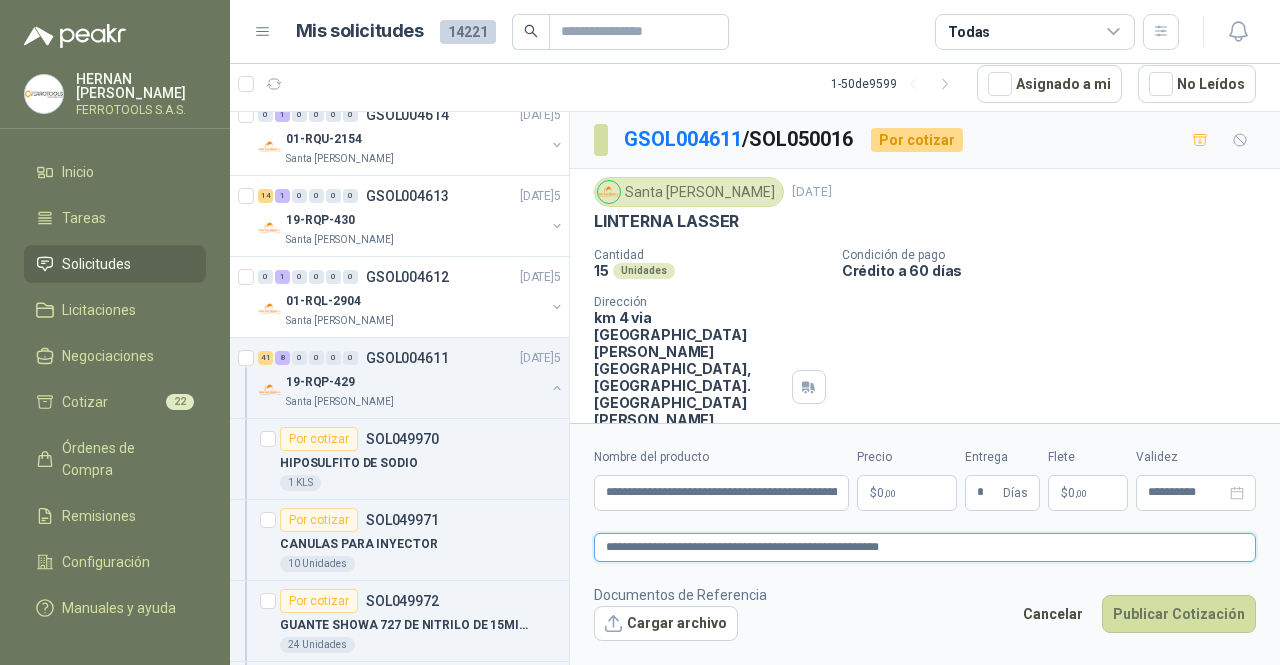 type on "**********" 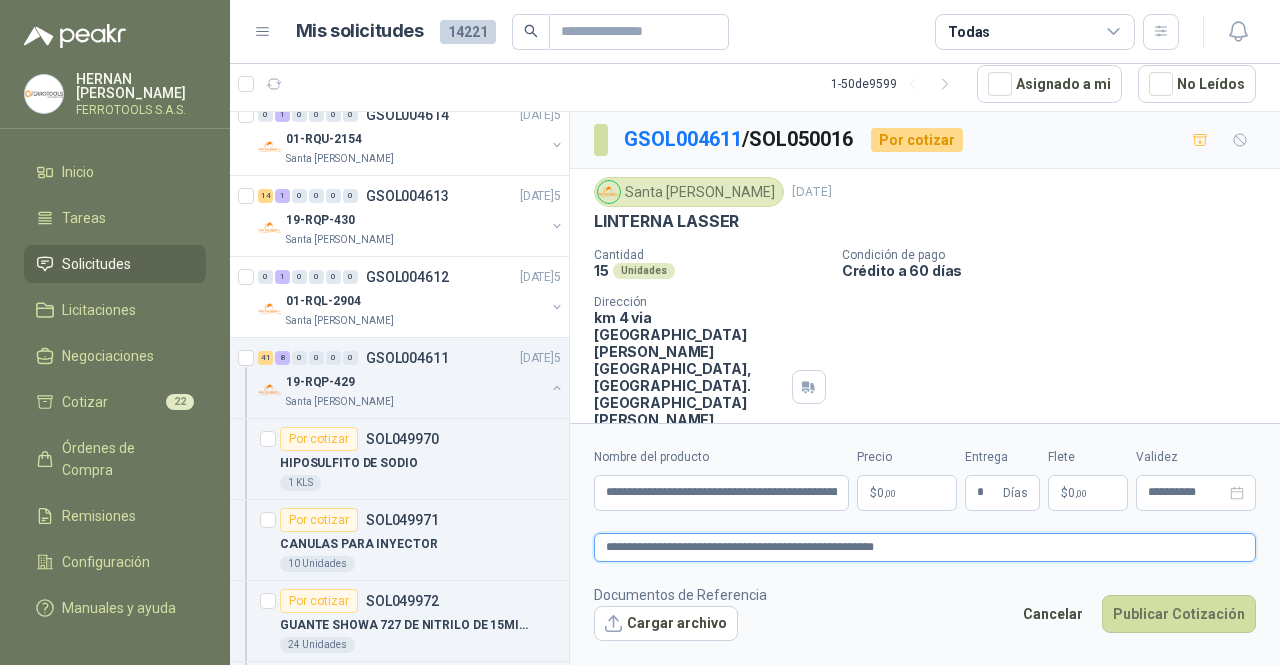 type 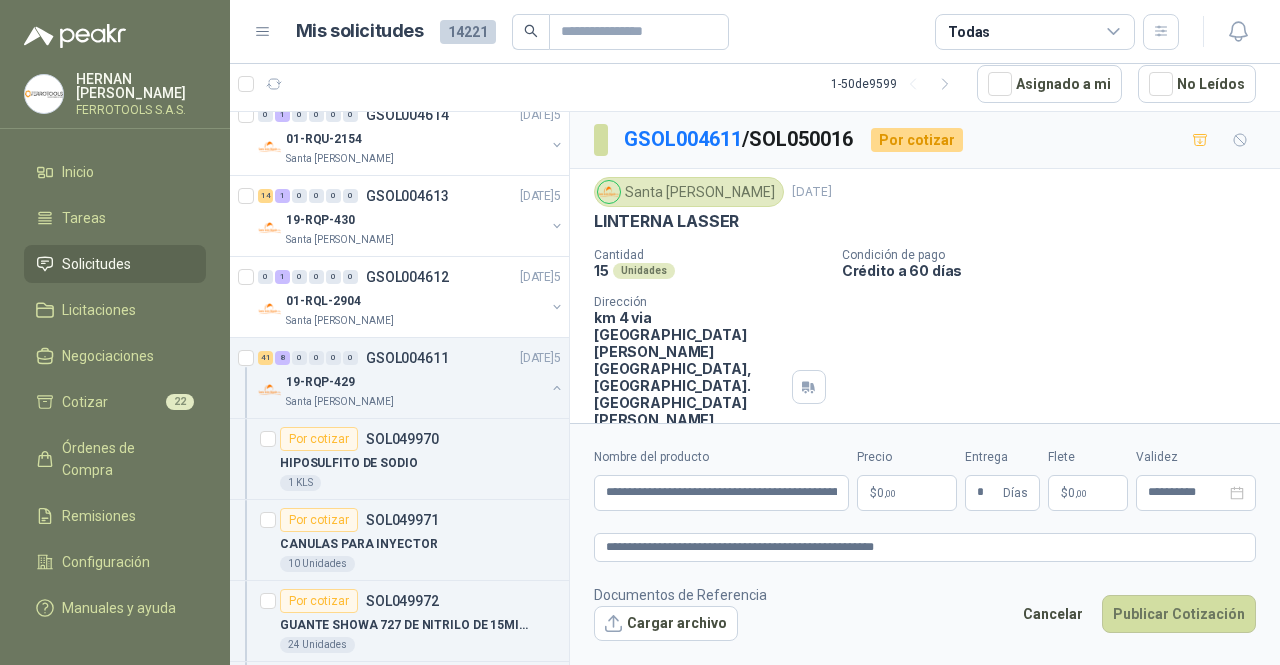 click on "HERNAN   RUALES FERROTOOLS S.A.S.   Inicio   Tareas   Solicitudes   Licitaciones   Negociaciones   Cotizar 22   Órdenes de Compra   Remisiones   Configuración   Manuales y ayuda Mis solicitudes 14221 Todas 1 - 50  de  9599 Asignado a mi No Leídos 1   0   0   0   0   0   GSOL004621 28/07/25   SOLICITUD REFRIGERANTE - PICHINDE Rio Fertil del Pacífico S.A.S.   Por cotizar SOL050143 28/07/25   Tablero Borrable de 120*80 Almatec 2   Unidades Por cotizar SOL050135 28/07/25   bultos de cemento marca san marcos CONSTRUCTORA GRUPO FIP 50   Unidades Por adjudicar SOL050134 28/07/25   Flexometro De 3 Mt,  80 flexometros de 3 m Marca Tajima Cartones America  80   Unidades Por adjudicar SOL050133 28/07/25   LLAVE IMPACTO DEWALT 1/2" 20VMAXDE ALTO TORQUE REF-DCF900P2- Biocirculo  2   Unidades 8   2   0   0   0   0   GSOL004618 28/07/25   MATERIALES VARIOS Grupo Normandía   24   0   0   0   0   0   GSOL004617 28/07/25   25.07.2025 MRP  Cartones America    59   0   0   0   0   0   GSOL004616 28/07/25     4   0   0   0" at bounding box center [640, 332] 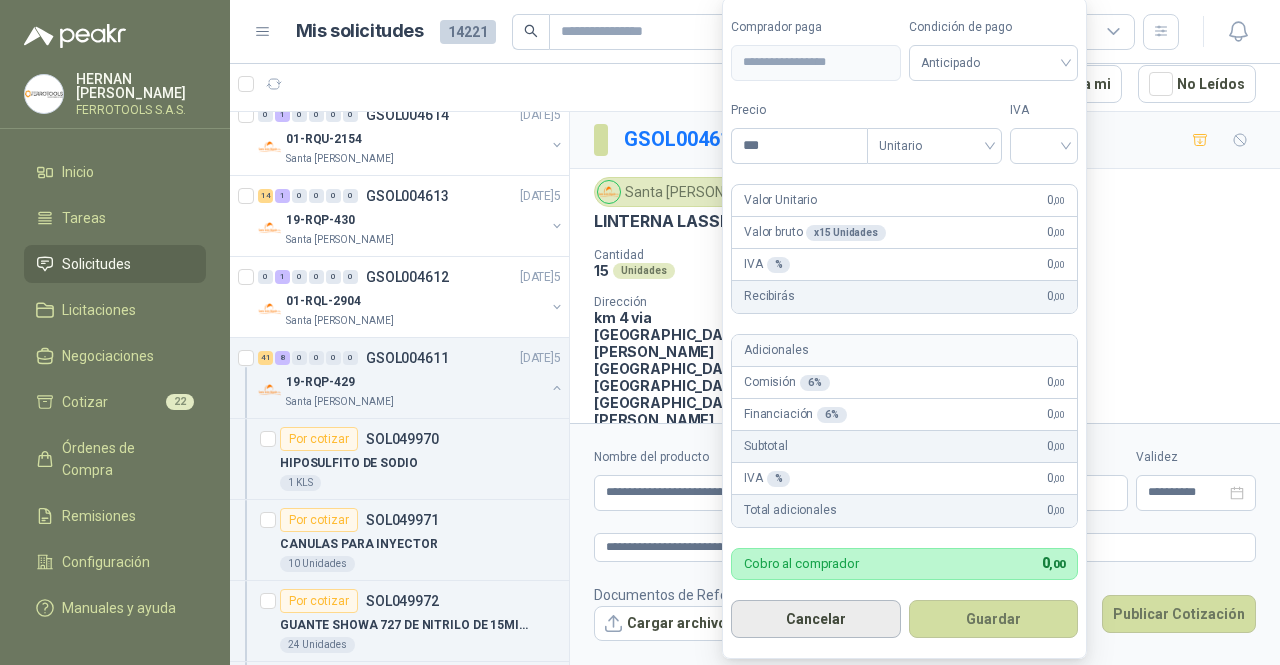 click on "Cancelar" at bounding box center (816, 619) 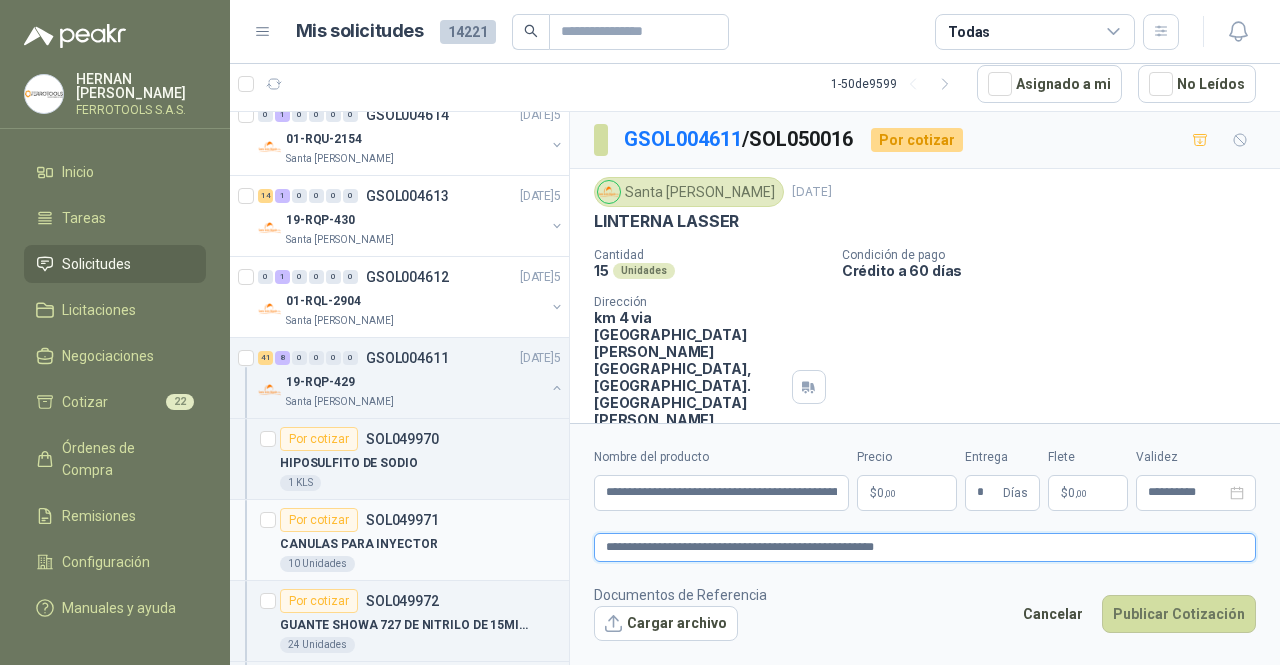 drag, startPoint x: 934, startPoint y: 552, endPoint x: 500, endPoint y: 532, distance: 434.46057 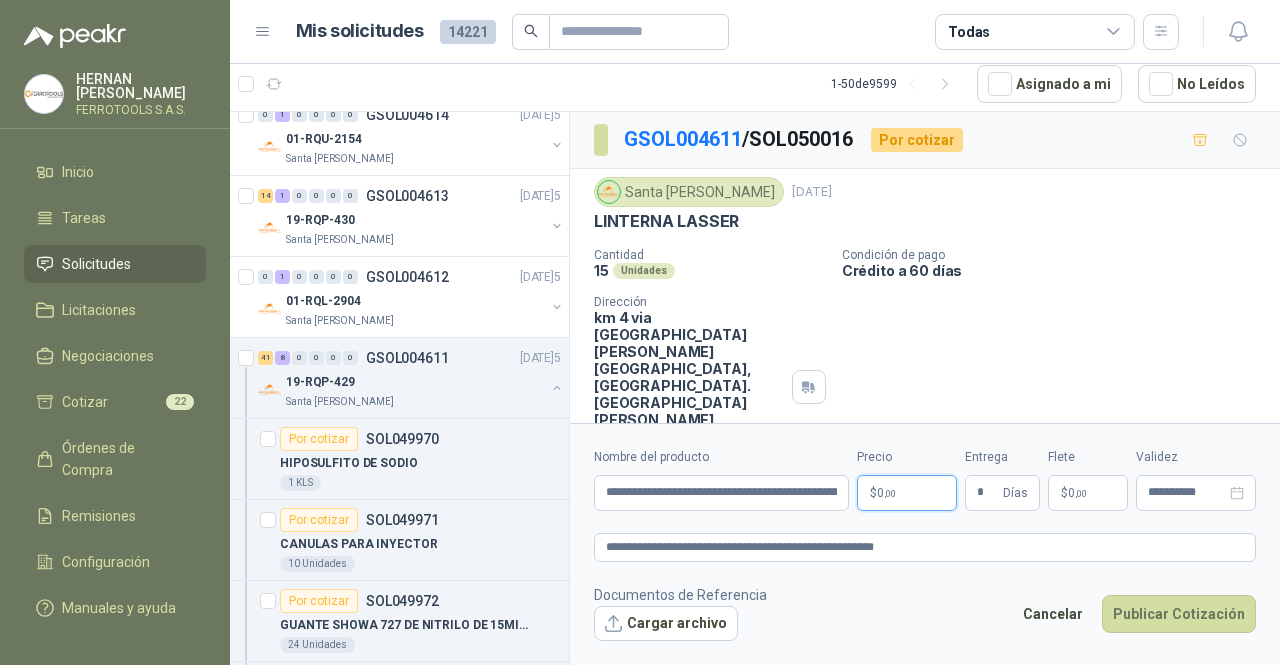 click on "HERNAN   RUALES FERROTOOLS S.A.S.   Inicio   Tareas   Solicitudes   Licitaciones   Negociaciones   Cotizar 22   Órdenes de Compra   Remisiones   Configuración   Manuales y ayuda Mis solicitudes 14221 Todas 1 - 50  de  9599 Asignado a mi No Leídos 1   0   0   0   0   0   GSOL004621 28/07/25   SOLICITUD REFRIGERANTE - PICHINDE Rio Fertil del Pacífico S.A.S.   Por cotizar SOL050143 28/07/25   Tablero Borrable de 120*80 Almatec 2   Unidades Por cotizar SOL050135 28/07/25   bultos de cemento marca san marcos CONSTRUCTORA GRUPO FIP 50   Unidades Por adjudicar SOL050134 28/07/25   Flexometro De 3 Mt,  80 flexometros de 3 m Marca Tajima Cartones America  80   Unidades Por adjudicar SOL050133 28/07/25   LLAVE IMPACTO DEWALT 1/2" 20VMAXDE ALTO TORQUE REF-DCF900P2- Biocirculo  2   Unidades 8   2   0   0   0   0   GSOL004618 28/07/25   MATERIALES VARIOS Grupo Normandía   24   0   0   0   0   0   GSOL004617 28/07/25   25.07.2025 MRP  Cartones America    59   0   0   0   0   0   GSOL004616 28/07/25     4   0   0   0" at bounding box center (640, 332) 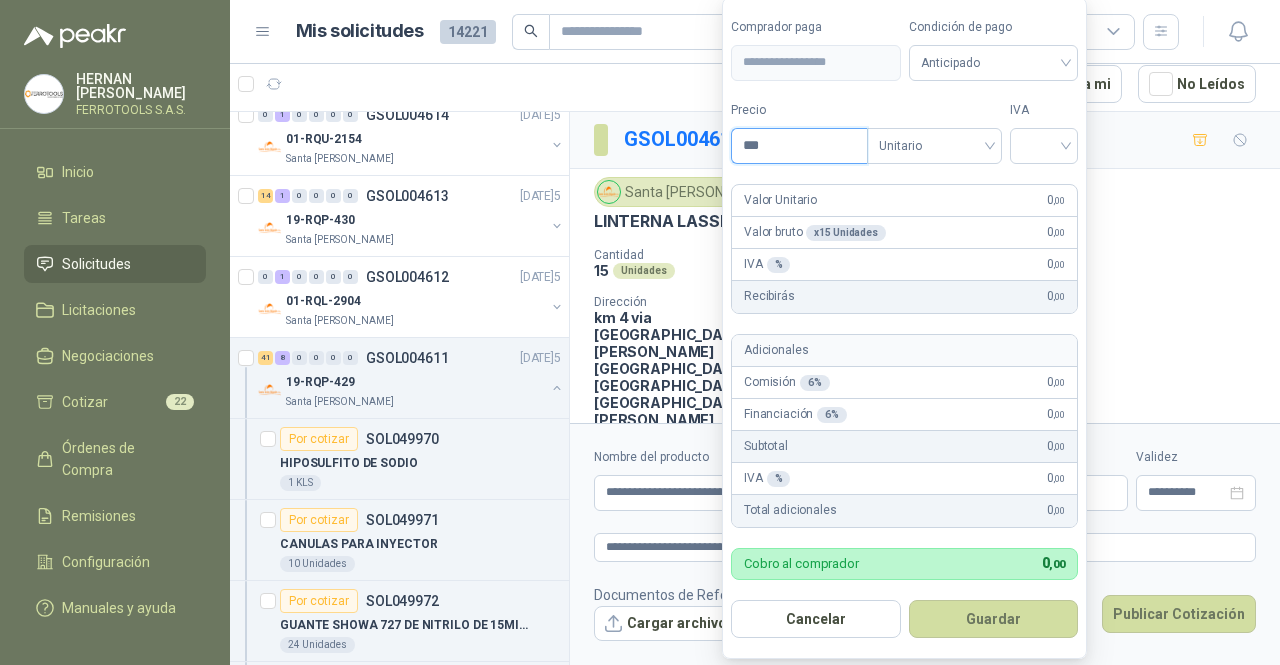 click on "***" at bounding box center [799, 146] 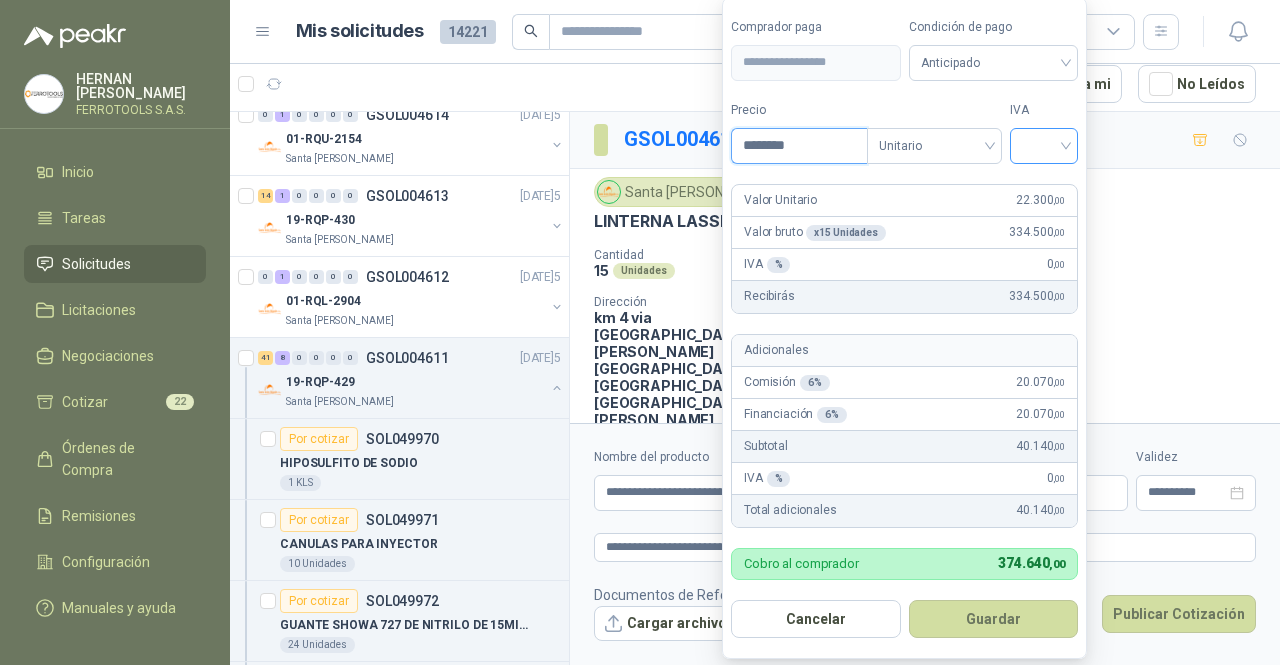 type on "********" 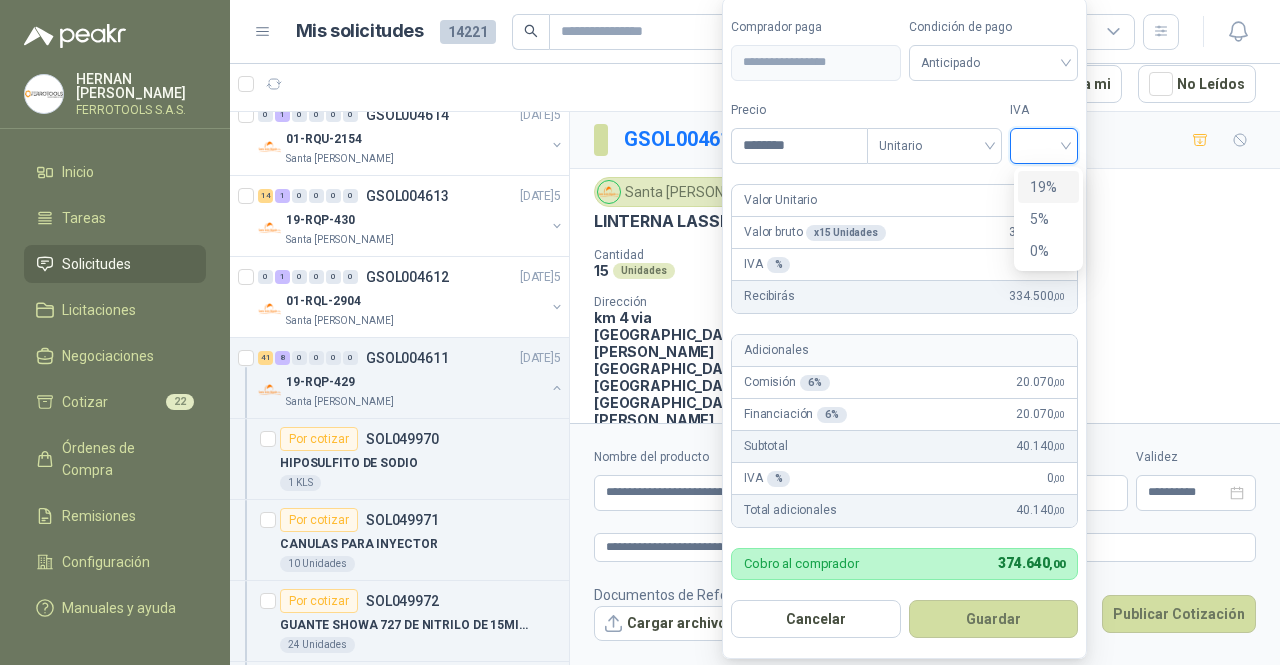 click at bounding box center (1044, 144) 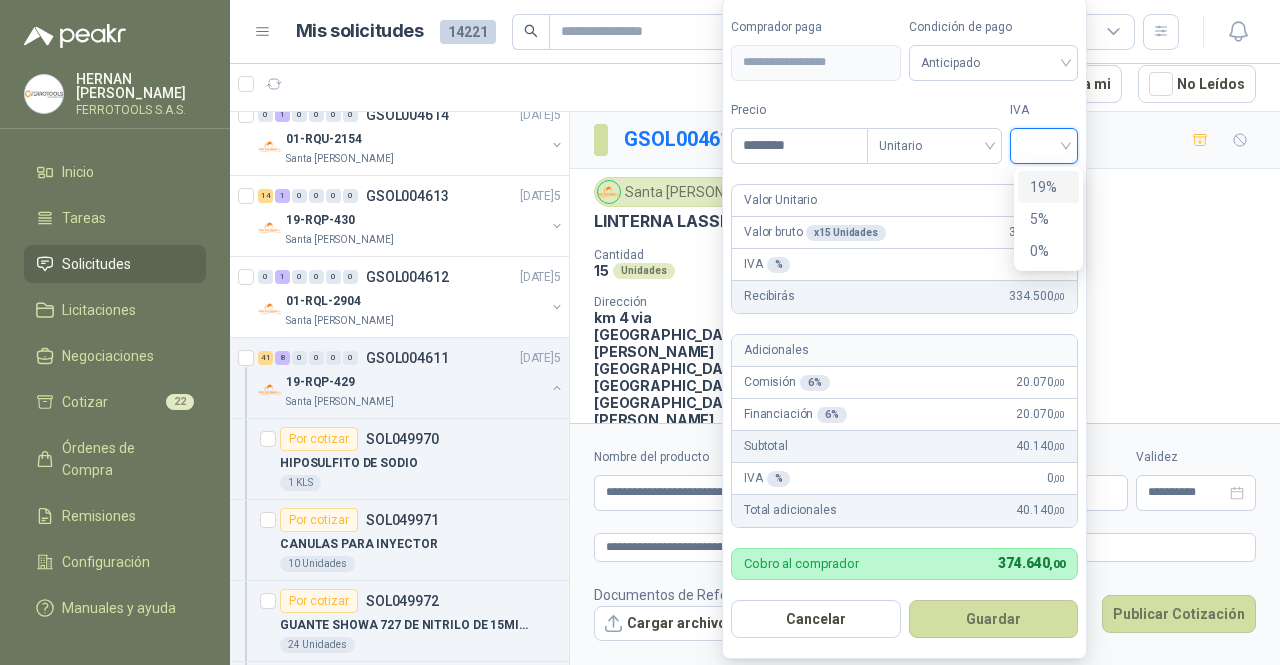click on "19%" at bounding box center [1048, 187] 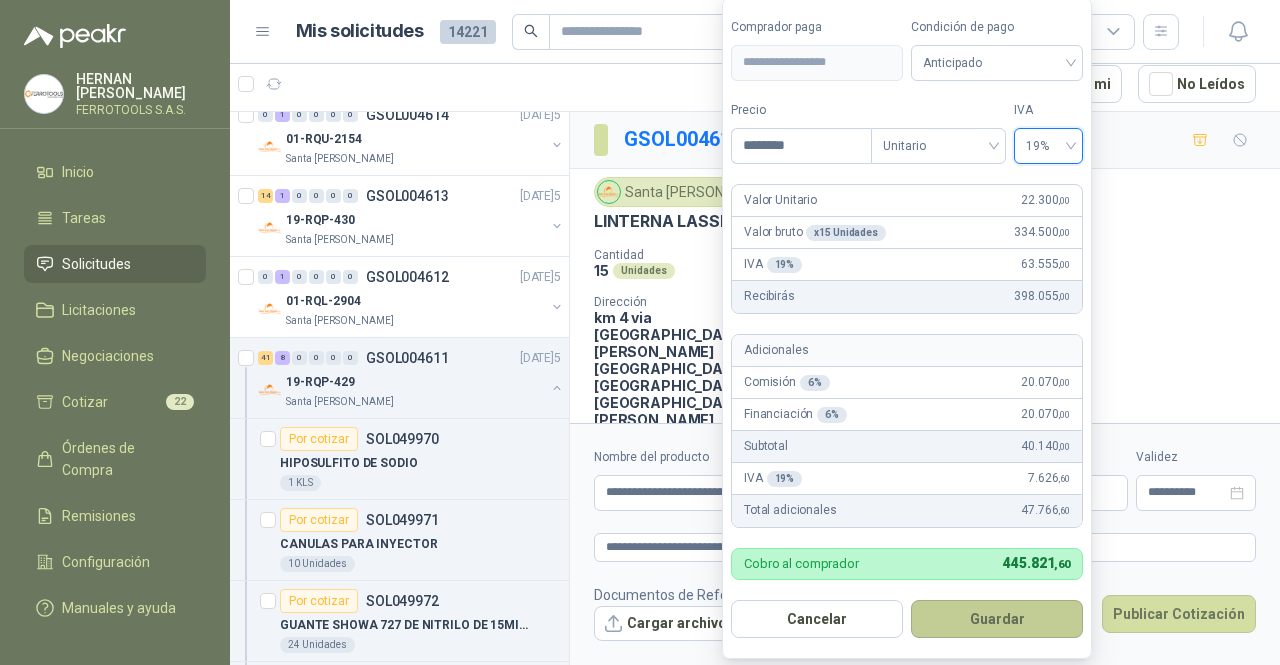 click on "Guardar" at bounding box center (997, 619) 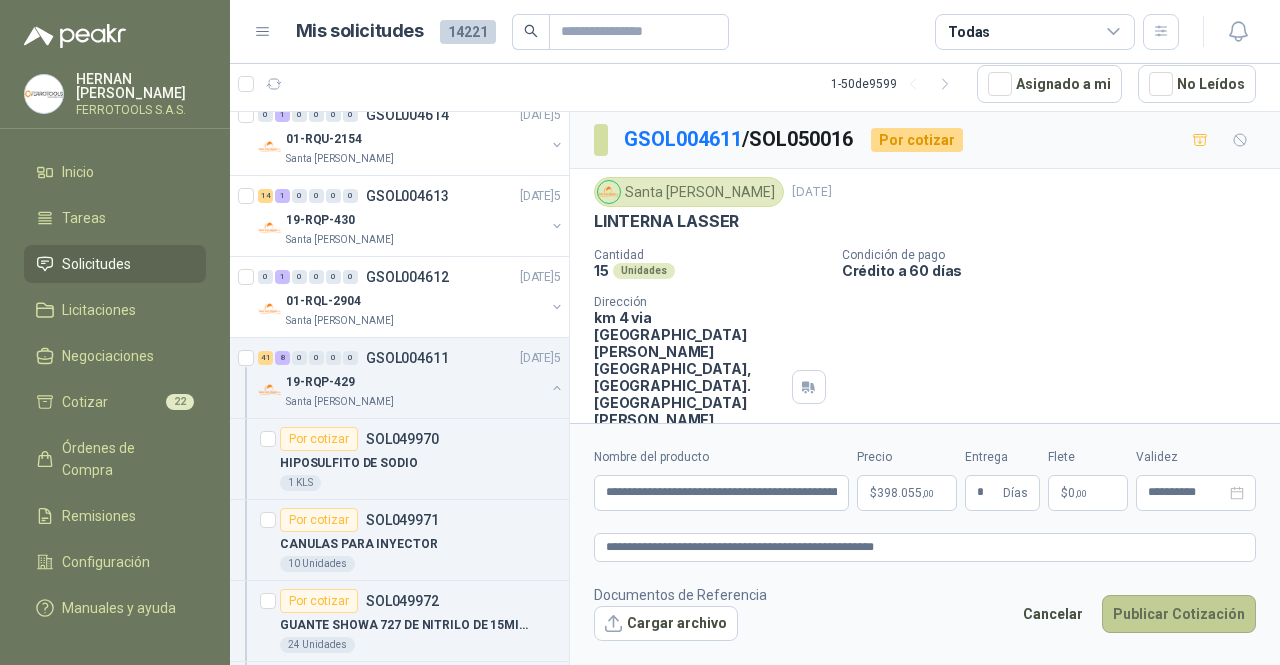click on "Publicar Cotización" at bounding box center [1179, 614] 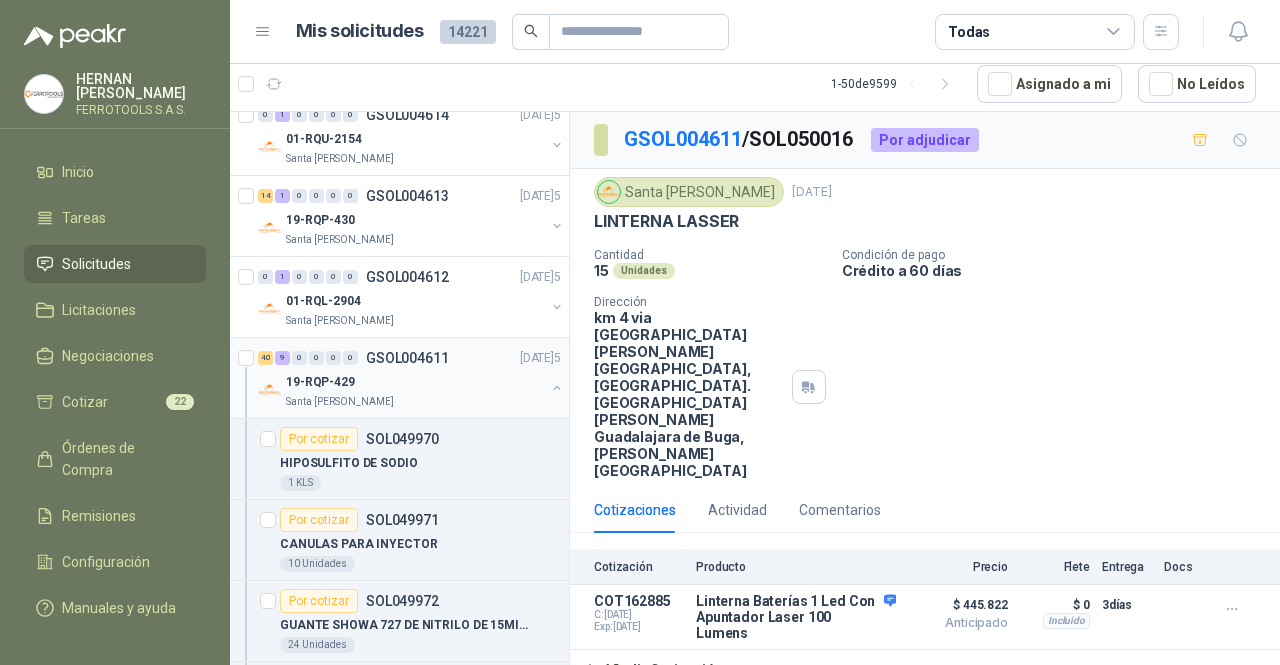 click on "19-RQP-429" at bounding box center (415, 382) 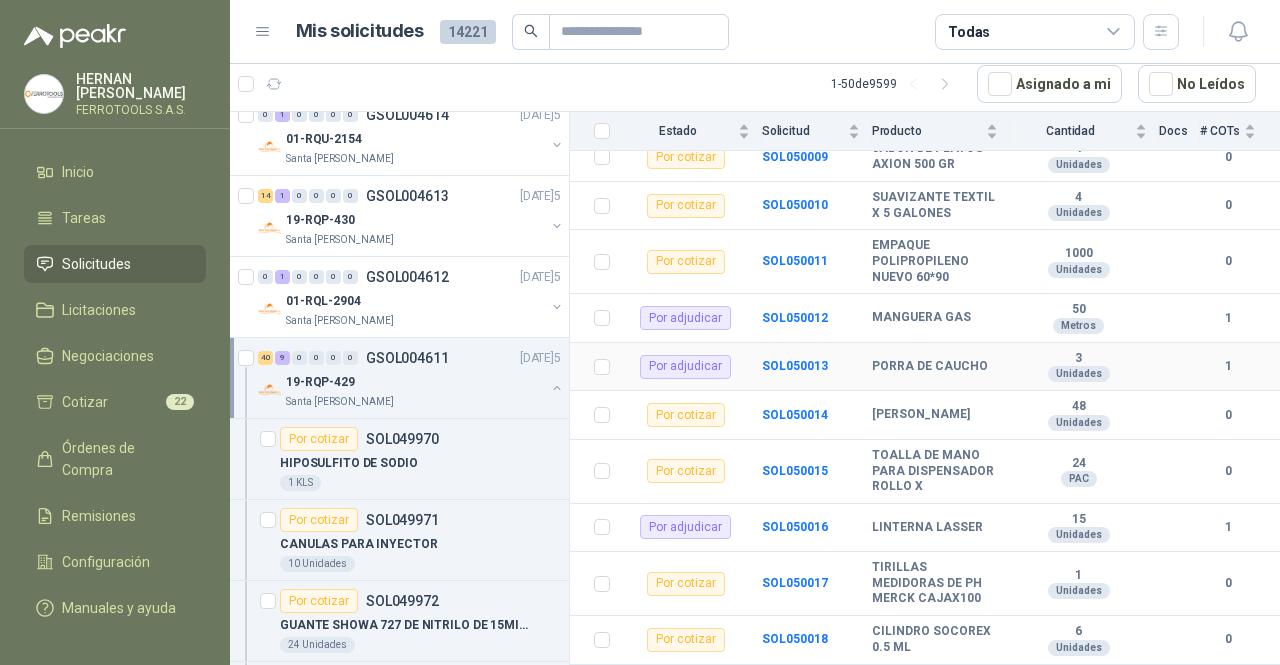 scroll, scrollTop: 2401, scrollLeft: 0, axis: vertical 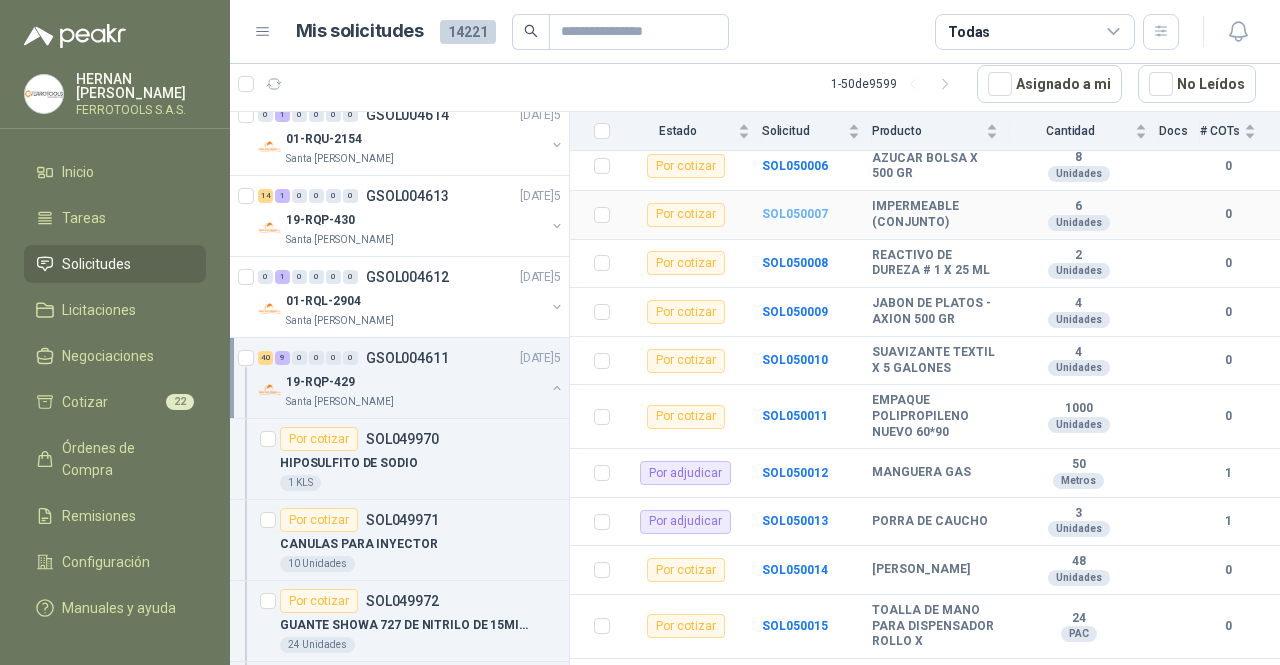 click on "SOL050007" at bounding box center (795, 214) 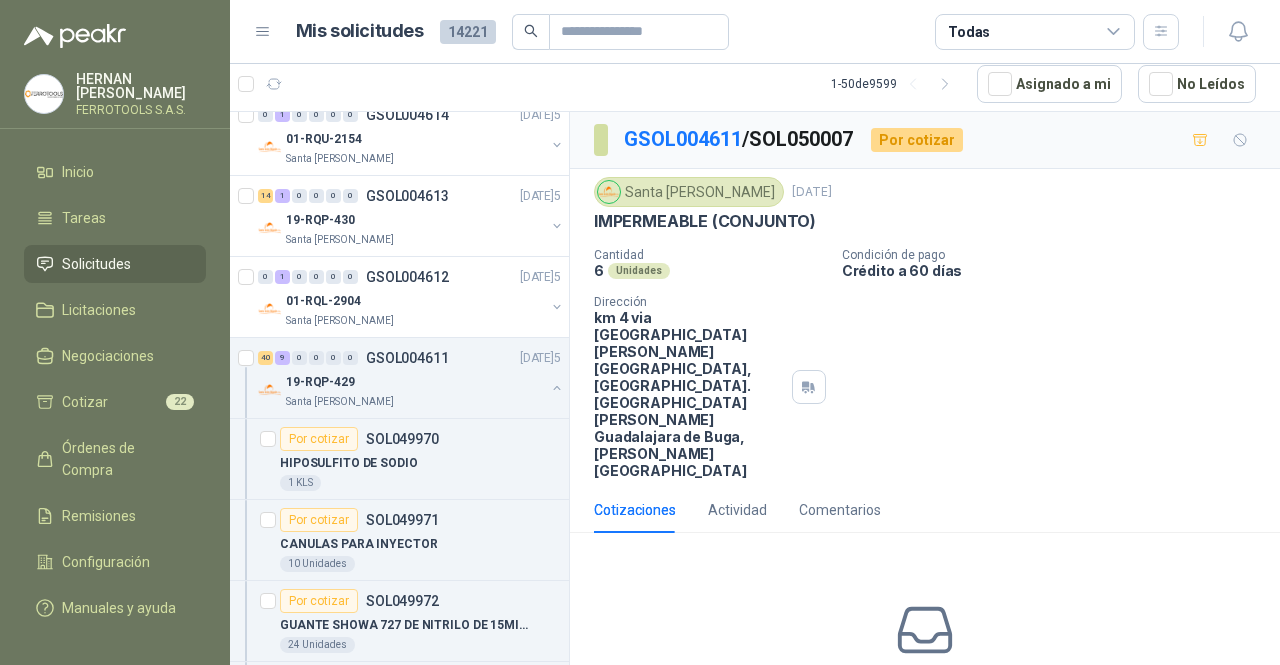 click on "Cotizar" at bounding box center (925, 735) 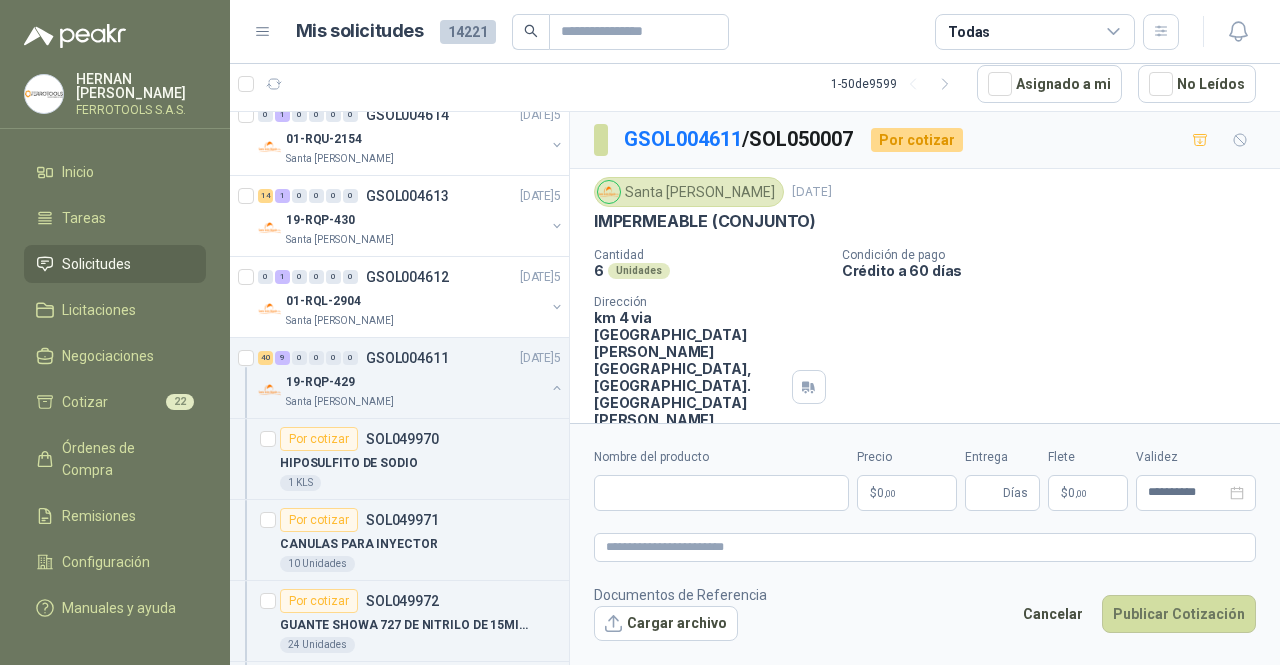 type 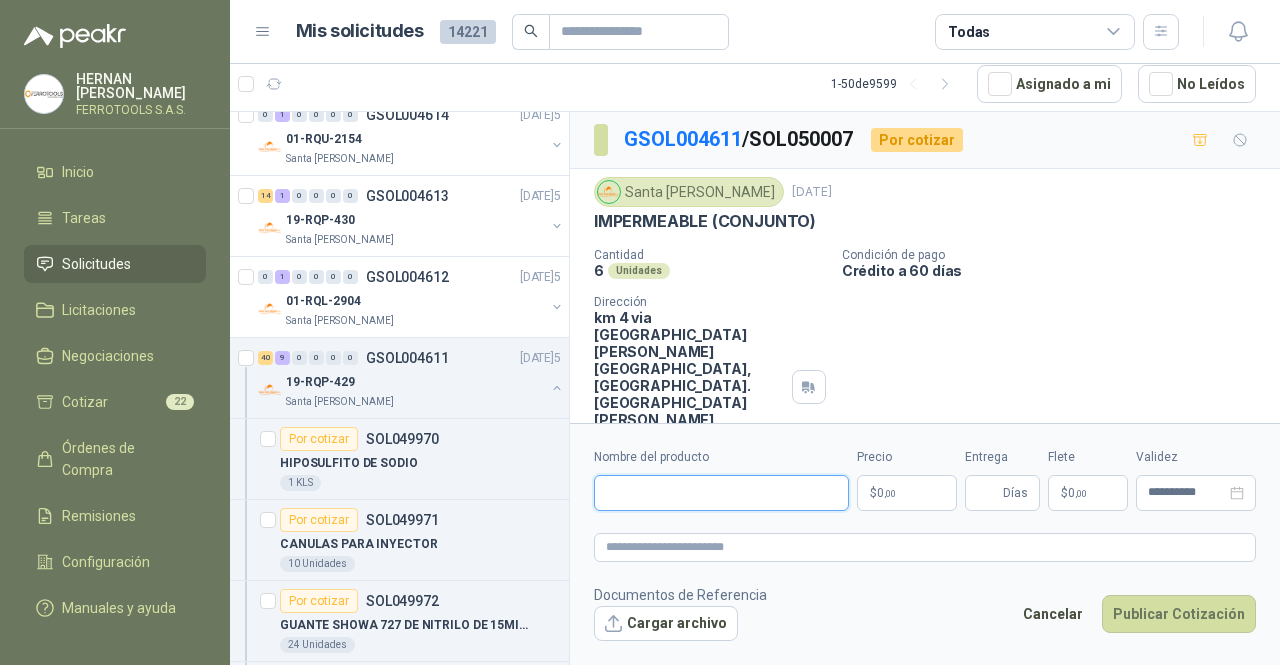 click on "Nombre del producto" at bounding box center [721, 493] 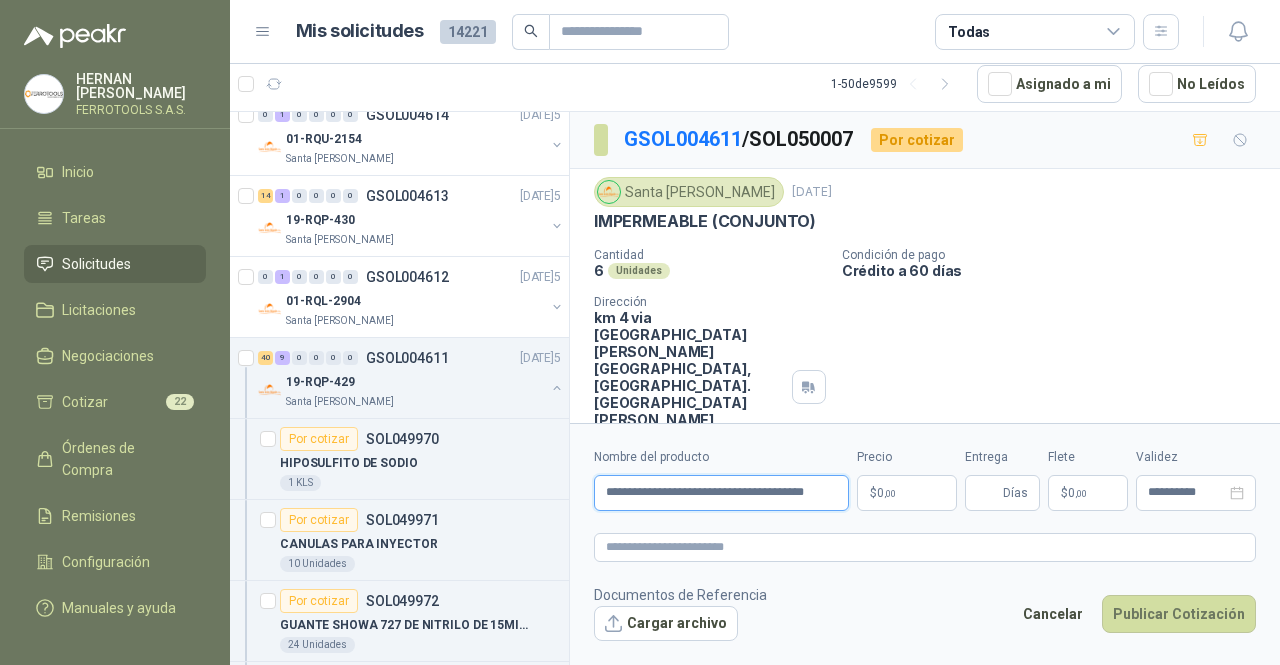 scroll, scrollTop: 0, scrollLeft: 15, axis: horizontal 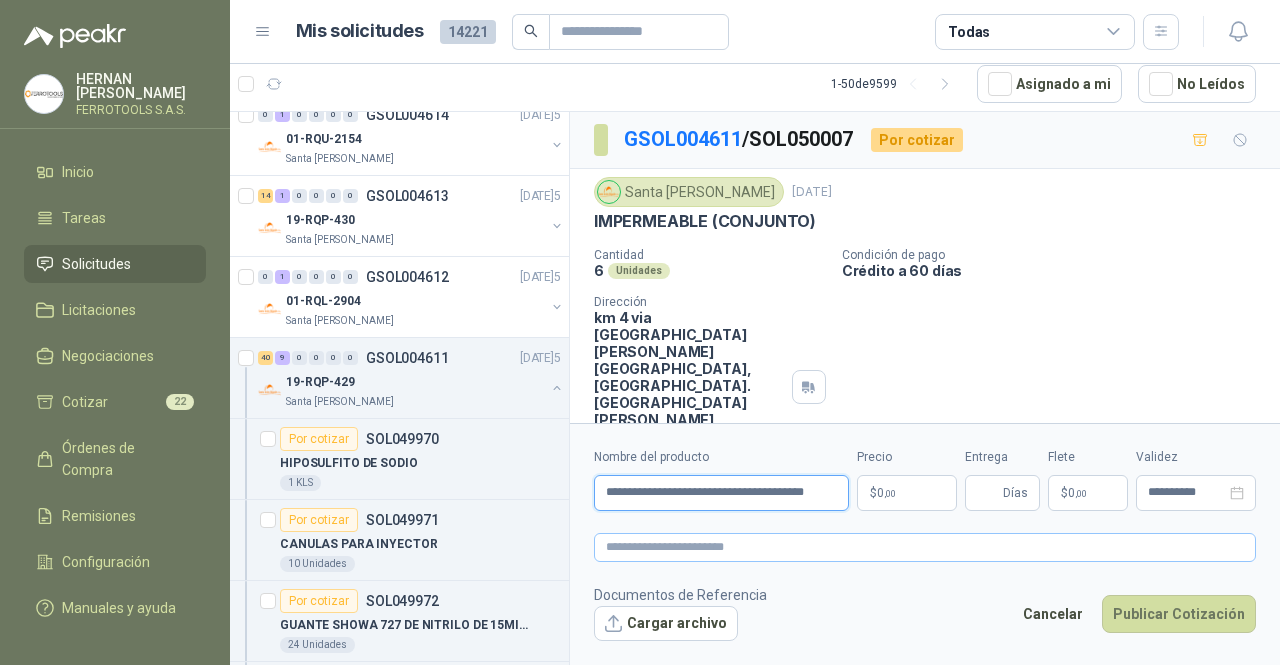 type on "**********" 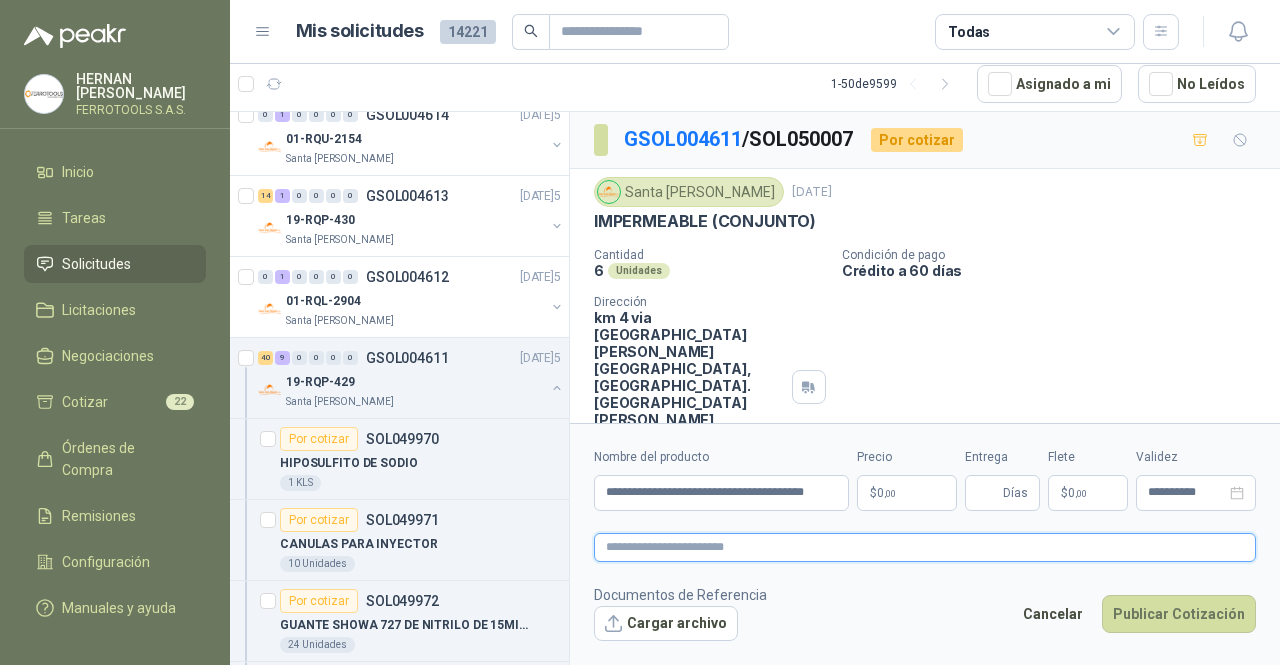 scroll, scrollTop: 0, scrollLeft: 0, axis: both 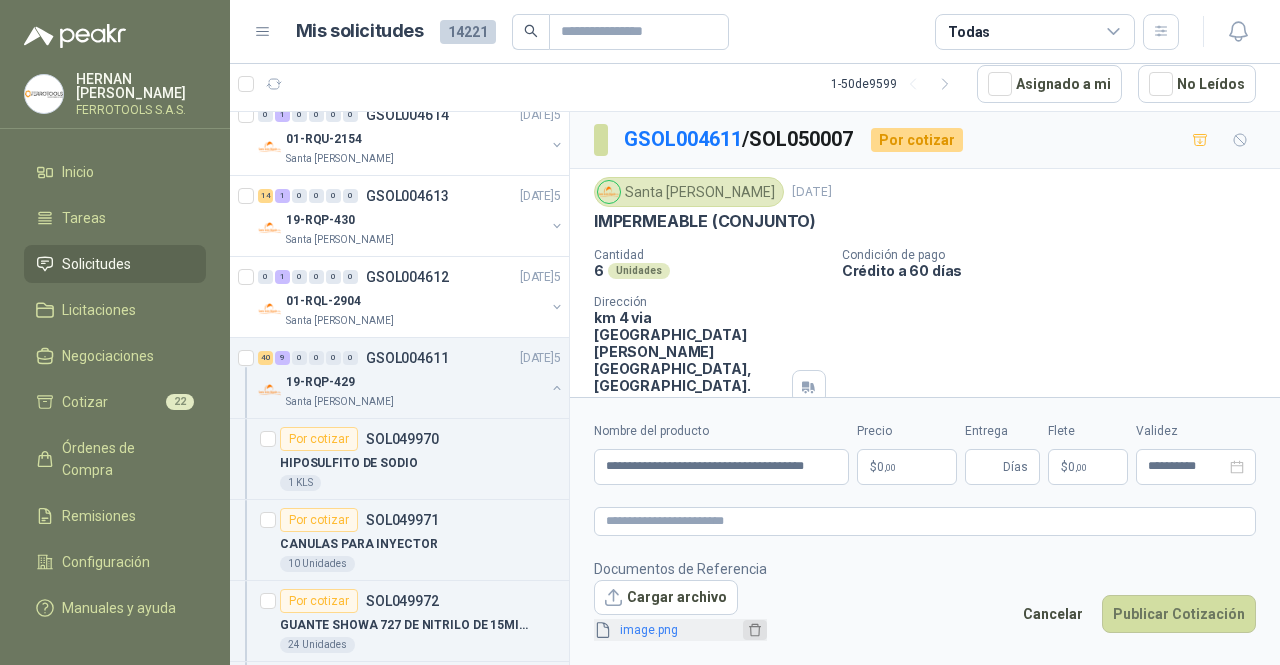 click 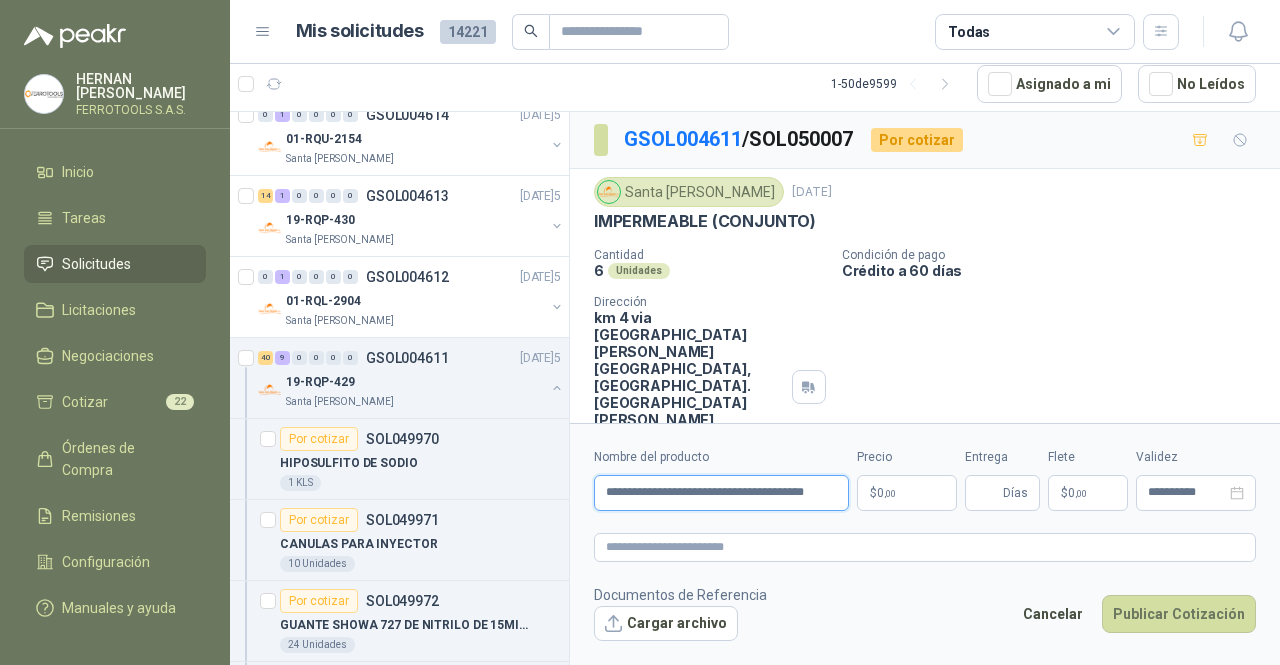 scroll, scrollTop: 0, scrollLeft: 15, axis: horizontal 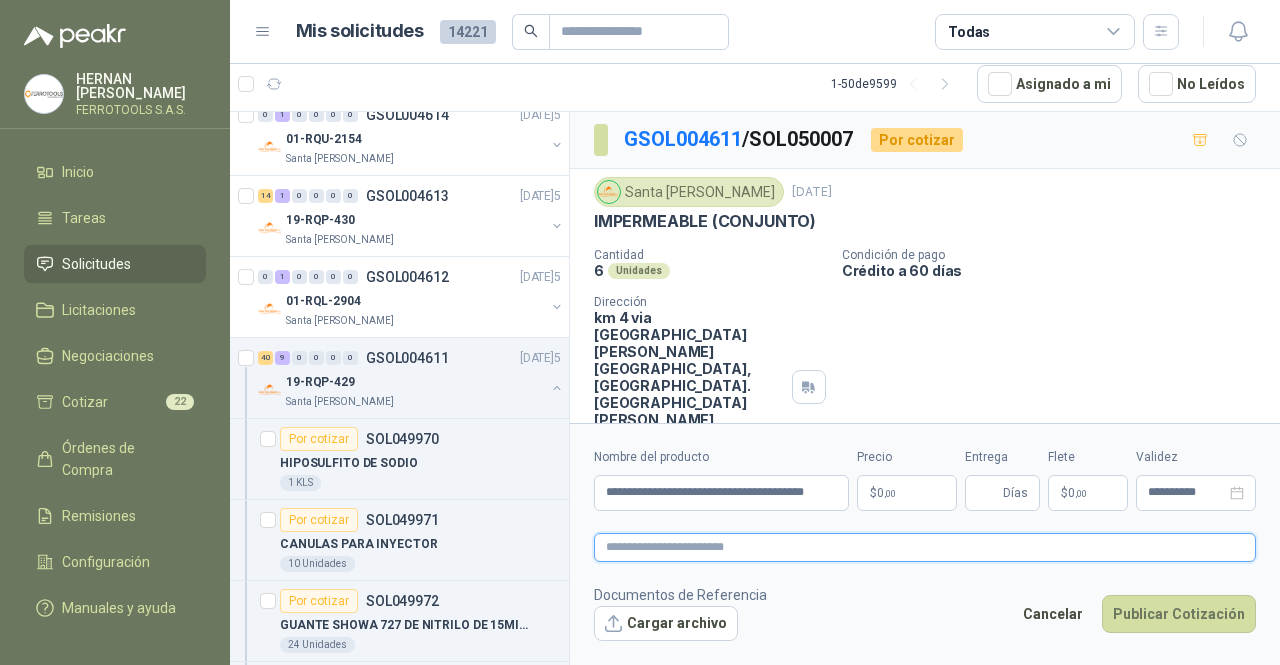 click at bounding box center [925, 547] 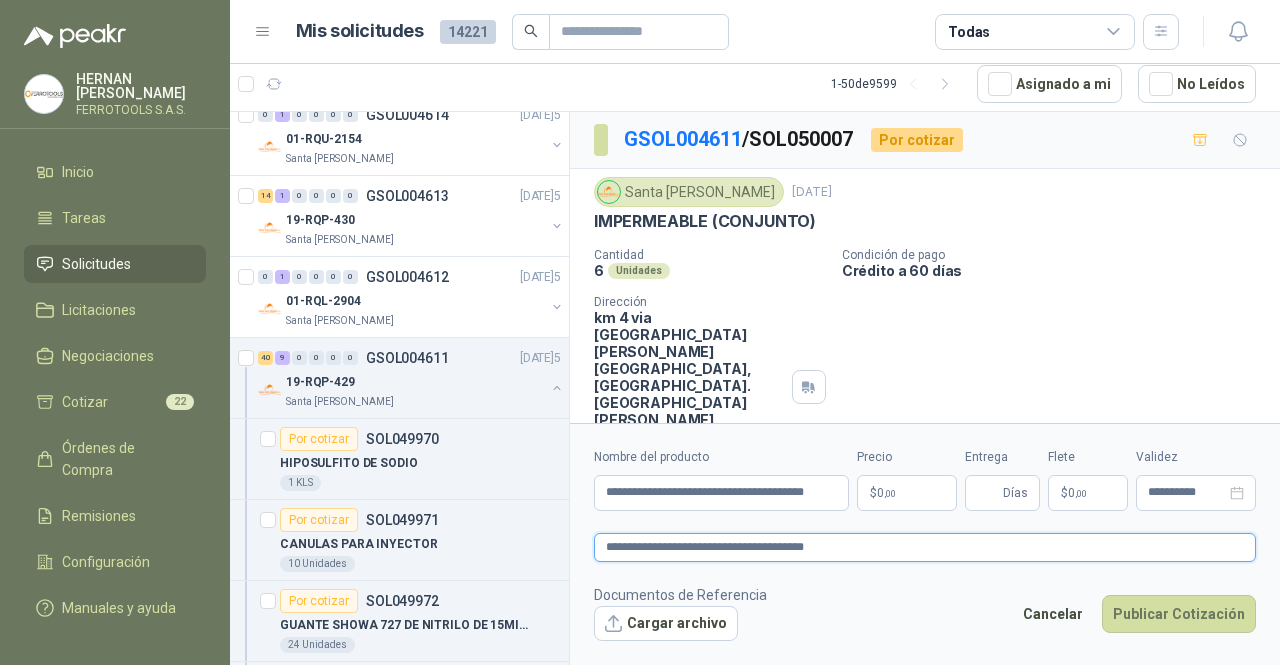 type on "**********" 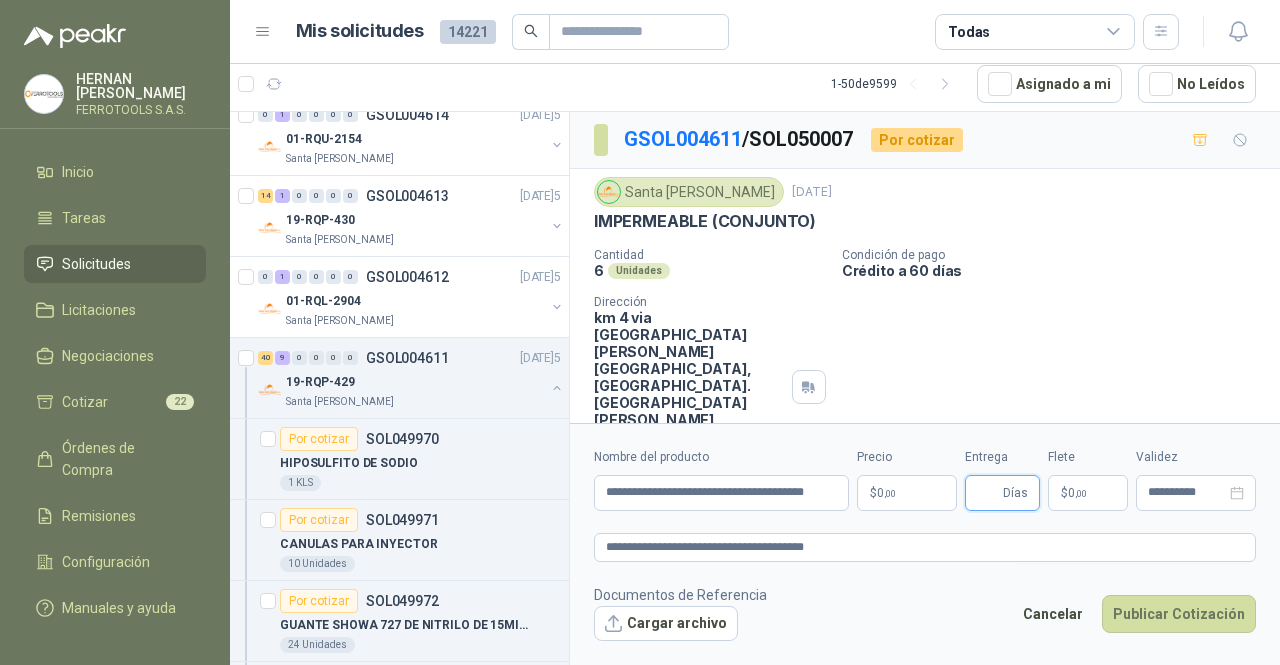click on "Entrega" at bounding box center (988, 493) 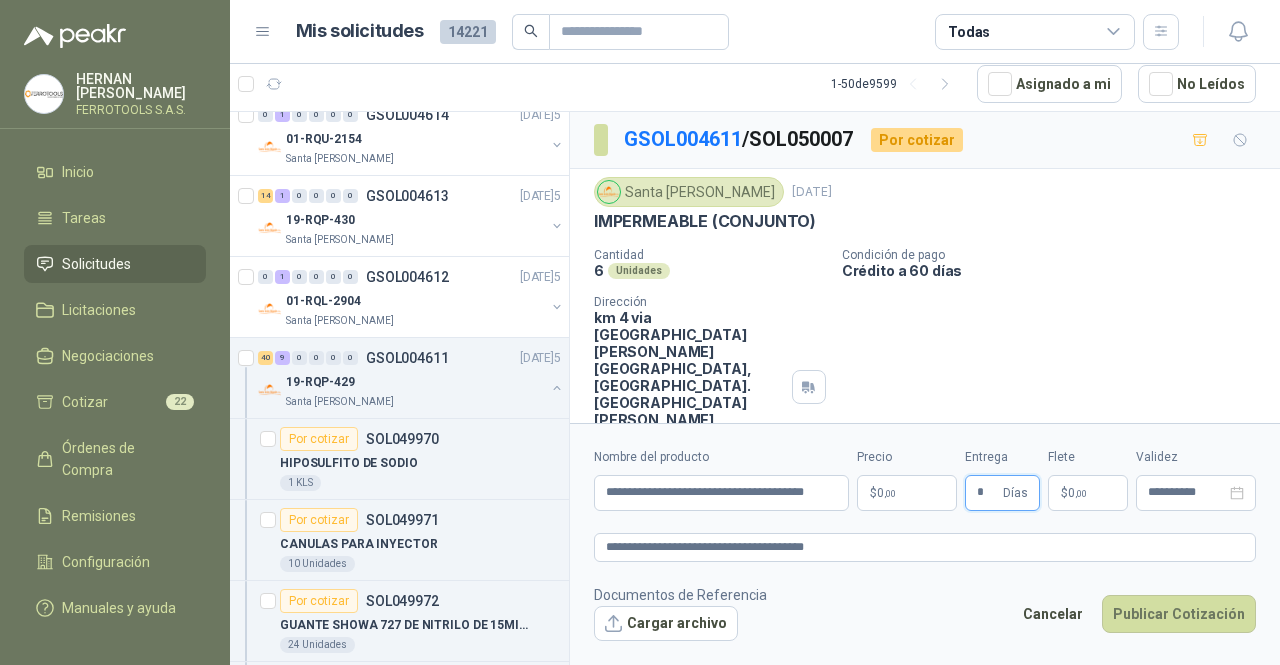 type on "*" 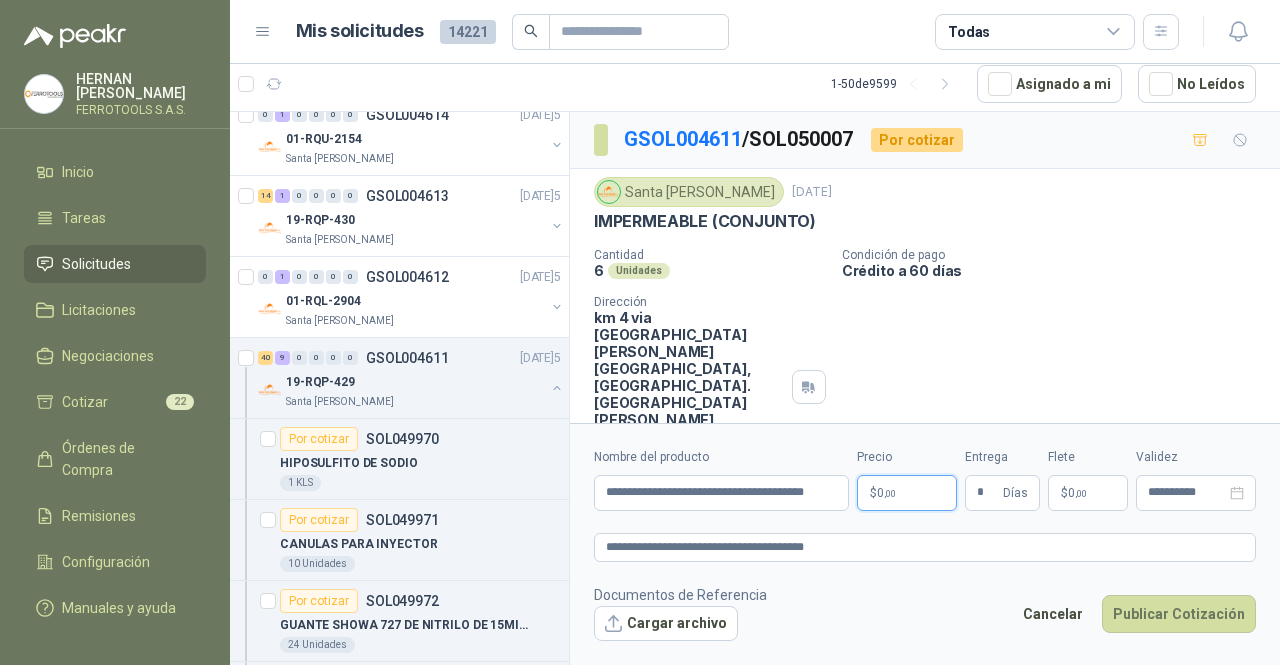 click on "HERNAN   RUALES FERROTOOLS S.A.S.   Inicio   Tareas   Solicitudes   Licitaciones   Negociaciones   Cotizar 22   Órdenes de Compra   Remisiones   Configuración   Manuales y ayuda Mis solicitudes 14221 Todas 1 - 50  de  9599 Asignado a mi No Leídos 1   0   0   0   0   0   GSOL004621 28/07/25   SOLICITUD REFRIGERANTE - PICHINDE Rio Fertil del Pacífico S.A.S.   Por cotizar SOL050143 28/07/25   Tablero Borrable de 120*80 Almatec 2   Unidades Por cotizar SOL050135 28/07/25   bultos de cemento marca san marcos CONSTRUCTORA GRUPO FIP 50   Unidades Por adjudicar SOL050134 28/07/25   Flexometro De 3 Mt,  80 flexometros de 3 m Marca Tajima Cartones America  80   Unidades Por adjudicar SOL050133 28/07/25   LLAVE IMPACTO DEWALT 1/2" 20VMAXDE ALTO TORQUE REF-DCF900P2- Biocirculo  2   Unidades 8   2   0   0   0   0   GSOL004618 28/07/25   MATERIALES VARIOS Grupo Normandía   24   0   0   0   0   0   GSOL004617 28/07/25   25.07.2025 MRP  Cartones America    59   0   0   0   0   0   GSOL004616 28/07/25     4   0   0   0" at bounding box center (640, 332) 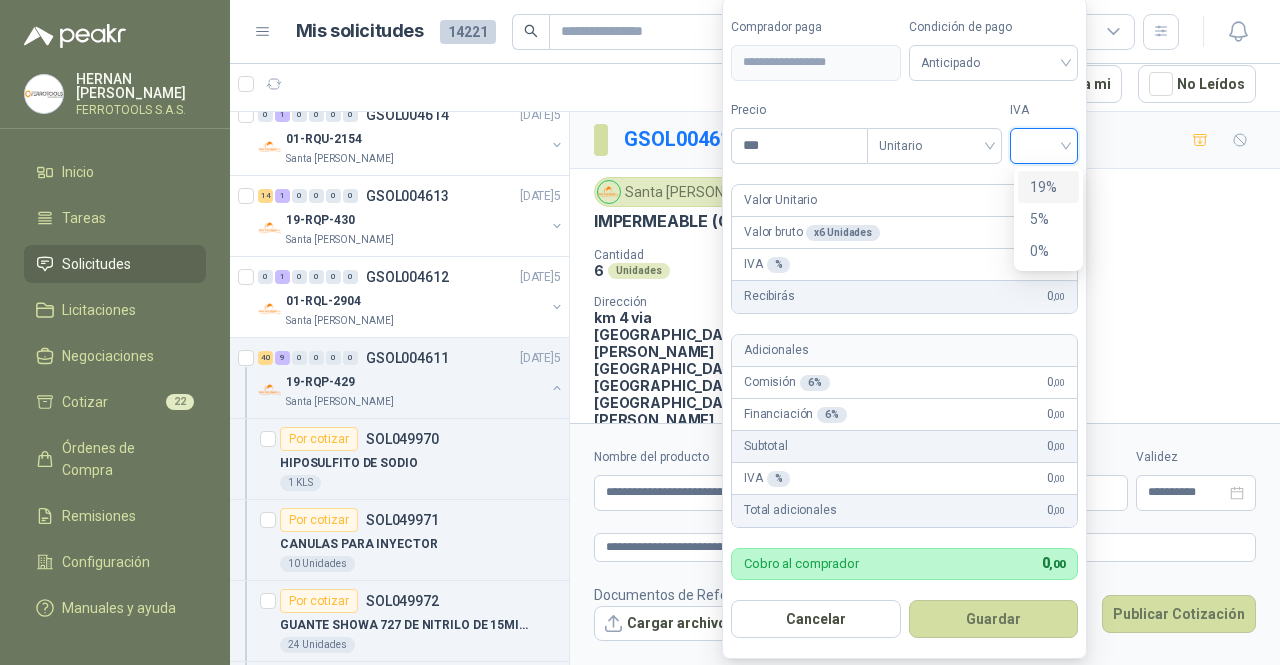 click at bounding box center [1044, 144] 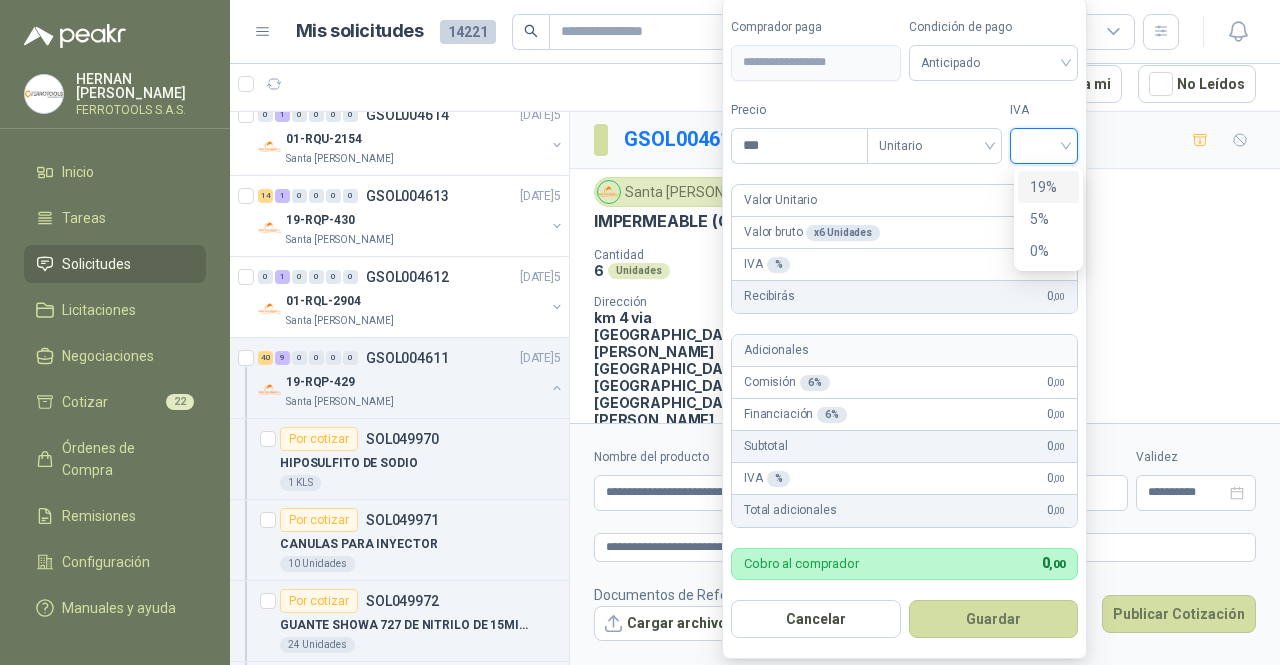 click on "19%" at bounding box center [1048, 187] 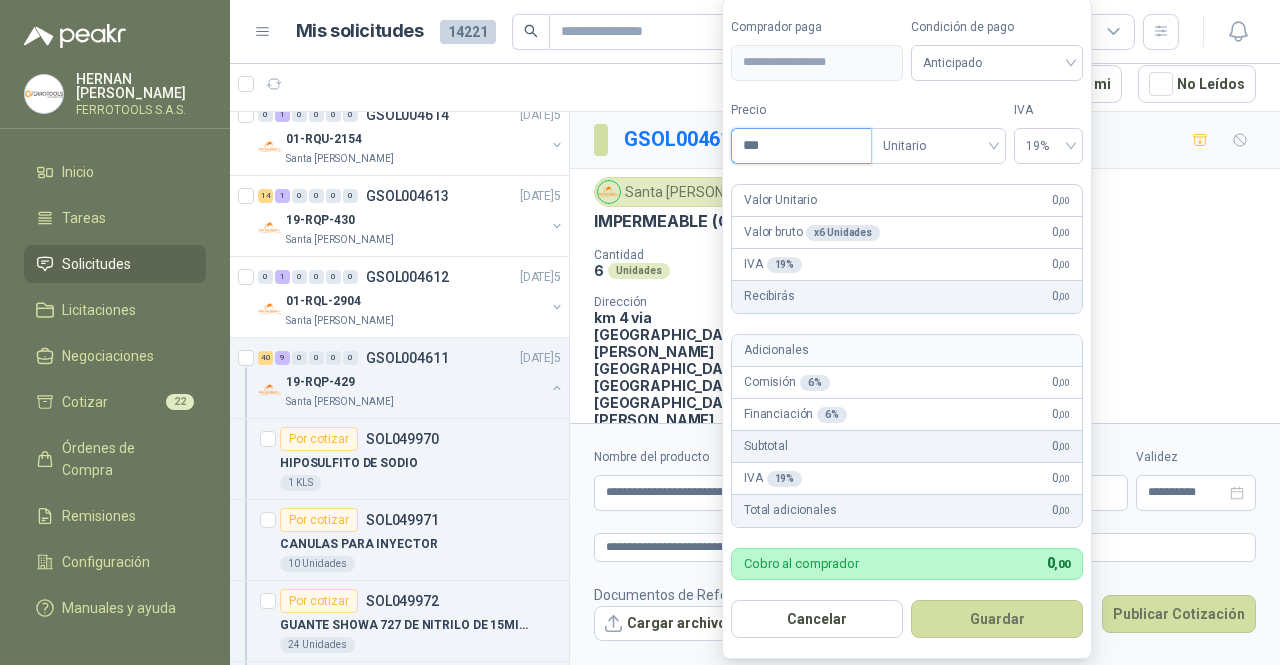 click on "***" at bounding box center (801, 146) 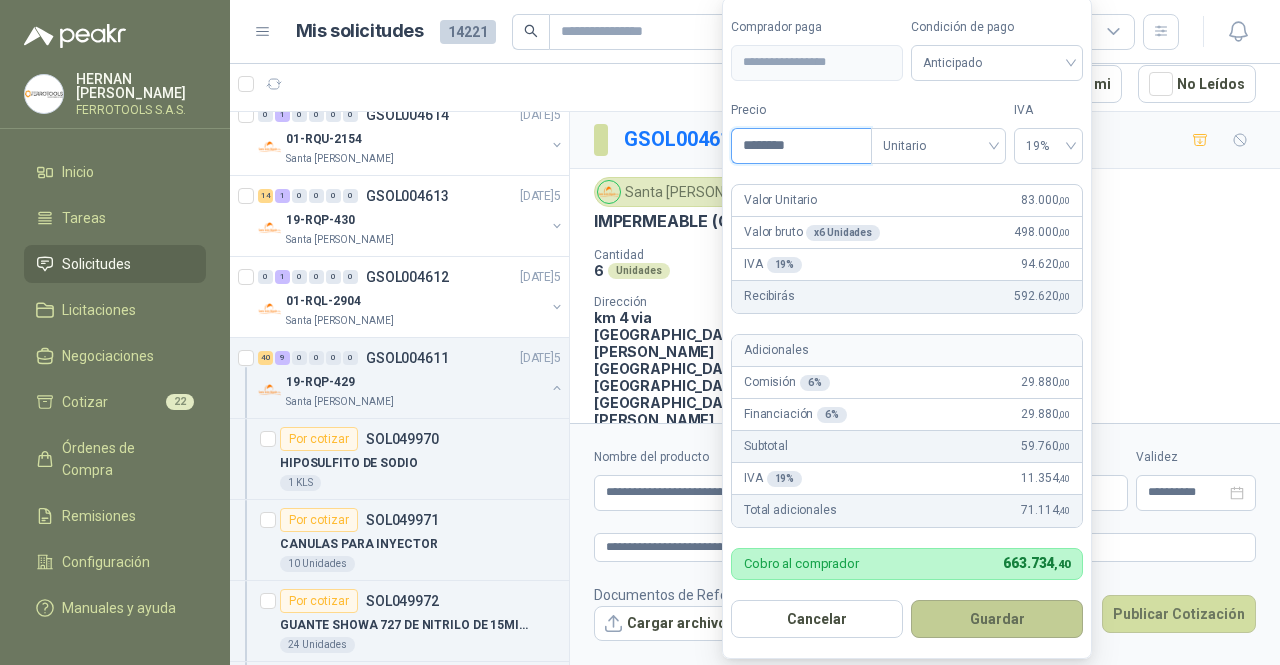 type on "********" 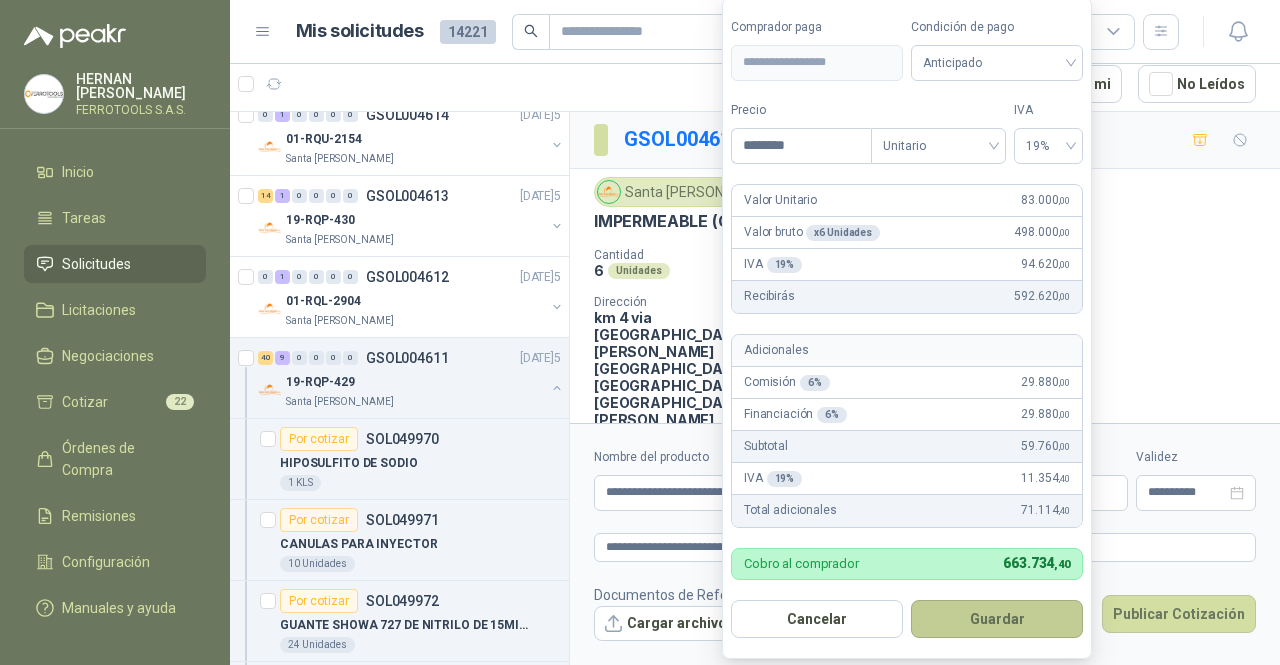 click on "Guardar" at bounding box center [997, 619] 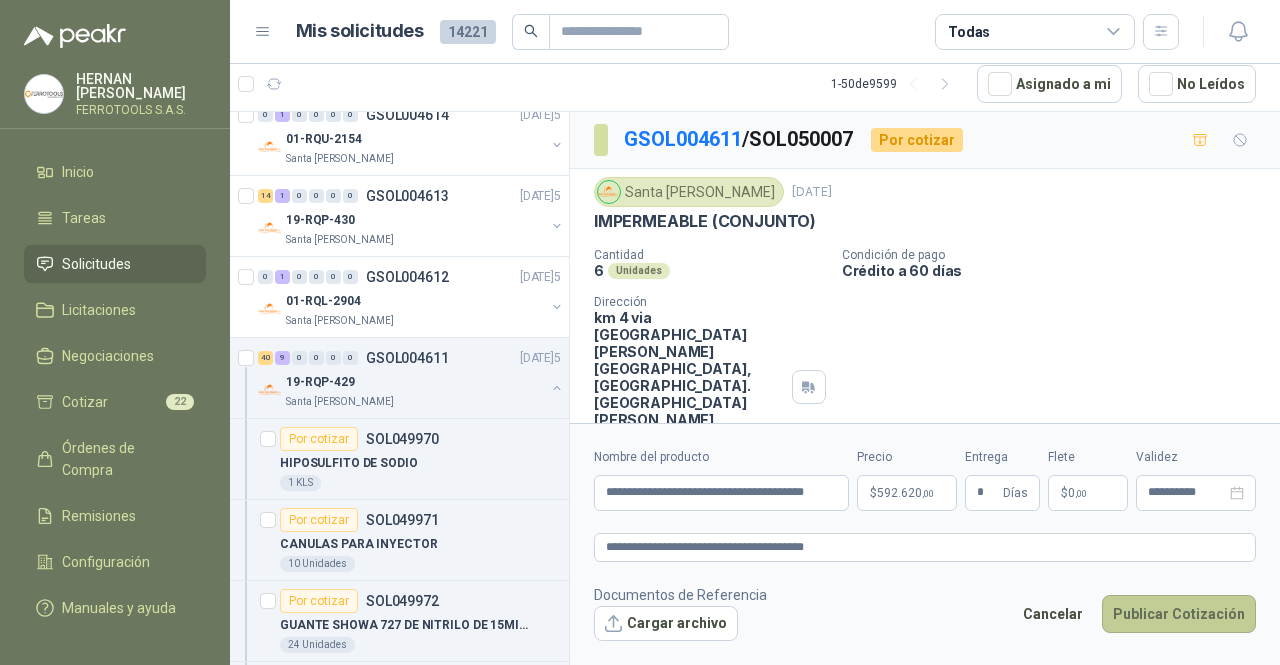 click on "Publicar Cotización" at bounding box center [1179, 614] 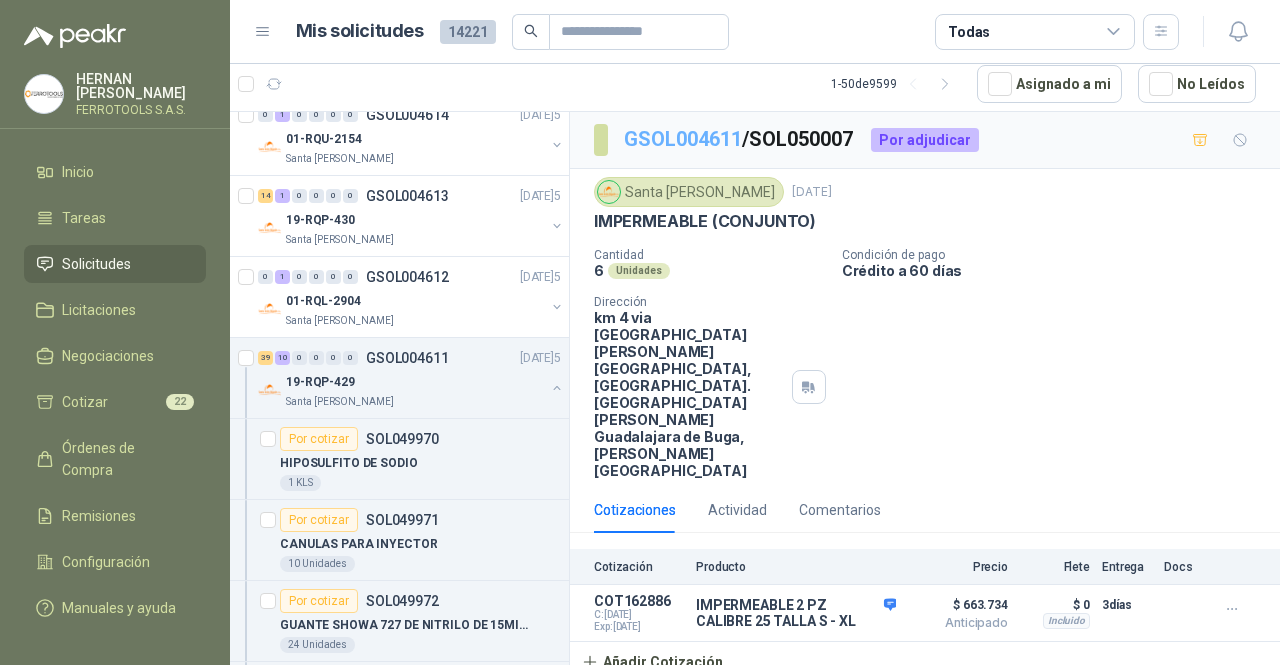 click on "GSOL004611" at bounding box center (683, 139) 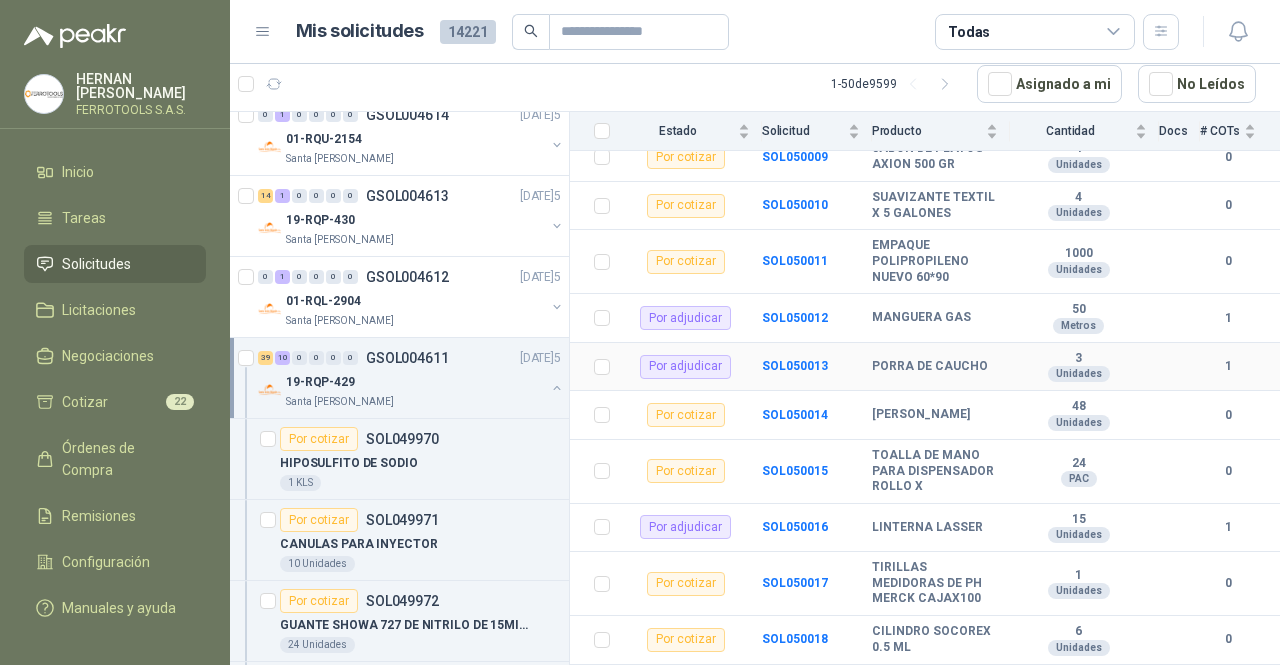 scroll, scrollTop: 2493, scrollLeft: 0, axis: vertical 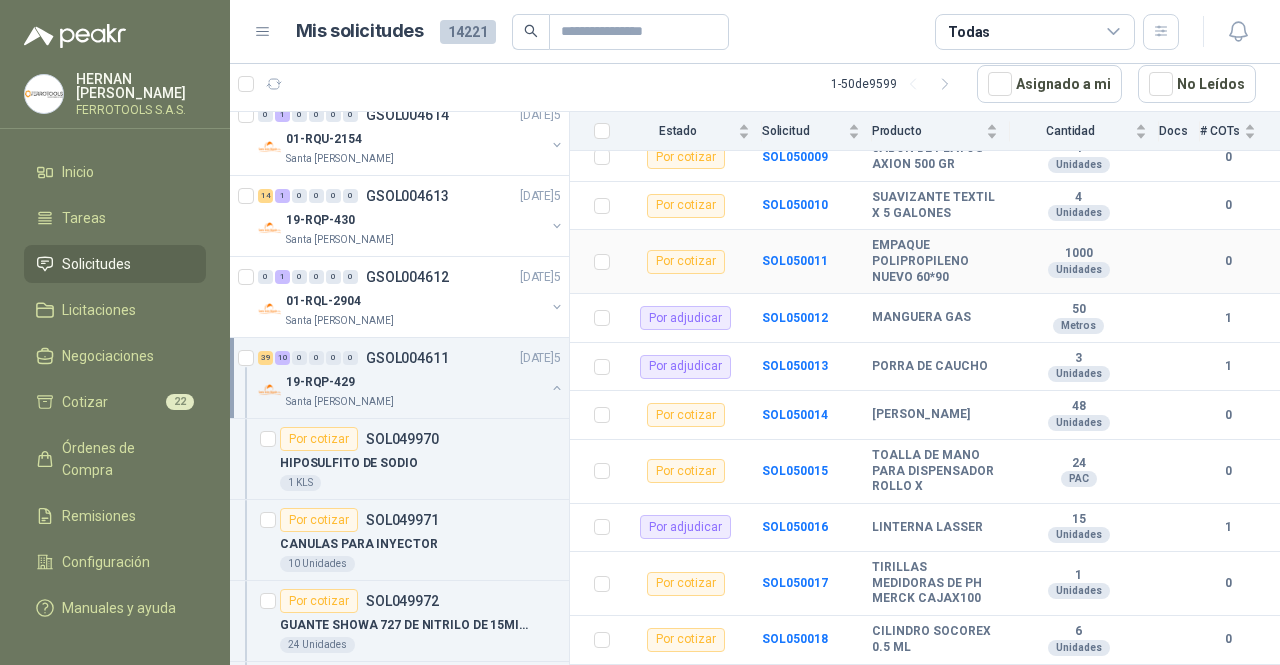 click on "EMPAQUE POLIPROPILENO NUEVO 60*90" at bounding box center (935, 261) 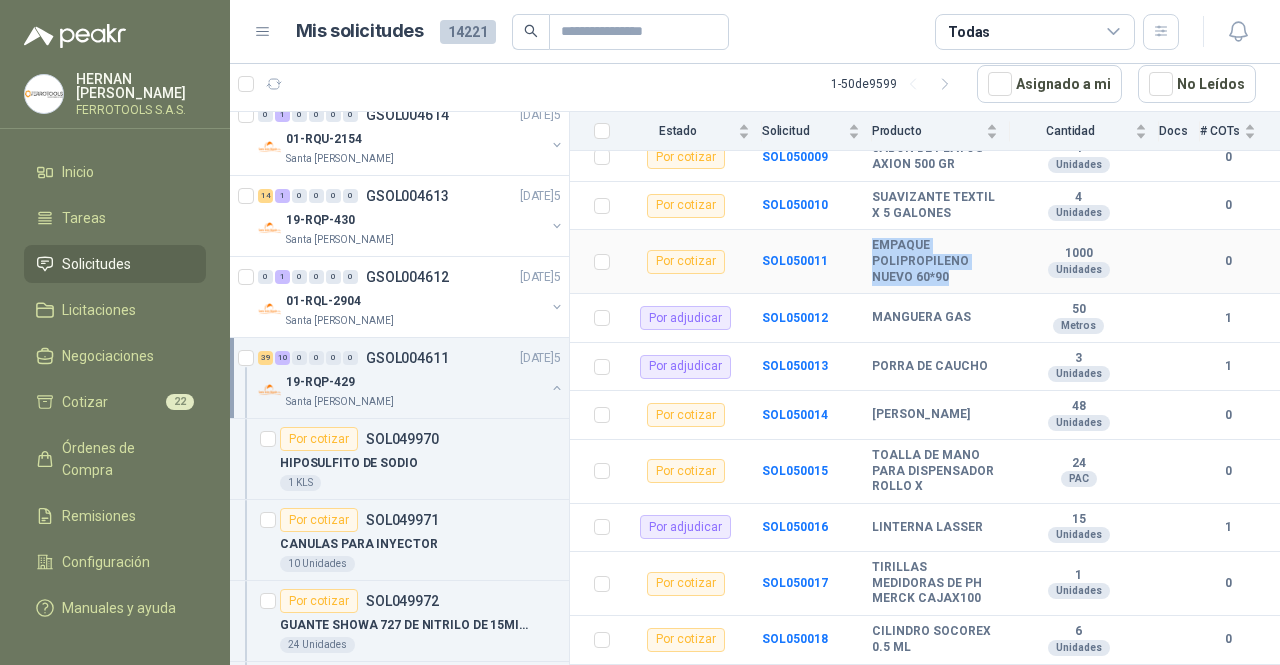 drag, startPoint x: 949, startPoint y: 262, endPoint x: 869, endPoint y: 232, distance: 85.44004 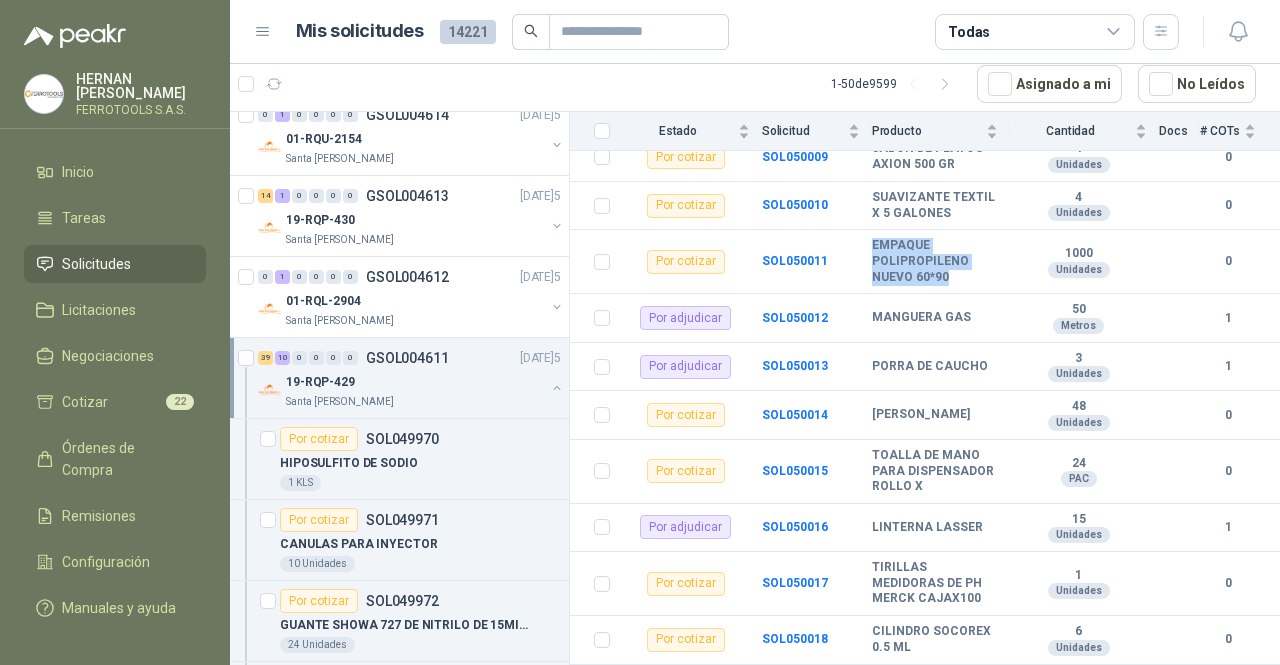 click on "Santa [PERSON_NAME]" at bounding box center [415, 402] 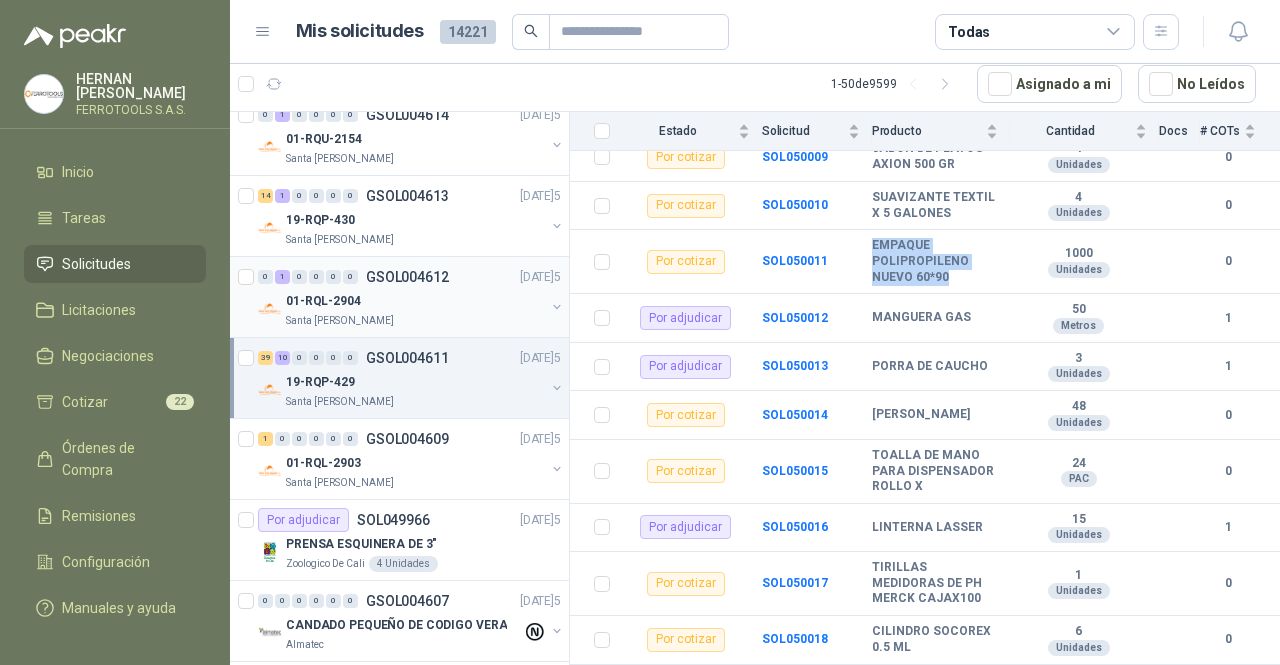 click on "Santa [PERSON_NAME]" at bounding box center (415, 321) 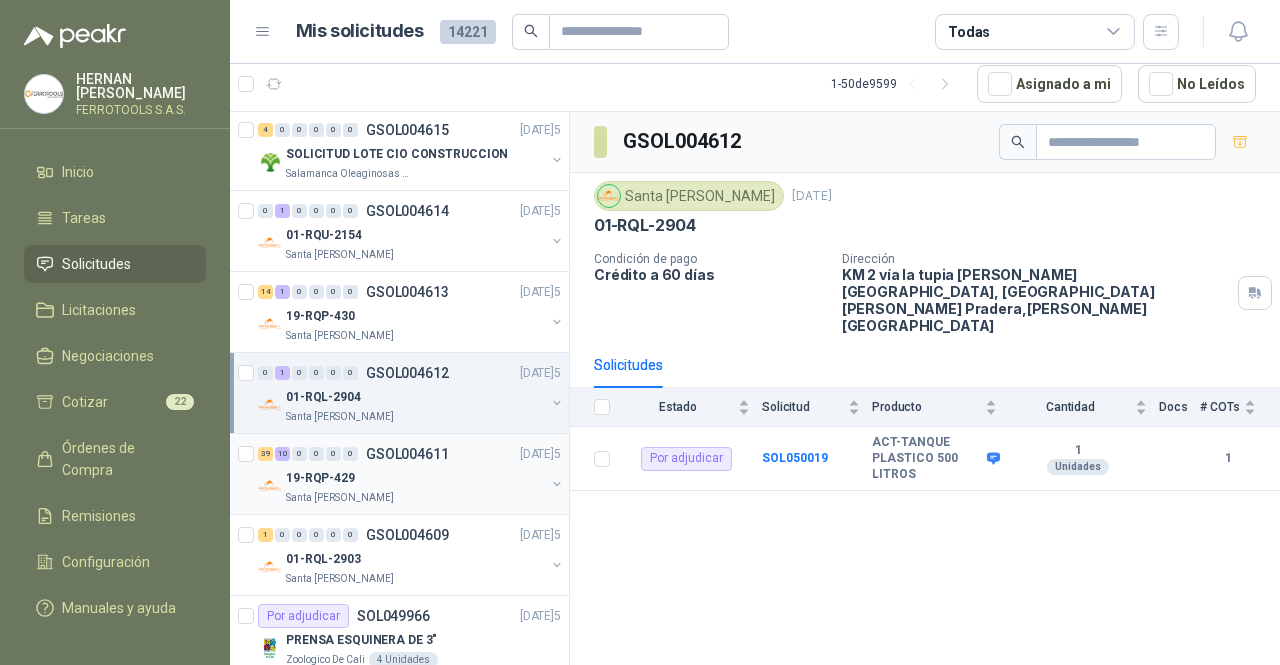 scroll, scrollTop: 648, scrollLeft: 0, axis: vertical 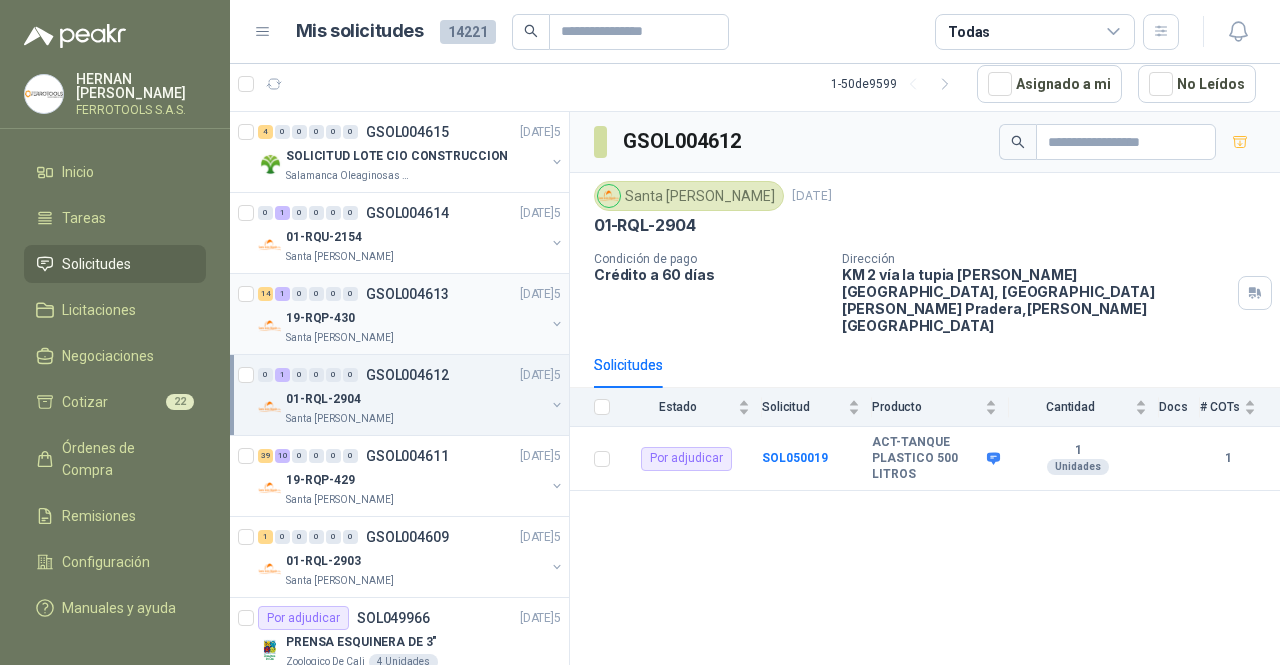 click on "Santa [PERSON_NAME]" at bounding box center [415, 338] 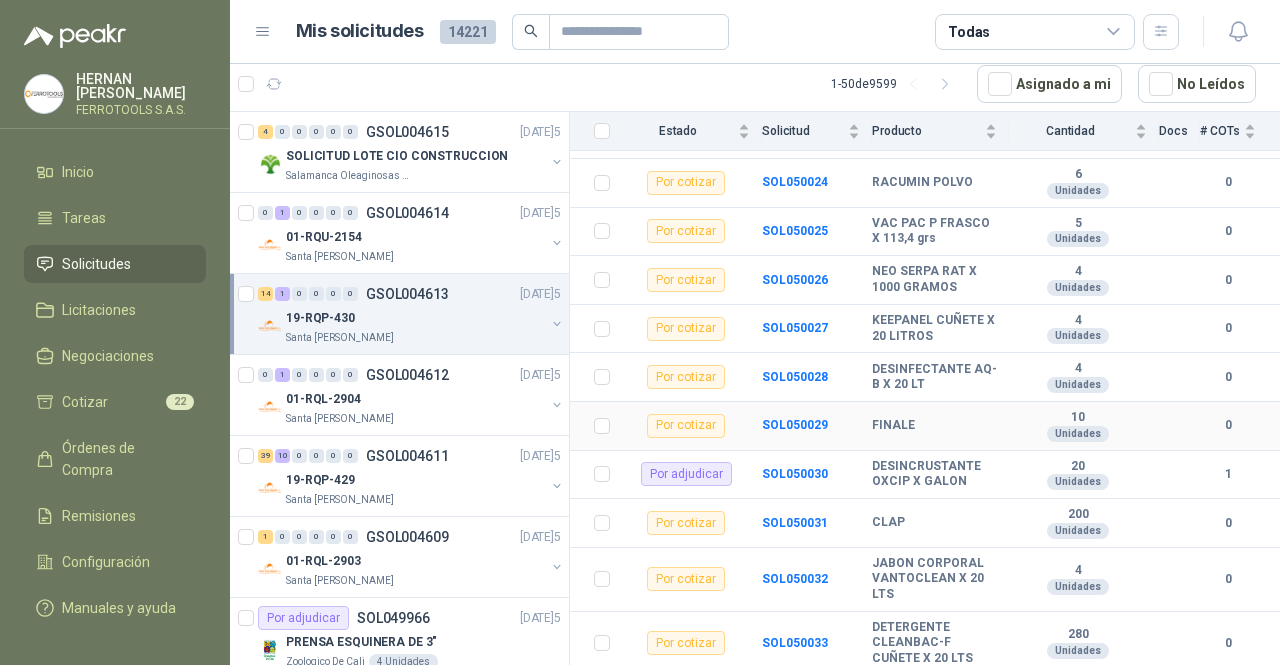 scroll, scrollTop: 541, scrollLeft: 0, axis: vertical 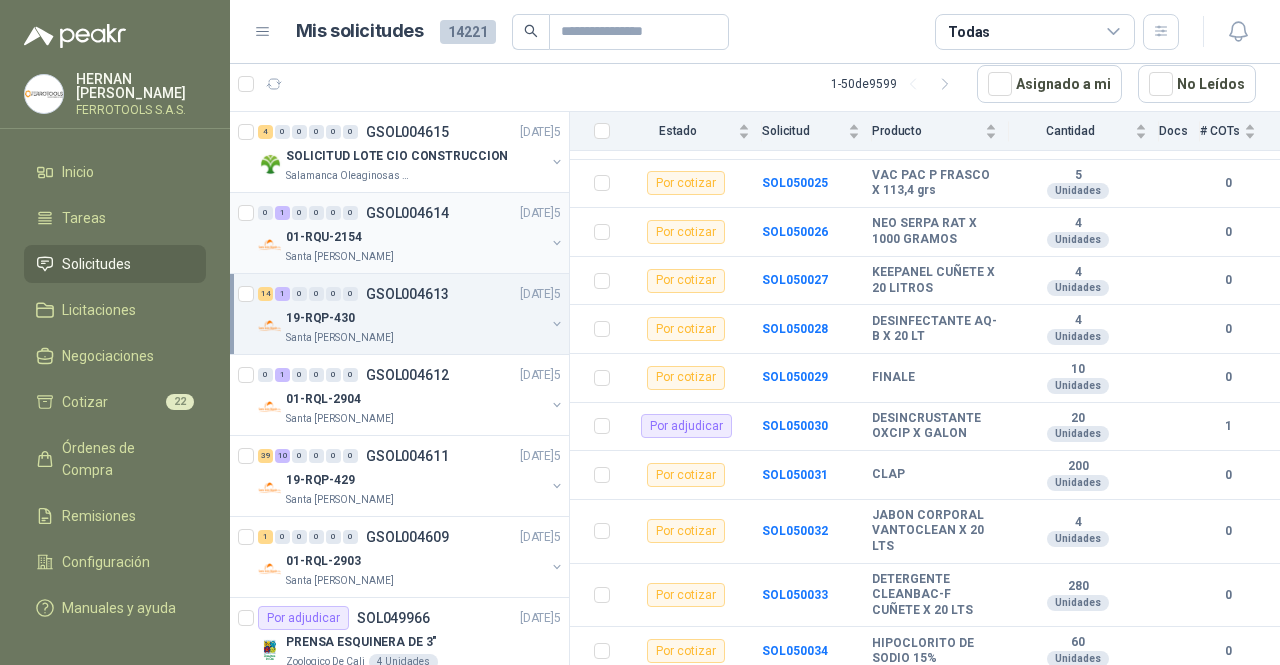 click on "01-RQU-2154" at bounding box center [415, 237] 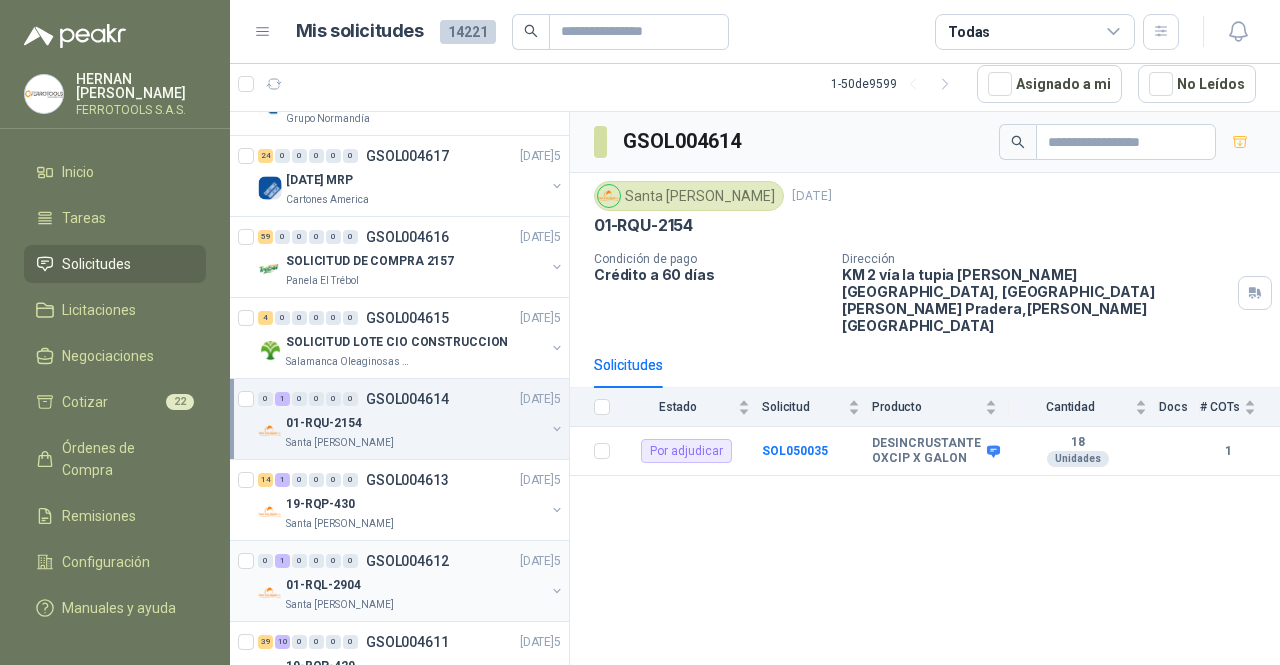 scroll, scrollTop: 461, scrollLeft: 0, axis: vertical 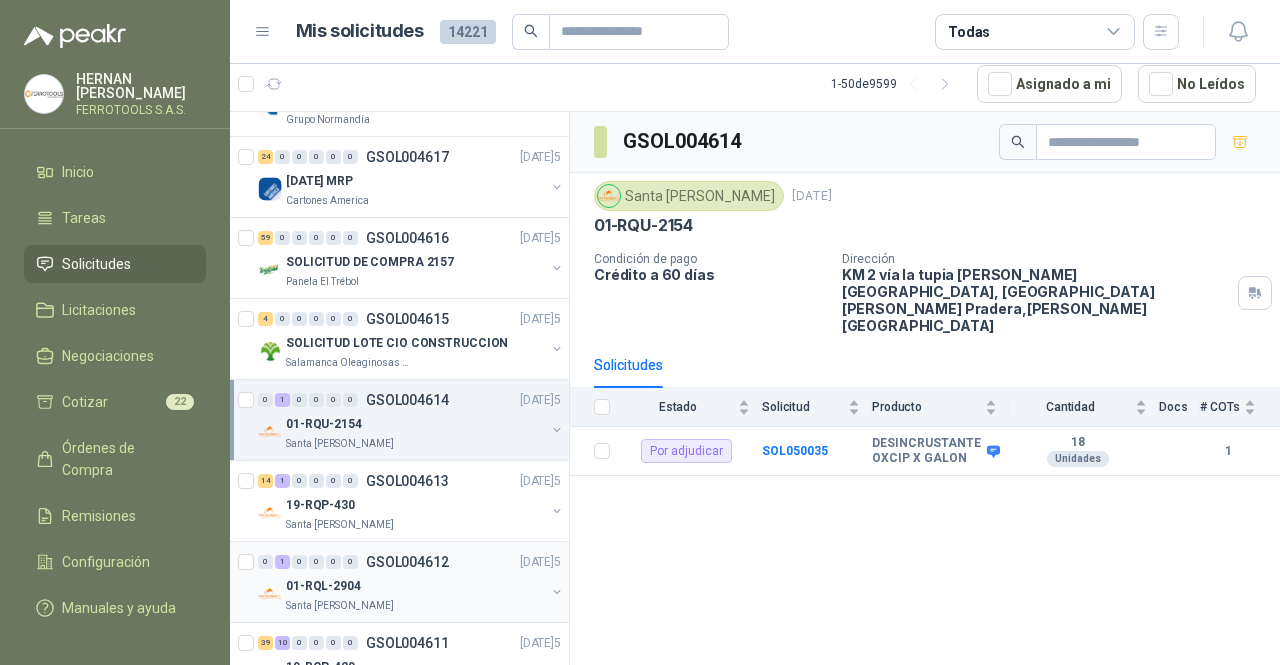 click on "Salamanca Oleaginosas SAS" at bounding box center (415, 363) 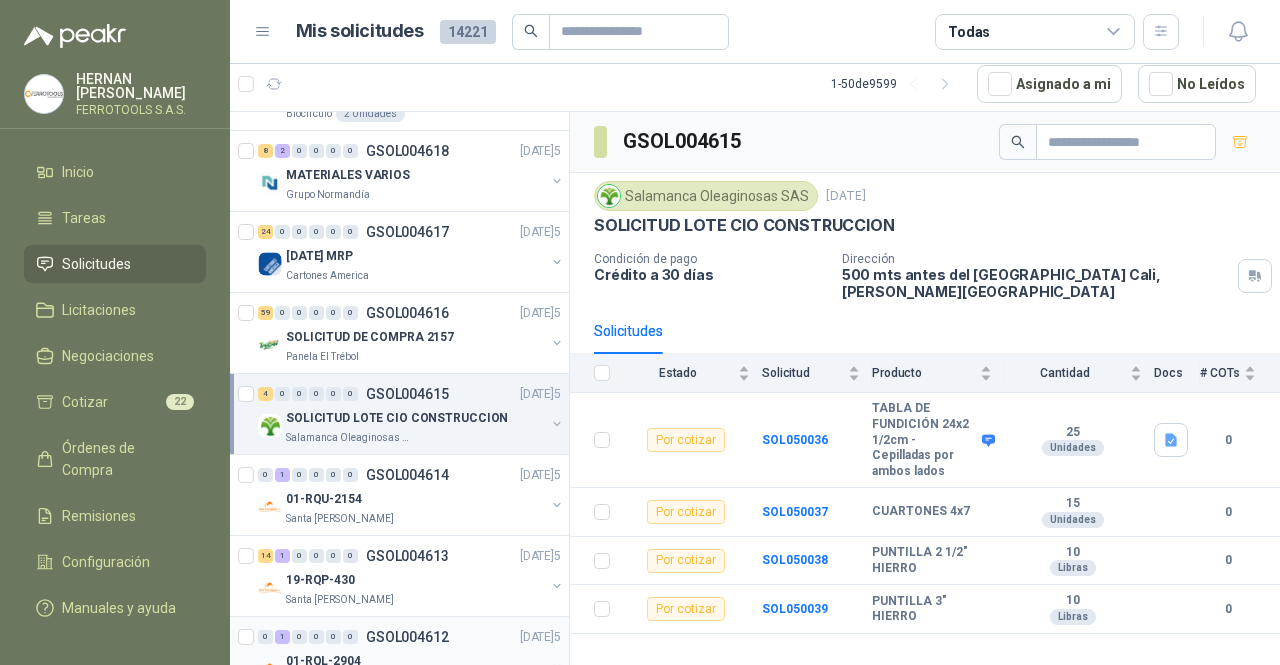 scroll, scrollTop: 385, scrollLeft: 0, axis: vertical 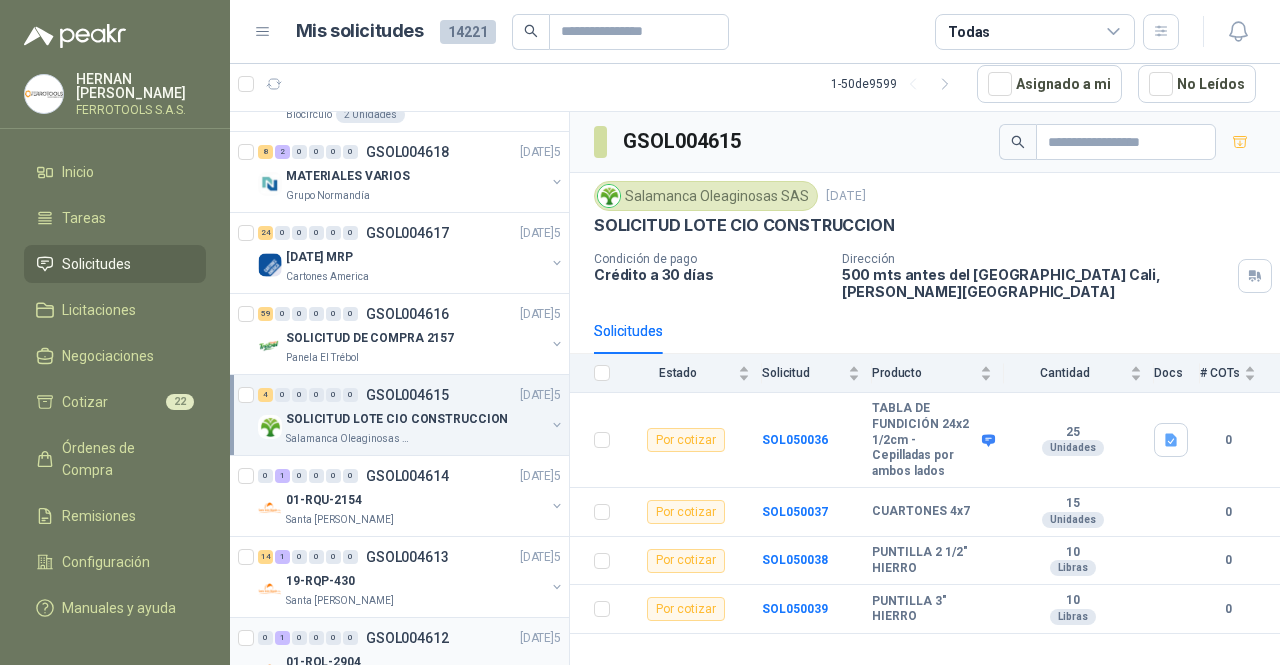 click on "Panela El Trébol" at bounding box center (415, 358) 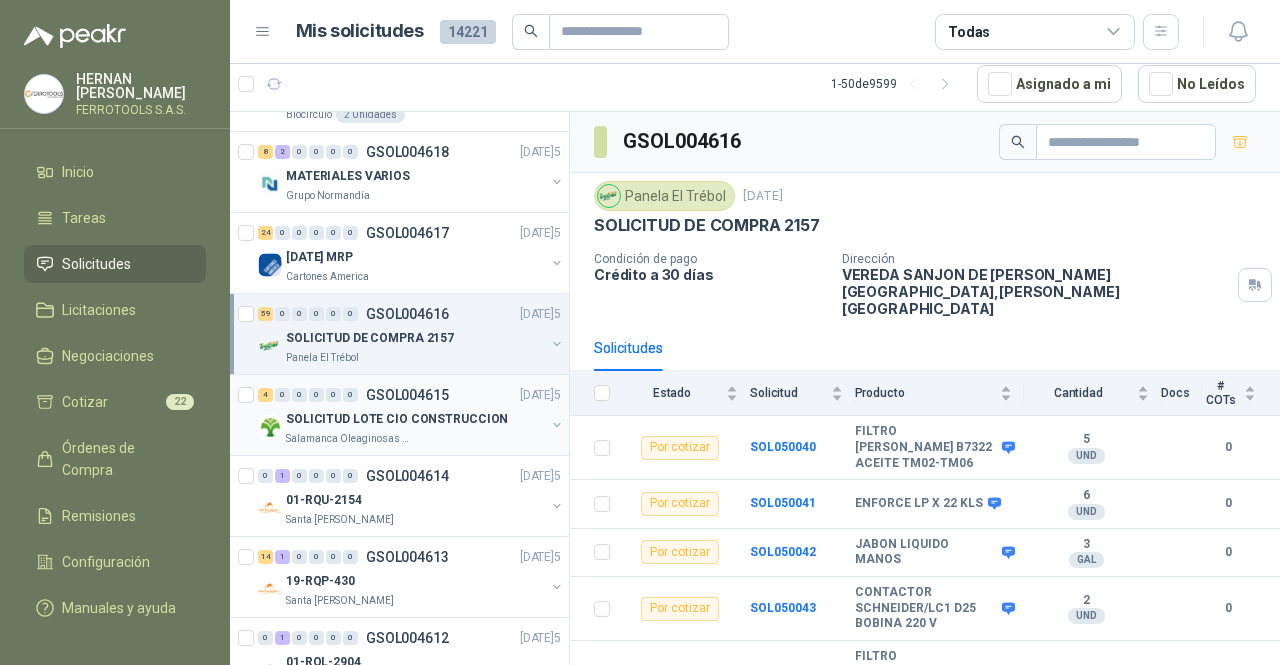 click on "SOLICITUD LOTE CIO CONSTRUCCION" at bounding box center [397, 419] 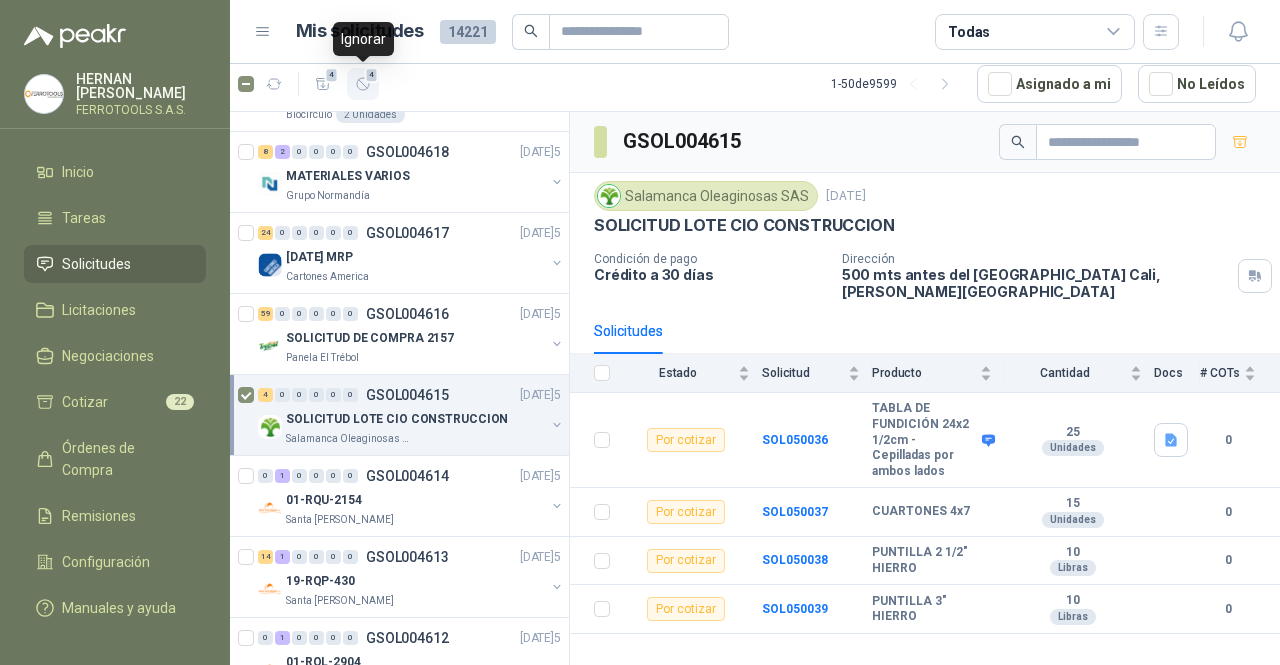 click on "4" at bounding box center [372, 75] 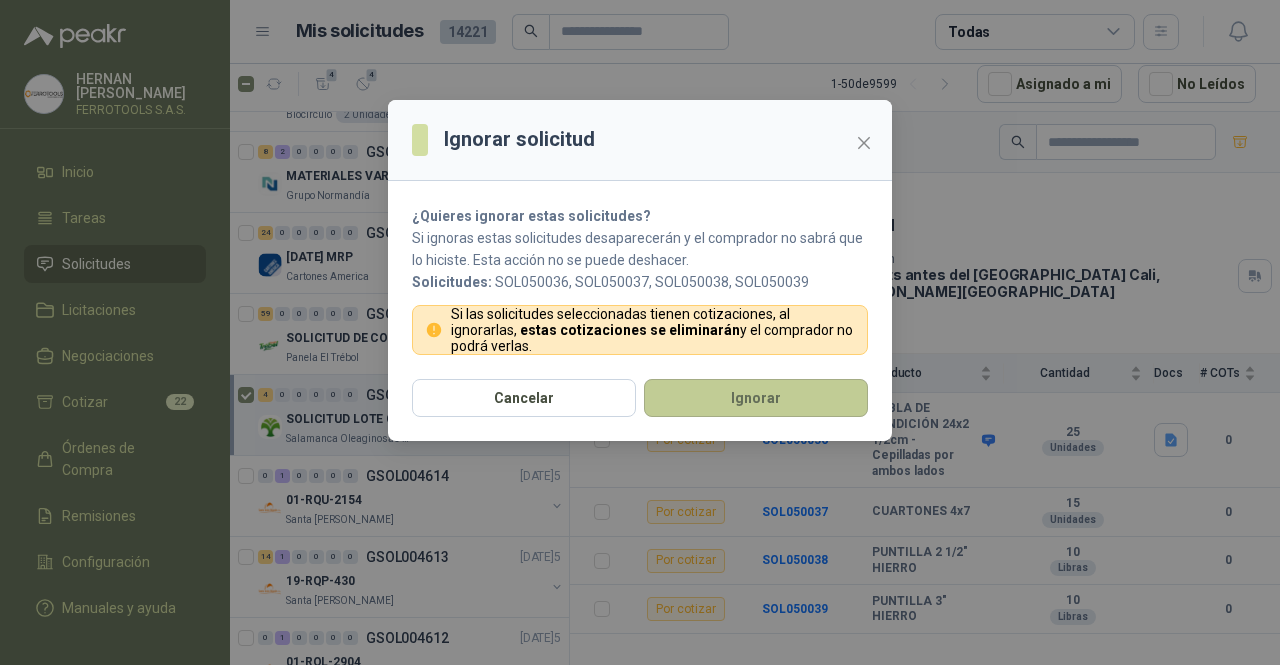 click on "Ignorar" at bounding box center (756, 398) 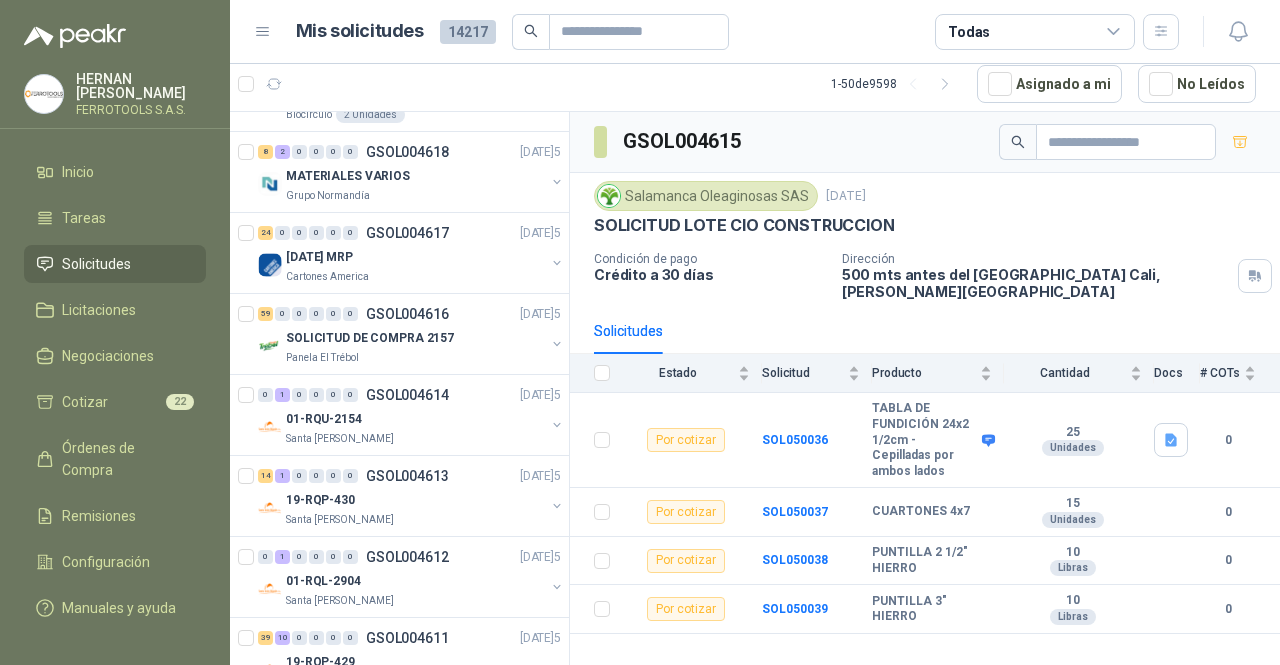 click on "SOLICITUD DE COMPRA 2157" at bounding box center [415, 338] 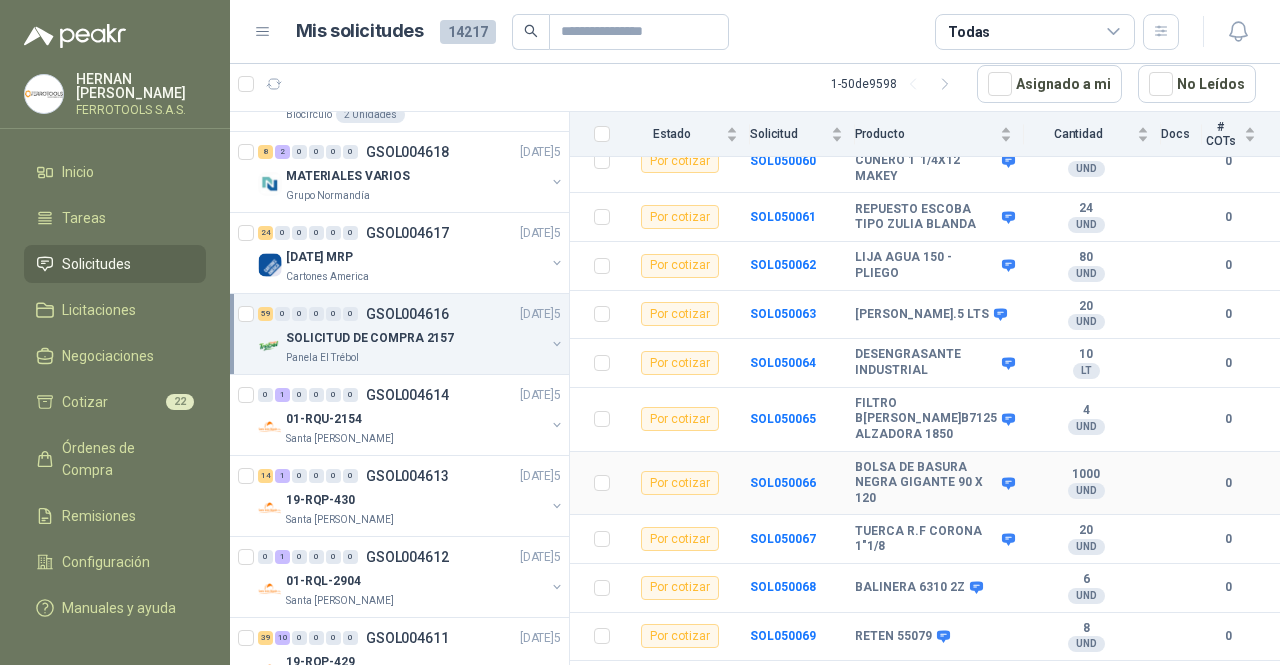 scroll, scrollTop: 1413, scrollLeft: 0, axis: vertical 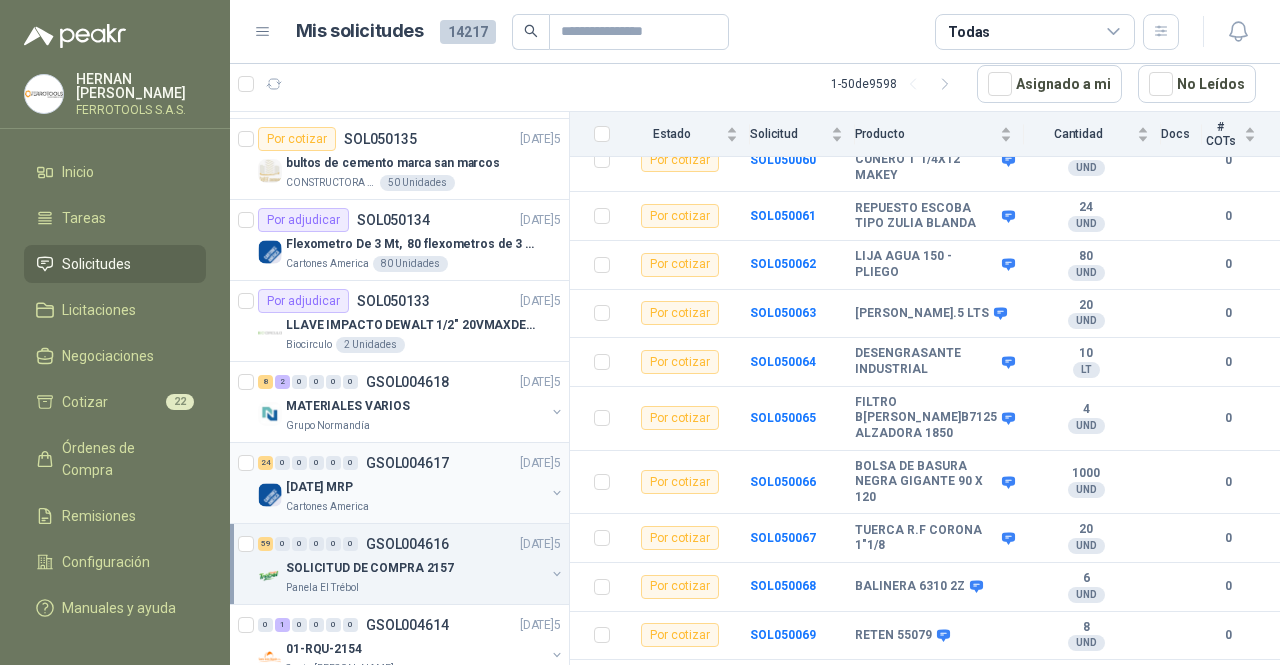 click on "[DATE] MRP" at bounding box center (415, 487) 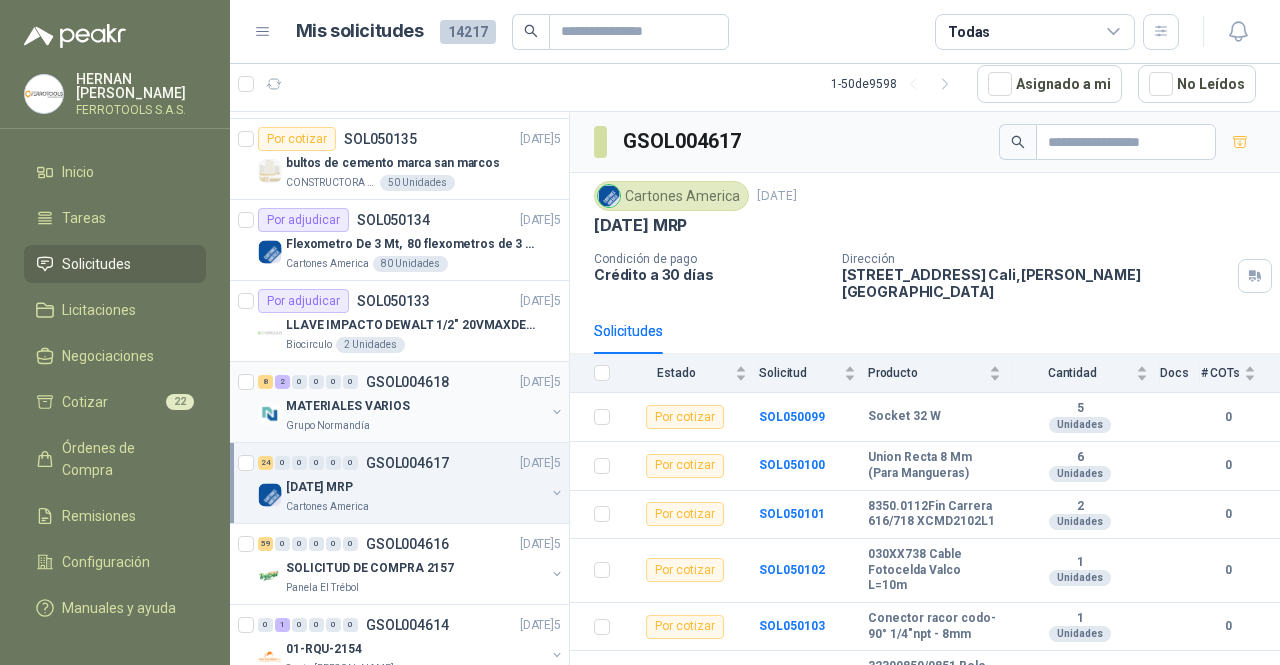 click on "MATERIALES VARIOS" at bounding box center (415, 406) 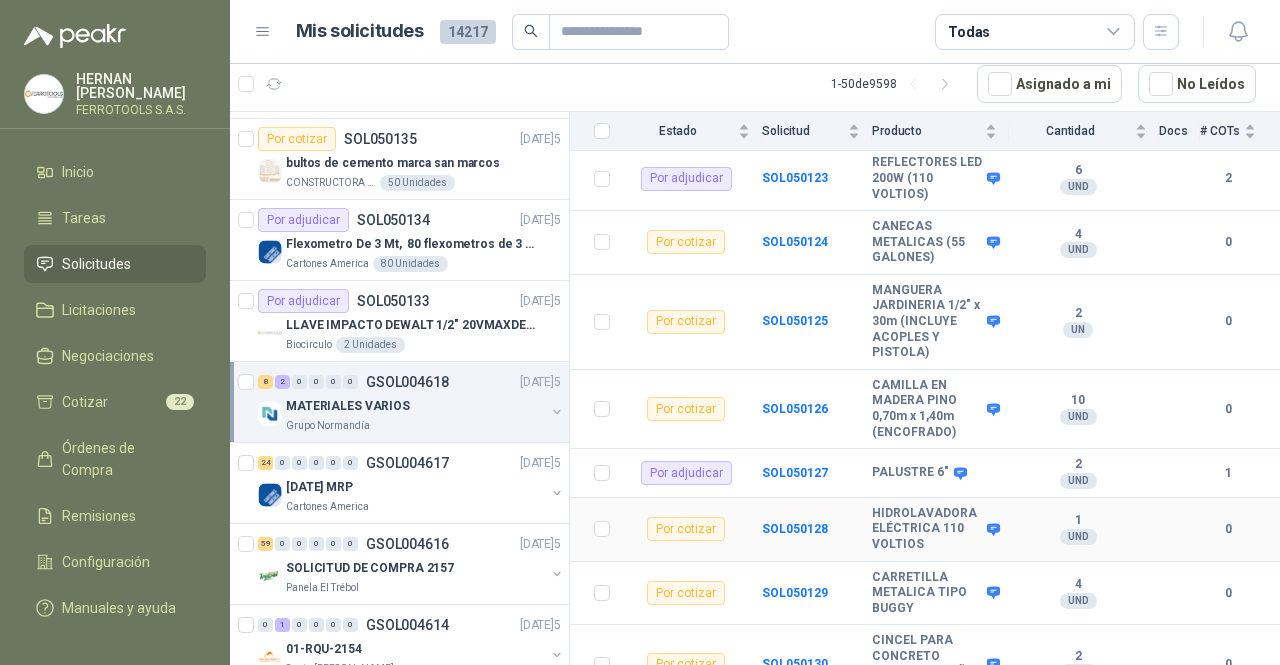 scroll, scrollTop: 509, scrollLeft: 0, axis: vertical 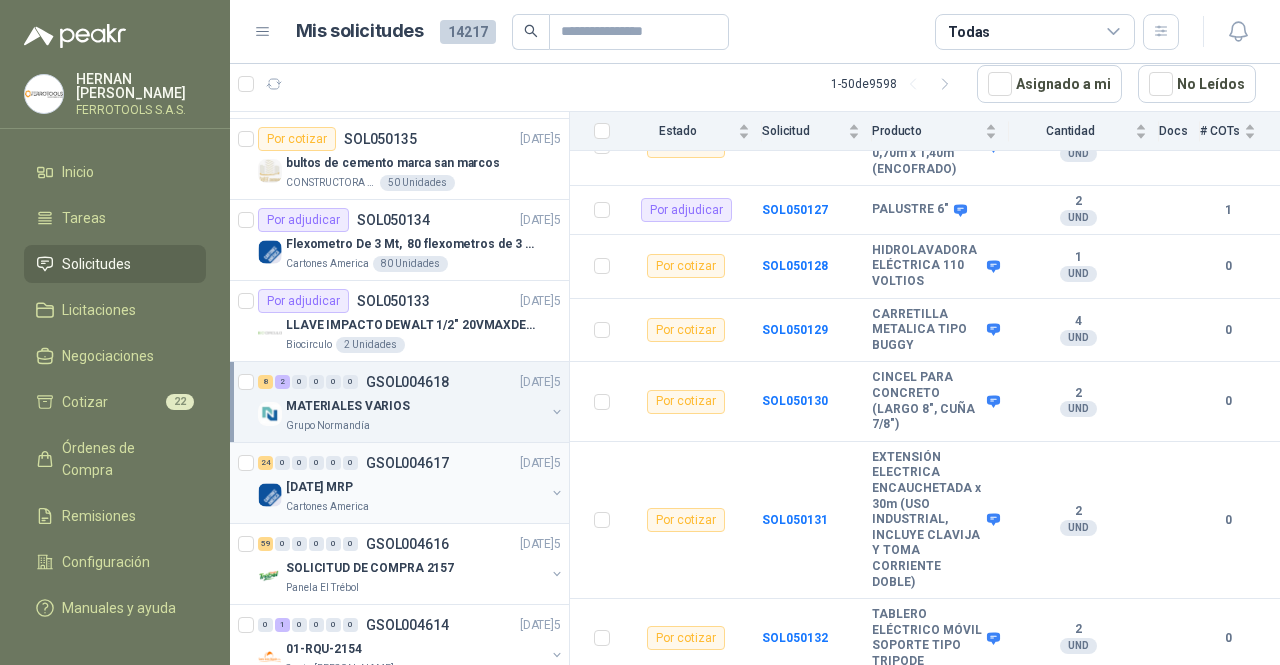 click on "[DATE] MRP" at bounding box center (415, 487) 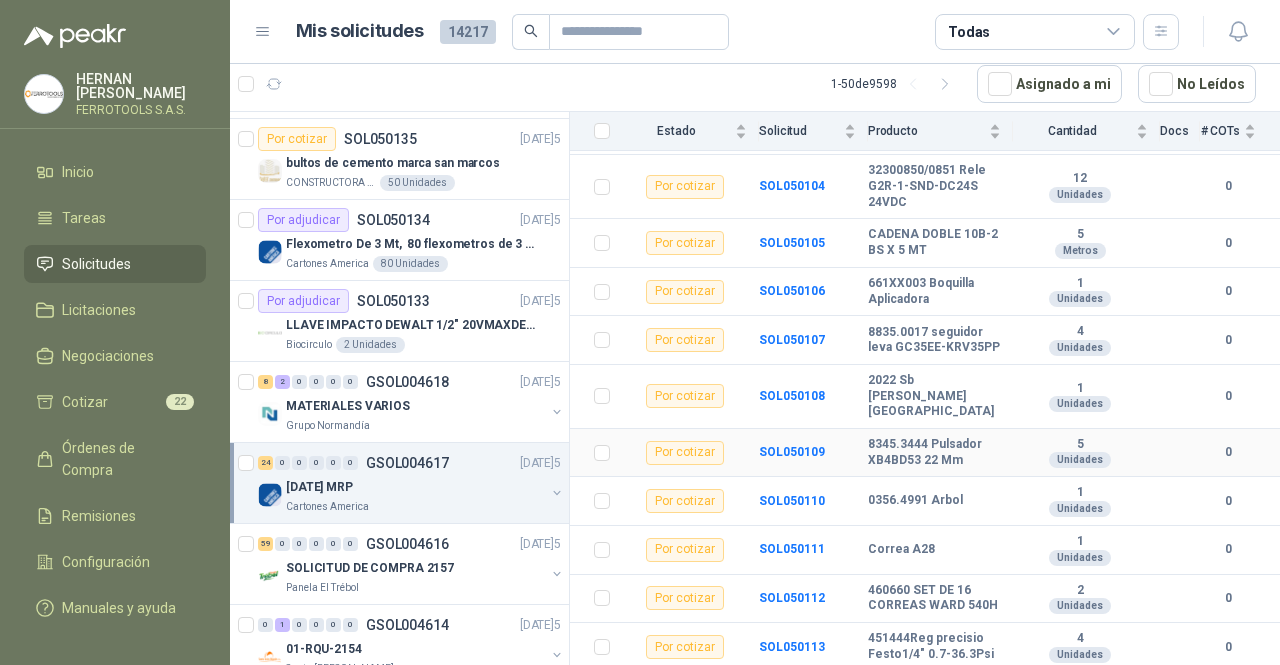 scroll, scrollTop: 497, scrollLeft: 0, axis: vertical 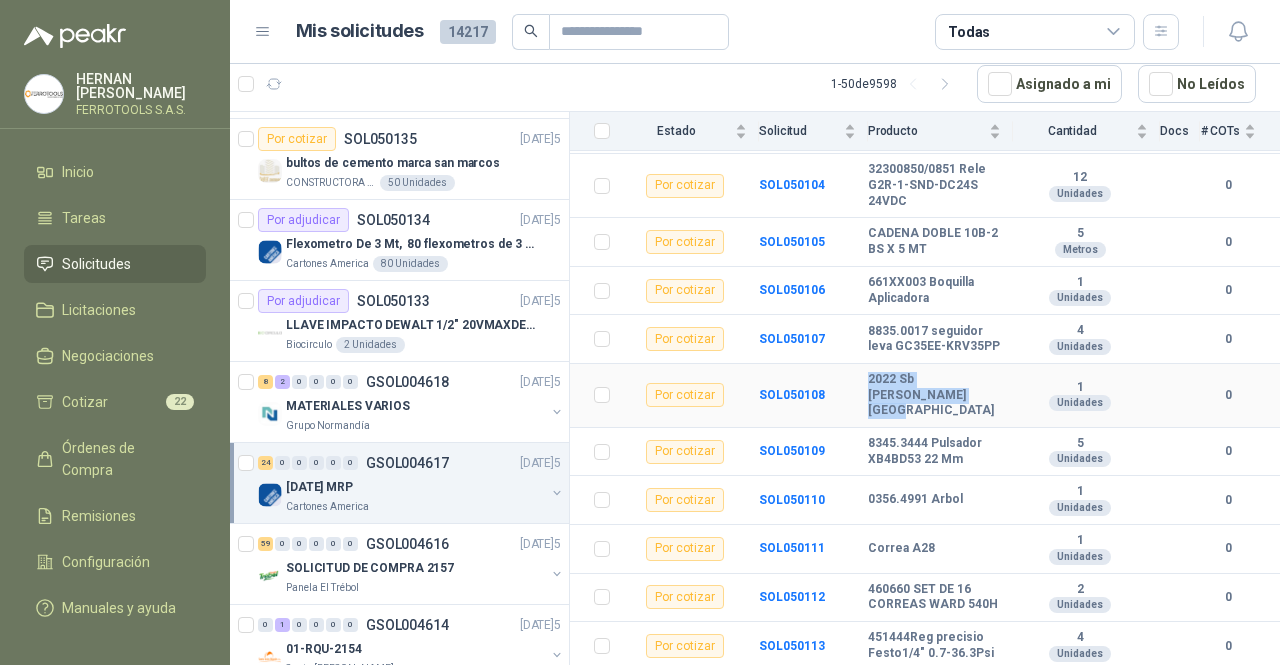 drag, startPoint x: 892, startPoint y: 372, endPoint x: 862, endPoint y: 355, distance: 34.48188 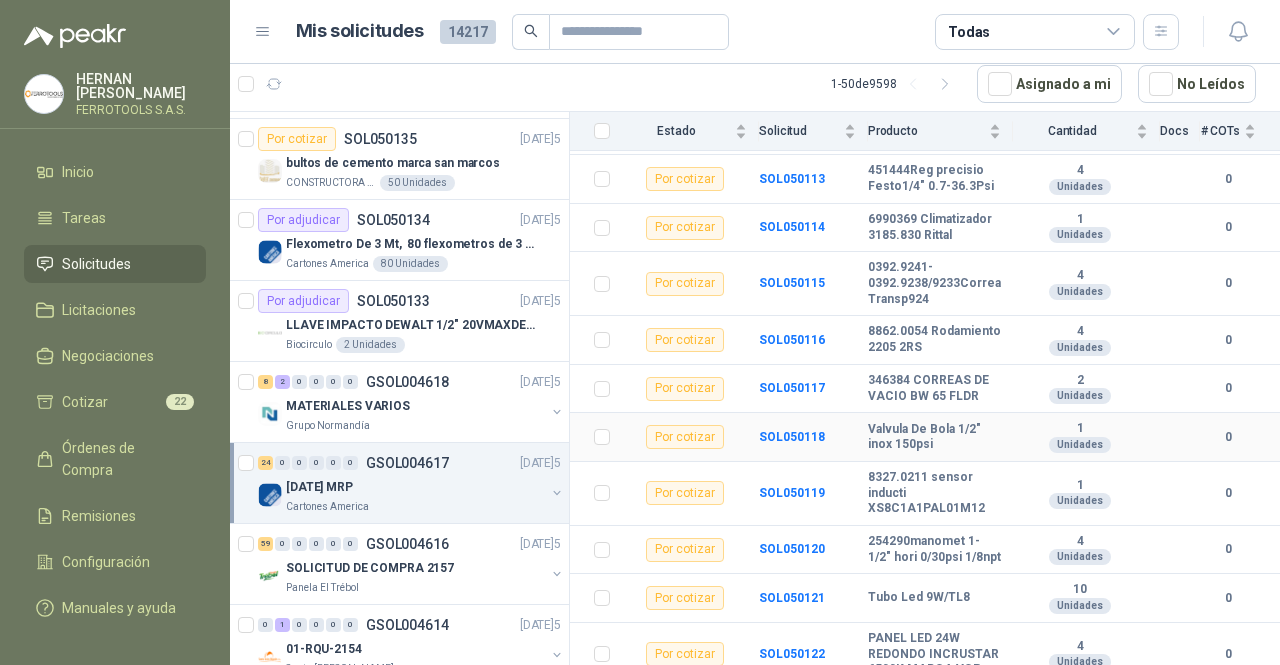 scroll, scrollTop: 966, scrollLeft: 0, axis: vertical 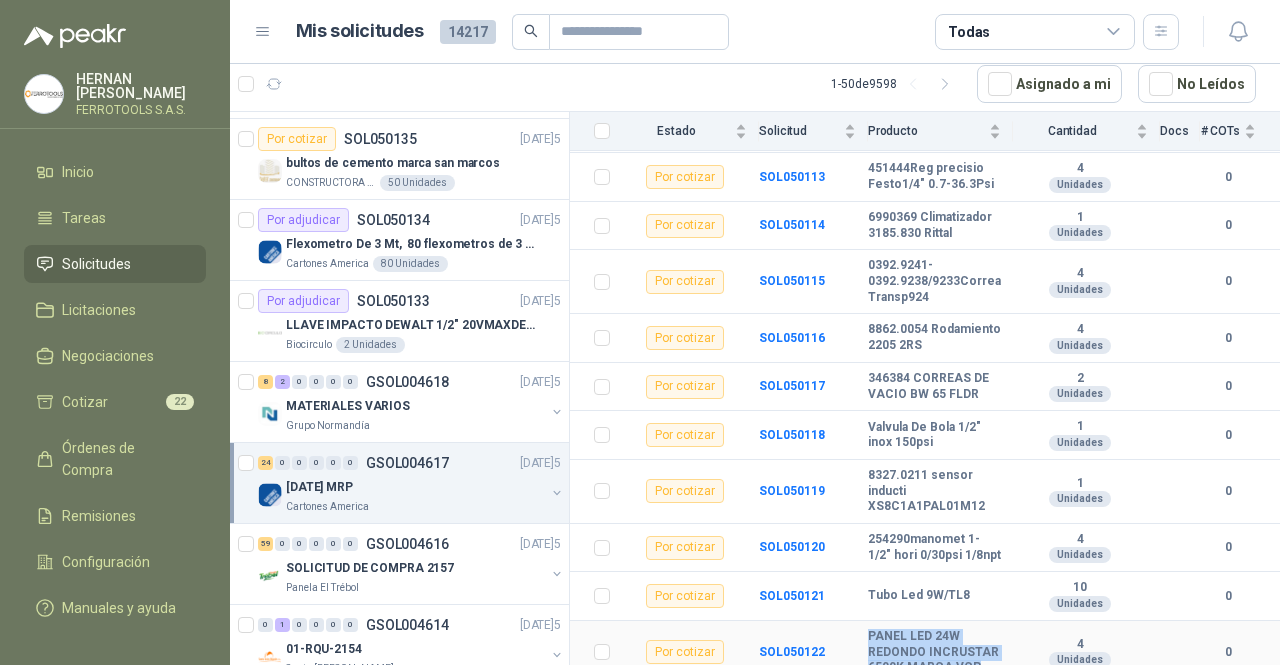 drag, startPoint x: 971, startPoint y: 649, endPoint x: 863, endPoint y: 616, distance: 112.929184 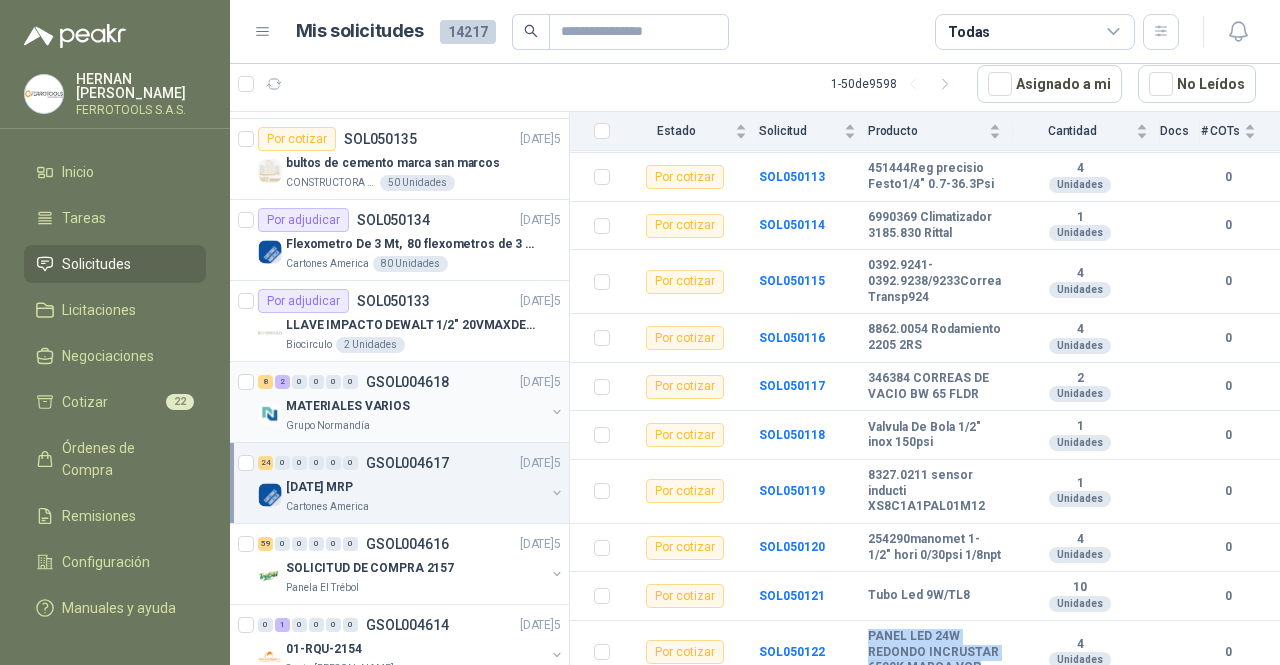 click on "MATERIALES VARIOS" at bounding box center [415, 406] 